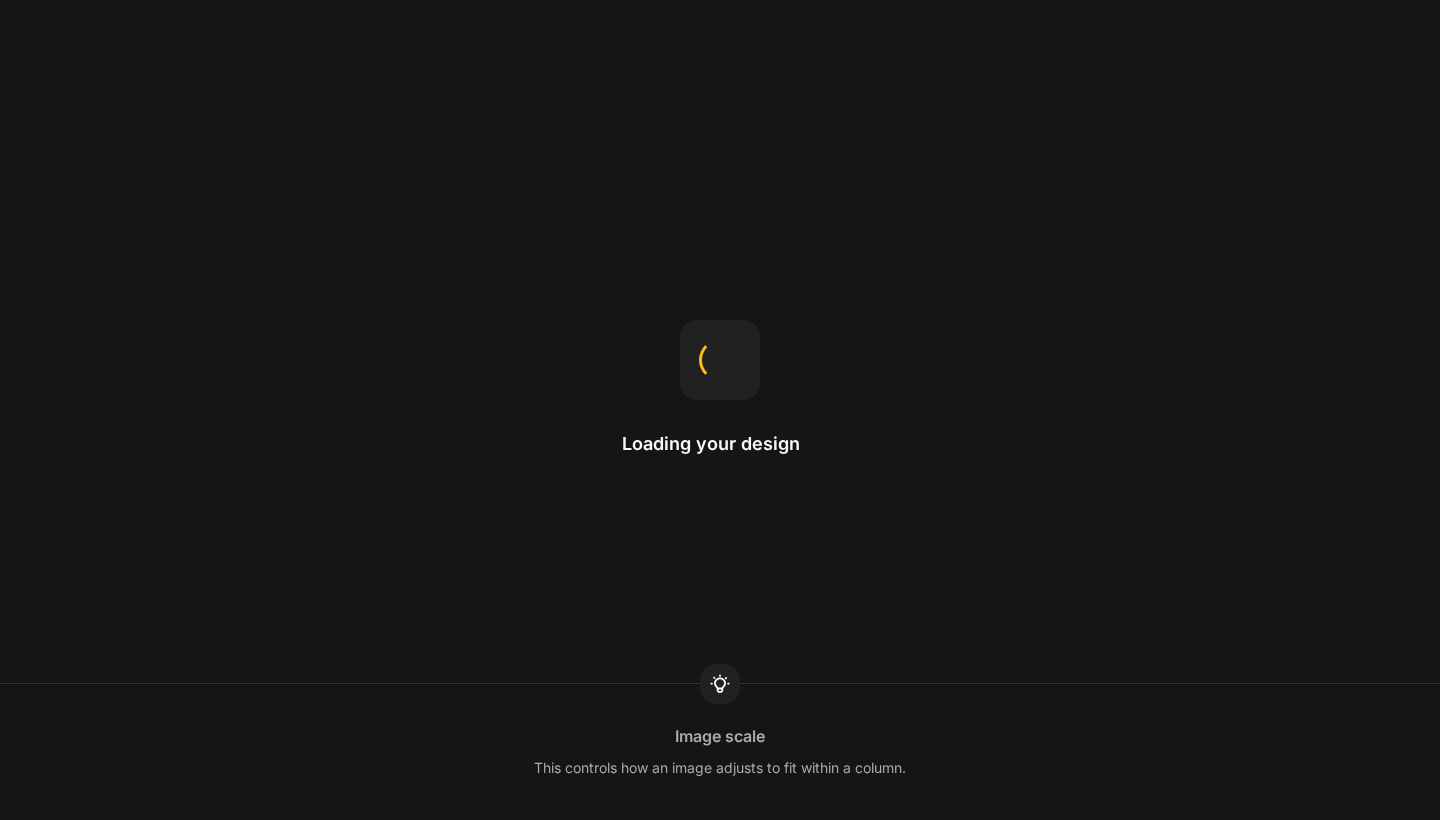 scroll, scrollTop: 0, scrollLeft: 0, axis: both 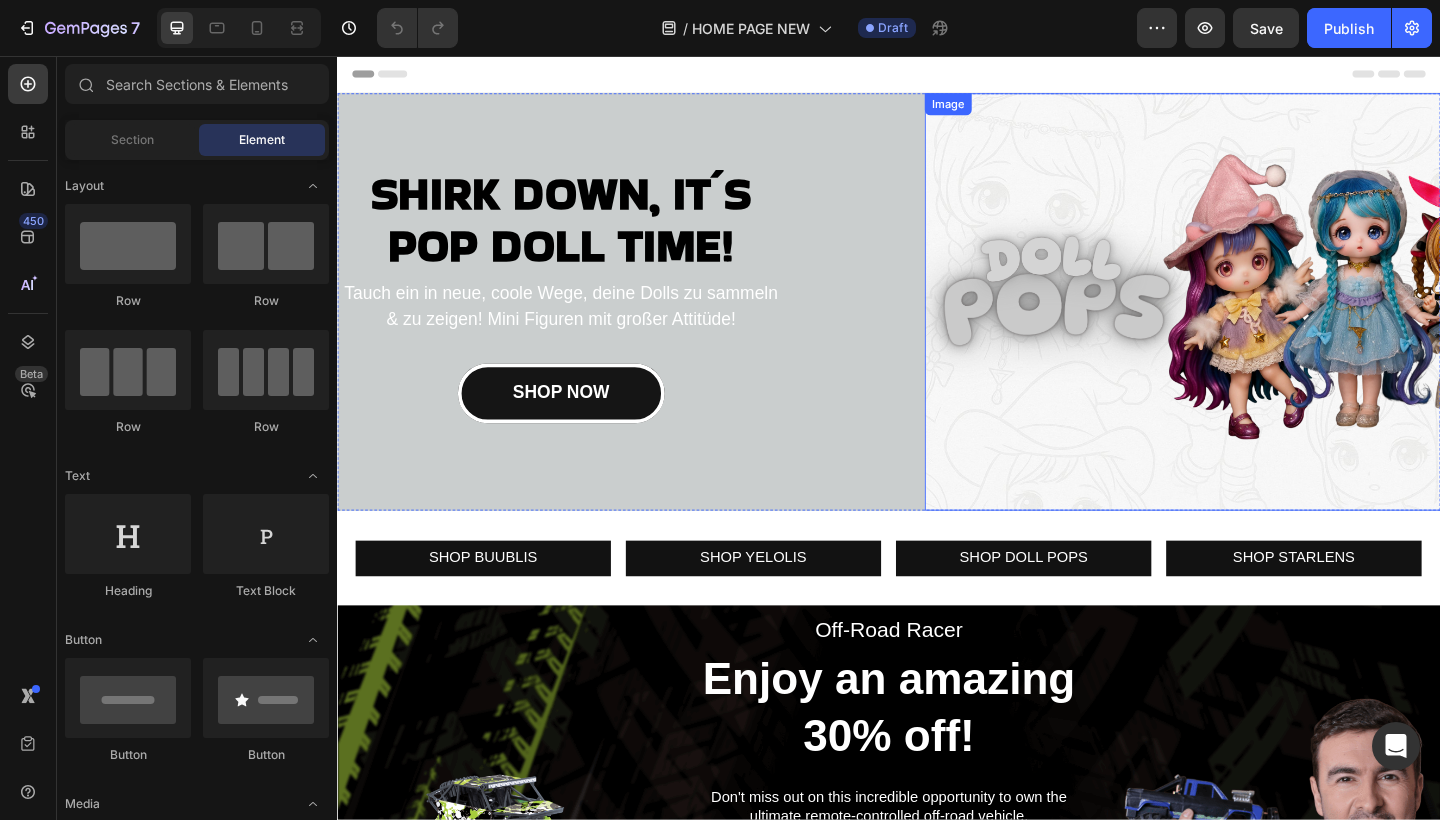 click at bounding box center [1316, 324] 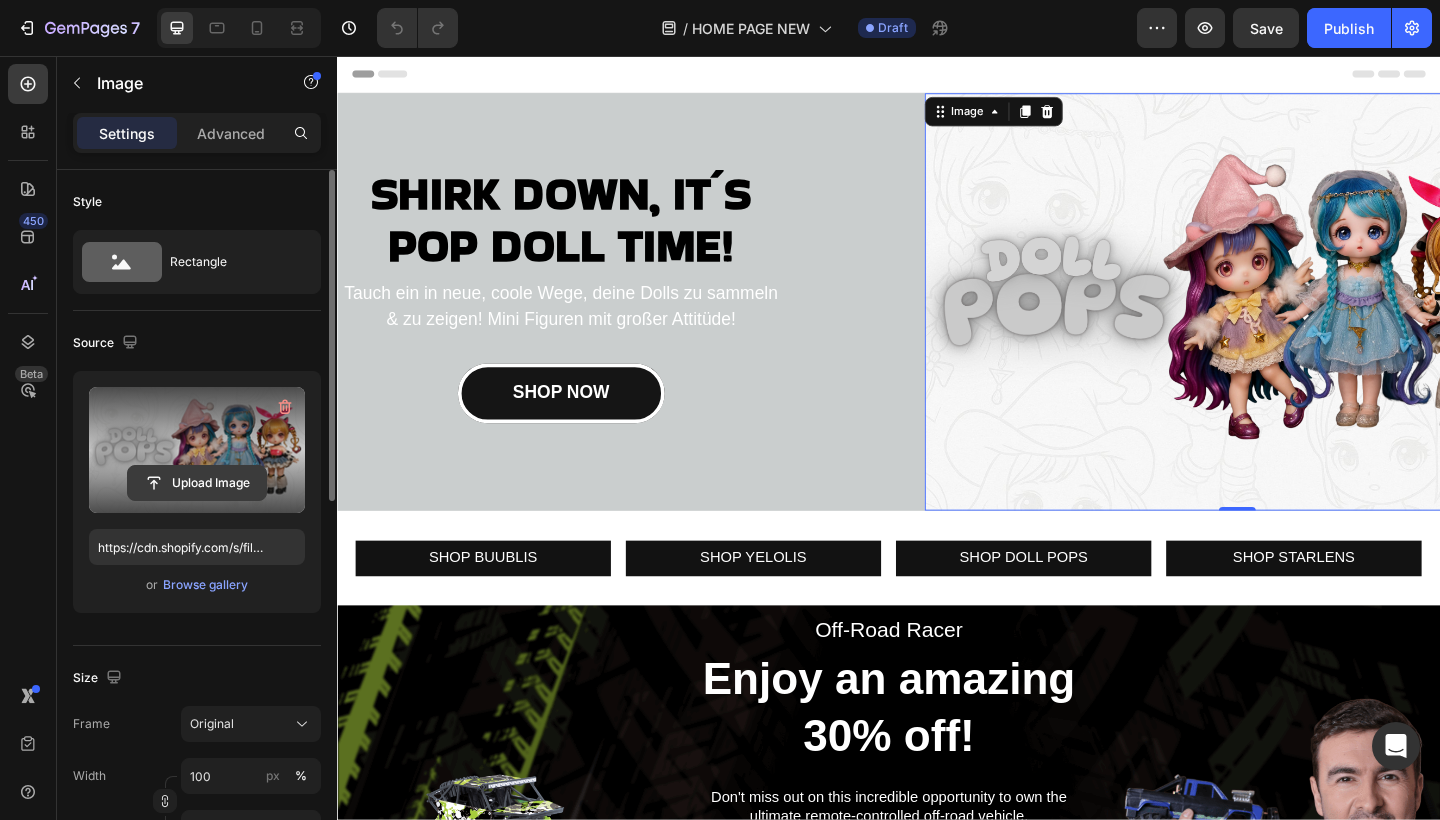 click 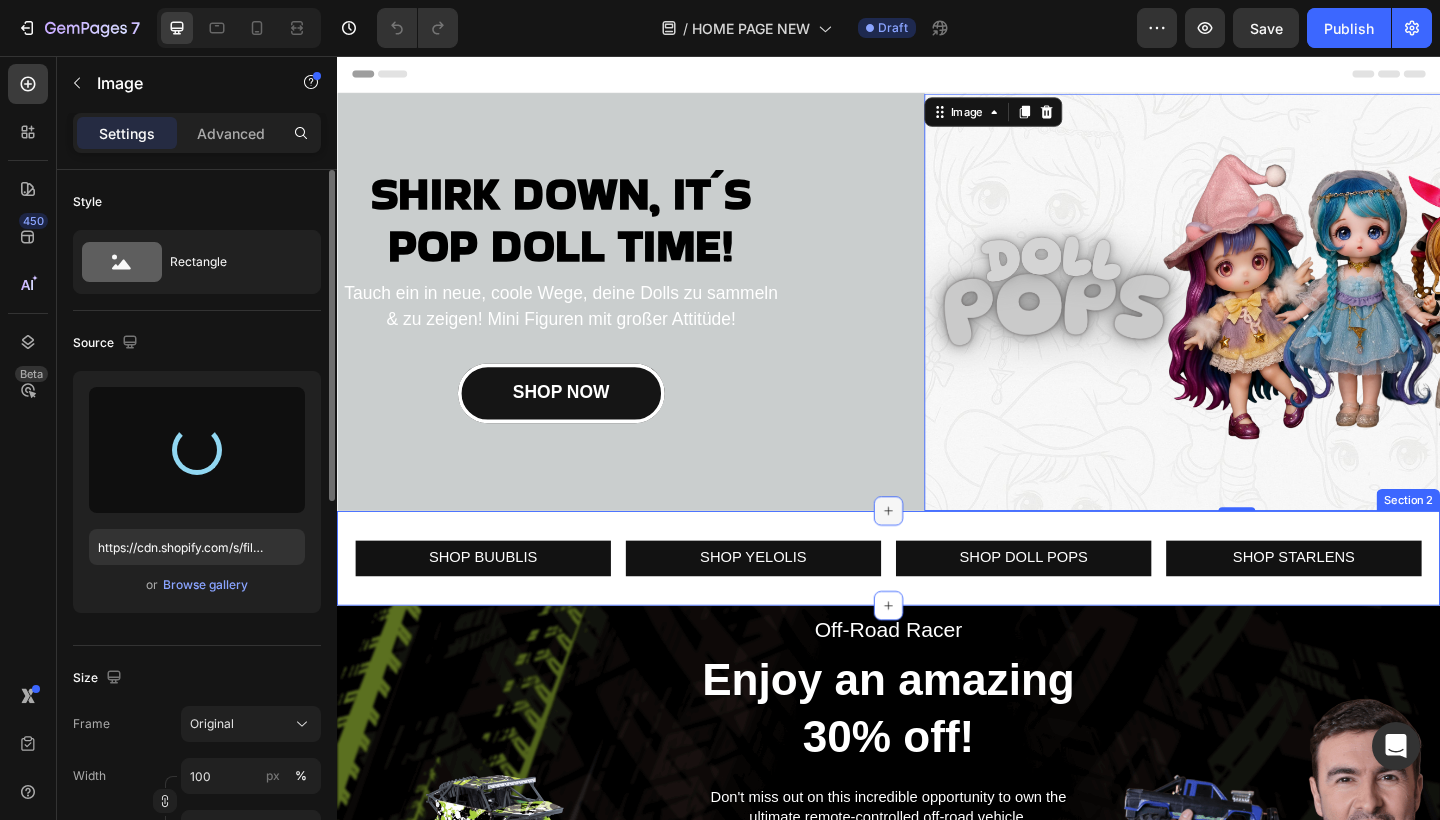 type on "https://cdn.shopify.com/s/files/1/0883/4033/2880/files/gempages_[ID].jpg" 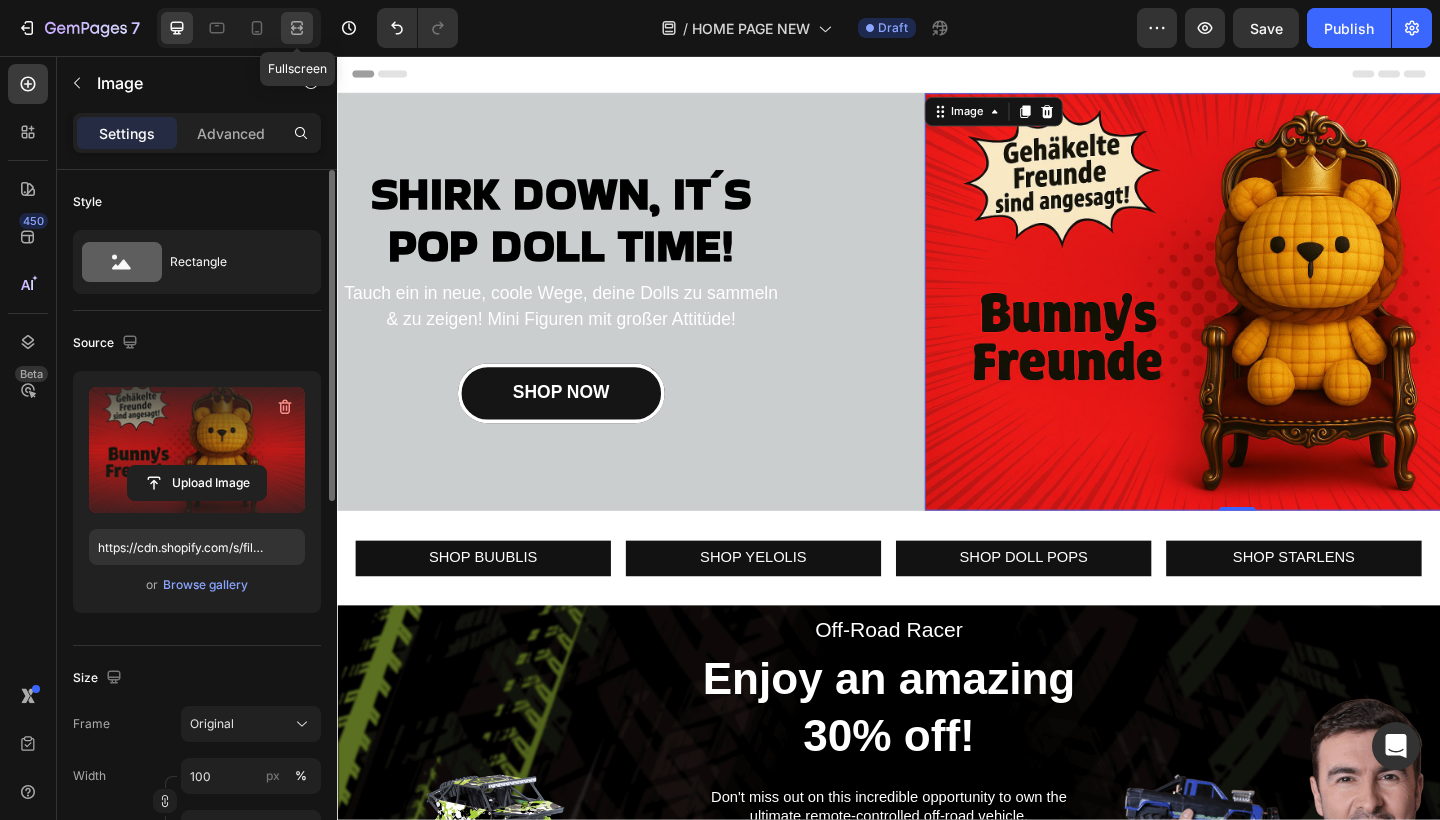 click 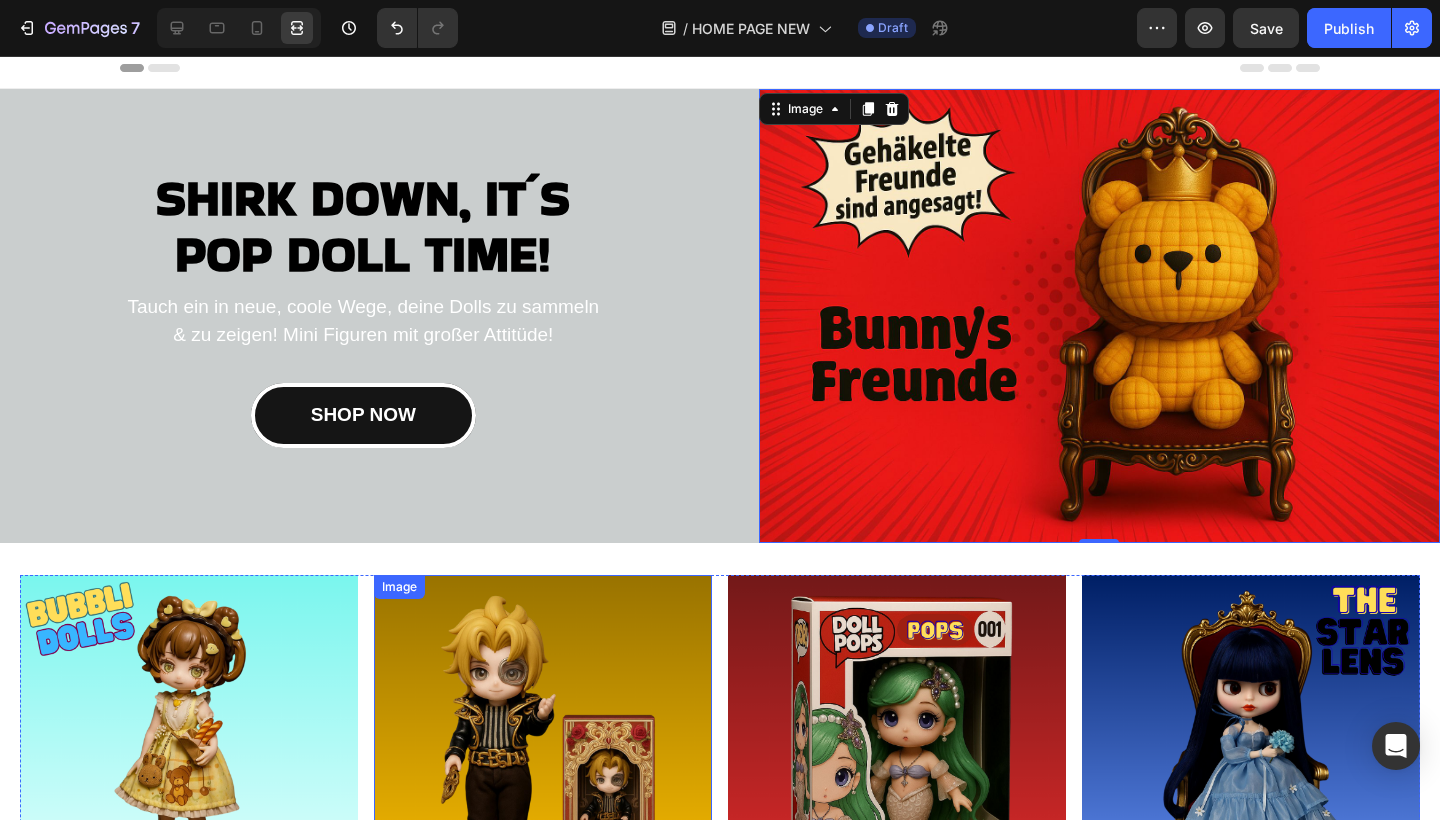 scroll, scrollTop: 6, scrollLeft: 0, axis: vertical 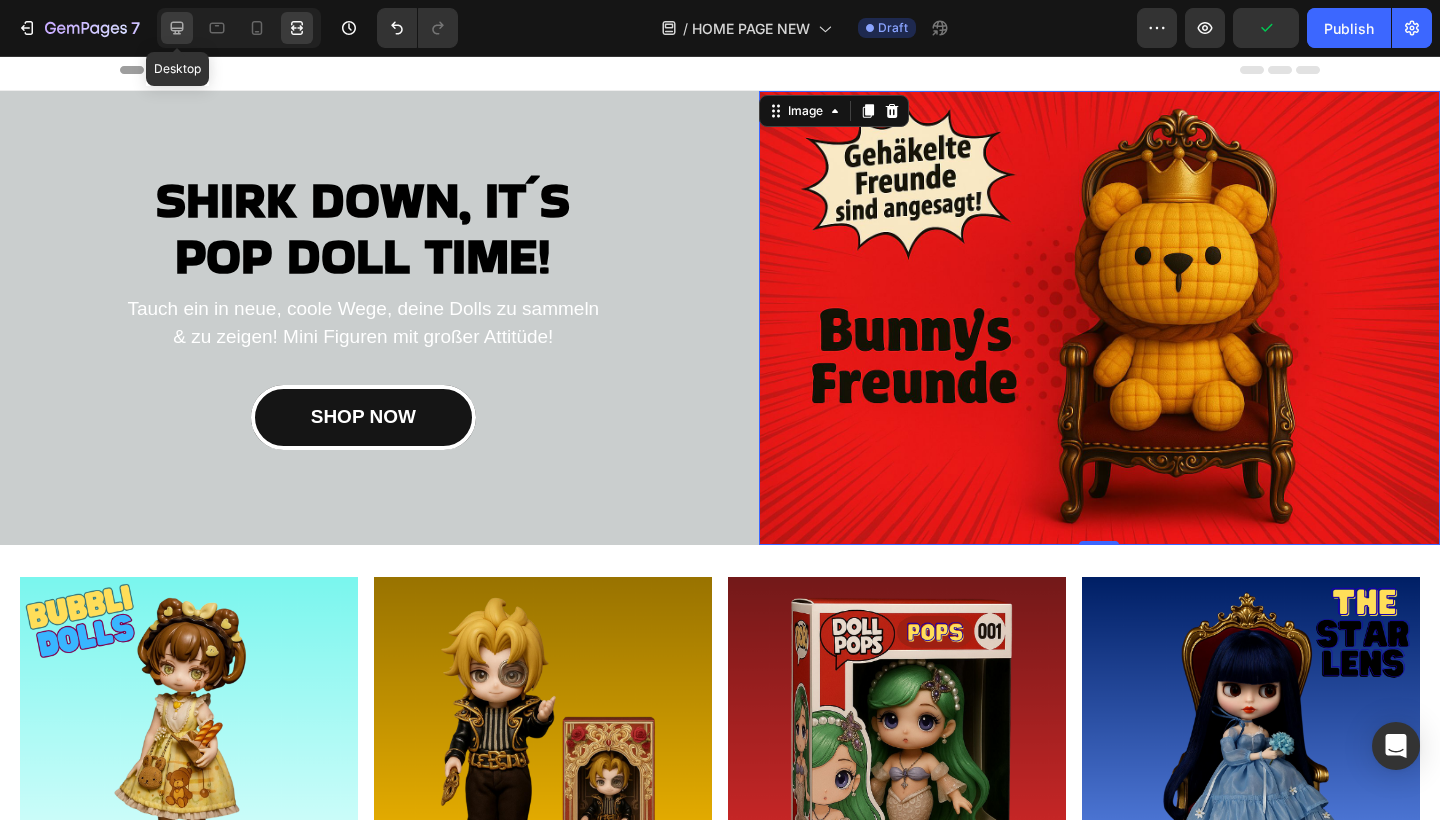 click 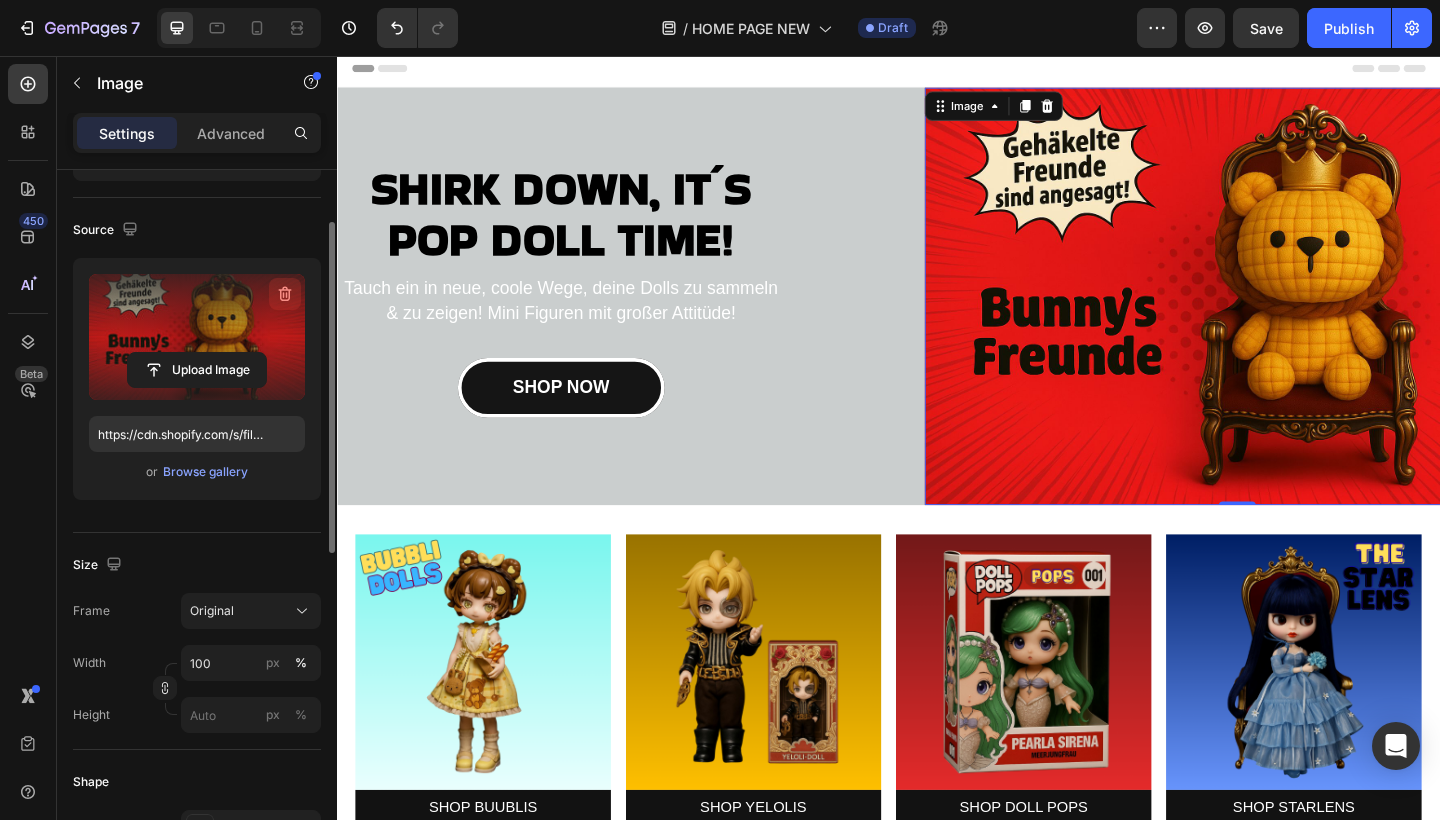 scroll, scrollTop: 117, scrollLeft: 0, axis: vertical 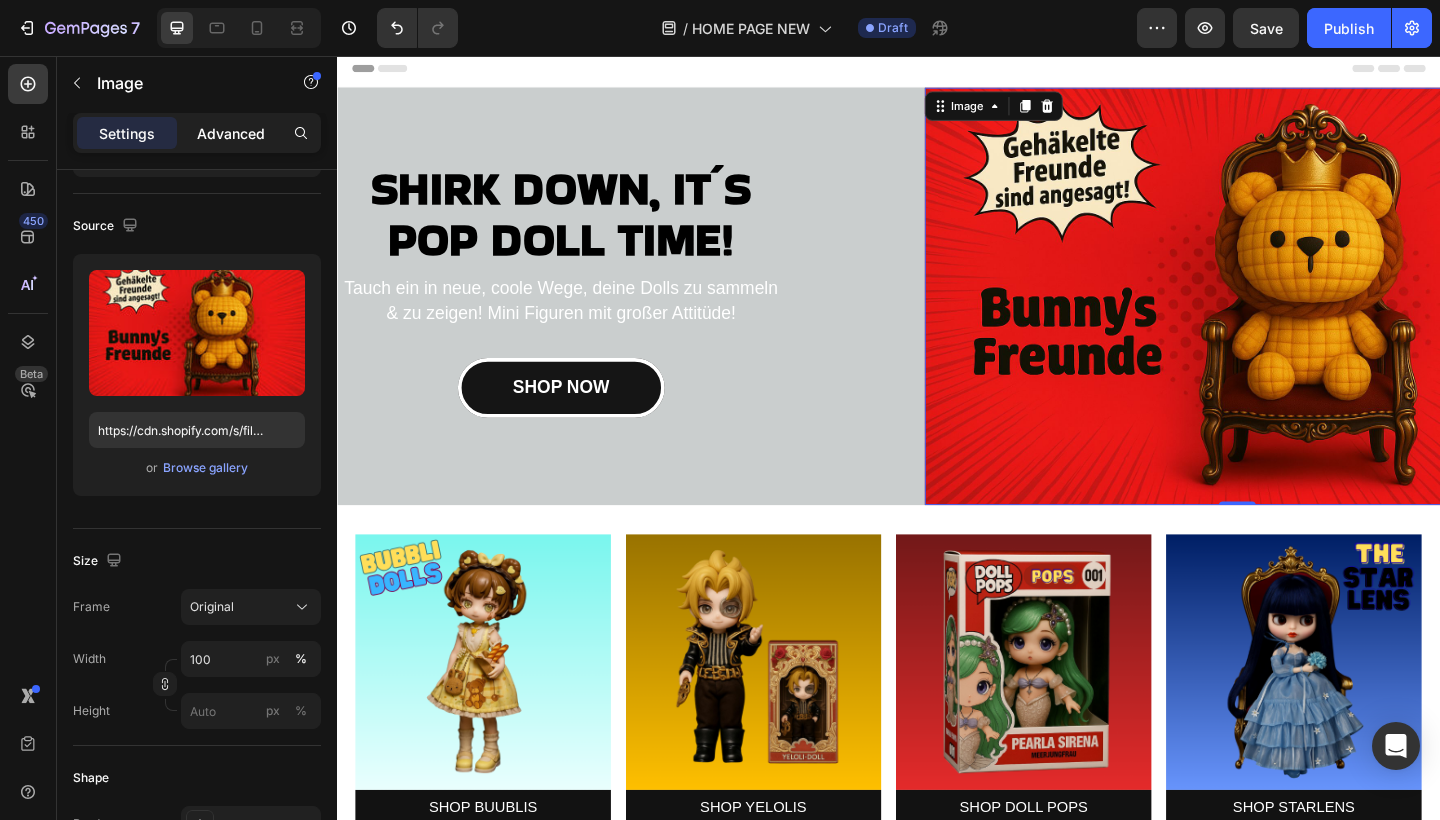 click on "Advanced" at bounding box center (231, 133) 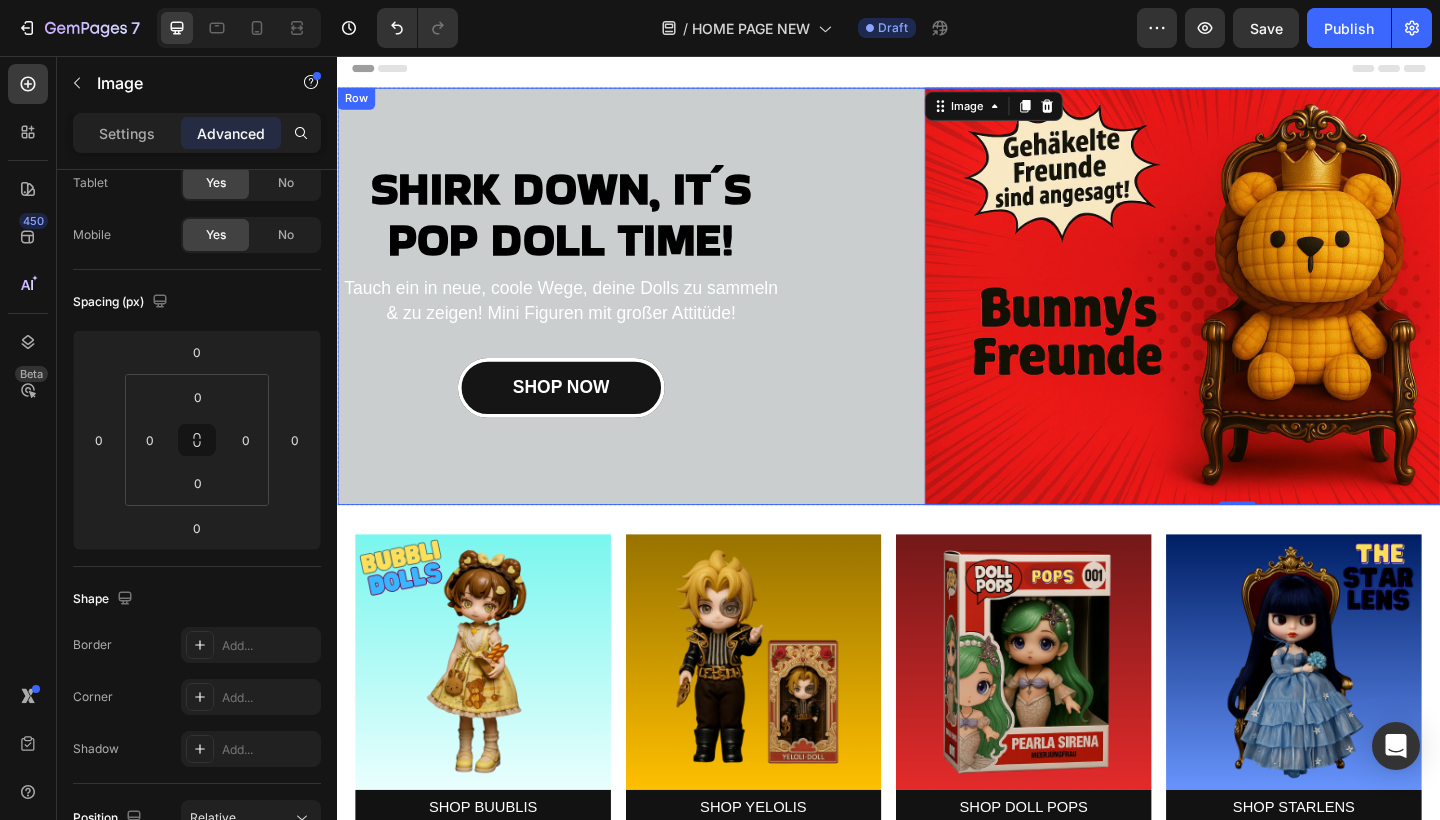 click on "Image   0" at bounding box center [1196, 318] 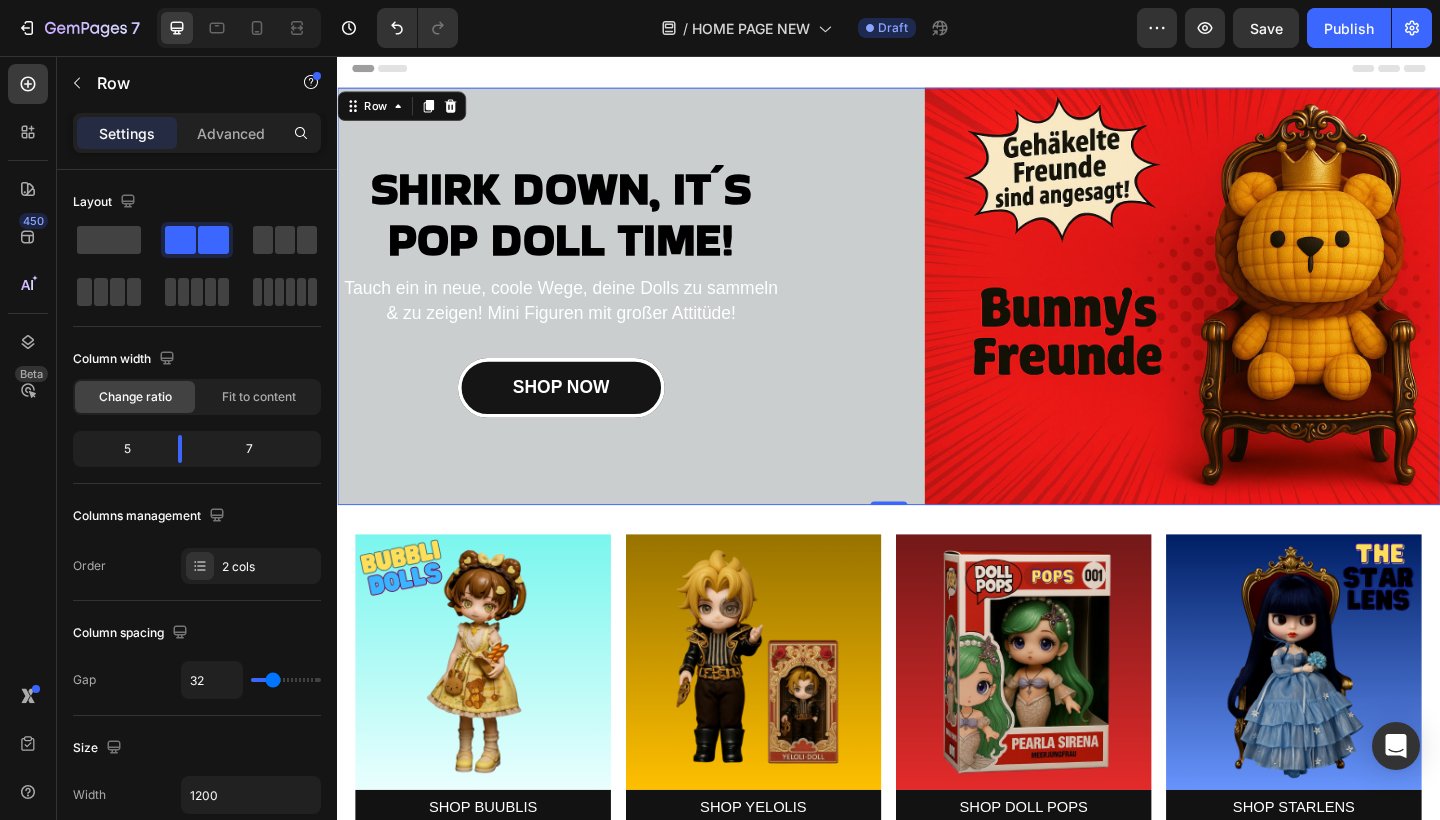 click on "Image" at bounding box center (1196, 318) 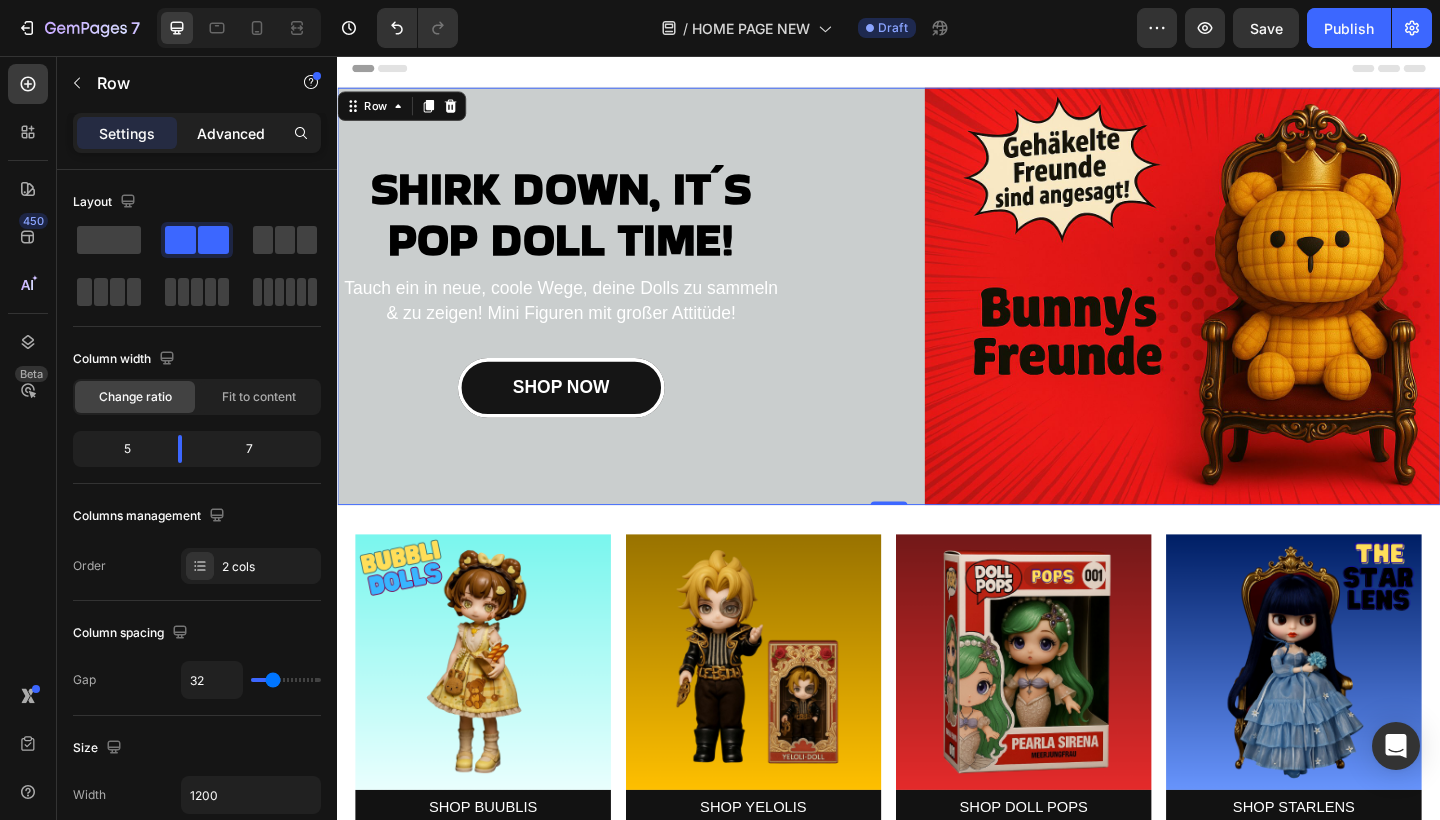 click on "Advanced" at bounding box center (231, 133) 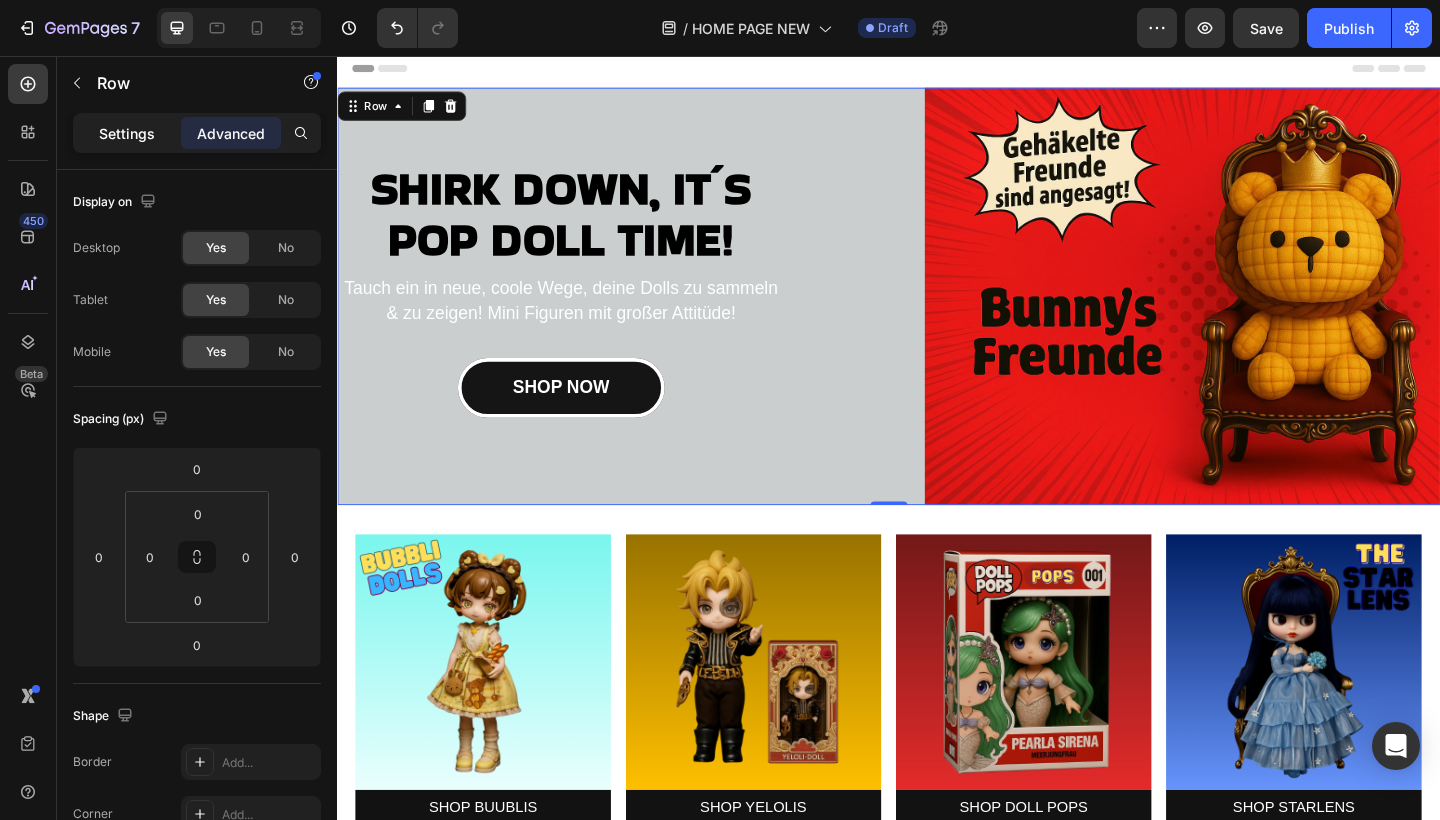 click on "Settings" at bounding box center (127, 133) 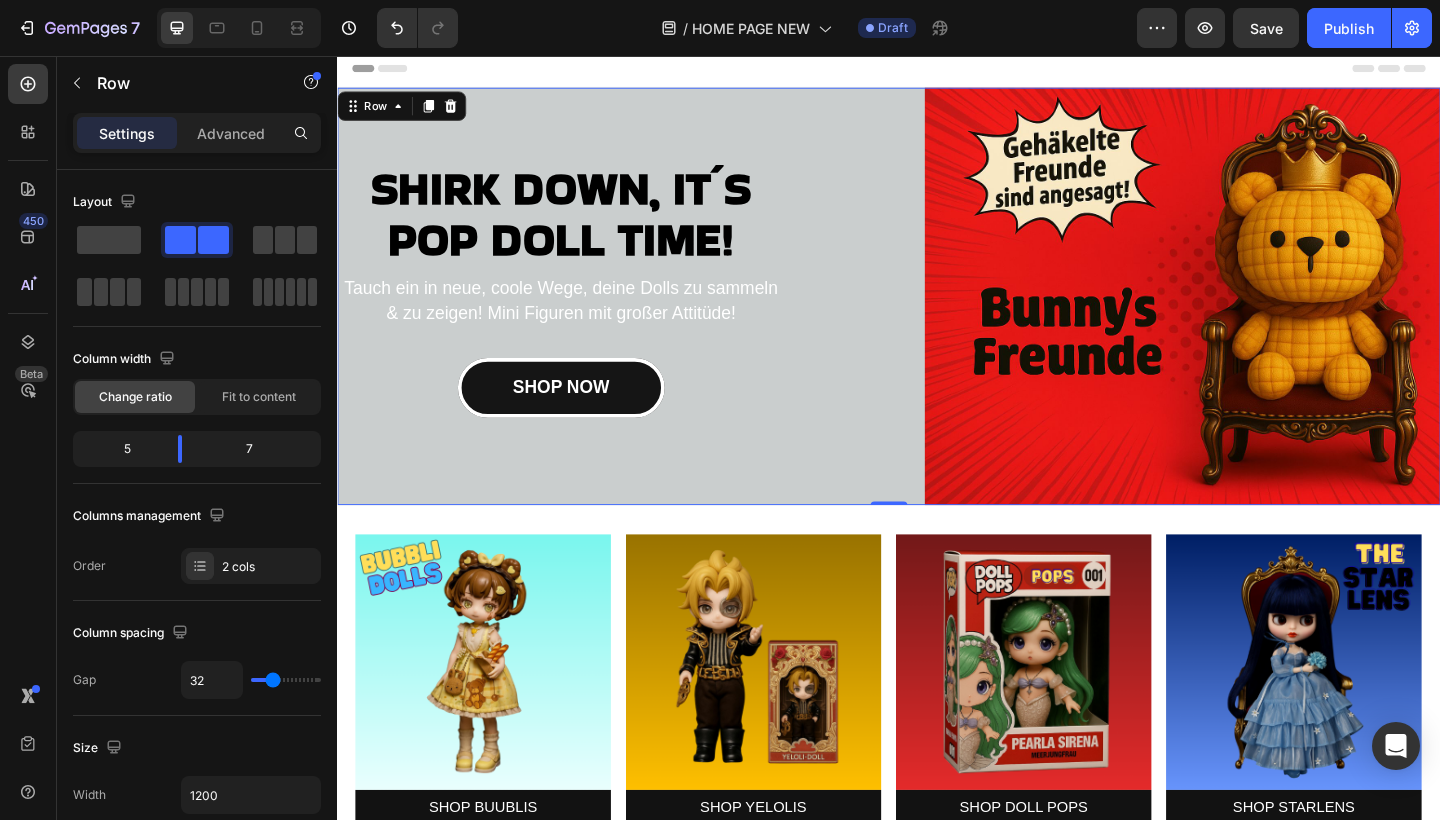 click on "SHIRK DOWN, IT´S POP DOLL TIME! Heading Tauch ein in neue, coole Wege, deine Dolls zu sammeln & zu zeigen! Mini Figuren mit großer Attitüde! Text block SHOP NOW Button" at bounding box center [580, 318] 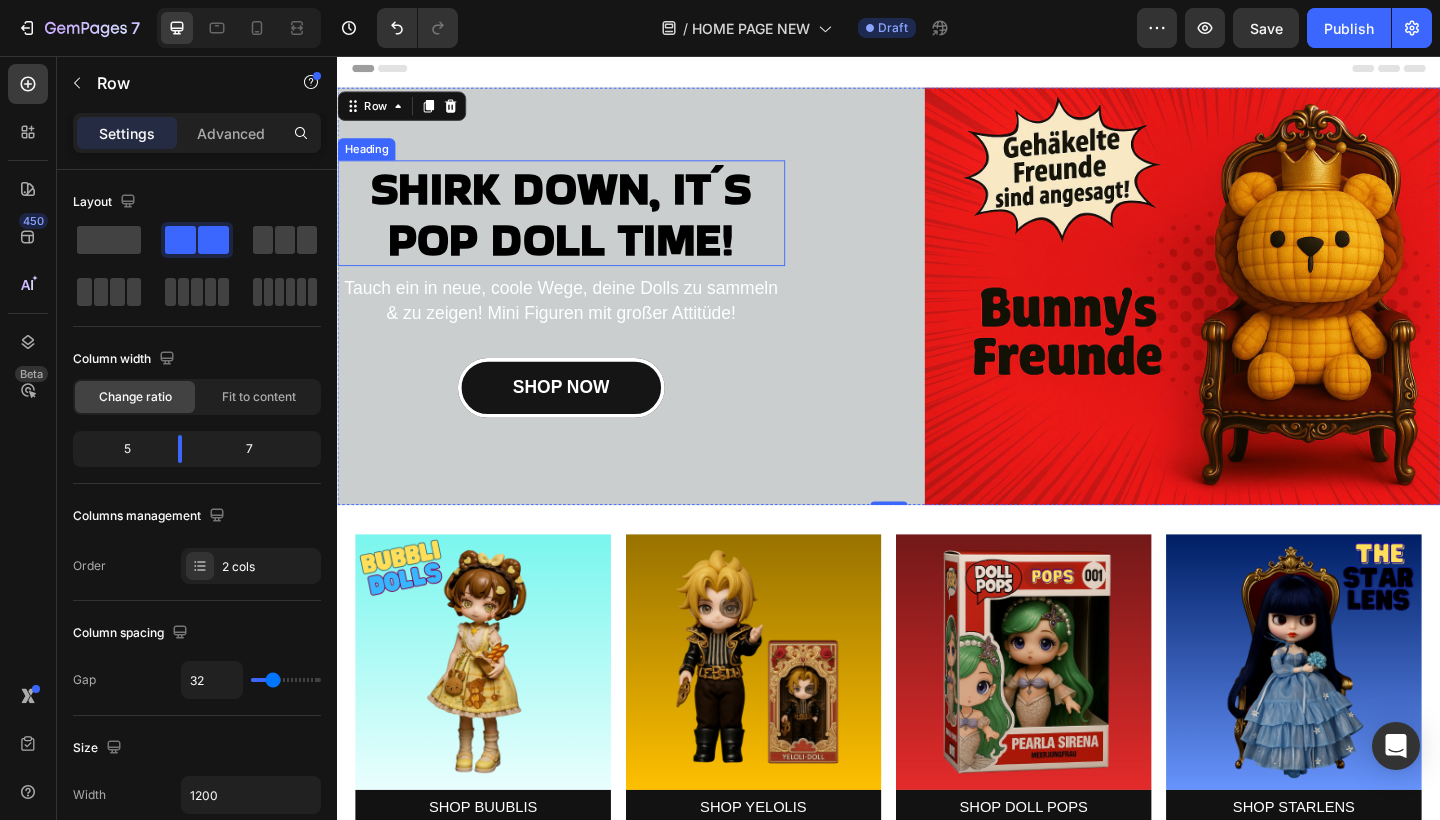 click on "SHIRK DOWN, IT´S POP DOLL TIME!" at bounding box center [580, 227] 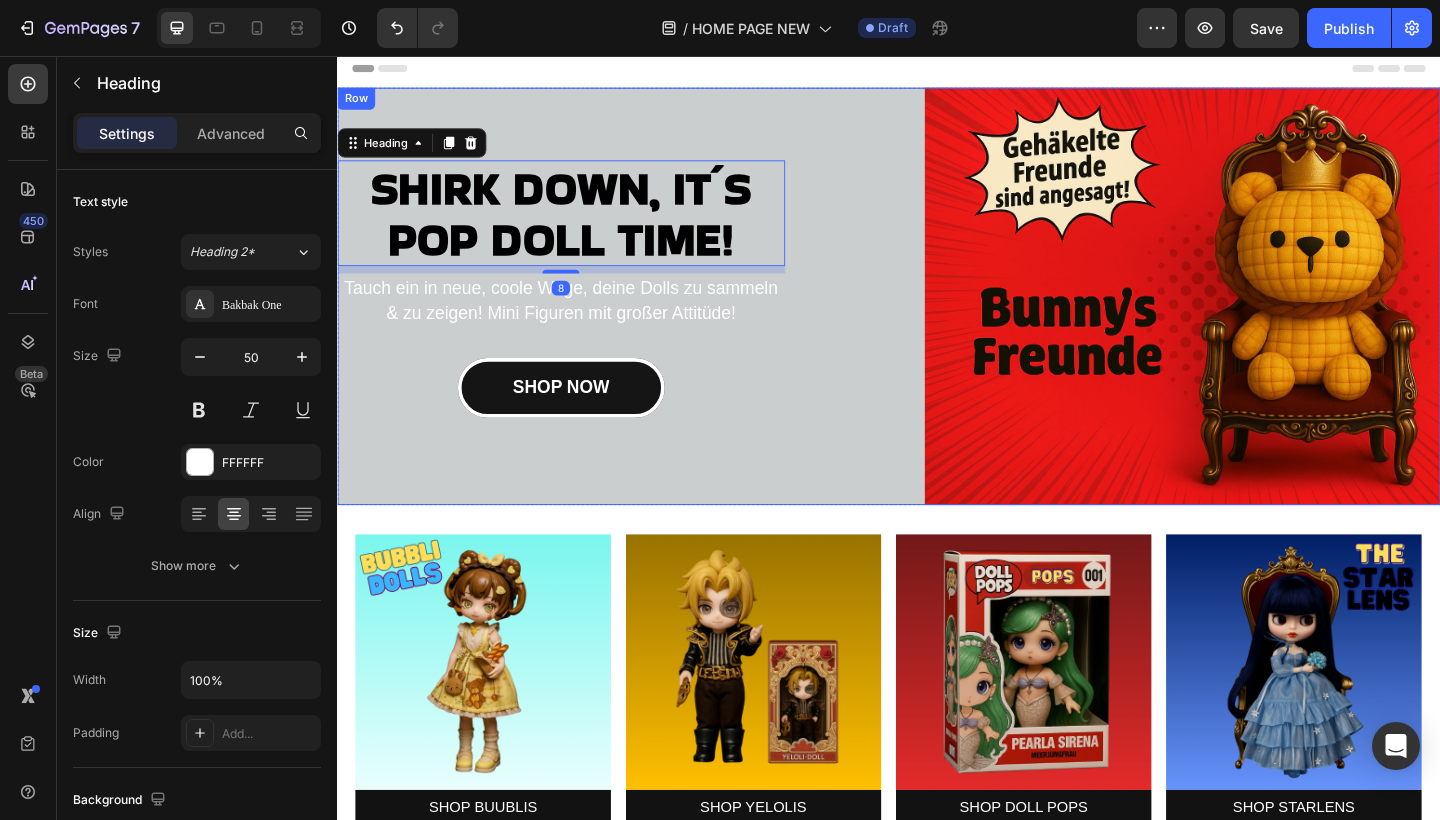 click on "Image" at bounding box center [1196, 318] 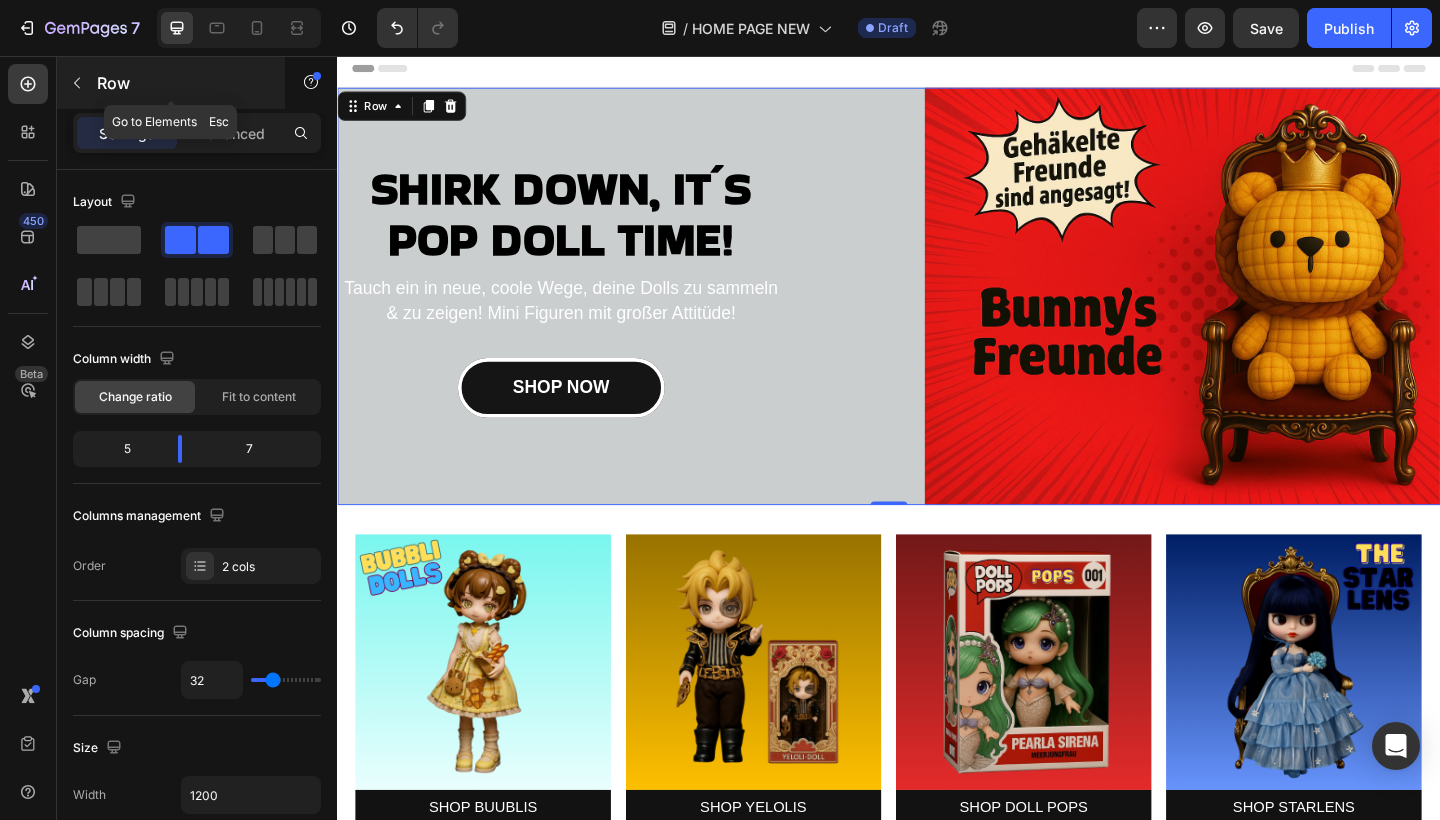 click 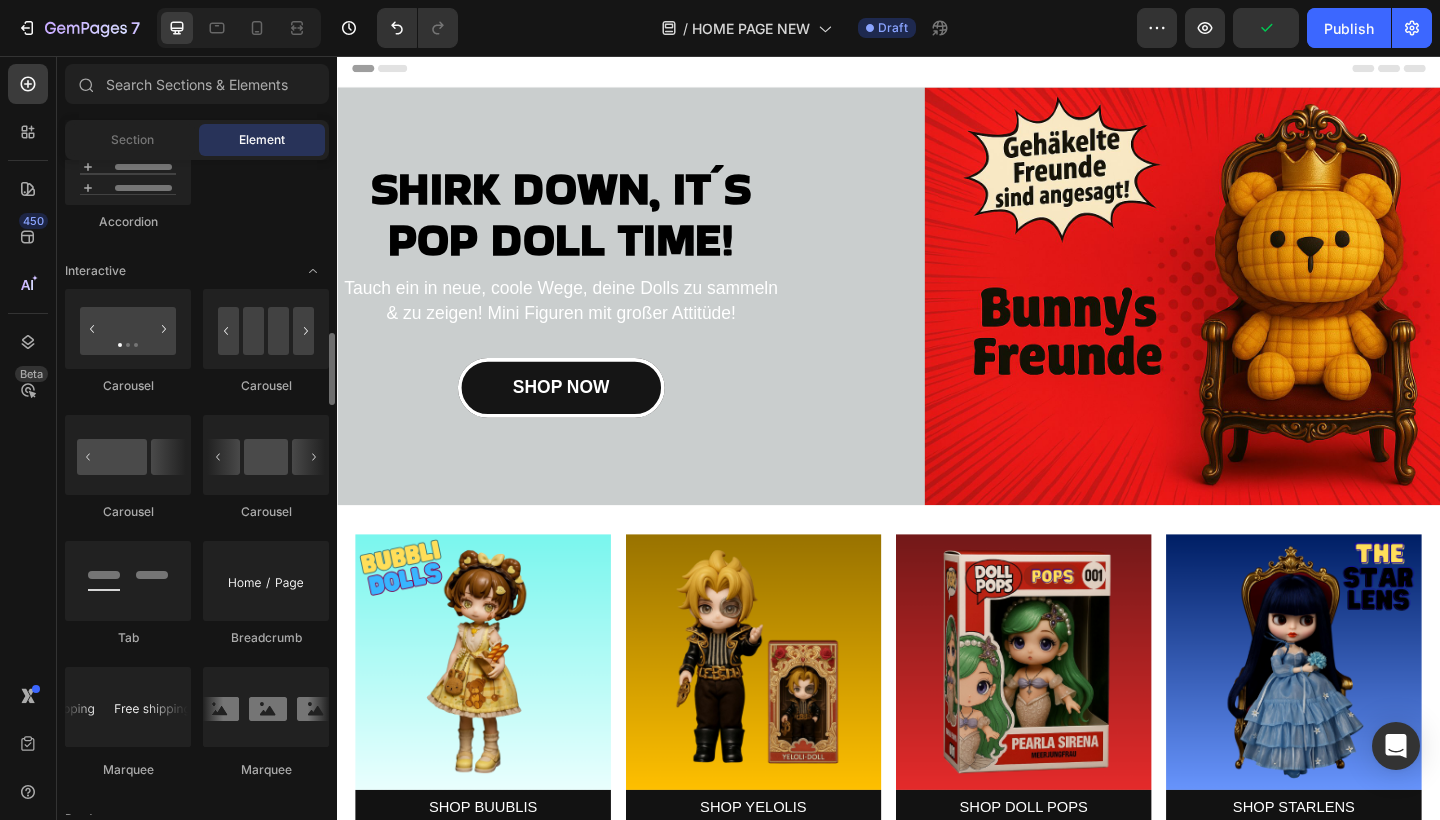 scroll, scrollTop: 1871, scrollLeft: 0, axis: vertical 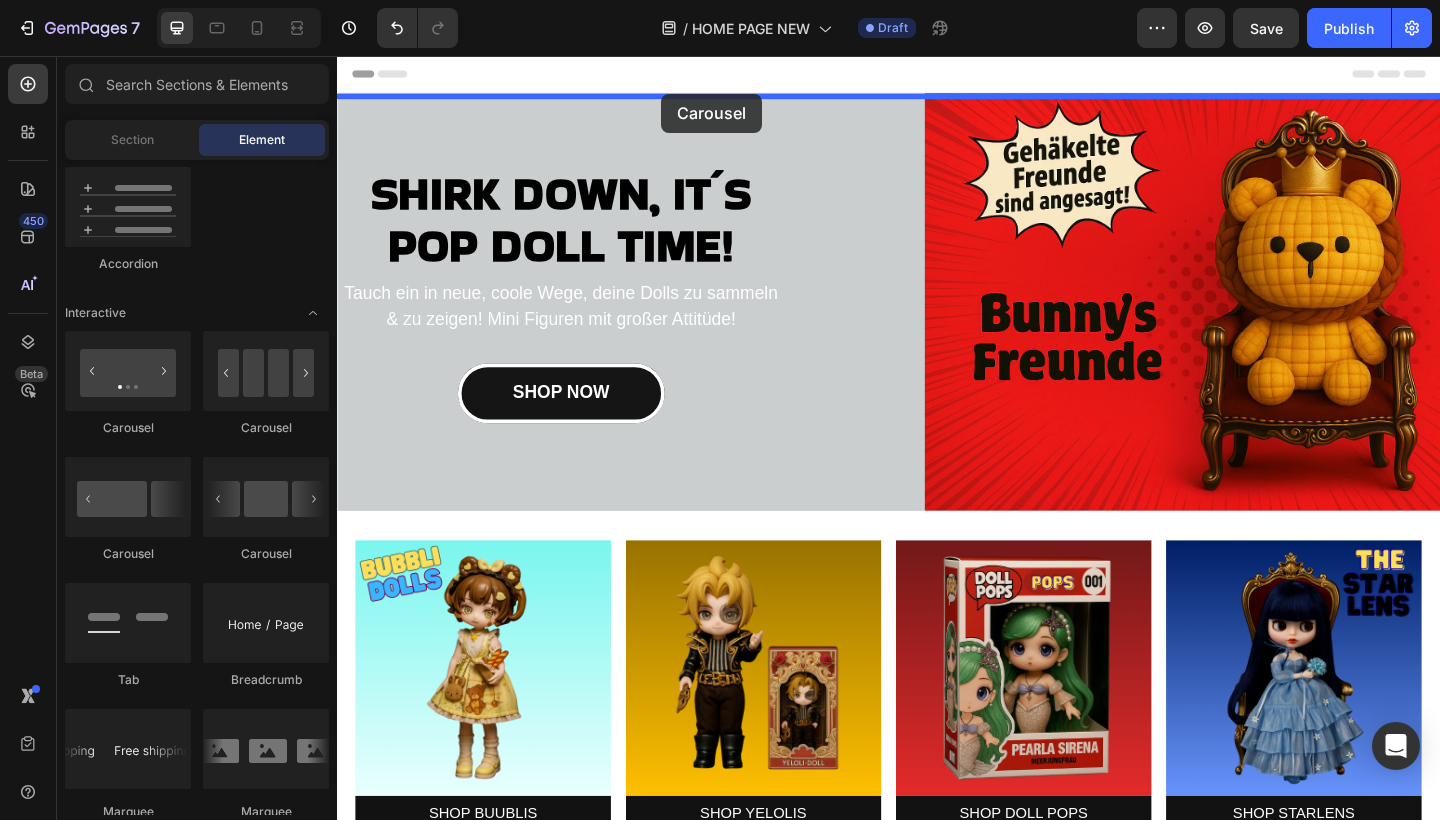 drag, startPoint x: 478, startPoint y: 436, endPoint x: 689, endPoint y: 97, distance: 399.30188 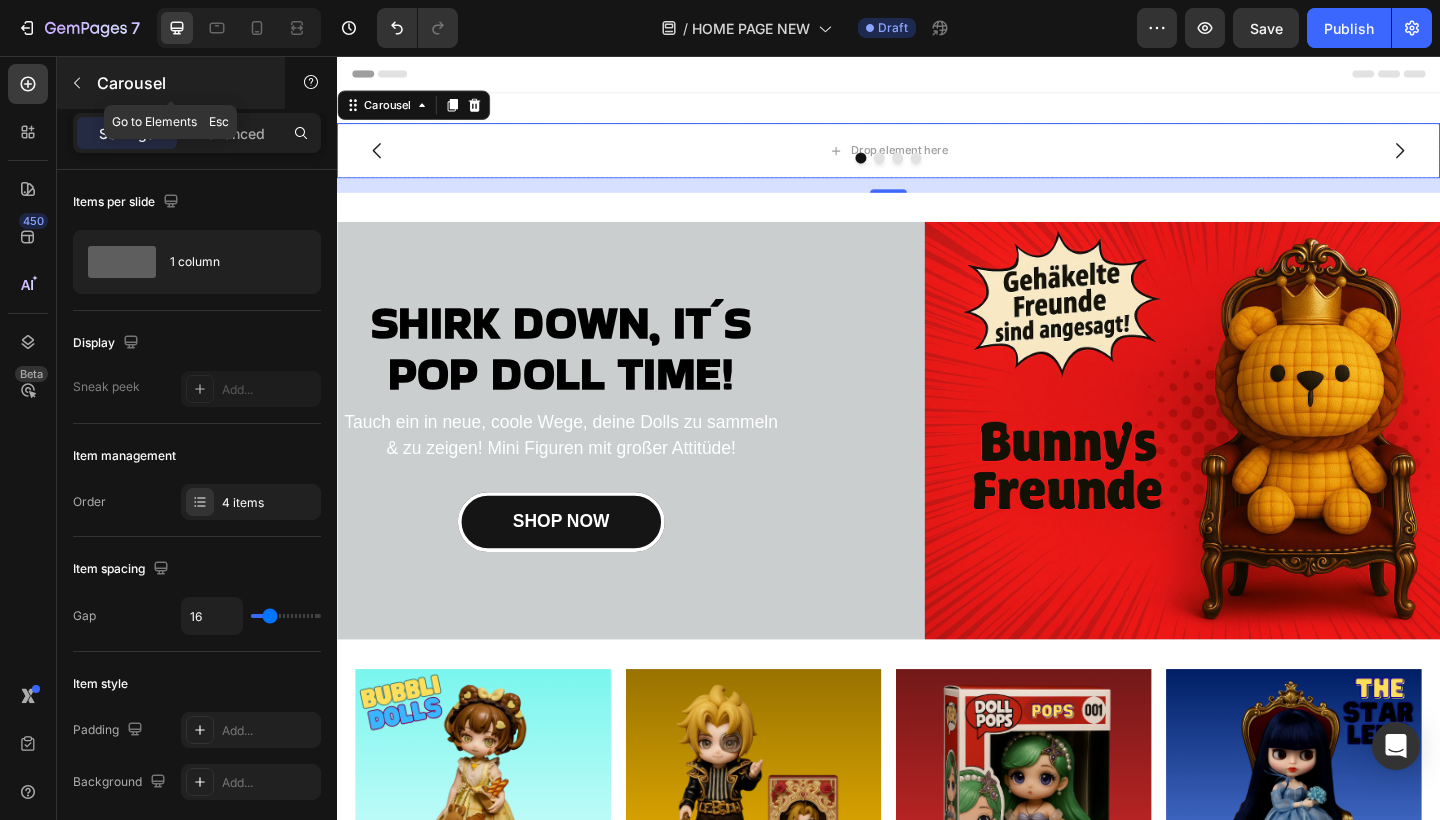 click on "Carousel" at bounding box center [182, 83] 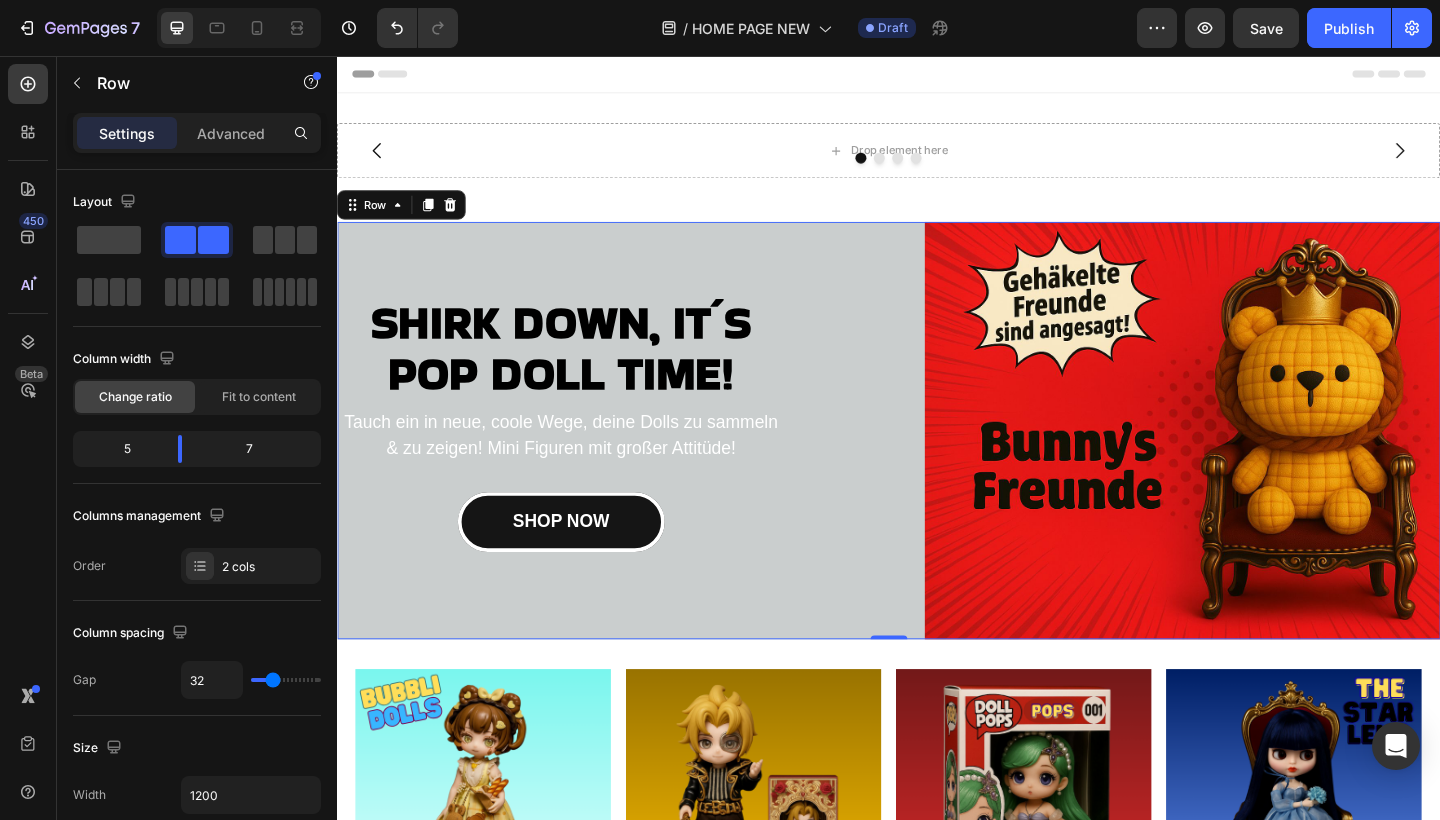 click on "Image" at bounding box center [1196, 464] 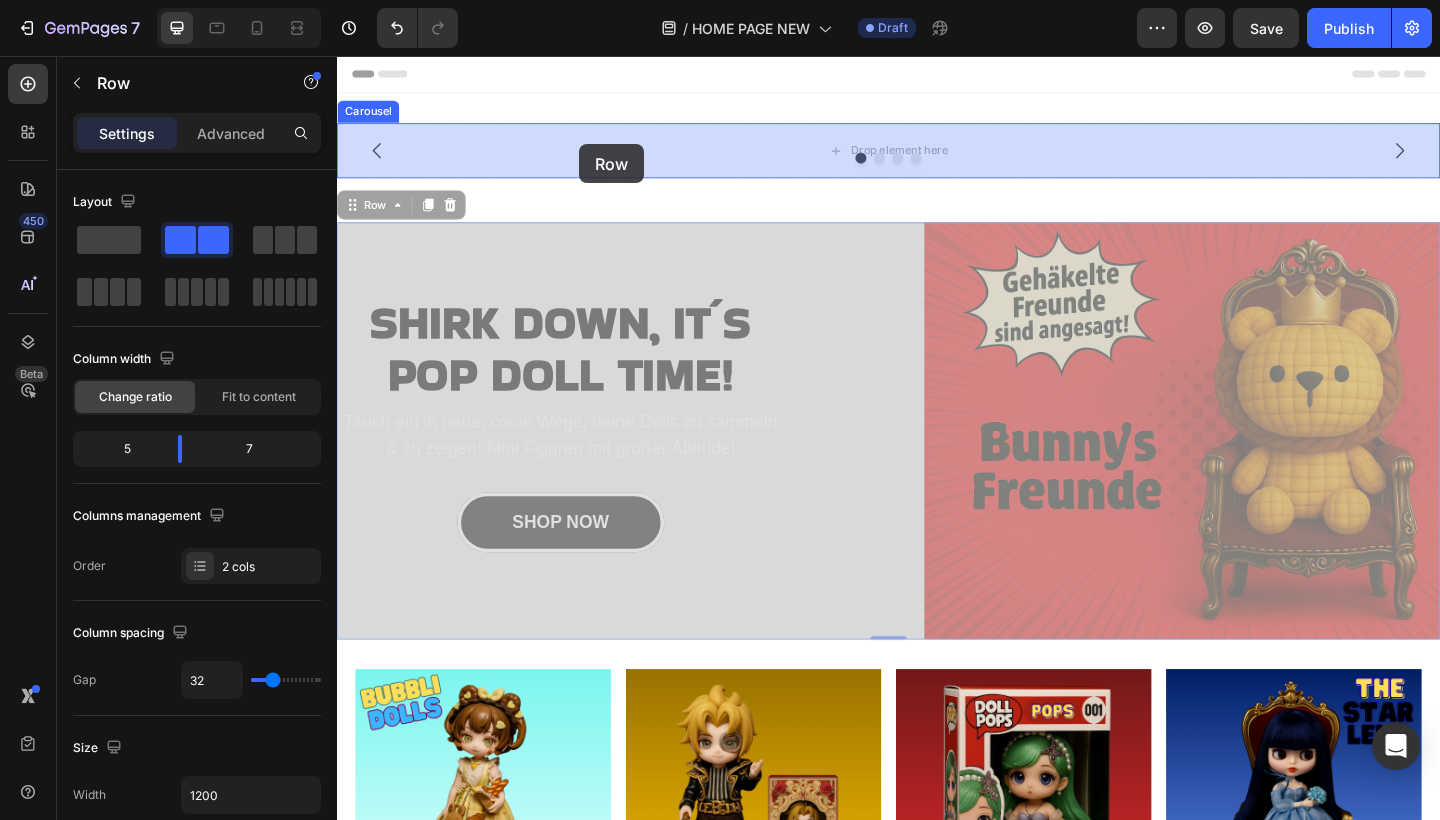 drag, startPoint x: 351, startPoint y: 224, endPoint x: 600, endPoint y: 152, distance: 259.20068 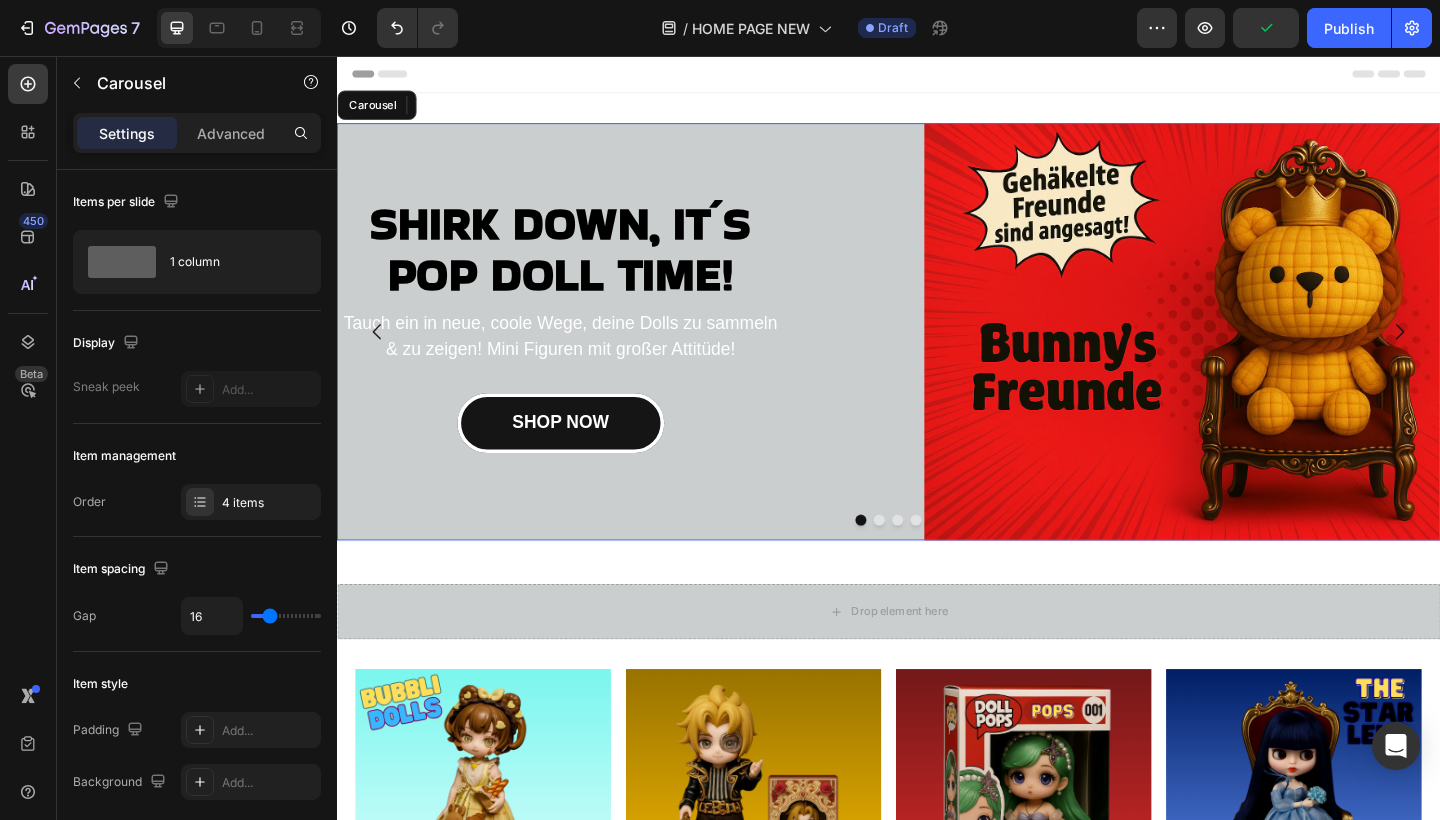 click at bounding box center (927, 561) 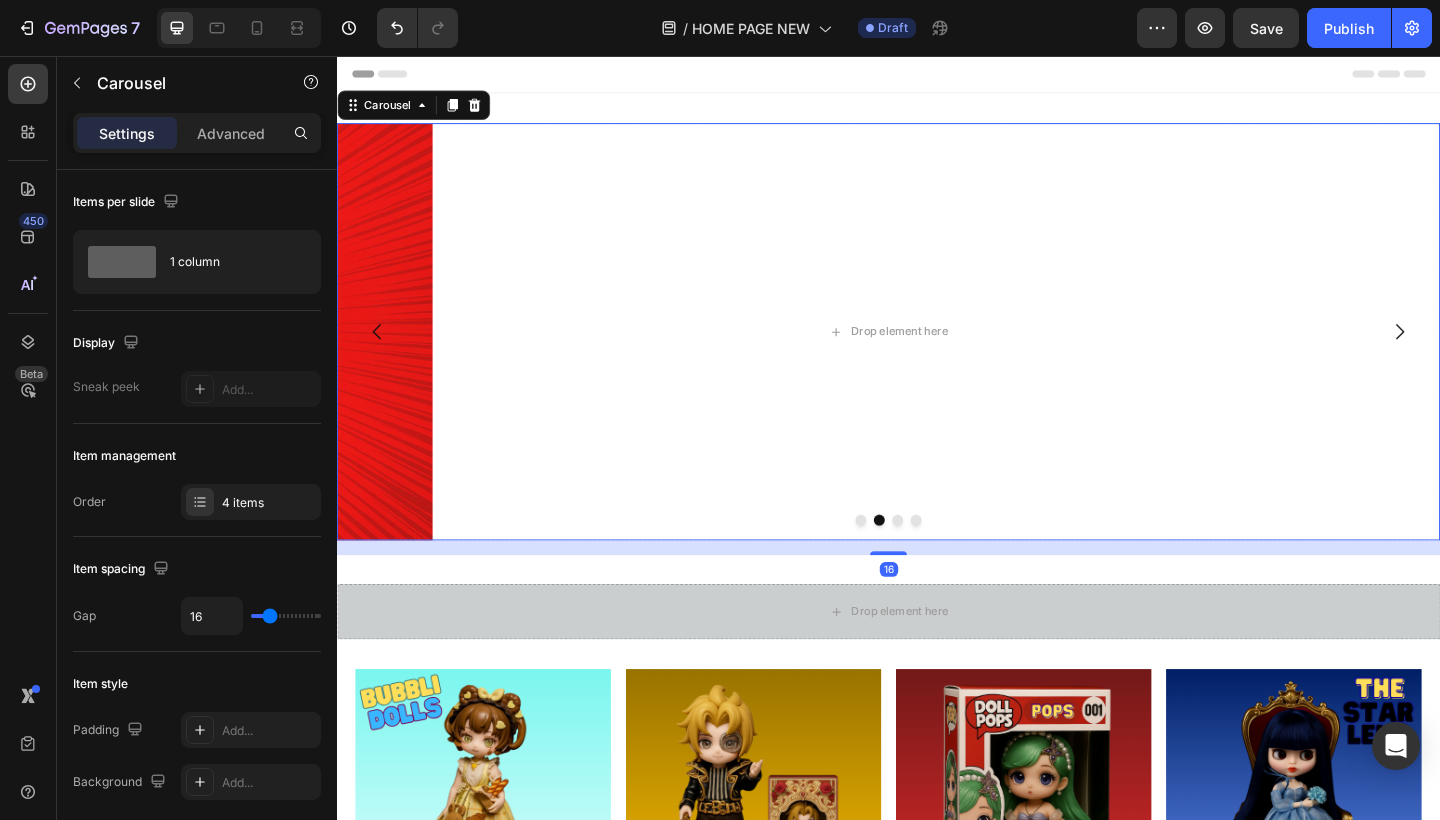 click at bounding box center (907, 561) 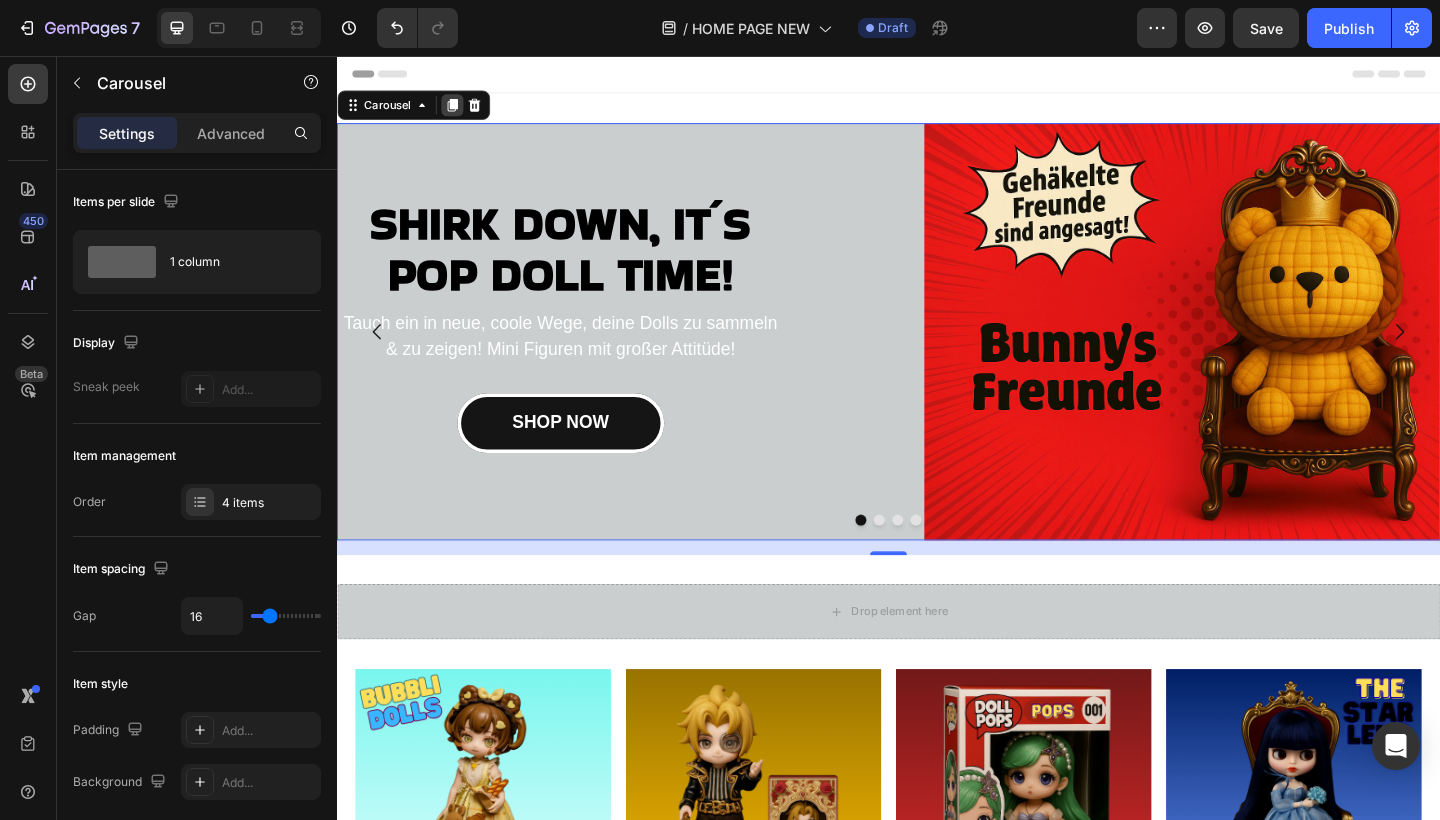 click 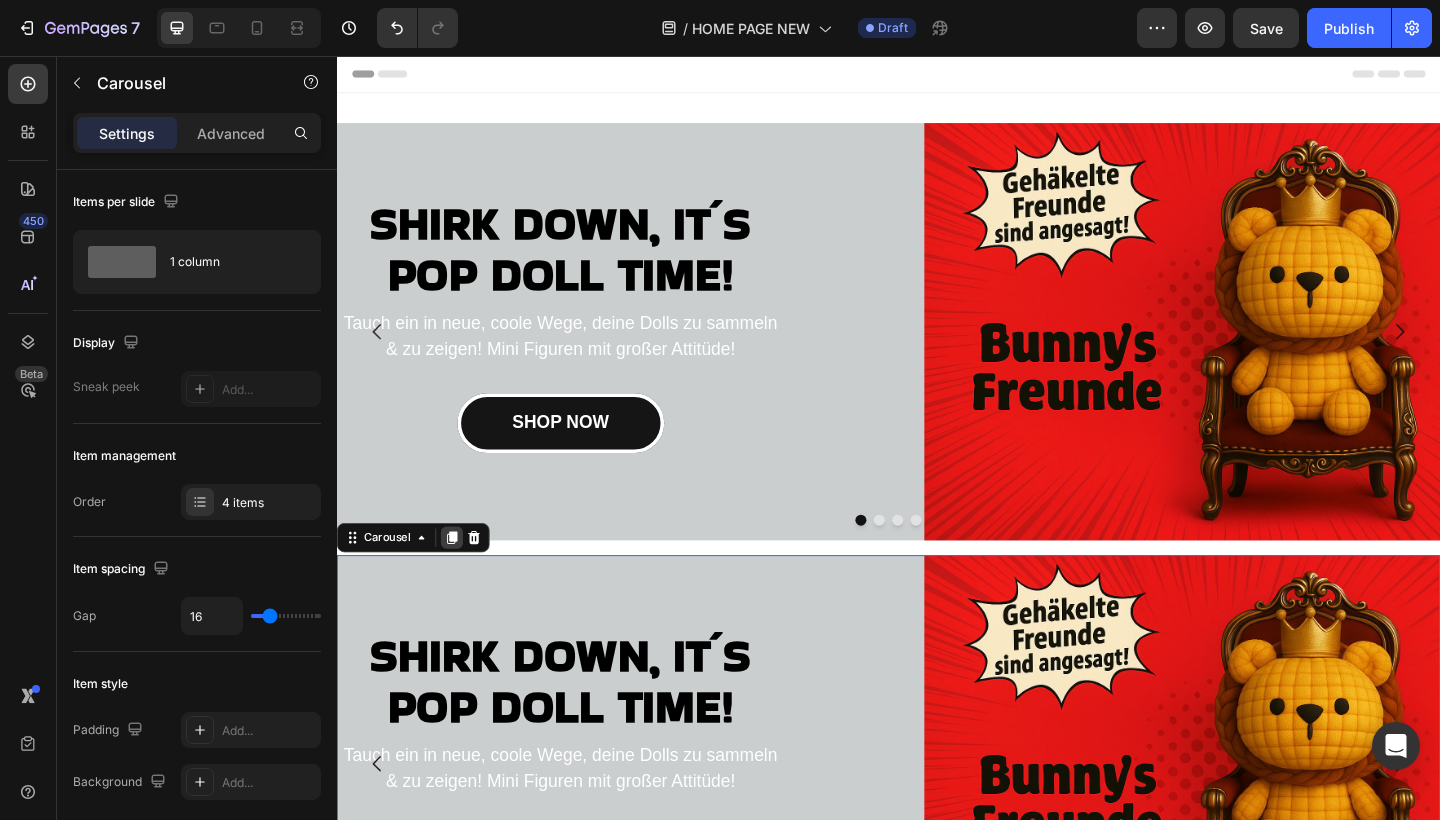 click 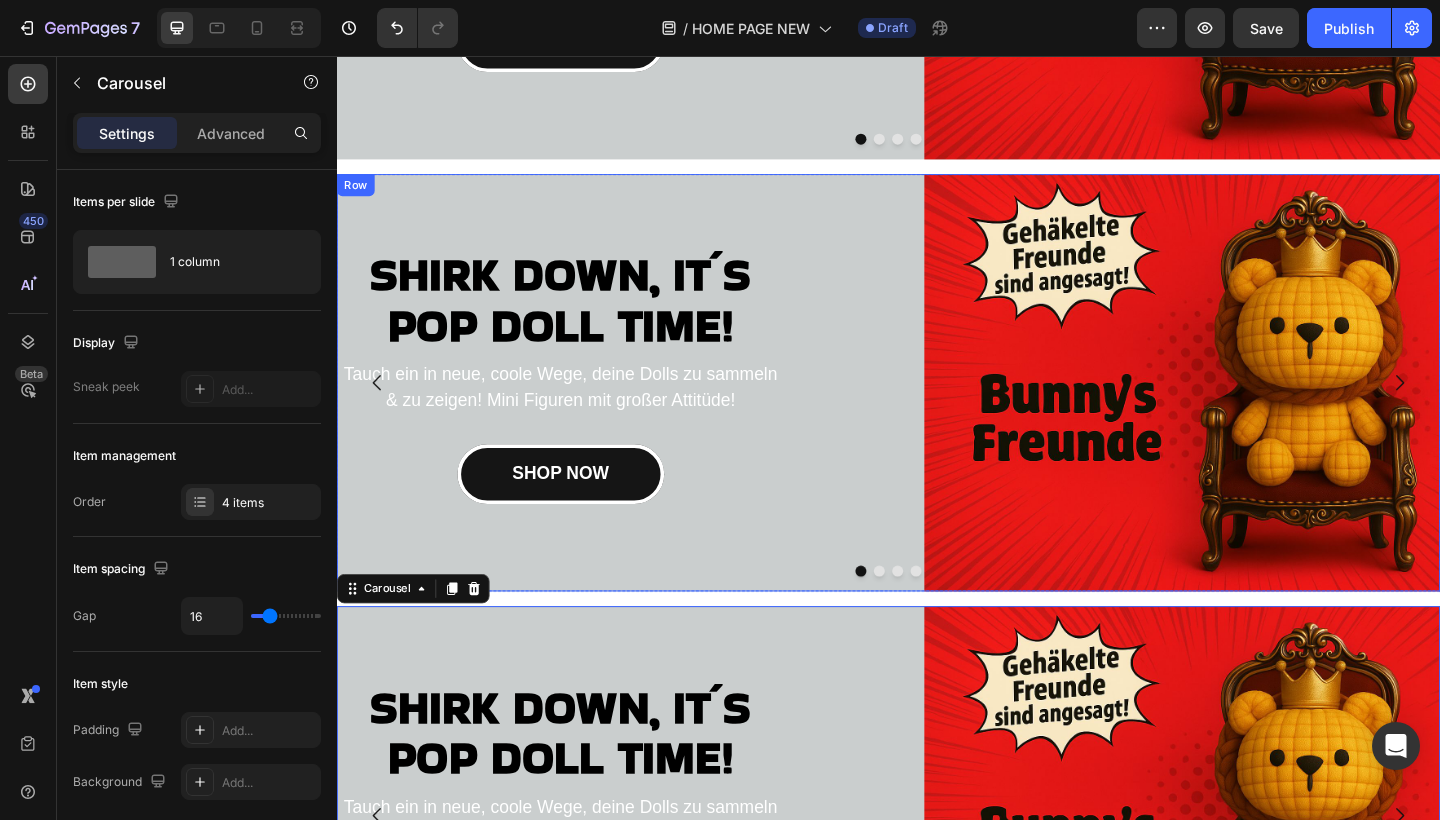 scroll, scrollTop: 387, scrollLeft: 0, axis: vertical 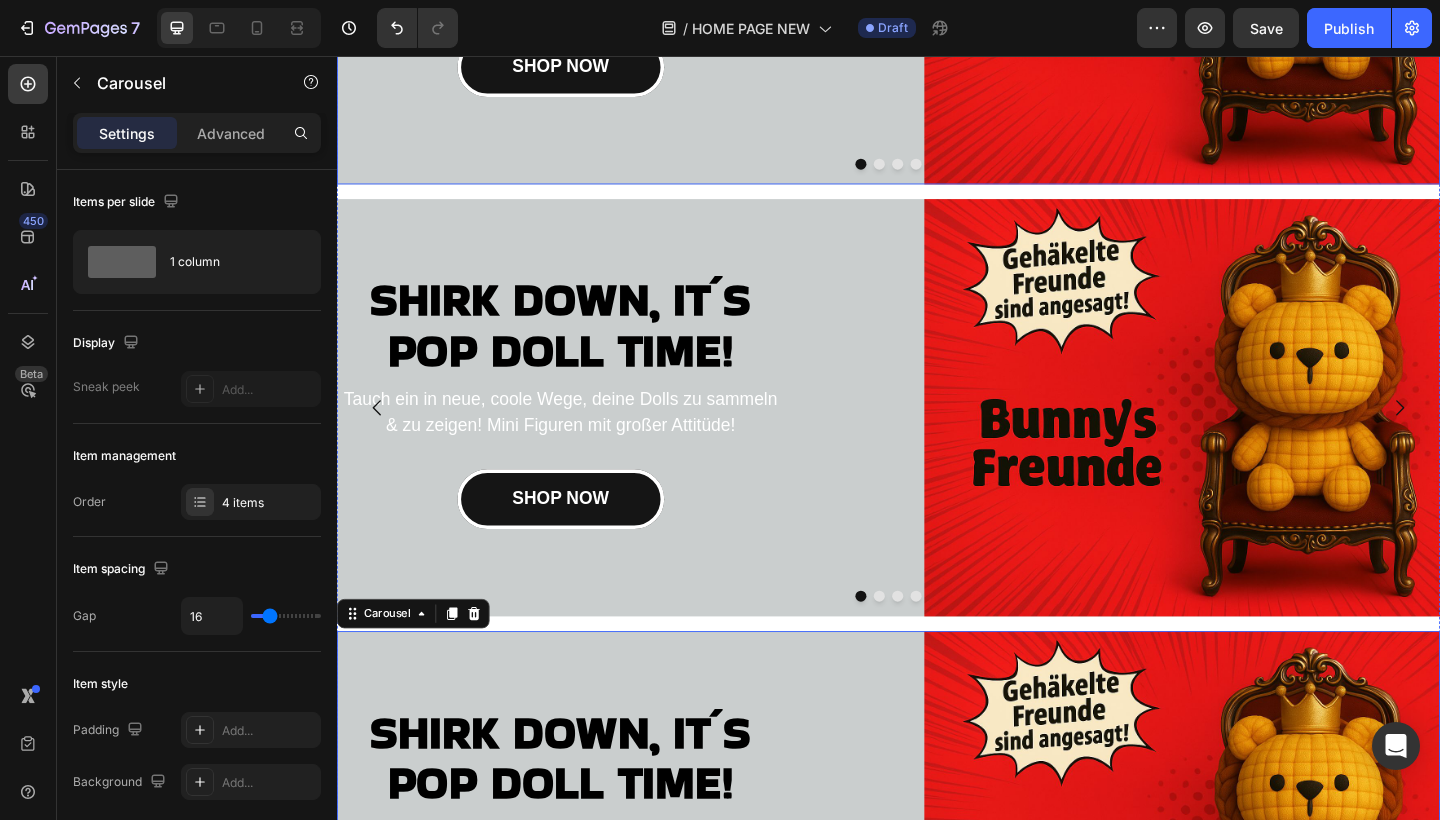 click at bounding box center (927, 174) 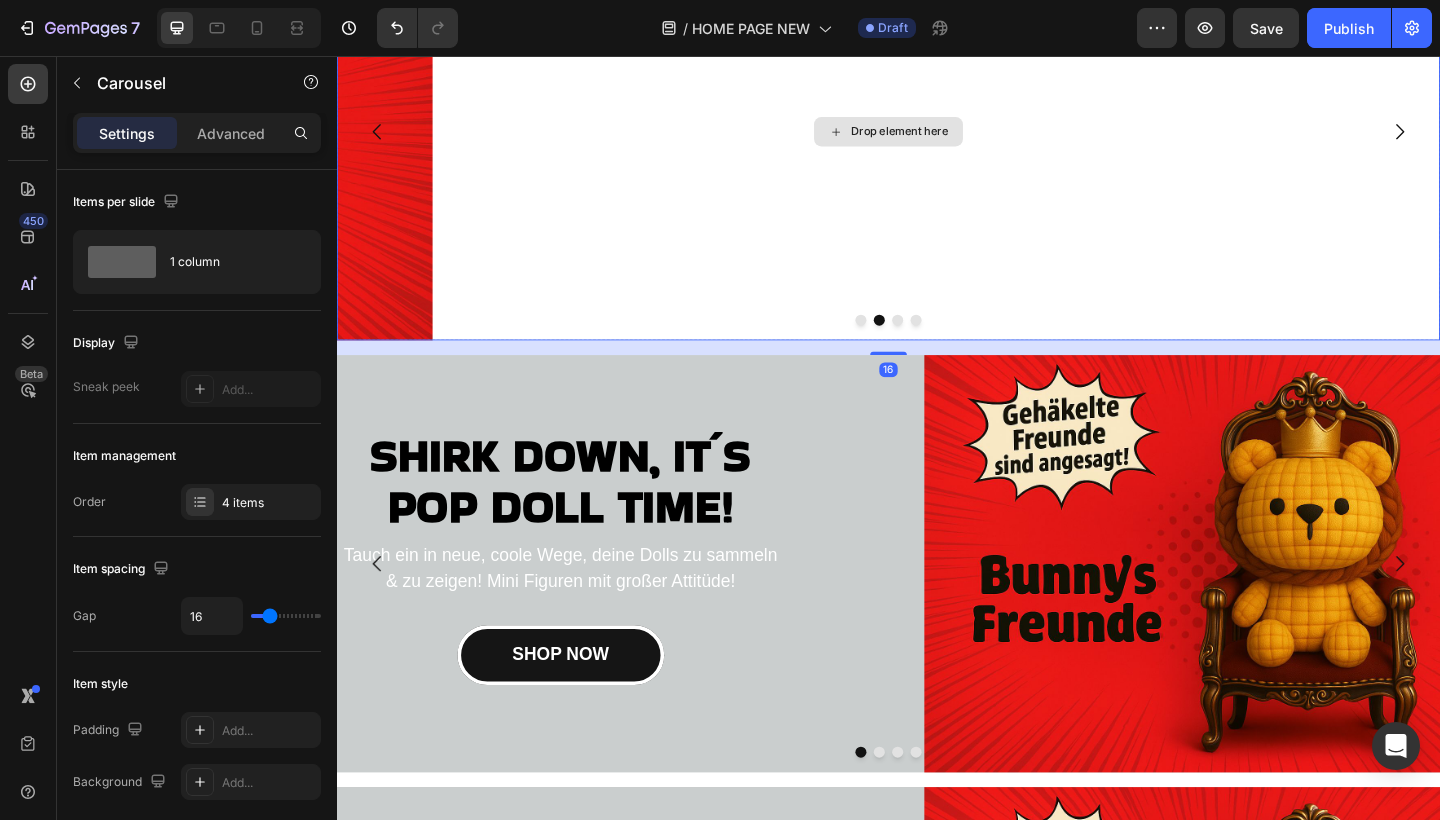 scroll, scrollTop: 206, scrollLeft: 0, axis: vertical 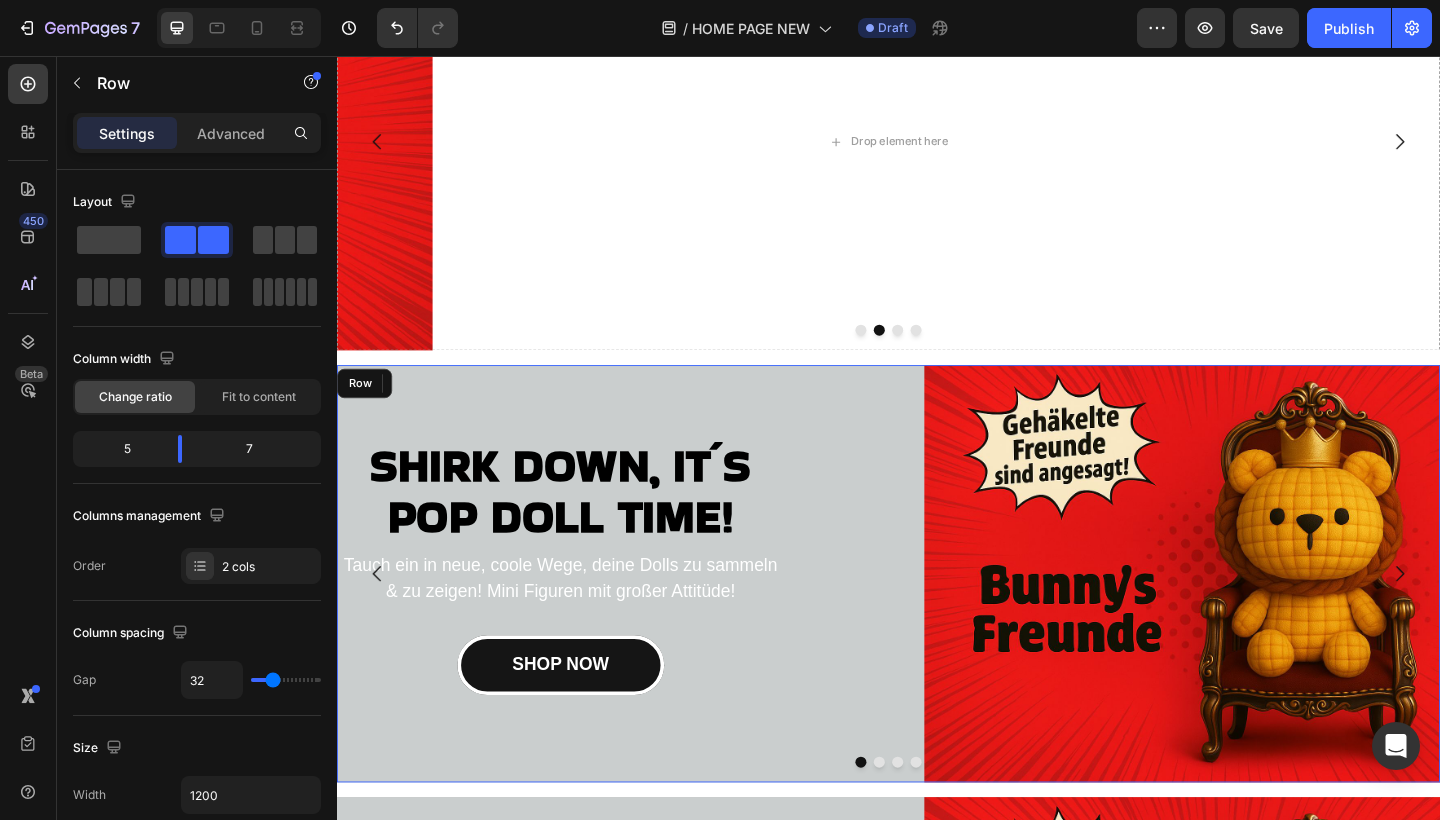 click on "Image" at bounding box center (1196, 620) 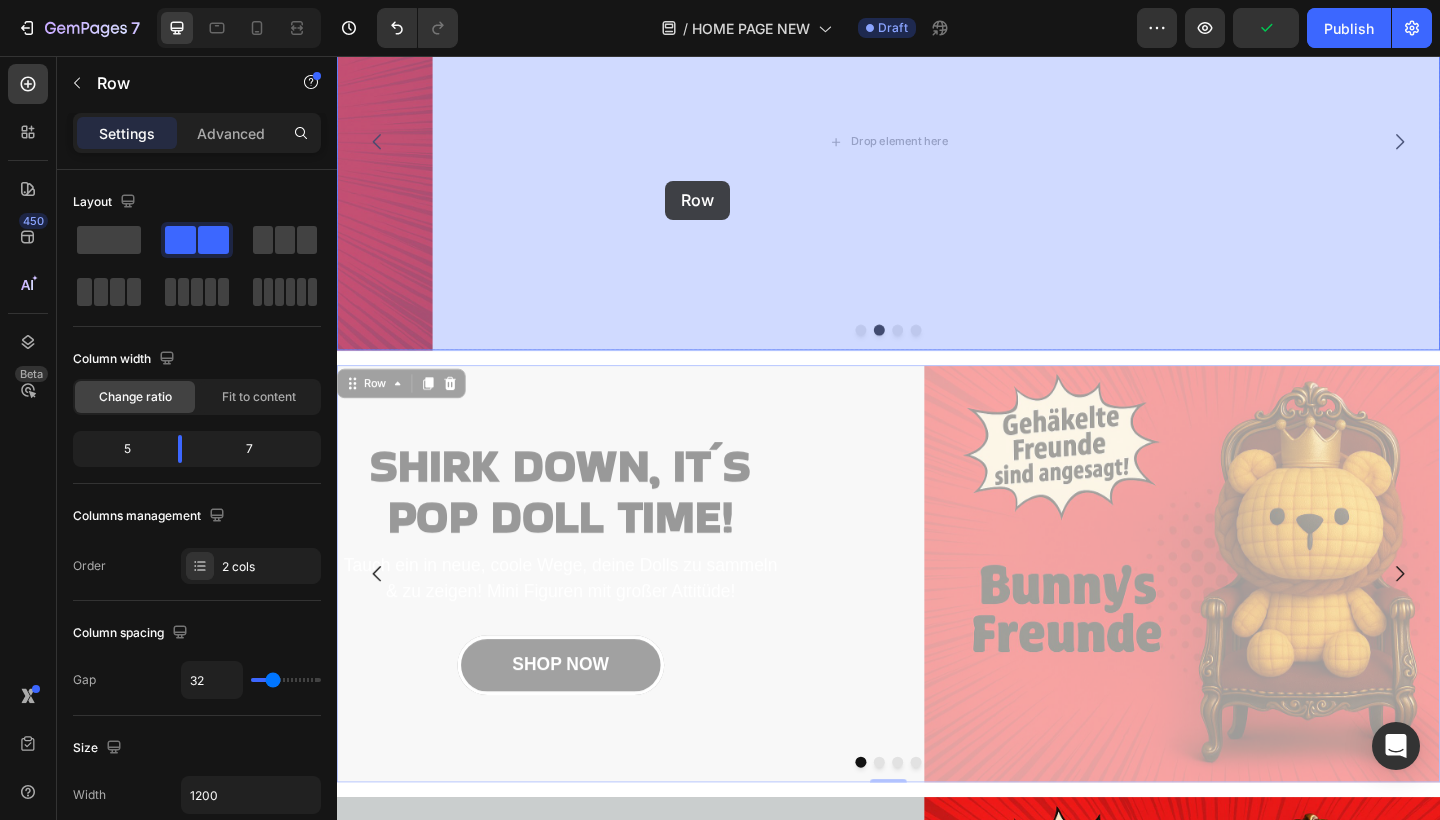 drag, startPoint x: 362, startPoint y: 414, endPoint x: 695, endPoint y: 192, distance: 400.2162 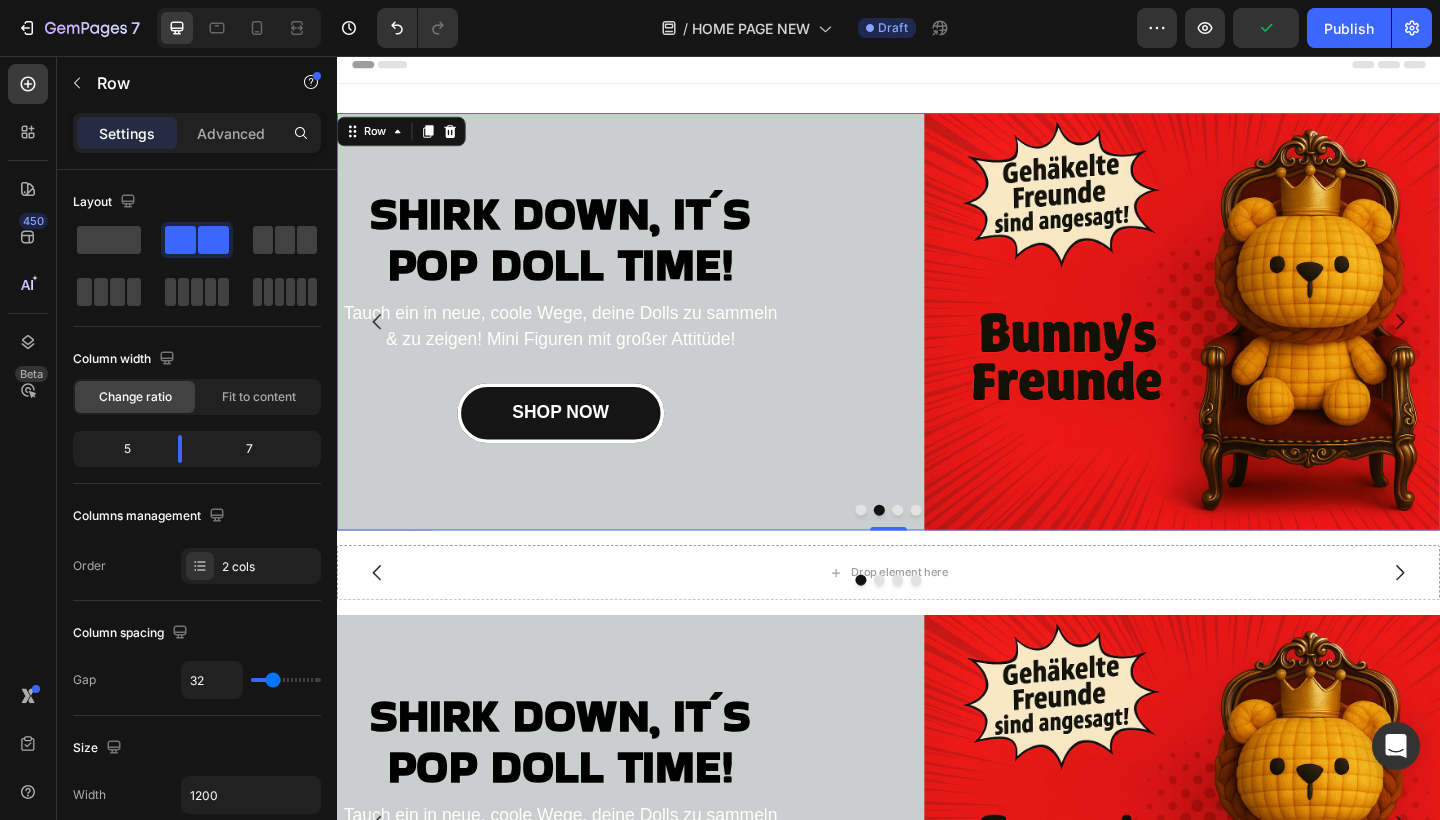 scroll, scrollTop: 3, scrollLeft: 0, axis: vertical 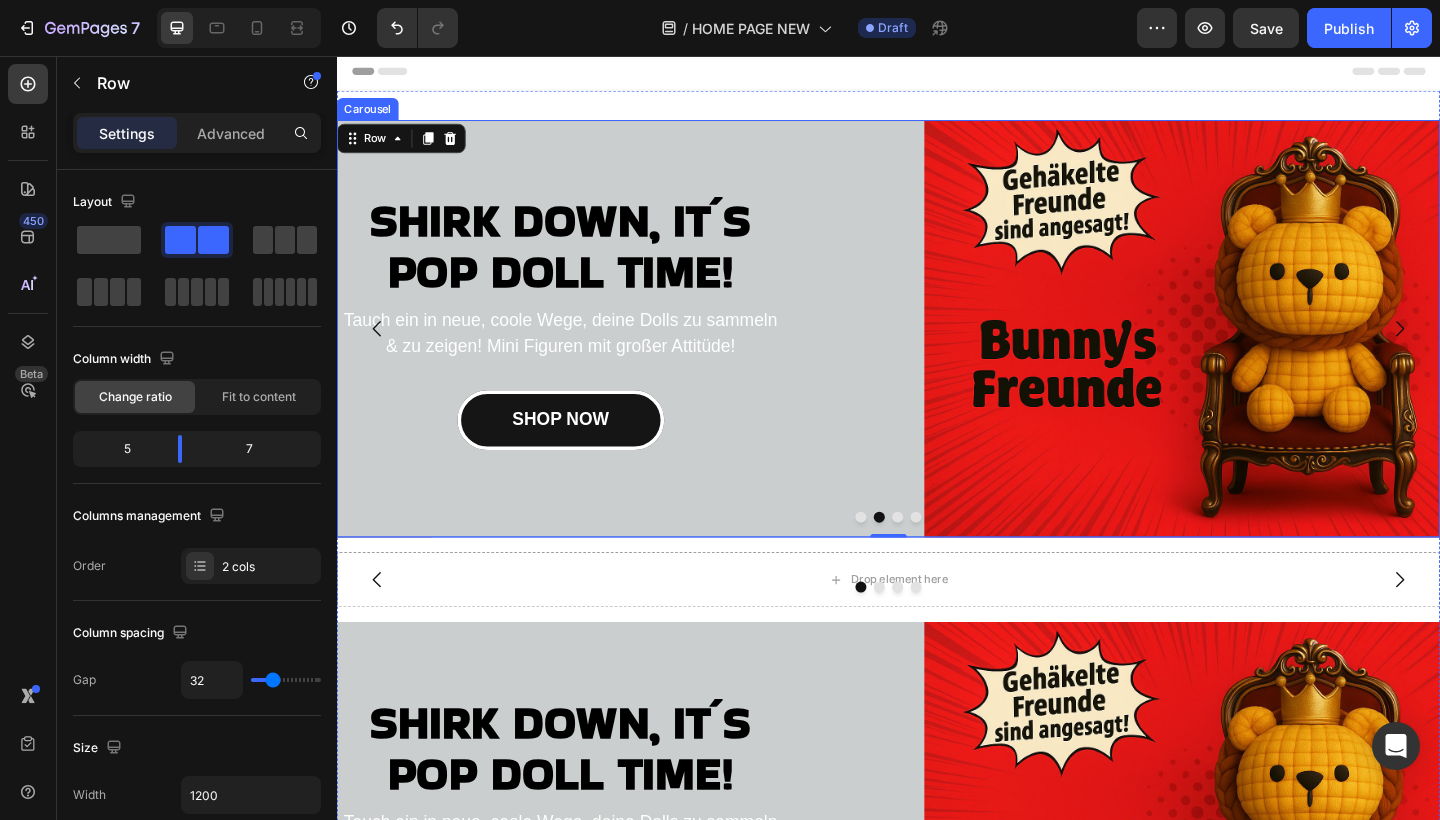 click at bounding box center (907, 558) 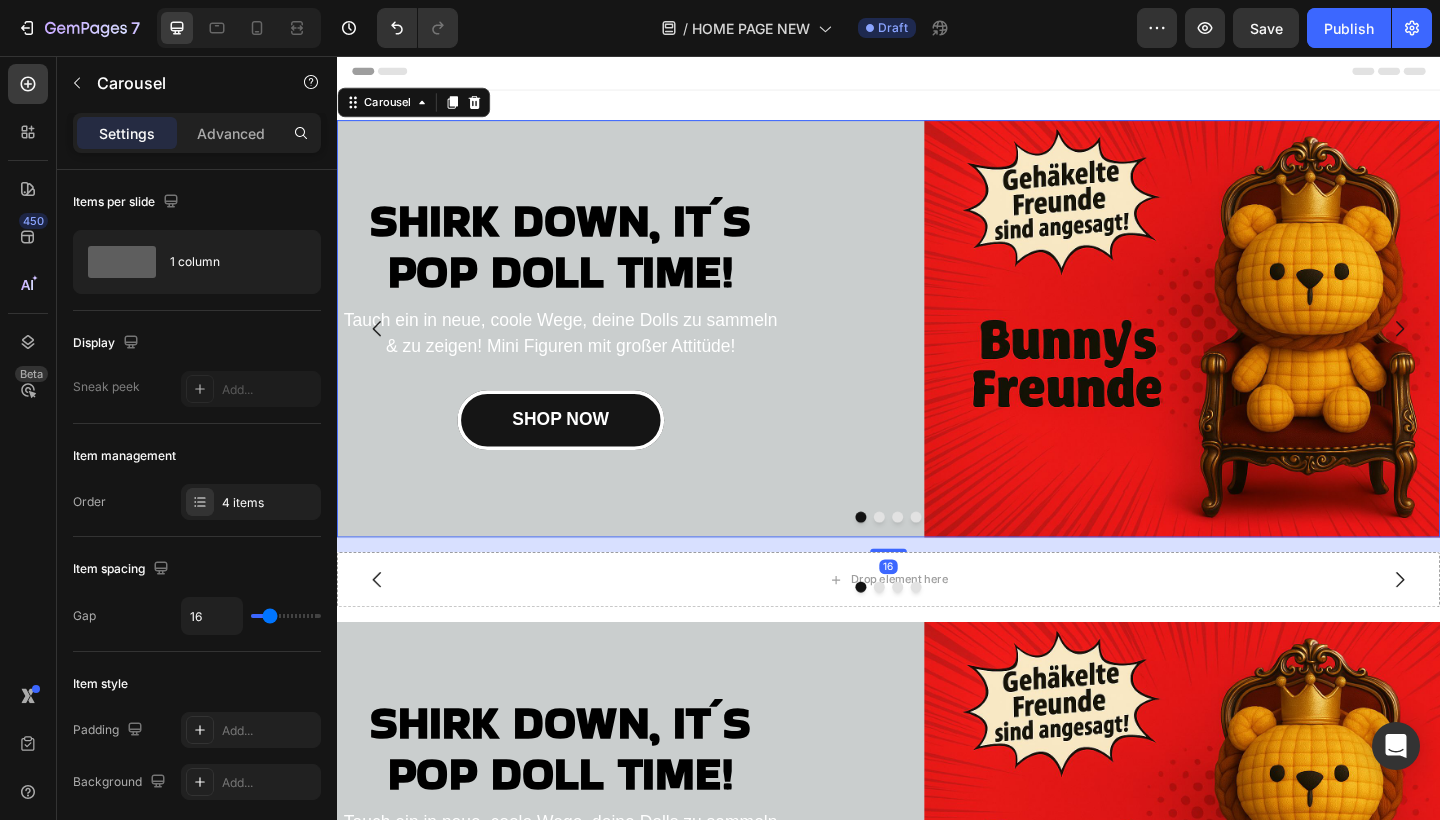 click at bounding box center [927, 558] 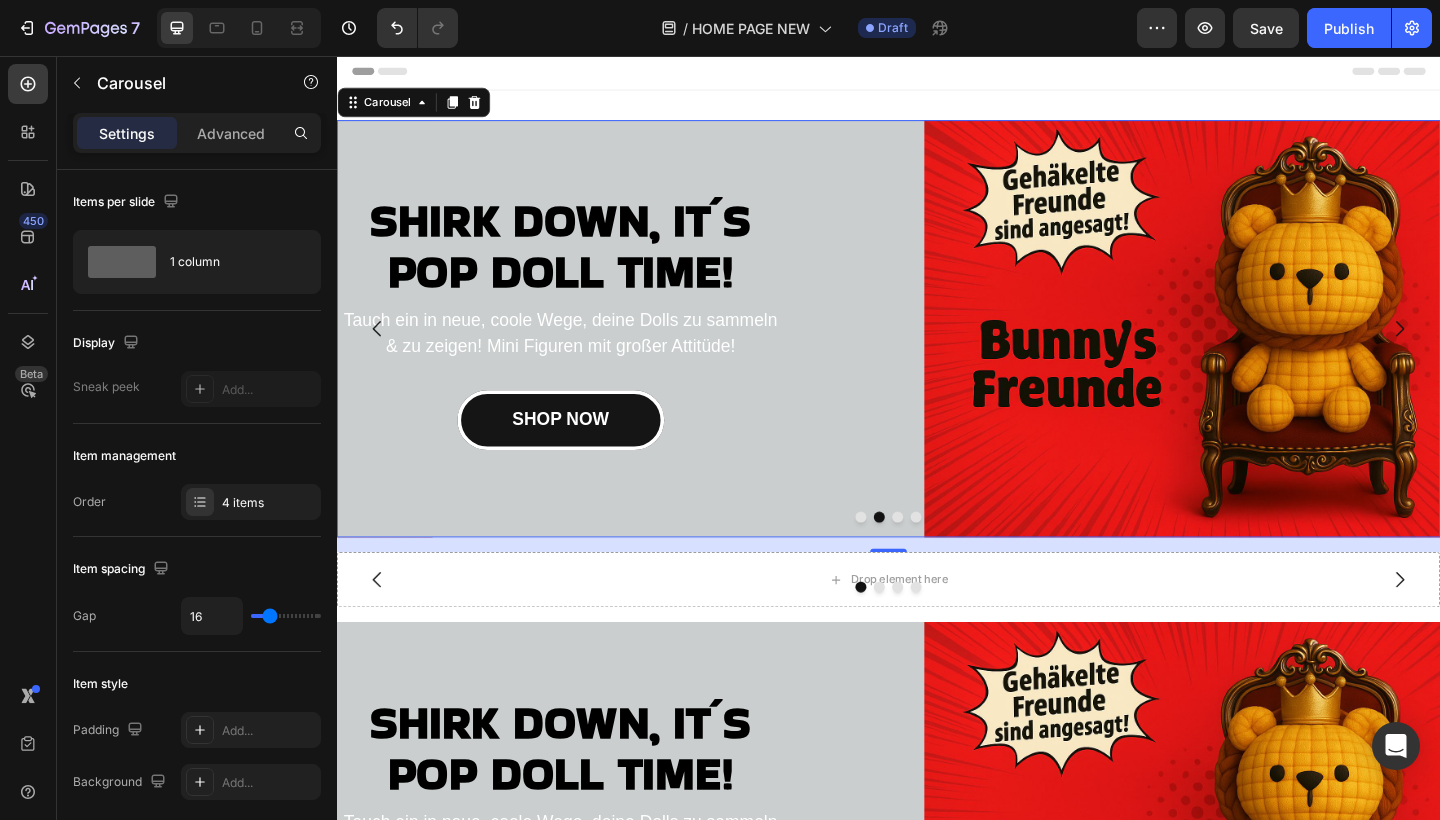 click at bounding box center (947, 558) 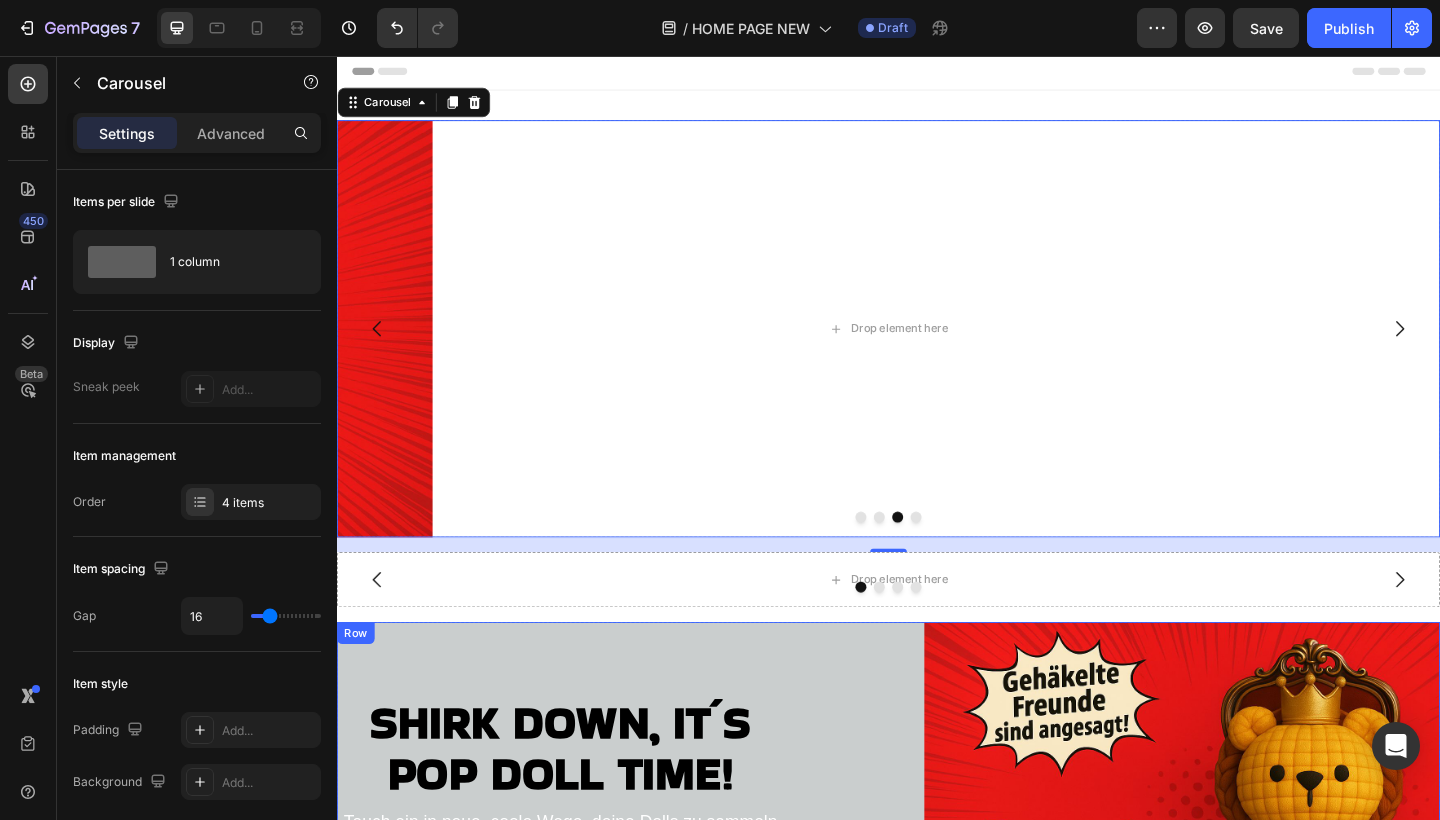 click on "Image" at bounding box center (1196, 899) 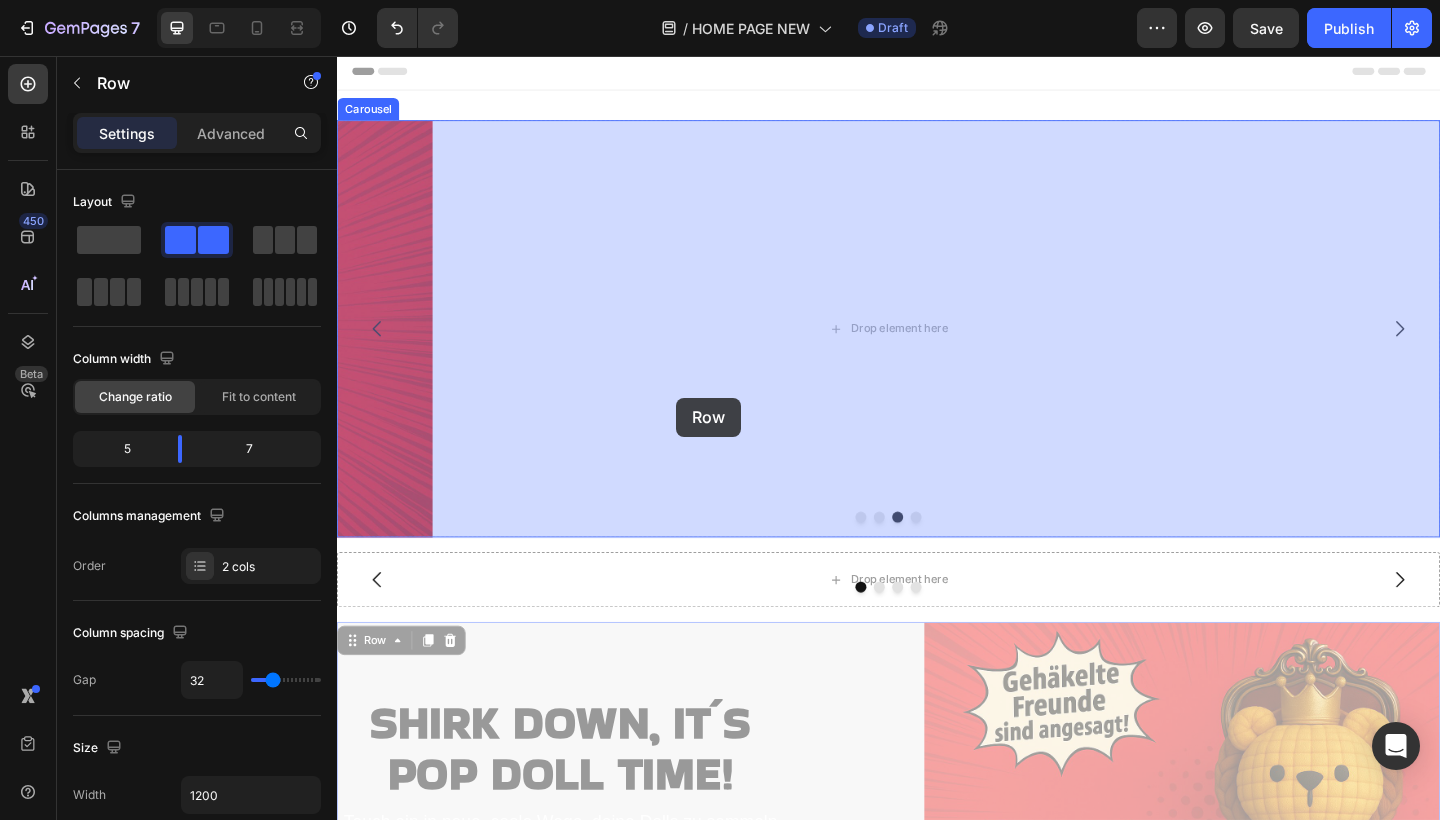 drag, startPoint x: 354, startPoint y: 695, endPoint x: 706, endPoint y: 428, distance: 441.80652 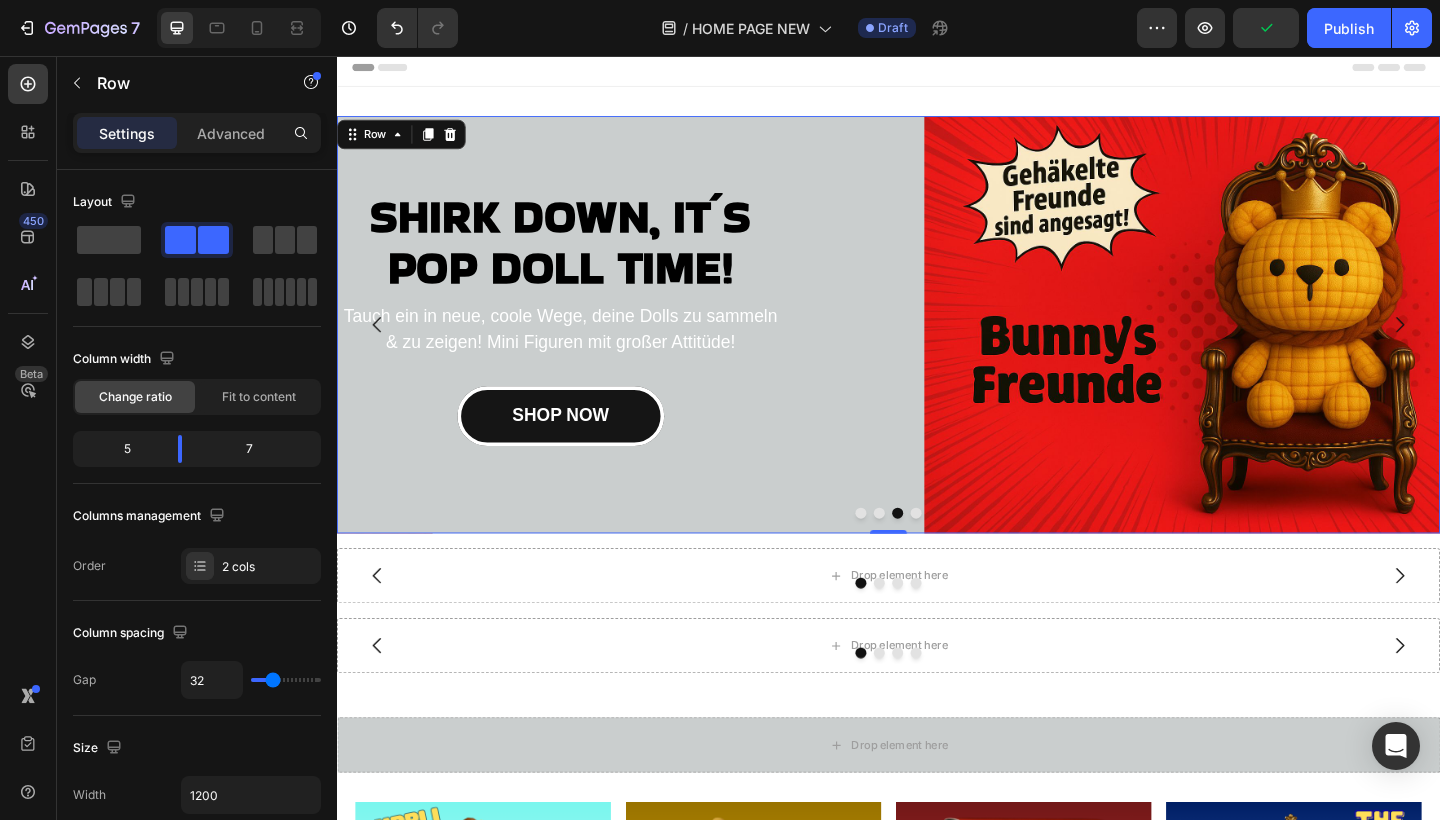 scroll, scrollTop: 0, scrollLeft: 0, axis: both 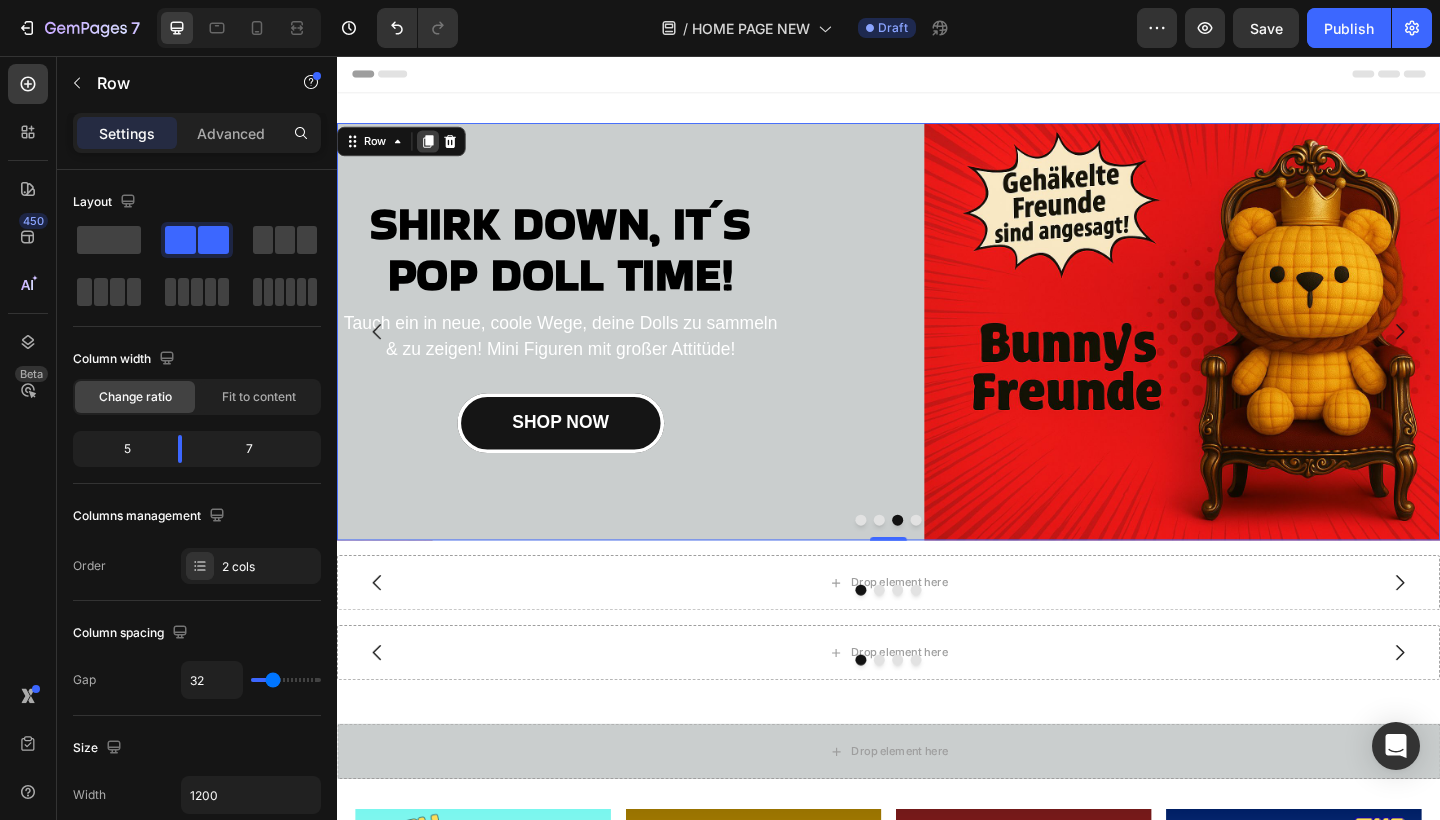 click 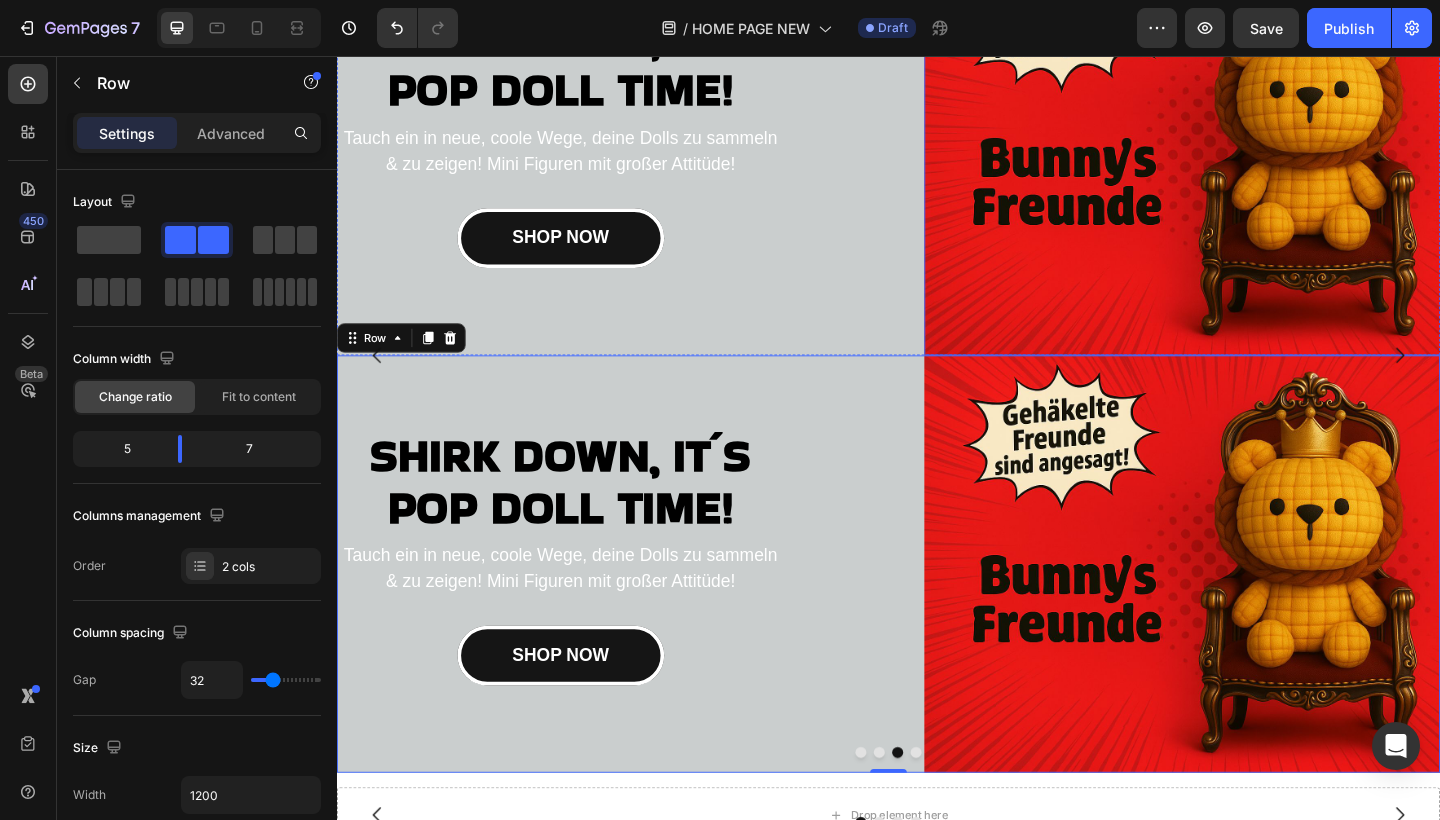 scroll, scrollTop: 233, scrollLeft: 0, axis: vertical 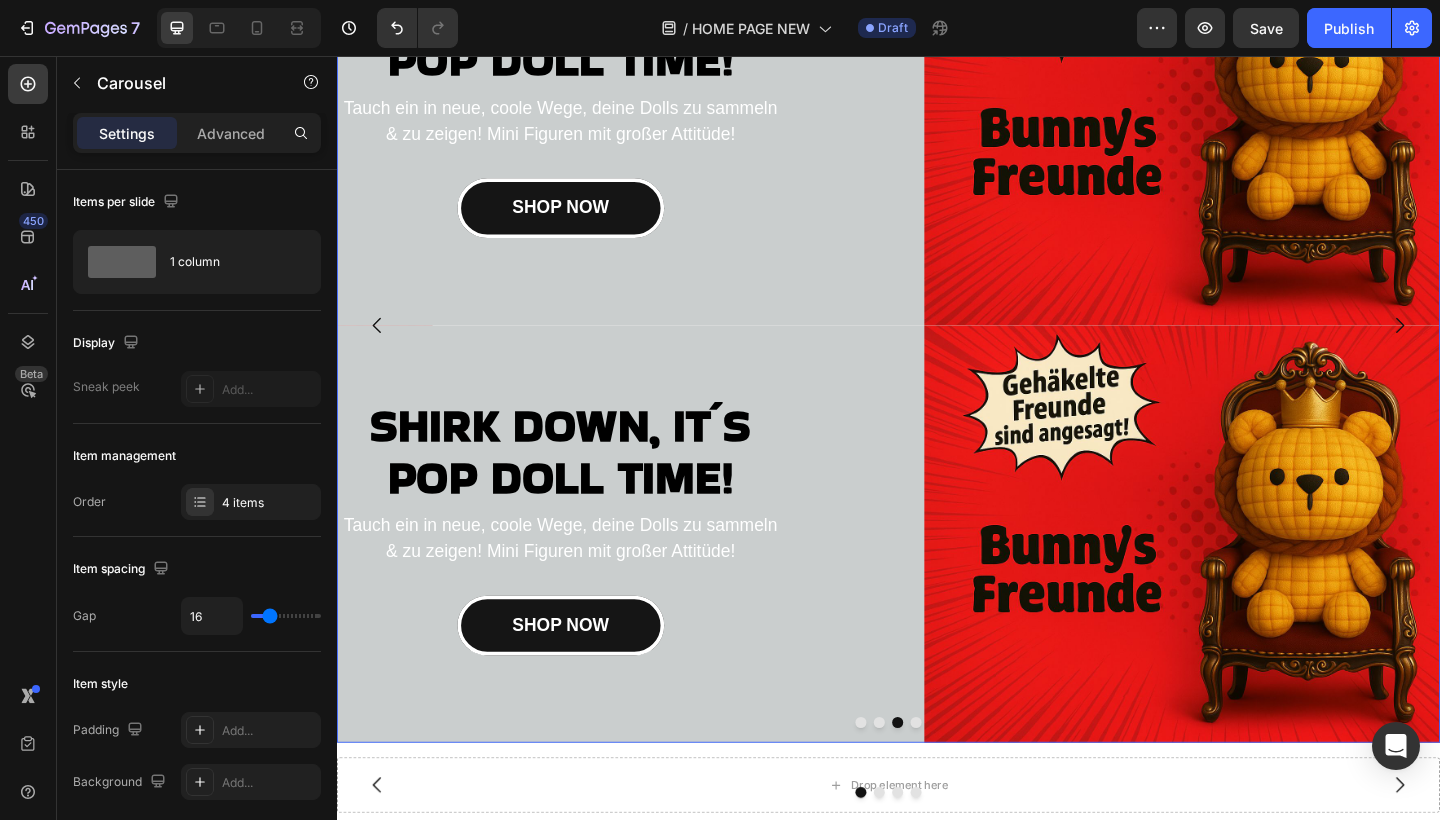 click at bounding box center (967, 782) 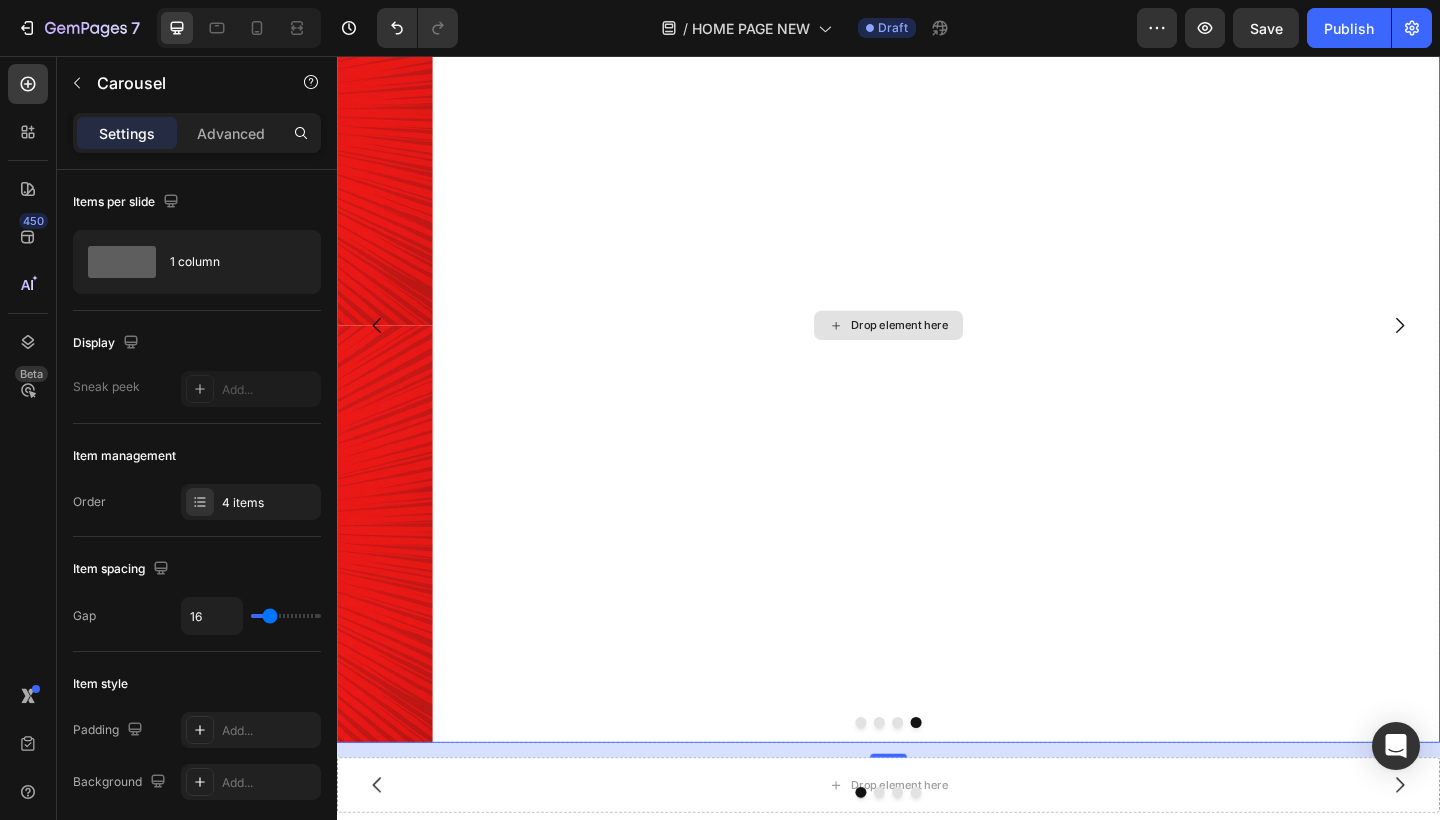 click on "Drop element here" at bounding box center [937, 350] 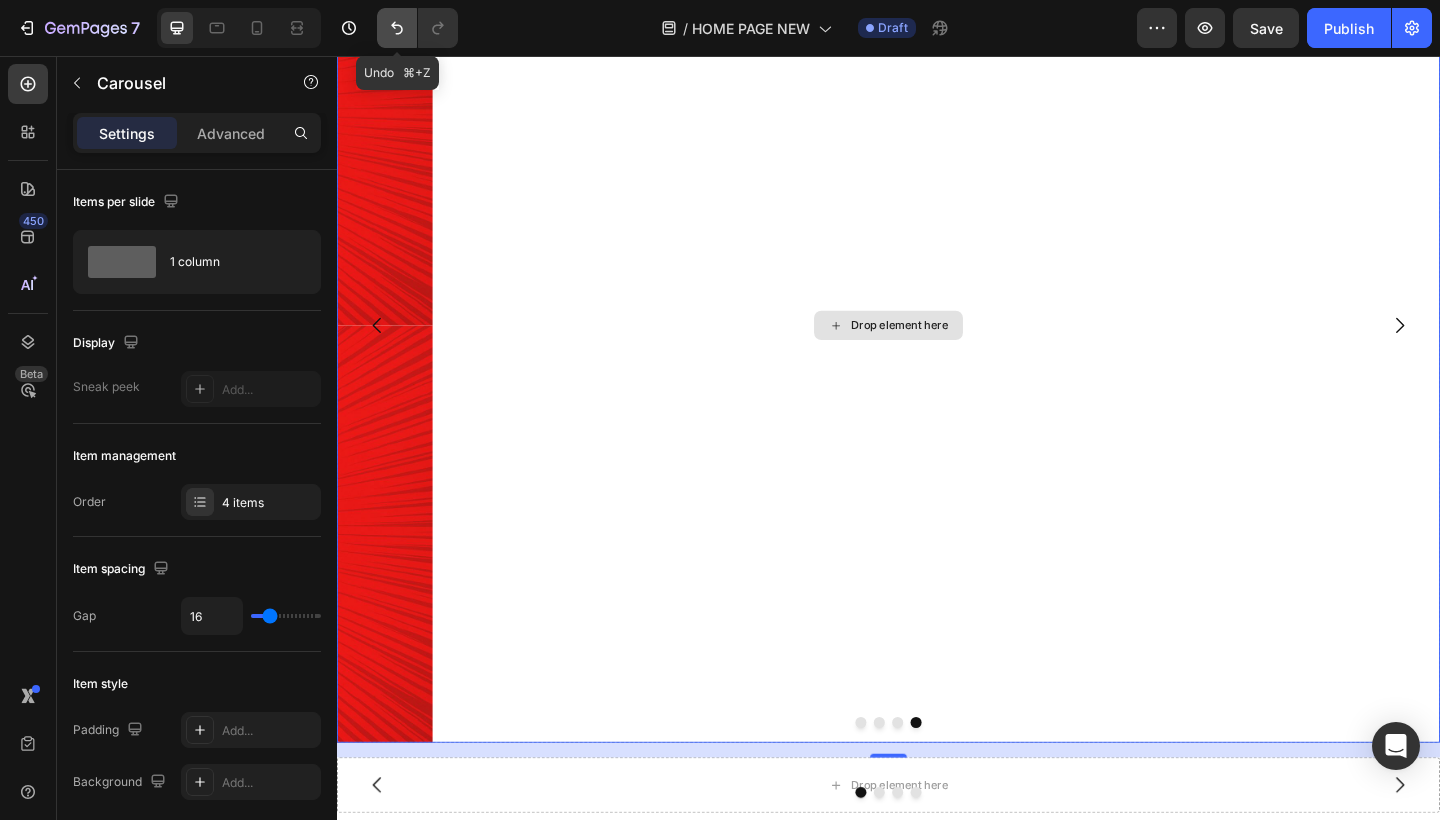 click 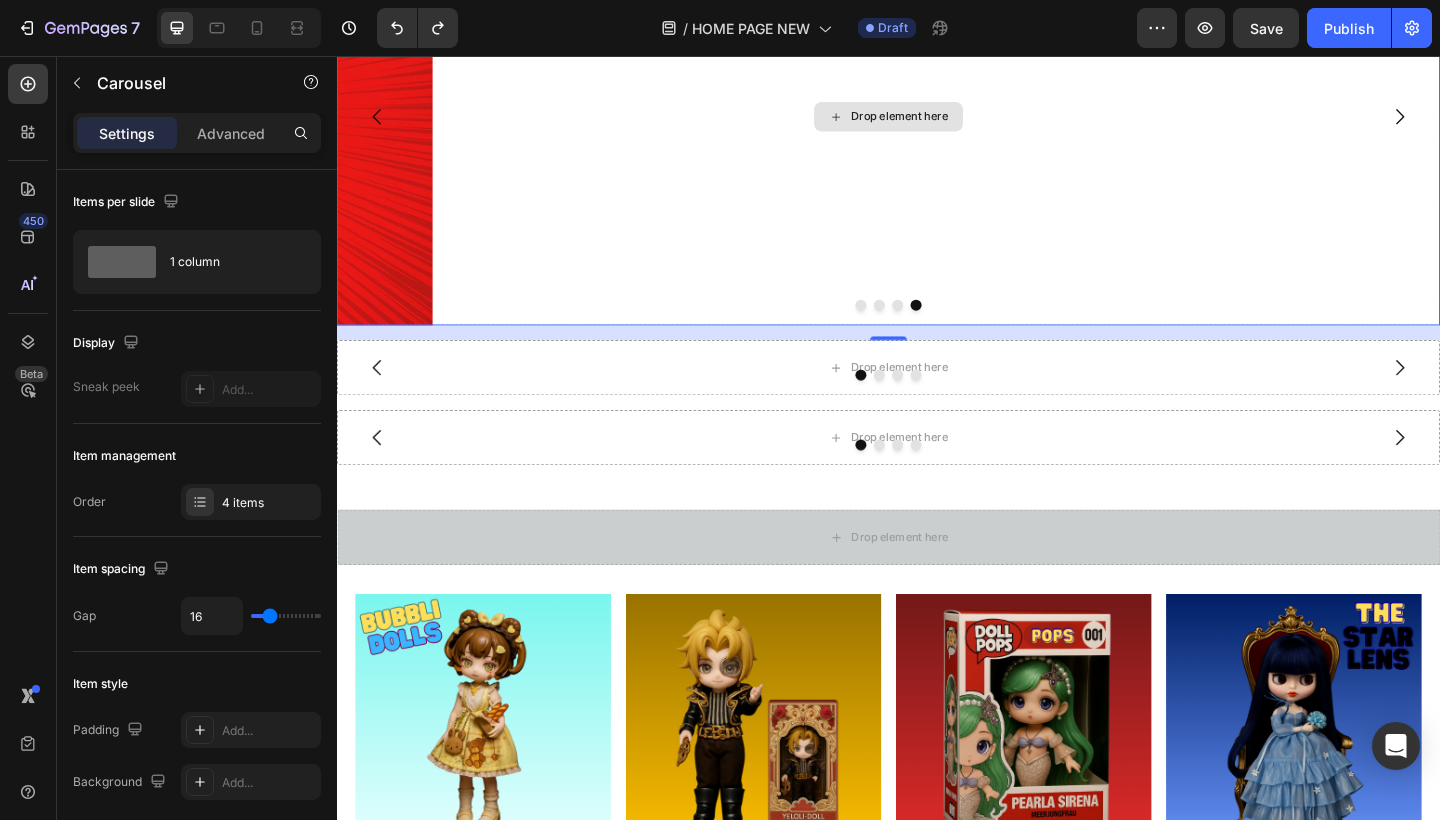 scroll, scrollTop: 153, scrollLeft: 0, axis: vertical 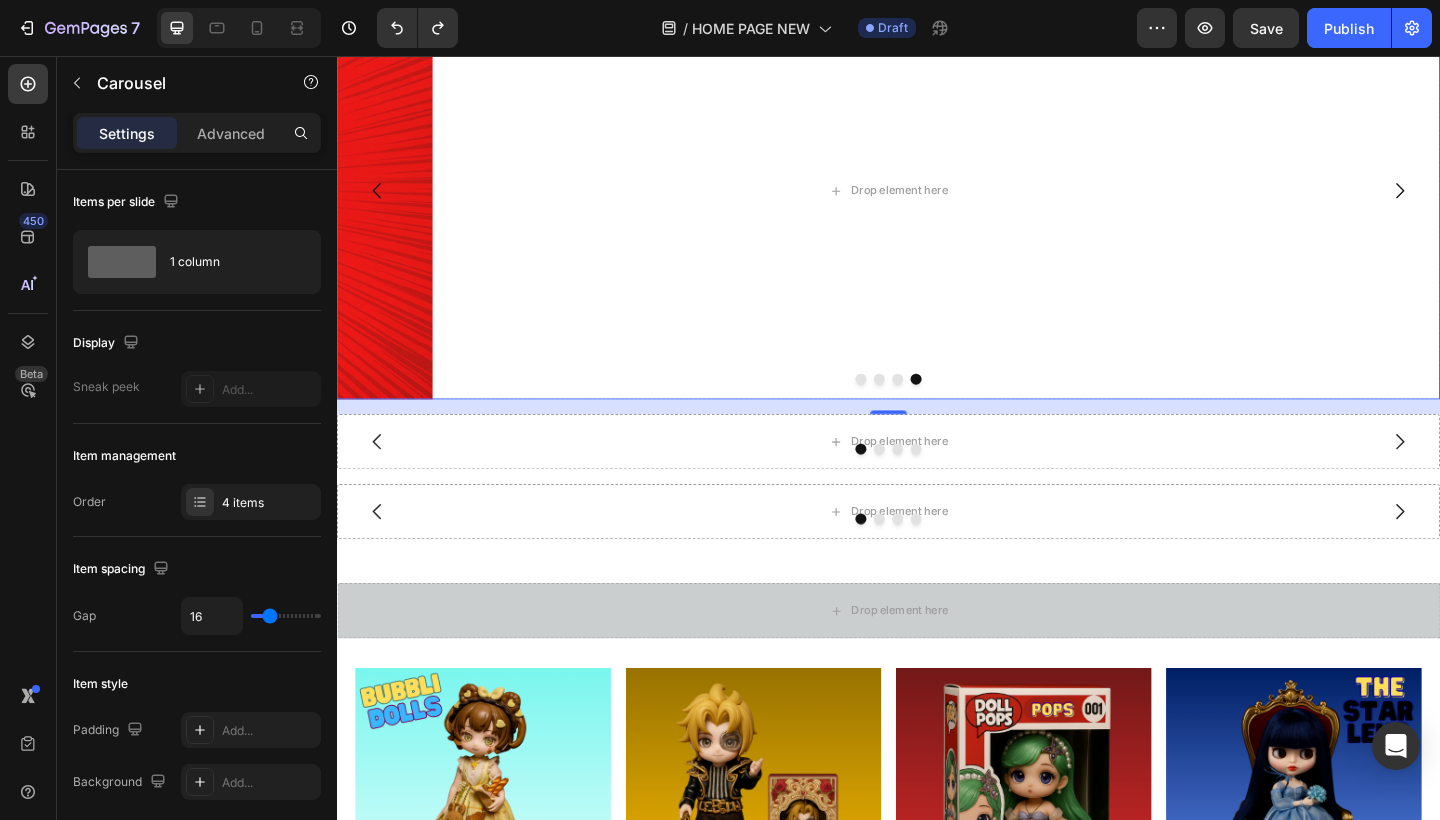 click 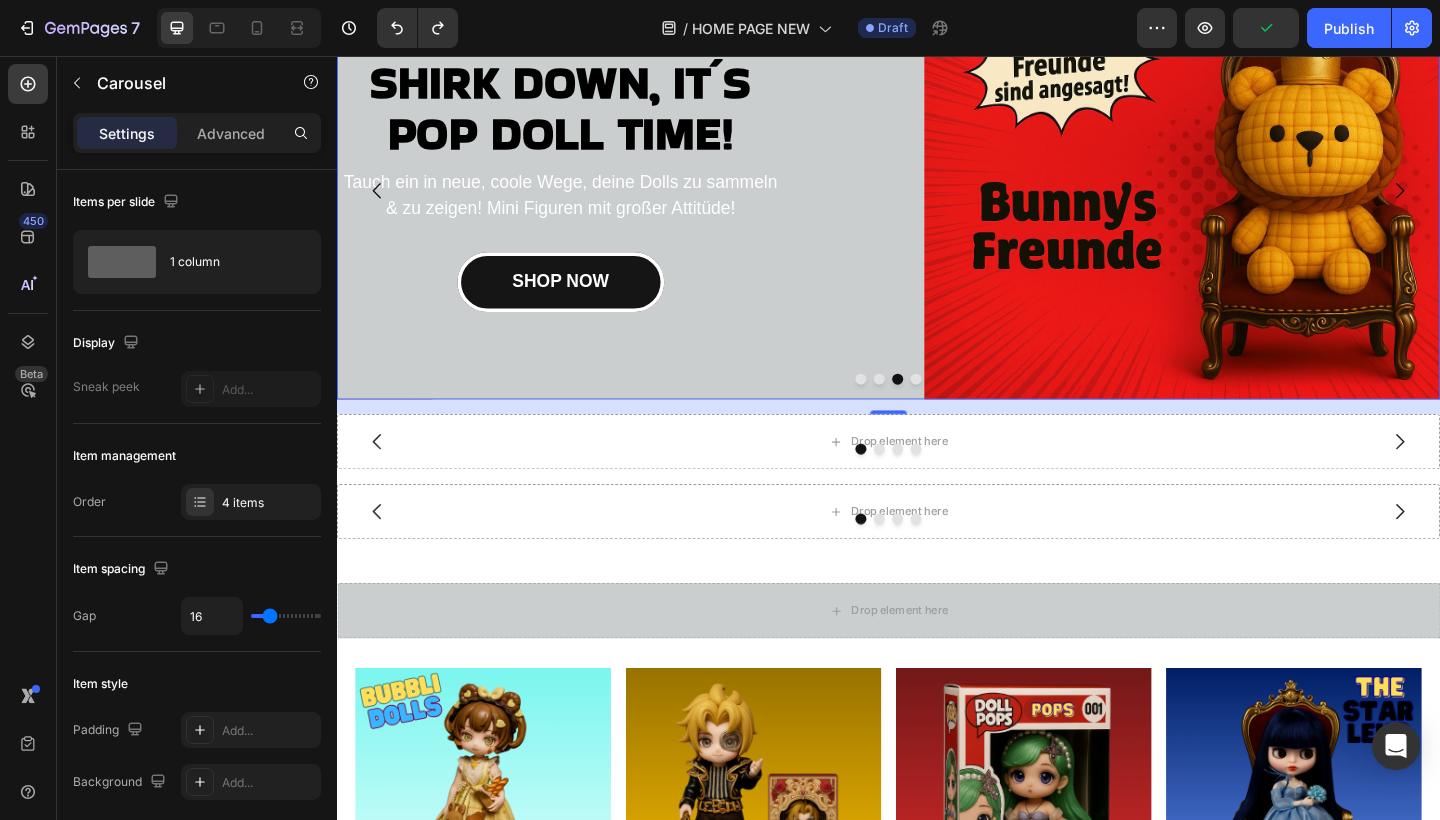 click 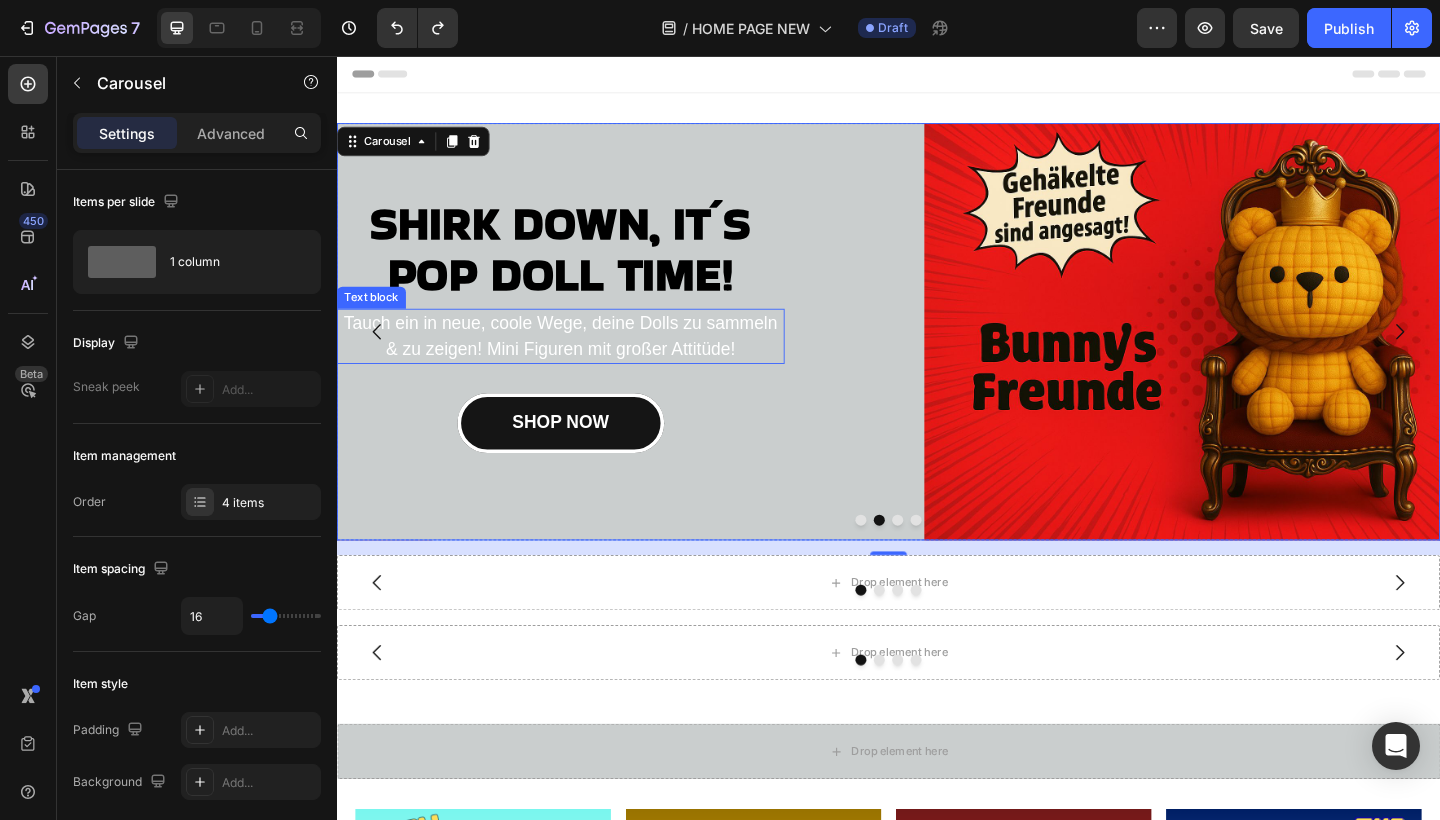 scroll, scrollTop: 0, scrollLeft: 0, axis: both 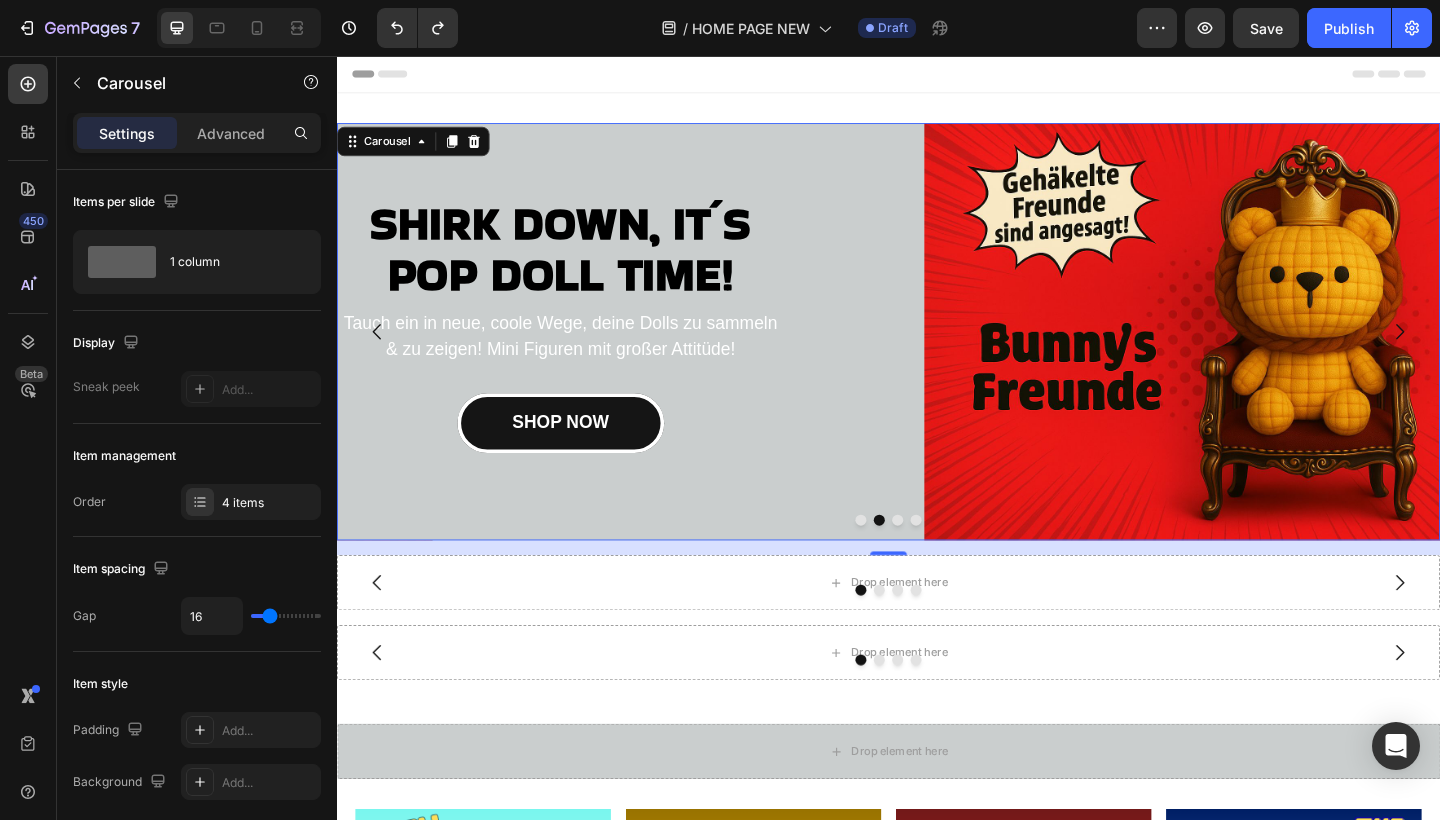 click 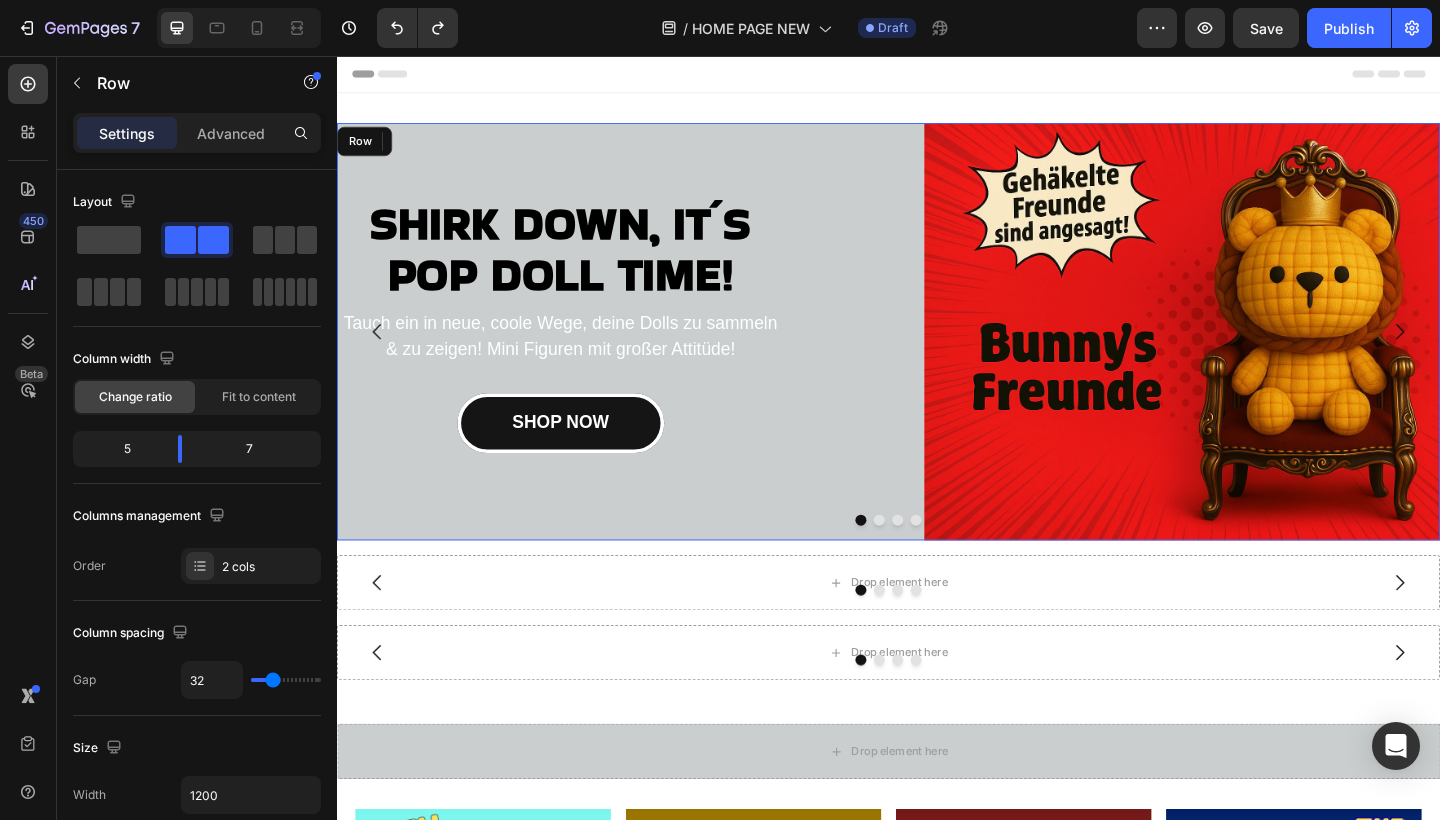 click on "Image" at bounding box center (1196, 356) 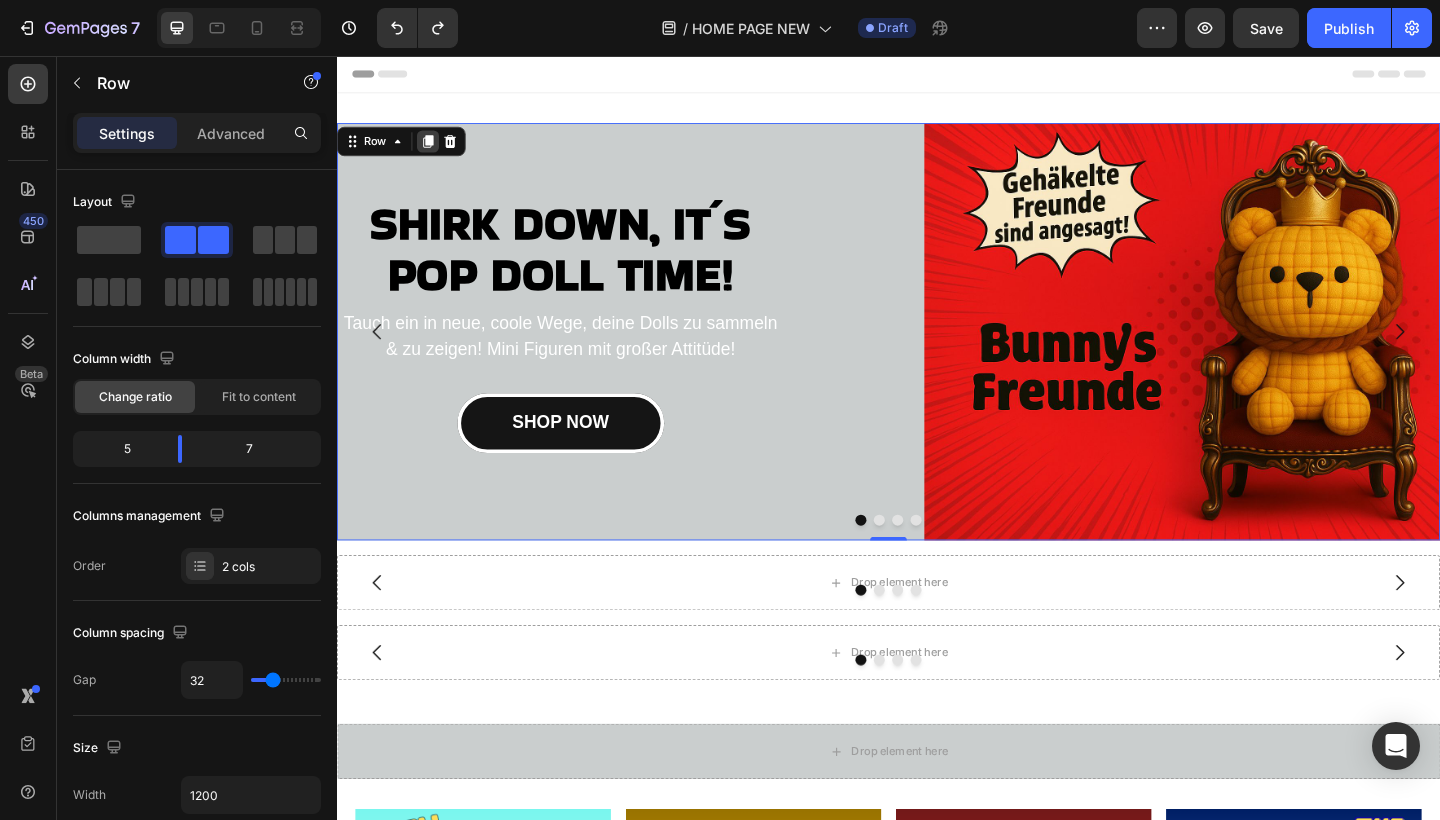 click 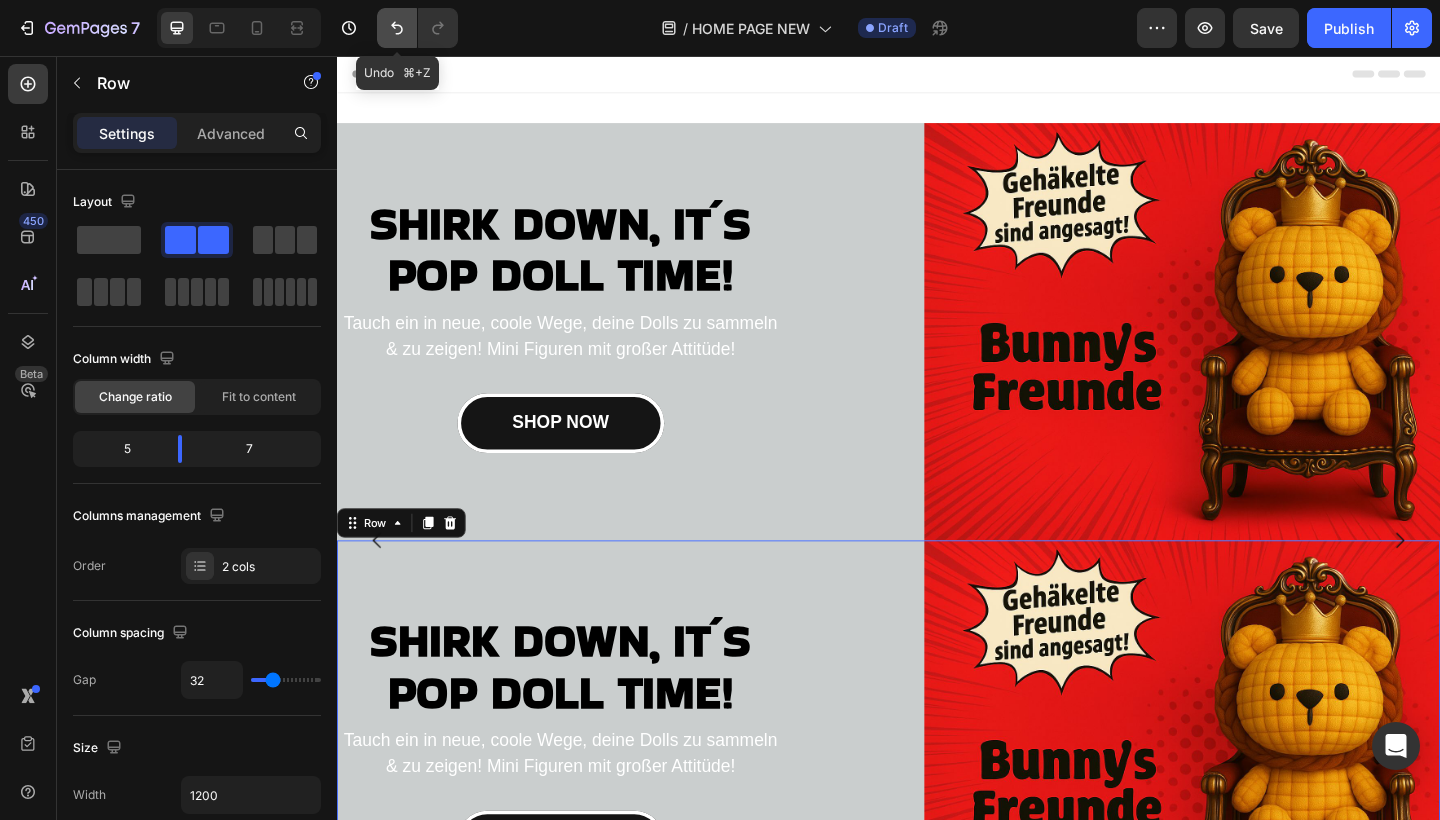 drag, startPoint x: 398, startPoint y: 34, endPoint x: 114, endPoint y: 61, distance: 285.28058 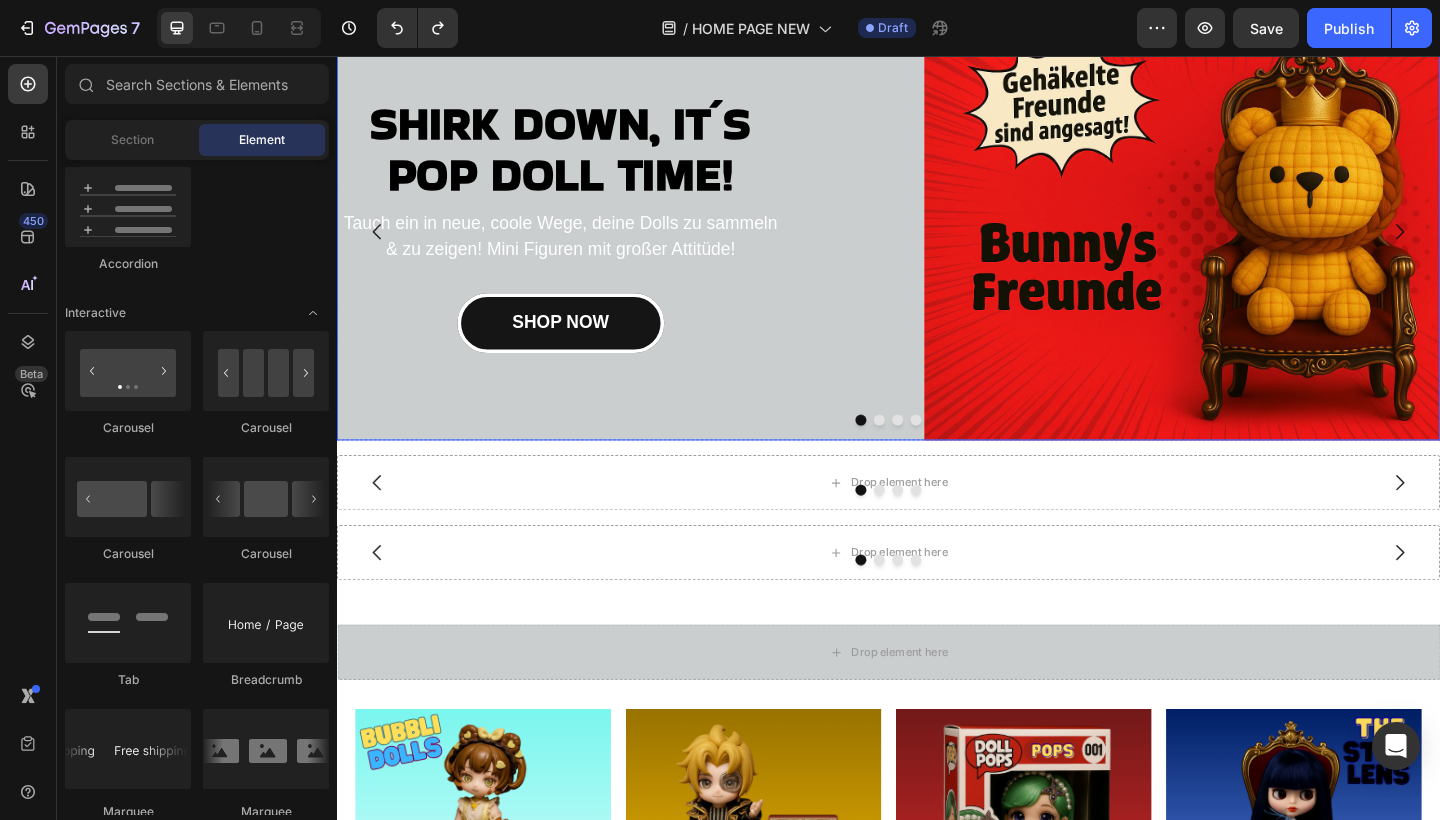 scroll, scrollTop: 147, scrollLeft: 0, axis: vertical 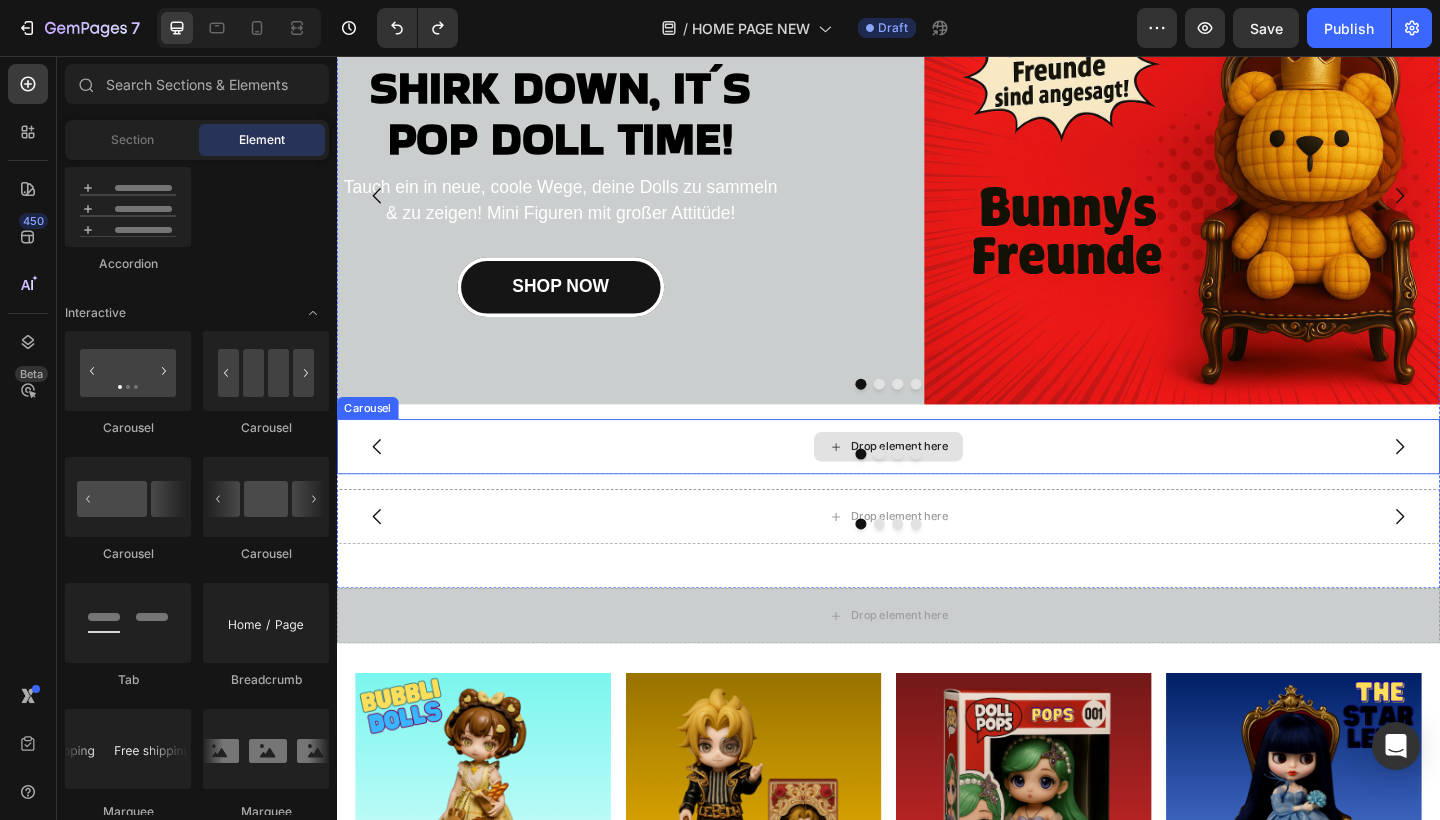 click on "Drop element here" at bounding box center [937, 482] 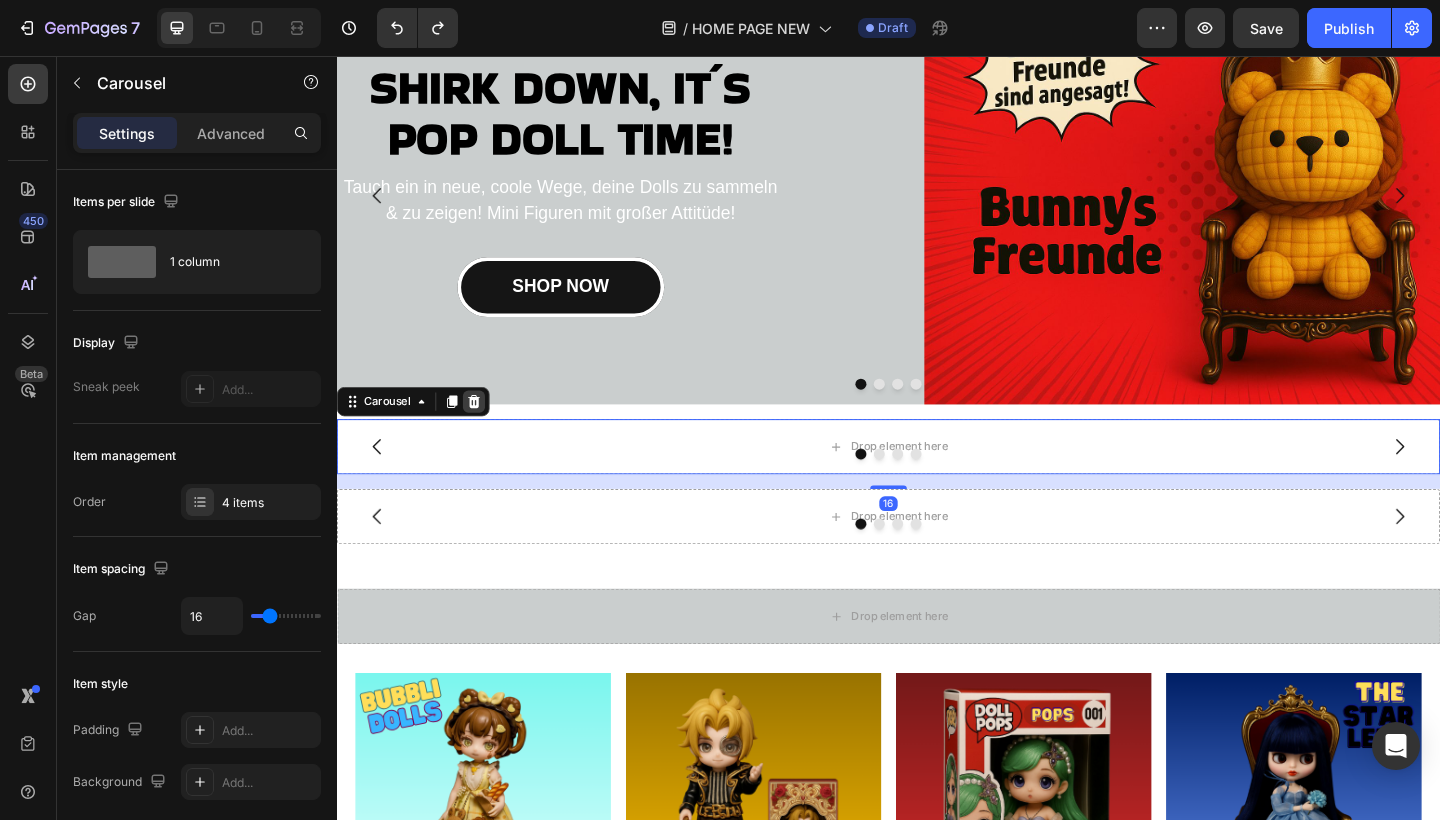 click 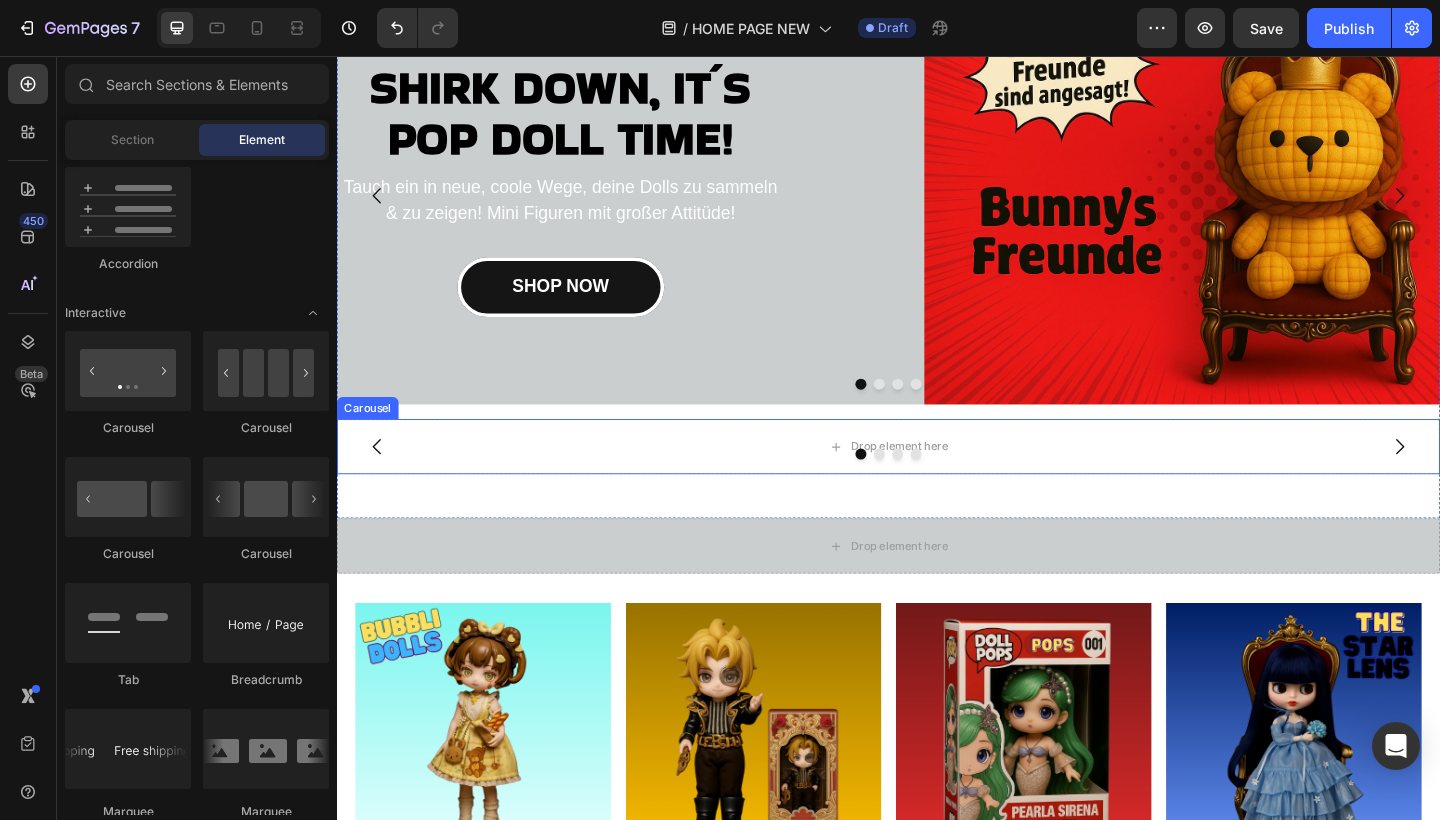 click at bounding box center (937, 490) 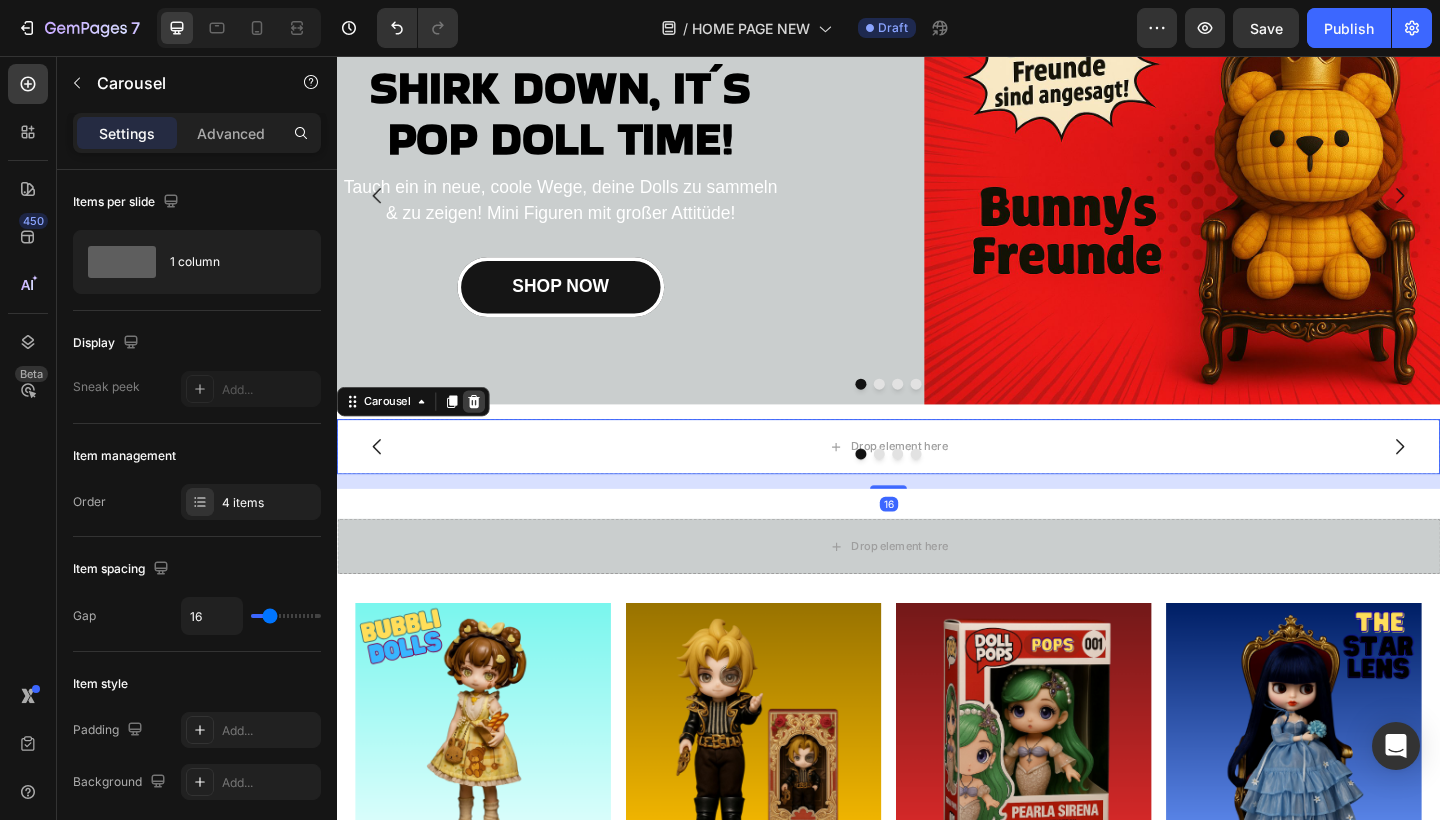 click 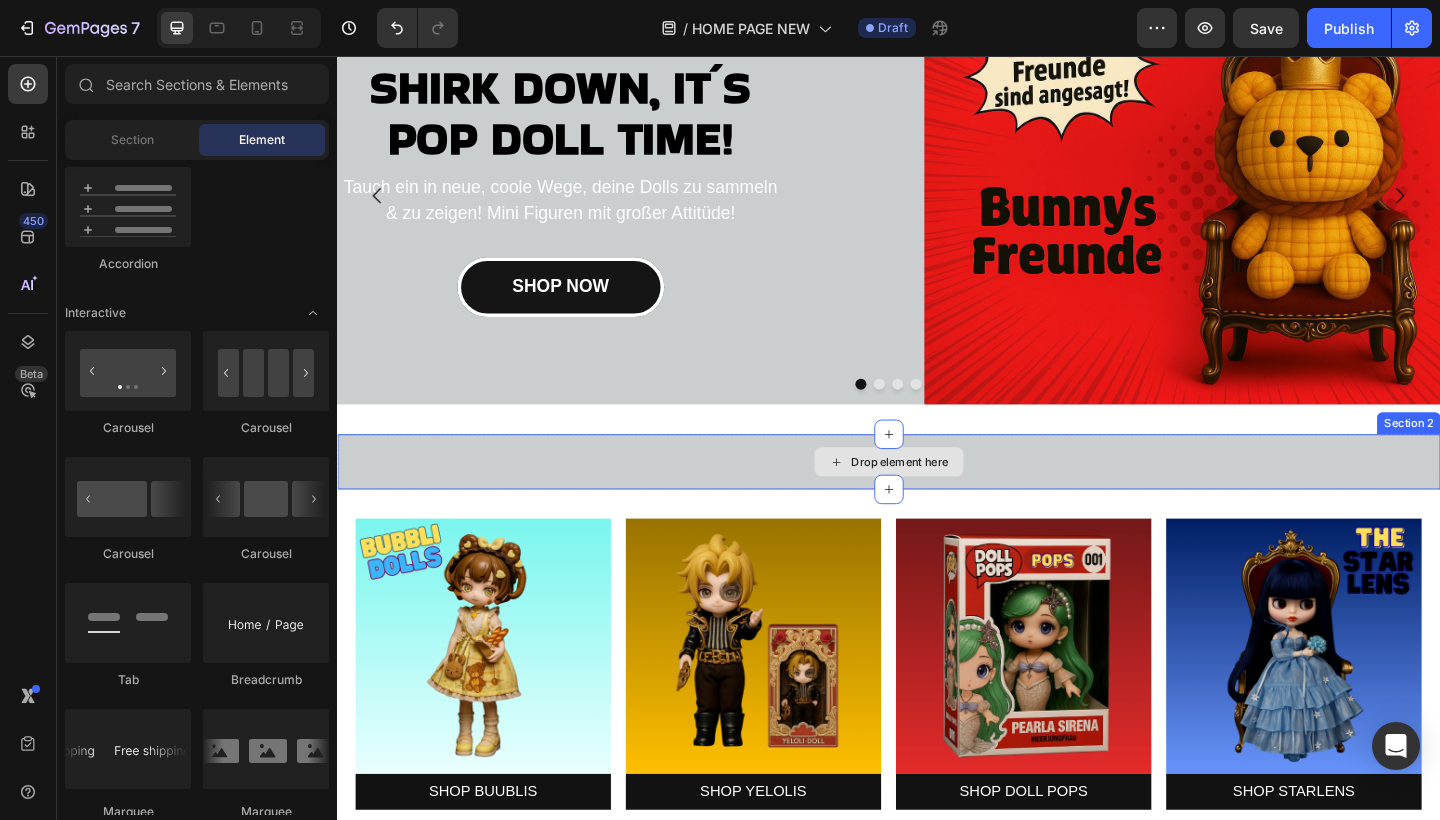click on "Drop element here" at bounding box center (937, 498) 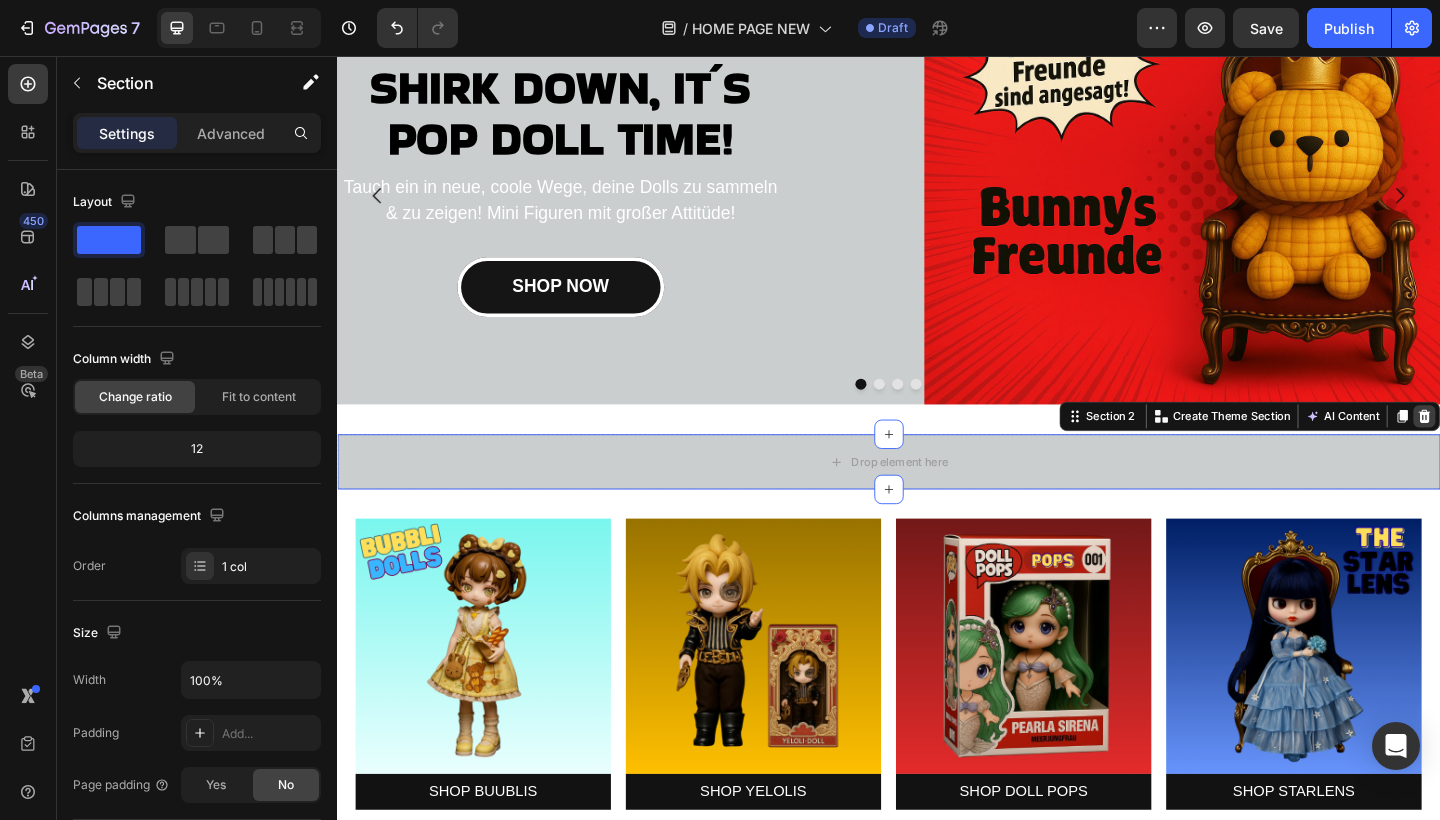 click 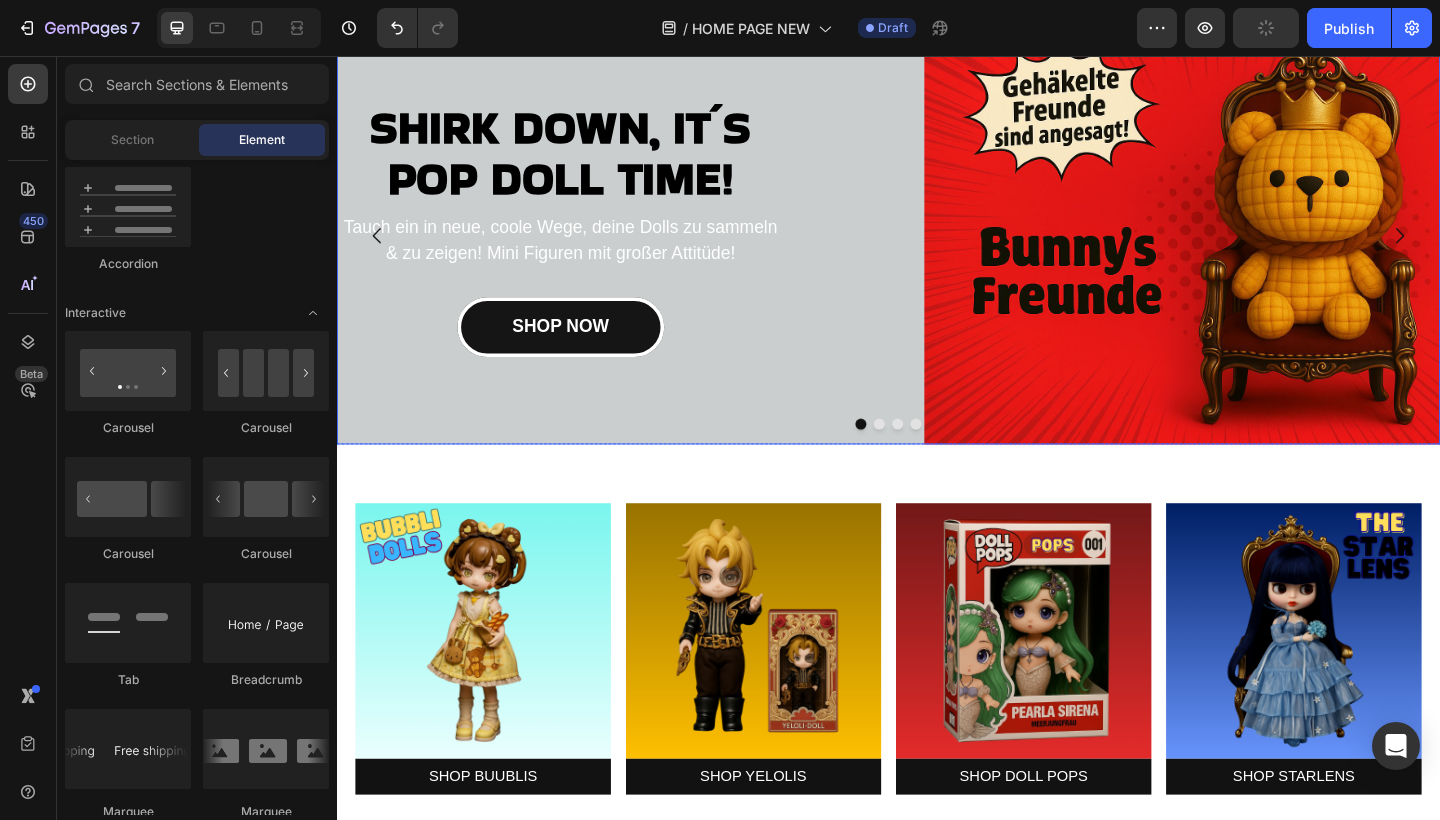 scroll, scrollTop: 107, scrollLeft: 0, axis: vertical 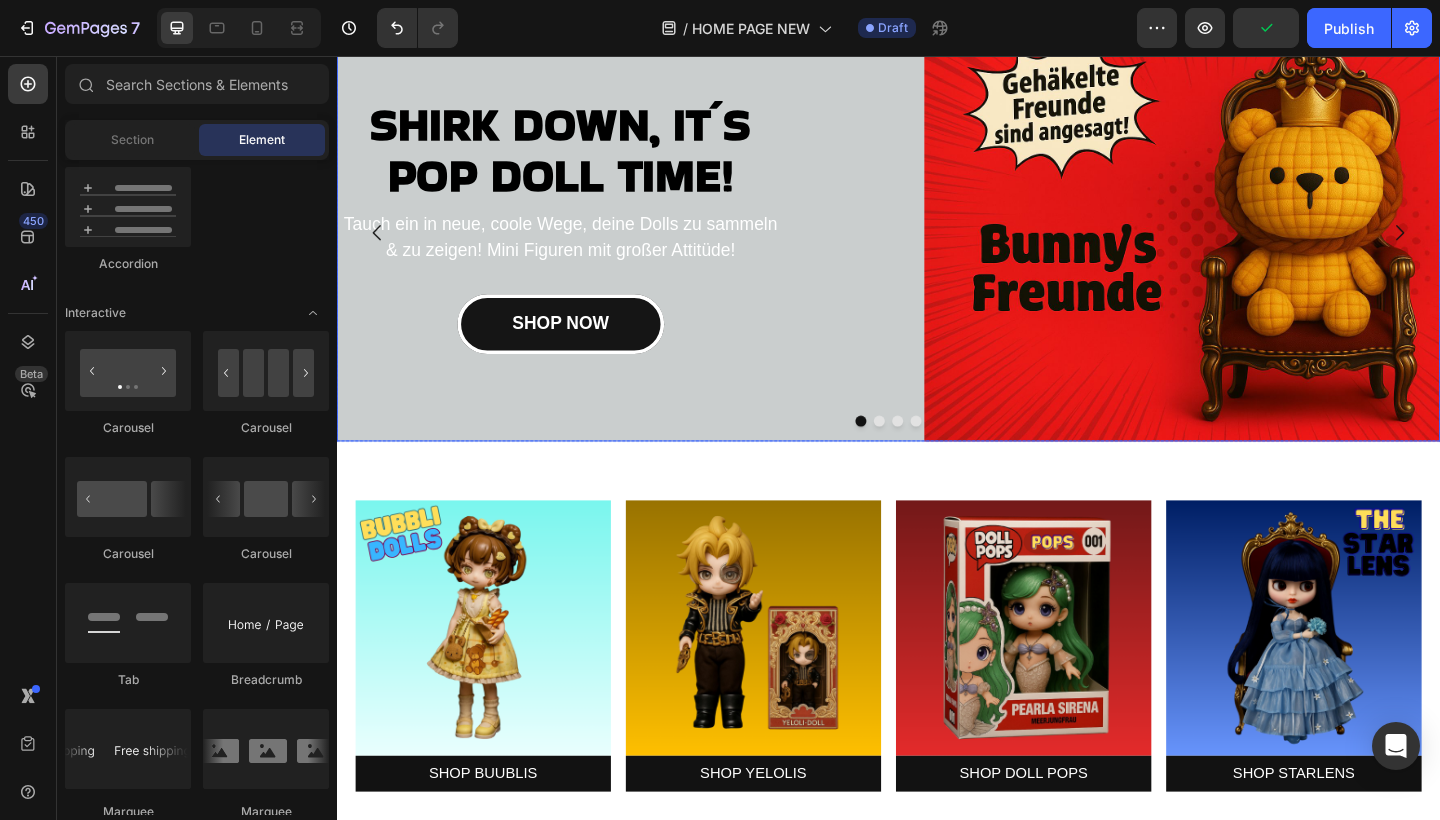 click on "Image" at bounding box center (1196, 249) 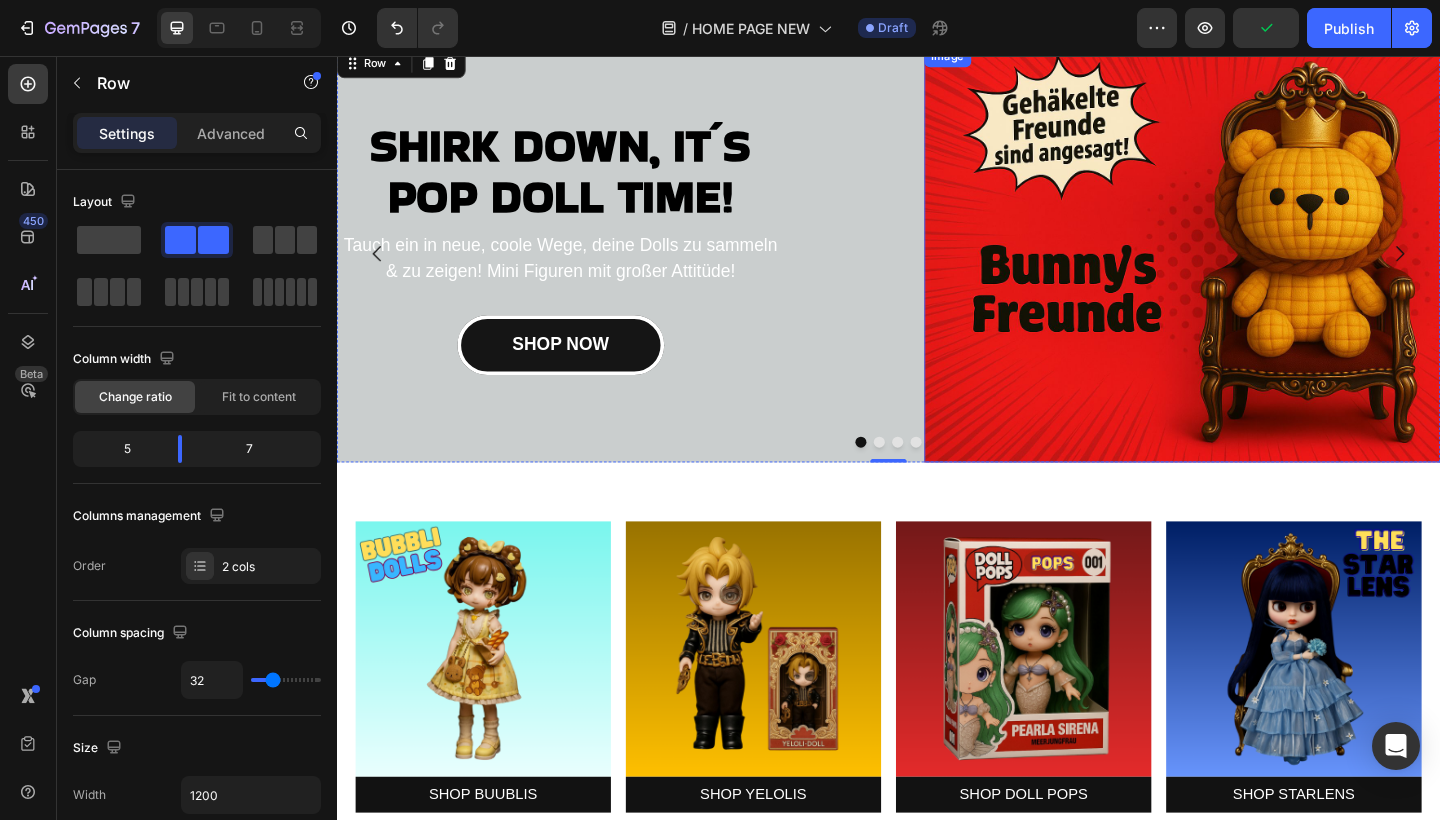 scroll, scrollTop: 12, scrollLeft: 0, axis: vertical 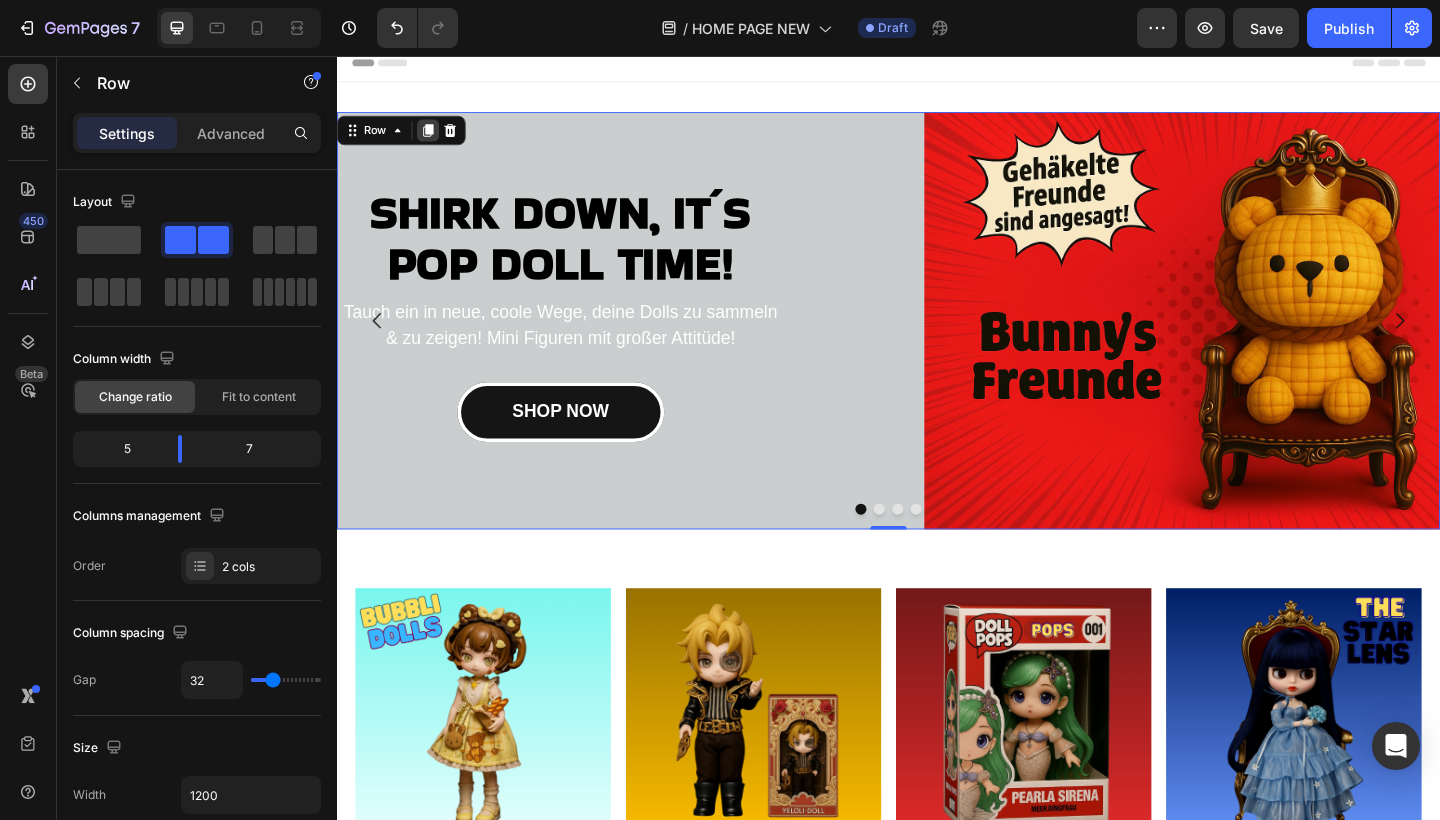 click 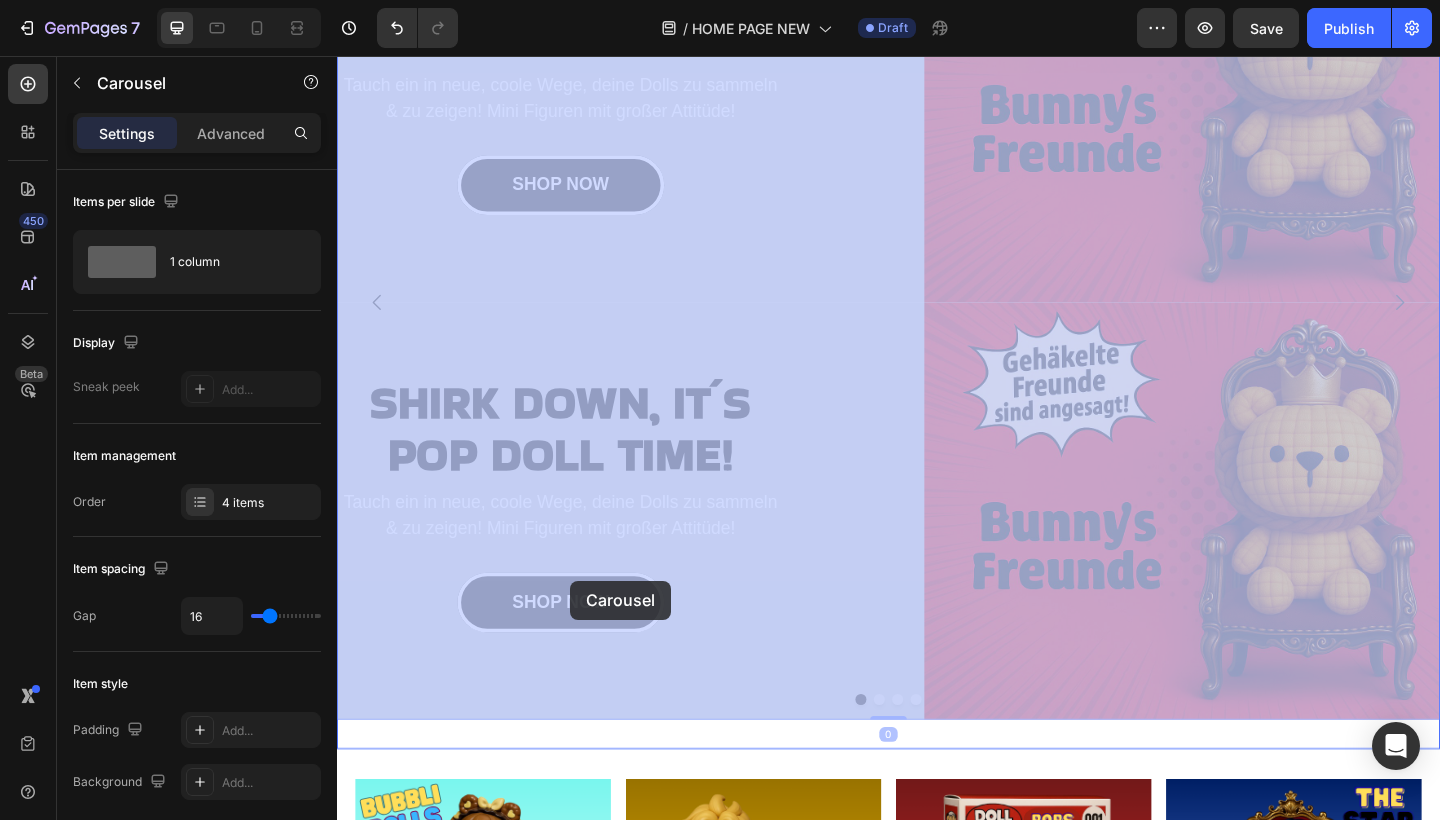 scroll, scrollTop: 257, scrollLeft: 0, axis: vertical 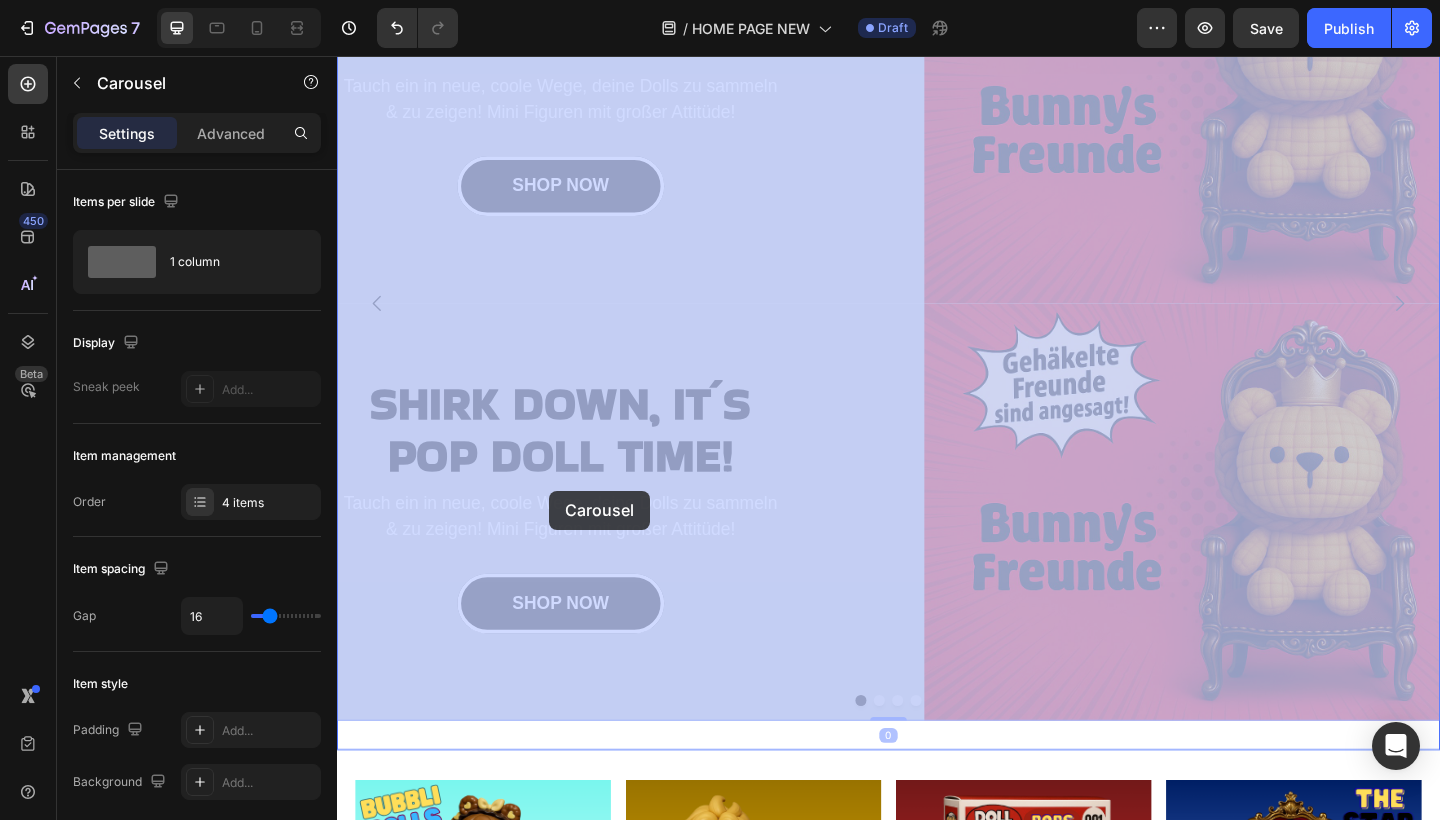 drag, startPoint x: 358, startPoint y: 353, endPoint x: 561, endPoint y: 522, distance: 264.1401 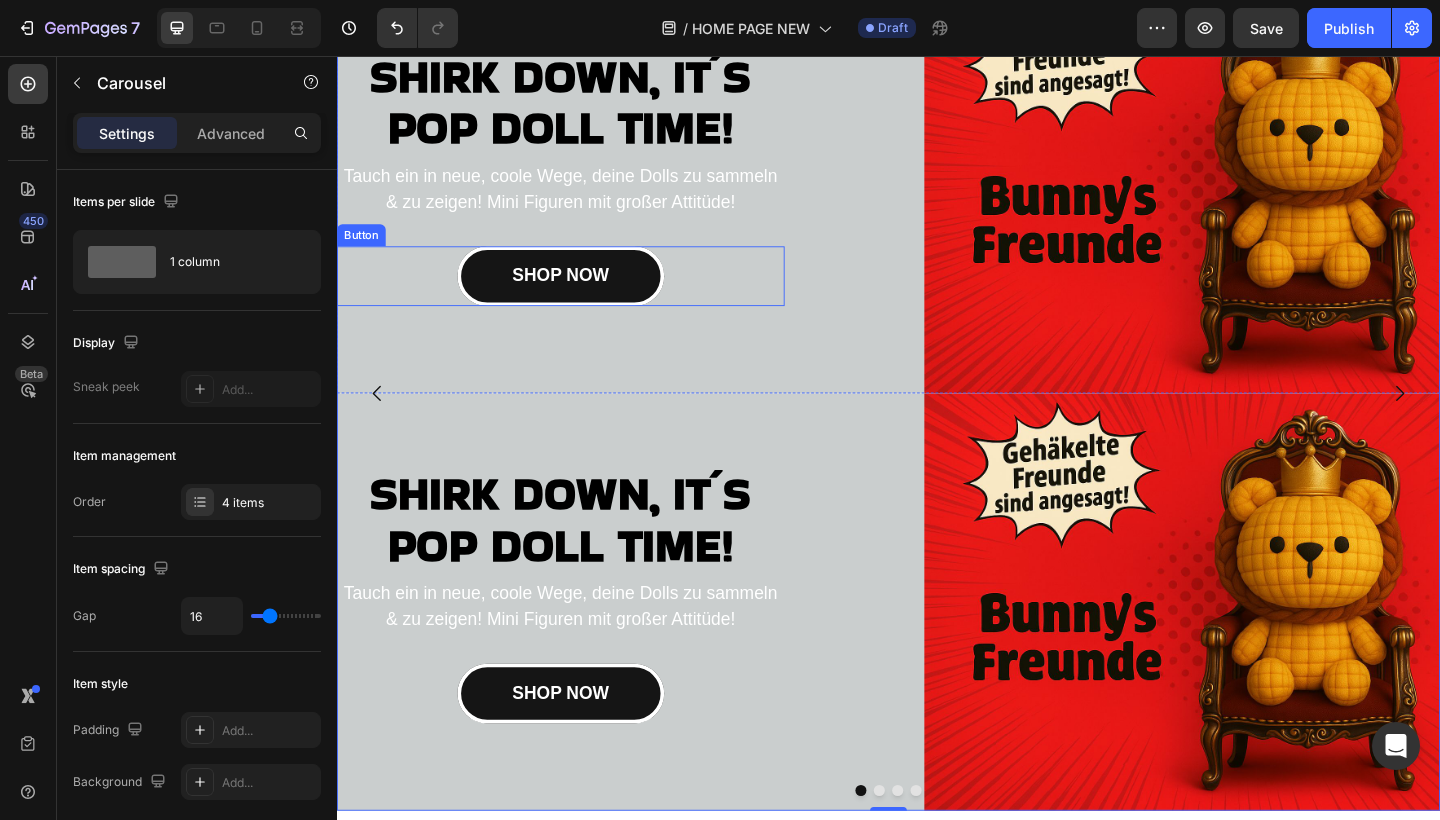 scroll, scrollTop: 149, scrollLeft: 0, axis: vertical 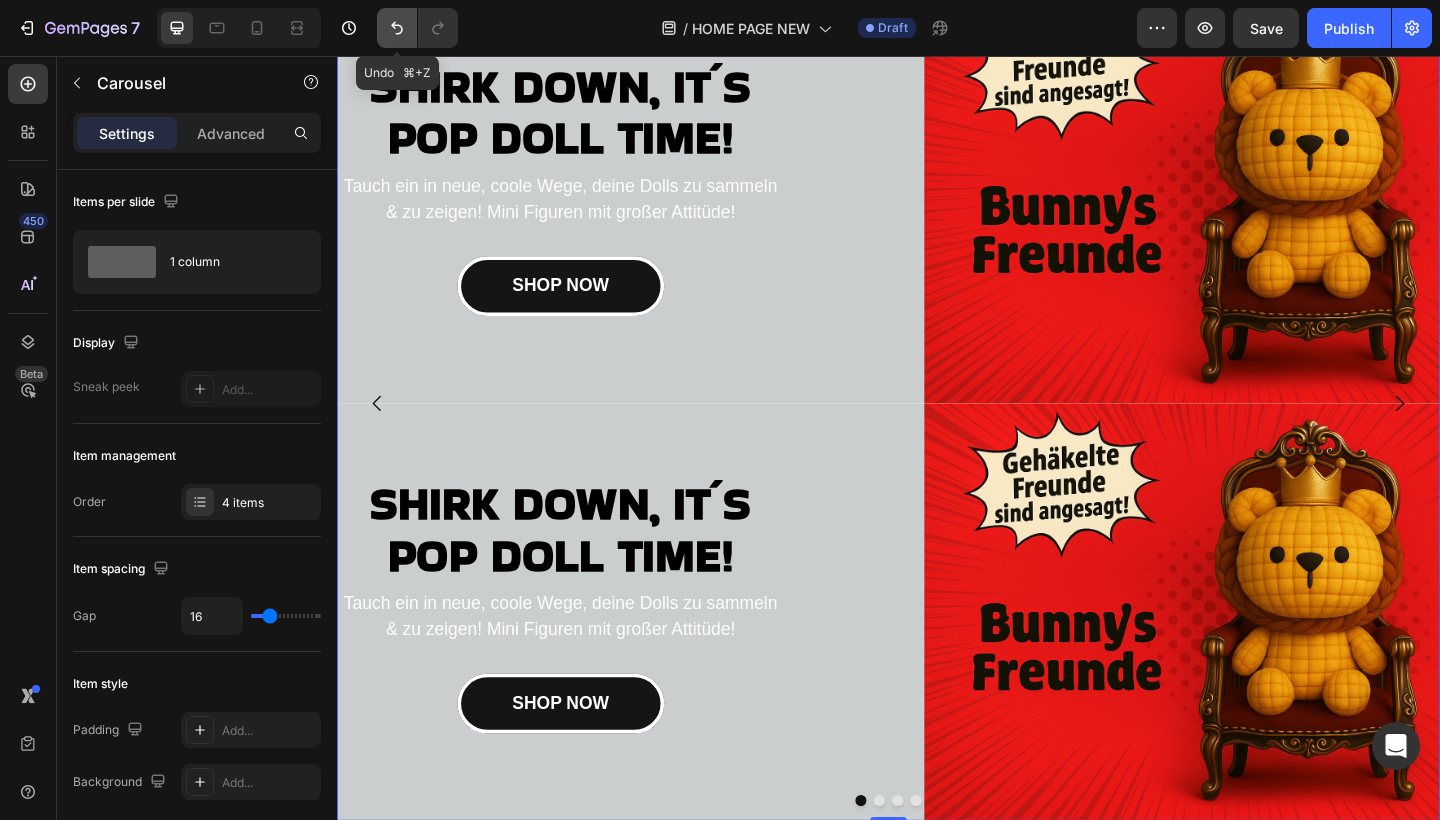 click 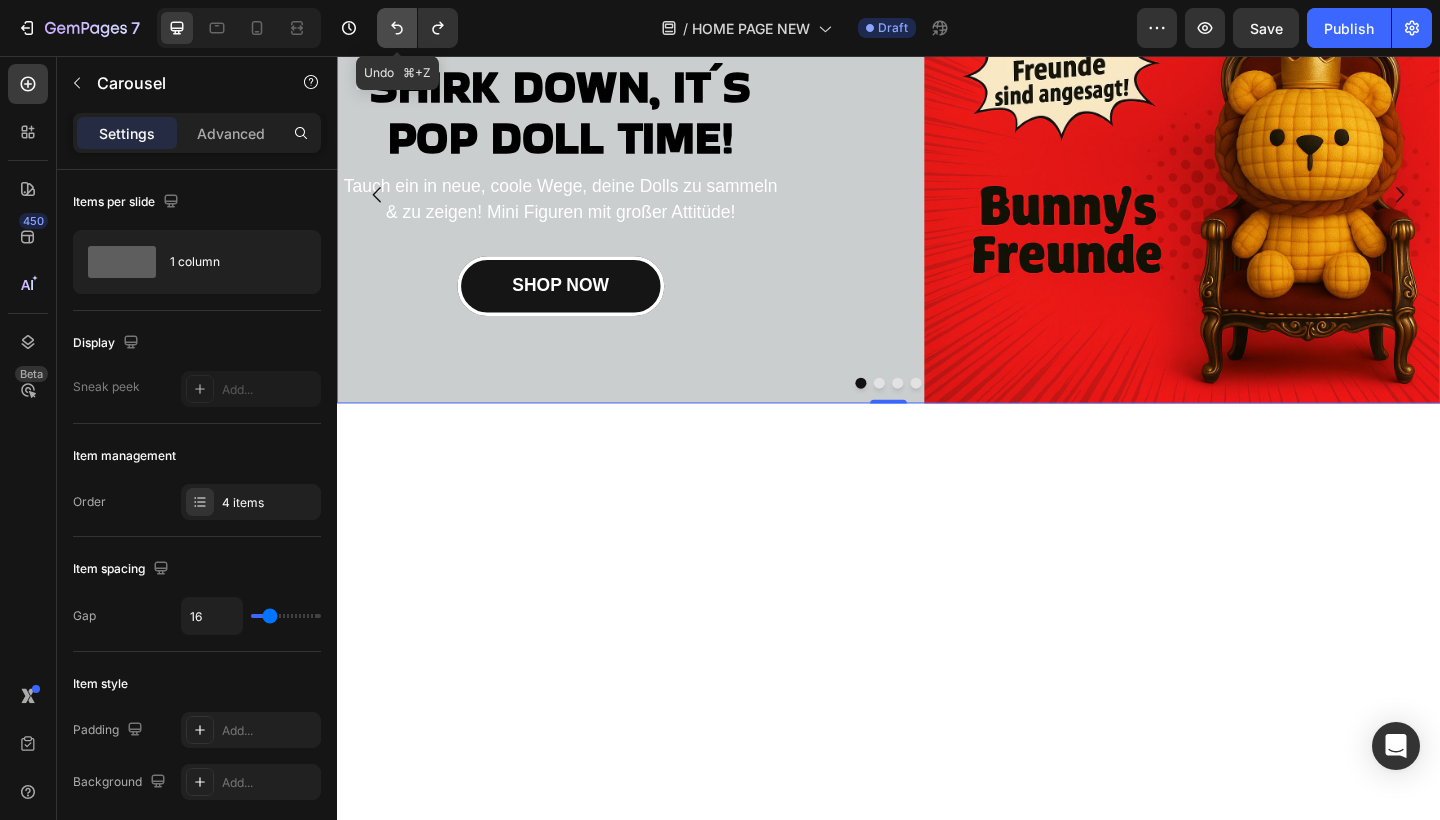 click 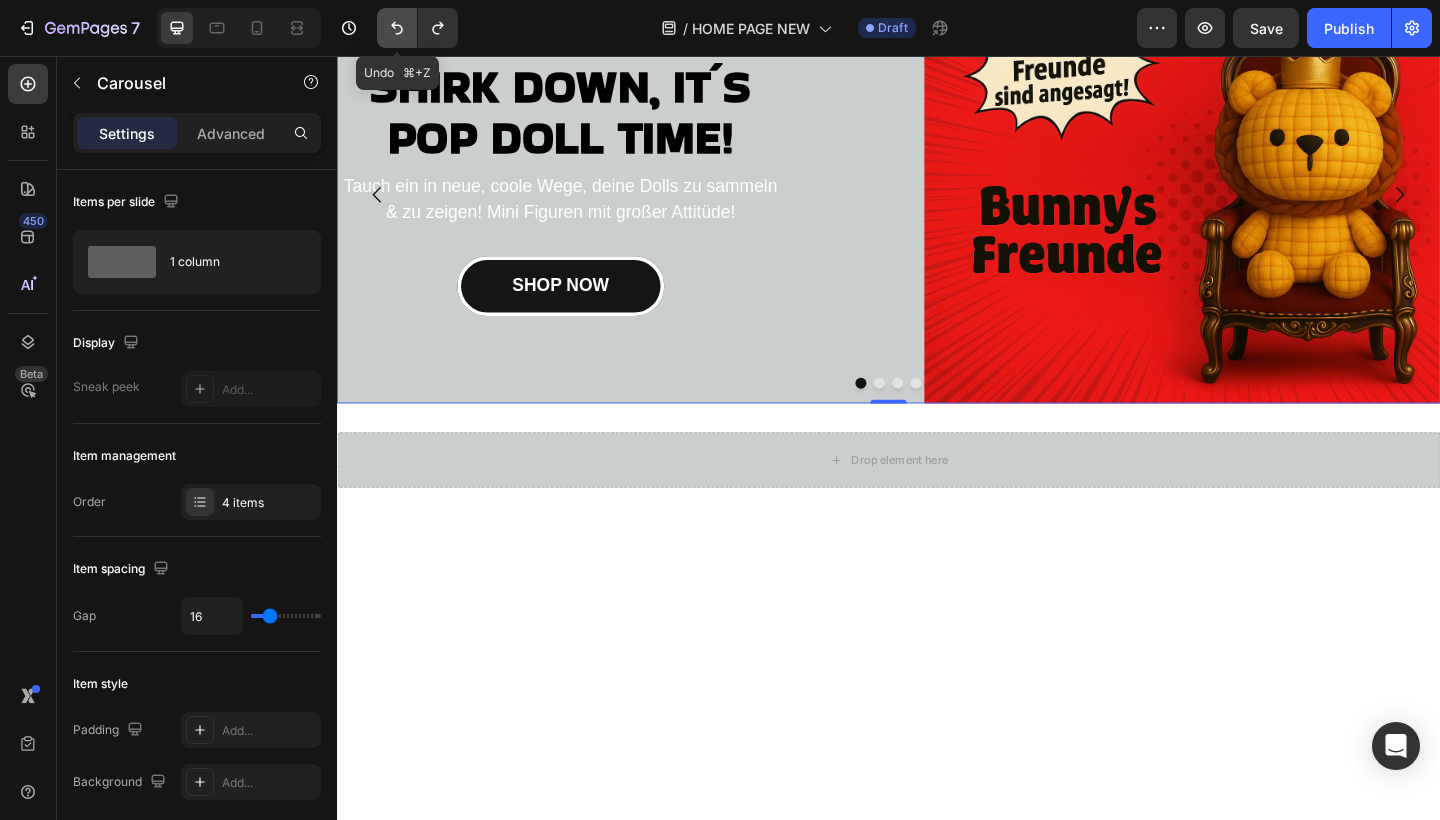 click 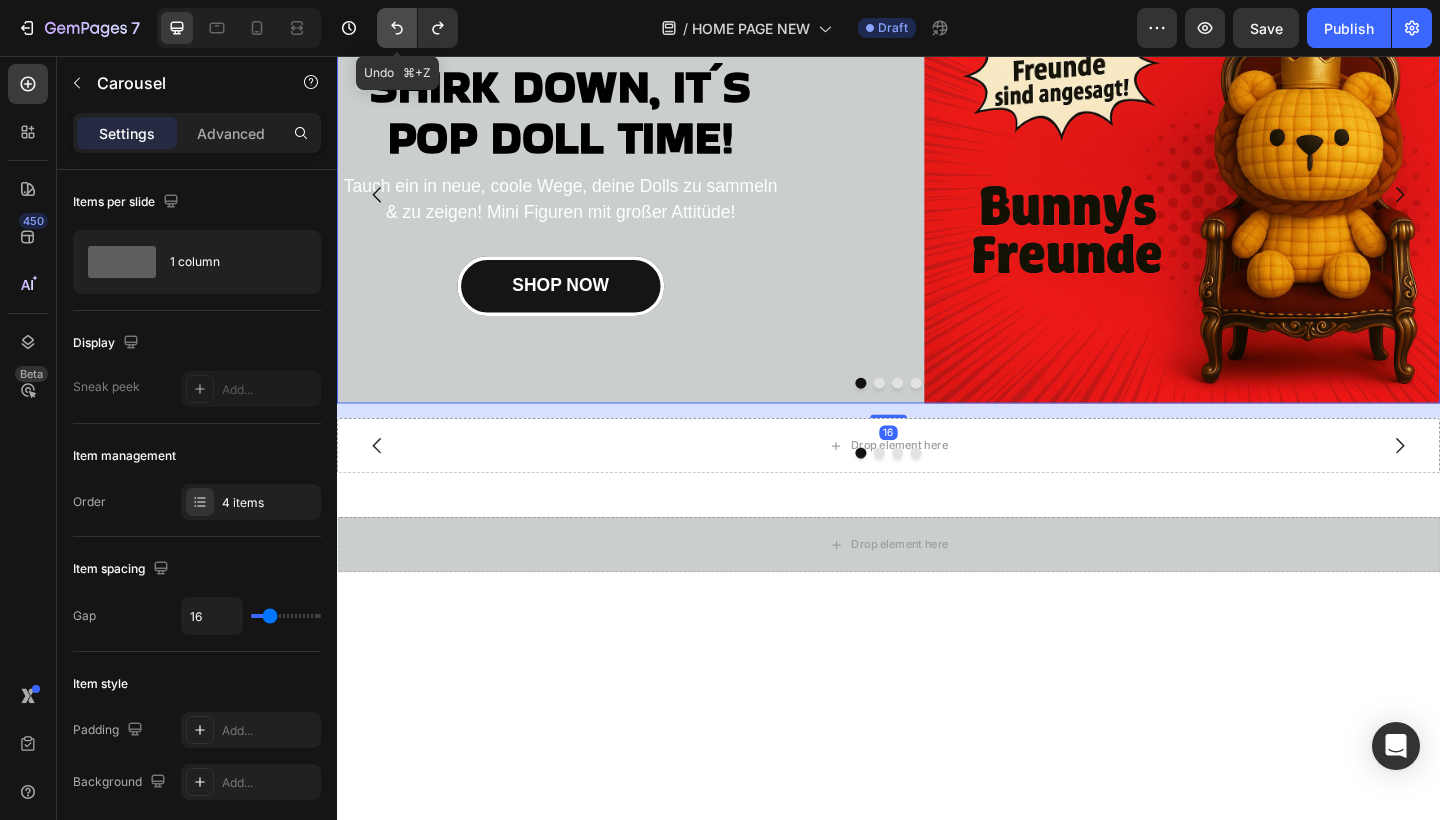 click 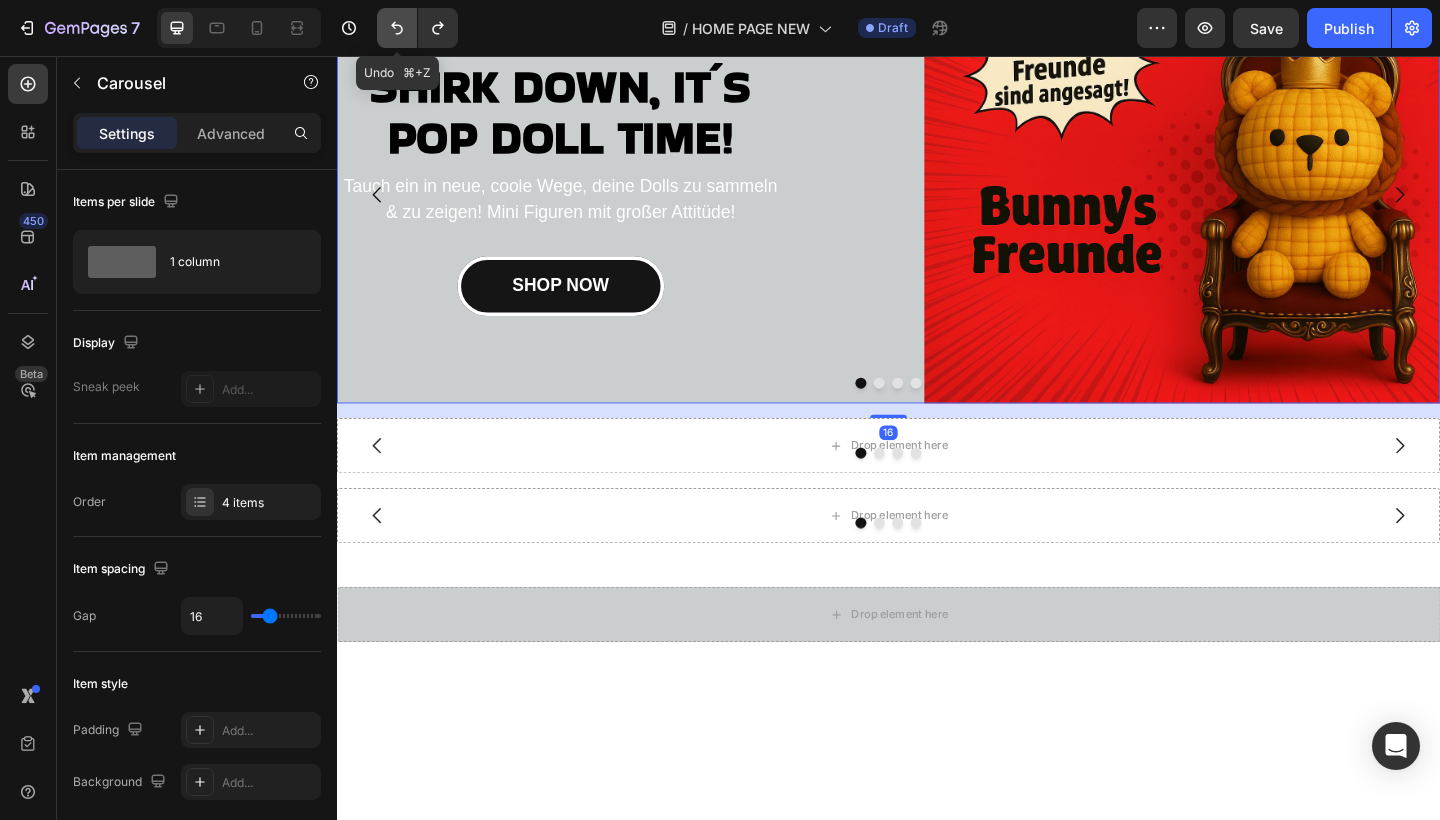 click 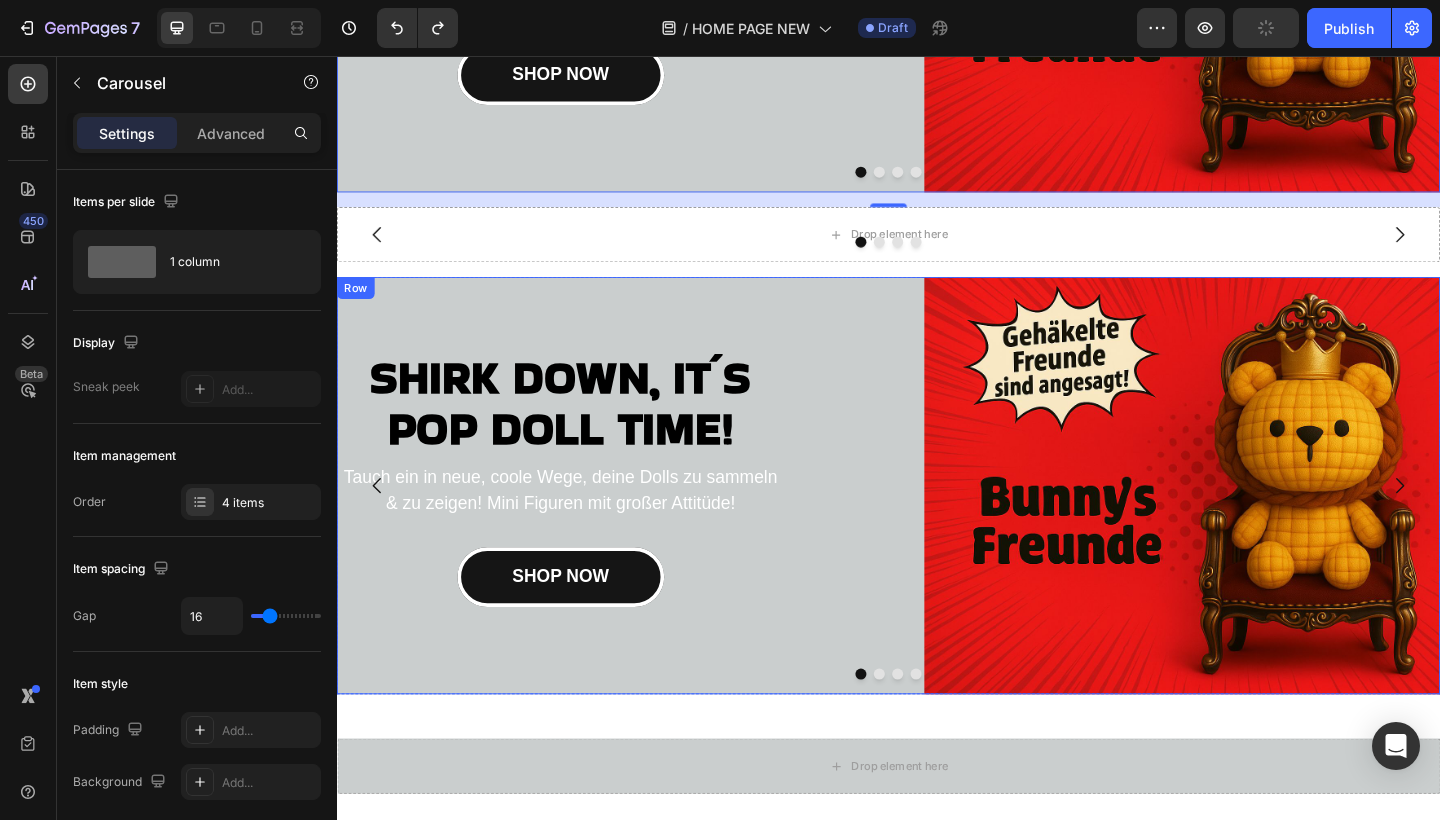 scroll, scrollTop: 428, scrollLeft: 0, axis: vertical 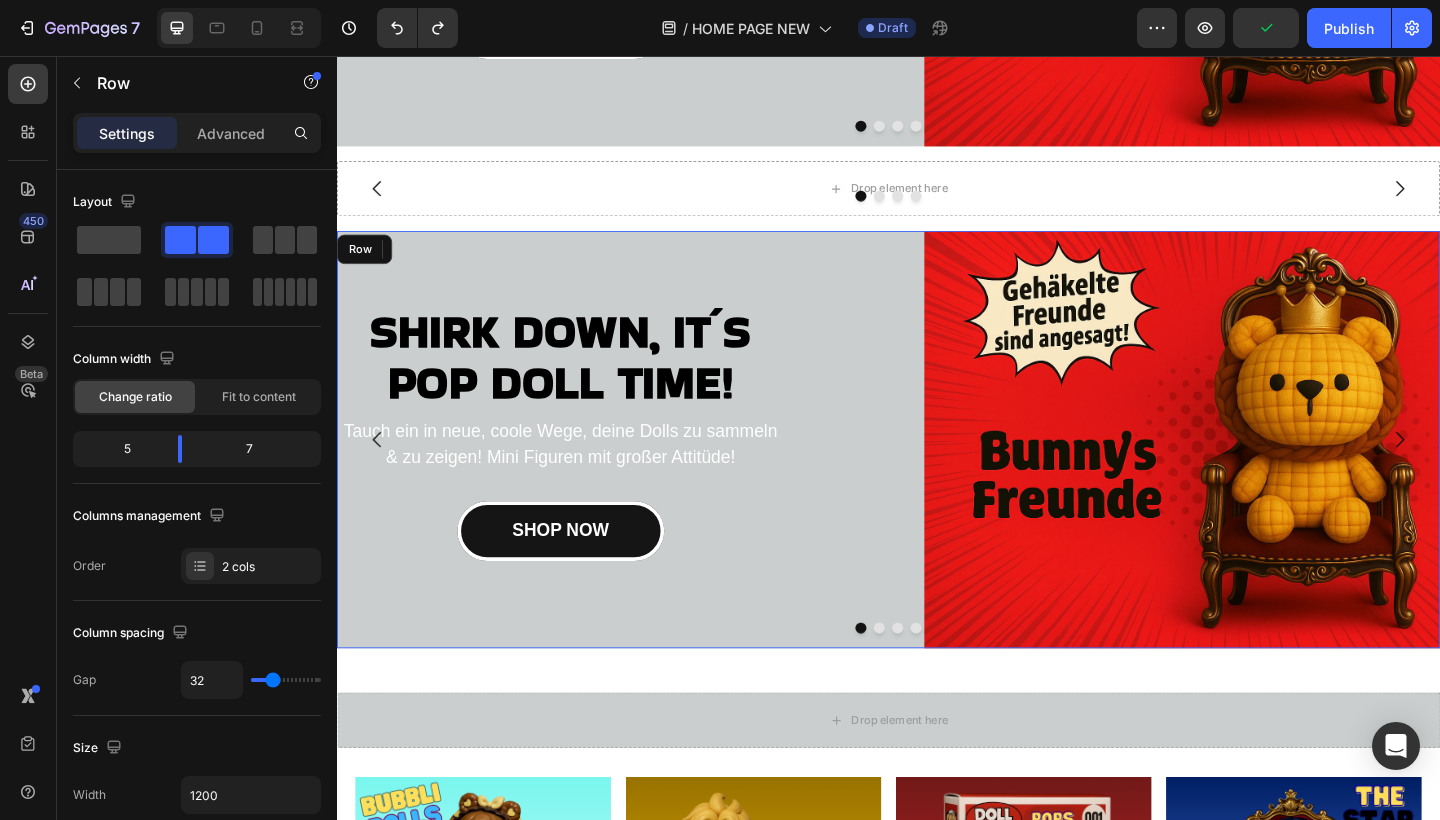 click on "Image" at bounding box center (1196, 474) 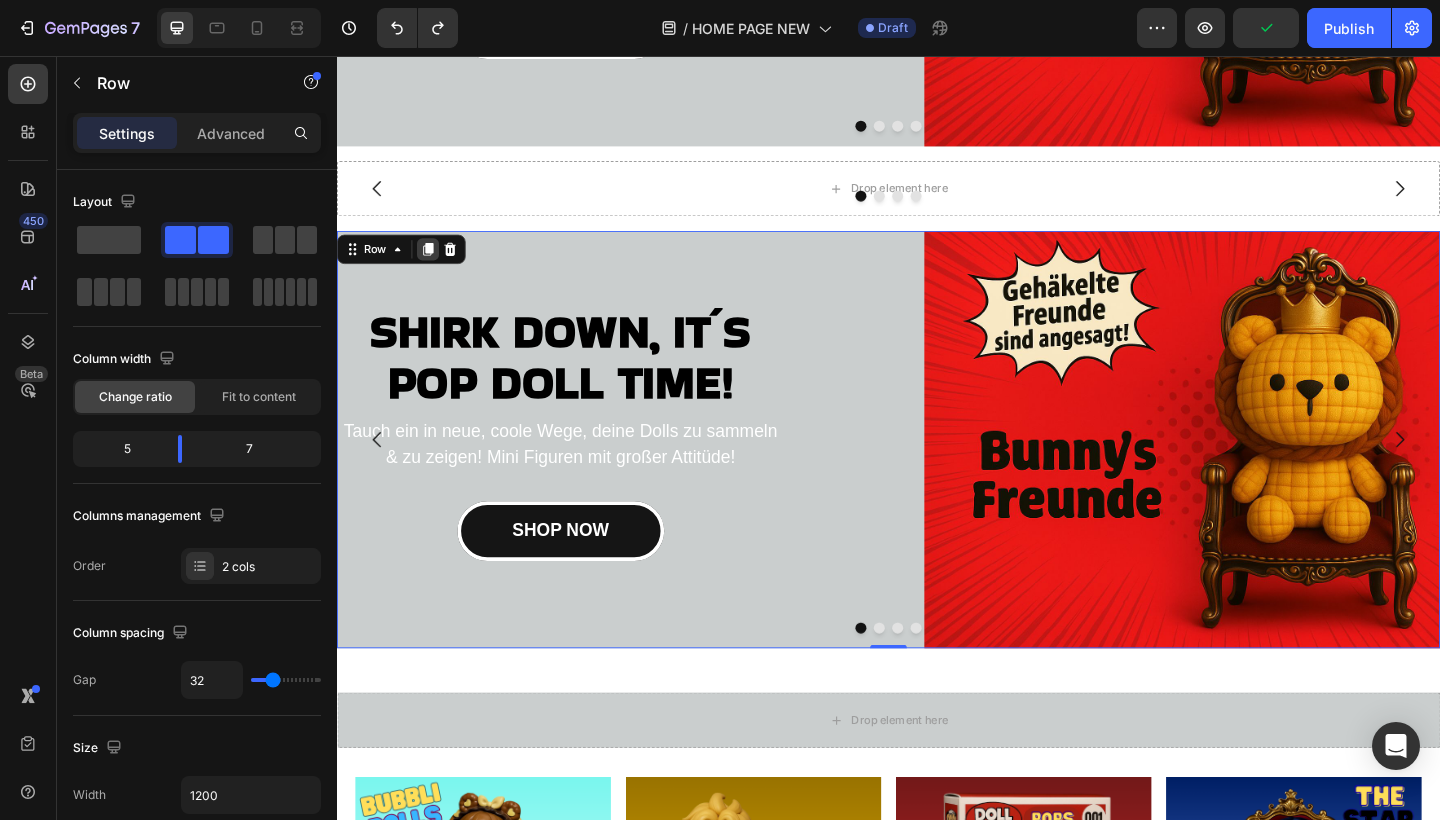click 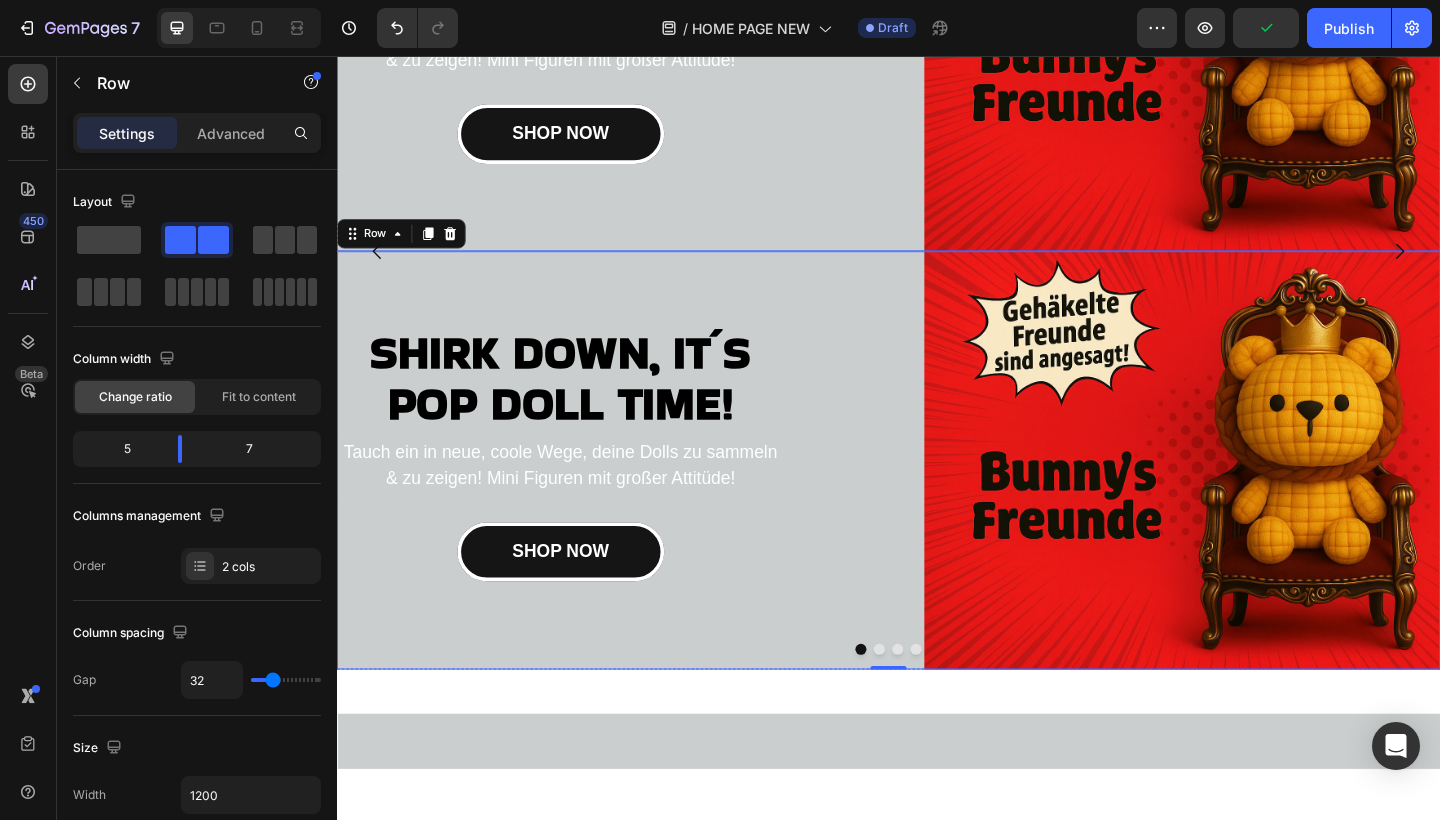 scroll, scrollTop: 1003, scrollLeft: 0, axis: vertical 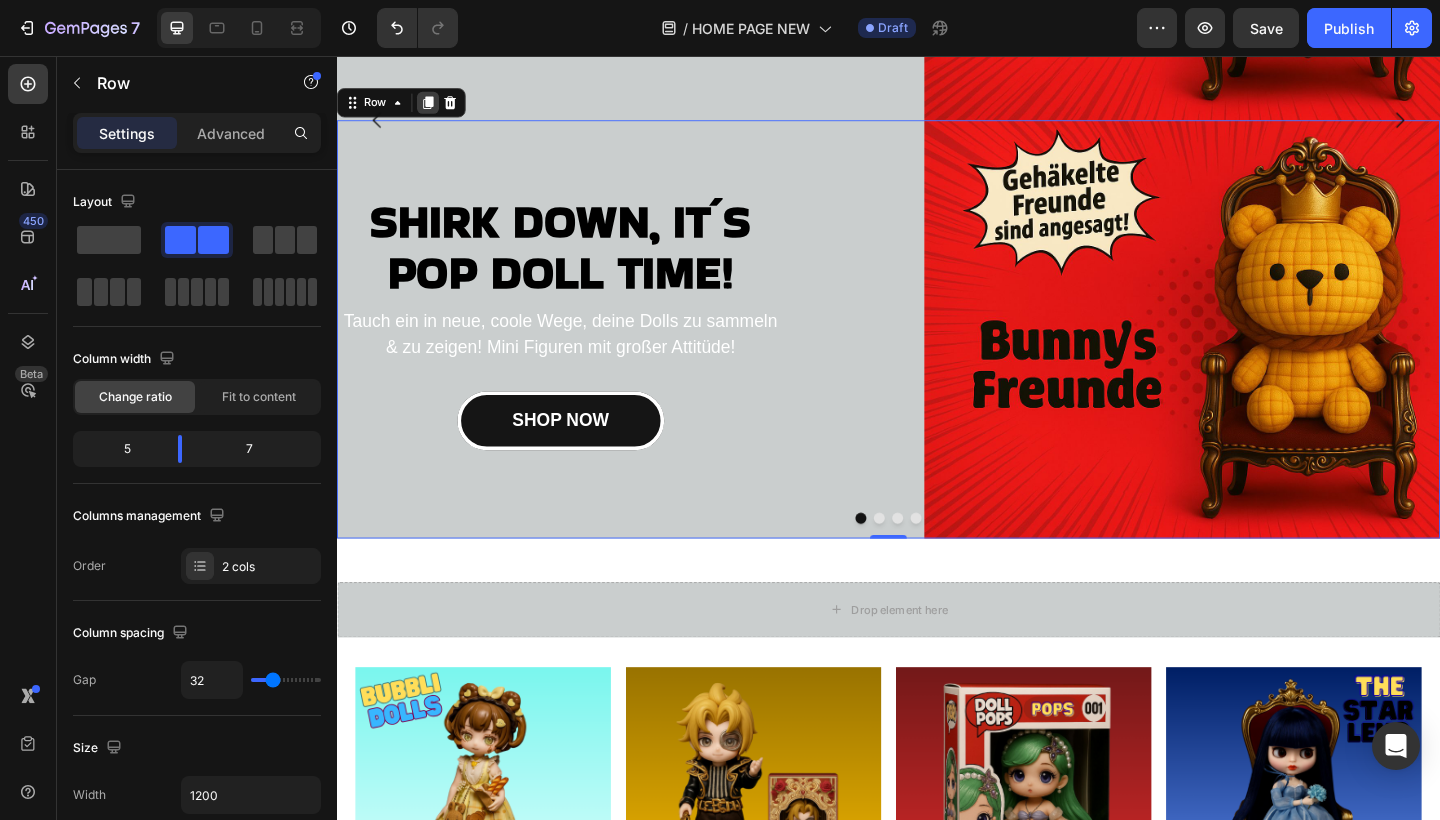 click 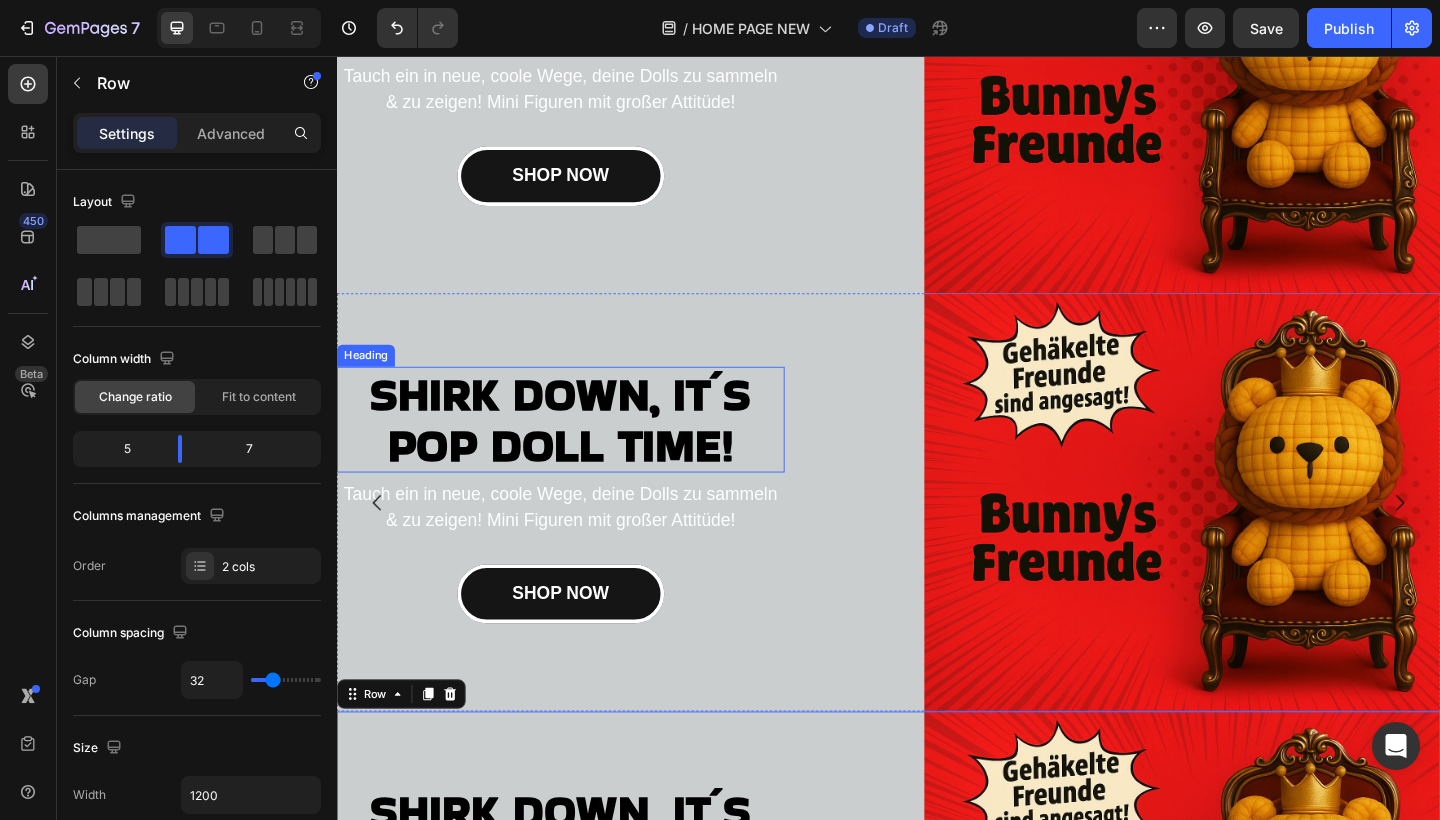 scroll, scrollTop: 727, scrollLeft: 0, axis: vertical 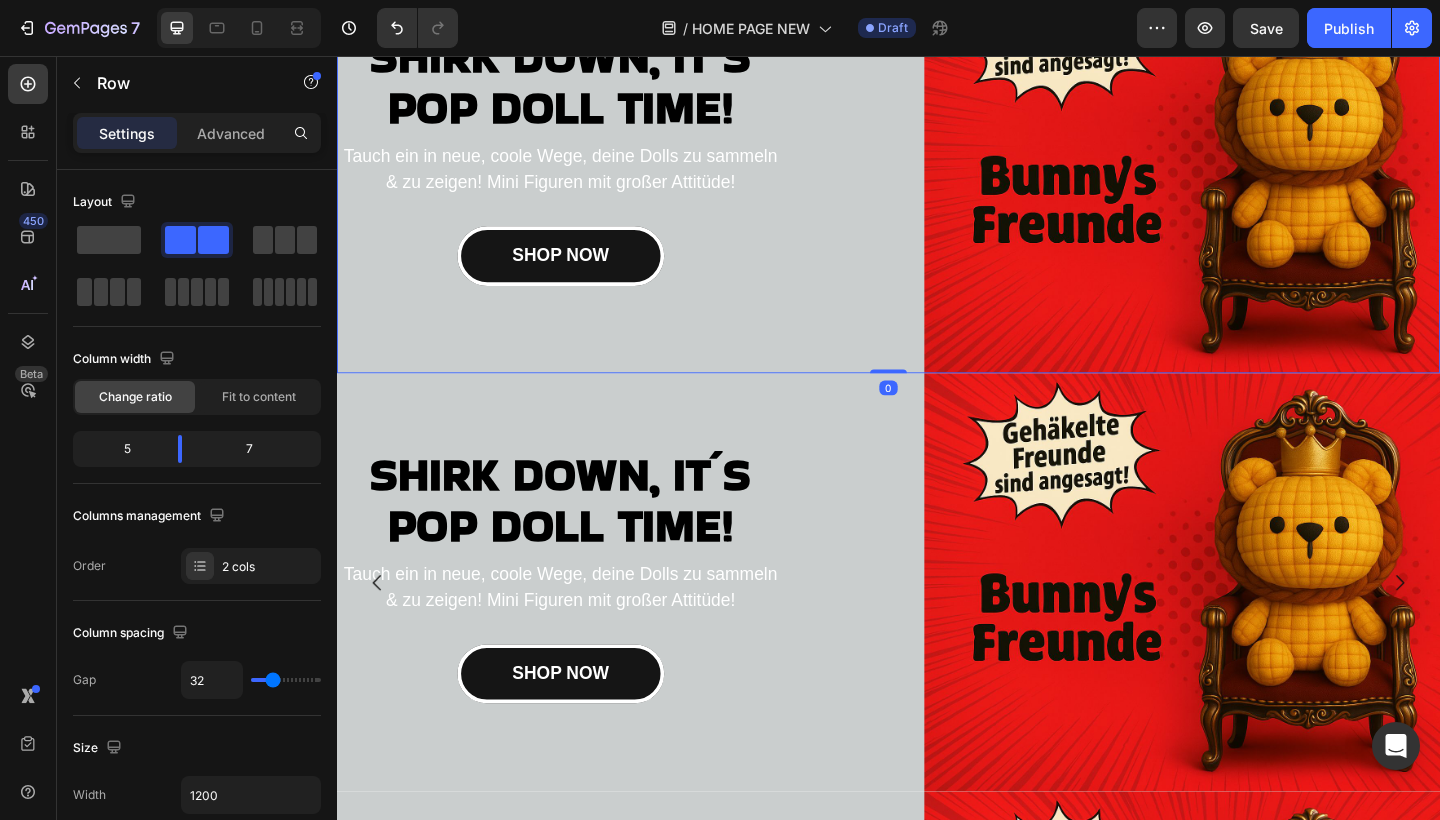 click on "SHIRK DOWN, IT´S POP DOLL TIME! Heading Tauch ein in neue, coole Wege, deine Dolls zu sammeln & zu zeigen! Mini Figuren mit großer Attitüde! Text block SHOP NOW Button Image Row 0" at bounding box center [937, 175] 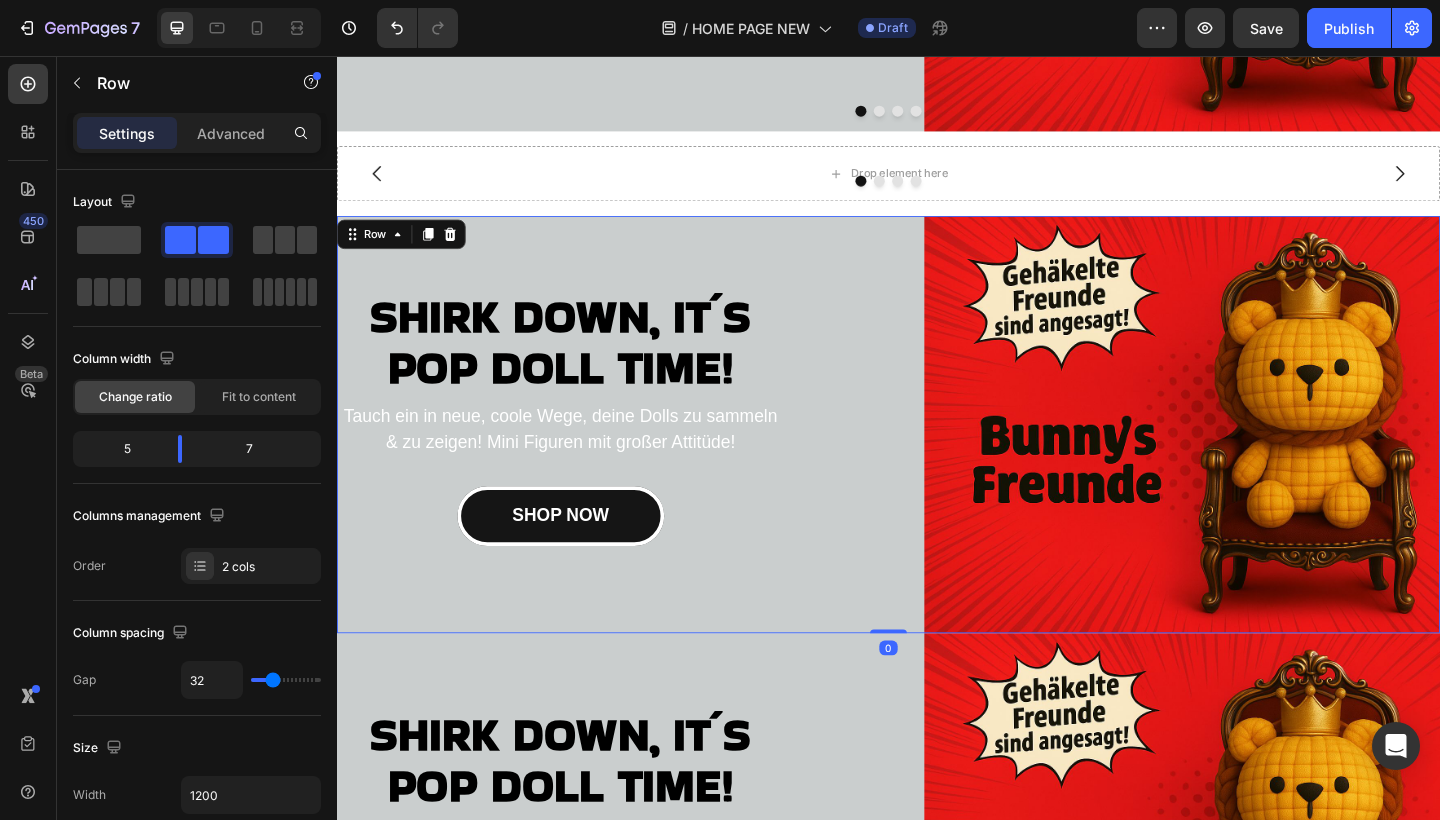 scroll, scrollTop: 429, scrollLeft: 0, axis: vertical 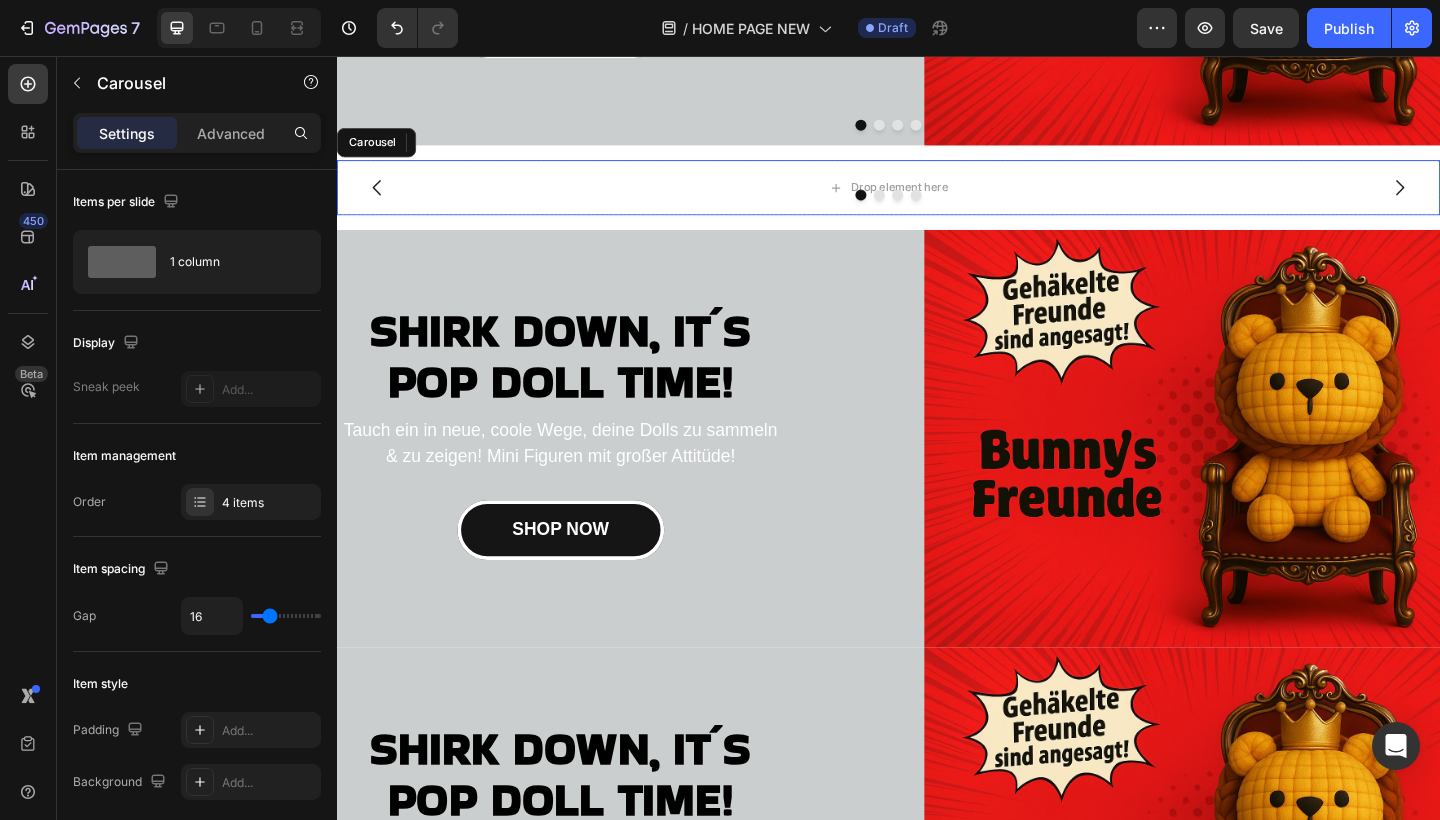 click at bounding box center (927, 208) 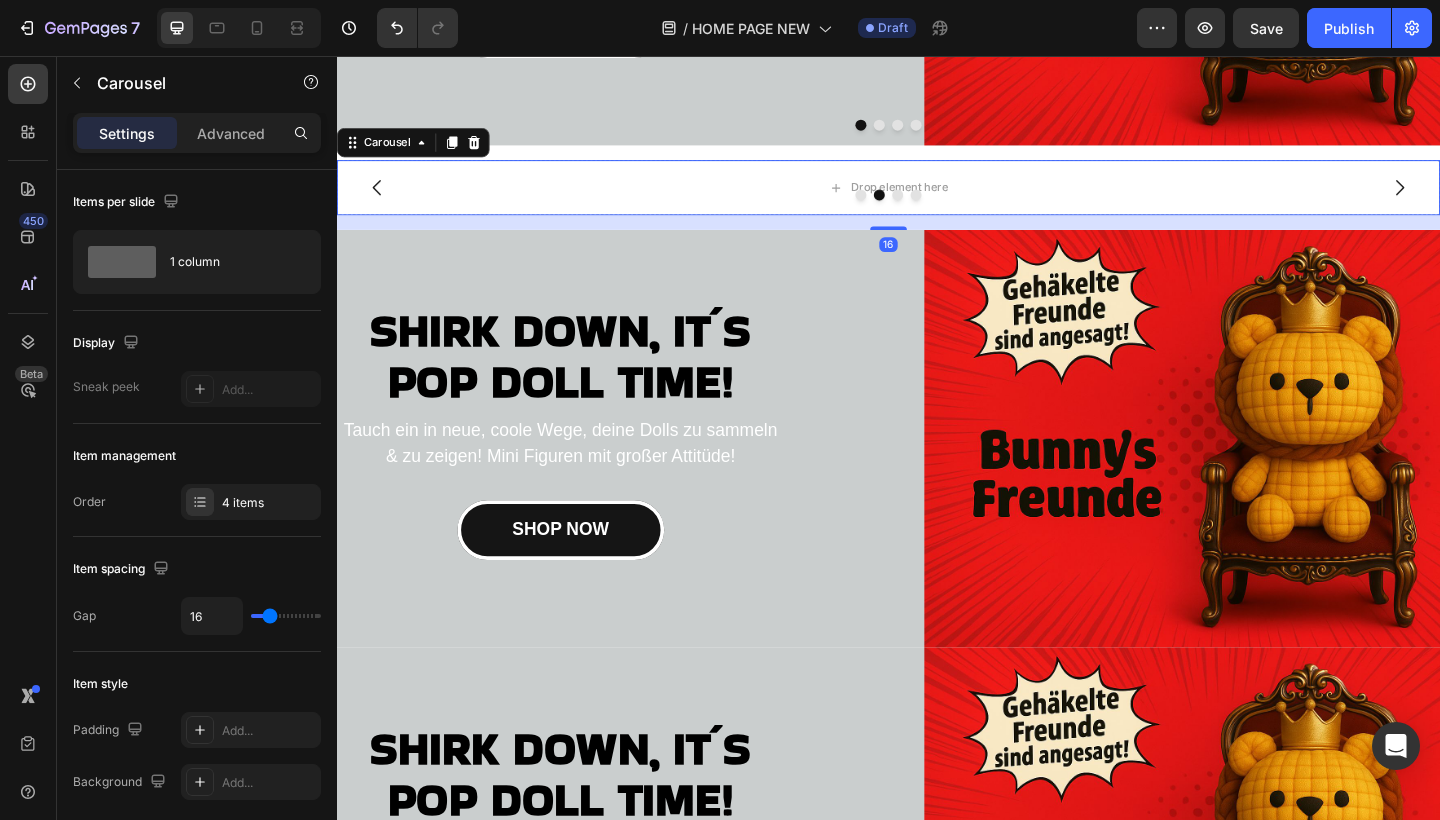 click at bounding box center (947, 208) 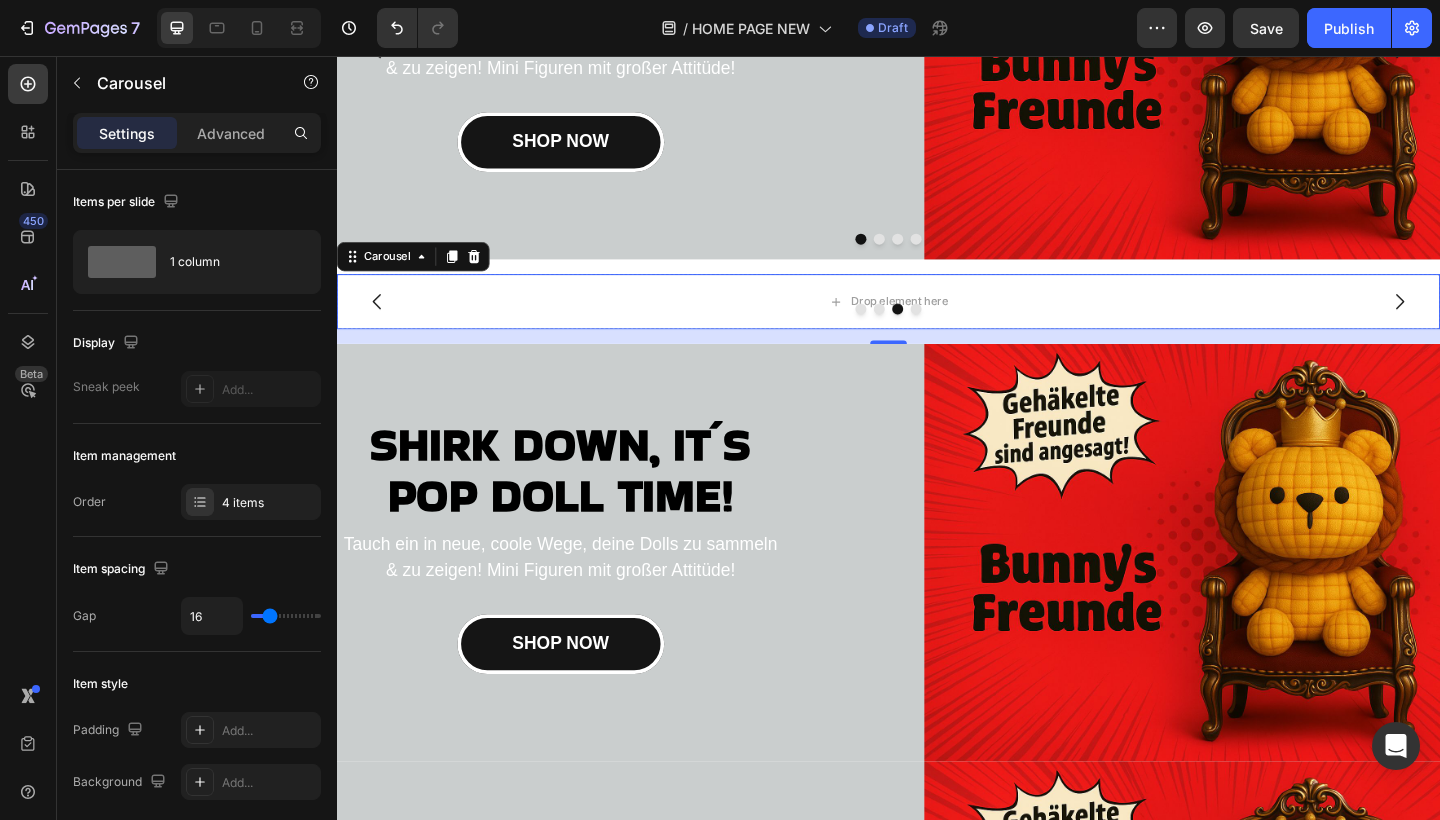 scroll, scrollTop: 221, scrollLeft: 0, axis: vertical 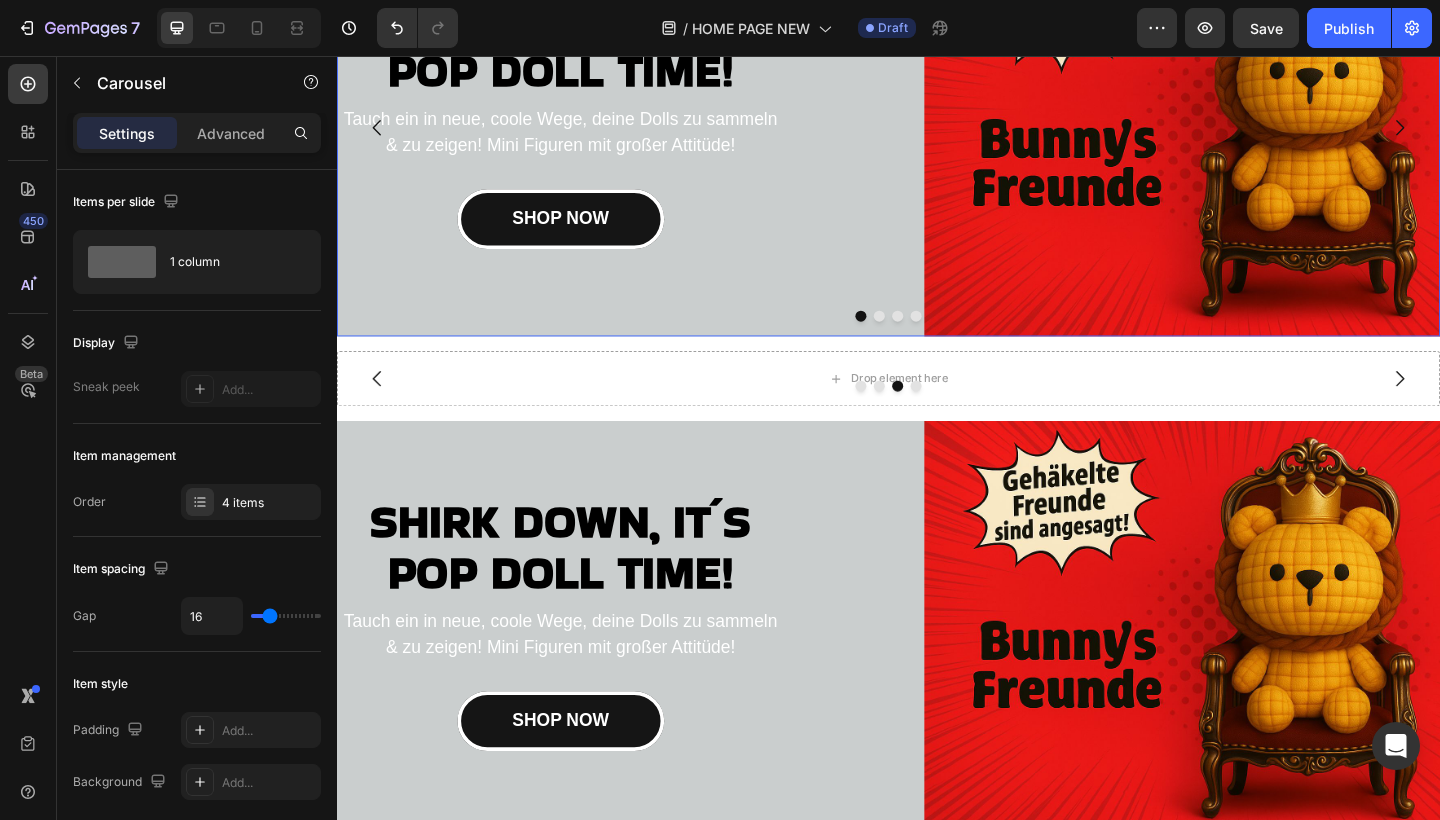 click at bounding box center [927, 340] 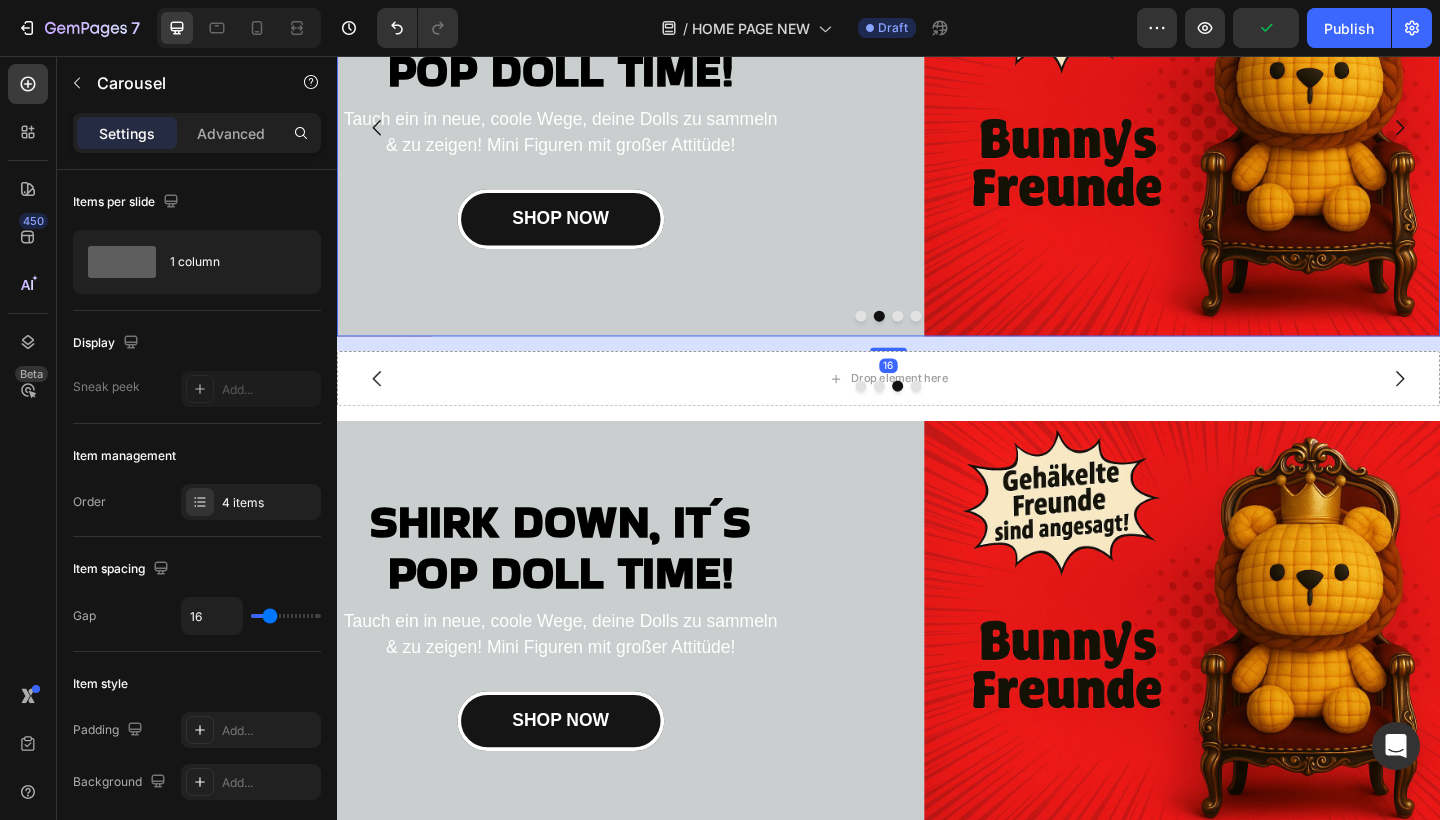 click at bounding box center (947, 340) 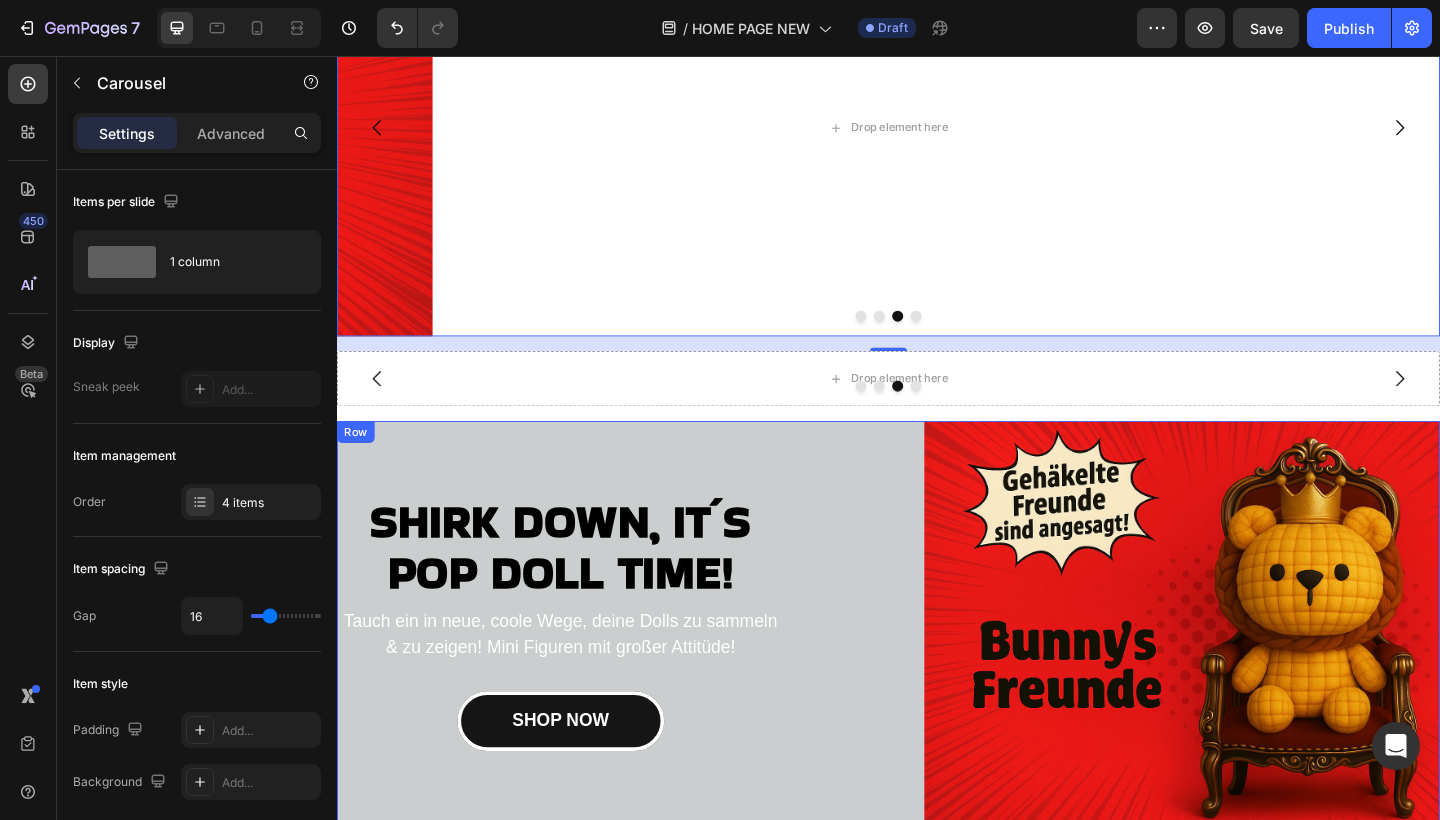 click on "Image" at bounding box center [1196, 681] 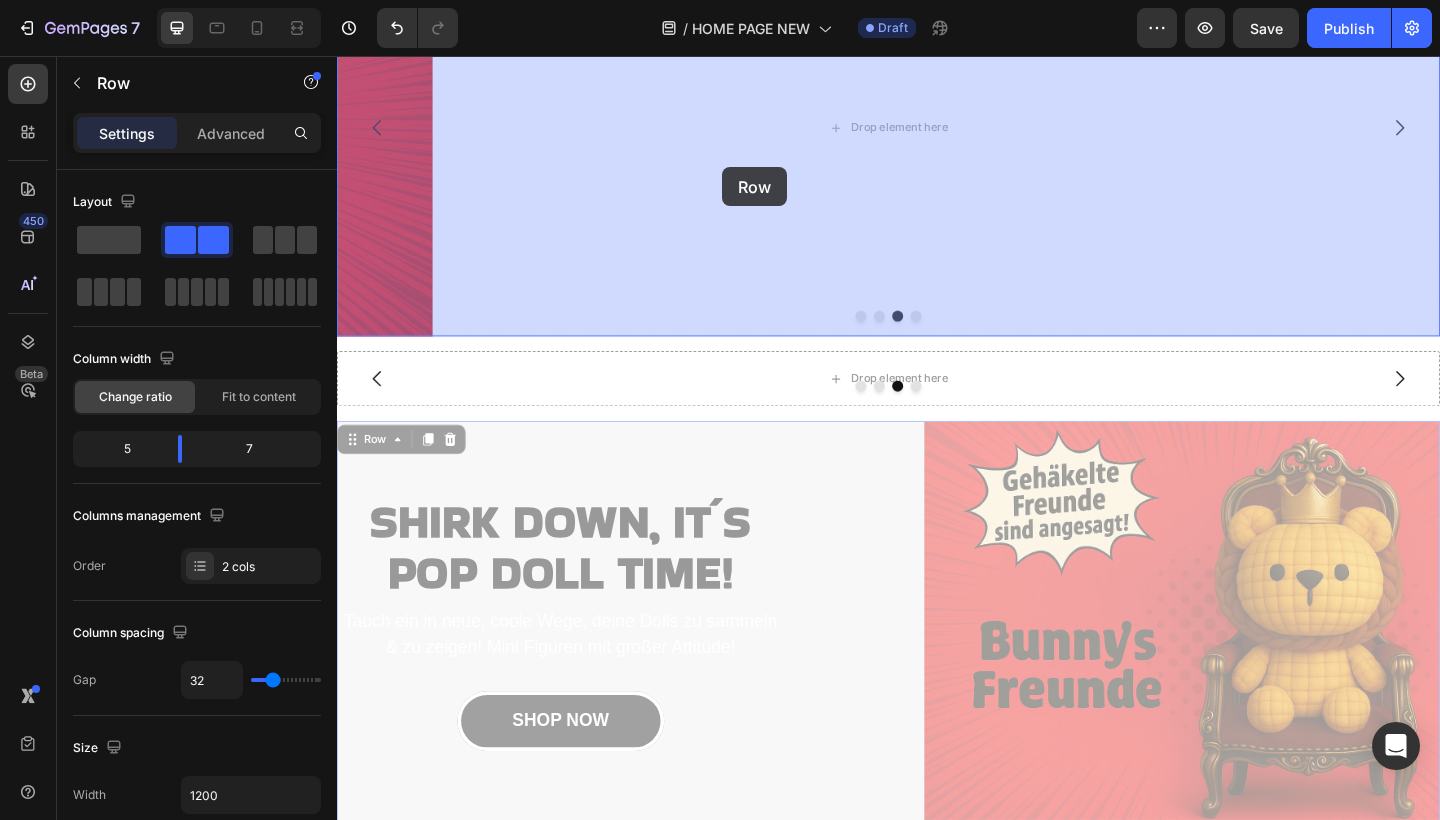 drag, startPoint x: 352, startPoint y: 475, endPoint x: 756, endPoint y: 177, distance: 502.01593 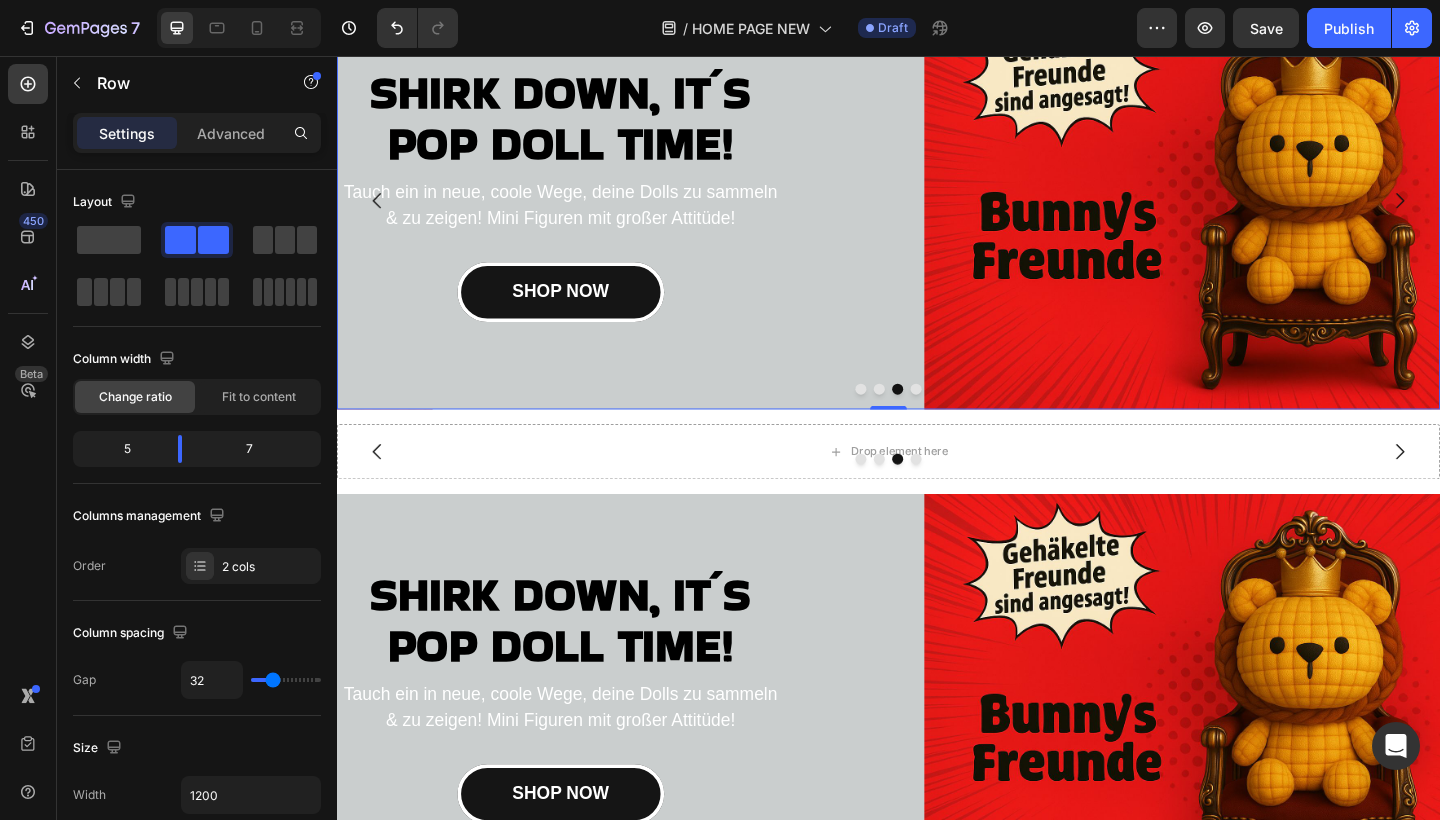 scroll, scrollTop: 137, scrollLeft: 0, axis: vertical 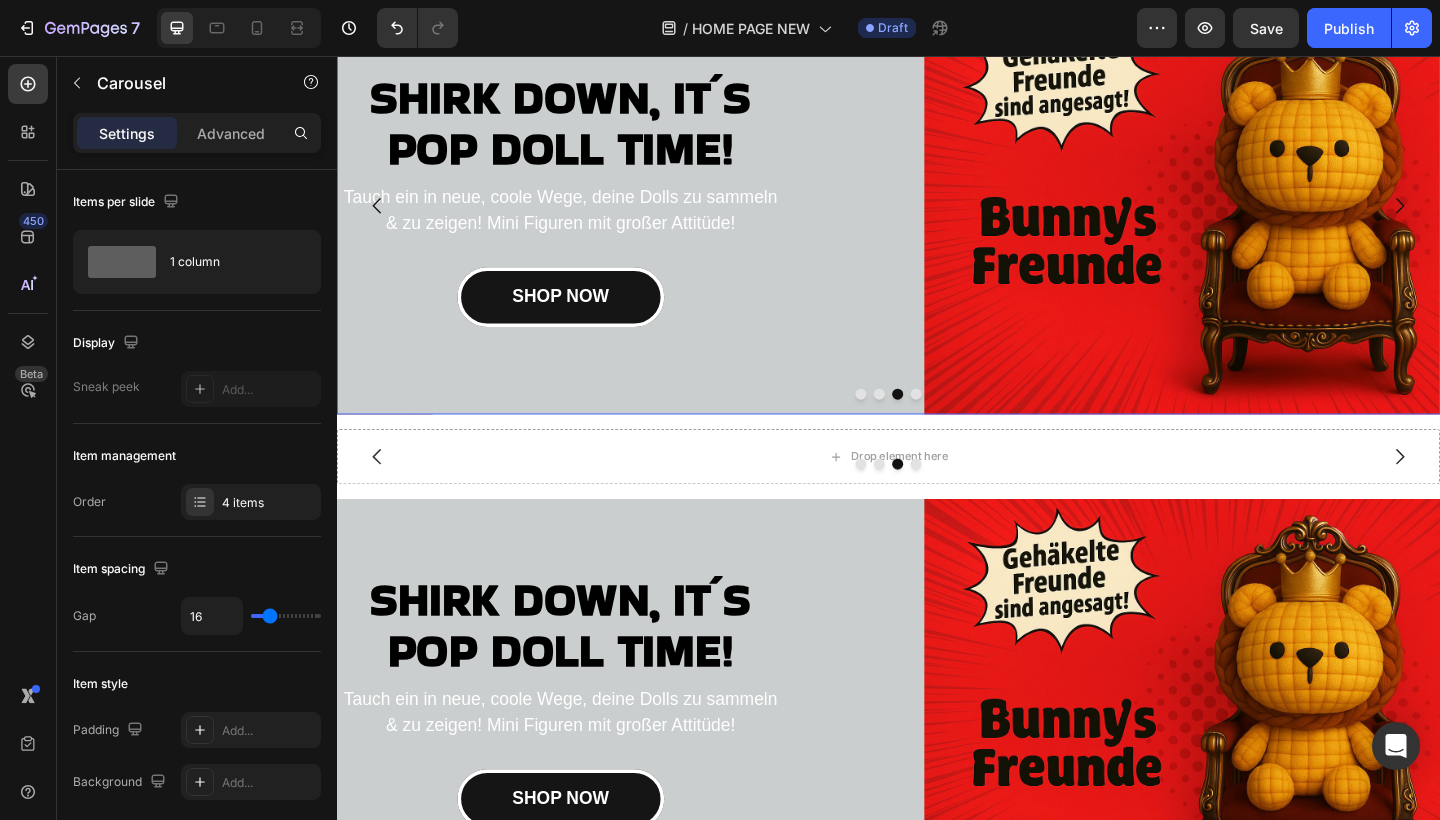 click at bounding box center [967, 424] 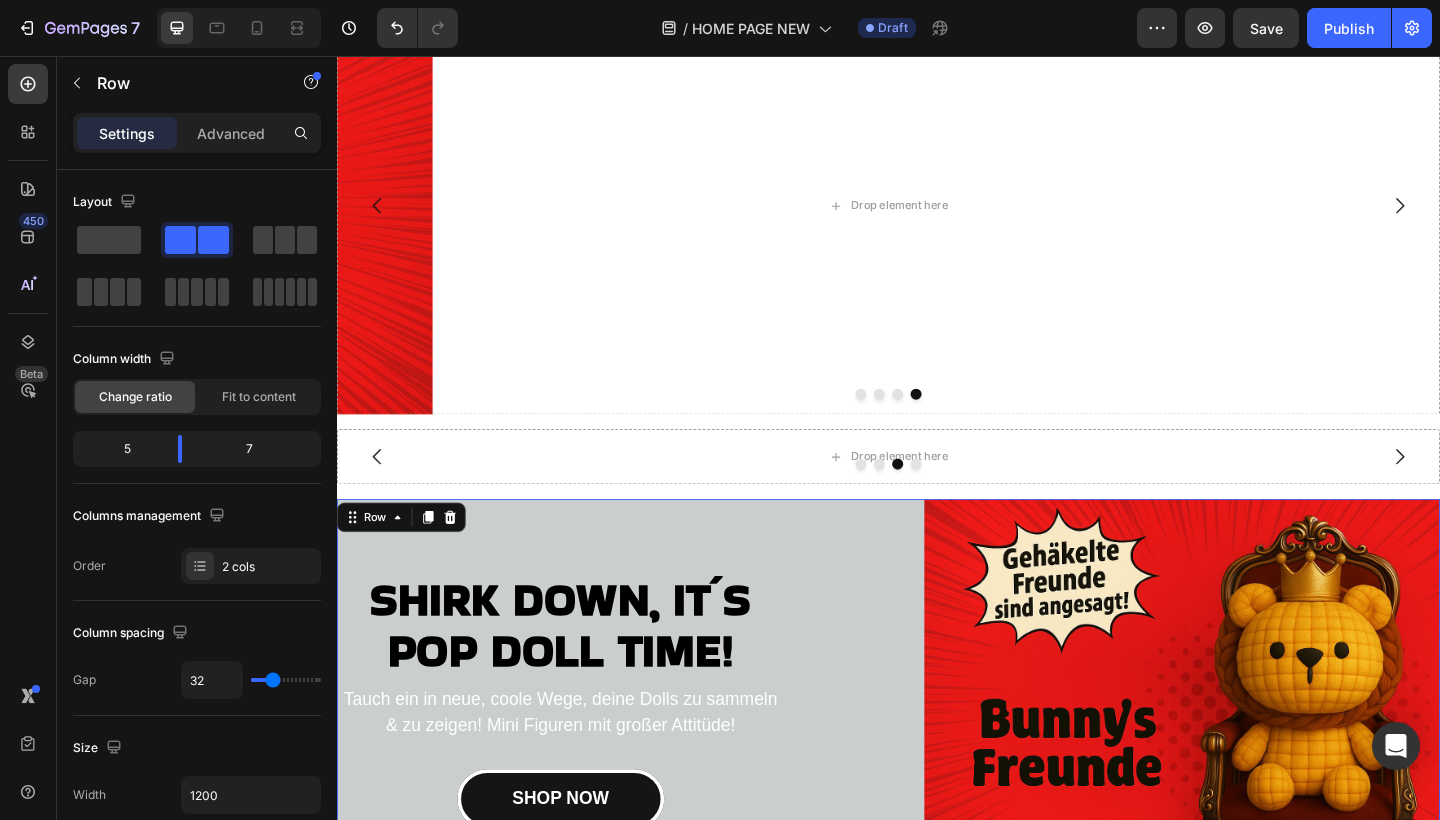 click on "Image" at bounding box center (1196, 765) 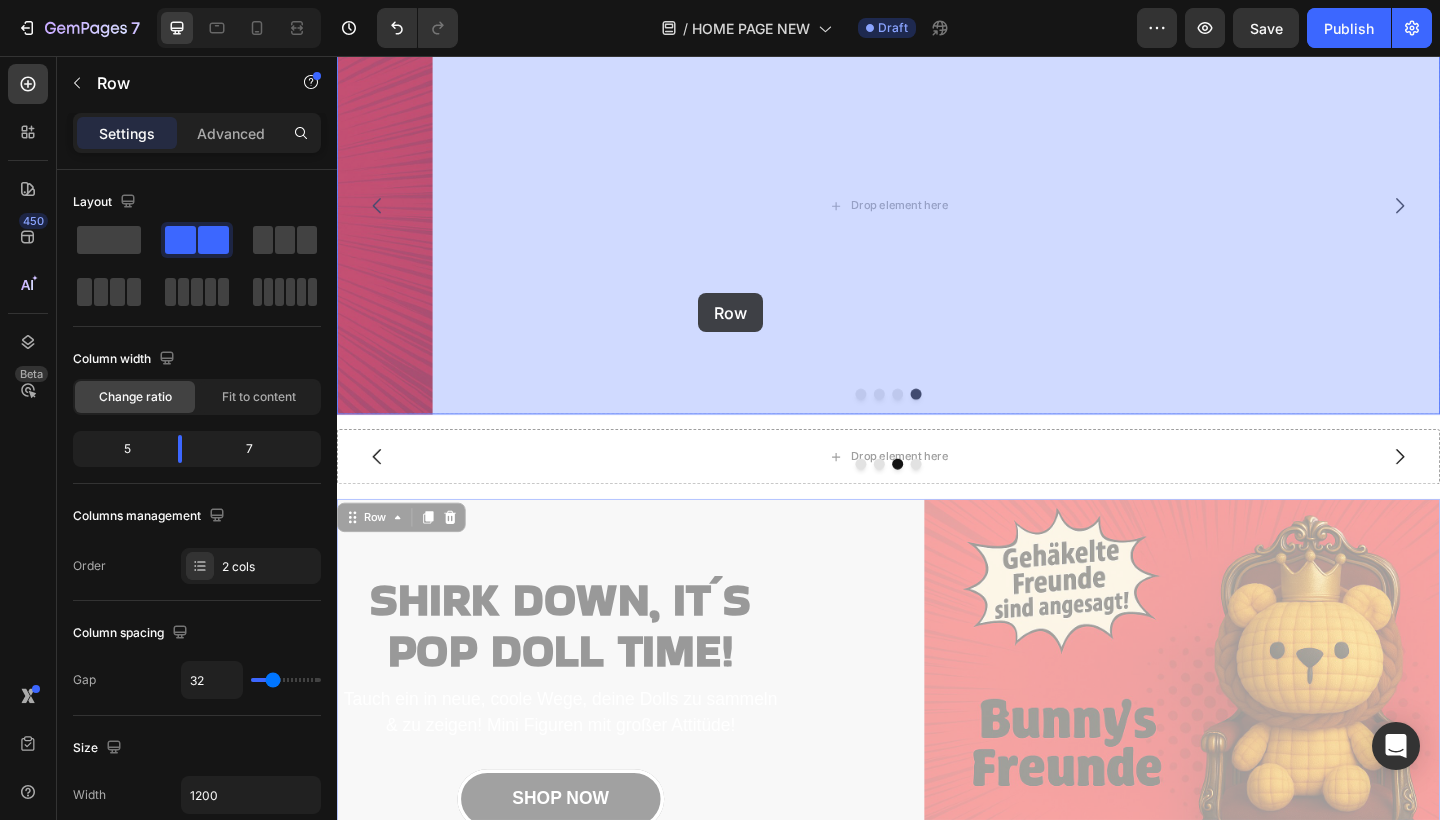 drag, startPoint x: 365, startPoint y: 561, endPoint x: 713, endPoint y: 326, distance: 419.91547 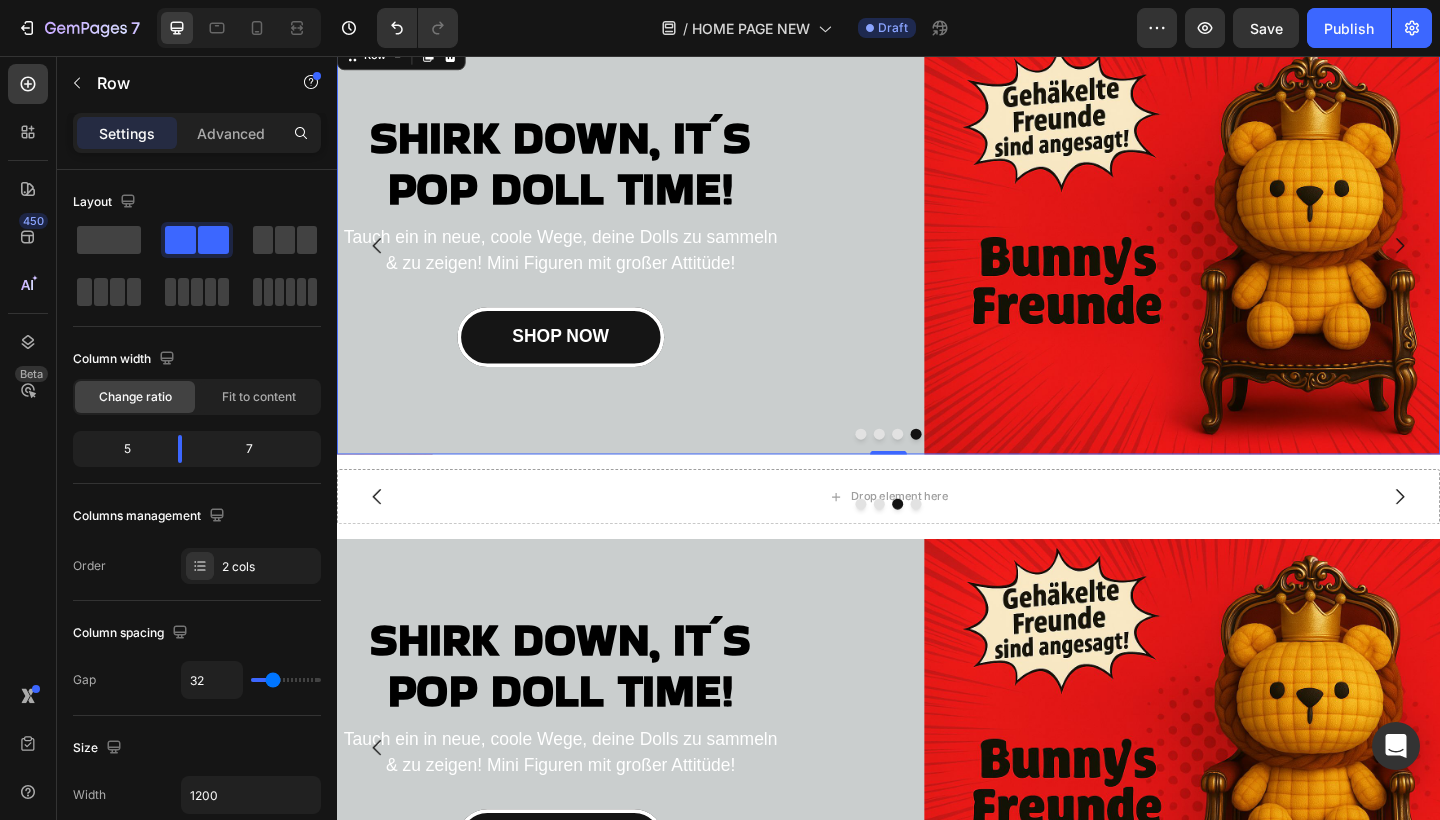 scroll, scrollTop: 73, scrollLeft: 0, axis: vertical 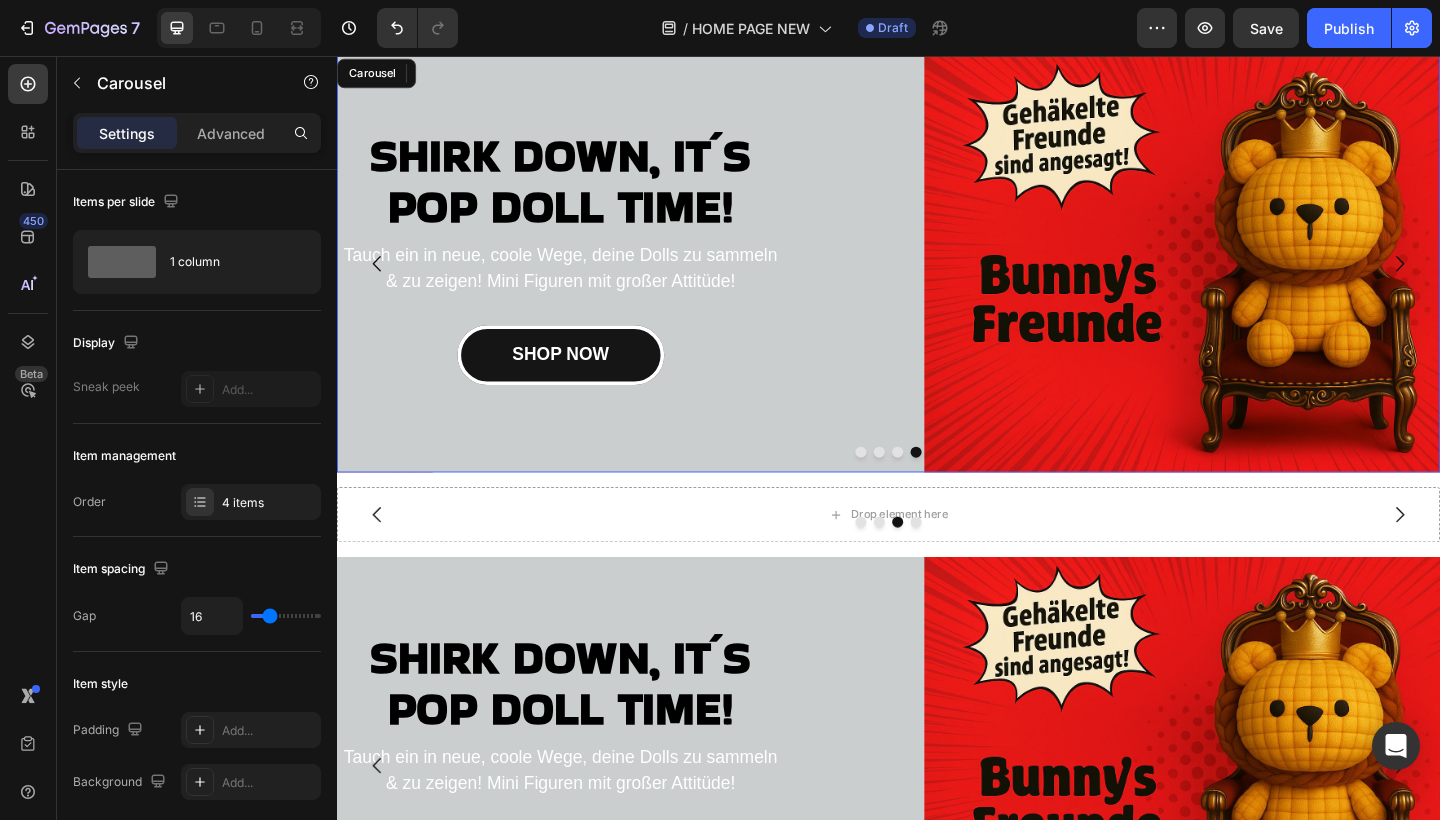 click at bounding box center (907, 488) 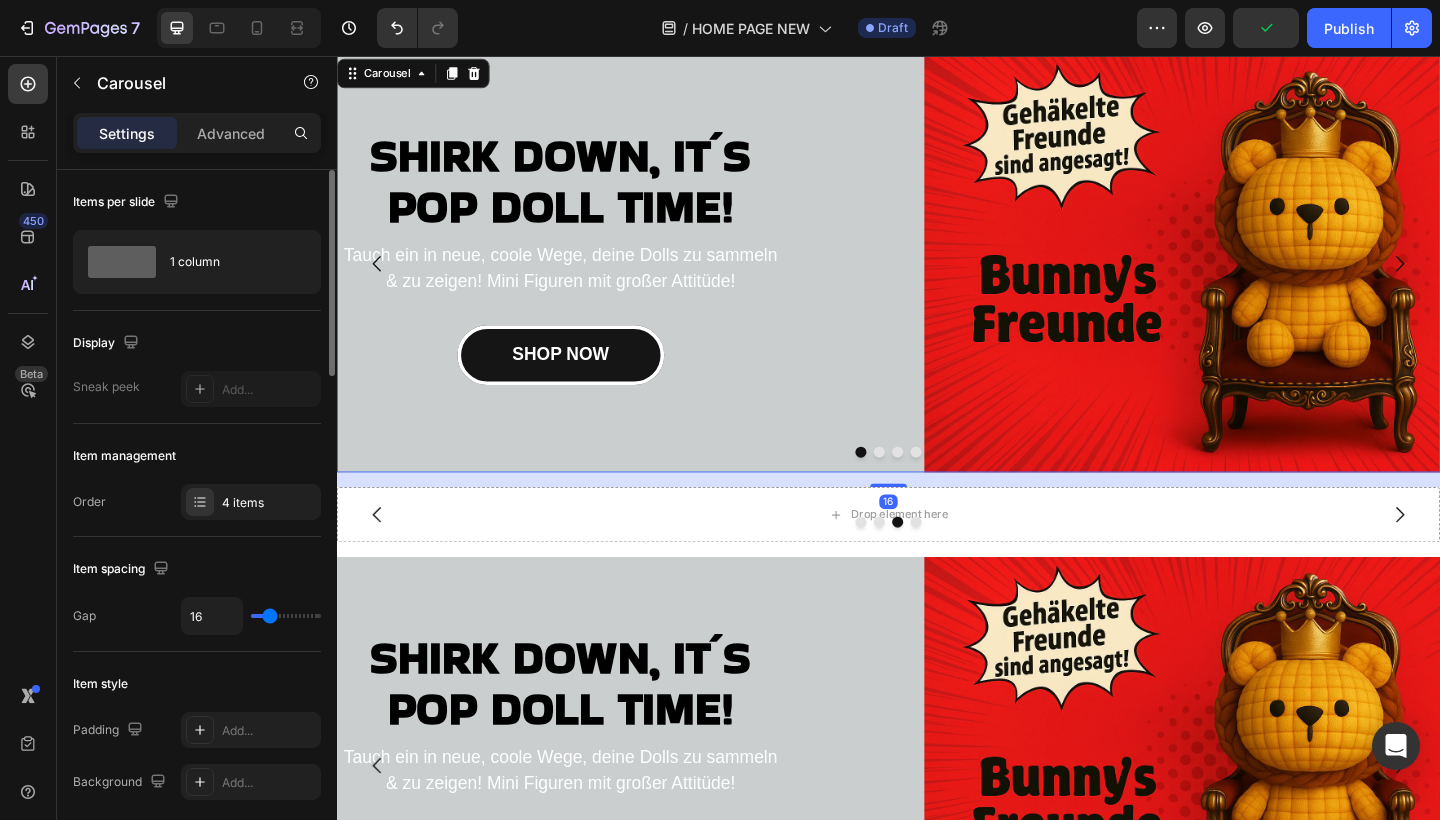 scroll, scrollTop: 15, scrollLeft: 0, axis: vertical 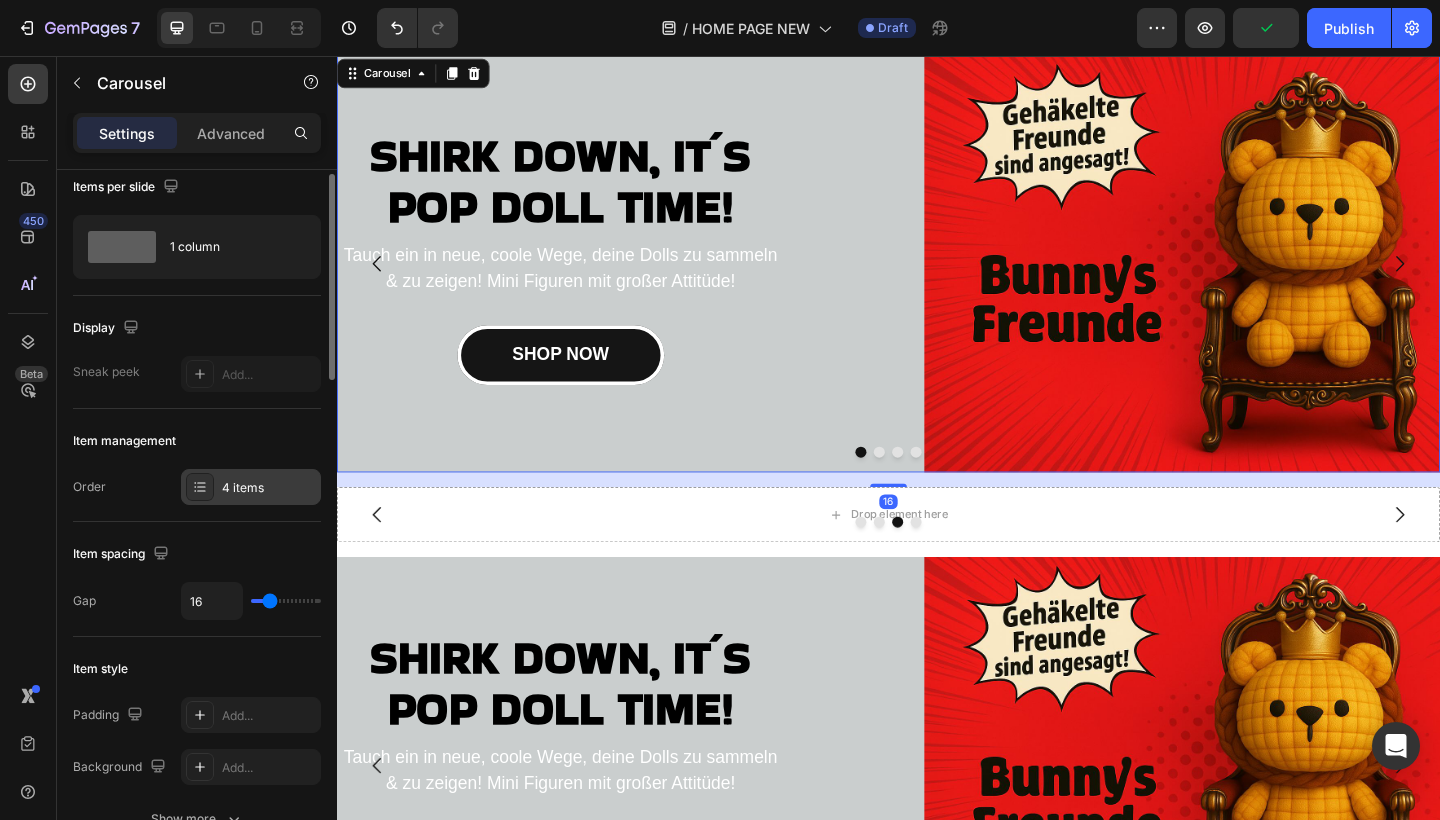 click on "4 items" at bounding box center (269, 488) 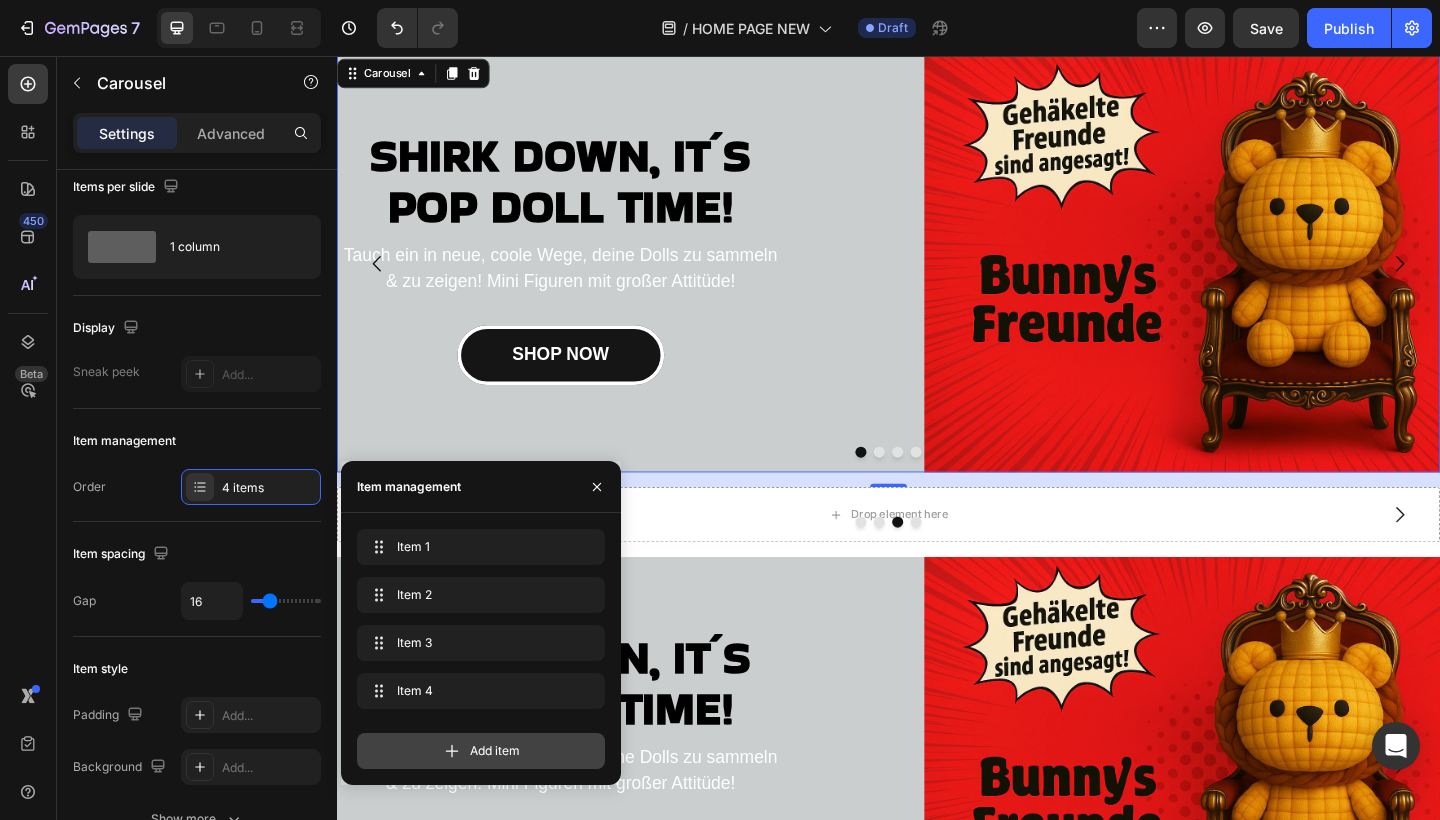 click 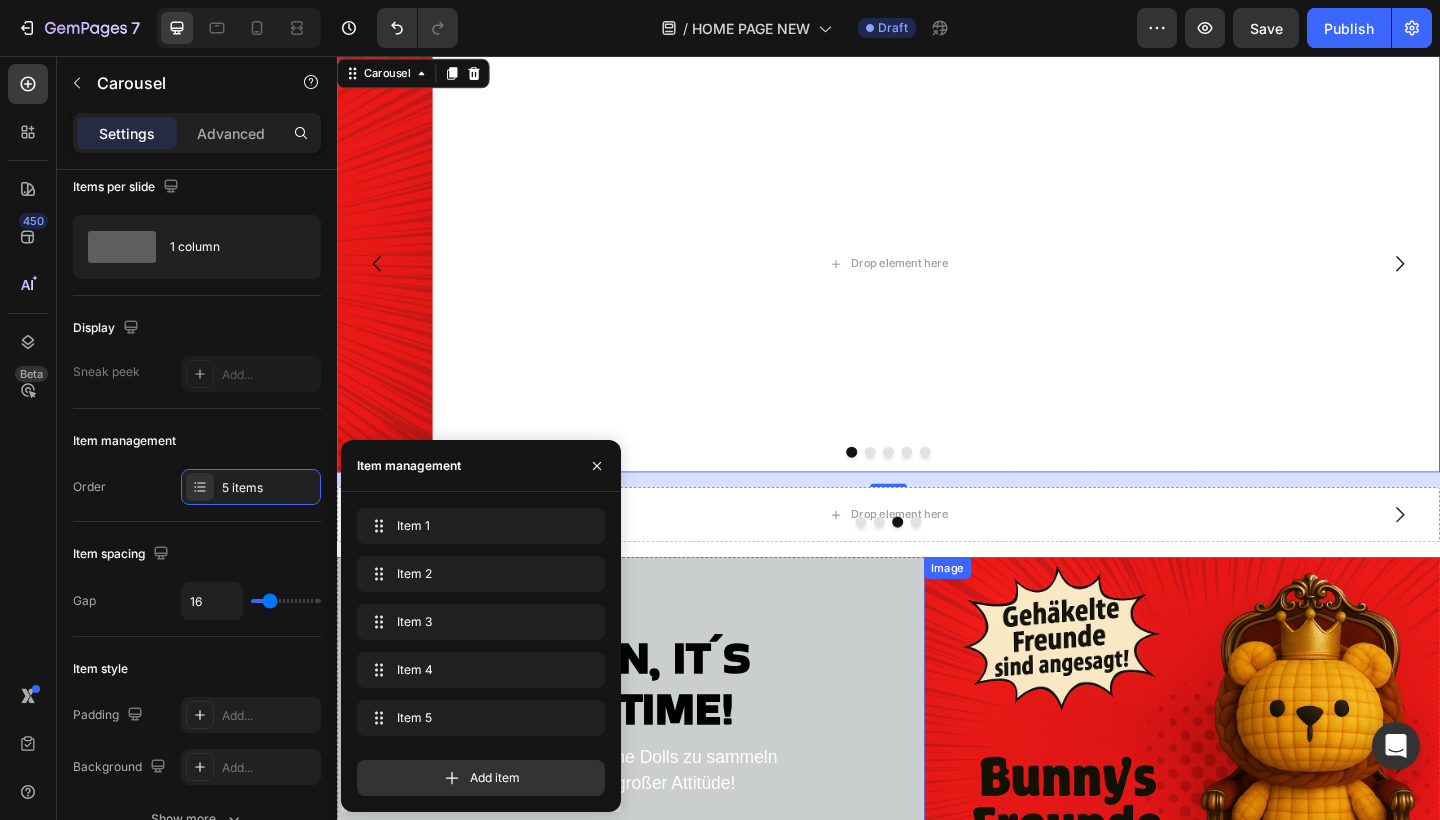 click at bounding box center [1316, 829] 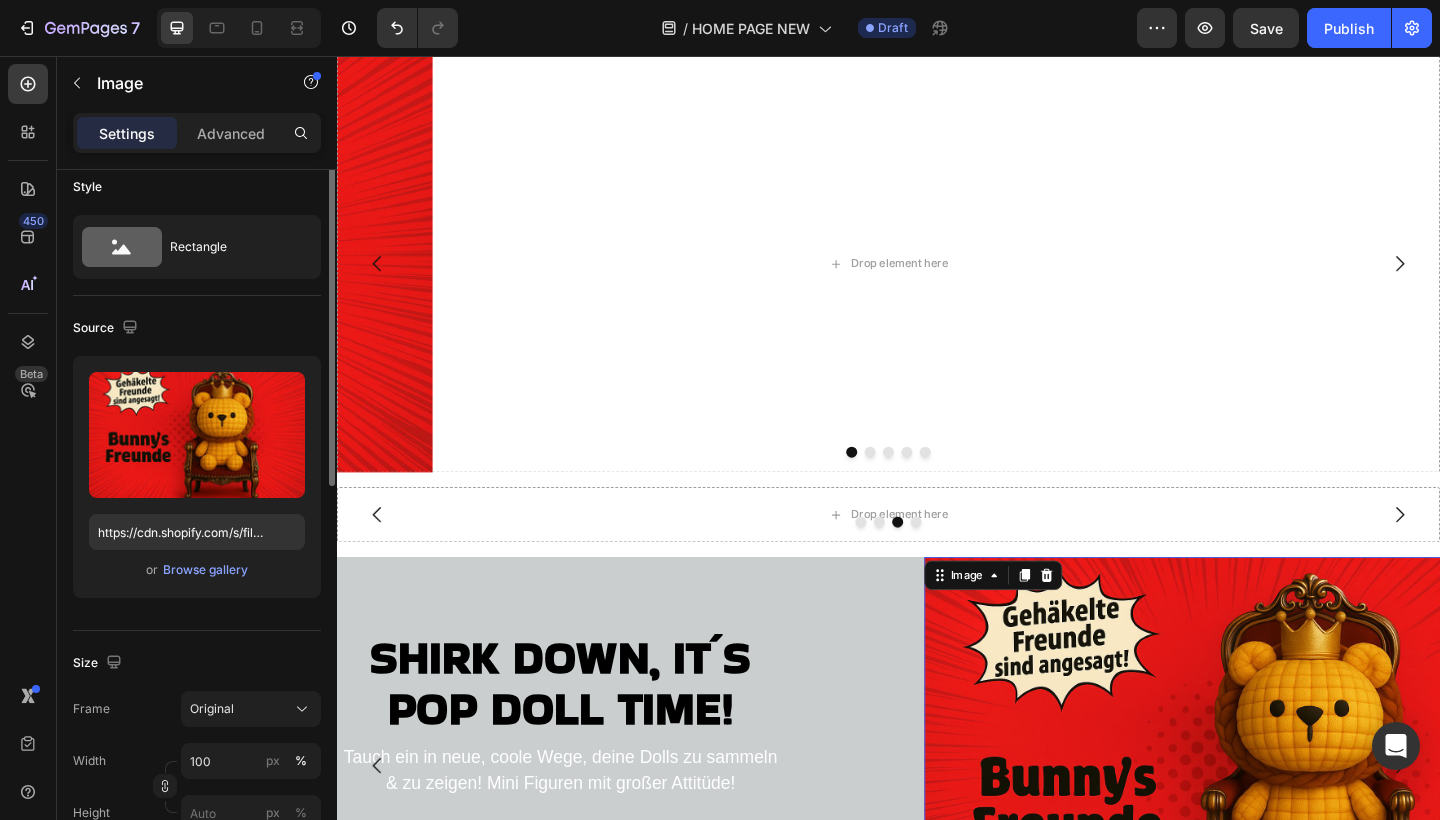 scroll, scrollTop: 0, scrollLeft: 0, axis: both 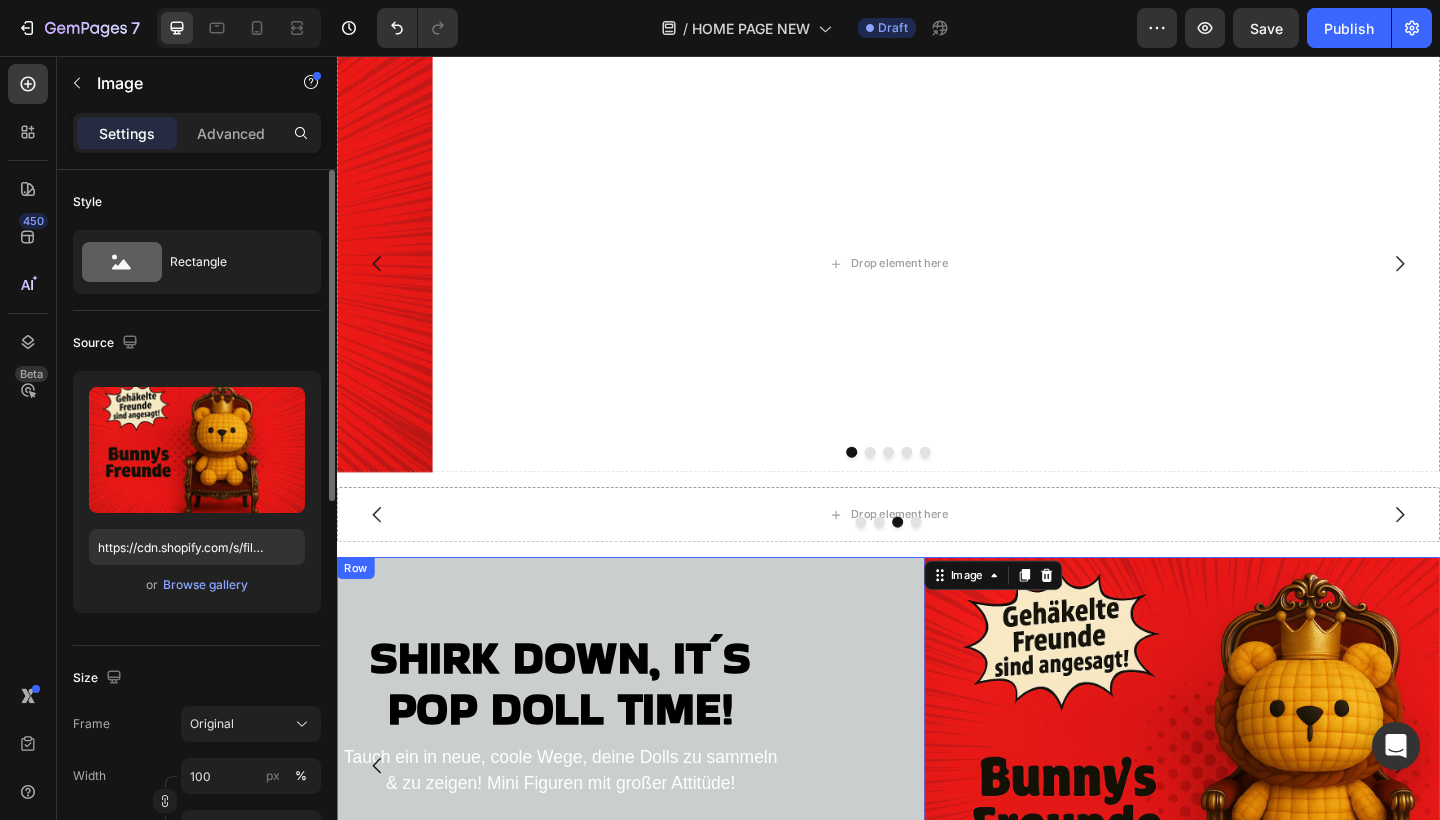 click on "Image   0" at bounding box center [1196, 829] 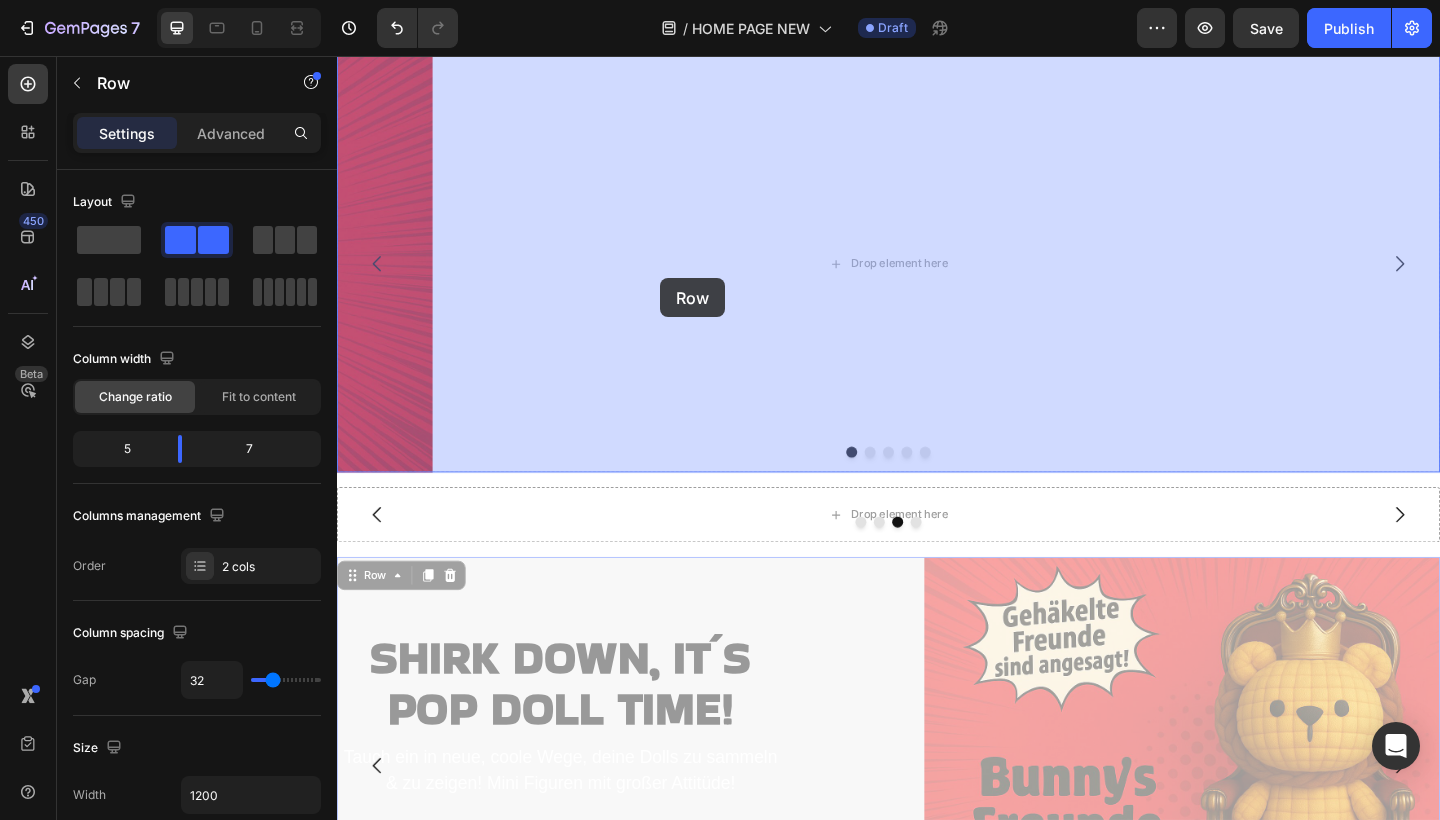 drag, startPoint x: 351, startPoint y: 624, endPoint x: 624, endPoint y: 361, distance: 379.0752 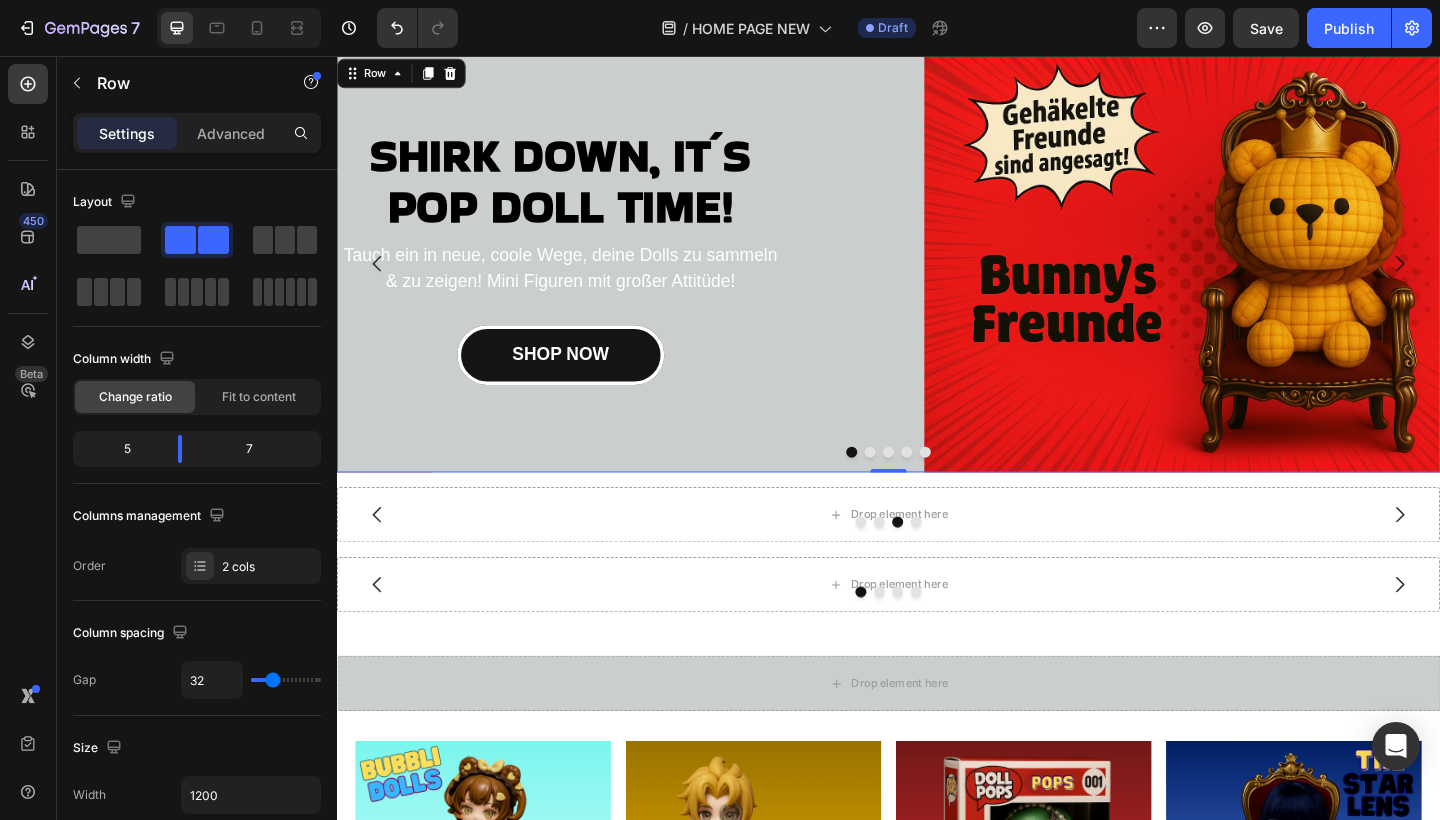 scroll, scrollTop: 72, scrollLeft: 0, axis: vertical 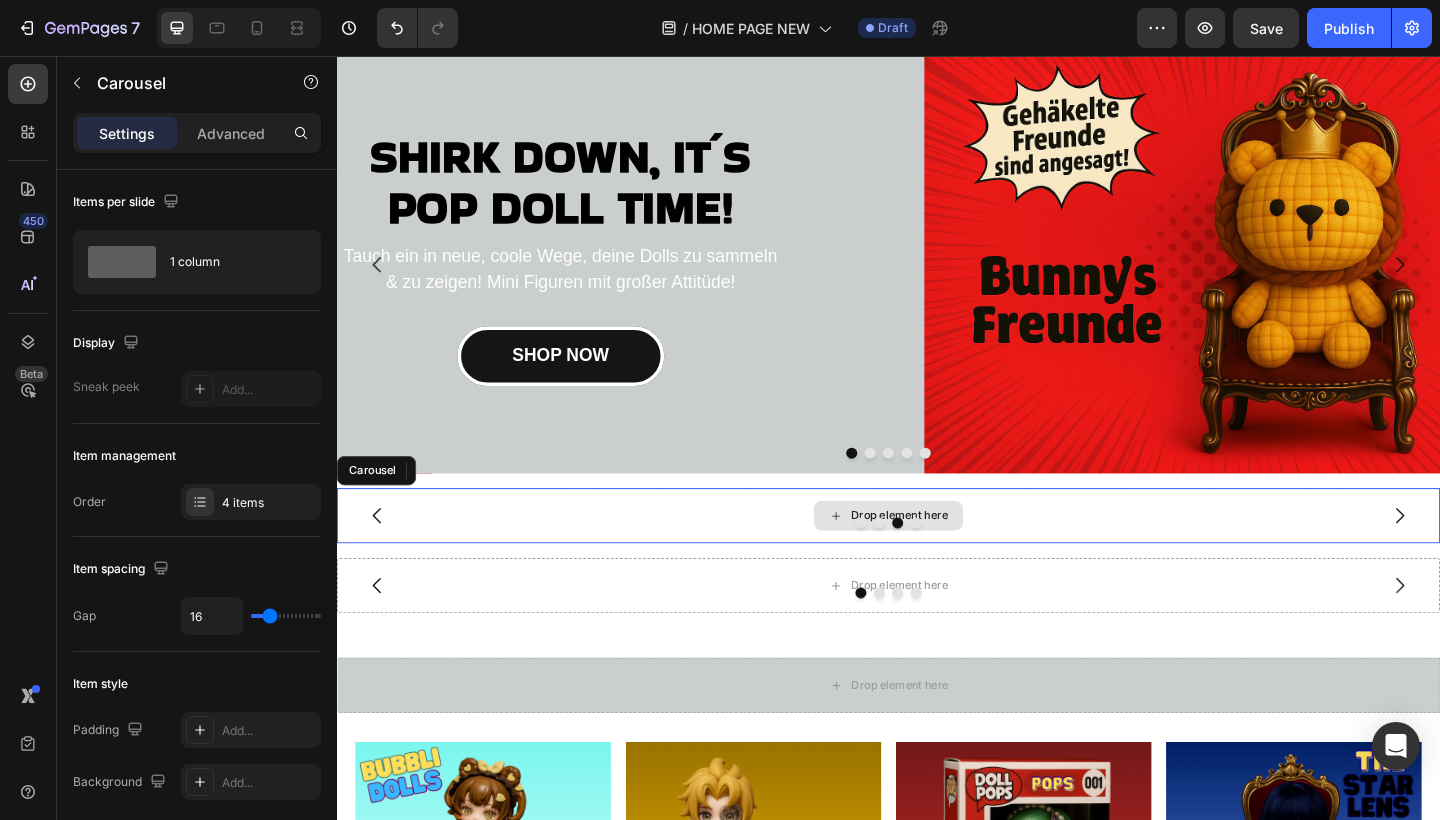 click on "Drop element here" at bounding box center [937, 557] 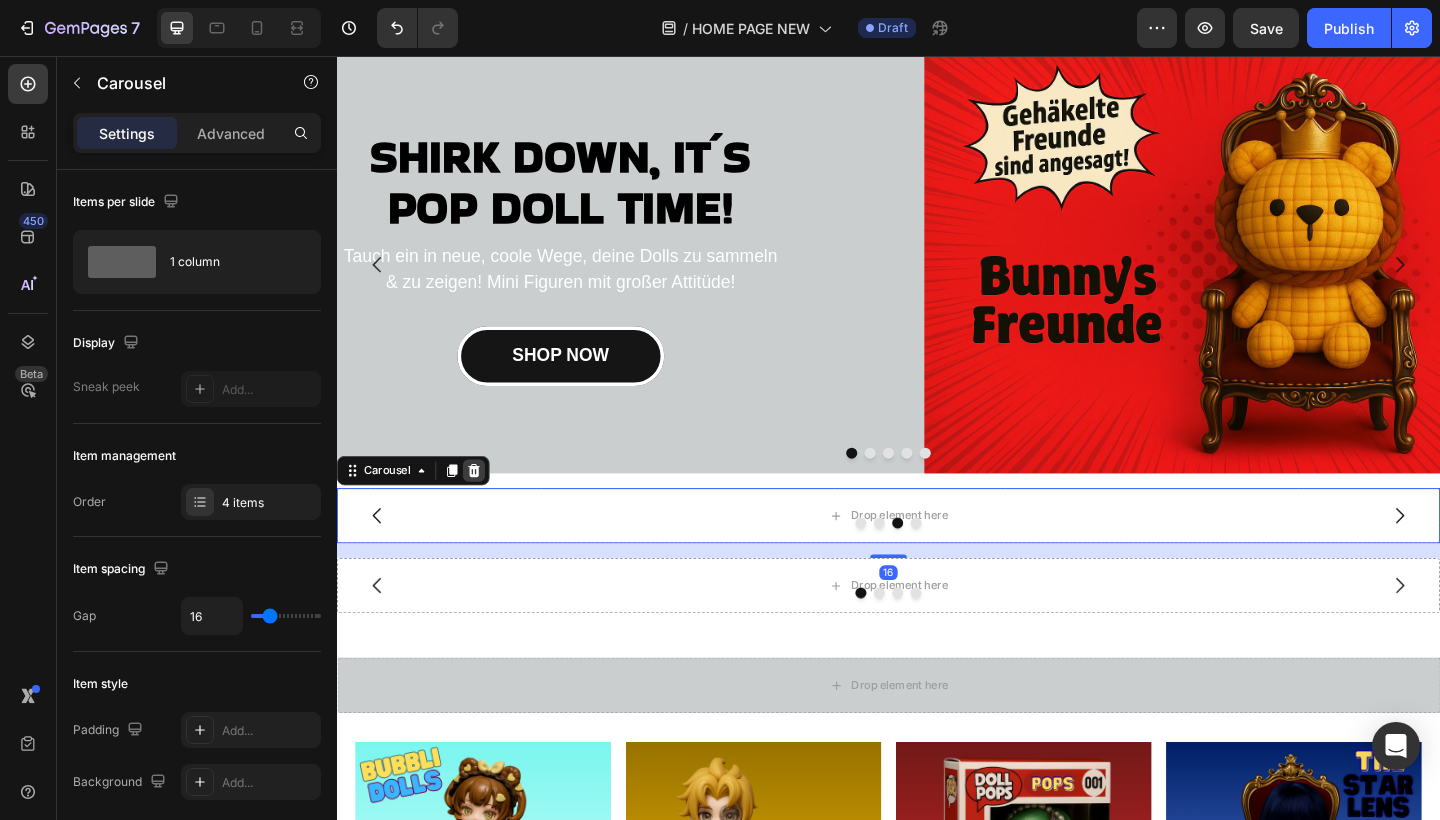 click 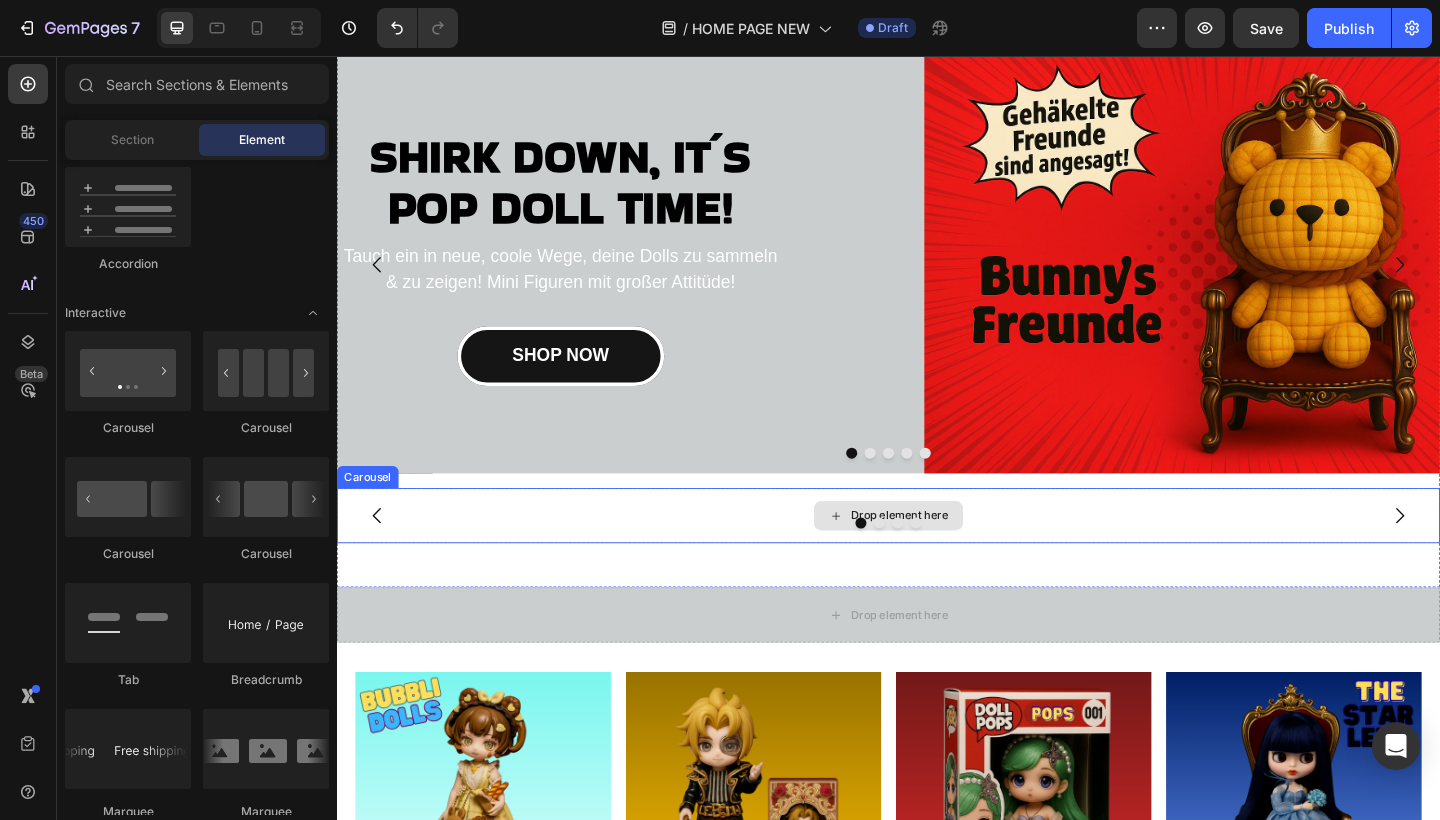 click on "Drop element here" at bounding box center (937, 557) 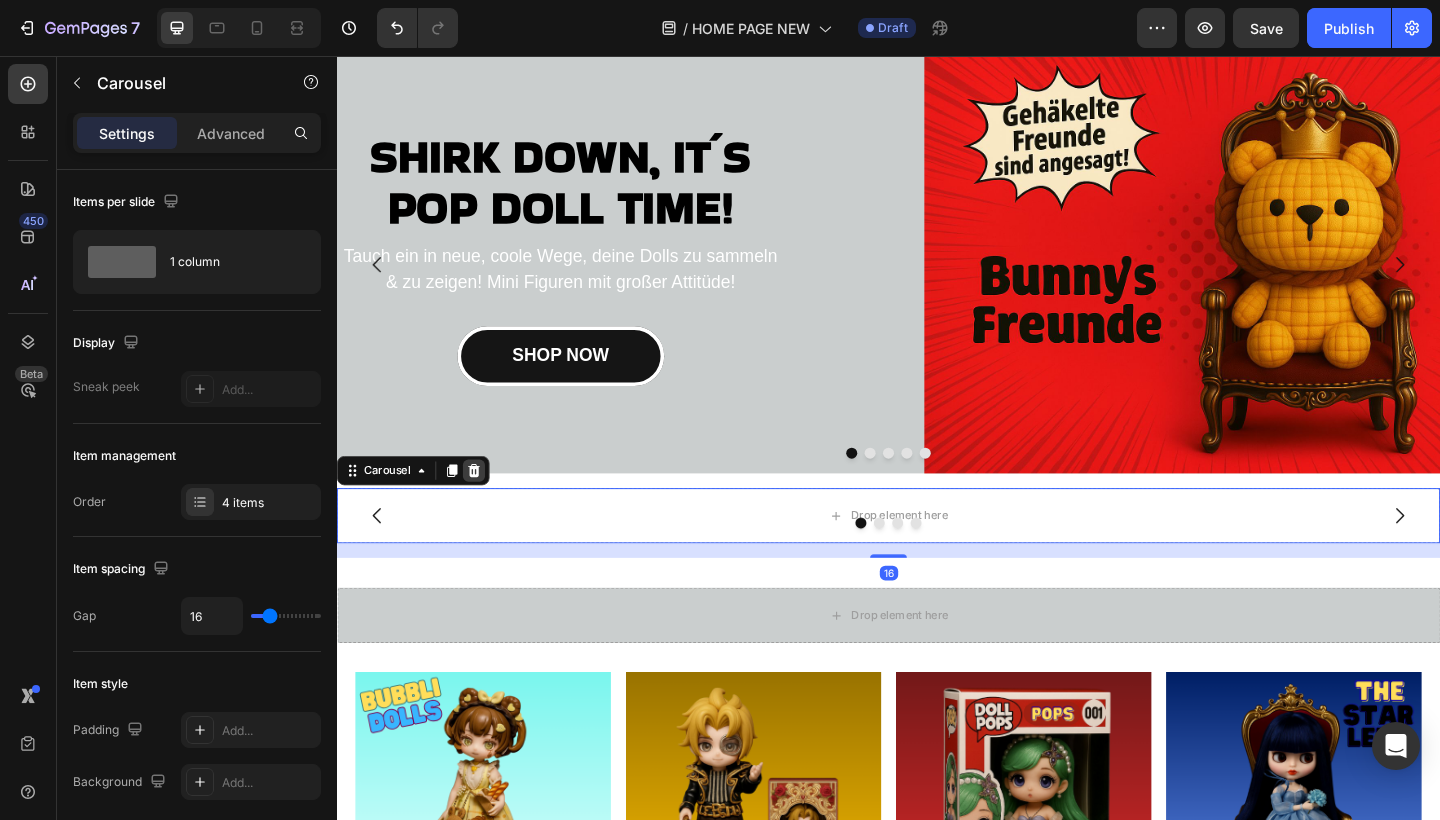 click 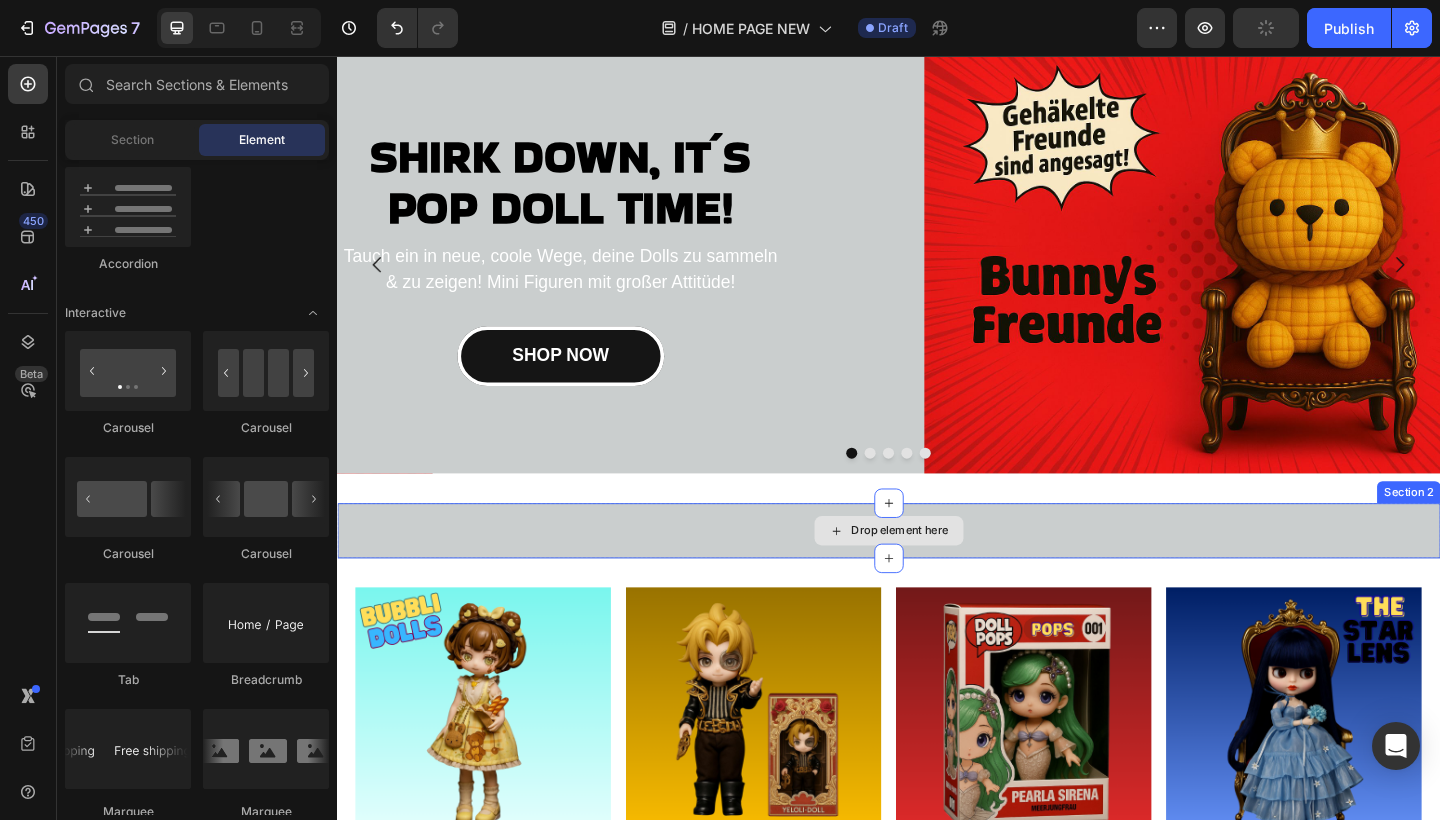 click on "Drop element here" at bounding box center [937, 573] 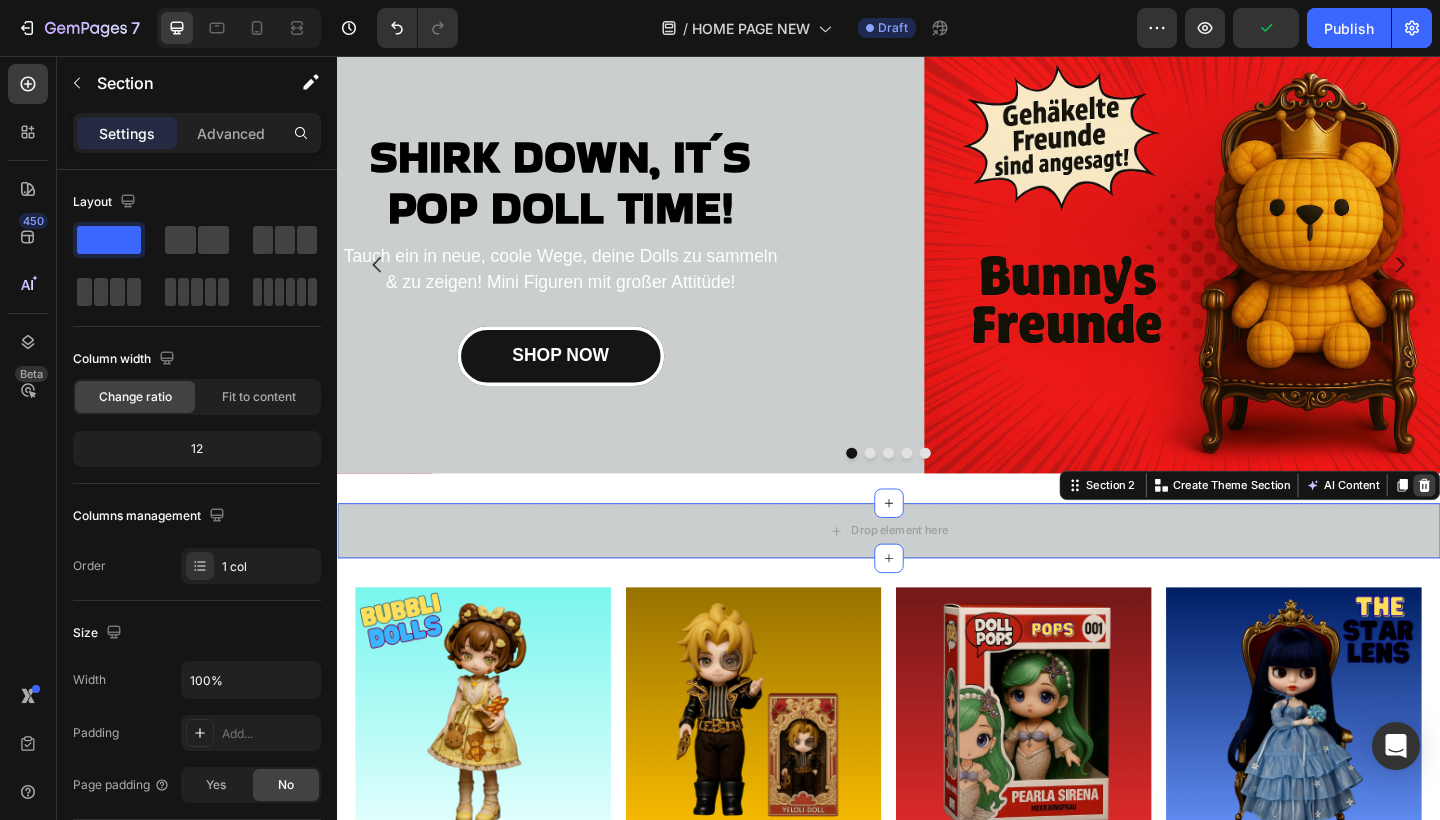 click 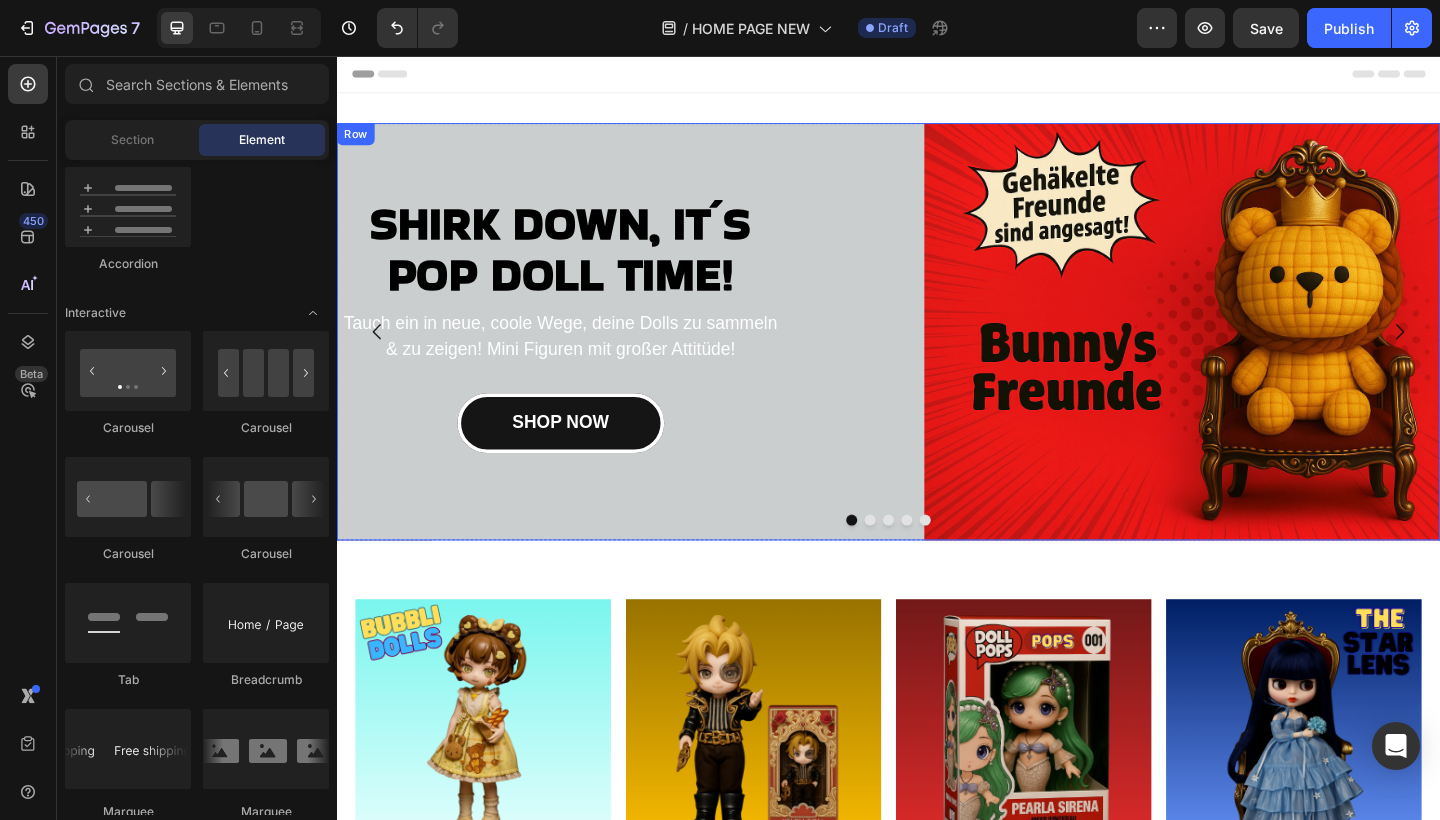 scroll, scrollTop: 0, scrollLeft: 0, axis: both 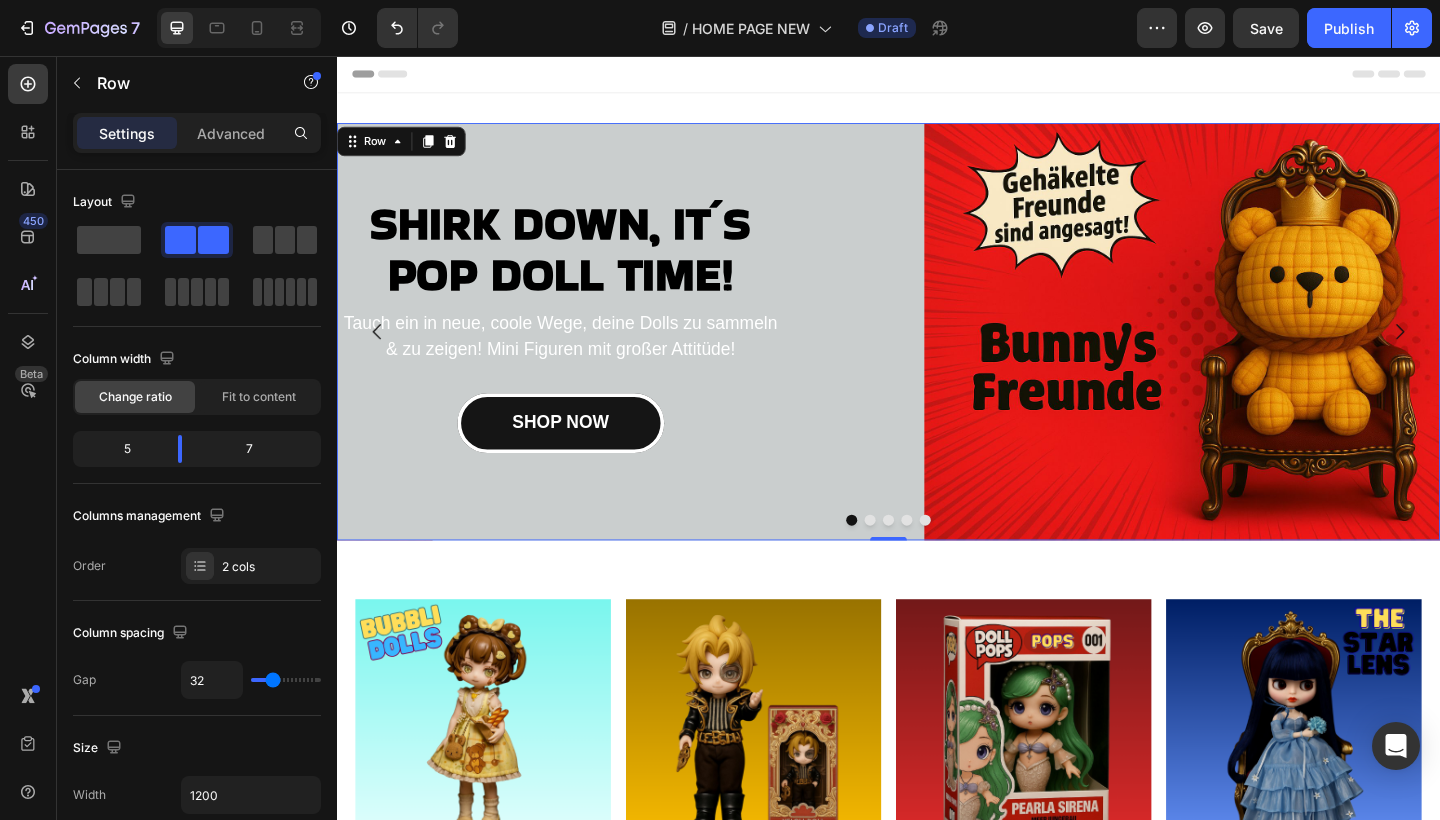 click on "Image" at bounding box center (1196, 356) 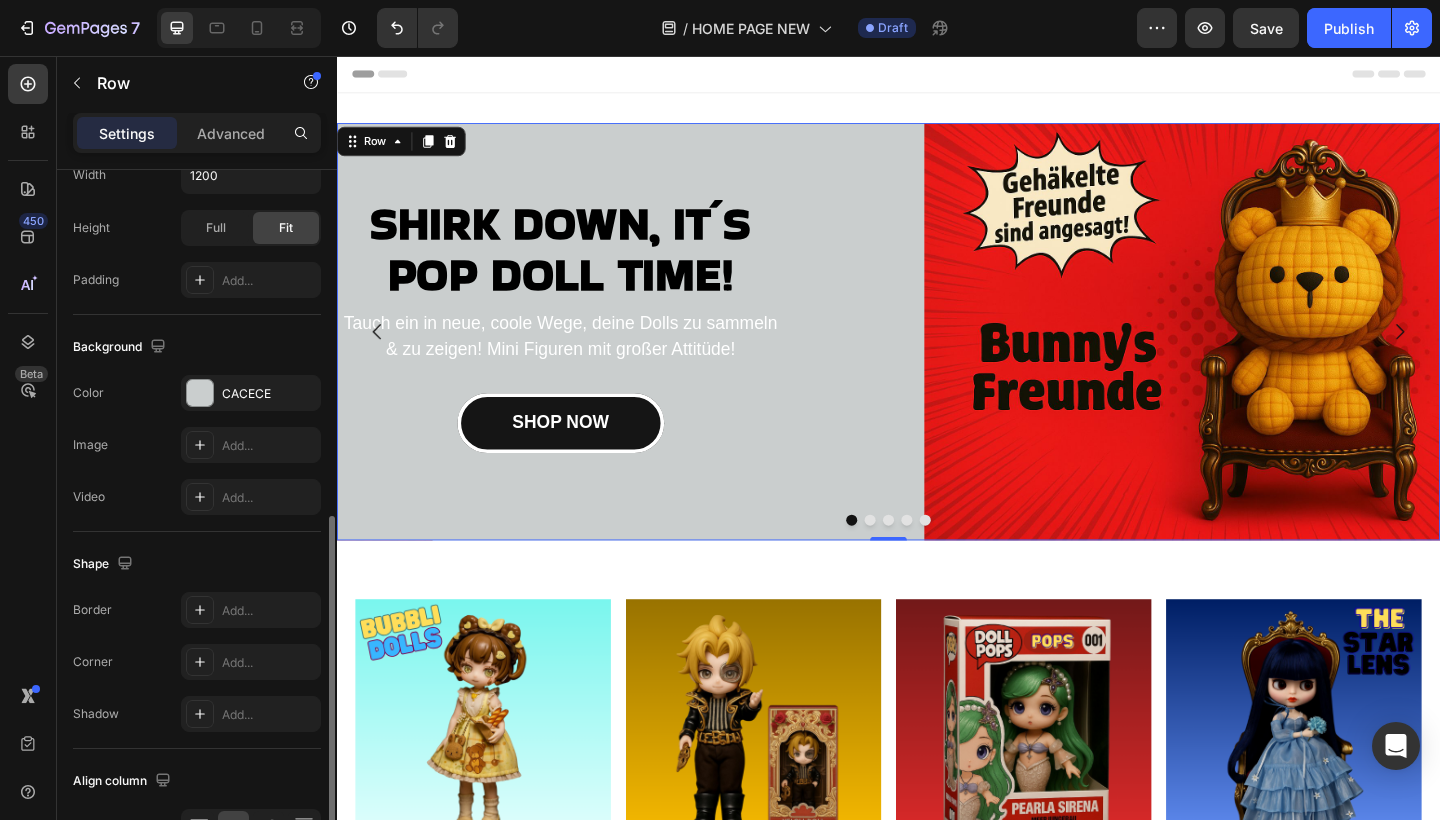 scroll, scrollTop: 668, scrollLeft: 0, axis: vertical 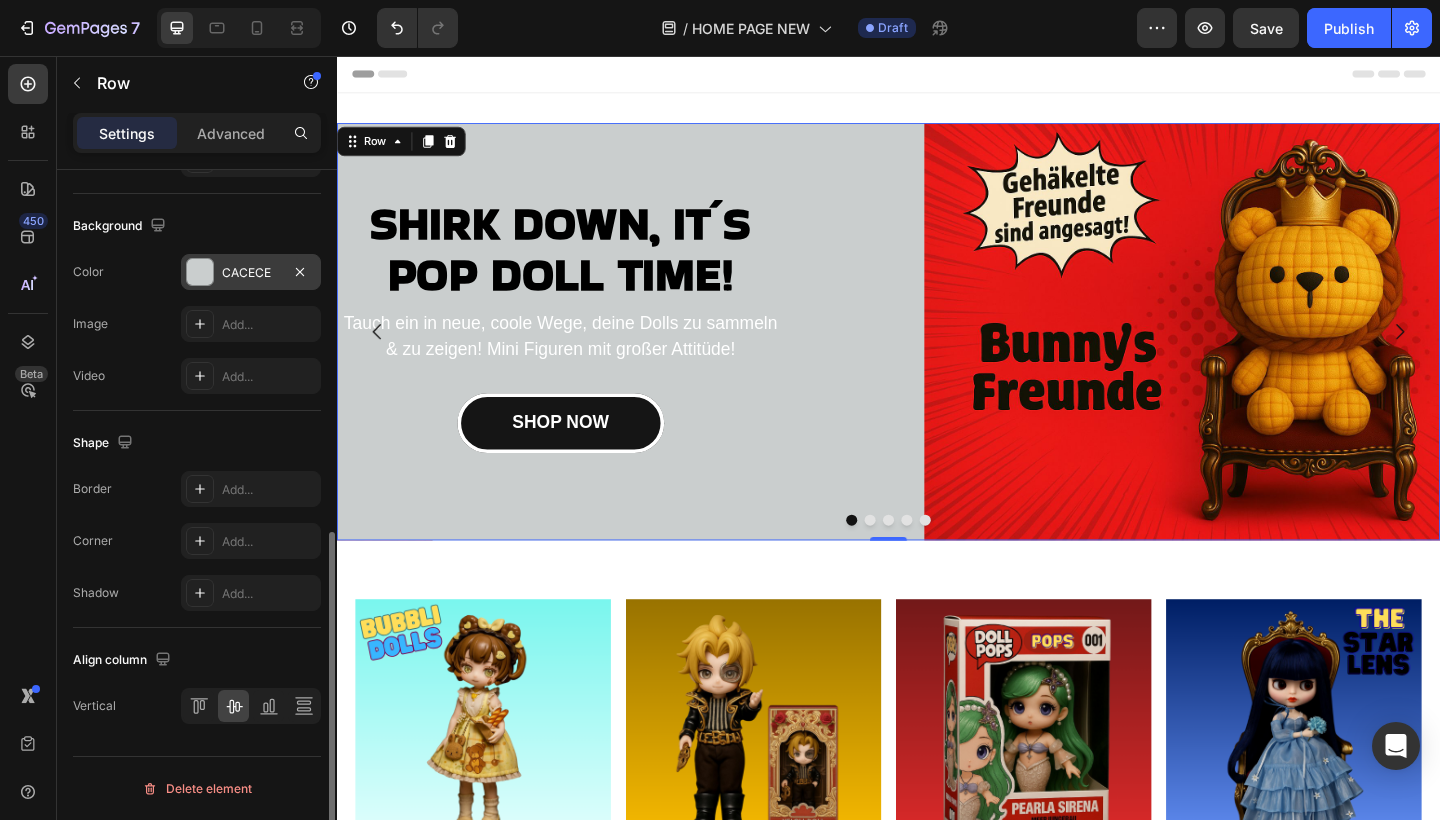 click on "CACECE" at bounding box center [251, 273] 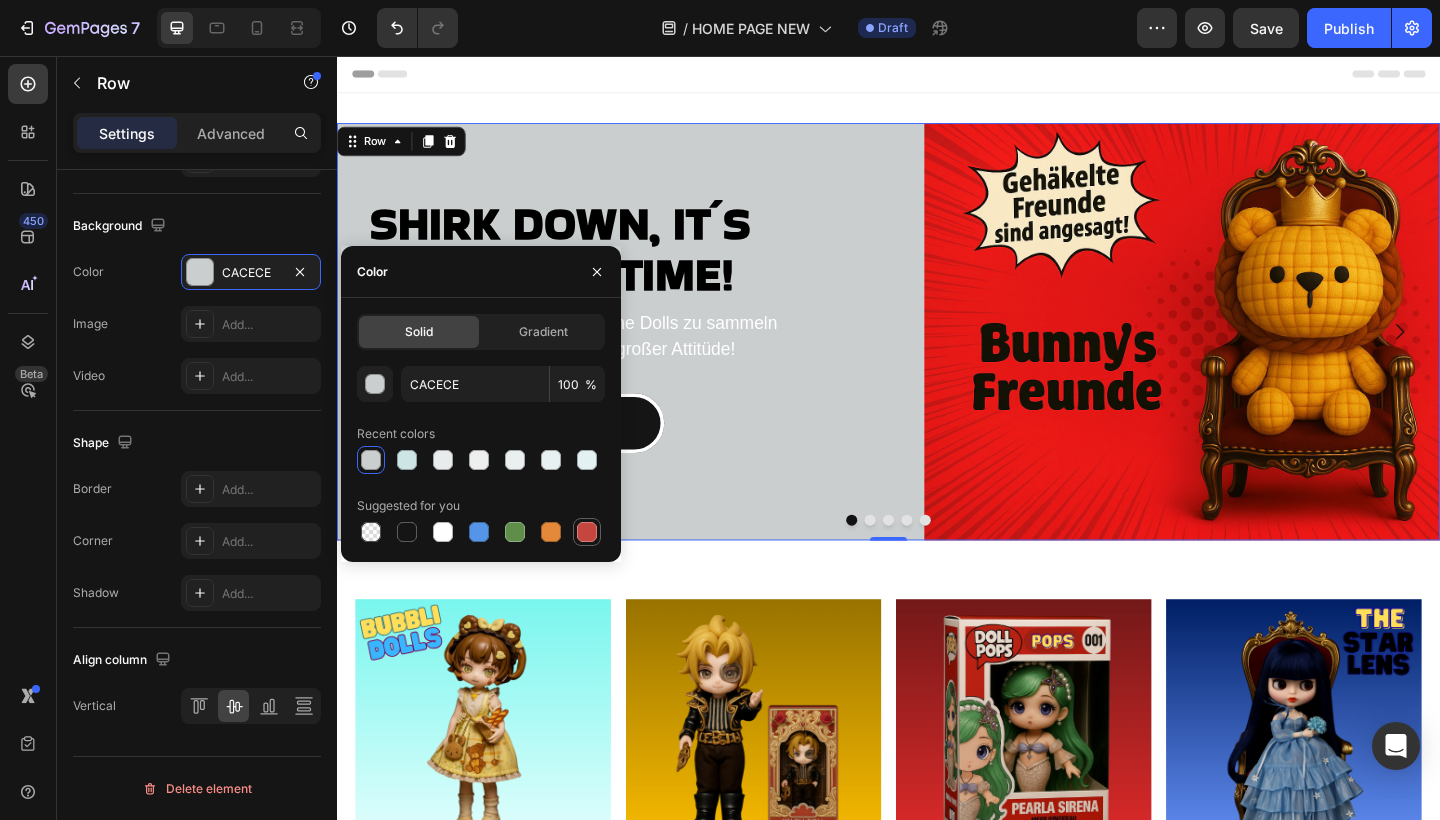 click at bounding box center [587, 532] 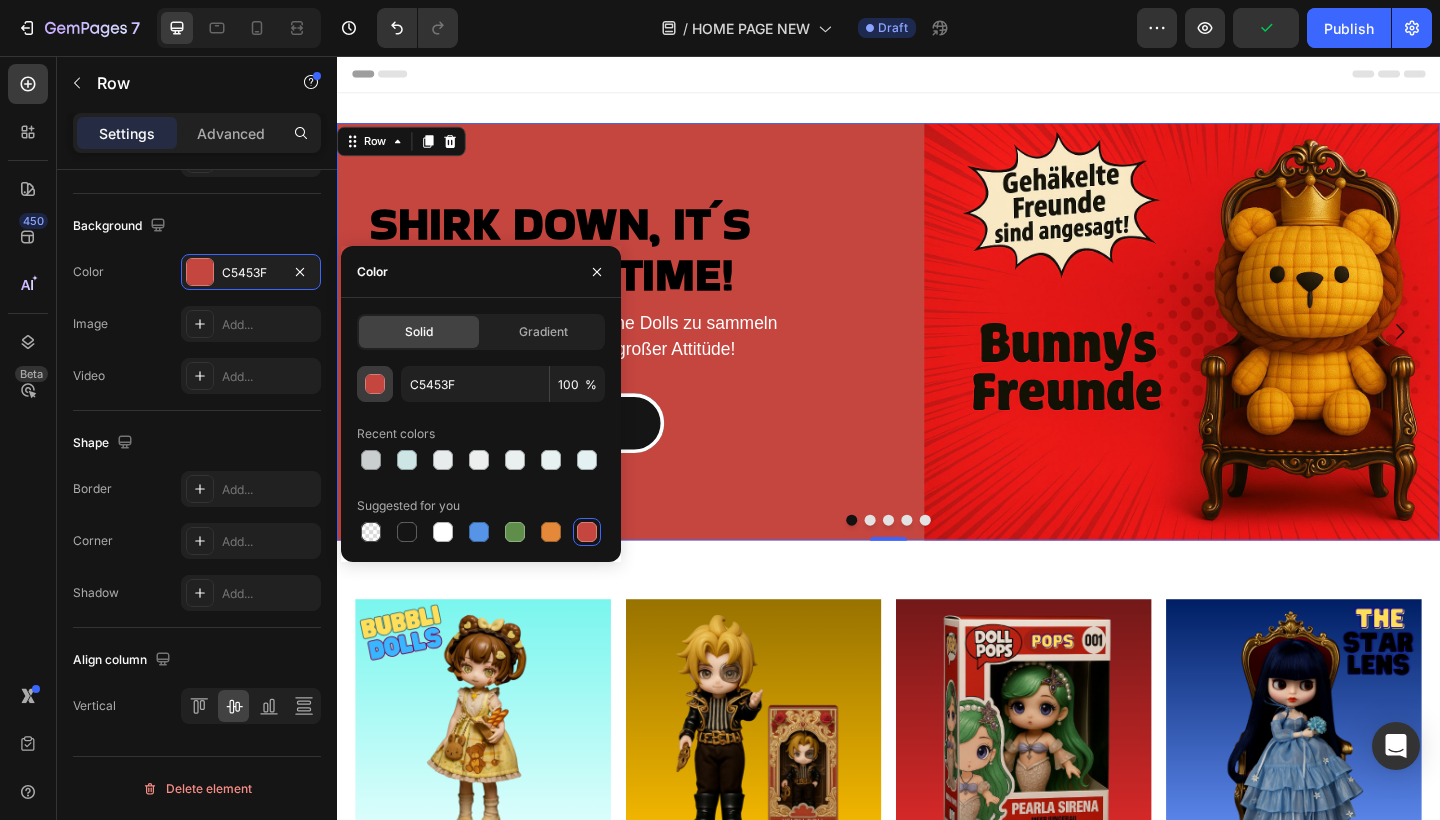 click at bounding box center (375, 384) 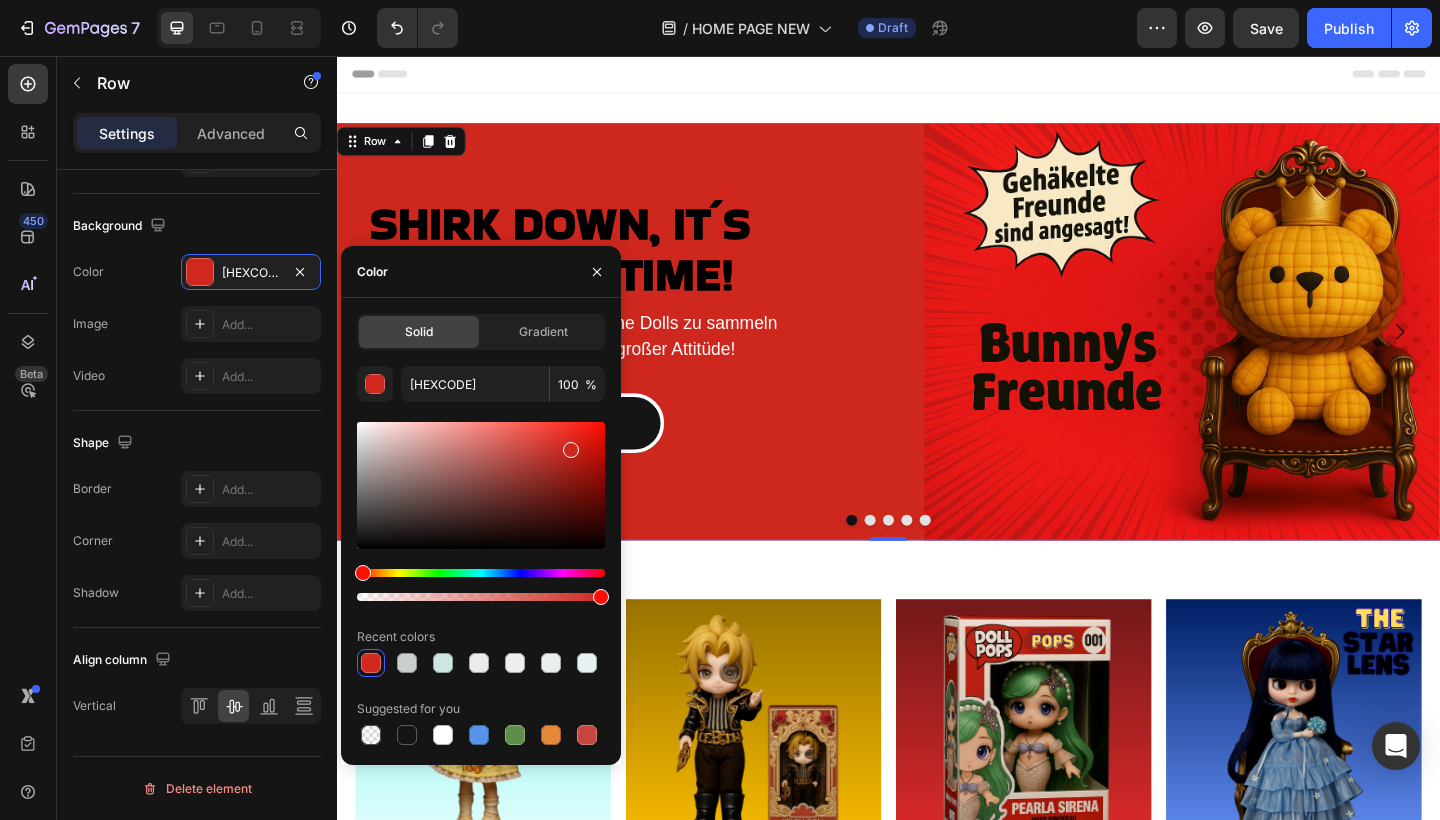type on "[HEXCODE]" 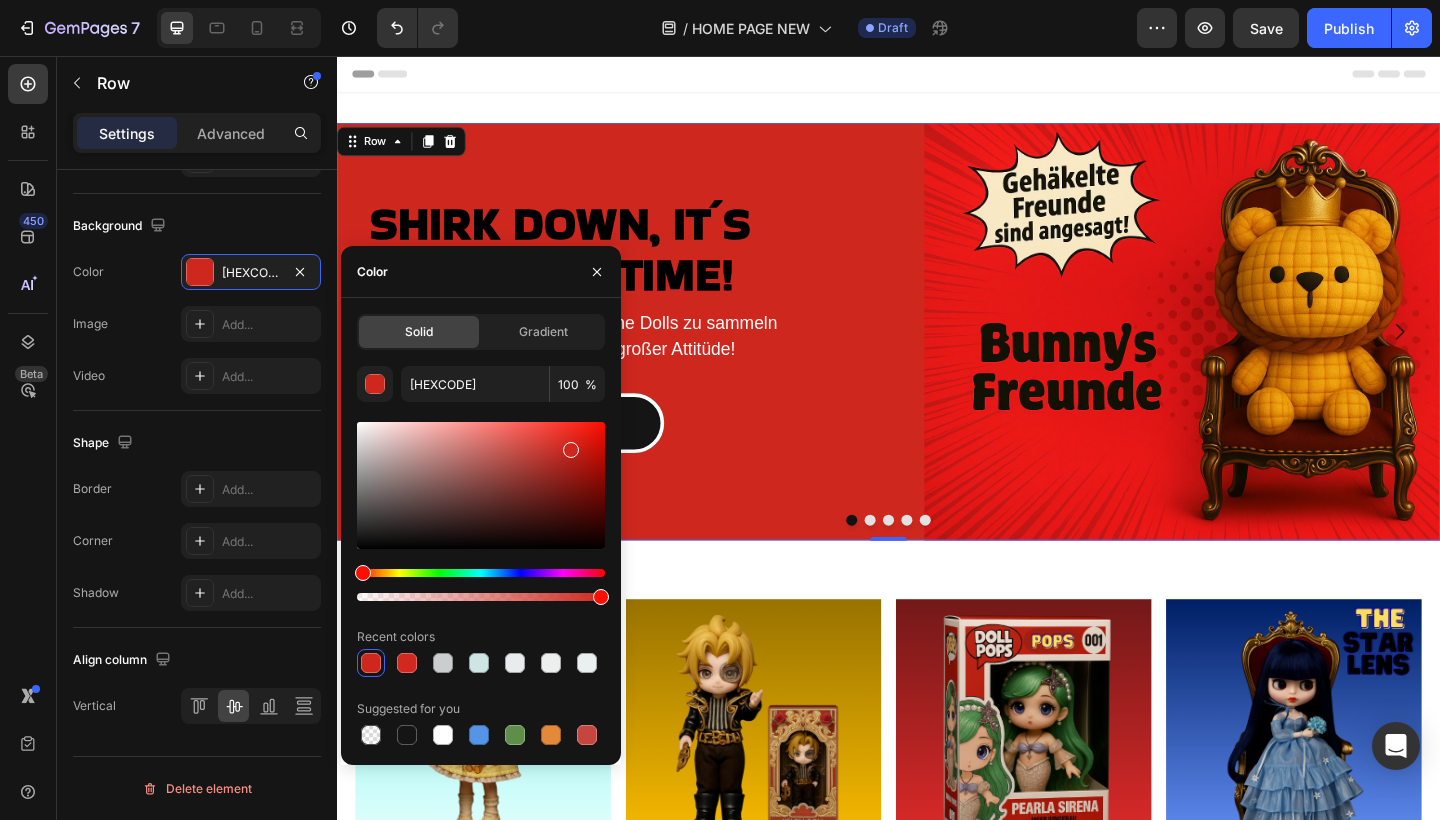 click at bounding box center [481, 485] 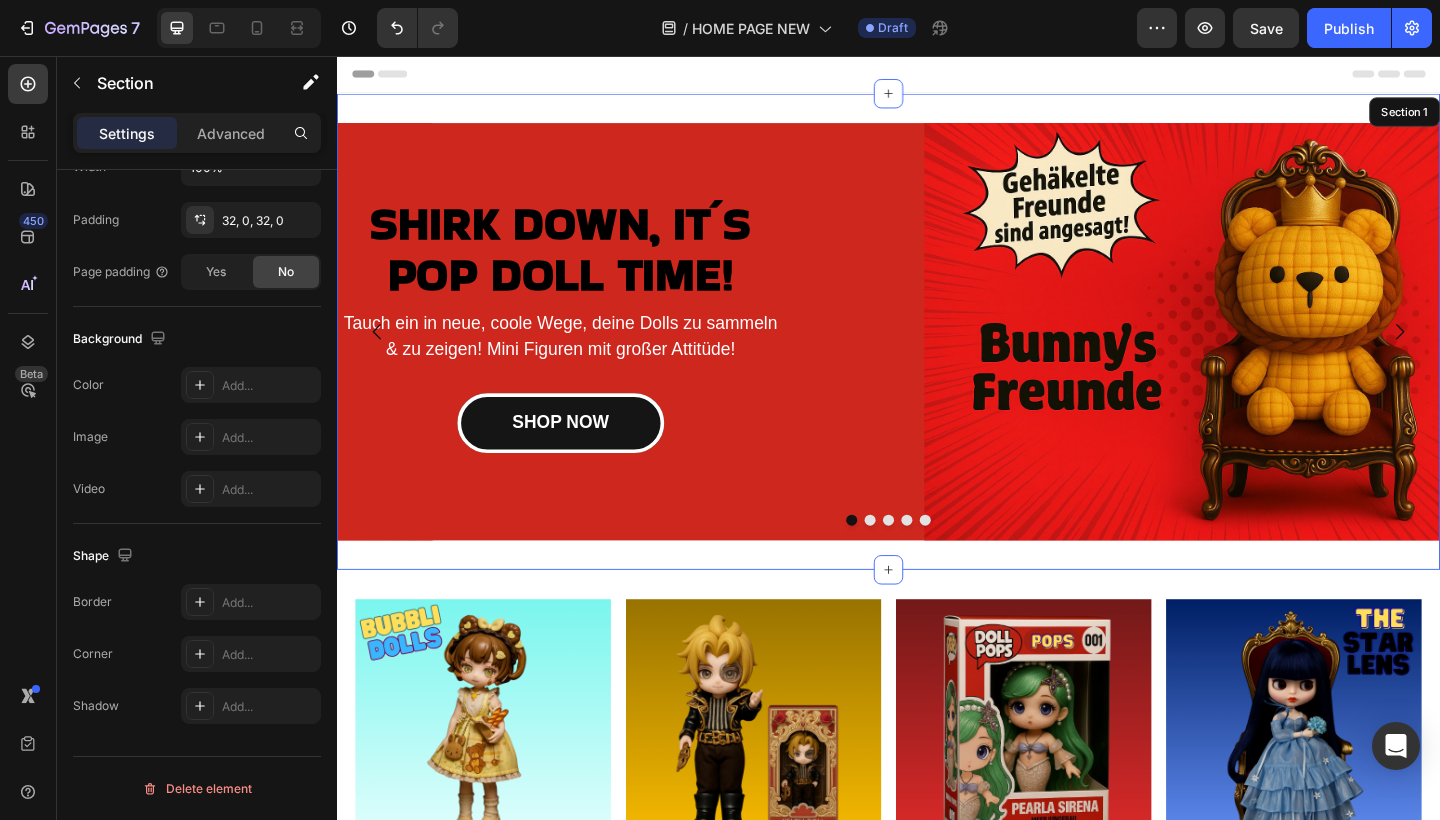 click on "SHIRK DOWN, IT´S POP DOLL TIME! Heading Tauch ein in neue, coole Wege, deine Dolls zu sammeln & zu zeigen! Mini Figuren mit großer Attitüde! Text block SHOP NOW Button Image Row SHIRK DOWN, IT´S POP DOLL TIME! Heading Tauch ein in neue, coole Wege, deine Dolls zu sammeln & zu zeigen! Mini Figuren mit großer Attitüde! Text block SHOP NOW Button Image Row SHIRK DOWN, IT´S POP DOLL TIME! Heading Tauch ein in neue, coole Wege, deine Dolls zu sammeln & zu zeigen! Mini Figuren mit großer Attitüde! Text block SHOP NOW Button Image Row SHIRK DOWN, IT´S POP DOLL TIME! Heading Tauch ein in neue, coole Wege, deine Dolls zu sammeln & zu zeigen! Mini Figuren mit großer Attitüde! Text block SHOP NOW Button Image Row SHIRK DOWN, IT´S POP DOLL TIME! Heading Tauch ein in neue, coole Wege, deine Dolls zu sammeln & zu zeigen! Mini Figuren mit großer Attitüde! Text block SHOP NOW Button Image Row 0 Carousel Section 1" at bounding box center [937, 356] 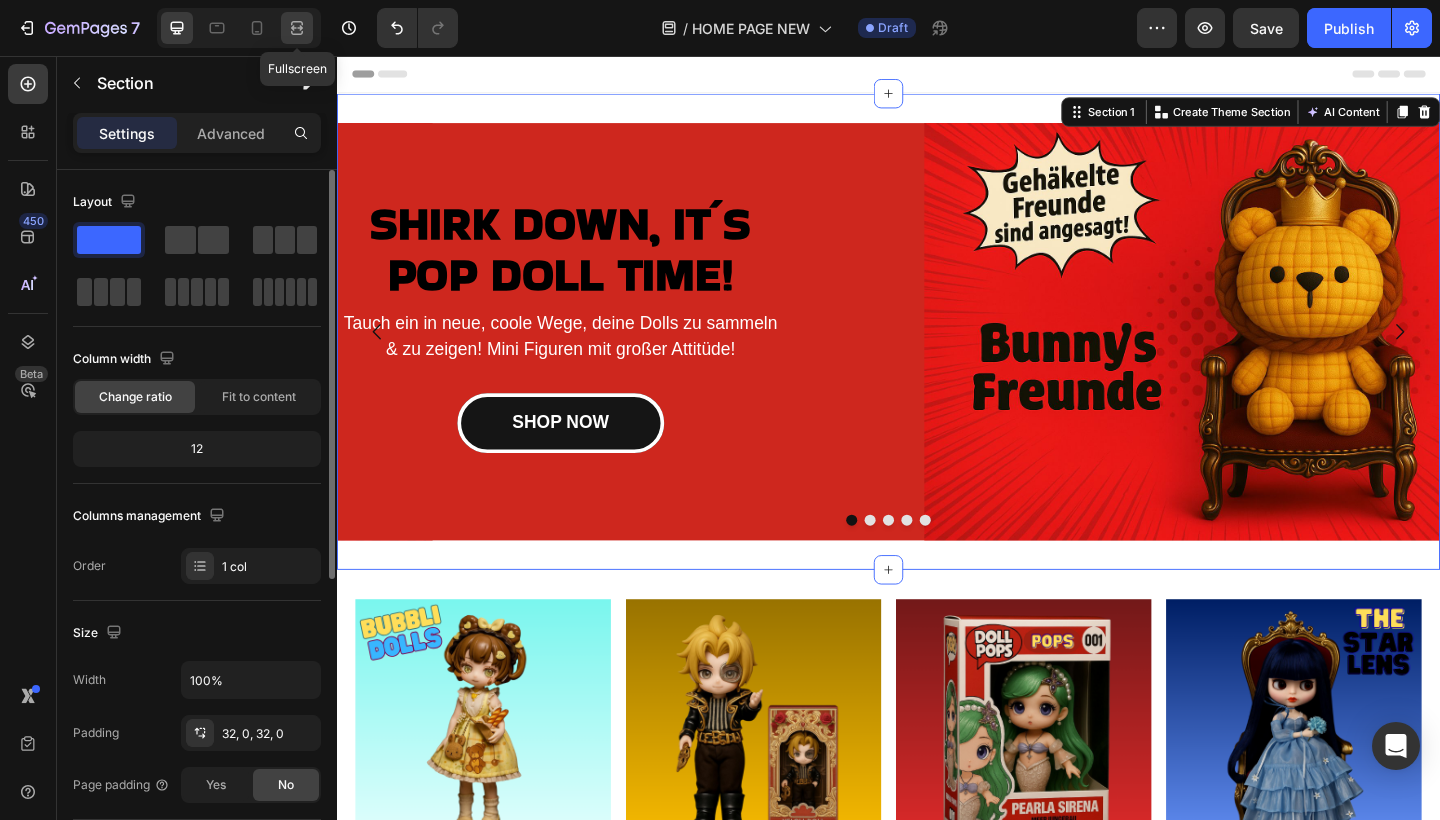 click 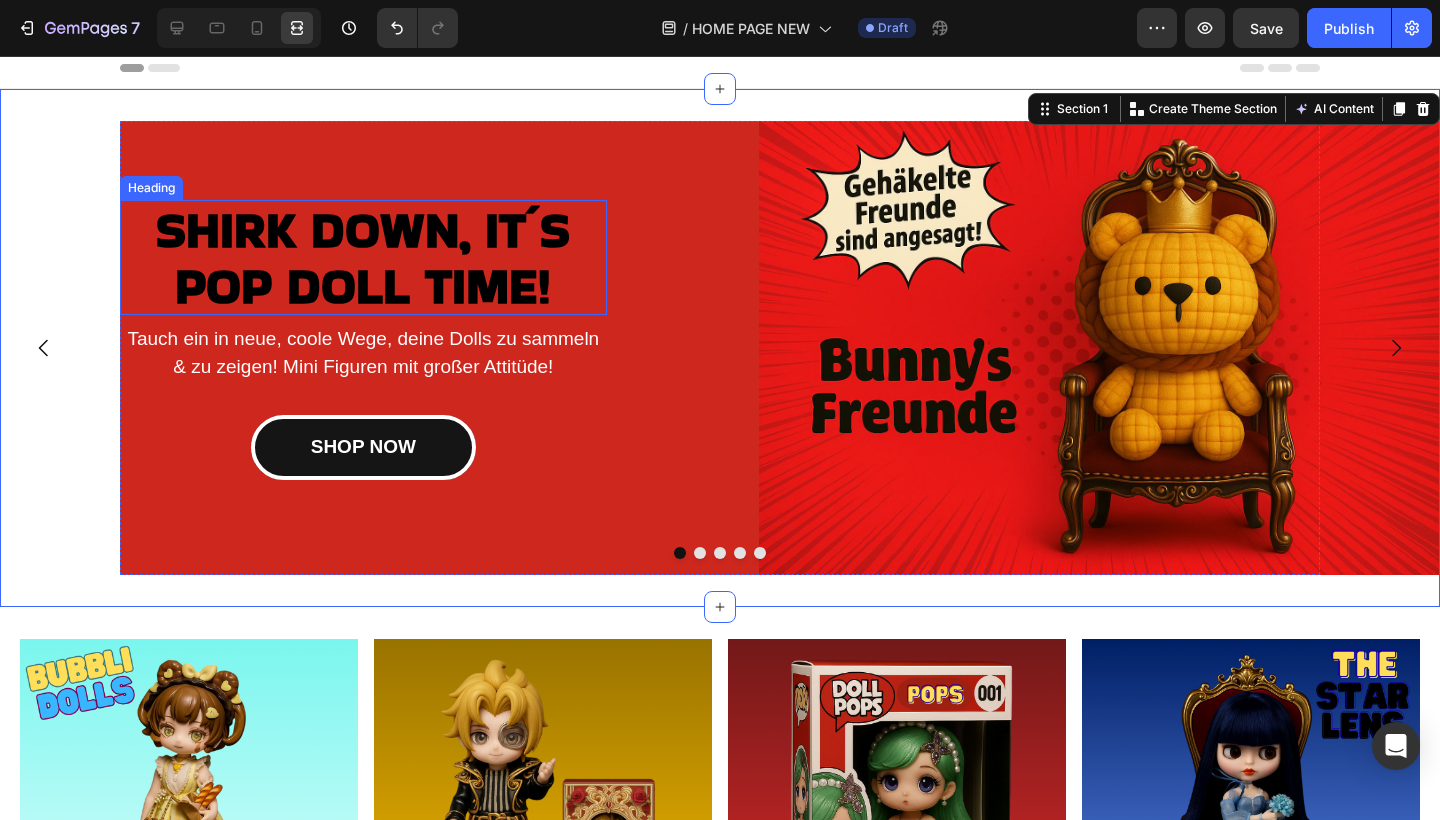 scroll, scrollTop: 0, scrollLeft: 0, axis: both 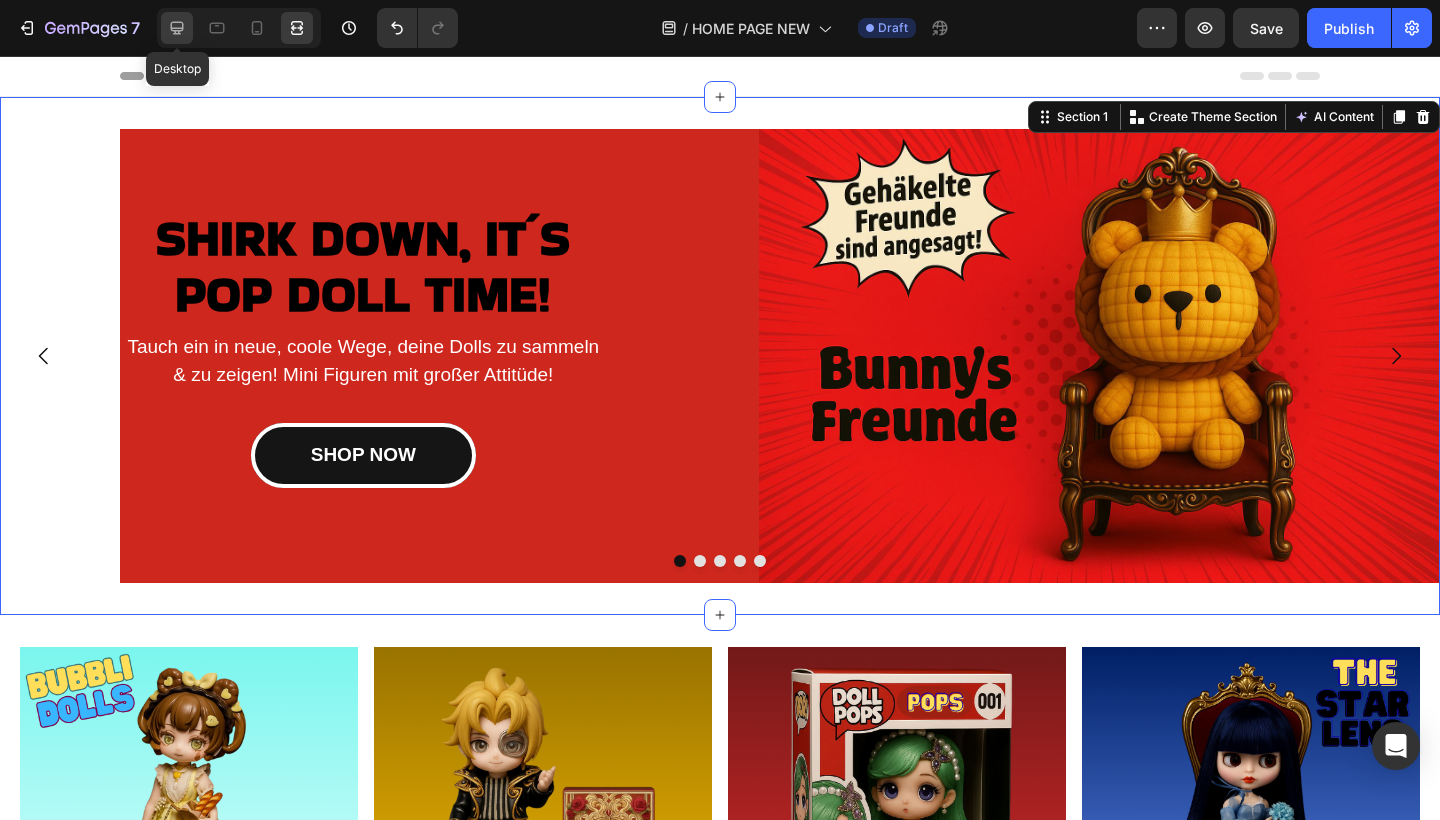 click 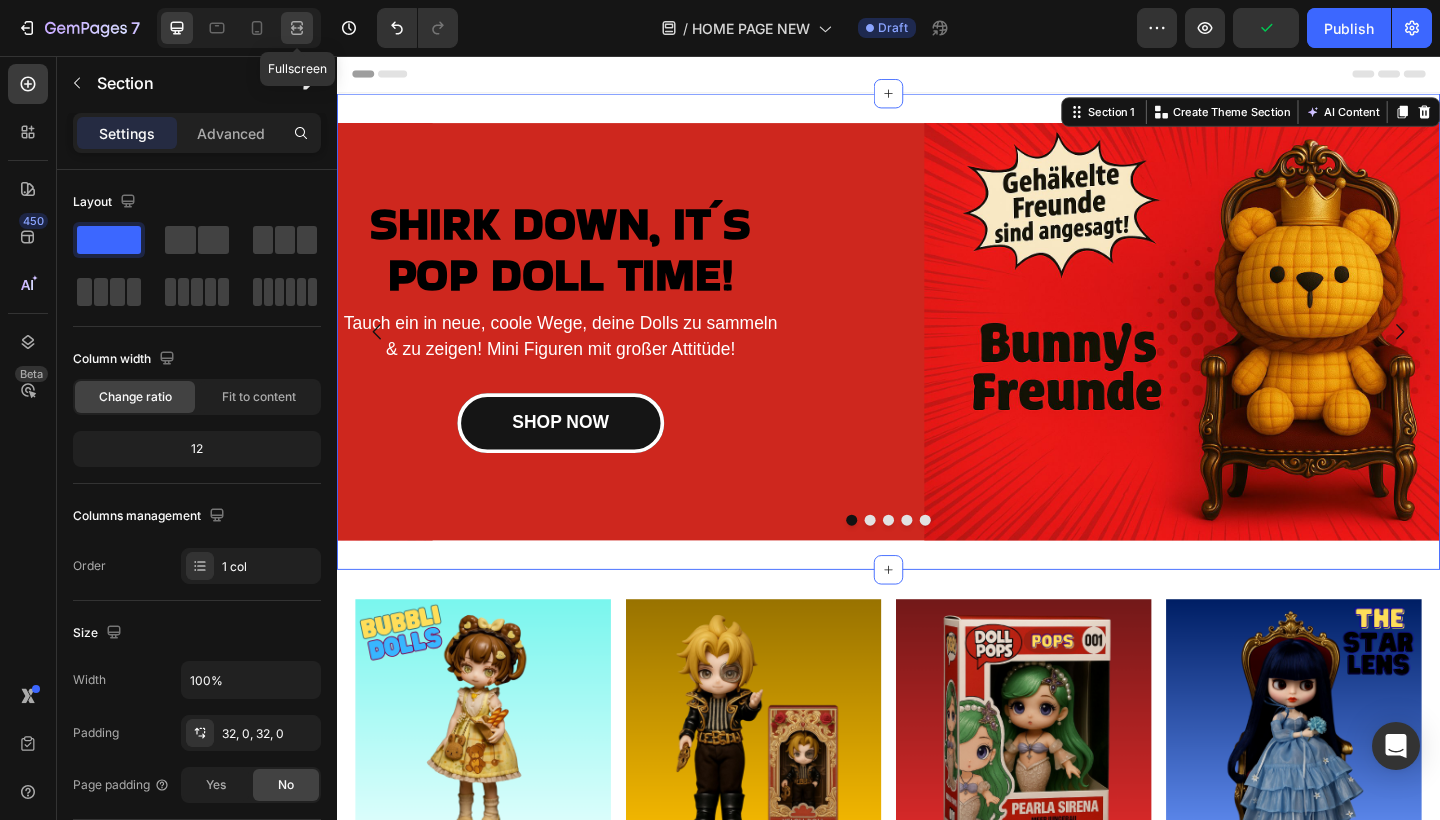 click 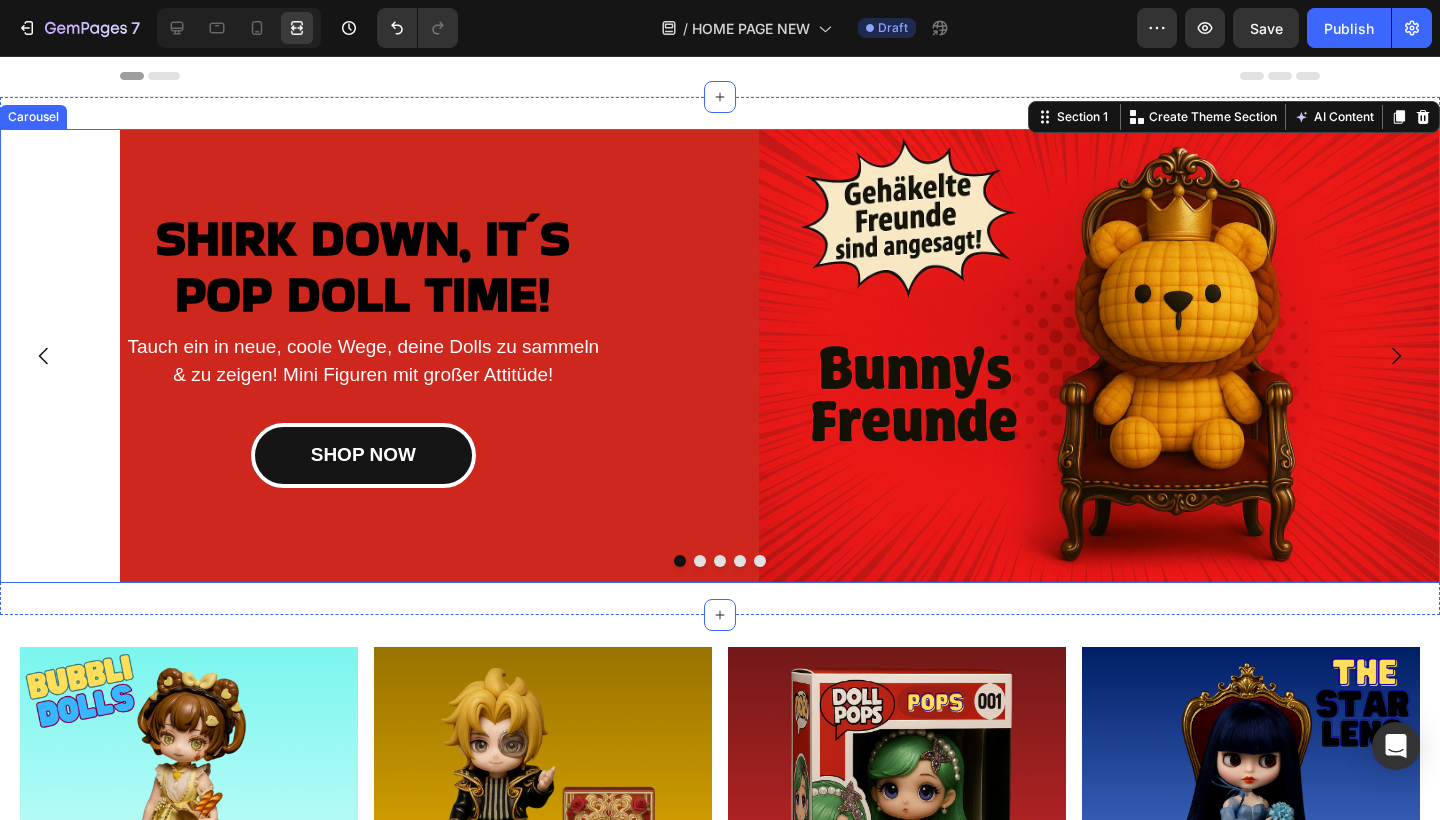 click on "SHIRK DOWN, IT´S POP DOLL TIME! Heading Tauch ein in neue, coole Wege, deine Dolls zu sammeln & zu zeigen! Mini Figuren mit großer Attitüde! Text block SHOP NOW Button Image Row" at bounding box center (720, 356) 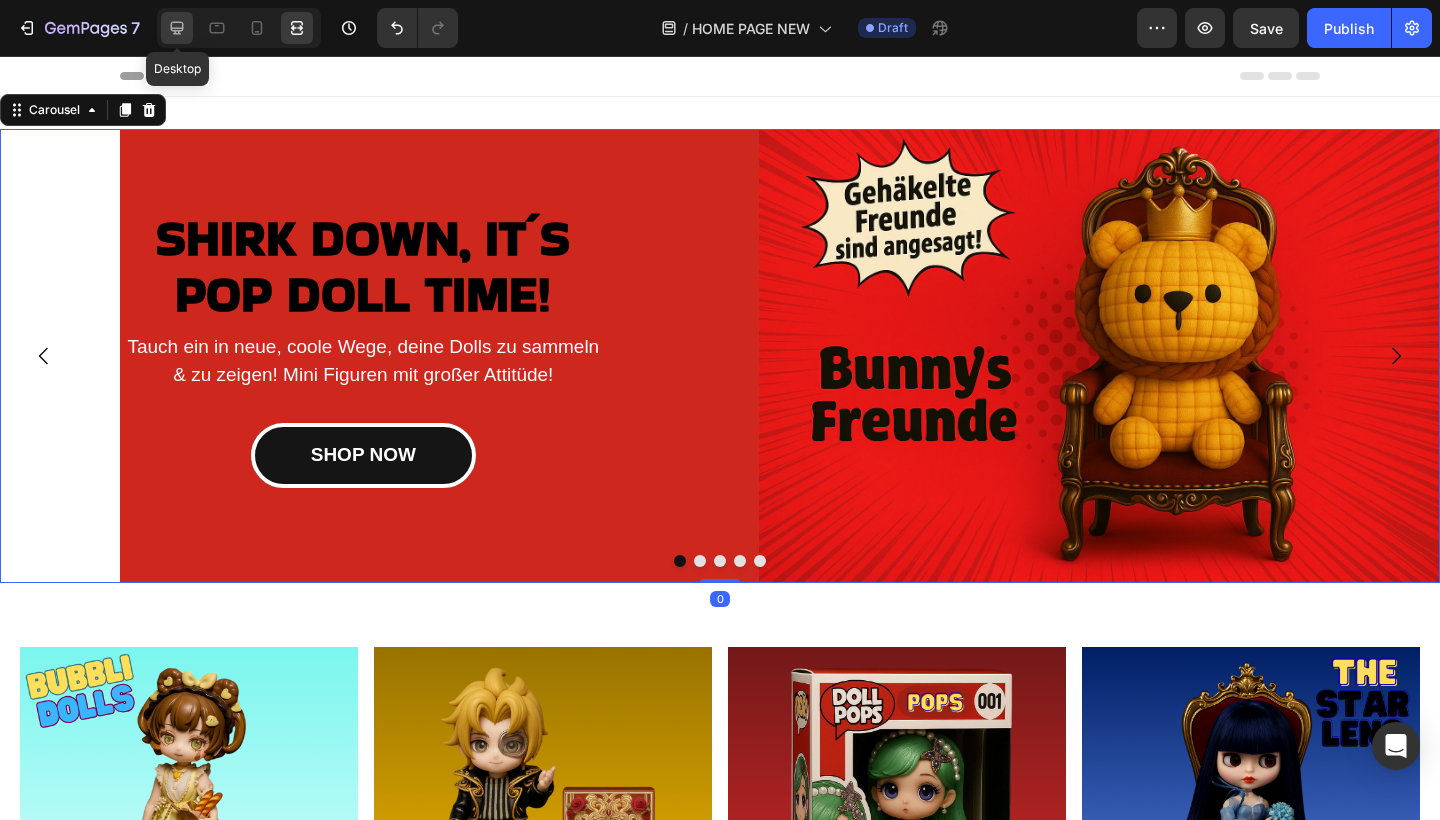 click 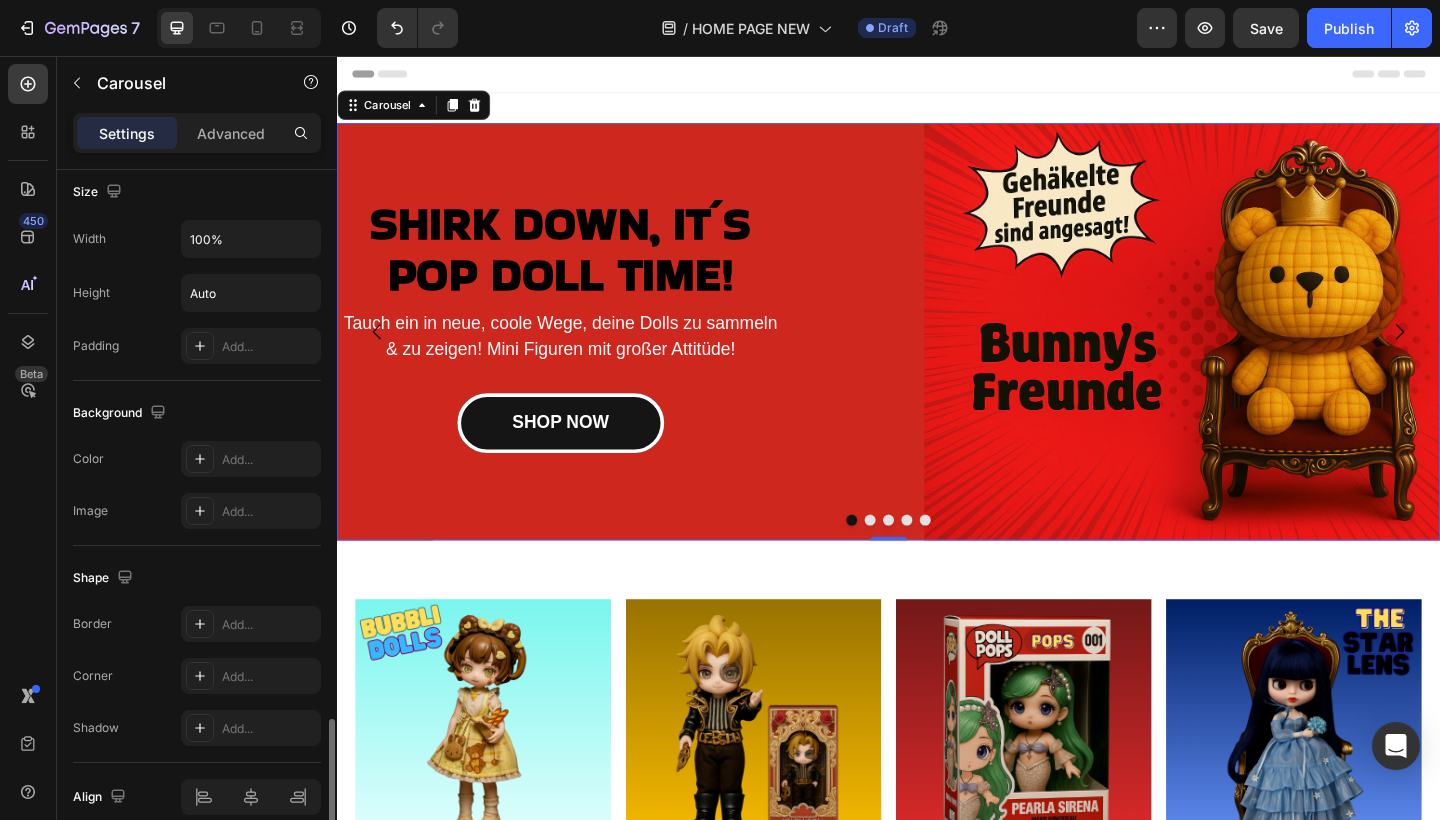 scroll, scrollTop: 1717, scrollLeft: 0, axis: vertical 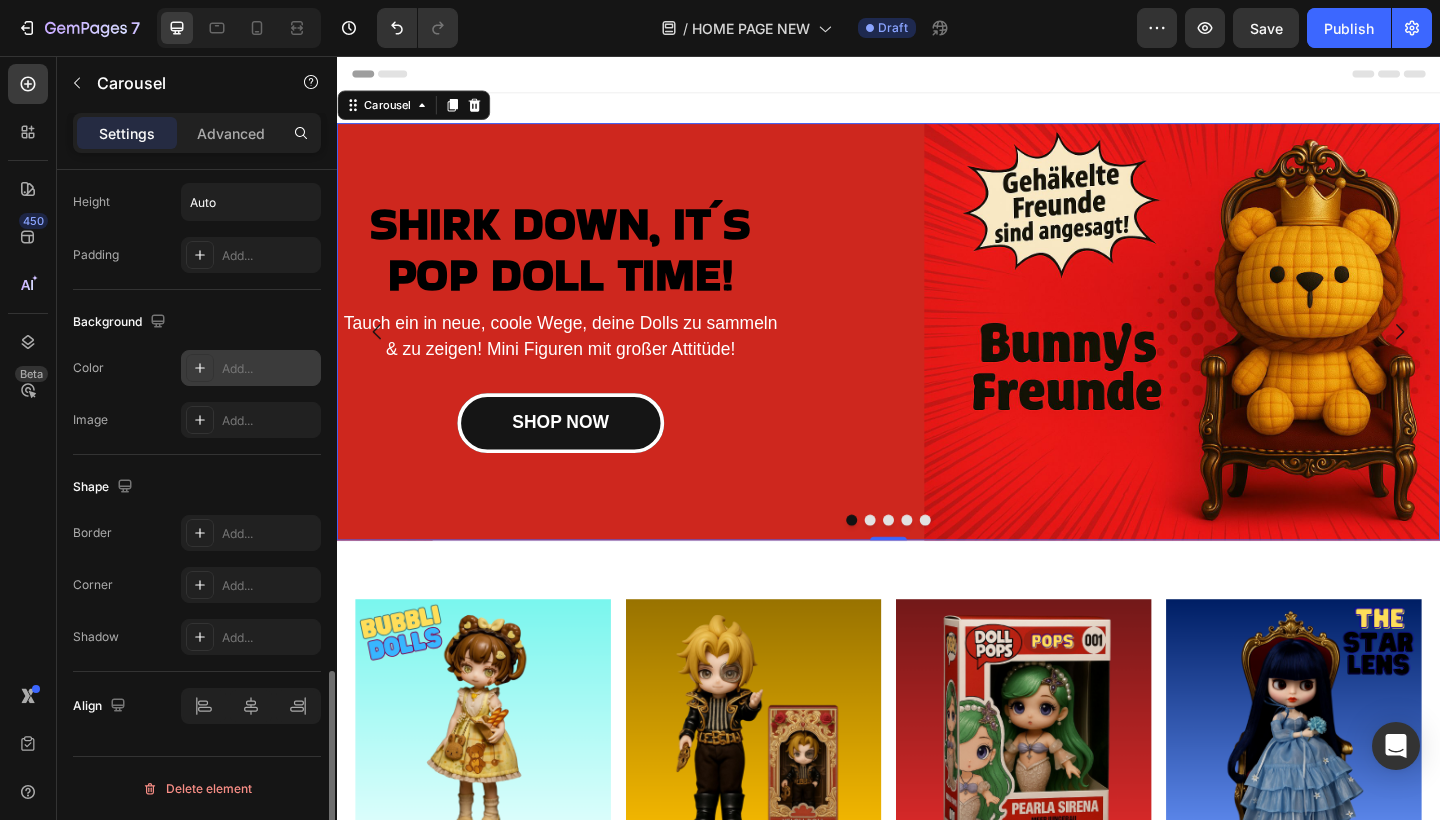 click on "Add..." at bounding box center (269, 369) 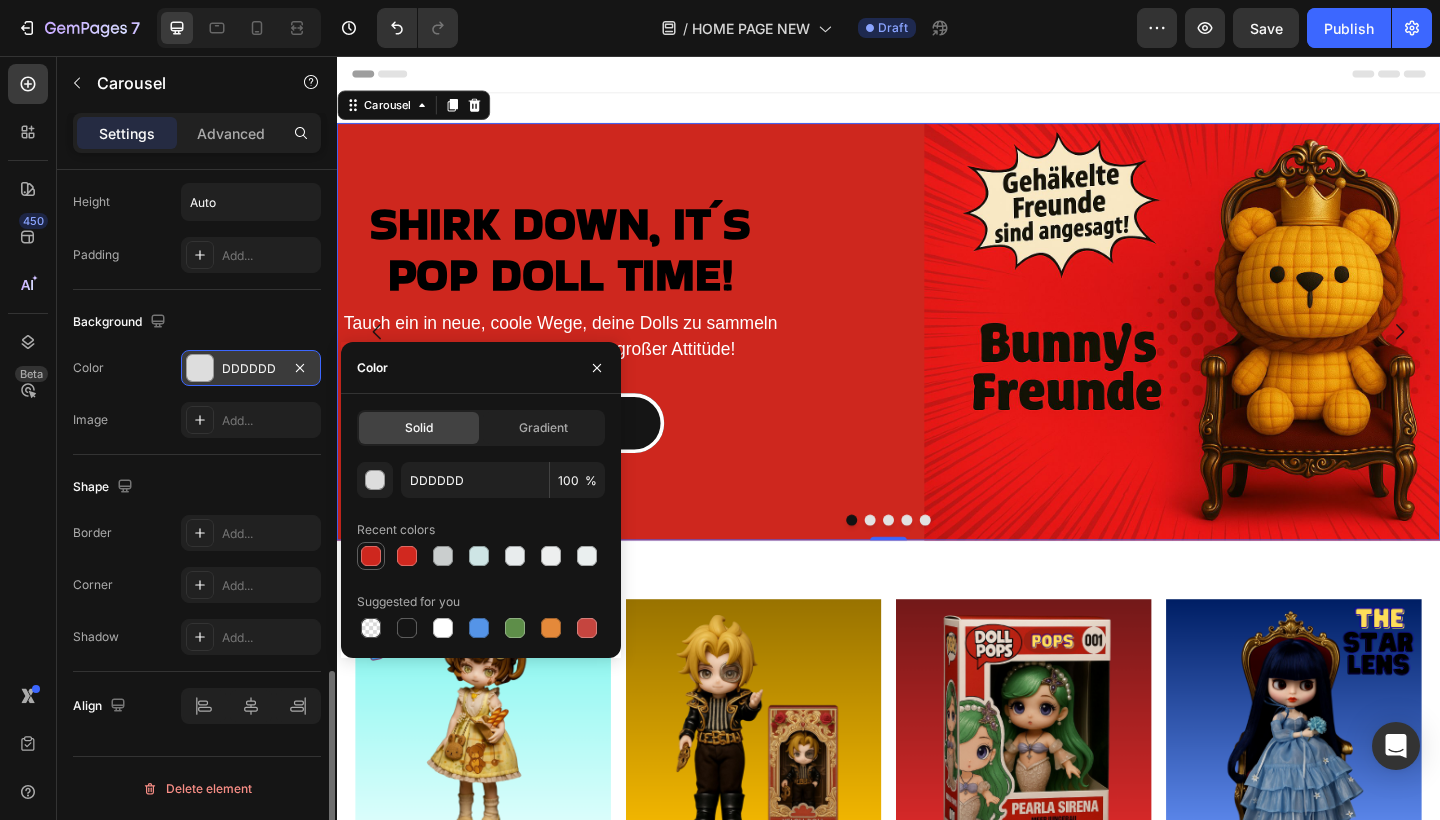 click at bounding box center (371, 556) 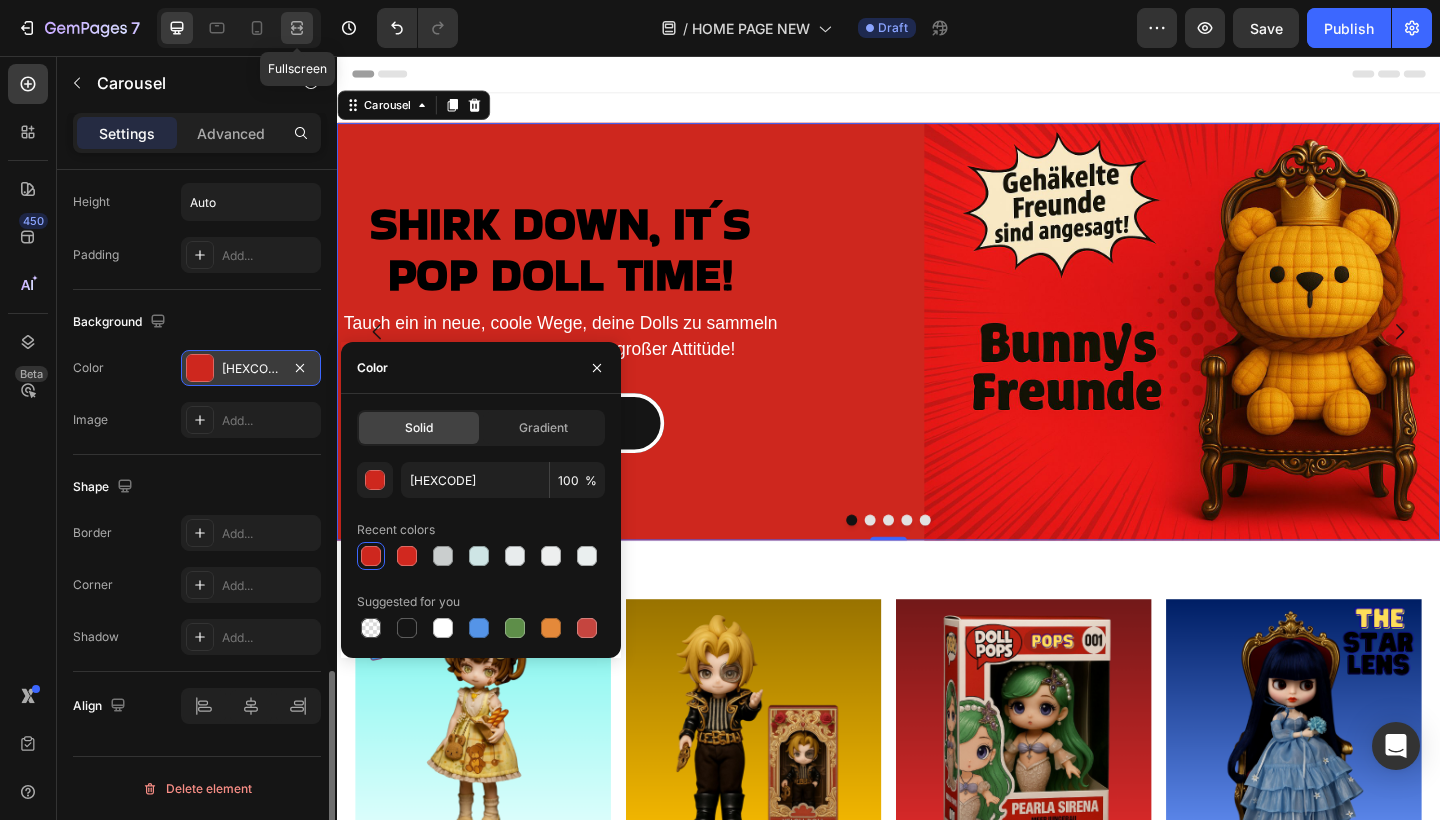 click 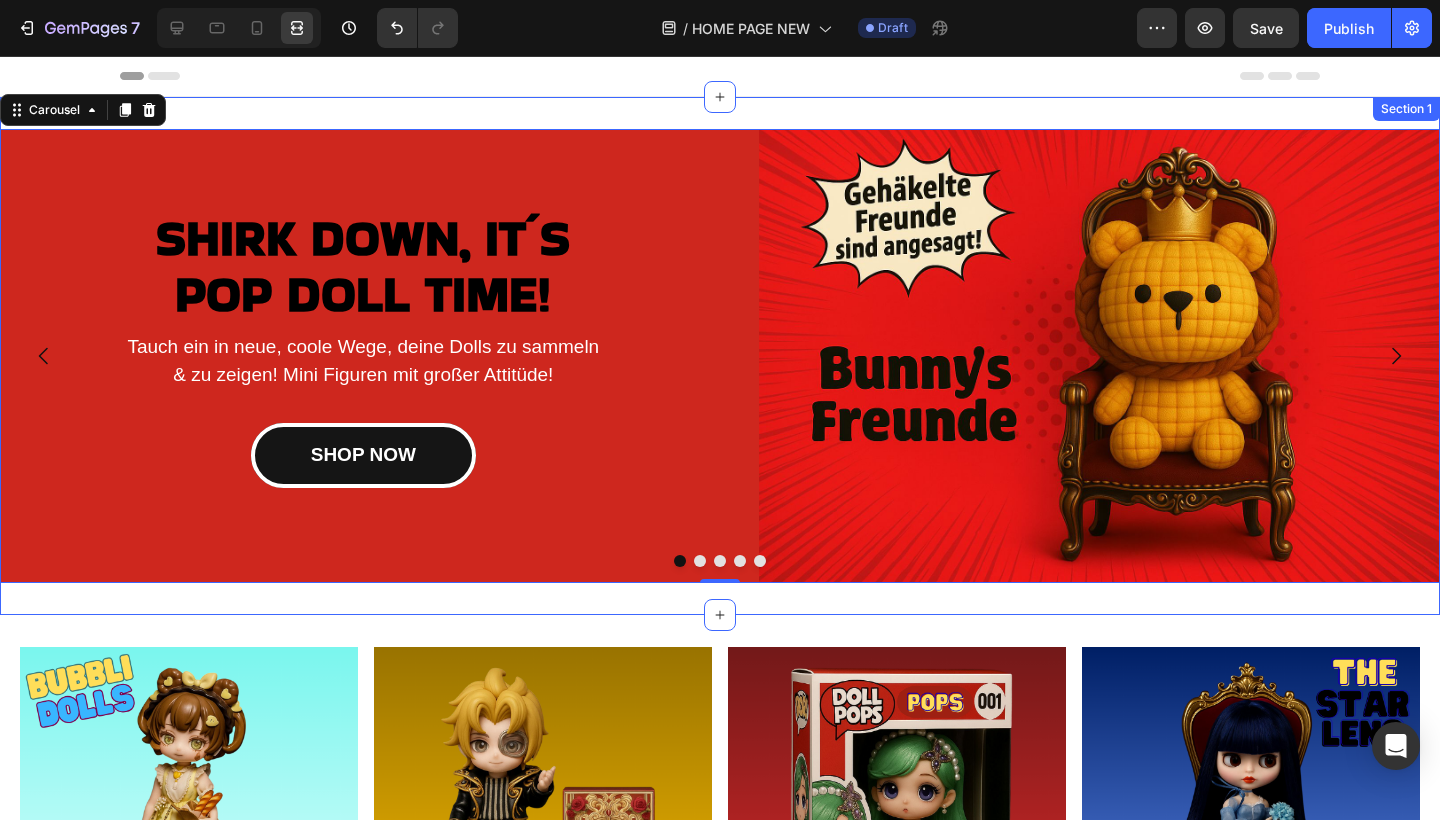 click on "SHIRK DOWN, IT´S POP DOLL TIME! Heading Tauch ein in neue, coole Wege, deine Dolls zu sammeln & zu zeigen! Mini Figuren mit großer Attitüde! Text block SHOP NOW Button Image Row SHIRK DOWN, IT´S POP DOLL TIME! Heading Tauch ein in neue, coole Wege, deine Dolls zu sammeln & zu zeigen! Mini Figuren mit großer Attitüde! Text block SHOP NOW Button Image Row SHIRK DOWN, IT´S POP DOLL TIME! Heading Tauch ein in neue, coole Wege, deine Dolls zu sammeln & zu zeigen! Mini Figuren mit großer Attitüde! Text block SHOP NOW Button Image Row SHIRK DOWN, IT´S POP DOLL TIME! Heading Tauch ein in neue, coole Wege, deine Dolls zu sammeln & zu zeigen! Mini Figuren mit großer Attitüde! Text block SHOP NOW Button Image Row SHIRK DOWN, IT´S POP DOLL TIME! Heading Tauch ein in neue, coole Wege, deine Dolls zu sammeln & zu zeigen! Mini Figuren mit großer Attitüde! Text block SHOP NOW Button Image Row 0 Carousel Section 1" at bounding box center [720, 356] 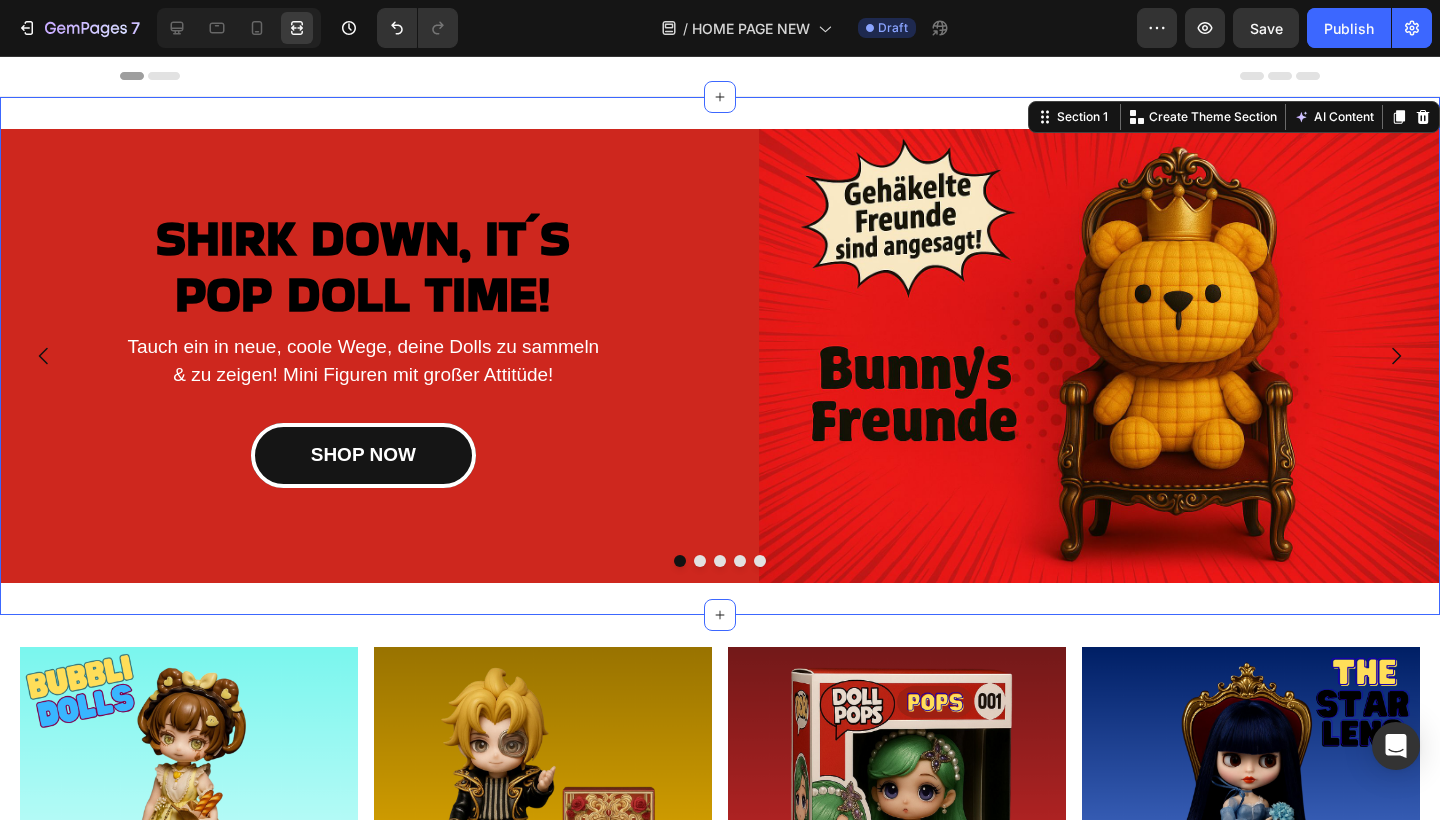 scroll, scrollTop: 0, scrollLeft: 0, axis: both 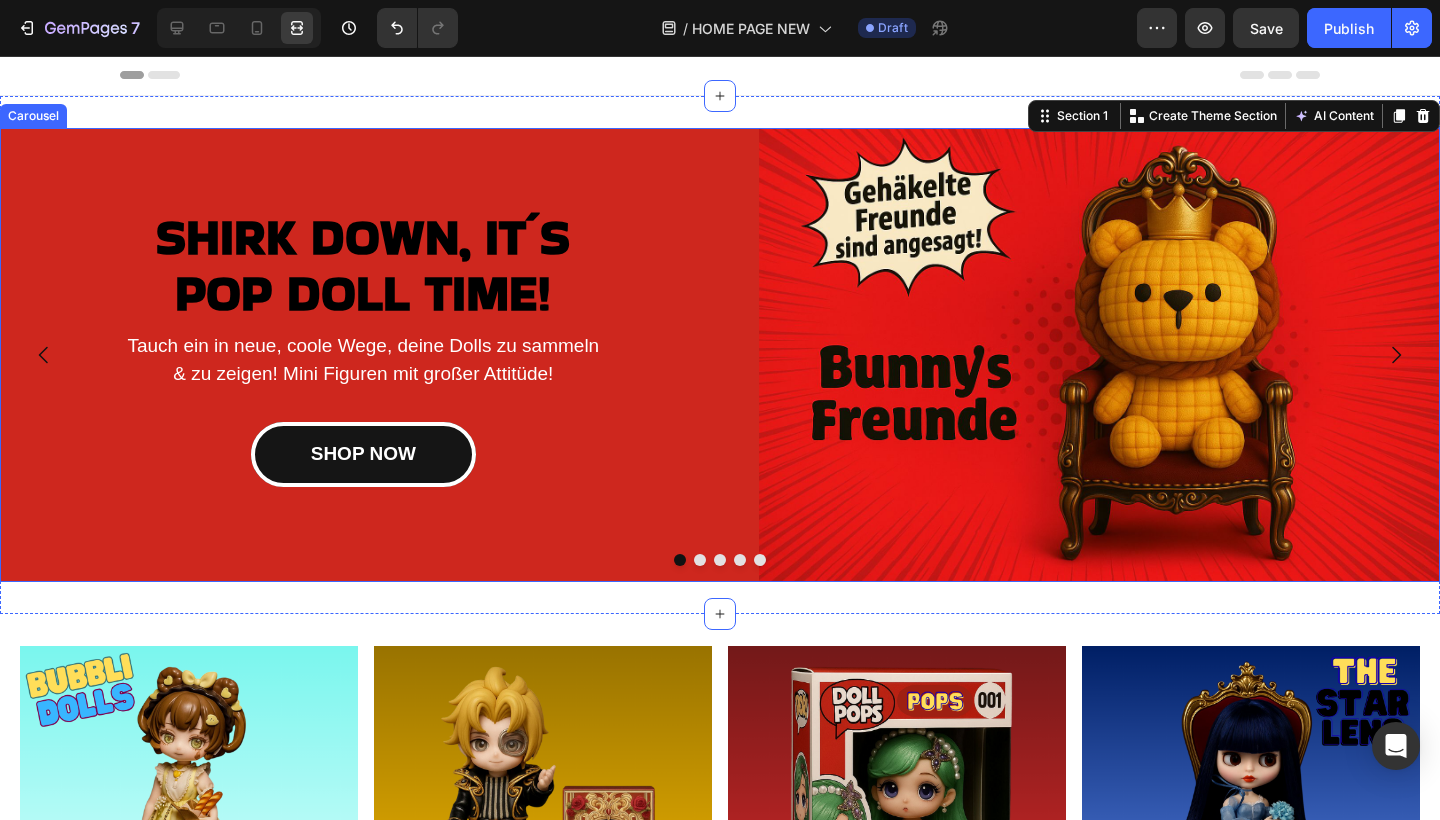 click at bounding box center (700, 560) 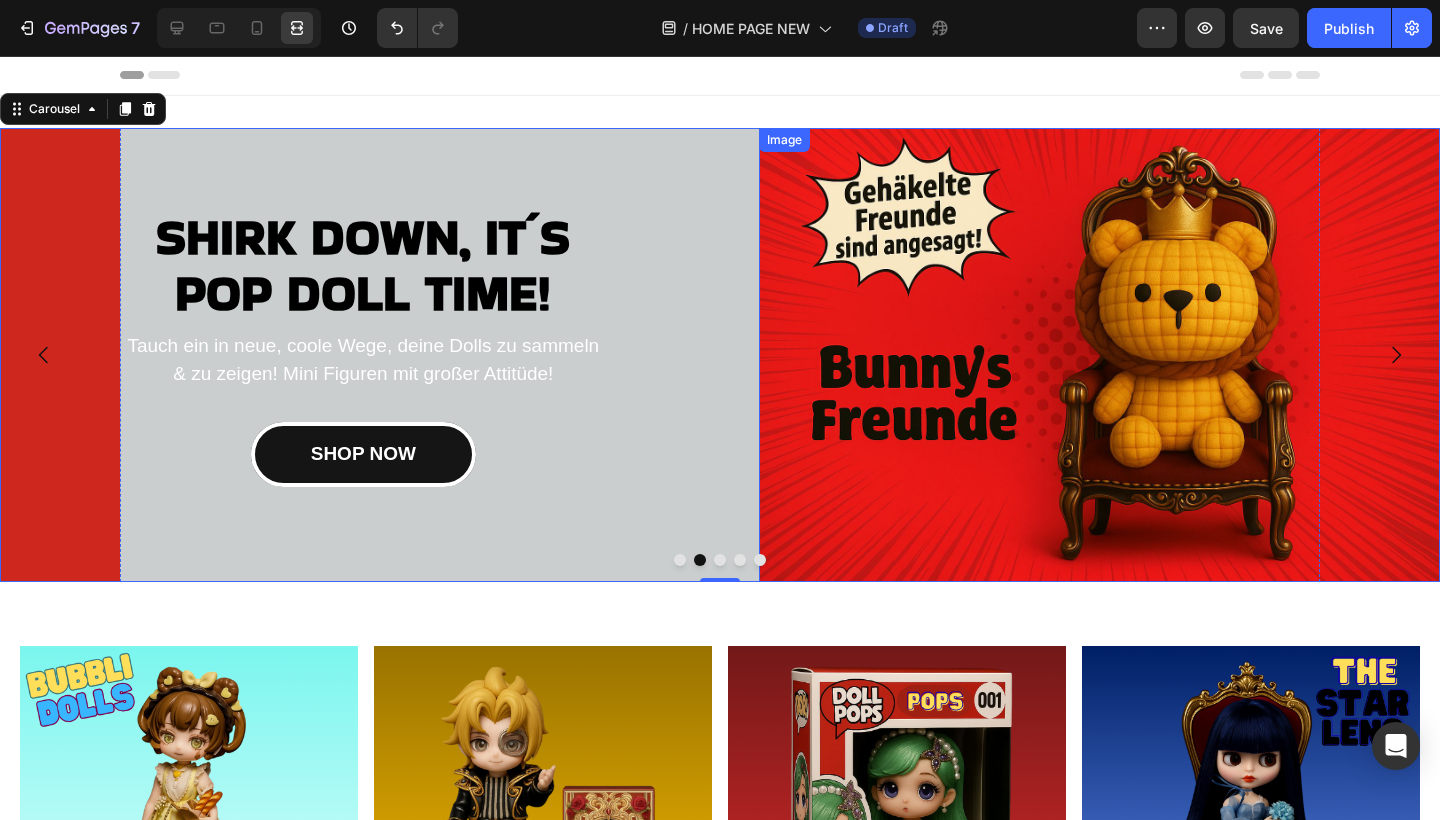 click at bounding box center [1099, 355] 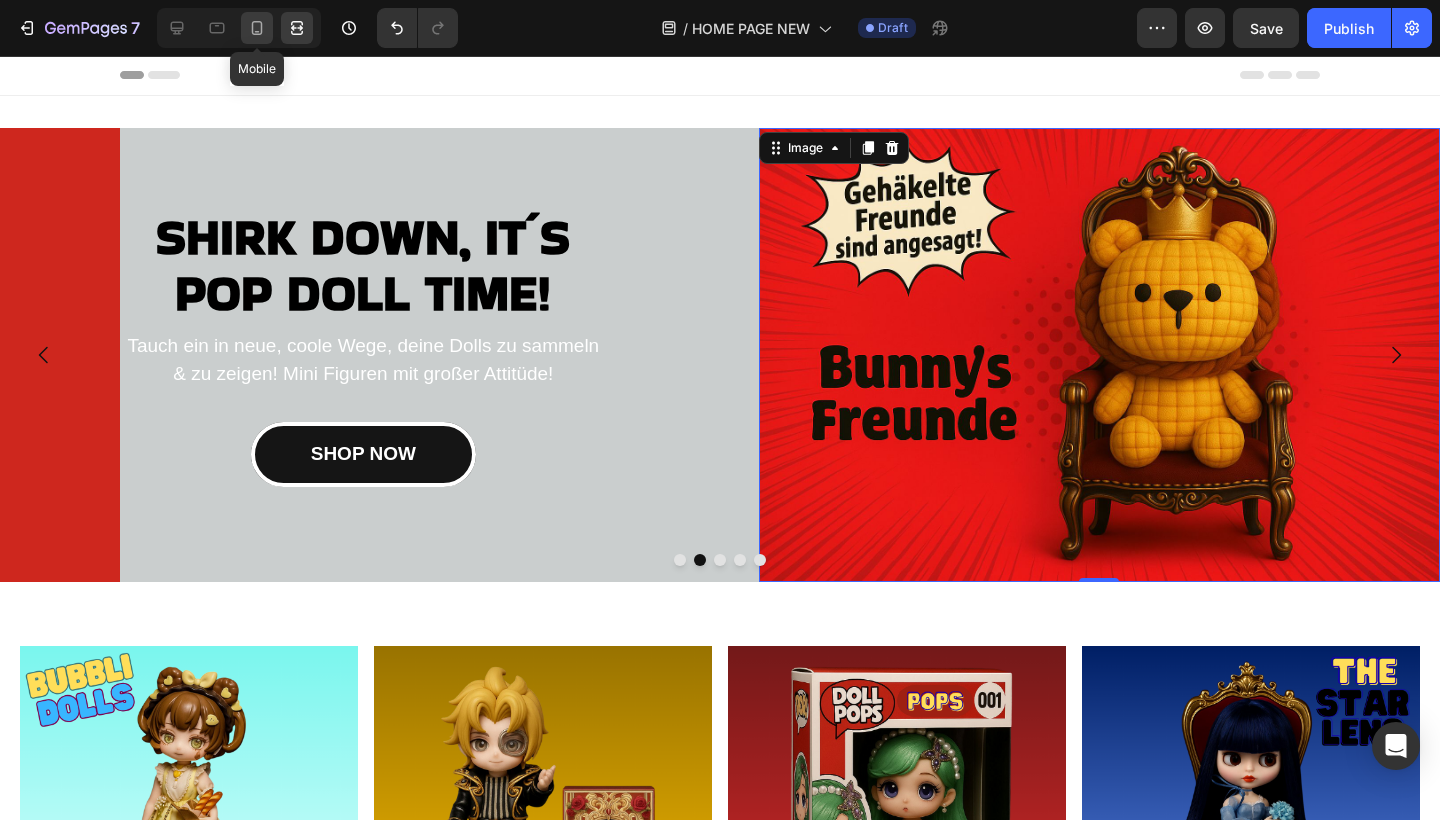 click 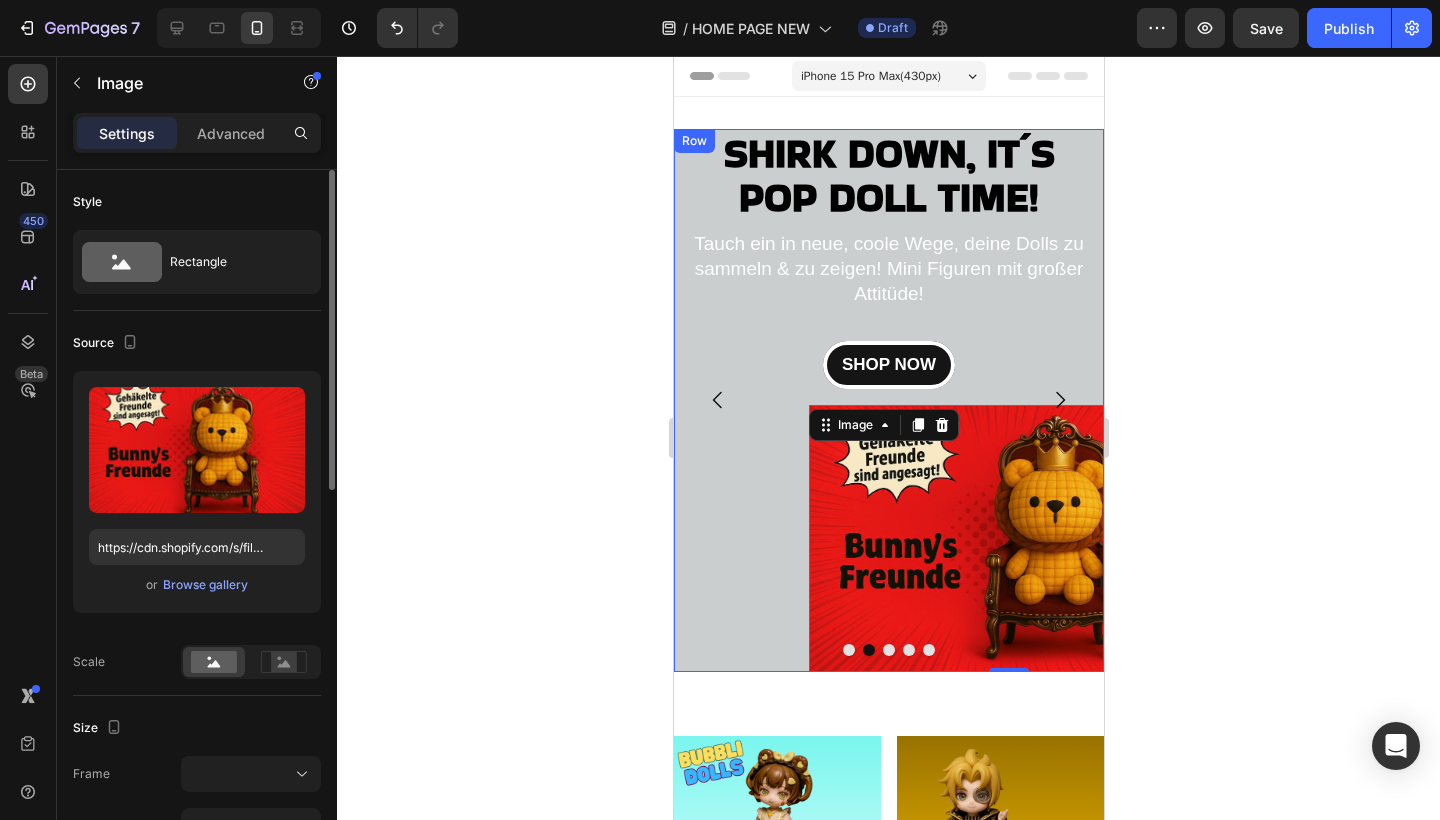 scroll, scrollTop: 0, scrollLeft: 0, axis: both 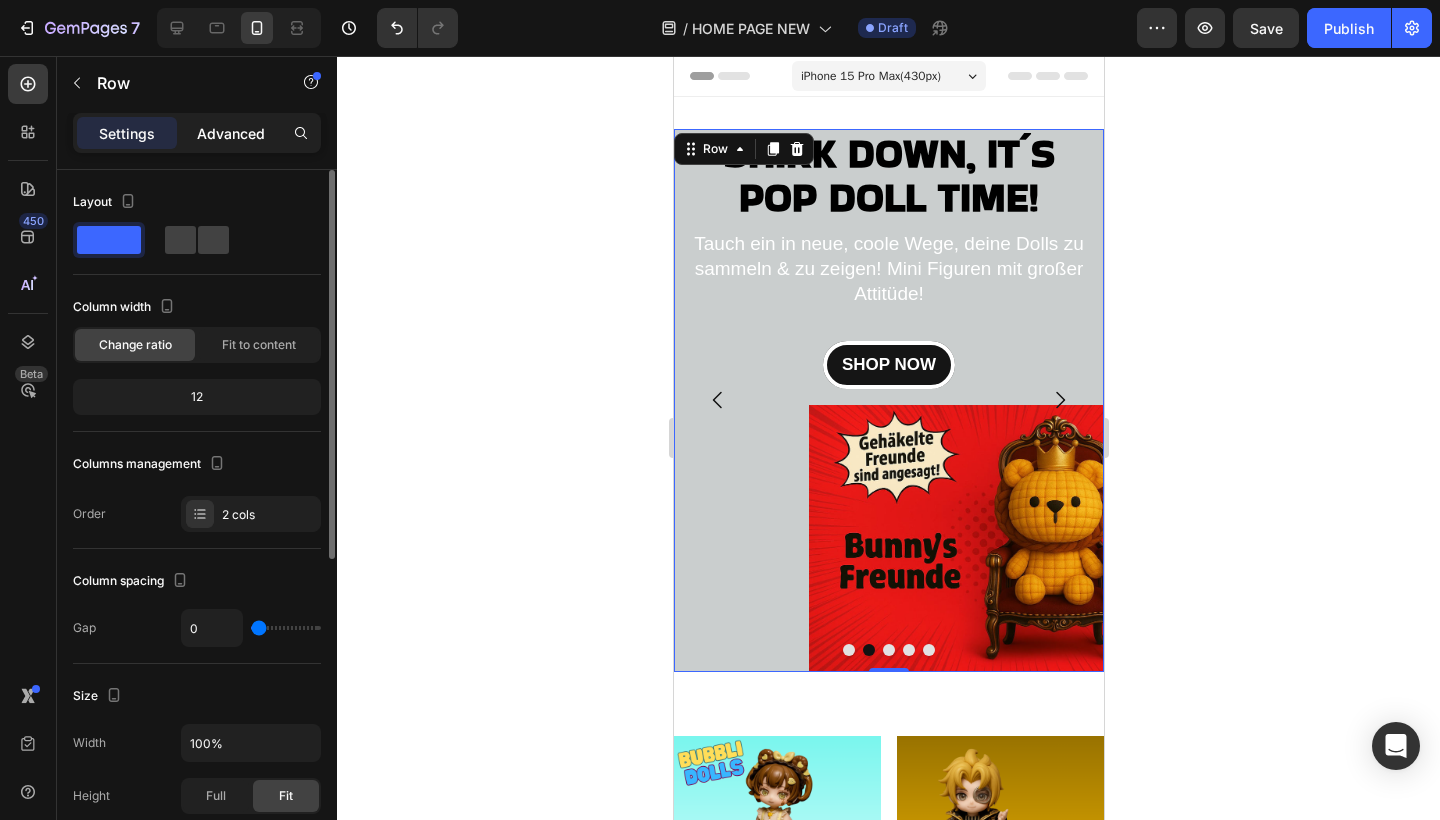 click on "Advanced" at bounding box center [231, 133] 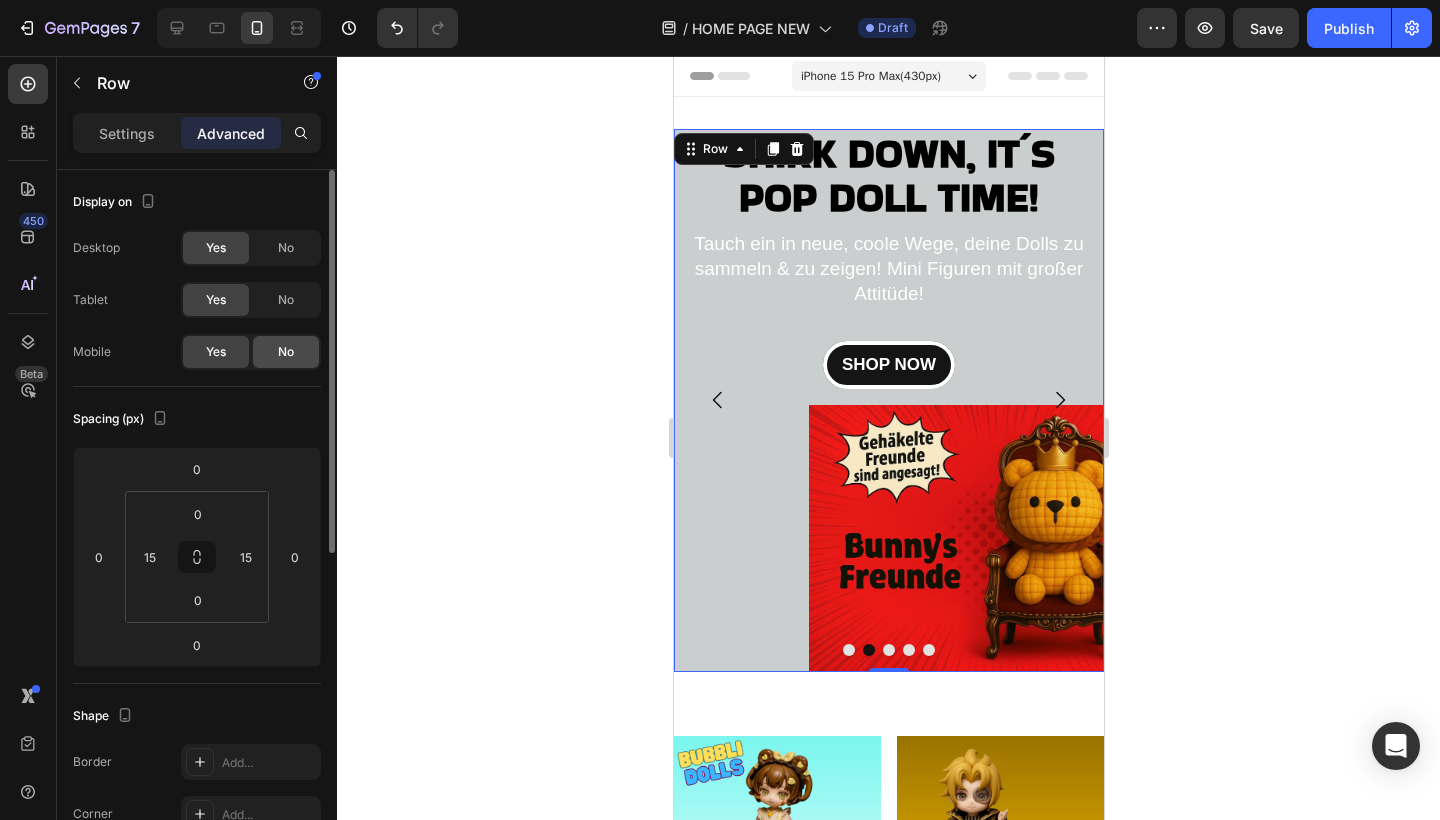 click on "No" 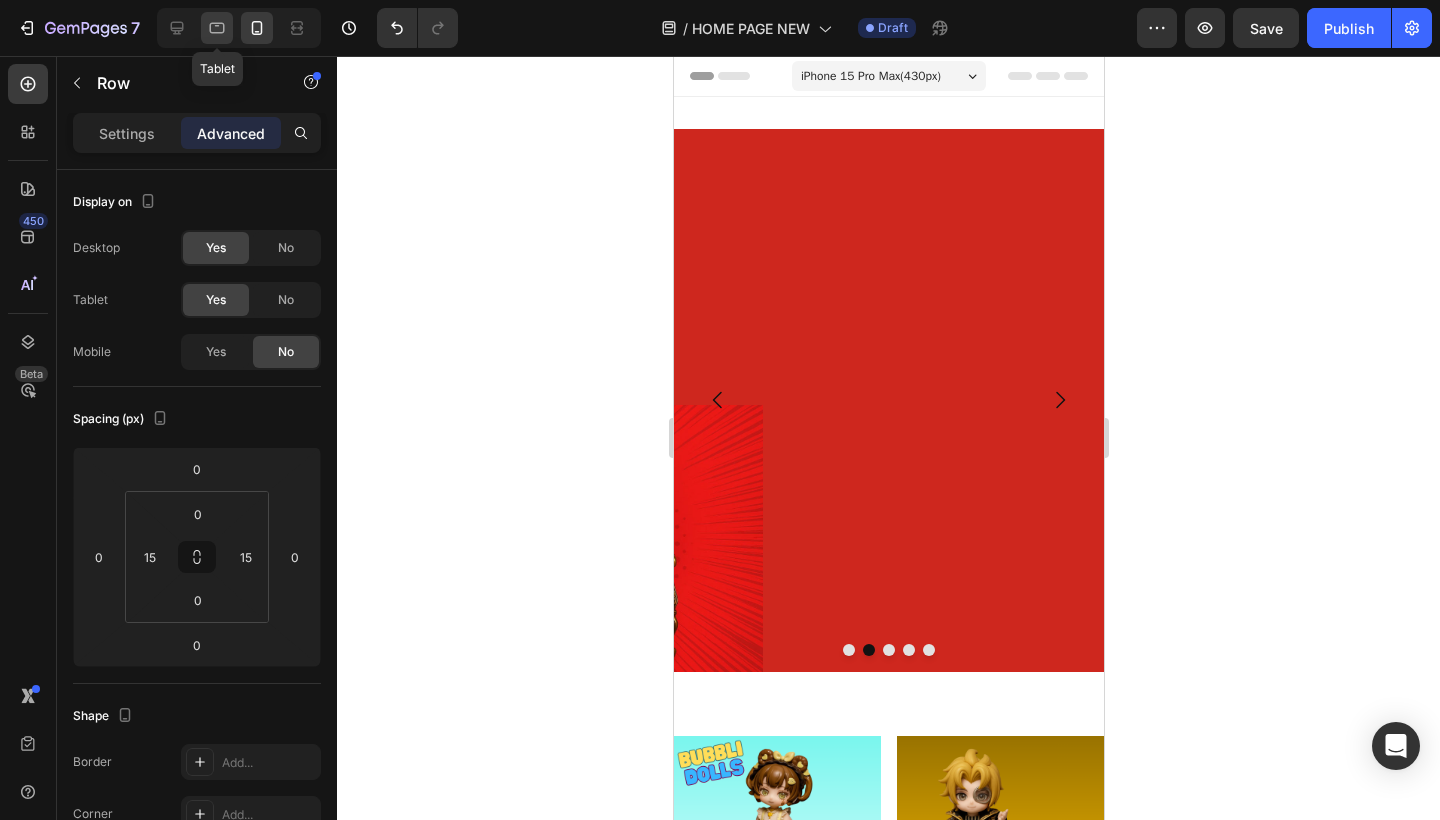 click 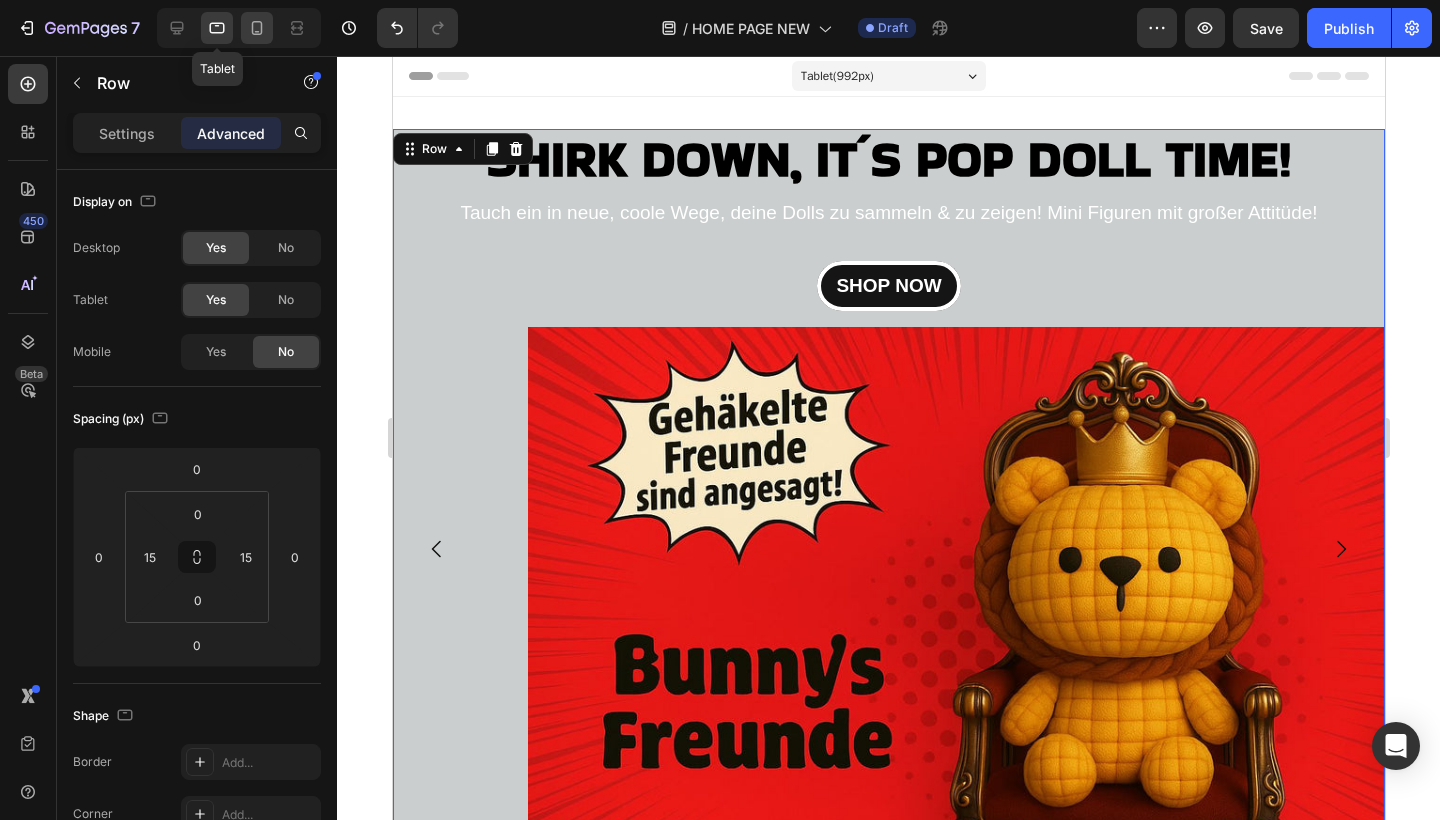 scroll, scrollTop: 3, scrollLeft: 0, axis: vertical 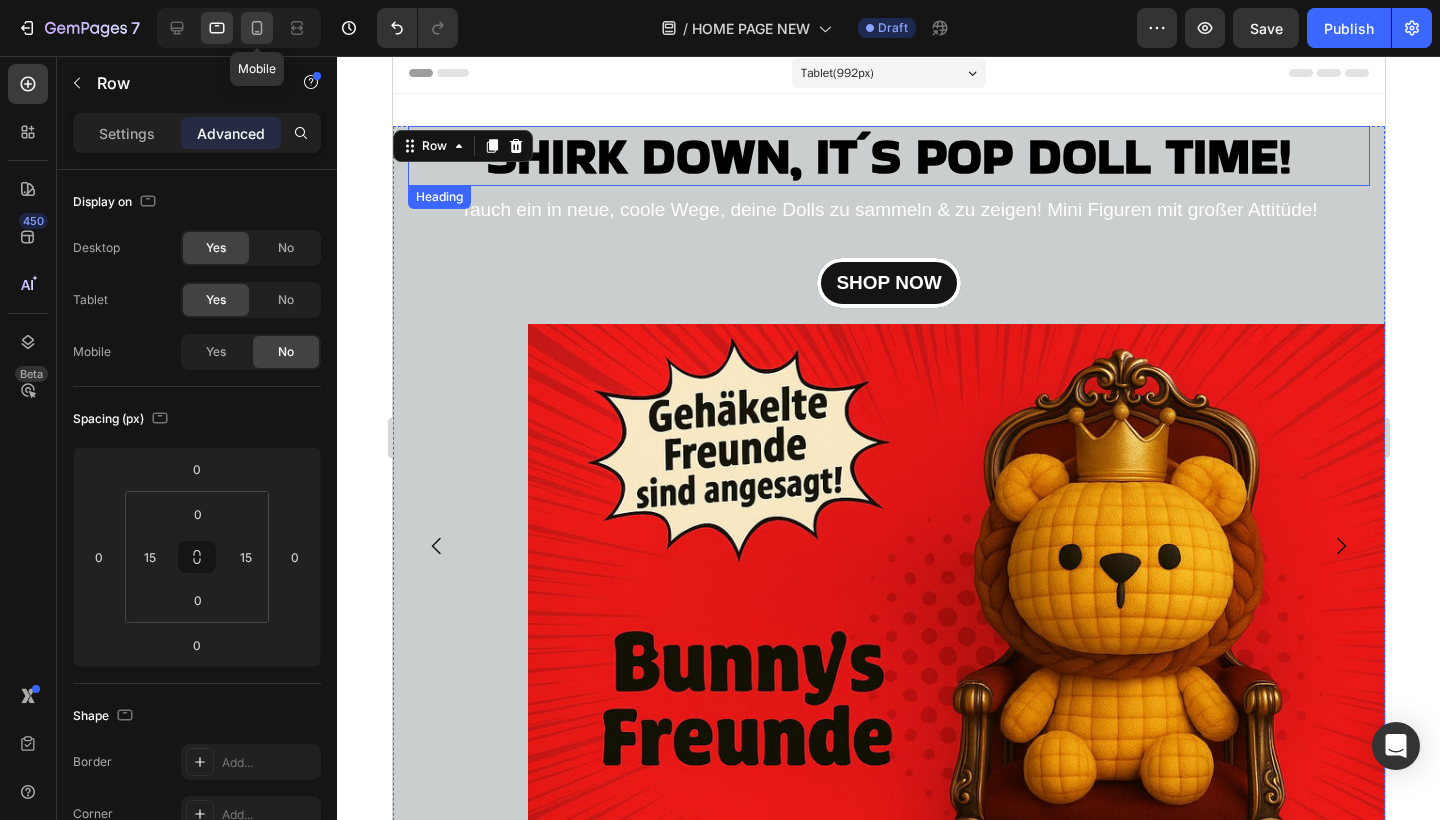 click 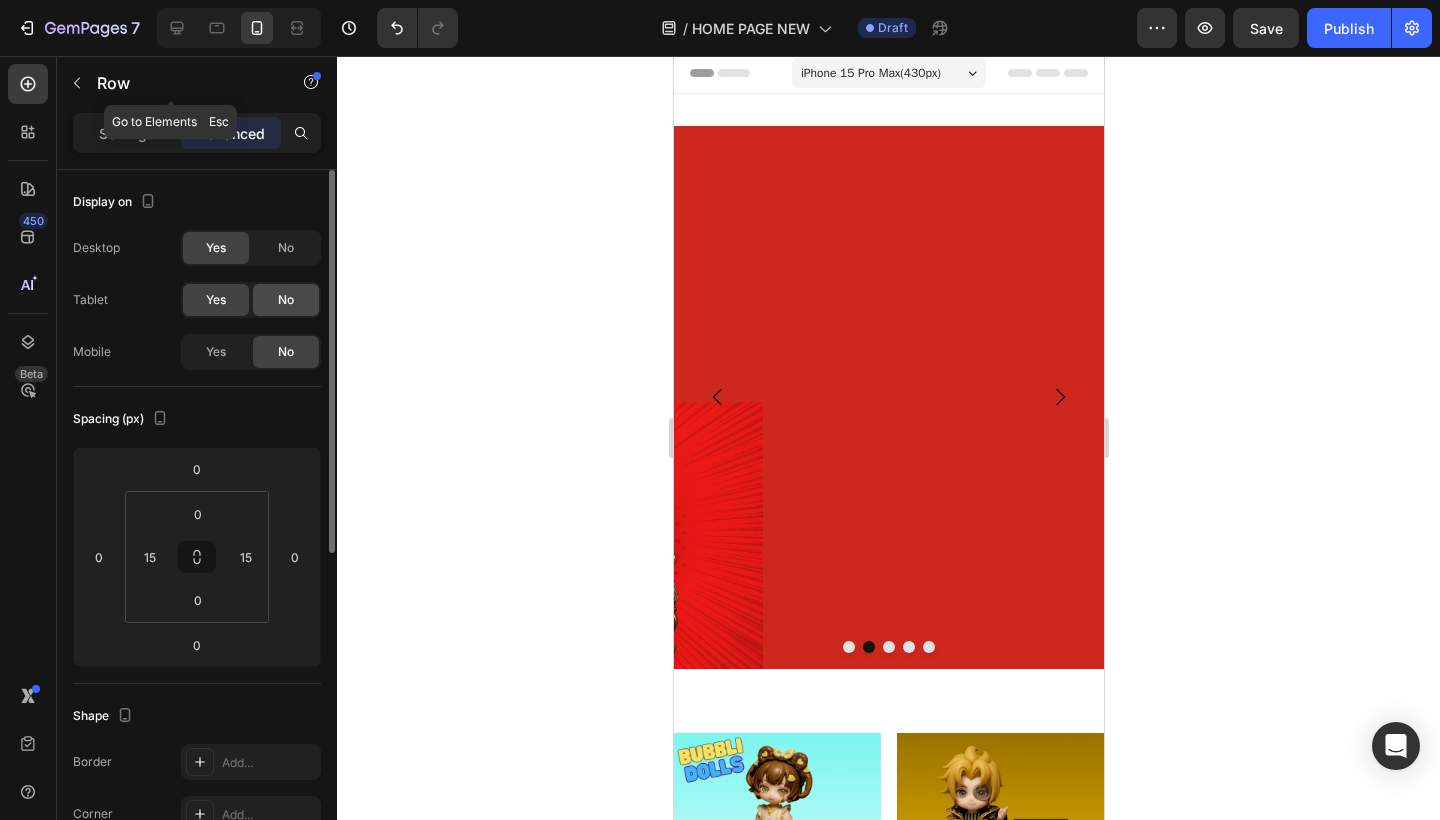 scroll, scrollTop: 0, scrollLeft: 0, axis: both 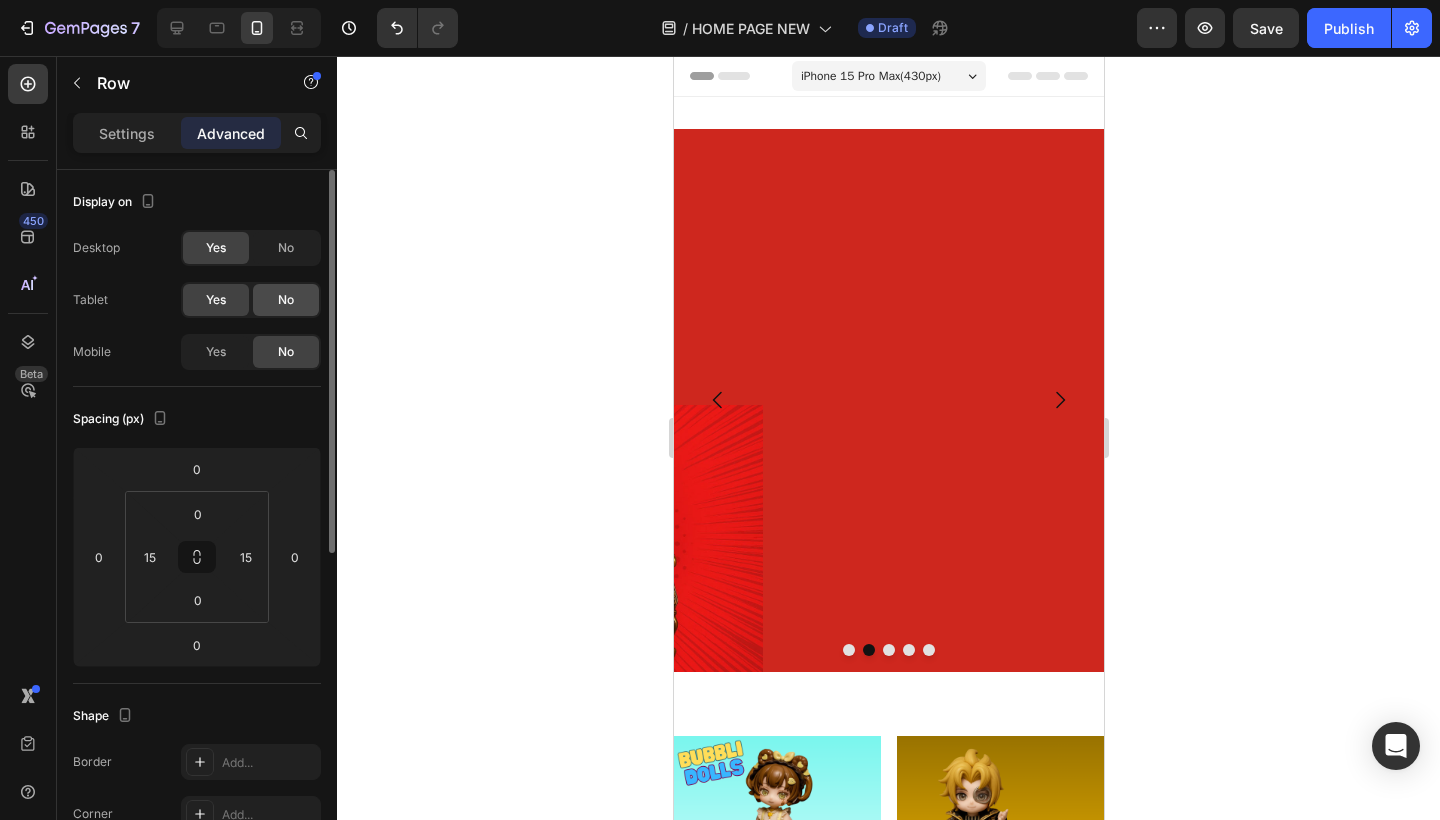 click on "No" 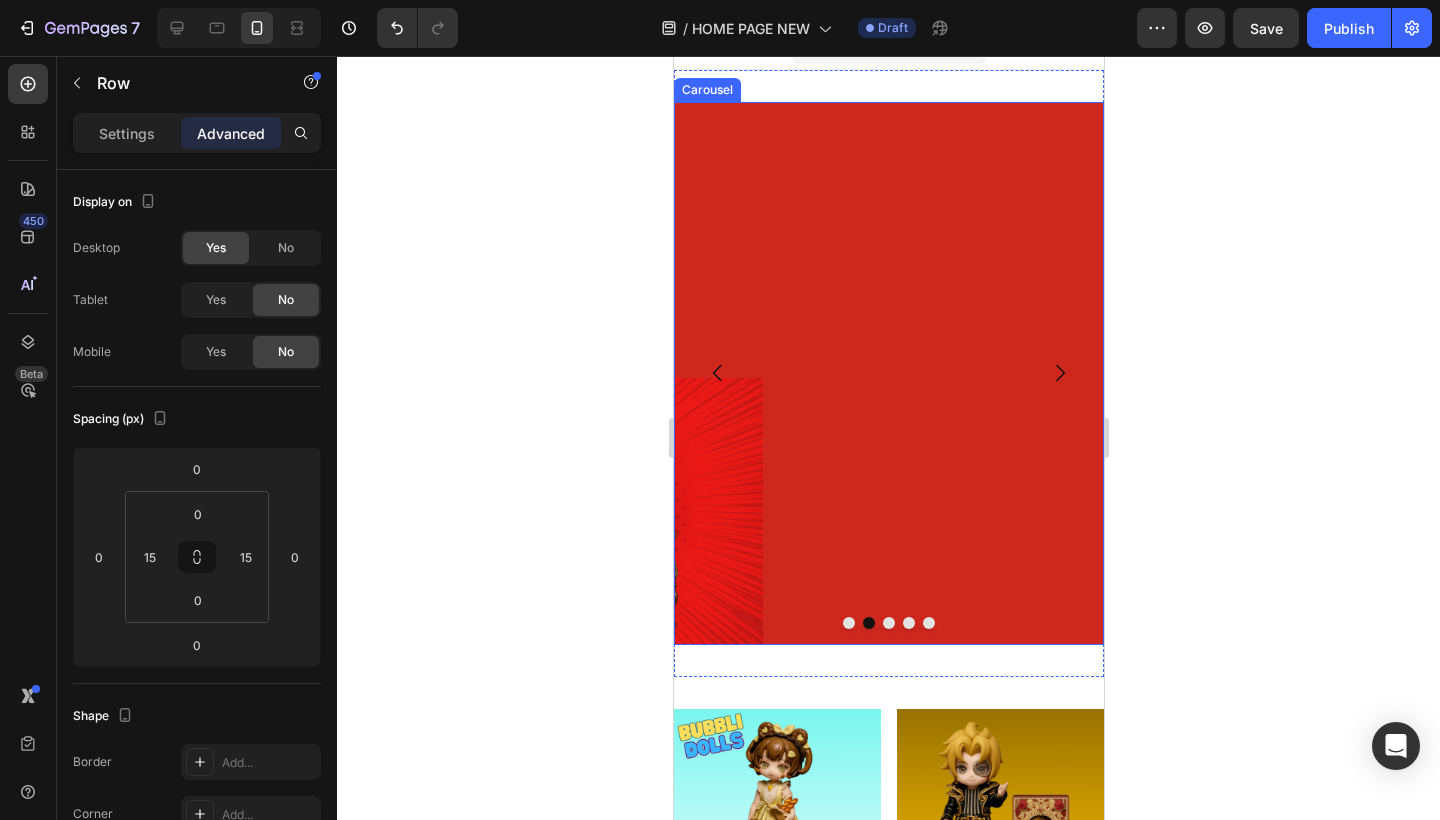 scroll, scrollTop: 12, scrollLeft: 0, axis: vertical 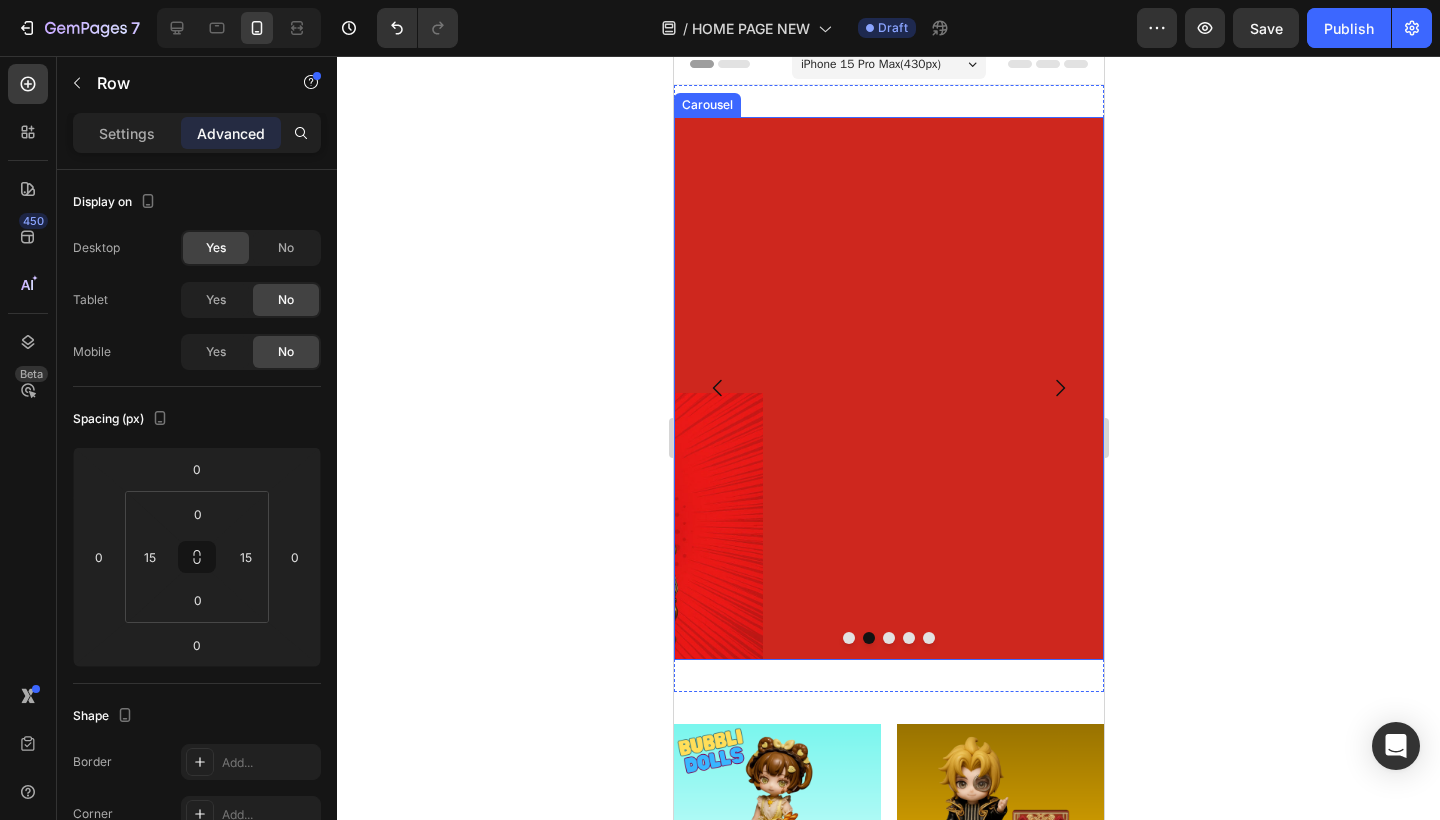 click on "SHIRK DOWN, IT´S POP DOLL TIME! Heading Tauch ein in neue, coole Wege, deine Dolls zu sammeln & zu zeigen! Mini Figuren mit großer Attitüde! Text block SHOP NOW Button Image Row 0" at bounding box center [888, 388] 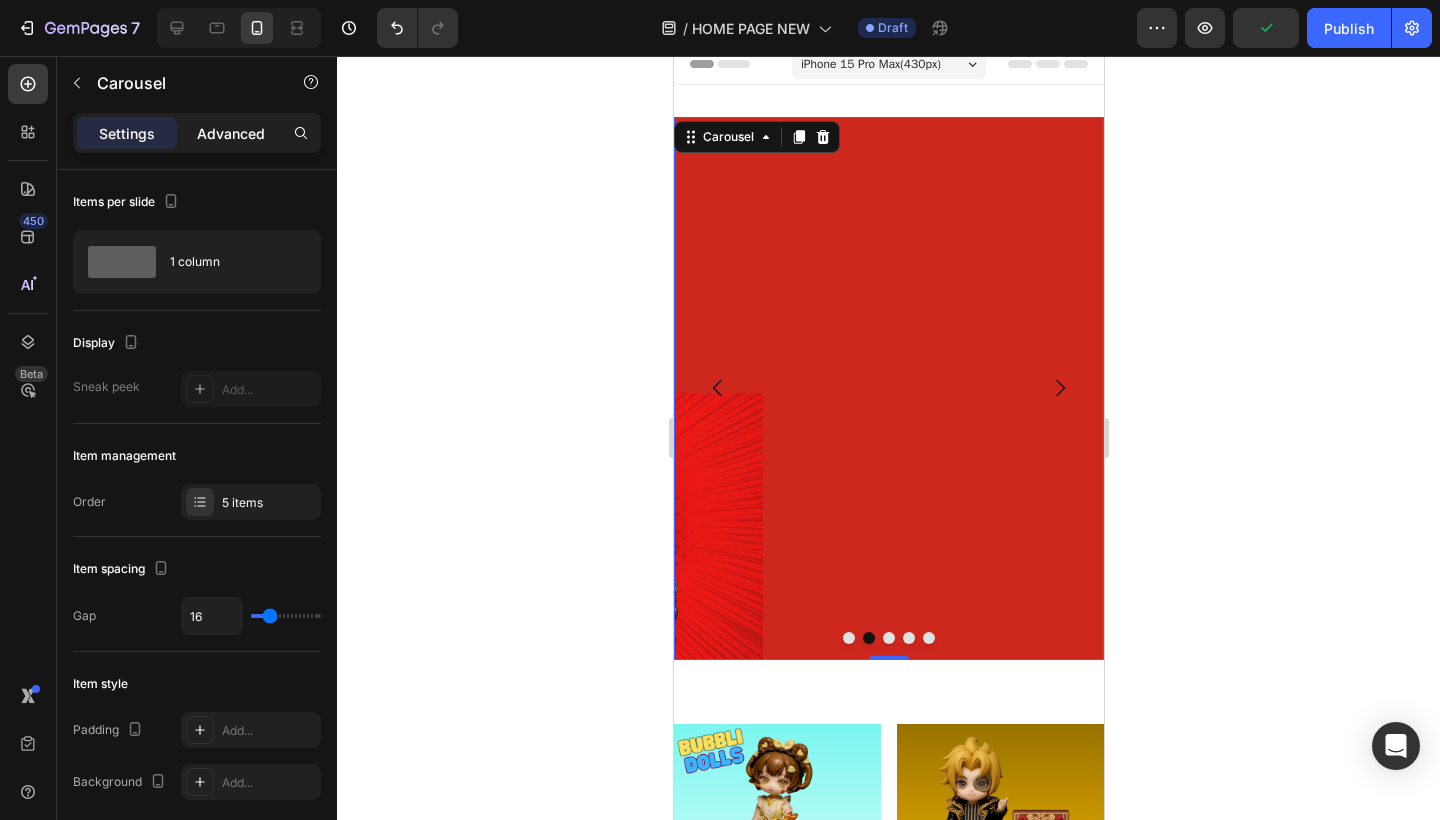 click on "Advanced" at bounding box center (231, 133) 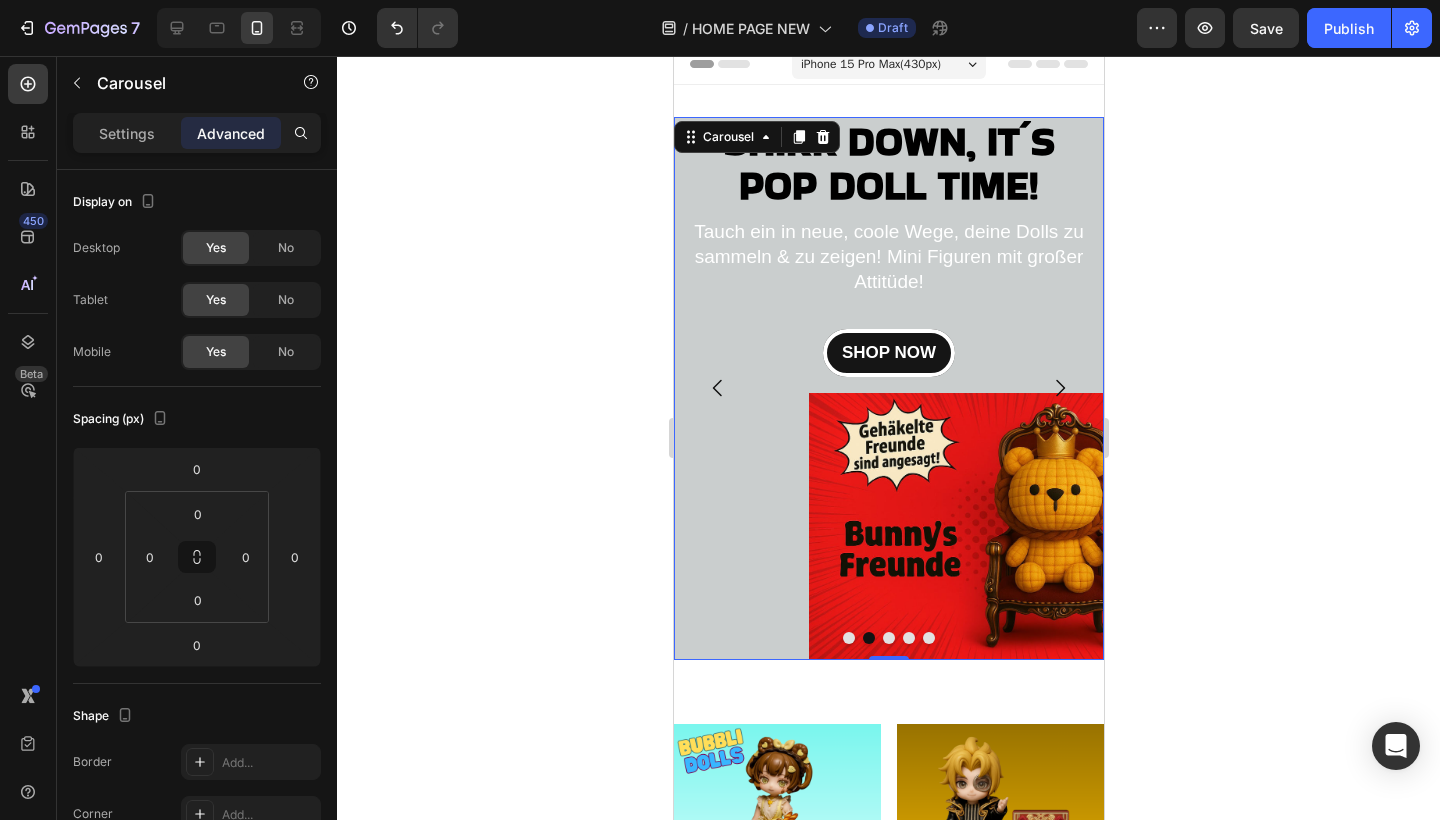 click 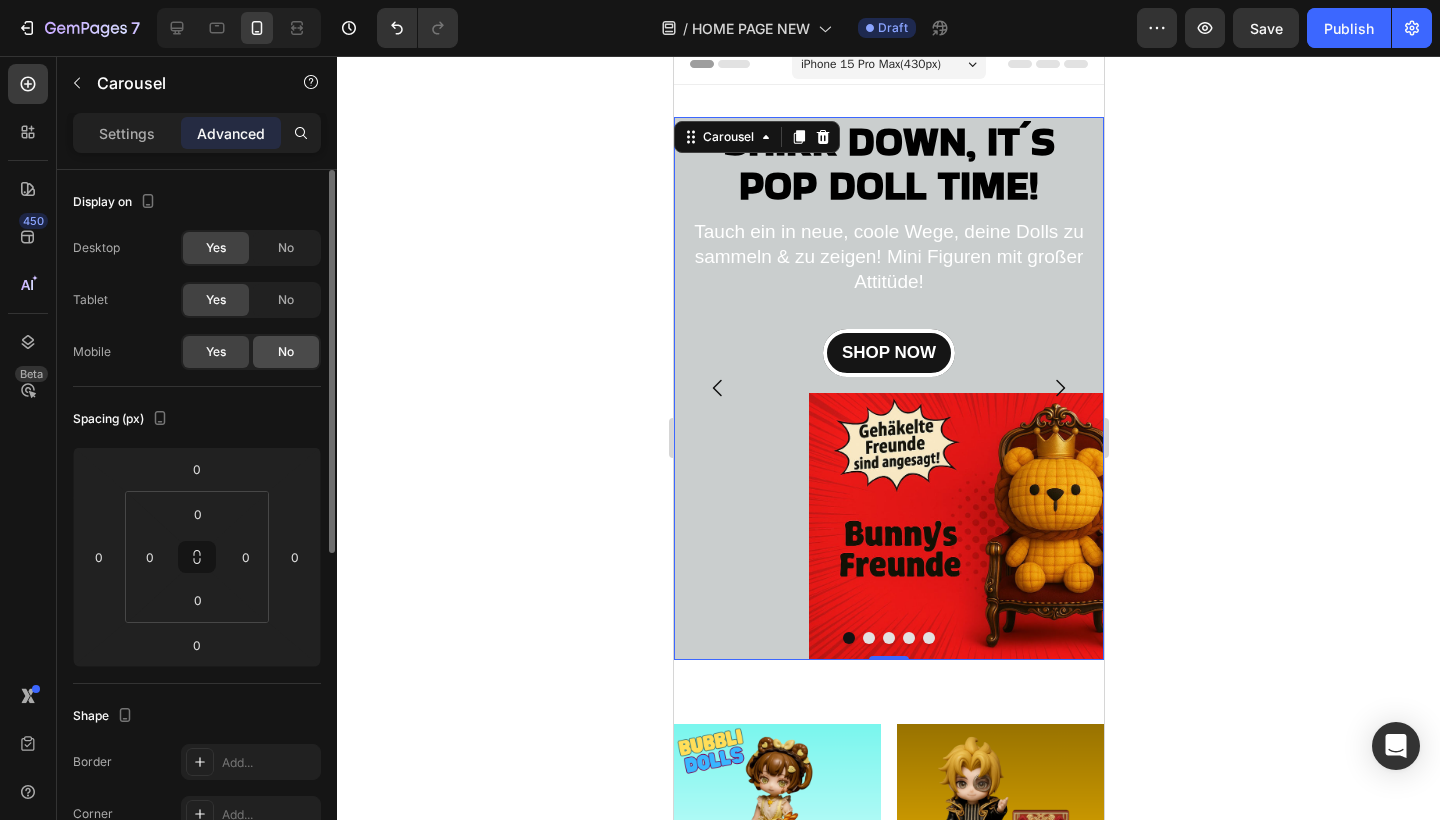 click on "No" 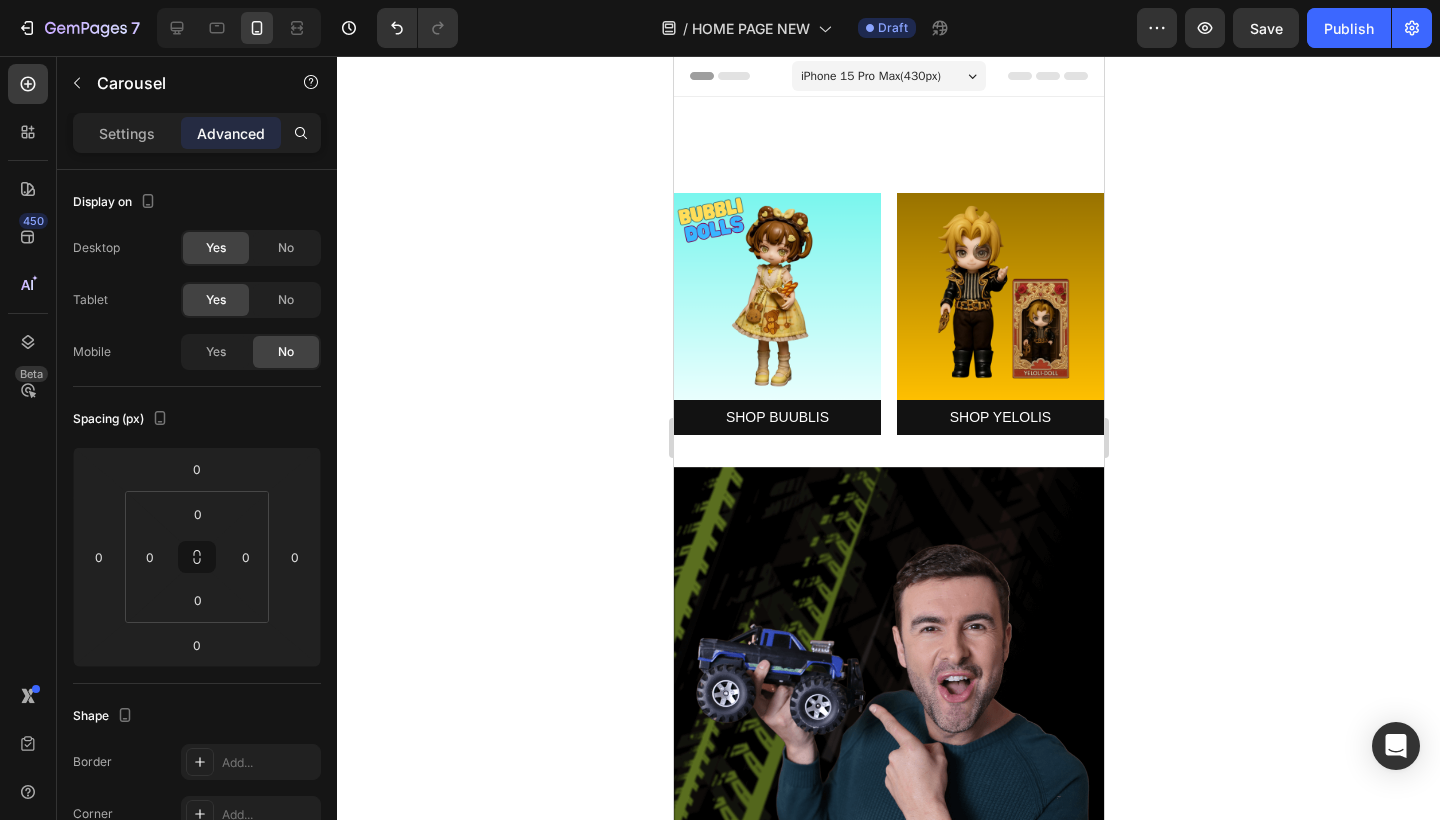 scroll, scrollTop: 0, scrollLeft: 0, axis: both 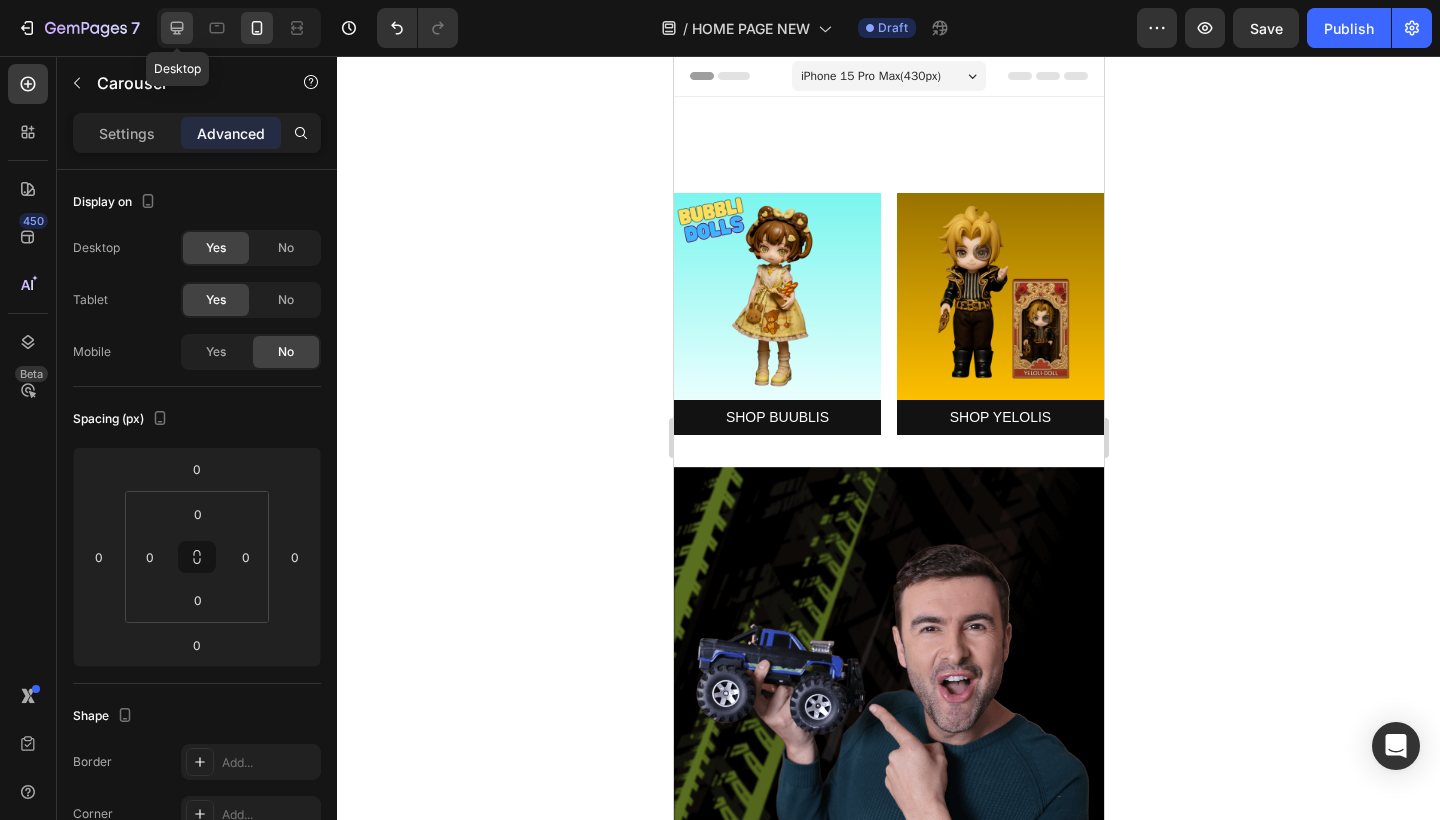 click 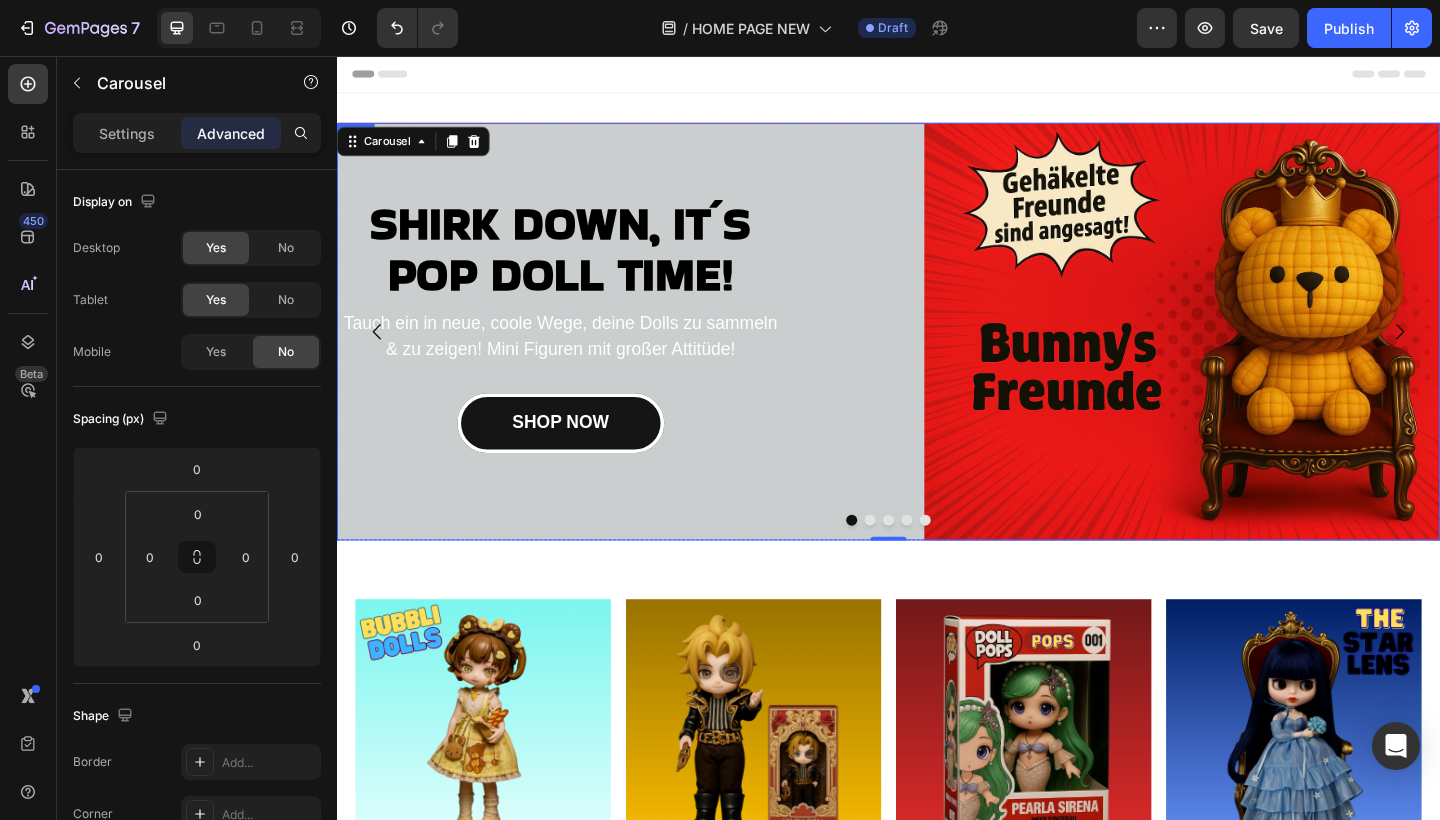 scroll, scrollTop: 0, scrollLeft: 0, axis: both 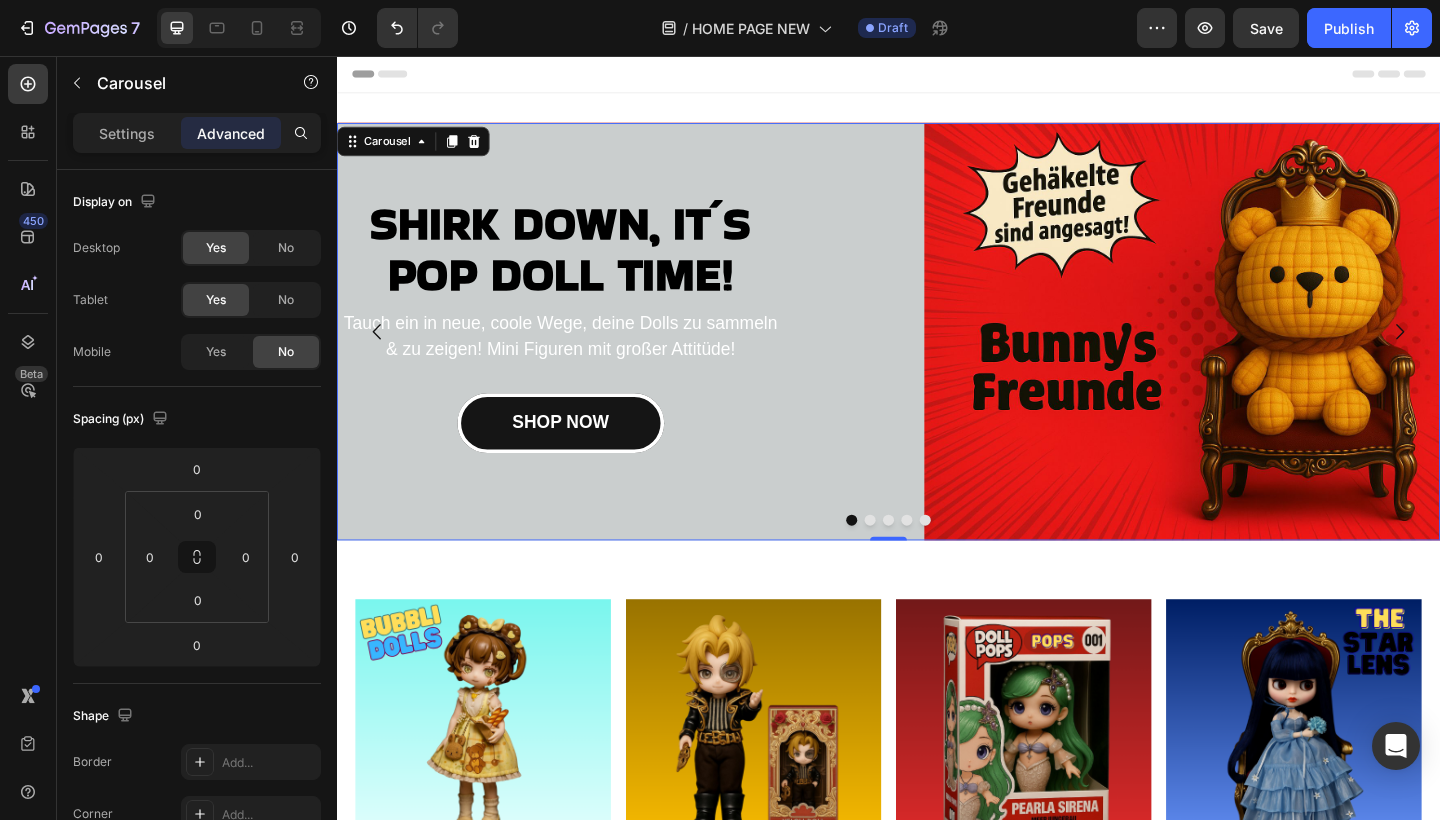 click at bounding box center (917, 561) 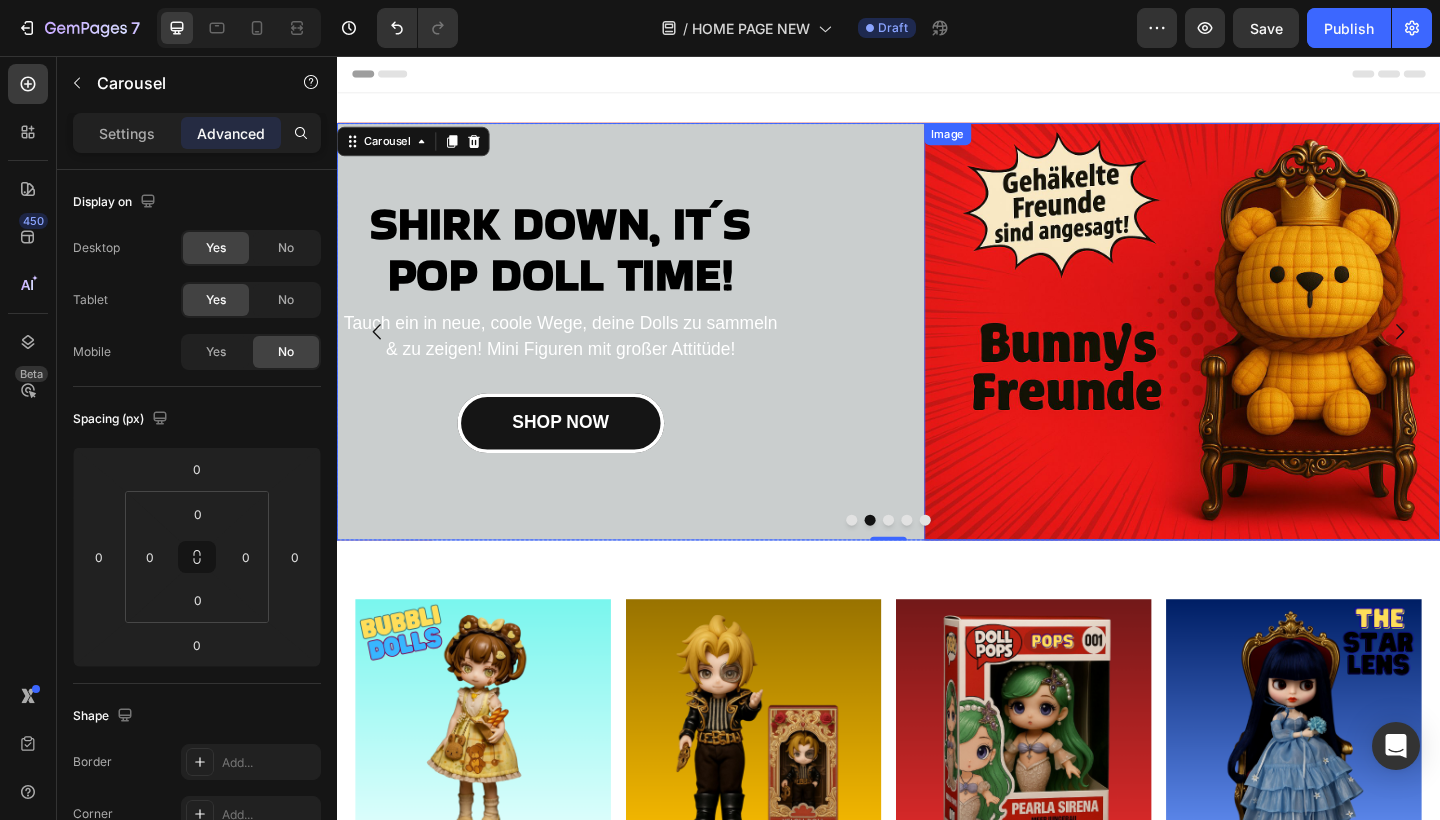 click at bounding box center [1316, 356] 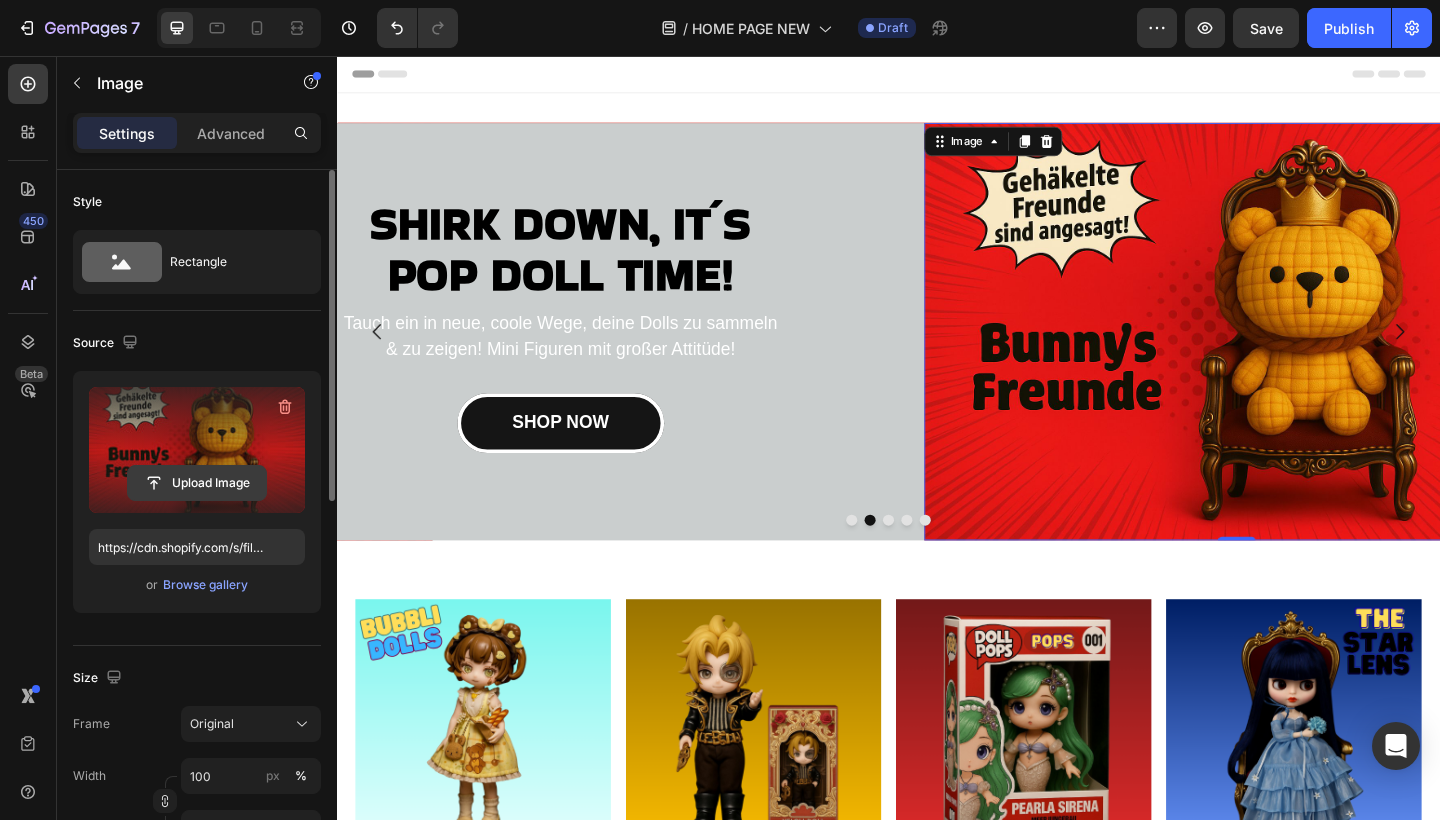 click 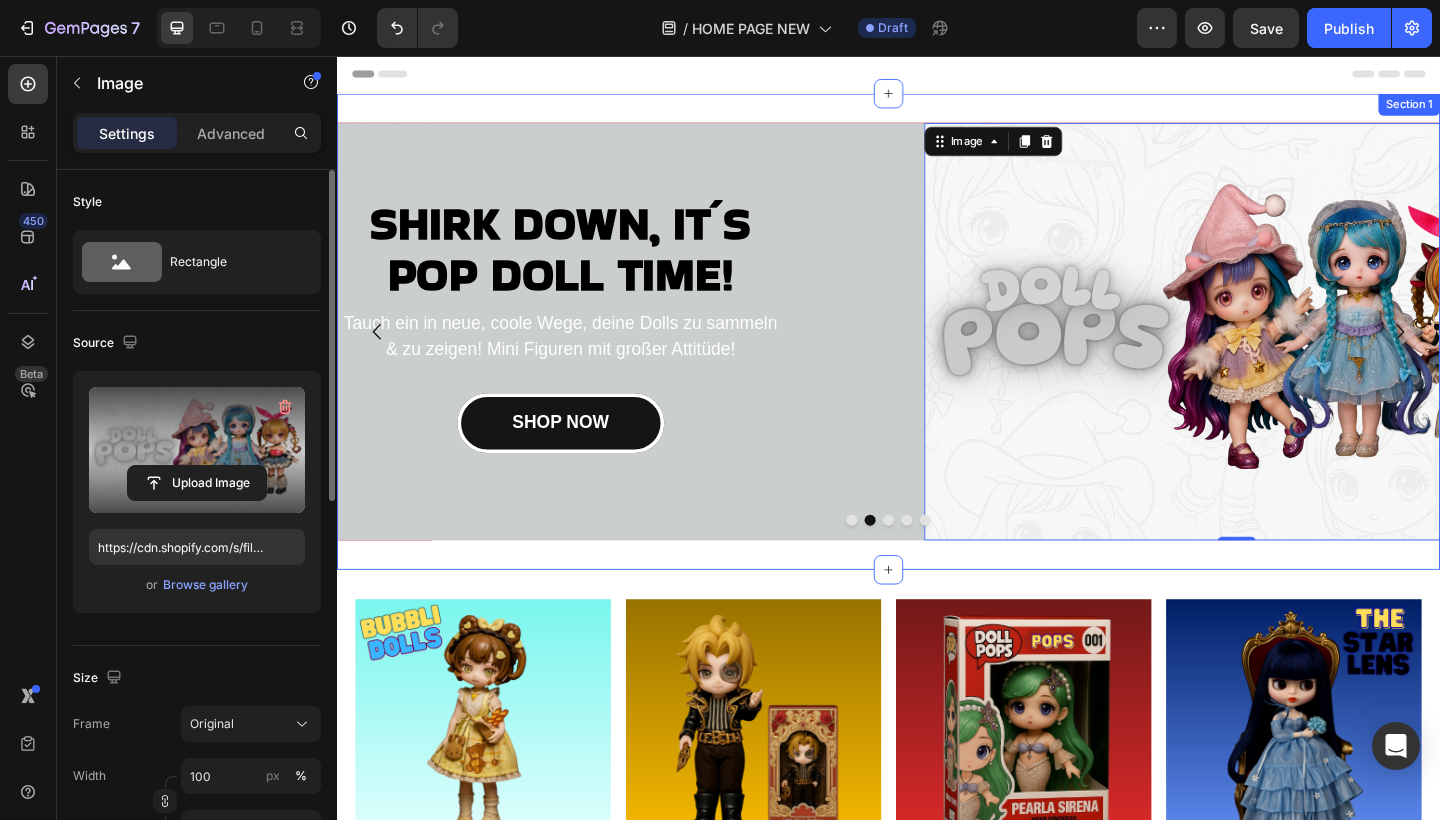 type on "https://cdn.shopify.com/s/files/1/0883/4033/2880/files/gempages_[ID].png" 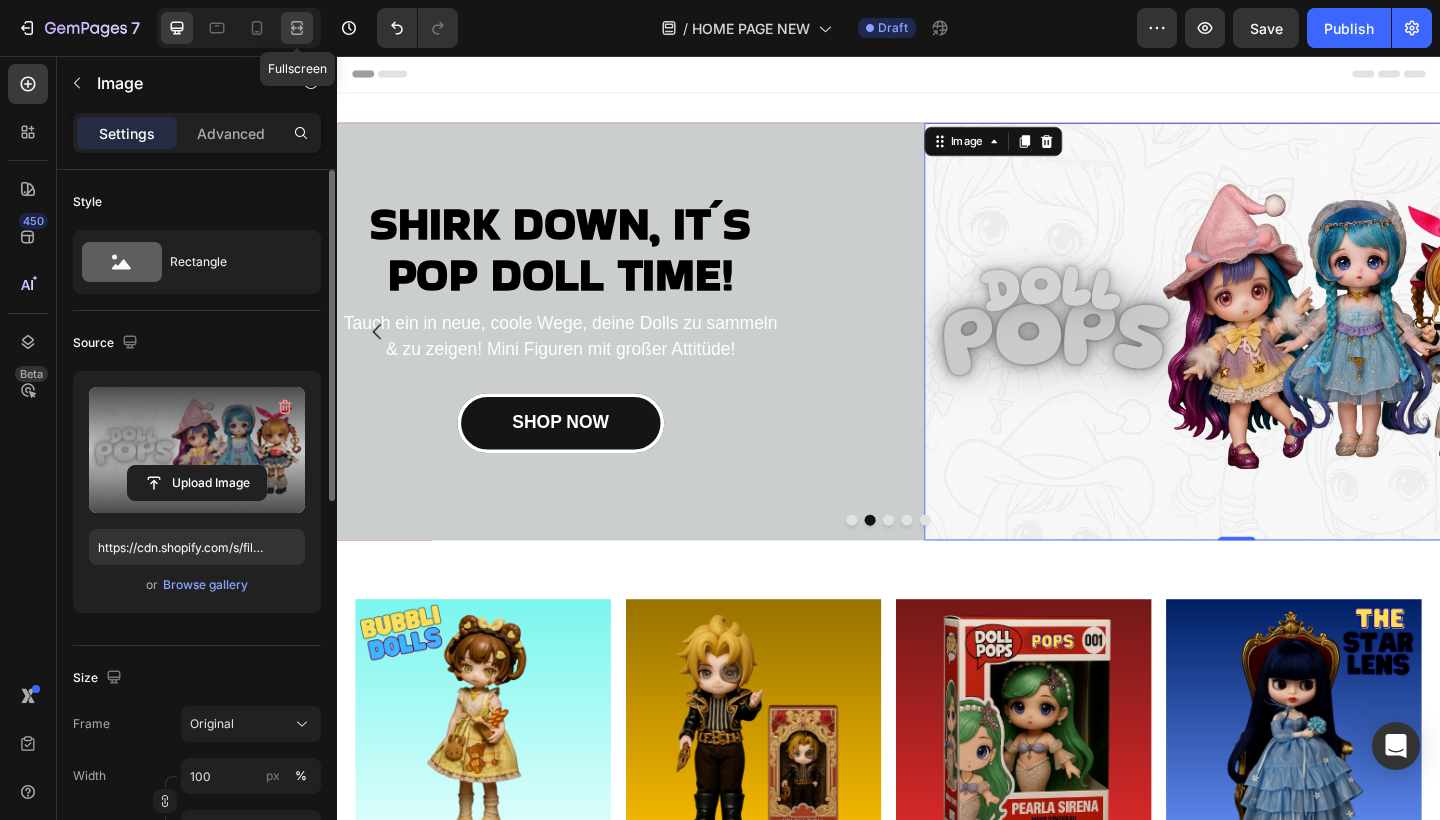 click 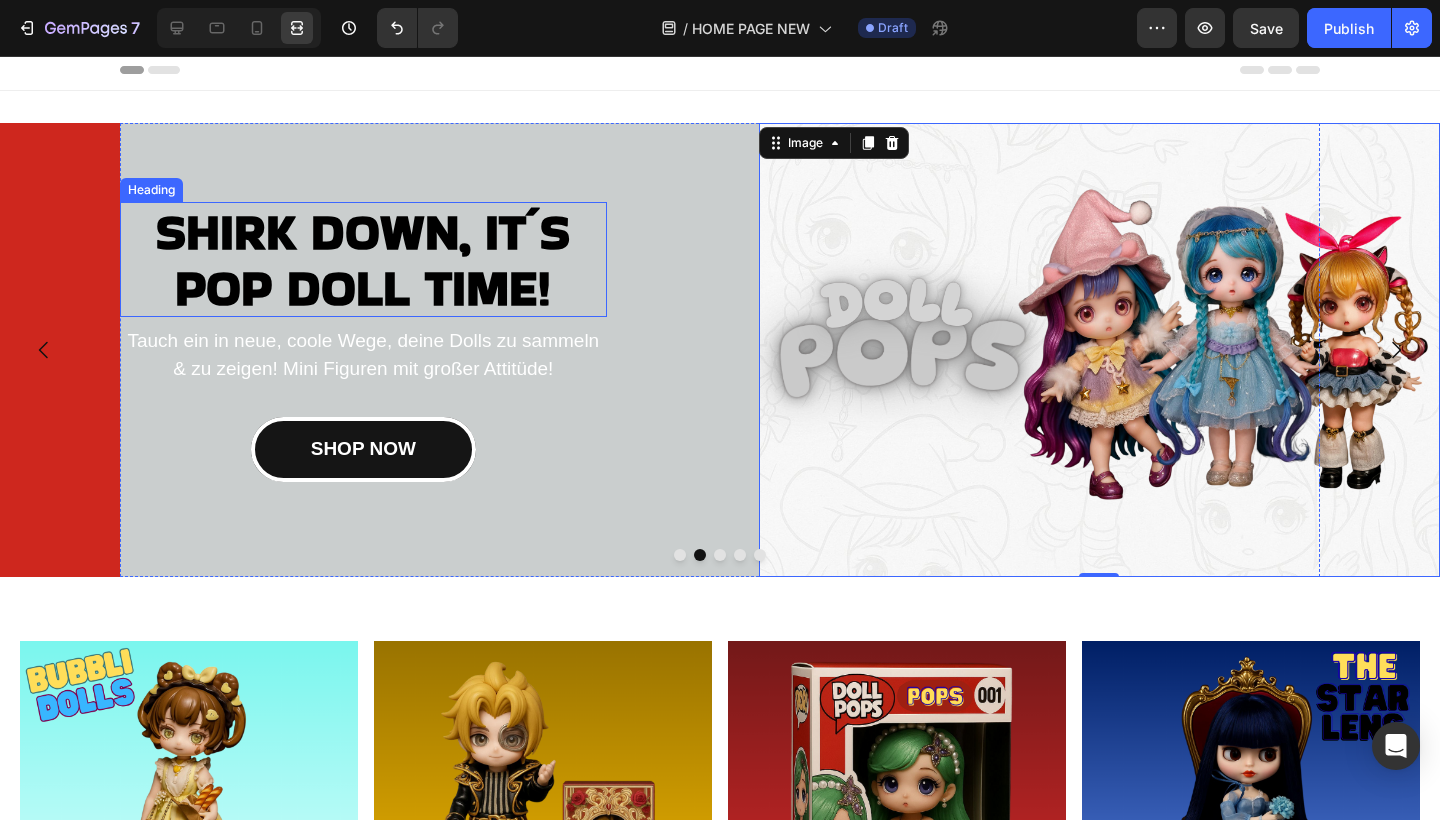 scroll, scrollTop: 4, scrollLeft: 0, axis: vertical 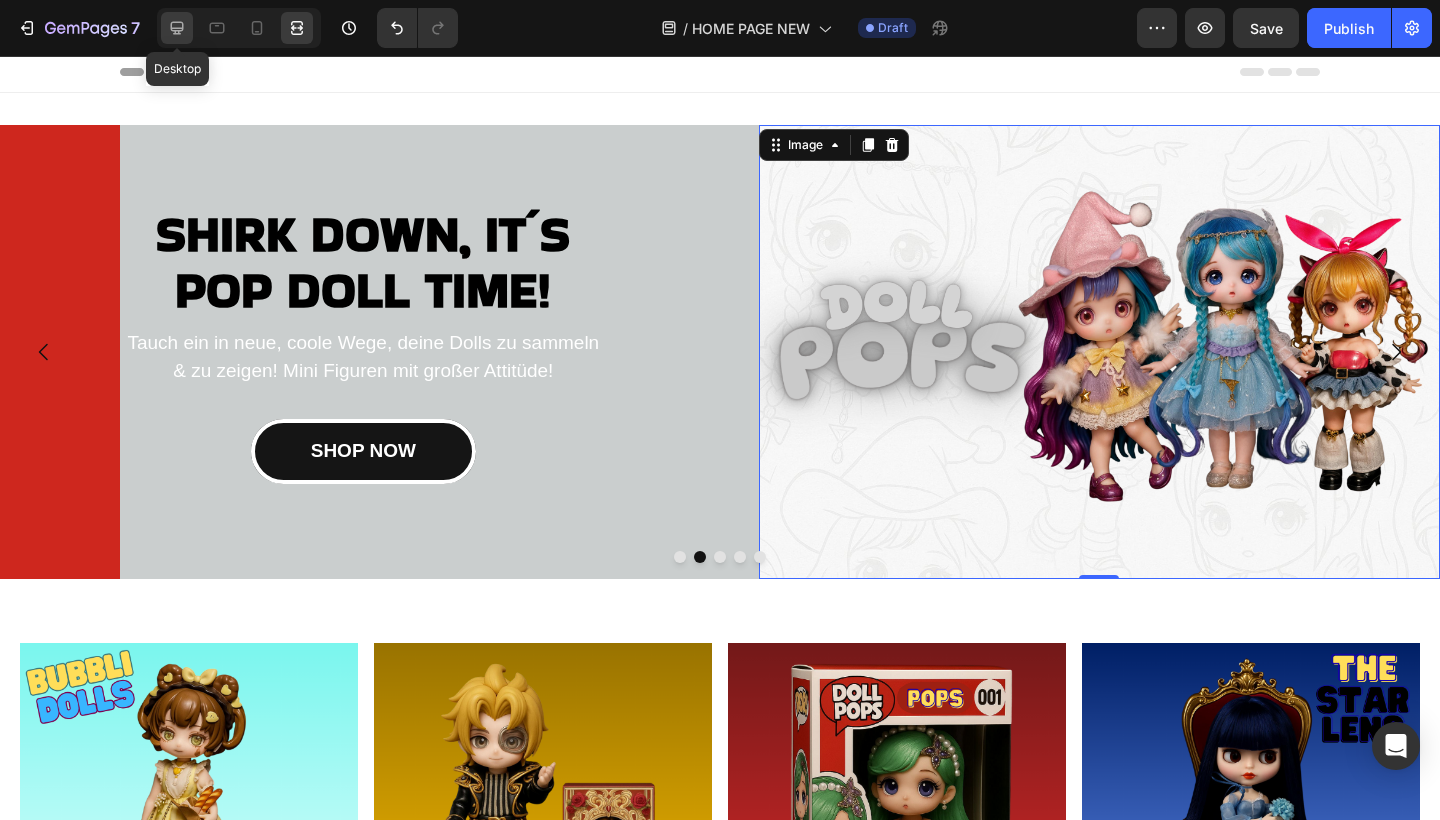 click 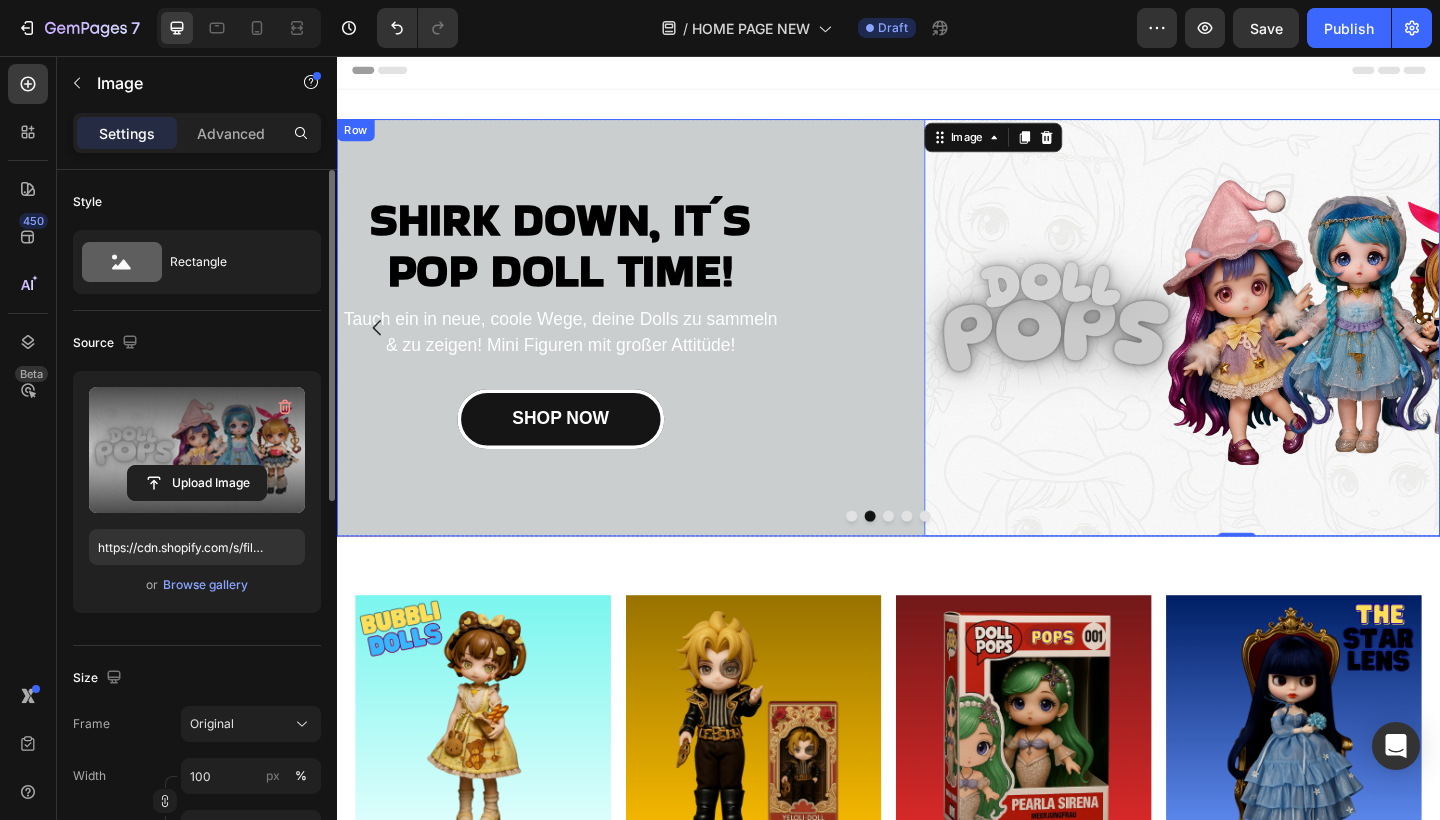 click on "SHIRK DOWN, IT´S POP DOLL TIME! Heading Tauch ein in neue, coole Wege, deine Dolls zu sammeln & zu zeigen! Mini Figuren mit großer Attitüde! Text block SHOP NOW Button" at bounding box center (580, 352) 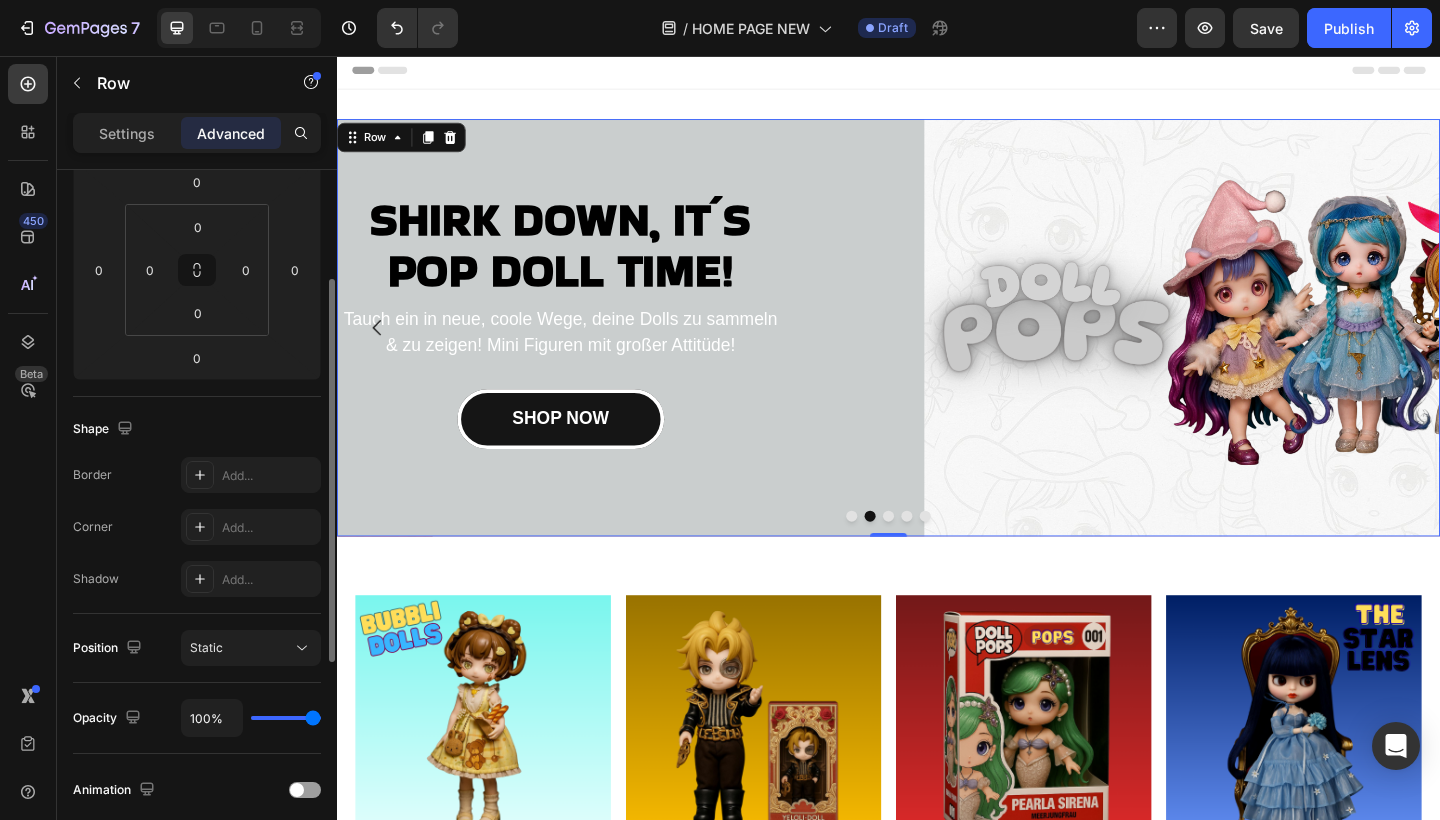 scroll, scrollTop: 257, scrollLeft: 0, axis: vertical 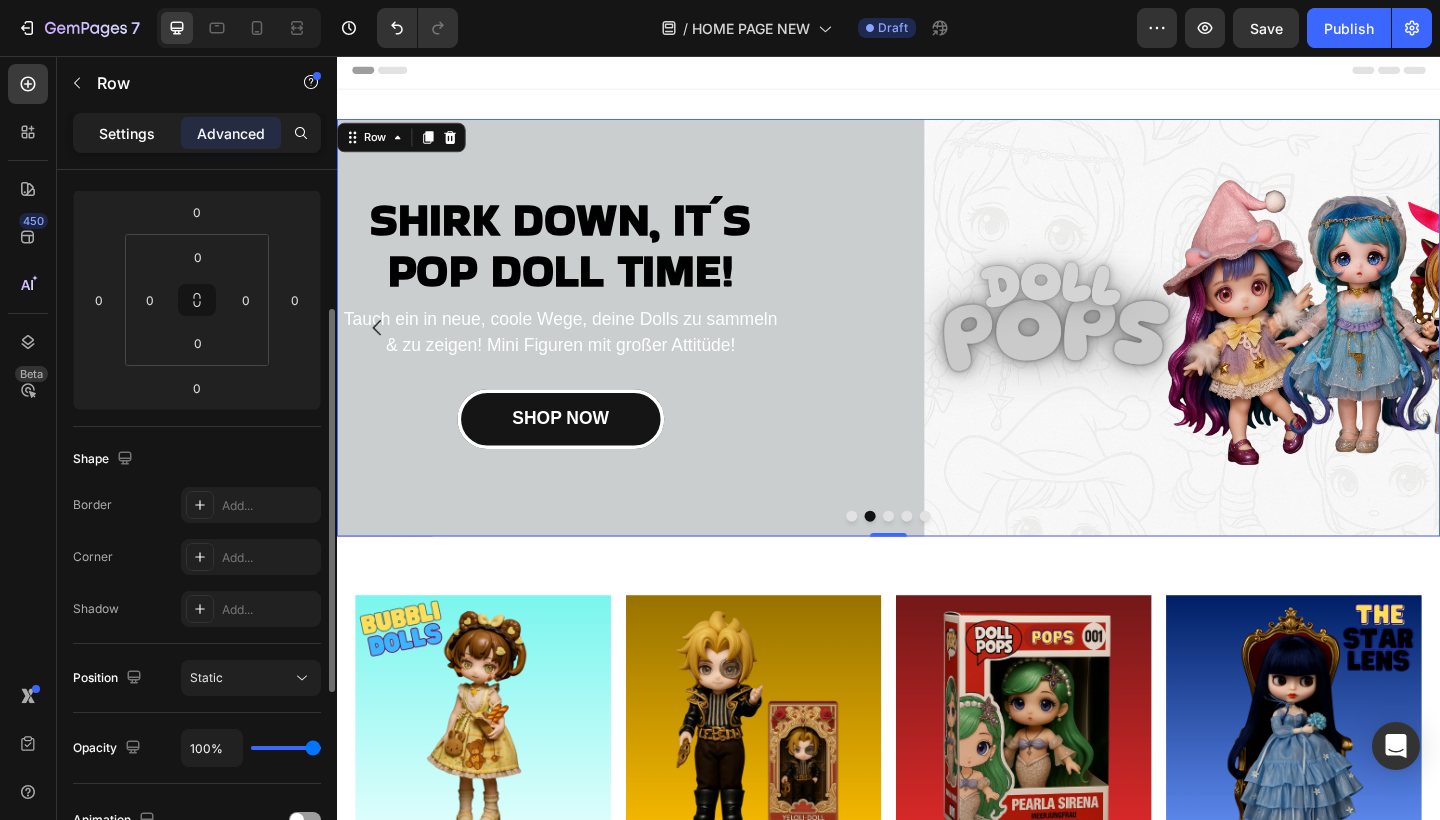 click on "Settings" 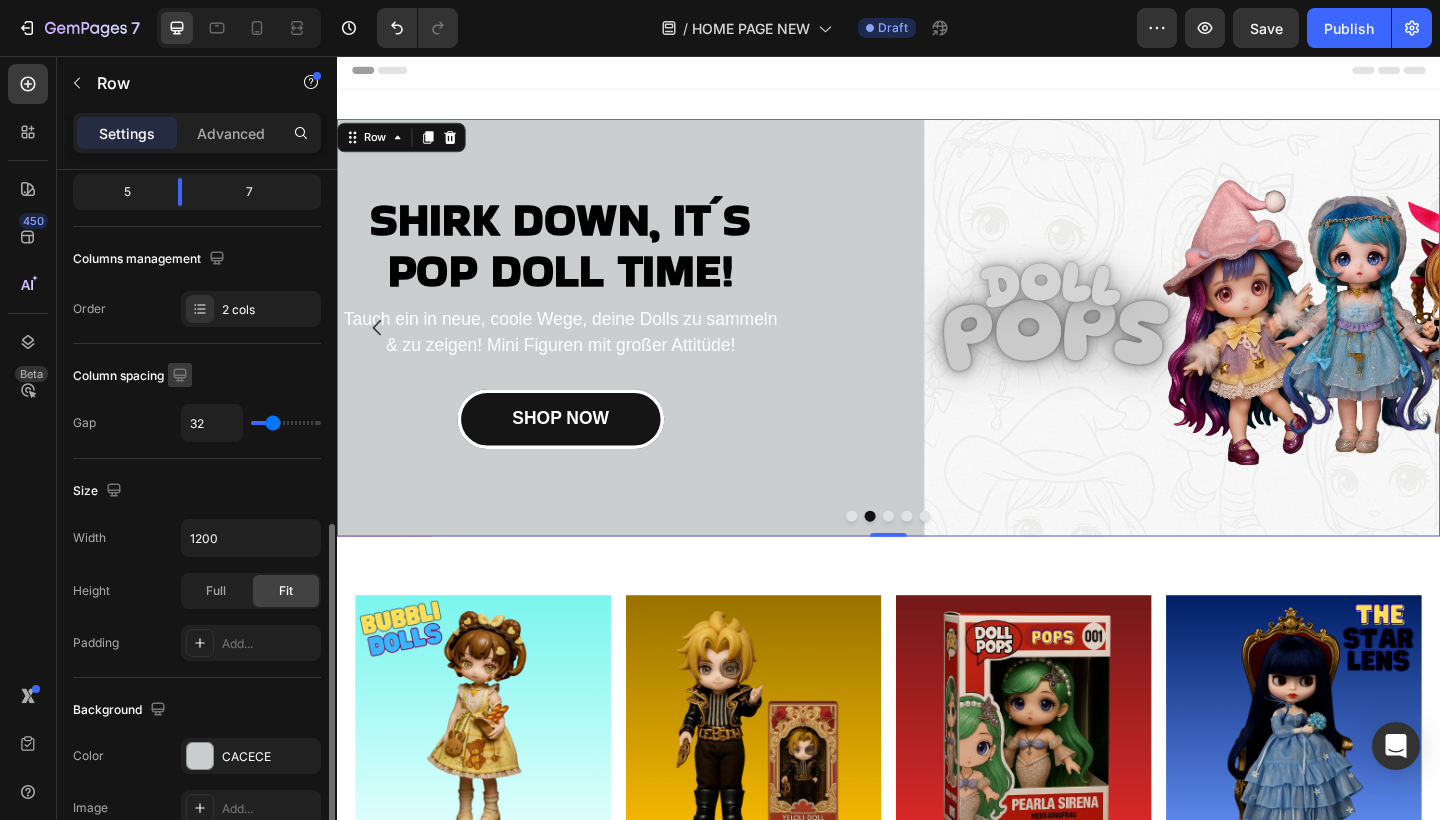 scroll, scrollTop: 564, scrollLeft: 0, axis: vertical 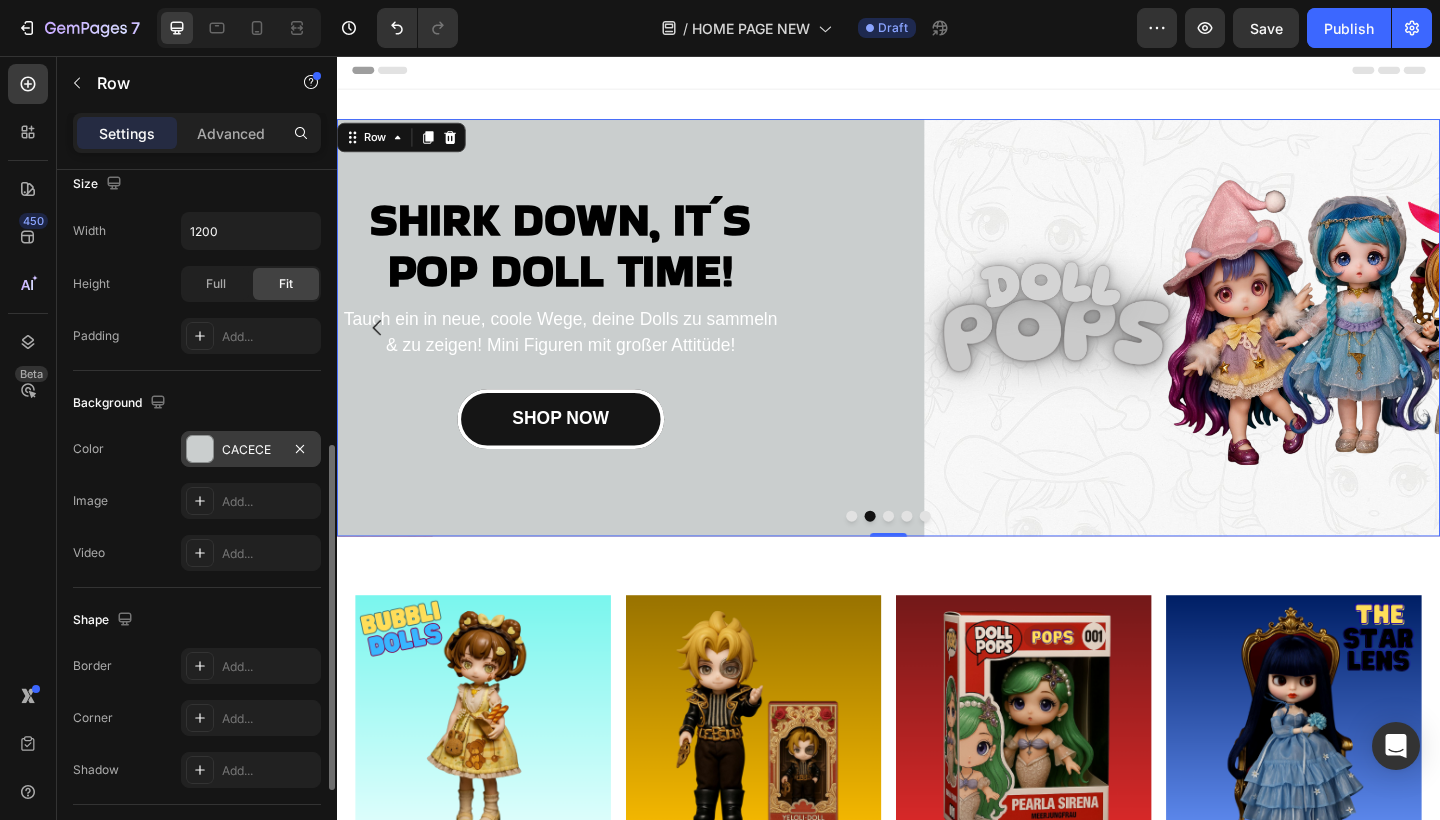 click on "CACECE" at bounding box center (251, 450) 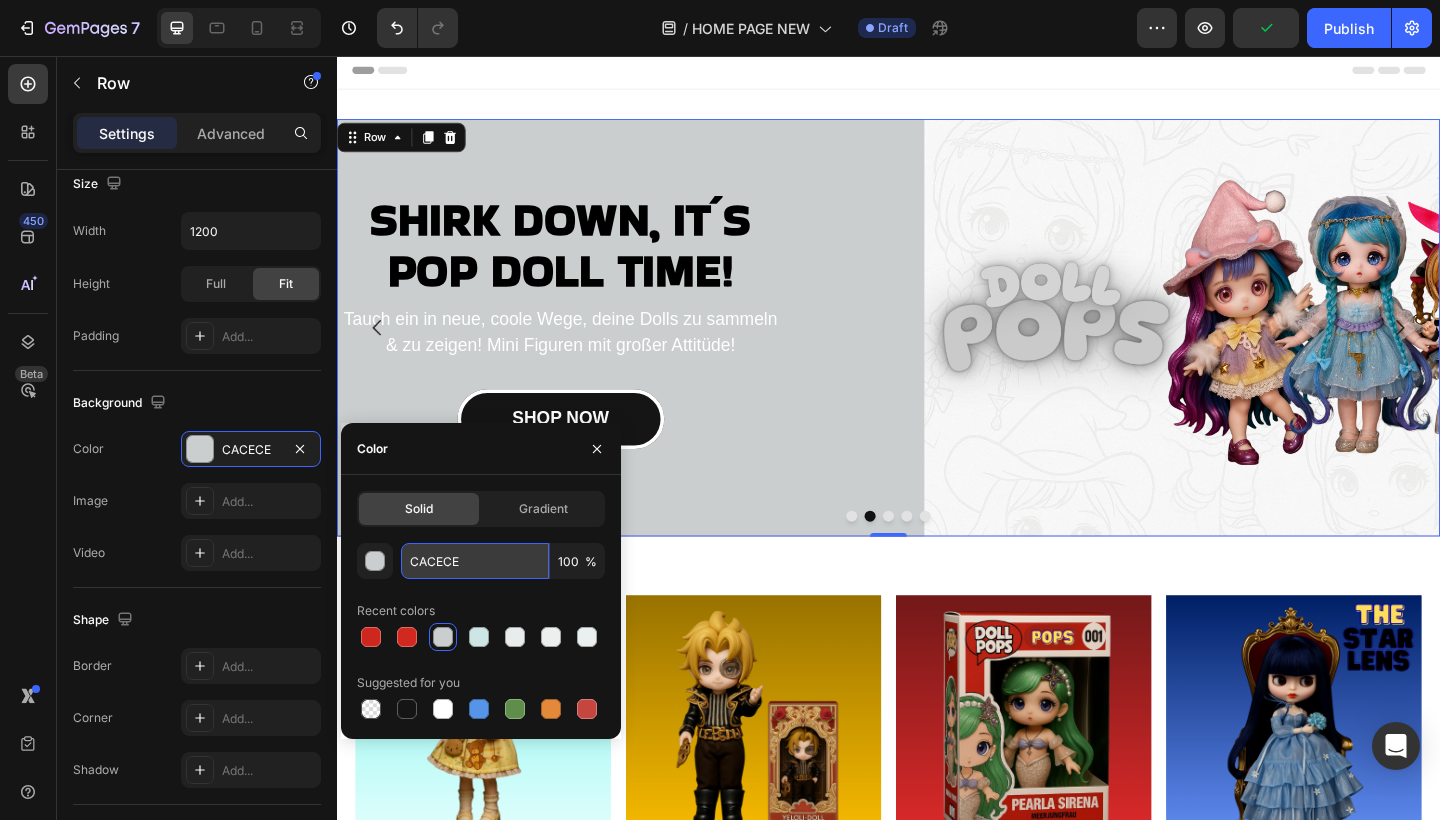 click on "CACECE" at bounding box center [475, 561] 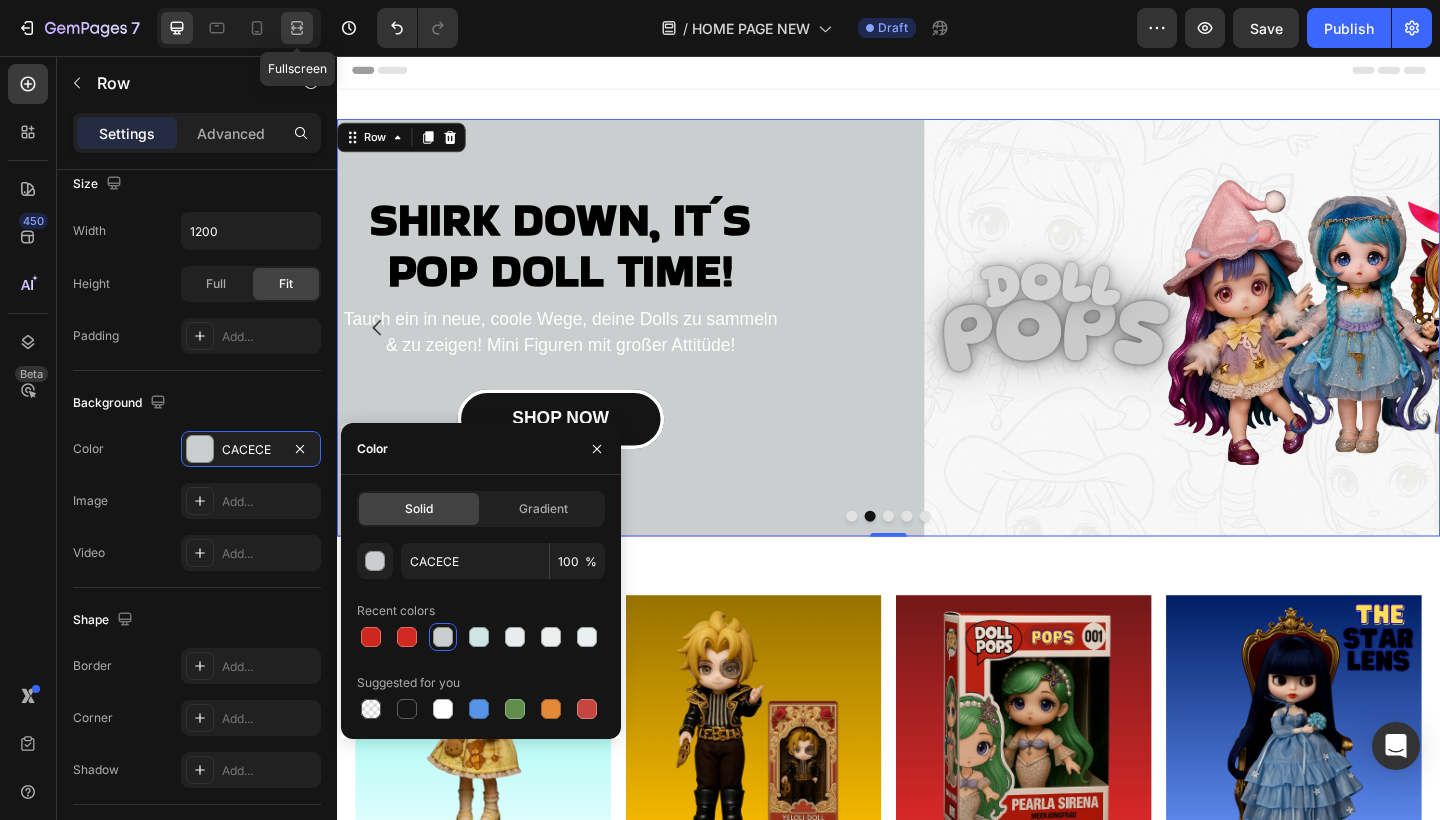 click 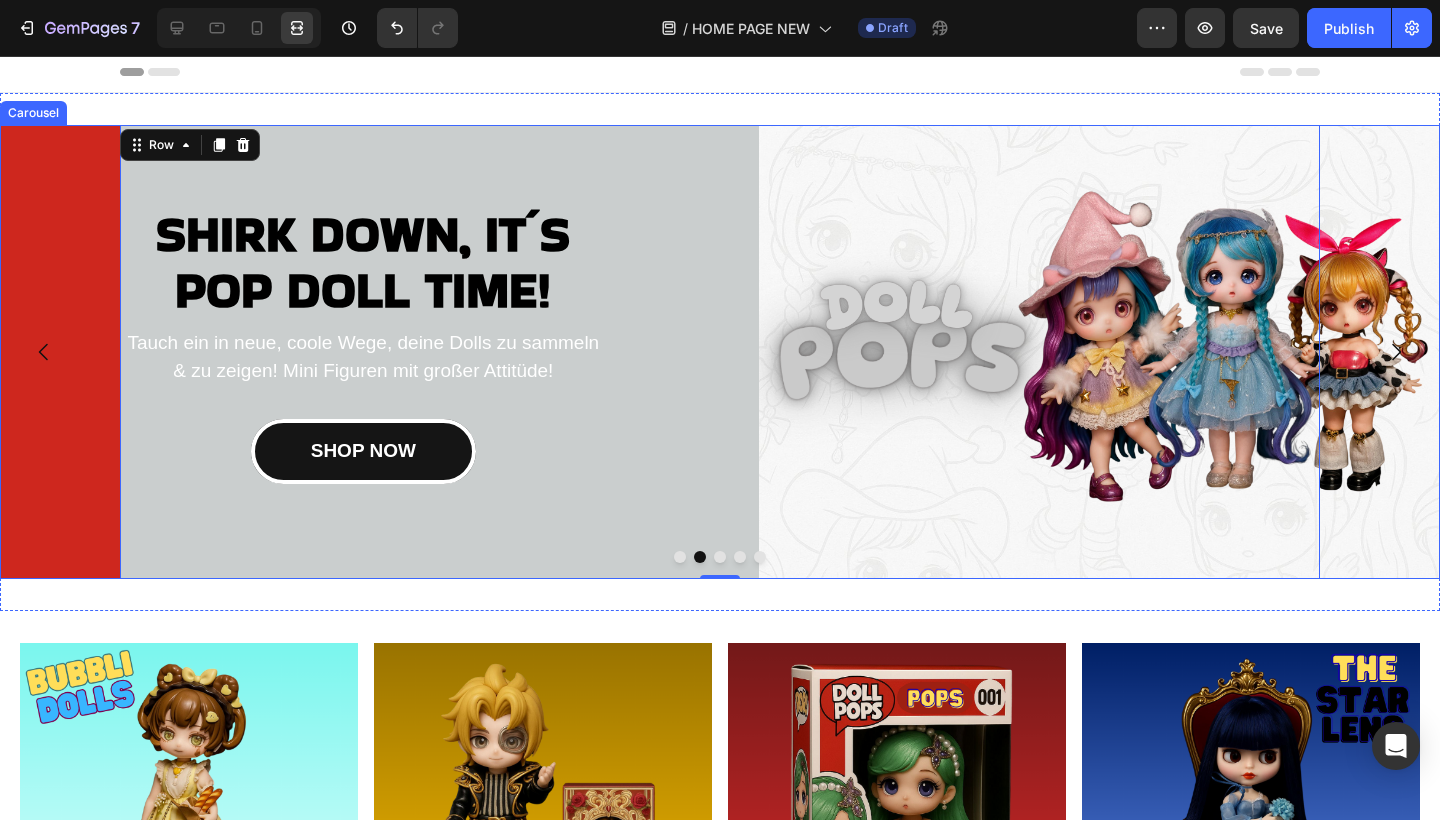 click on "SHIRK DOWN, IT´S POP DOLL TIME! Heading Tauch ein in neue, coole Wege, deine Dolls zu sammeln & zu zeigen! Mini Figuren mit großer Attitüde! Text block SHOP NOW Button Image Row 0" at bounding box center [720, 352] 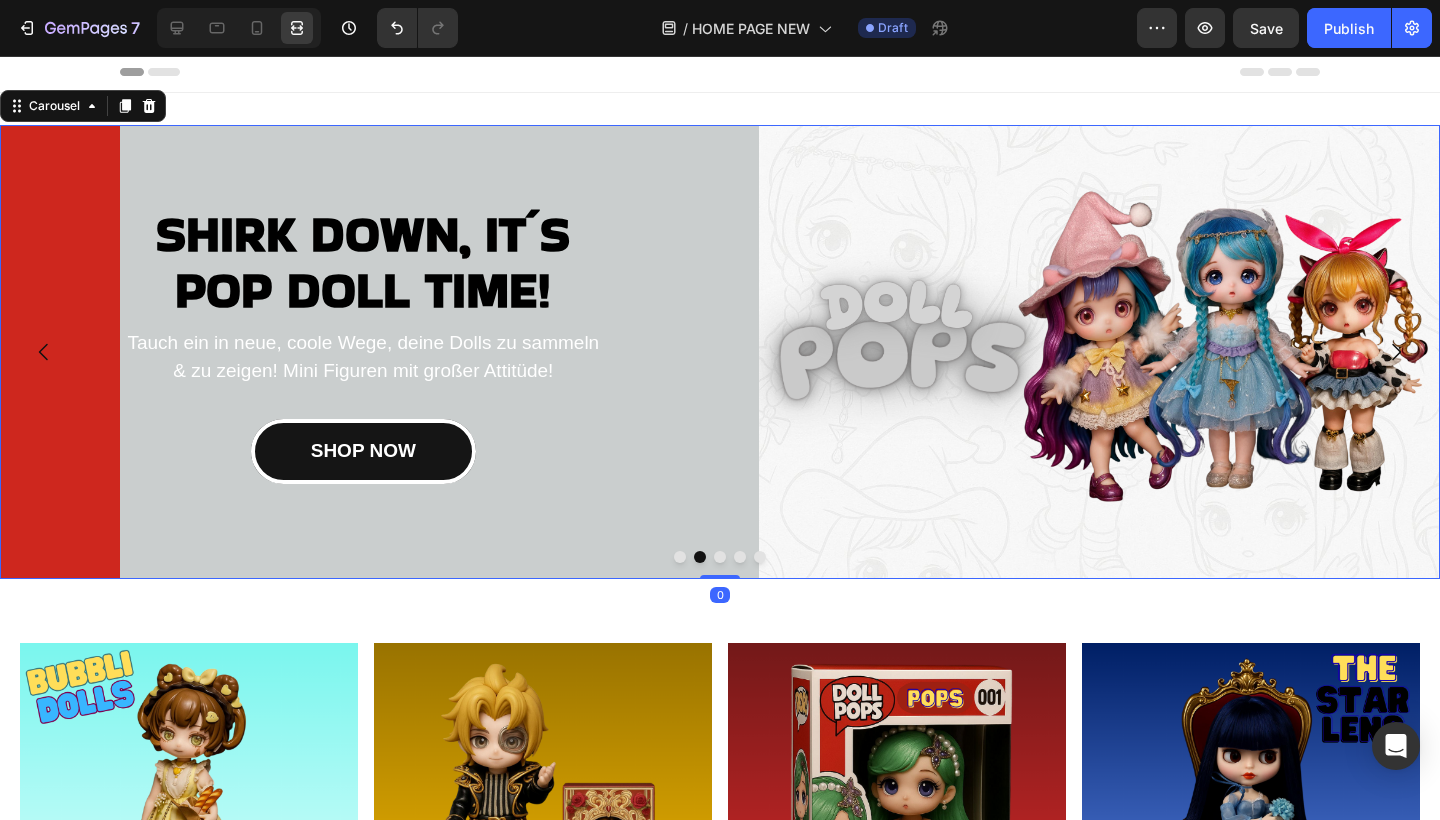 scroll, scrollTop: 0, scrollLeft: 0, axis: both 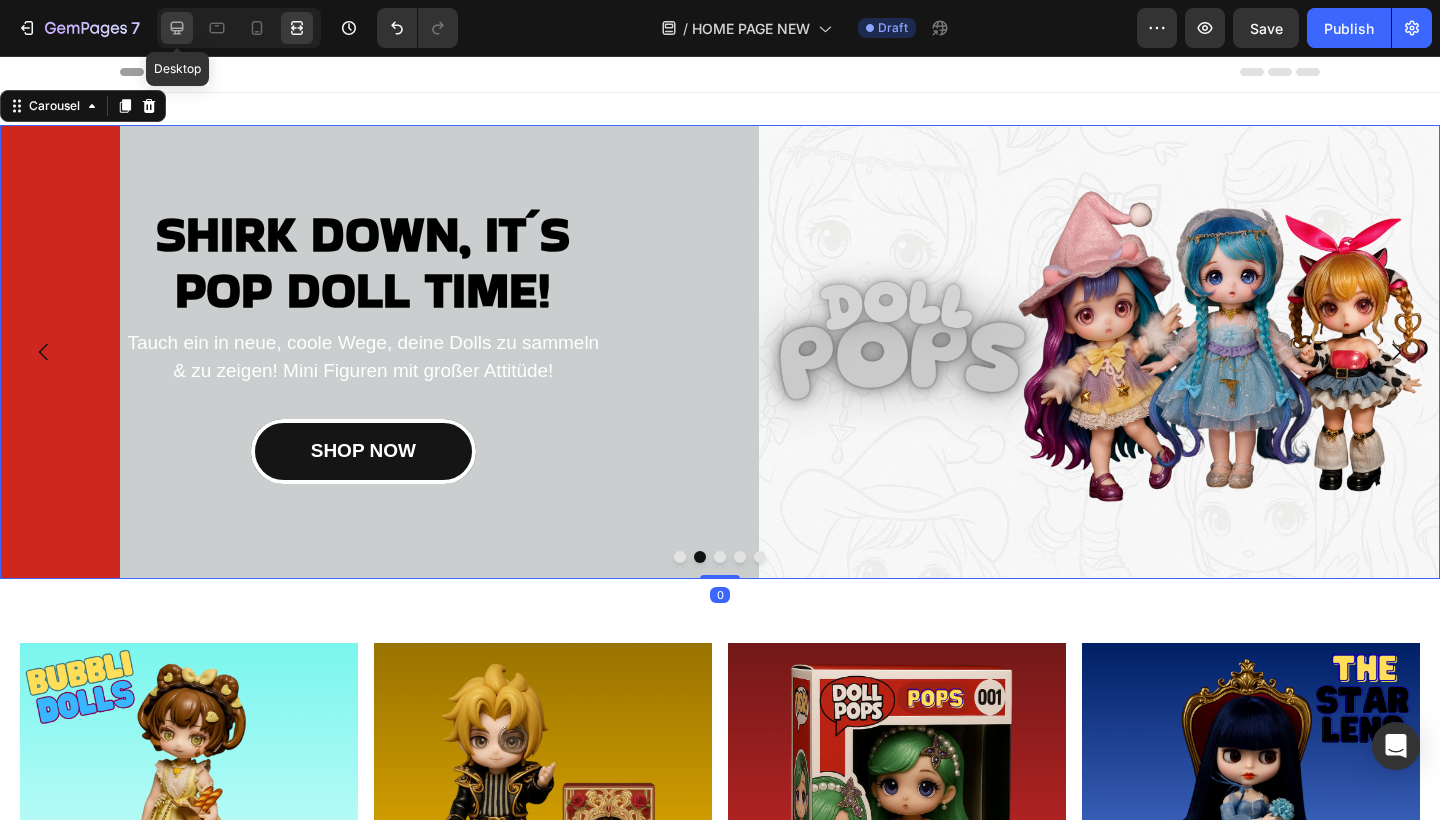 click 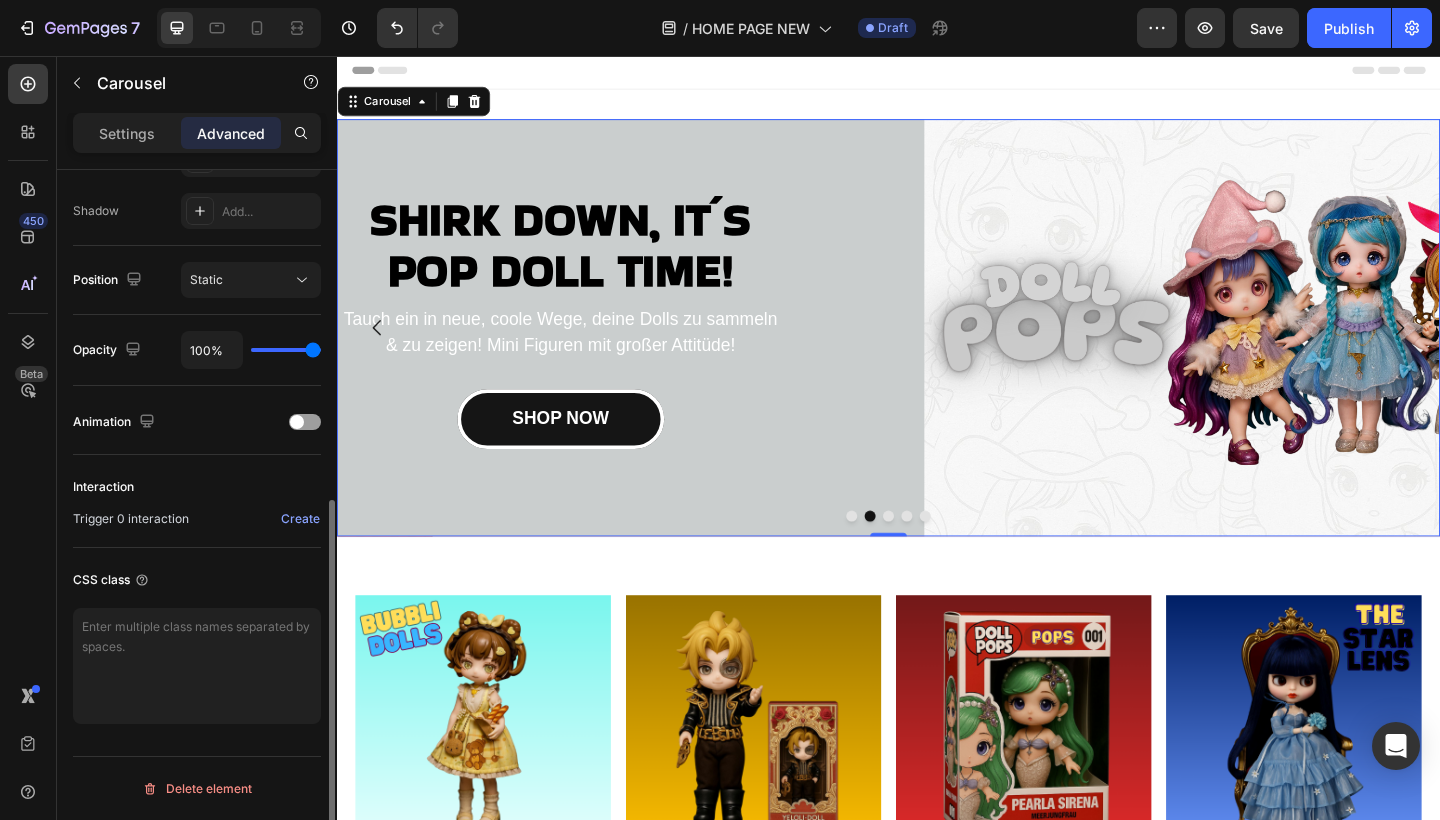 scroll, scrollTop: 581, scrollLeft: 0, axis: vertical 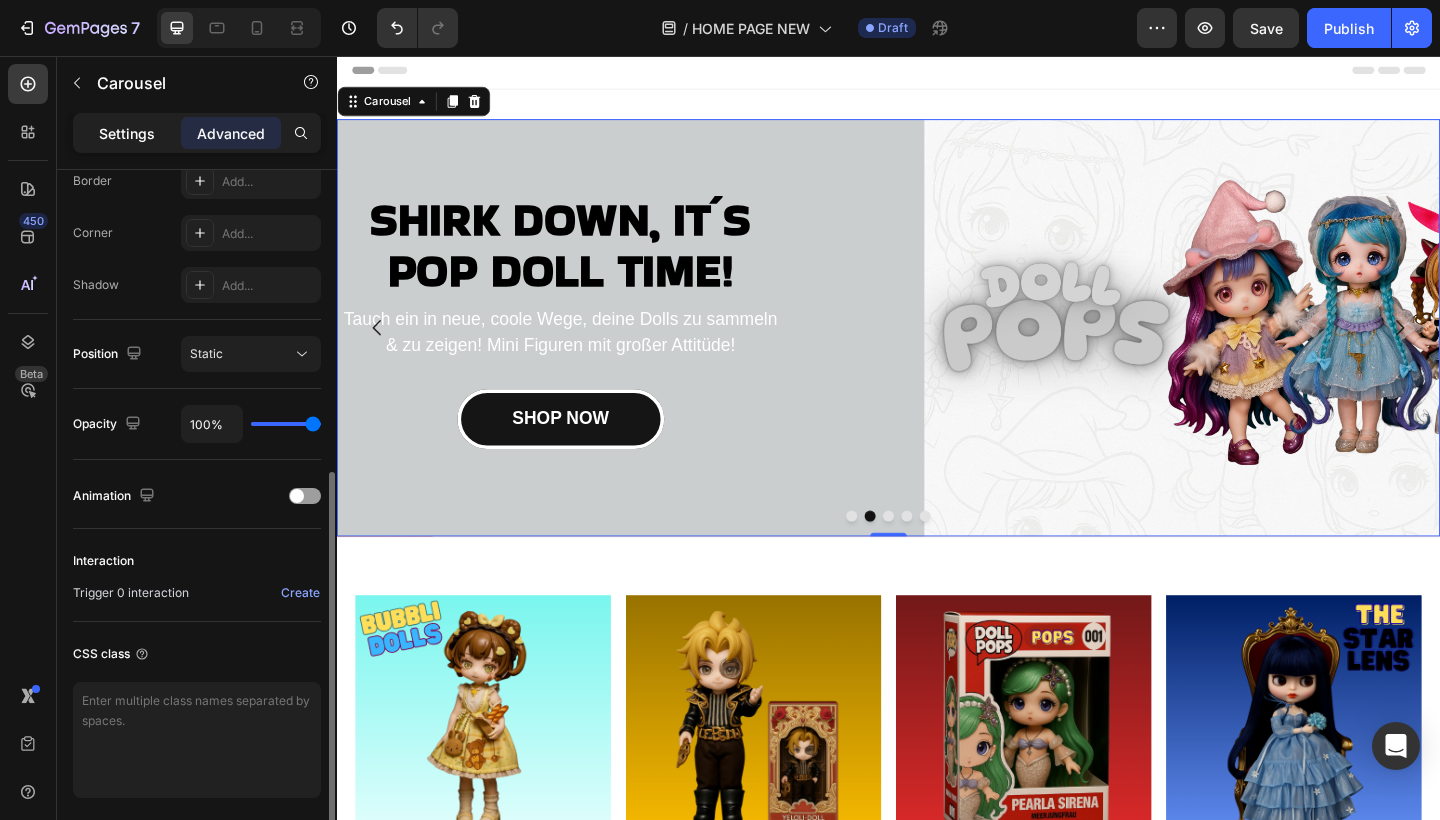 click on "Settings" at bounding box center (127, 133) 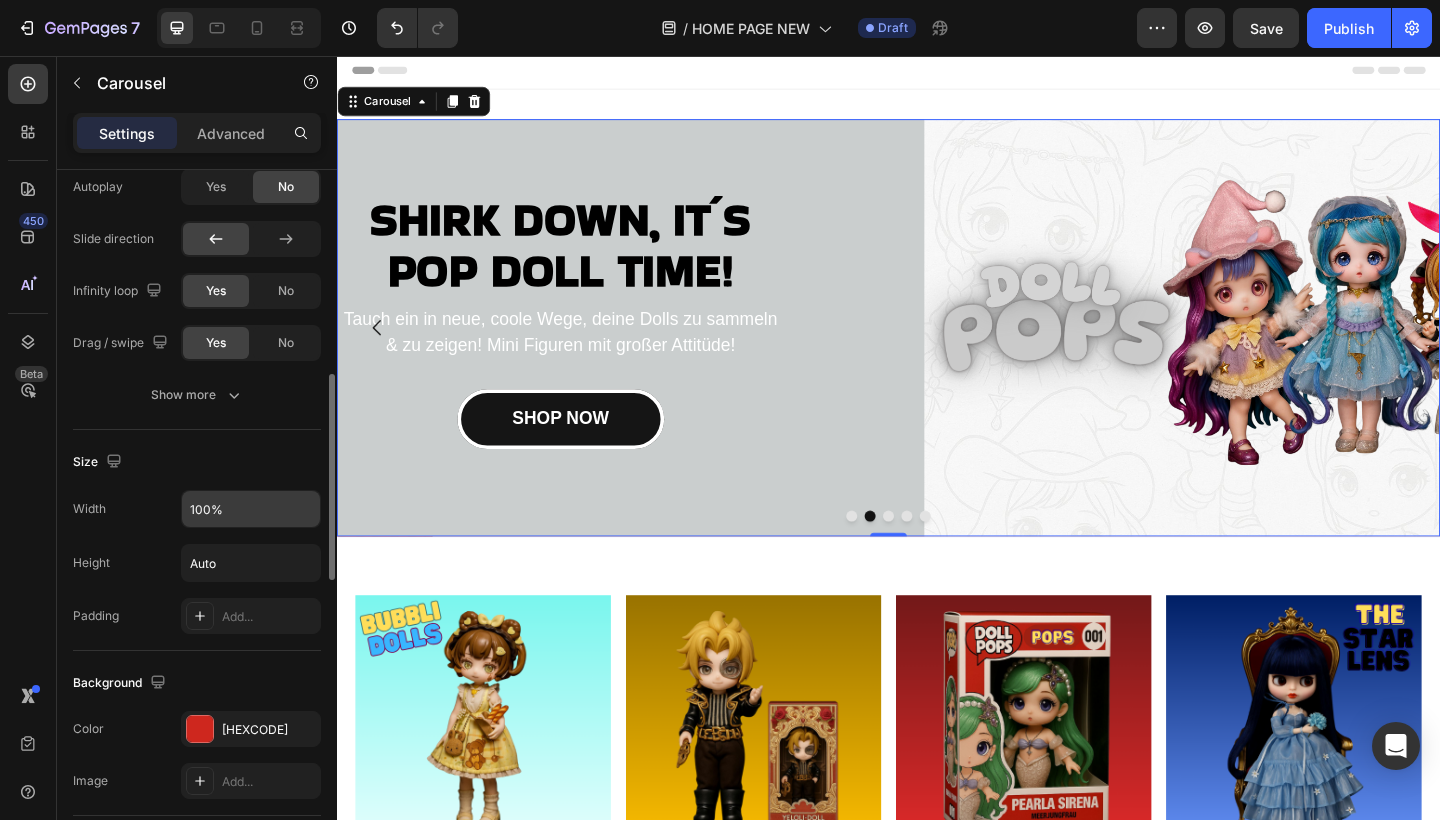 scroll, scrollTop: 1383, scrollLeft: 0, axis: vertical 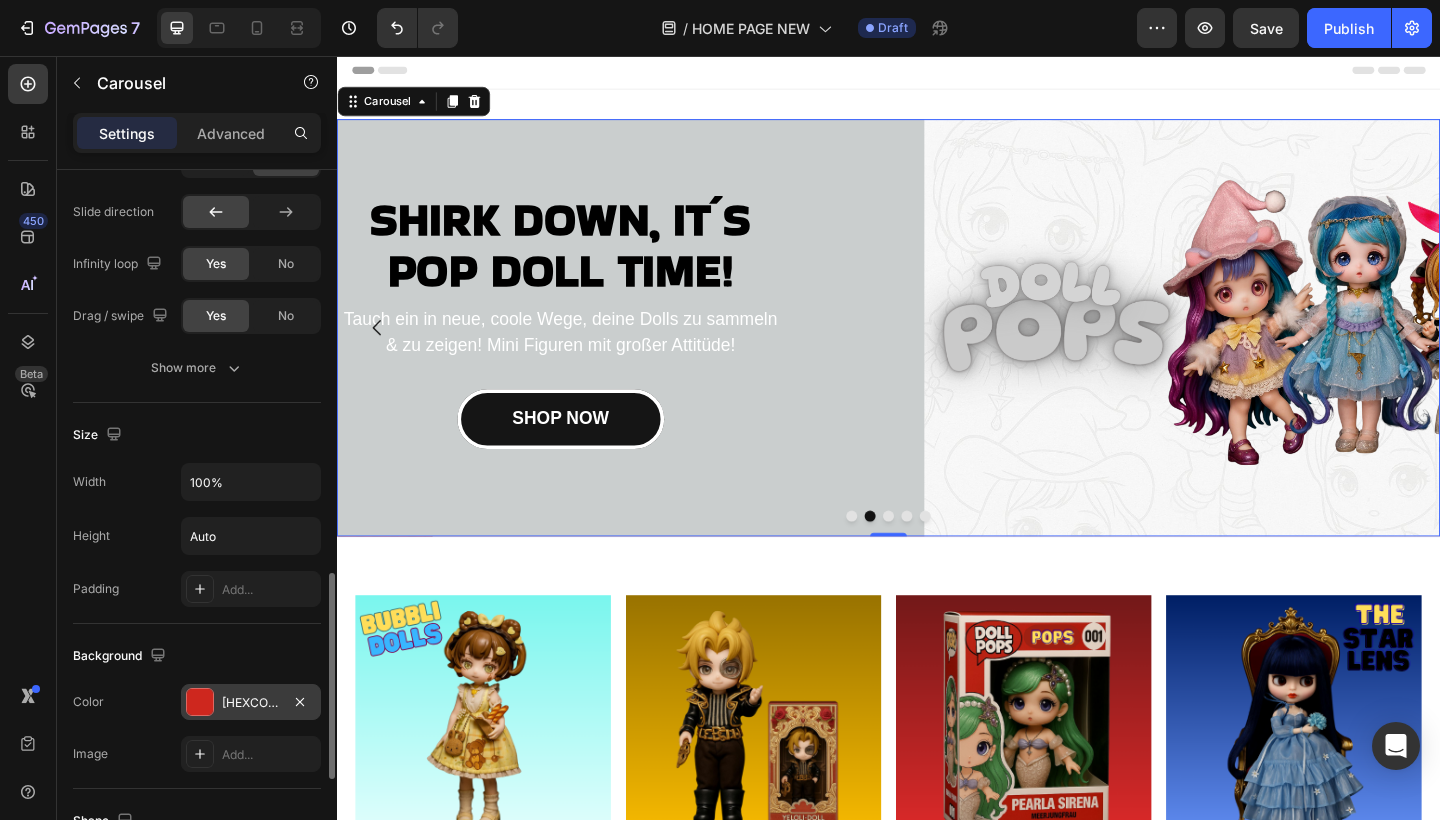 click on "[HEXCODE]" at bounding box center [251, 703] 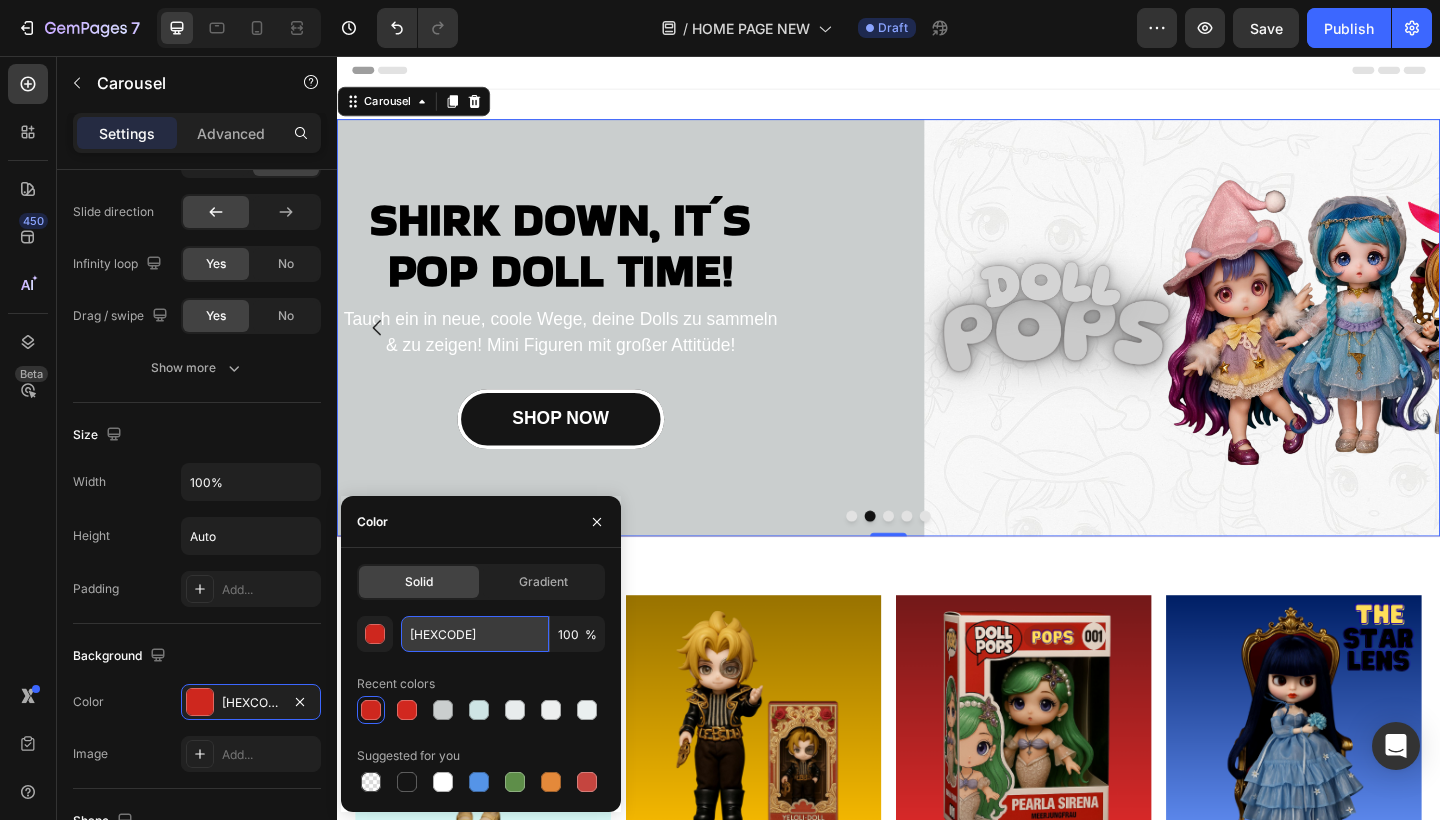 click on "[HEXCODE]" at bounding box center [475, 634] 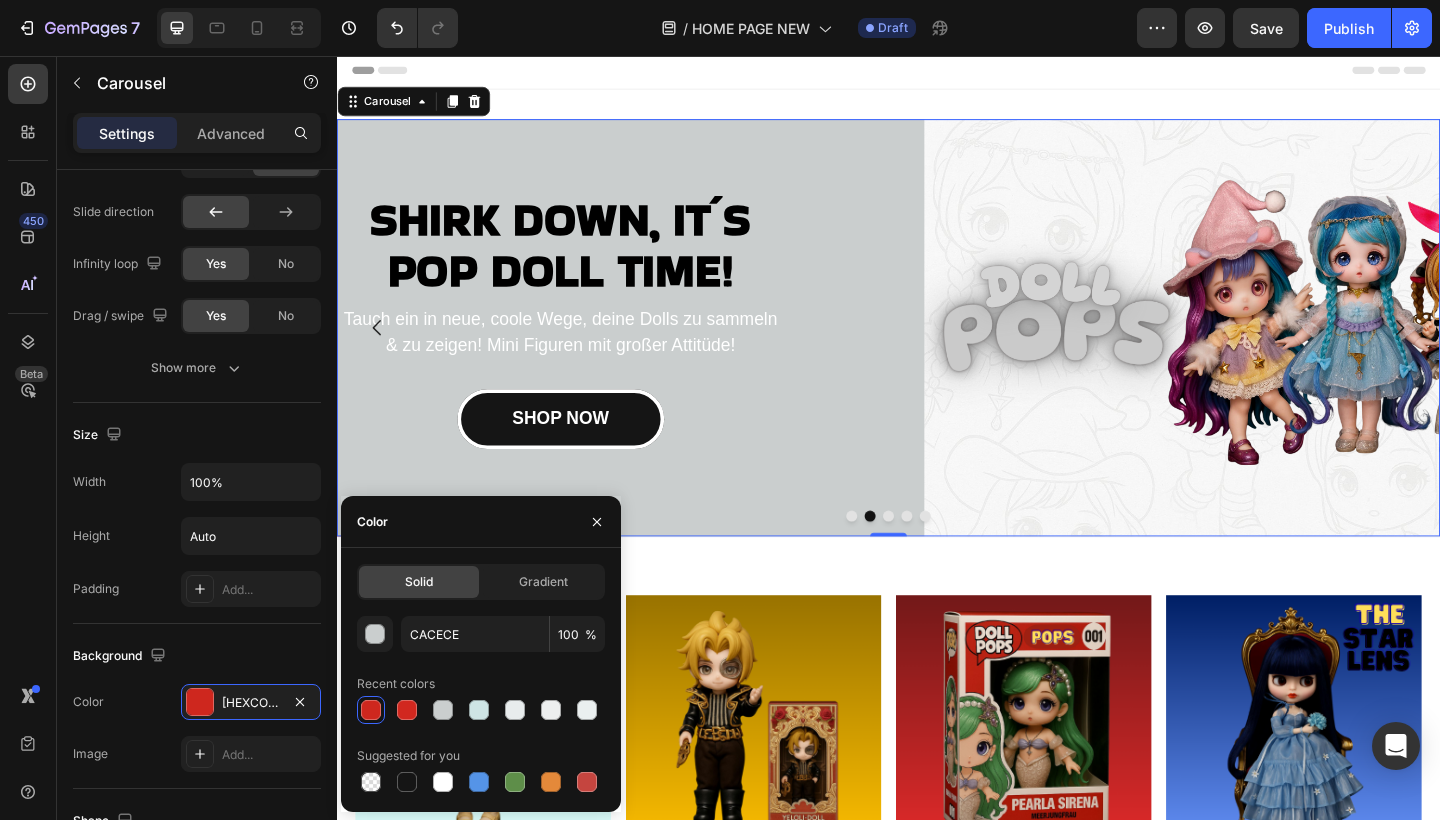 click on "Image SHOP BUUBLIS Button Image SHOP YELOLIS Button Image SHOP DOLL POPS Button Image SHOP STARLENS Button Carousel Section 2" at bounding box center (937, 801) 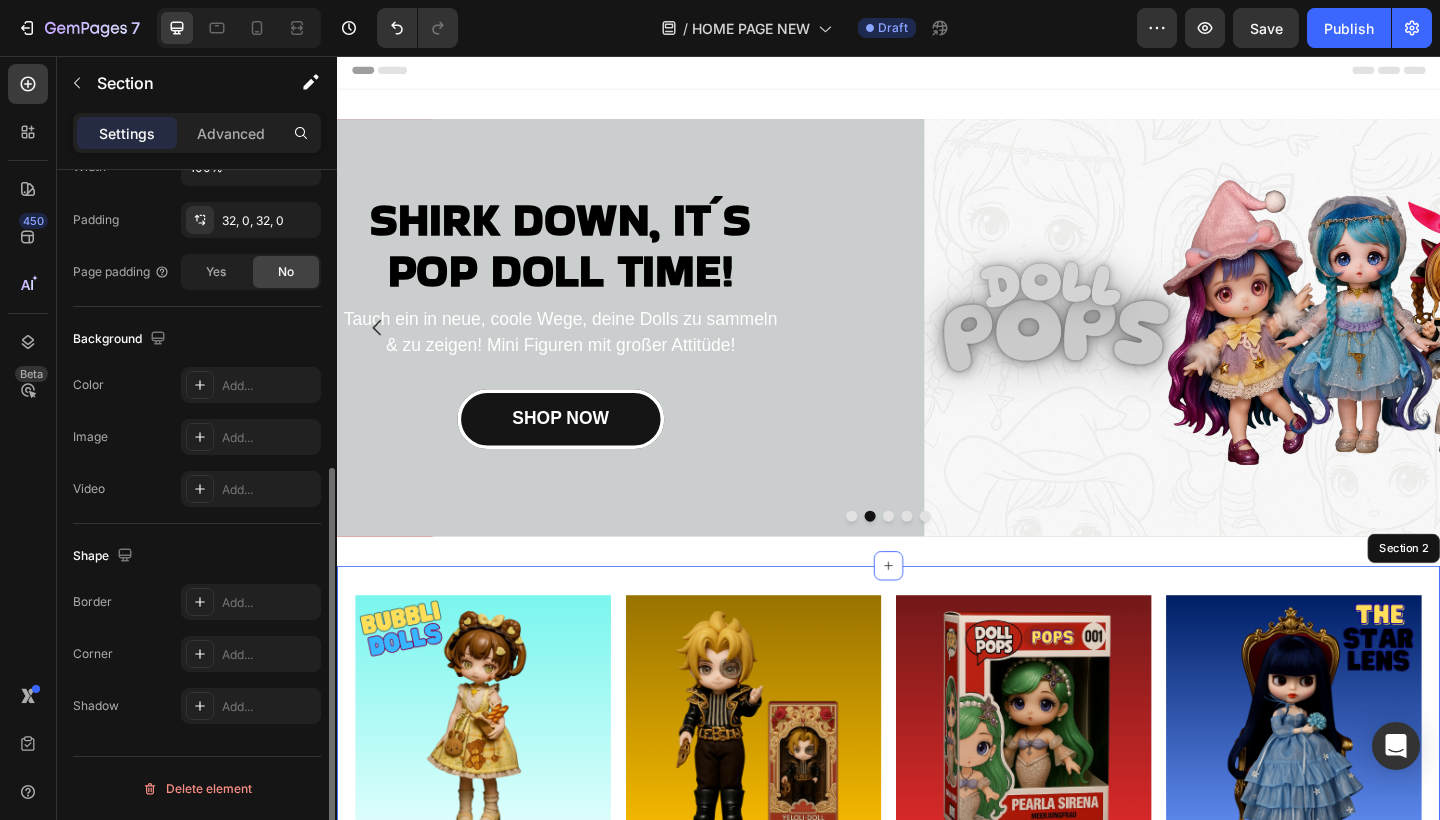 scroll, scrollTop: 0, scrollLeft: 0, axis: both 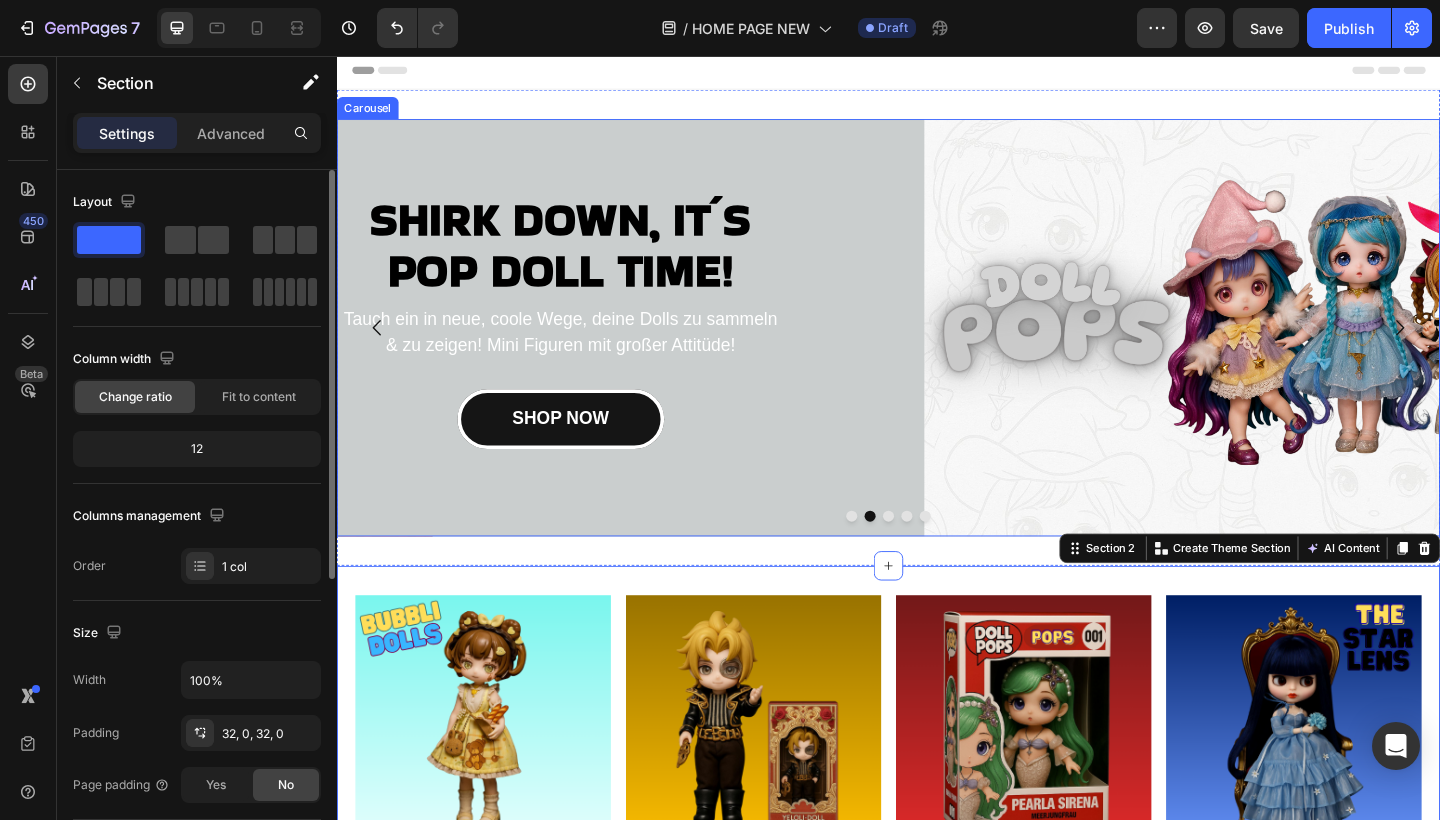 click 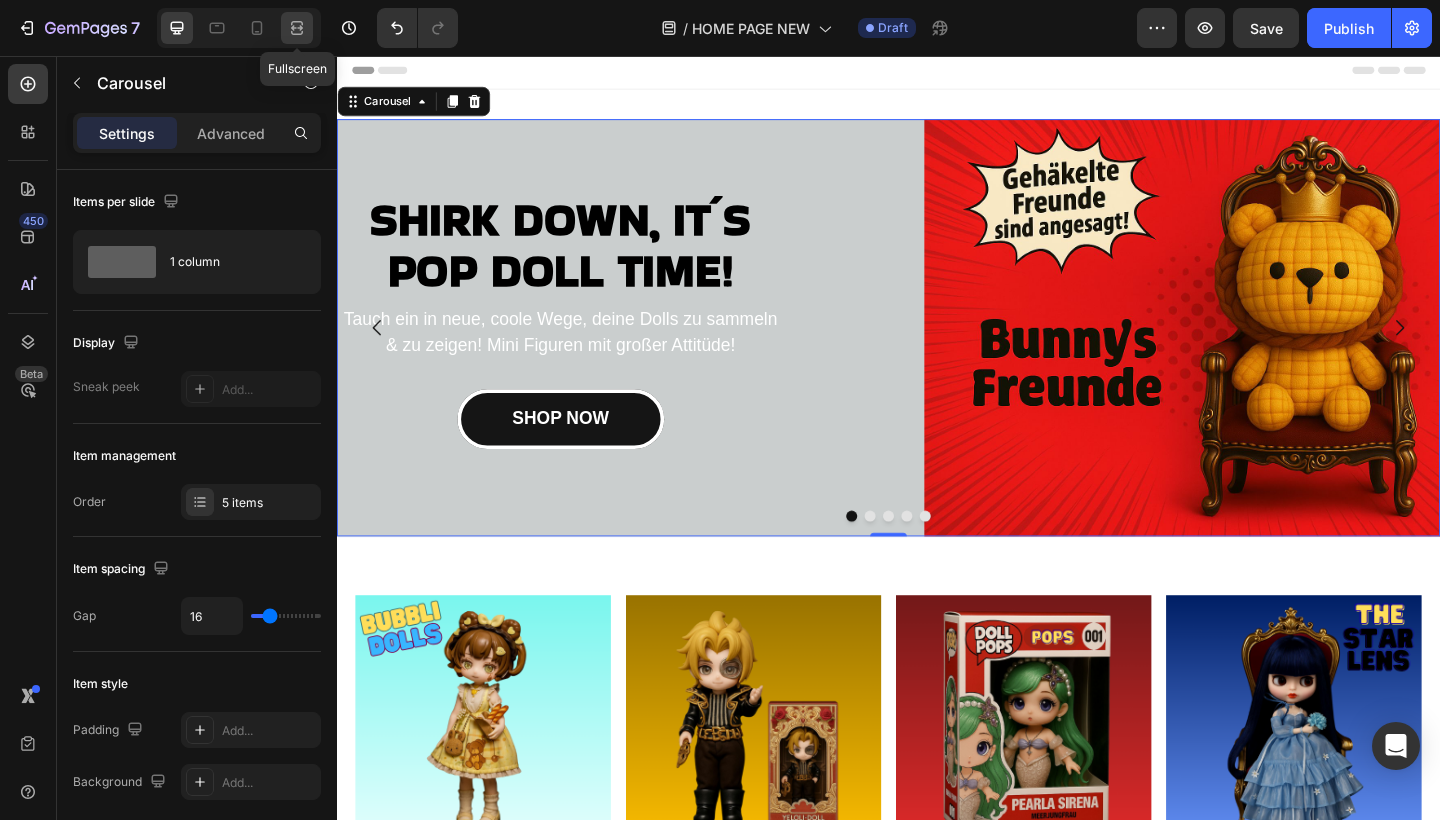 click 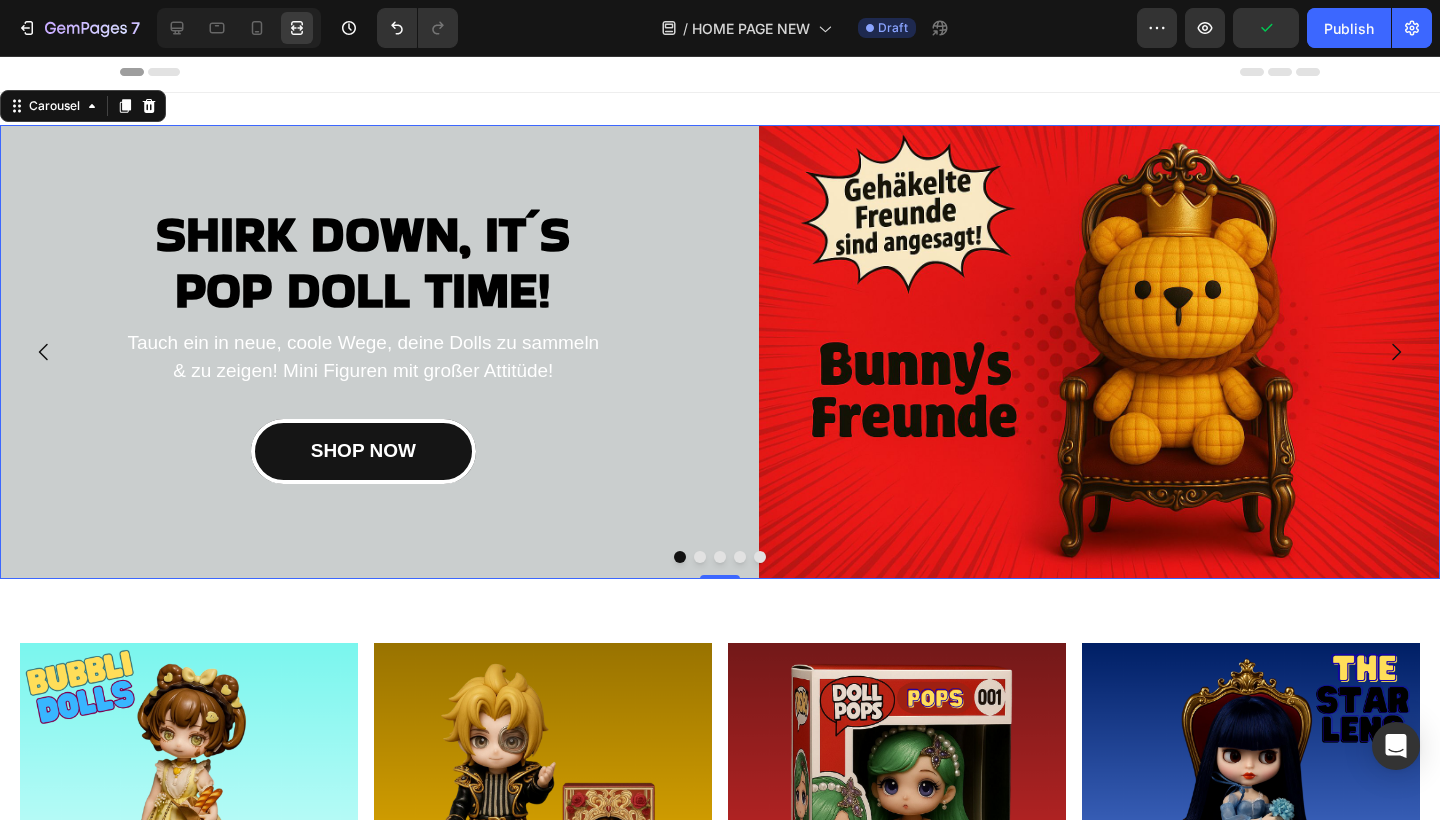 click at bounding box center (700, 557) 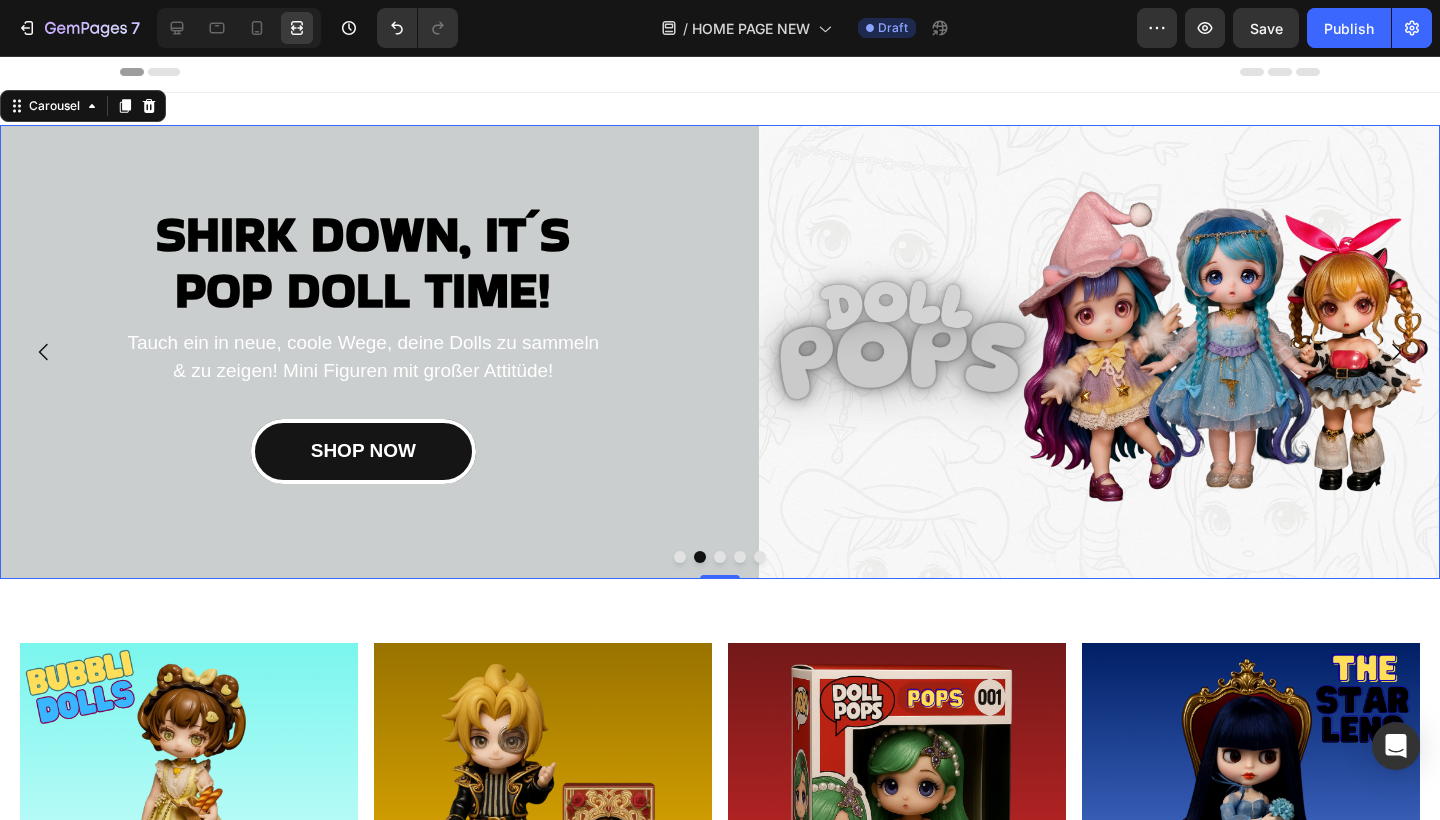 click at bounding box center (680, 557) 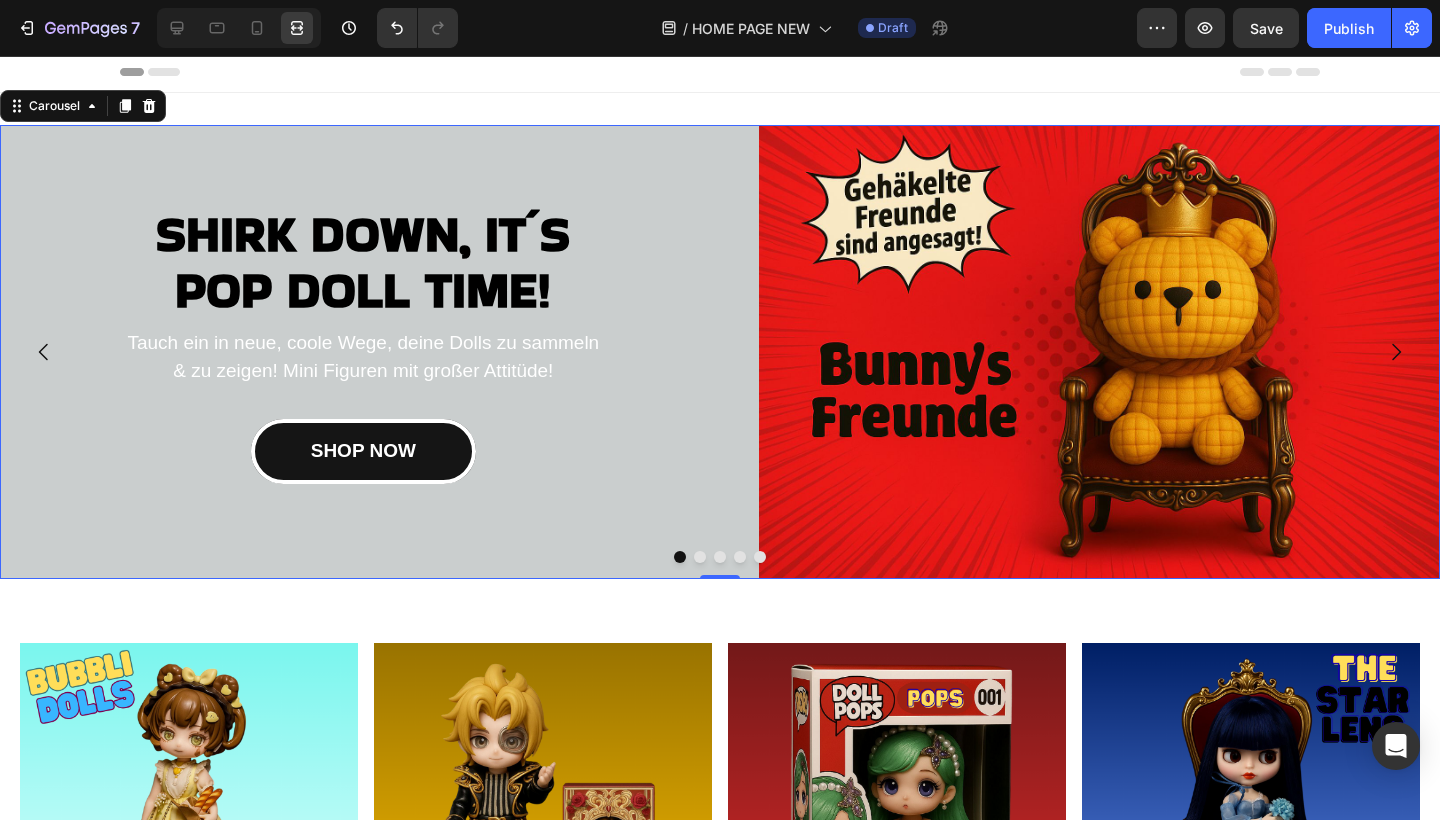 click at bounding box center (700, 557) 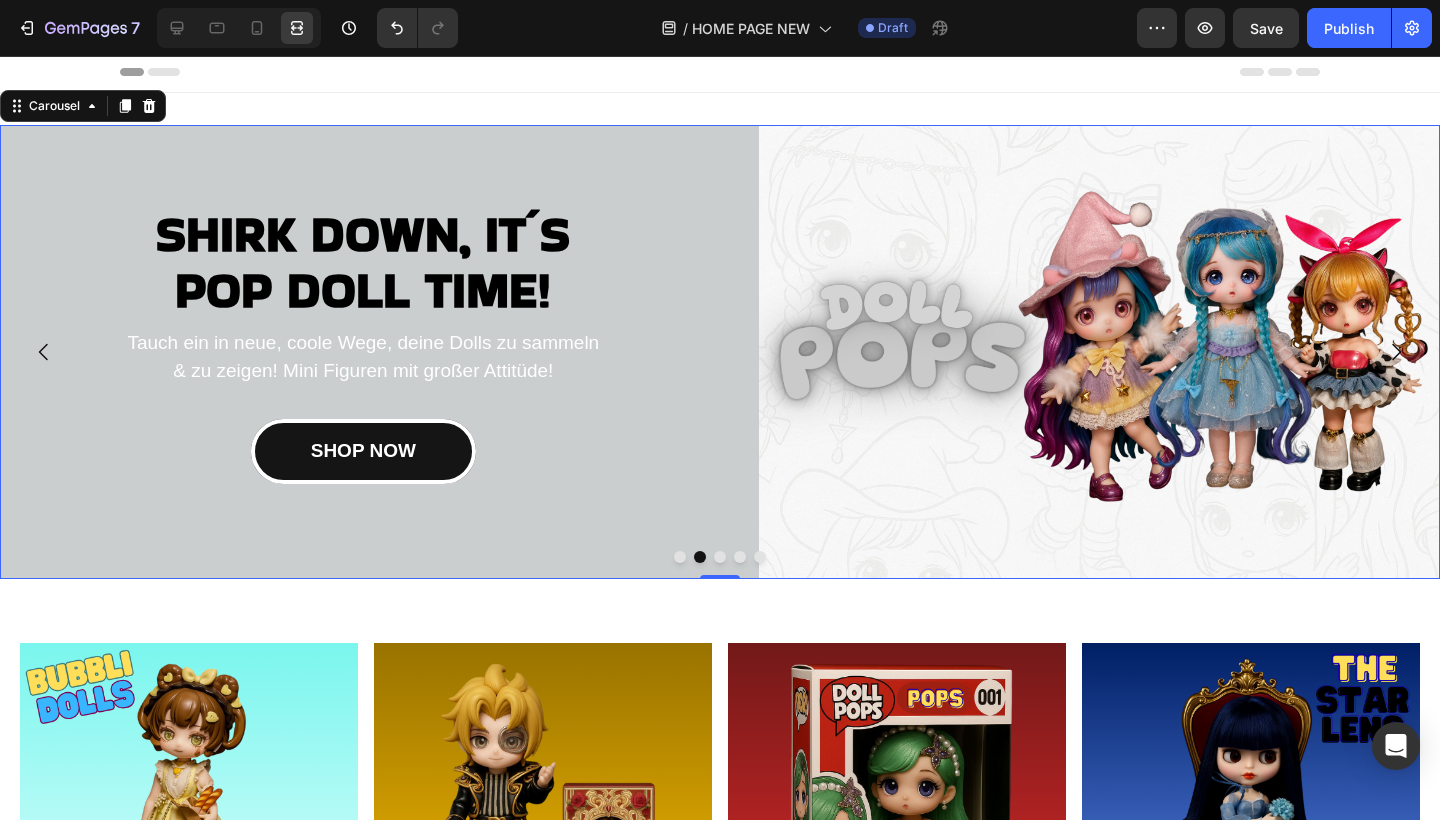 click on "SHIRK DOWN, IT´S POP DOLL TIME! Heading Tauch ein in neue, coole Wege, deine Dolls zu sammeln & zu zeigen! Mini Figuren mit großer Attitüde! Text block SHOP NOW Button Image Row" at bounding box center [720, 352] 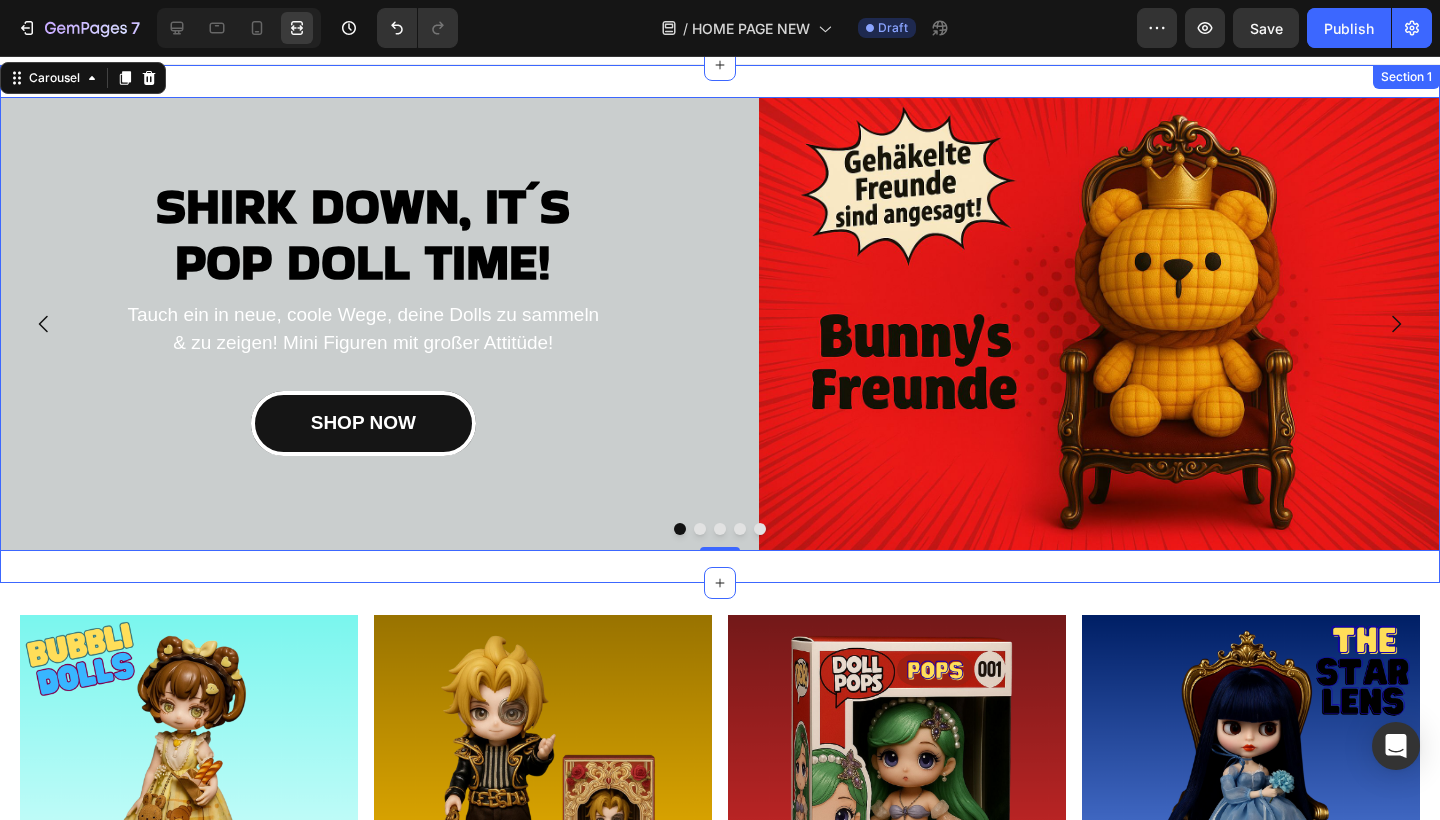 scroll, scrollTop: 28, scrollLeft: 0, axis: vertical 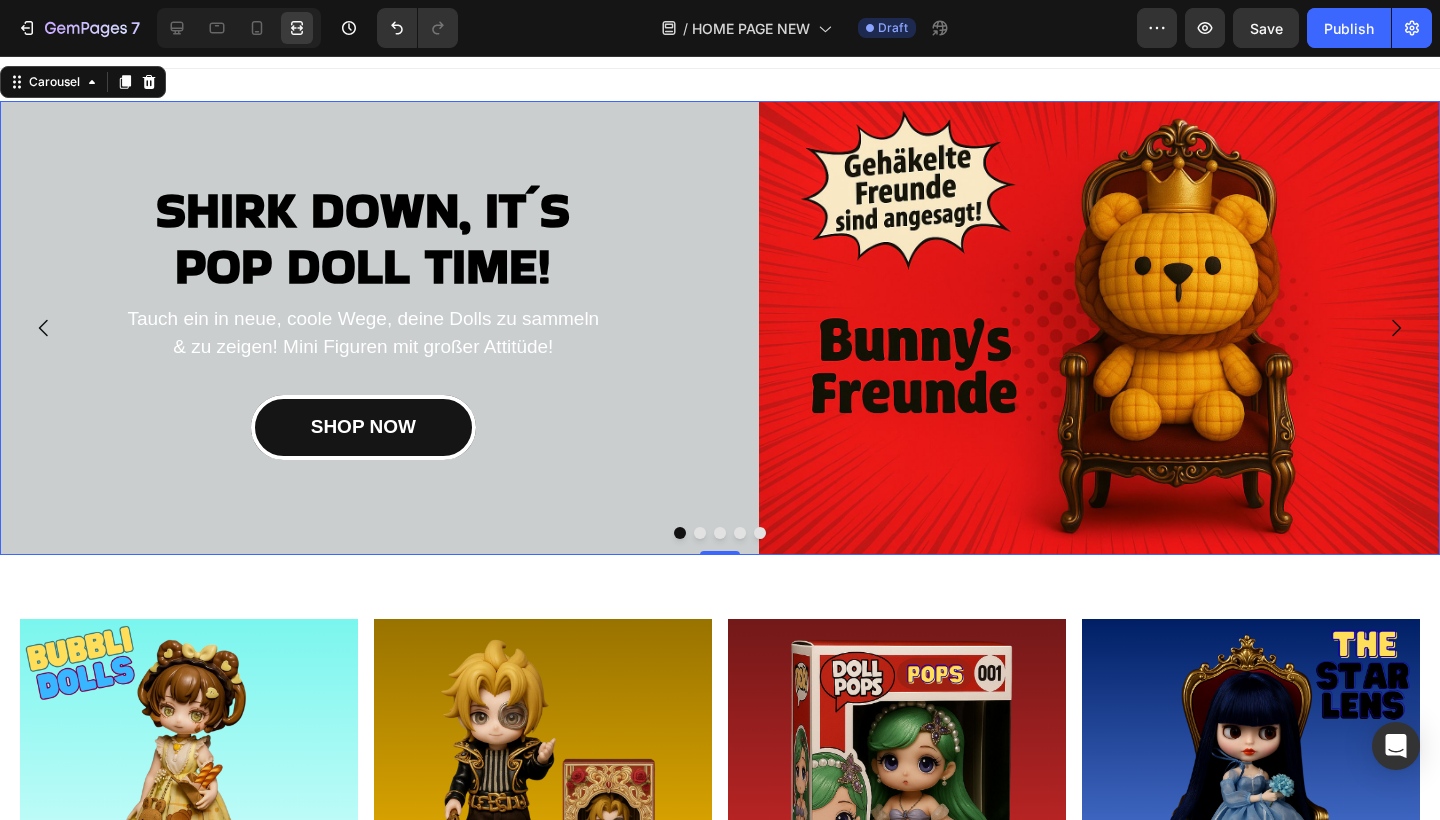 click at bounding box center (700, 533) 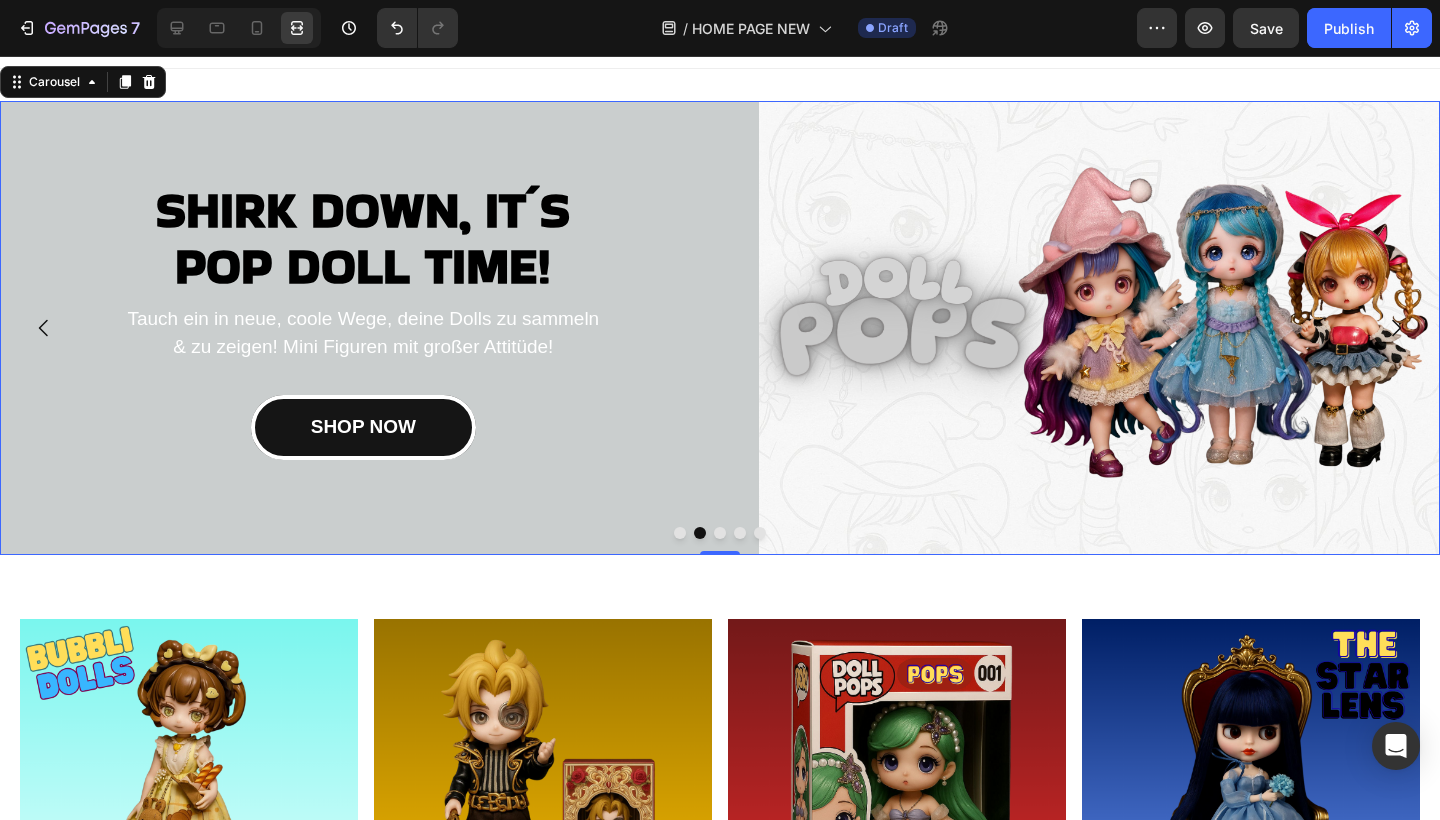 click at bounding box center [720, 533] 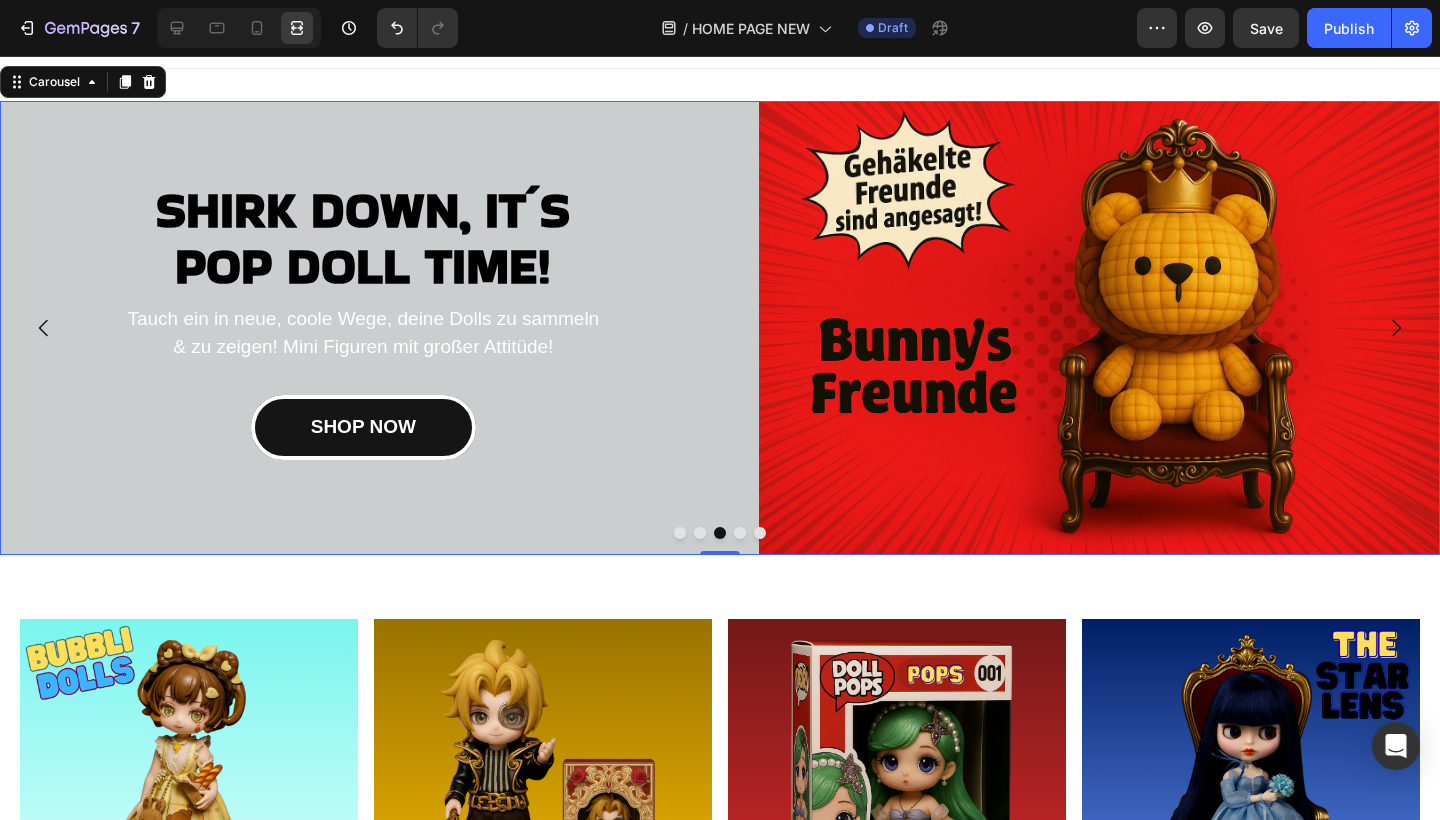 click at bounding box center [700, 533] 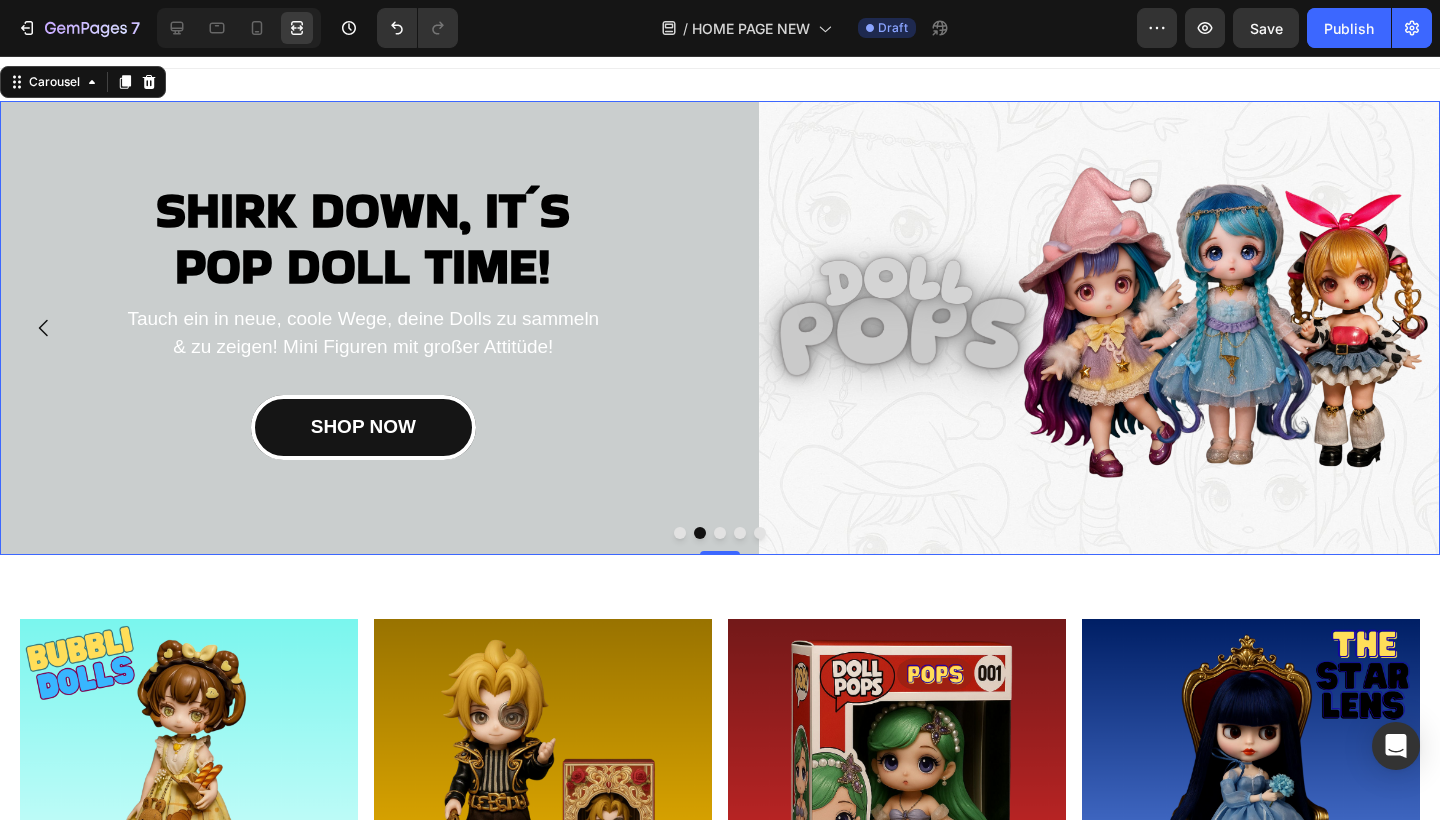 click at bounding box center (680, 533) 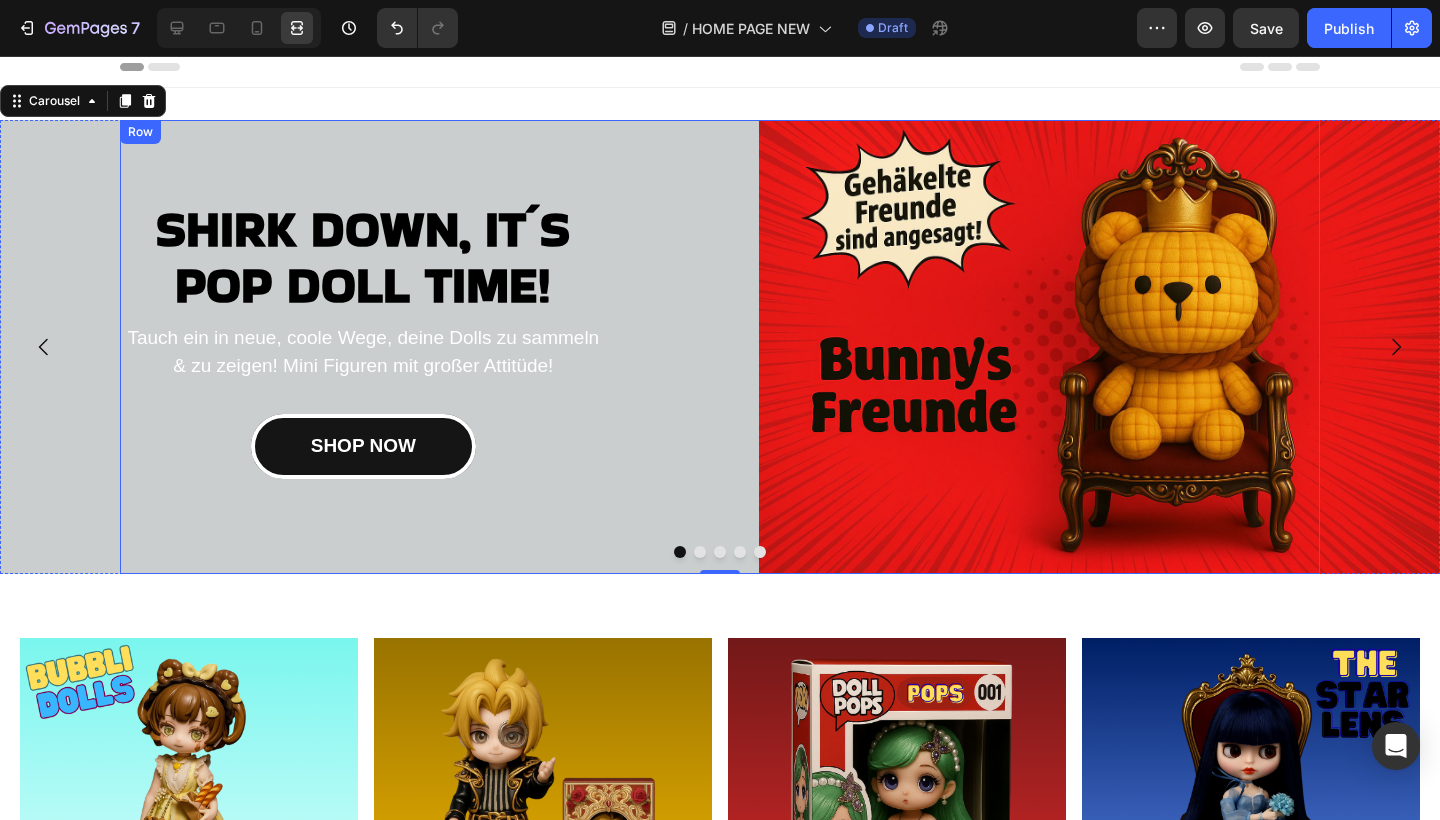 scroll, scrollTop: 0, scrollLeft: 0, axis: both 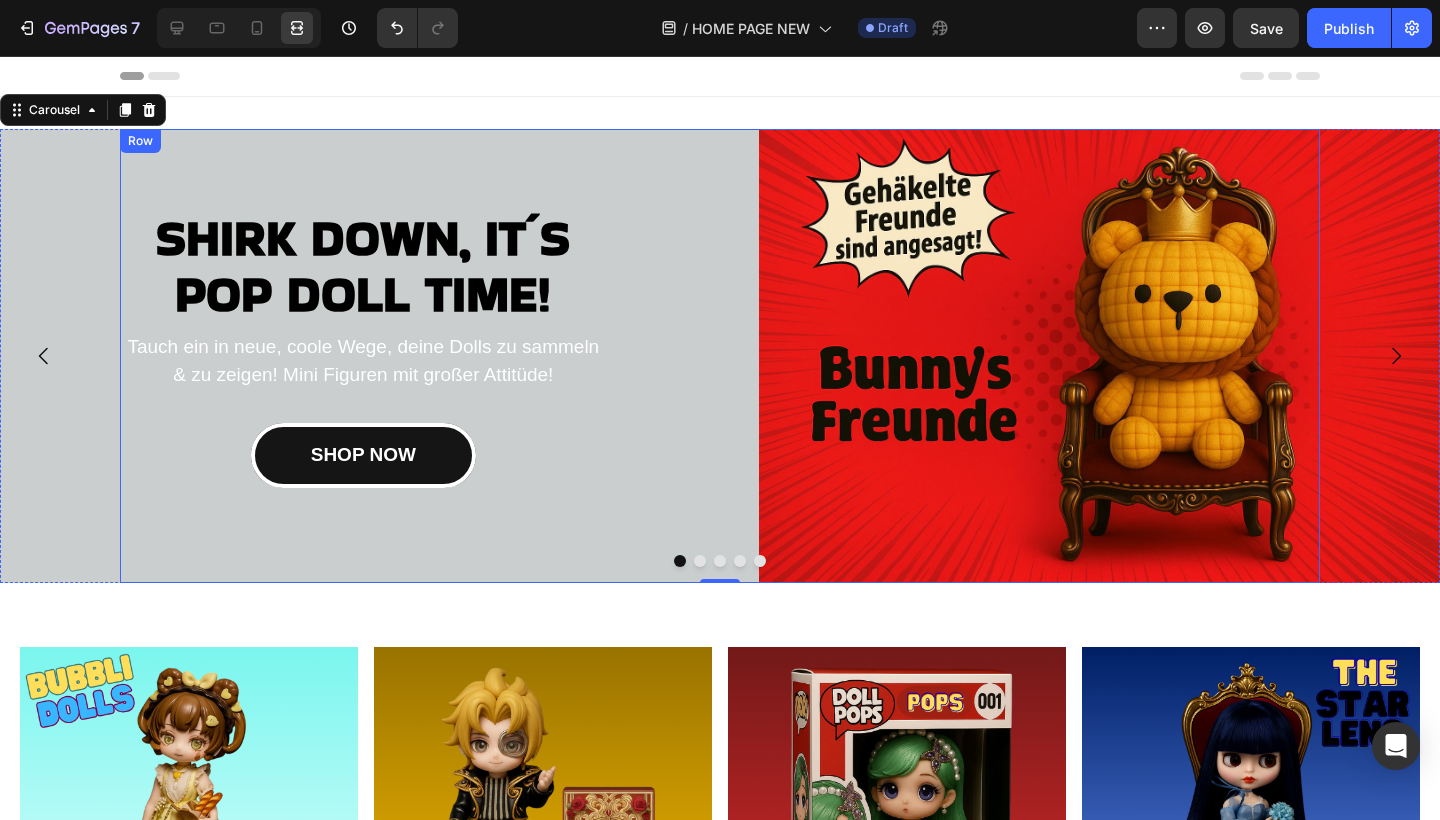 click on "SHIRK DOWN, IT´S POP DOLL TIME! Heading Tauch ein in neue, coole Wege, deine Dolls zu sammeln & zu zeigen! Mini Figuren mit großer Attitüde! Text block SHOP NOW Button" at bounding box center [363, 356] 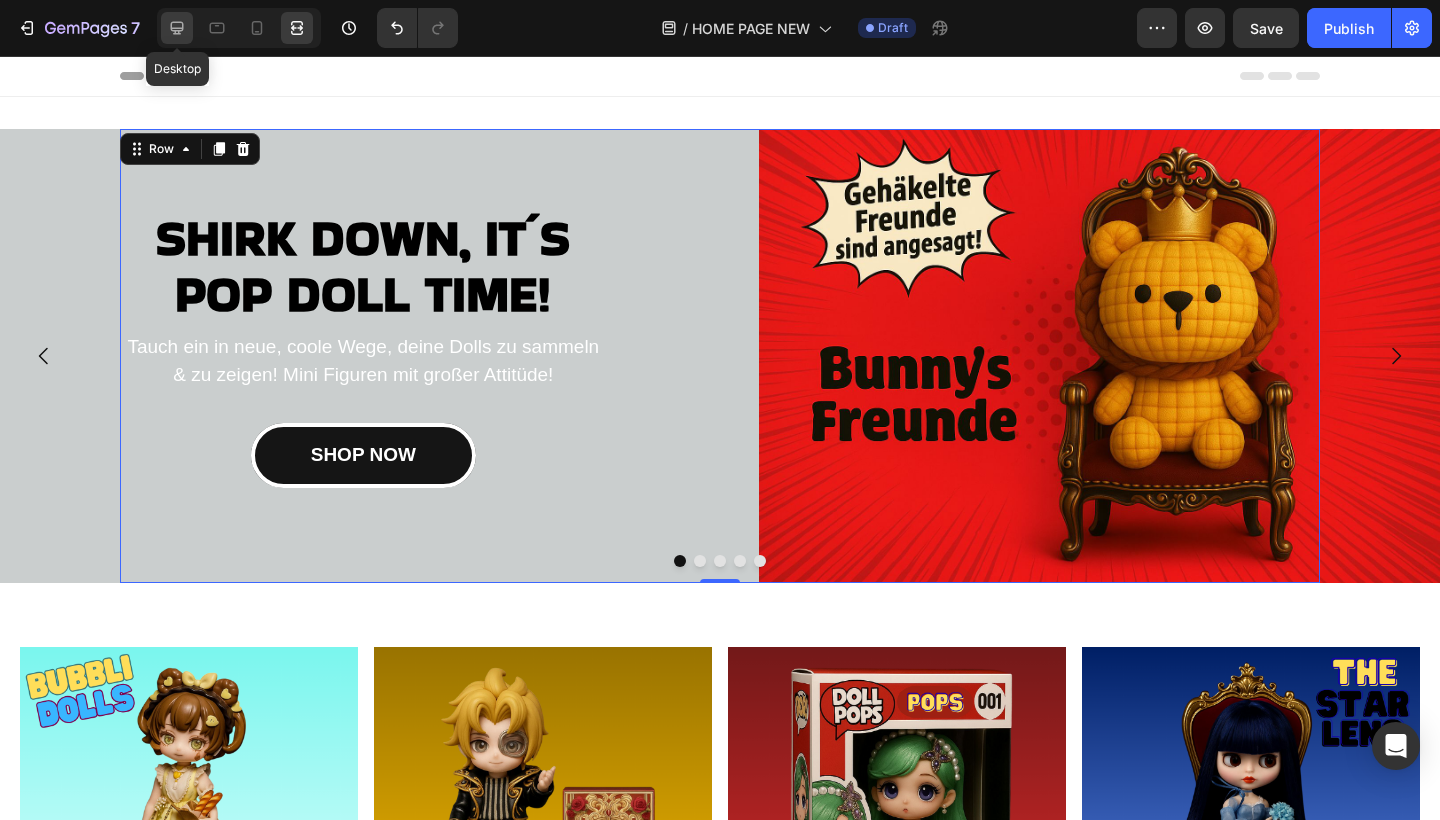 click 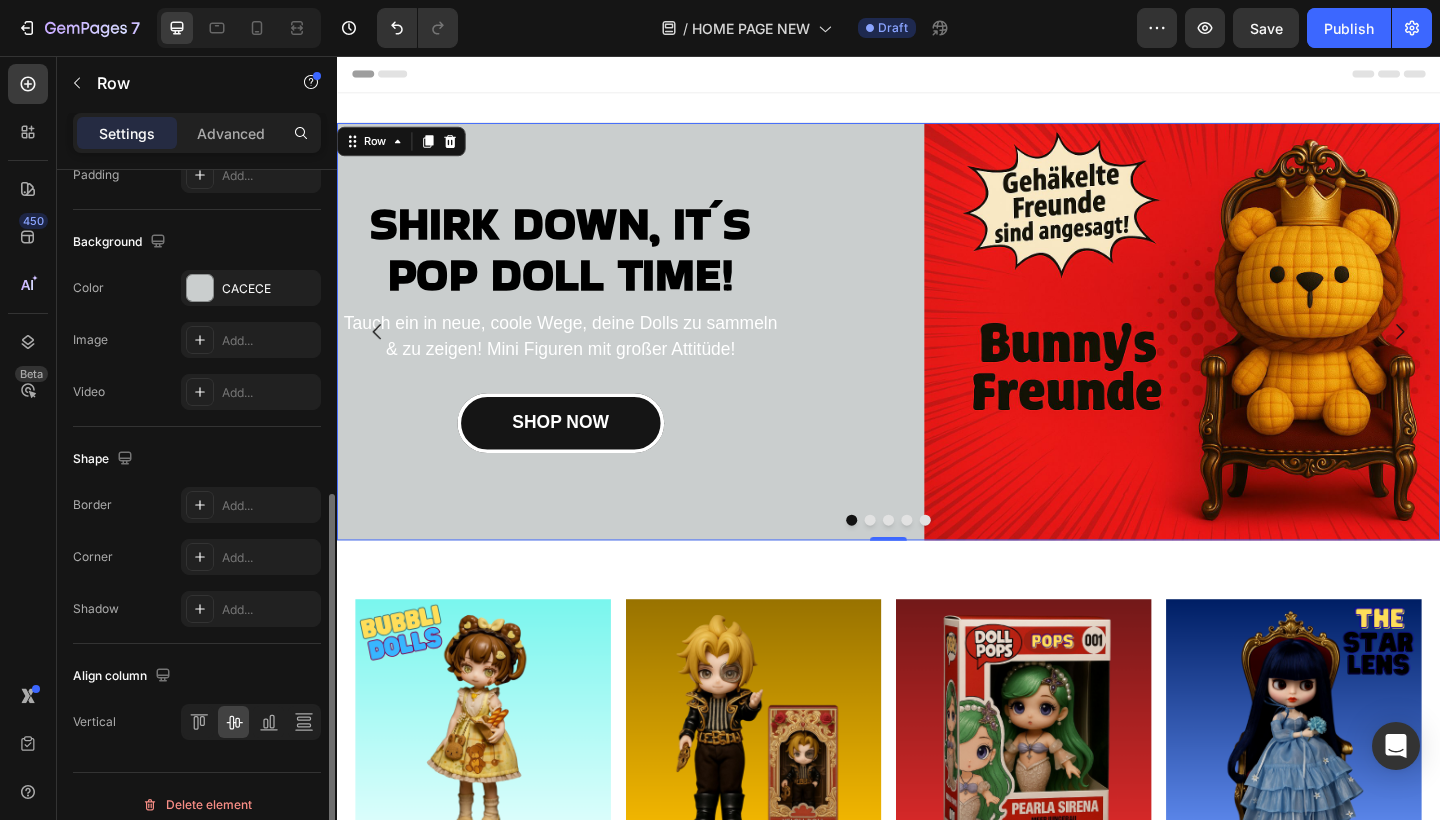 scroll, scrollTop: 698, scrollLeft: 0, axis: vertical 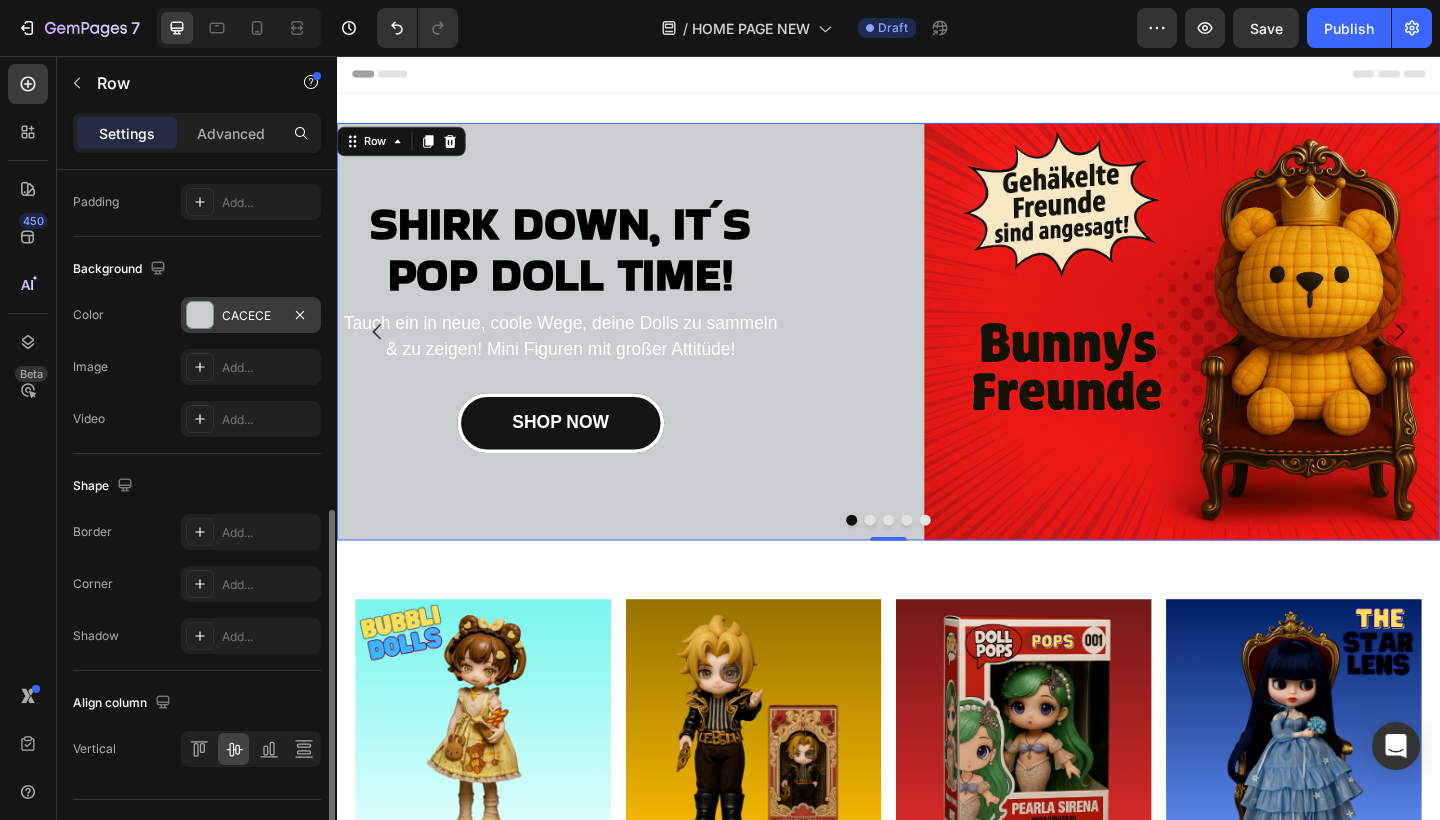 click on "CACECE" at bounding box center [251, 315] 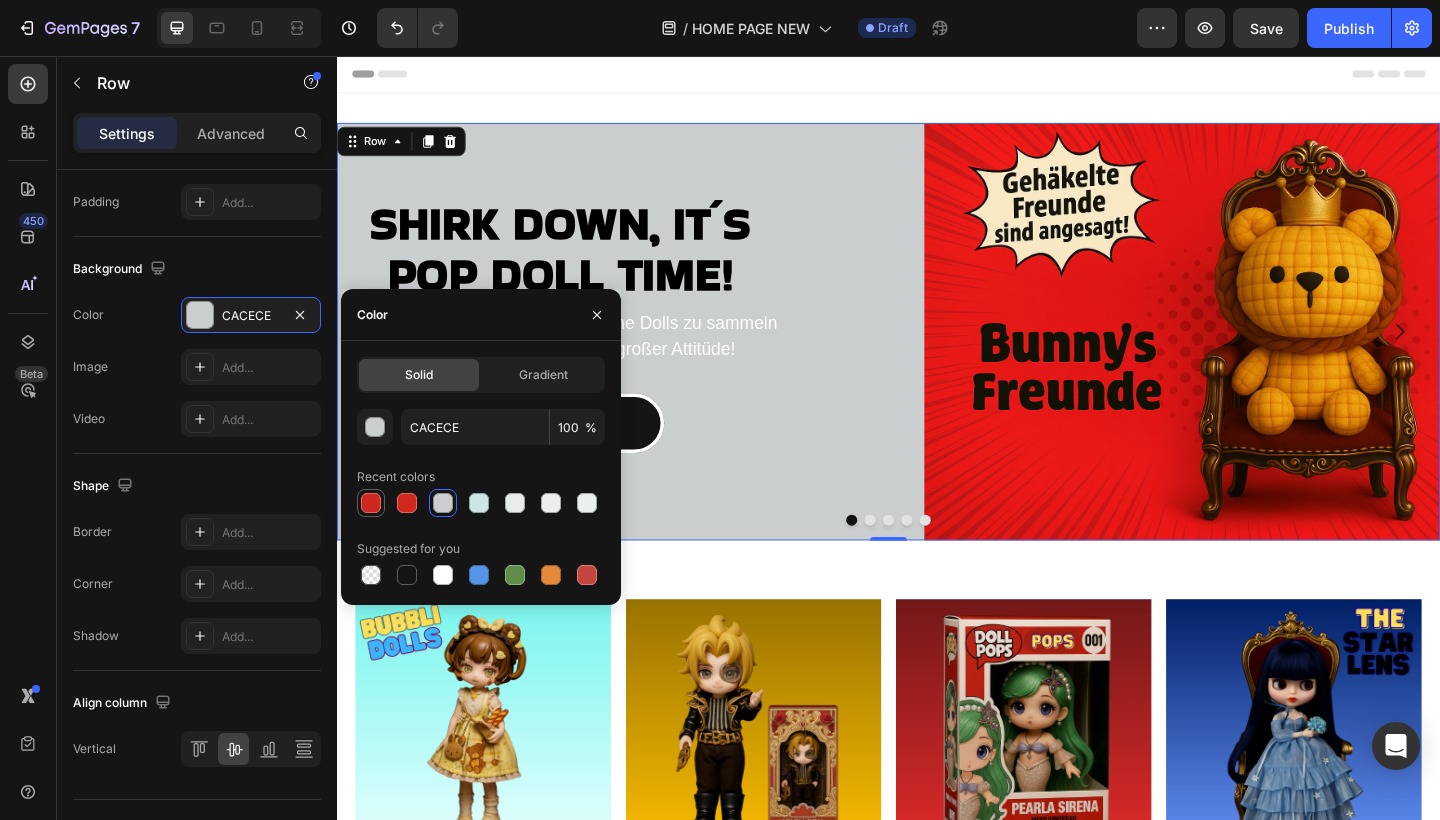 click at bounding box center [371, 503] 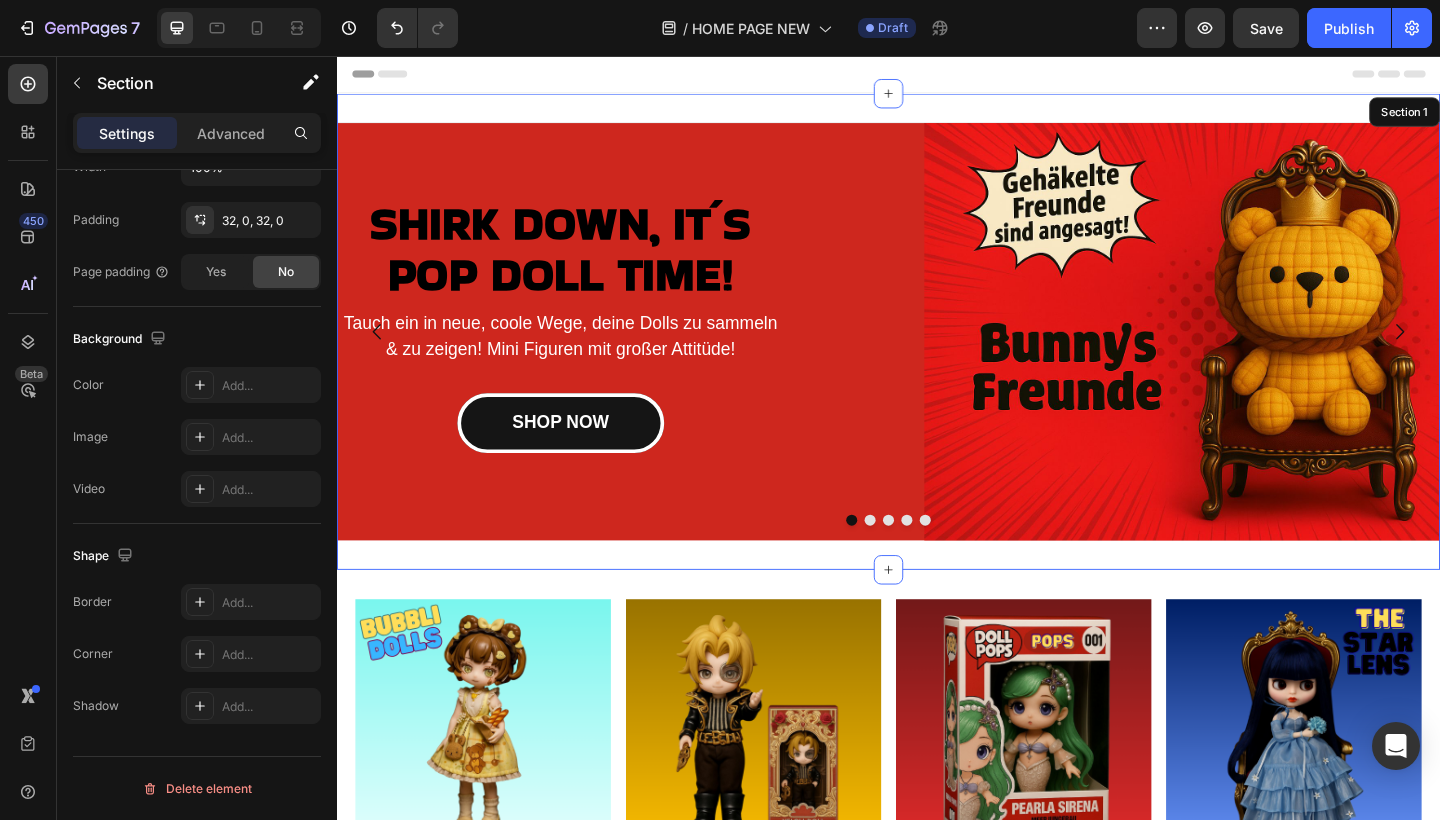 click on "SHIRK DOWN, IT´S POP DOLL TIME! Heading Tauch ein in neue, coole Wege, deine Dolls zu sammeln & zu zeigen! Mini Figuren mit großer Attitüde! Text block SHOP NOW Button Image Row   0 SHIRK DOWN, IT´S POP DOLL TIME! Heading Tauch ein in neue, coole Wege, deine Dolls zu sammeln & zu zeigen! Mini Figuren mit großer Attitüde! Text block SHOP NOW Button Image Row SHIRK DOWN, IT´S POP DOLL TIME! Heading Tauch ein in neue, coole Wege, deine Dolls zu sammeln & zu zeigen! Mini Figuren mit großer Attitüde! Text block SHOP NOW Button Image Row SHIRK DOWN, IT´S POP DOLL TIME! Heading Tauch ein in neue, coole Wege, deine Dolls zu sammeln & zu zeigen! Mini Figuren mit großer Attitüde! Text block SHOP NOW Button Image Row SHIRK DOWN, IT´S POP DOLL TIME! Heading Tauch ein in neue, coole Wege, deine Dolls zu sammeln & zu zeigen! Mini Figuren mit großer Attitüde! Text block SHOP NOW Button Image Row
Carousel Section 1" at bounding box center [937, 356] 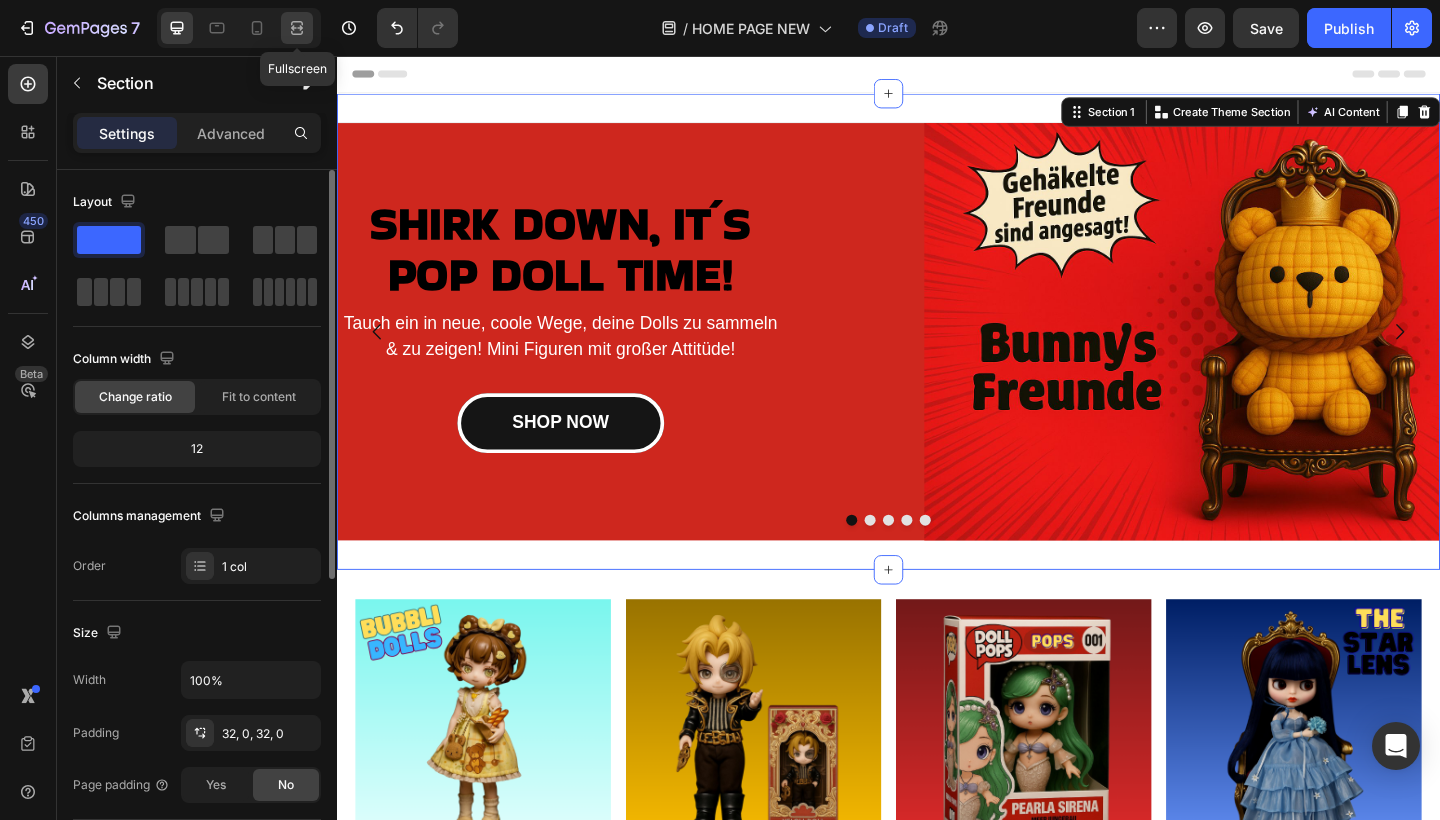 click 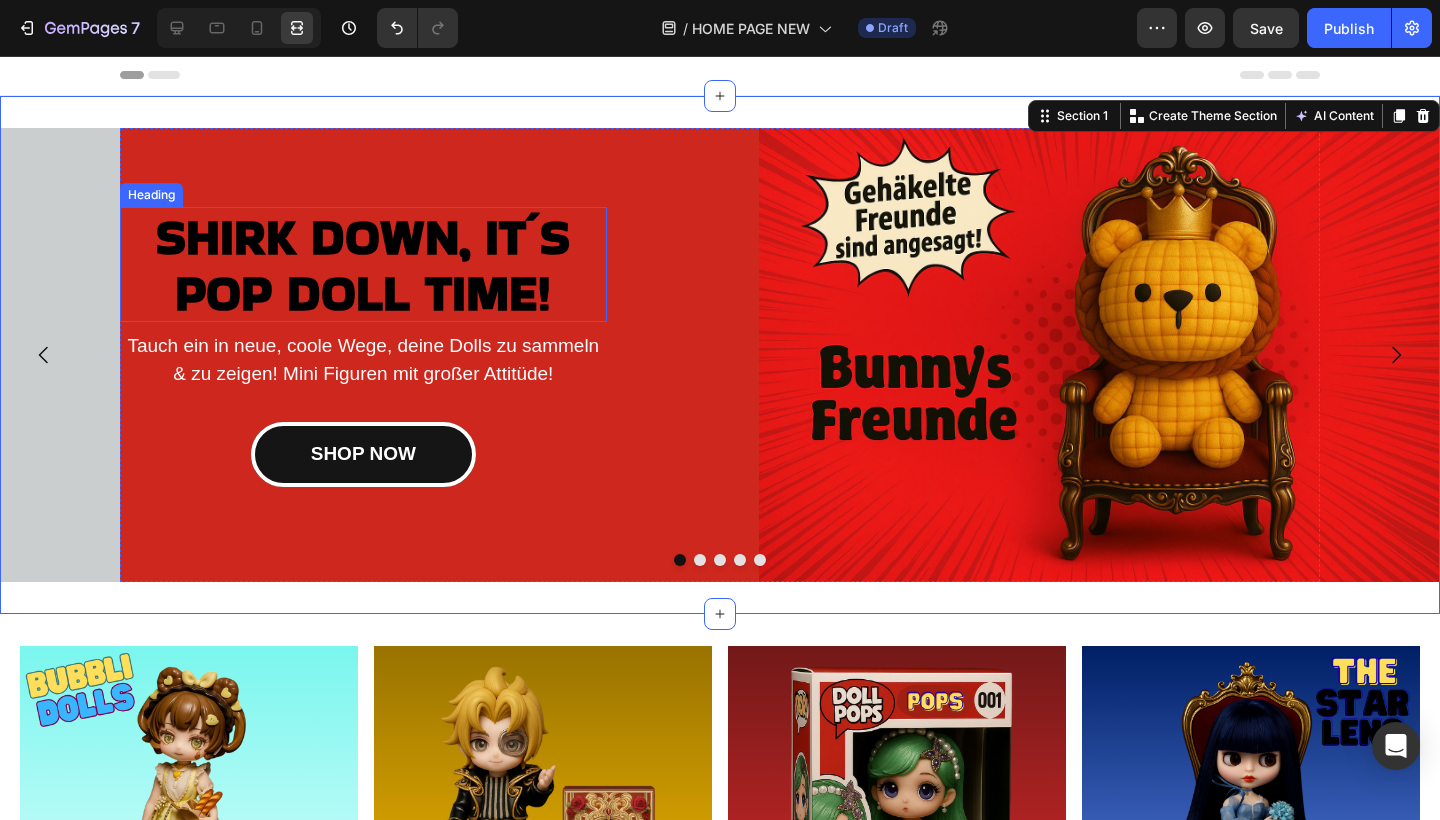 scroll, scrollTop: 0, scrollLeft: 0, axis: both 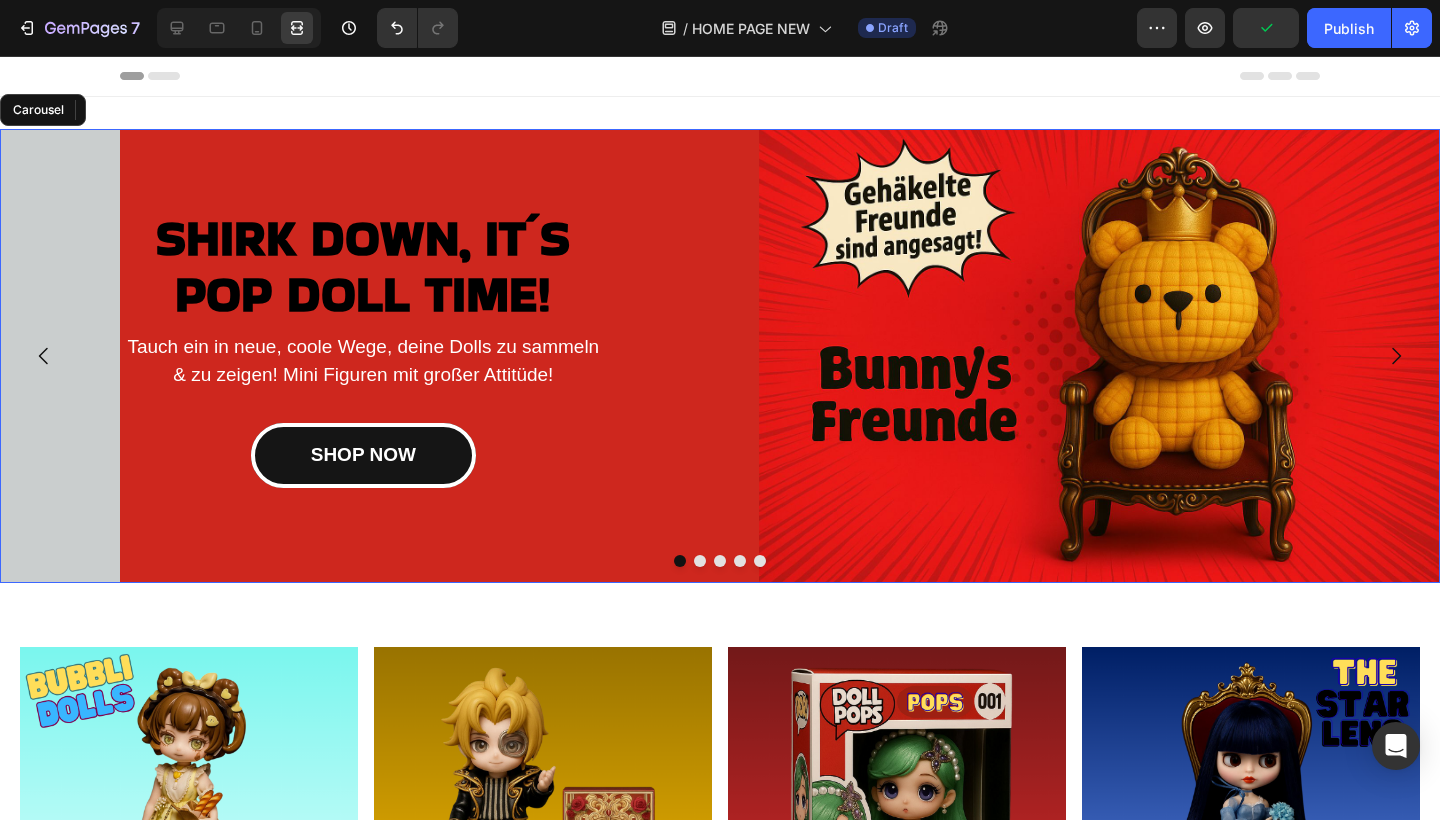 click on "SHIRK DOWN, IT´S POP DOLL TIME! Heading Tauch ein in neue, coole Wege, deine Dolls zu sammeln & zu zeigen! Mini Figuren mit großer Attitüde! Text block SHOP NOW Button Image Row" at bounding box center (720, 356) 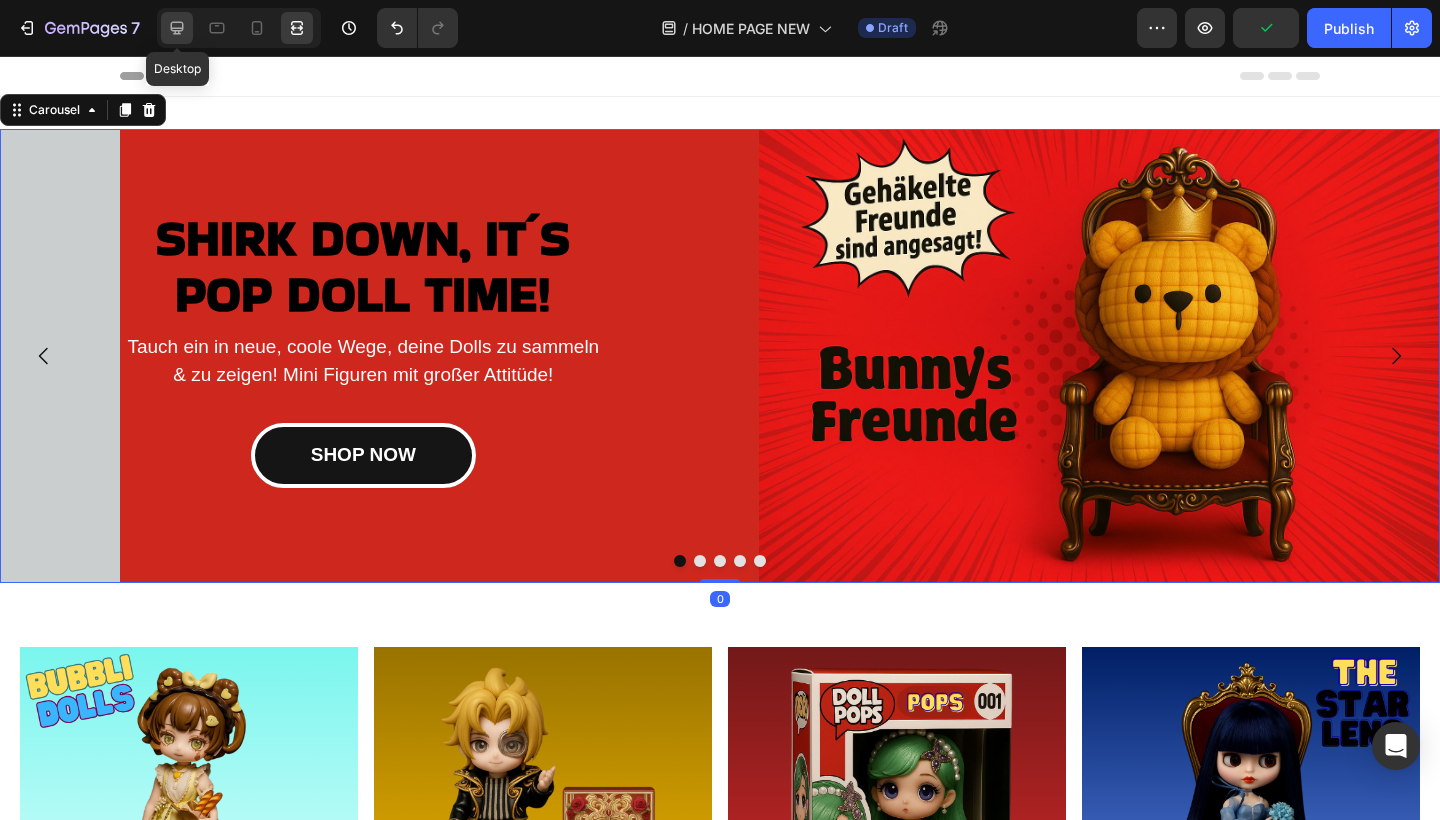 click 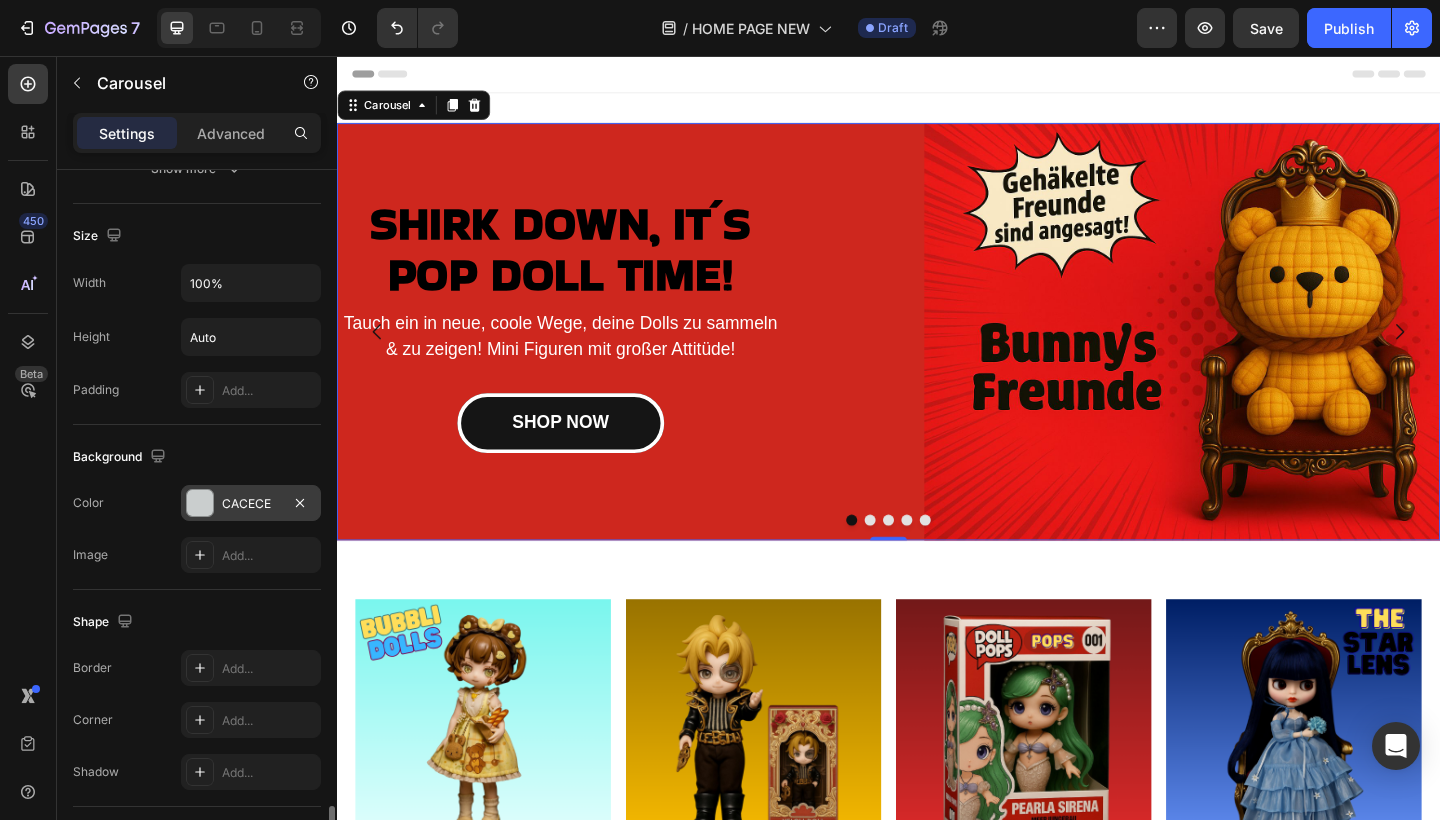 scroll, scrollTop: 1717, scrollLeft: 0, axis: vertical 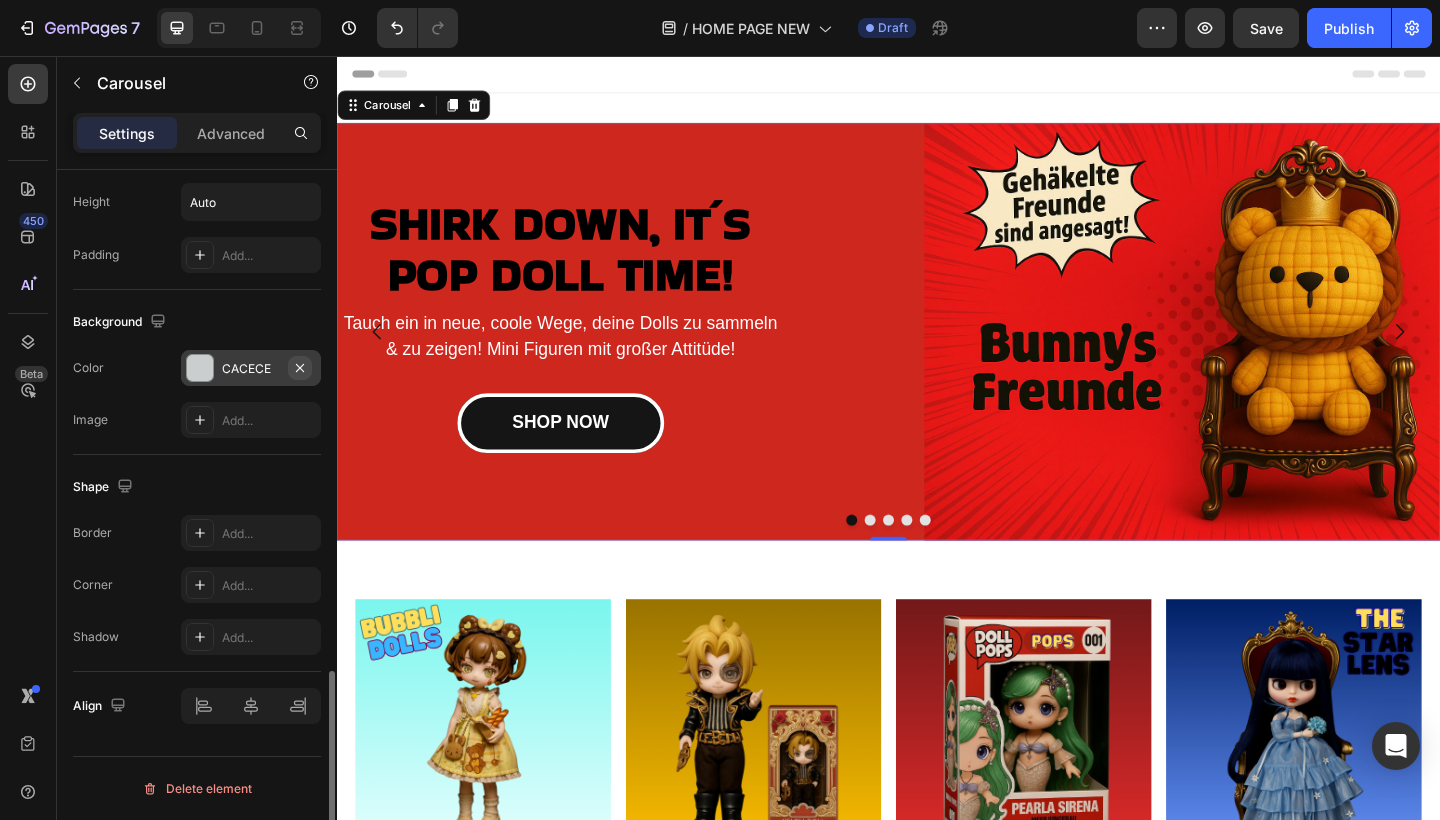 click 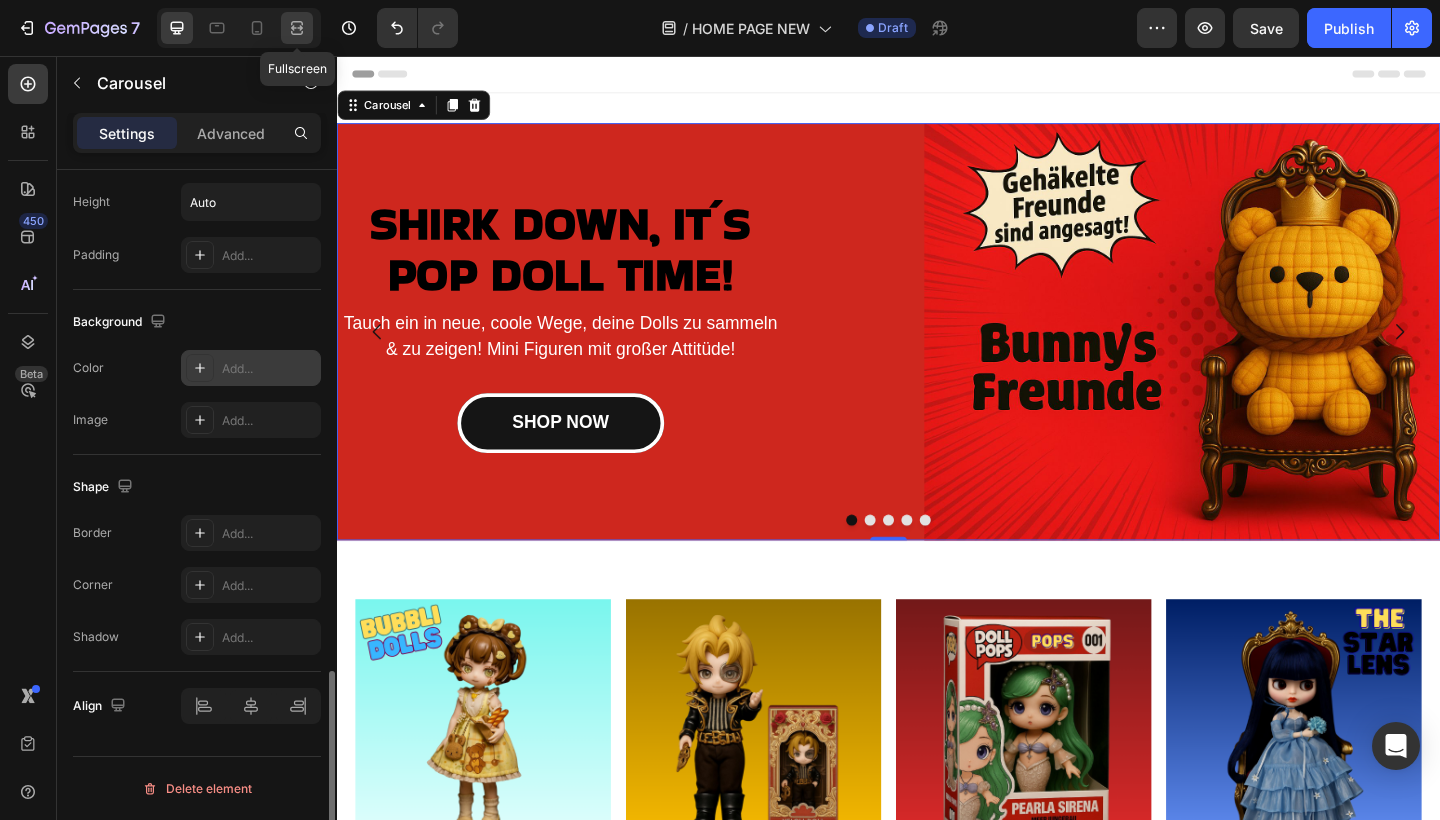 click 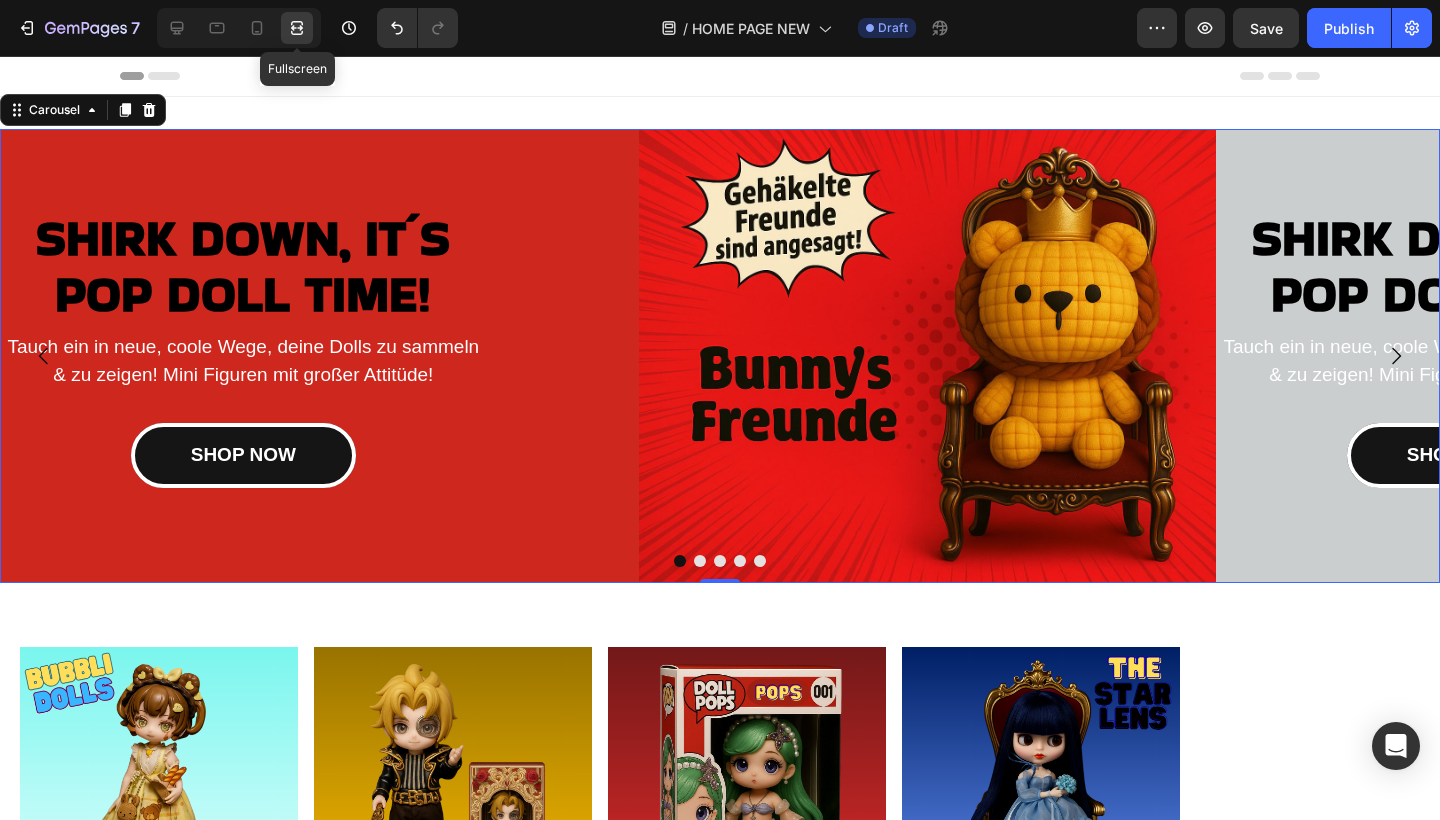 scroll, scrollTop: 1713, scrollLeft: 0, axis: vertical 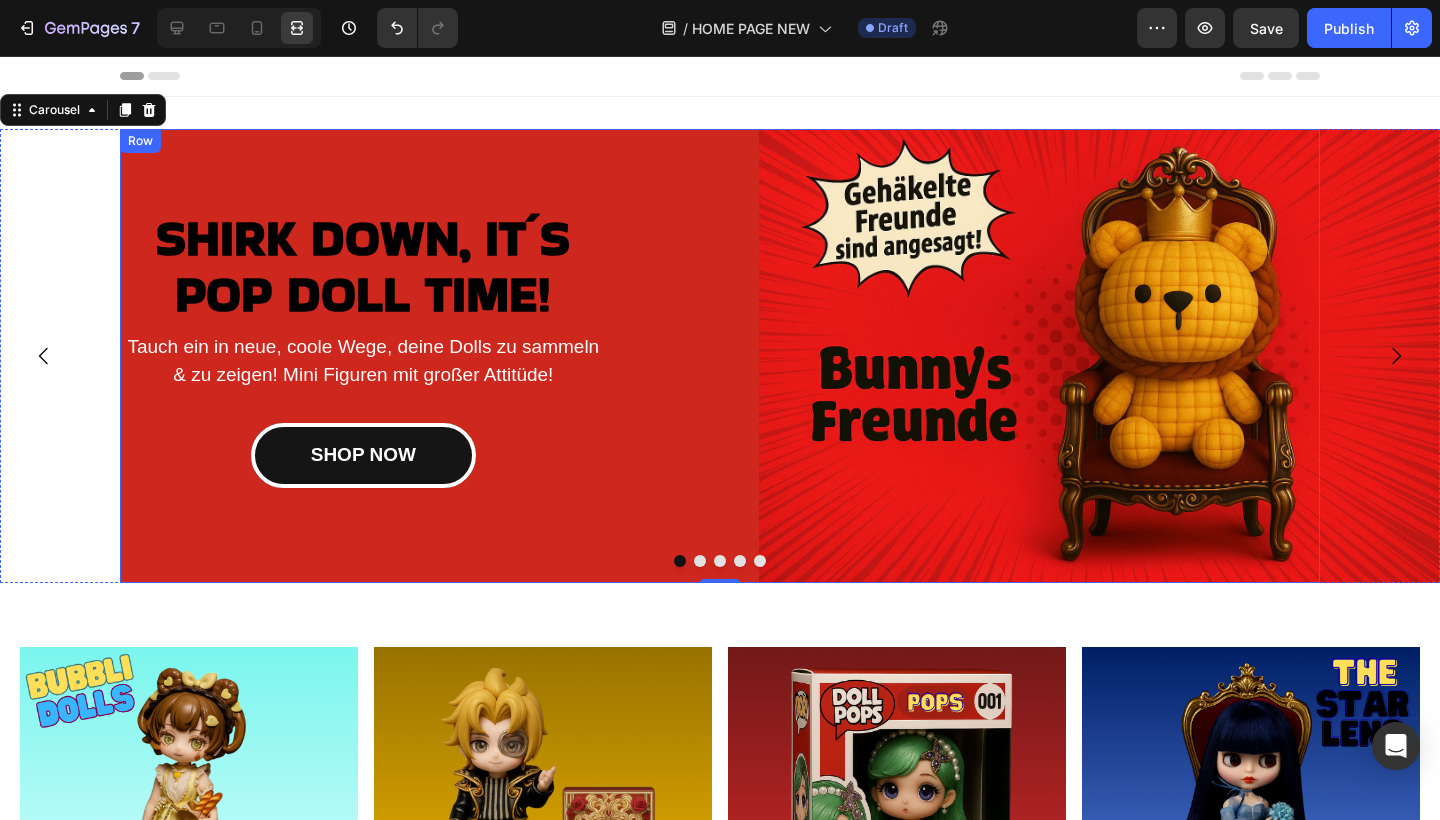 click on "SHIRK DOWN, IT´S POP DOLL TIME! Heading Tauch ein in neue, coole Wege, deine Dolls zu sammeln & zu zeigen! Mini Figuren mit großer Attitüde! Text block SHOP NOW Button" at bounding box center (363, 356) 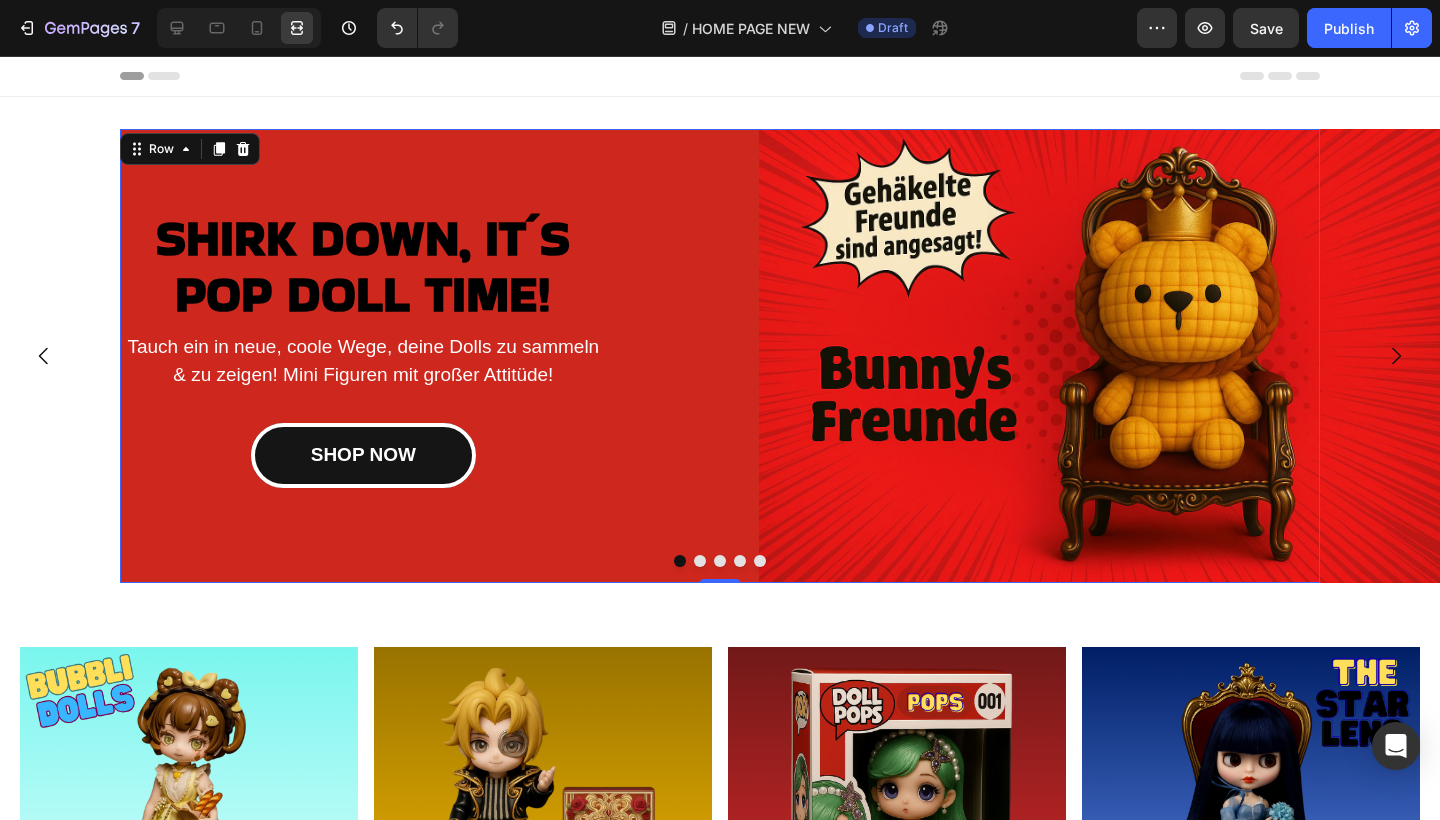 scroll, scrollTop: 0, scrollLeft: 0, axis: both 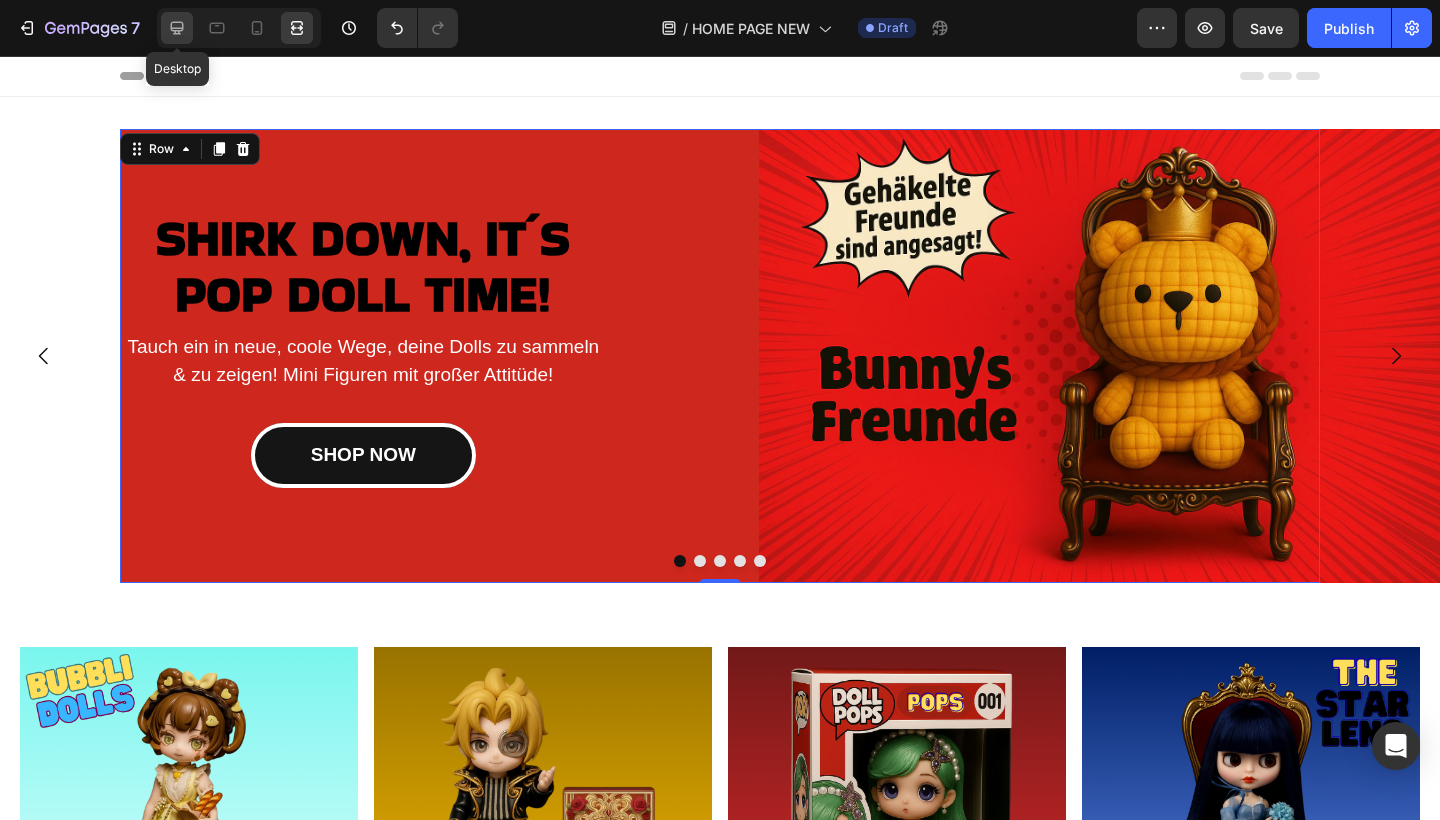click 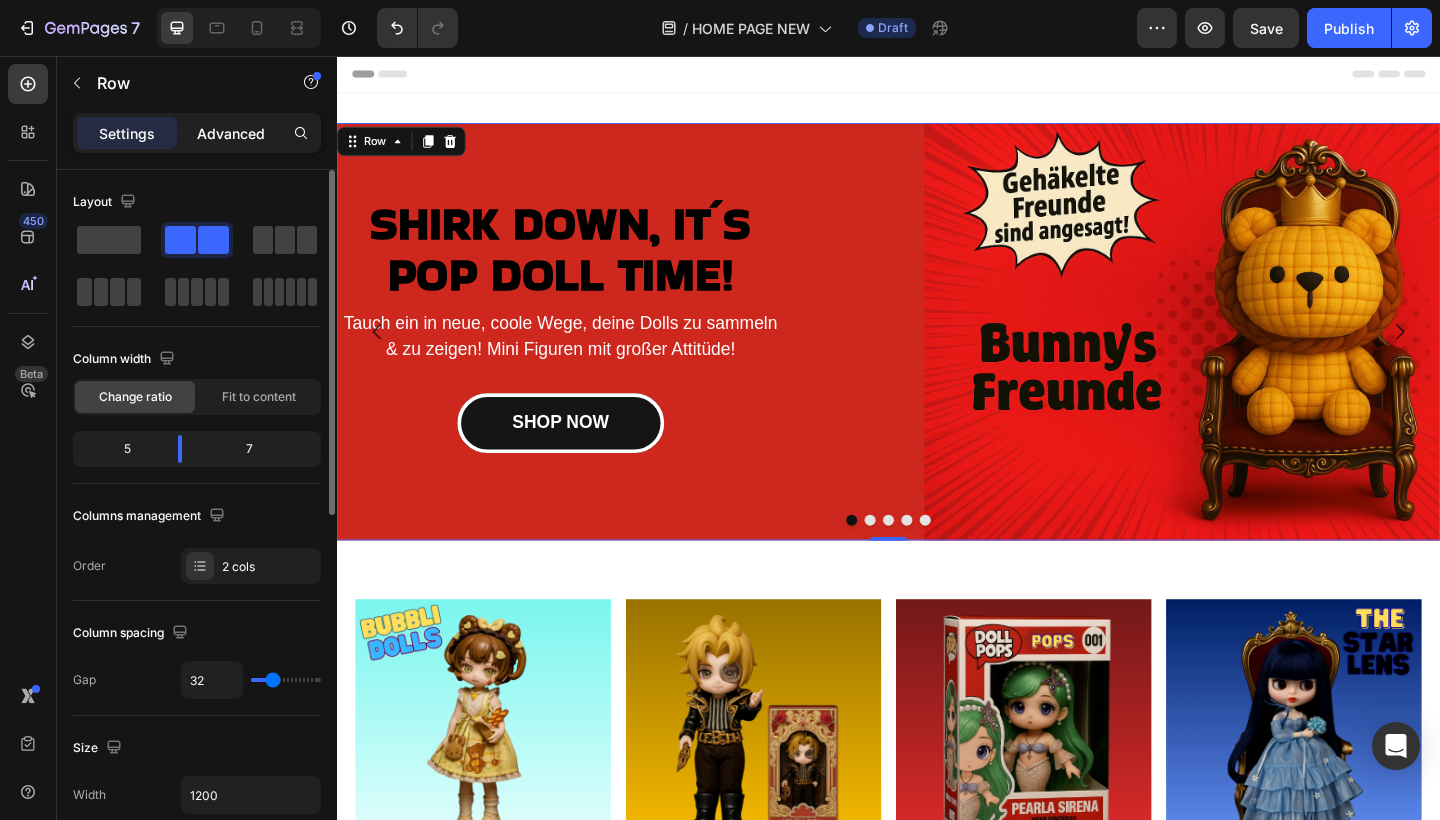click on "Advanced" at bounding box center (231, 133) 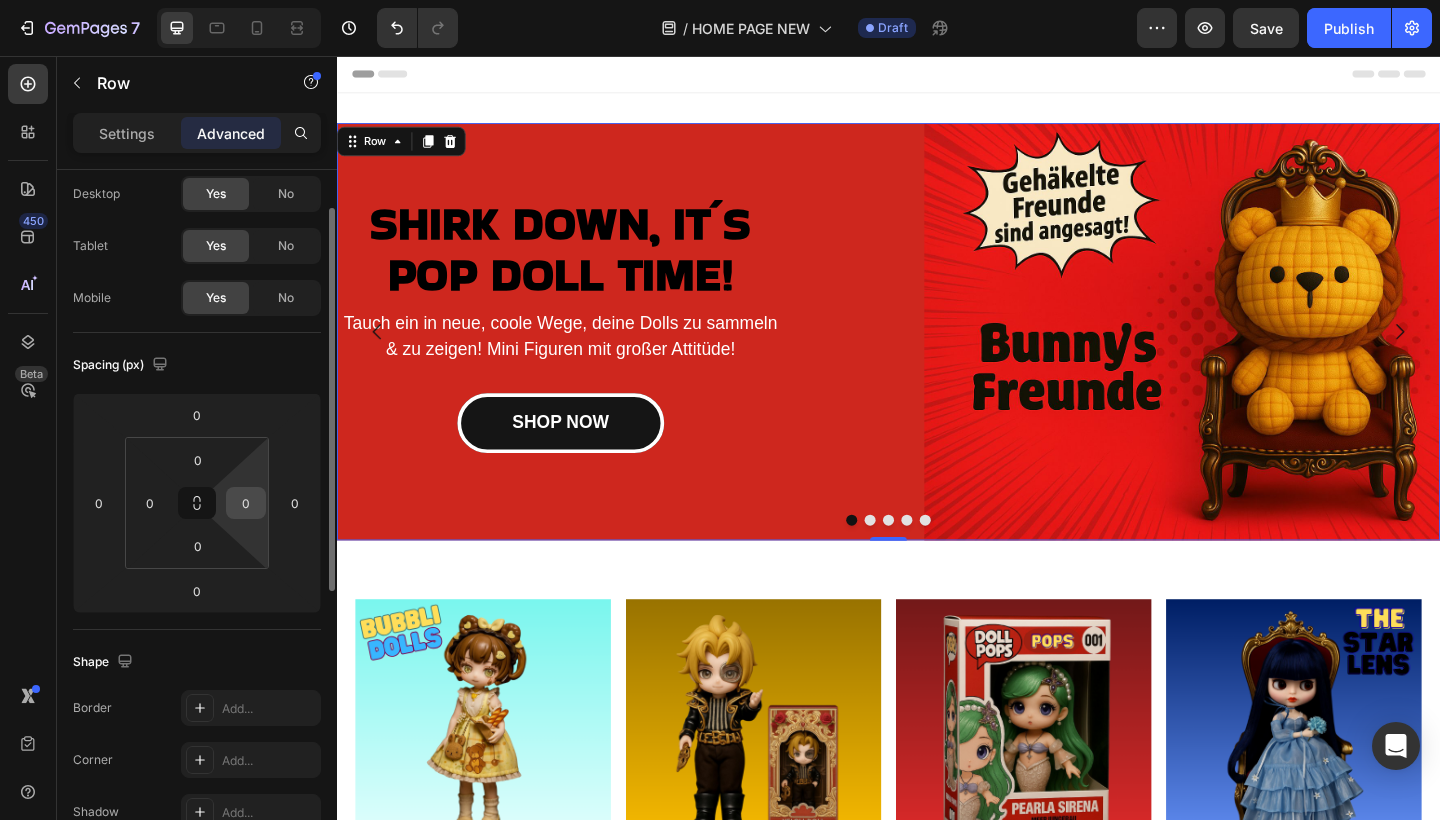 scroll, scrollTop: 60, scrollLeft: 0, axis: vertical 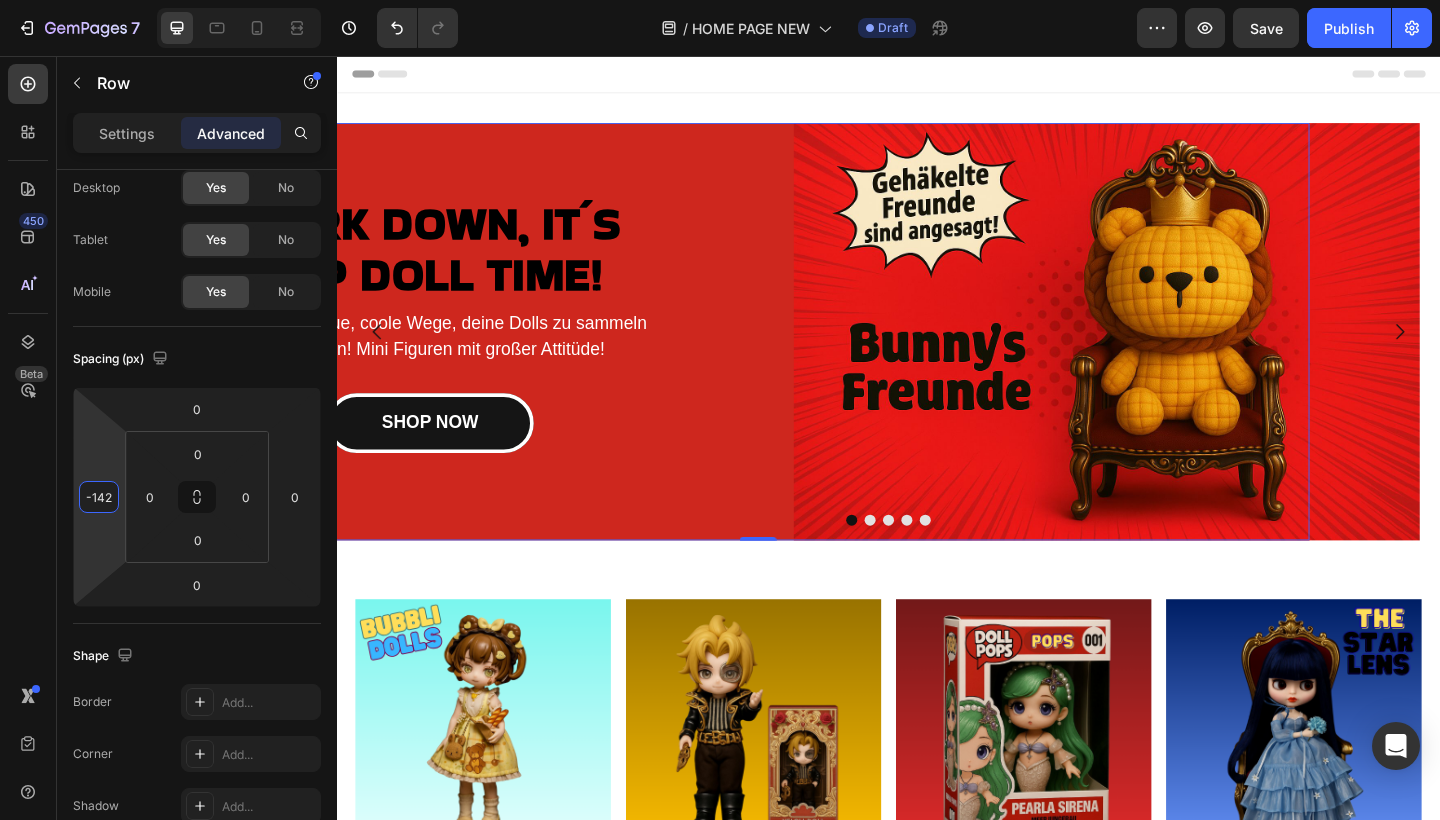 drag, startPoint x: 114, startPoint y: 467, endPoint x: 109, endPoint y: 532, distance: 65.192024 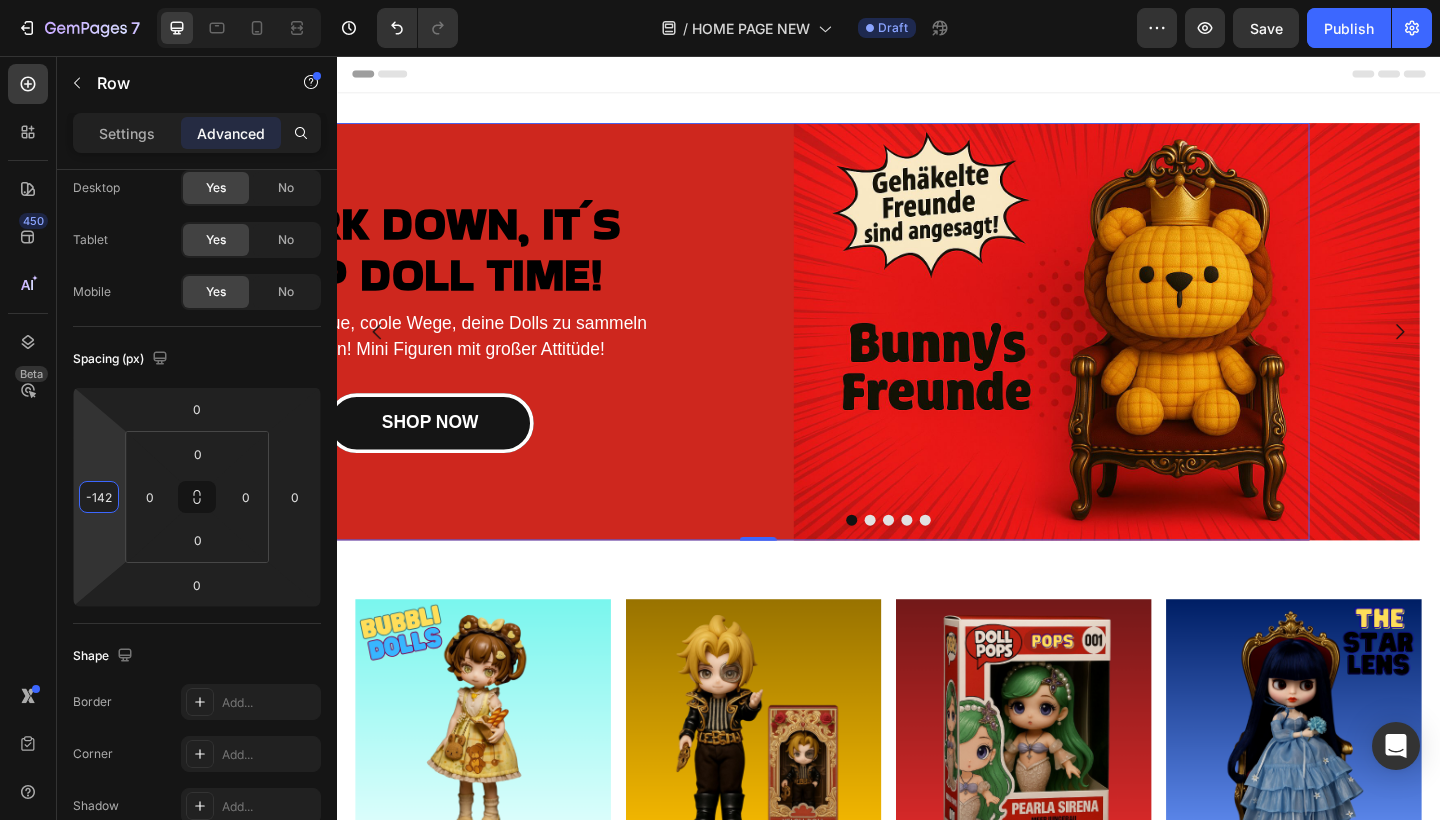 click on "7 Version history / HOME PAGE NEW Draft Preview Save Publish 450 Beta Sections(18) Elements(83) Section Element Hero Section Product Detail Brands Trusted Badges Guarantee Product Breakdown How to use Testimonials Compare Bundle FAQs Social Proof Brand Story Product List Collection Blog List Contact Sticky Add to Cart Custom Footer Browse Library 450 Layout Row Row Row Row Text Heading Text Block Button Button Button Media Image Image" at bounding box center (720, 0) 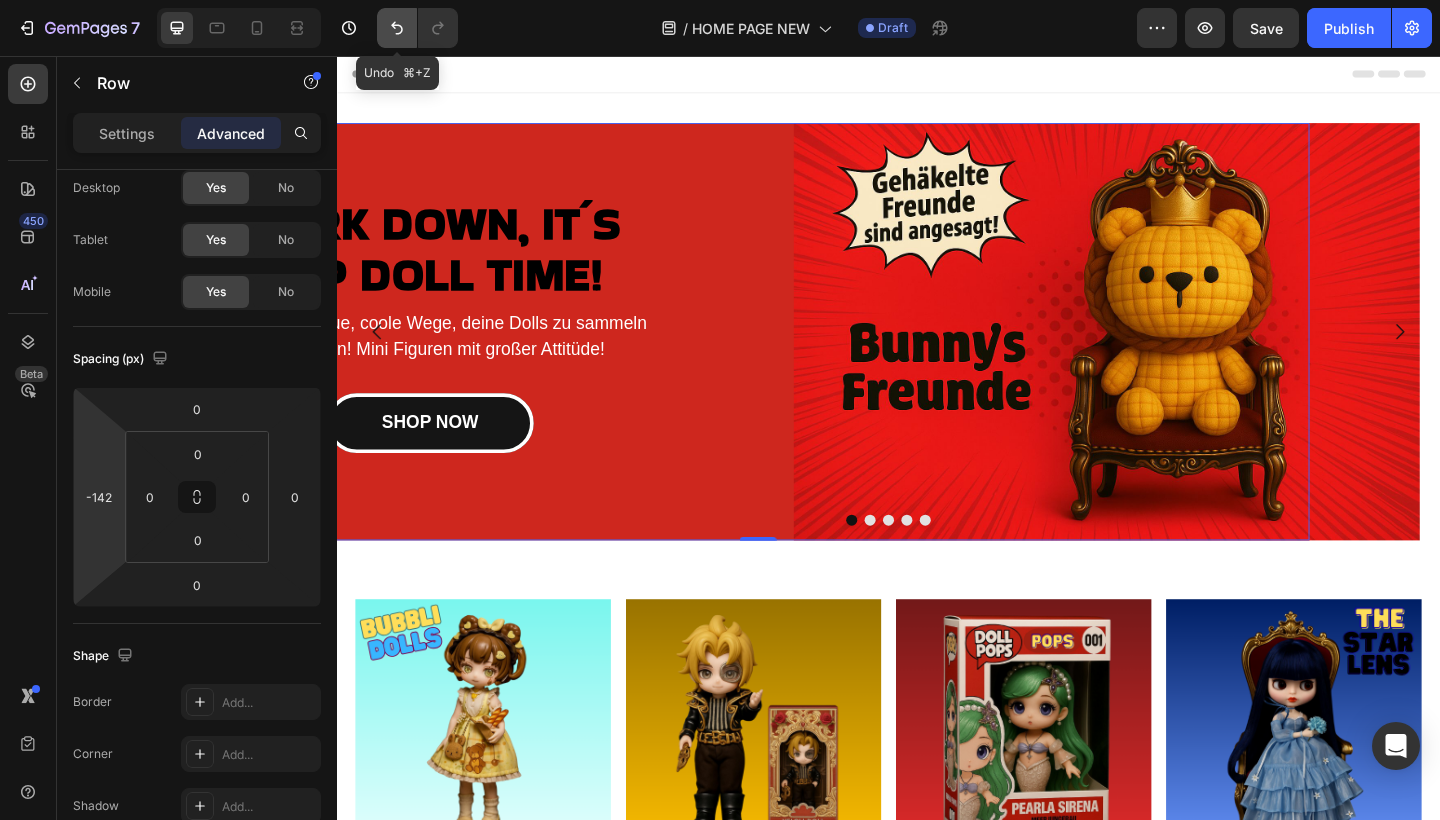 click 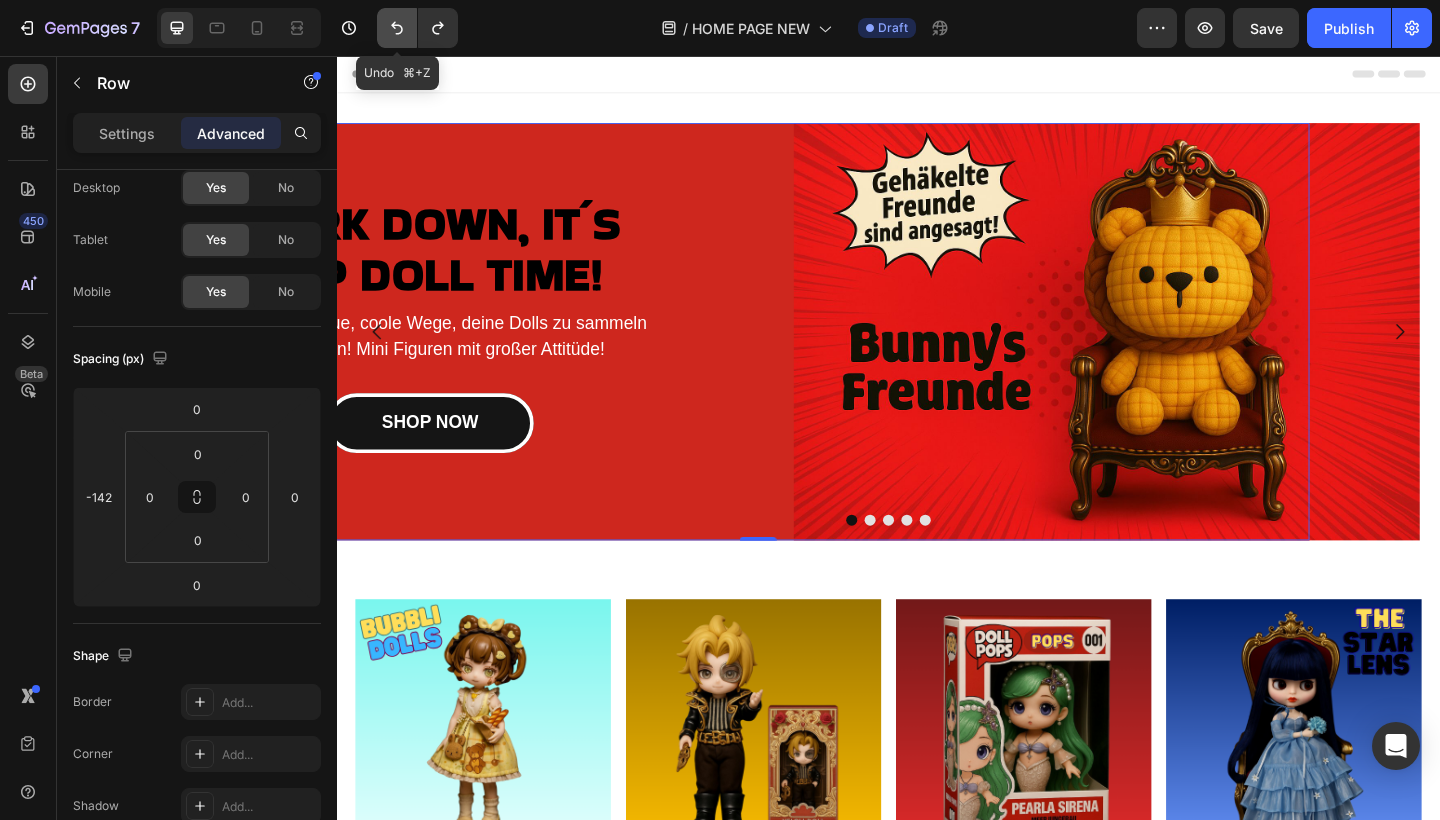 click 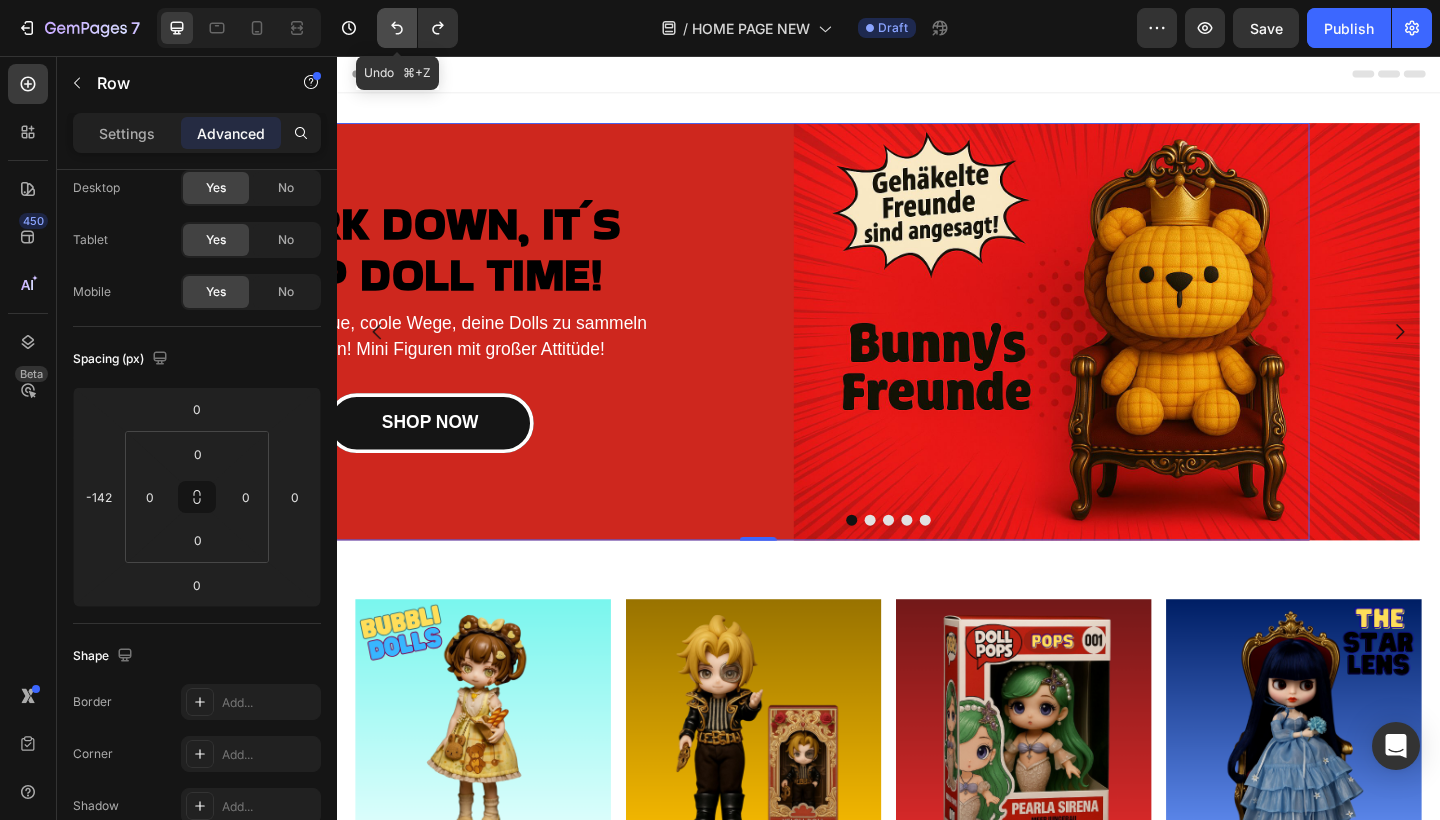 type on "0" 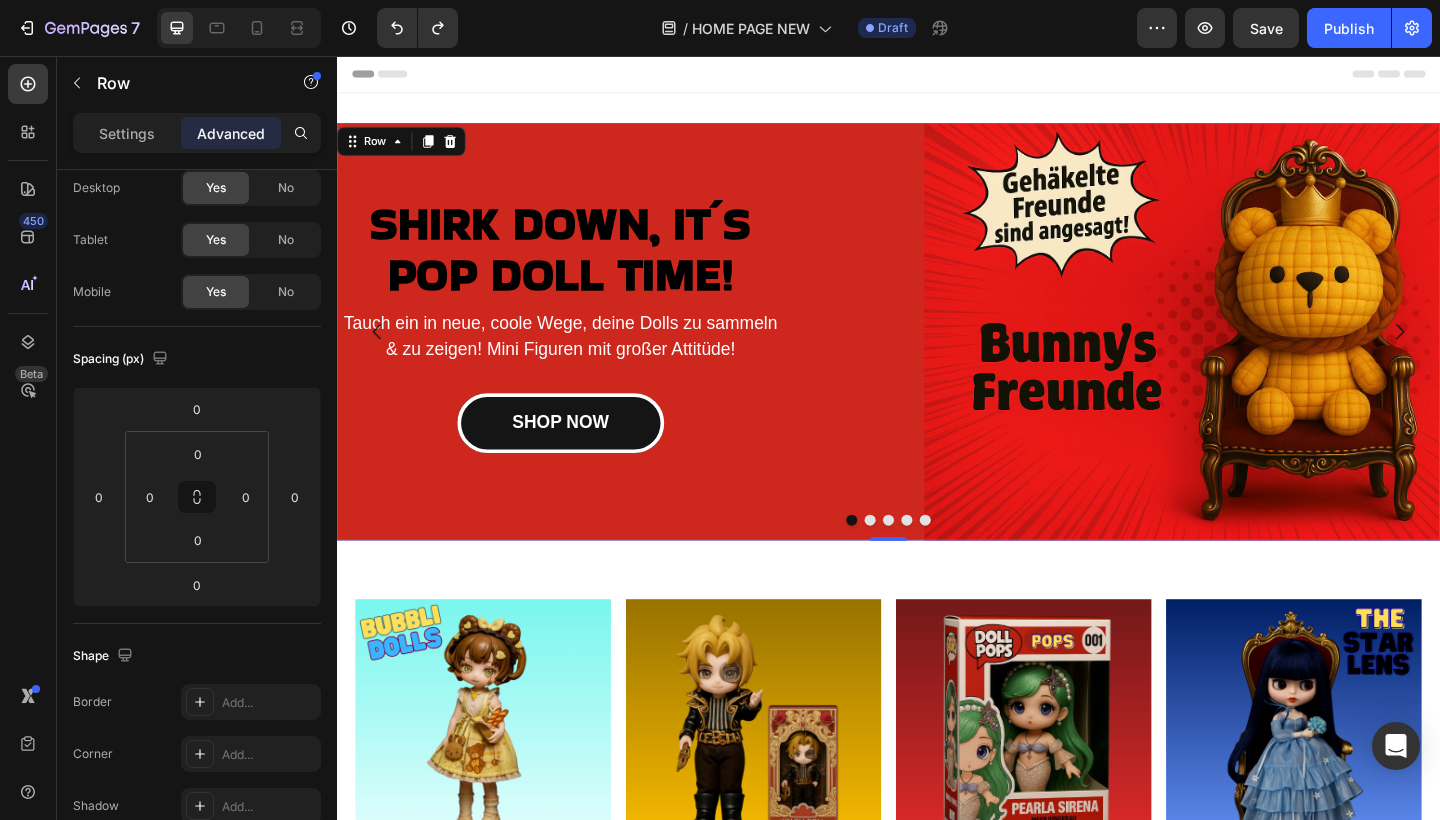 click on "SHIRK DOWN, IT´S POP DOLL TIME! Heading Tauch ein in neue, coole Wege, deine Dolls zu sammeln & zu zeigen! Mini Figuren mit großer Attitüde! Text block SHOP NOW Button" at bounding box center (580, 356) 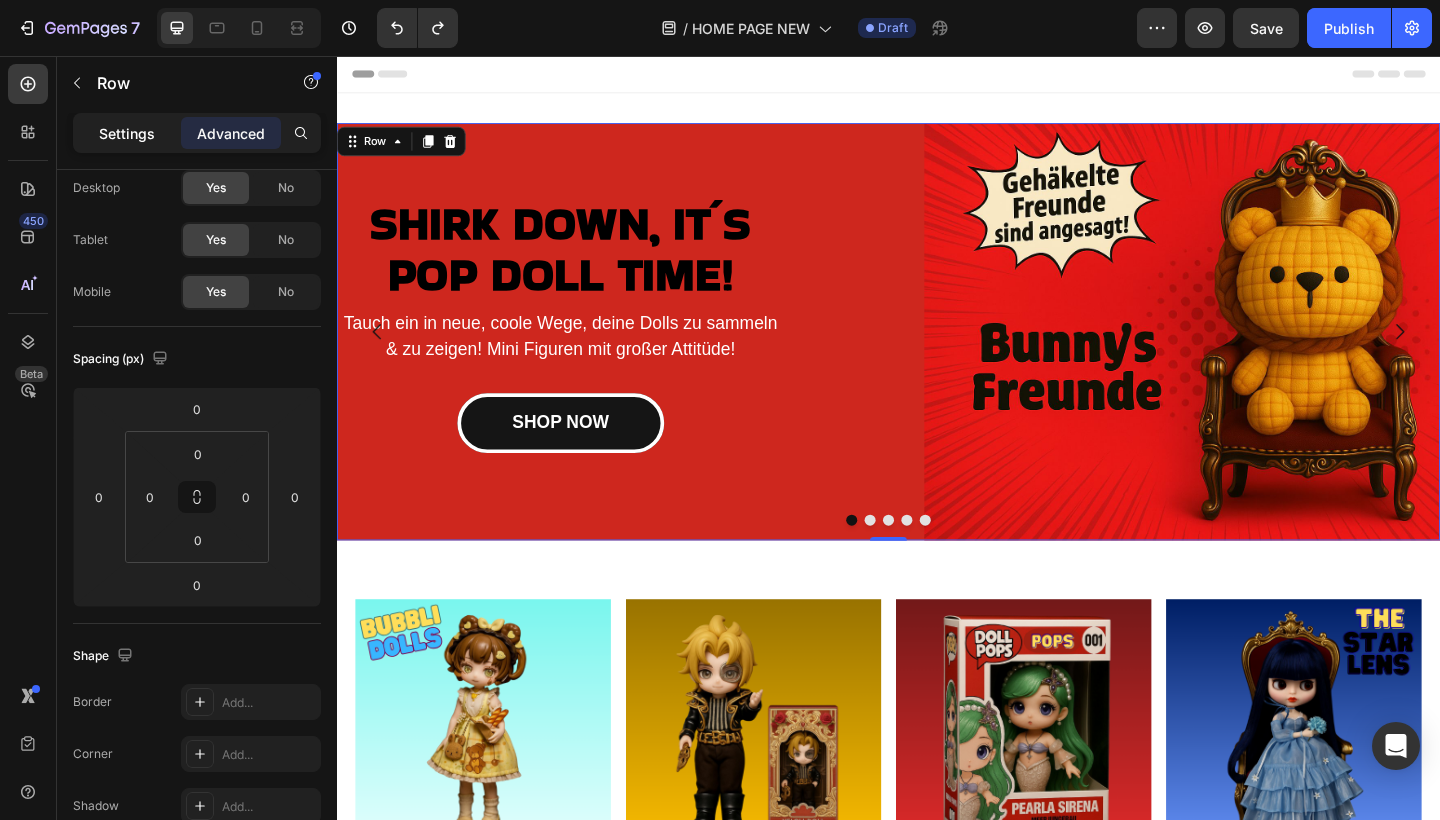 click on "Settings" at bounding box center (127, 133) 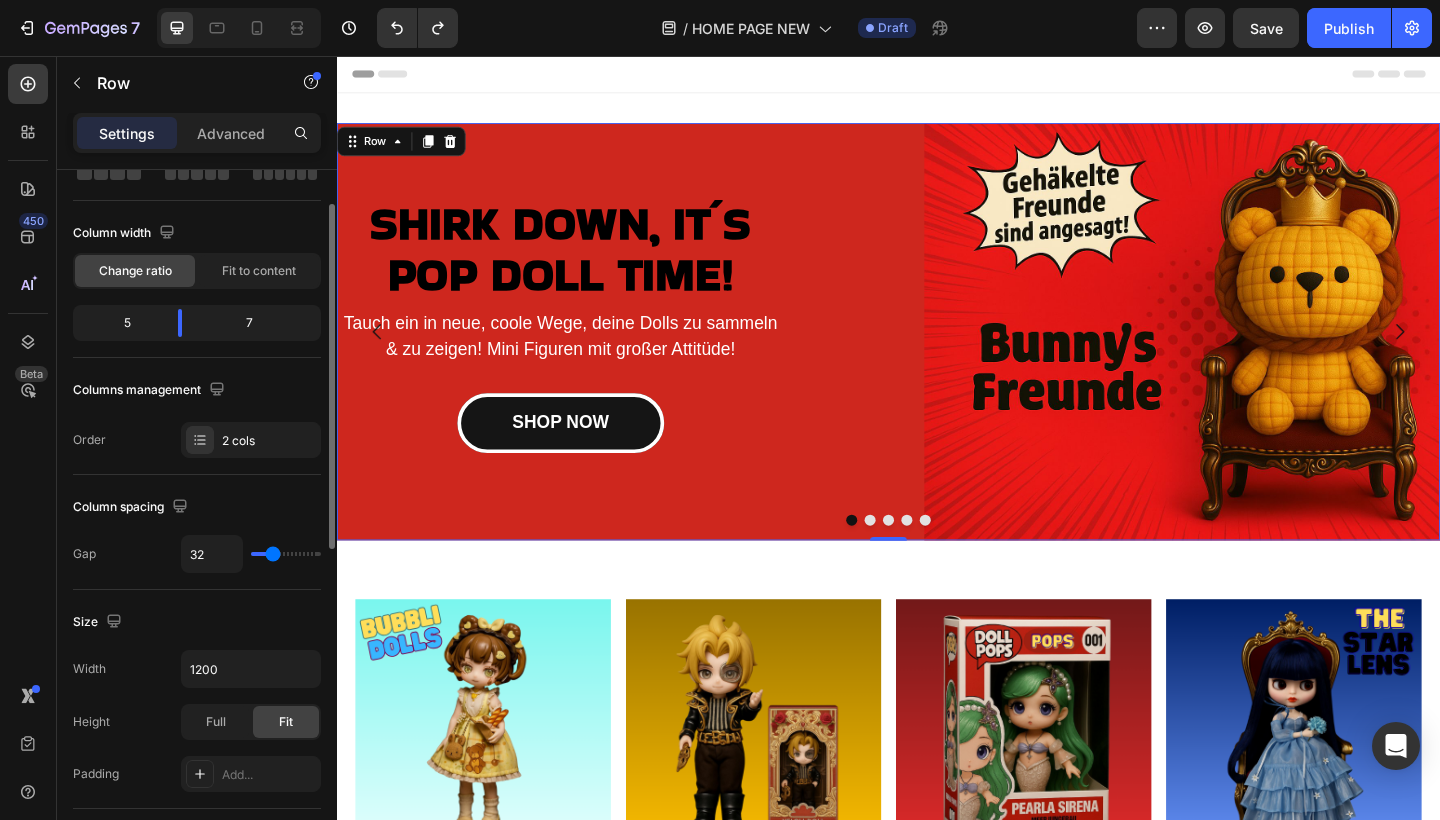 scroll, scrollTop: 128, scrollLeft: 0, axis: vertical 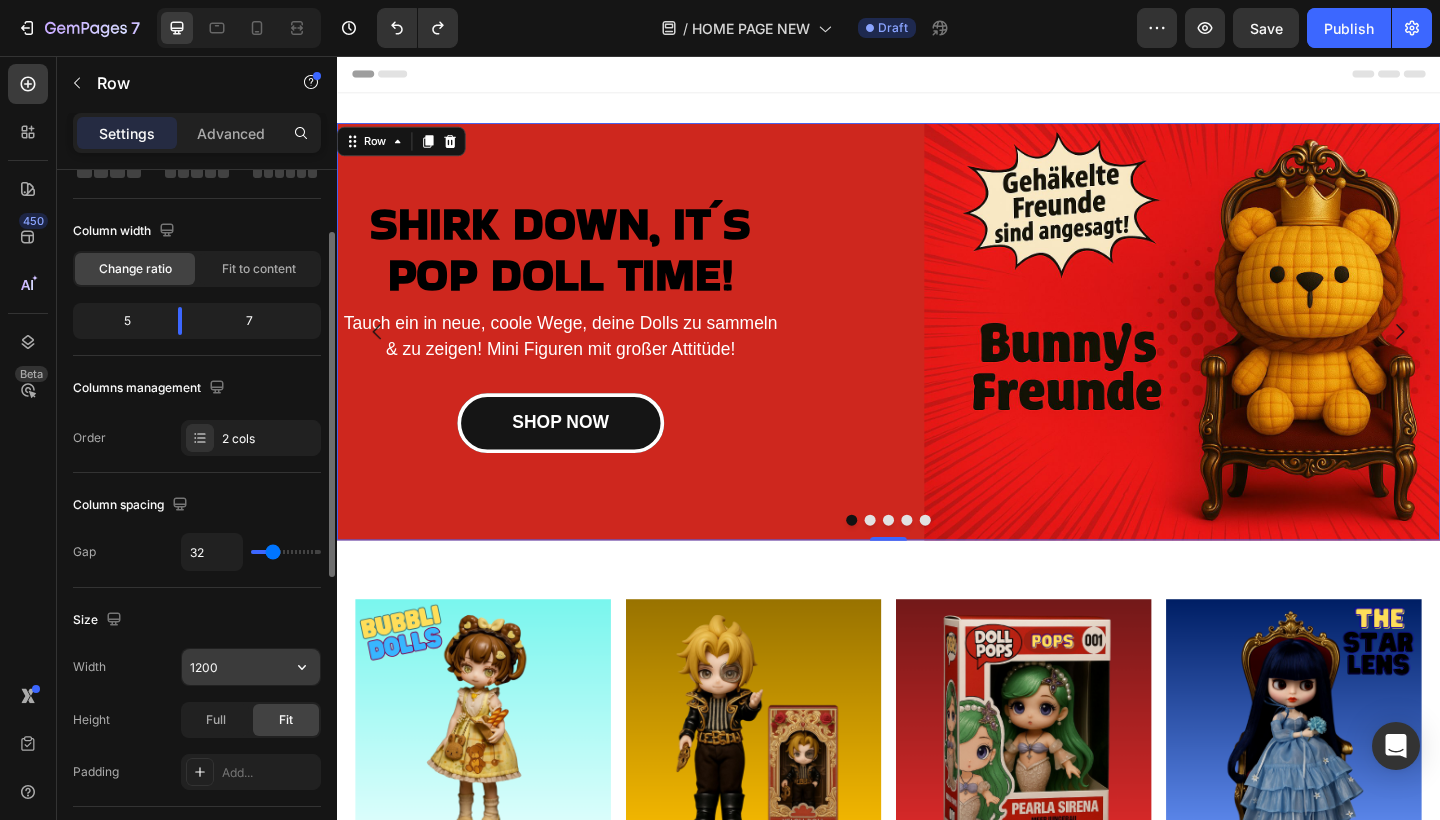 click on "1200" at bounding box center [251, 667] 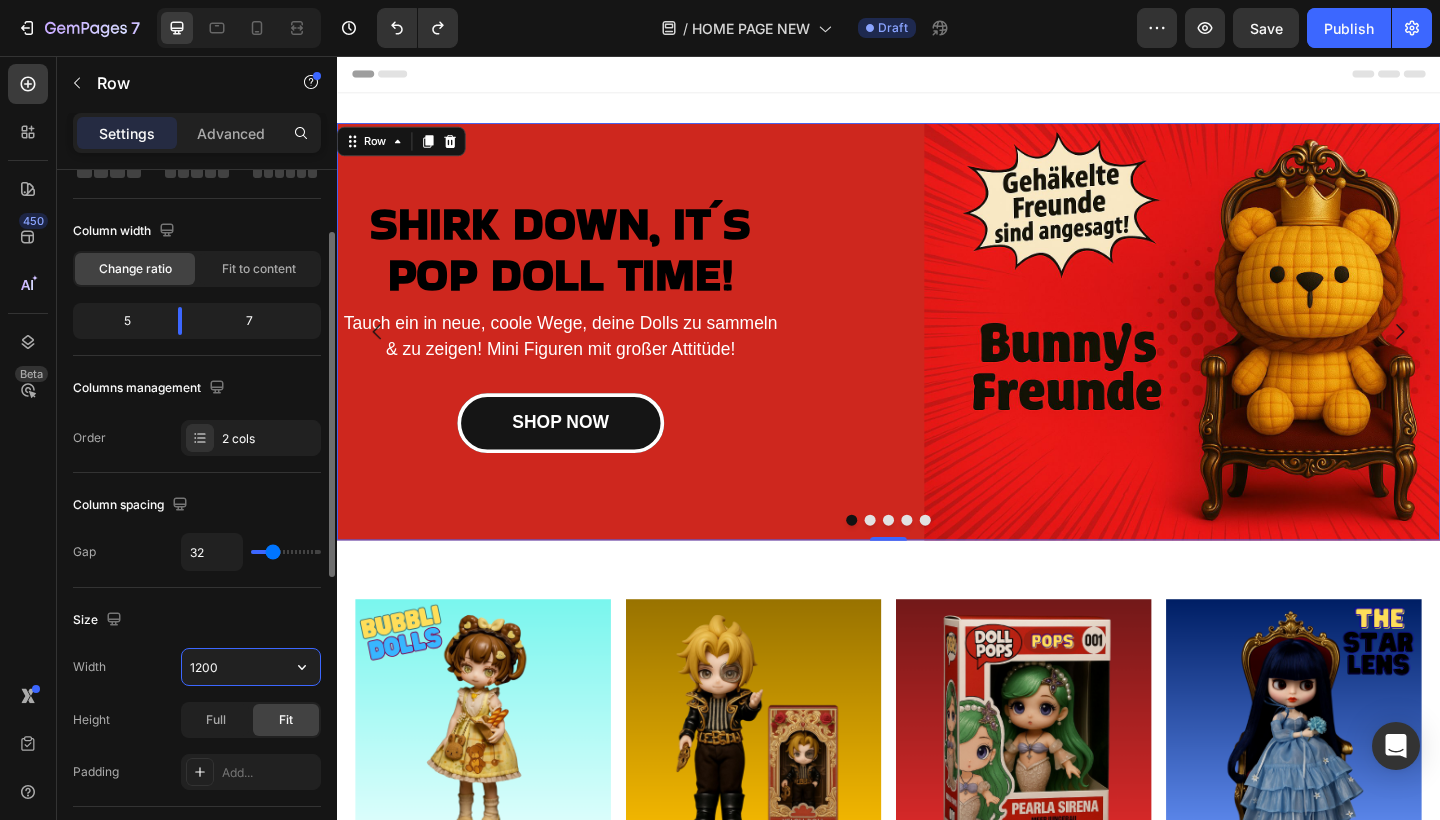 click on "1200" at bounding box center (251, 667) 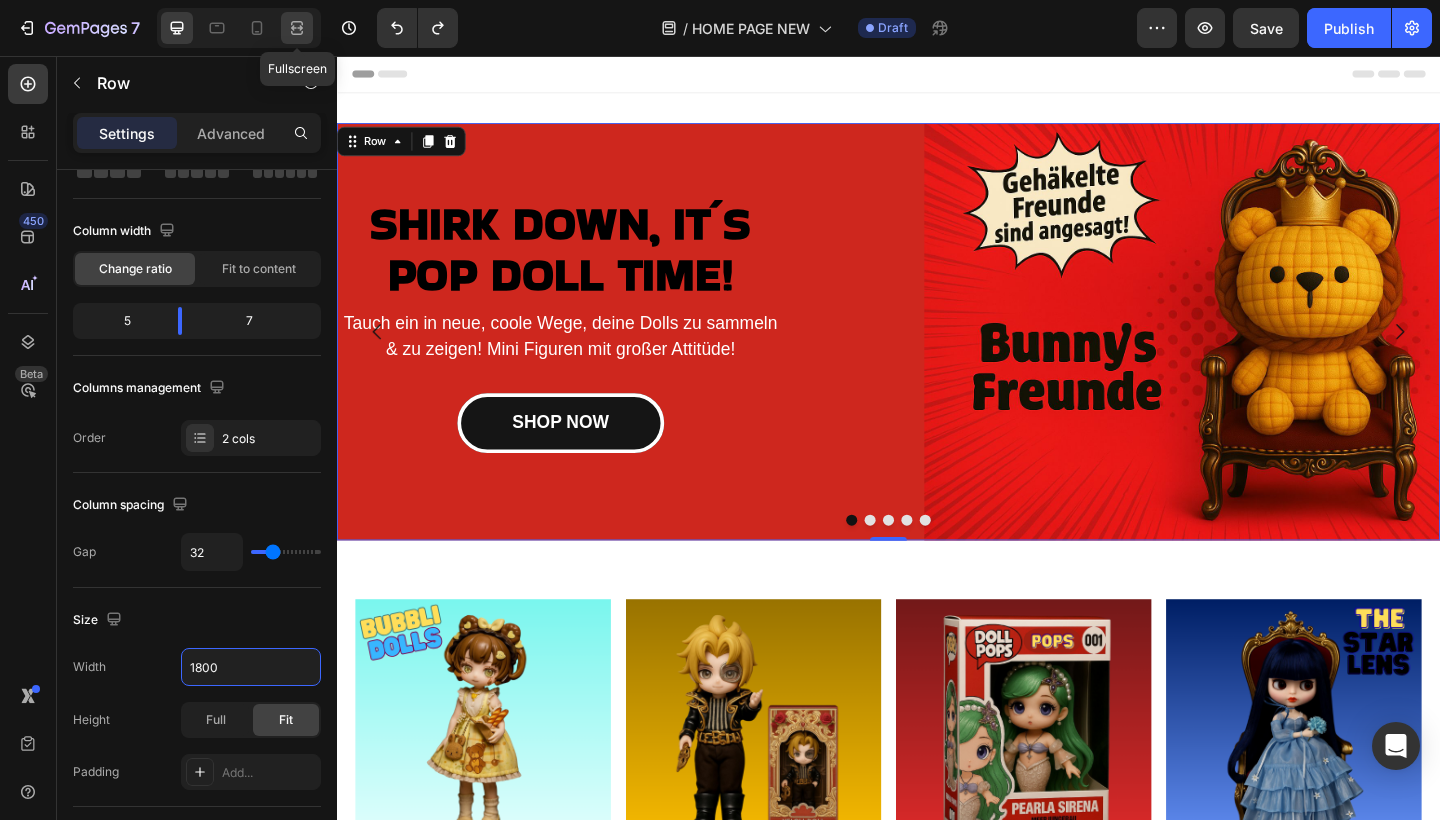 type on "1800" 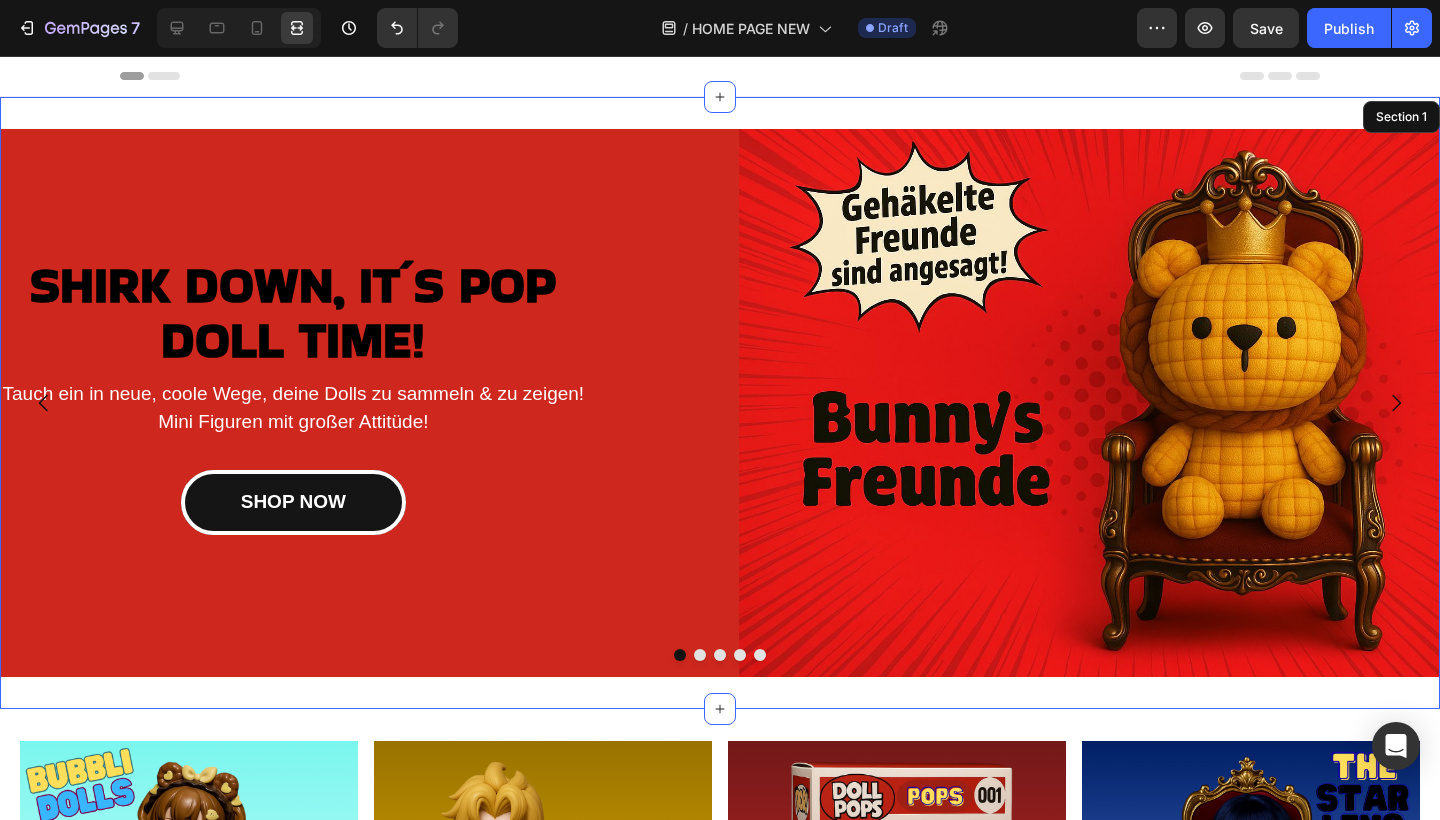 click on "SHIRK DOWN, IT´S POP DOLL TIME! Heading Tauch ein in neue, coole Wege, deine Dolls zu sammeln & zu zeigen! Mini Figuren mit großer Attitüde! Text block SHOP NOW Button Image Row   0 SHIRK DOWN, IT´S POP DOLL TIME! Heading Tauch ein in neue, coole Wege, deine Dolls zu sammeln & zu zeigen! Mini Figuren mit großer Attitüde! Text block SHOP NOW Button Image Row SHIRK DOWN, IT´S POP DOLL TIME! Heading Tauch ein in neue, coole Wege, deine Dolls zu sammeln & zu zeigen! Mini Figuren mit großer Attitüde! Text block SHOP NOW Button Image Row SHIRK DOWN, IT´S POP DOLL TIME! Heading Tauch ein in neue, coole Wege, deine Dolls zu sammeln & zu zeigen! Mini Figuren mit großer Attitüde! Text block SHOP NOW Button Image Row SHIRK DOWN, IT´S POP DOLL TIME! Heading Tauch ein in neue, coole Wege, deine Dolls zu sammeln & zu zeigen! Mini Figuren mit großer Attitüde! Text block SHOP NOW Button Image Row
Carousel Section 1" at bounding box center [720, 403] 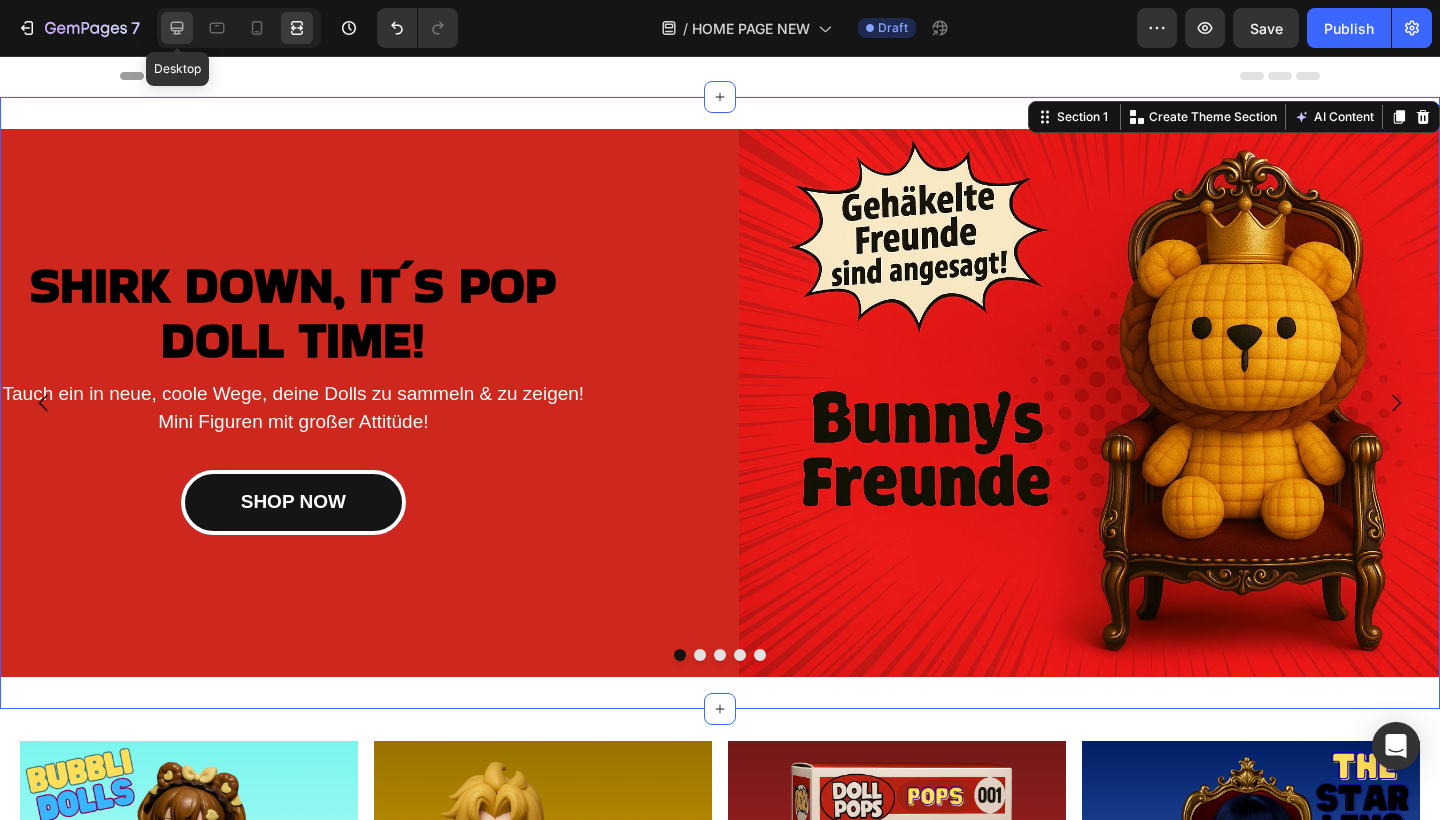 click 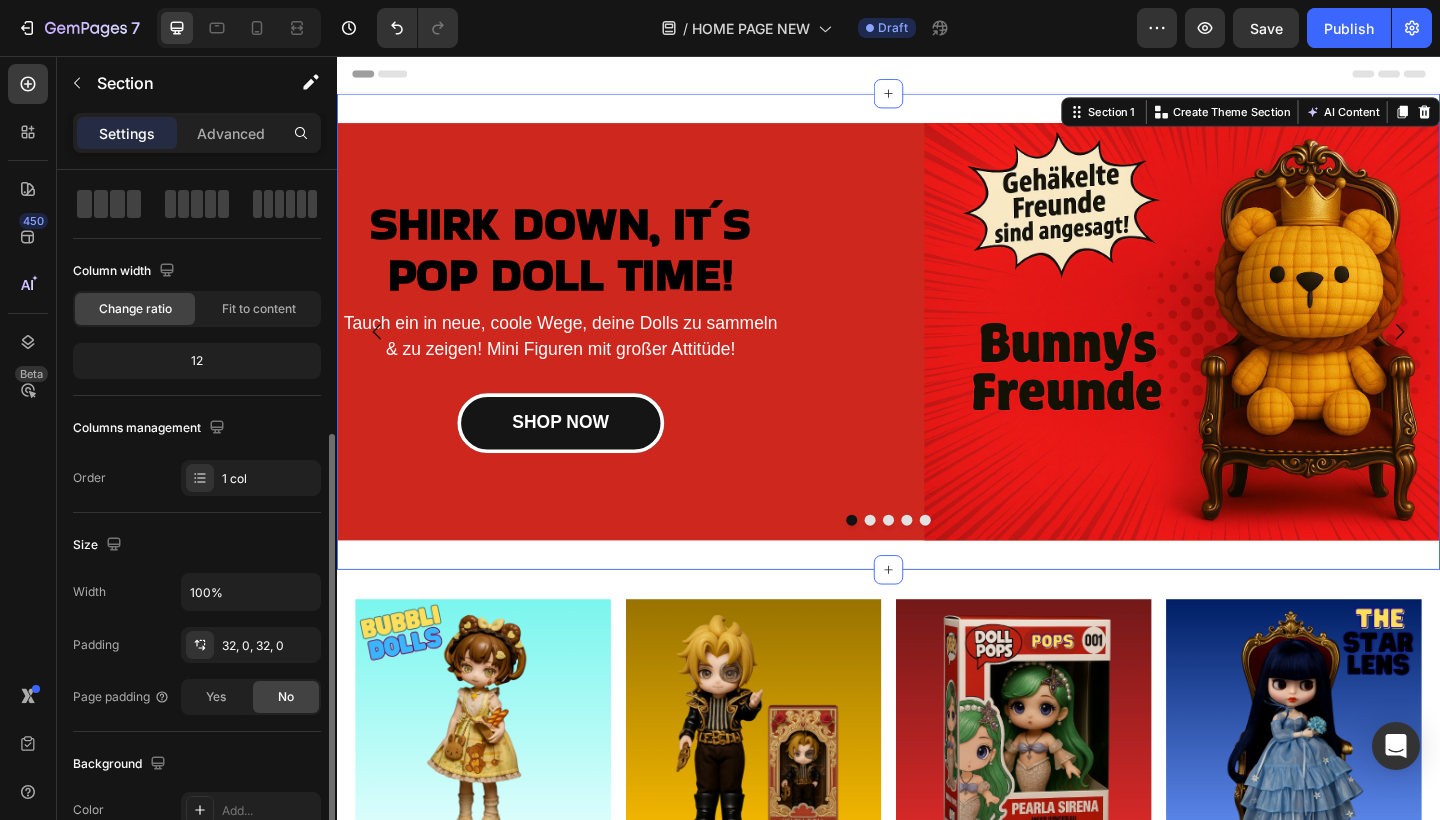 scroll, scrollTop: 0, scrollLeft: 0, axis: both 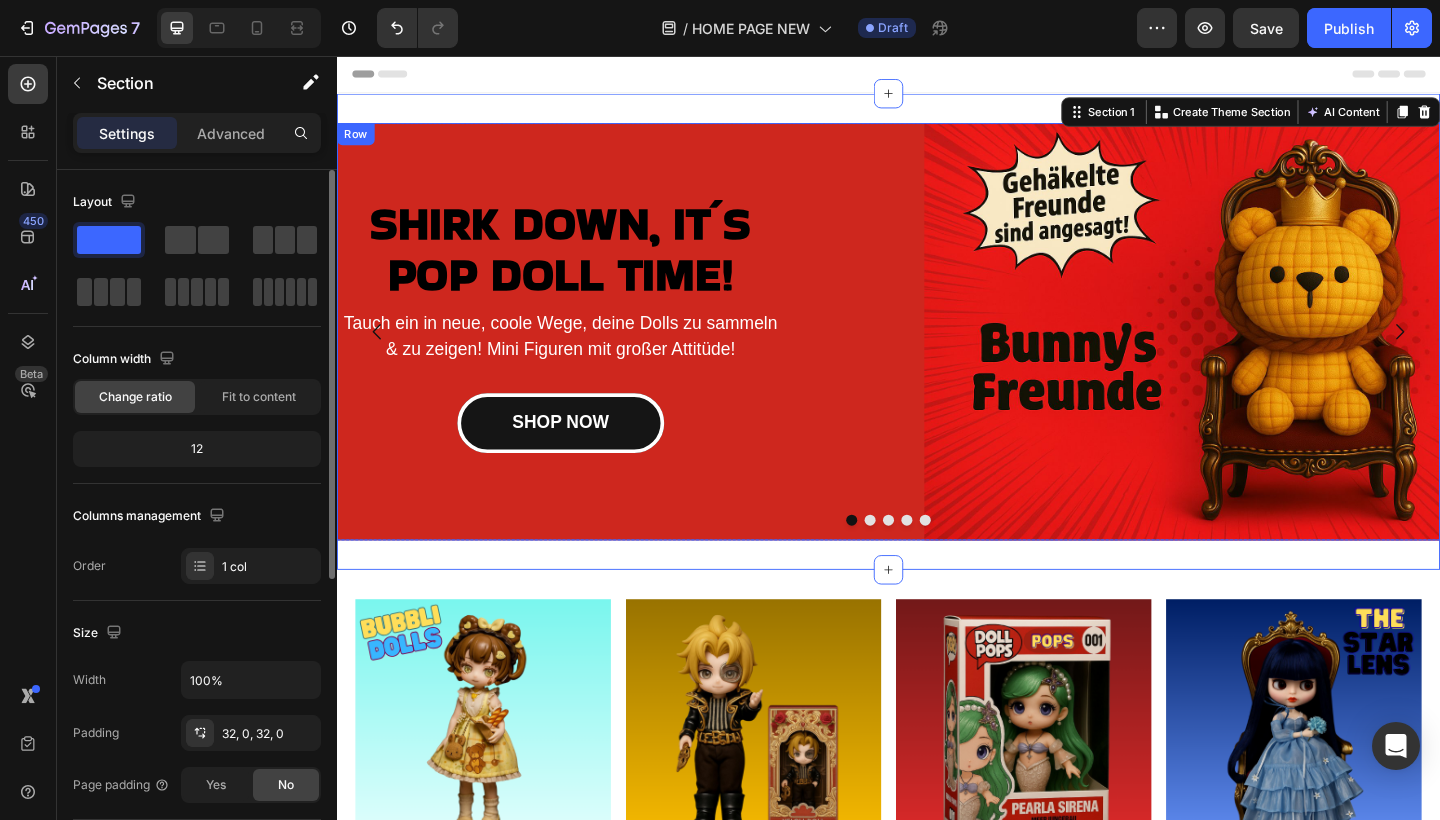 click on "SHIRK DOWN, IT´S POP DOLL TIME! Heading Tauch ein in neue, coole Wege, deine Dolls zu sammeln & zu zeigen! Mini Figuren mit großer Attitüde! Text block SHOP NOW Button" at bounding box center [580, 356] 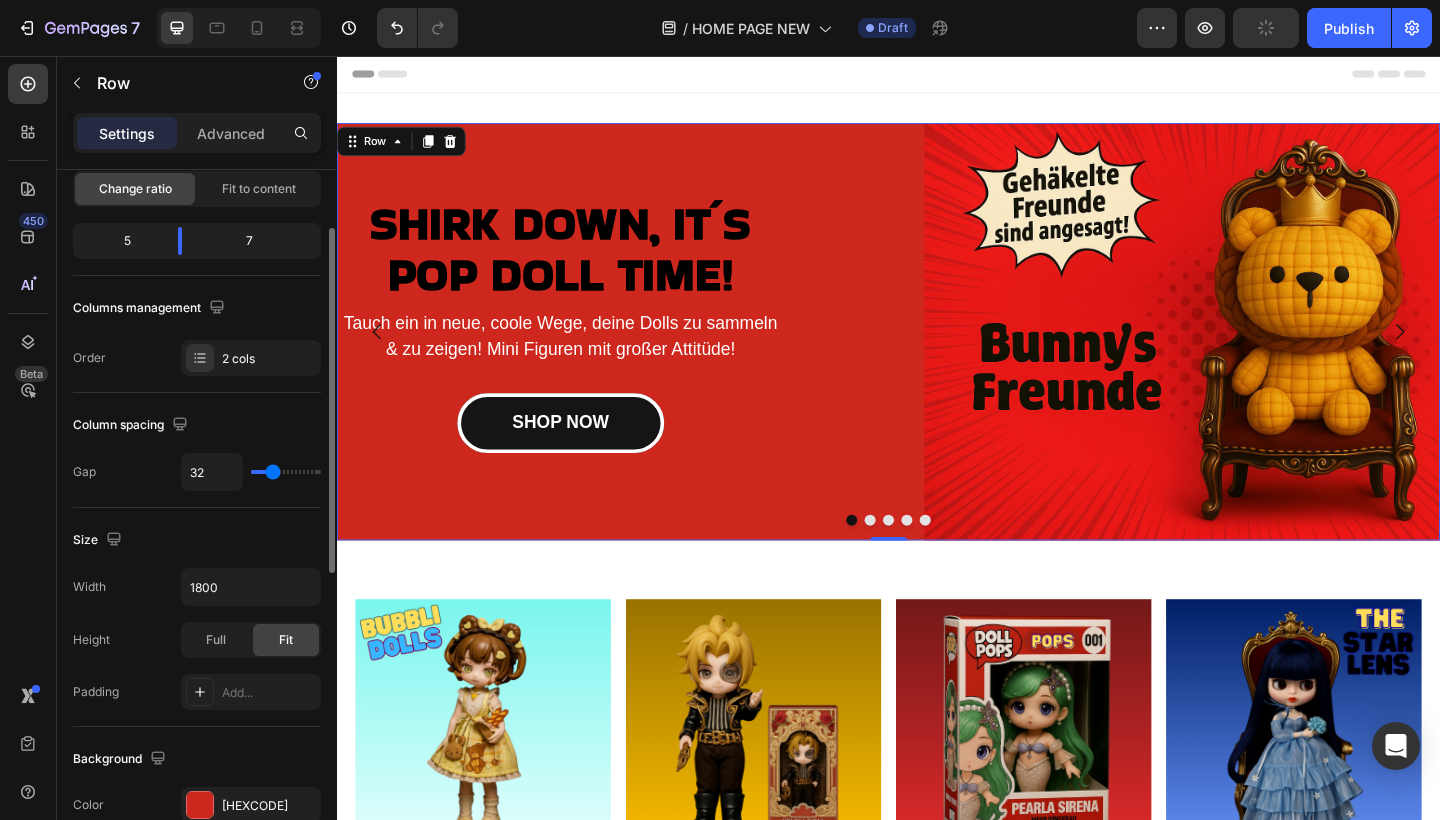scroll, scrollTop: 218, scrollLeft: 0, axis: vertical 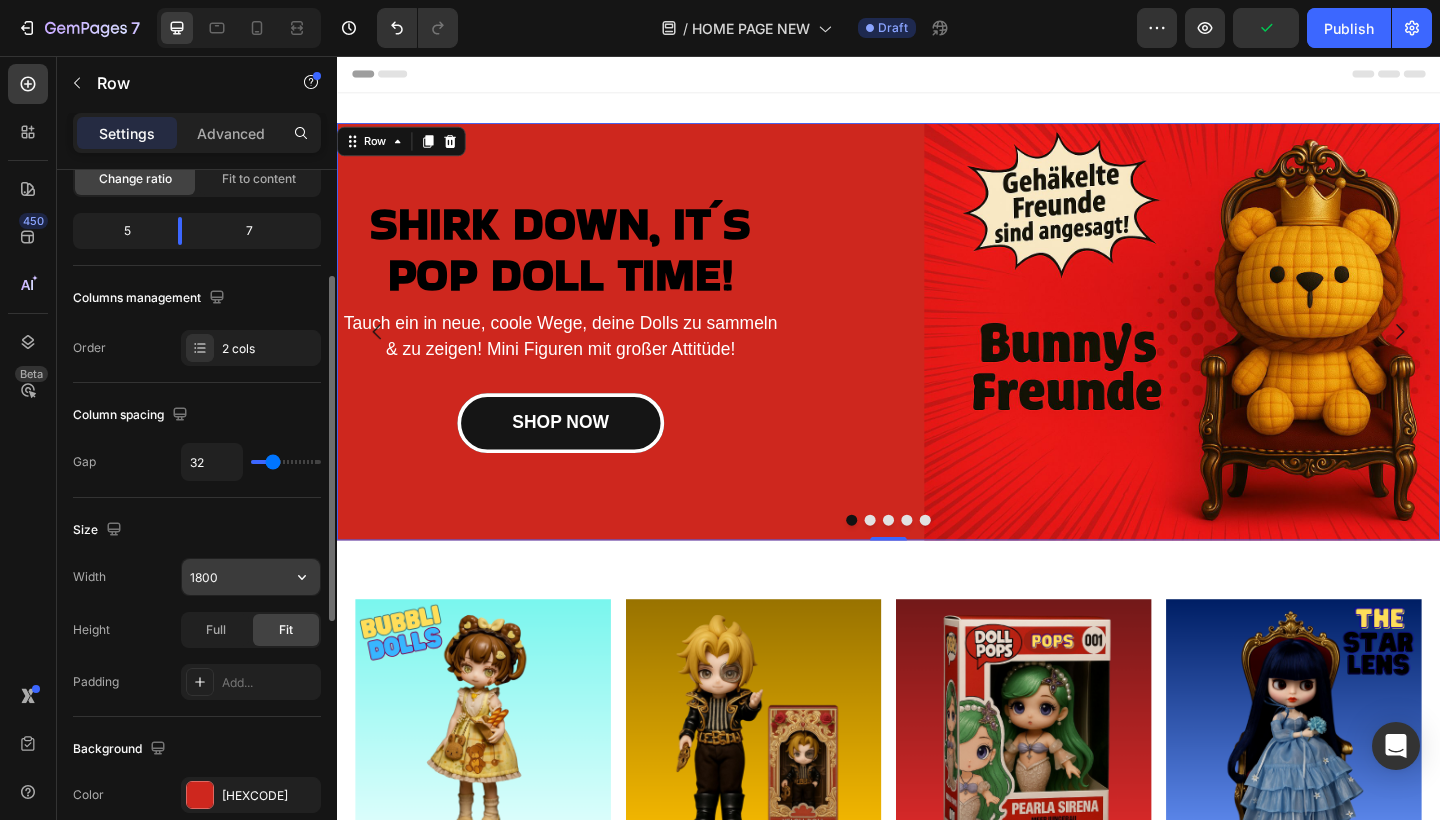 click on "1800" at bounding box center [251, 577] 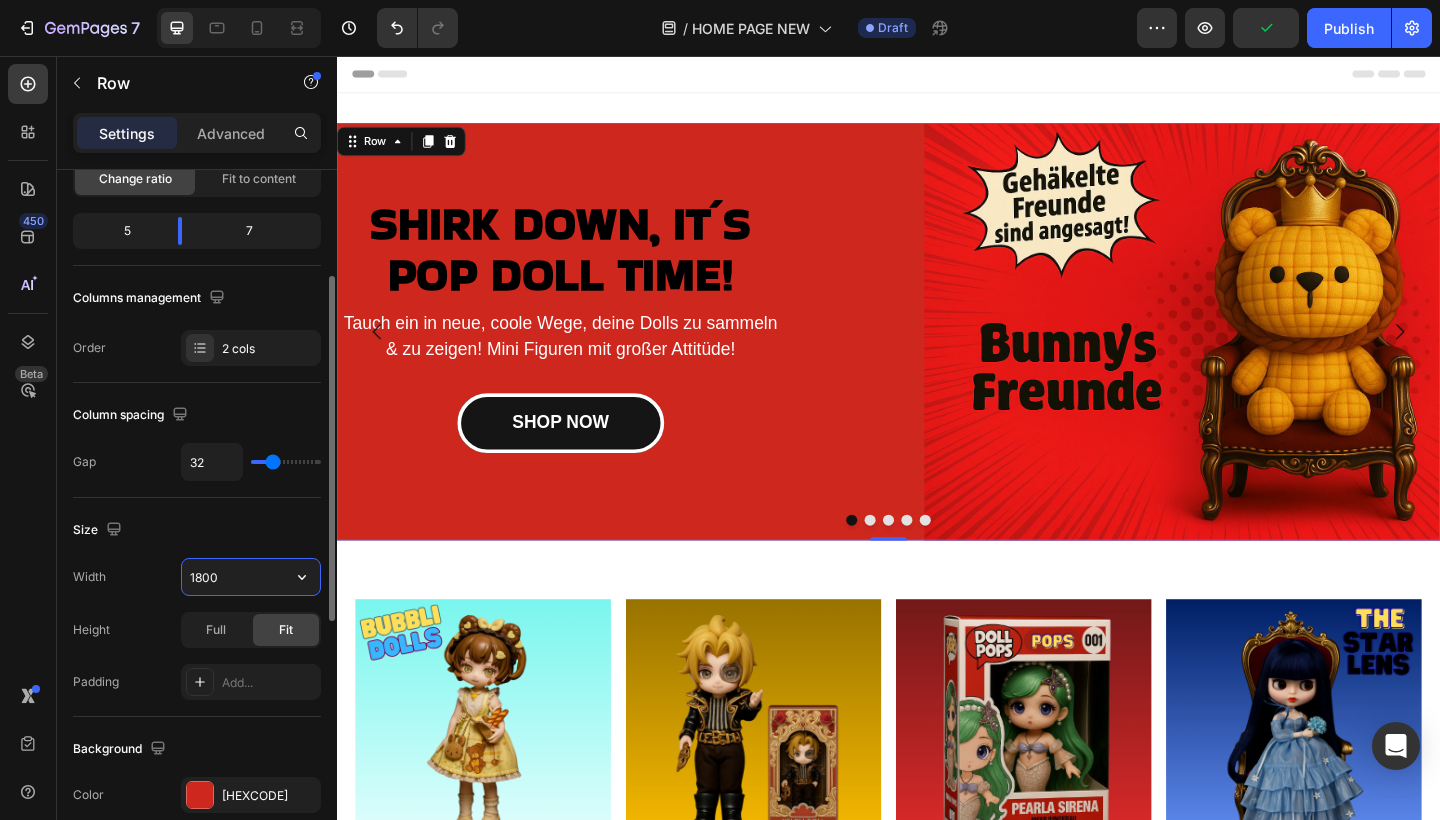 click on "1800" at bounding box center (251, 577) 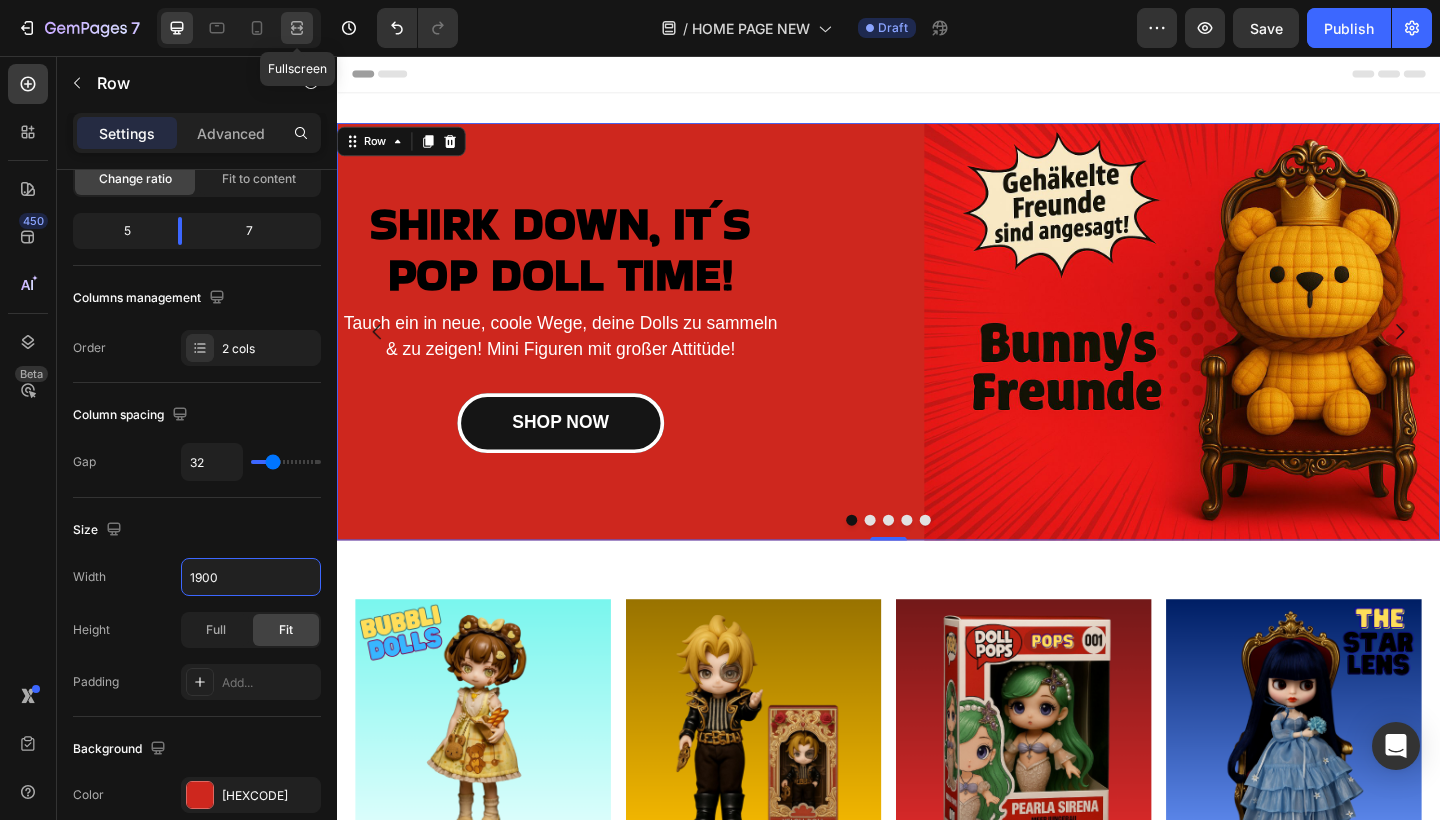type on "1900" 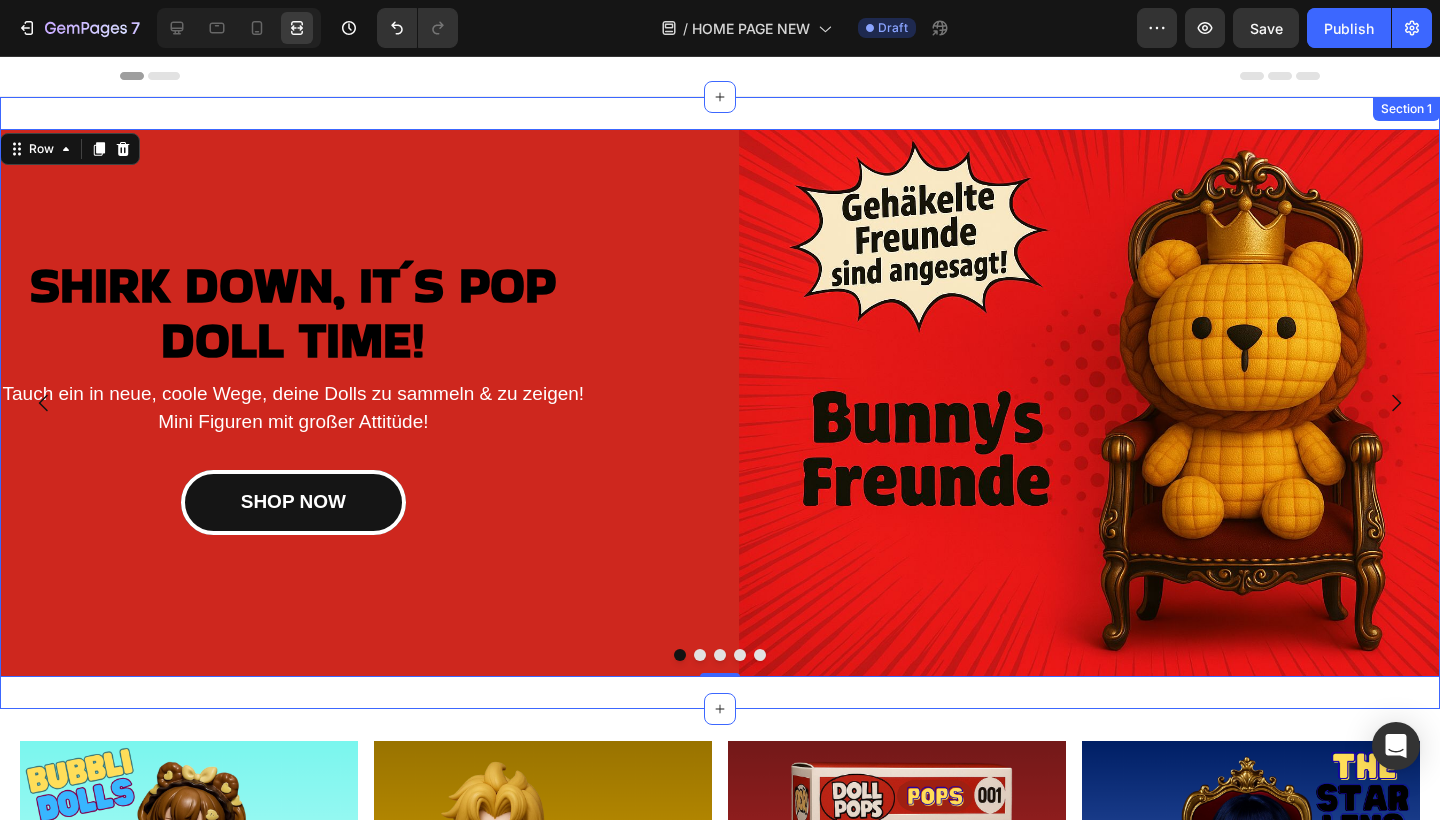 click on "SHIRK DOWN, IT´S POP DOLL TIME! Heading Tauch ein in neue, coole Wege, deine Dolls zu sammeln & zu zeigen! Mini Figuren mit großer Attitüde! Text block SHOP NOW Button Image Row   0 SHIRK DOWN, IT´S POP DOLL TIME! Heading Tauch ein in neue, coole Wege, deine Dolls zu sammeln & zu zeigen! Mini Figuren mit großer Attitüde! Text block SHOP NOW Button Image Row SHIRK DOWN, IT´S POP DOLL TIME! Heading Tauch ein in neue, coole Wege, deine Dolls zu sammeln & zu zeigen! Mini Figuren mit großer Attitüde! Text block SHOP NOW Button Image Row SHIRK DOWN, IT´S POP DOLL TIME! Heading Tauch ein in neue, coole Wege, deine Dolls zu sammeln & zu zeigen! Mini Figuren mit großer Attitüde! Text block SHOP NOW Button Image Row SHIRK DOWN, IT´S POP DOLL TIME! Heading Tauch ein in neue, coole Wege, deine Dolls zu sammeln & zu zeigen! Mini Figuren mit großer Attitüde! Text block SHOP NOW Button Image Row
Carousel Section 1" at bounding box center [720, 403] 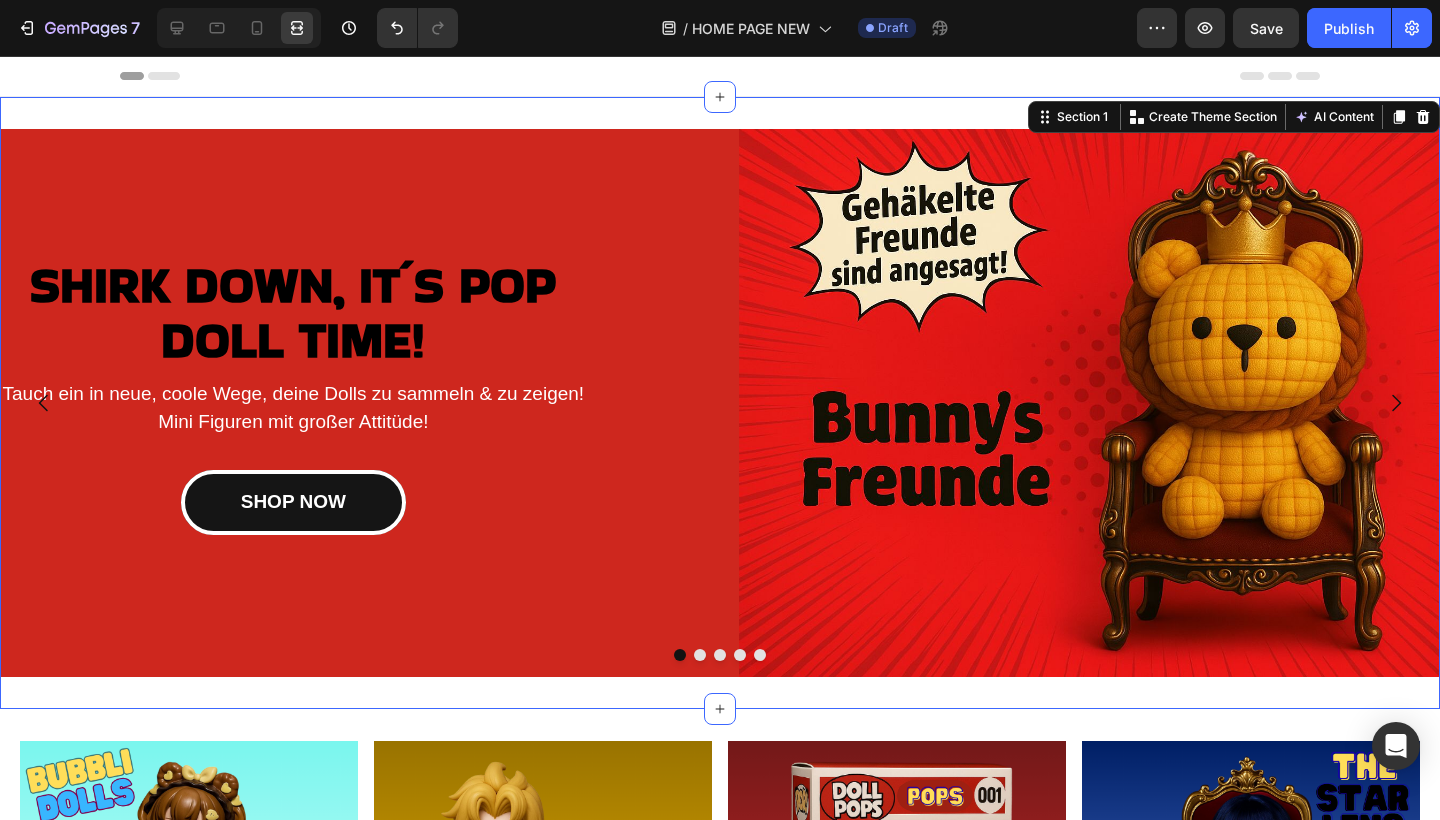 scroll, scrollTop: 0, scrollLeft: 0, axis: both 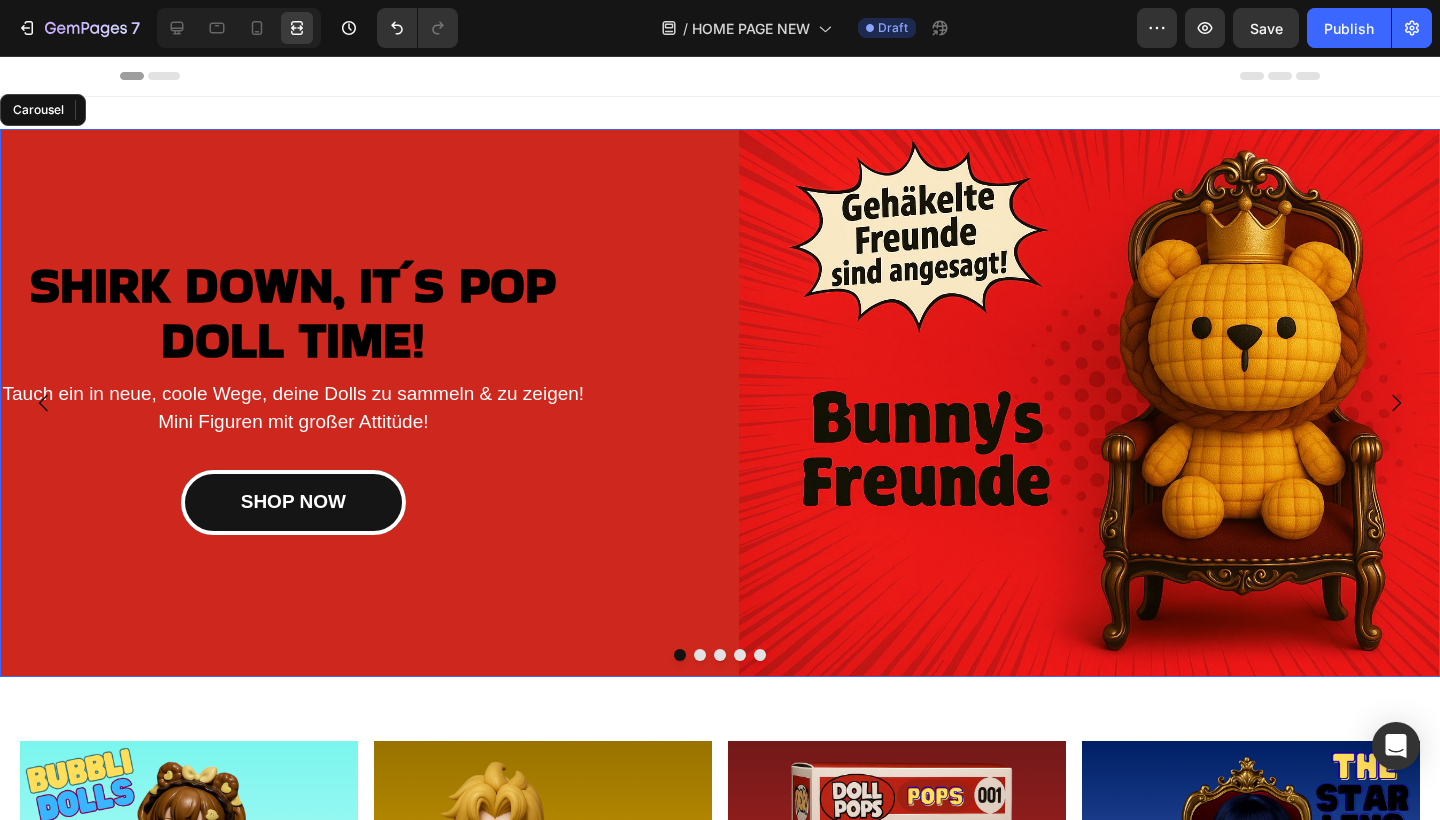 click at bounding box center (700, 655) 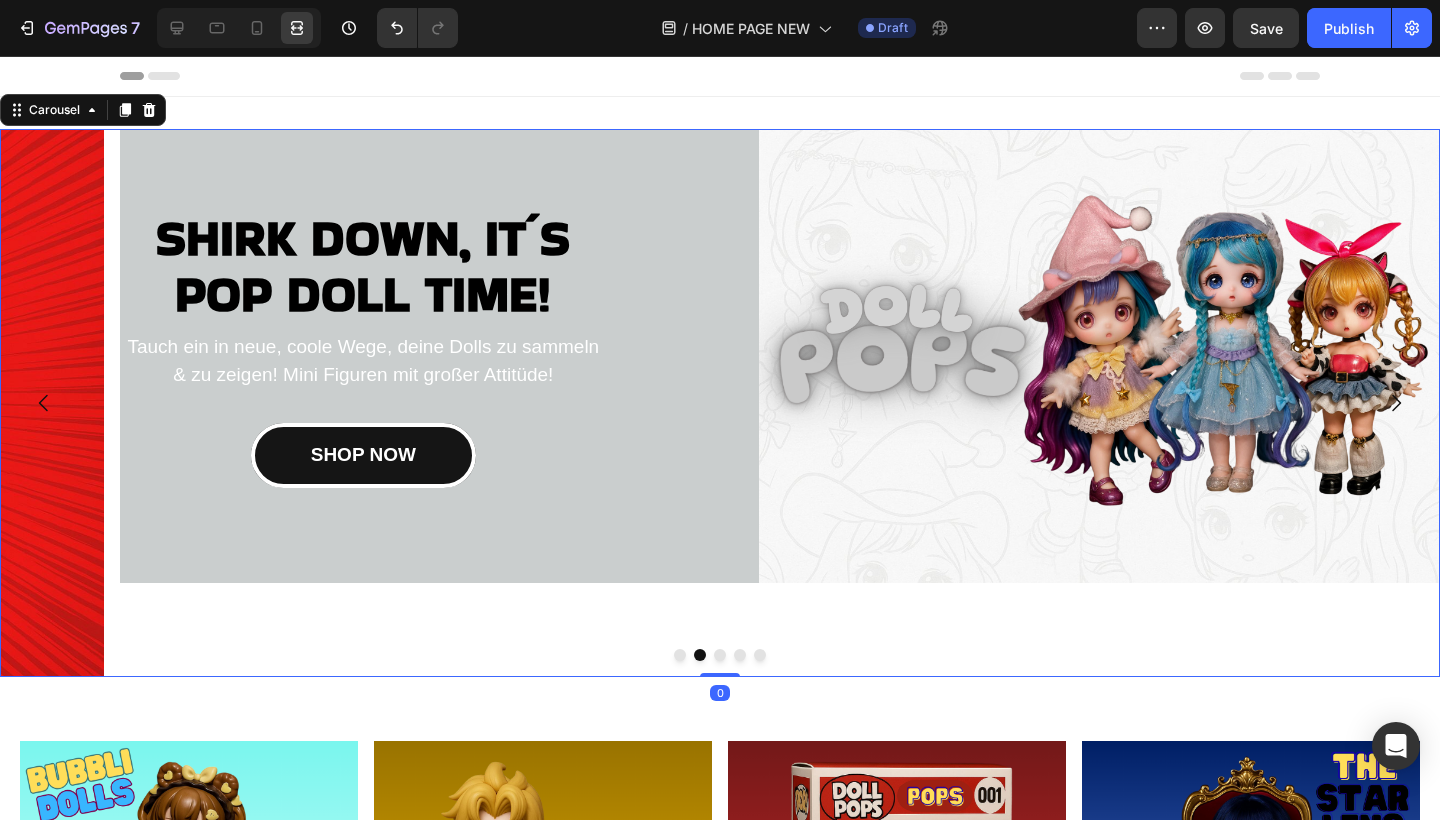 click at bounding box center (680, 655) 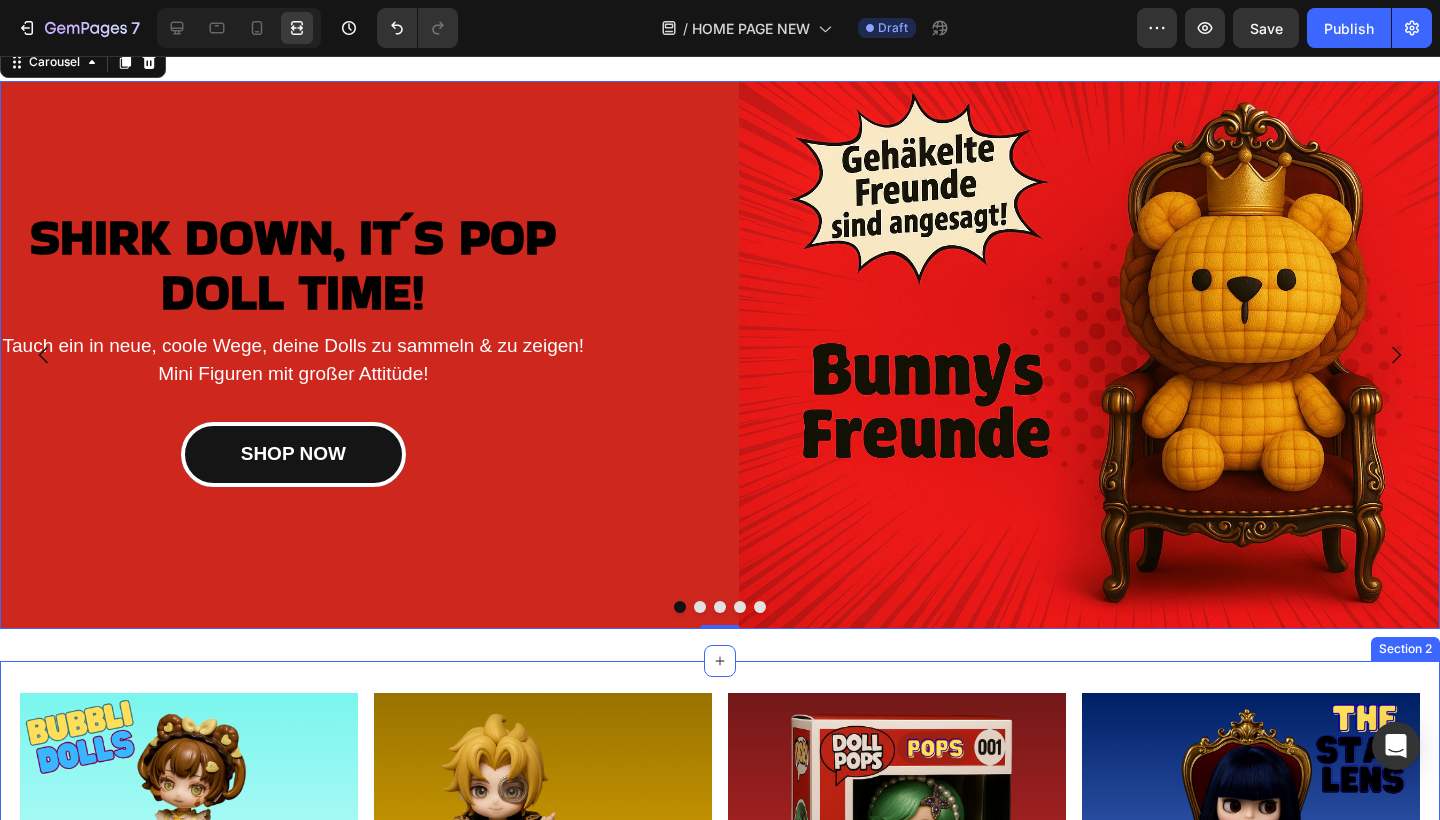 scroll, scrollTop: 41, scrollLeft: 0, axis: vertical 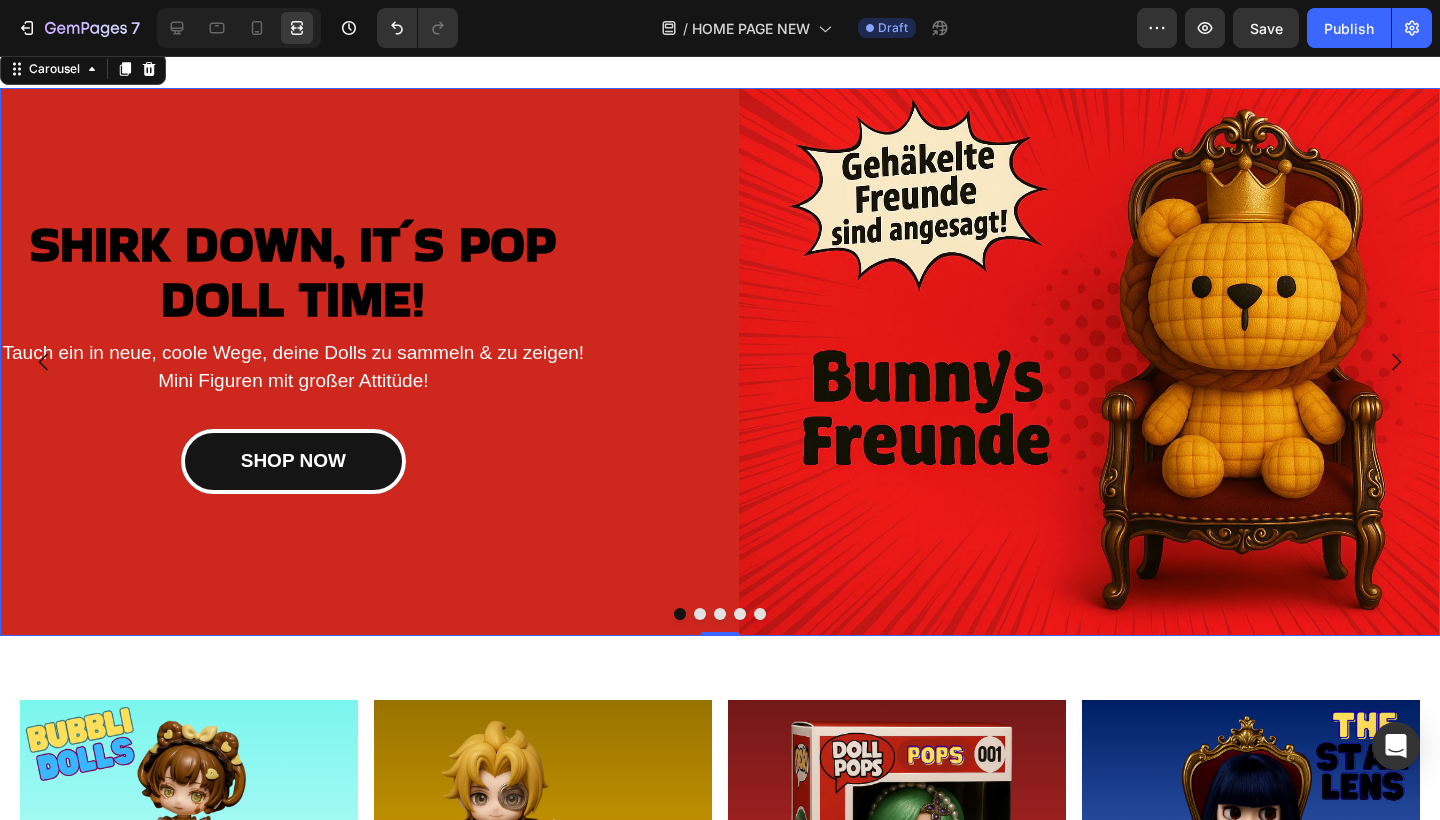 click at bounding box center [700, 614] 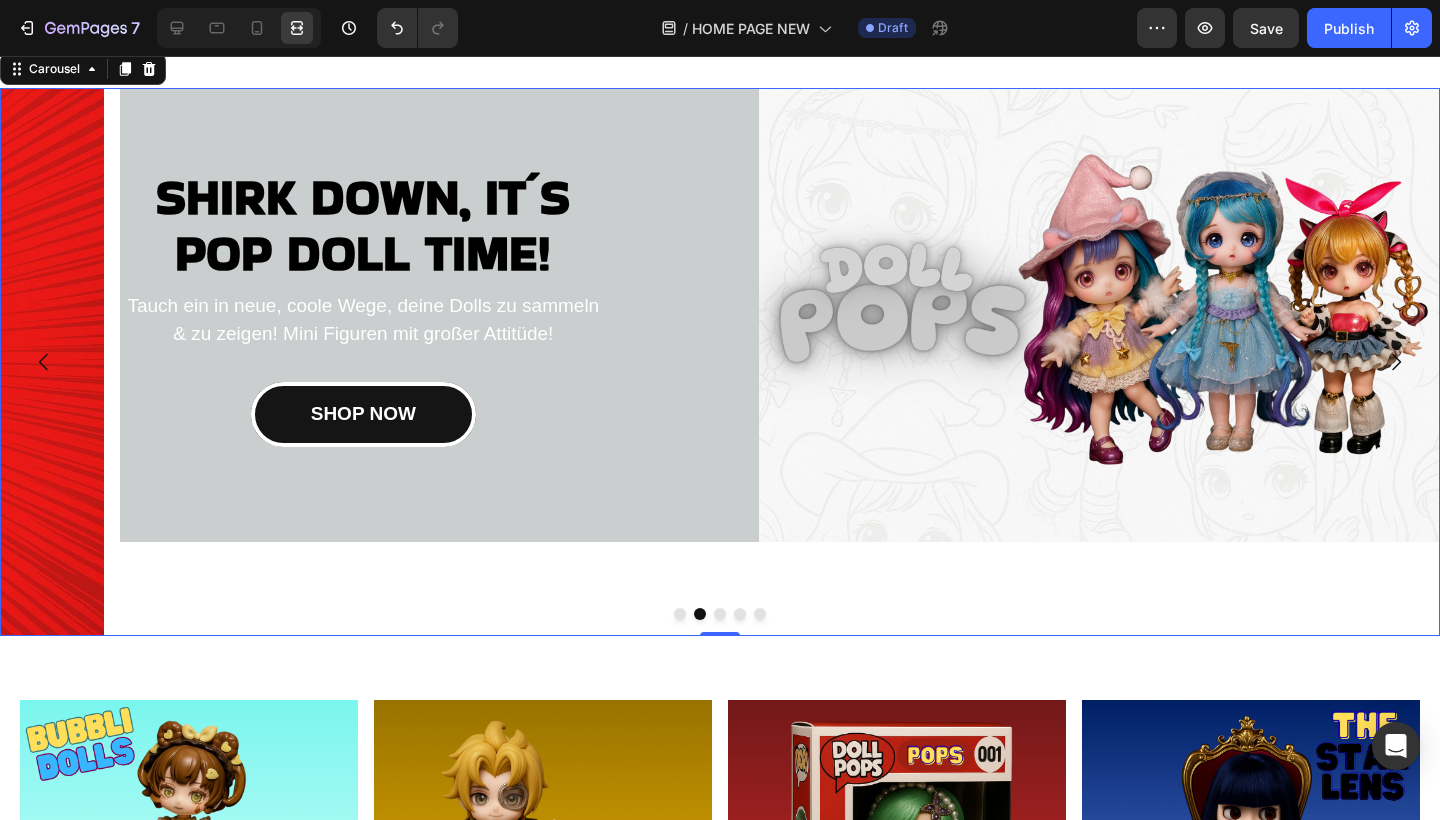 click on "SHIRK DOWN, IT´S POP DOLL TIME! Heading Tauch ein in neue, coole Wege, deine Dolls zu sammeln & zu zeigen! Mini Figuren mit großer Attitüde! Text block SHOP NOW Button Image Row" at bounding box center [720, 362] 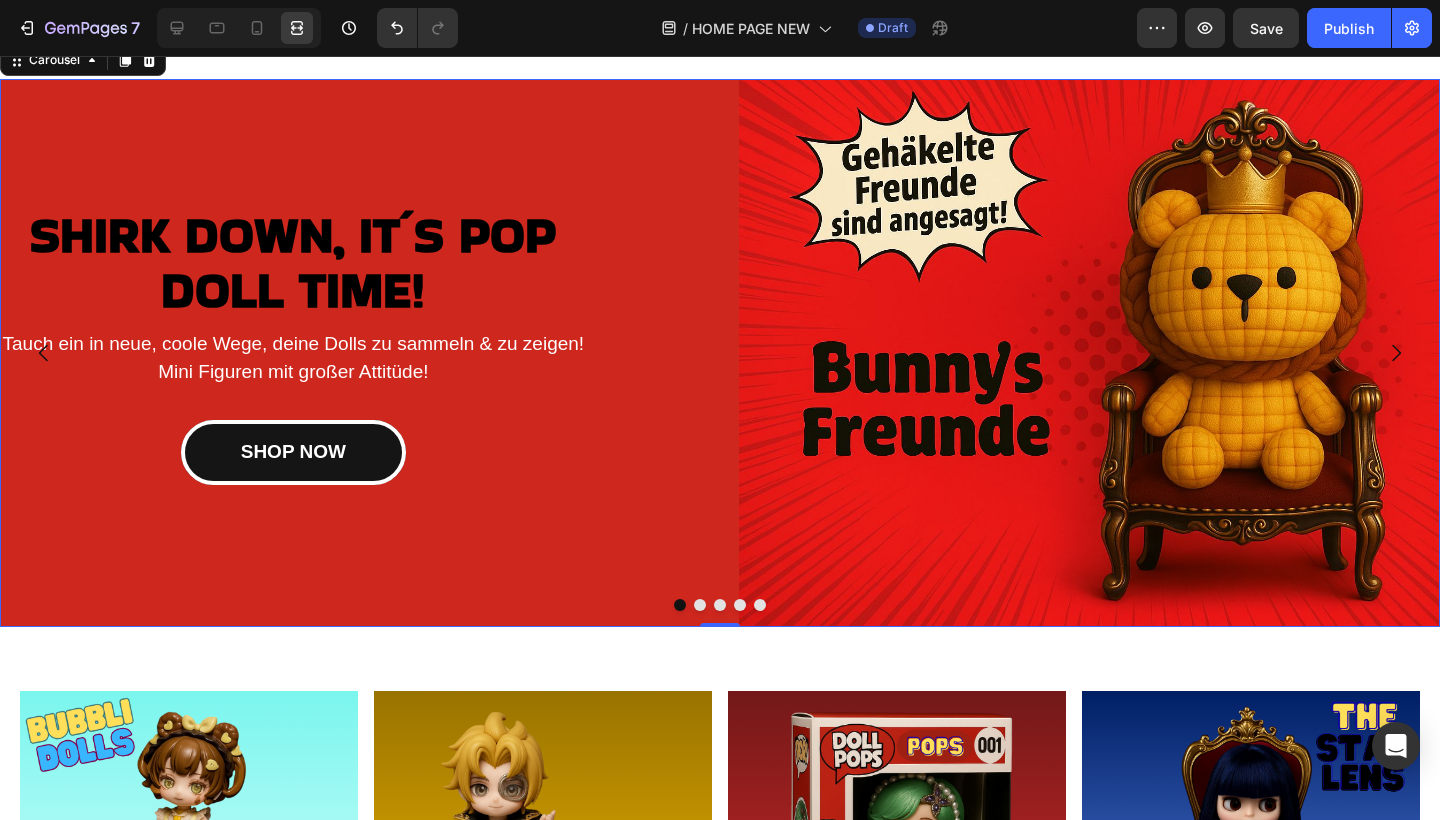 scroll, scrollTop: 42, scrollLeft: 0, axis: vertical 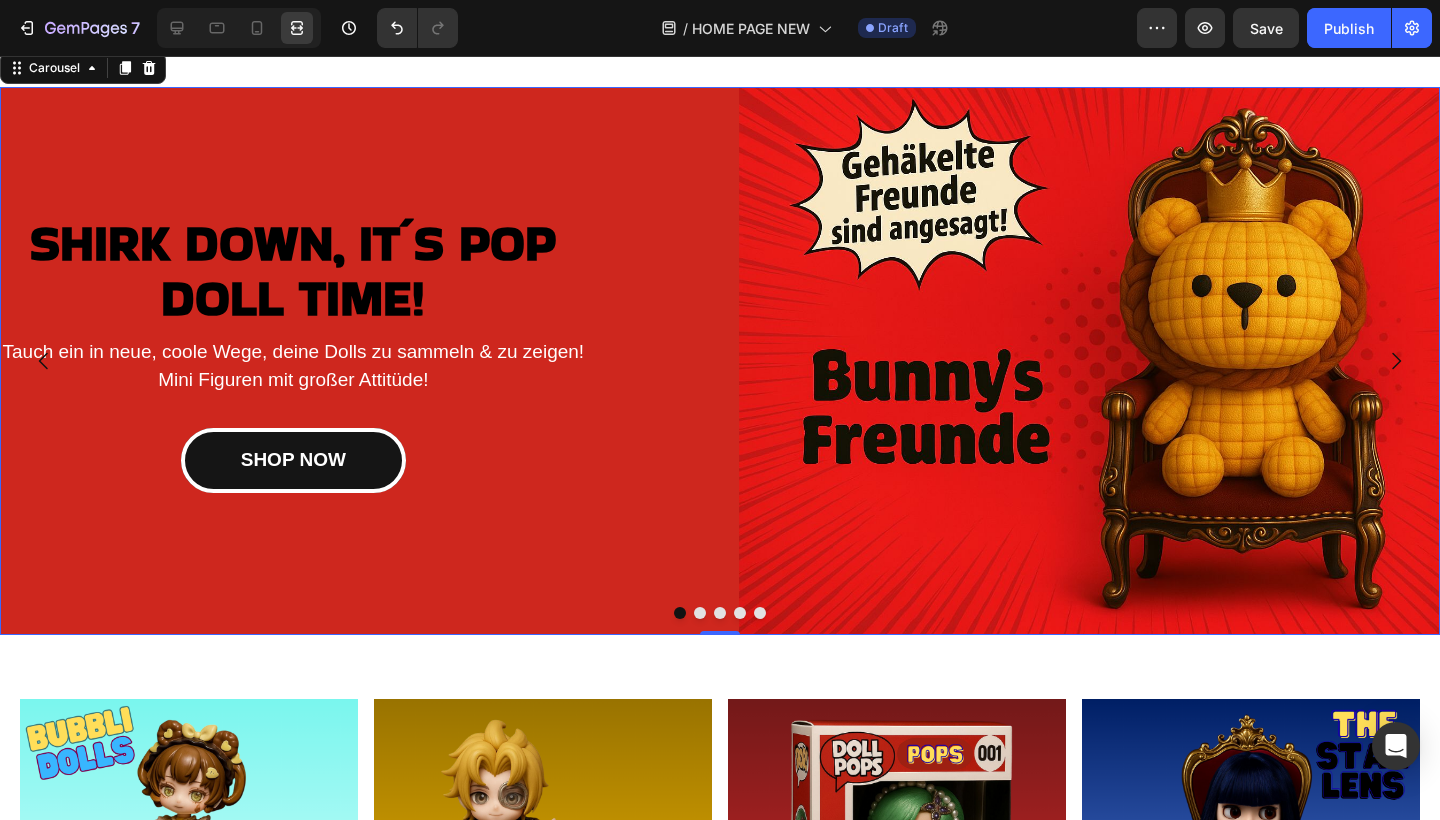 click at bounding box center (700, 613) 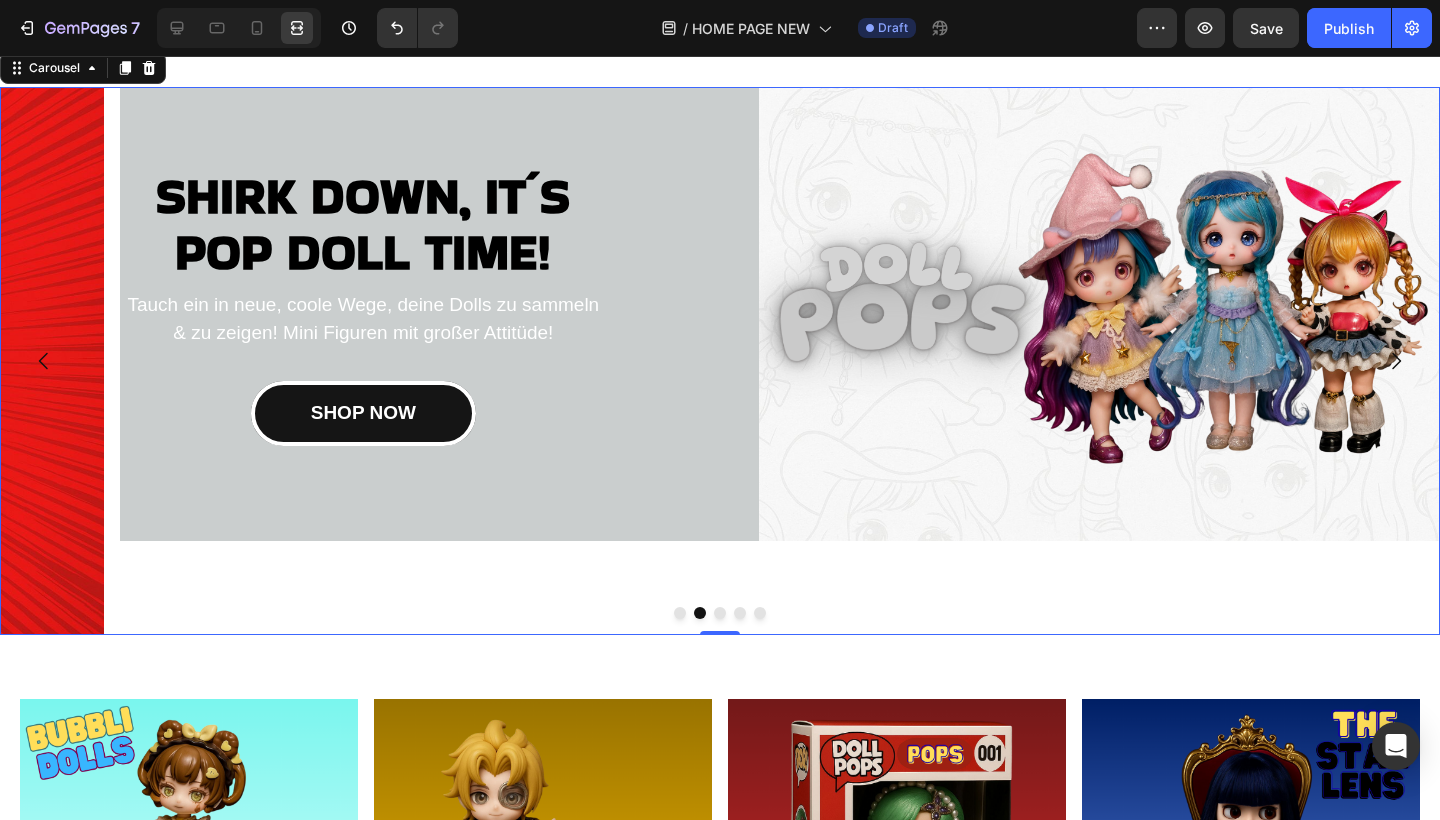 scroll, scrollTop: 62, scrollLeft: 0, axis: vertical 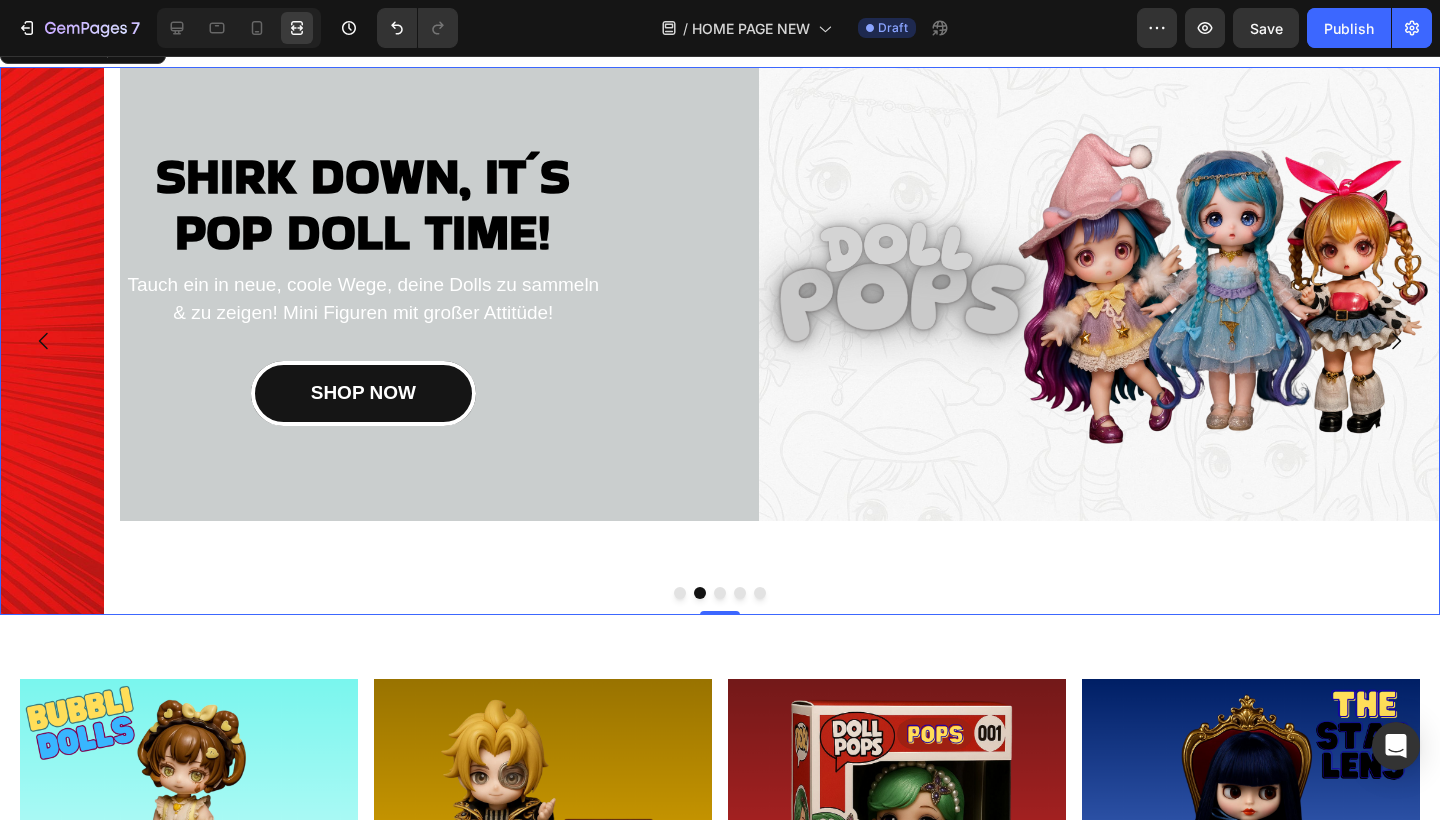 click at bounding box center [680, 593] 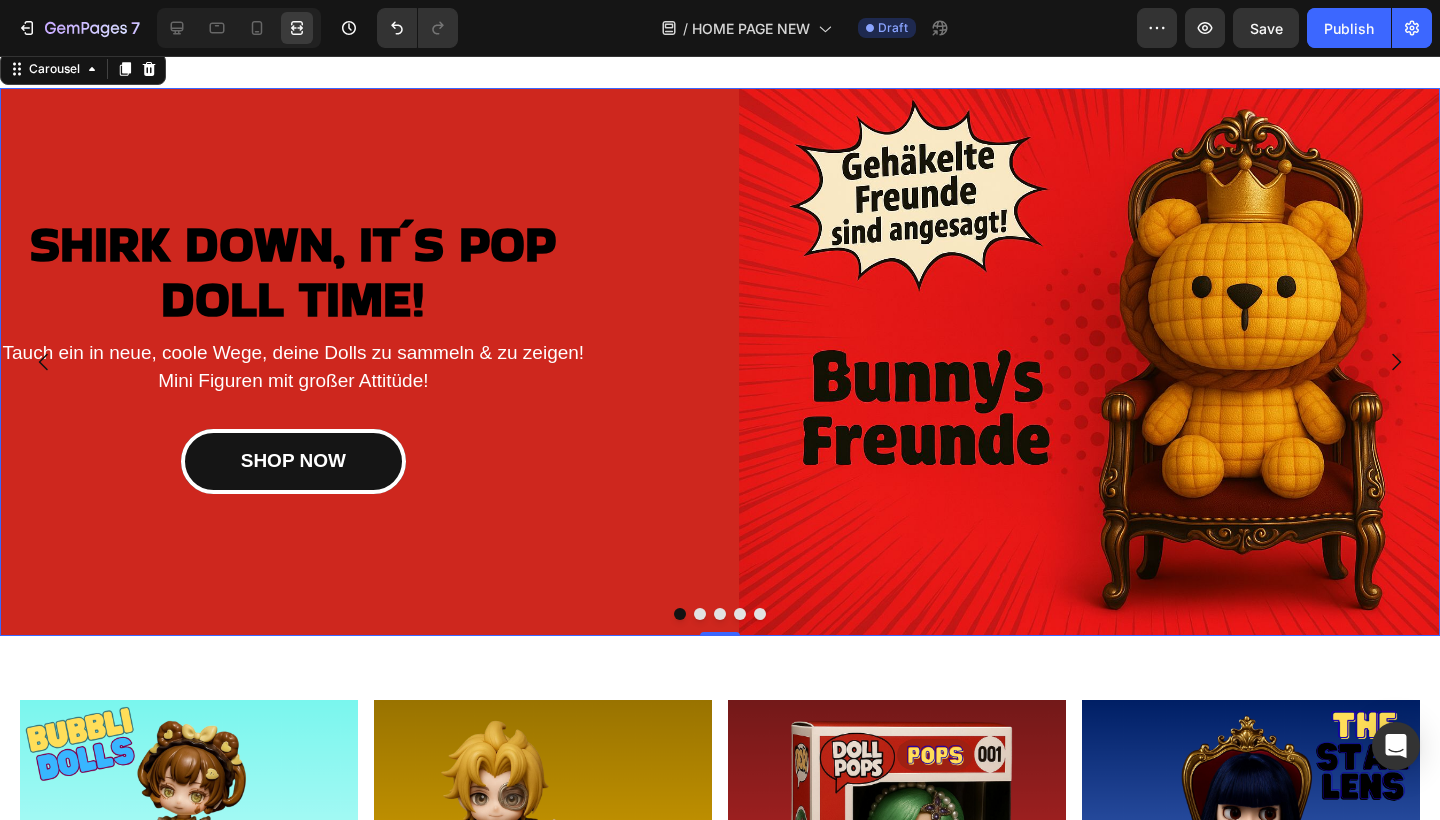 scroll, scrollTop: 35, scrollLeft: 0, axis: vertical 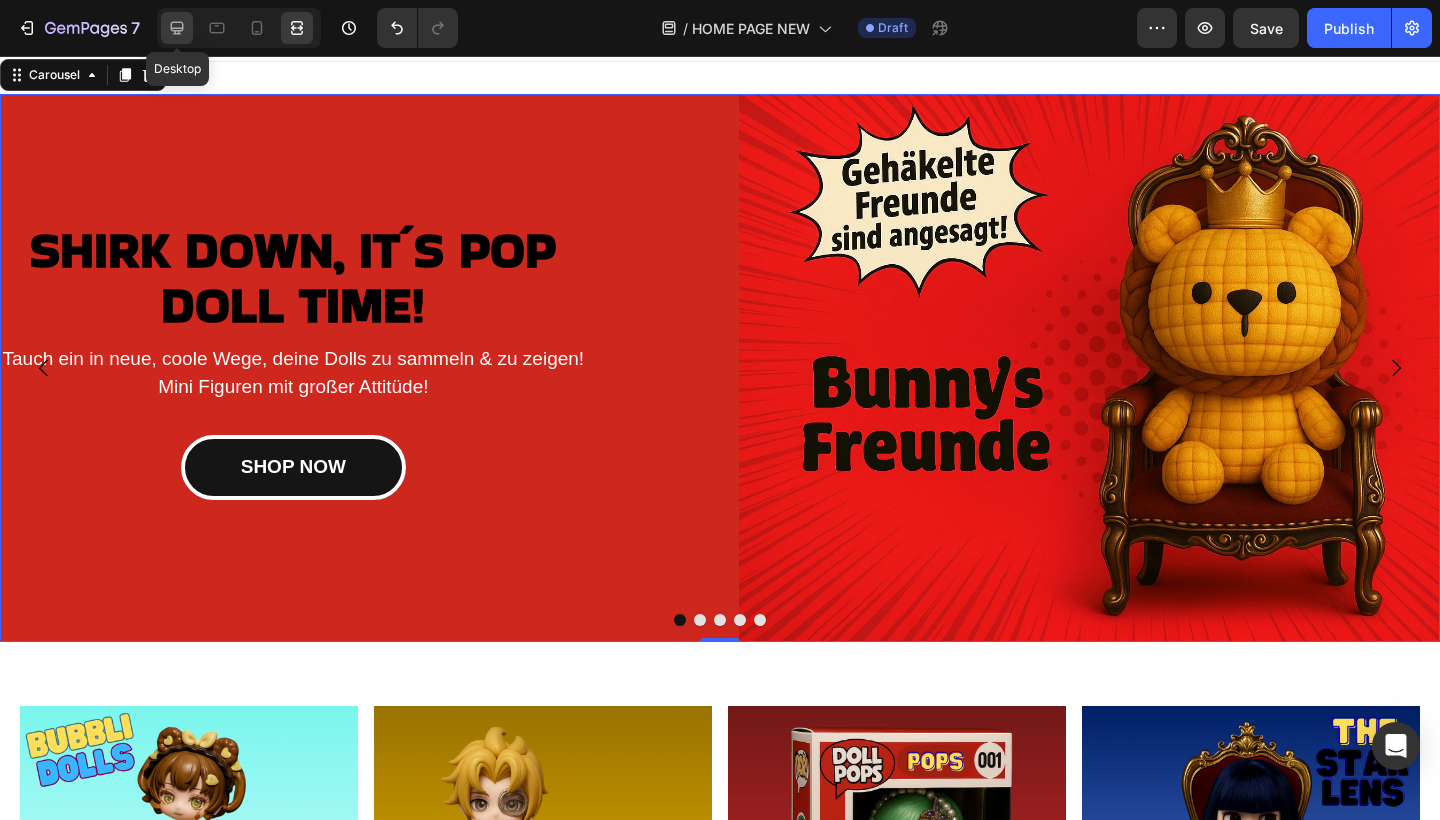 click 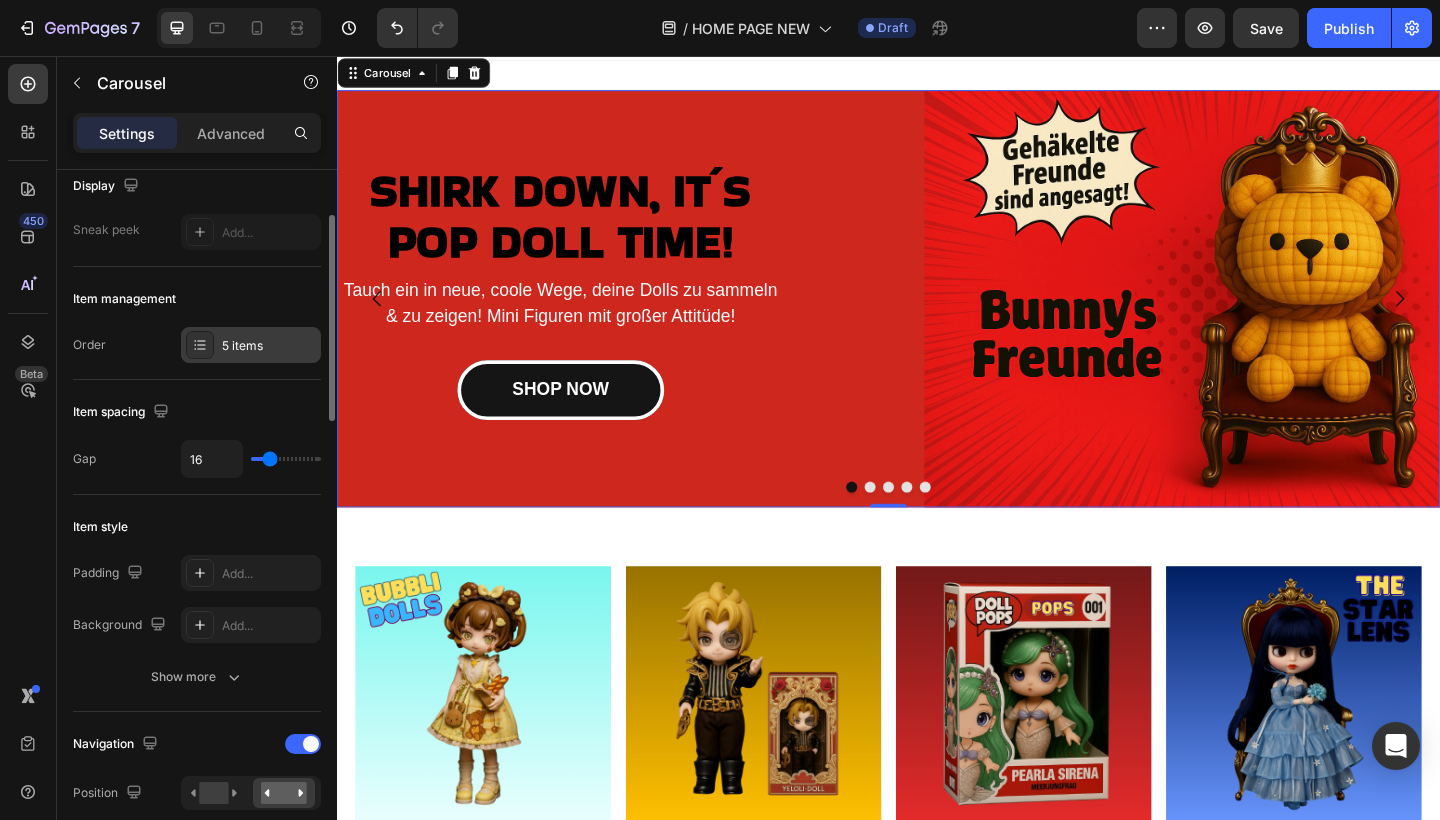 scroll, scrollTop: 0, scrollLeft: 0, axis: both 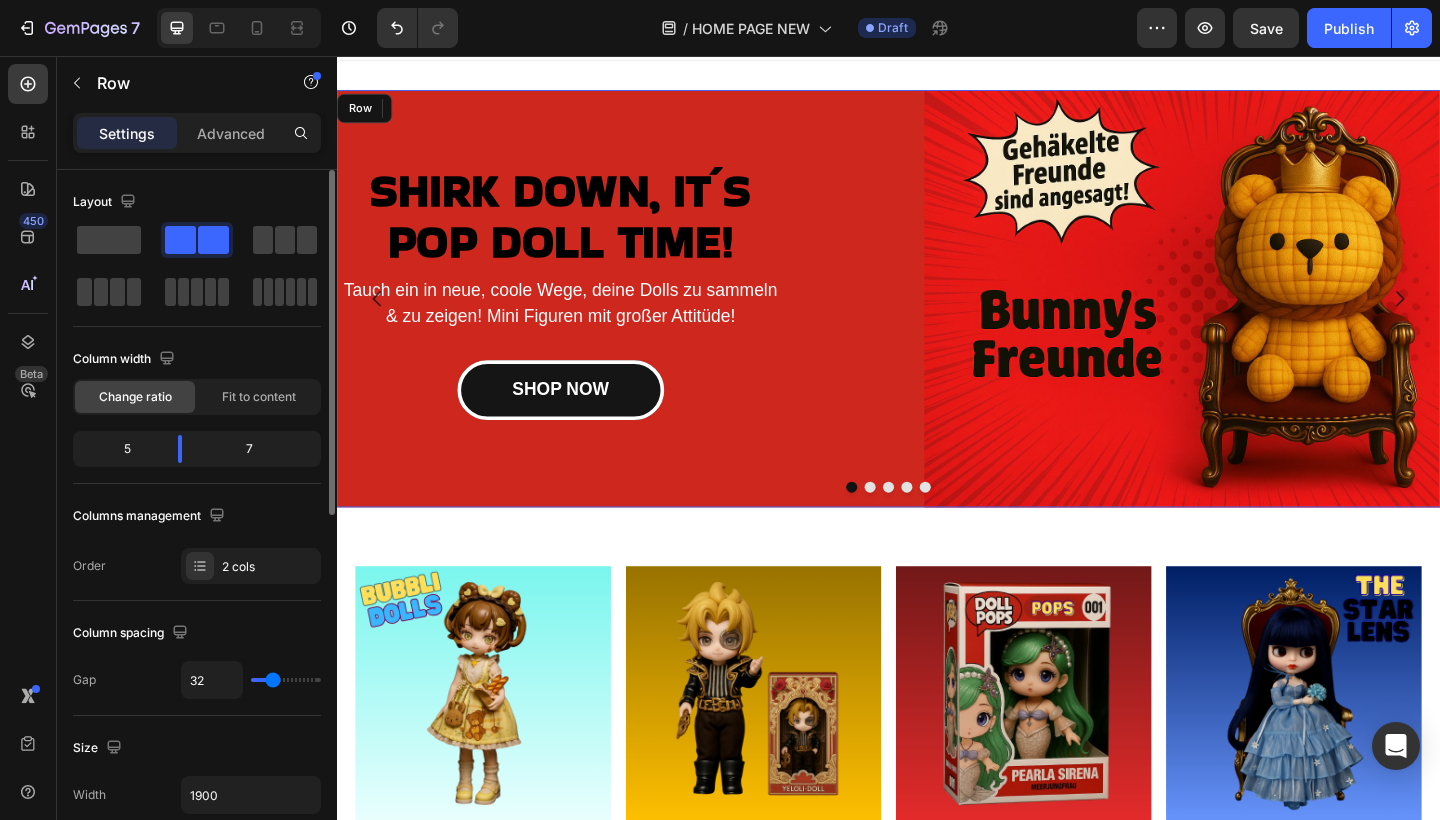 click on "Image" at bounding box center (1196, 321) 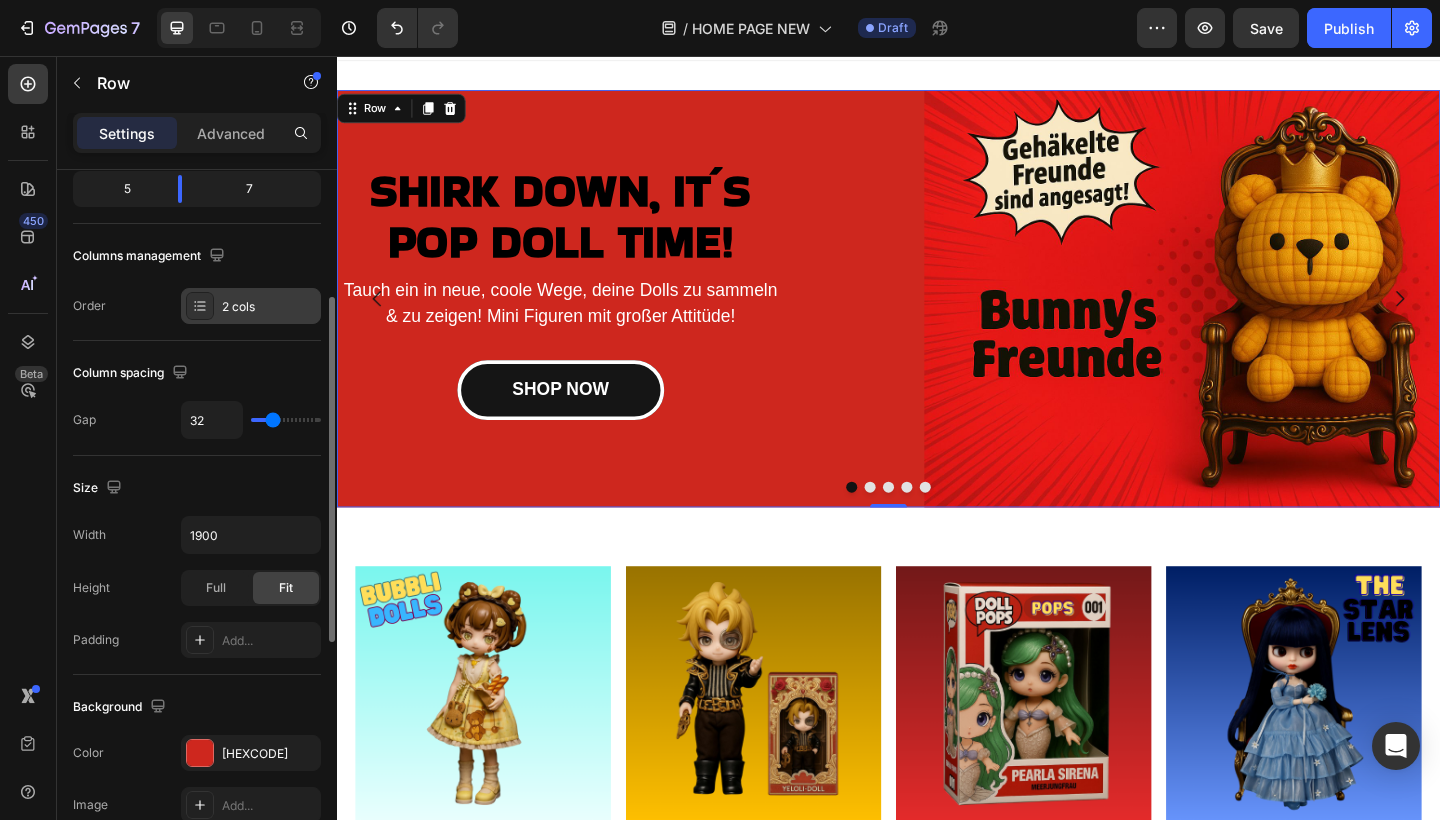 scroll, scrollTop: 260, scrollLeft: 0, axis: vertical 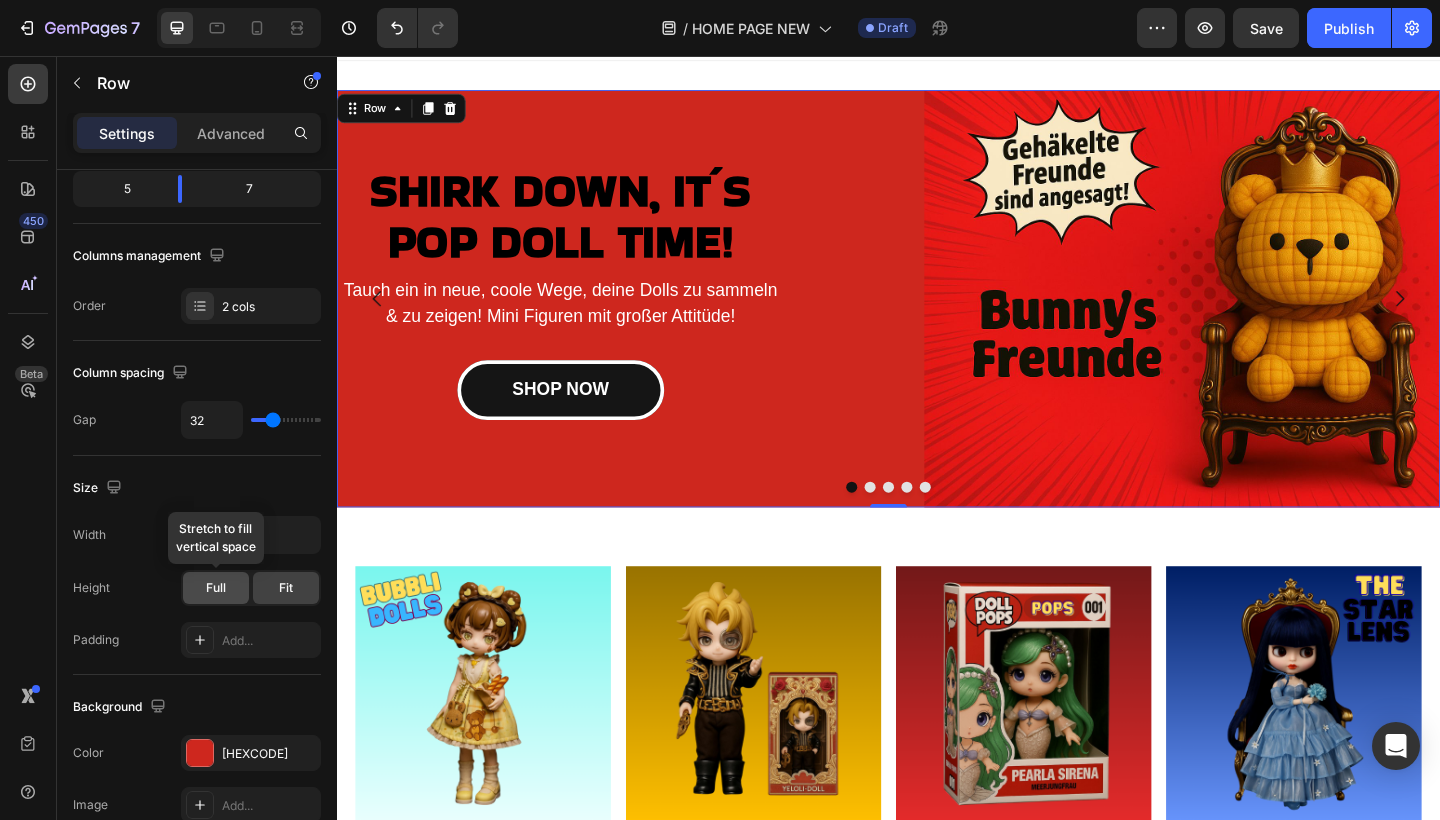 click on "Full" 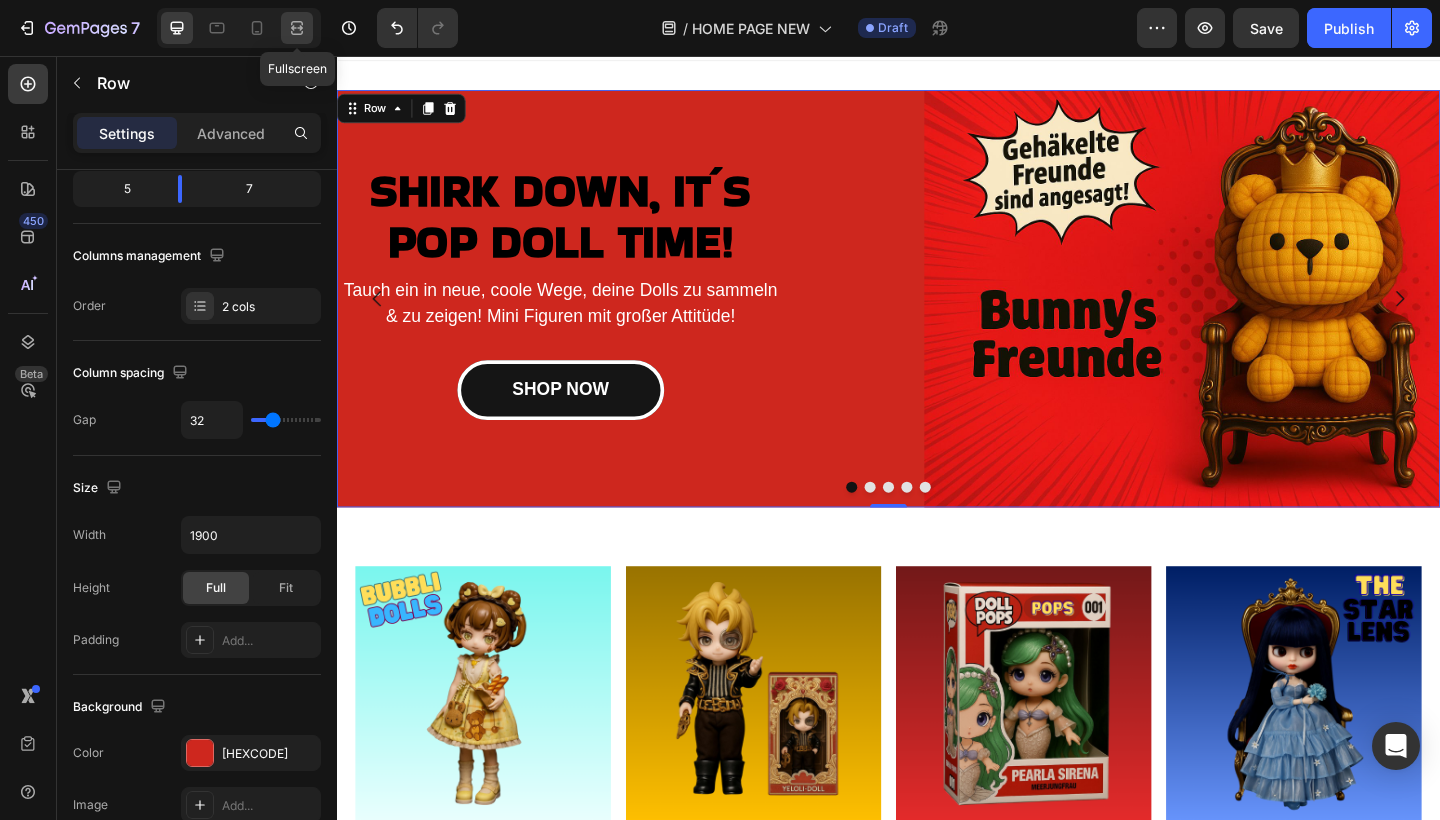 click 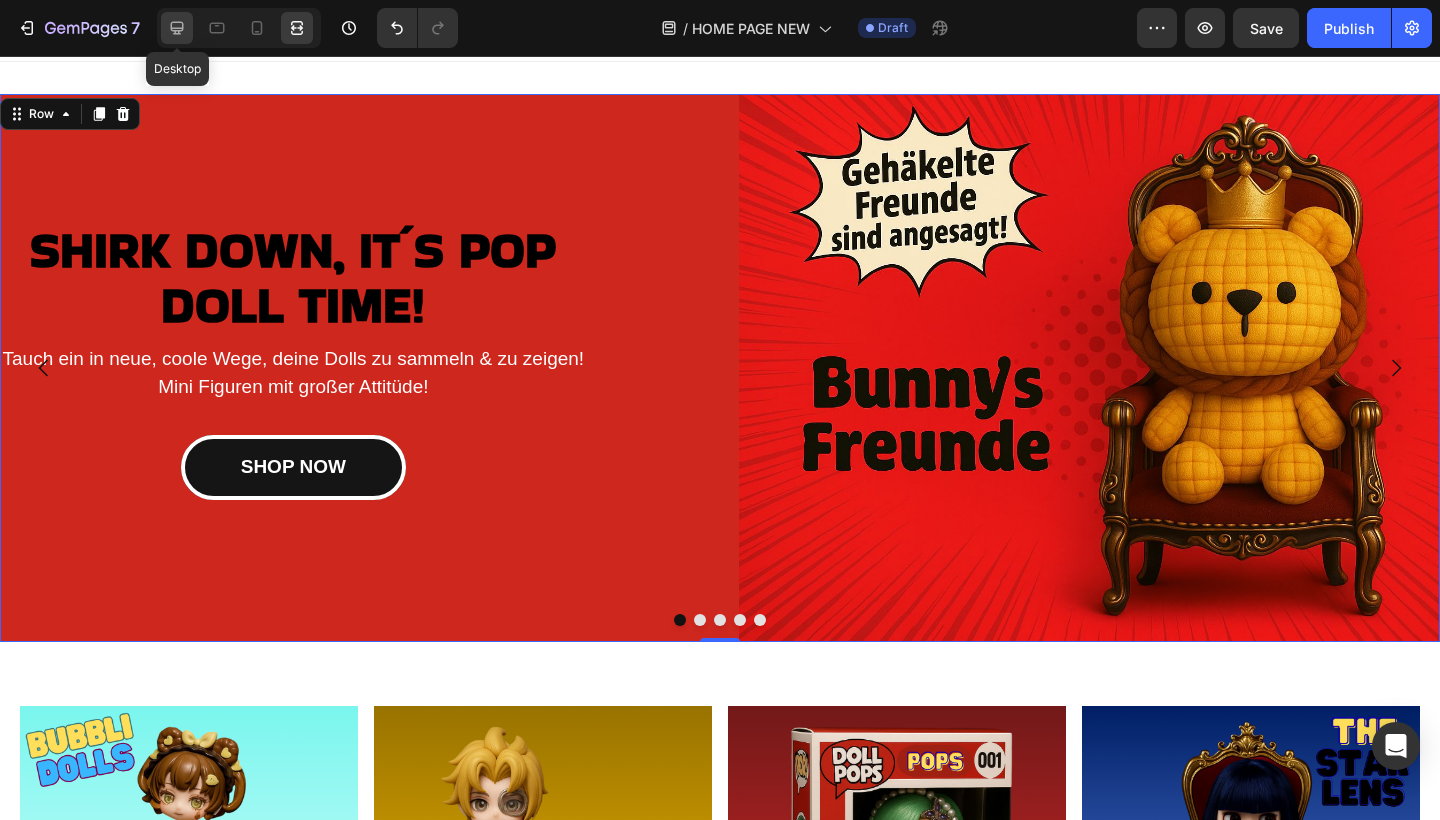 click 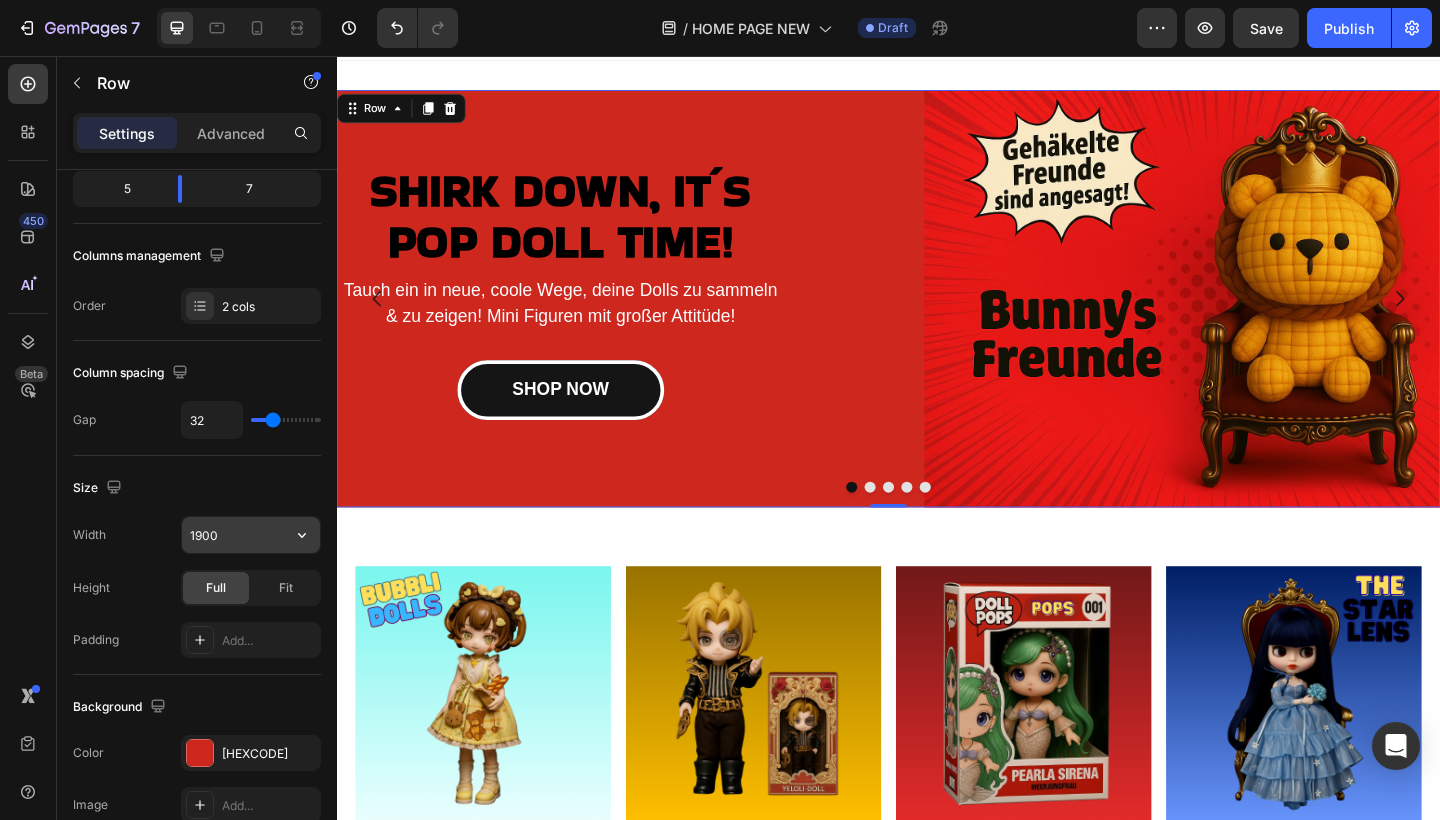 click on "1900" at bounding box center [251, 535] 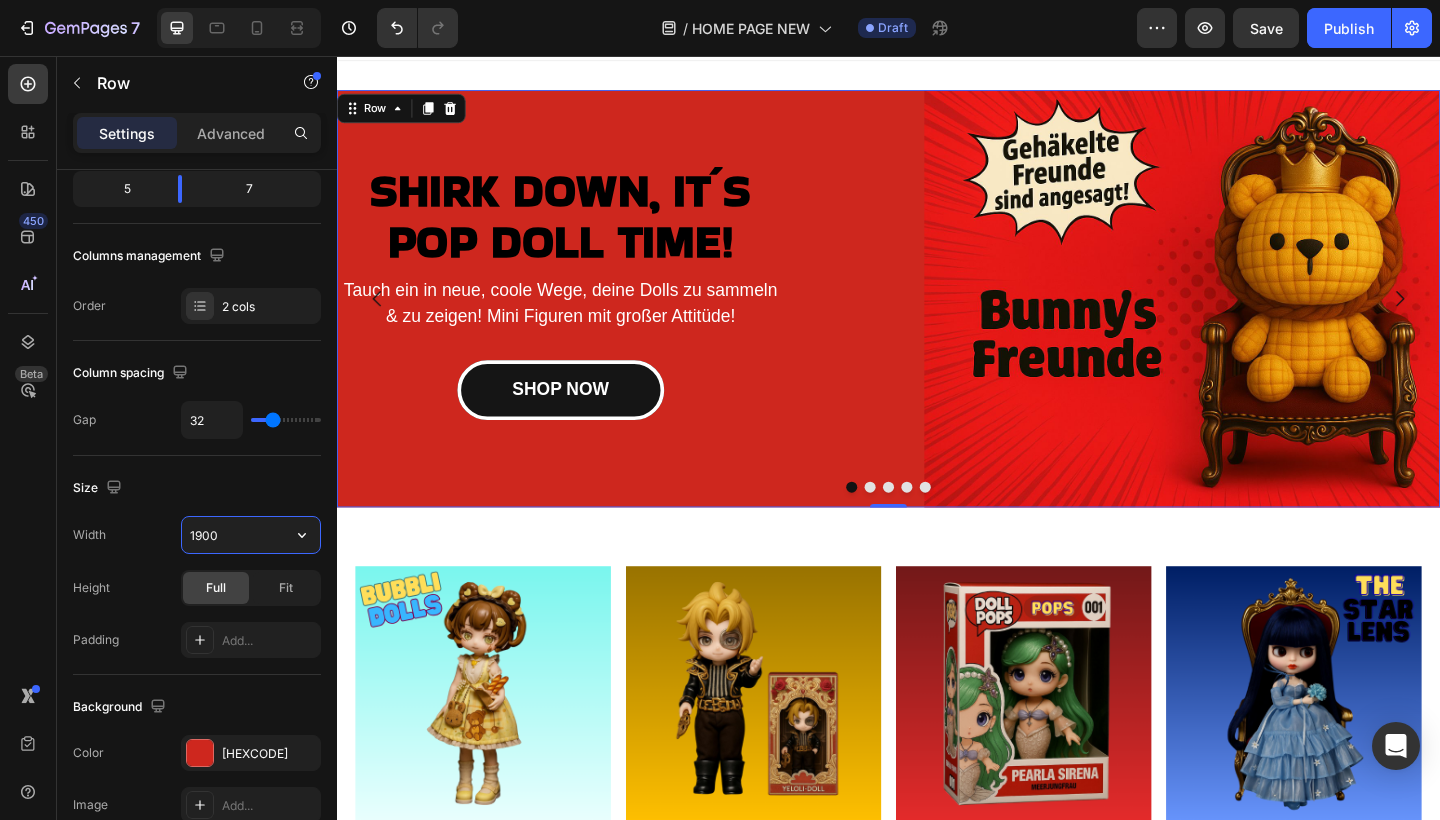 click on "1900" at bounding box center [251, 535] 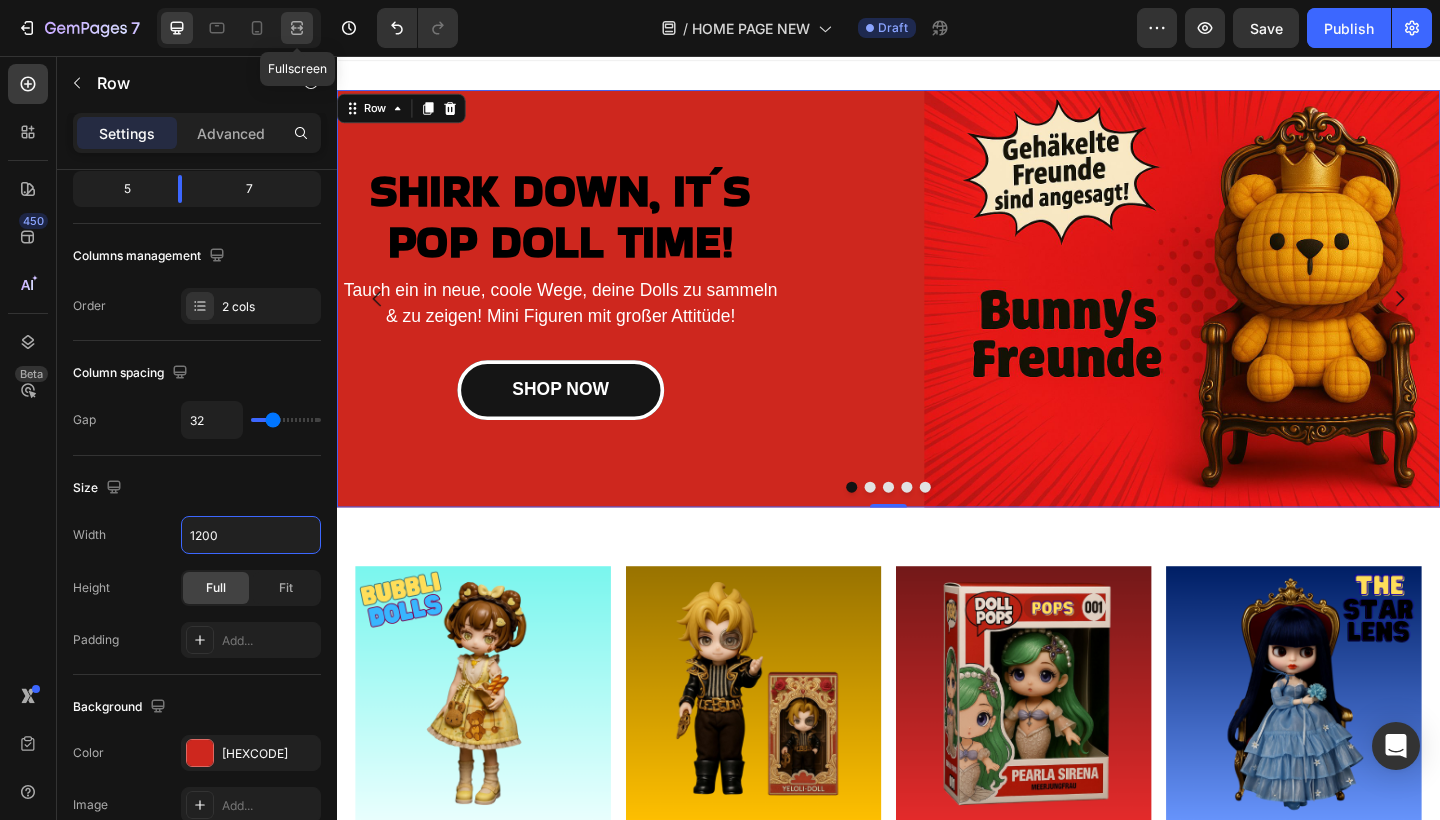 click 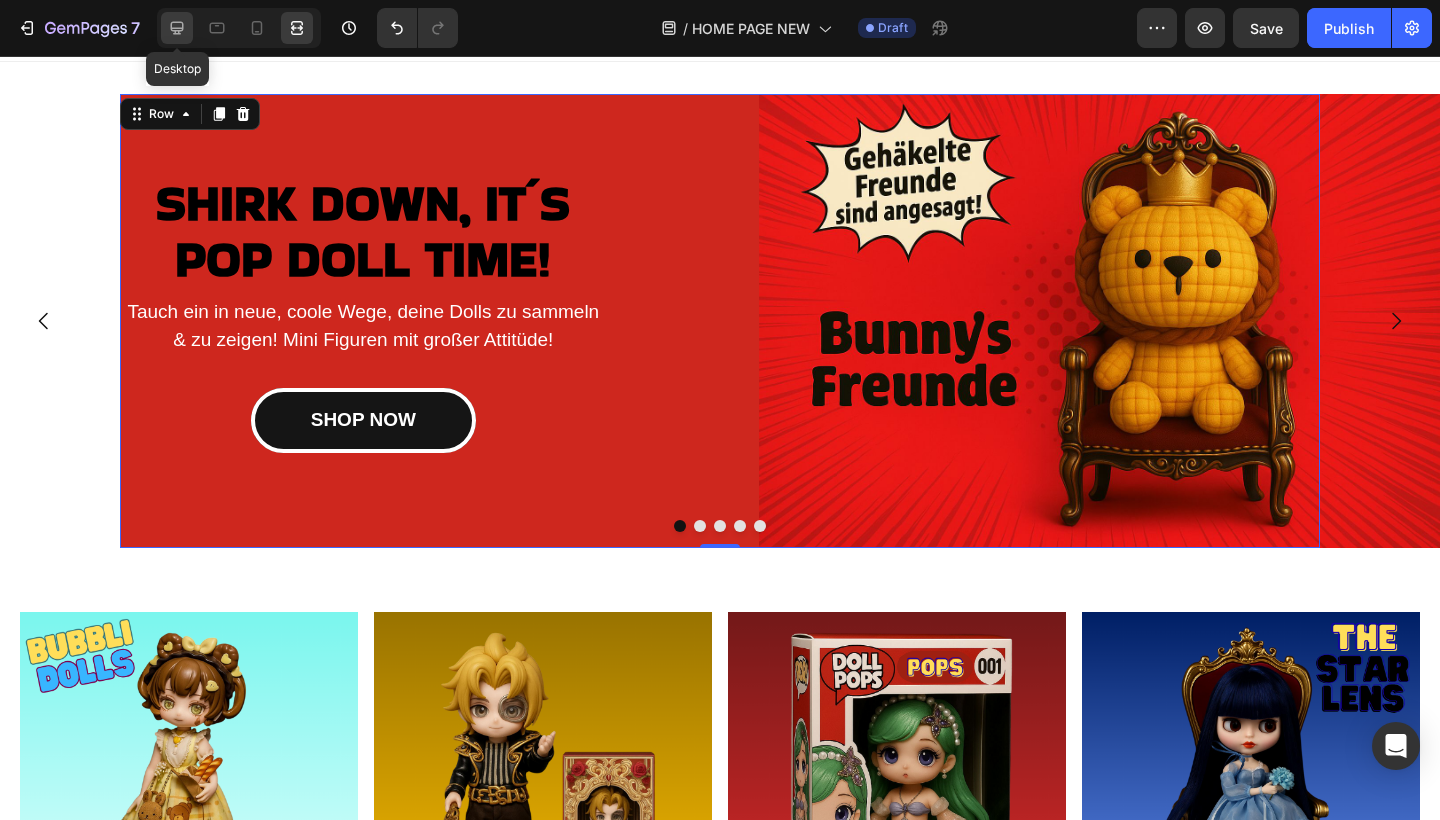 click 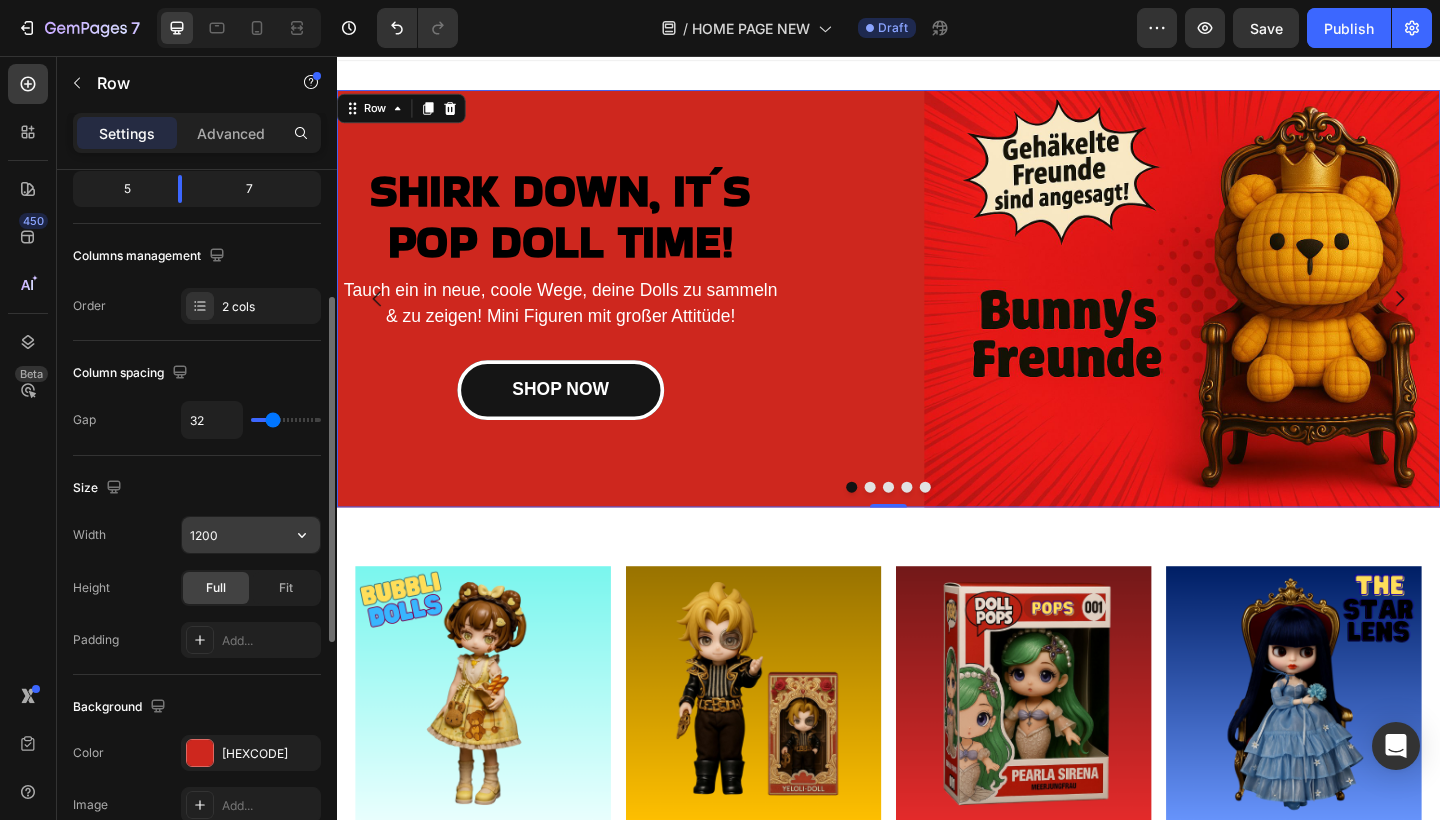 click on "1200" at bounding box center [251, 535] 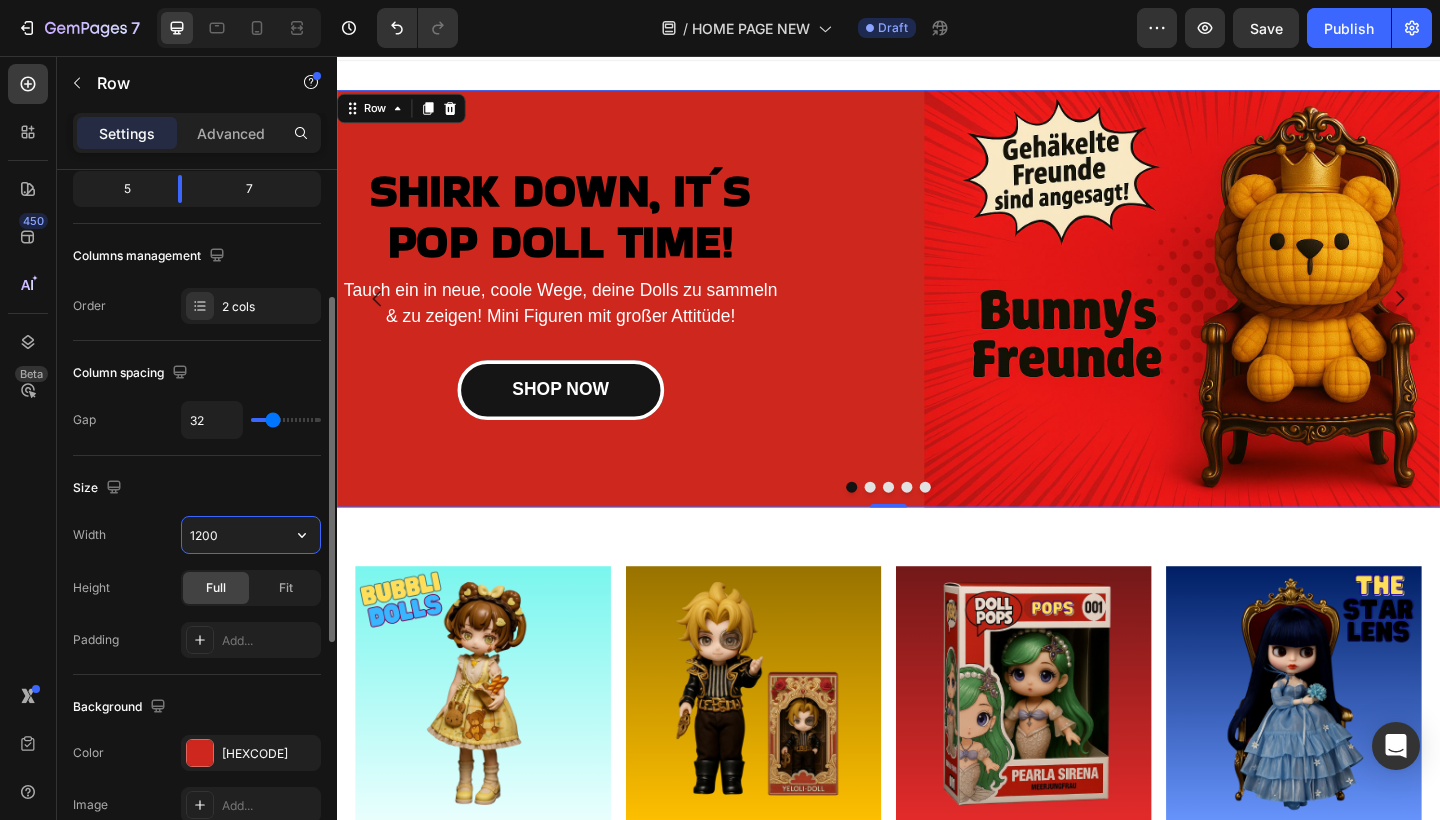 click on "1200" at bounding box center [251, 535] 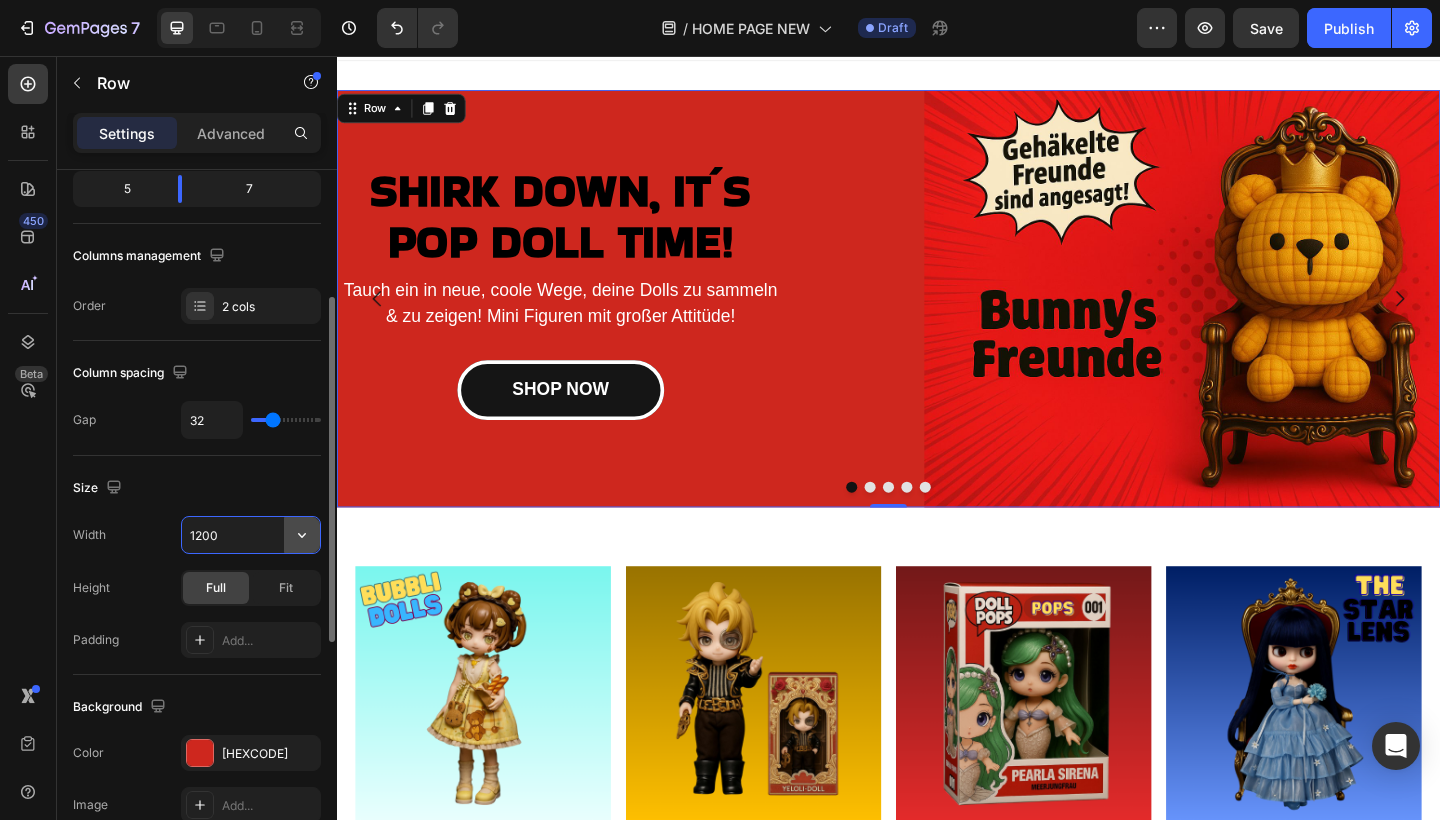 click 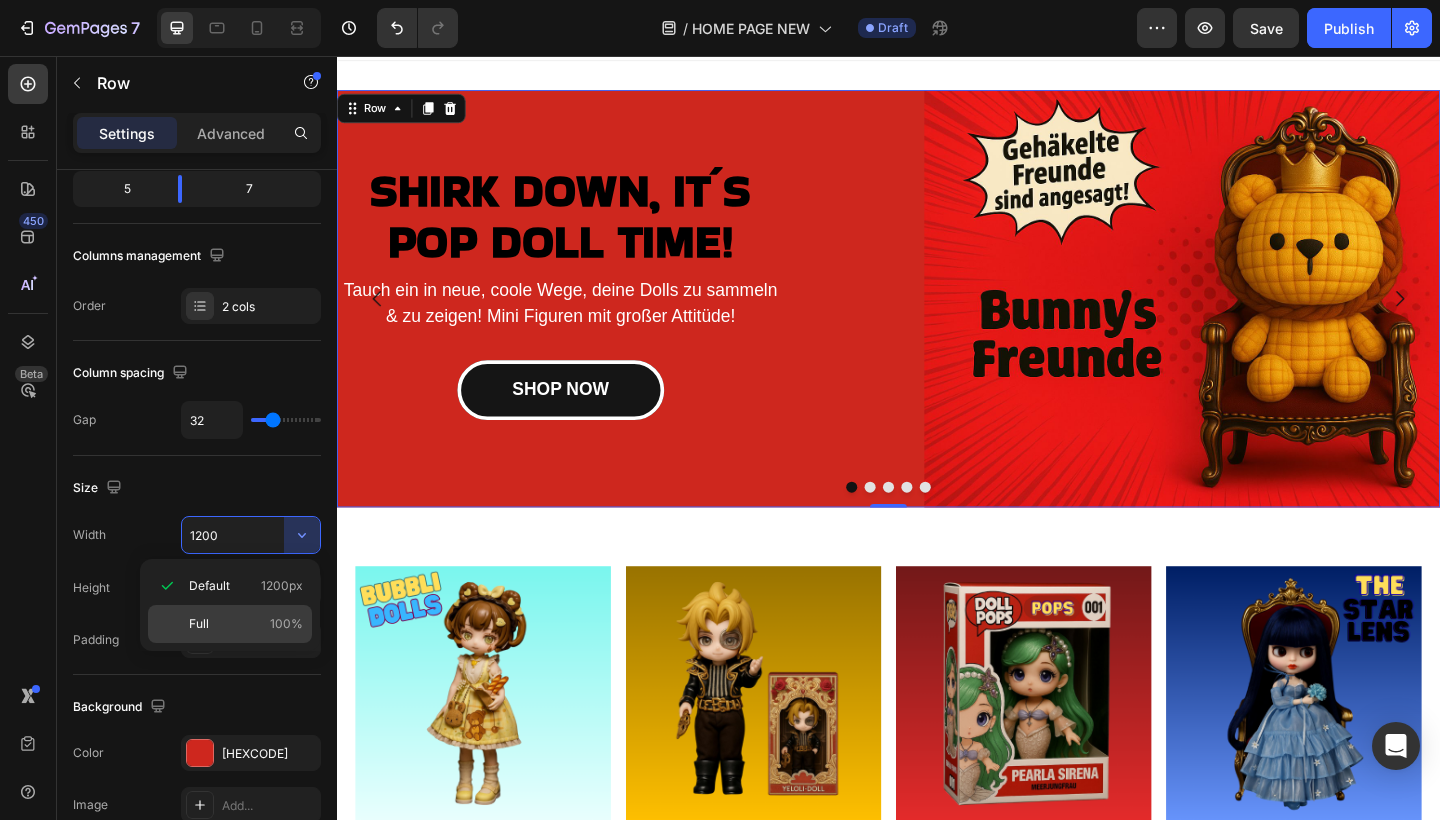 click on "Full 100%" 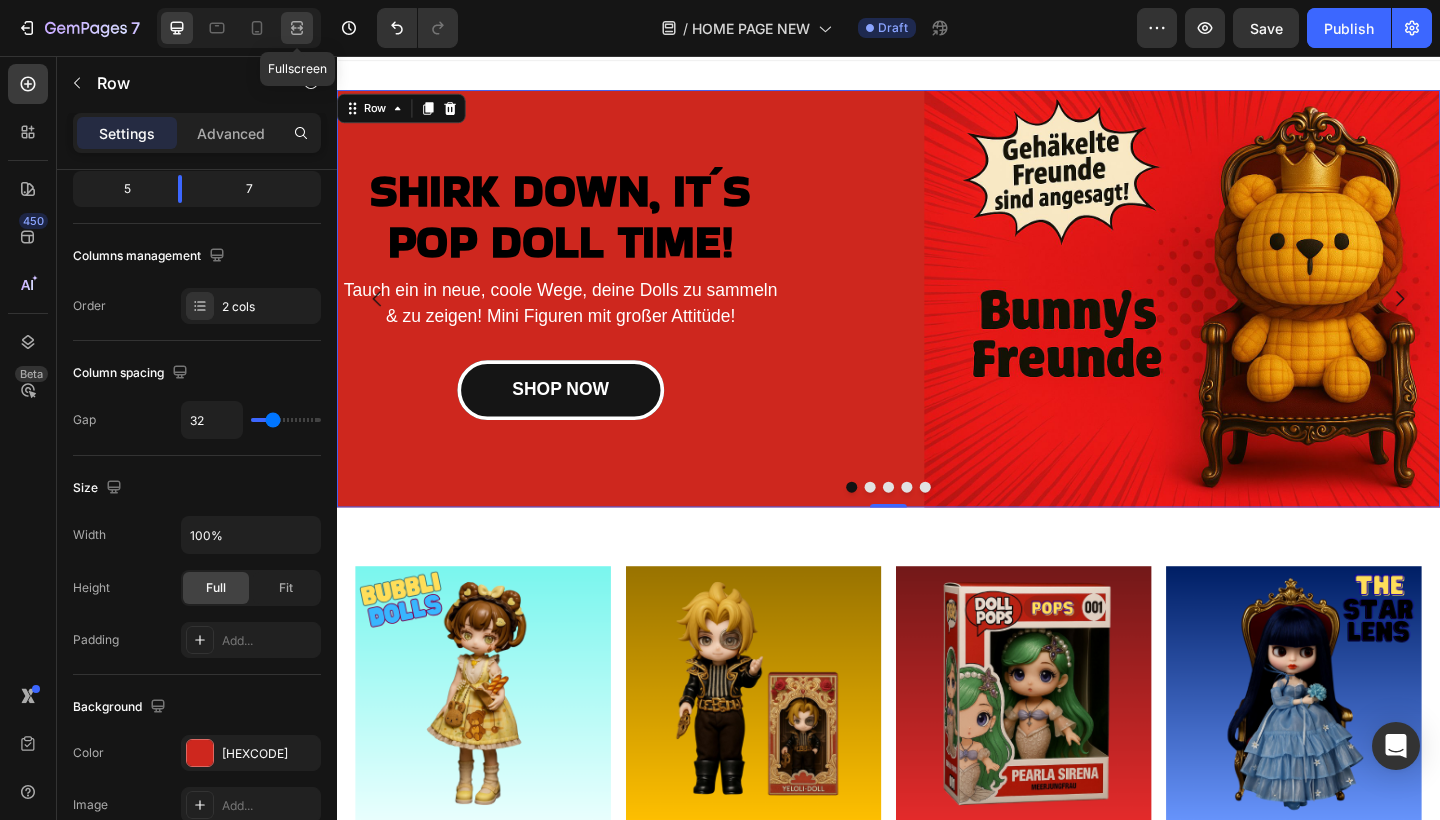 click 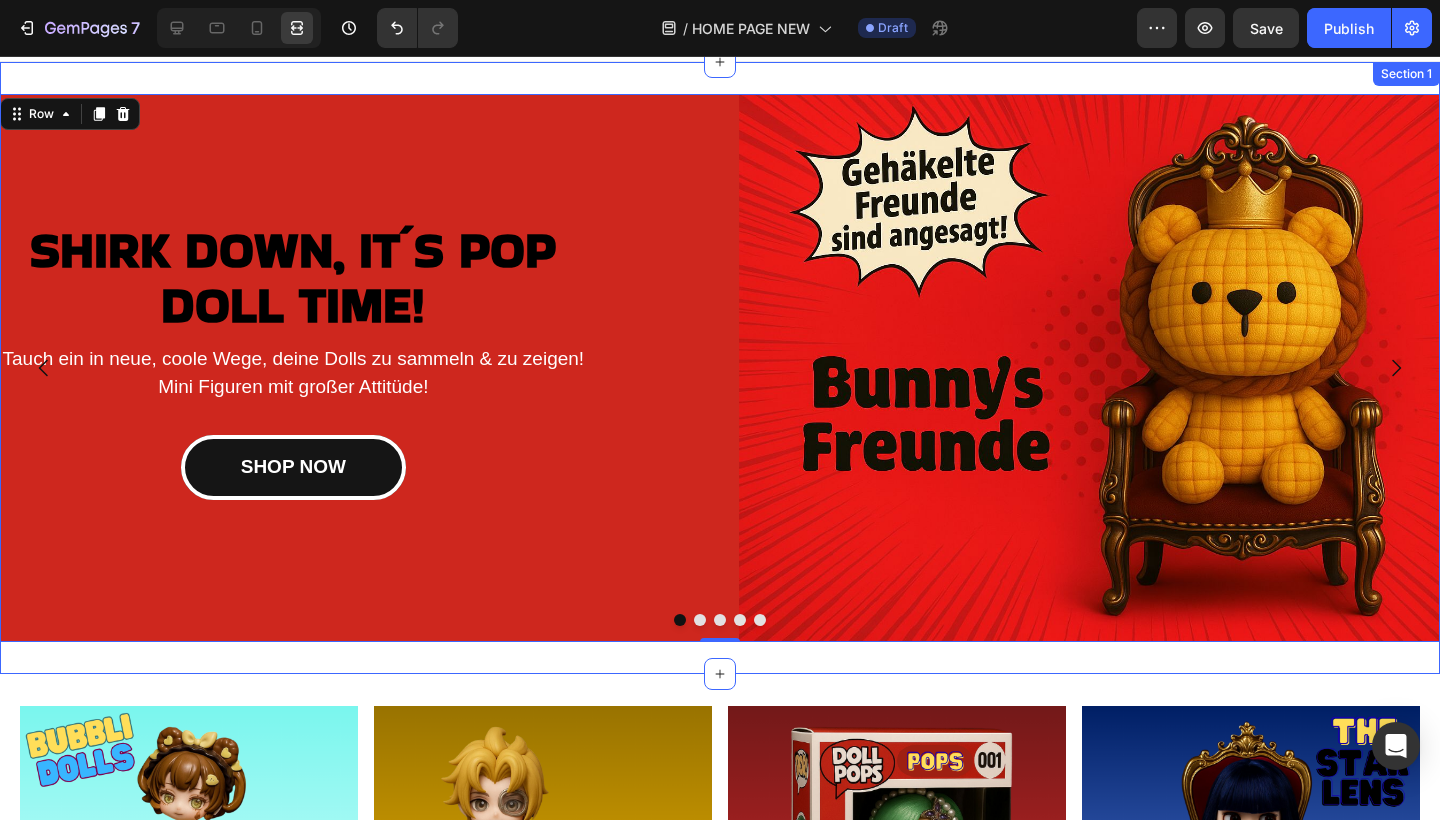click on "SHIRK DOWN, IT´S POP DOLL TIME! Heading Tauch ein in neue, coole Wege, deine Dolls zu sammeln & zu zeigen! Mini Figuren mit großer Attitüde! Text block SHOP NOW Button Image Row   0 SHIRK DOWN, IT´S POP DOLL TIME! Heading Tauch ein in neue, coole Wege, deine Dolls zu sammeln & zu zeigen! Mini Figuren mit großer Attitüde! Text block SHOP NOW Button Image Row SHIRK DOWN, IT´S POP DOLL TIME! Heading Tauch ein in neue, coole Wege, deine Dolls zu sammeln & zu zeigen! Mini Figuren mit großer Attitüde! Text block SHOP NOW Button Image Row SHIRK DOWN, IT´S POP DOLL TIME! Heading Tauch ein in neue, coole Wege, deine Dolls zu sammeln & zu zeigen! Mini Figuren mit großer Attitüde! Text block SHOP NOW Button Image Row SHIRK DOWN, IT´S POP DOLL TIME! Heading Tauch ein in neue, coole Wege, deine Dolls zu sammeln & zu zeigen! Mini Figuren mit großer Attitüde! Text block SHOP NOW Button Image Row
Carousel Section 1" at bounding box center [720, 368] 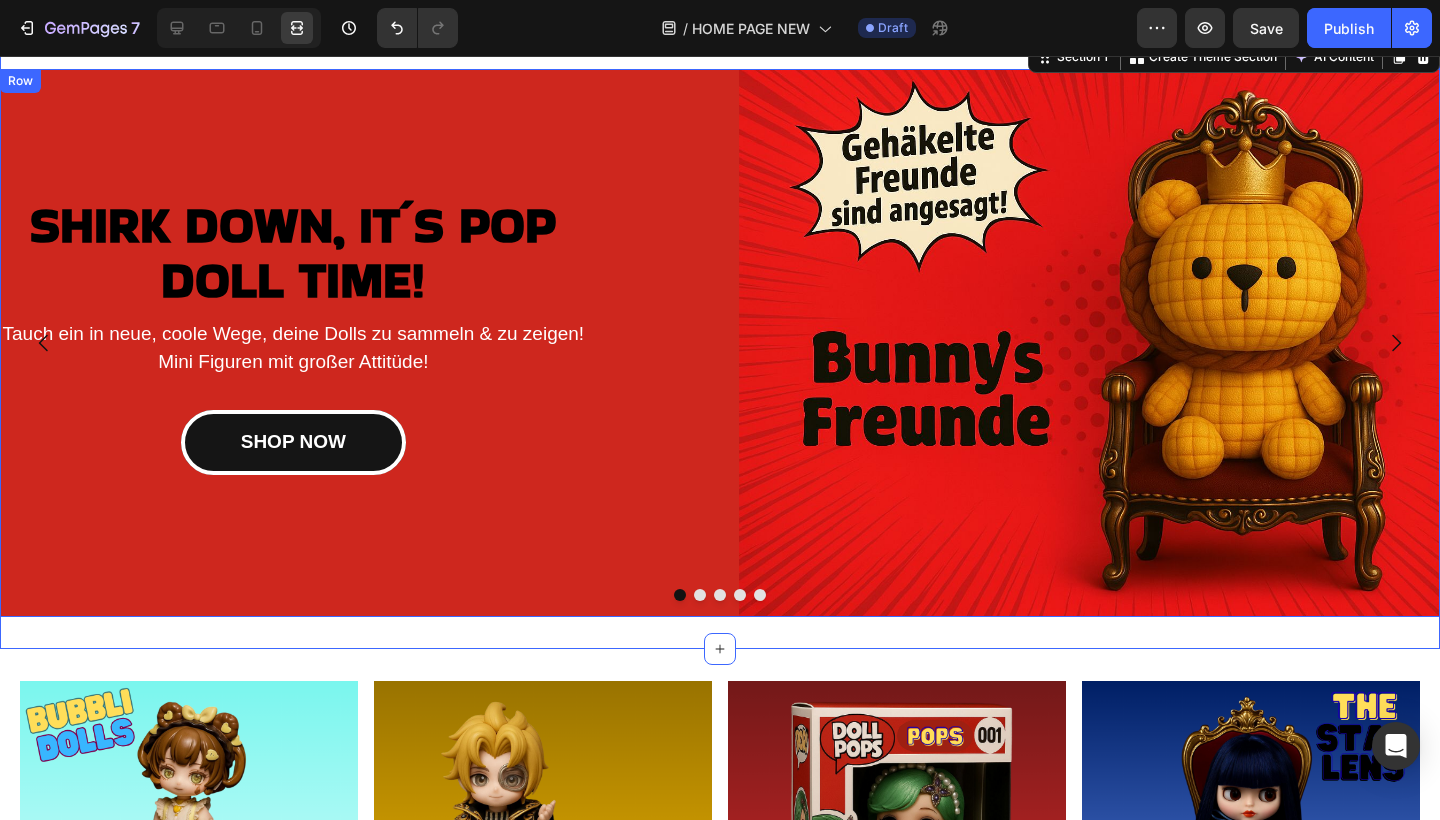 scroll, scrollTop: 66, scrollLeft: 0, axis: vertical 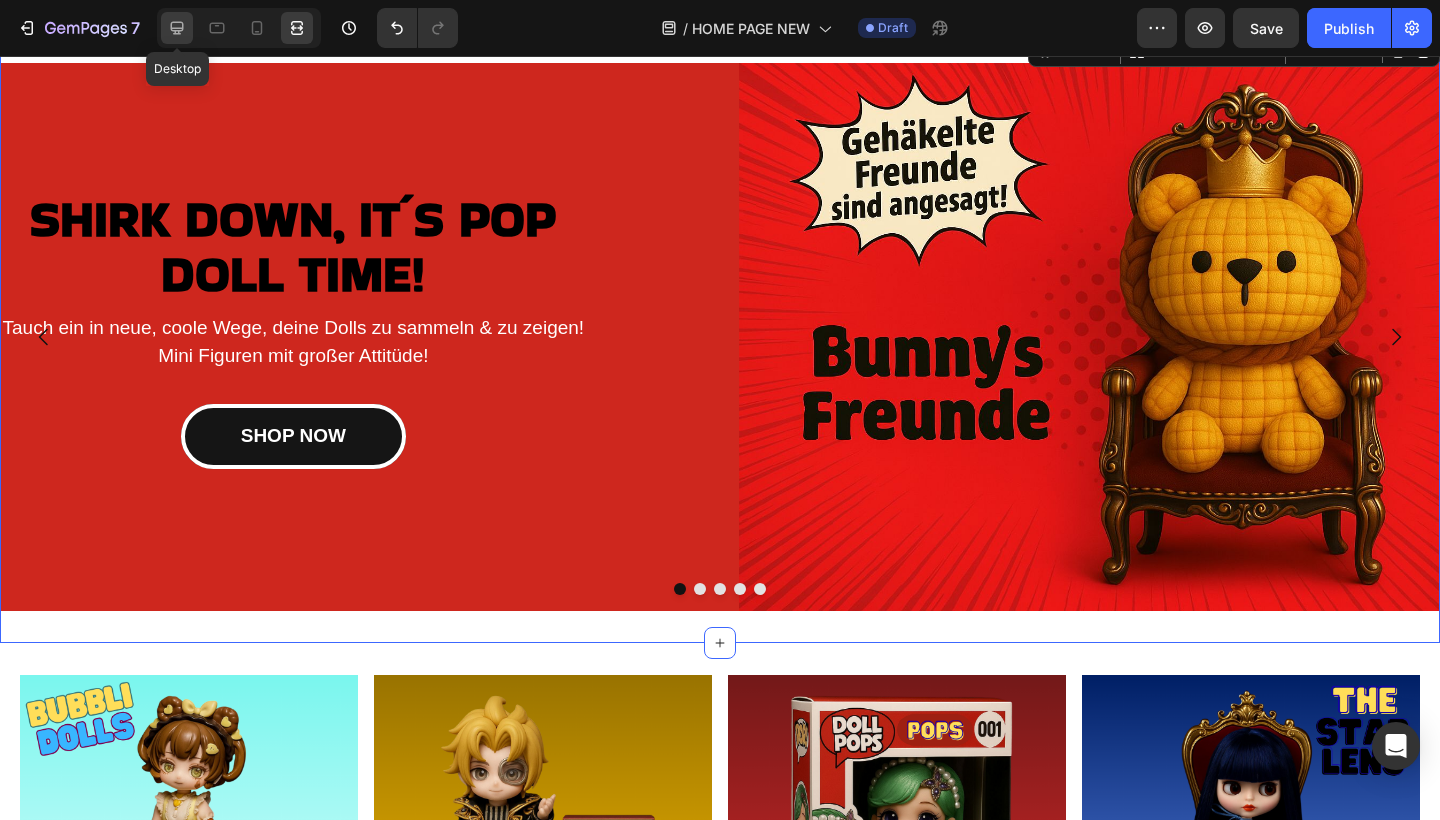 click 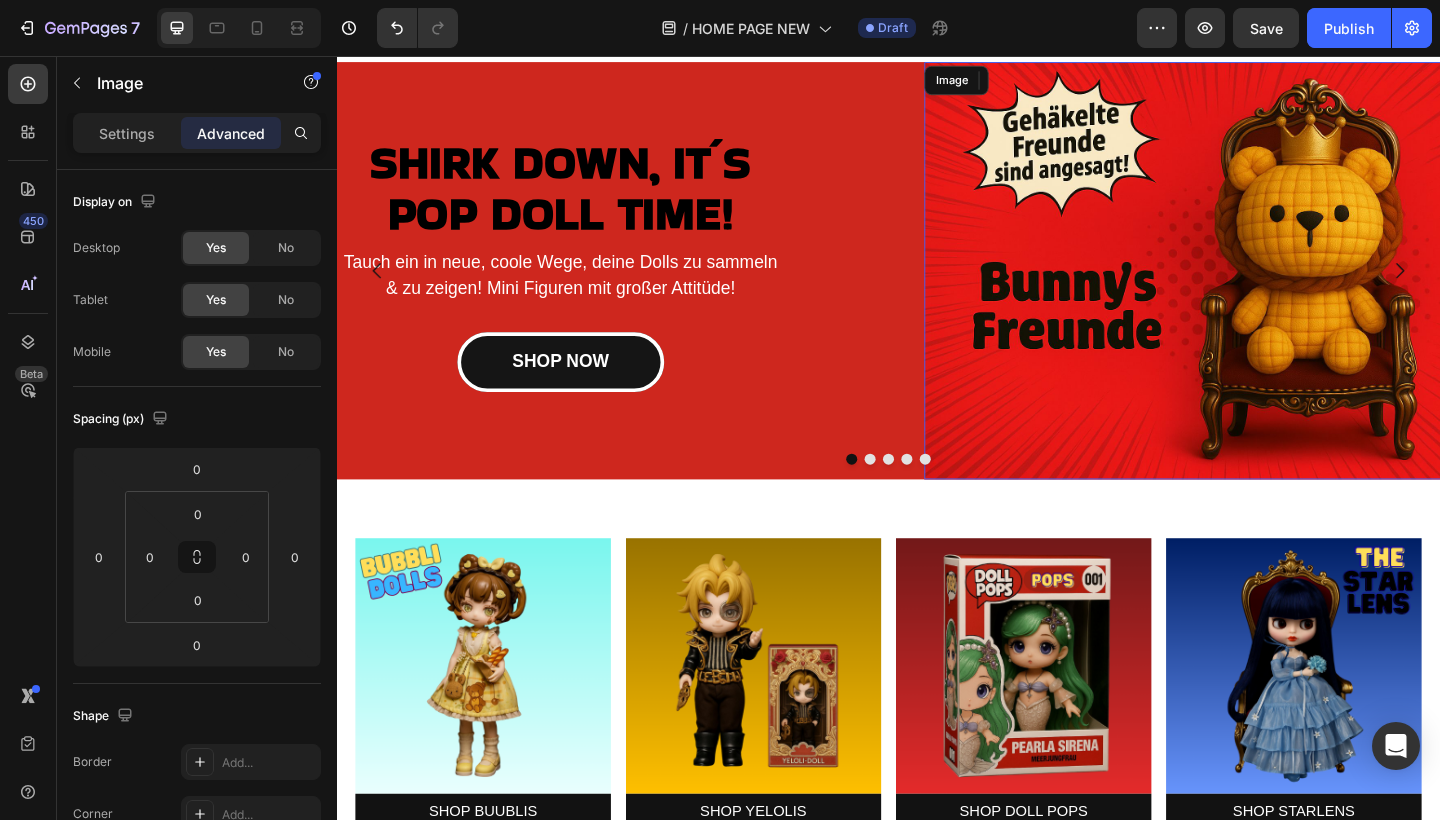 click at bounding box center (1316, 290) 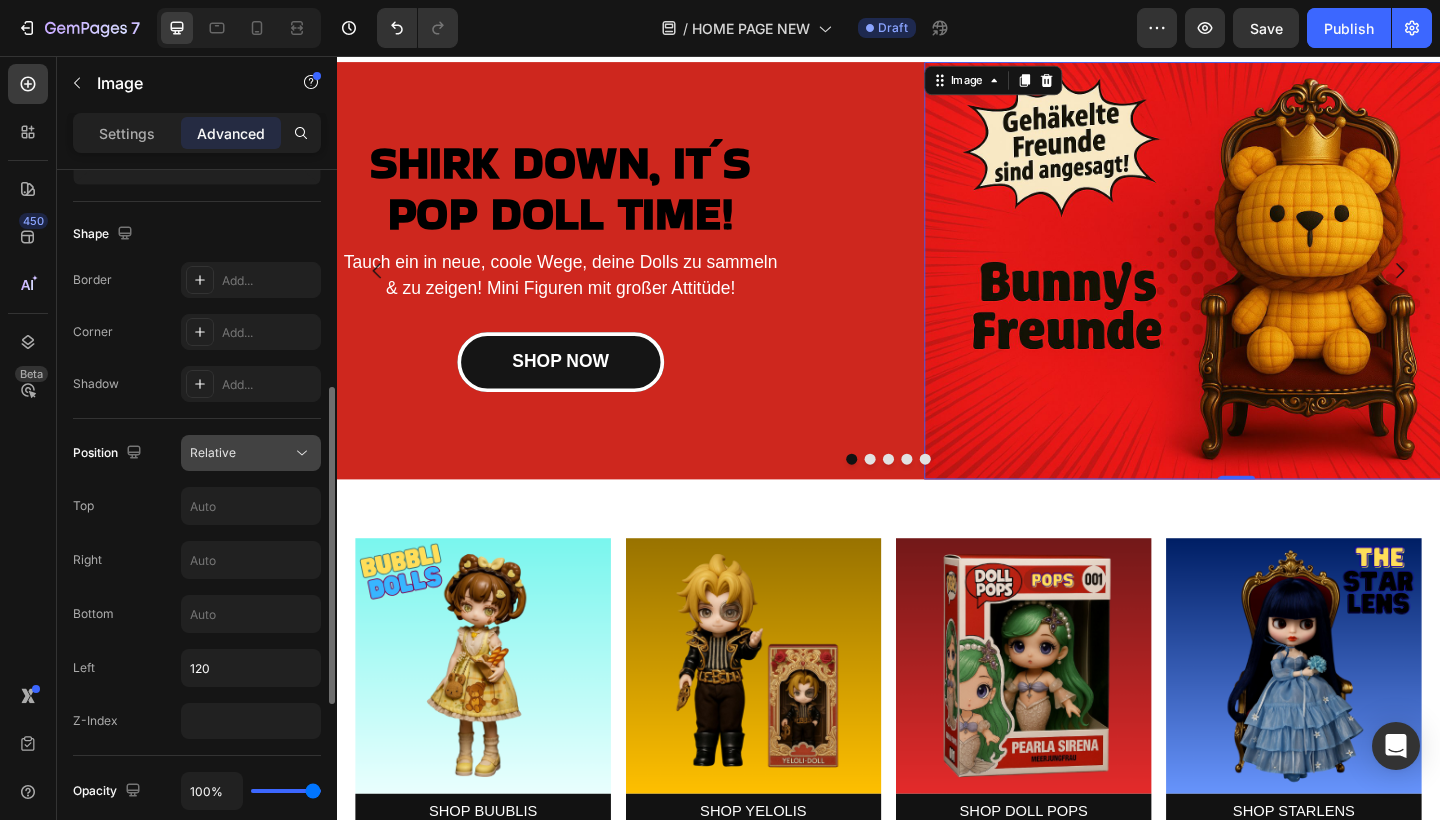 scroll, scrollTop: 469, scrollLeft: 0, axis: vertical 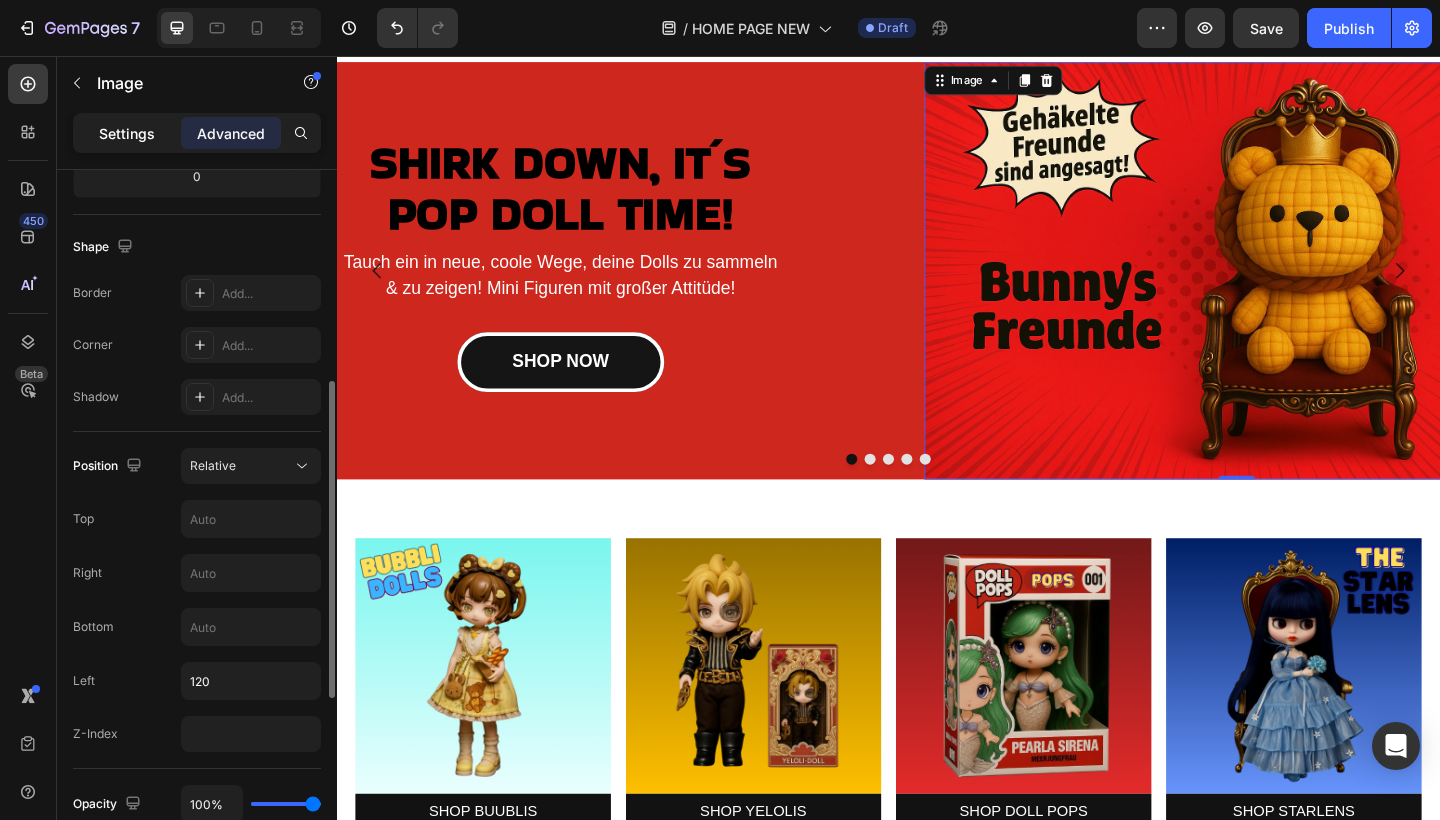 click on "Settings" at bounding box center (127, 133) 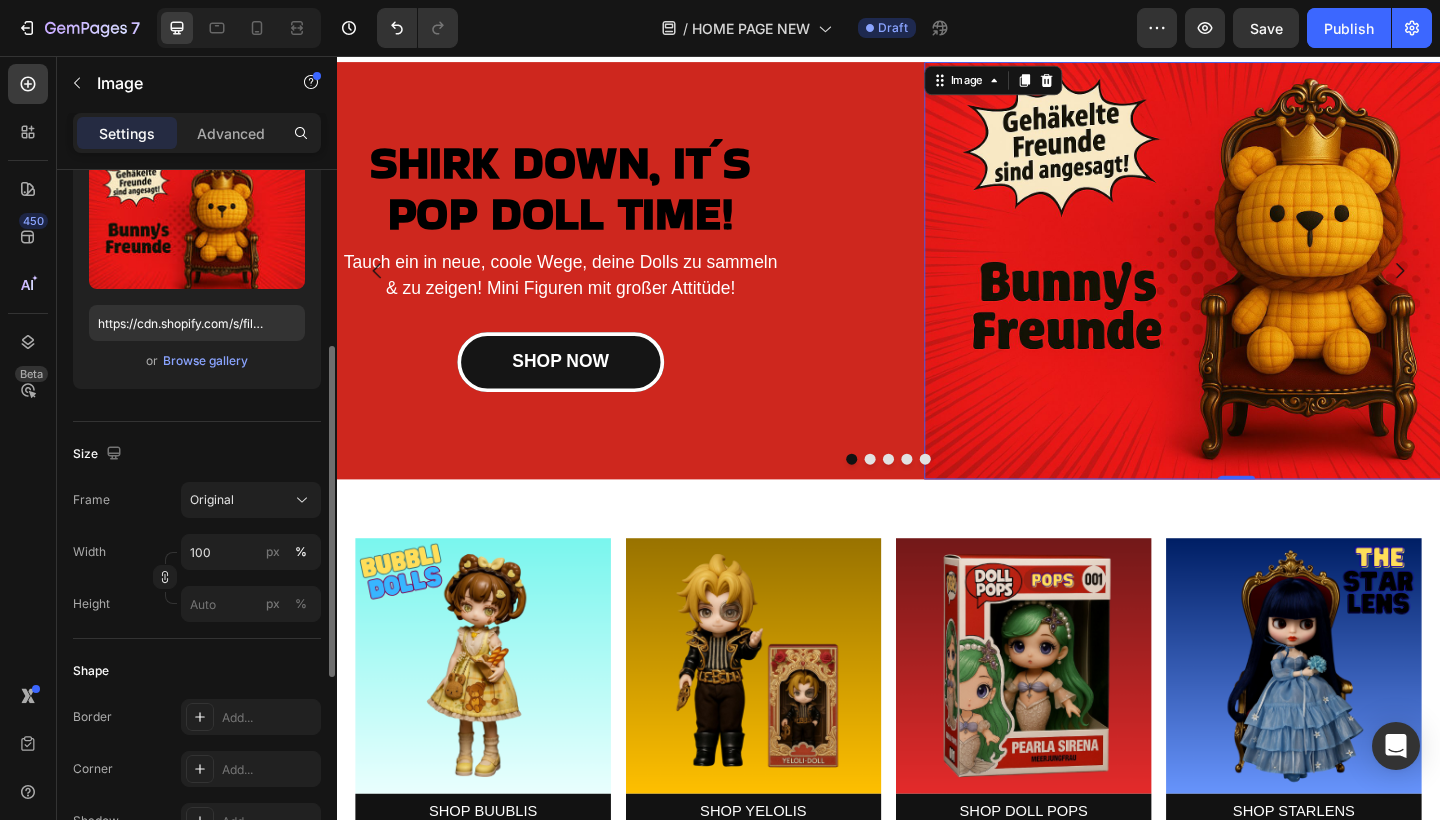 scroll, scrollTop: 210, scrollLeft: 0, axis: vertical 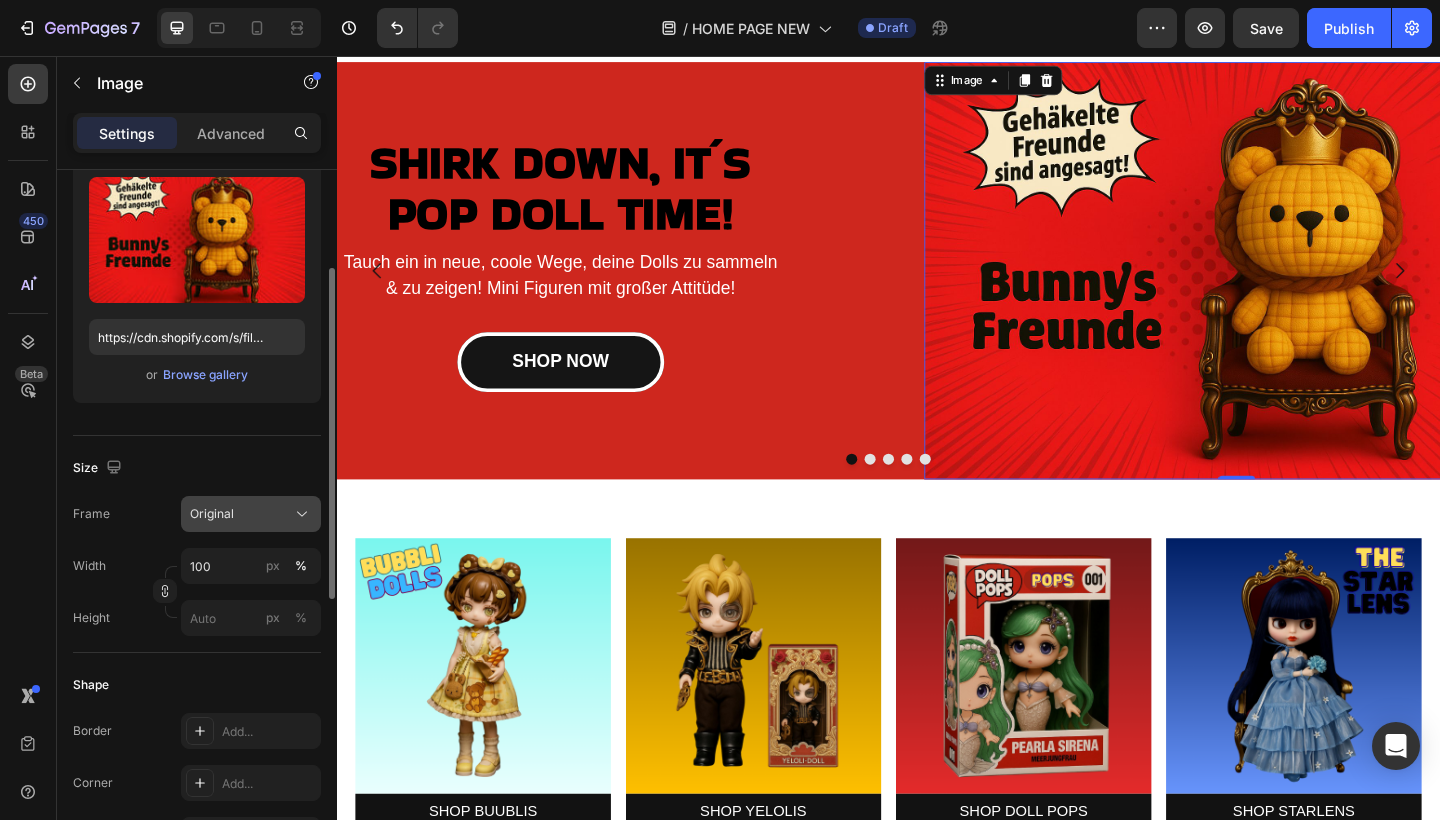 click on "Original" 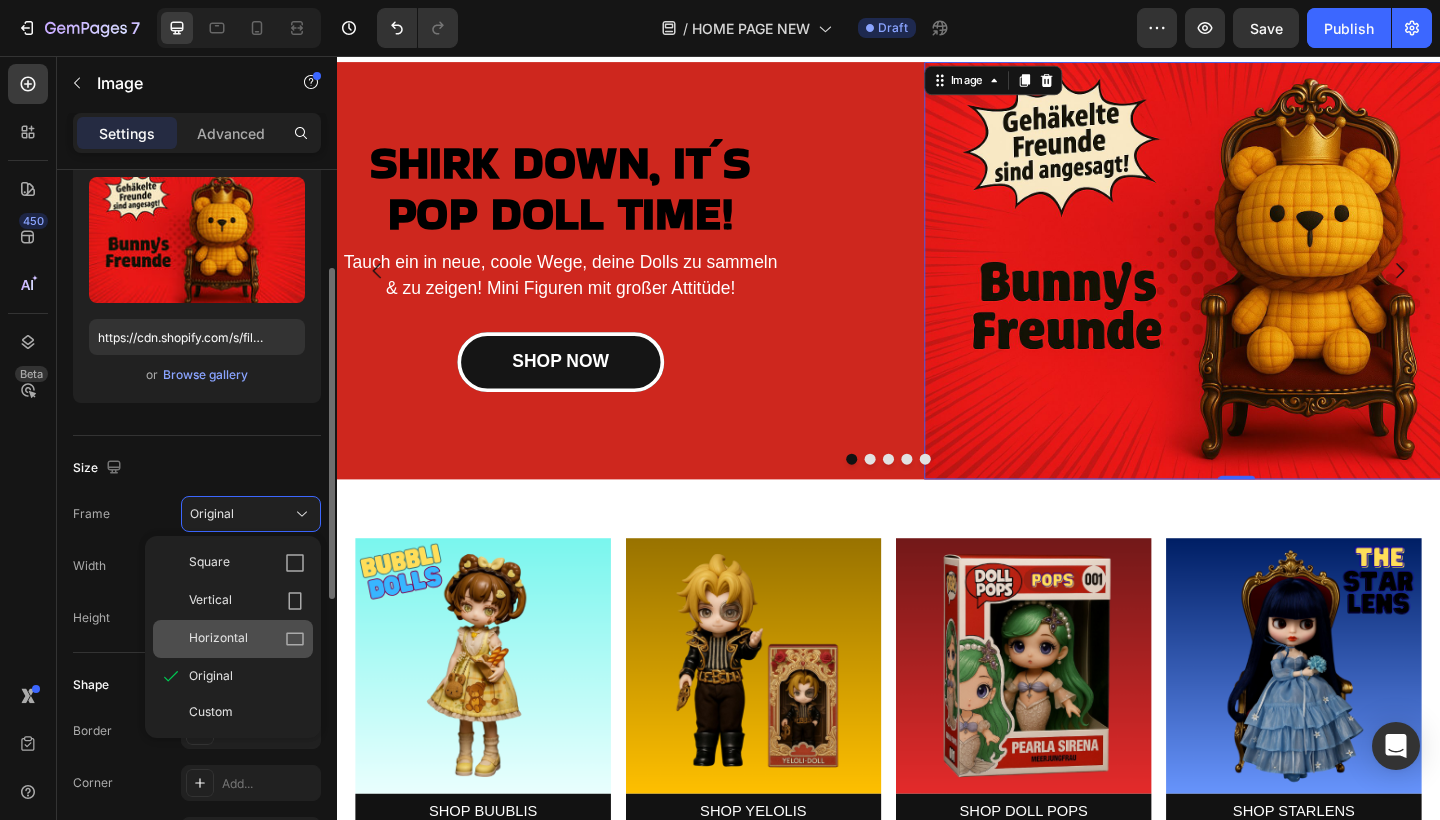 click on "Horizontal" at bounding box center (247, 639) 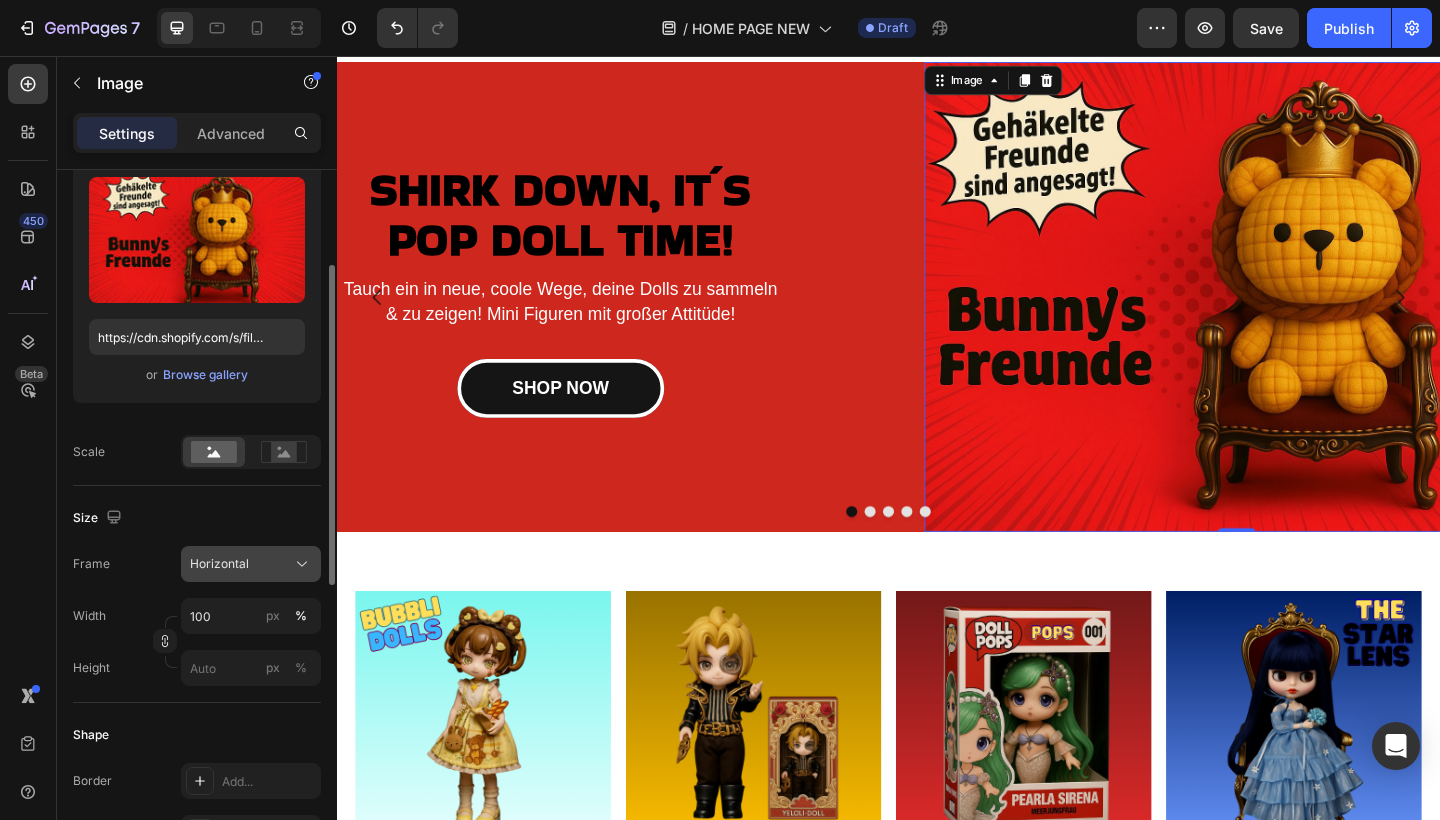 click on "Horizontal" 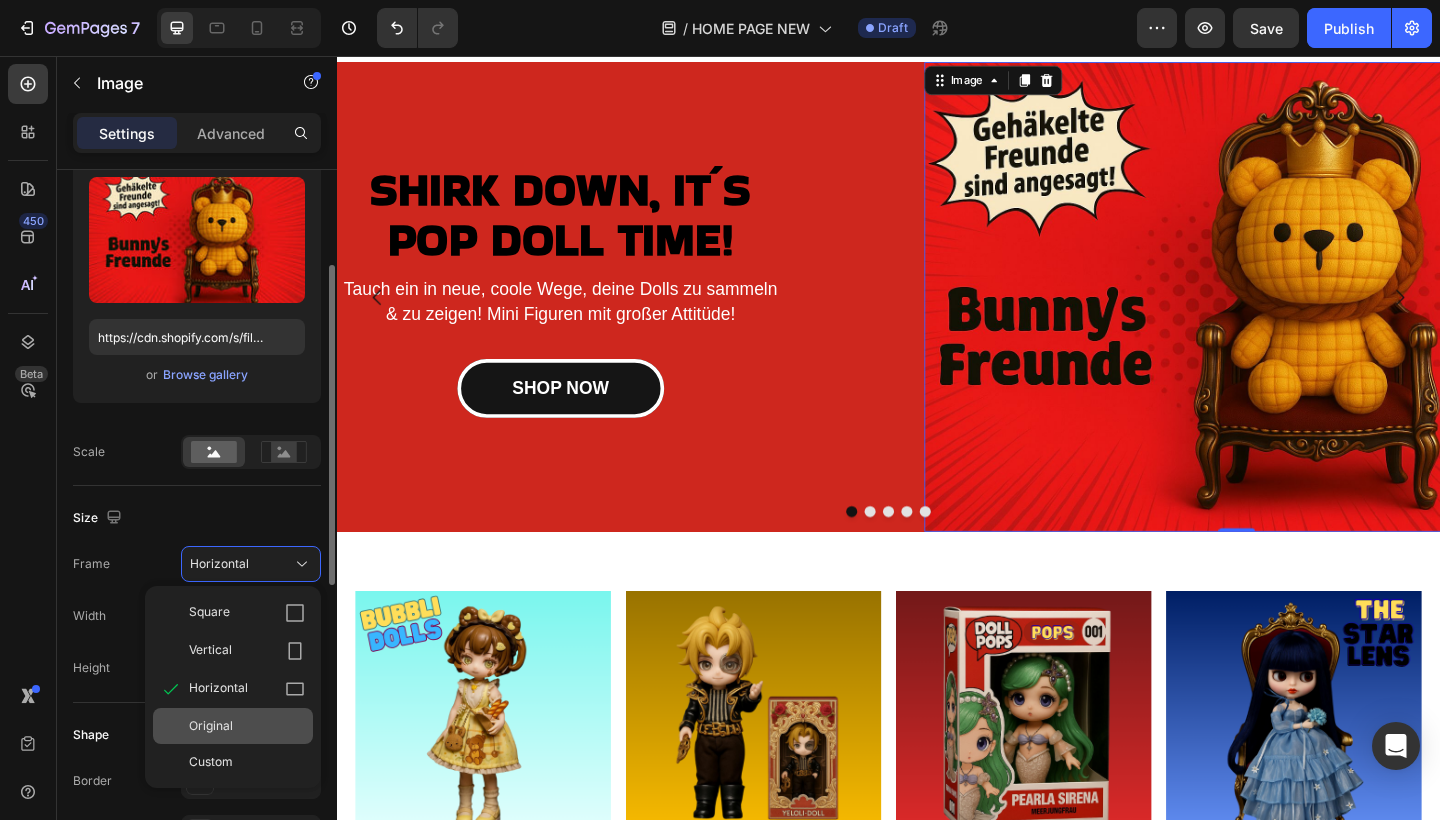click on "Original" at bounding box center (247, 726) 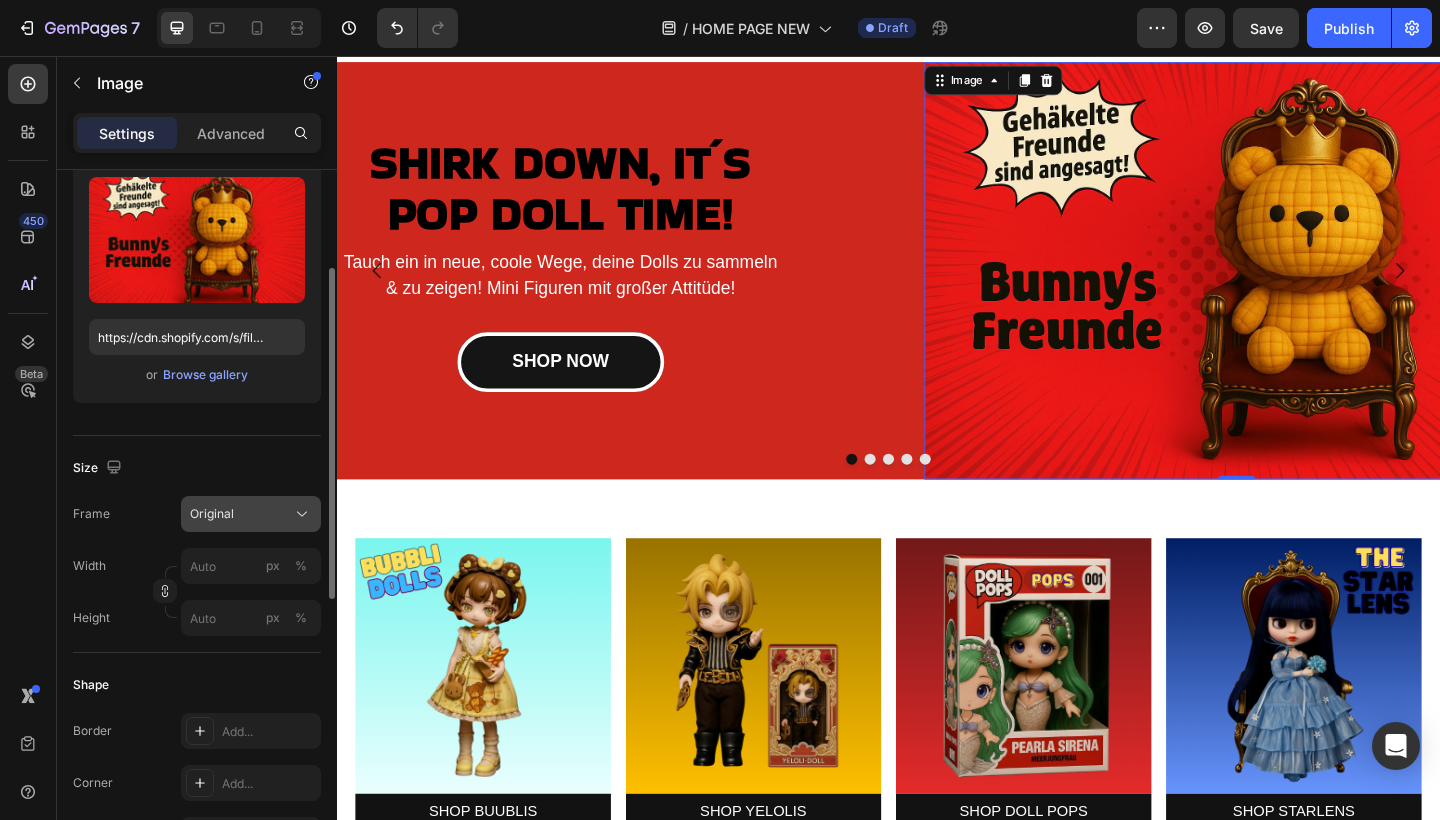 click on "Original" 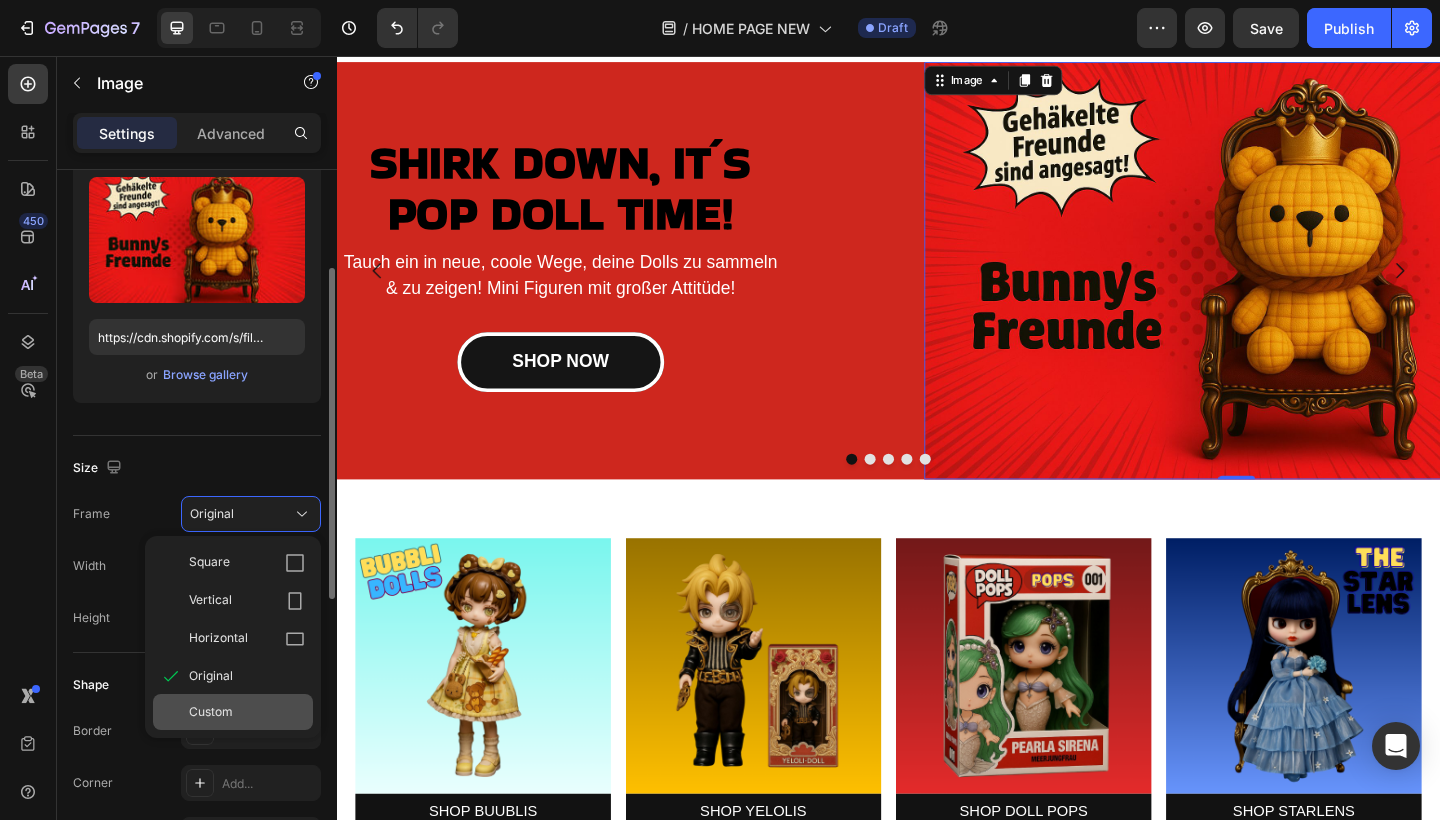 click on "Custom" at bounding box center [247, 712] 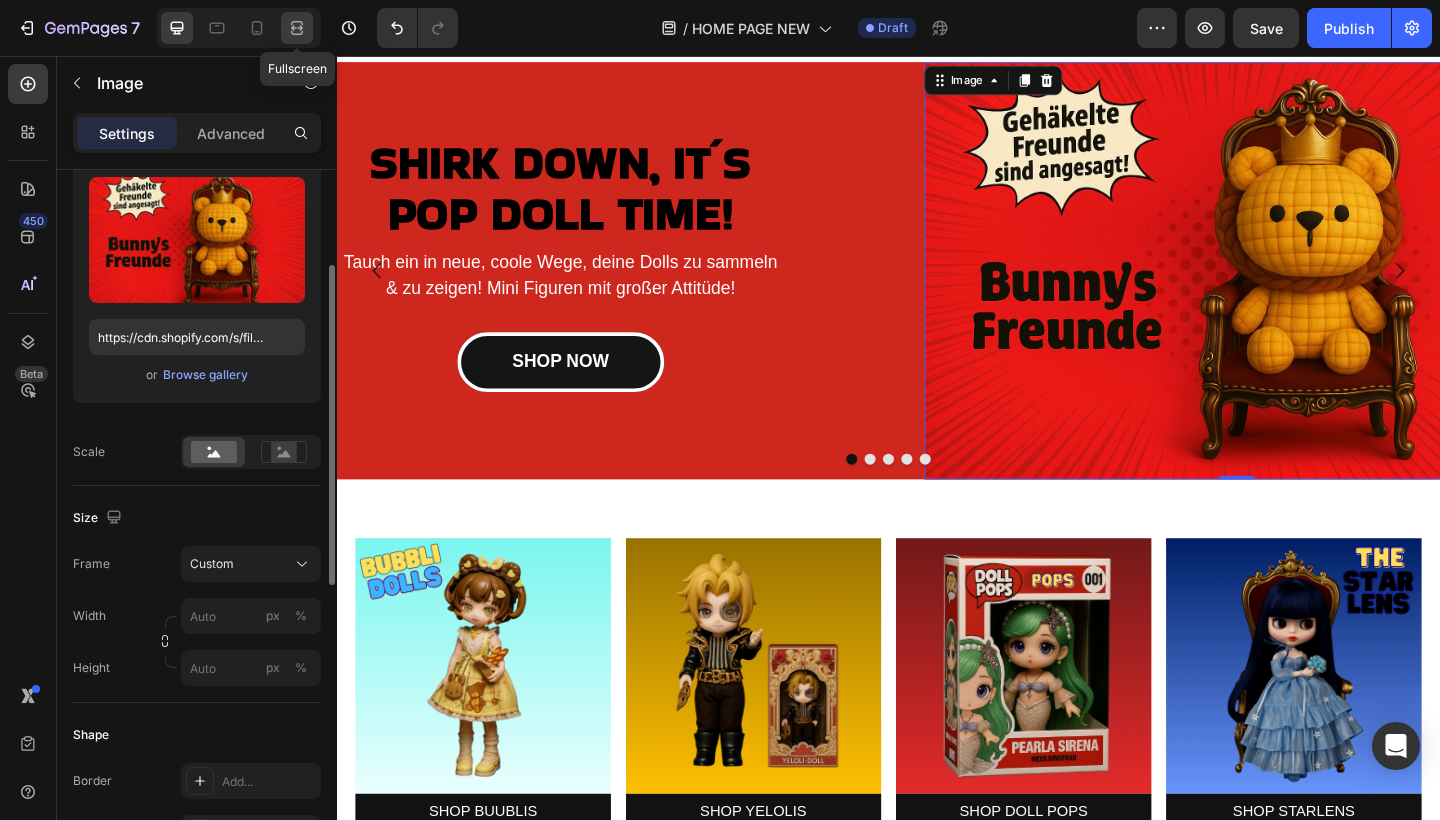 click 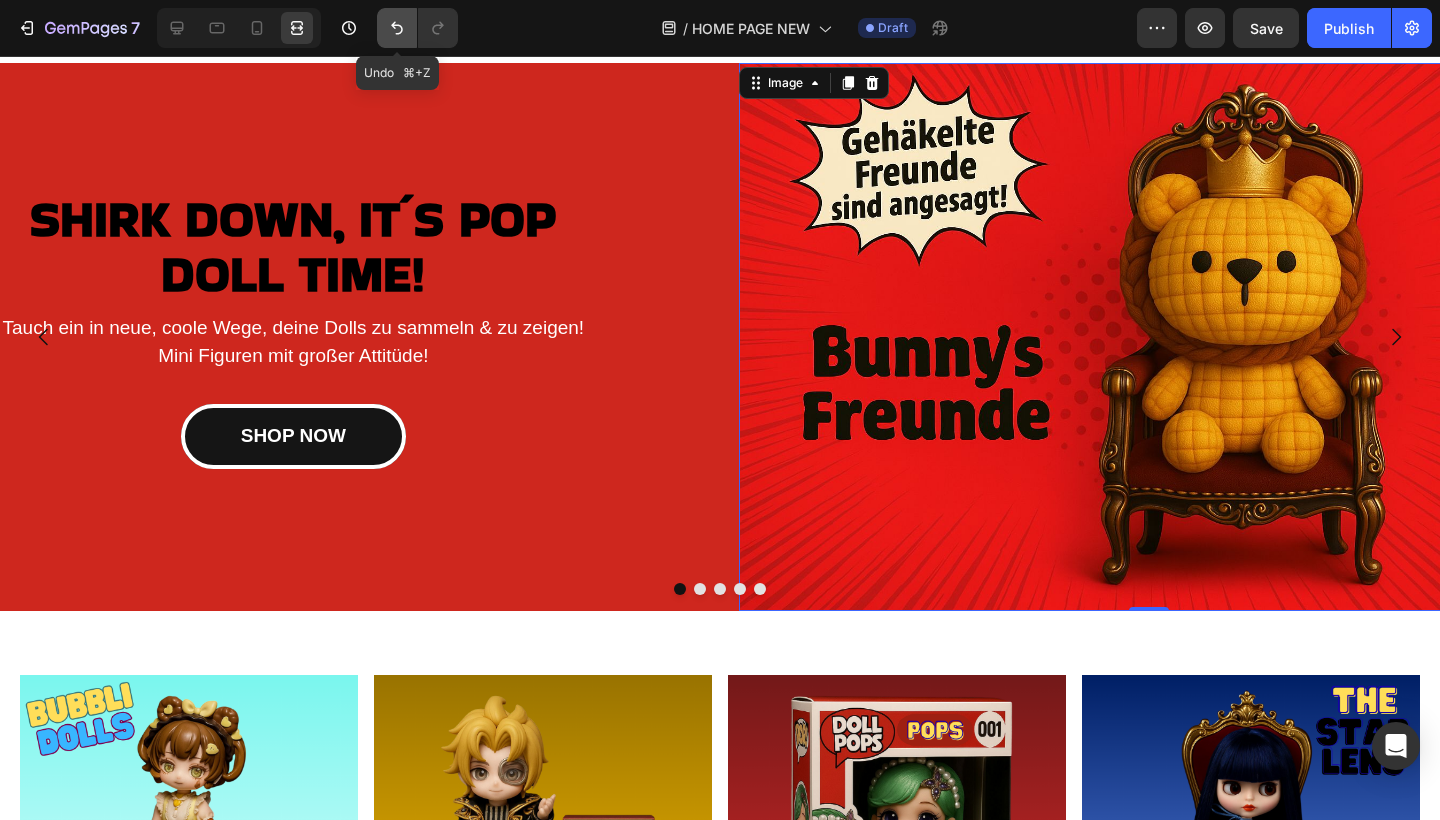 click 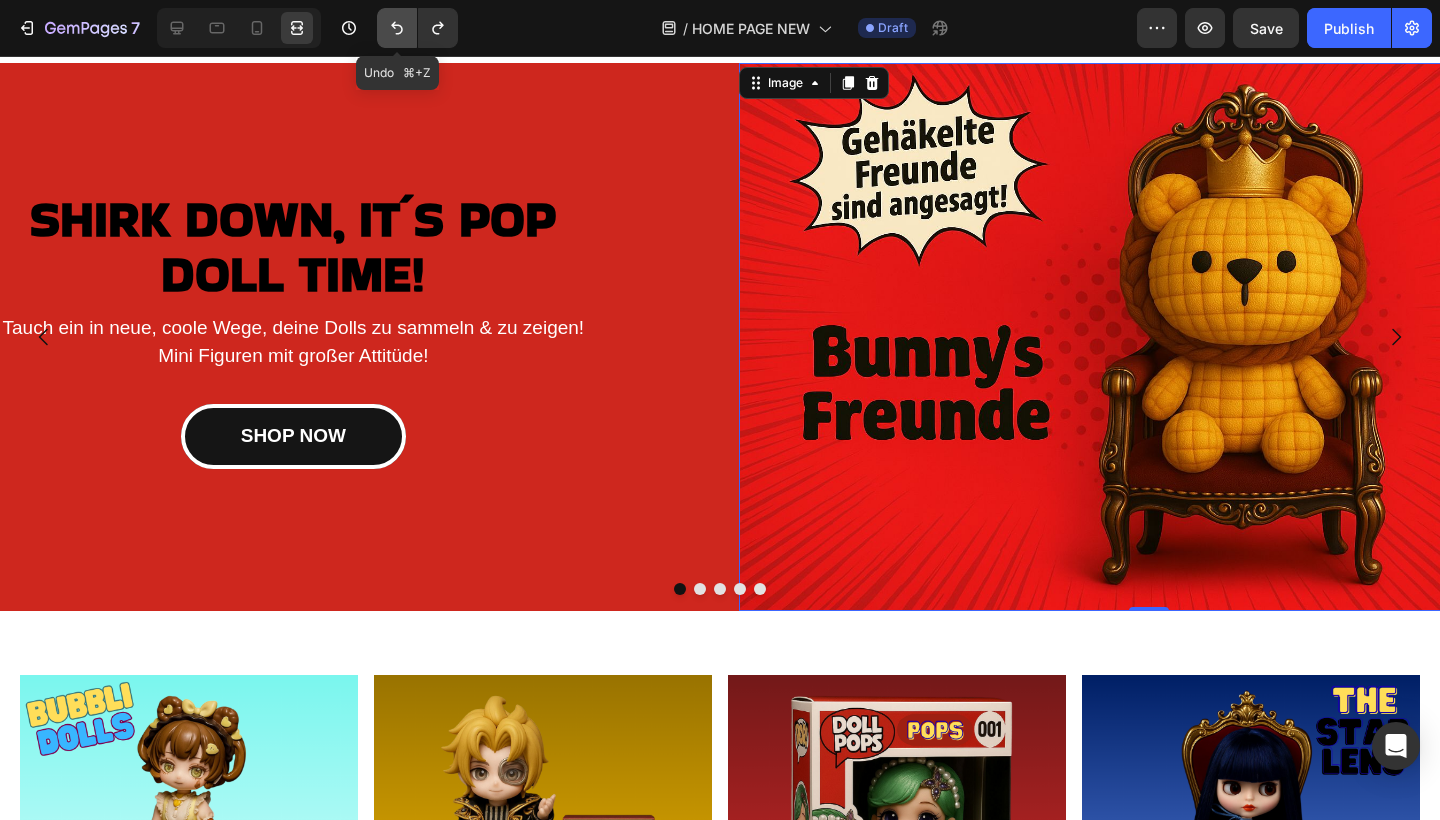 click 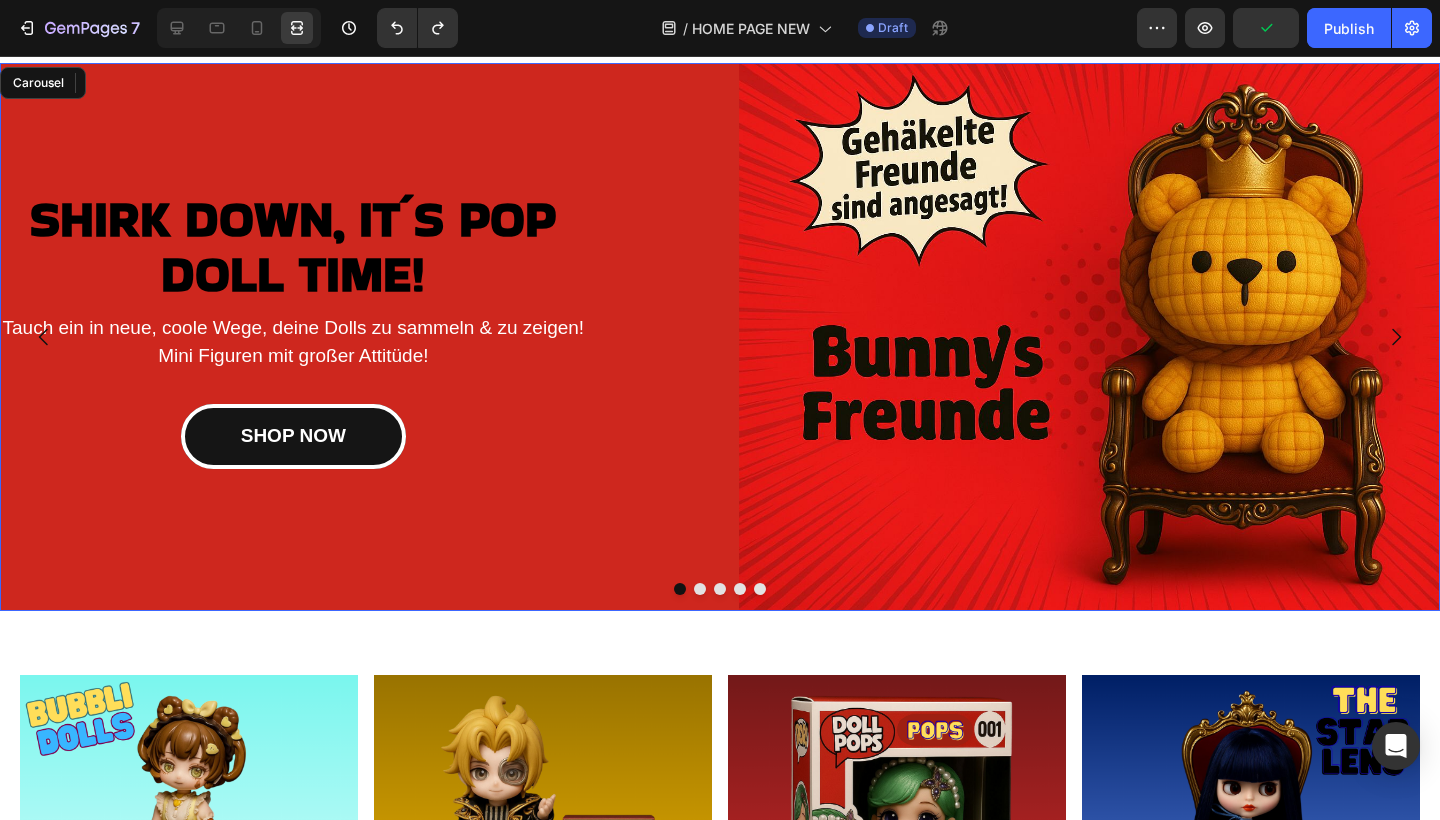 click at bounding box center (700, 589) 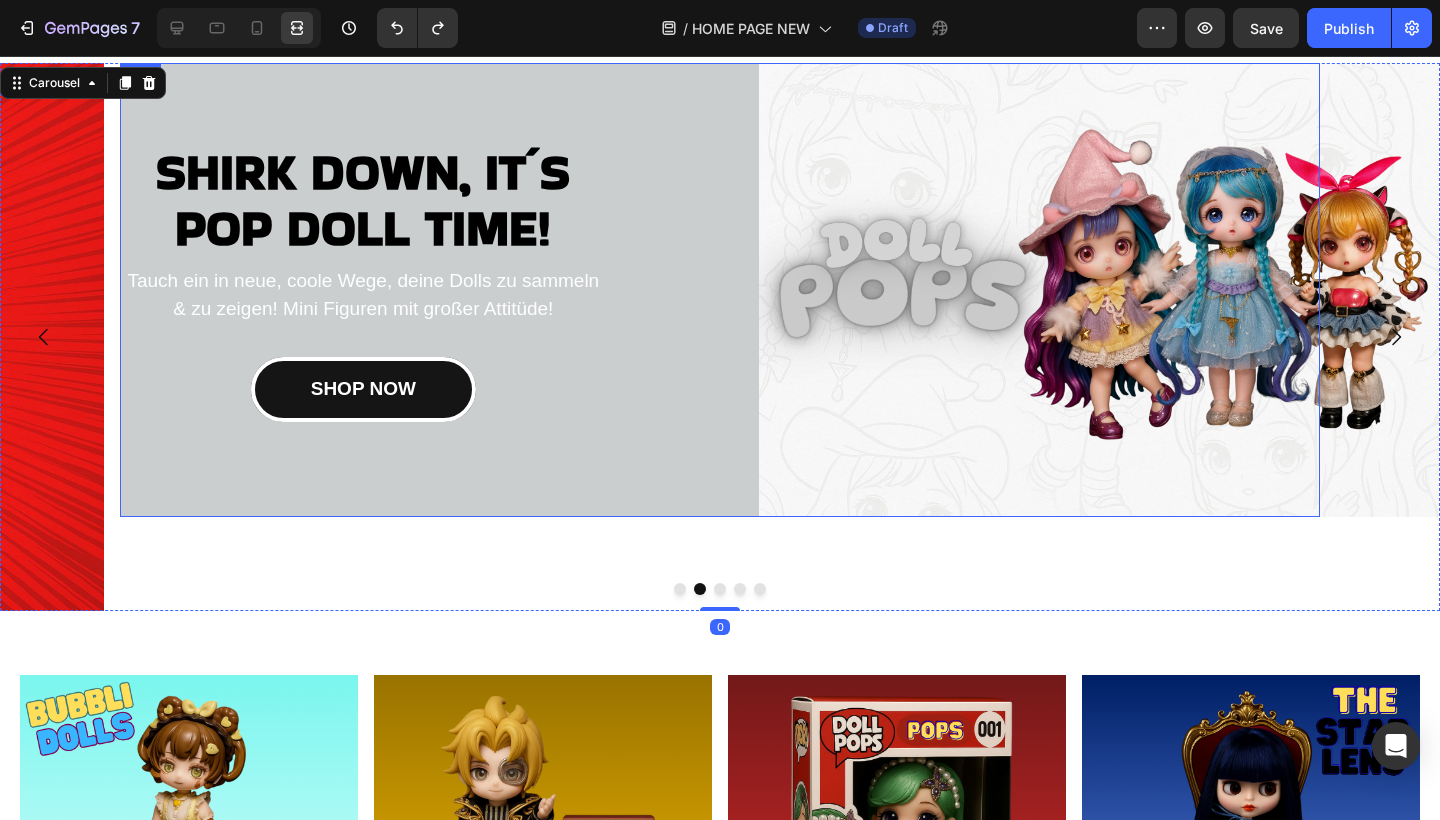 click on "SHIRK DOWN, IT´S POP DOLL TIME! Heading Tauch ein in neue, coole Wege, deine Dolls zu sammeln & zu zeigen! Mini Figuren mit großer Attitüde! Text block SHOP NOW Button" at bounding box center (363, 290) 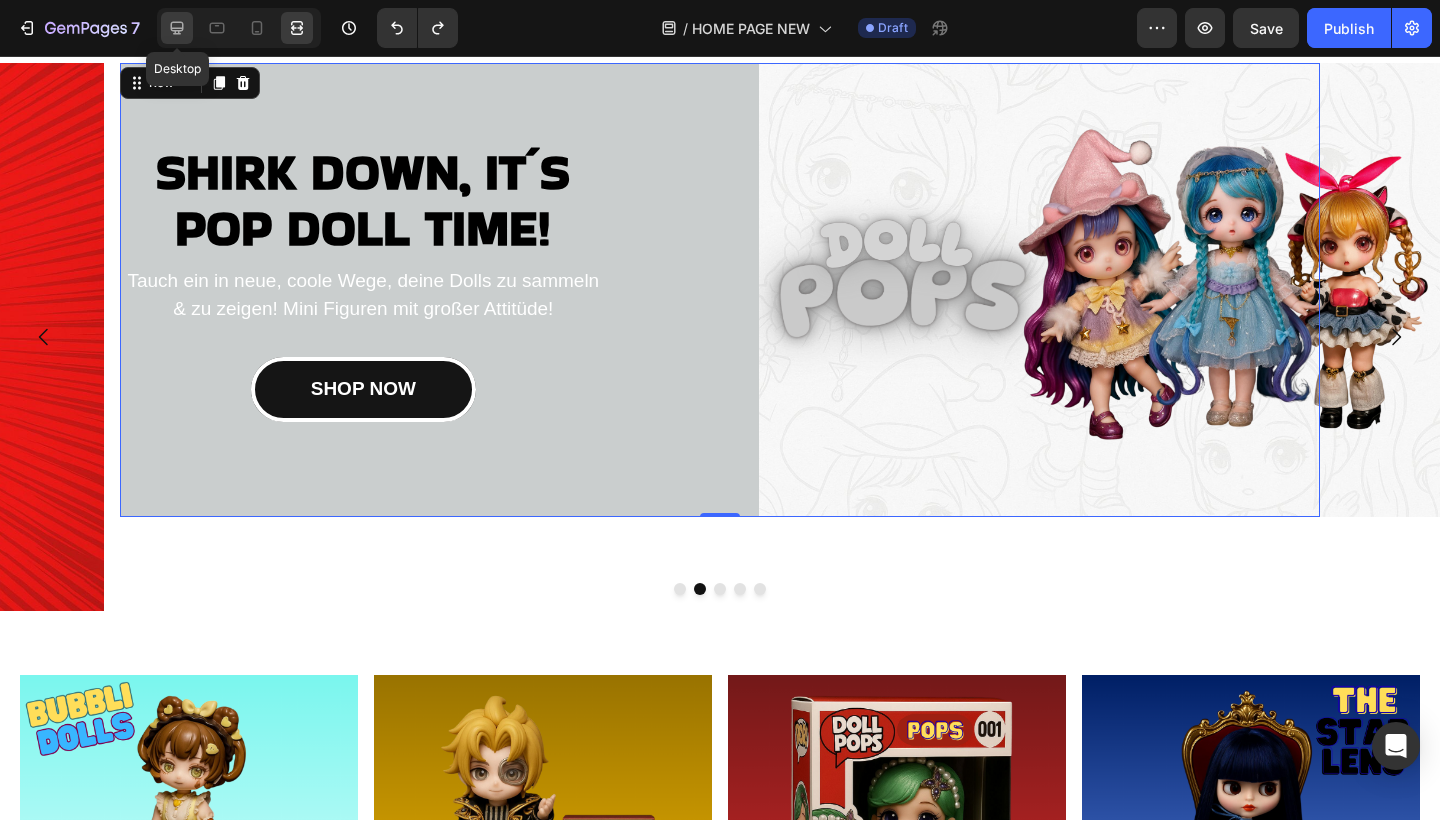 click 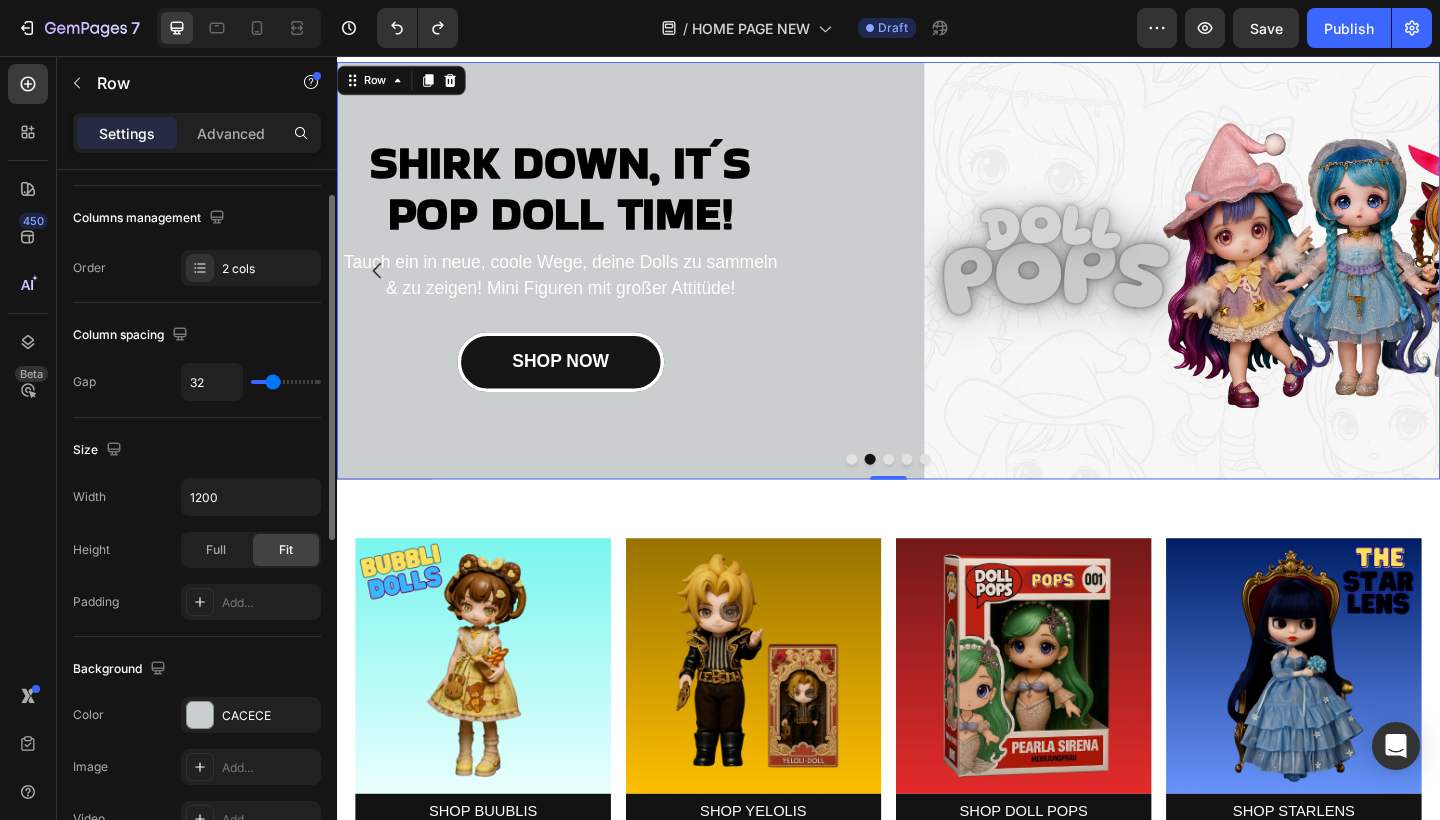 scroll, scrollTop: 303, scrollLeft: 0, axis: vertical 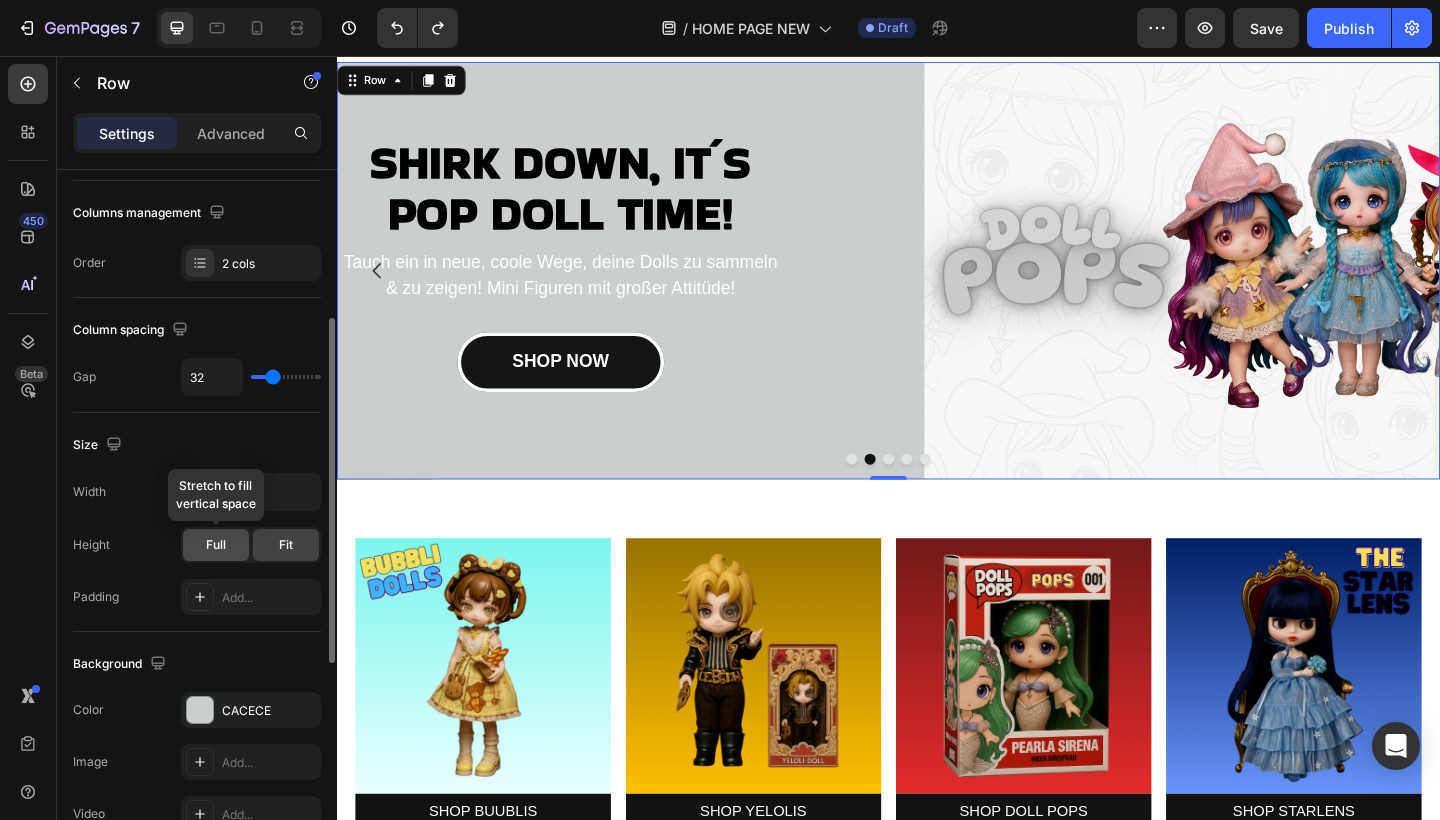 click on "Full" 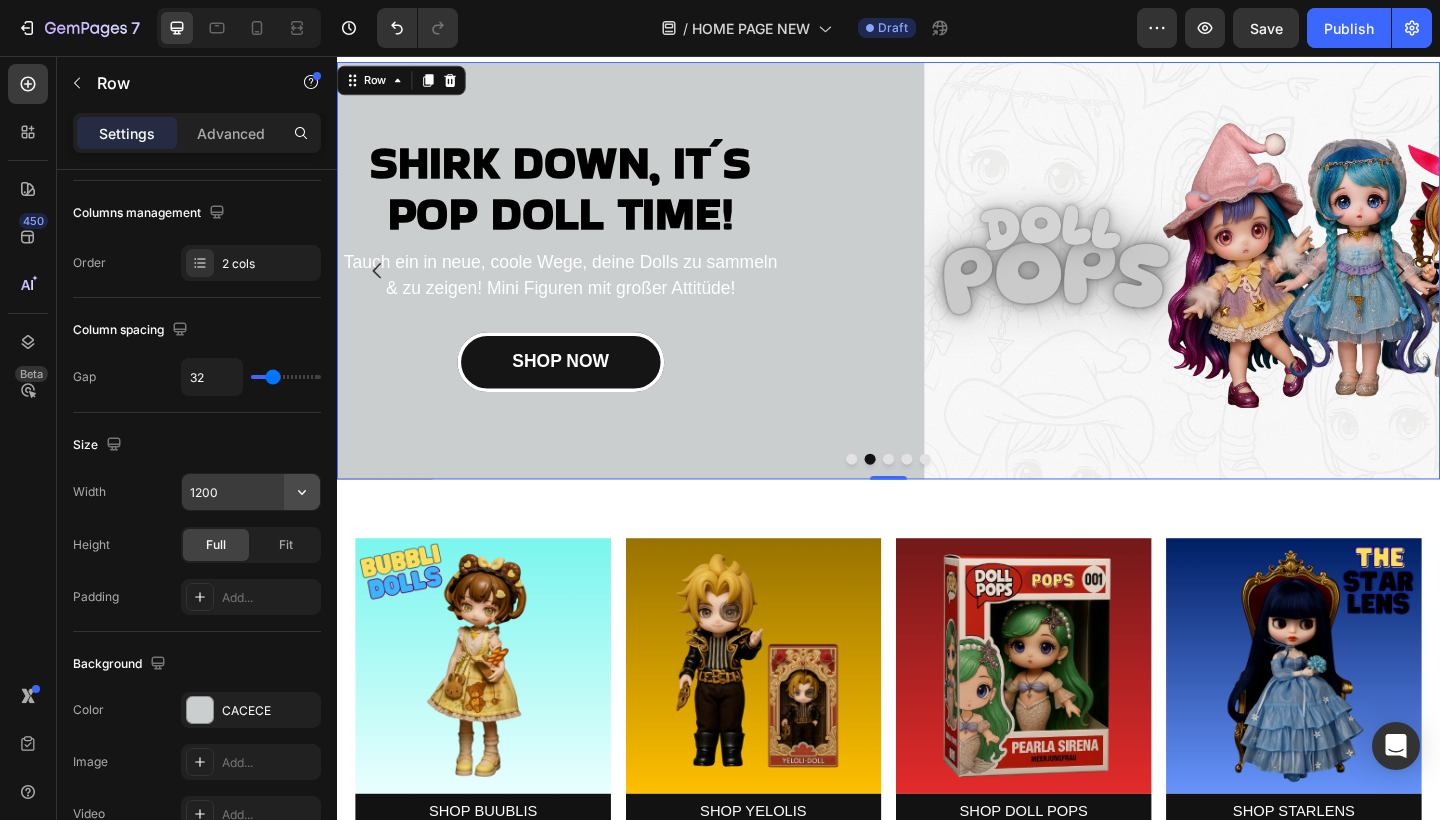 click 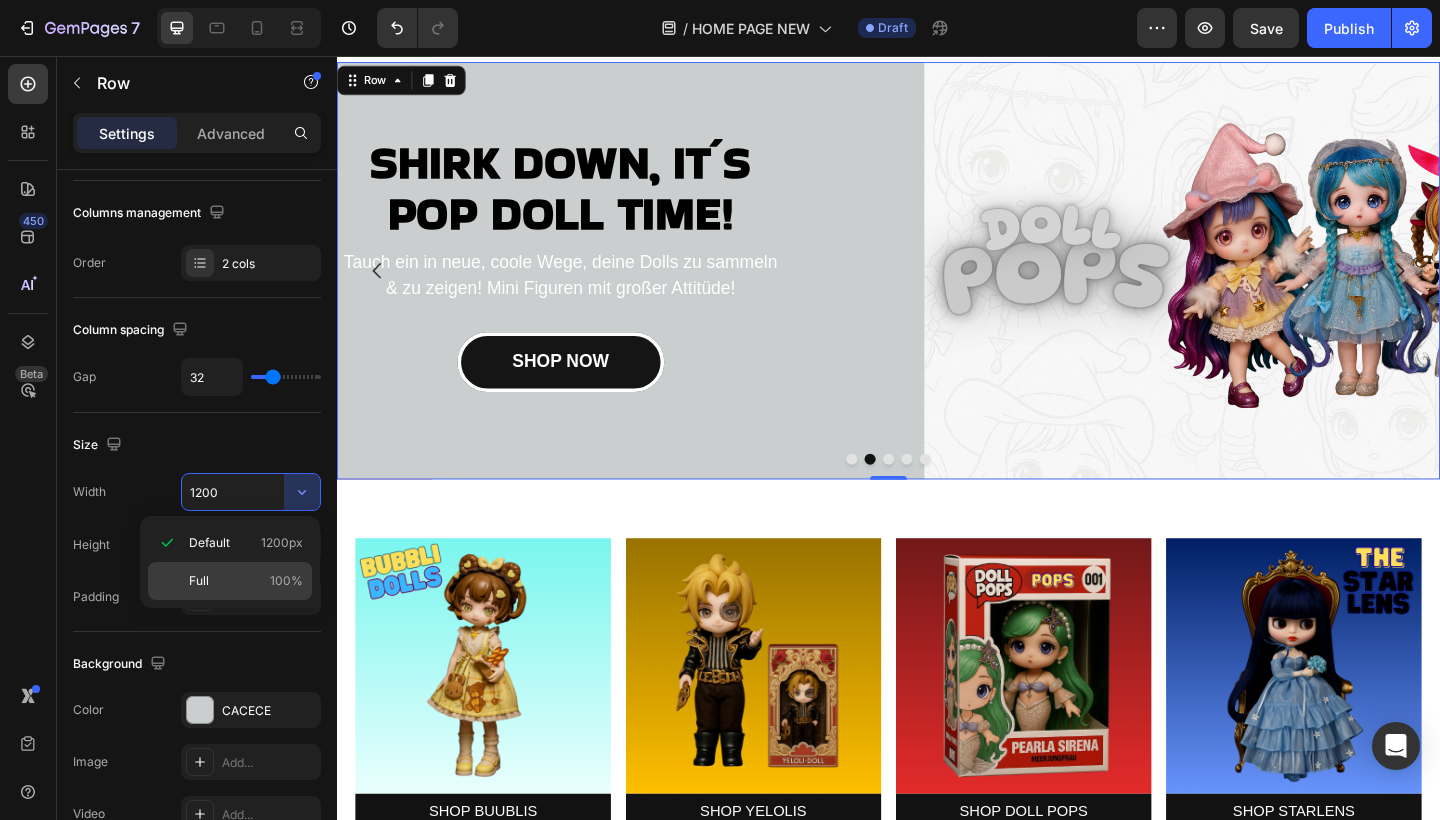 click on "Full 100%" at bounding box center [246, 581] 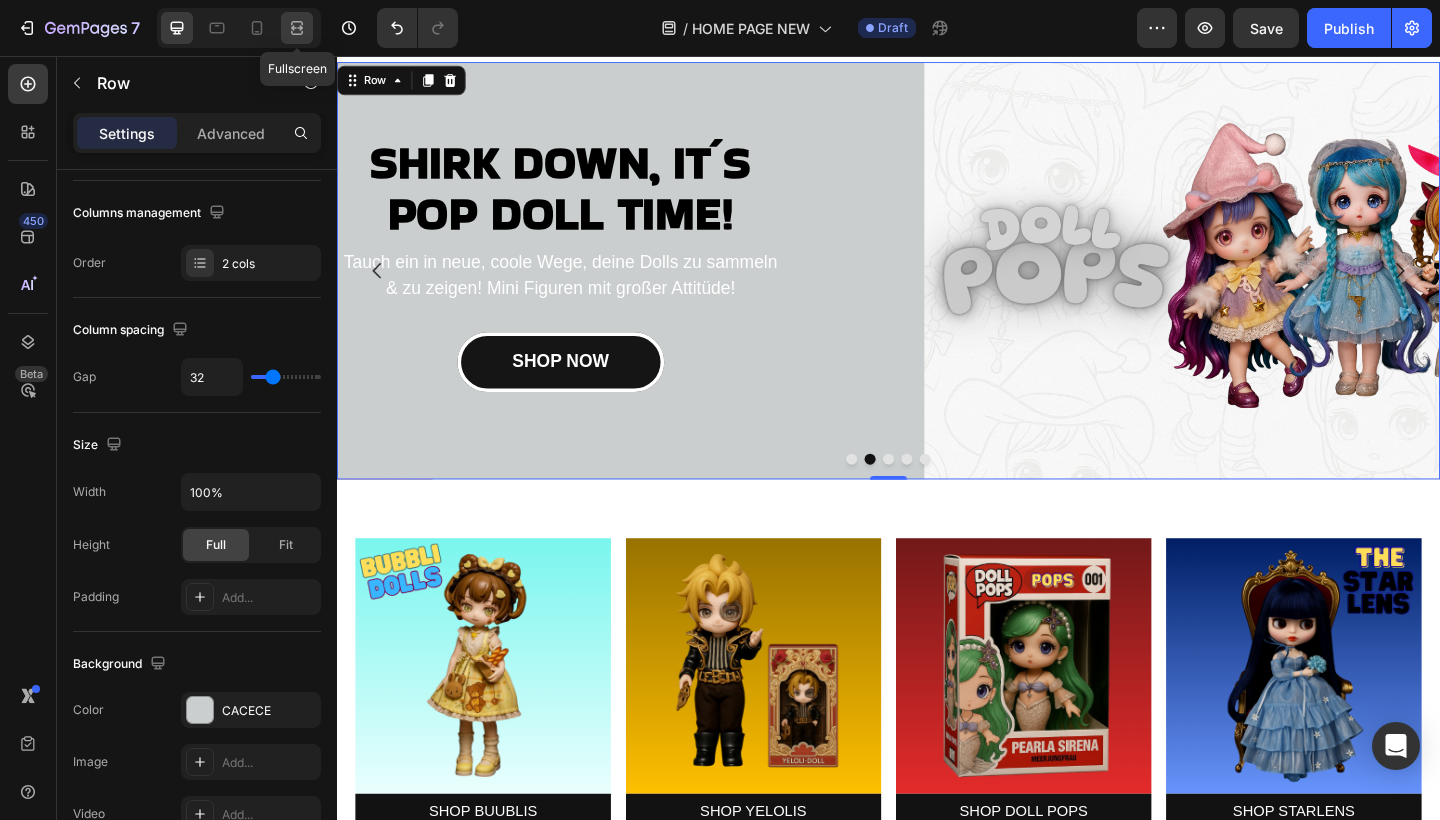 click 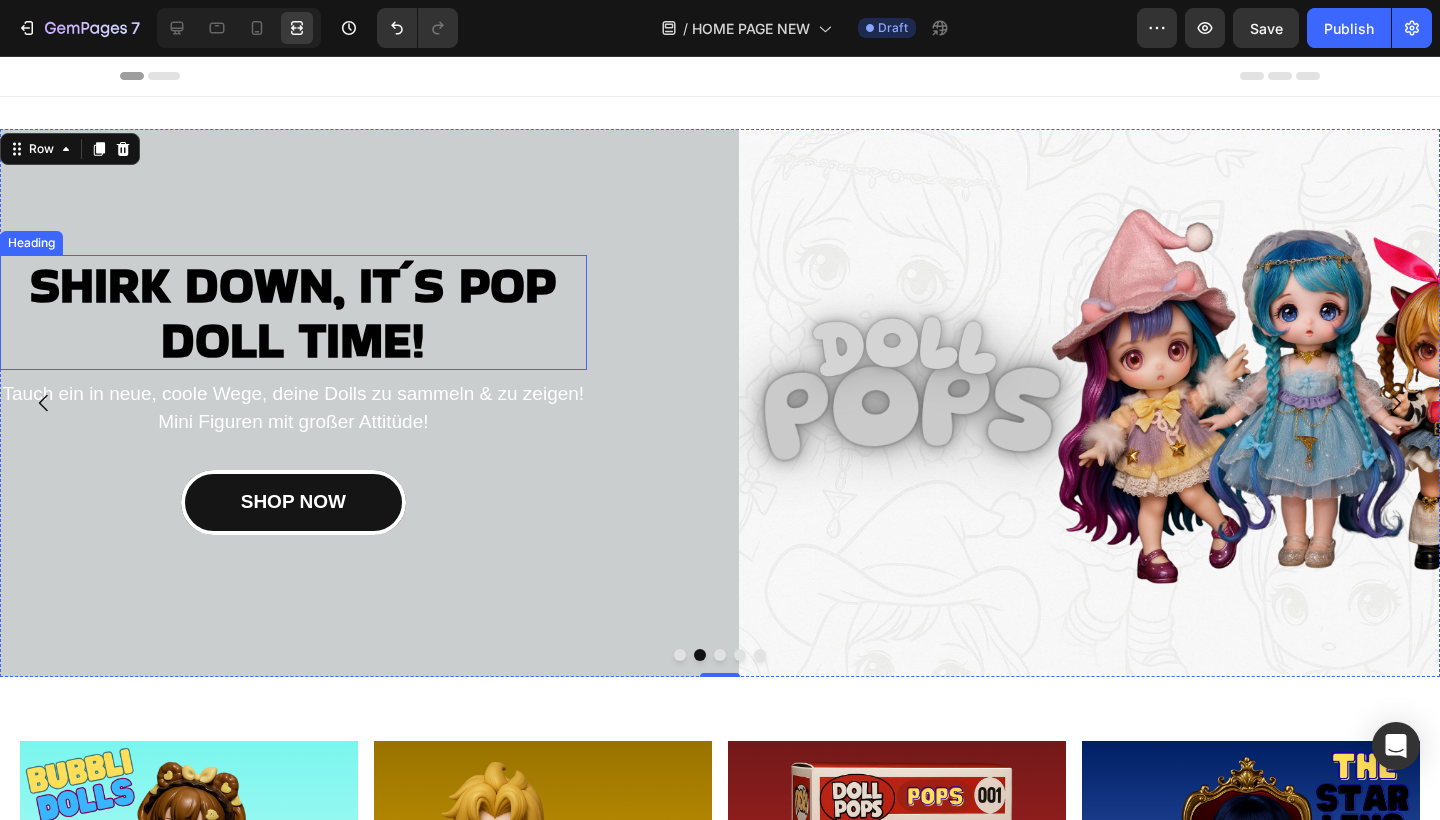 scroll, scrollTop: 1, scrollLeft: 0, axis: vertical 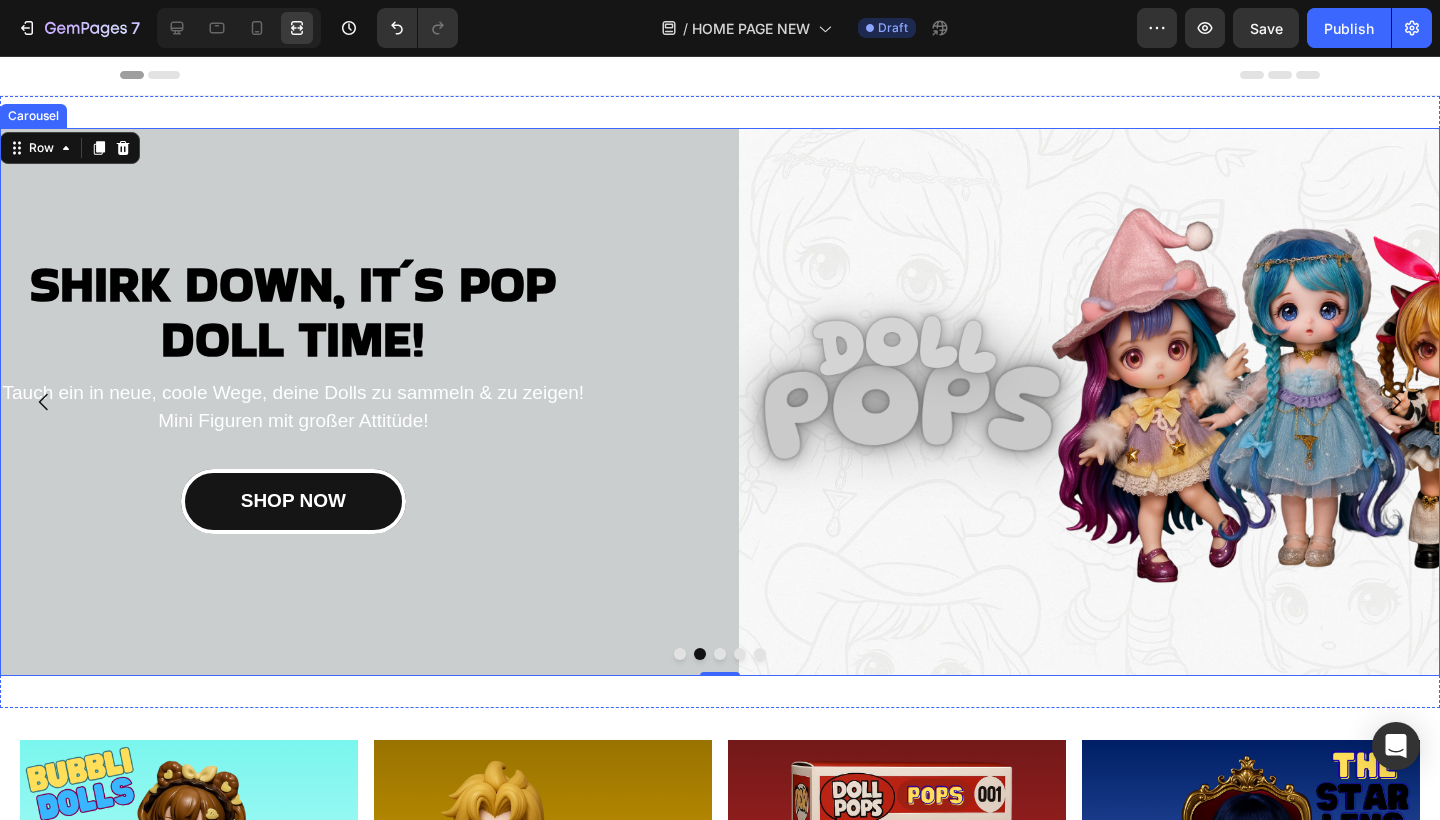 click at bounding box center (680, 654) 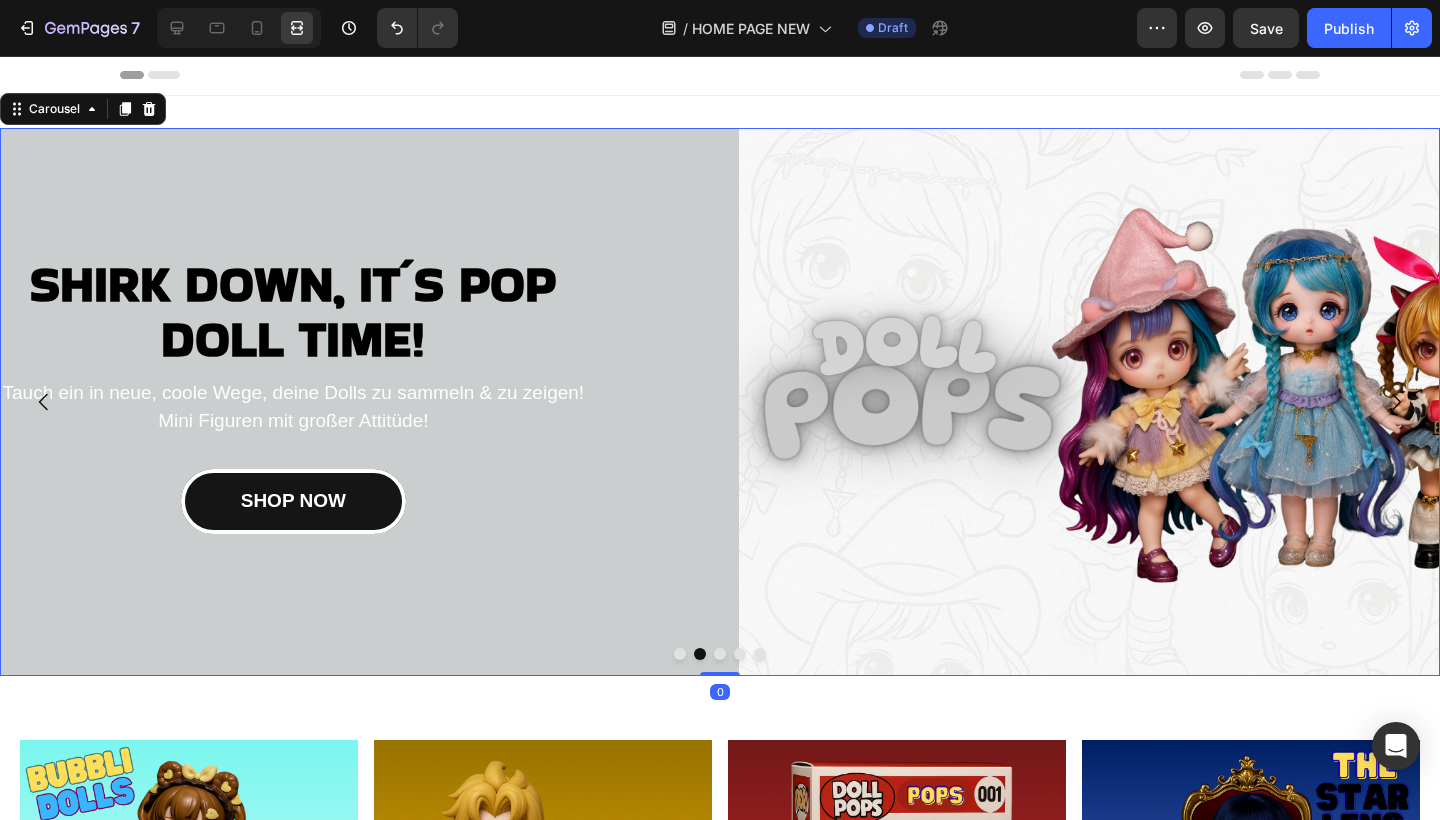 scroll, scrollTop: 0, scrollLeft: 0, axis: both 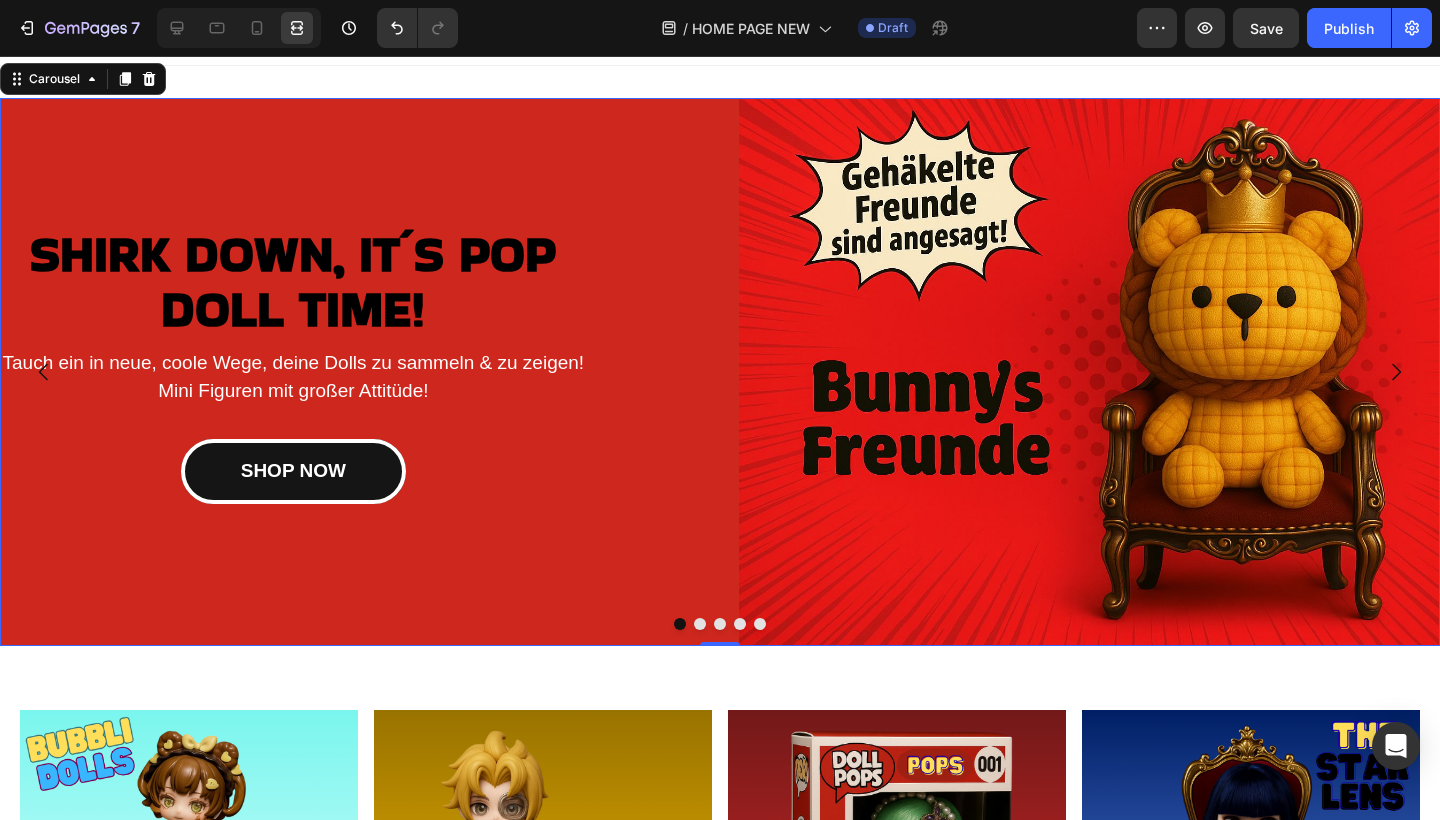 click at bounding box center (700, 624) 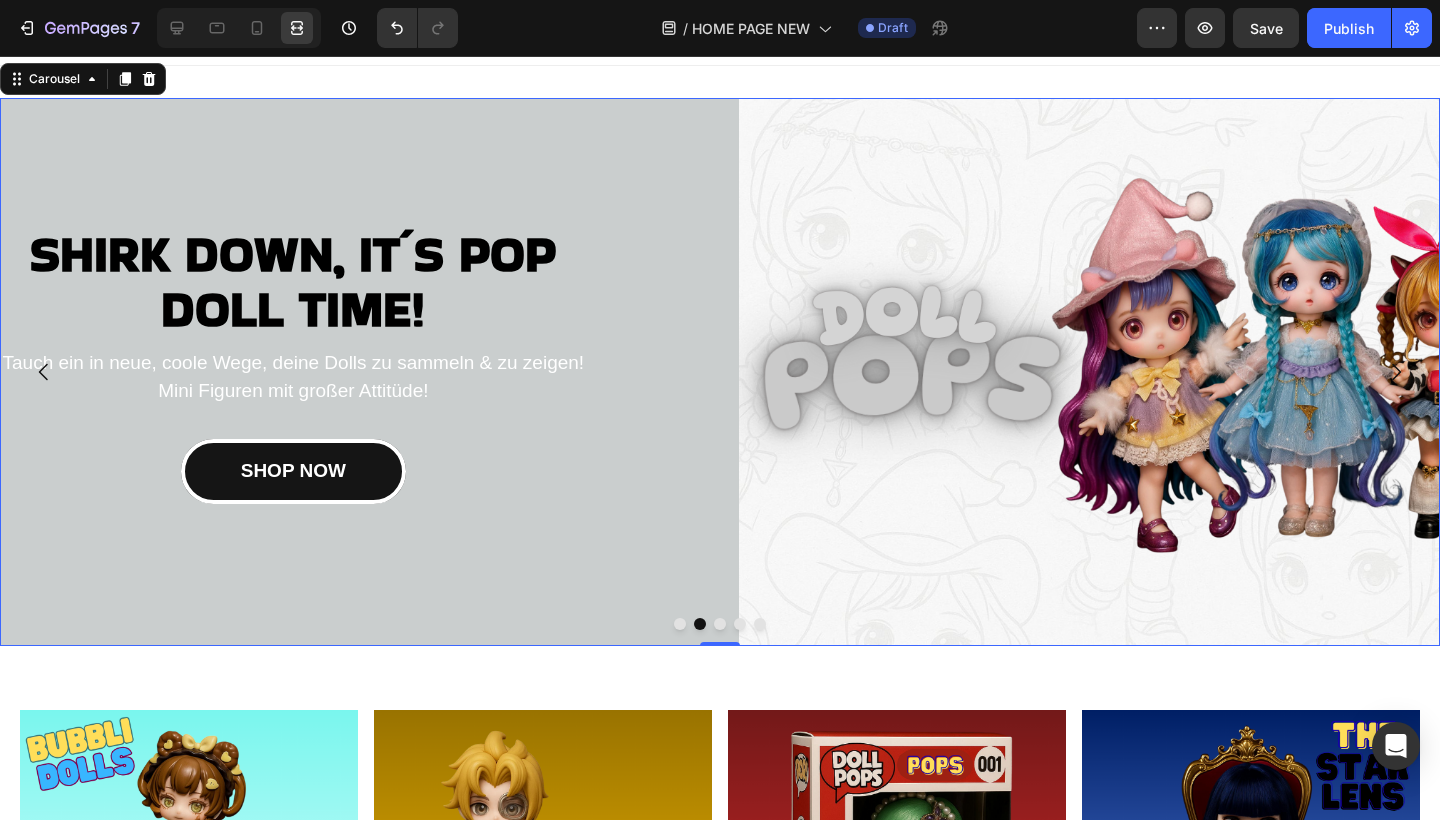 click at bounding box center [680, 624] 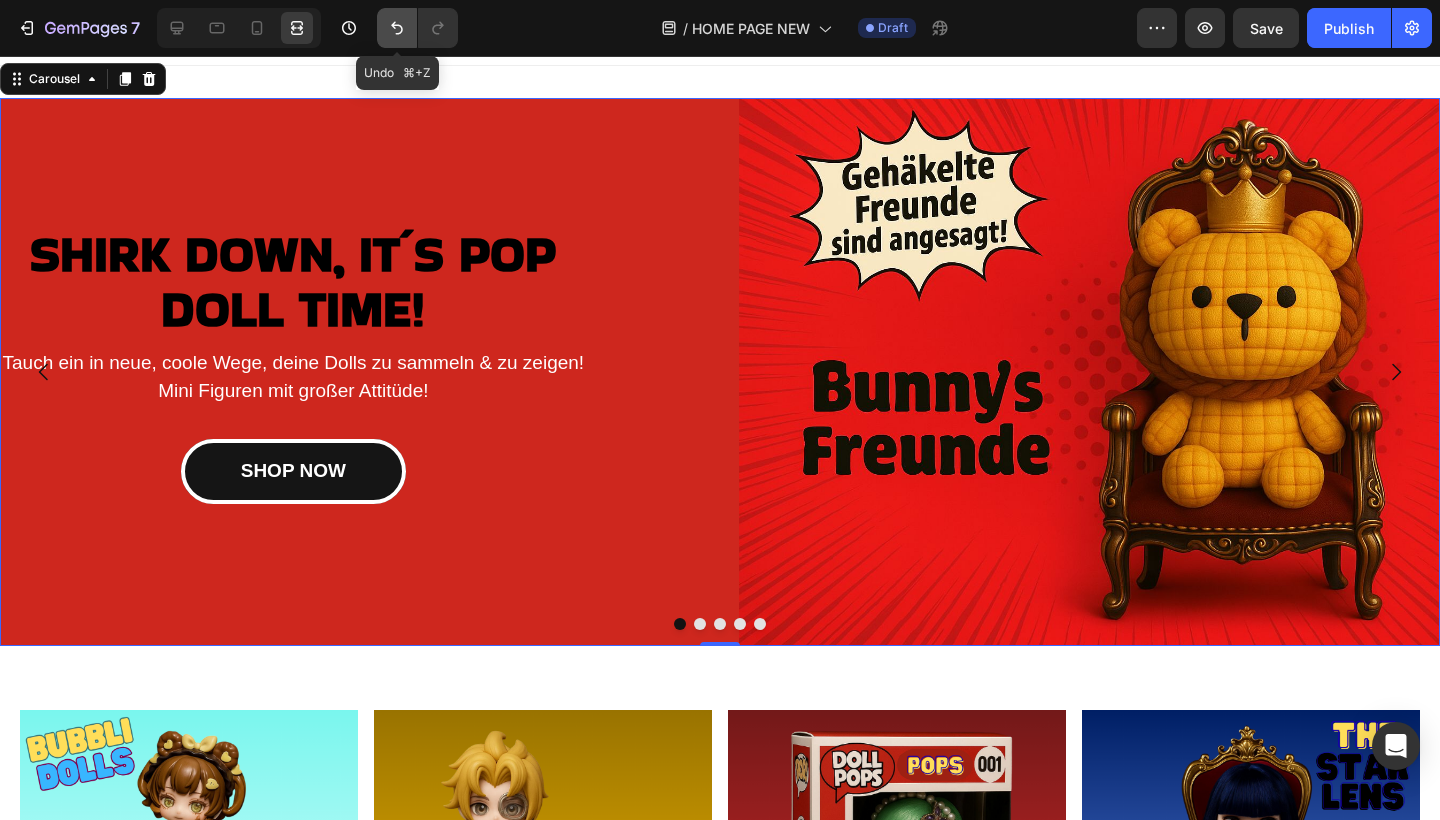 click 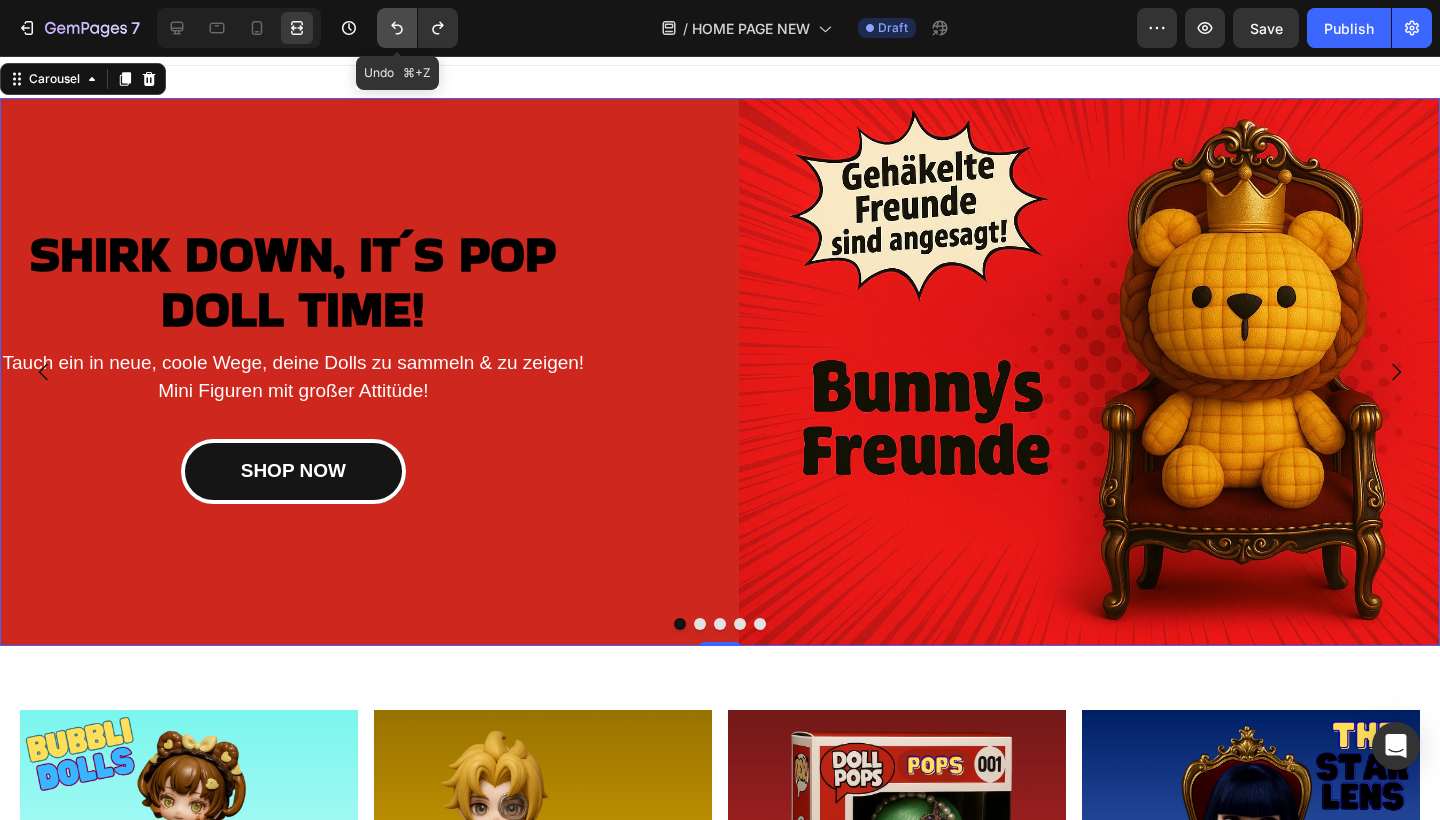 click 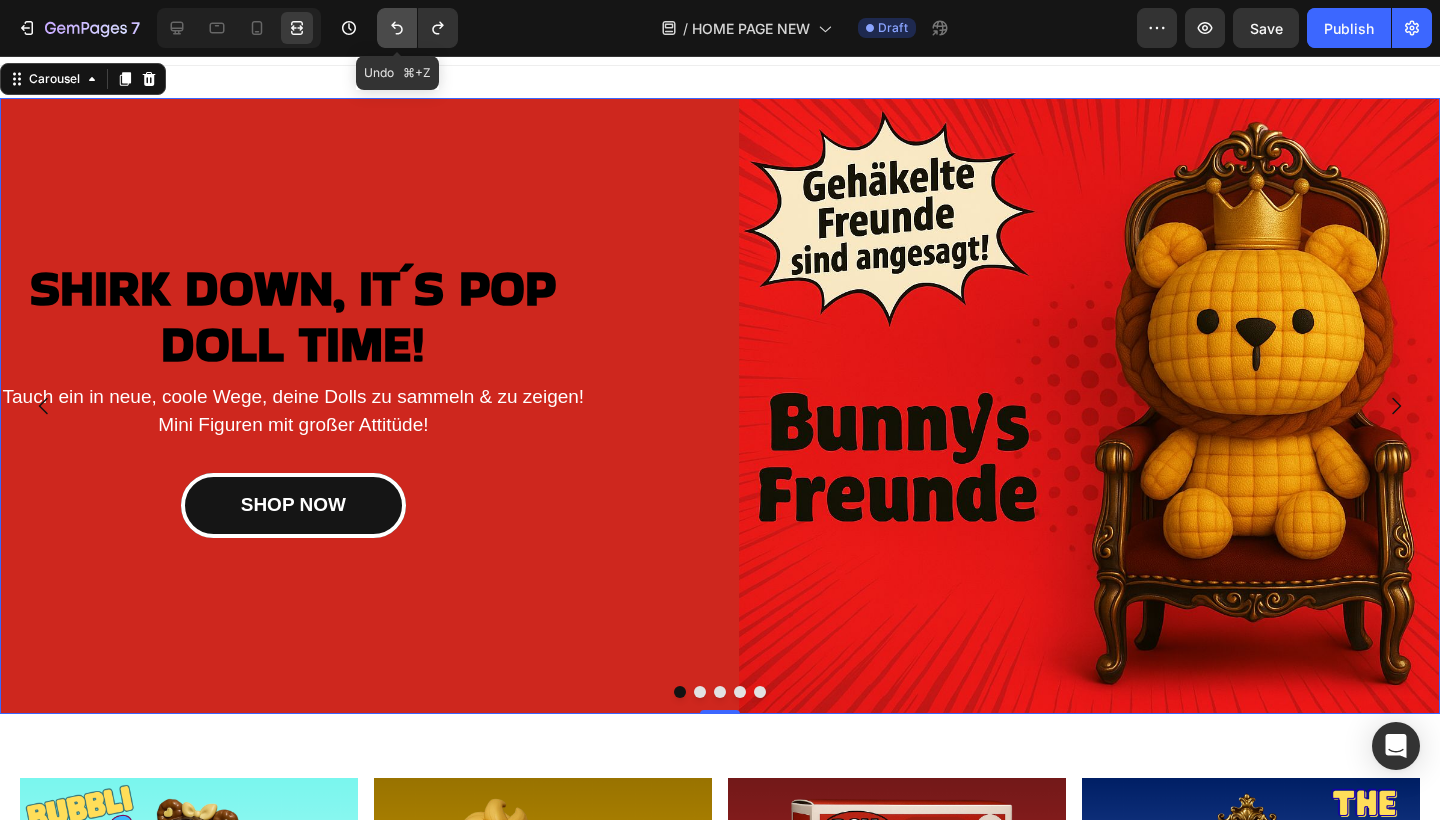 click 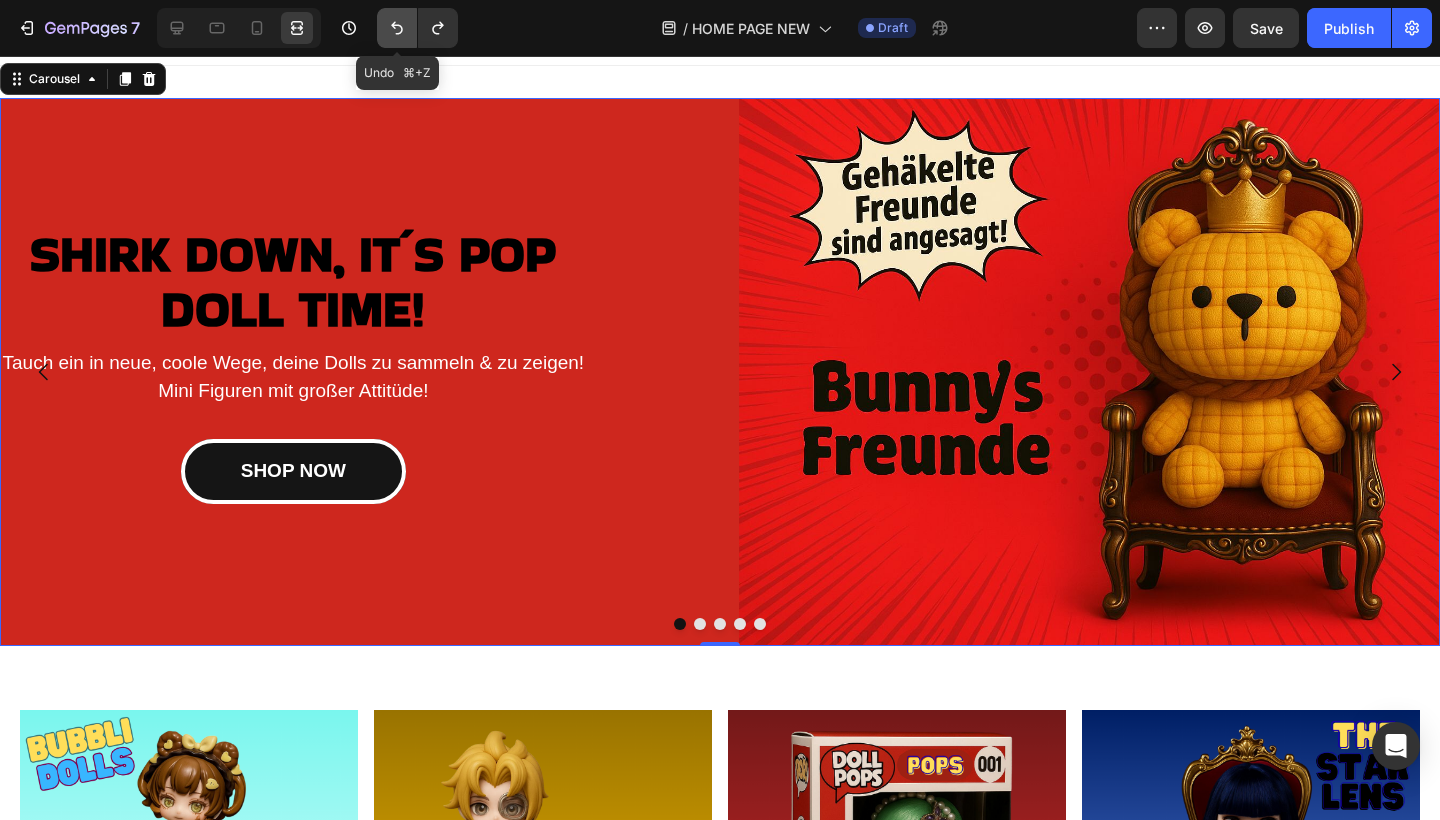 click 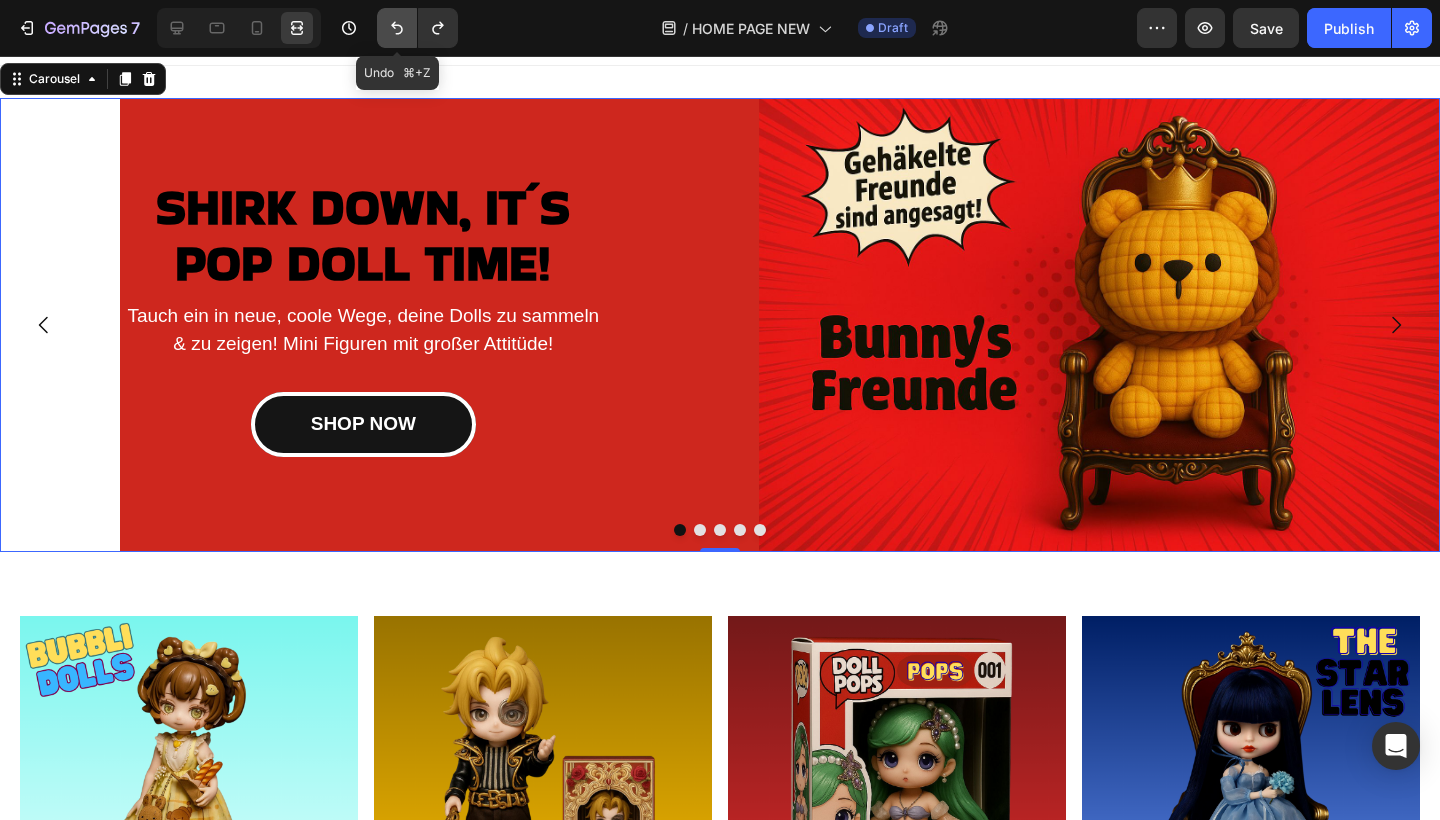 click 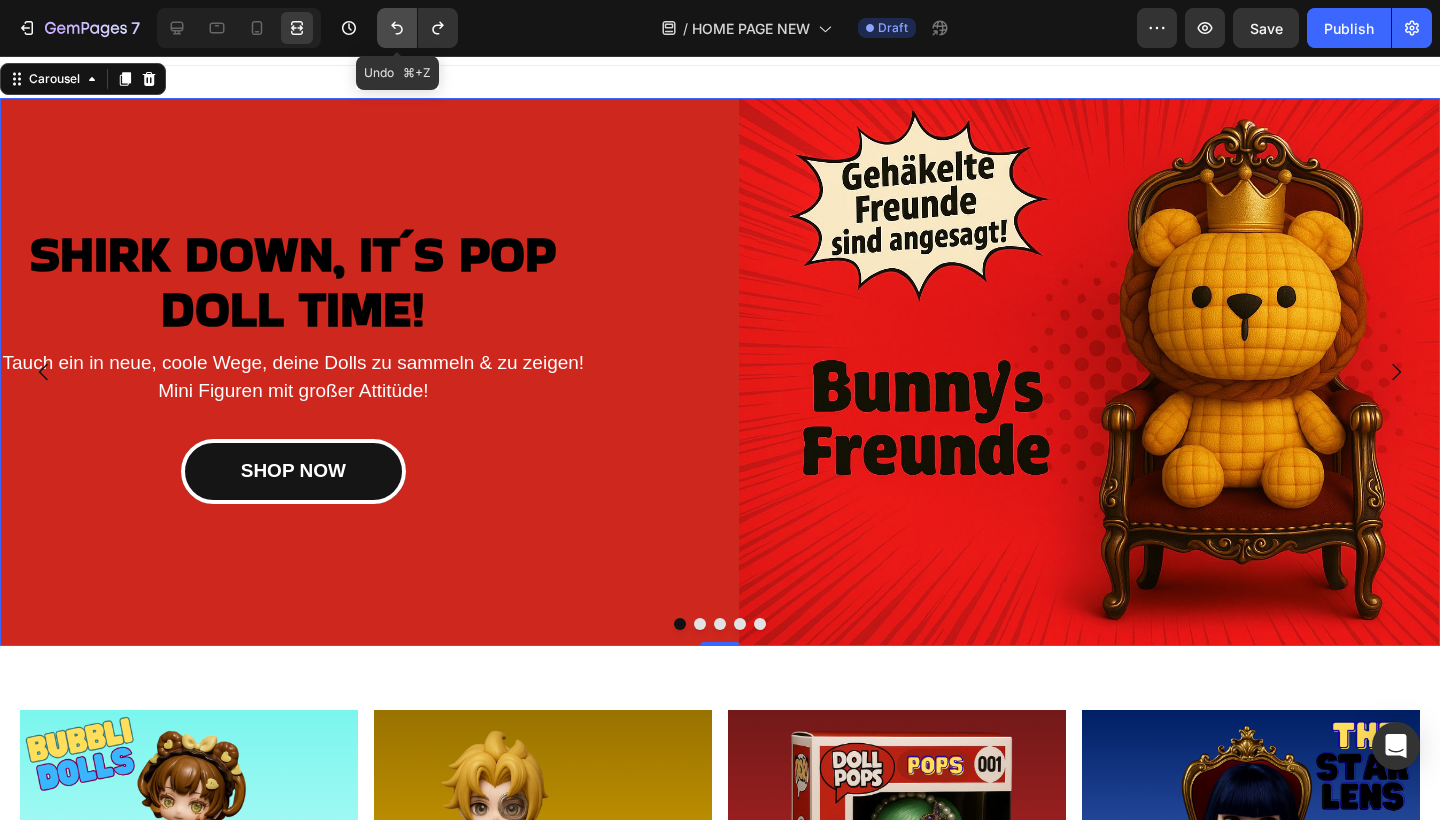 click 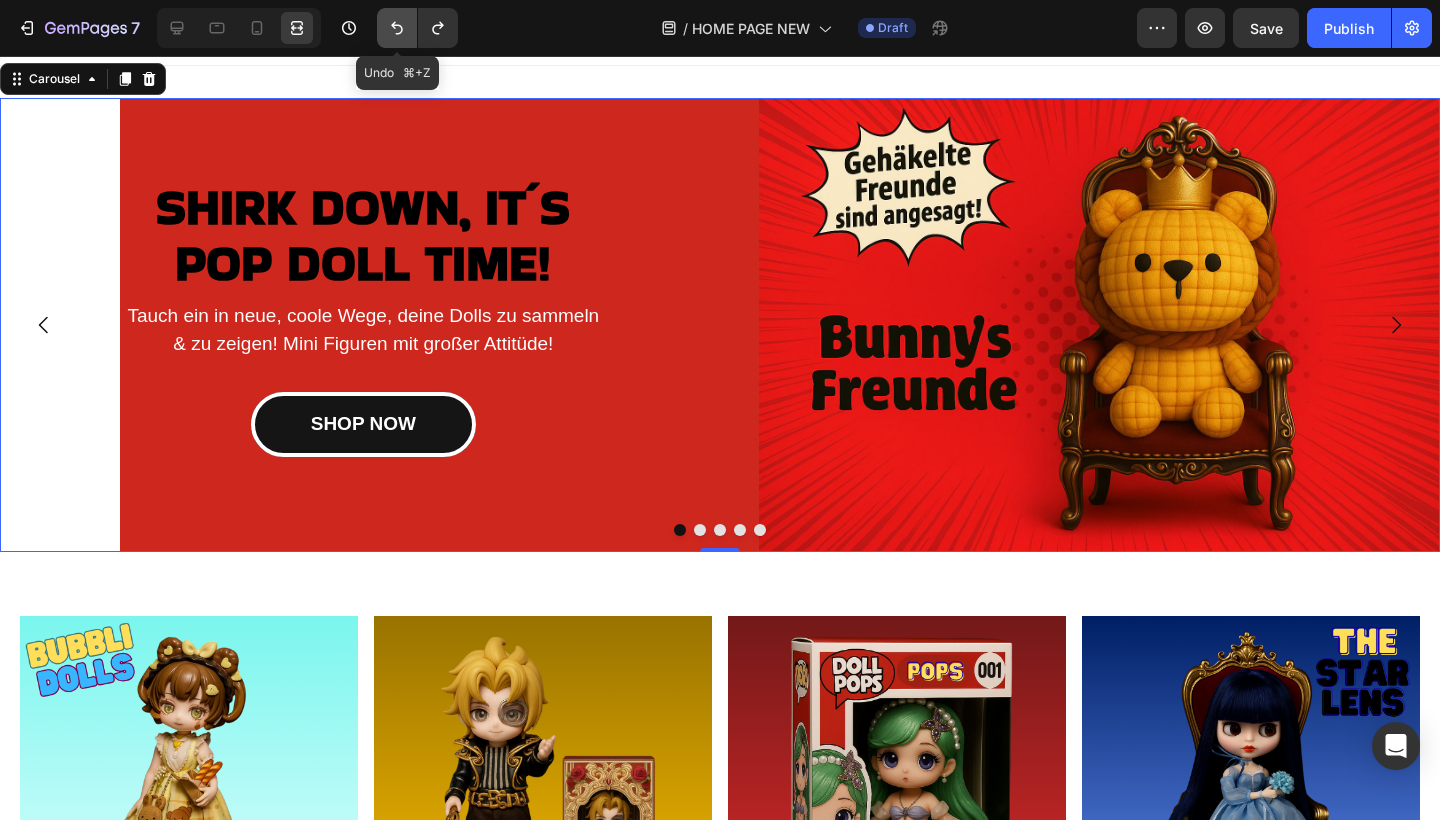 click 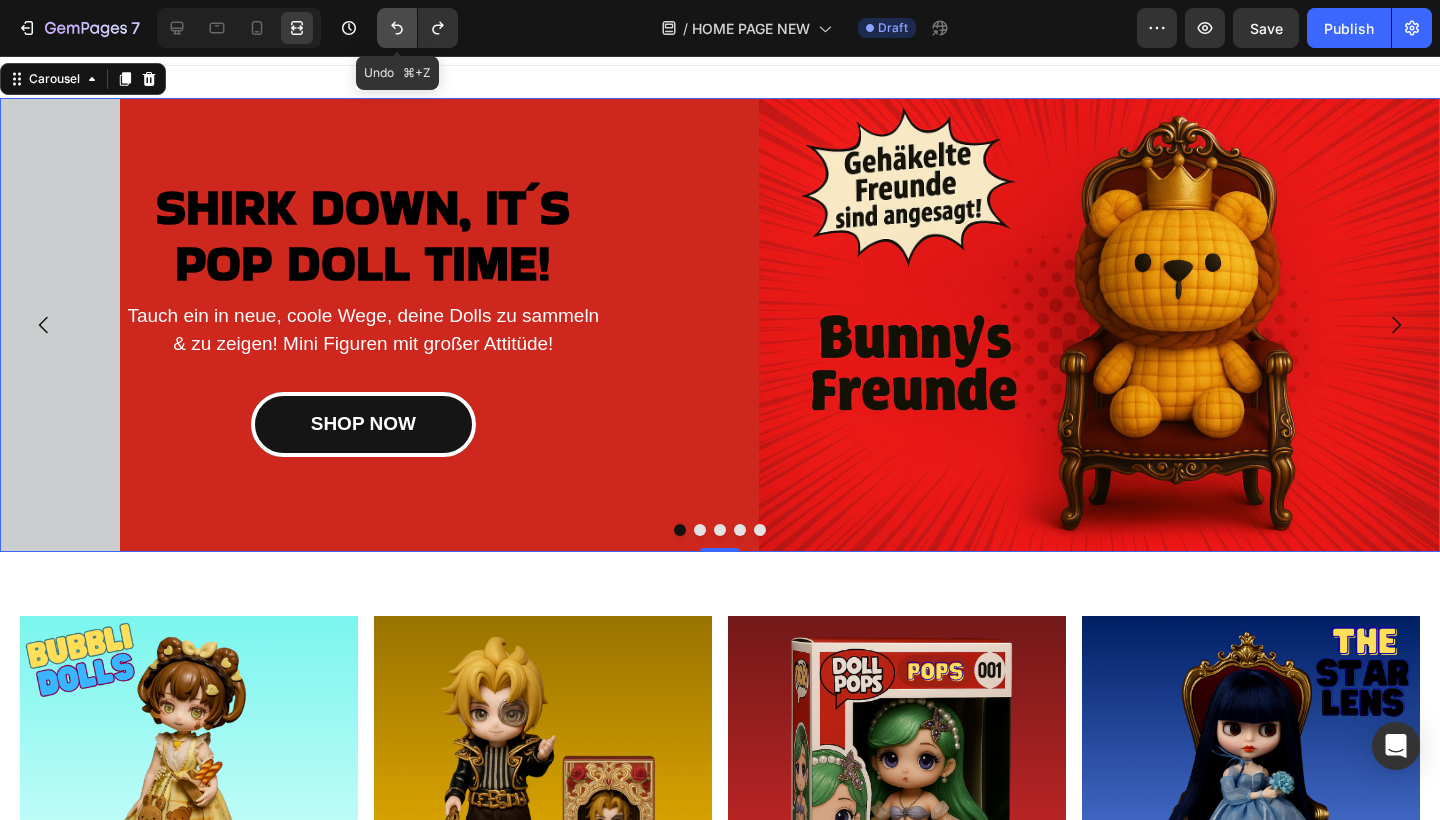 click 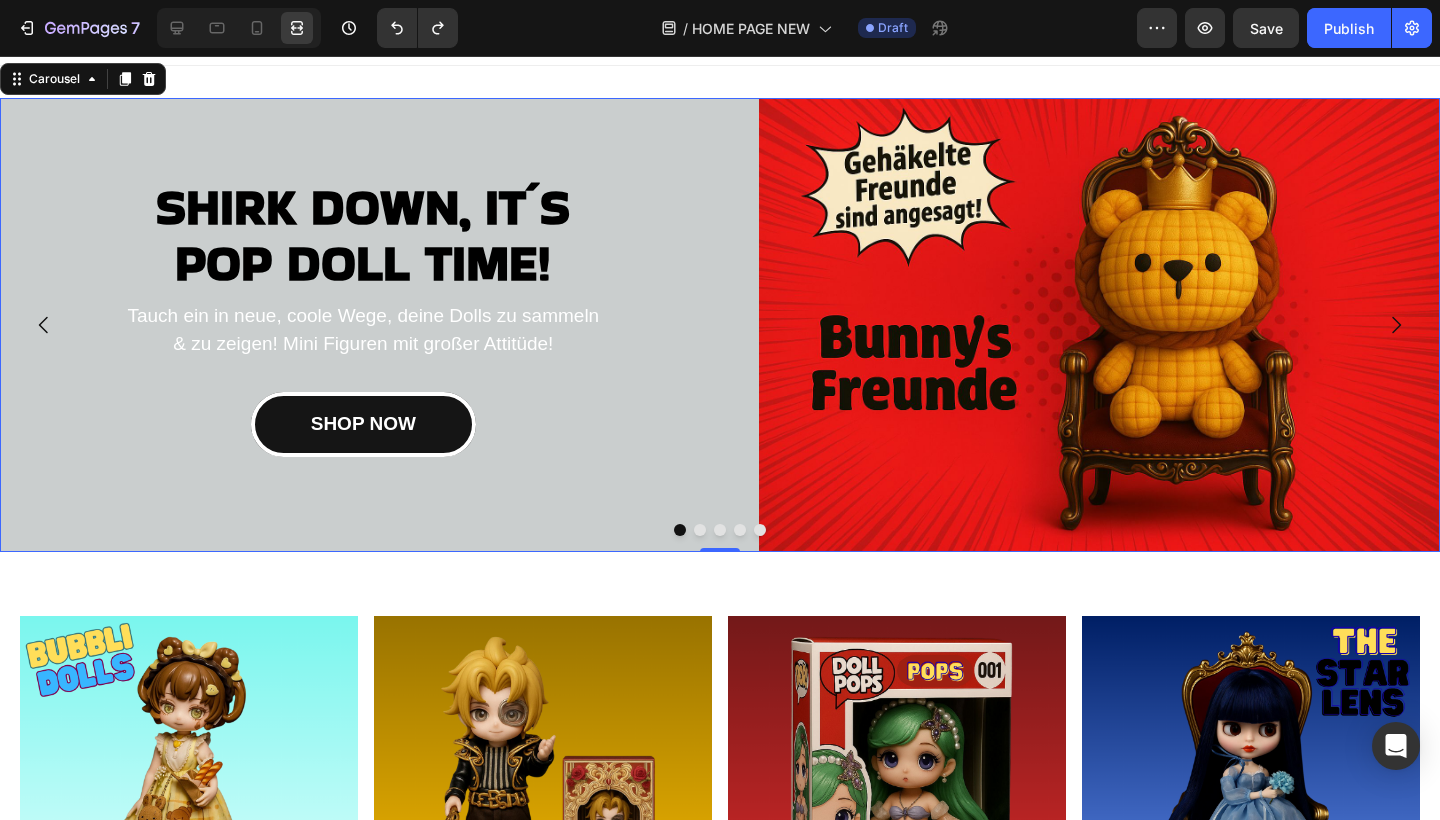 click at bounding box center [700, 530] 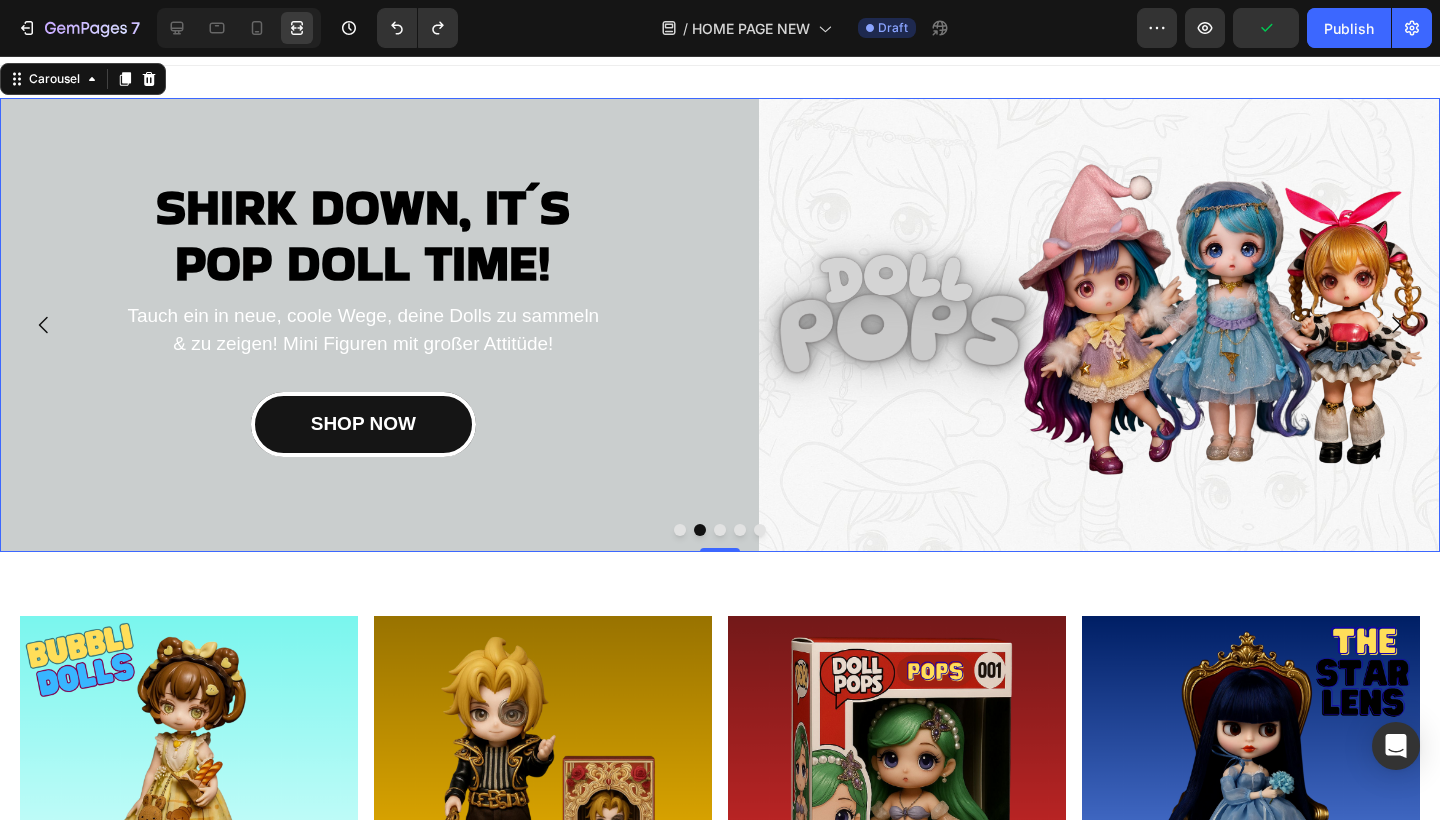 click at bounding box center [680, 530] 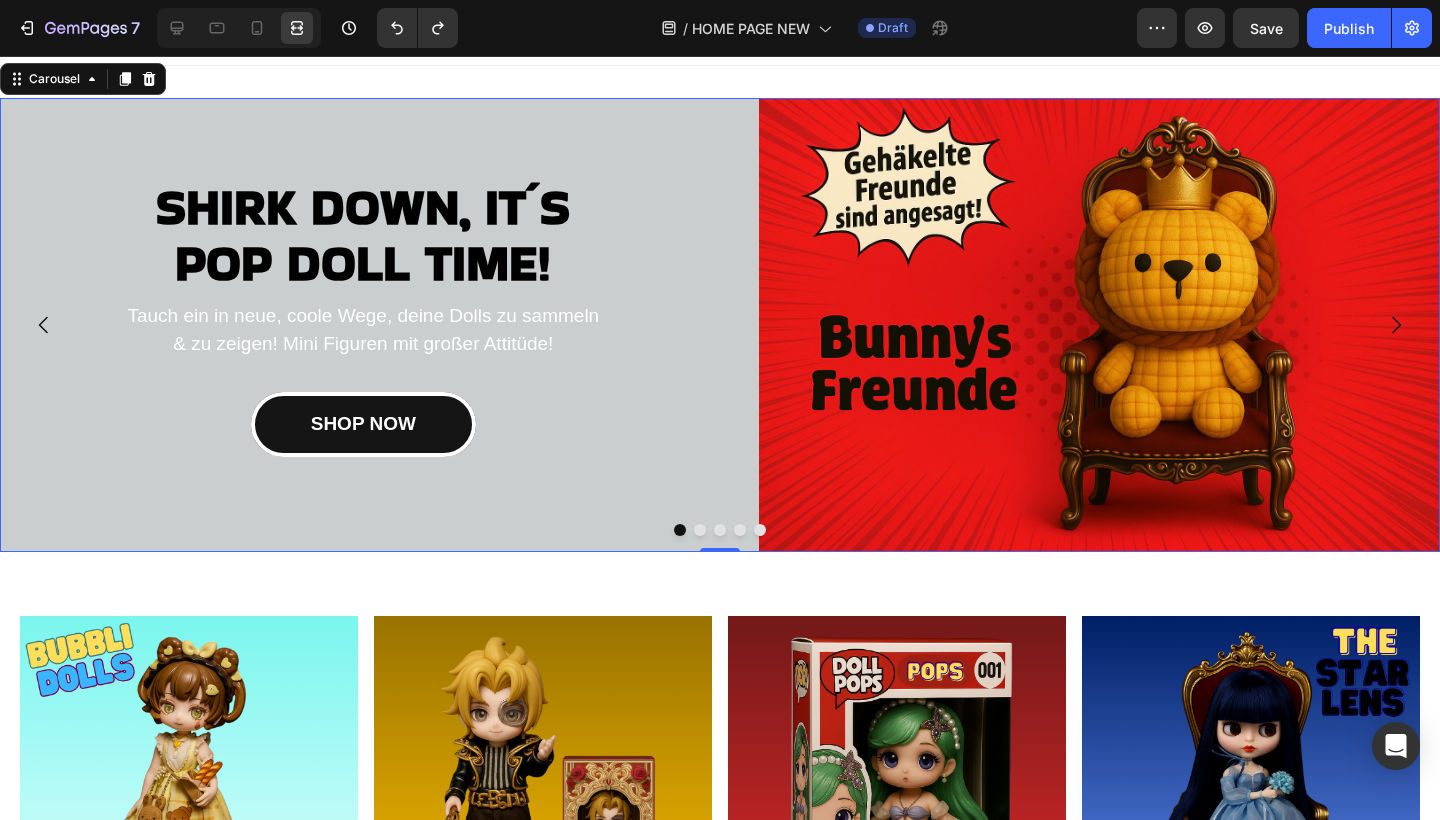 click at bounding box center [700, 530] 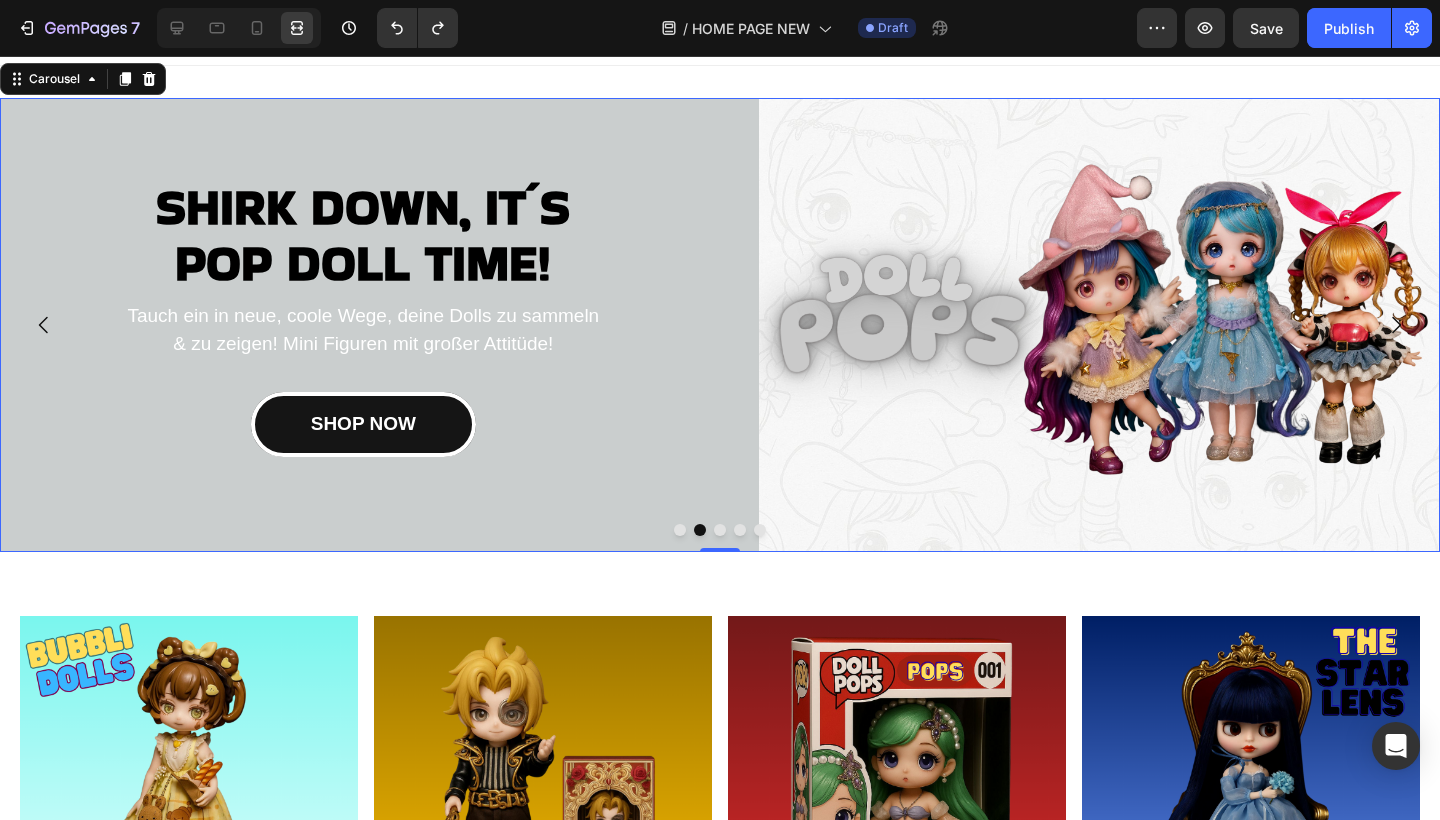 click at bounding box center (720, 530) 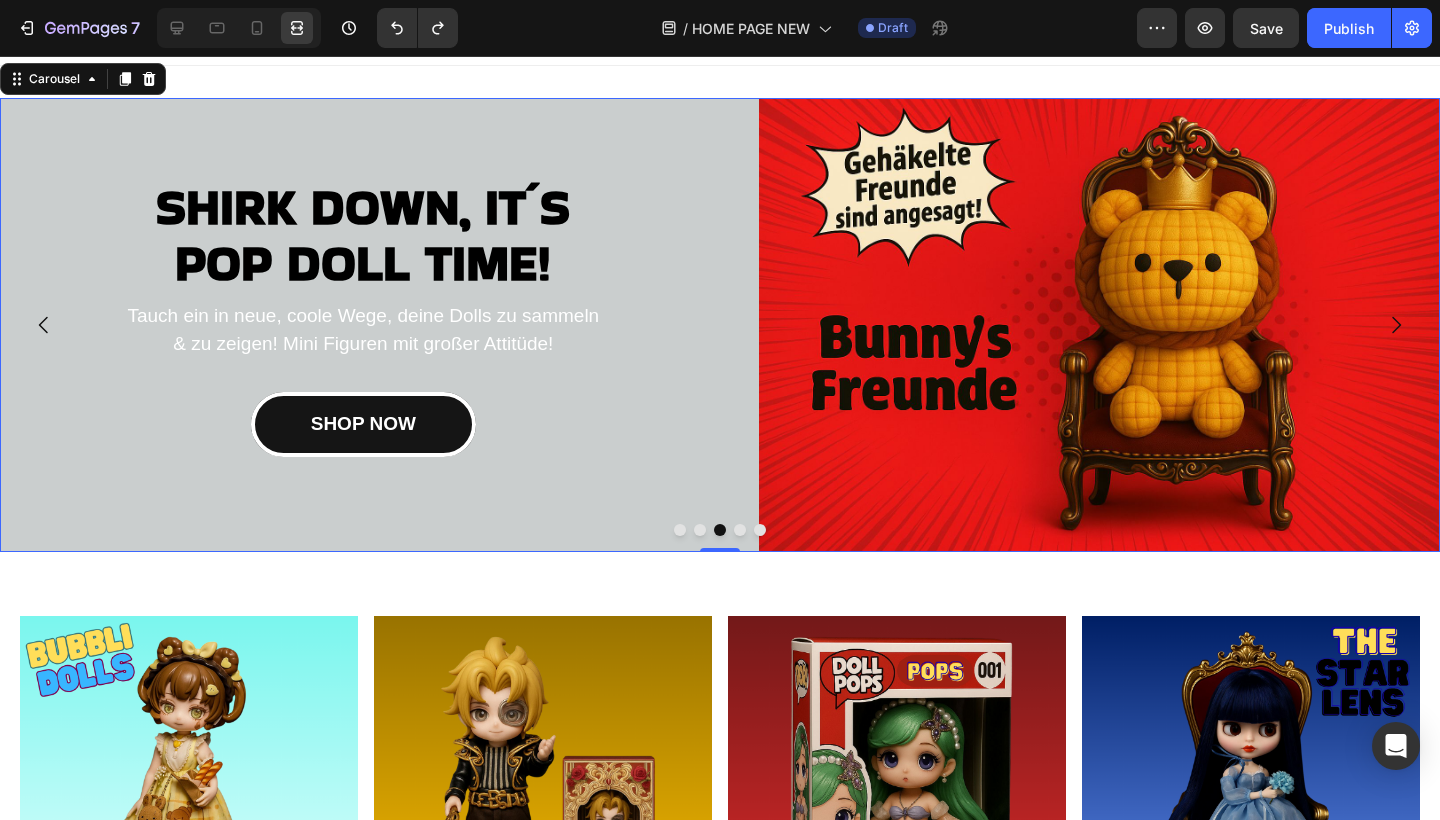click at bounding box center (680, 530) 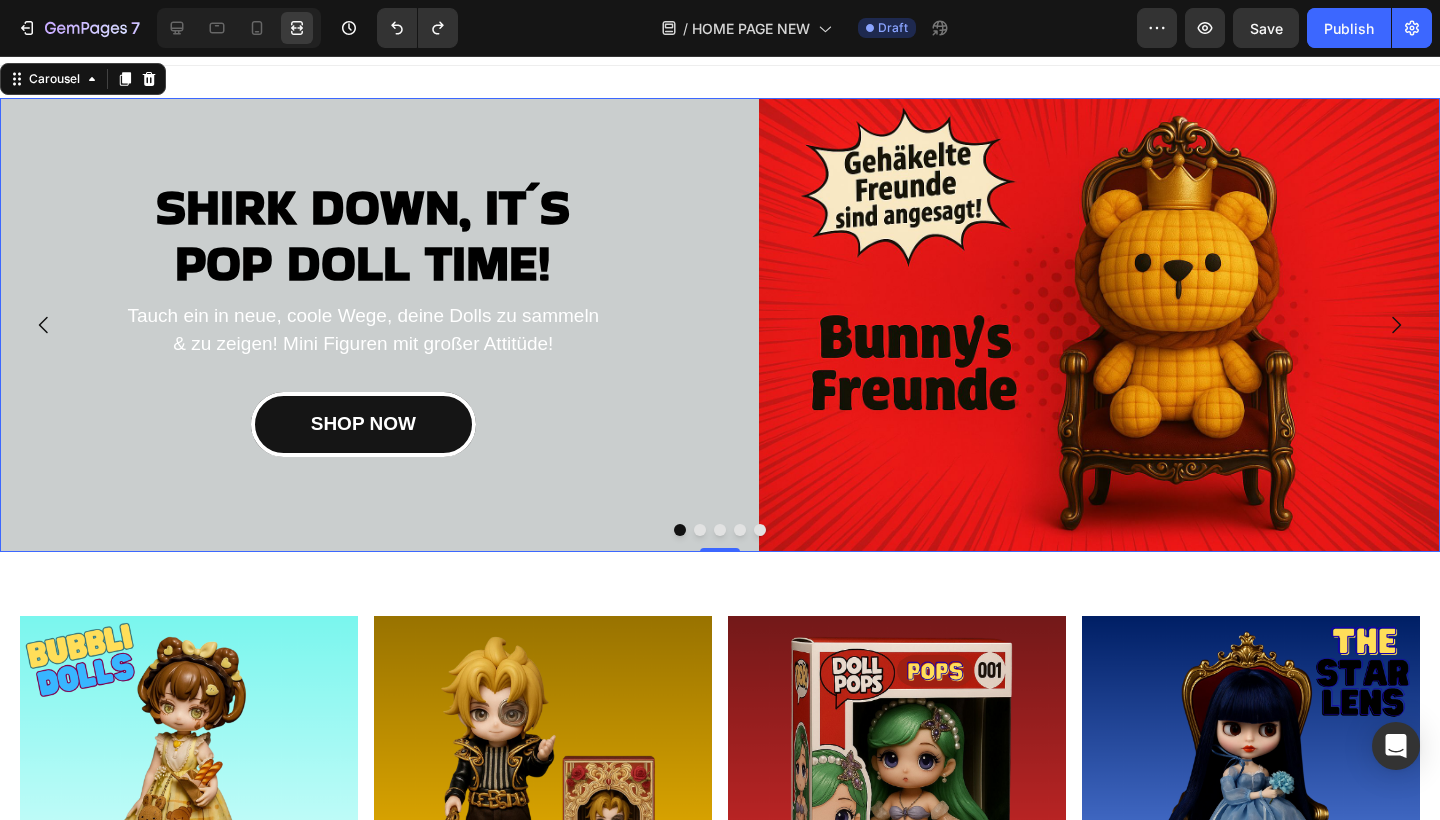 click at bounding box center (700, 530) 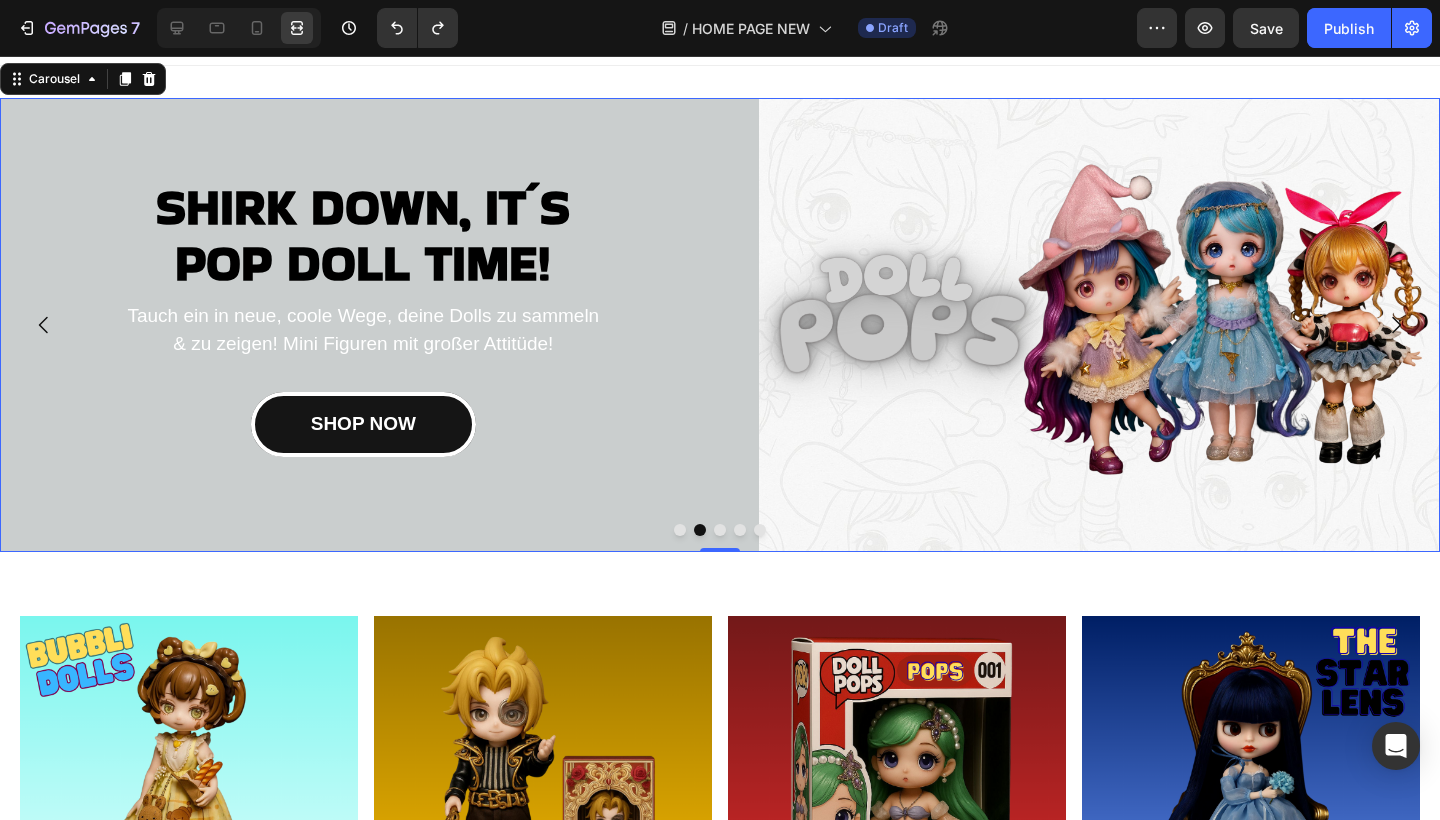 click at bounding box center (720, 530) 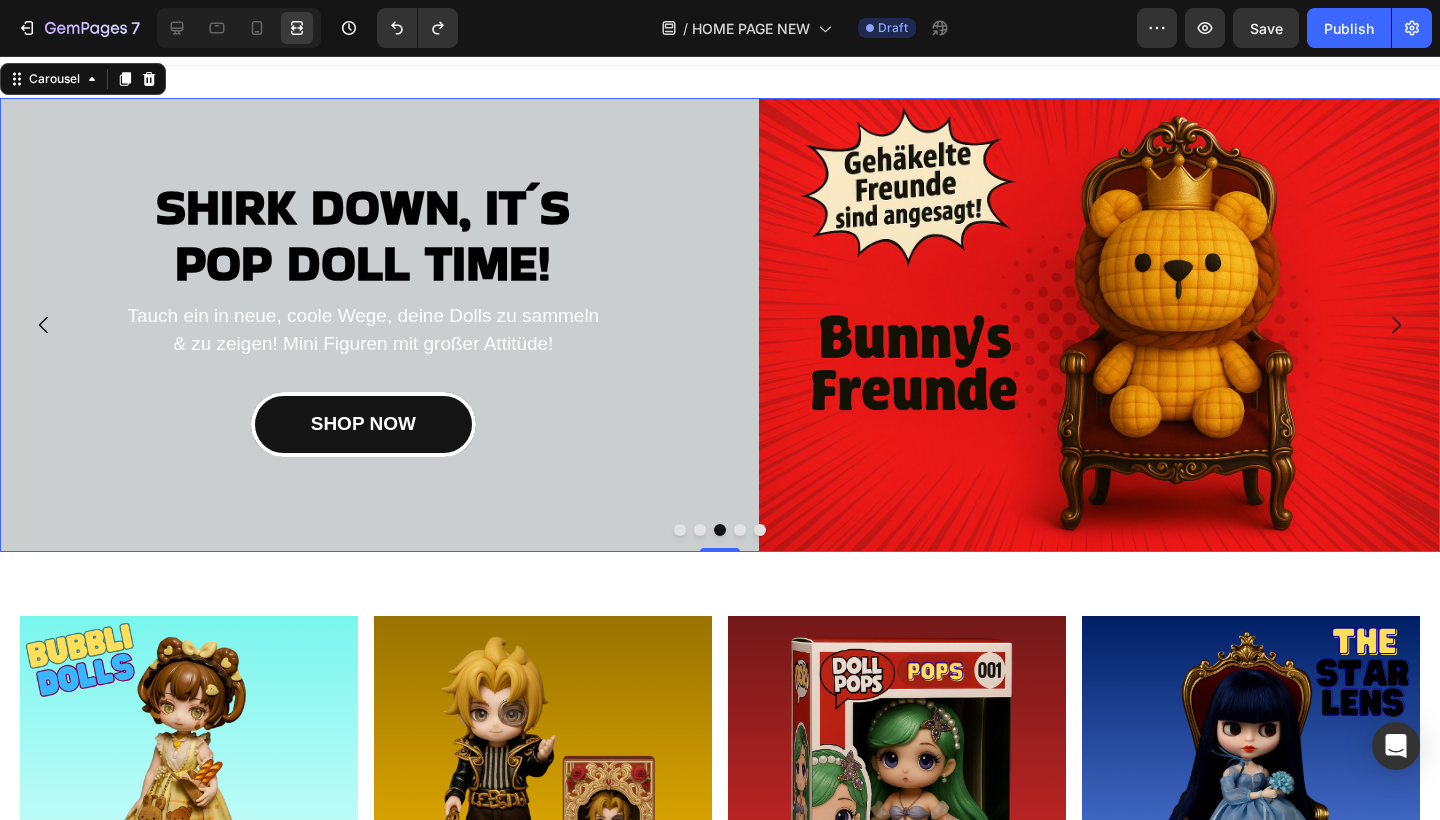 click at bounding box center [680, 530] 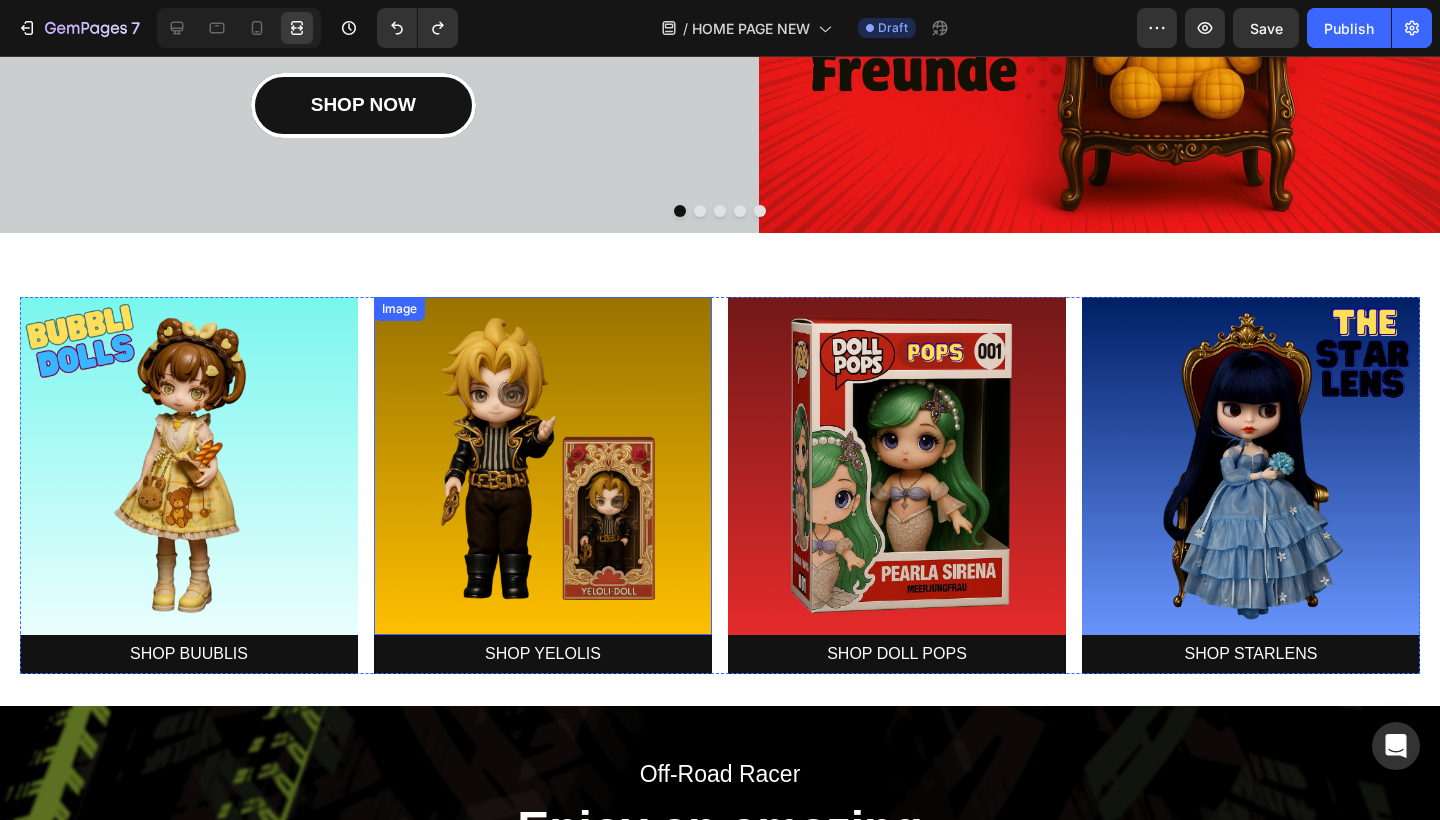 scroll, scrollTop: 399, scrollLeft: 0, axis: vertical 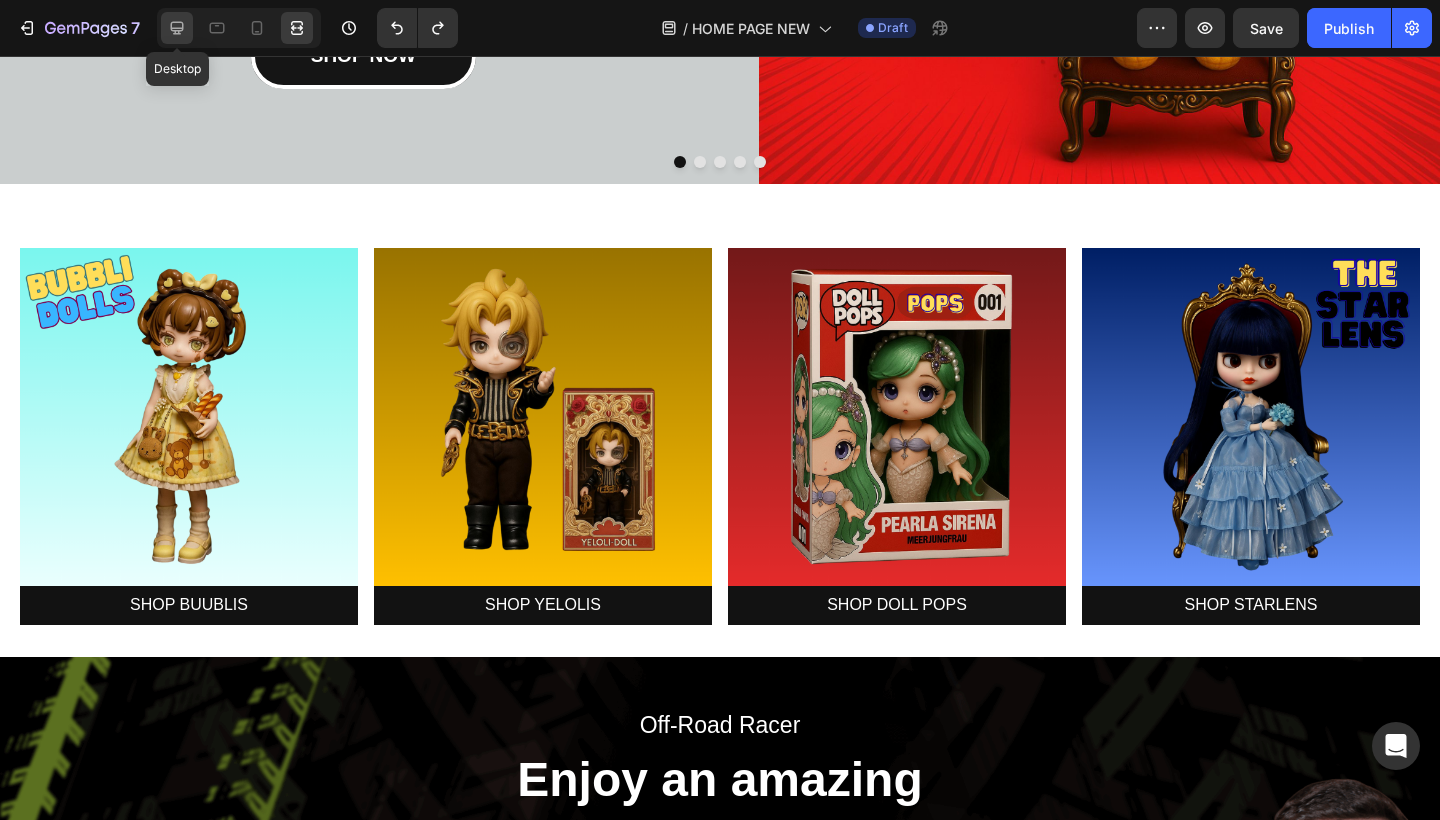 click 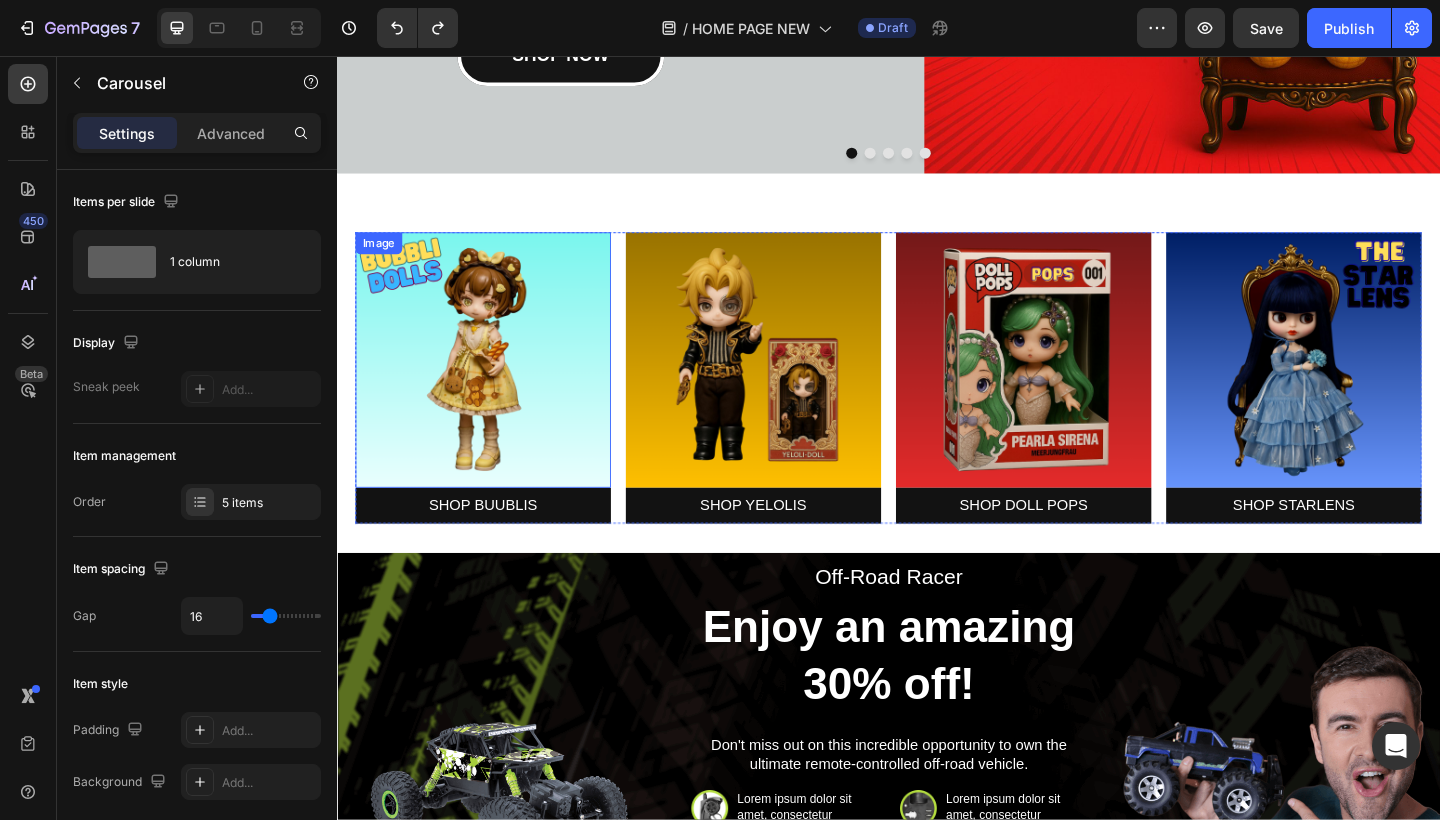 click at bounding box center (496, 387) 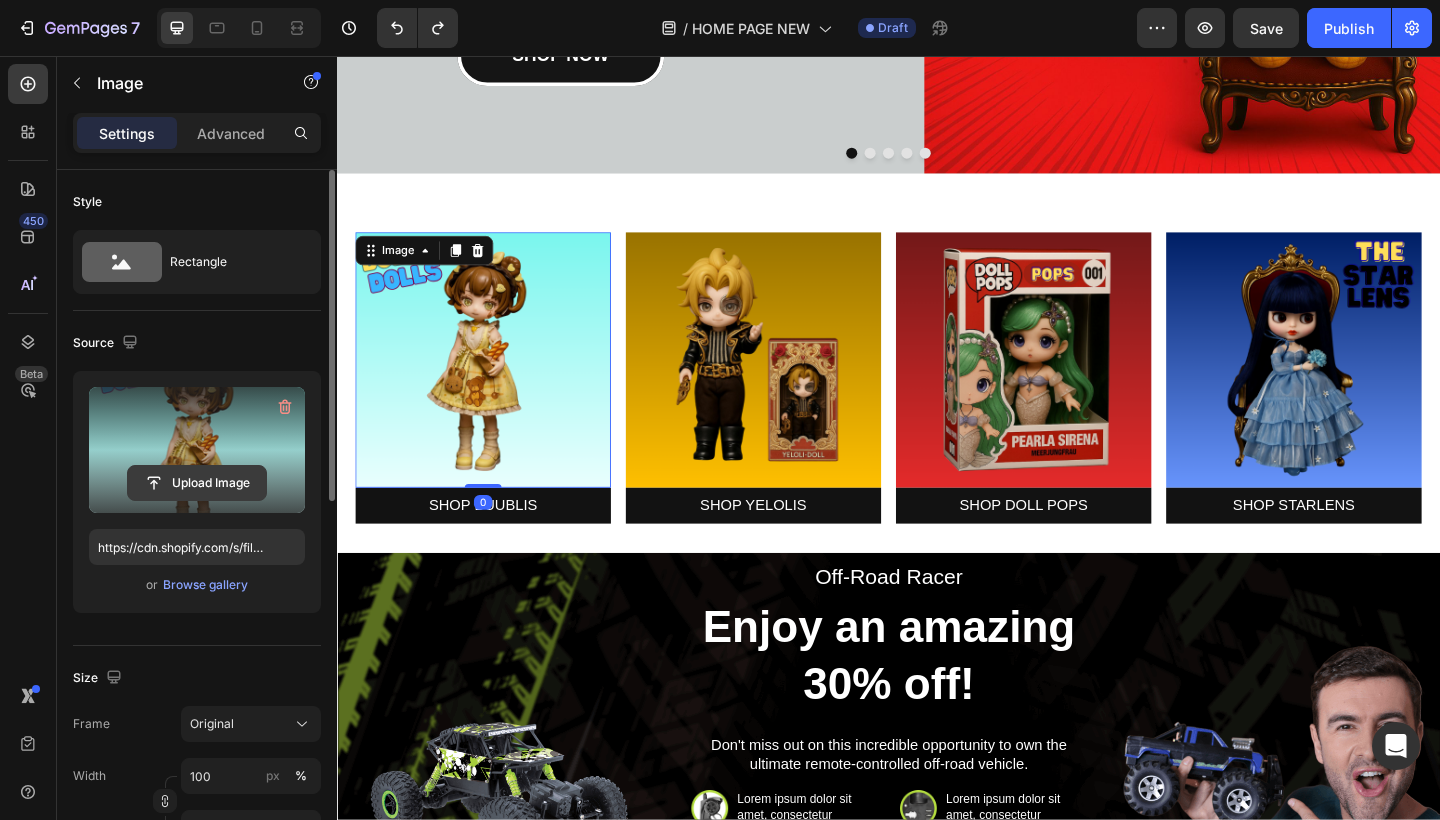 click 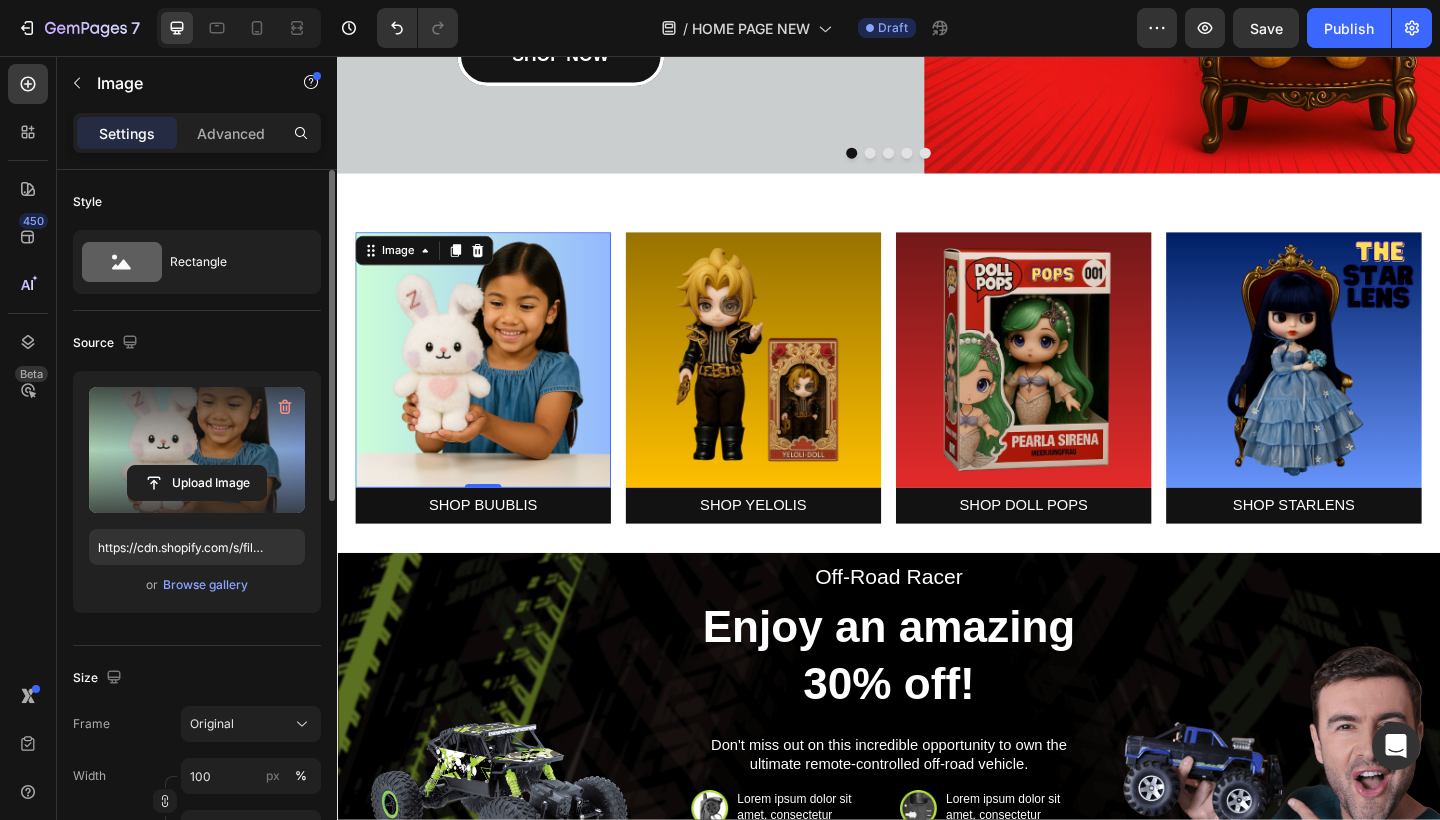 type on "https://cdn.shopify.com/s/files/1/0883/4033/2880/files/gempages_[ID].png" 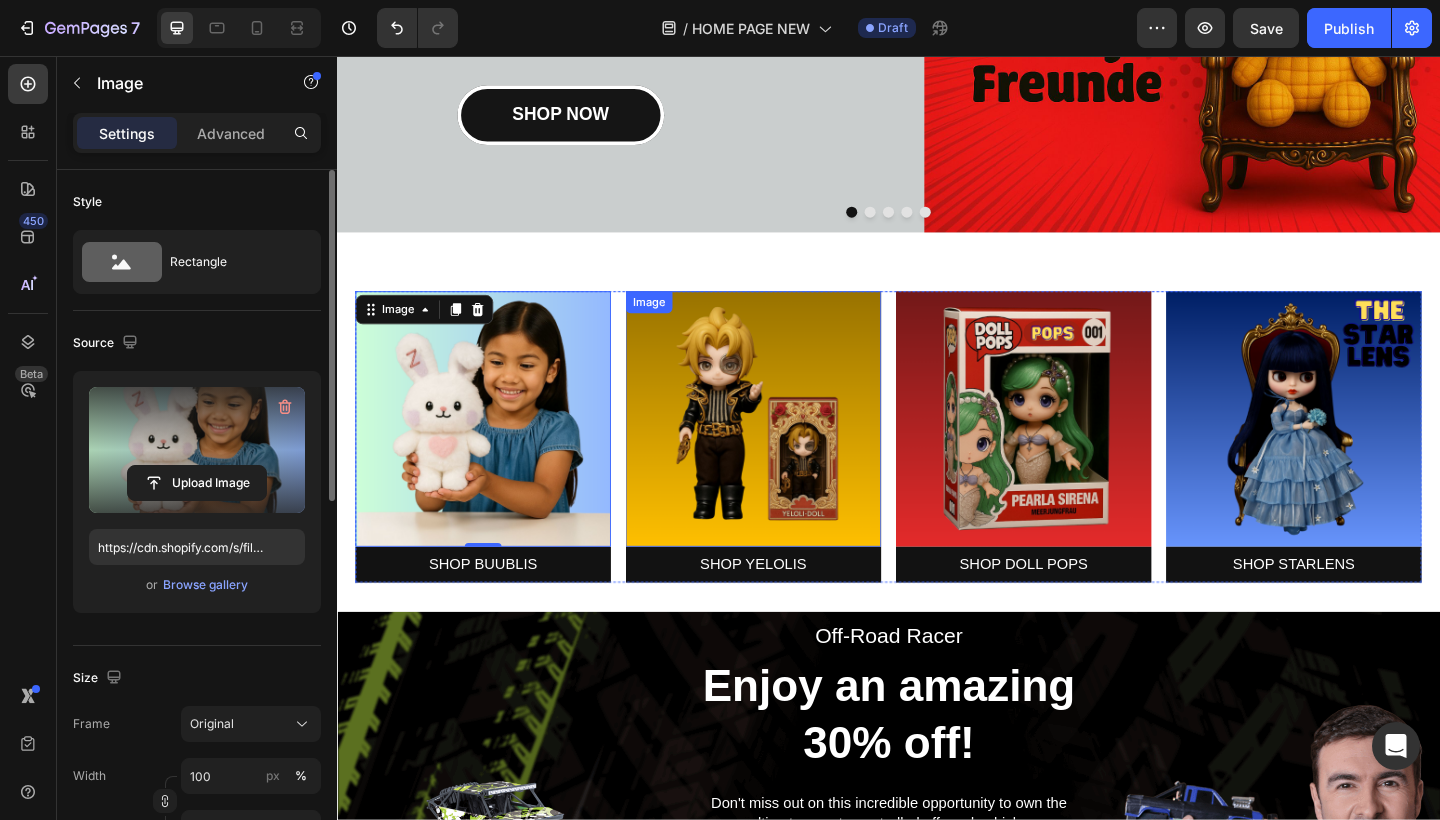 scroll, scrollTop: 289, scrollLeft: 0, axis: vertical 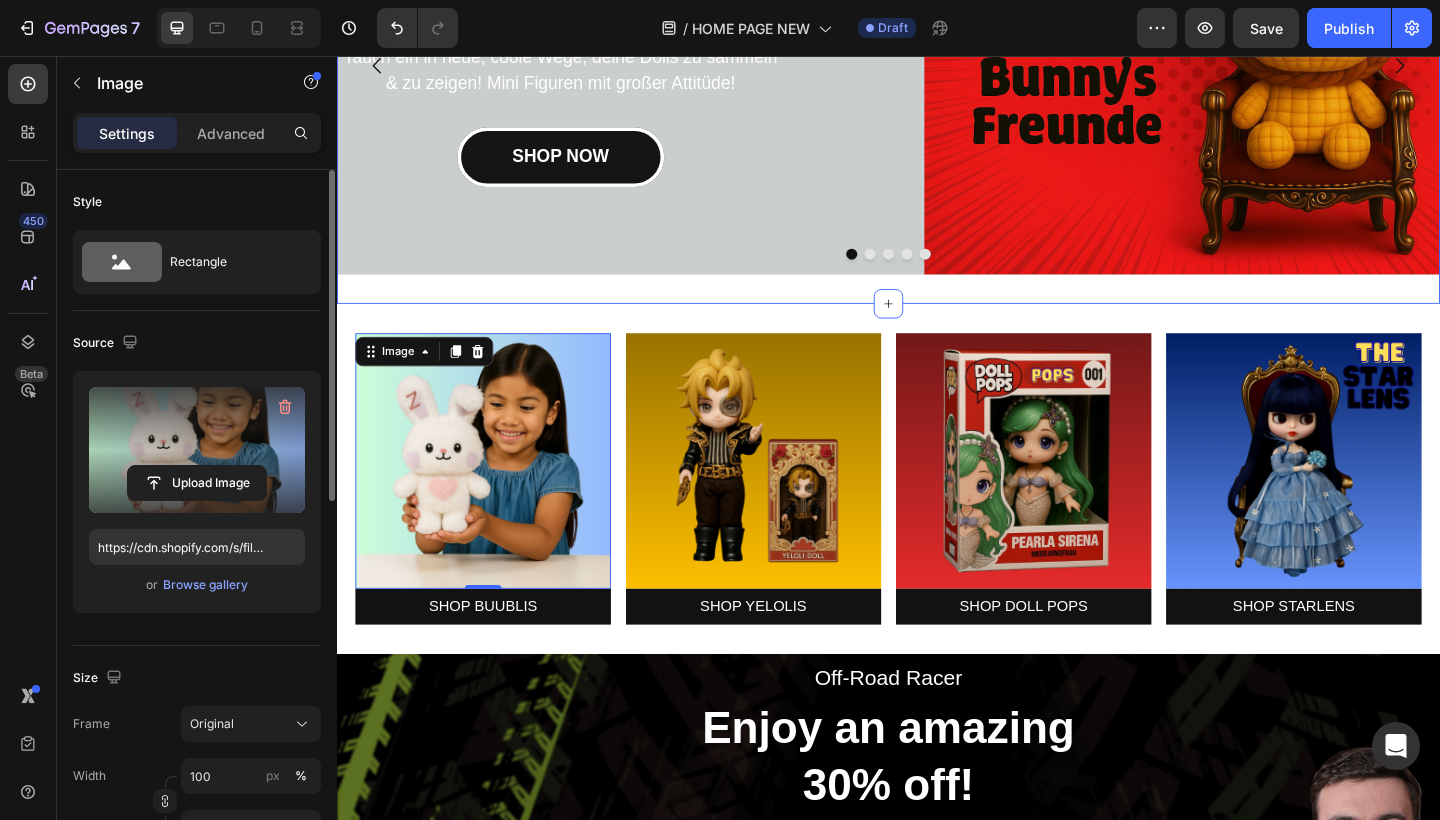 click on "SHIRK DOWN, IT´S POP DOLL TIME! Heading Tauch ein in neue, coole Wege, deine Dolls zu sammeln & zu zeigen! Mini Figuren mit großer Attitüde! Text block SHOP NOW Button Image Row SHIRK DOWN, IT´S POP DOLL TIME! Heading Tauch ein in neue, coole Wege, deine Dolls zu sammeln & zu zeigen! Mini Figuren mit großer Attitüde! Text block SHOP NOW Button Image Row SHIRK DOWN, IT´S POP DOLL TIME! Heading Tauch ein in neue, coole Wege, deine Dolls zu sammeln & zu zeigen! Mini Figuren mit großer Attitüde! Text block SHOP NOW Button Image Row SHIRK DOWN, IT´S POP DOLL TIME! Heading Tauch ein in neue, coole Wege, deine Dolls zu sammeln & zu zeigen! Mini Figuren mit großer Attitüde! Text block SHOP NOW Button Image Row SHIRK DOWN, IT´S POP DOLL TIME! Heading Tauch ein in neue, coole Wege, deine Dolls zu sammeln & zu zeigen! Mini Figuren mit großer Attitüde! Text block SHOP NOW Button Image Row
Carousel Section 1" at bounding box center (937, 67) 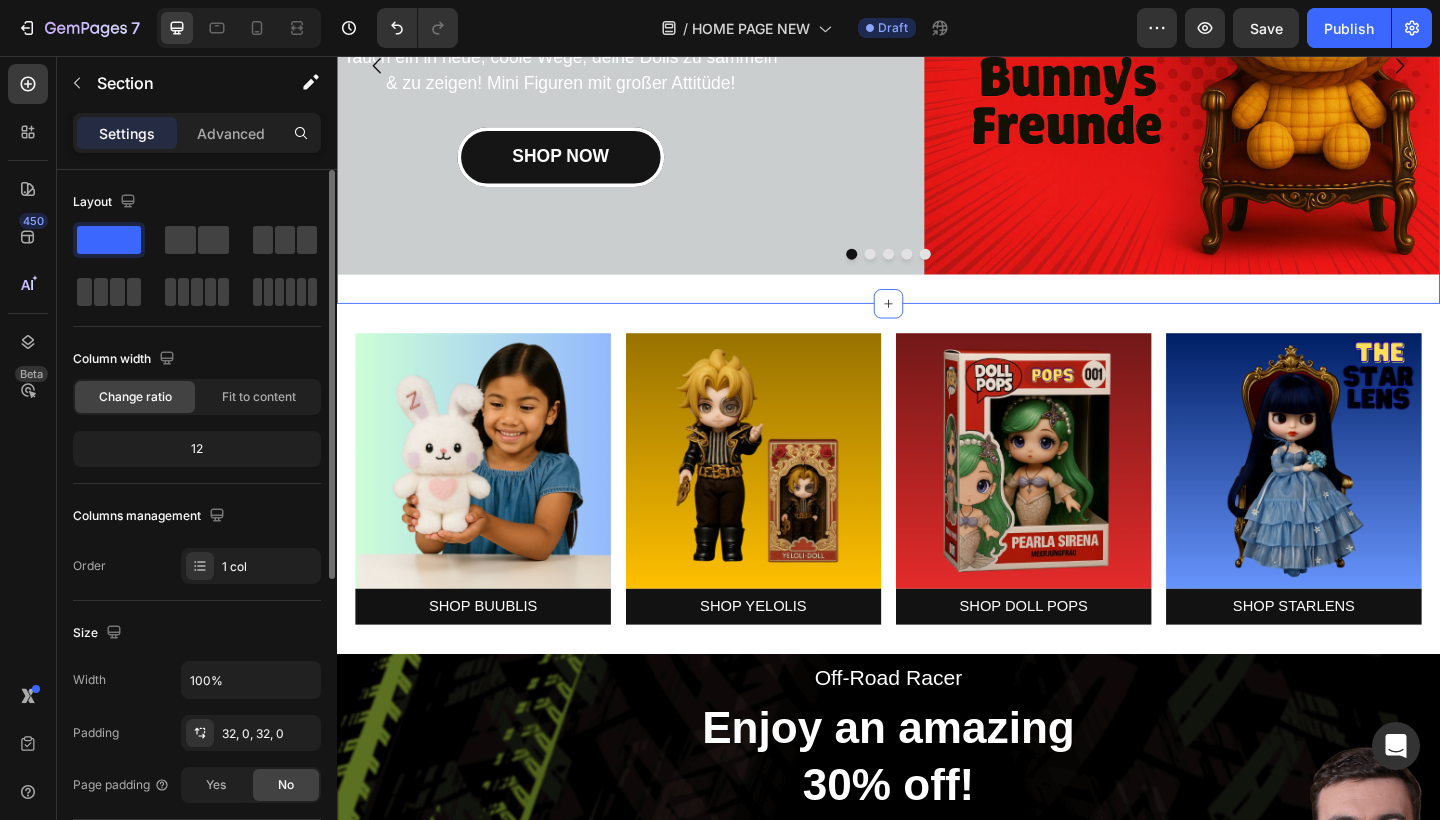 scroll, scrollTop: 292, scrollLeft: 0, axis: vertical 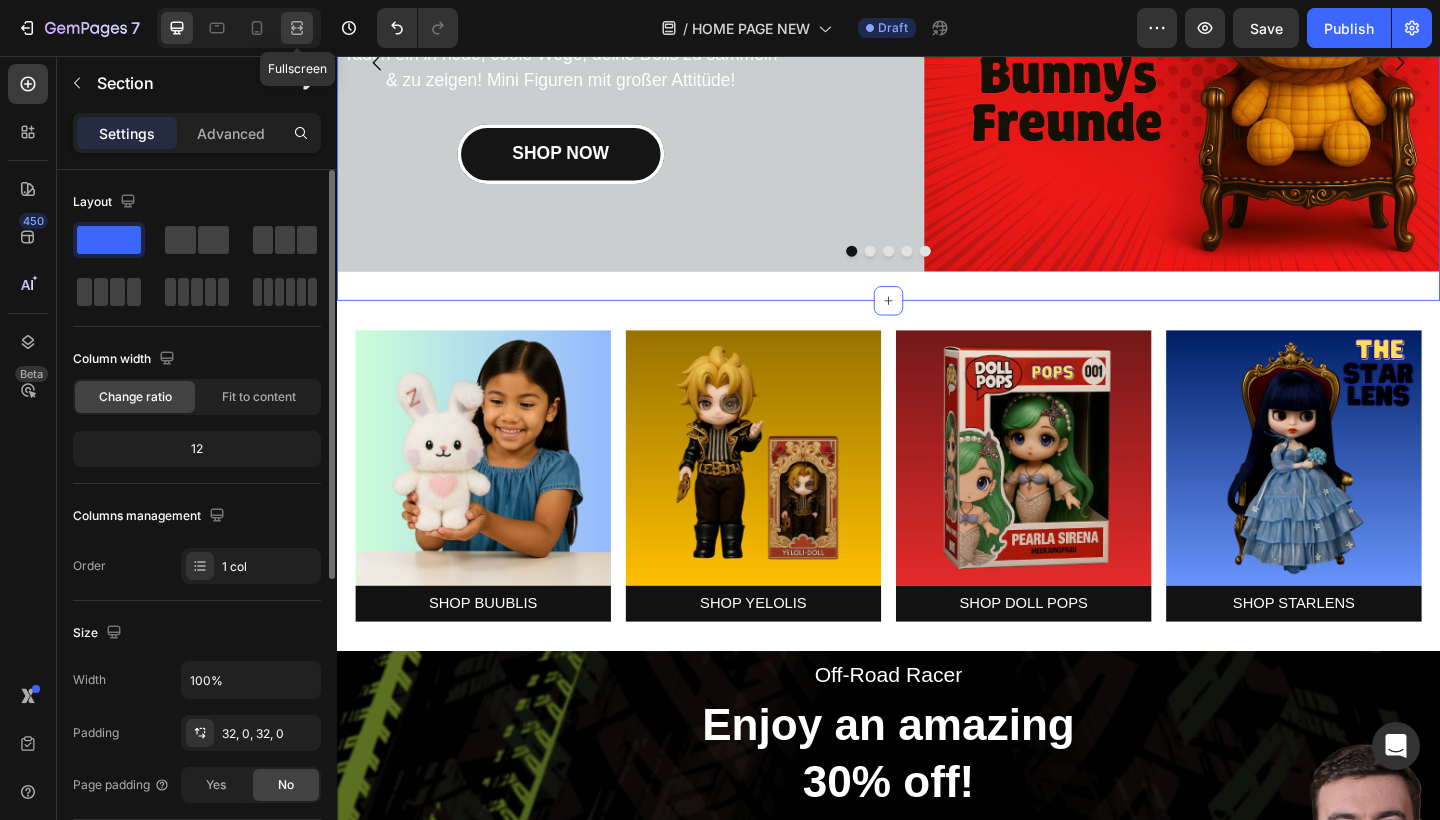 click 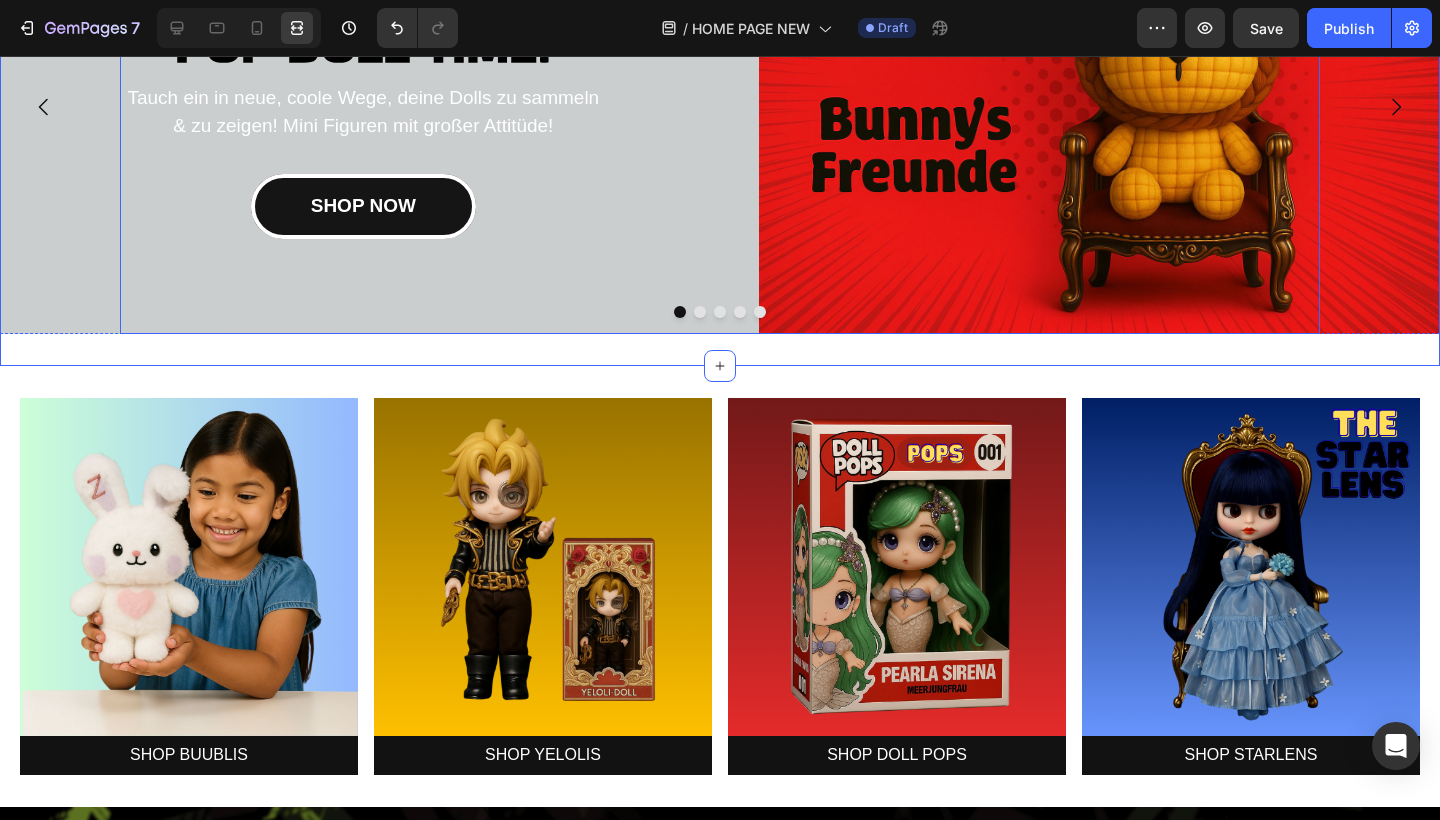 scroll, scrollTop: 242, scrollLeft: 0, axis: vertical 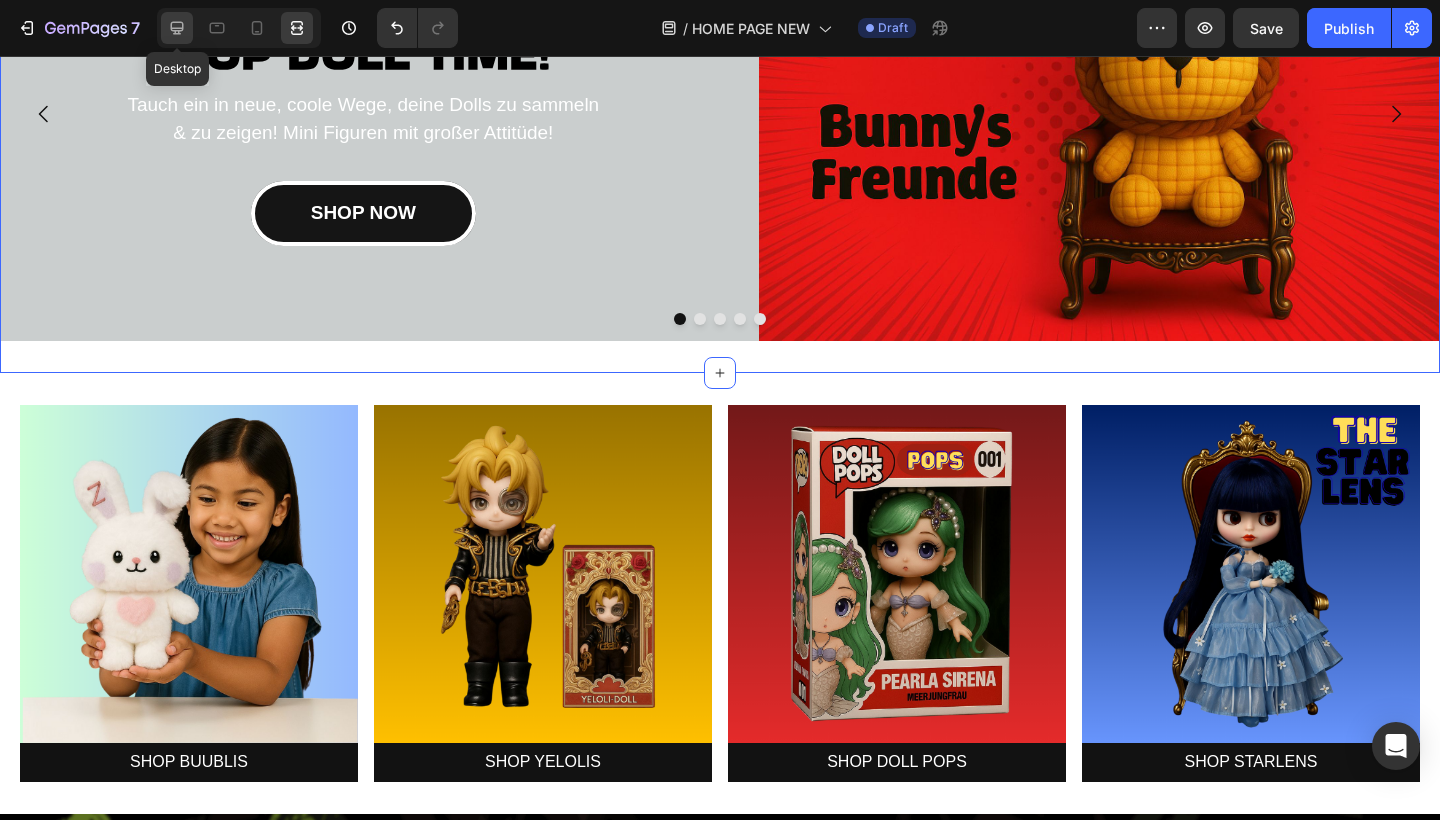 click 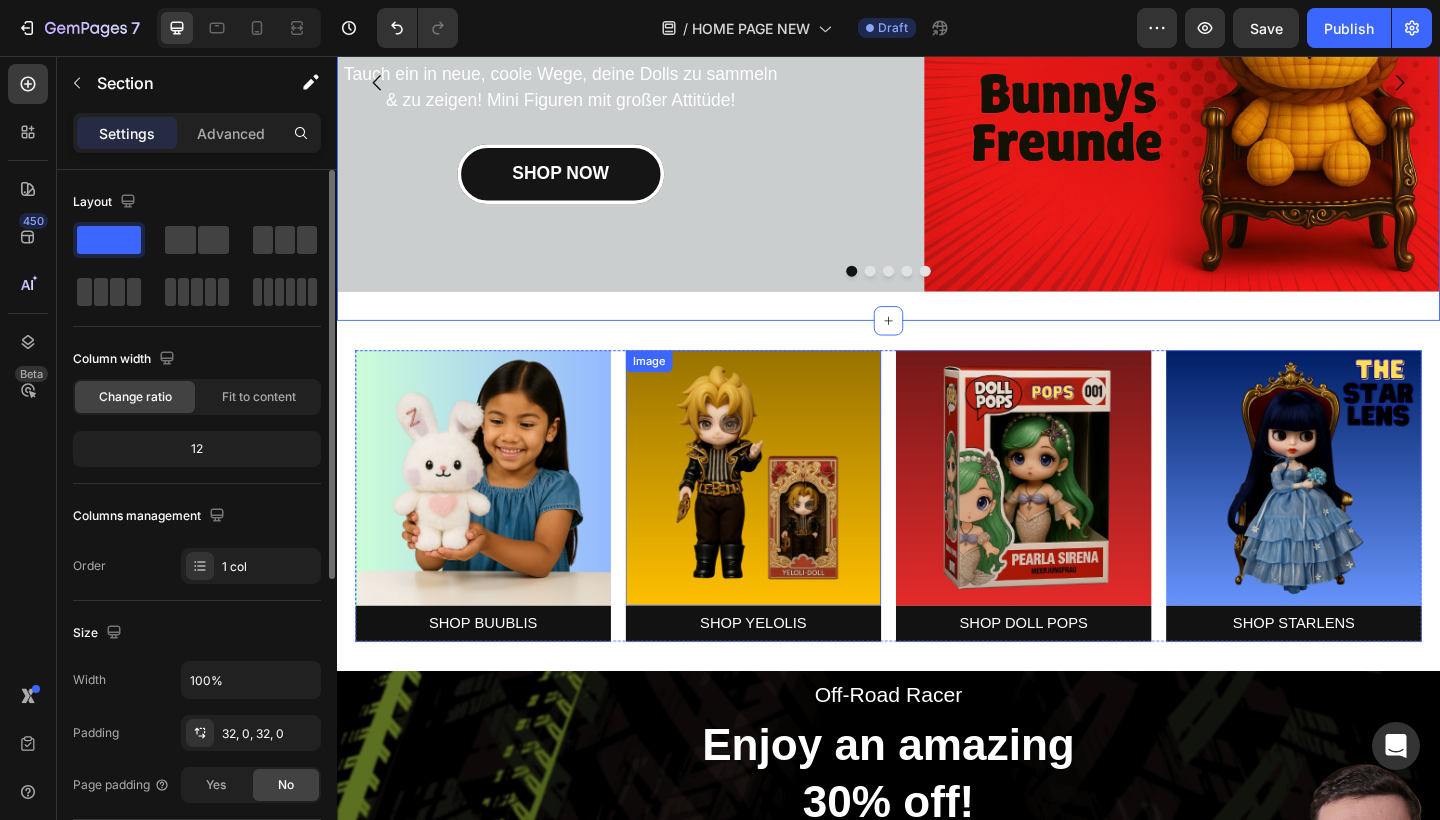 scroll, scrollTop: 272, scrollLeft: 0, axis: vertical 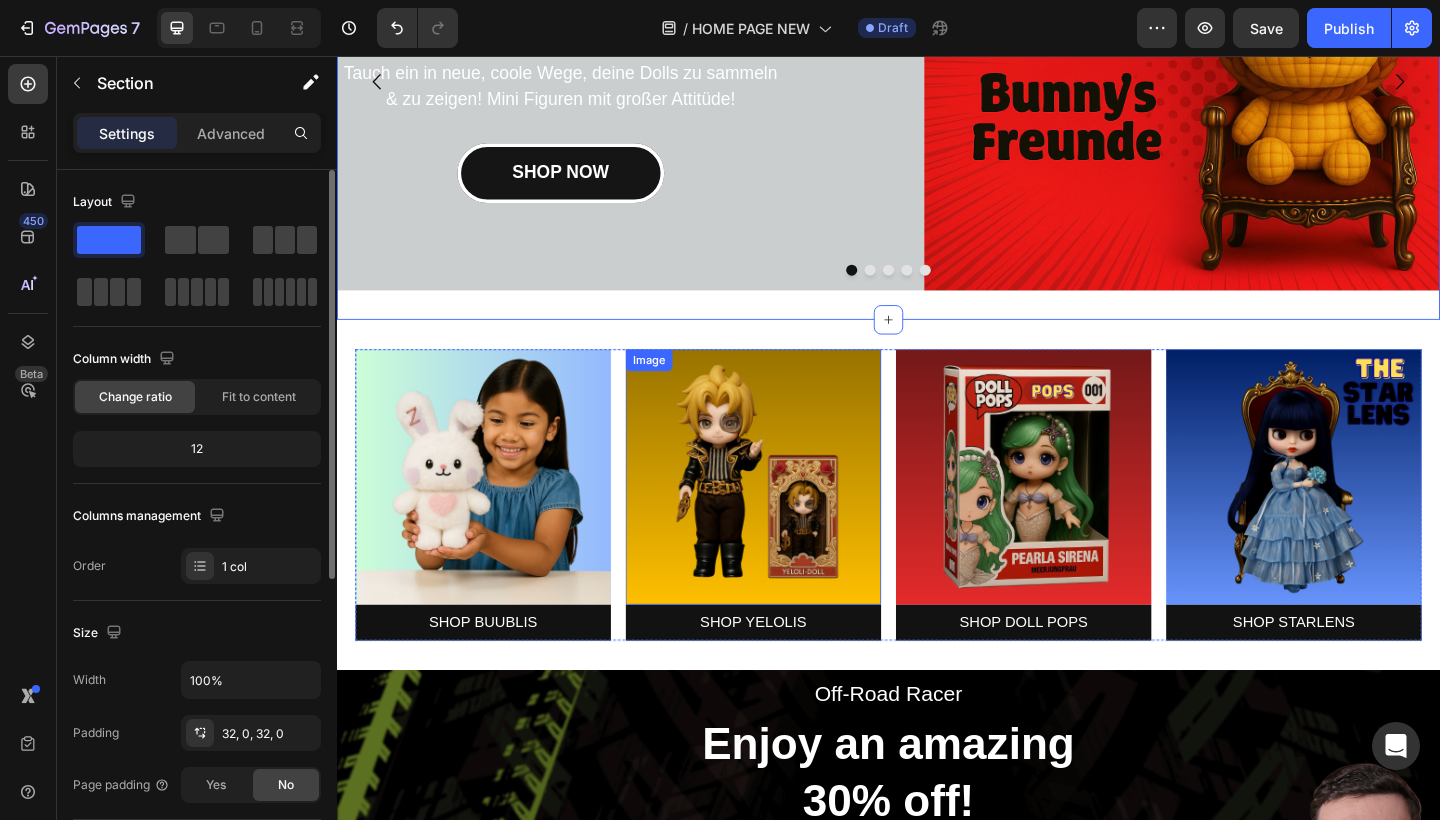 click at bounding box center [790, 514] 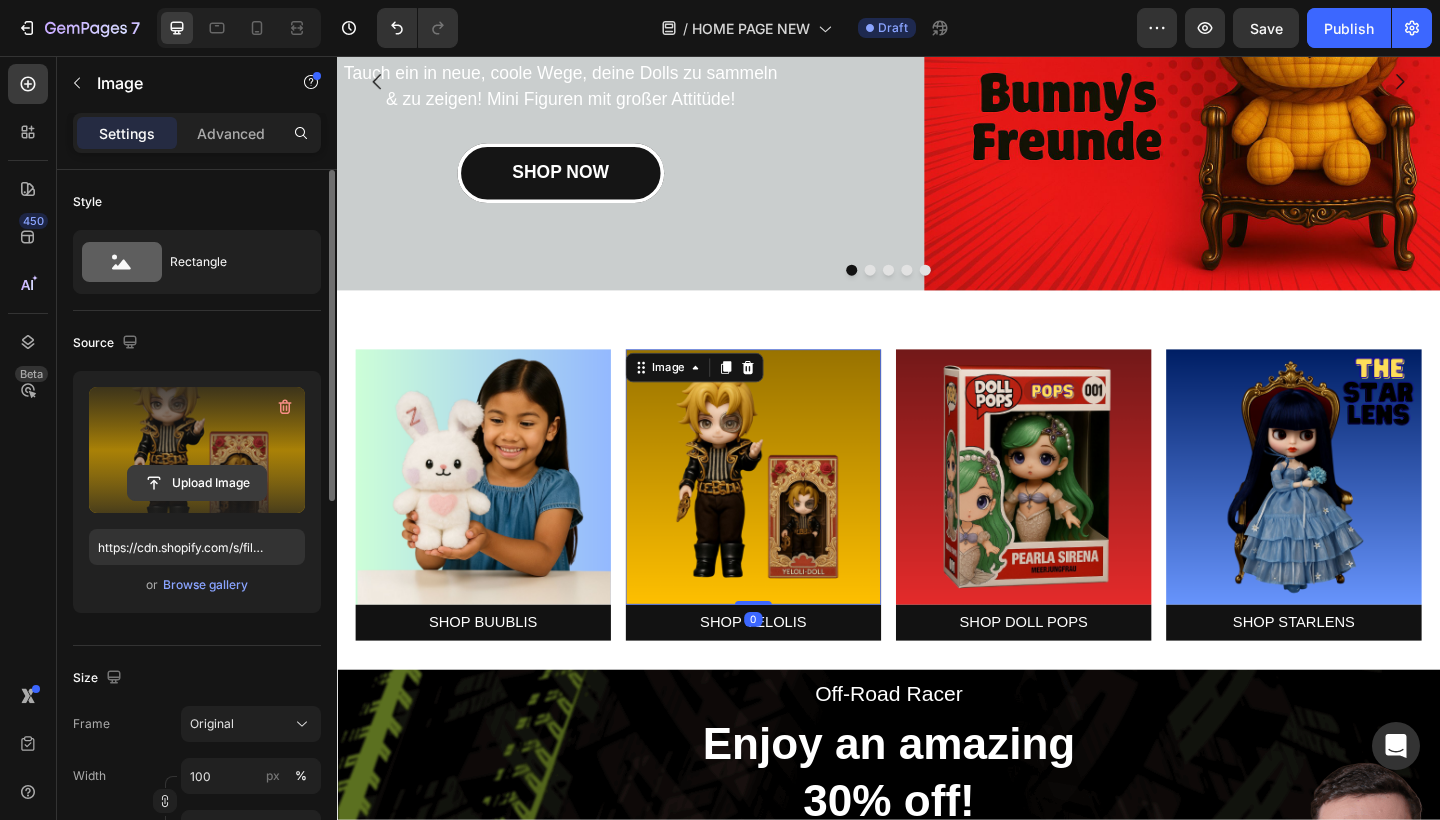 click 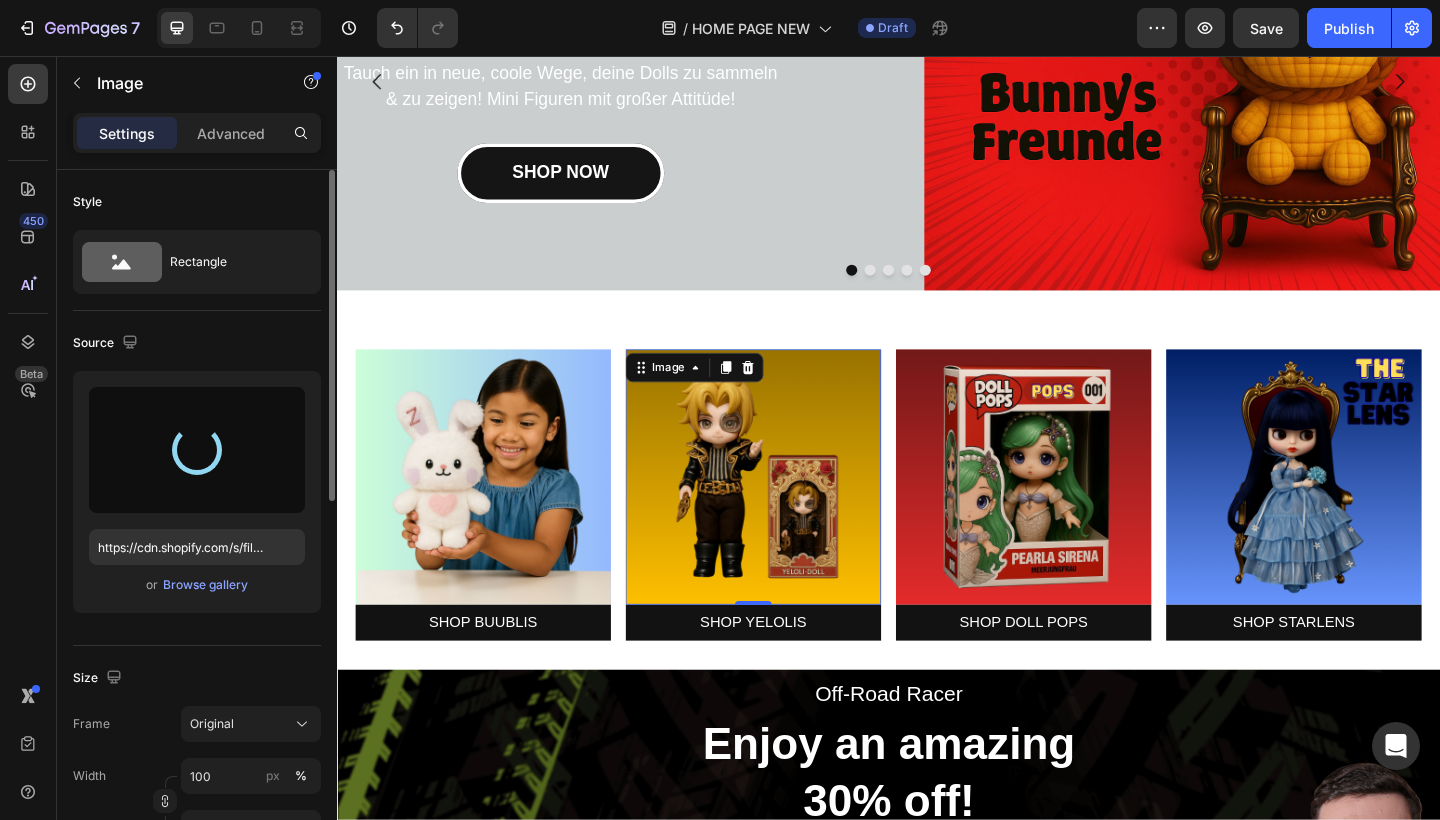 type on "https://cdn.shopify.com/s/files/1/0883/4033/2880/files/gempages_[ID].png" 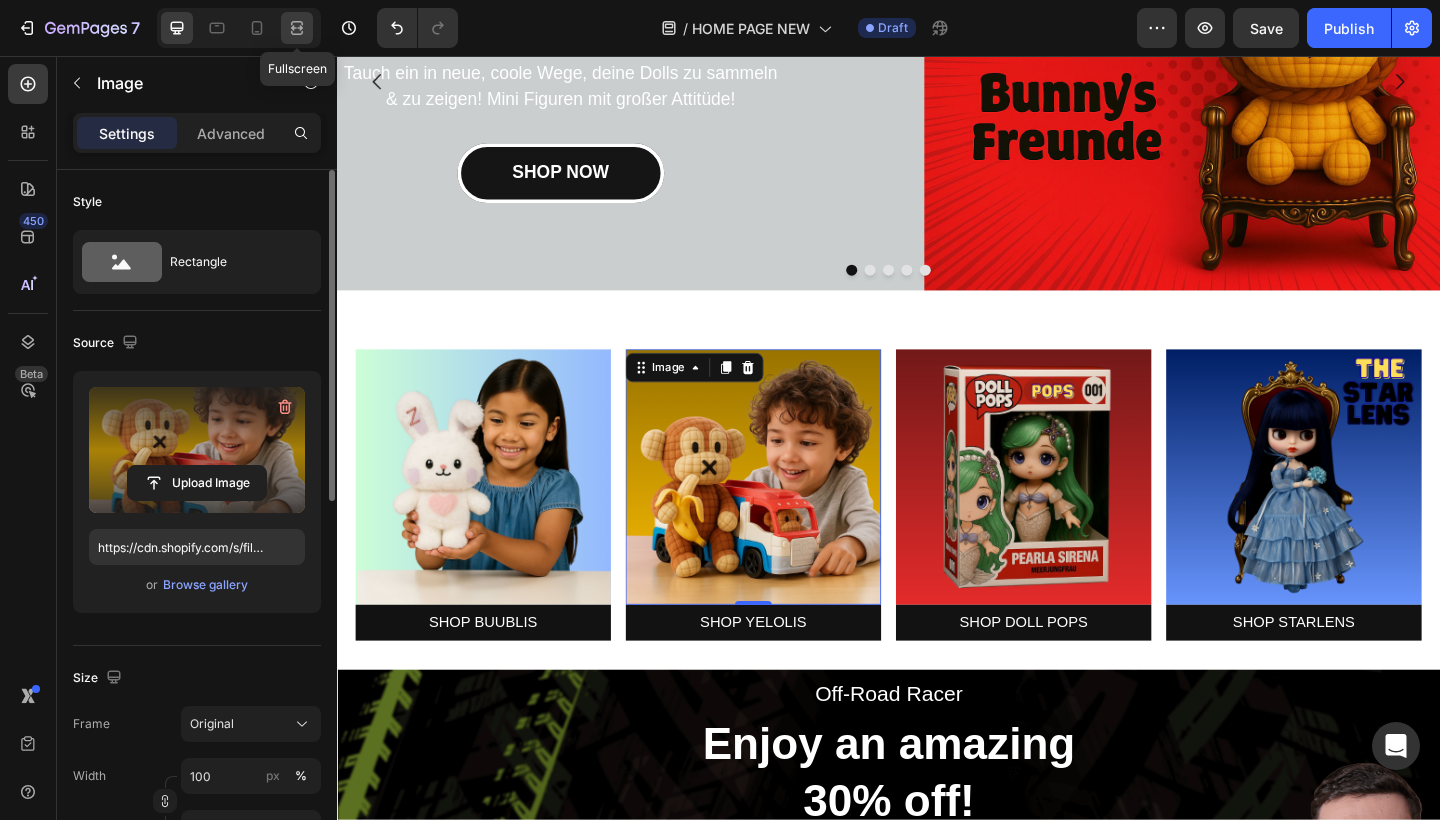 click 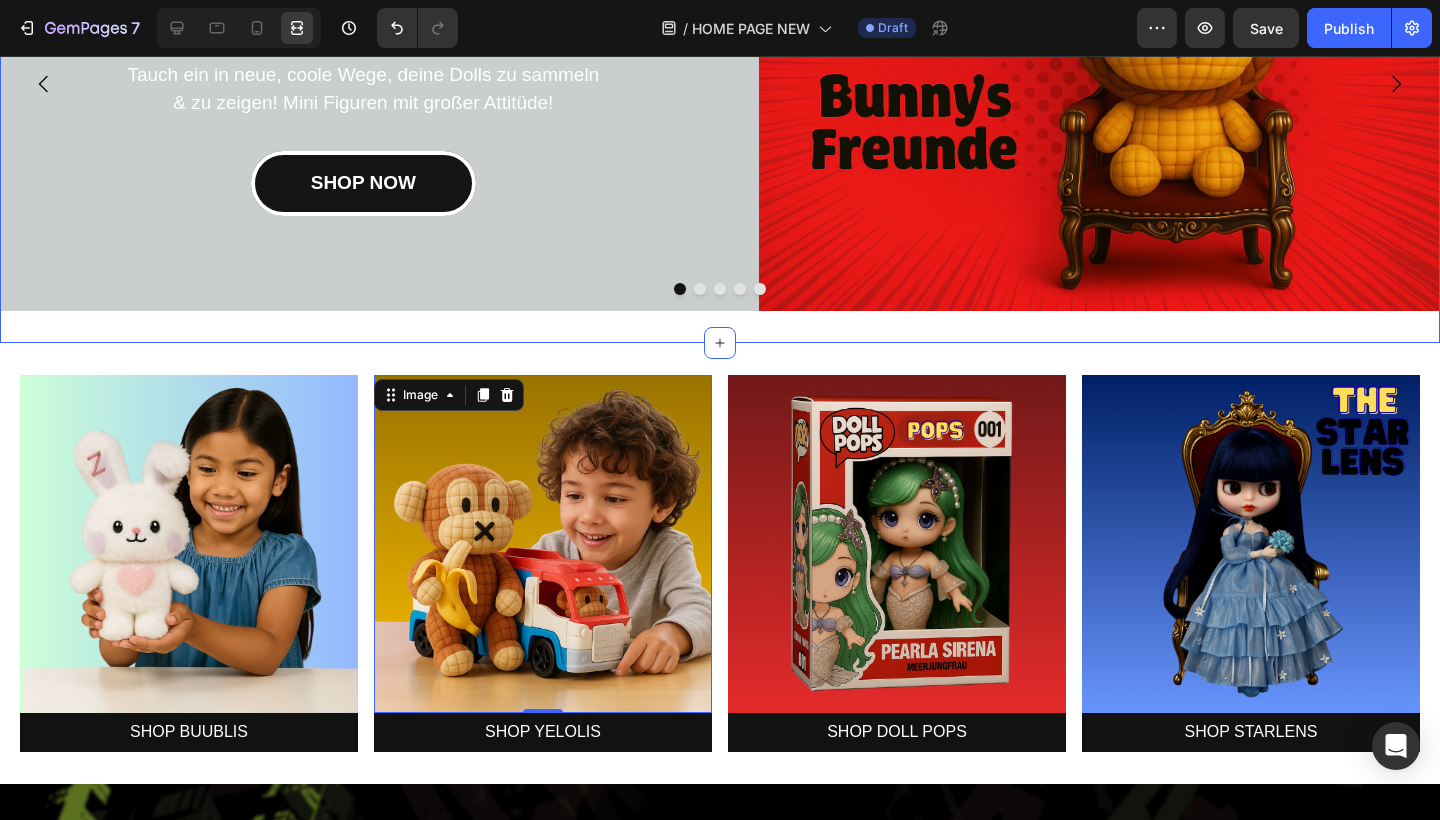 click on "SHIRK DOWN, IT´S POP DOLL TIME! Heading Tauch ein in neue, coole Wege, deine Dolls zu sammeln & zu zeigen! Mini Figuren mit großer Attitüde! Text block SHOP NOW Button Image Row SHIRK DOWN, IT´S POP DOLL TIME! Heading Tauch ein in neue, coole Wege, deine Dolls zu sammeln & zu zeigen! Mini Figuren mit großer Attitüde! Text block SHOP NOW Button Image Row SHIRK DOWN, IT´S POP DOLL TIME! Heading Tauch ein in neue, coole Wege, deine Dolls zu sammeln & zu zeigen! Mini Figuren mit großer Attitüde! Text block SHOP NOW Button Image Row SHIRK DOWN, IT´S POP DOLL TIME! Heading Tauch ein in neue, coole Wege, deine Dolls zu sammeln & zu zeigen! Mini Figuren mit großer Attitüde! Text block SHOP NOW Button Image Row SHIRK DOWN, IT´S POP DOLL TIME! Heading Tauch ein in neue, coole Wege, deine Dolls zu sammeln & zu zeigen! Mini Figuren mit großer Attitüde! Text block SHOP NOW Button Image Row
Carousel Section 1" at bounding box center (720, 84) 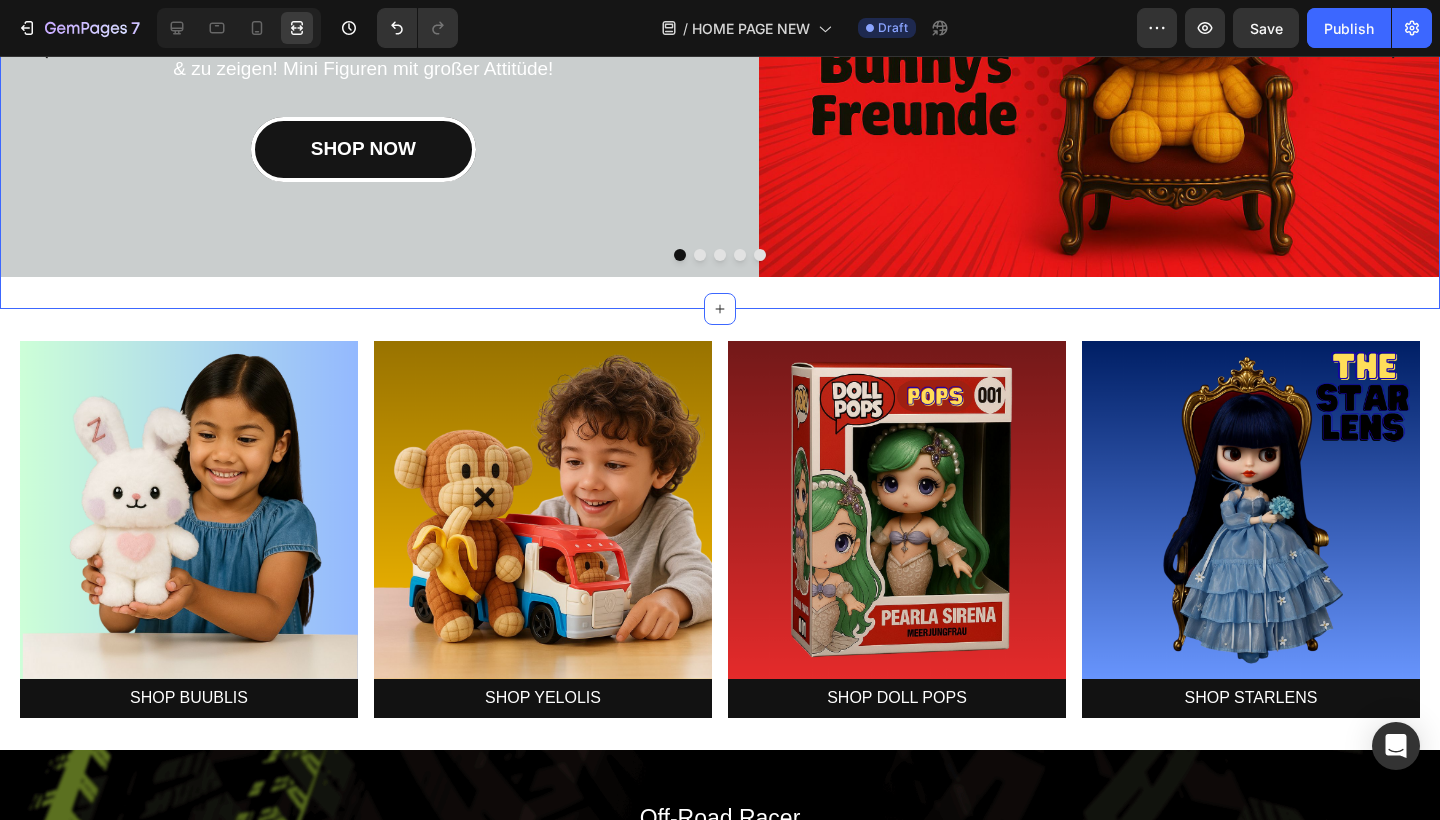 scroll, scrollTop: 320, scrollLeft: 0, axis: vertical 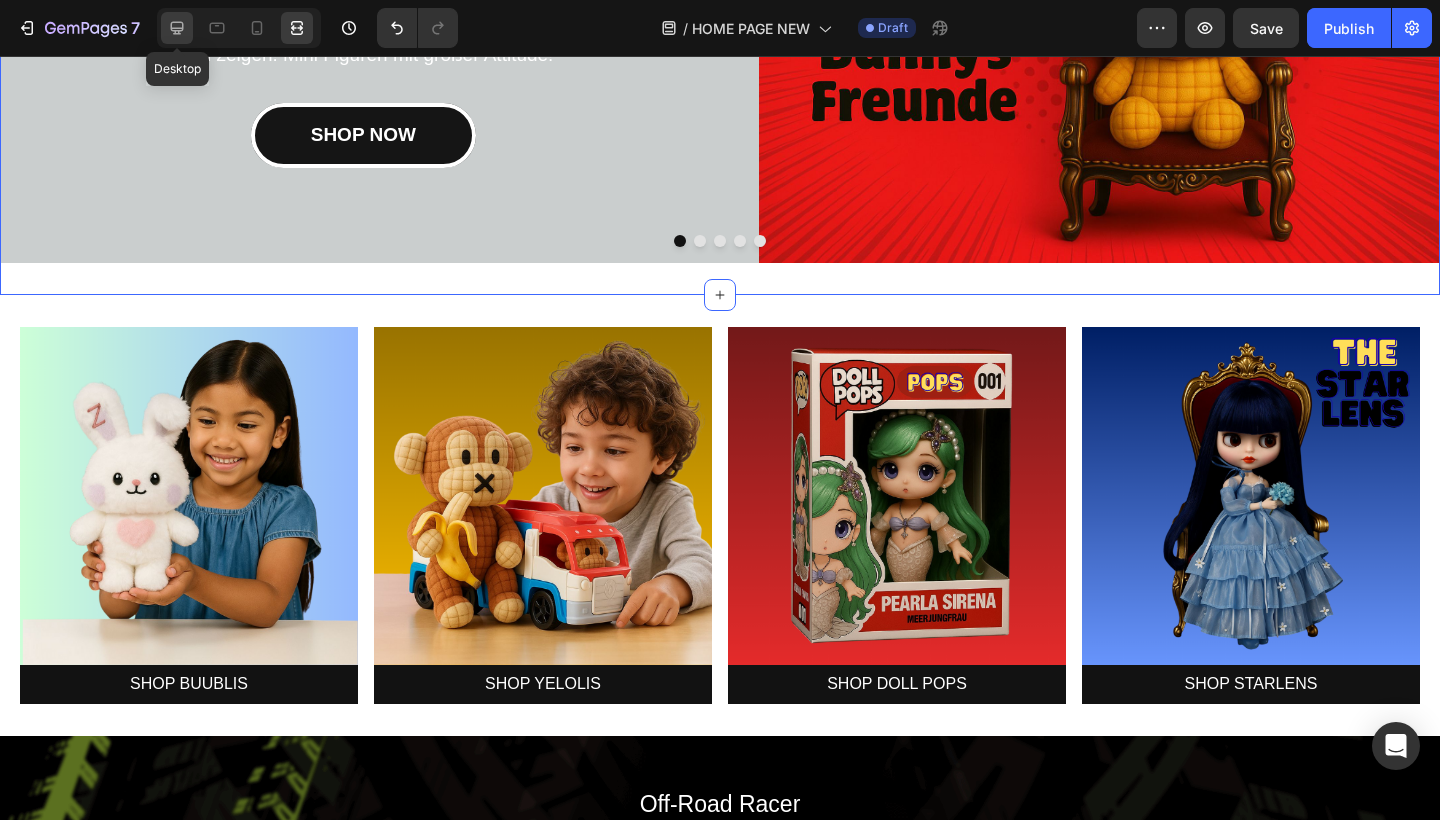 click 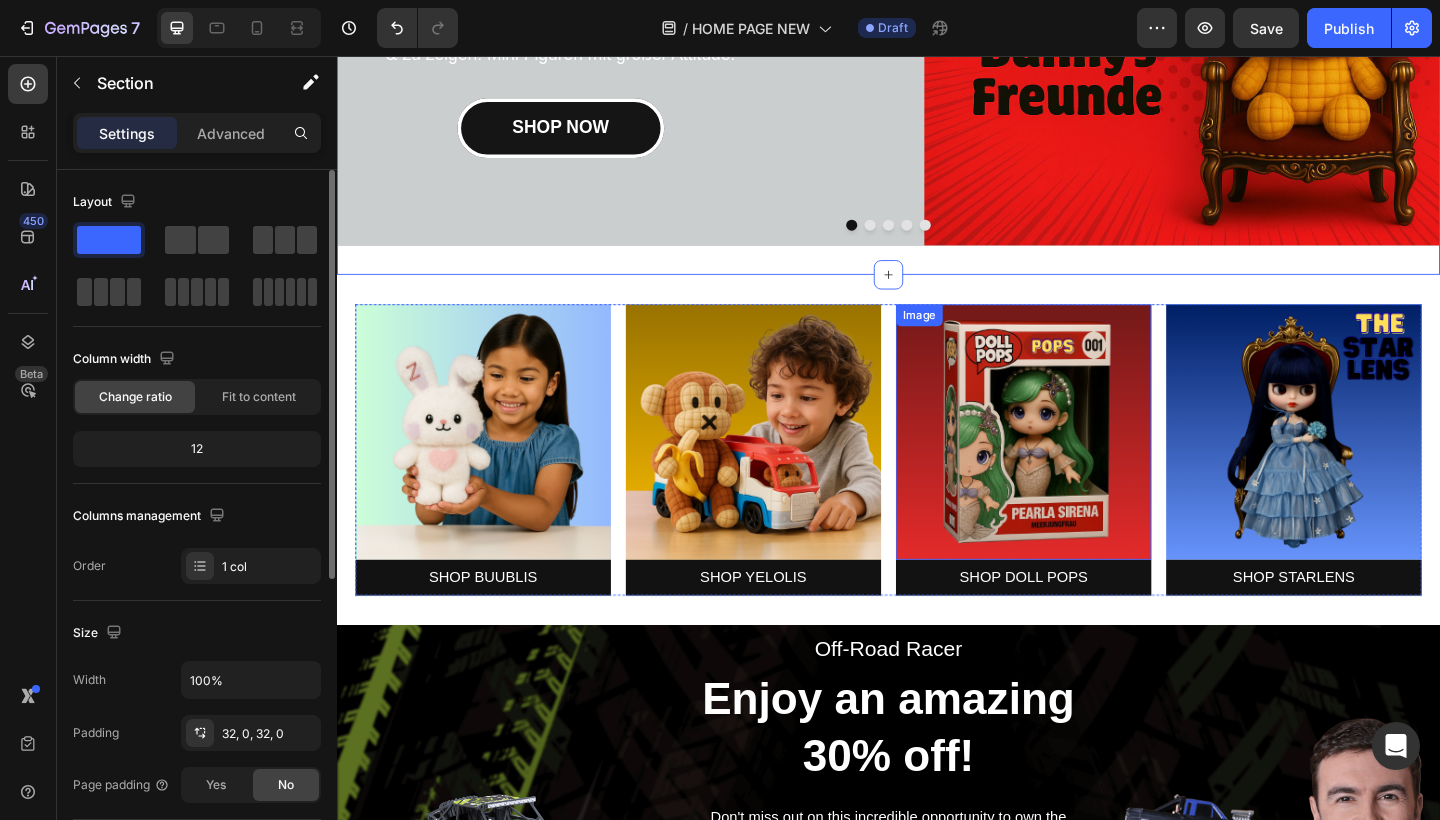 click at bounding box center (1084, 466) 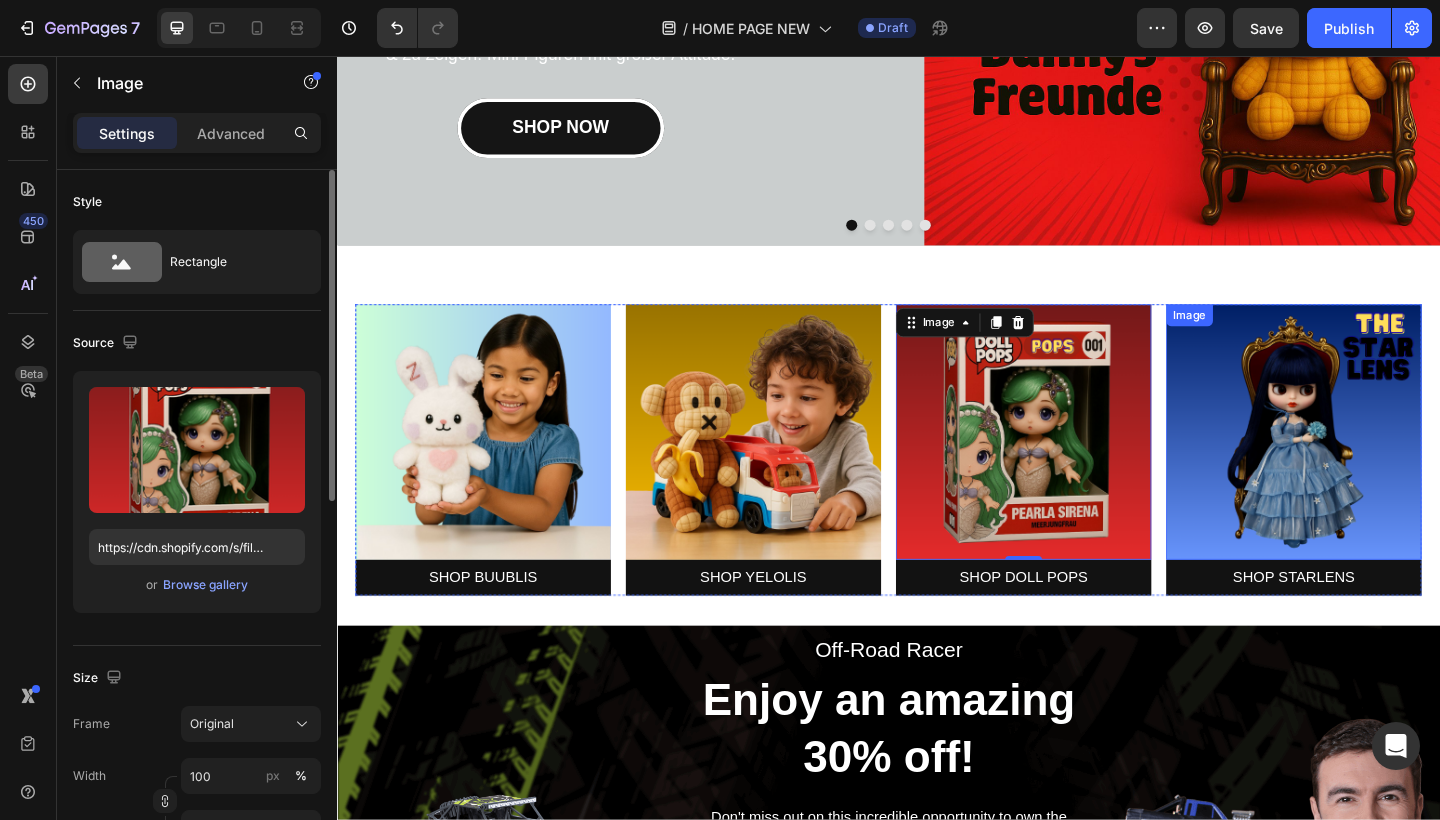 click at bounding box center [1378, 466] 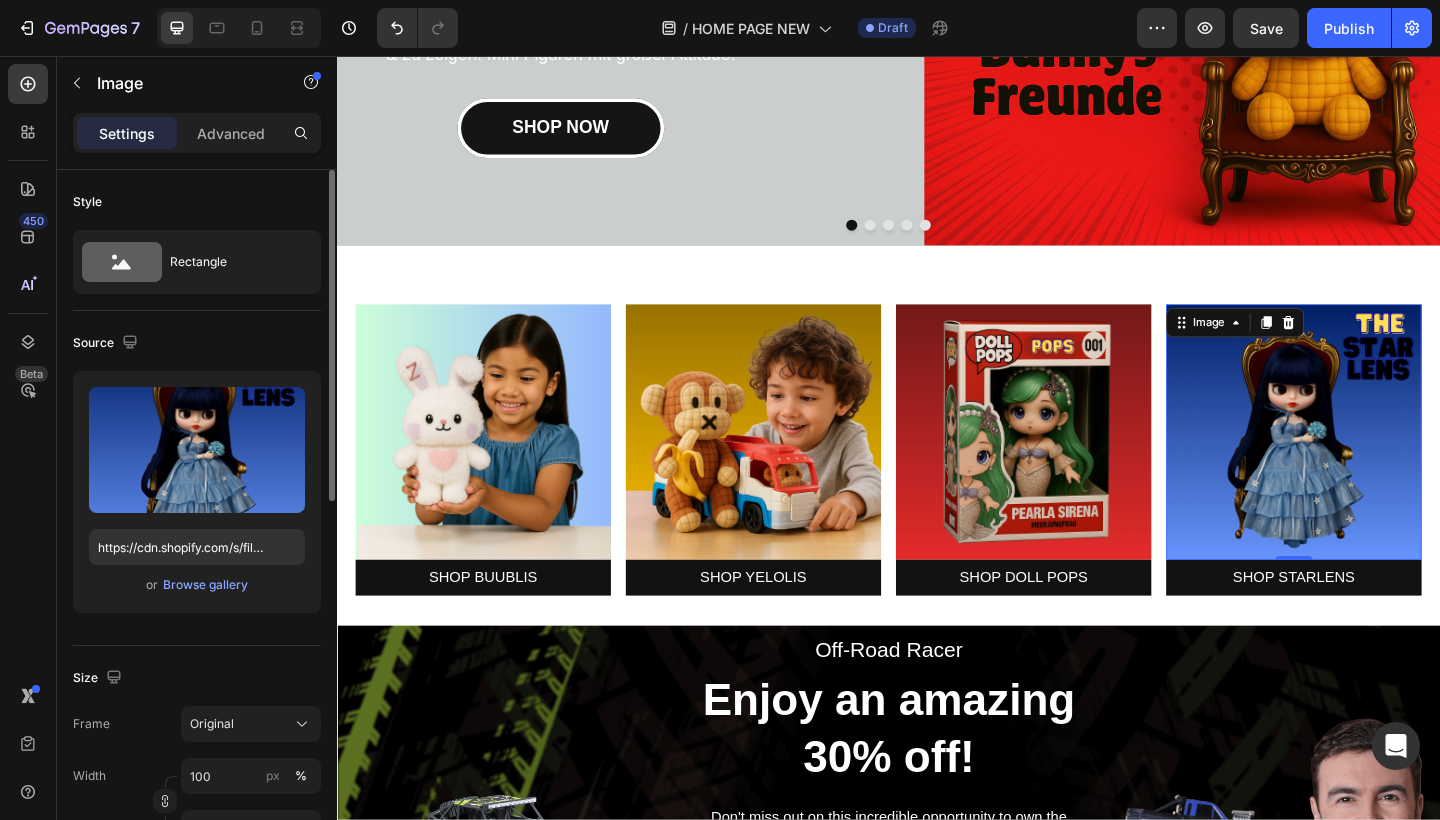 click at bounding box center (1378, 466) 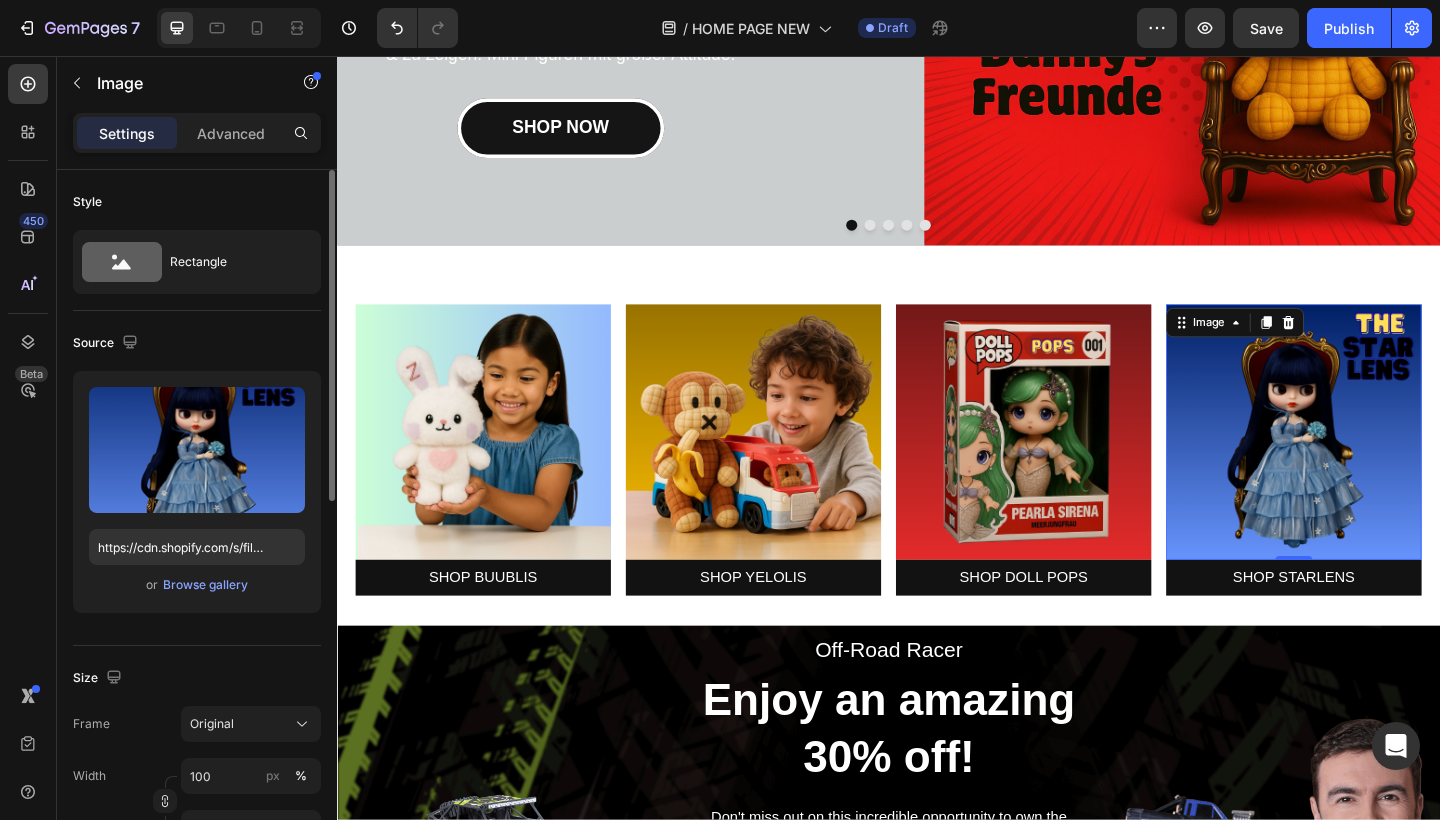 click at bounding box center (1378, 466) 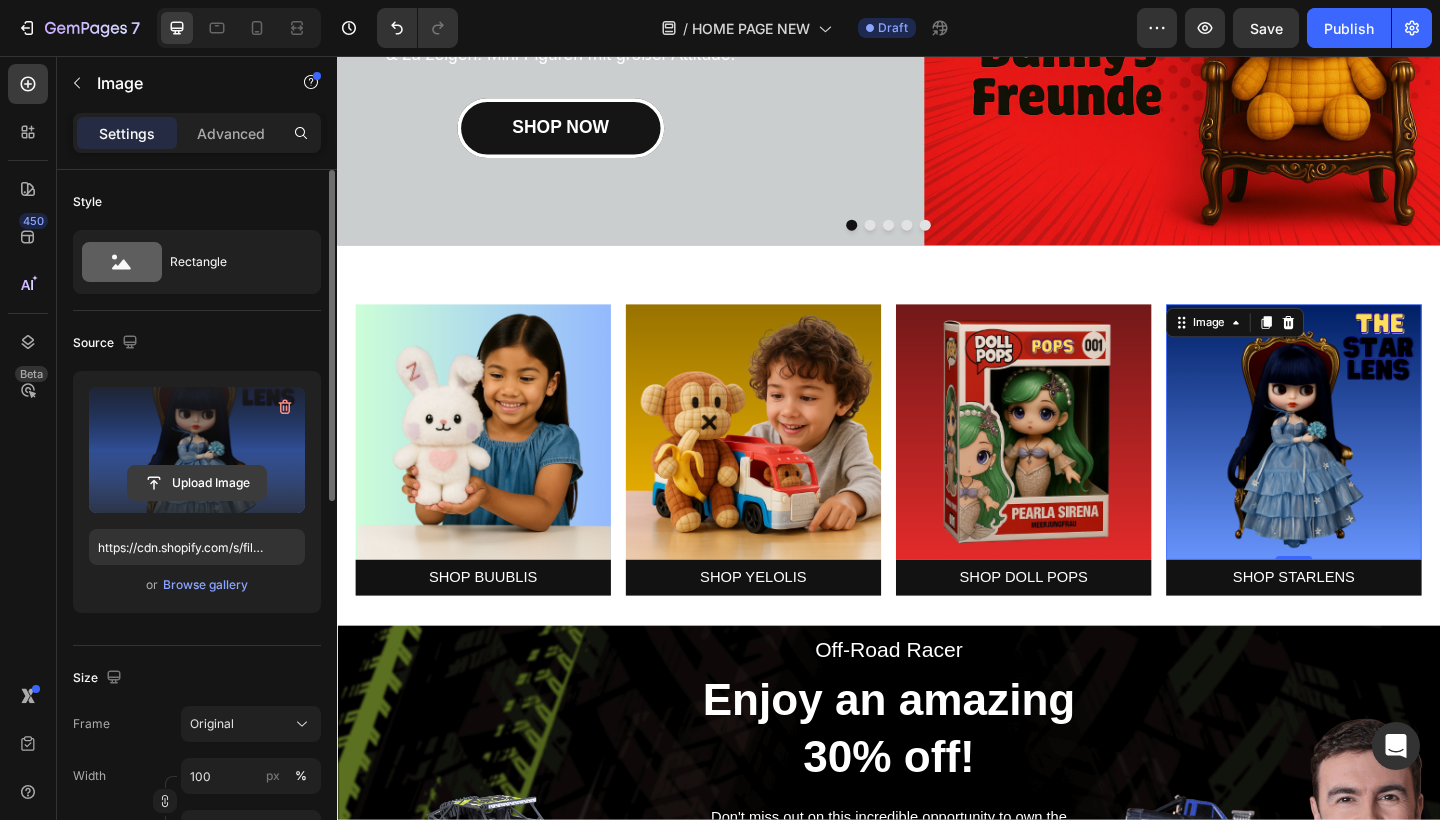 click 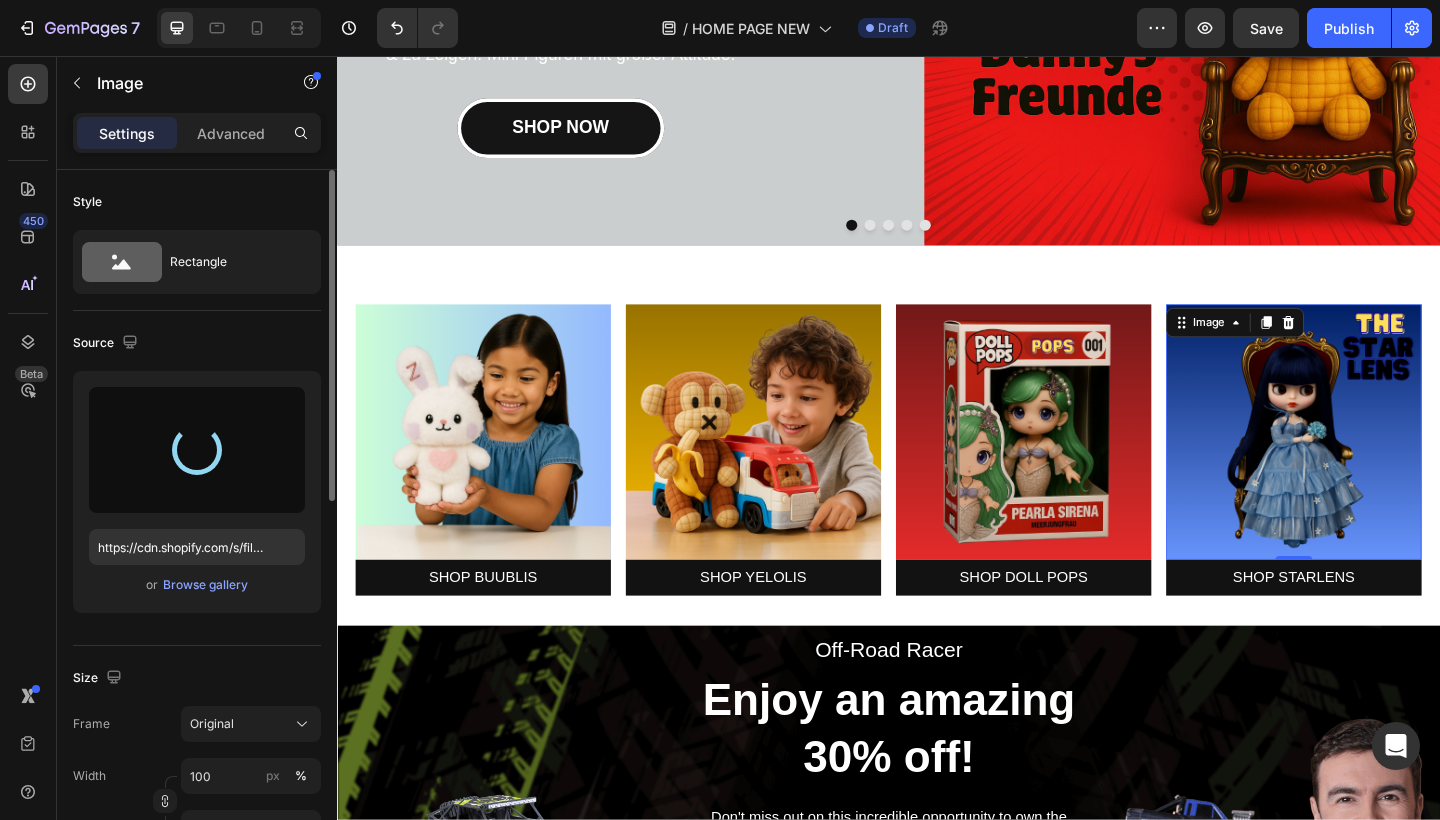 type on "https://cdn.shopify.com/s/files/1/0883/4033/2880/files/gempages_[ID].png" 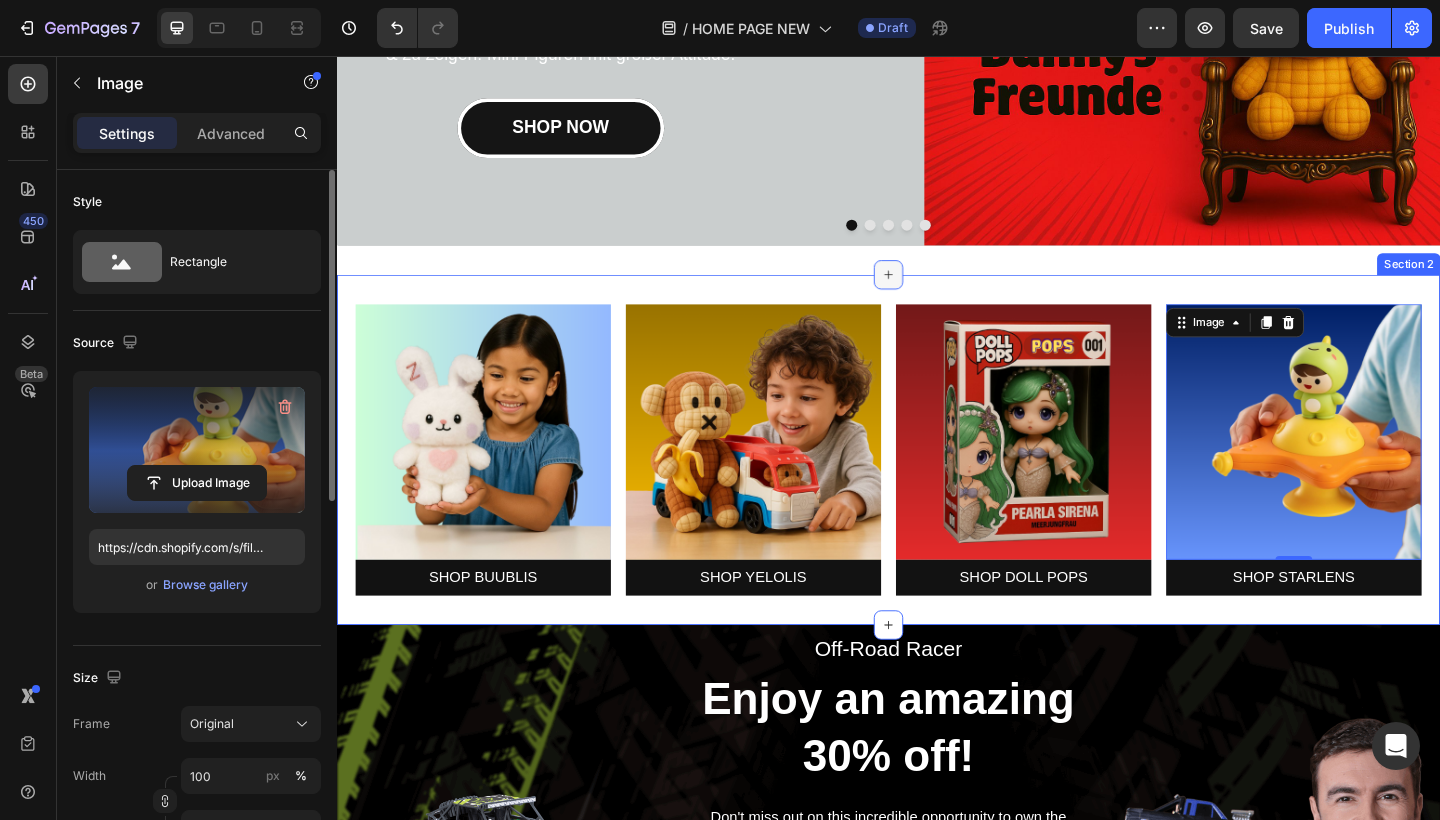 click at bounding box center (937, 295) 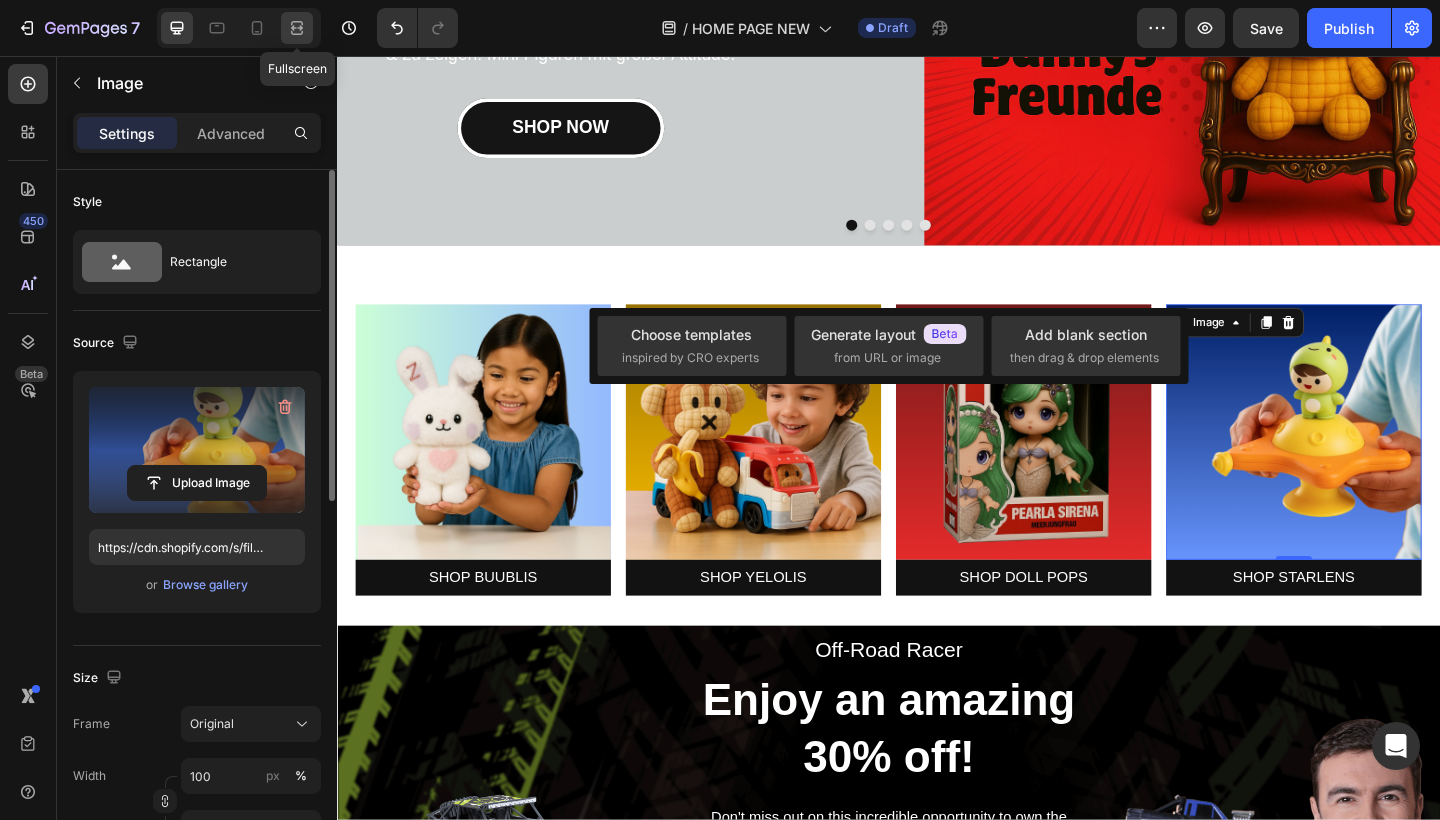 click 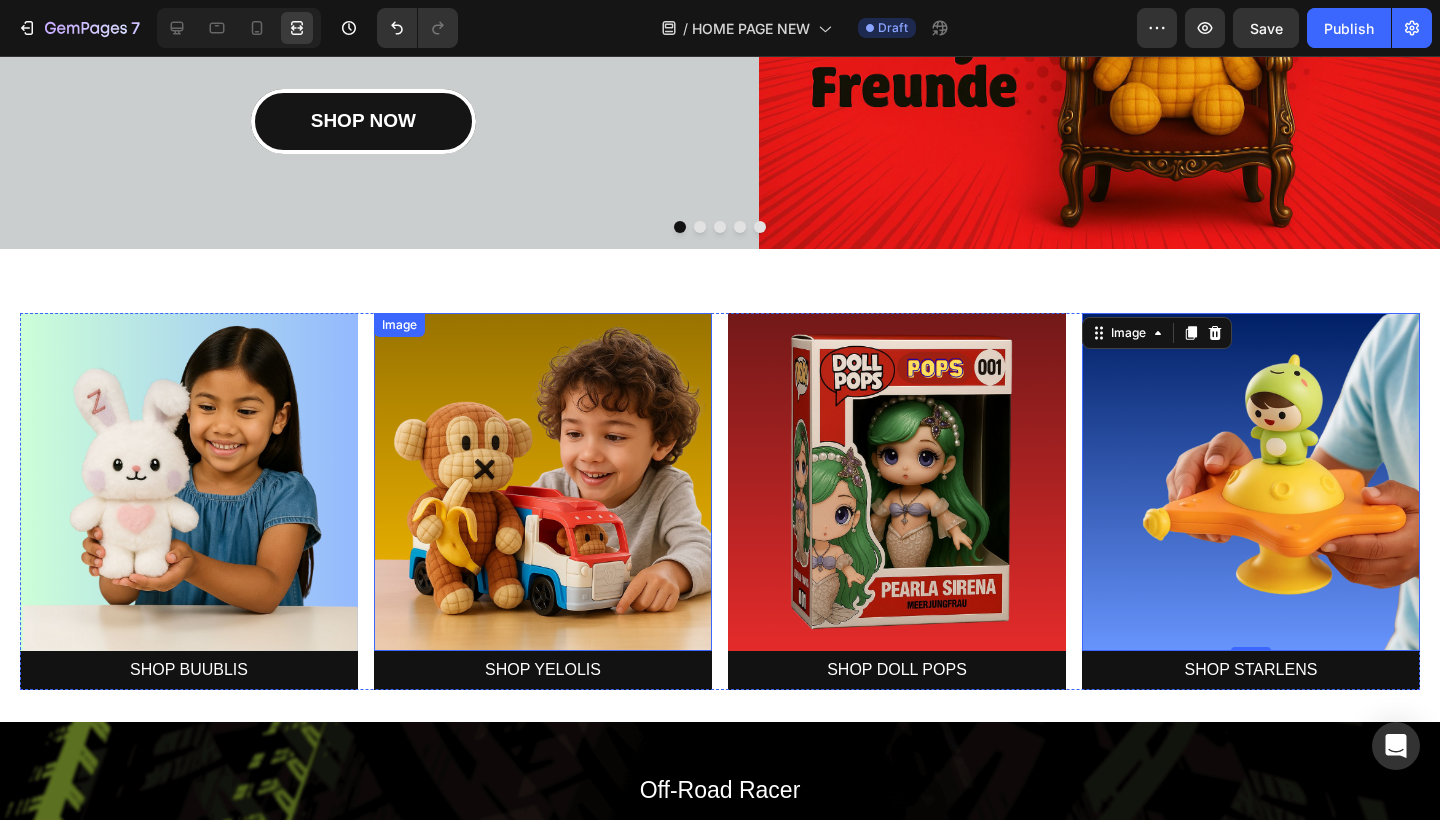 scroll, scrollTop: 279, scrollLeft: 0, axis: vertical 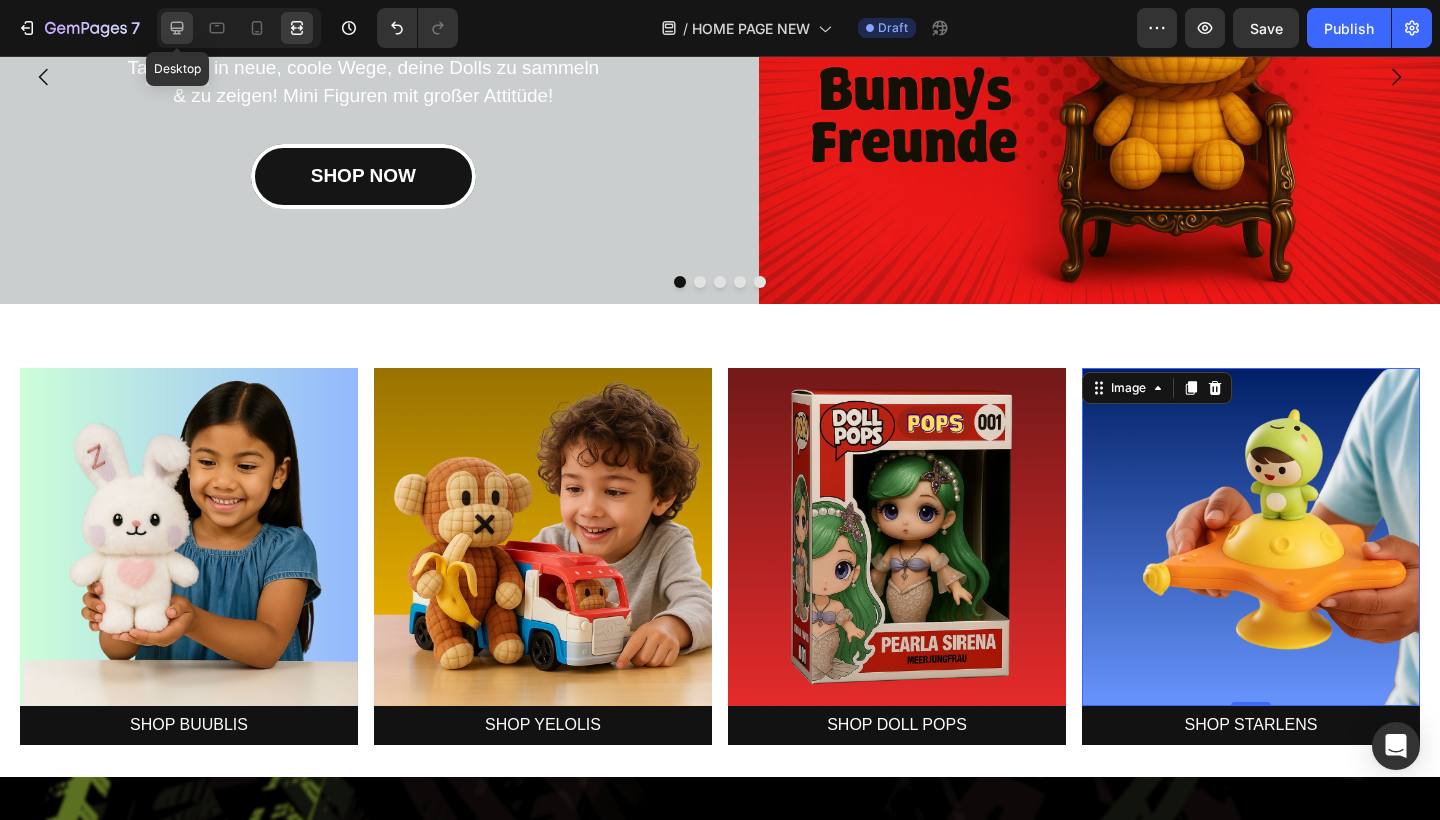 click 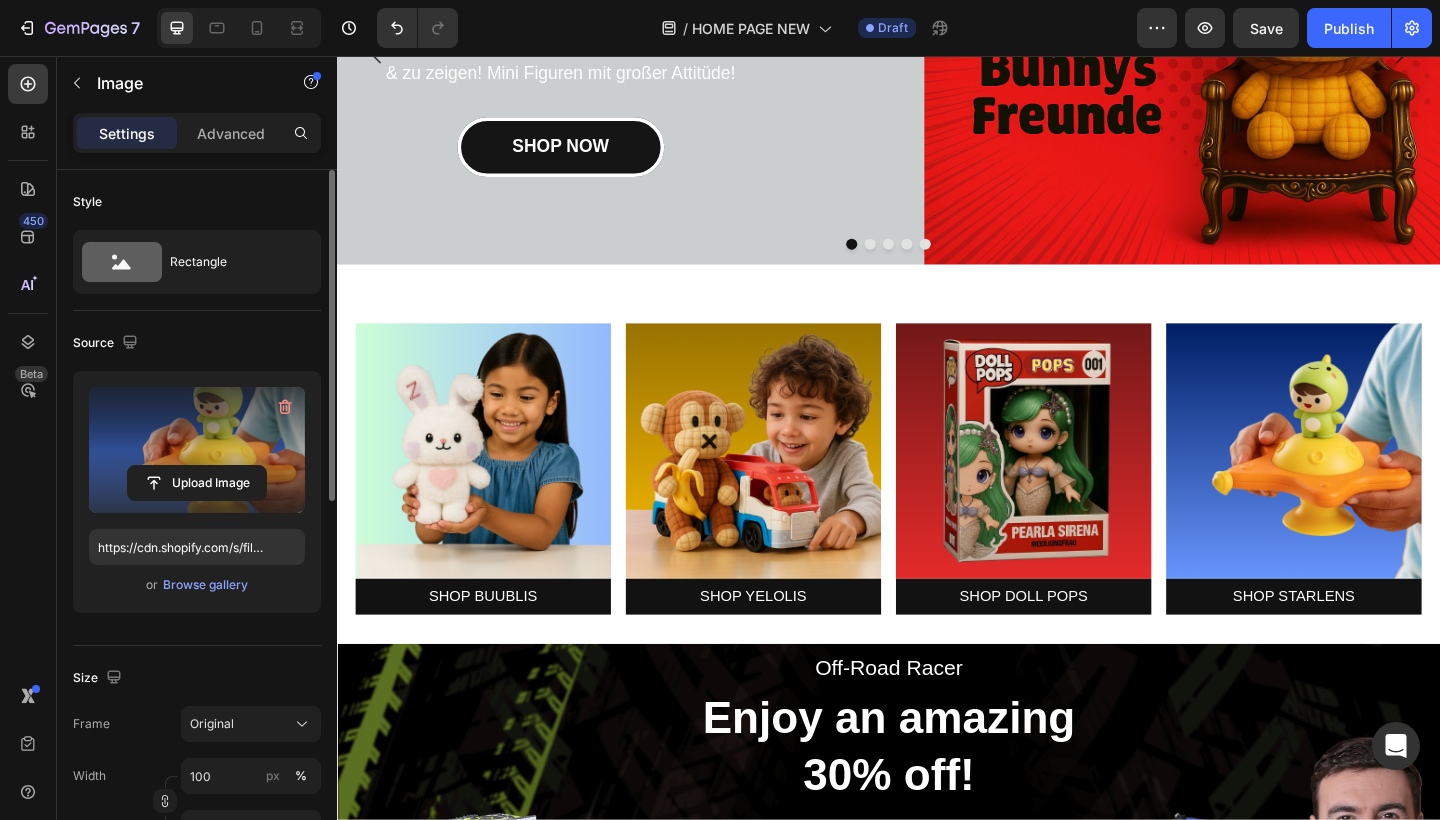 scroll, scrollTop: 354, scrollLeft: 0, axis: vertical 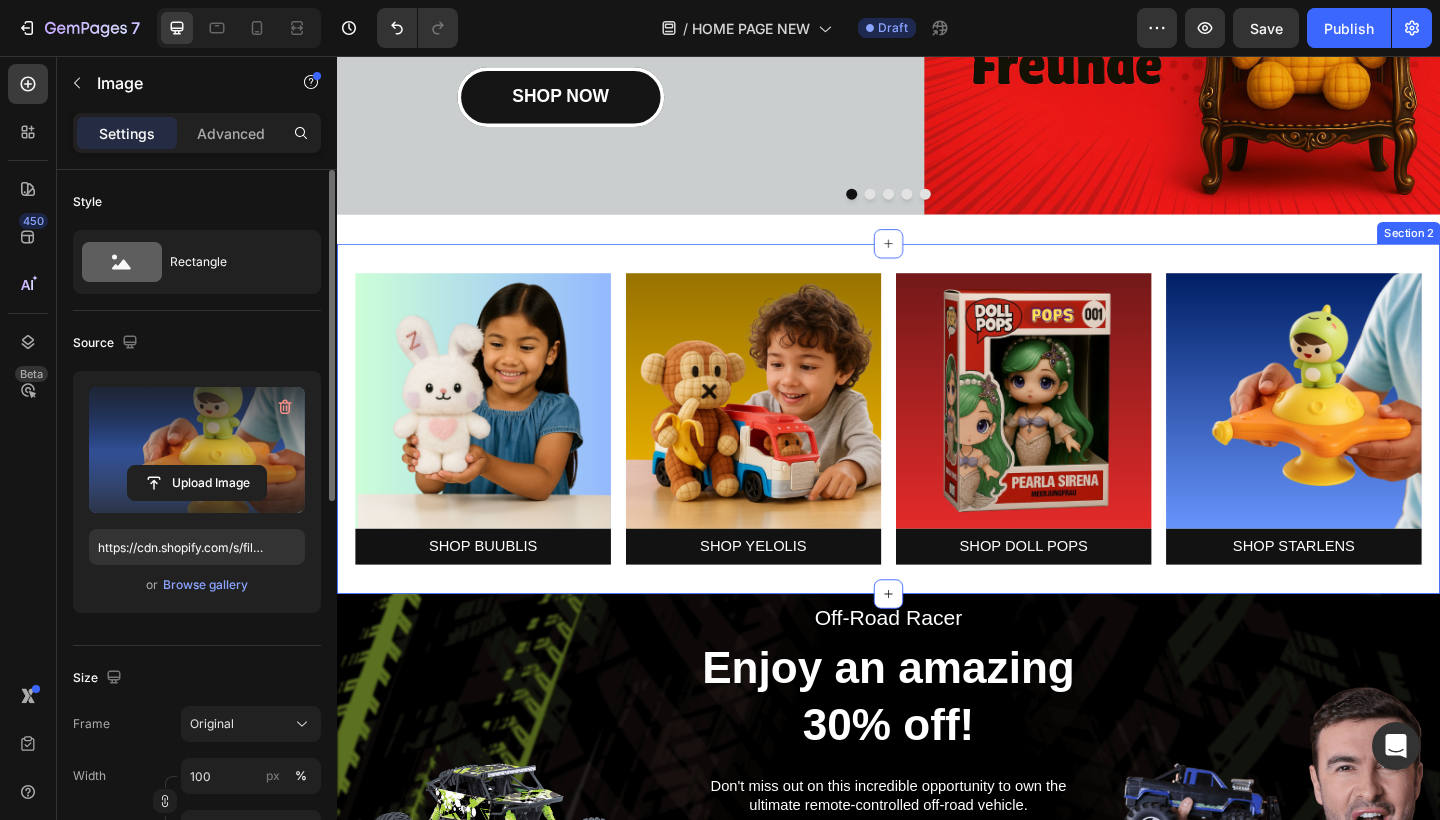 click on "Image SHOP BUUBLIS Button Image SHOP YELOLIS Button Image SHOP DOLL POPS Button Image SHOP STARLENS Button Carousel Section 2" at bounding box center (937, 451) 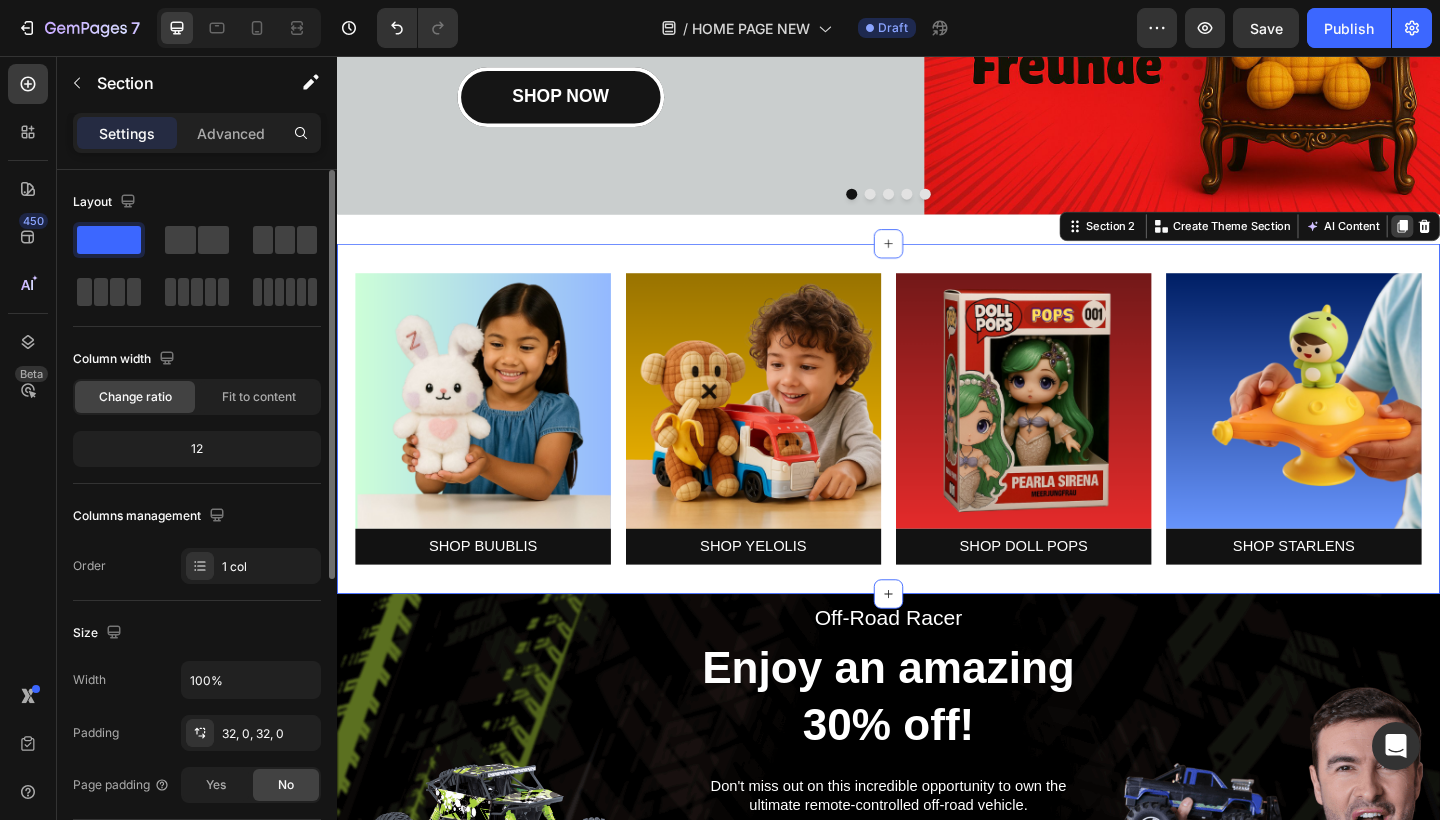 click 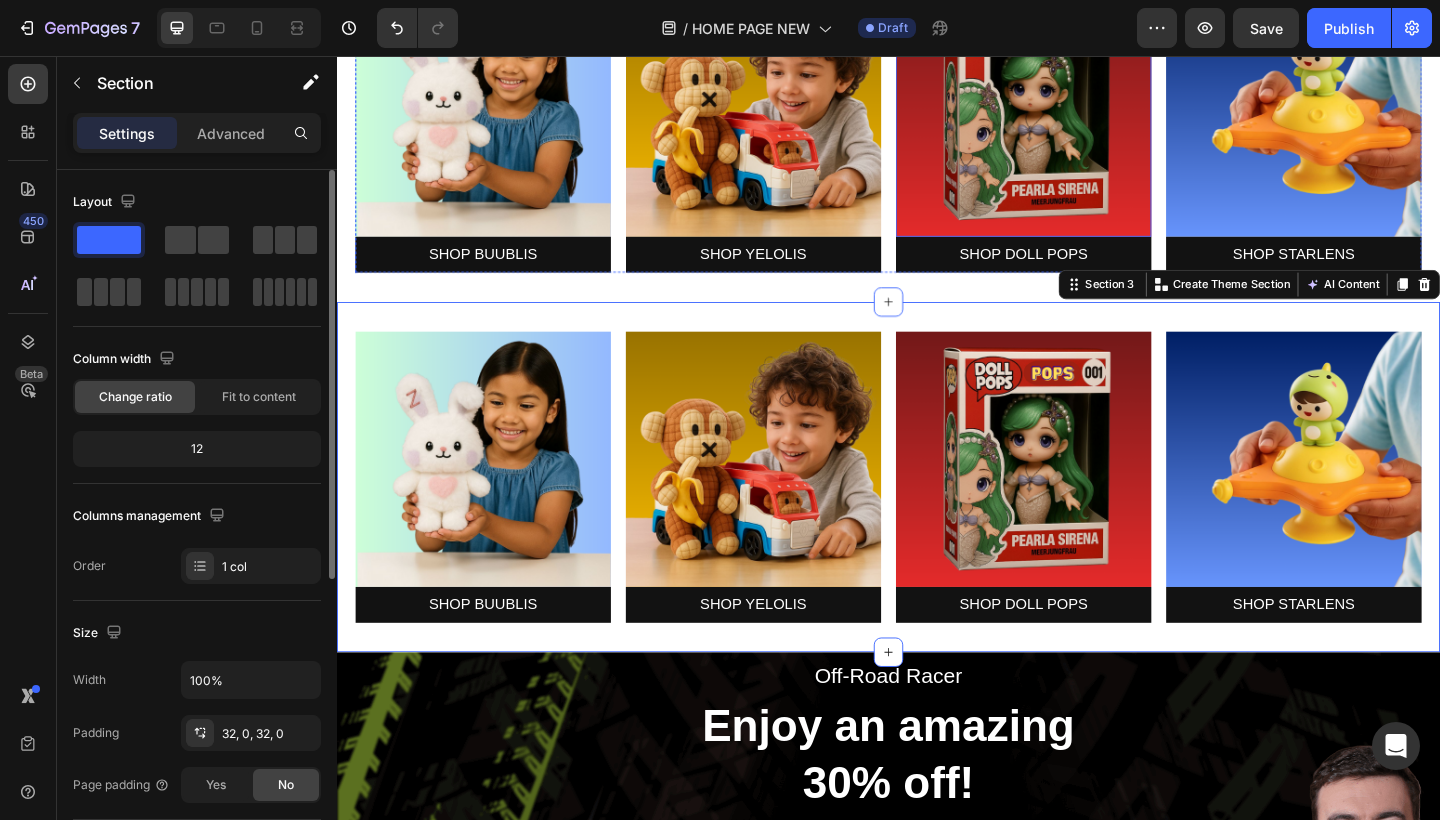 scroll, scrollTop: 694, scrollLeft: 0, axis: vertical 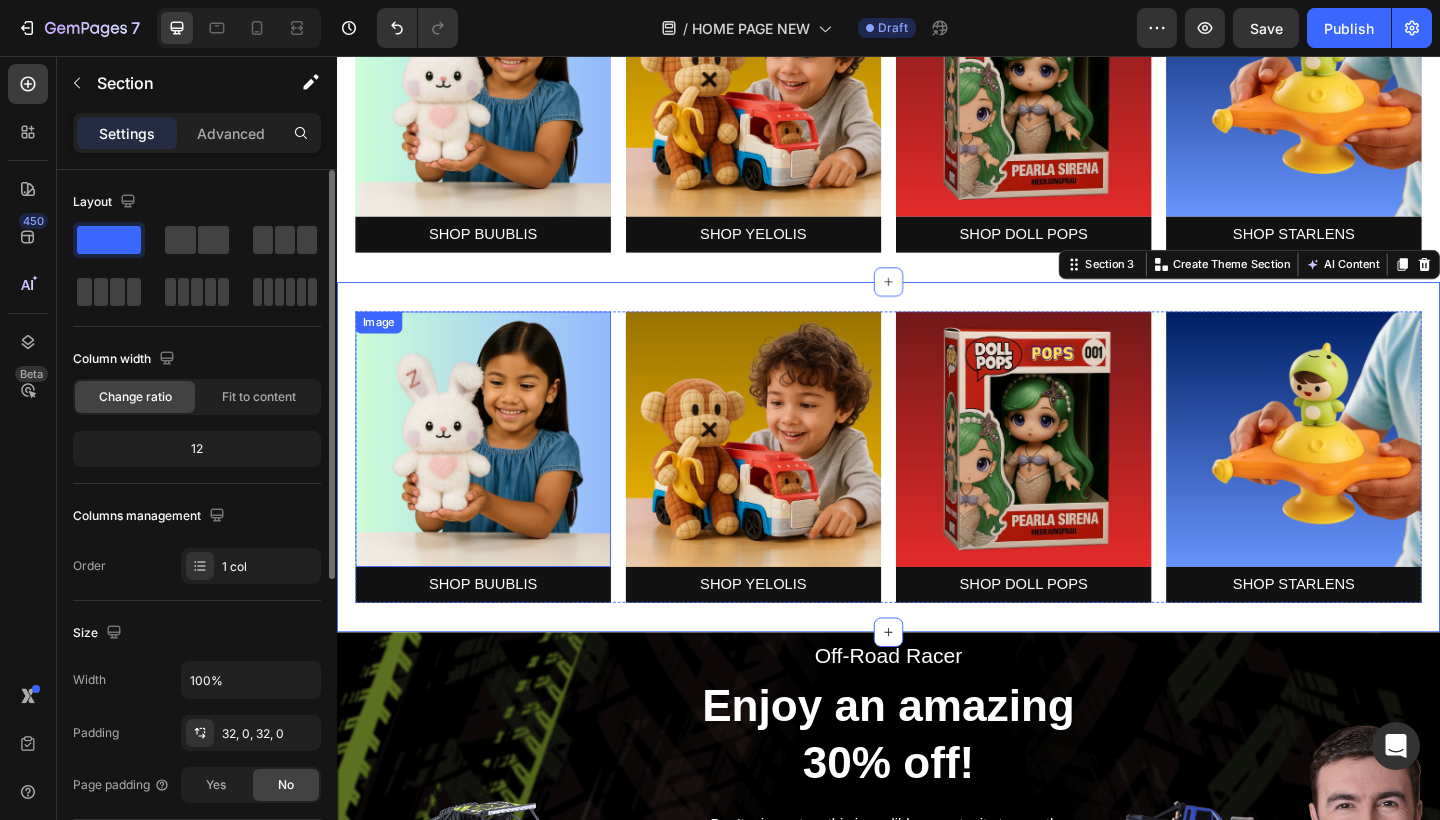 click at bounding box center (496, 473) 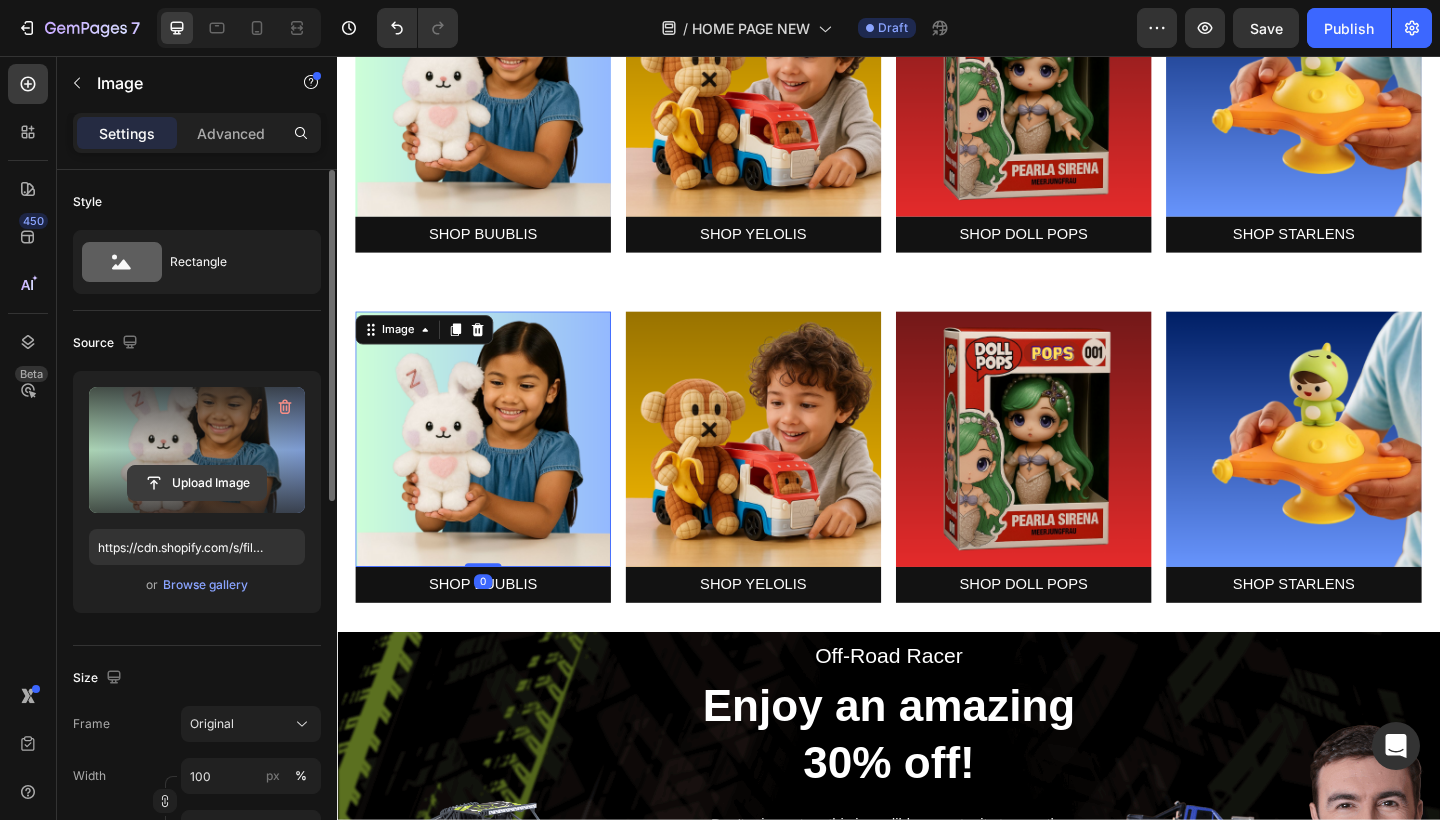 click 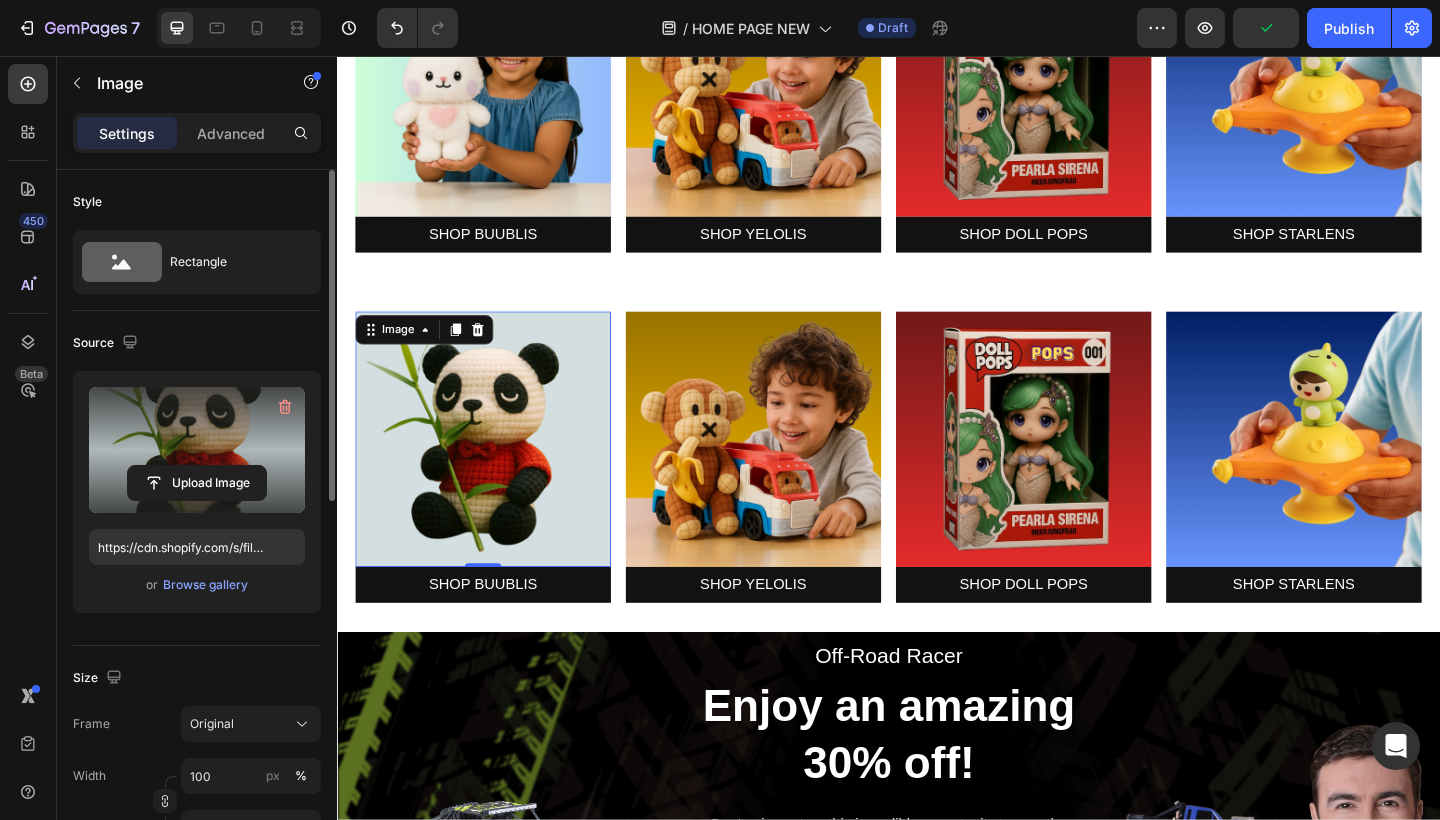 type on "https://cdn.shopify.com/s/files/1/0883/4033/2880/files/gempages_[ID].png" 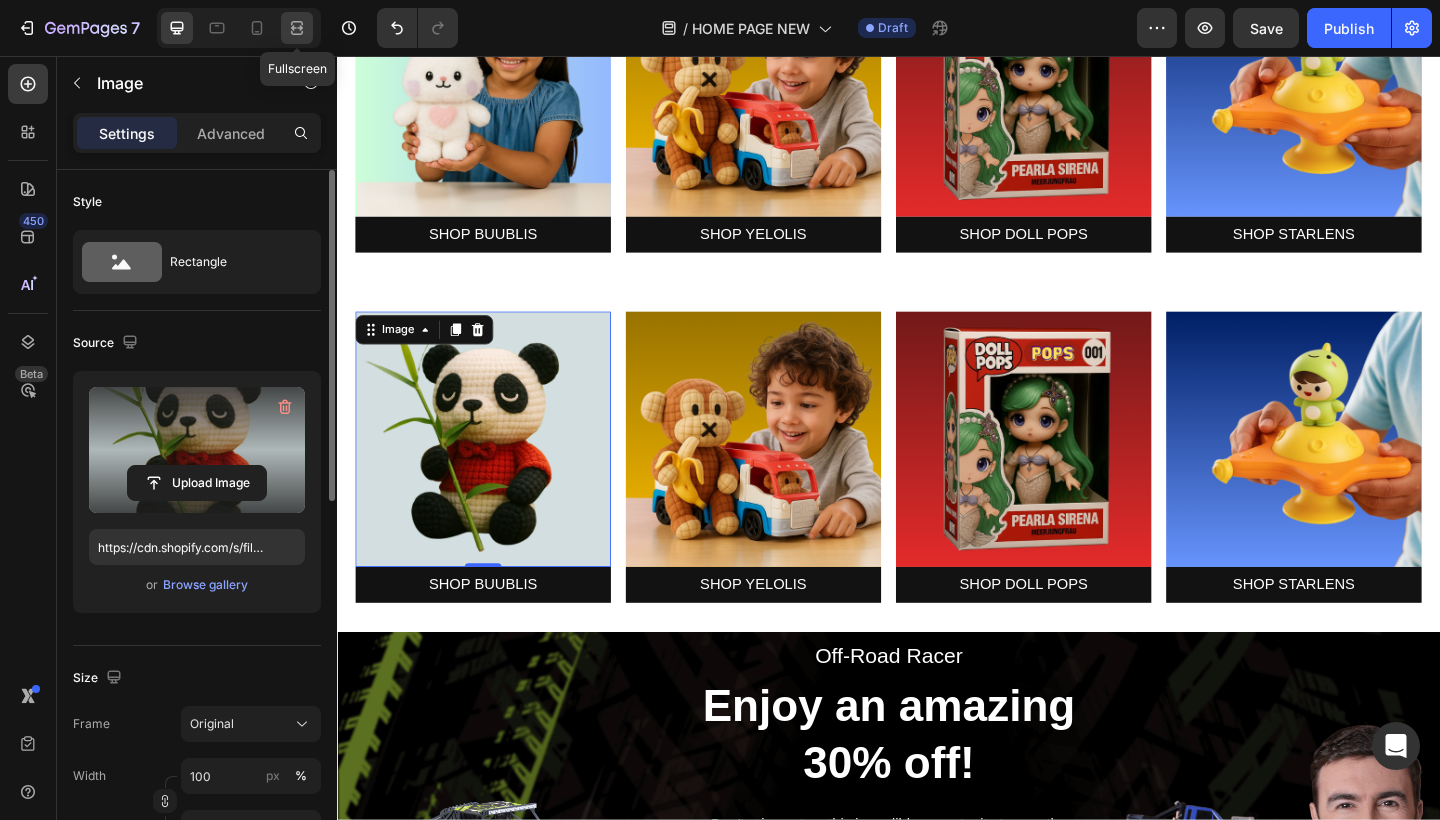 click 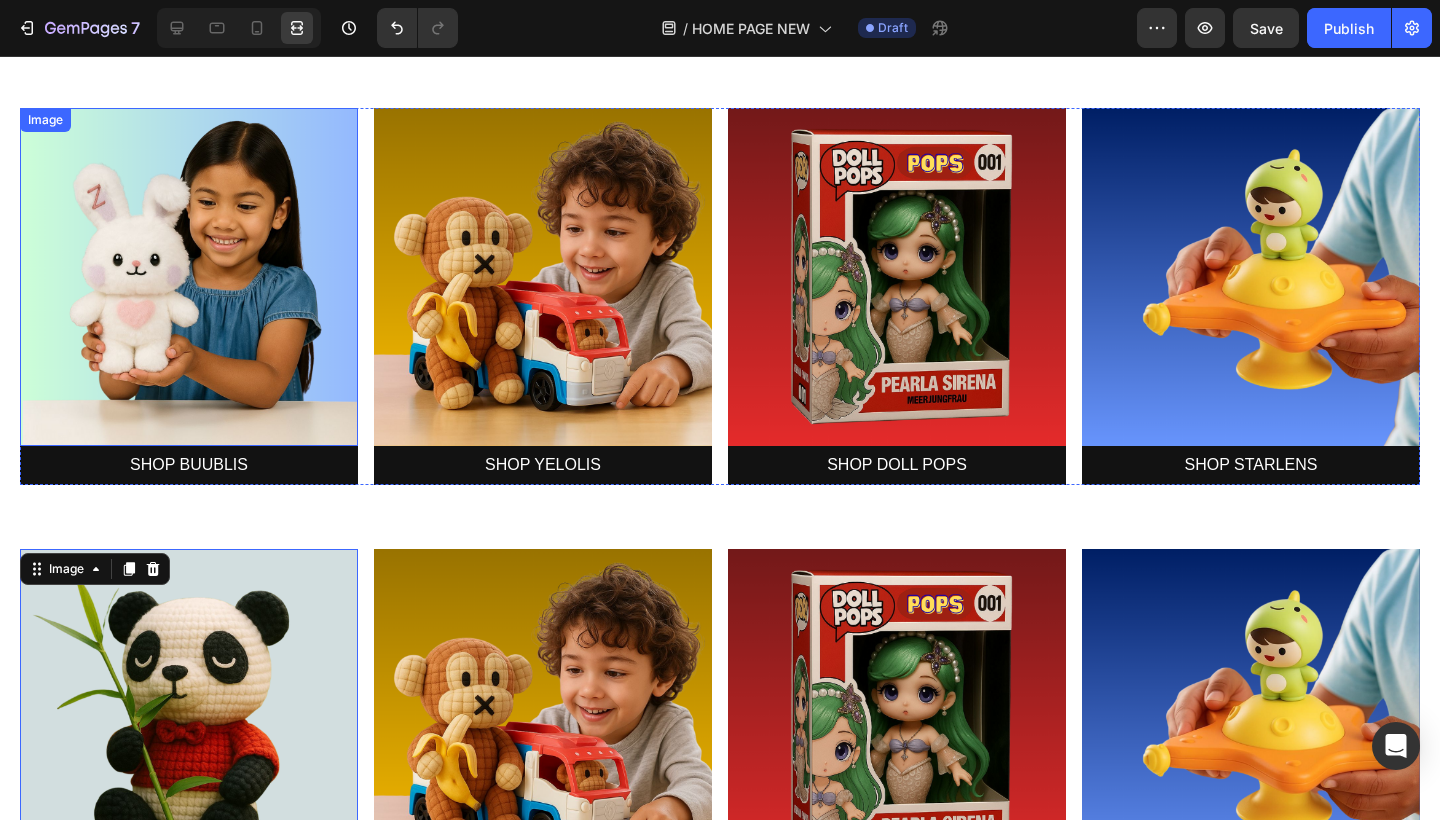scroll, scrollTop: 583, scrollLeft: 0, axis: vertical 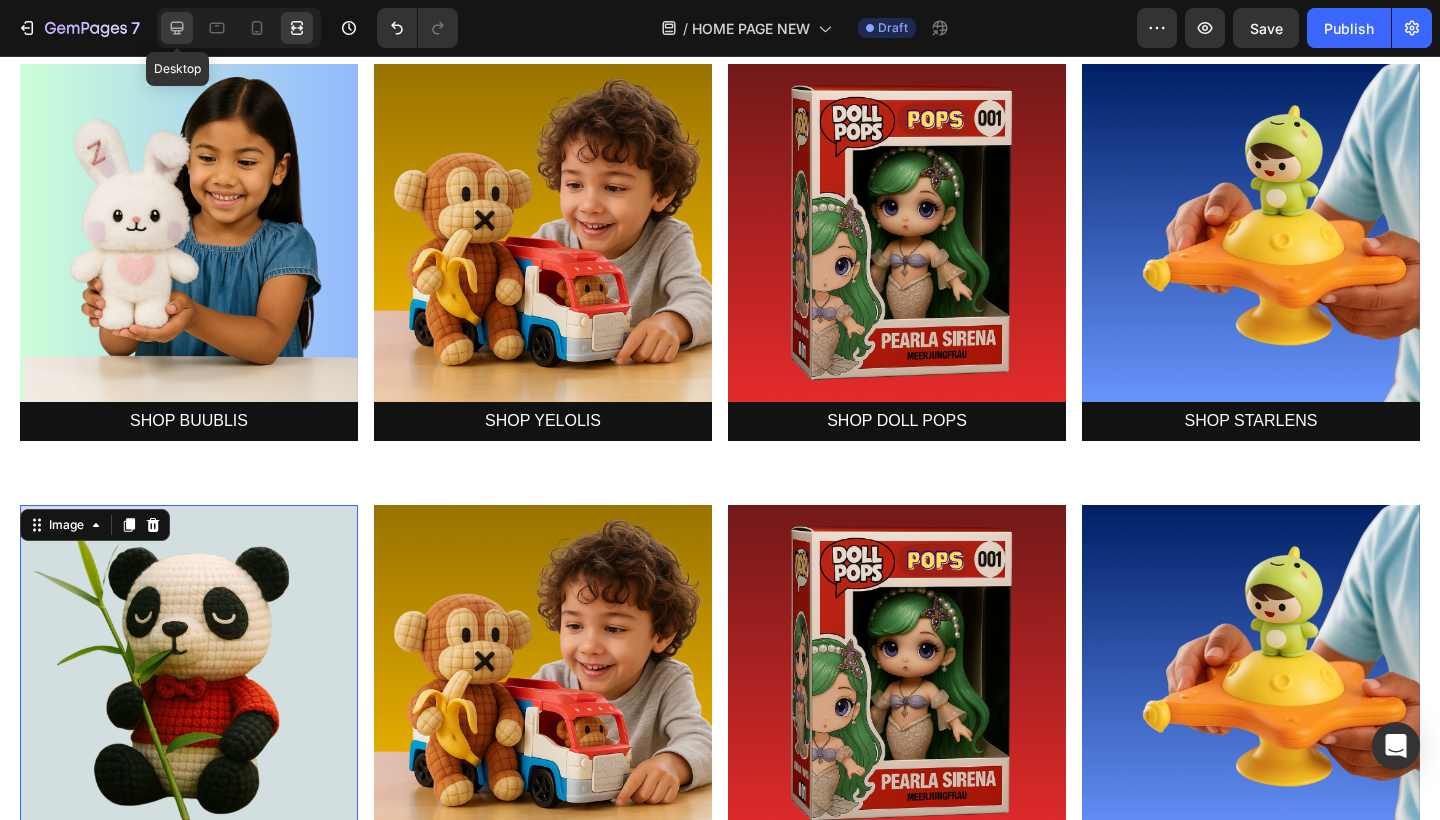 click 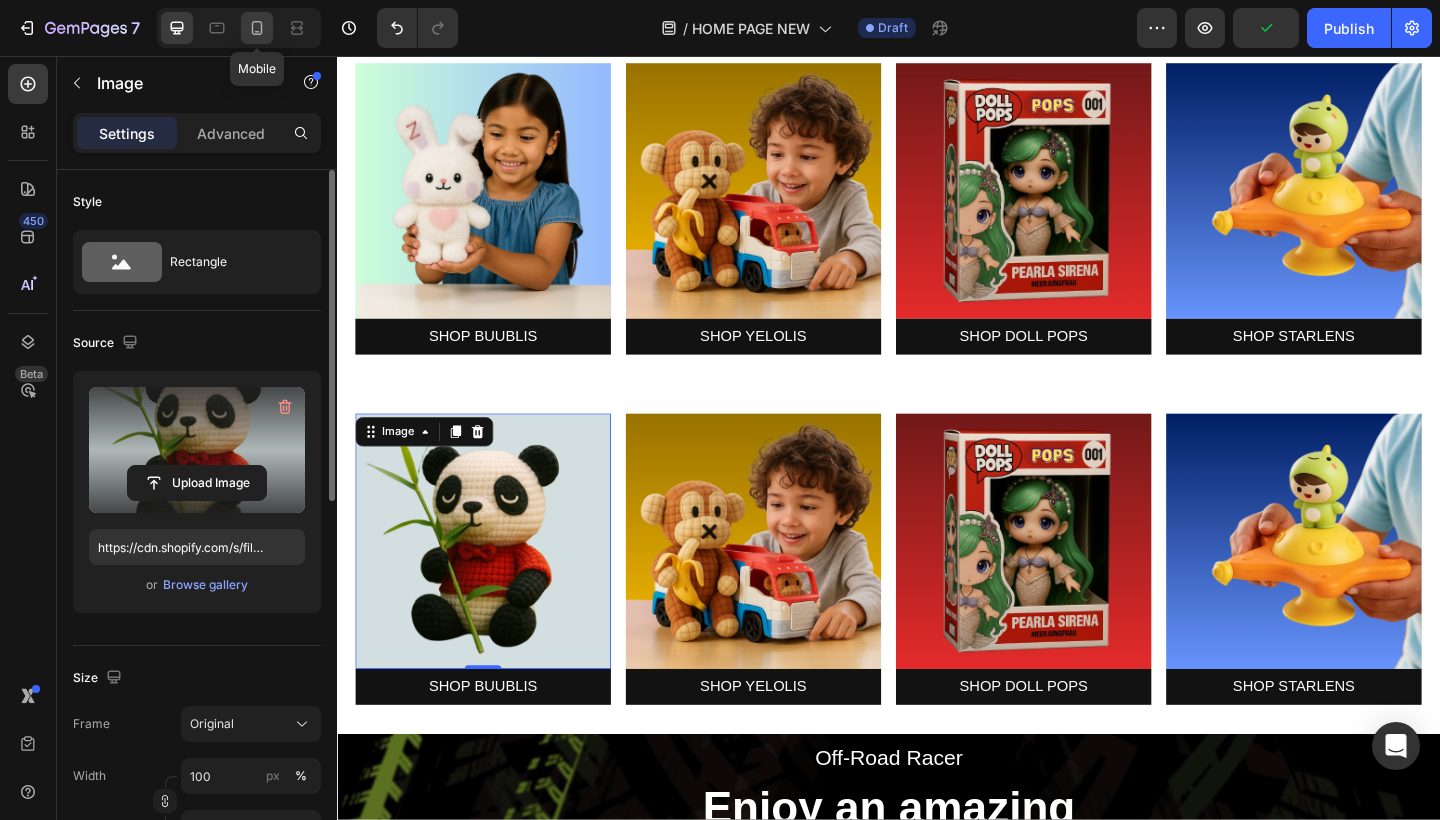click 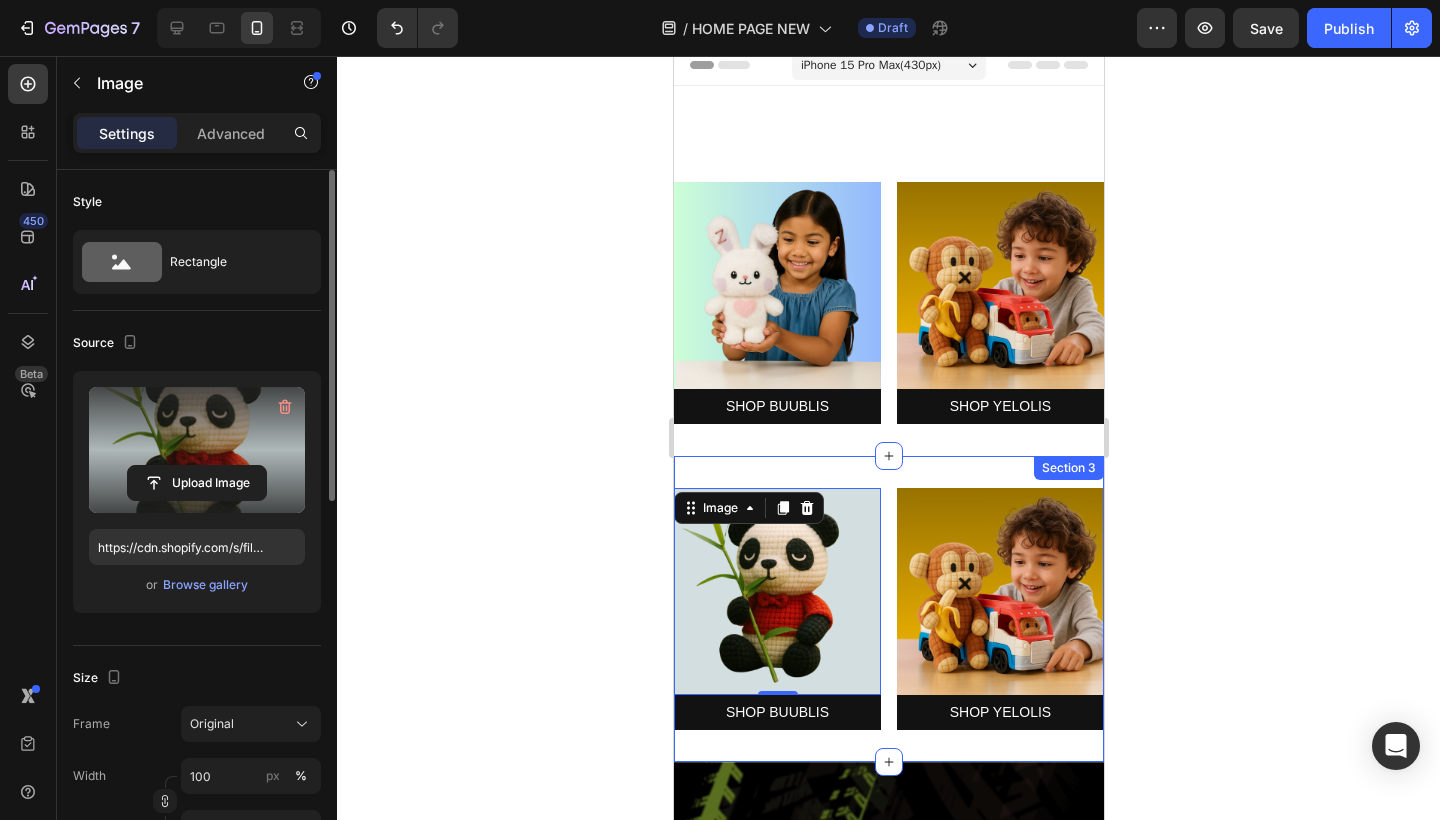 scroll, scrollTop: 0, scrollLeft: 0, axis: both 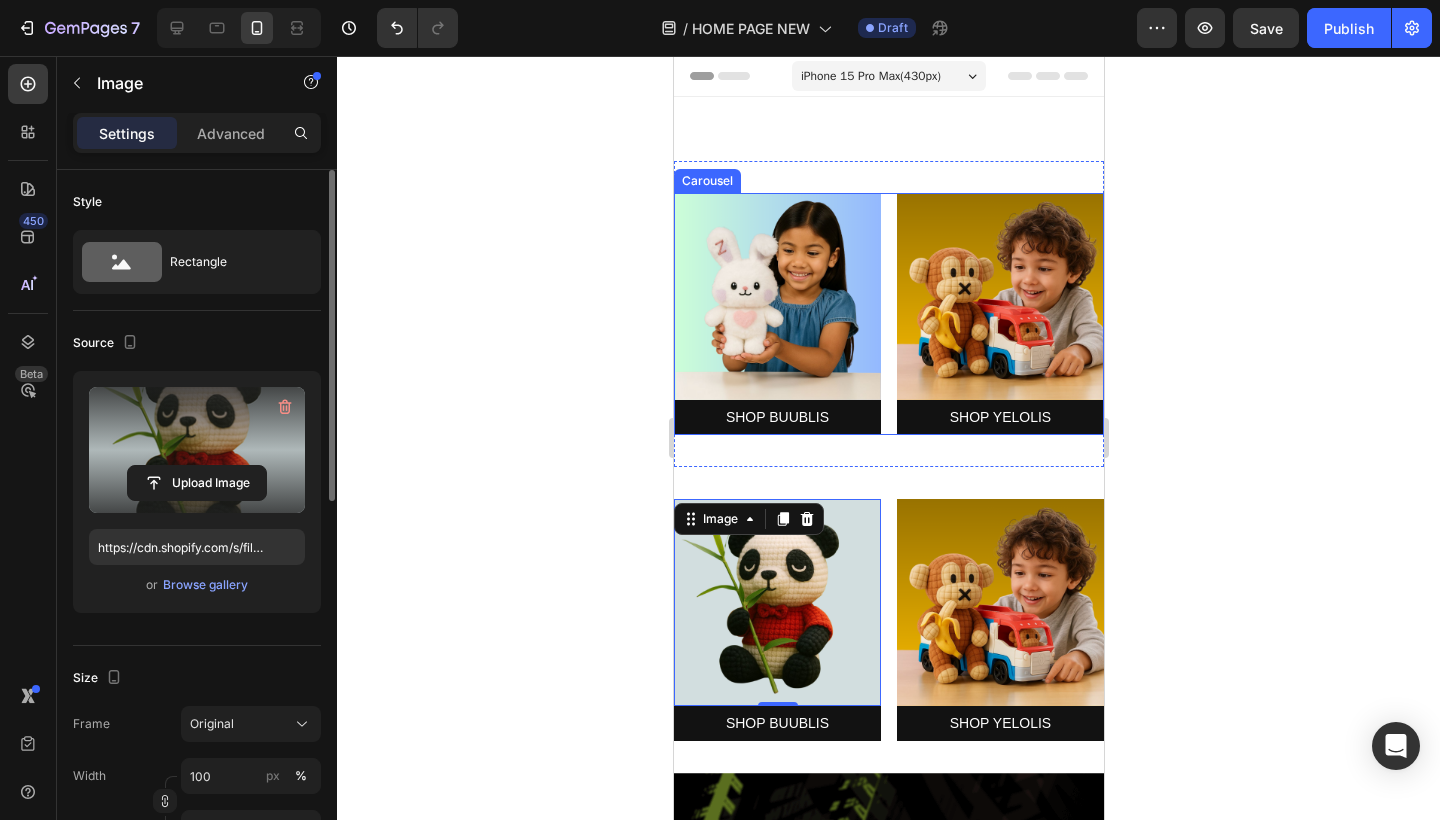 click on "Image SHOP BUUBLIS Button Image SHOP YELOLIS Button Image SHOP DOLL POPS Button Image SHOP STARLENS Button" at bounding box center (888, 314) 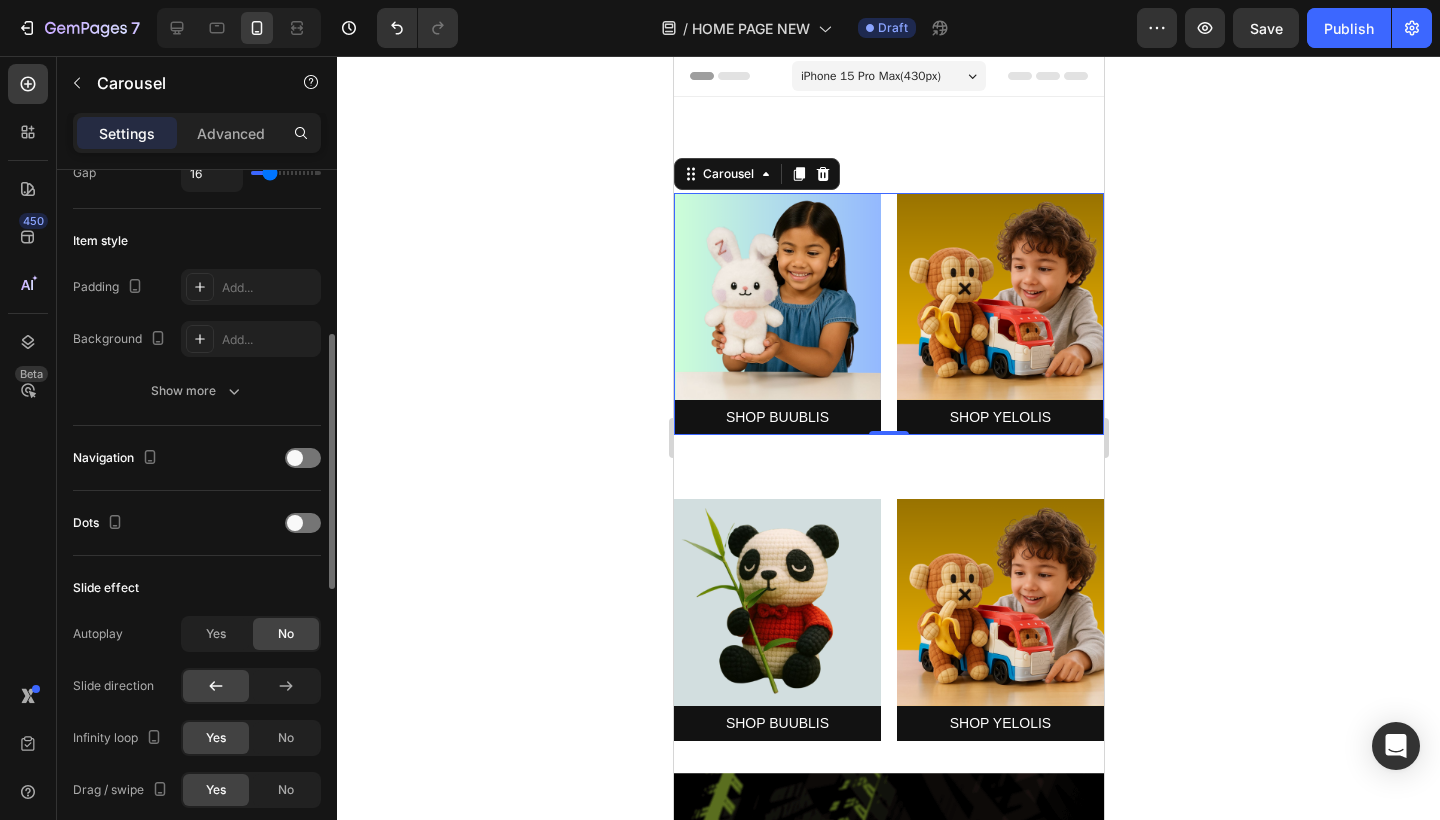 scroll, scrollTop: 446, scrollLeft: 0, axis: vertical 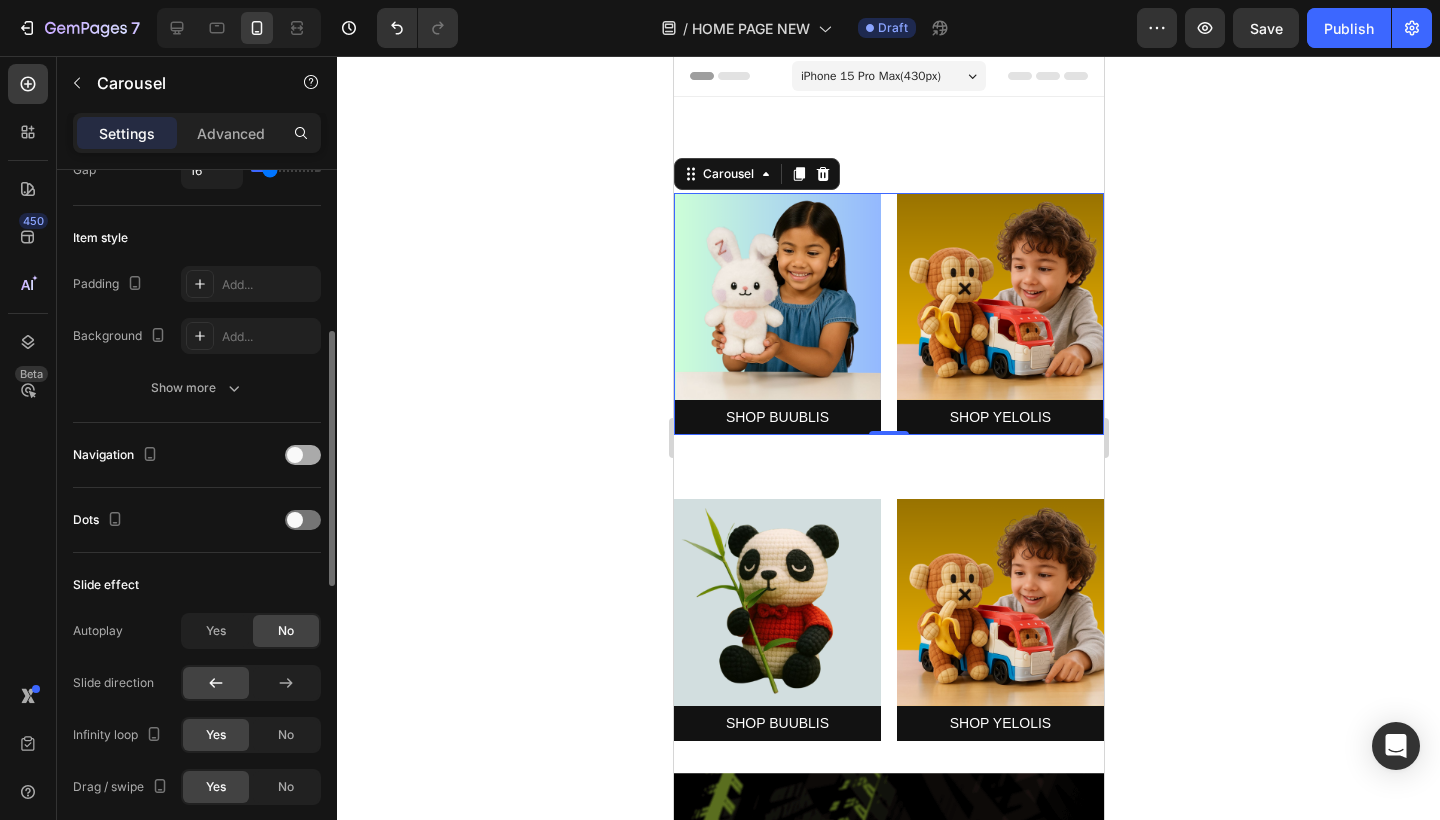 click at bounding box center (303, 455) 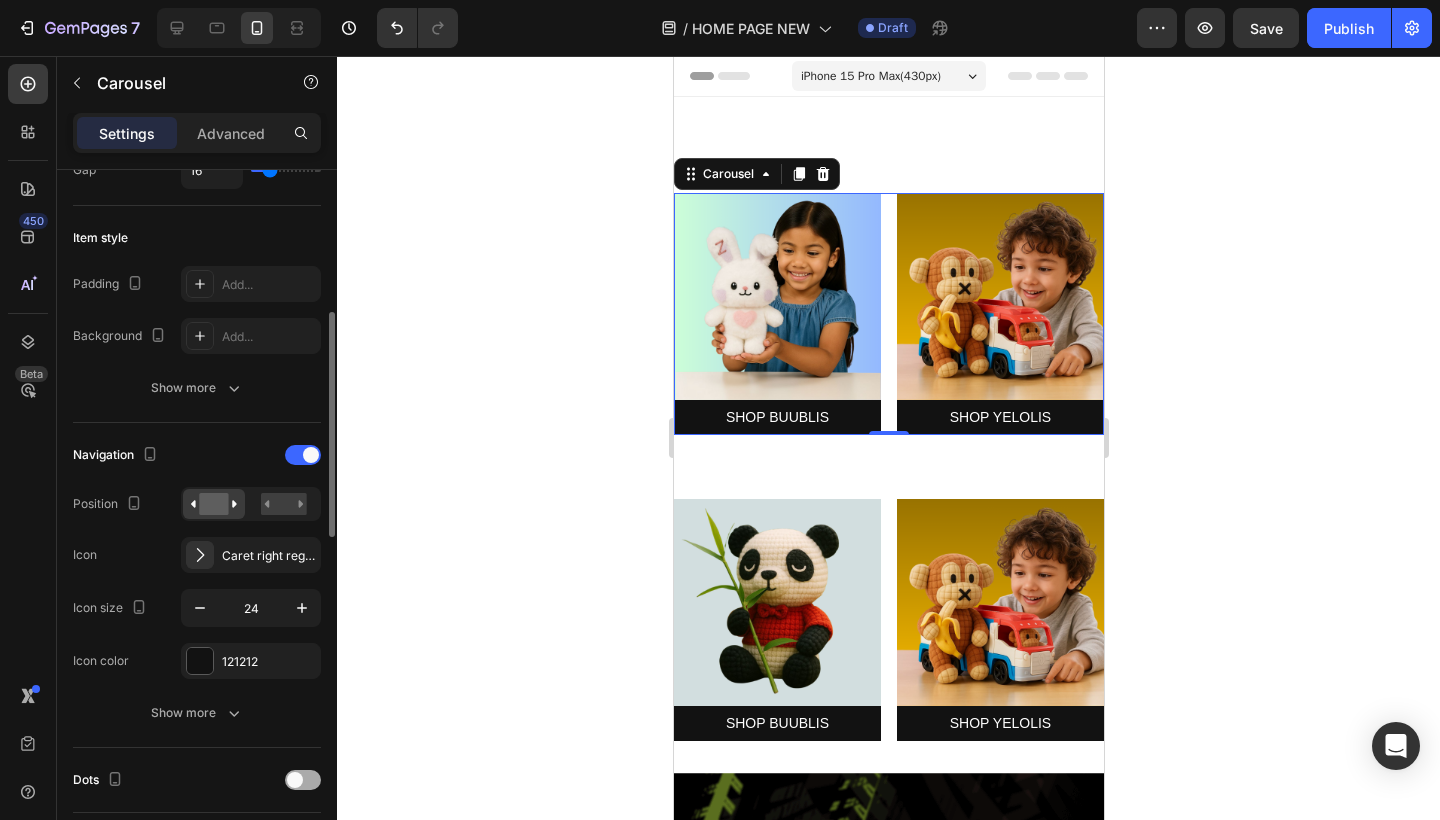 click at bounding box center [303, 780] 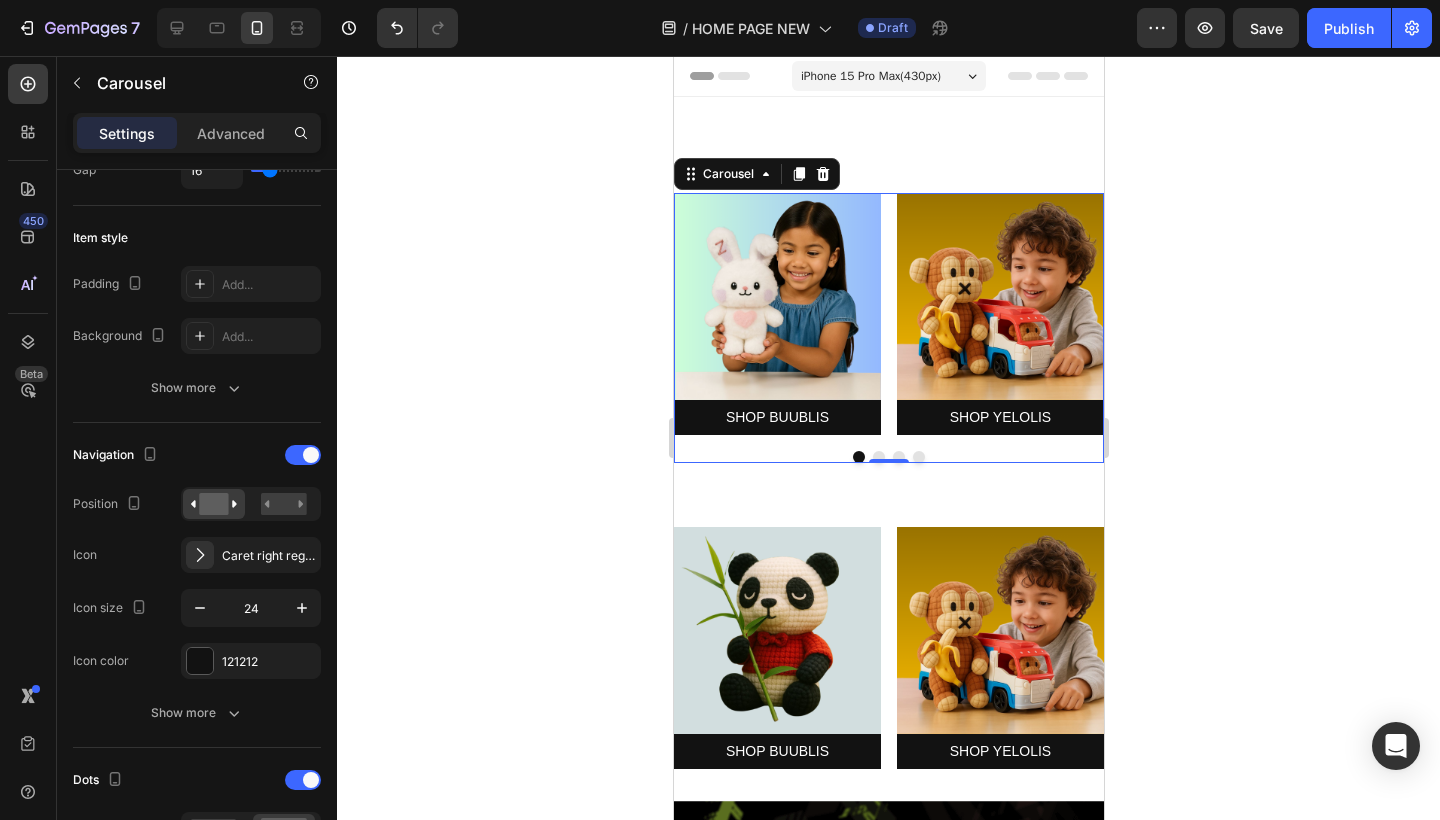 click at bounding box center (878, 457) 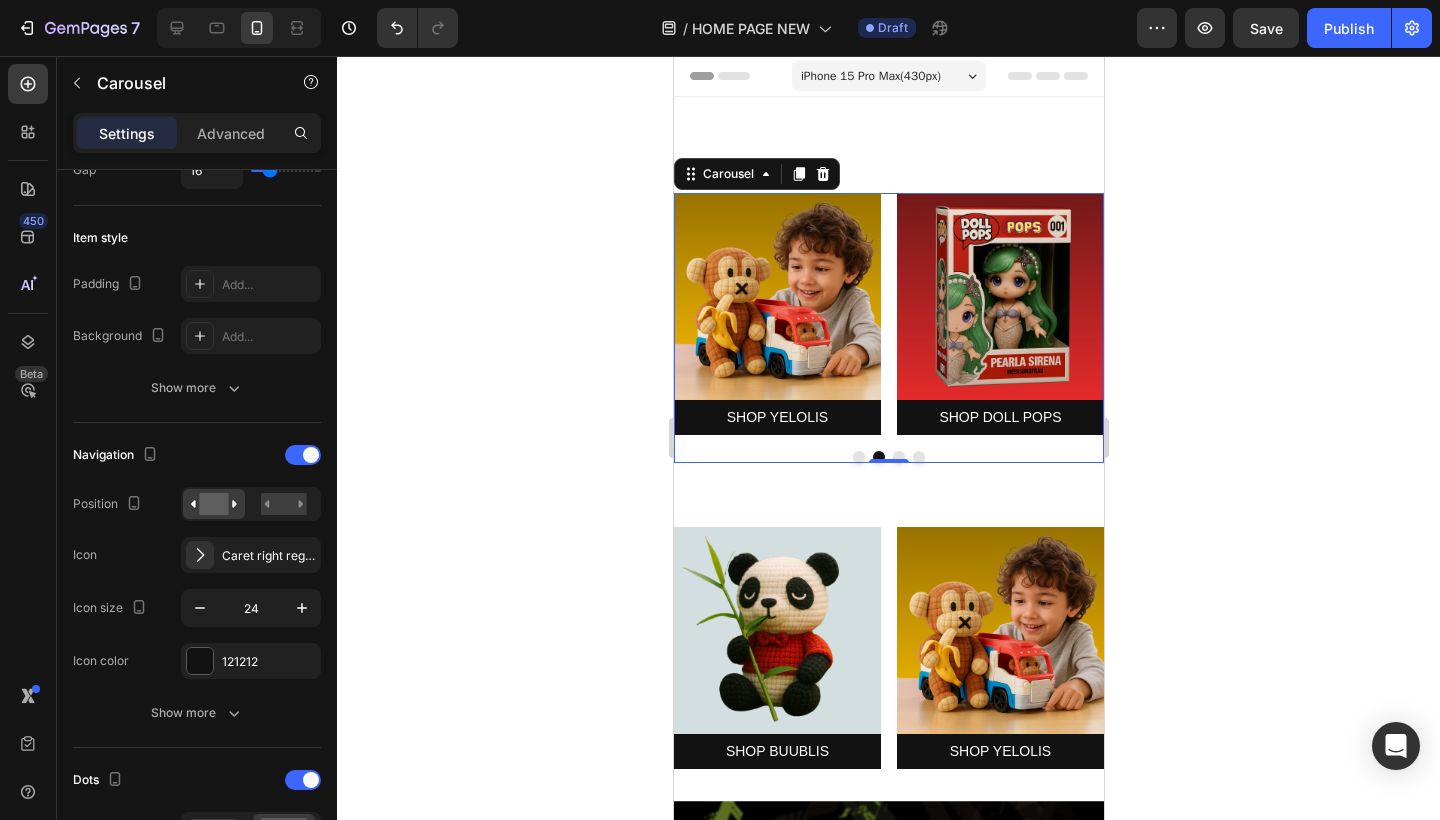click at bounding box center [858, 457] 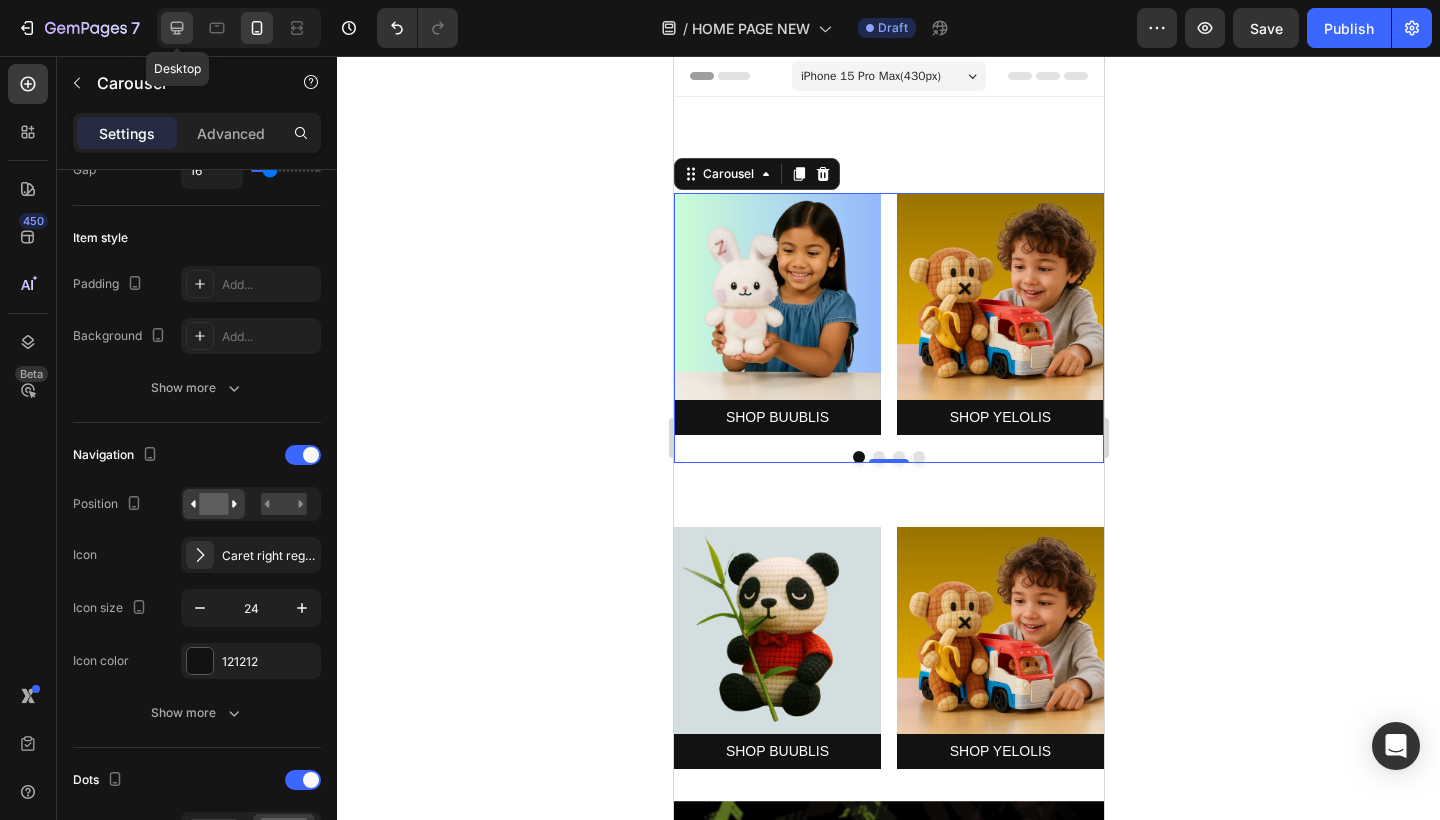 click 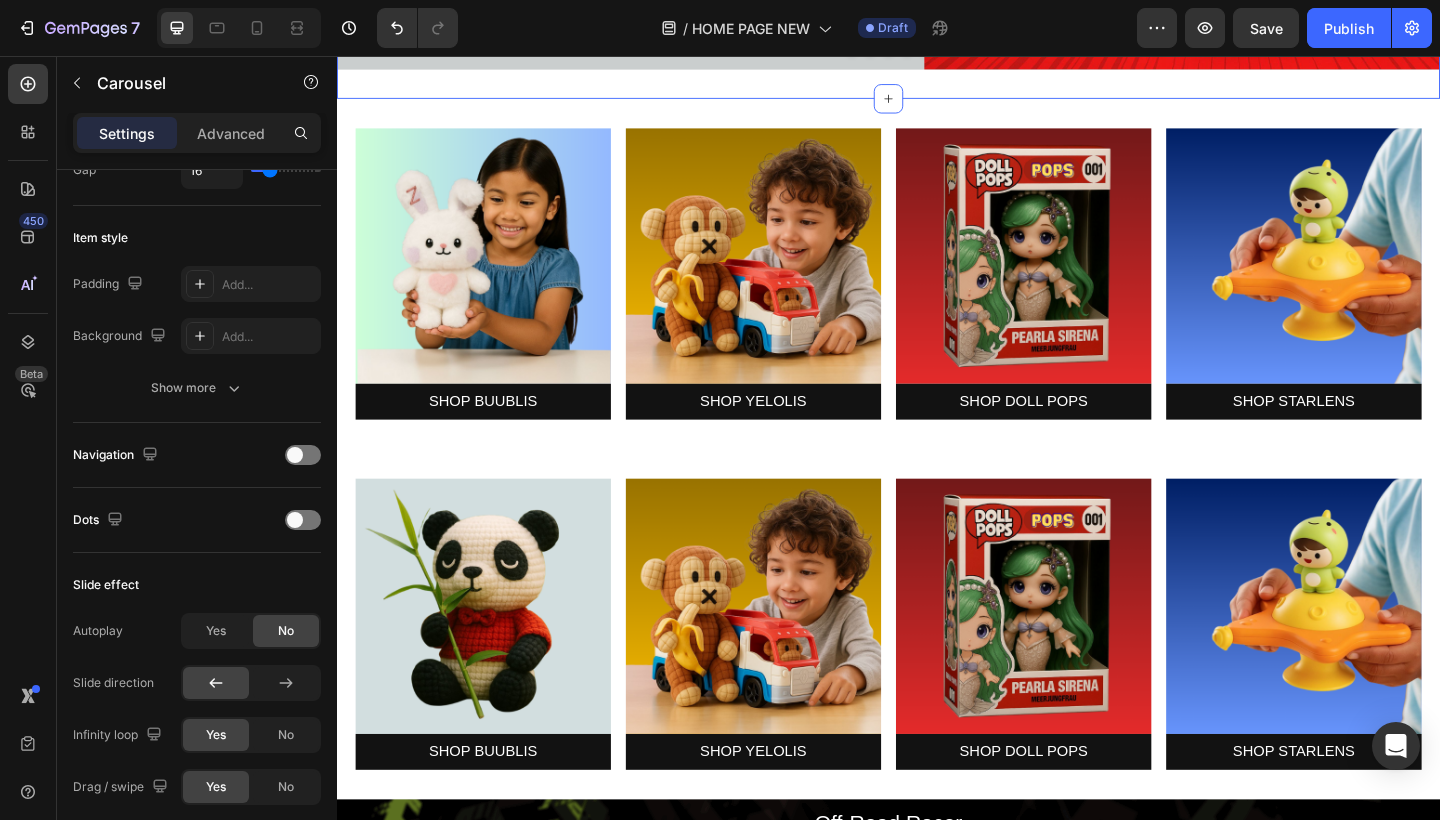 scroll, scrollTop: 521, scrollLeft: 0, axis: vertical 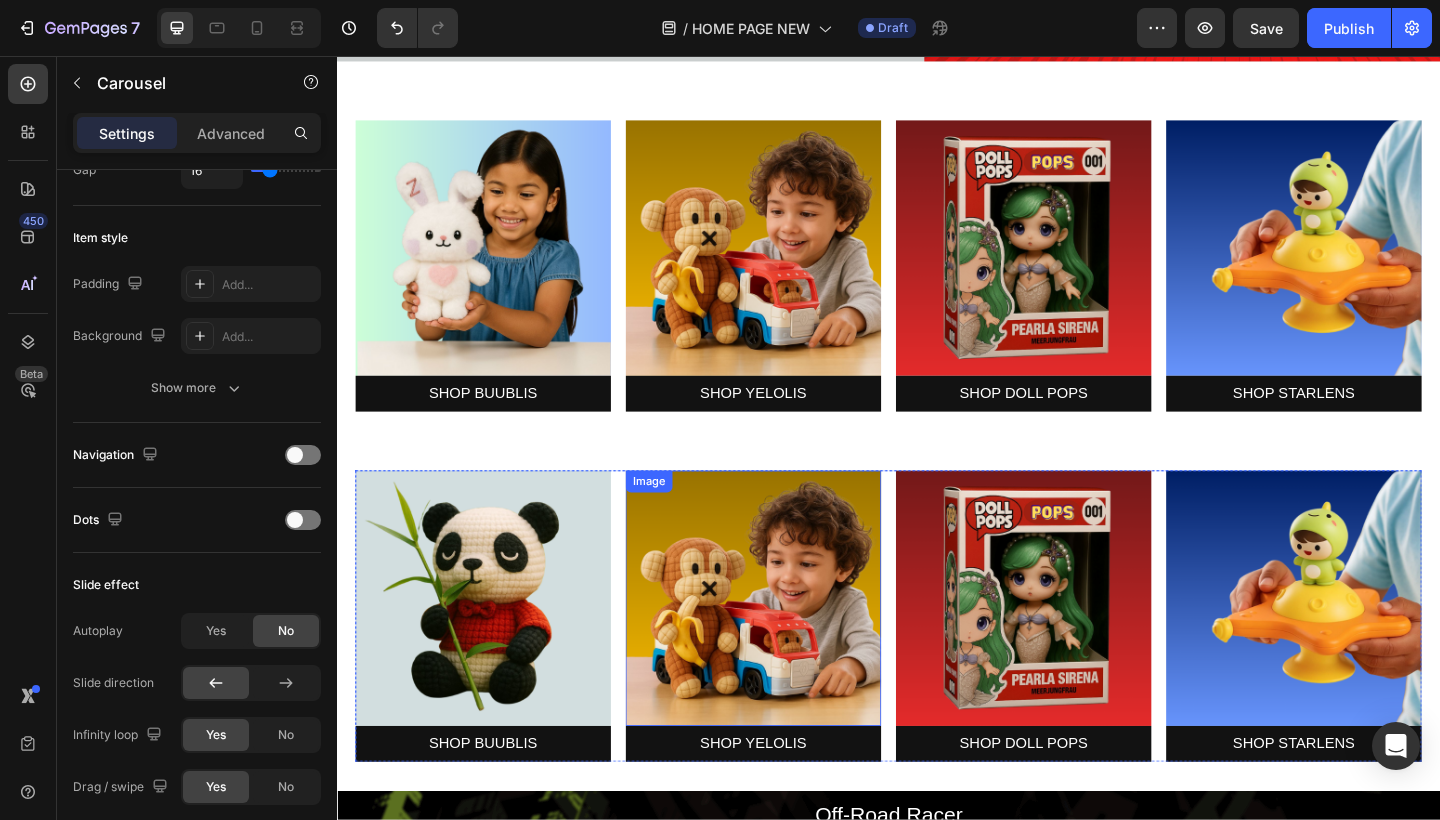 click at bounding box center (790, 646) 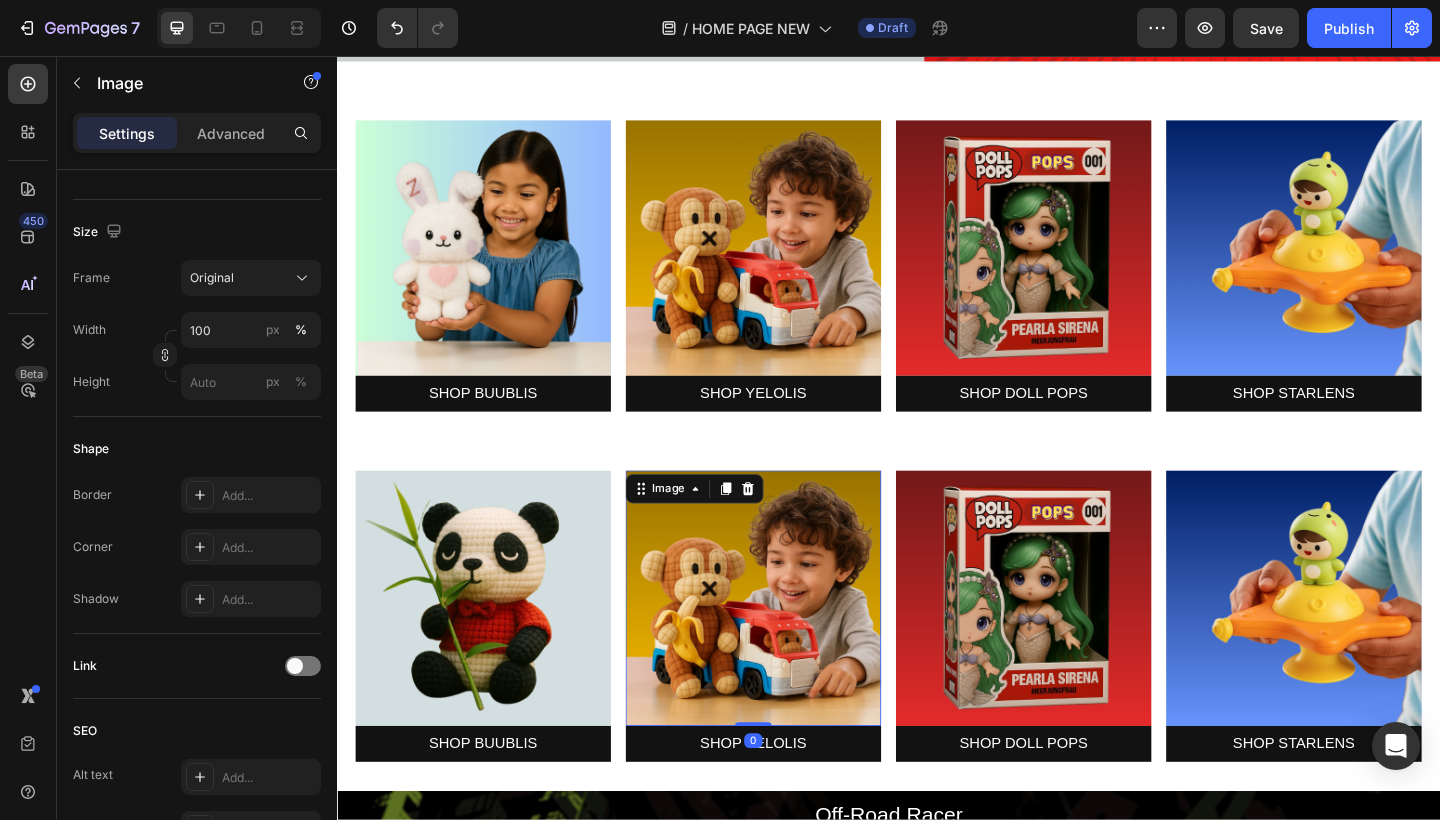 scroll, scrollTop: 0, scrollLeft: 0, axis: both 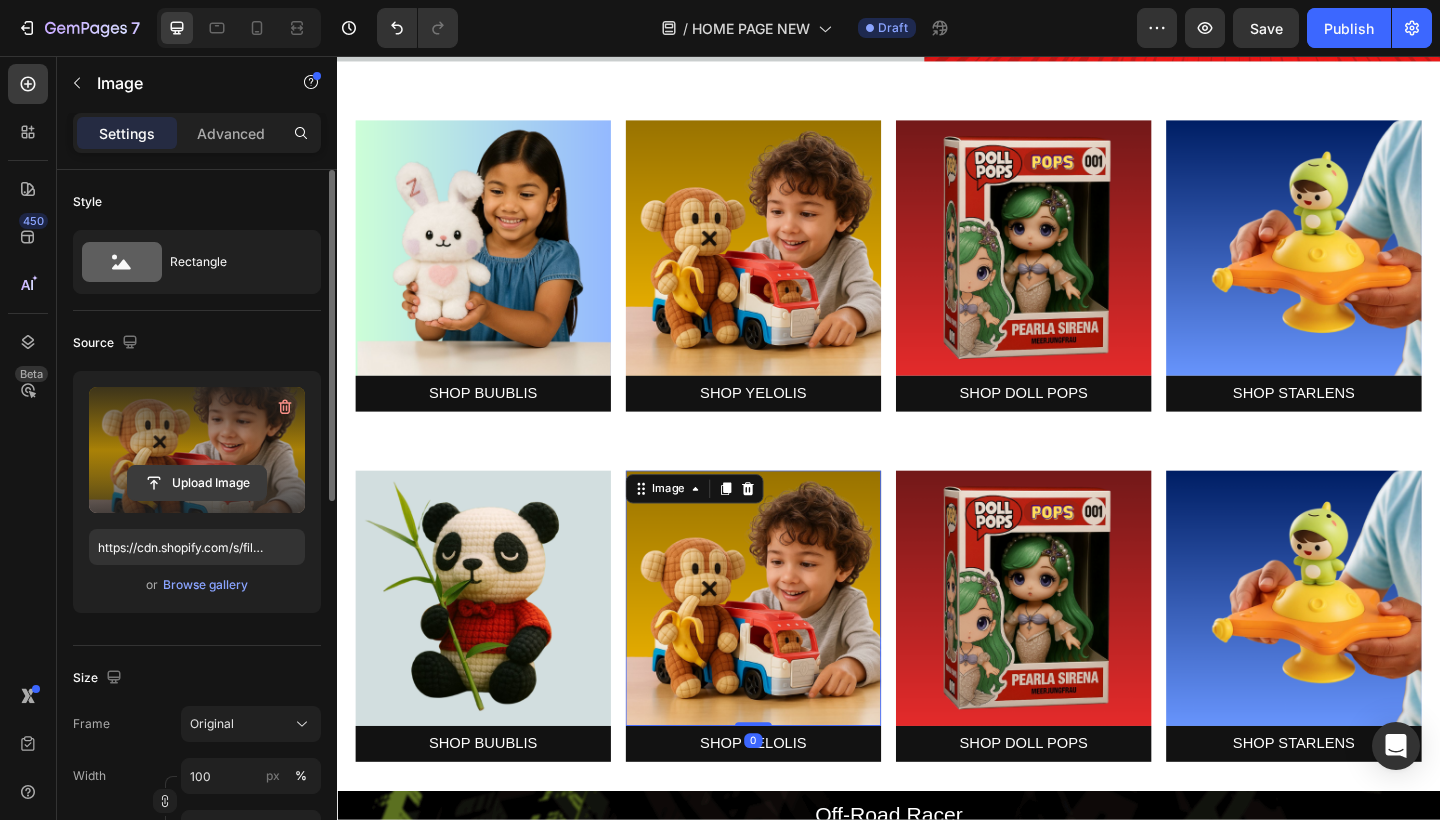 click 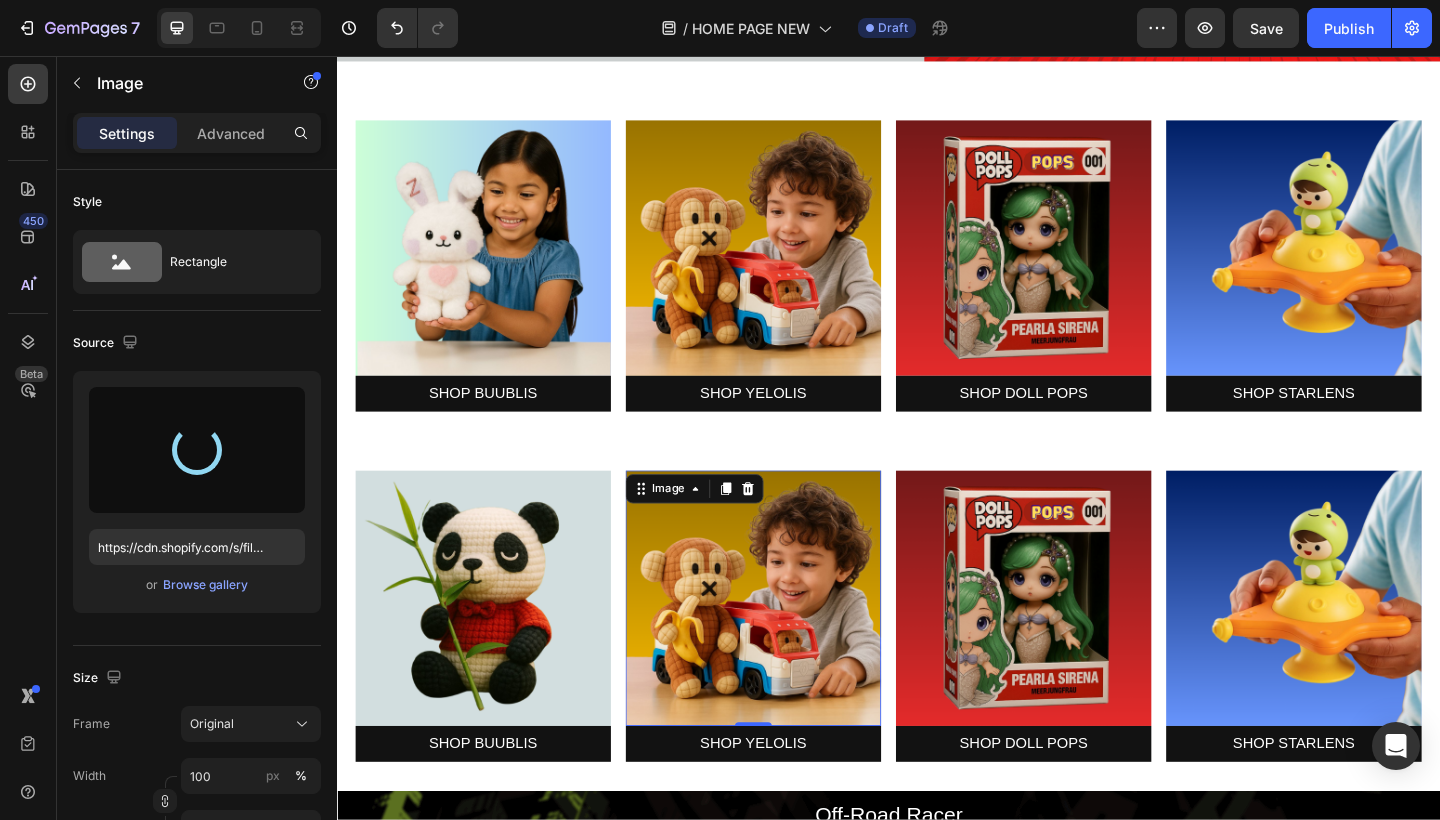 type on "https://cdn.shopify.com/s/files/1/0883/4033/2880/files/gempages_[ID].png" 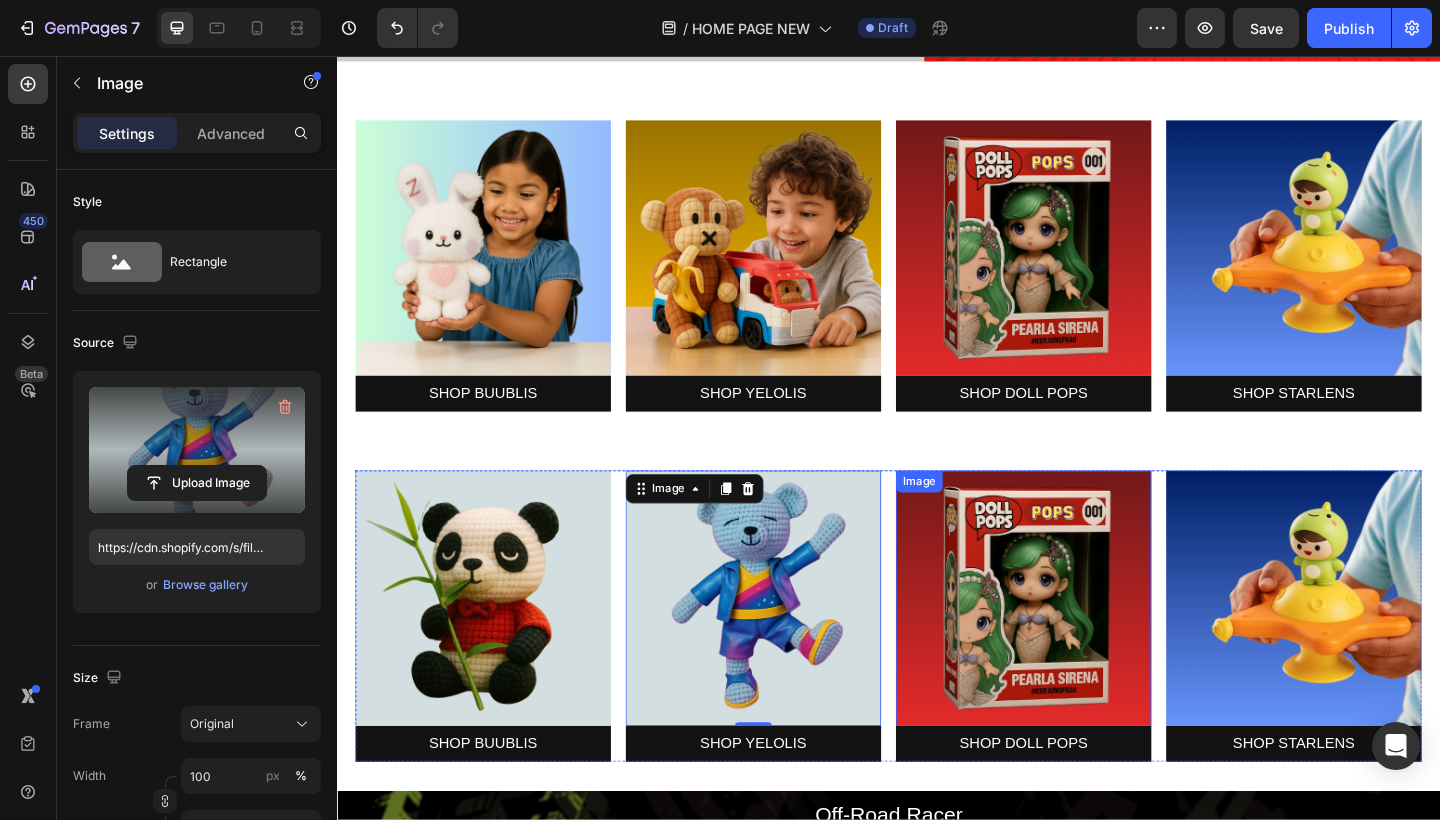 click at bounding box center [1084, 646] 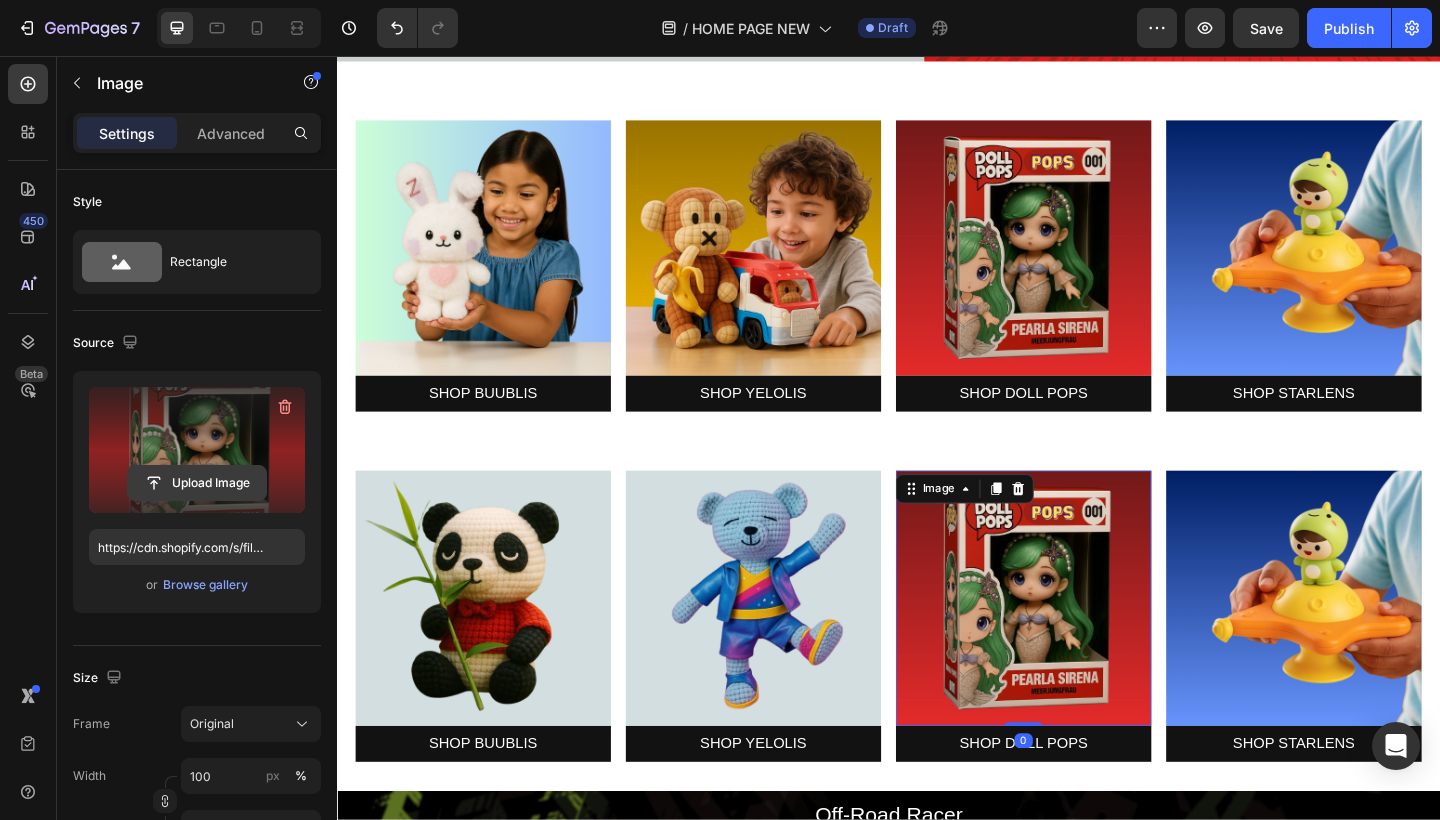 click 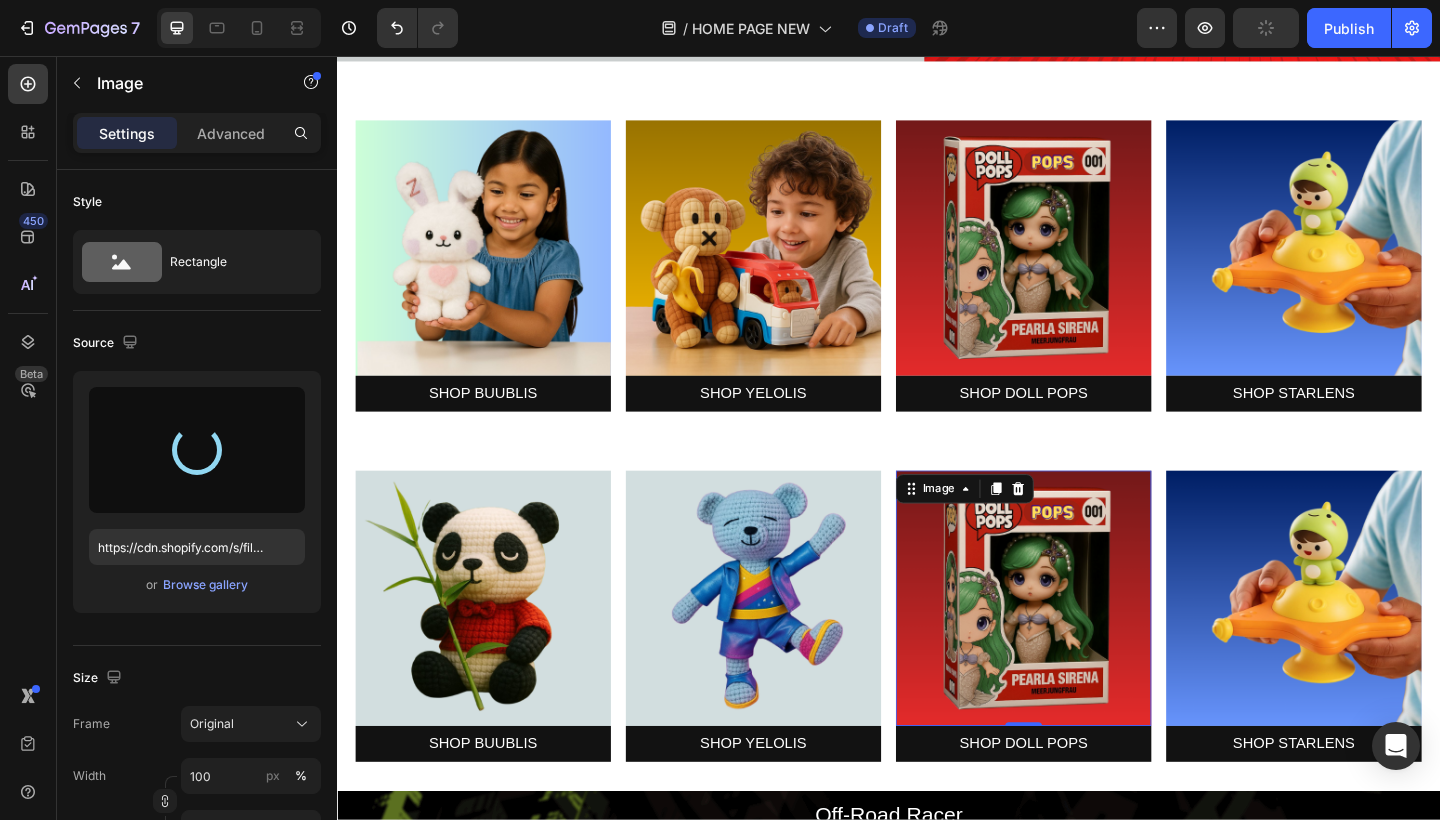 type on "https://cdn.shopify.com/s/files/1/0883/4033/2880/files/gempages_[ID].png" 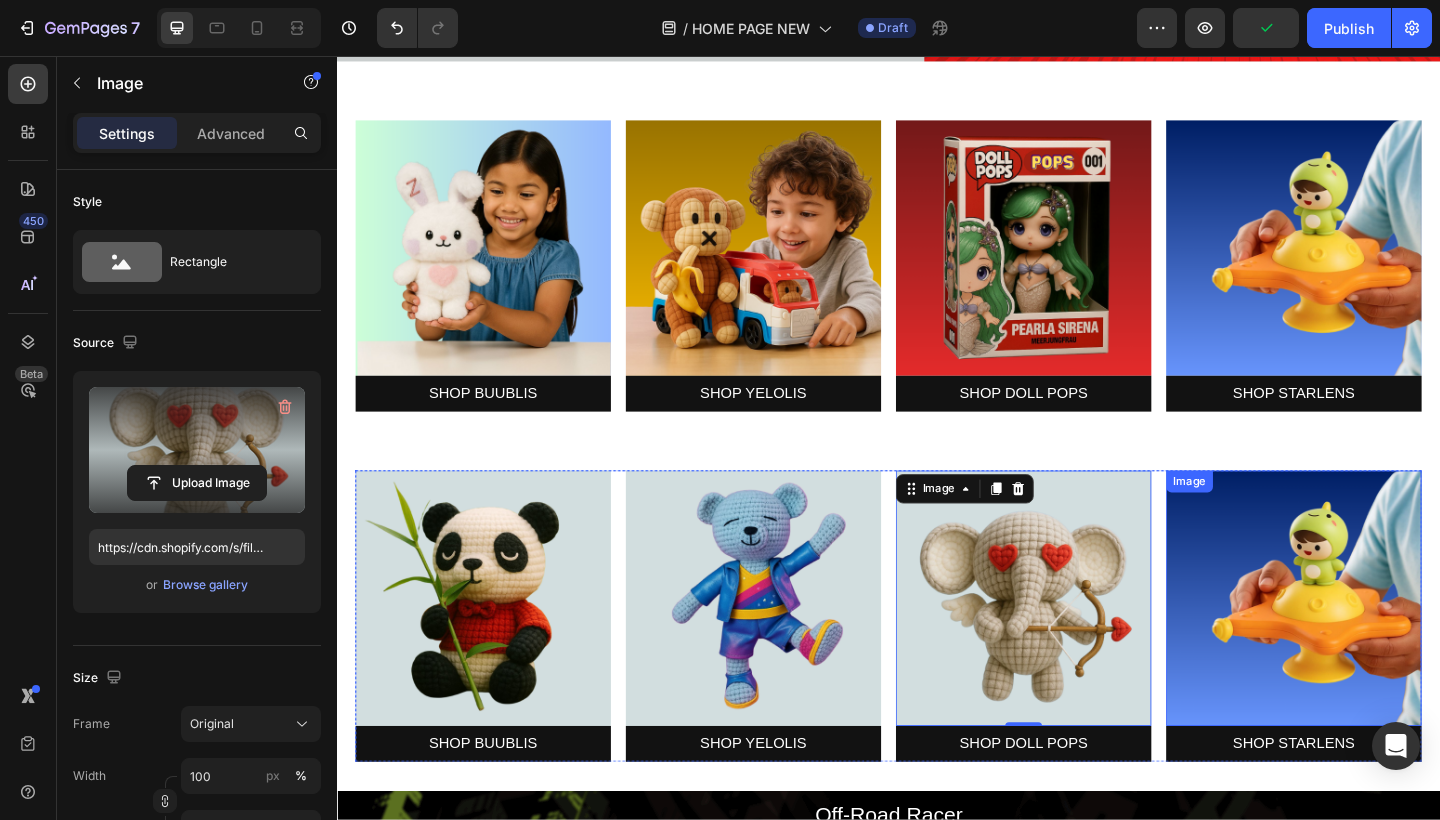 click at bounding box center [1378, 646] 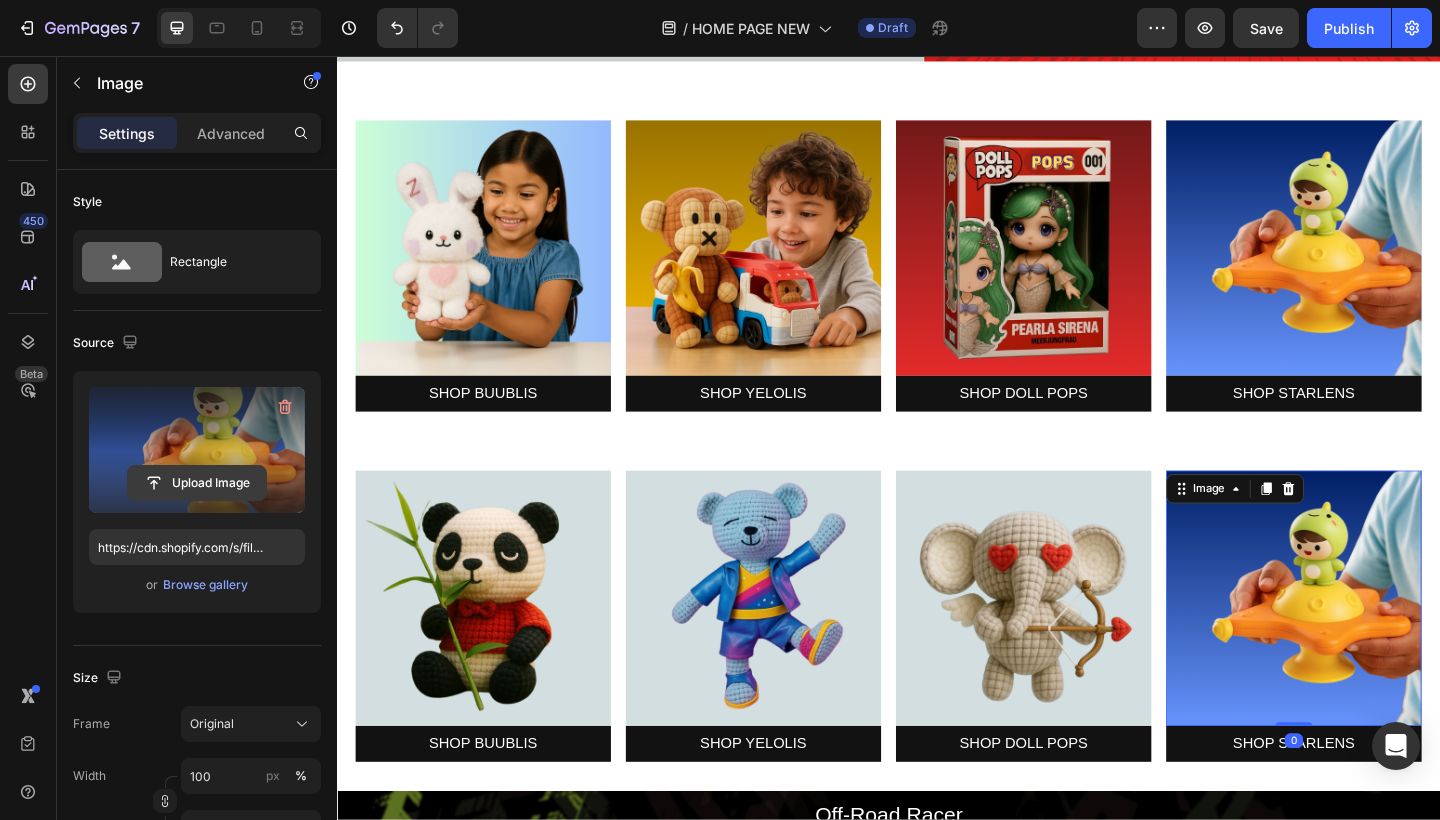 click 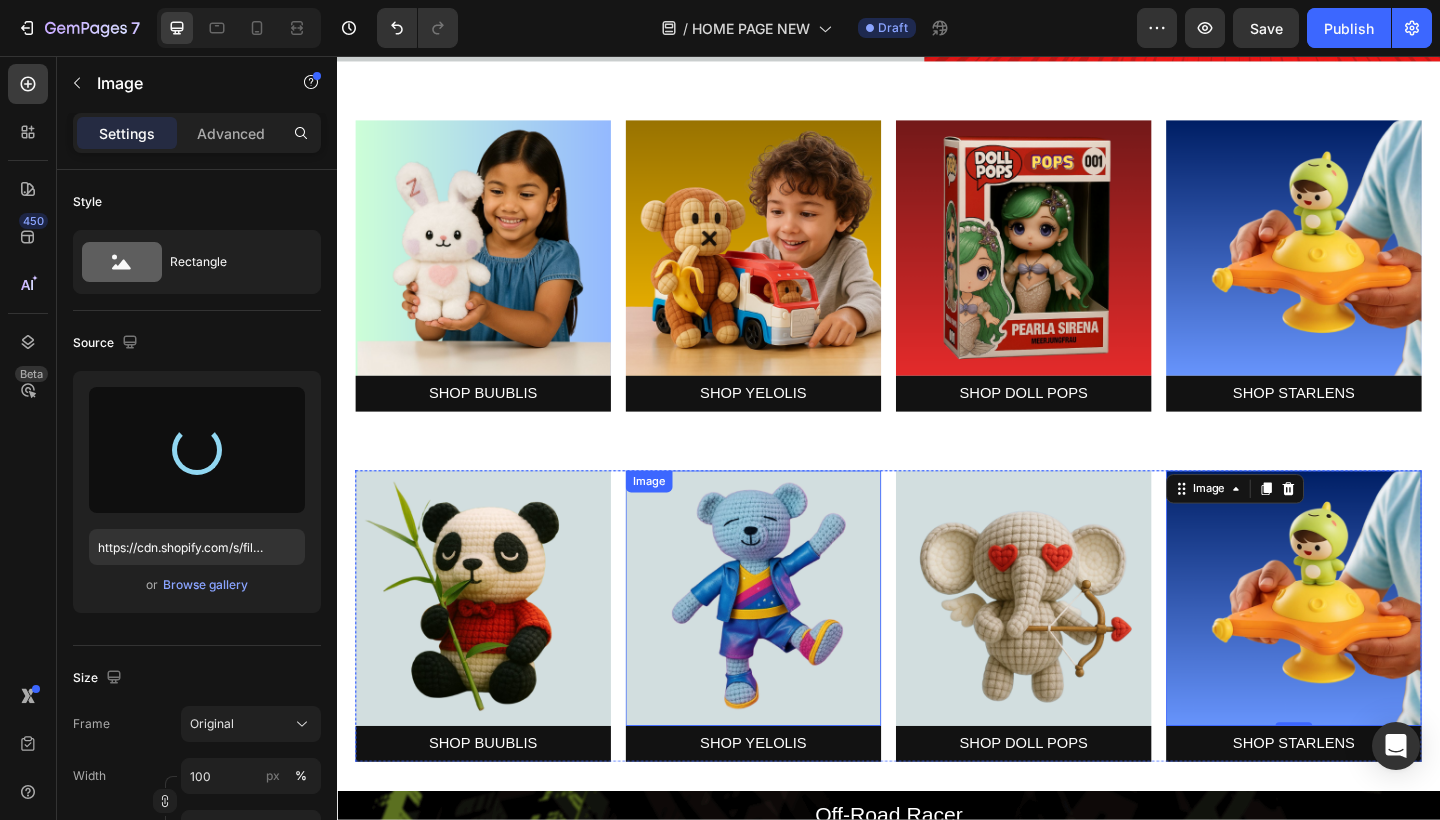 type on "https://cdn.shopify.com/s/files/1/0883/4033/2880/files/gempages_[ID].png" 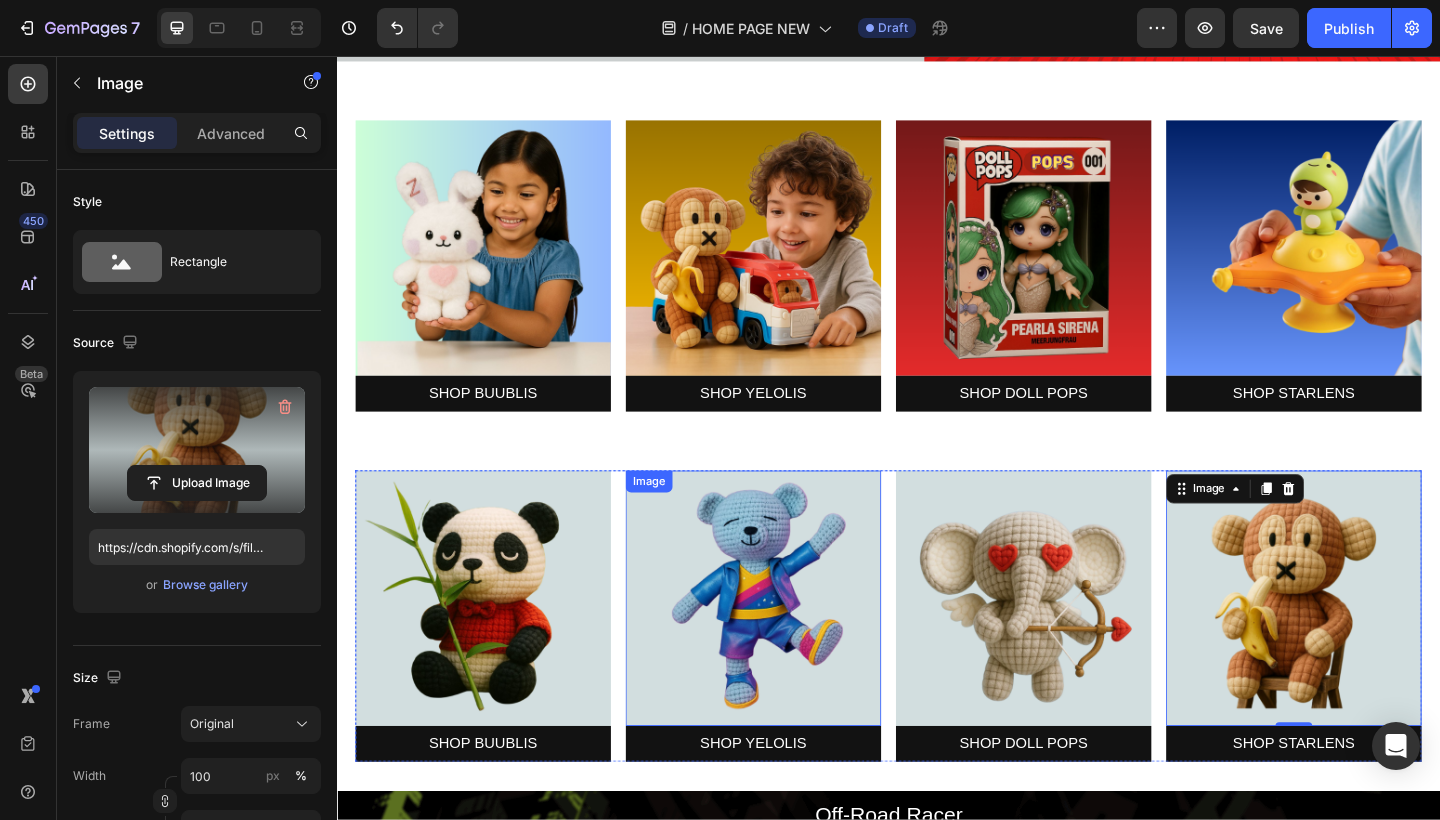 click at bounding box center (790, 646) 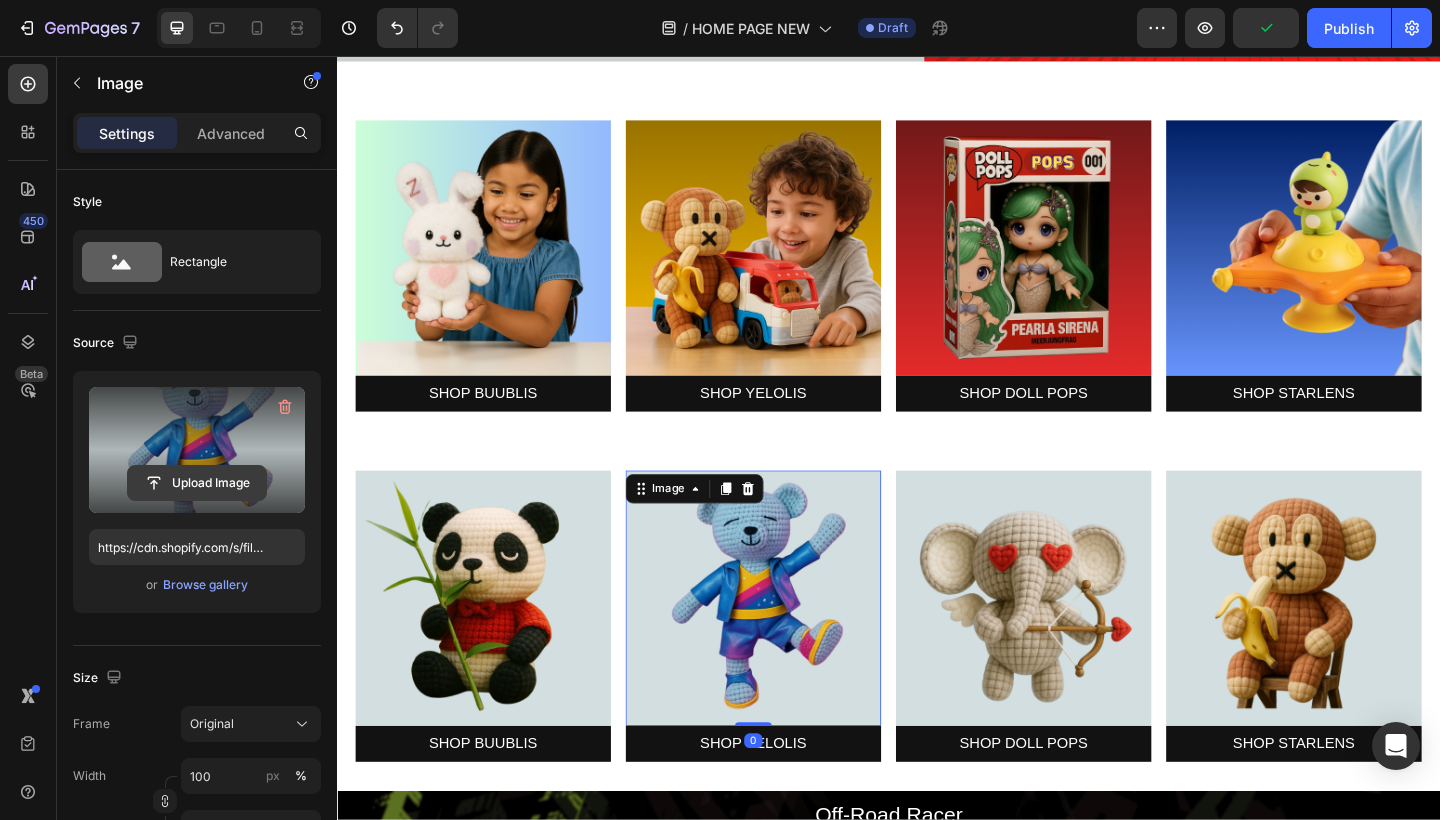 click 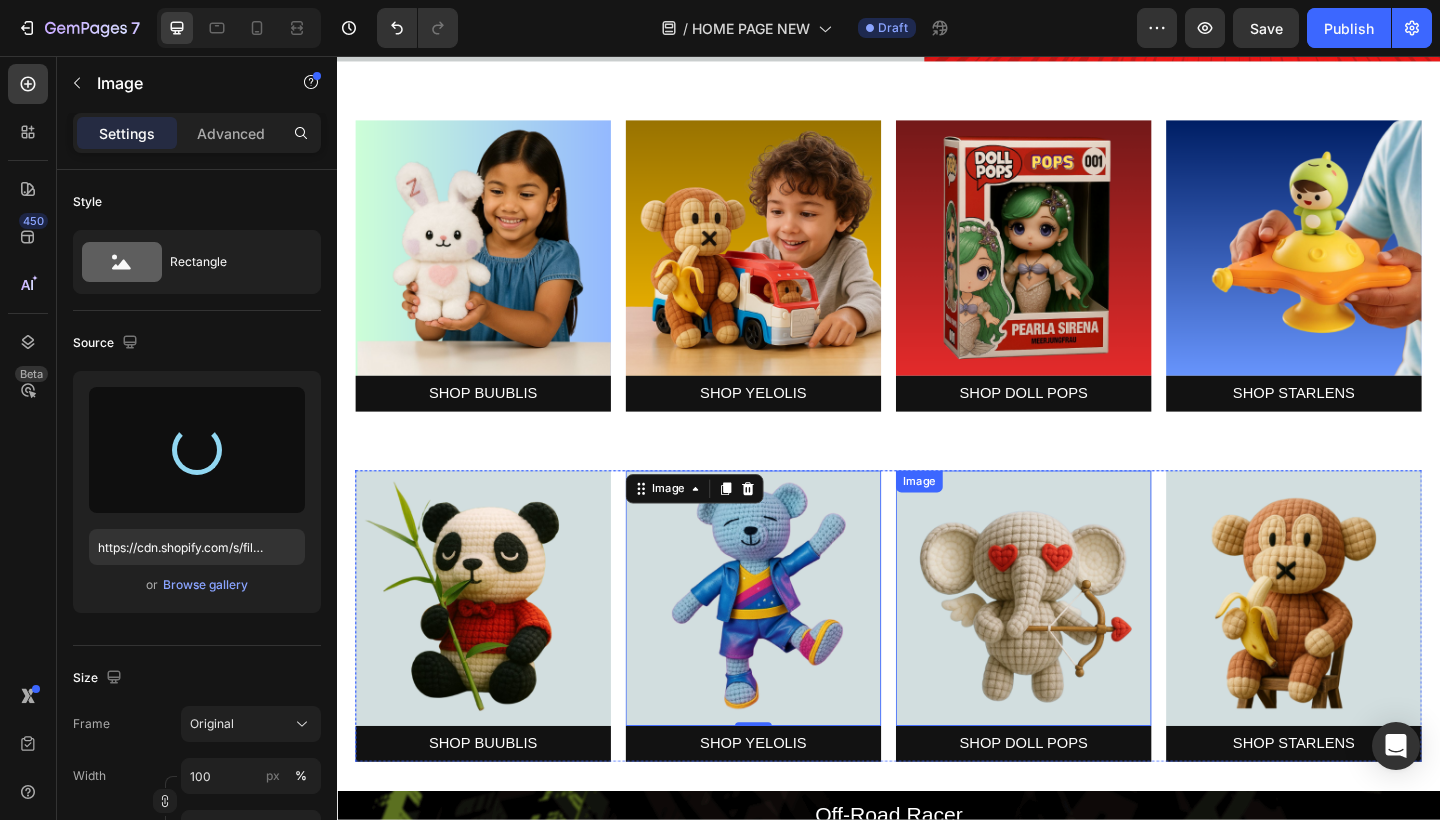 type on "https://cdn.shopify.com/s/files/1/0883/4033/2880/files/gempages_[ID].png" 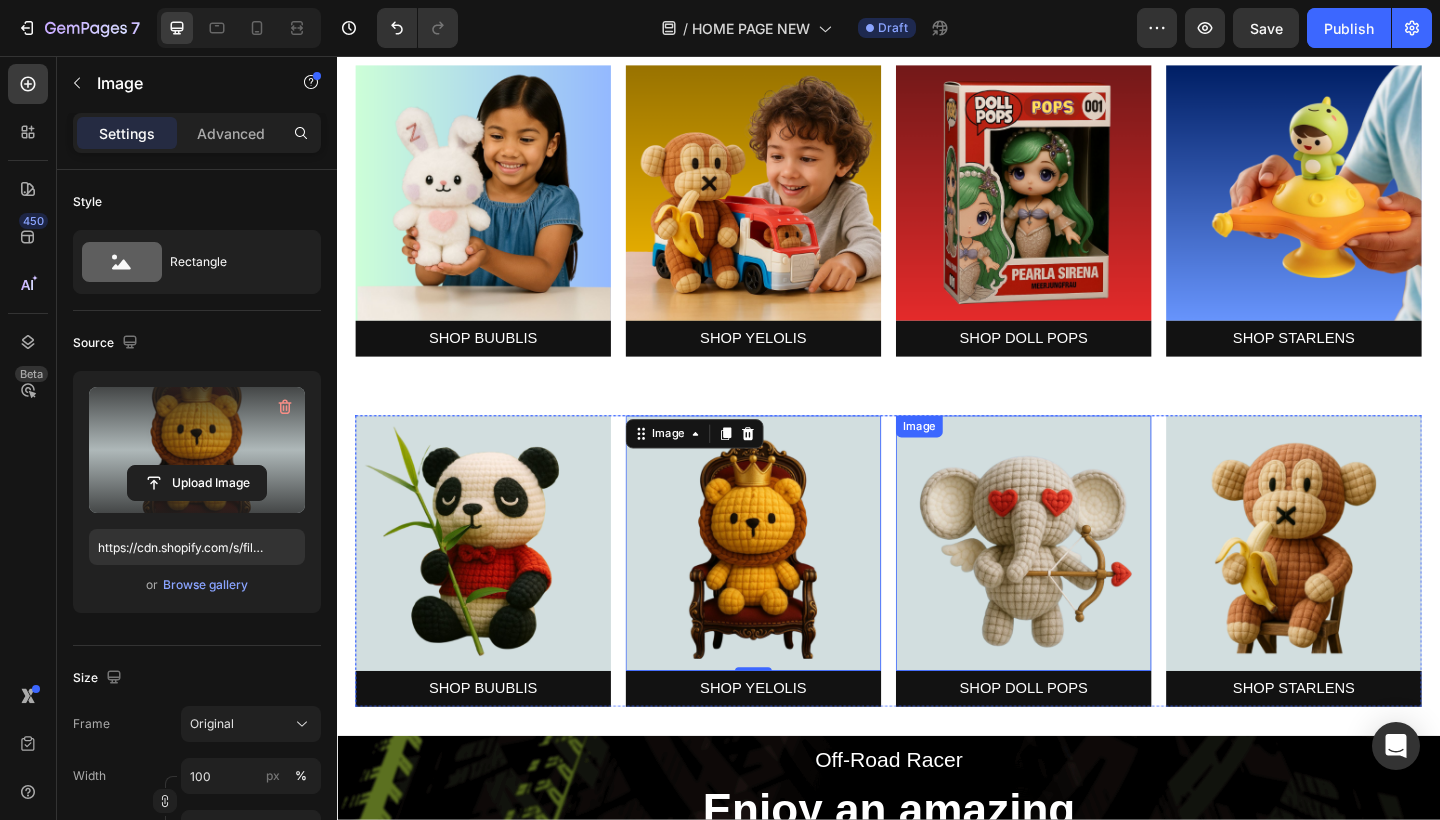 scroll, scrollTop: 601, scrollLeft: 0, axis: vertical 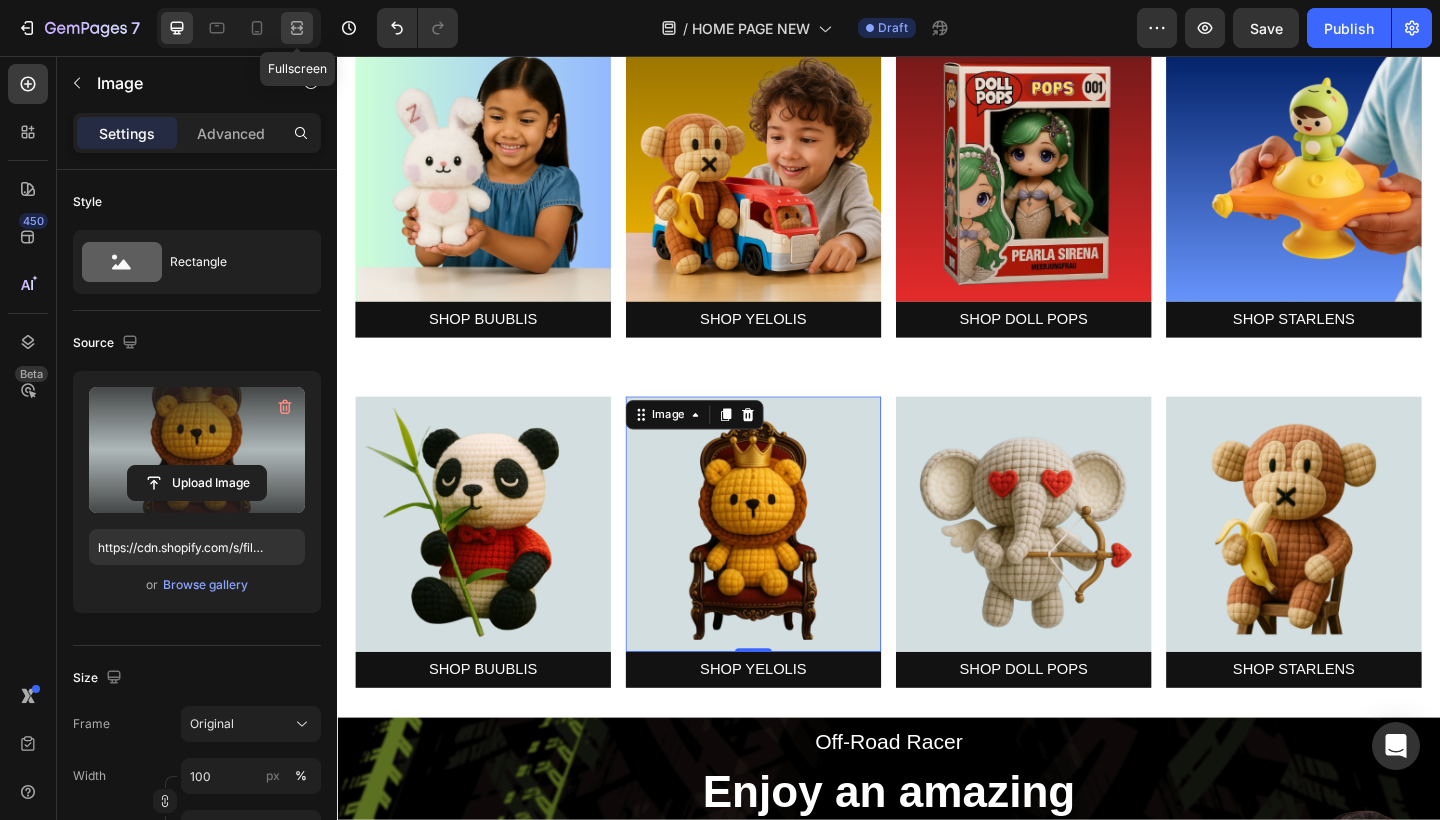 click 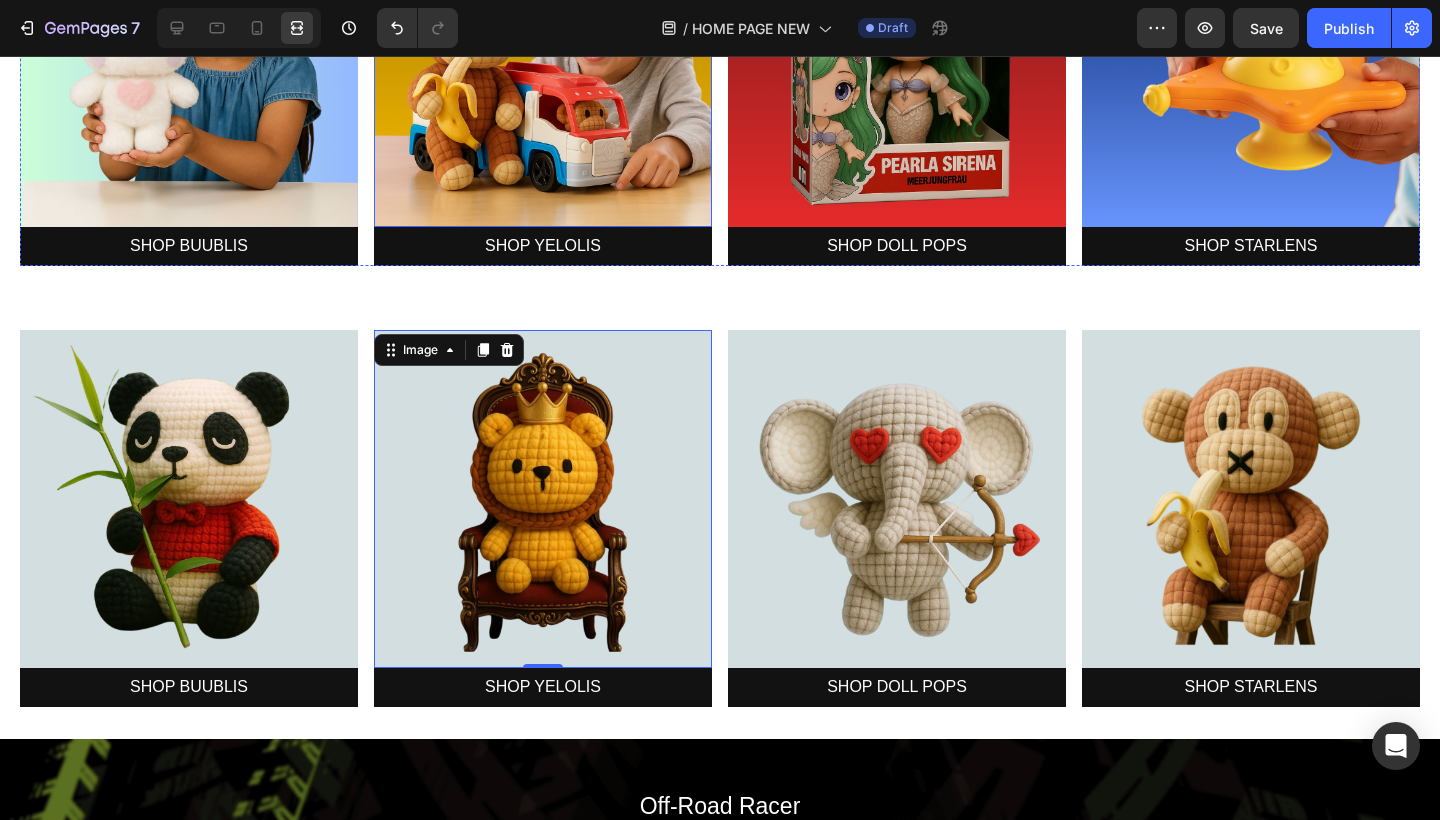 scroll, scrollTop: 759, scrollLeft: 0, axis: vertical 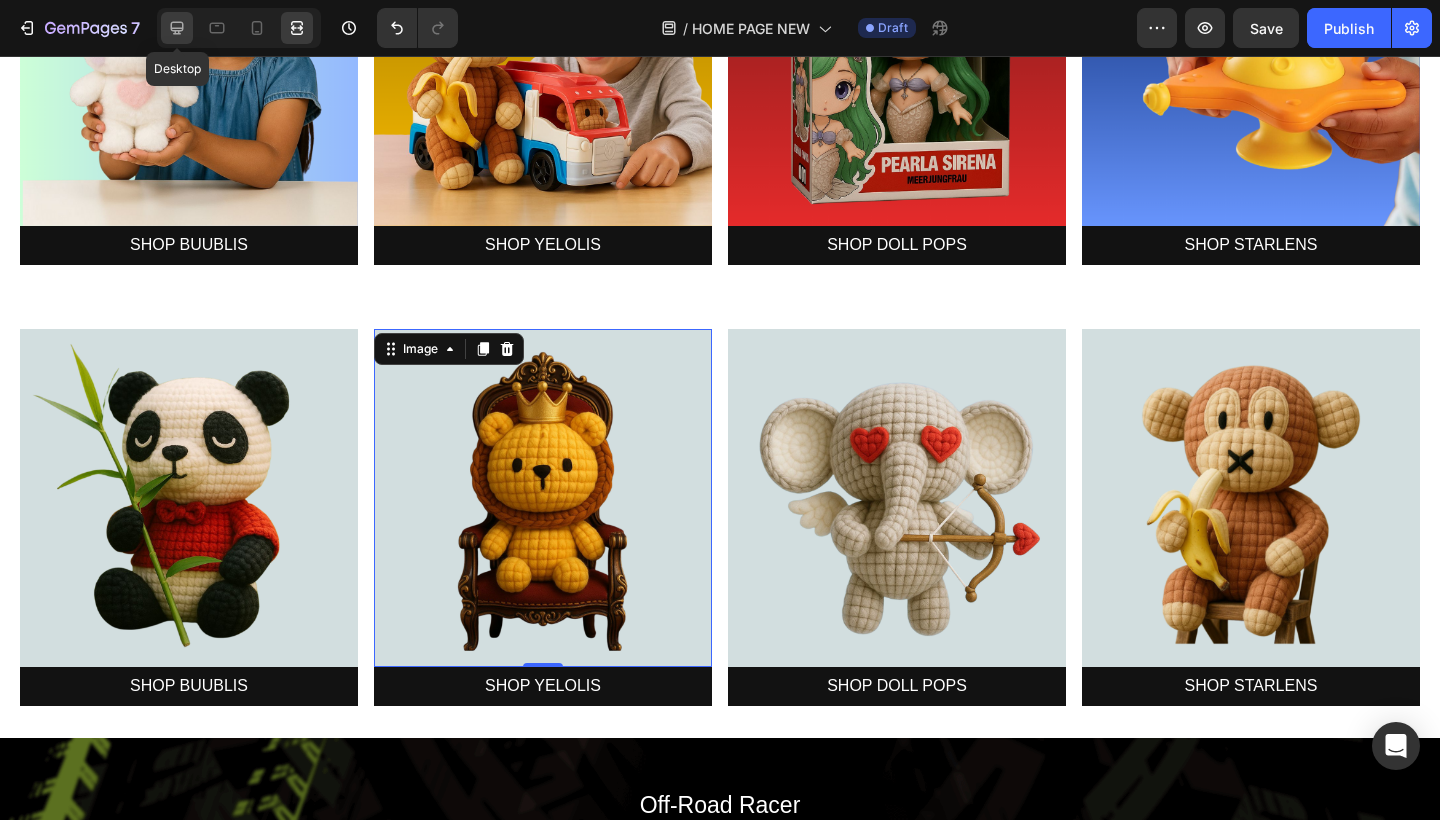click 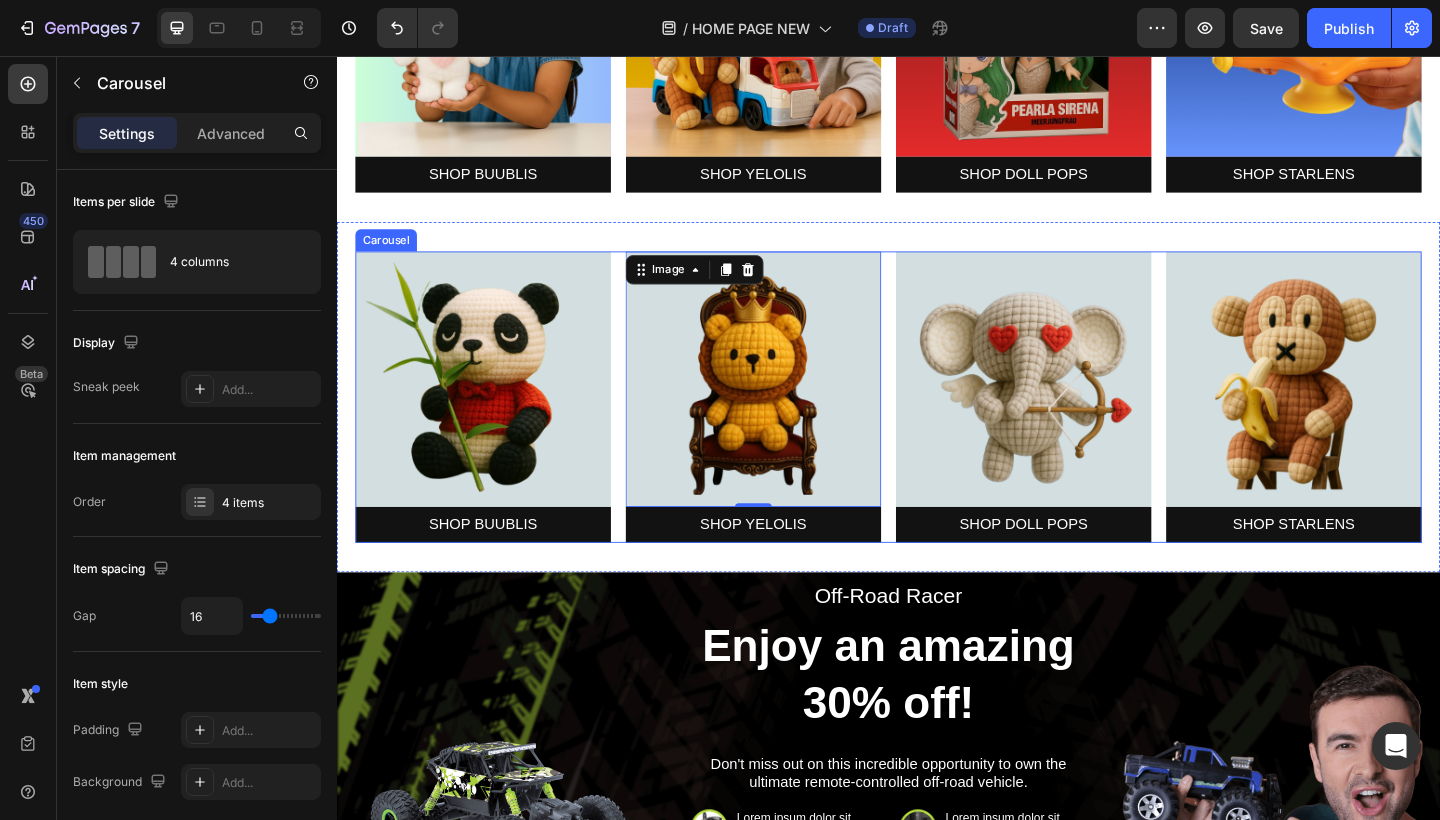 click on "Image SHOP BUUBLIS Button Image SHOP YELOLIS Button Image SHOP DOLL POPS Button Image SHOP STARLENS Button" at bounding box center [937, 427] 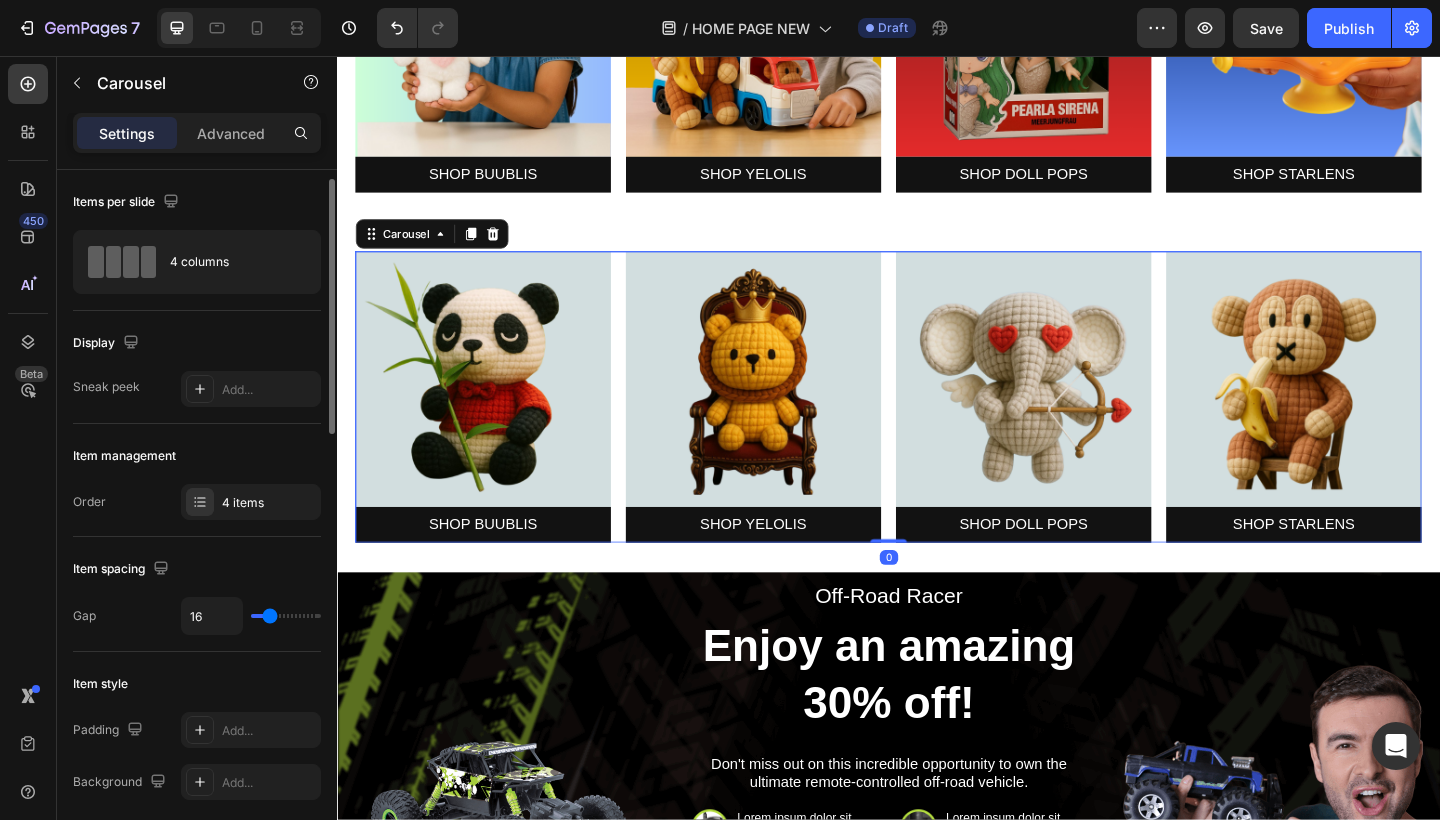 scroll, scrollTop: 25, scrollLeft: 0, axis: vertical 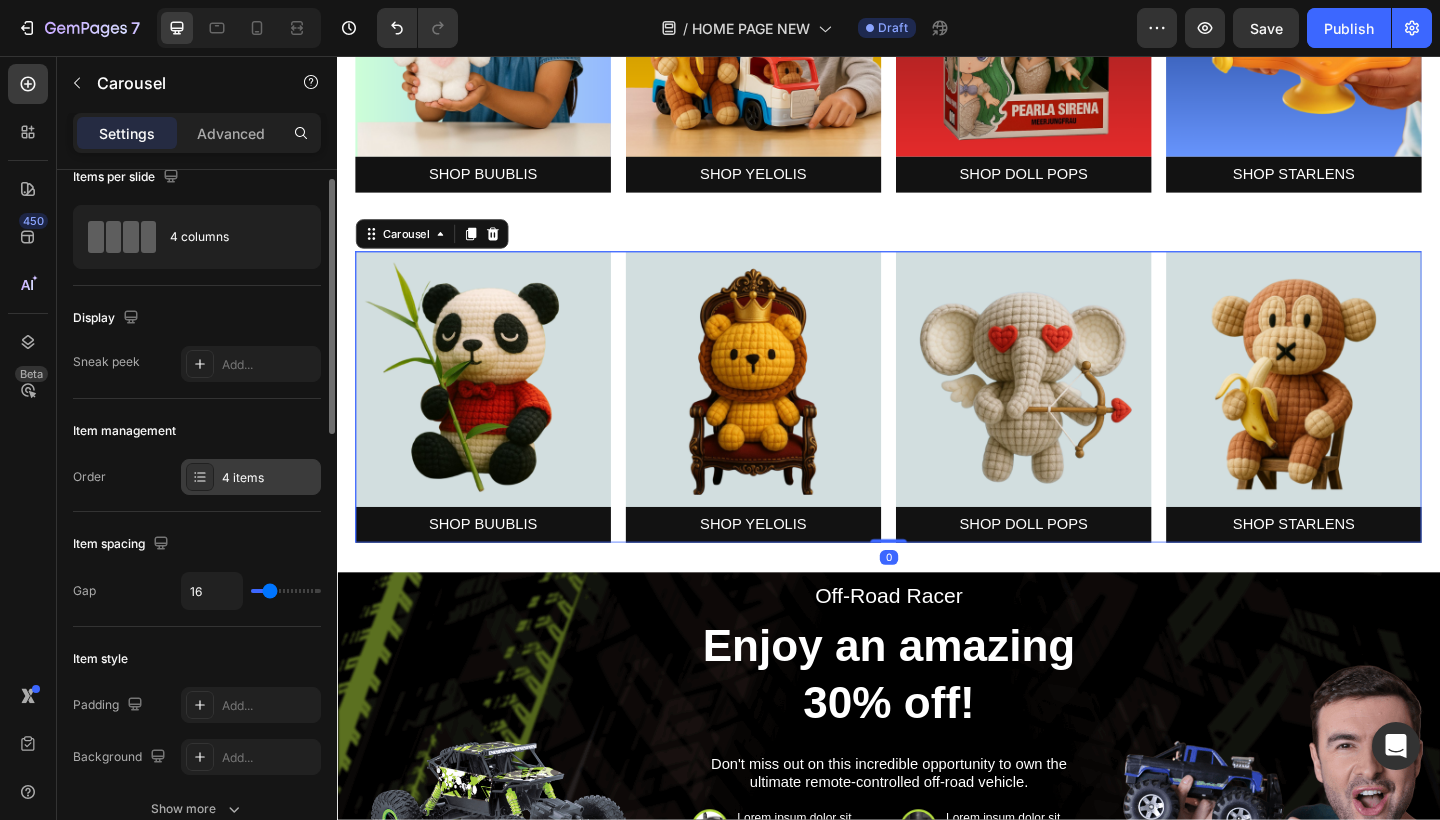 click on "4 items" at bounding box center (269, 478) 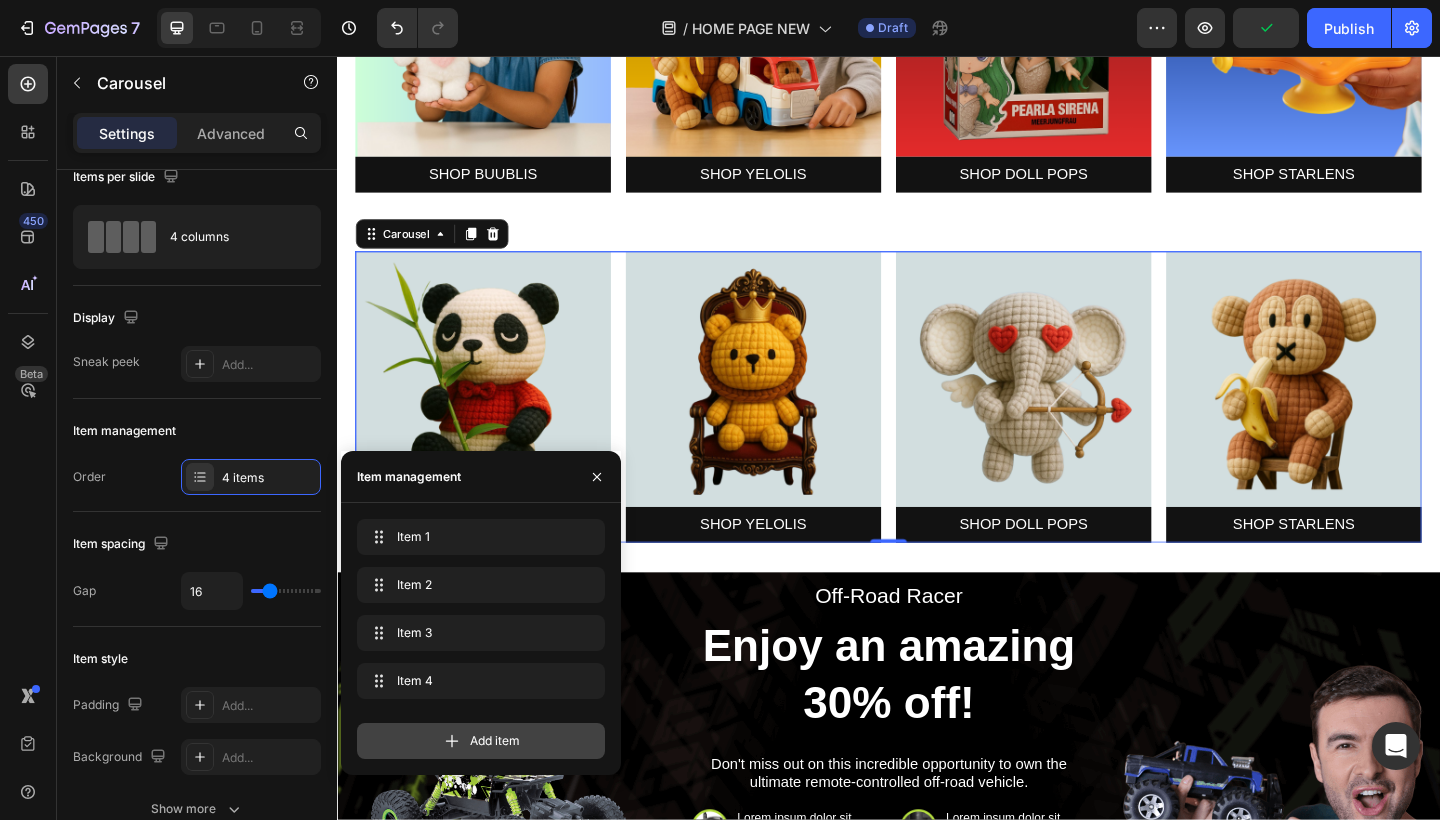 click on "Add item" at bounding box center [481, 741] 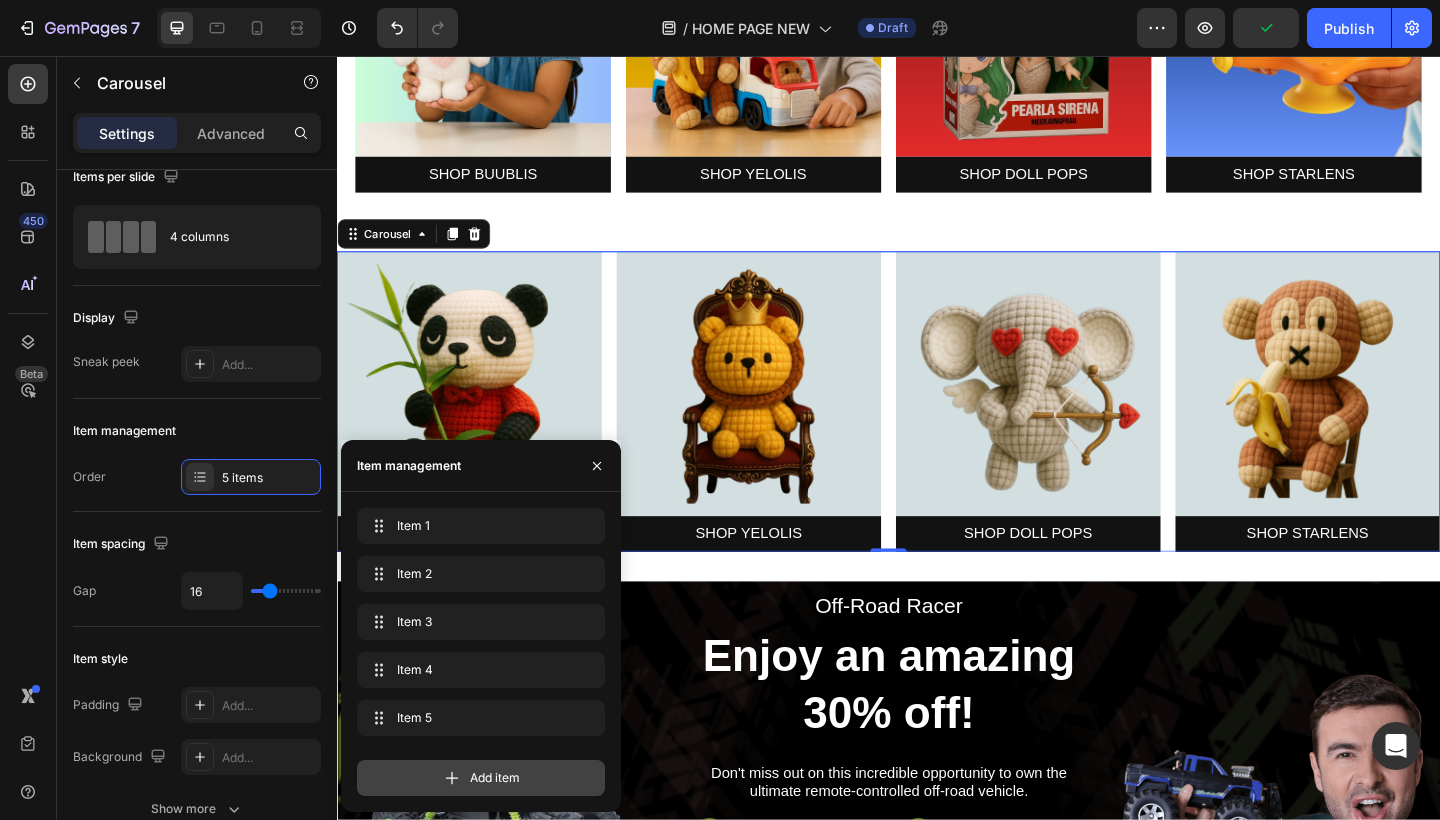 click on "Add item" at bounding box center (481, 778) 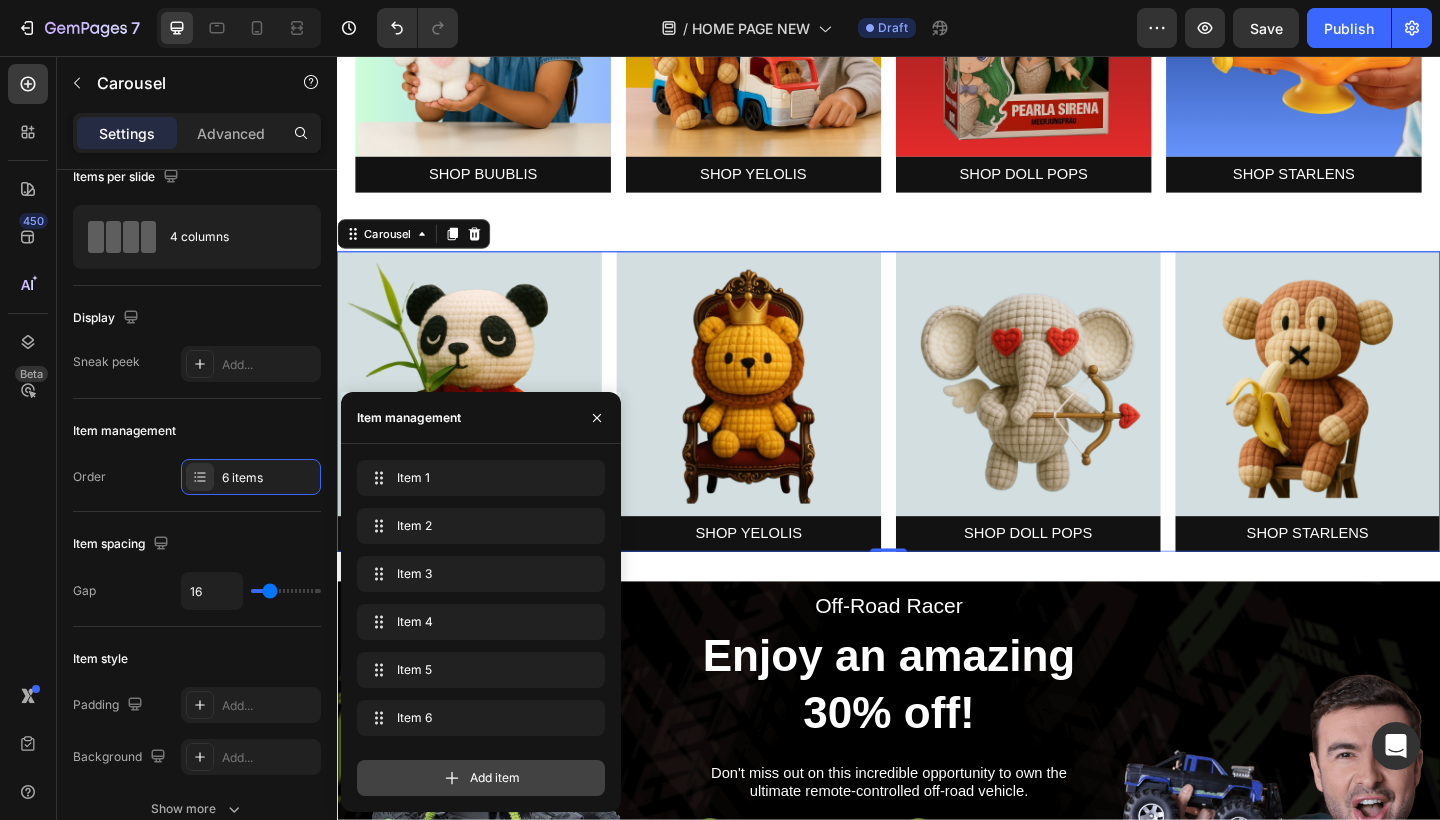 click 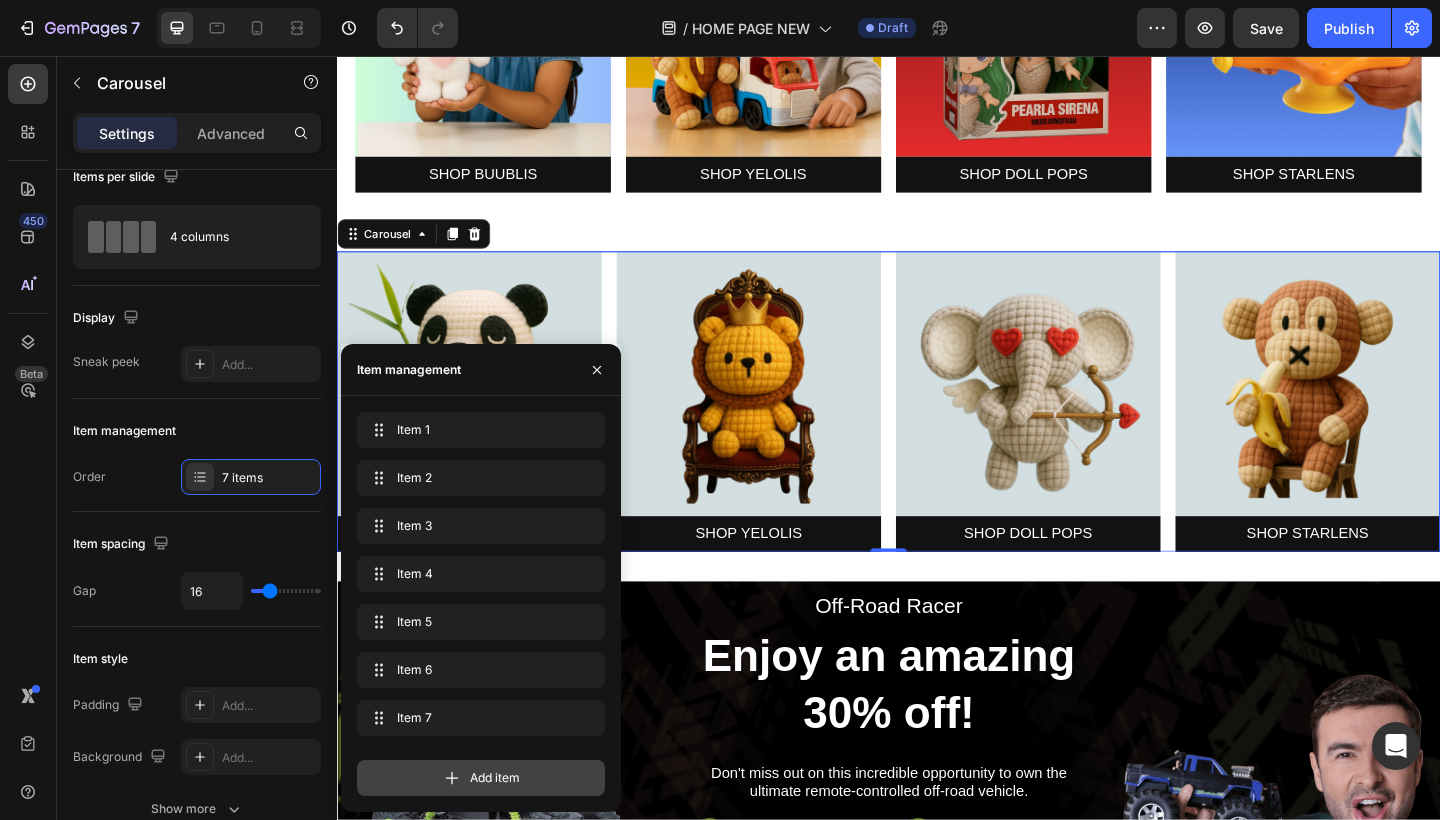 click 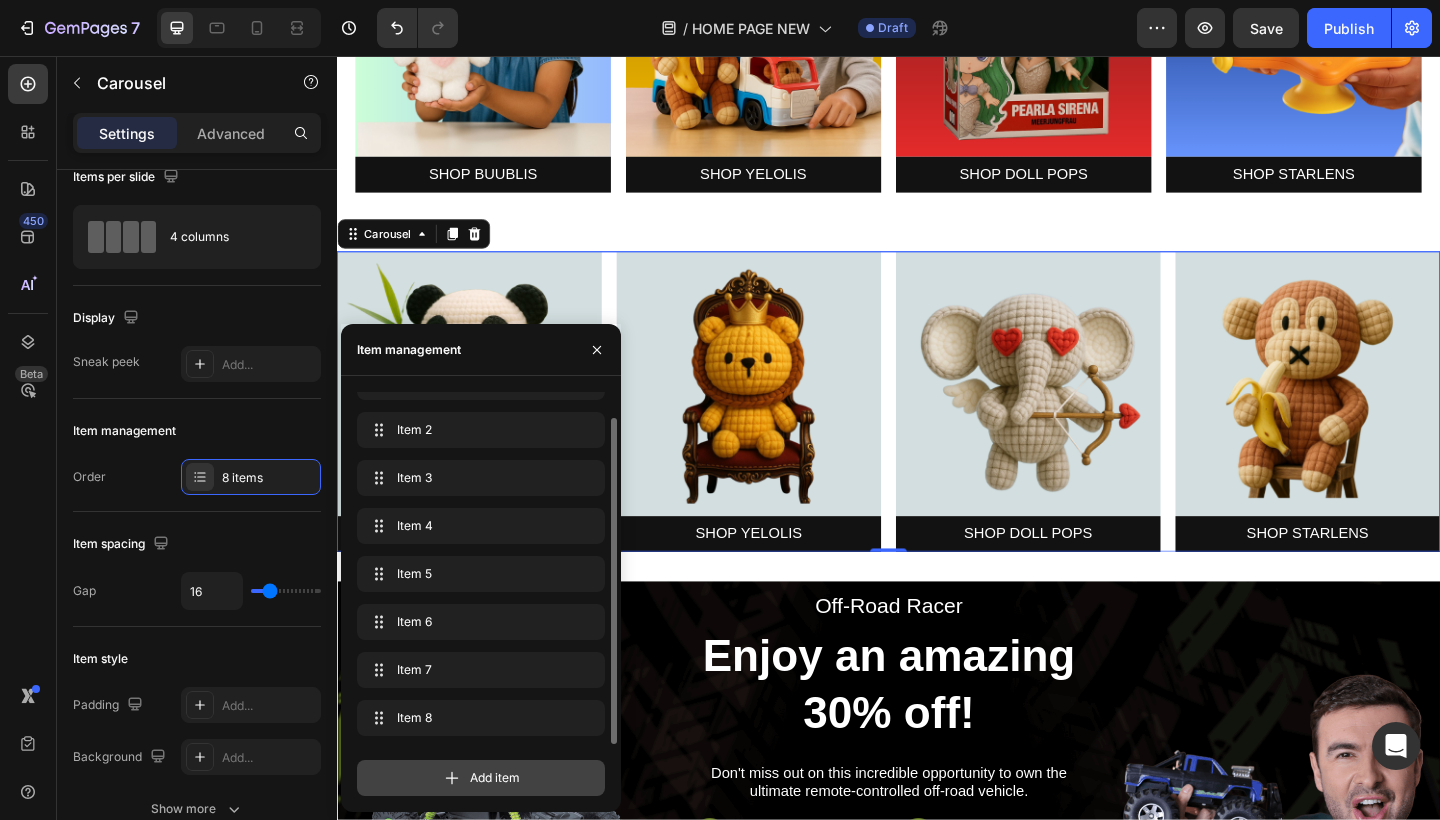 click 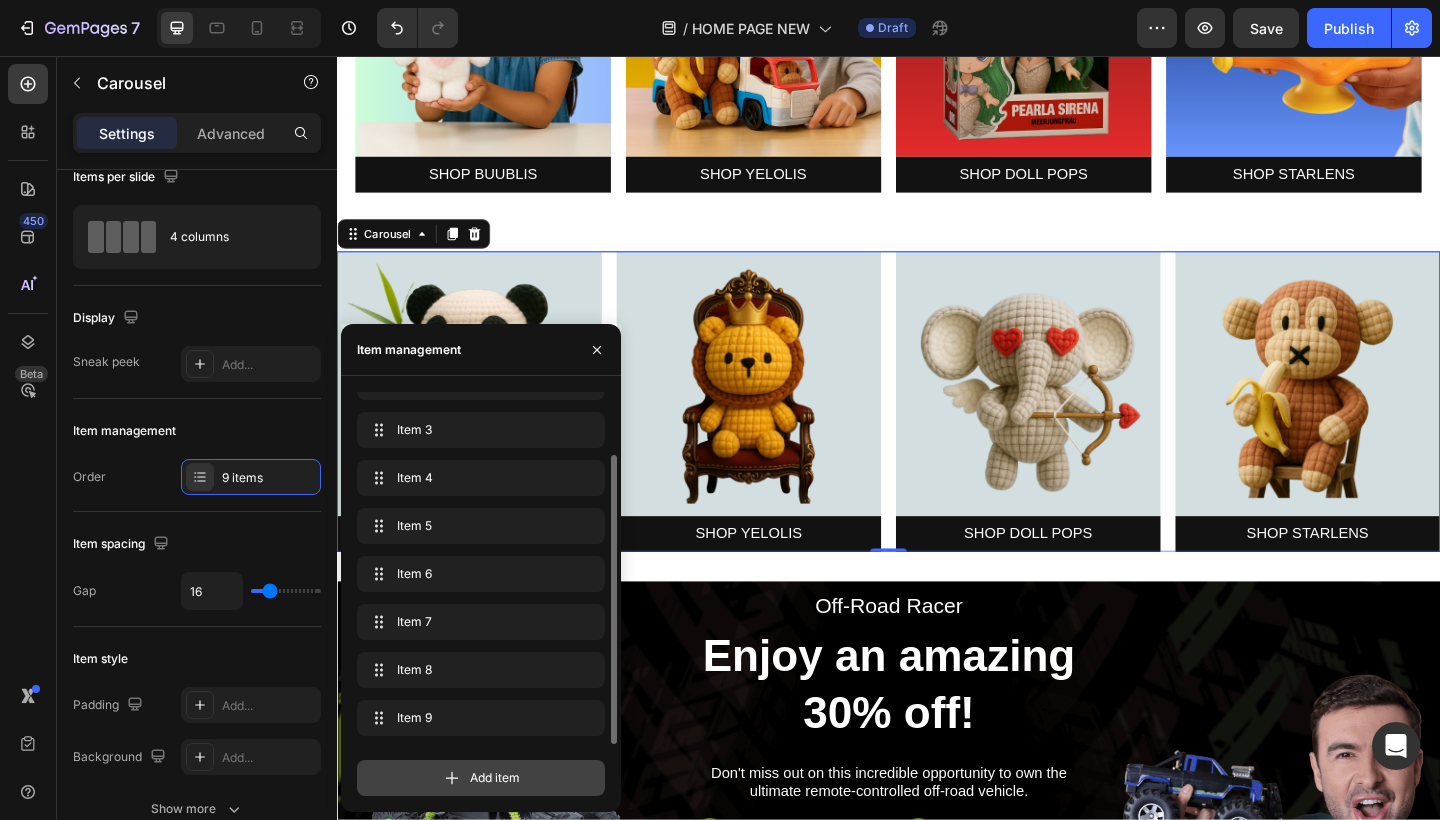 click 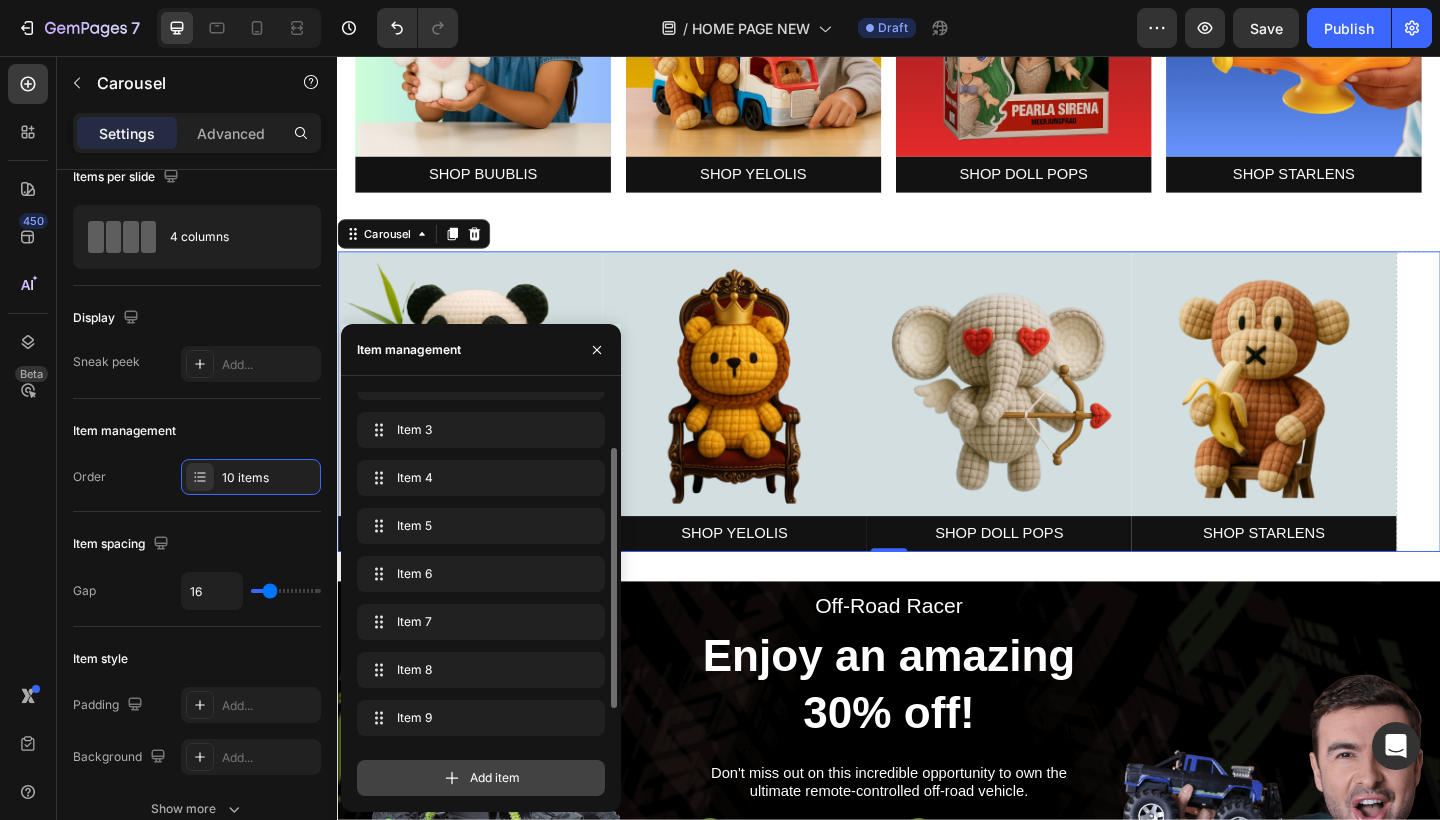 scroll, scrollTop: 124, scrollLeft: 0, axis: vertical 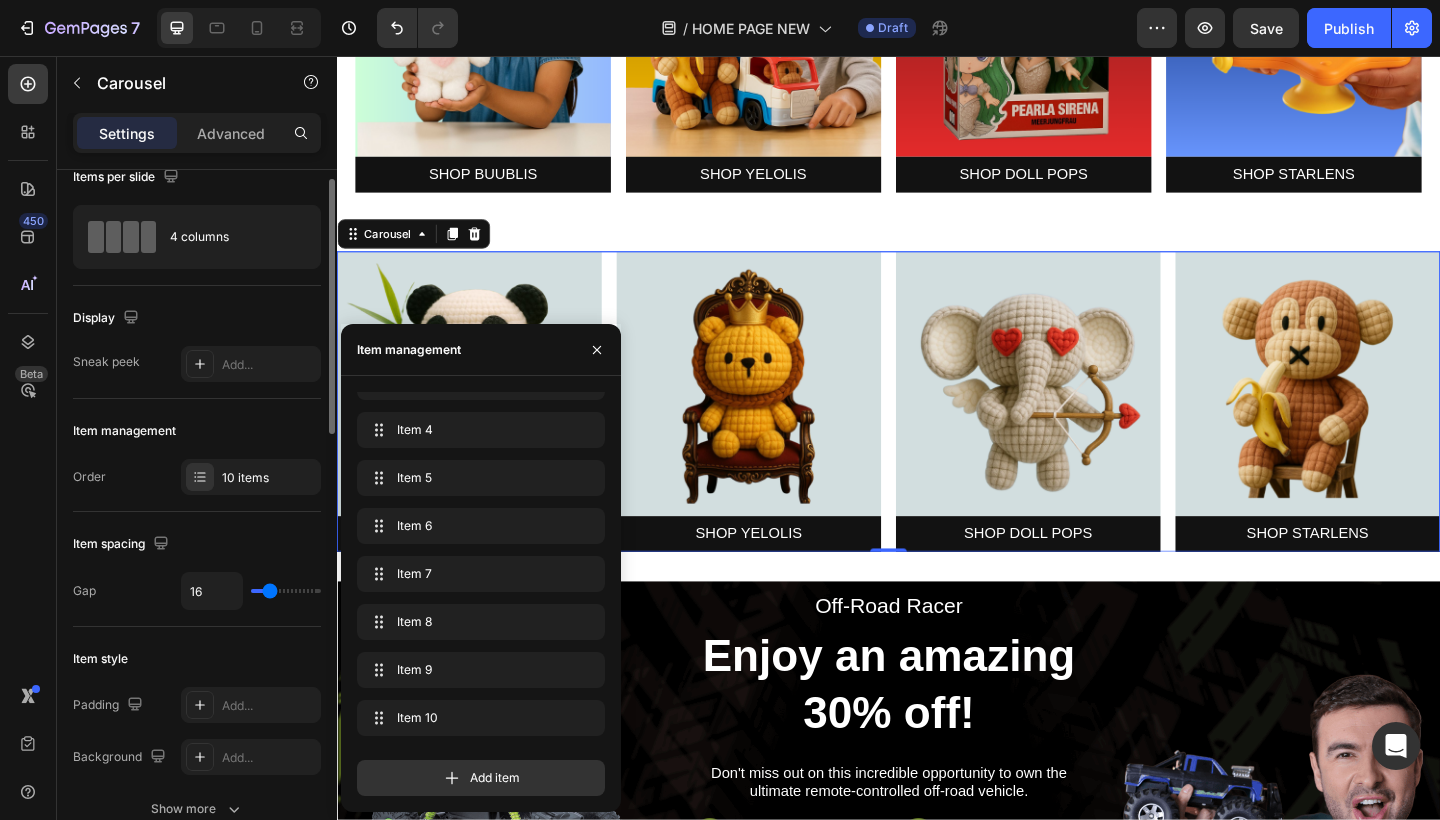 click on "Item spacing Gap 16" 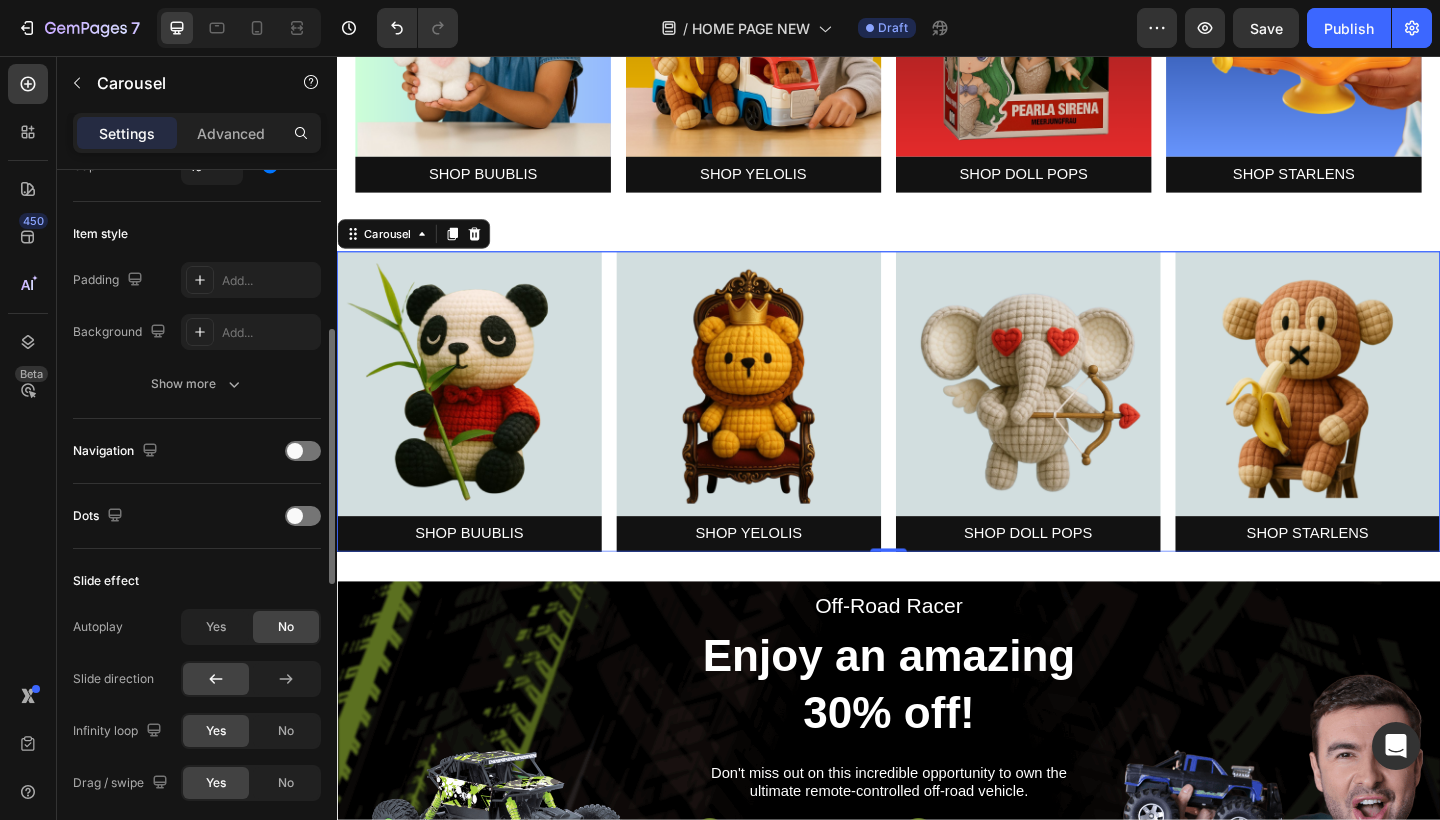 scroll, scrollTop: 459, scrollLeft: 0, axis: vertical 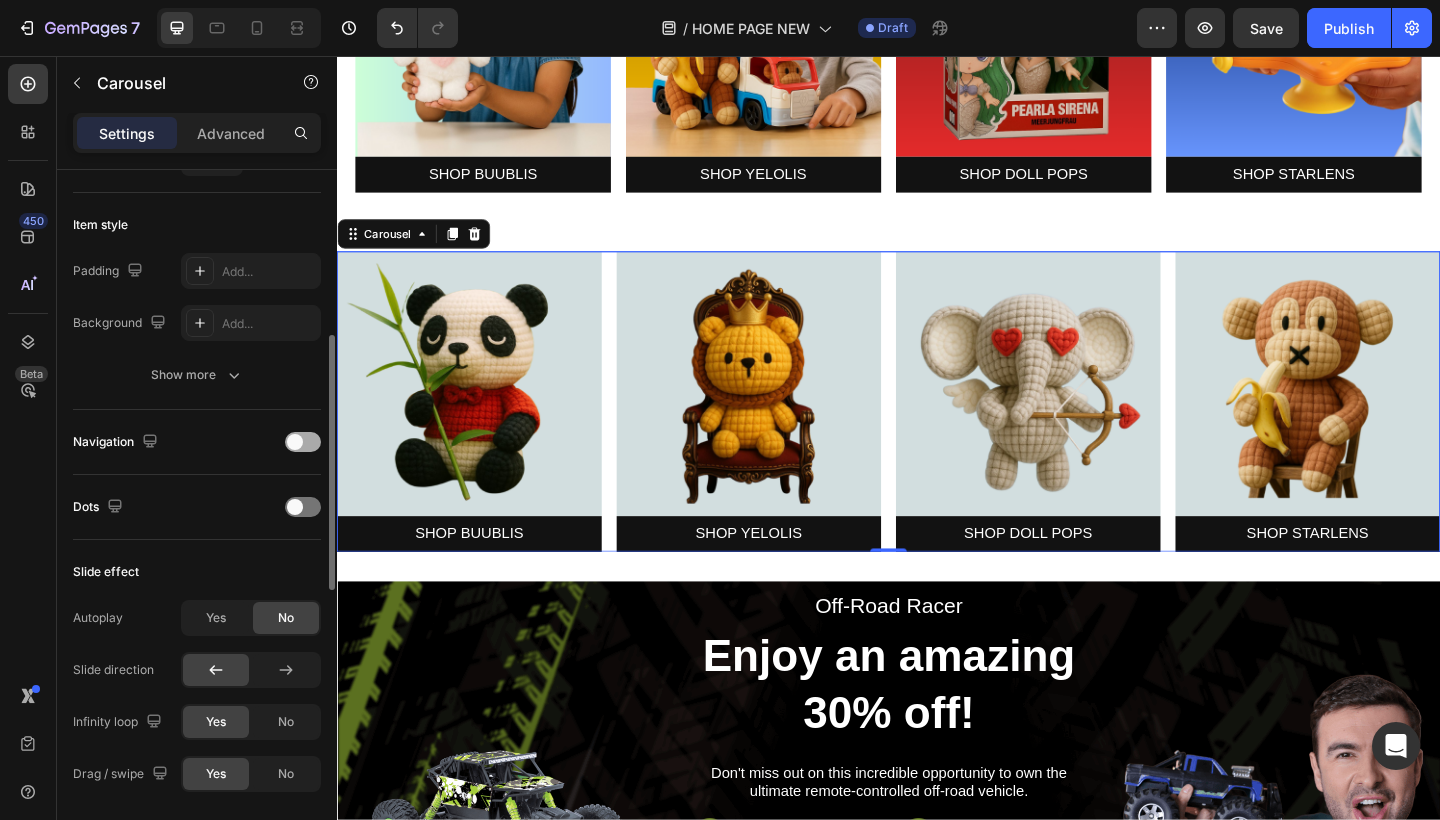 click at bounding box center (295, 442) 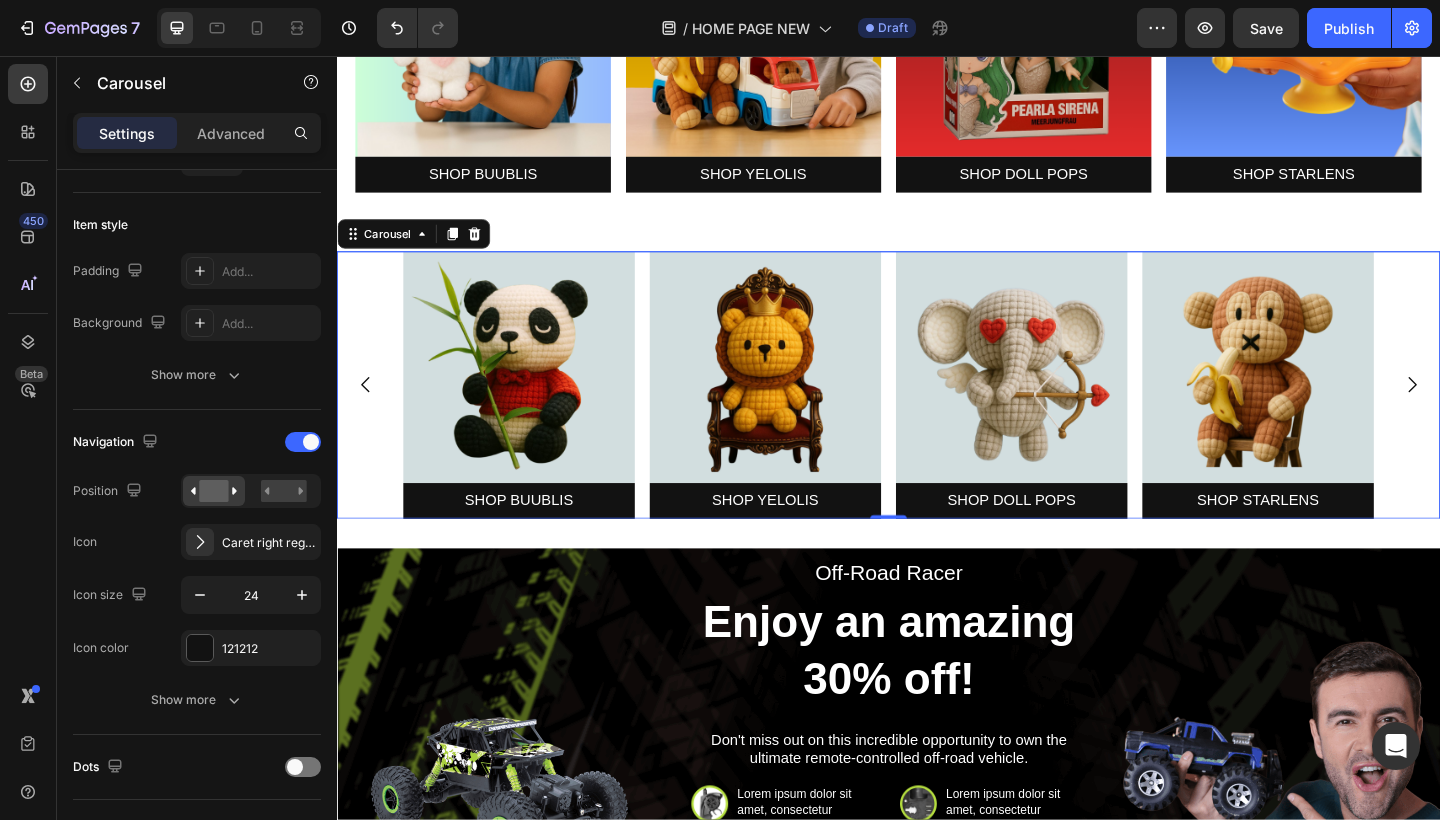 click 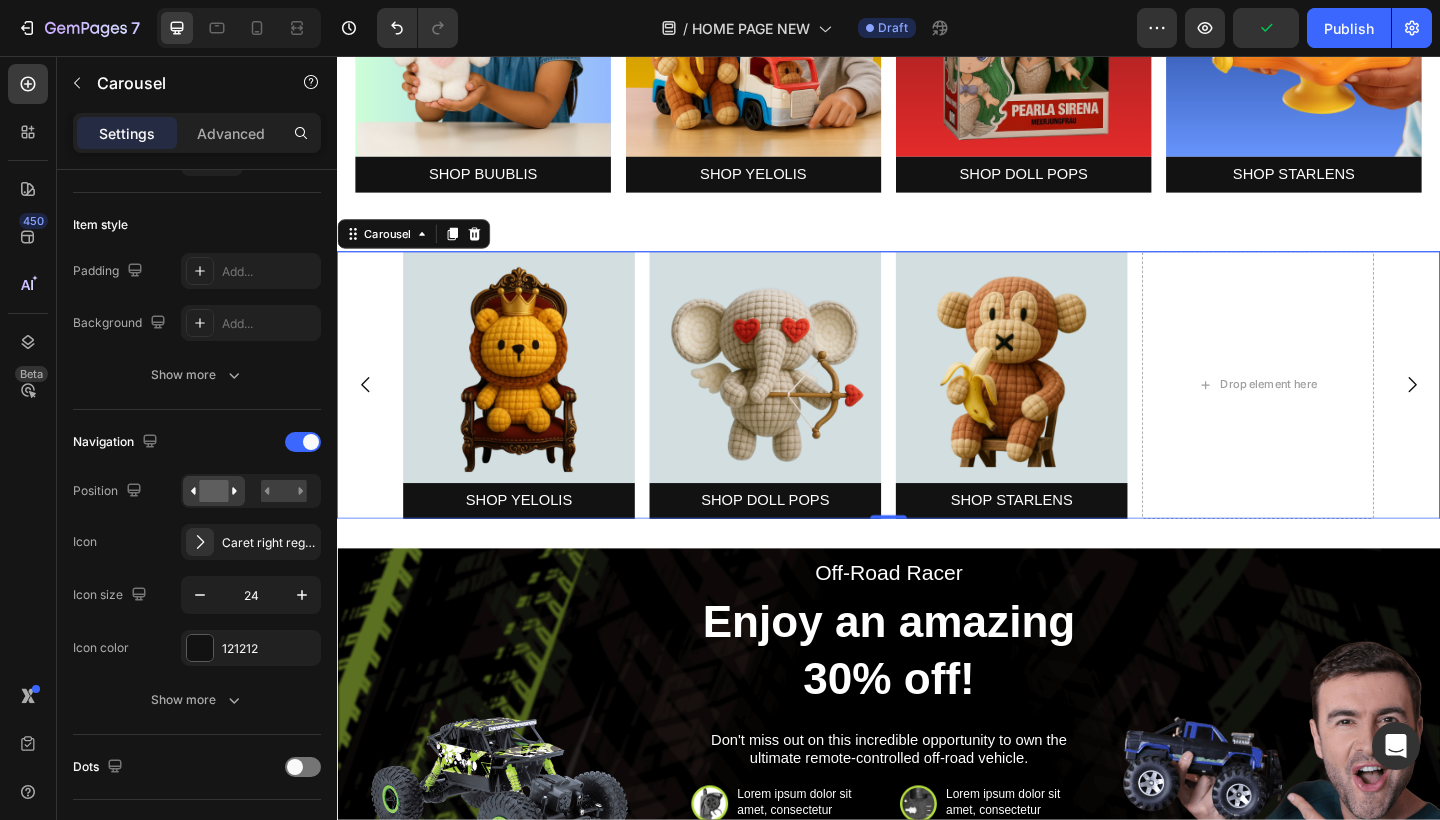click 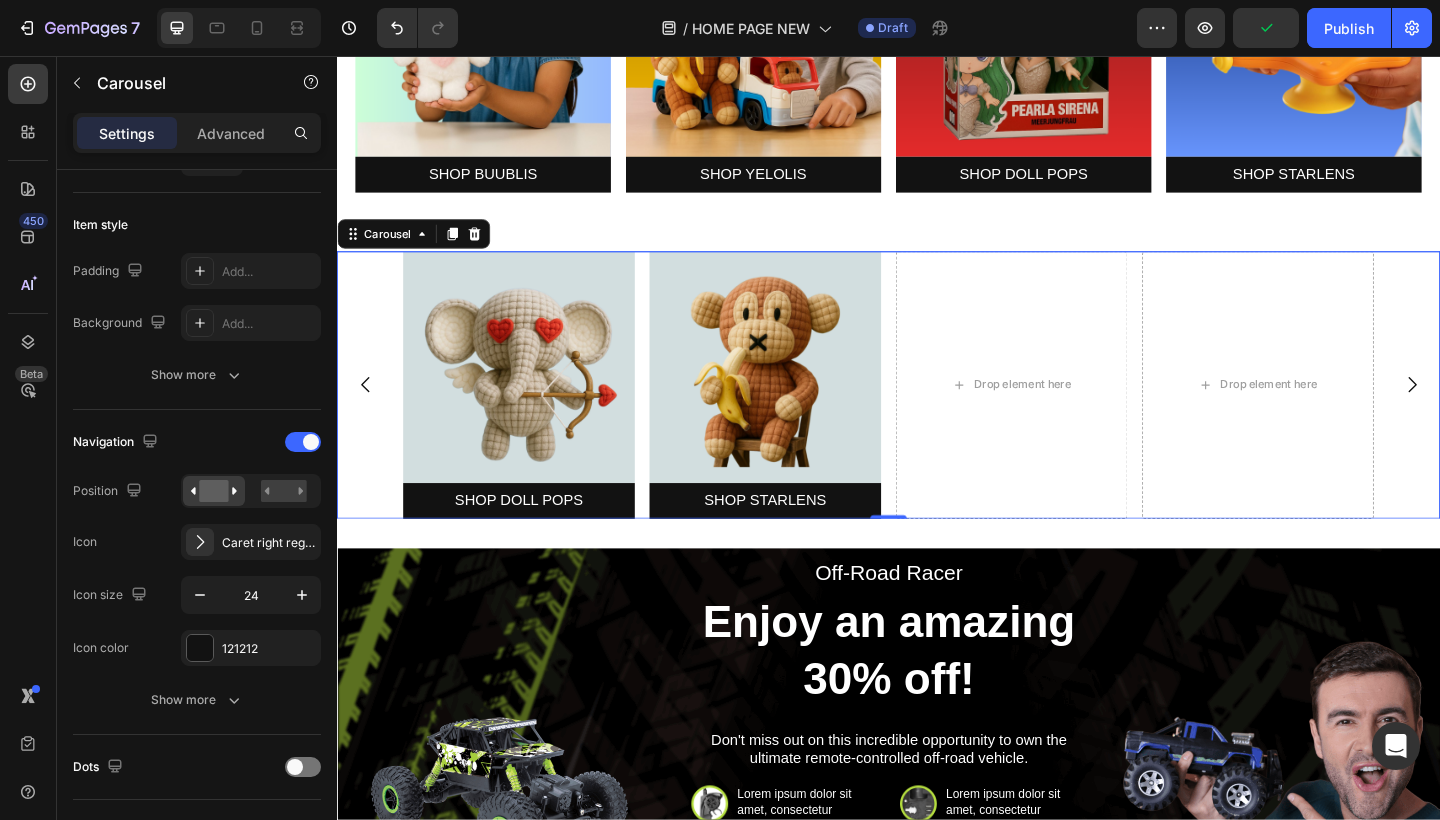 click 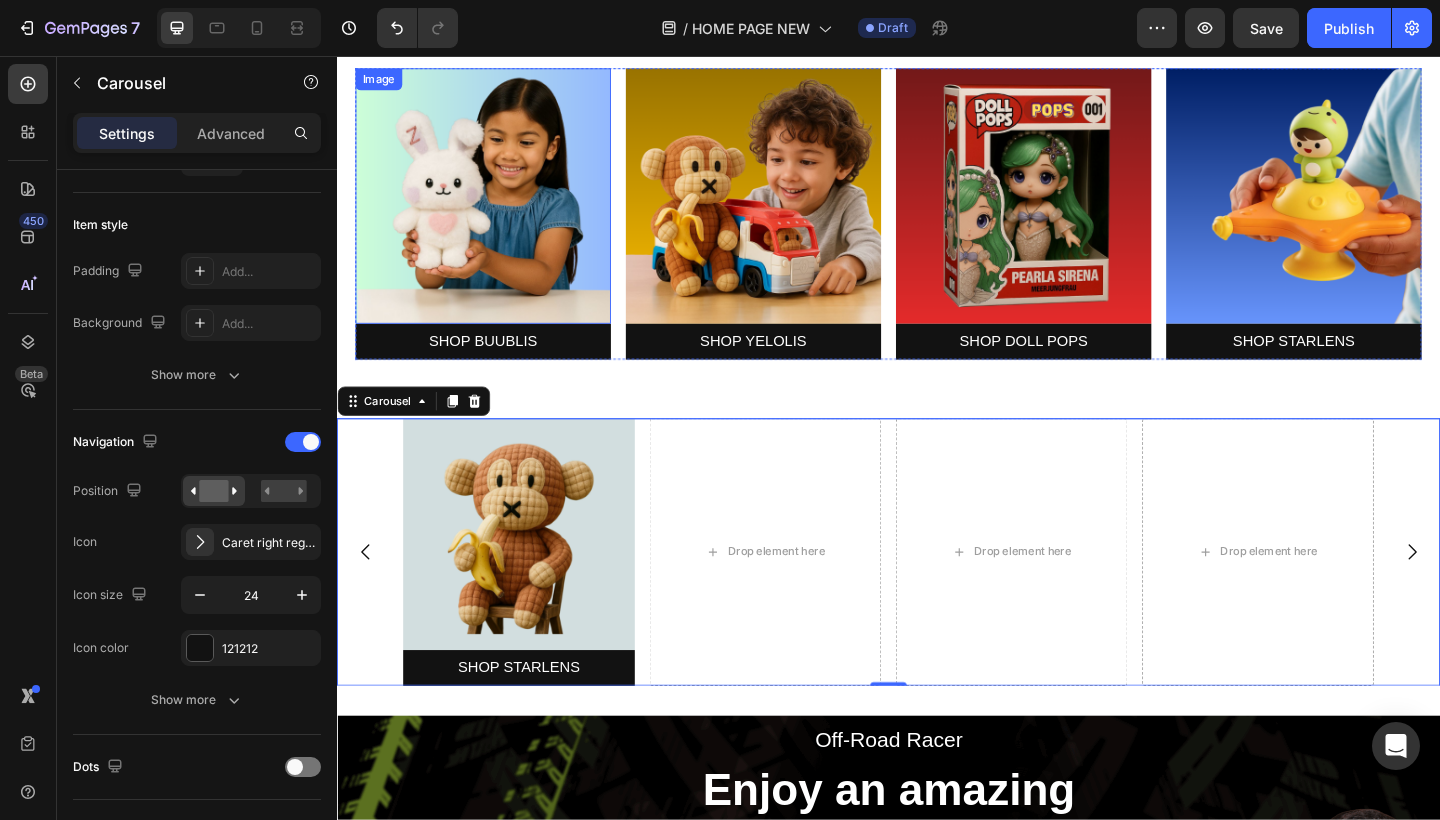 scroll, scrollTop: 573, scrollLeft: 0, axis: vertical 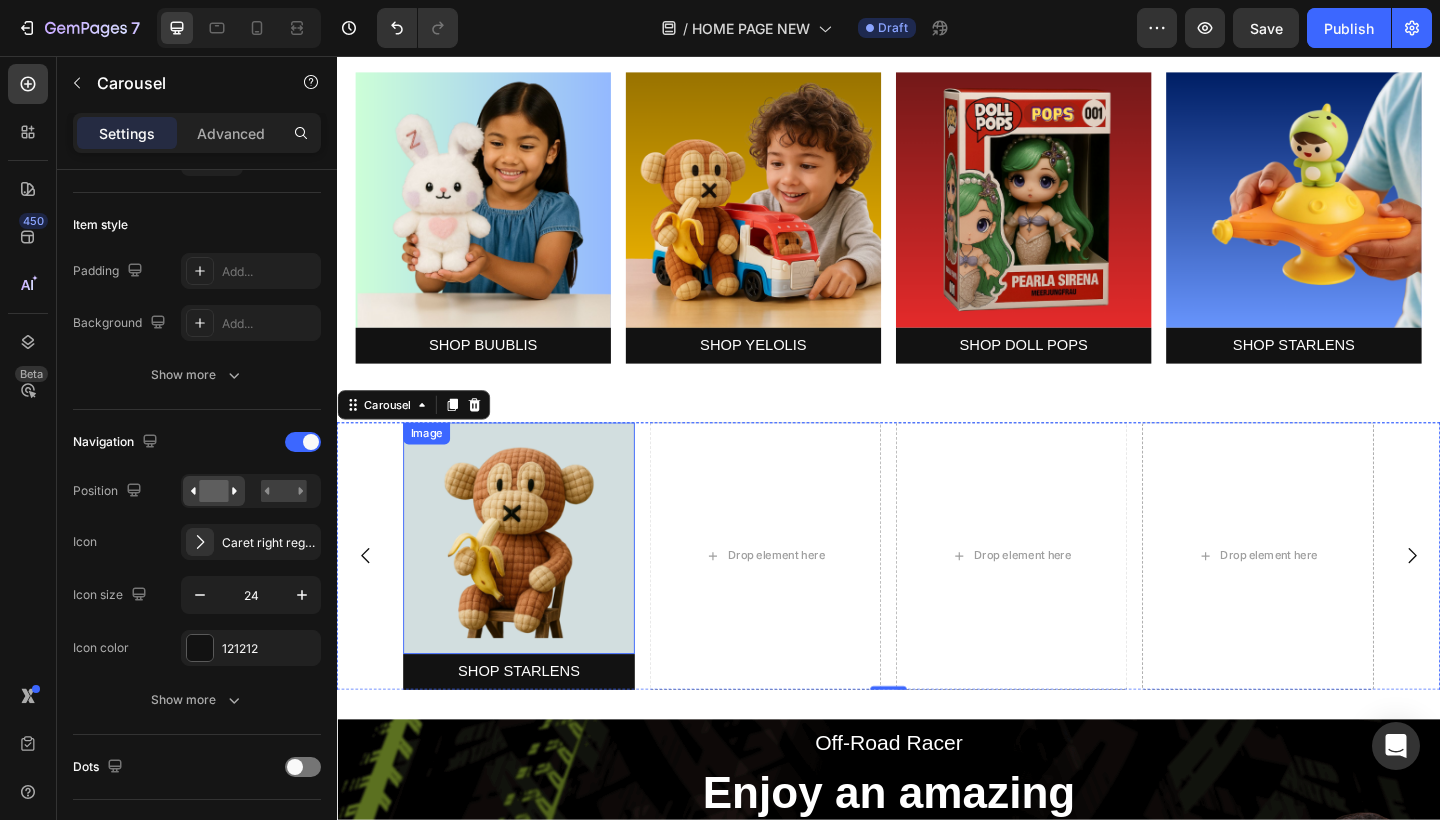 click at bounding box center [535, 581] 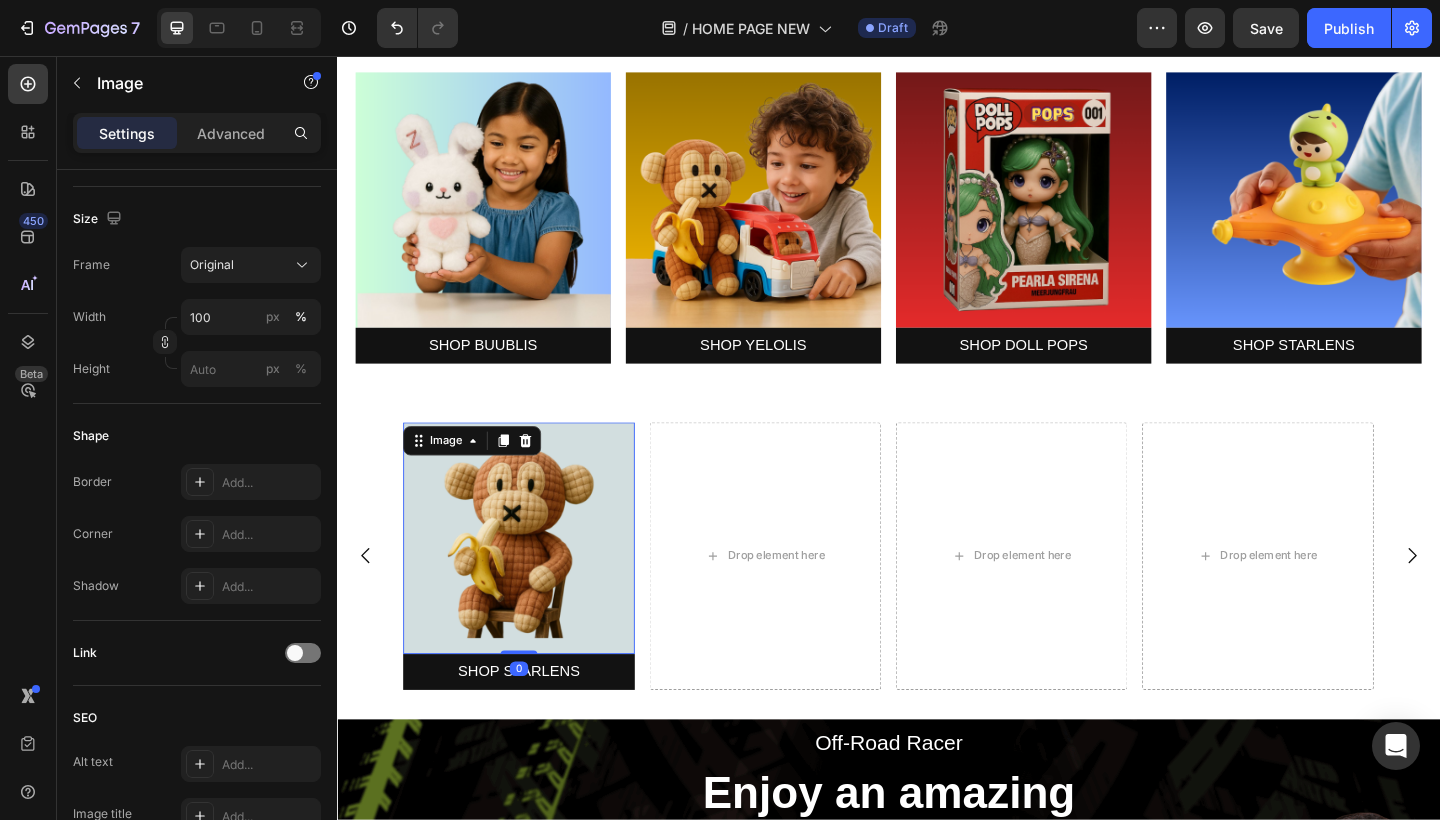scroll, scrollTop: 0, scrollLeft: 0, axis: both 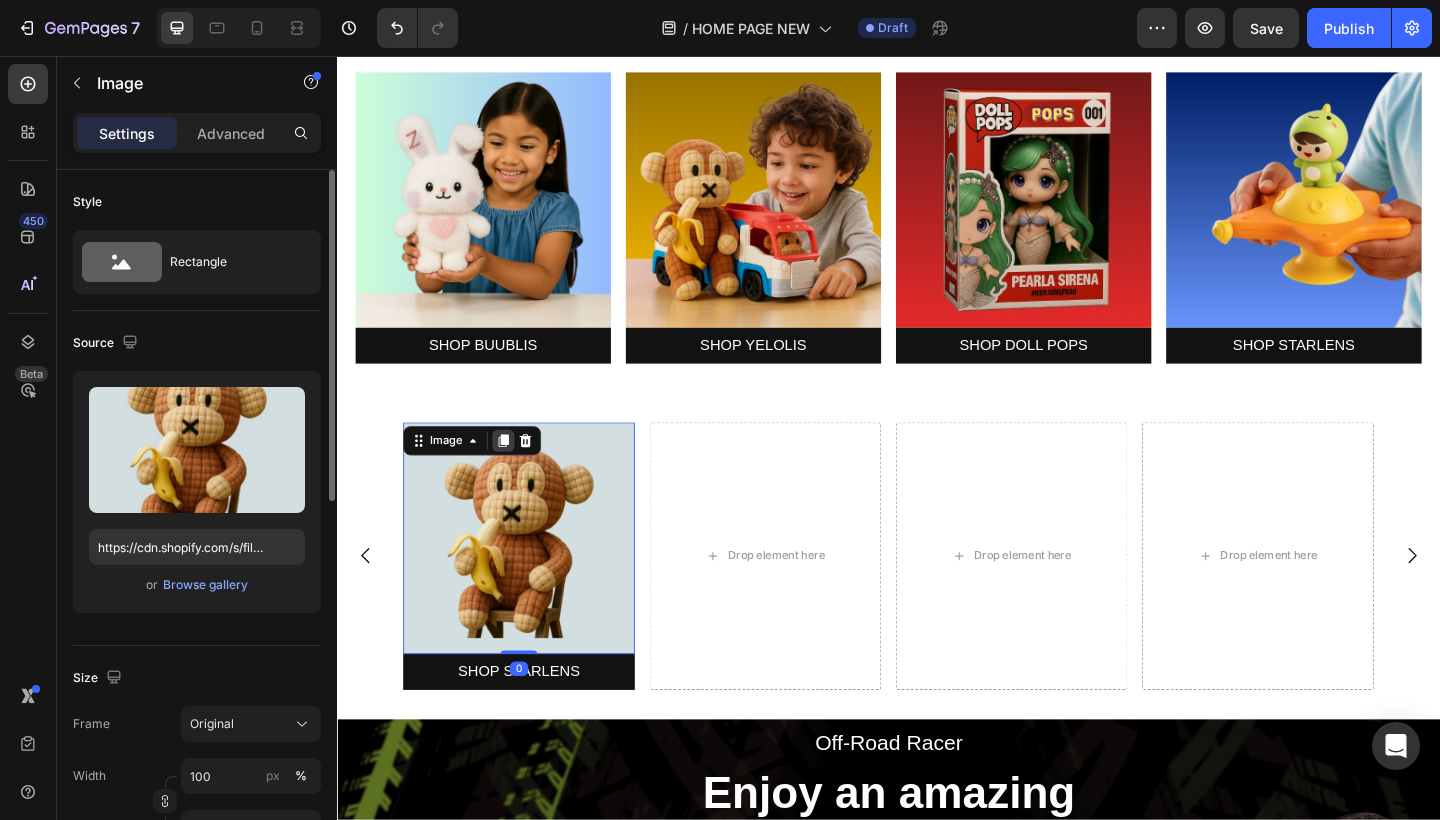 click 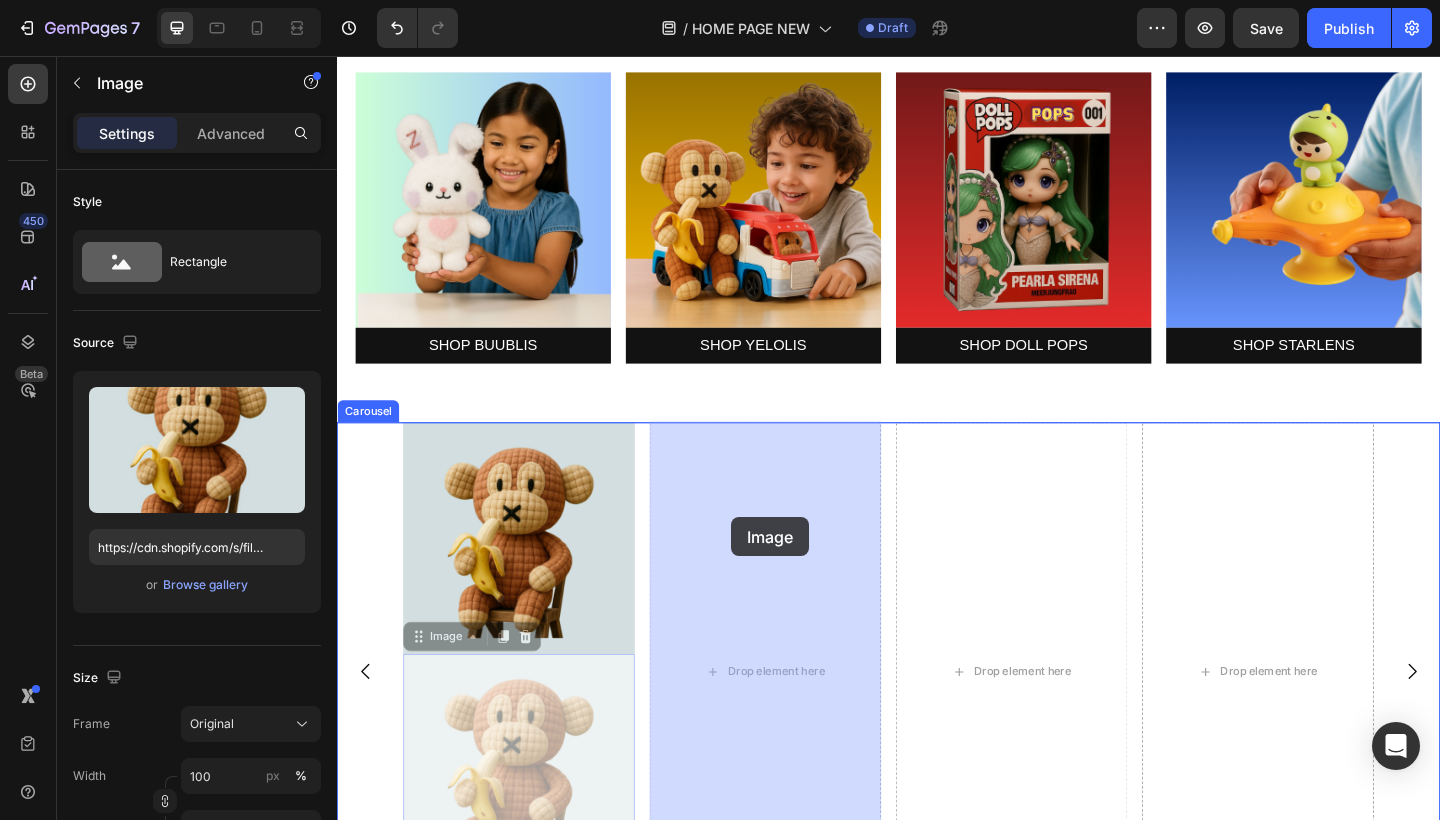 drag, startPoint x: 424, startPoint y: 695, endPoint x: 766, endPoint y: 558, distance: 368.4196 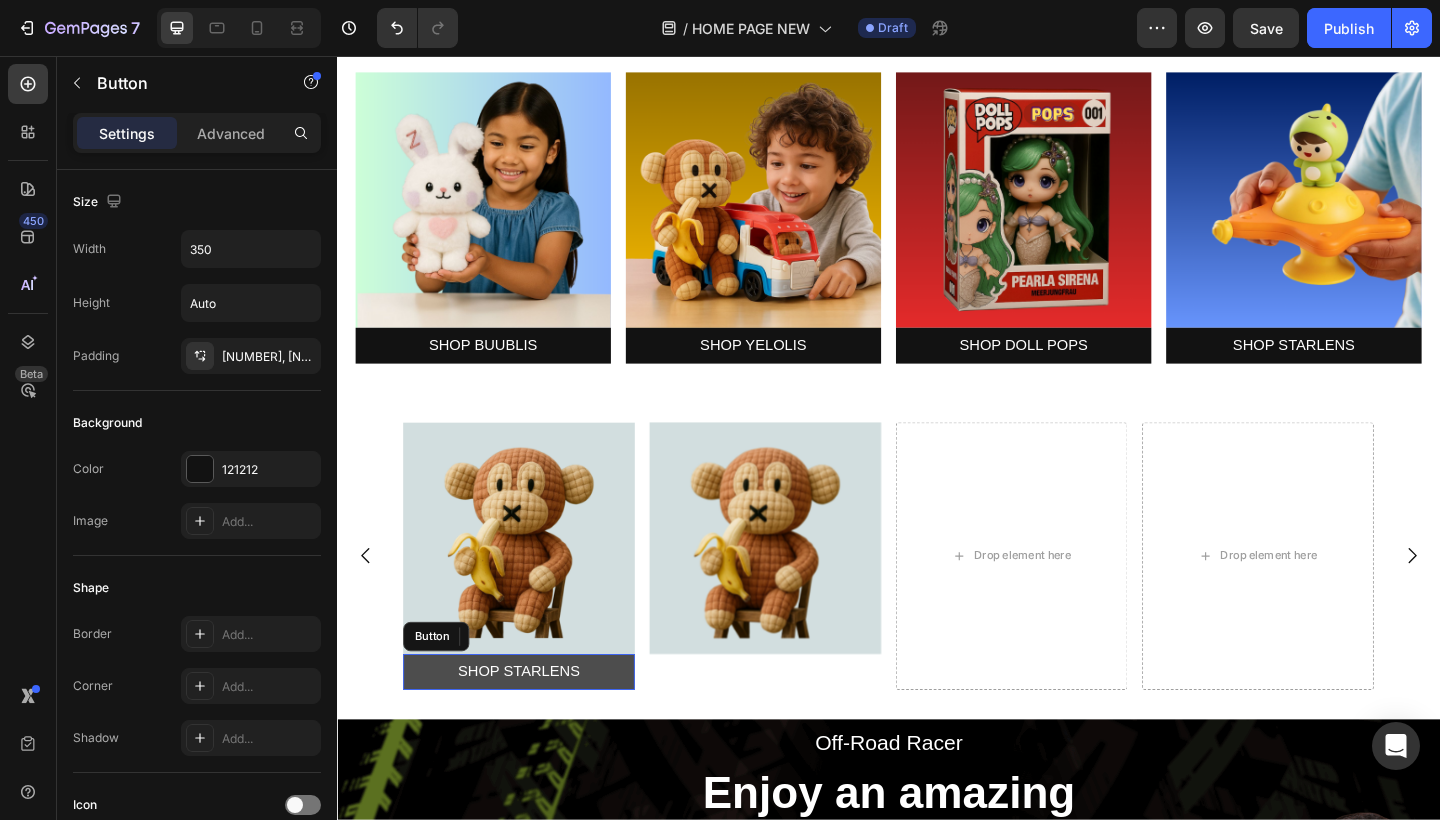 click on "SHOP STARLENS" at bounding box center [535, 726] 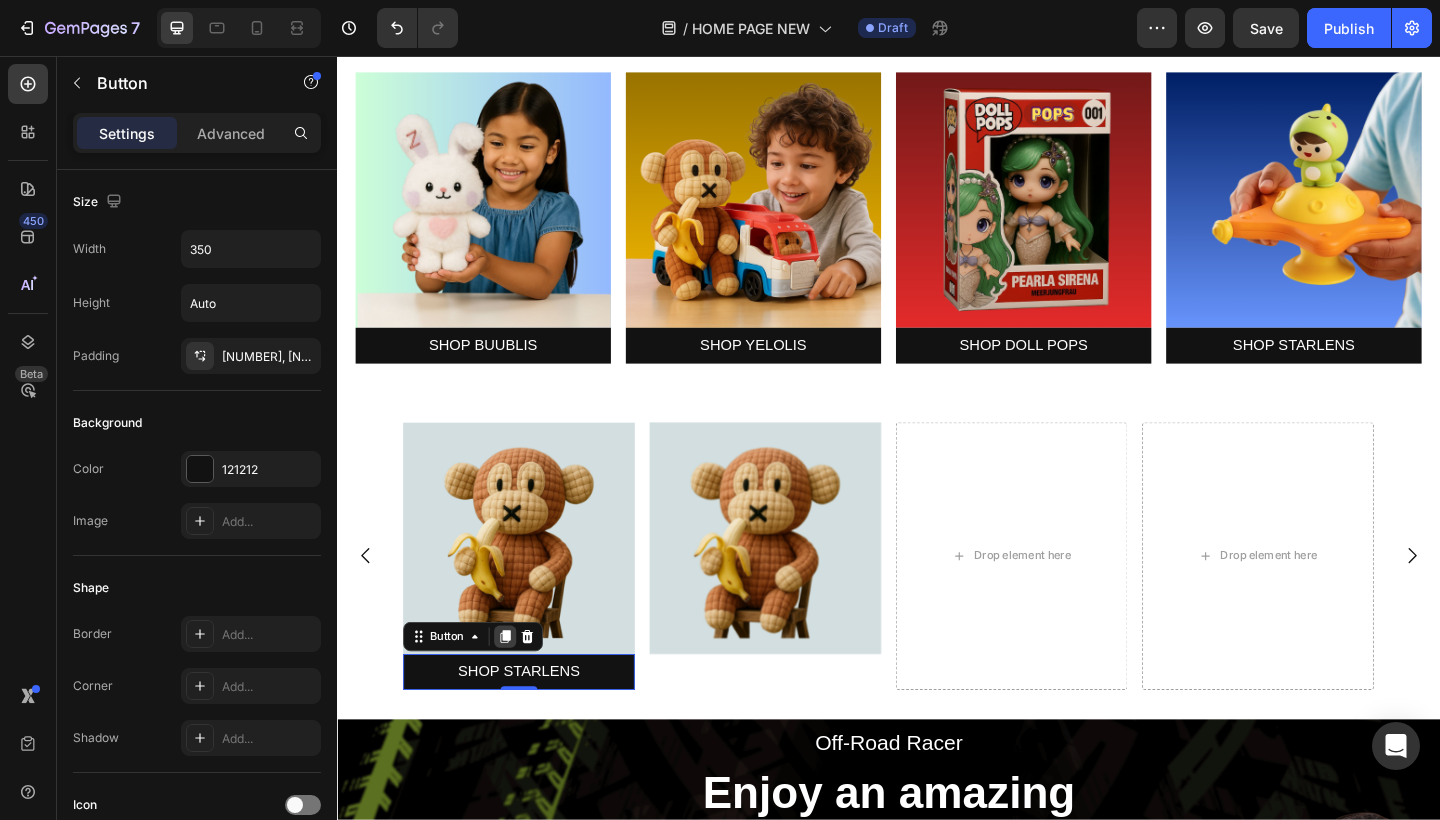 click 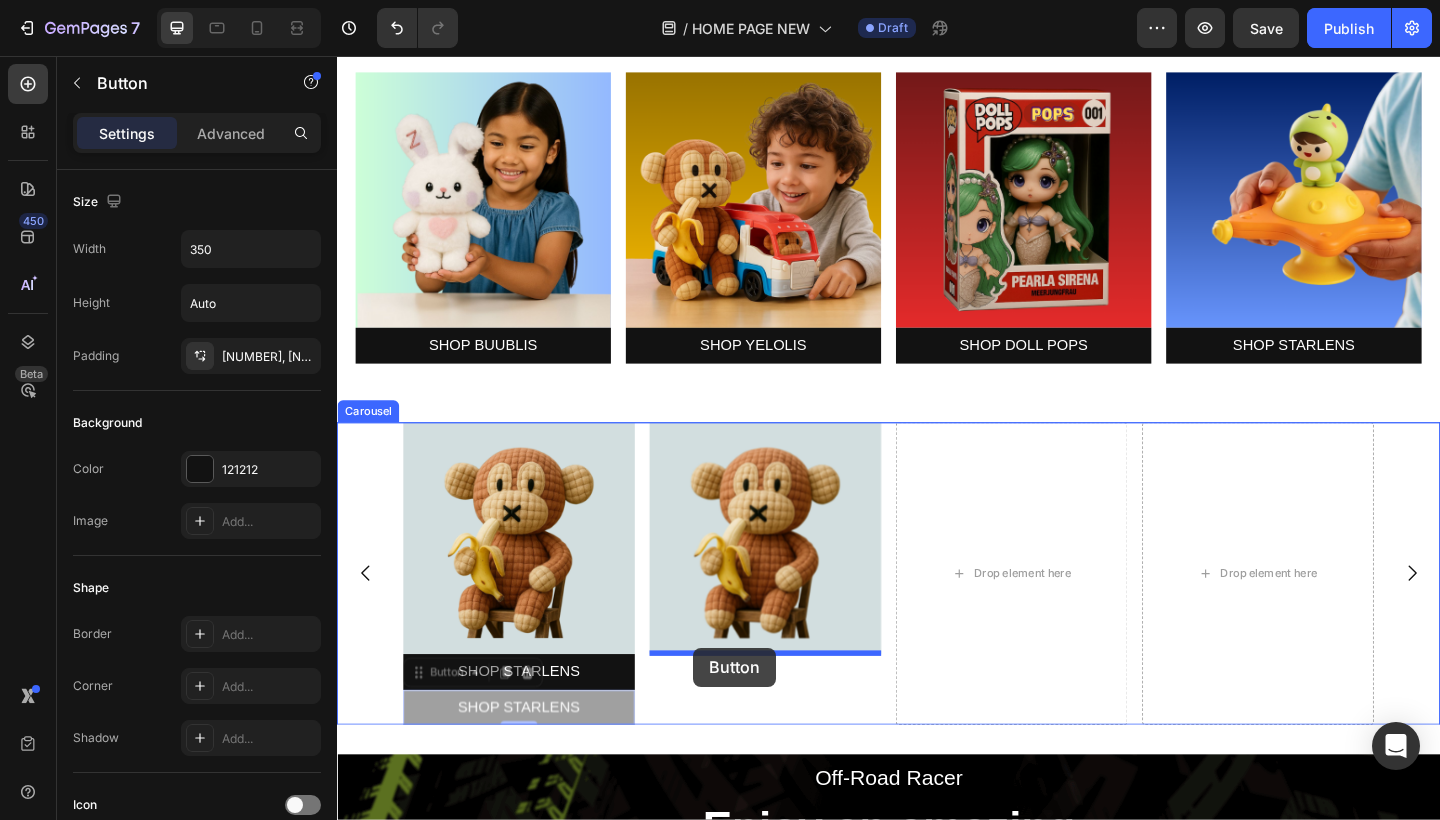 drag, startPoint x: 427, startPoint y: 725, endPoint x: 724, endPoint y: 700, distance: 298.05032 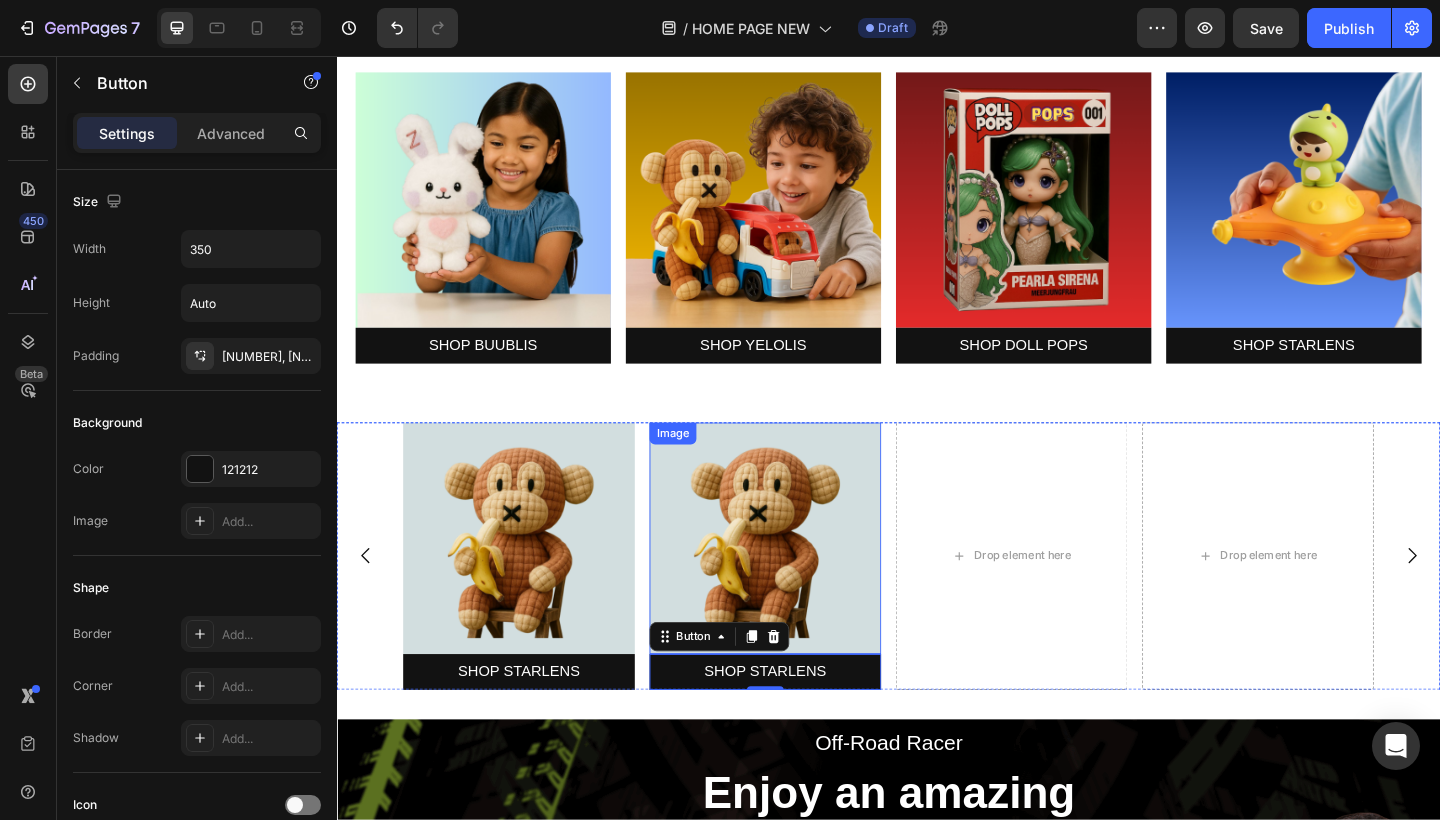 click at bounding box center (803, 581) 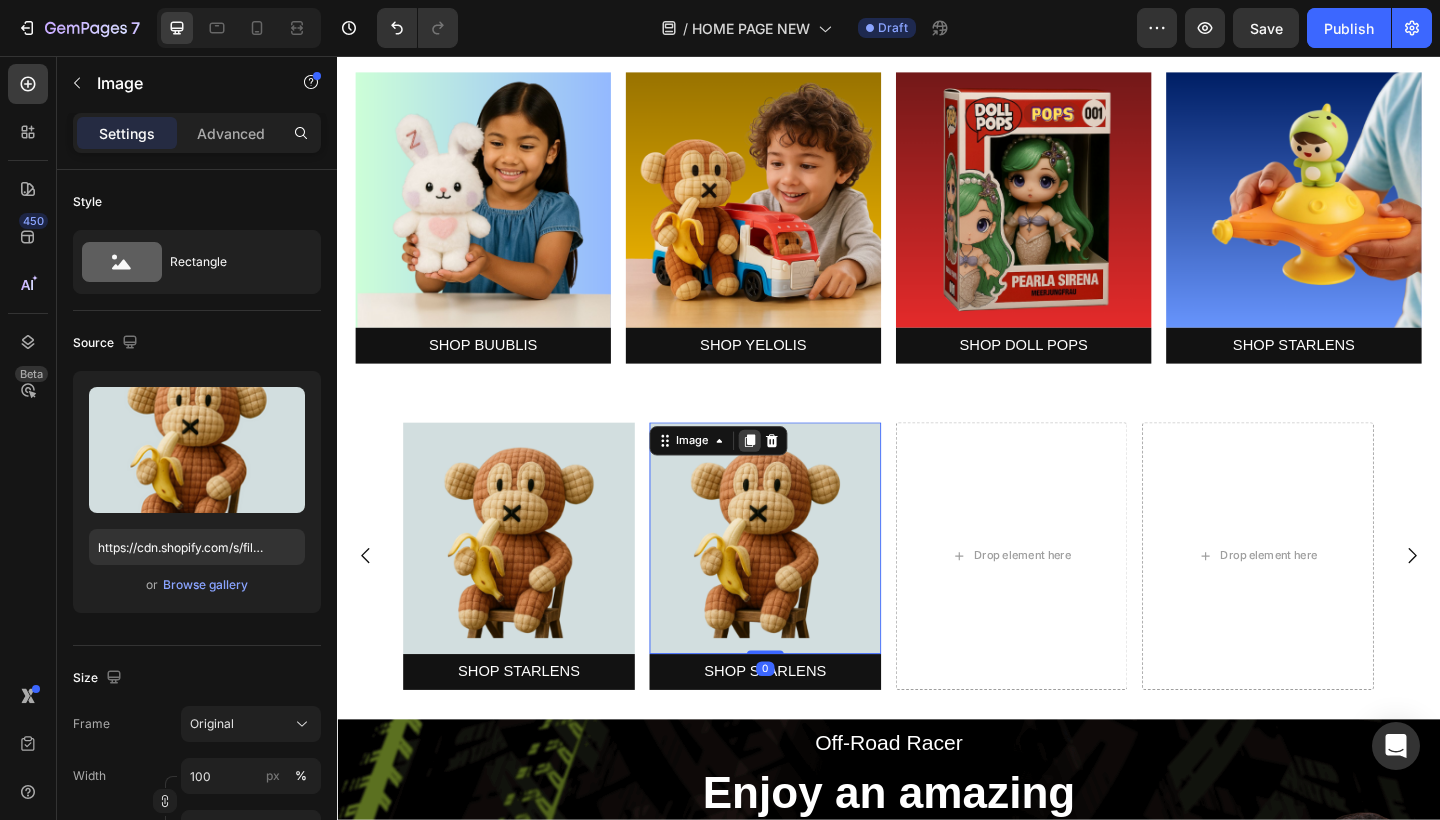 click 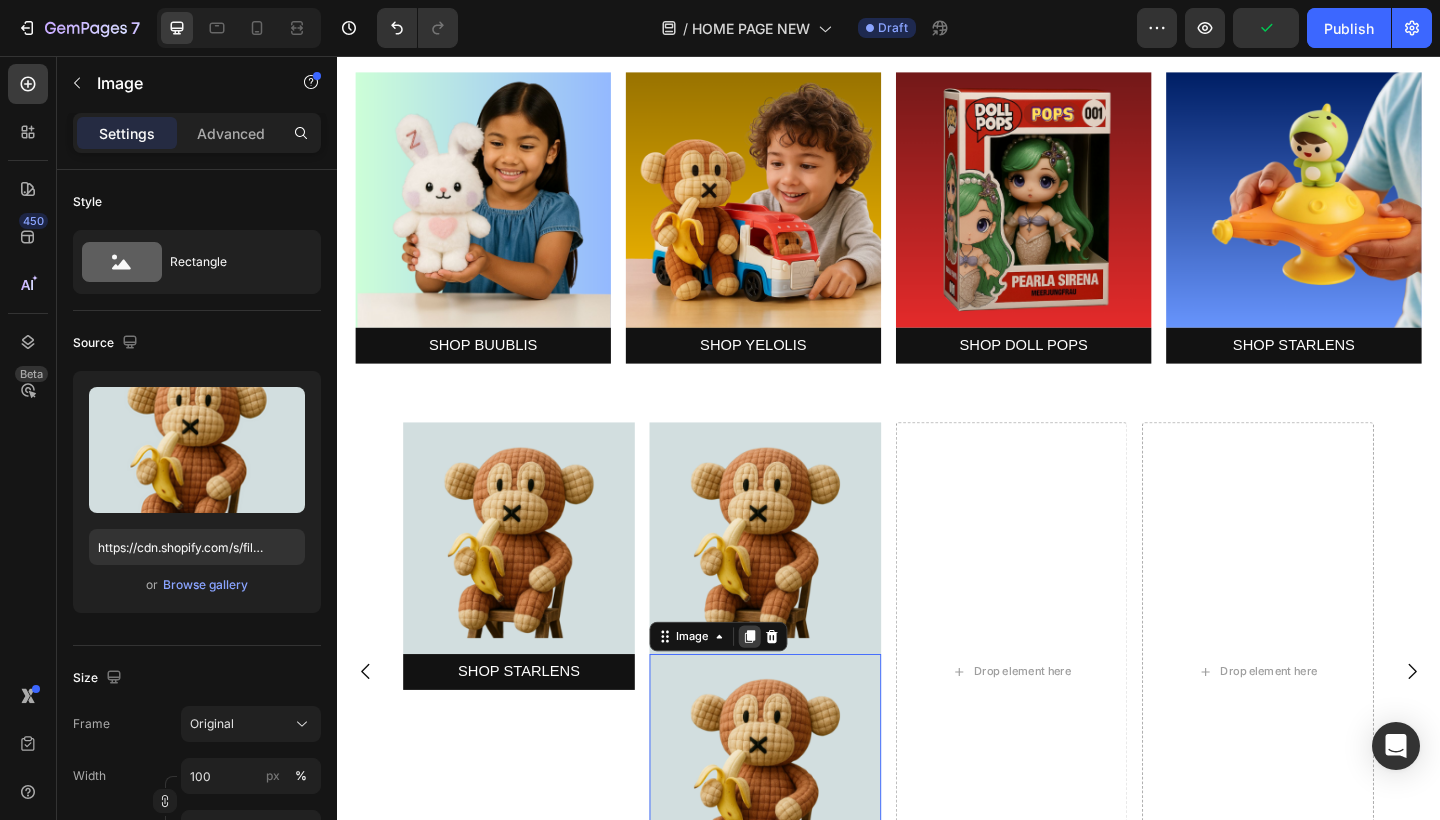 click 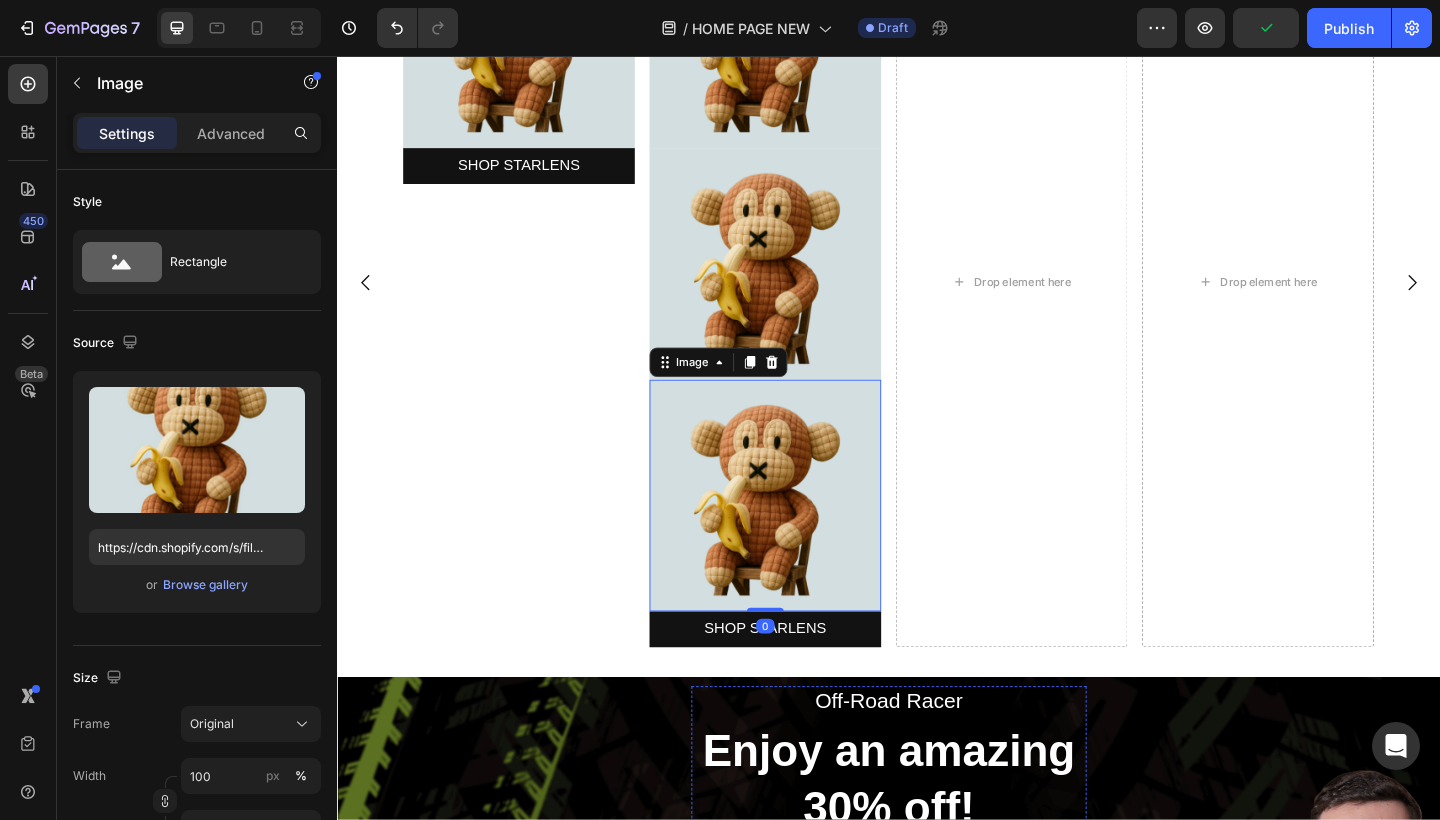 scroll, scrollTop: 1015, scrollLeft: 0, axis: vertical 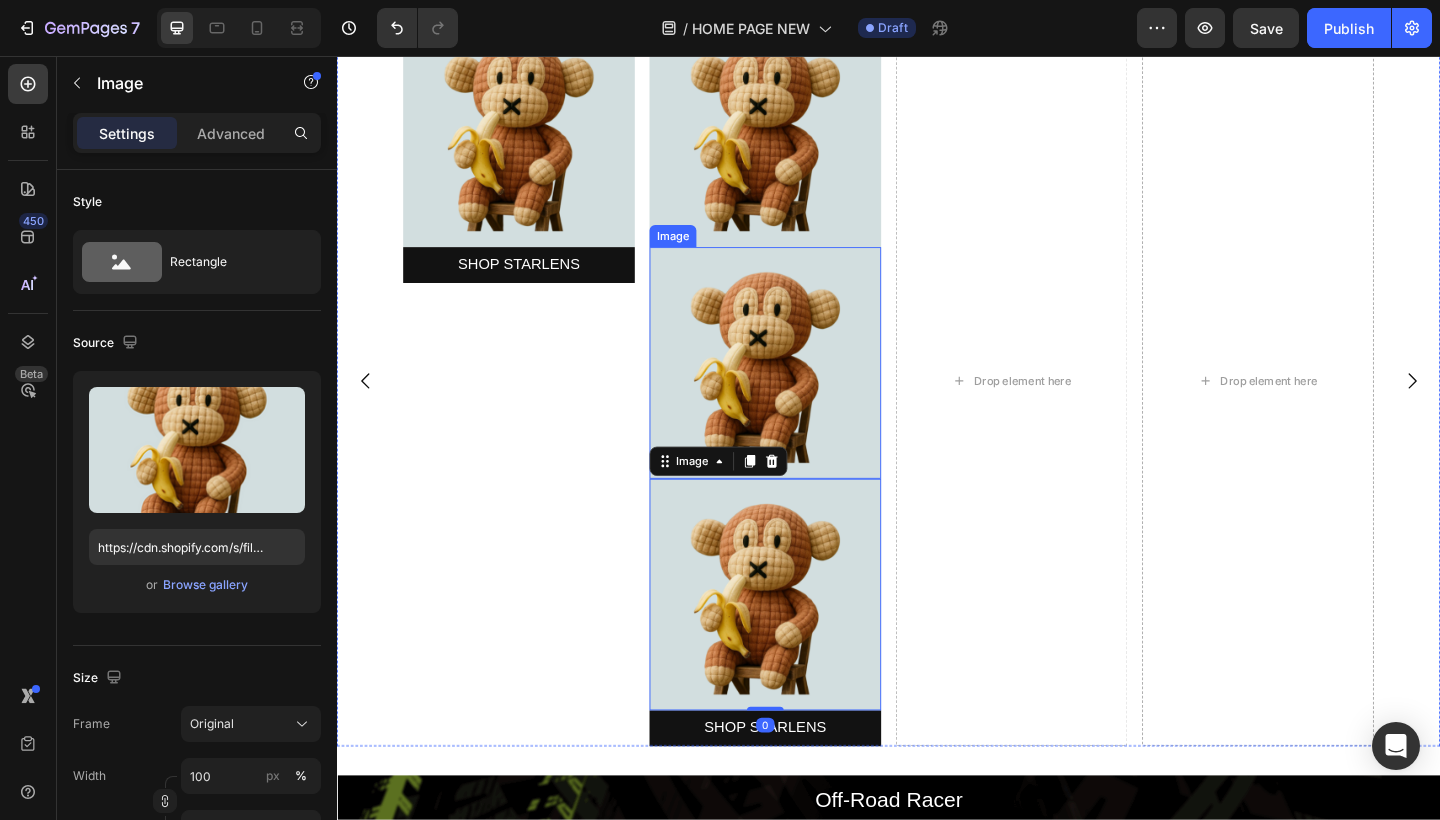 click at bounding box center (803, 390) 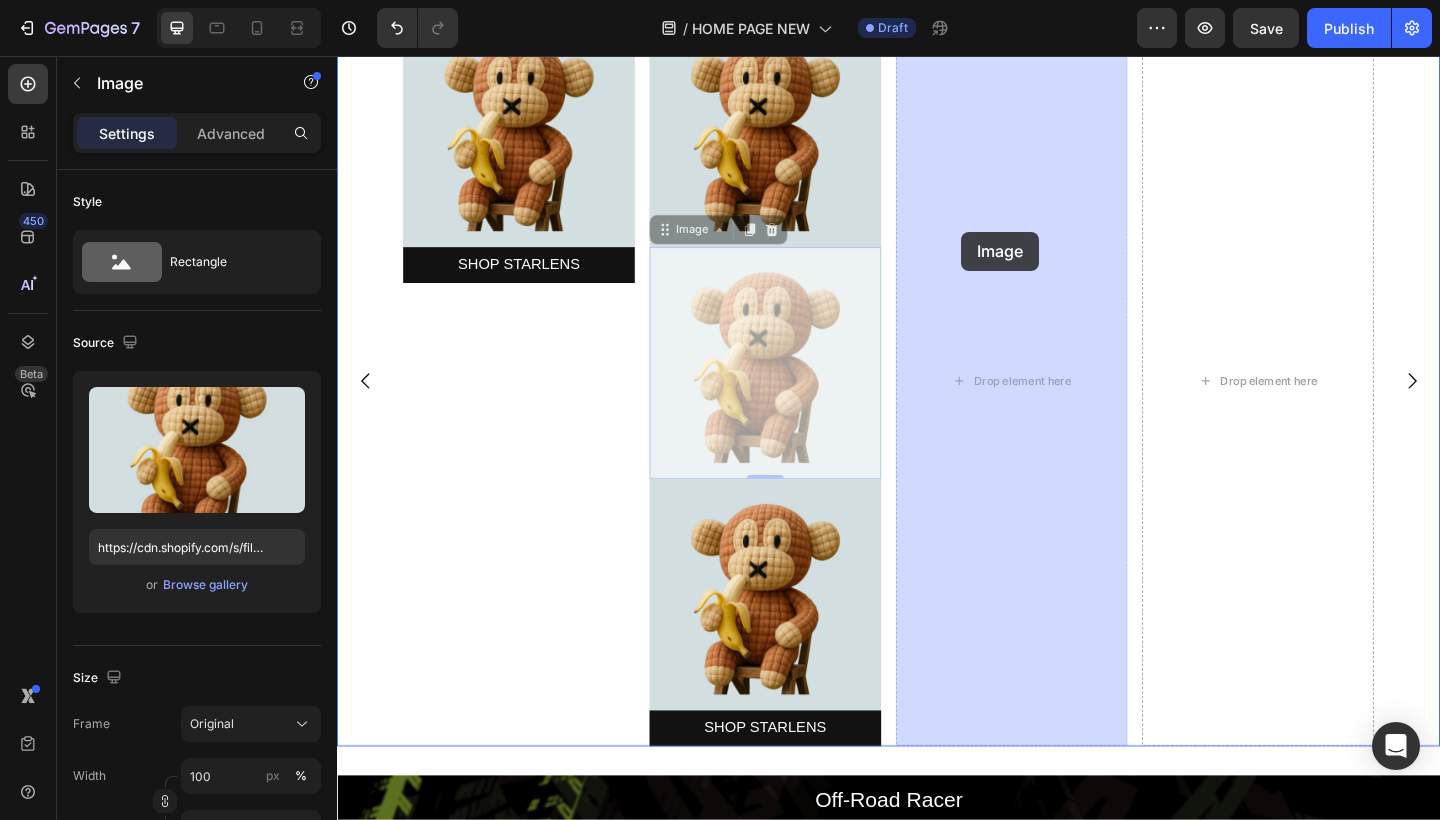 drag, startPoint x: 802, startPoint y: 444, endPoint x: 1016, endPoint y: 245, distance: 292.22766 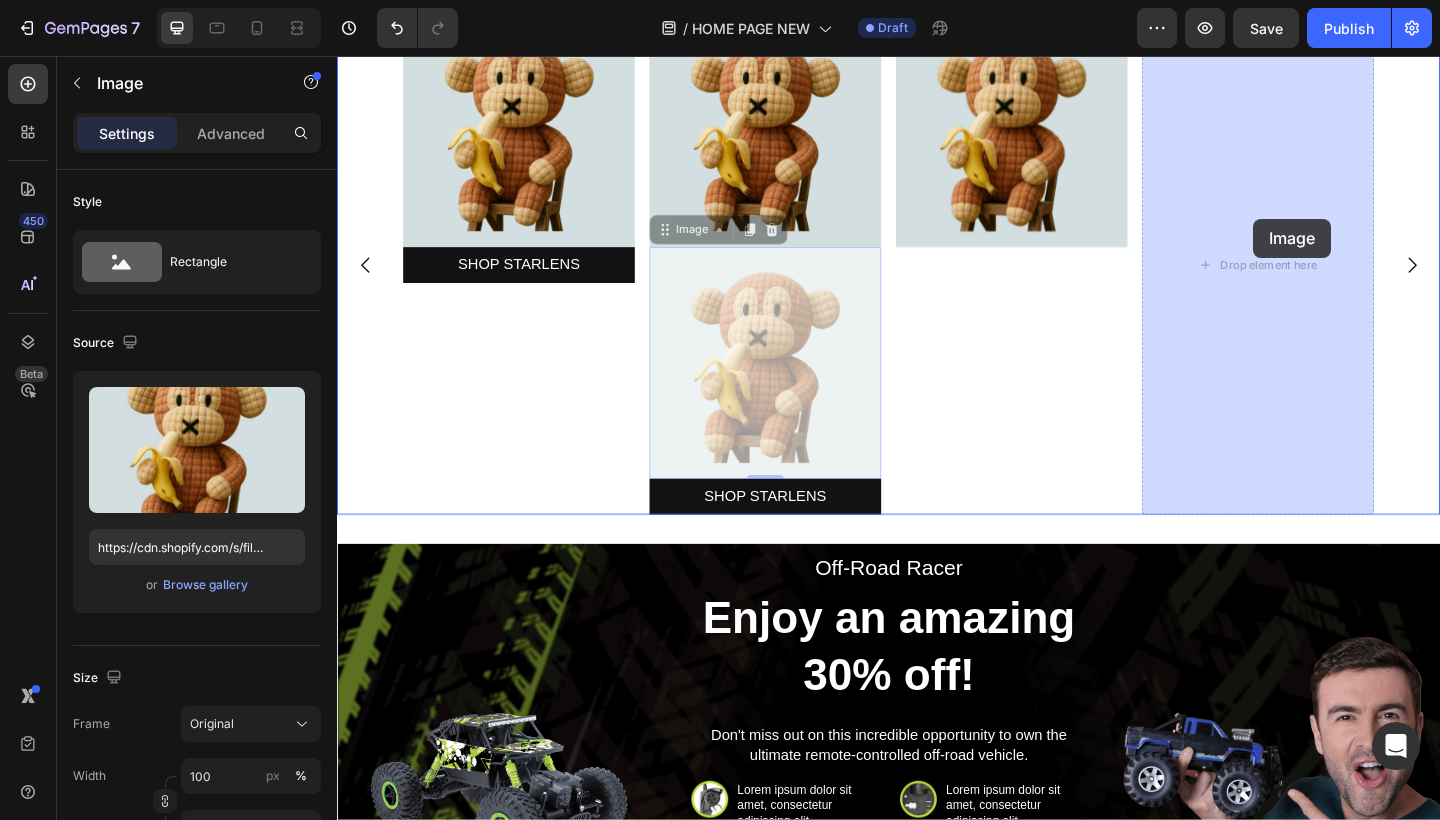drag, startPoint x: 817, startPoint y: 459, endPoint x: 1325, endPoint y: 226, distance: 558.8855 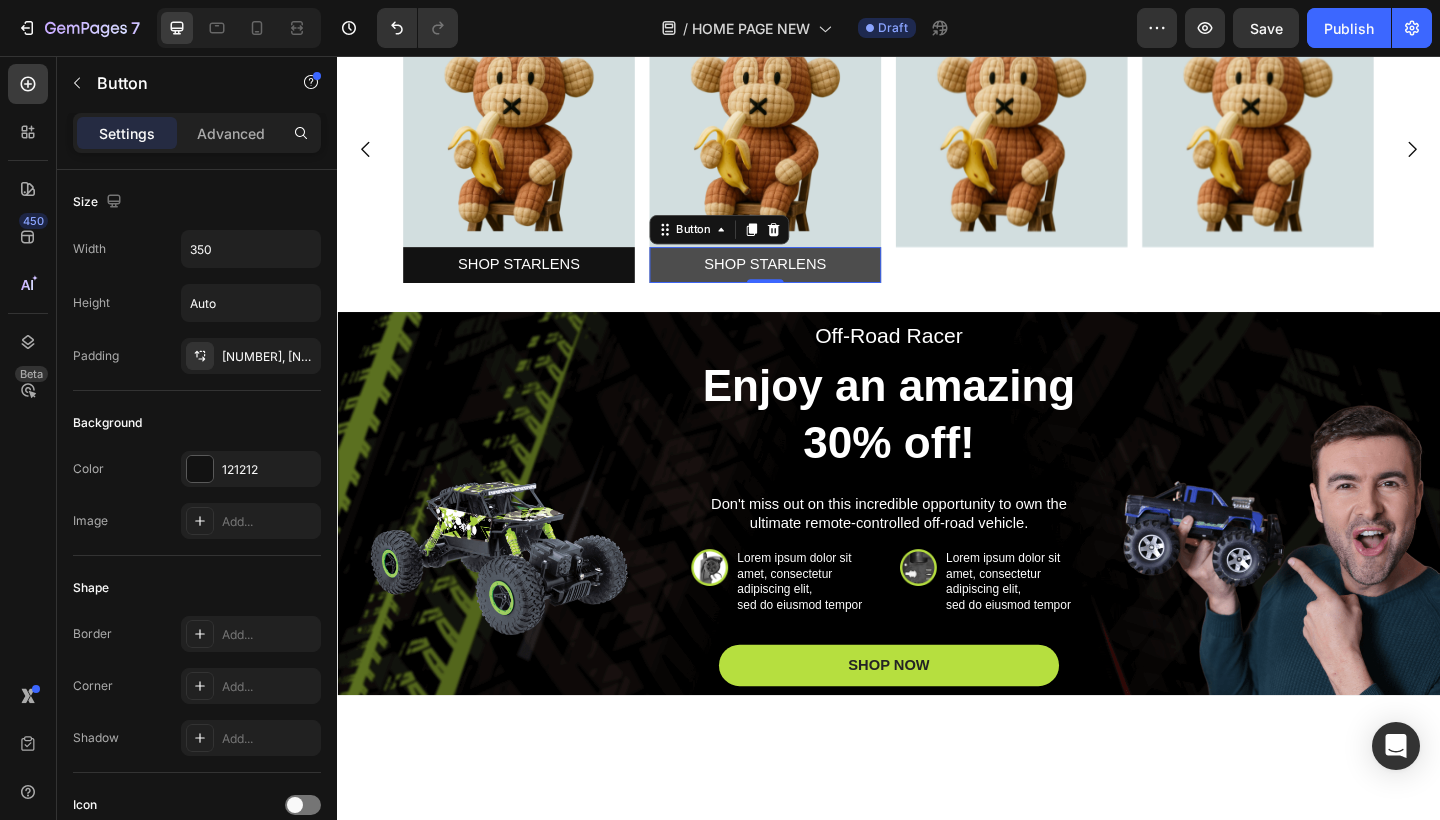 click on "SHOP STARLENS" at bounding box center [803, 283] 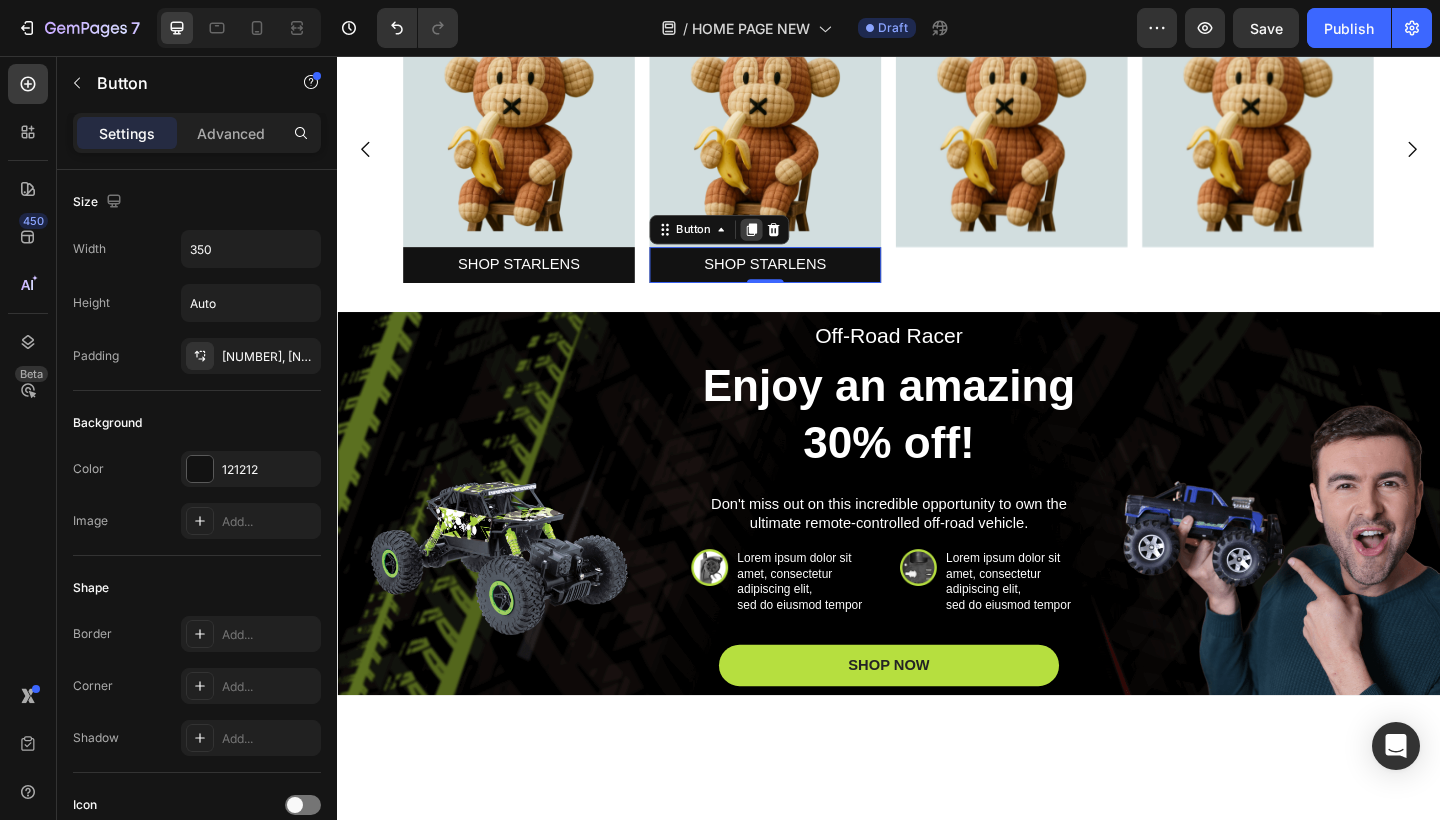 click 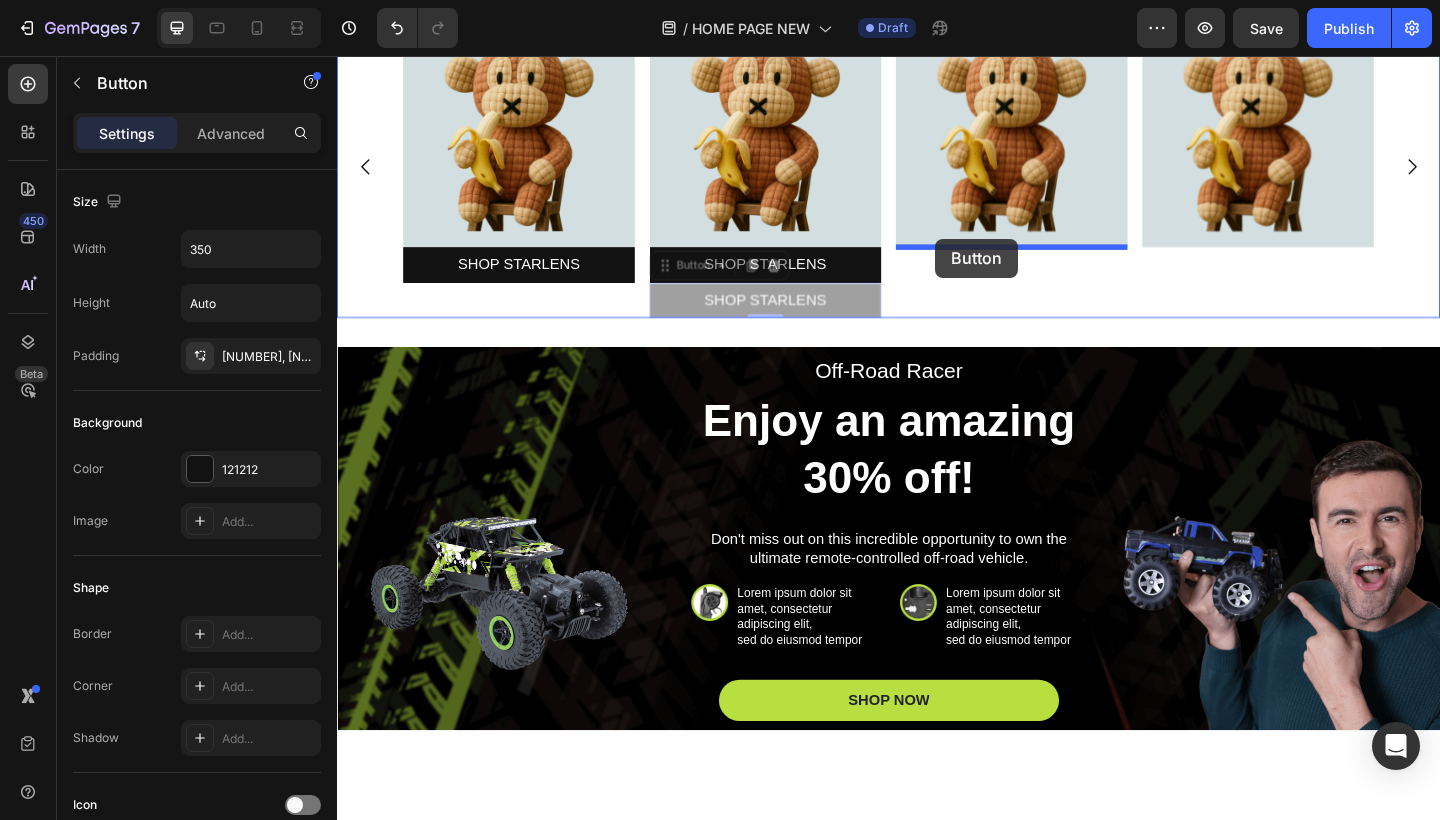drag, startPoint x: 695, startPoint y: 283, endPoint x: 988, endPoint y: 255, distance: 294.33484 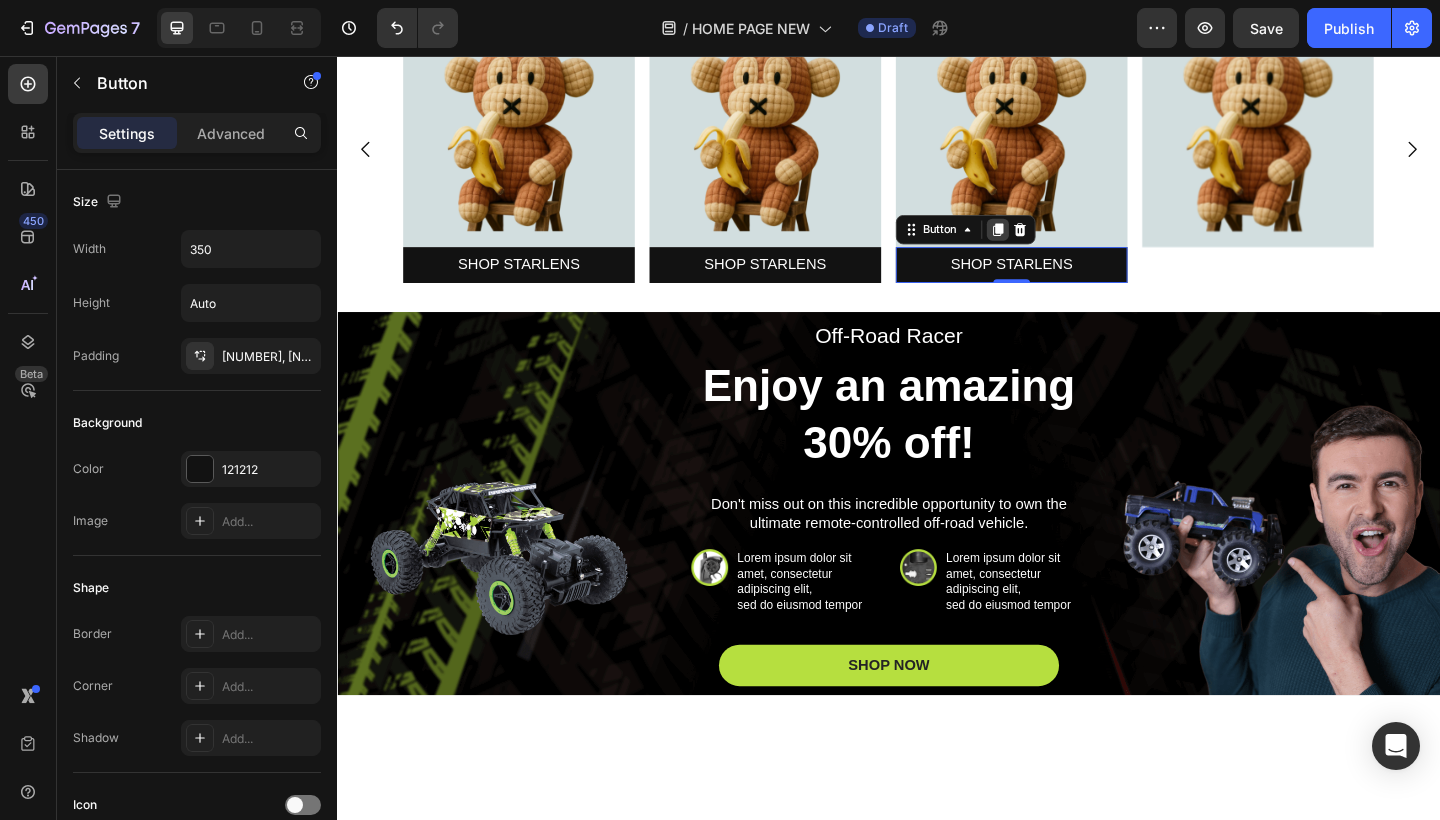 click 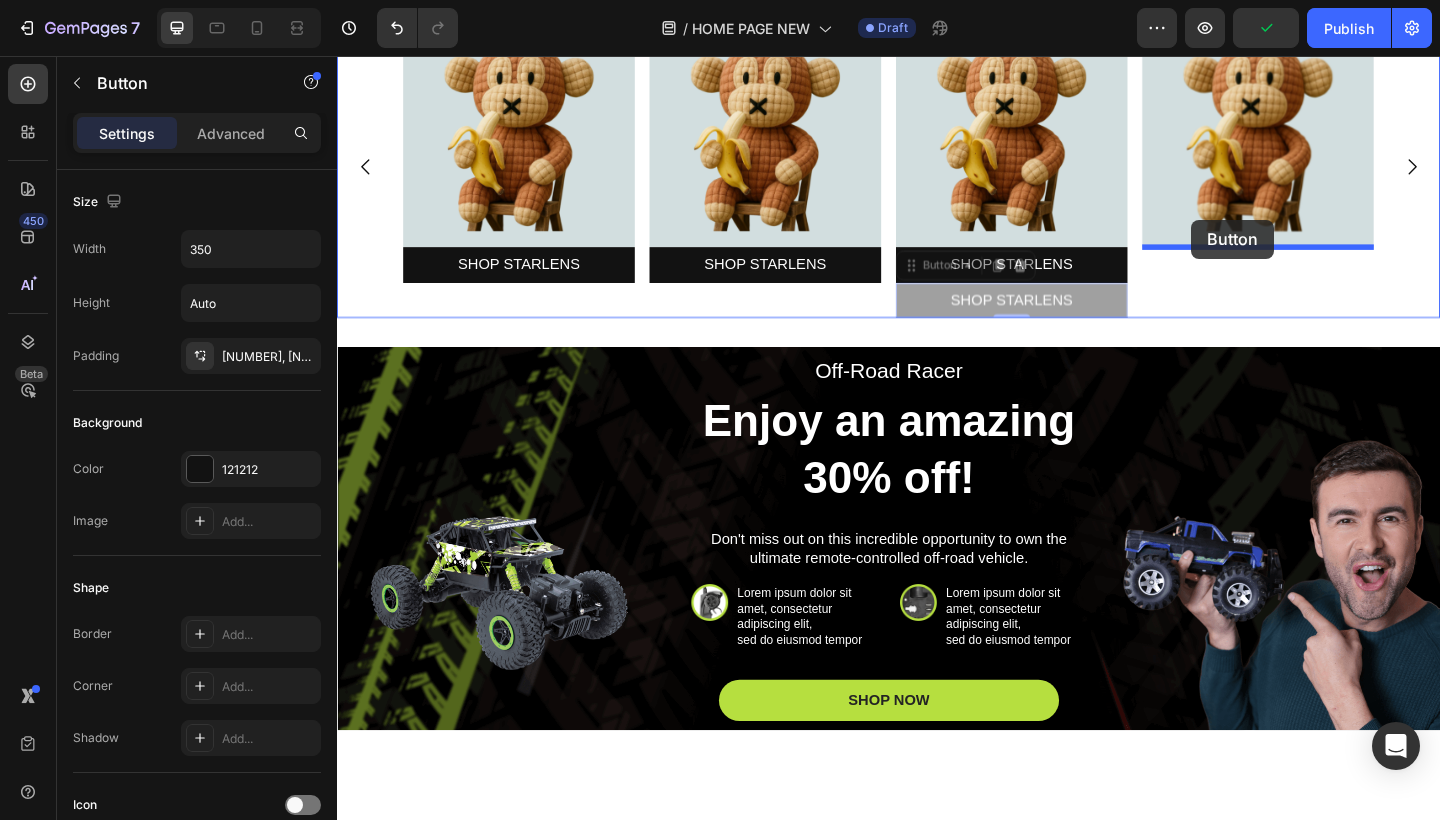 drag, startPoint x: 964, startPoint y: 286, endPoint x: 1266, endPoint y: 234, distance: 306.44412 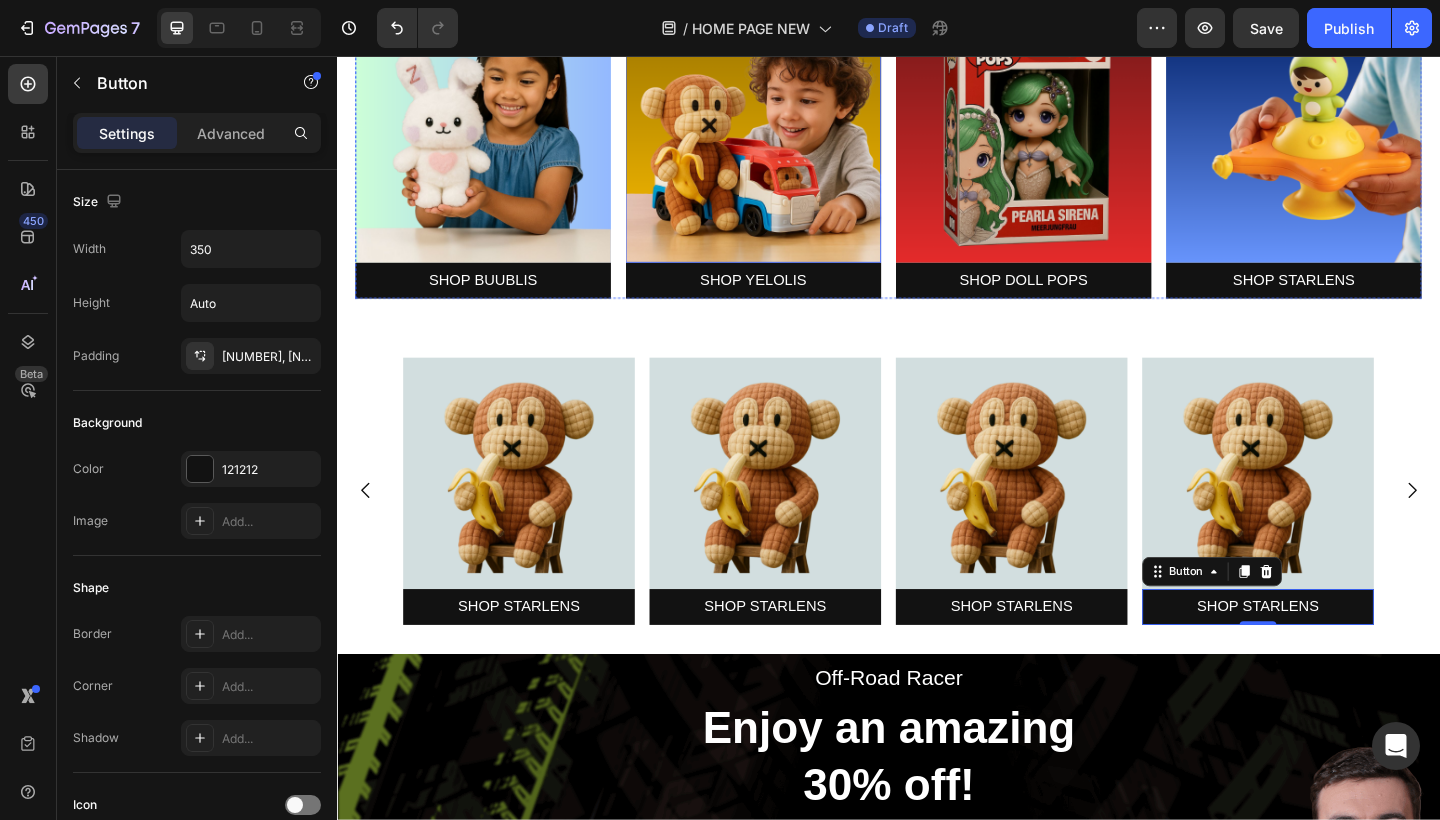 scroll, scrollTop: 600, scrollLeft: 0, axis: vertical 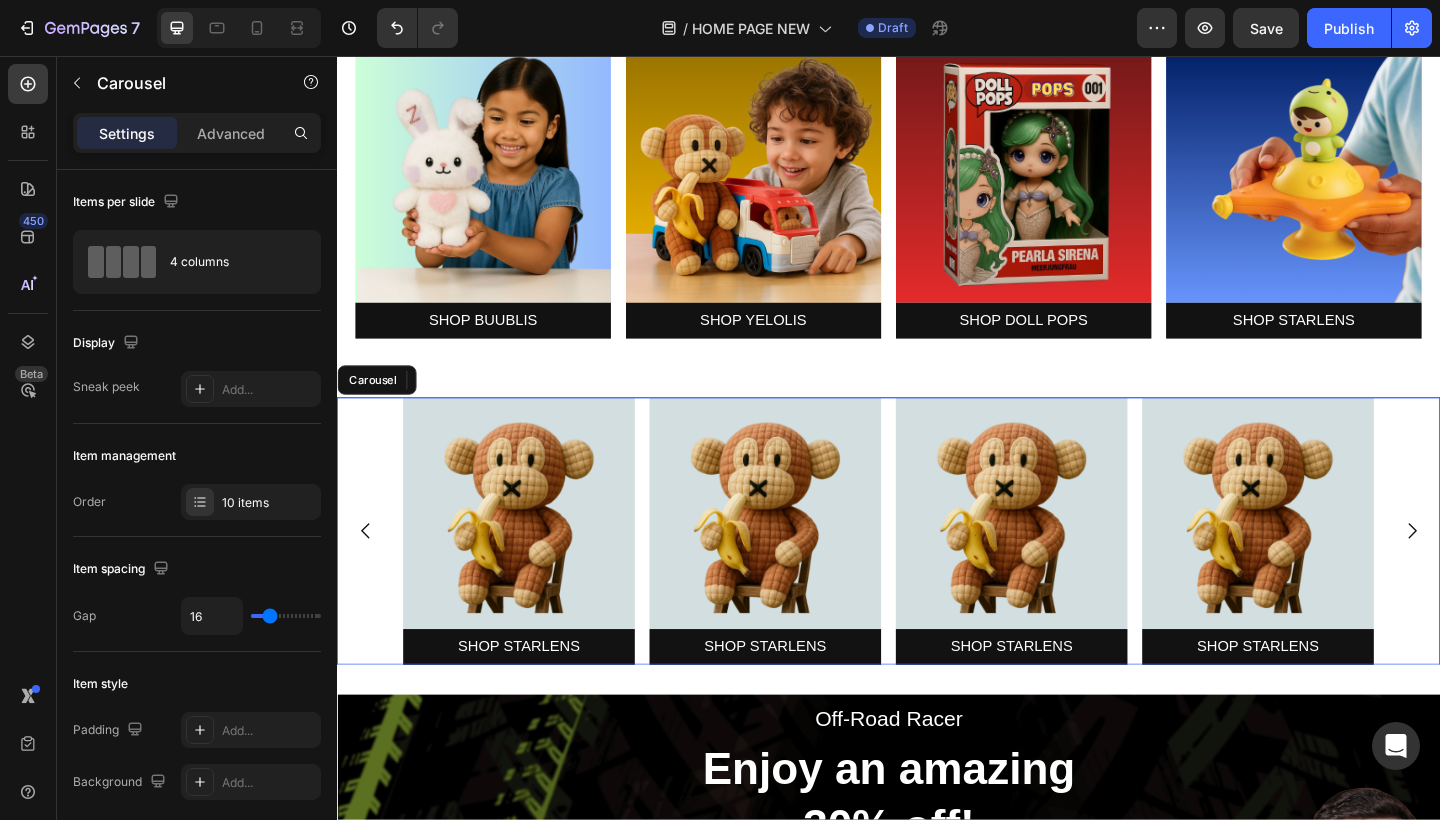click 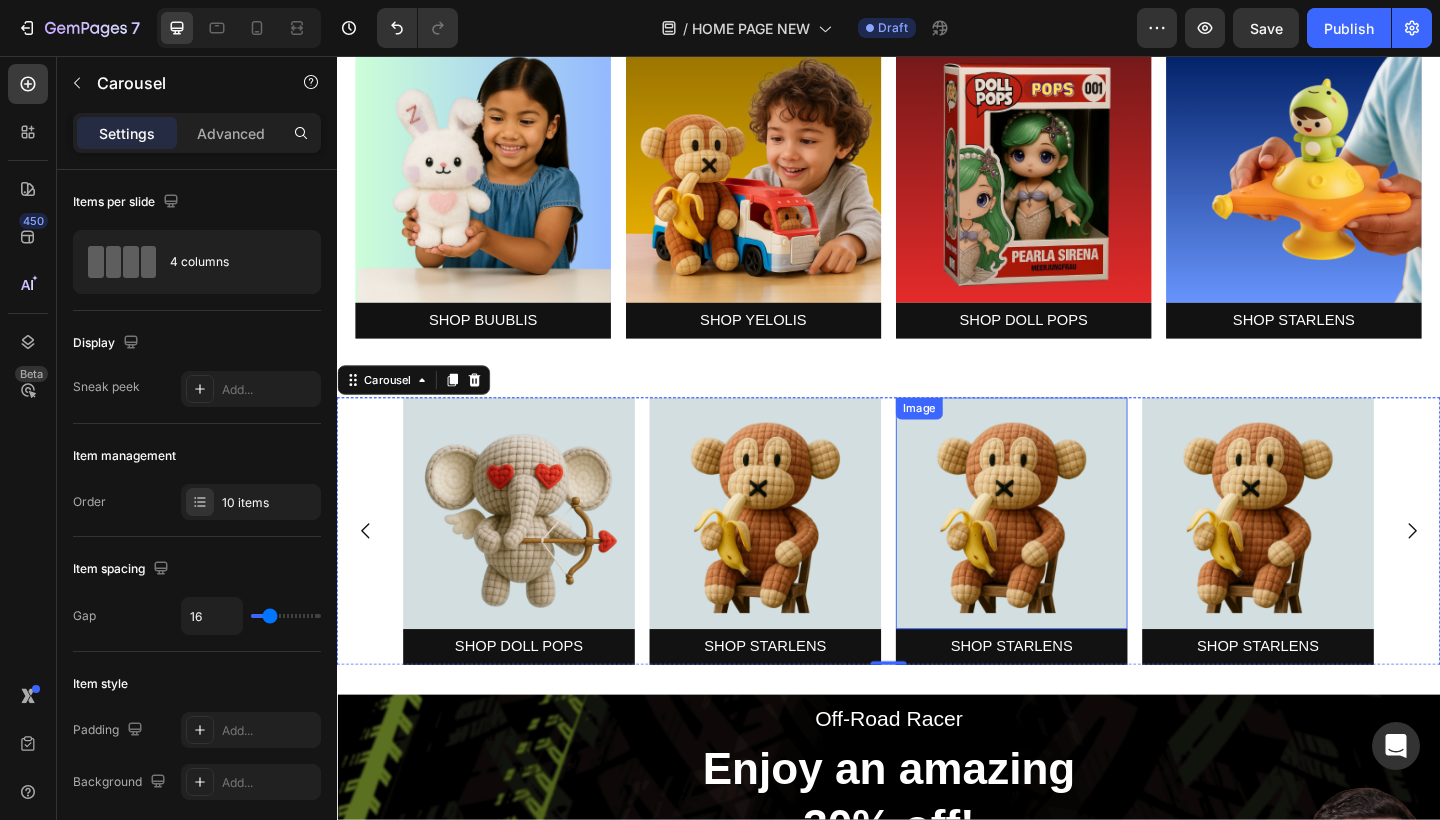 click at bounding box center [1071, 554] 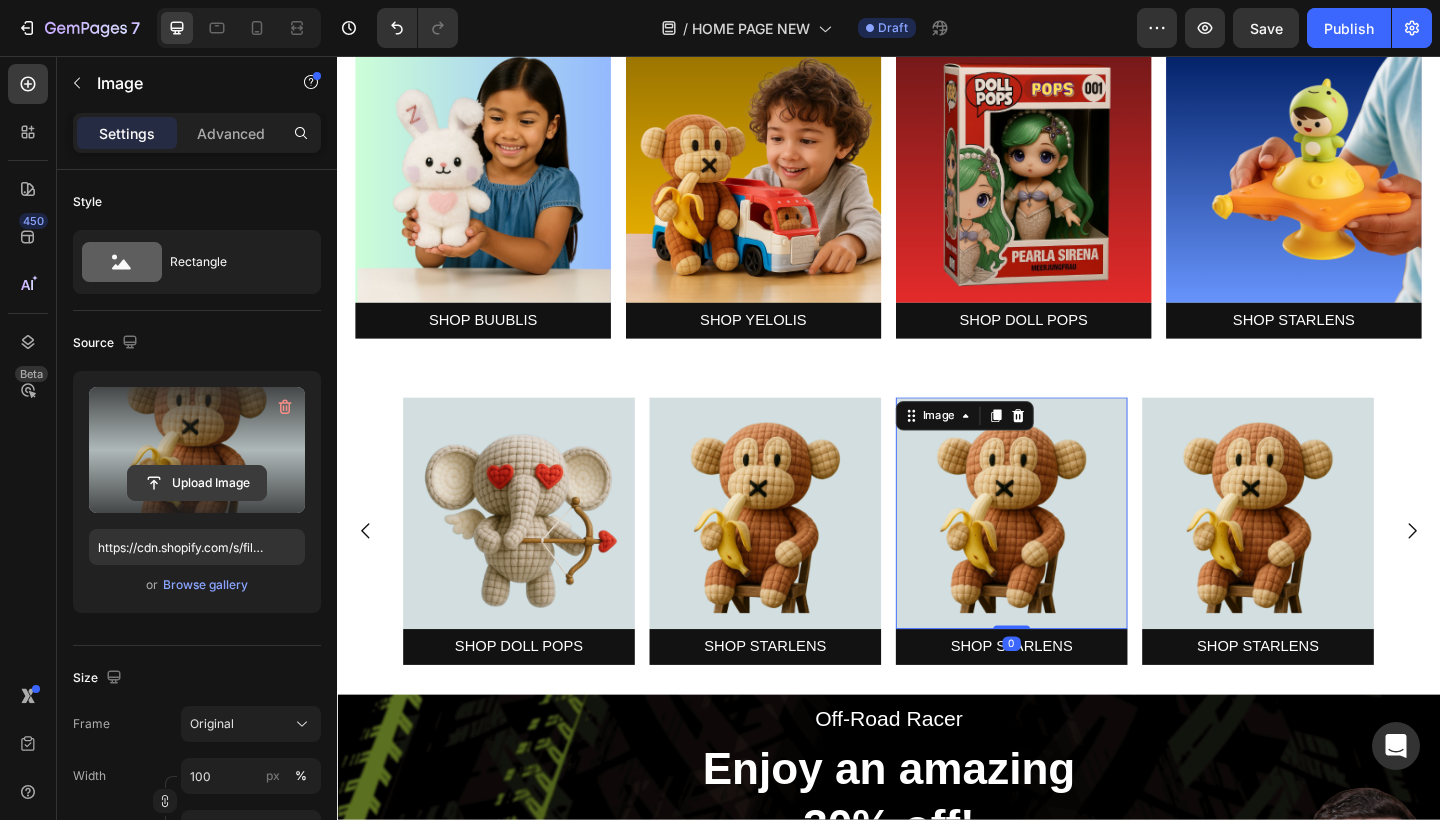 click 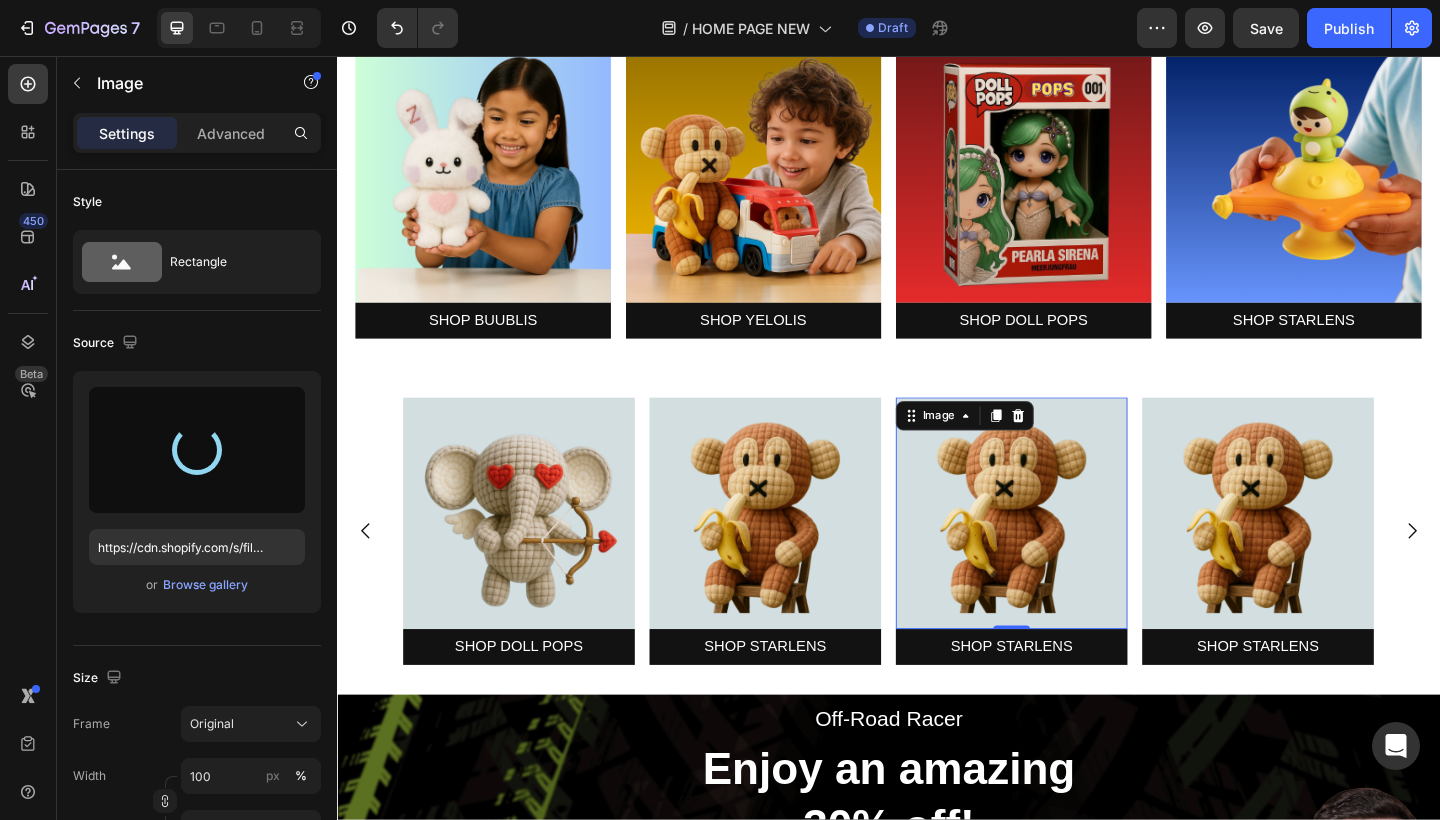 type on "https://cdn.shopify.com/s/files/1/0883/4033/2880/files/gempages_[ID].png" 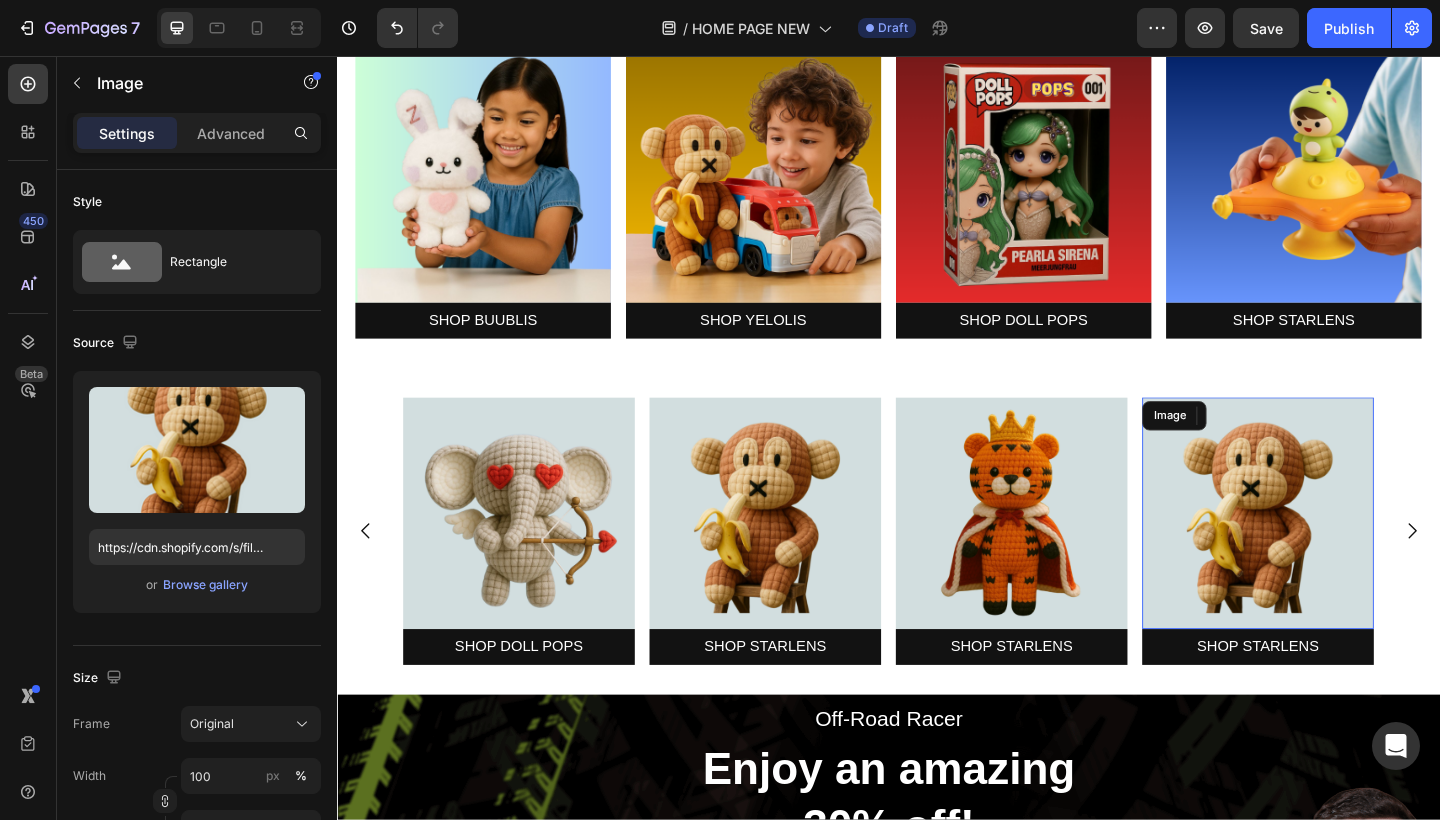 click at bounding box center (1339, 554) 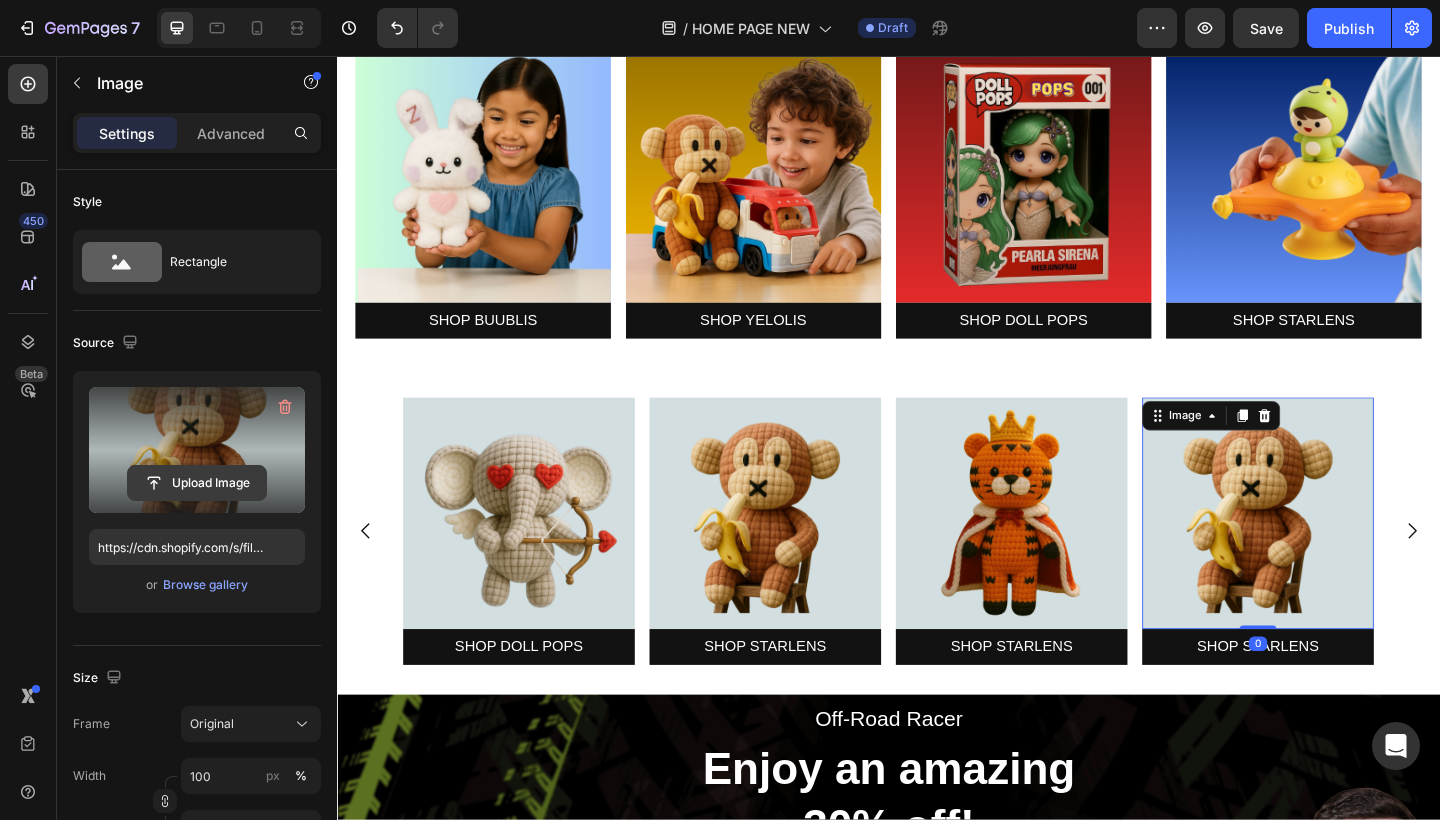 click 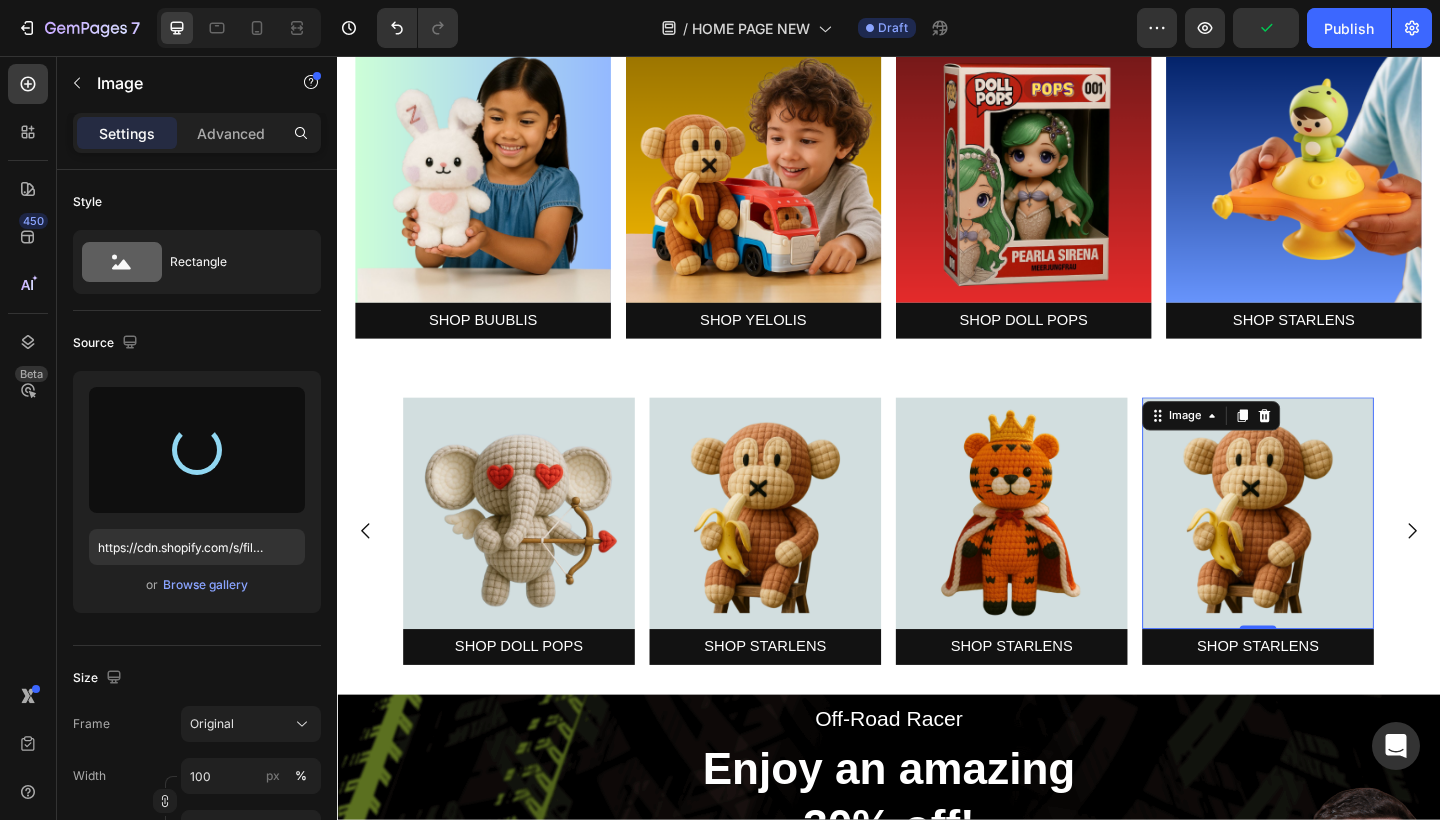 type on "https://cdn.shopify.com/s/files/1/0883/4033/2880/files/gempages_[ID].png" 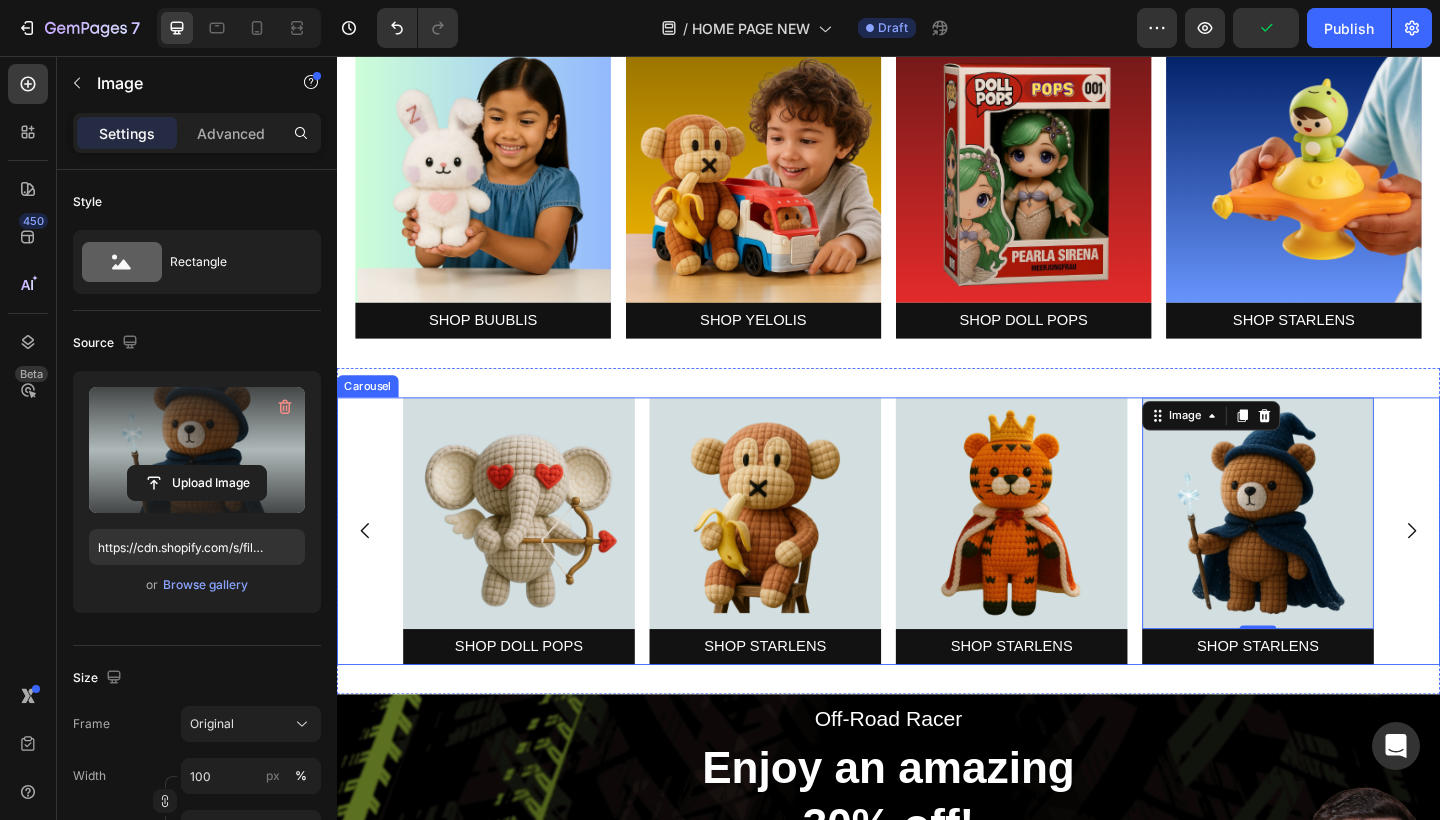 click 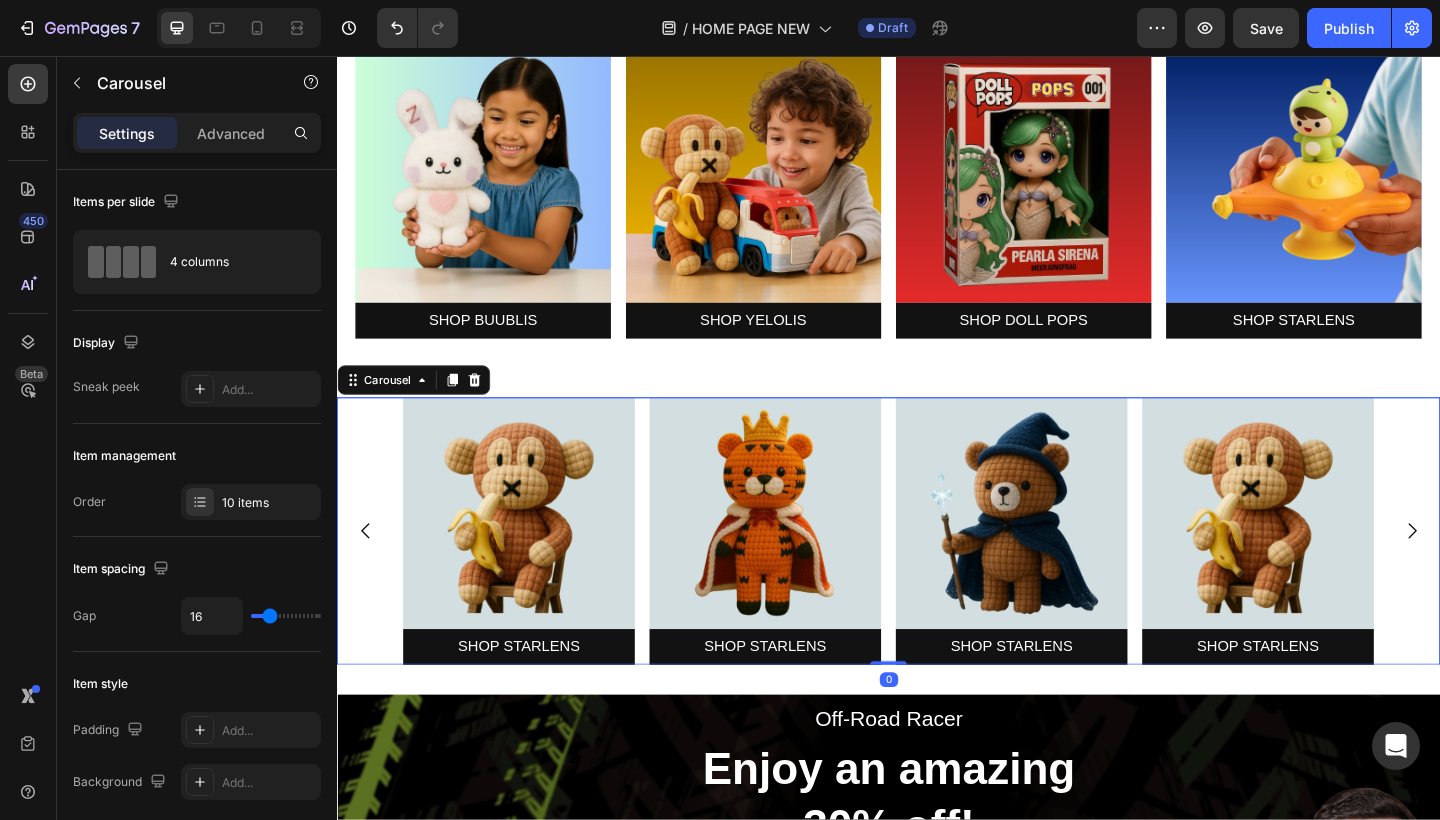 click 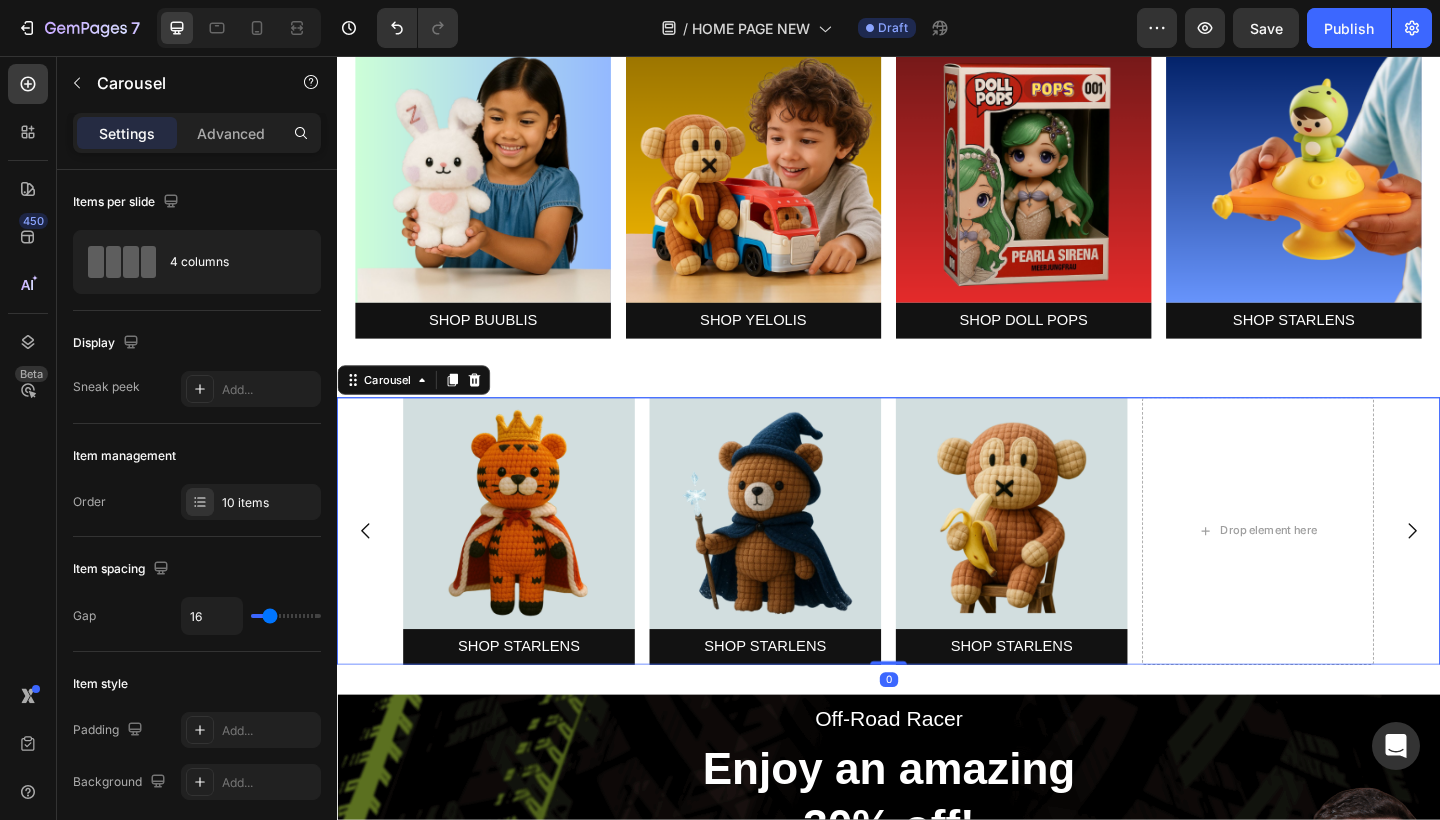 click 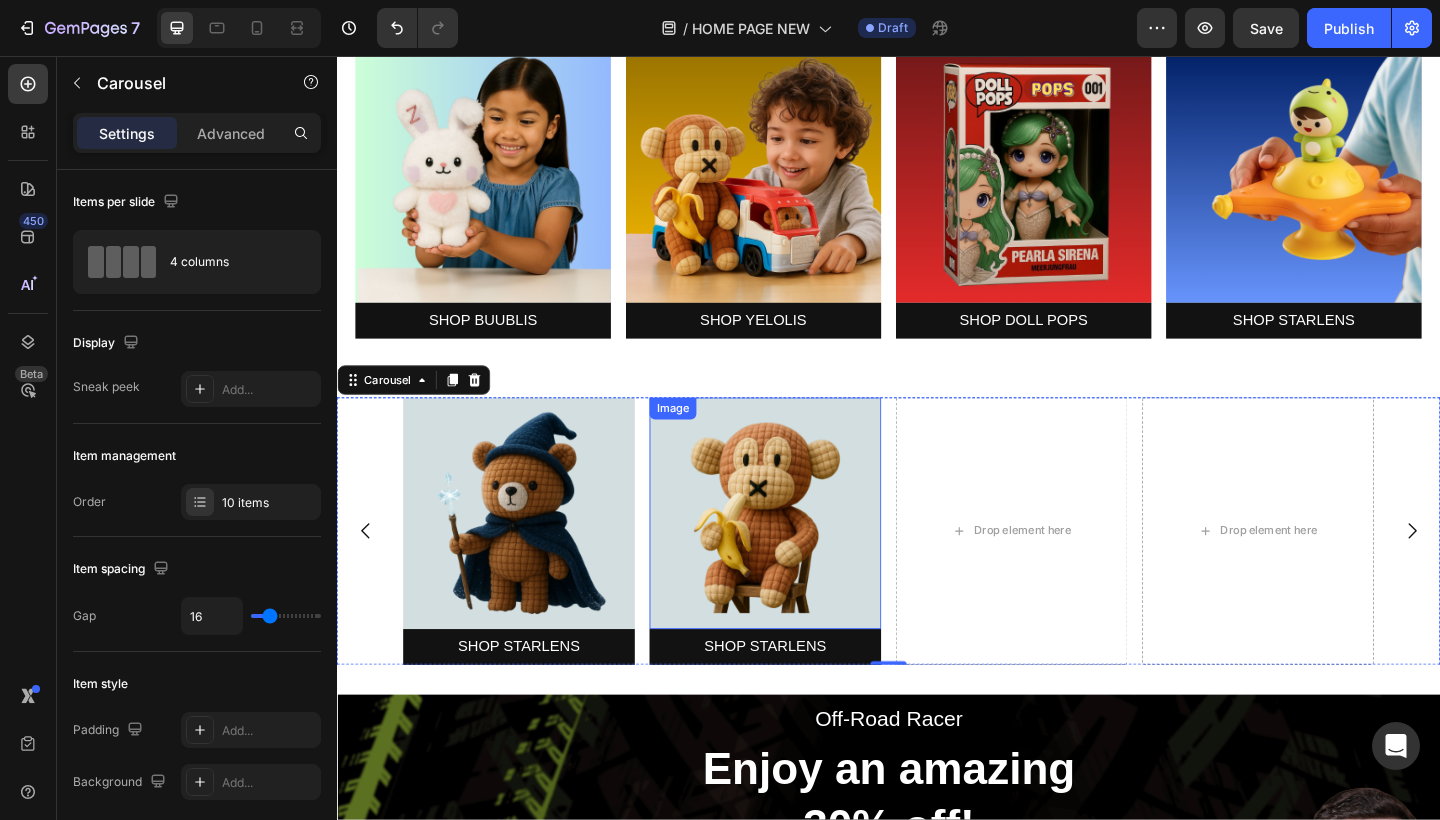 click at bounding box center [803, 554] 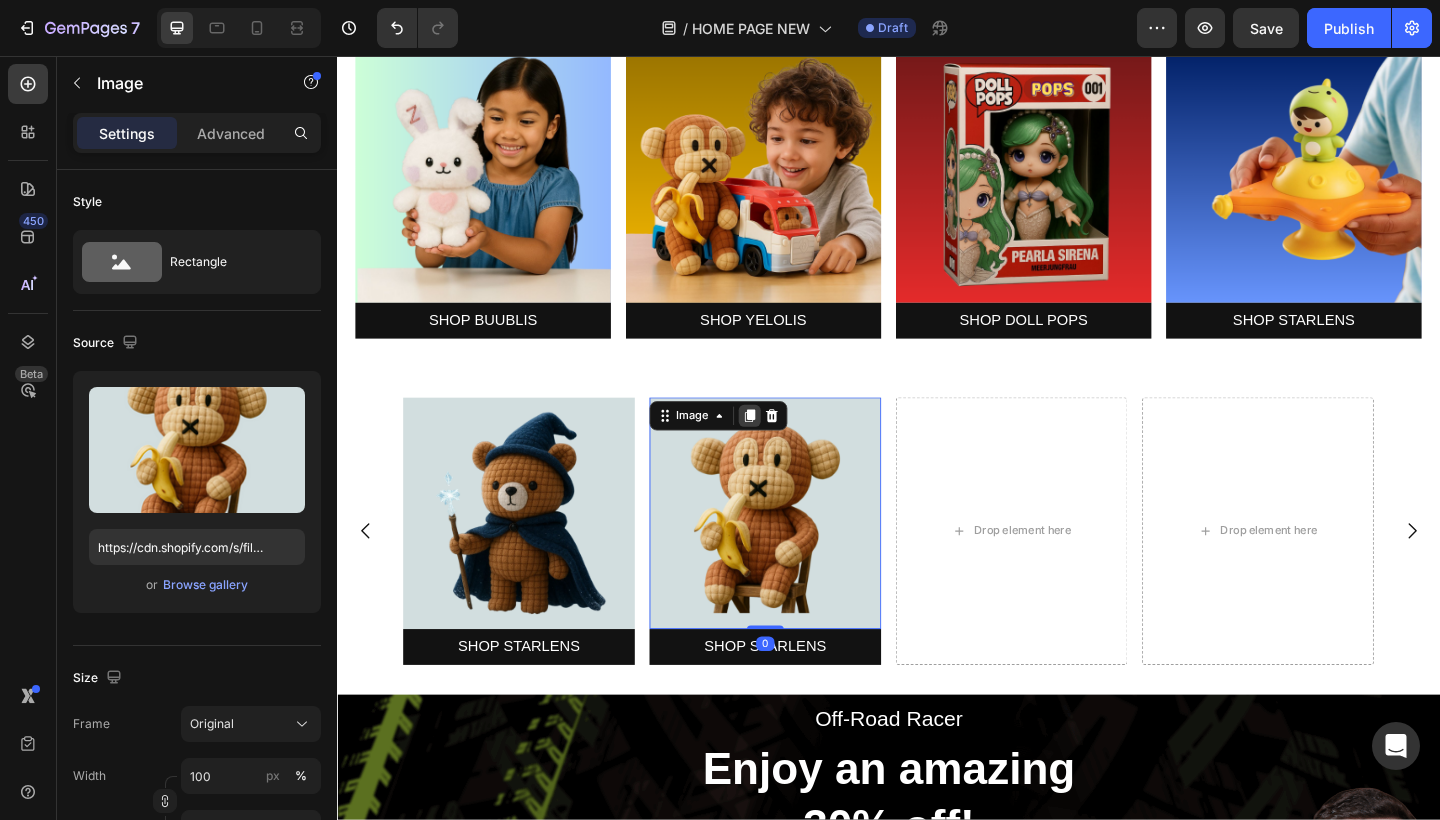 click 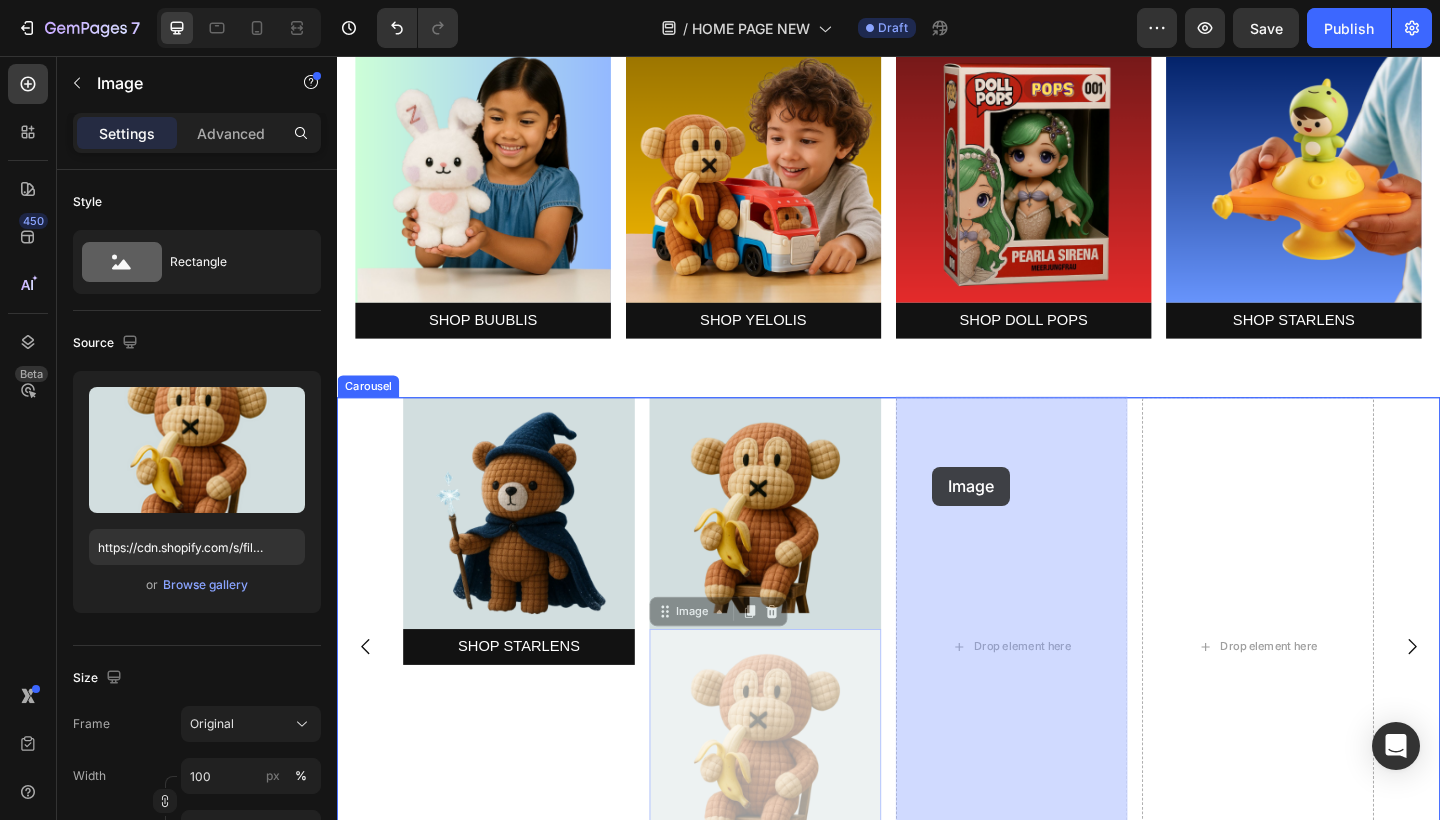 drag, startPoint x: 696, startPoint y: 664, endPoint x: 989, endPoint y: 501, distance: 335.28793 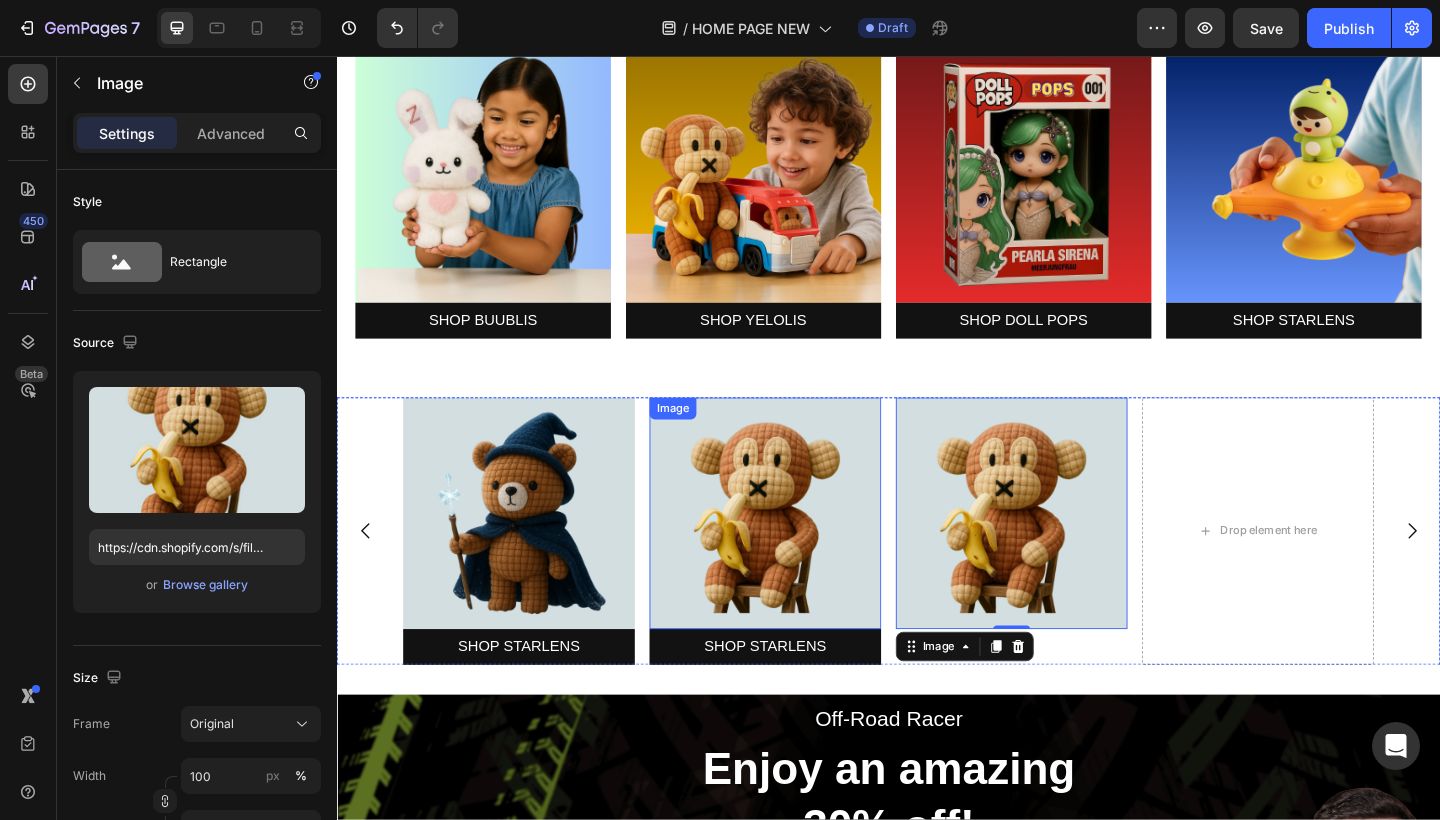 click at bounding box center [803, 554] 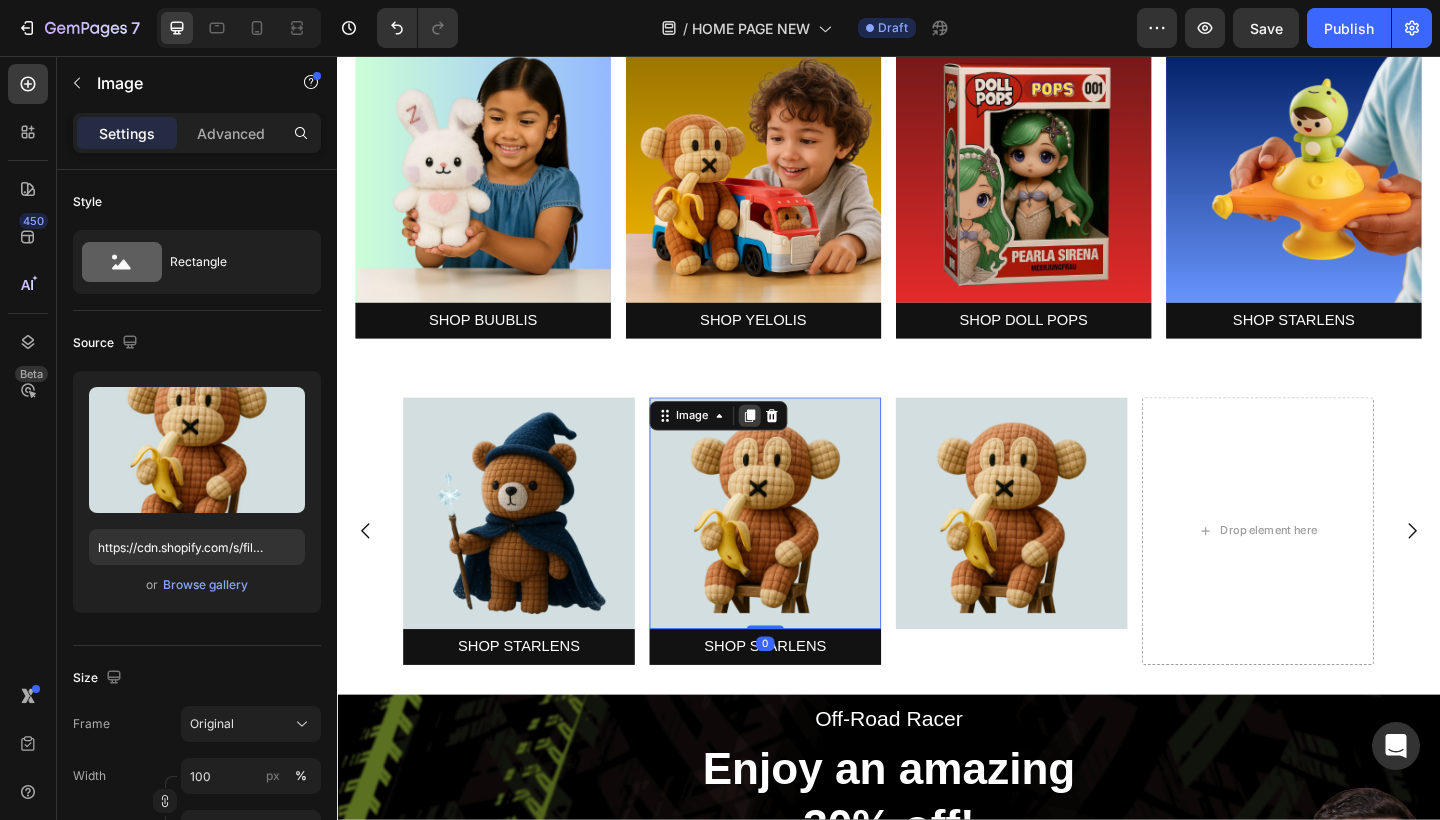 click at bounding box center [786, 448] 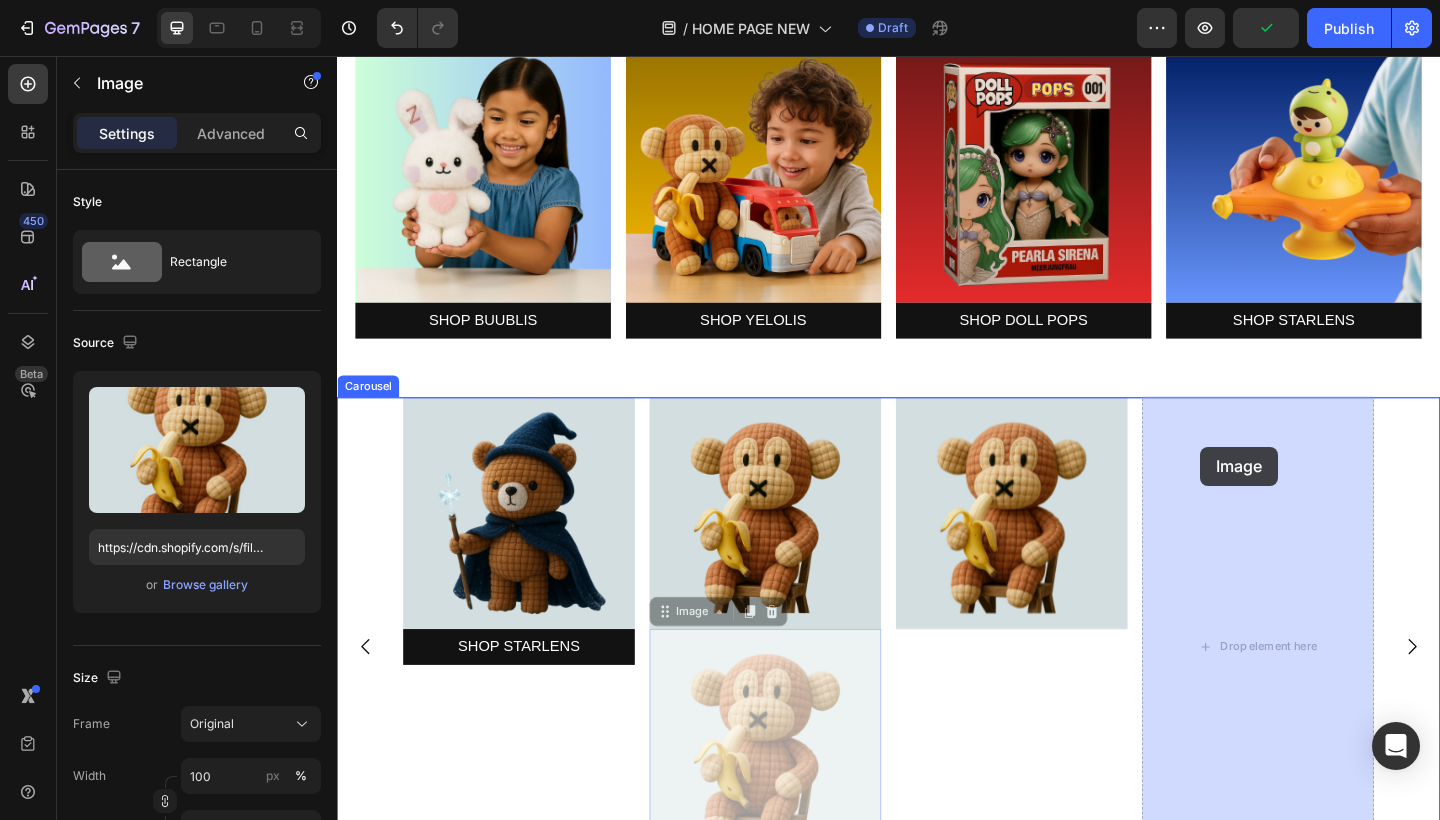 drag, startPoint x: 691, startPoint y: 664, endPoint x: 1276, endPoint y: 481, distance: 612.95514 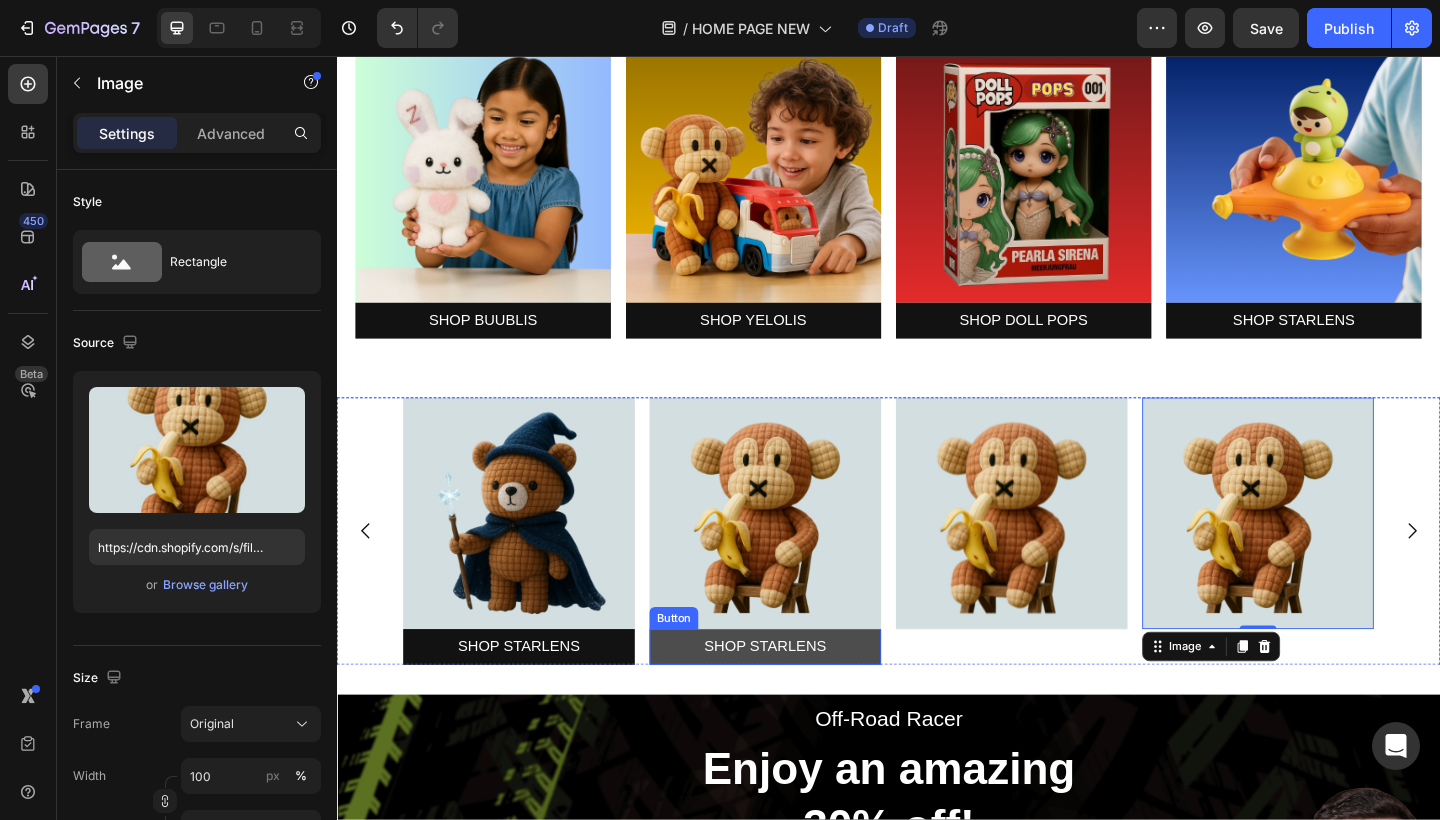 click on "SHOP STARLENS" at bounding box center [803, 699] 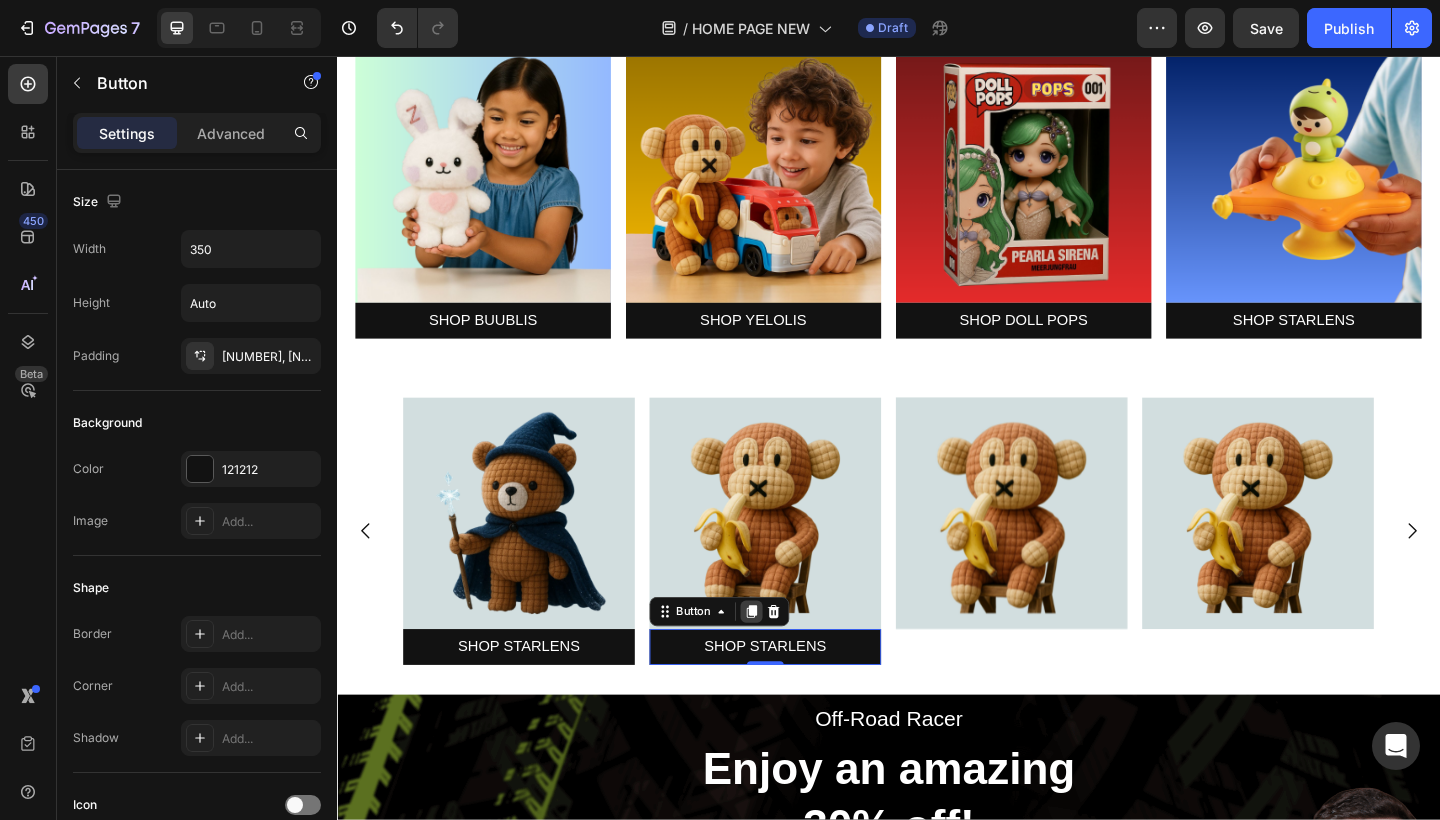 click 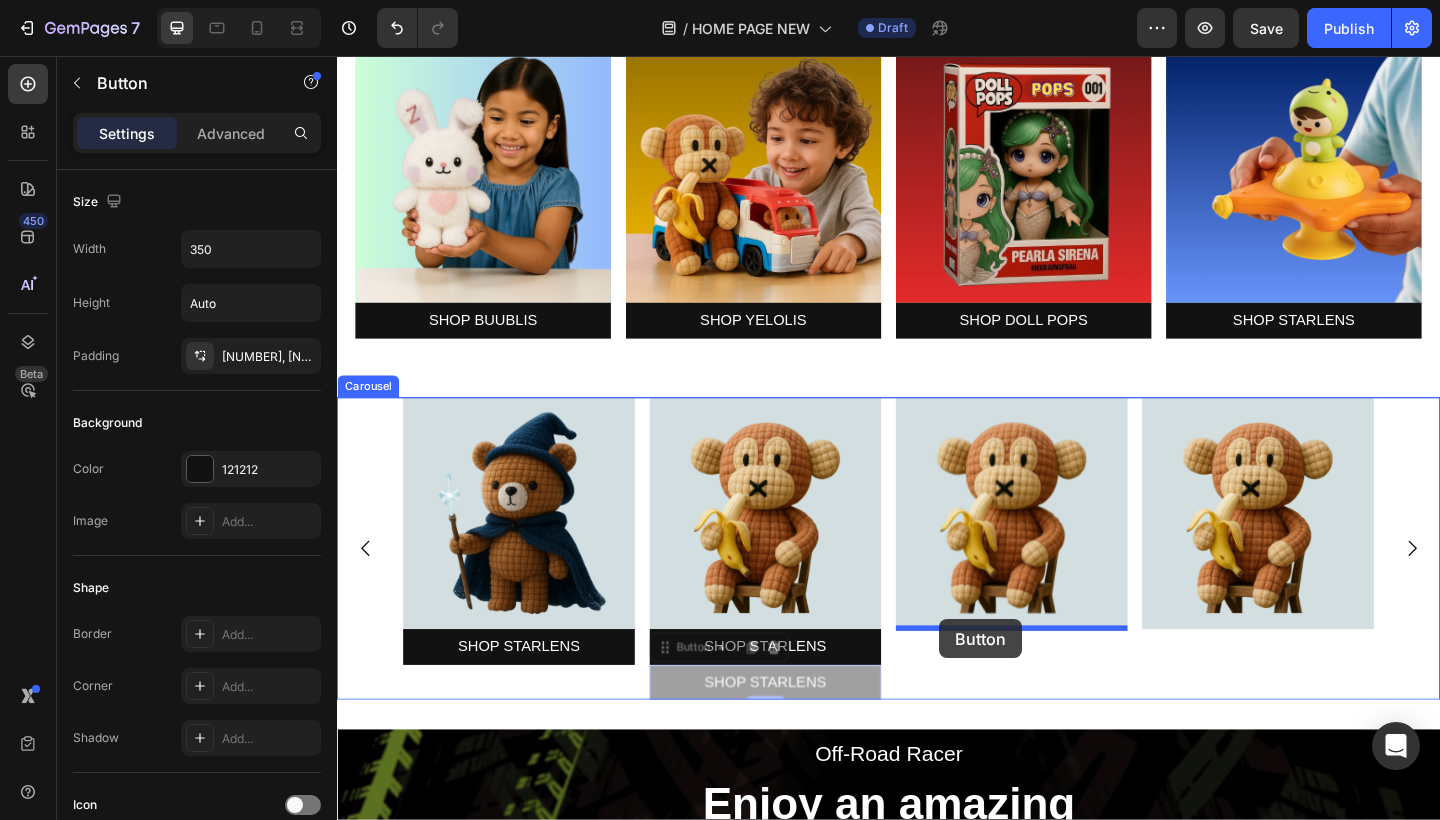drag, startPoint x: 699, startPoint y: 703, endPoint x: 992, endPoint y: 669, distance: 294.9661 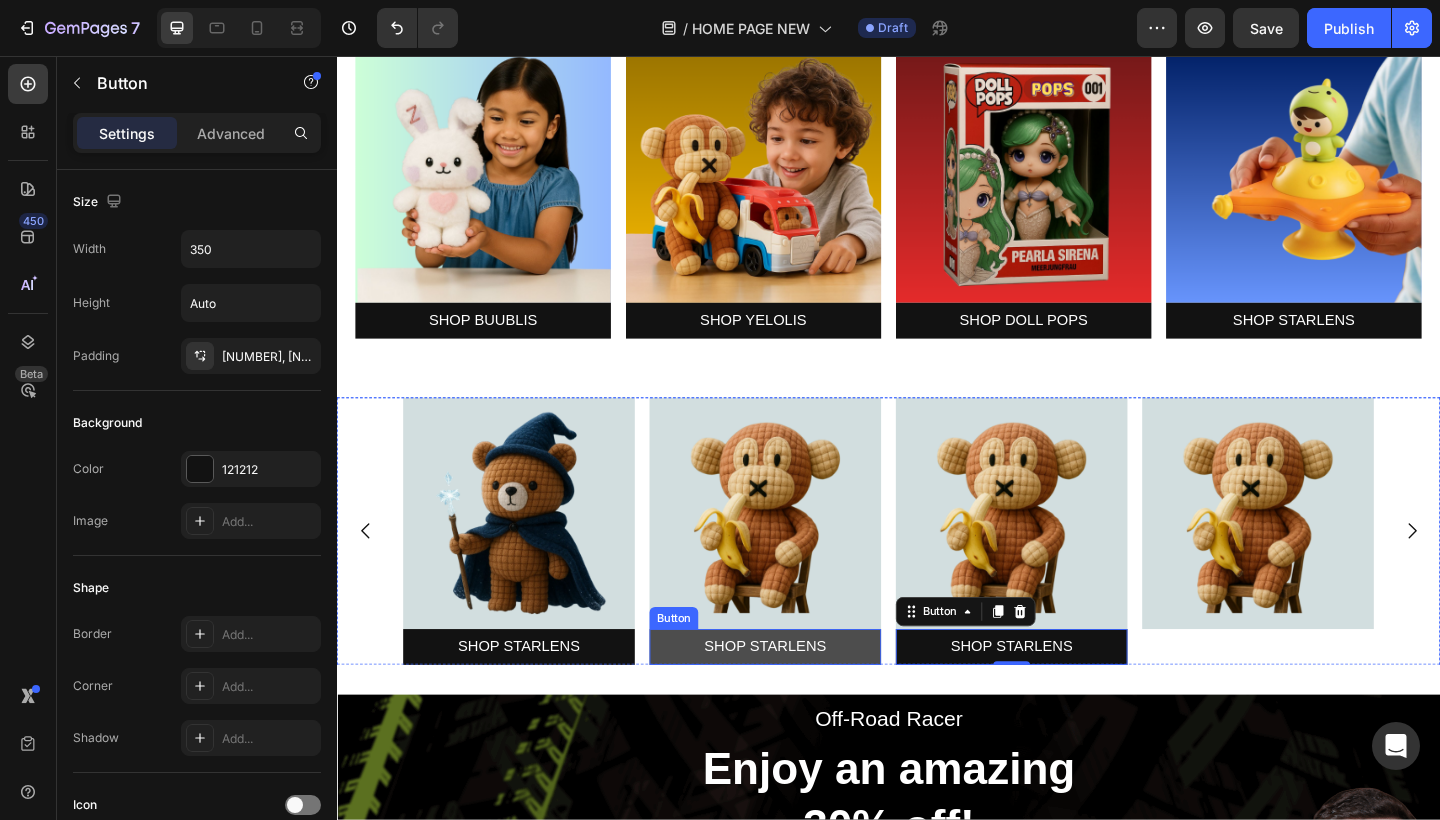 click on "SHOP STARLENS" at bounding box center (803, 699) 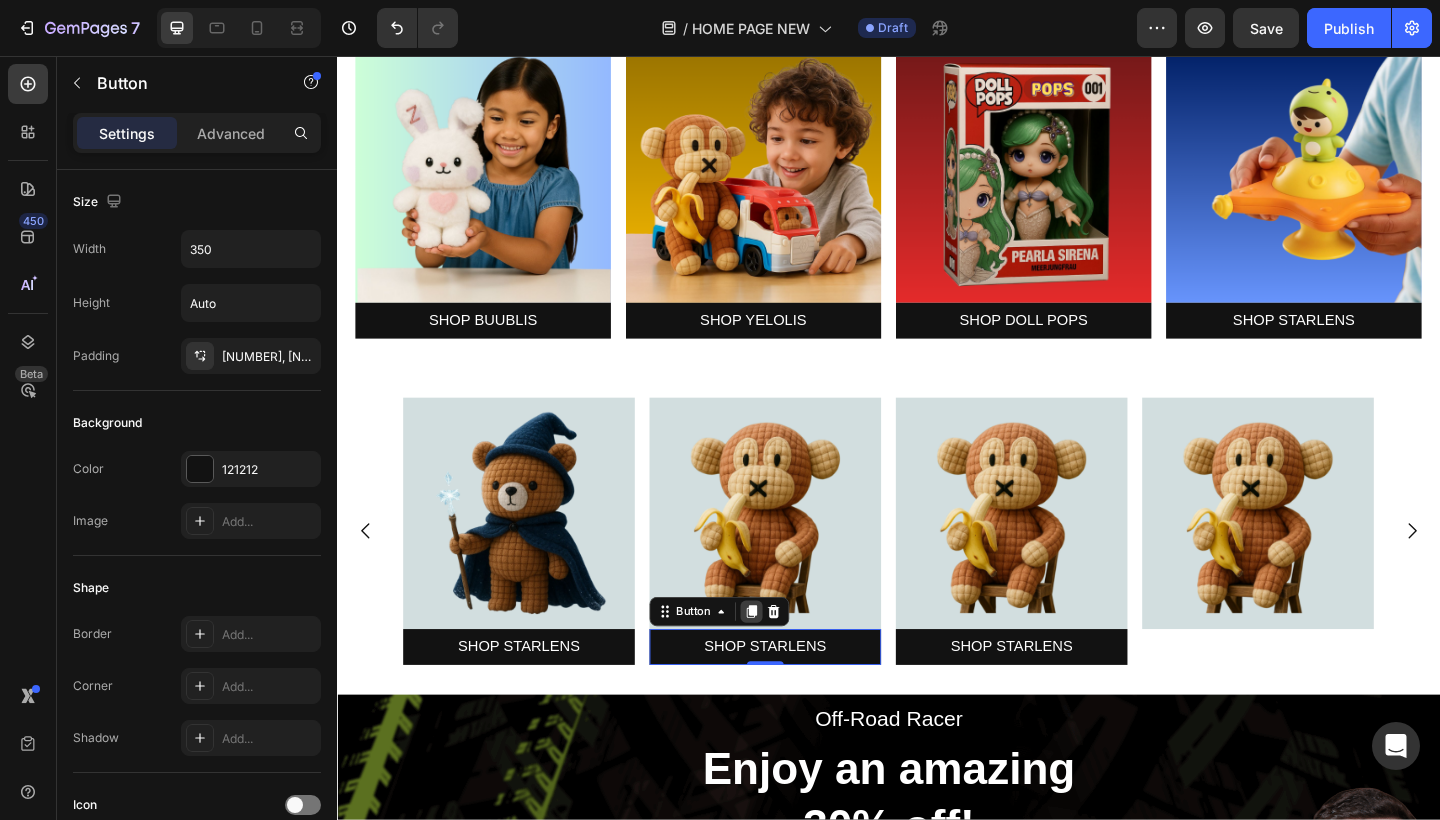 click 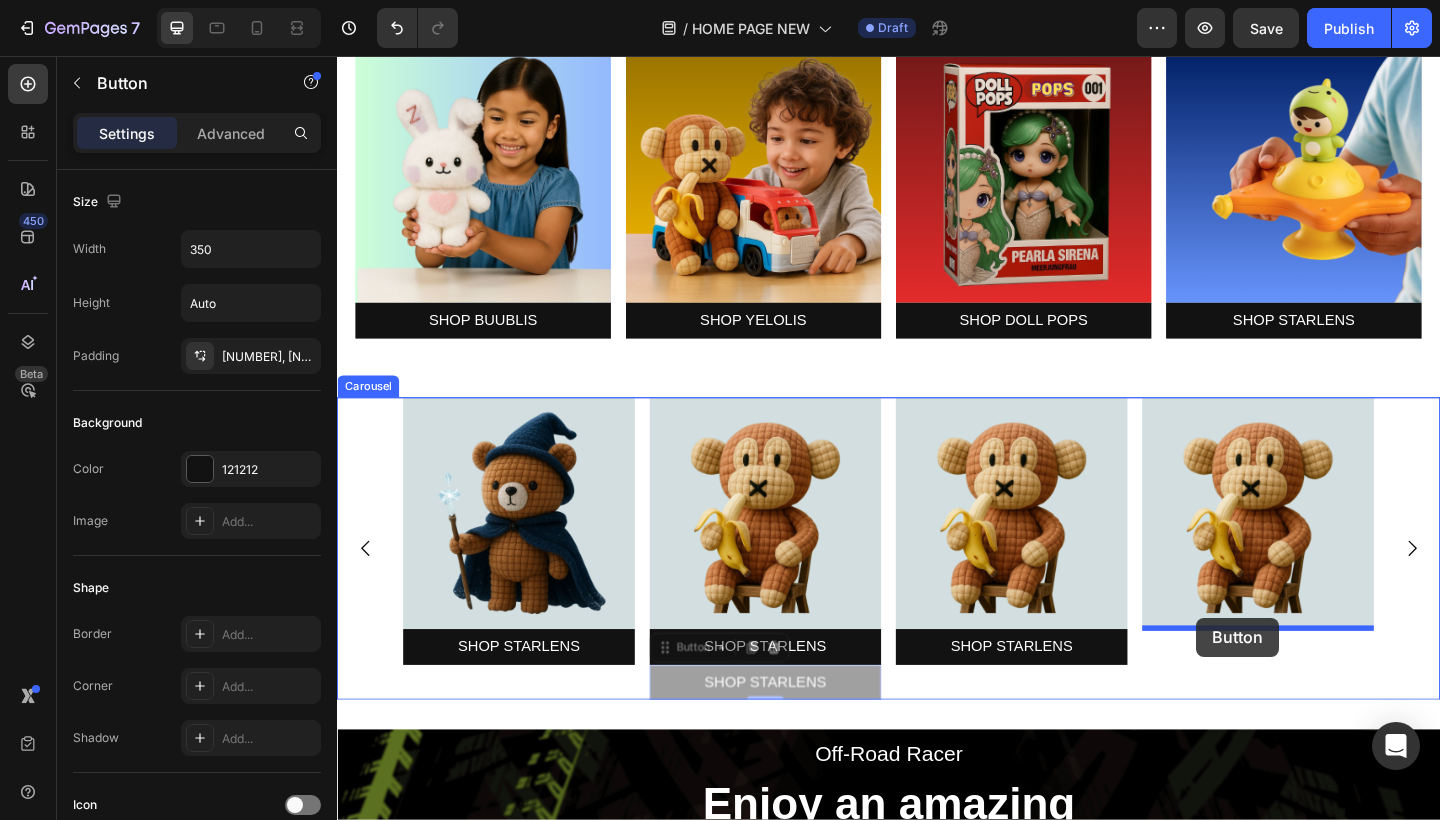 drag, startPoint x: 696, startPoint y: 702, endPoint x: 1272, endPoint y: 667, distance: 577.0624 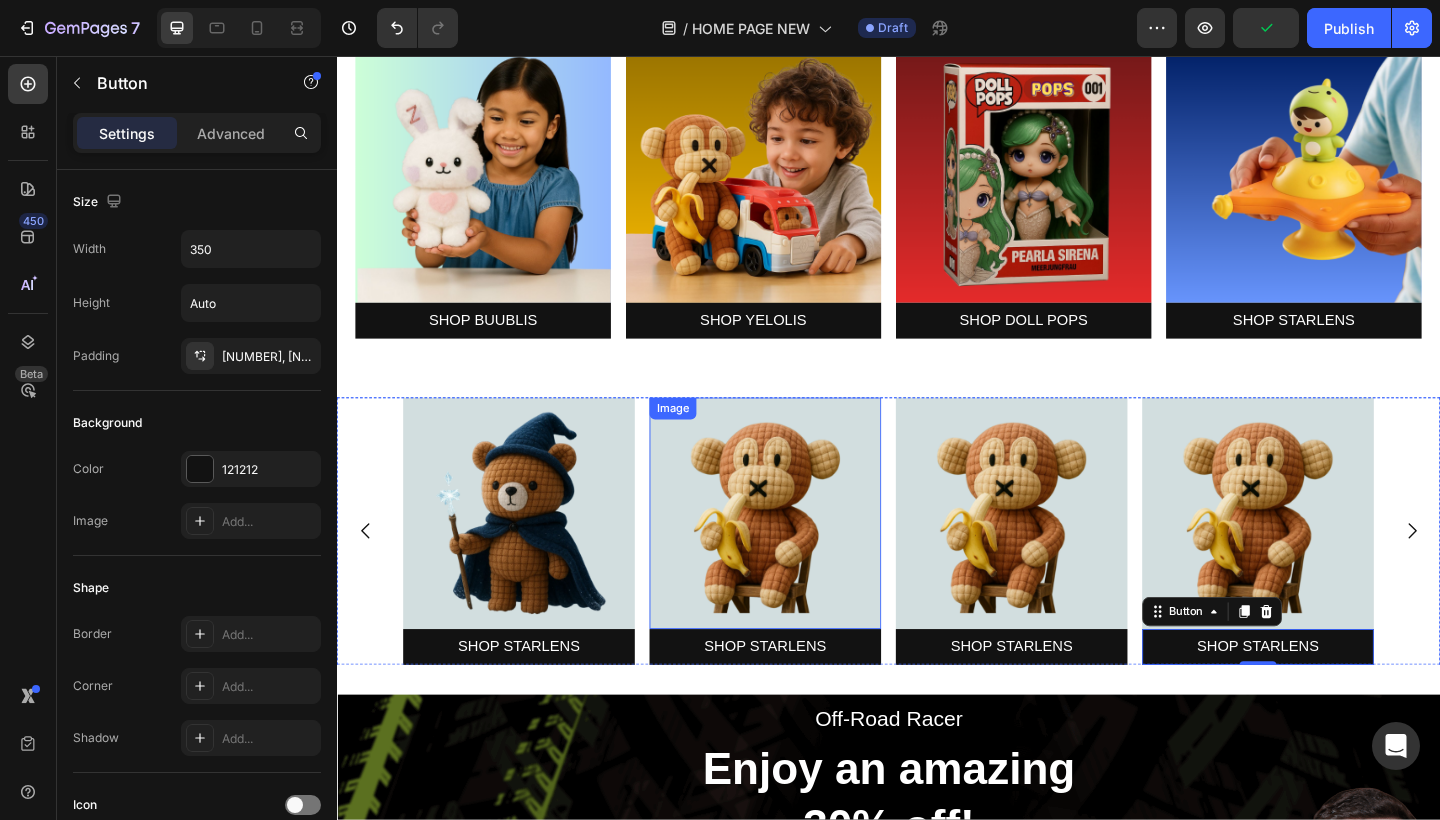 click at bounding box center [803, 554] 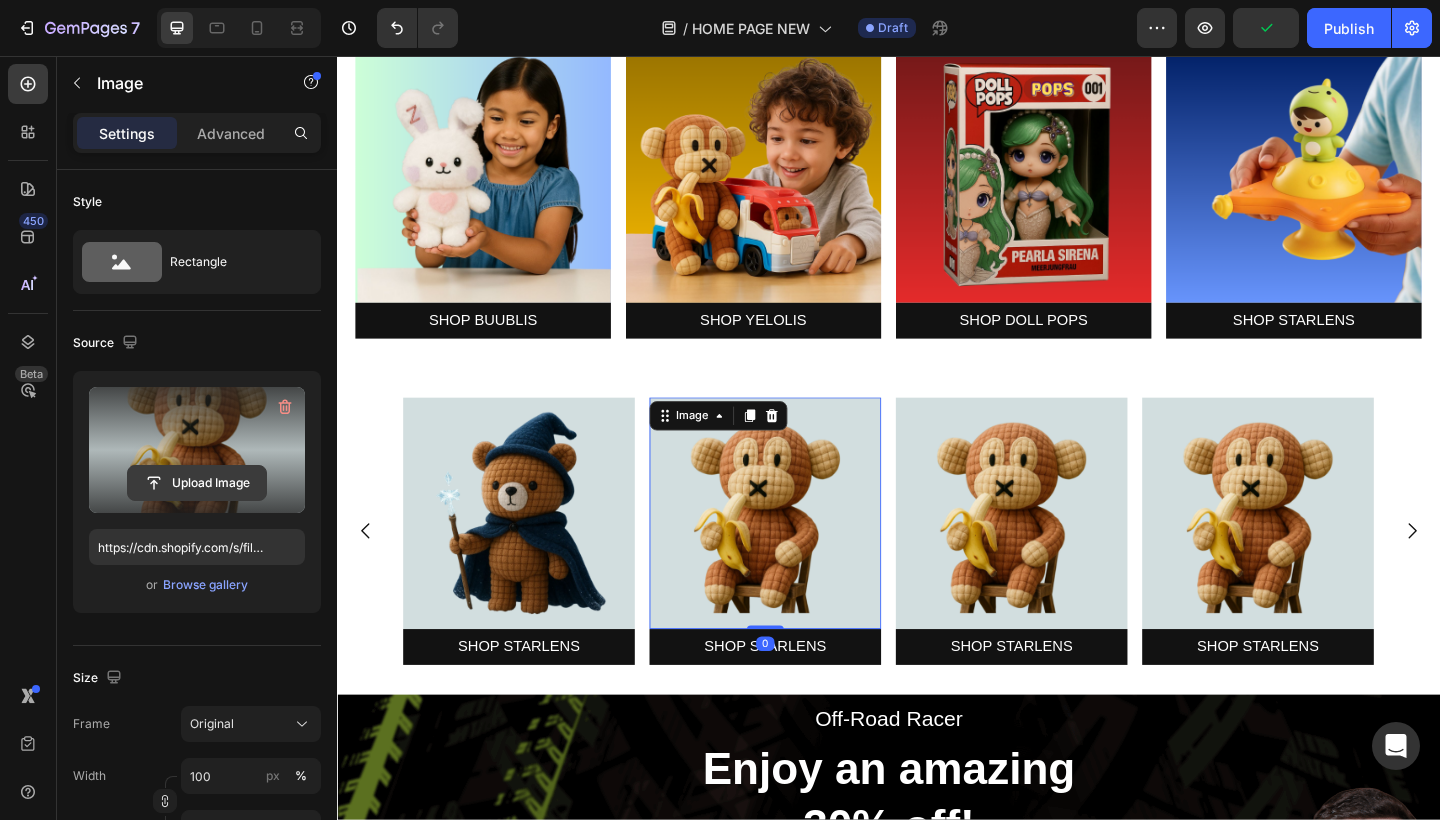 click 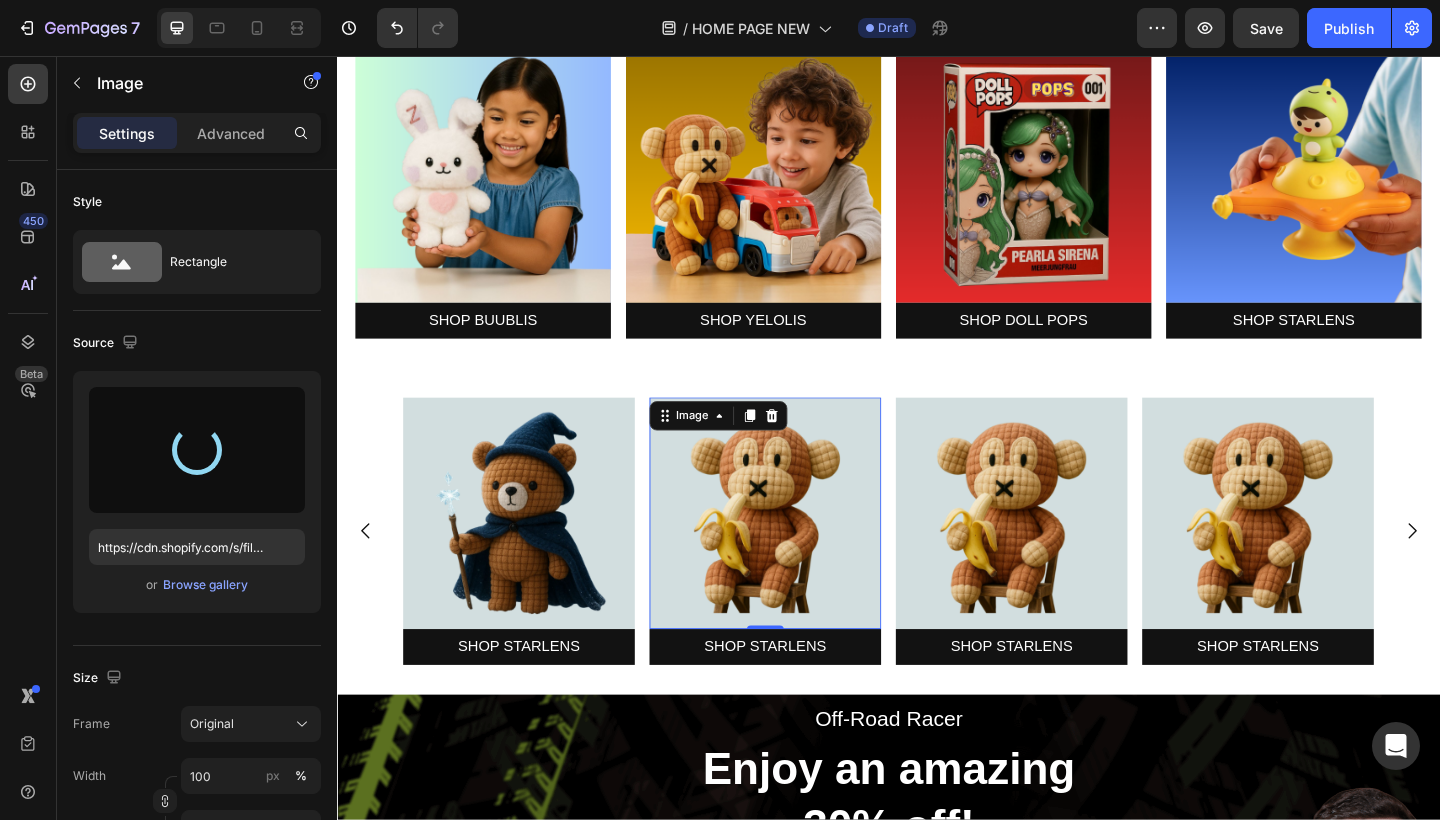 type on "https://cdn.shopify.com/s/files/1/0883/4033/2880/files/gempages_[ID].png" 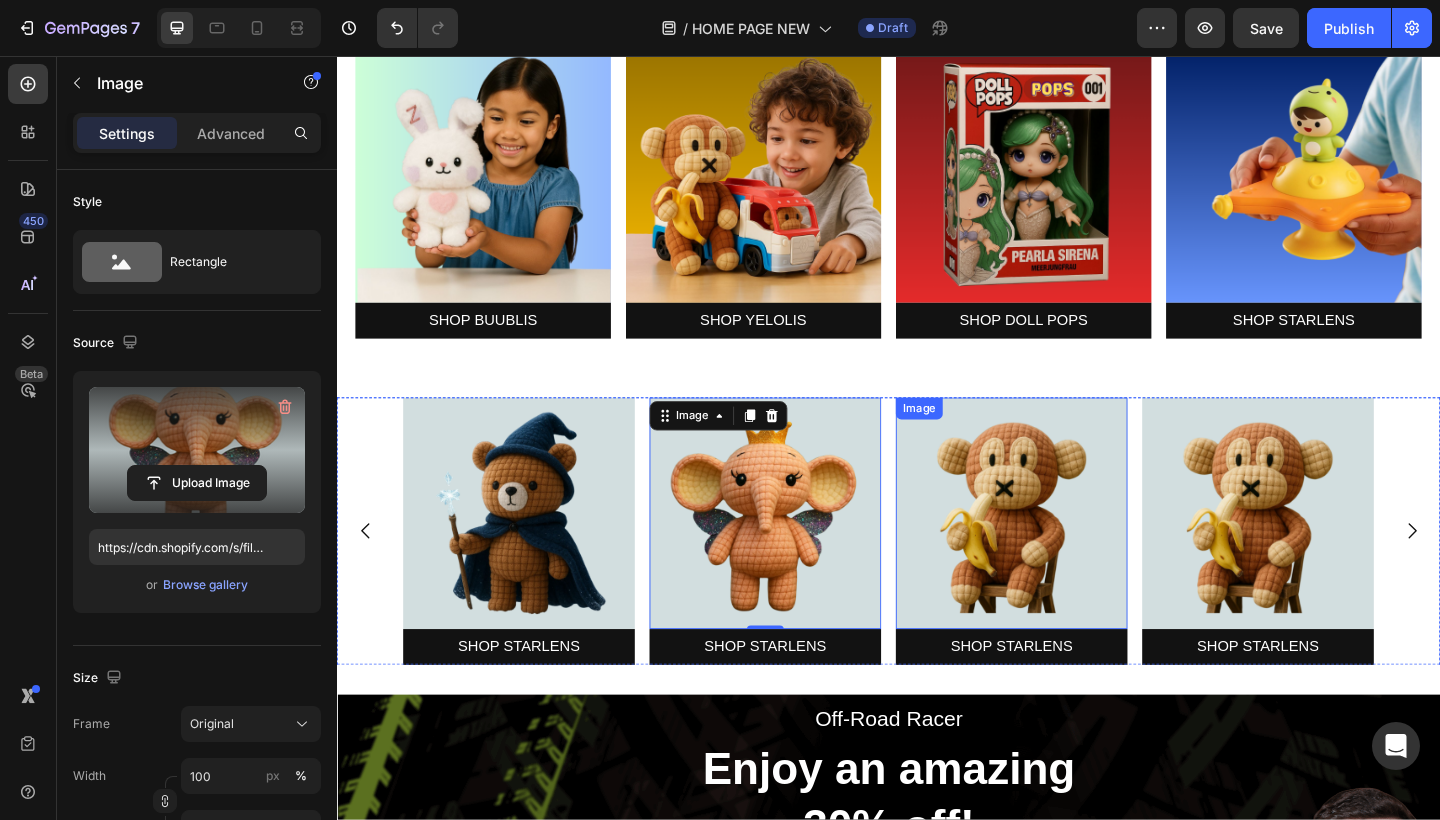 click at bounding box center [1071, 554] 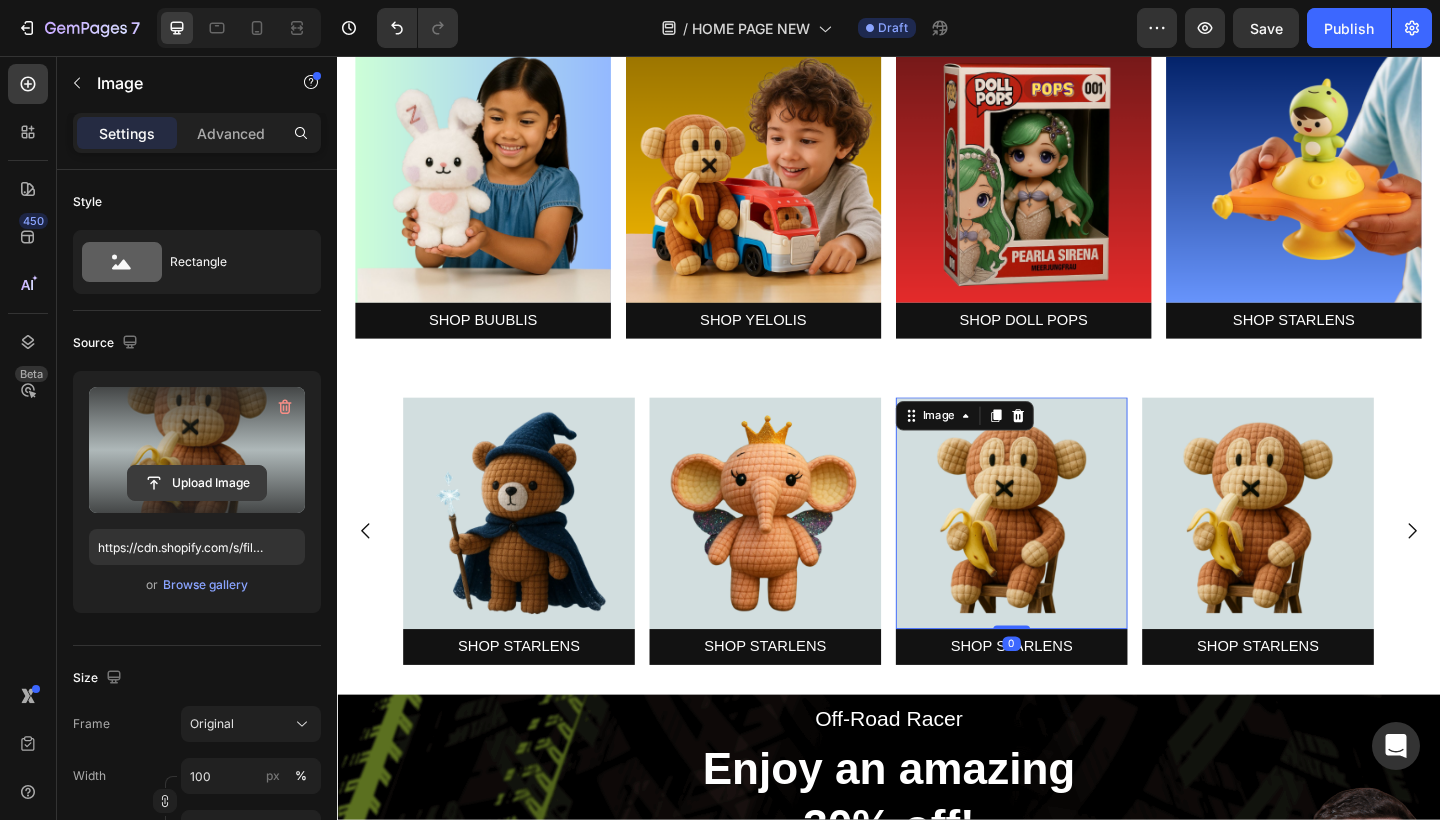 click 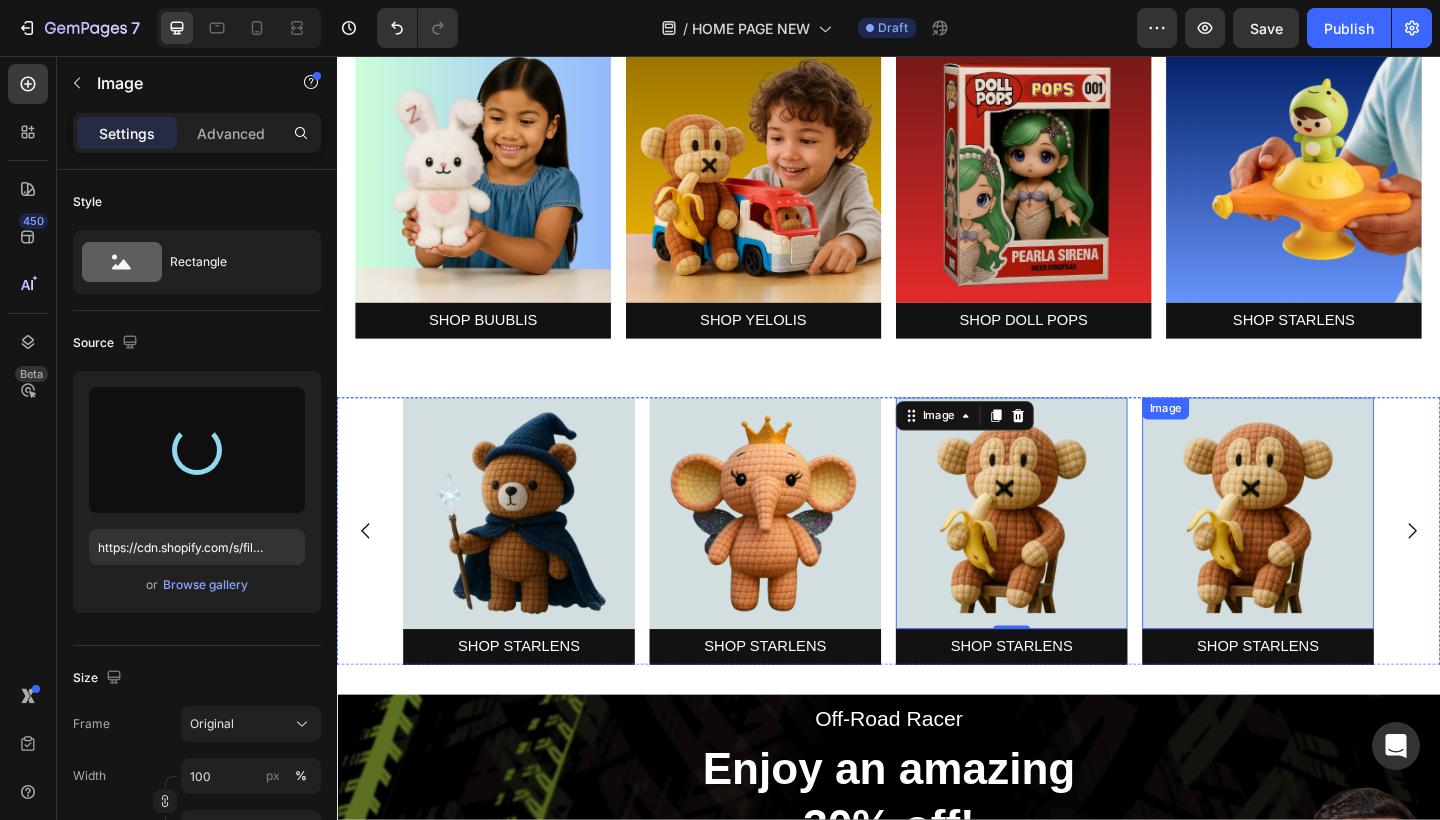 type on "https://cdn.shopify.com/s/files/1/0883/4033/2880/files/gempages_570780491876139904-46c827cd-5d54-444e-ba49-e79d0d52ba70.png" 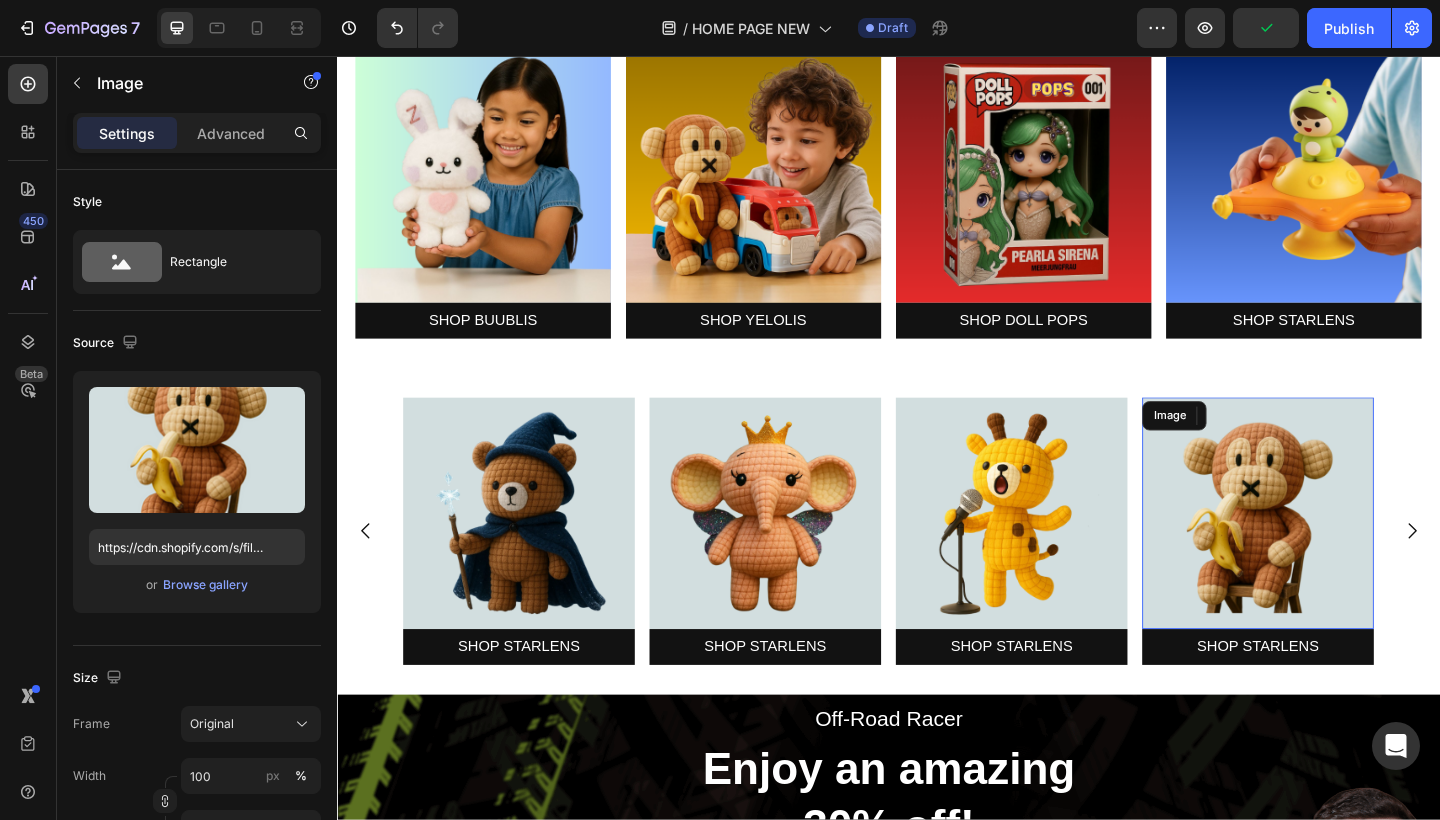click at bounding box center (1339, 554) 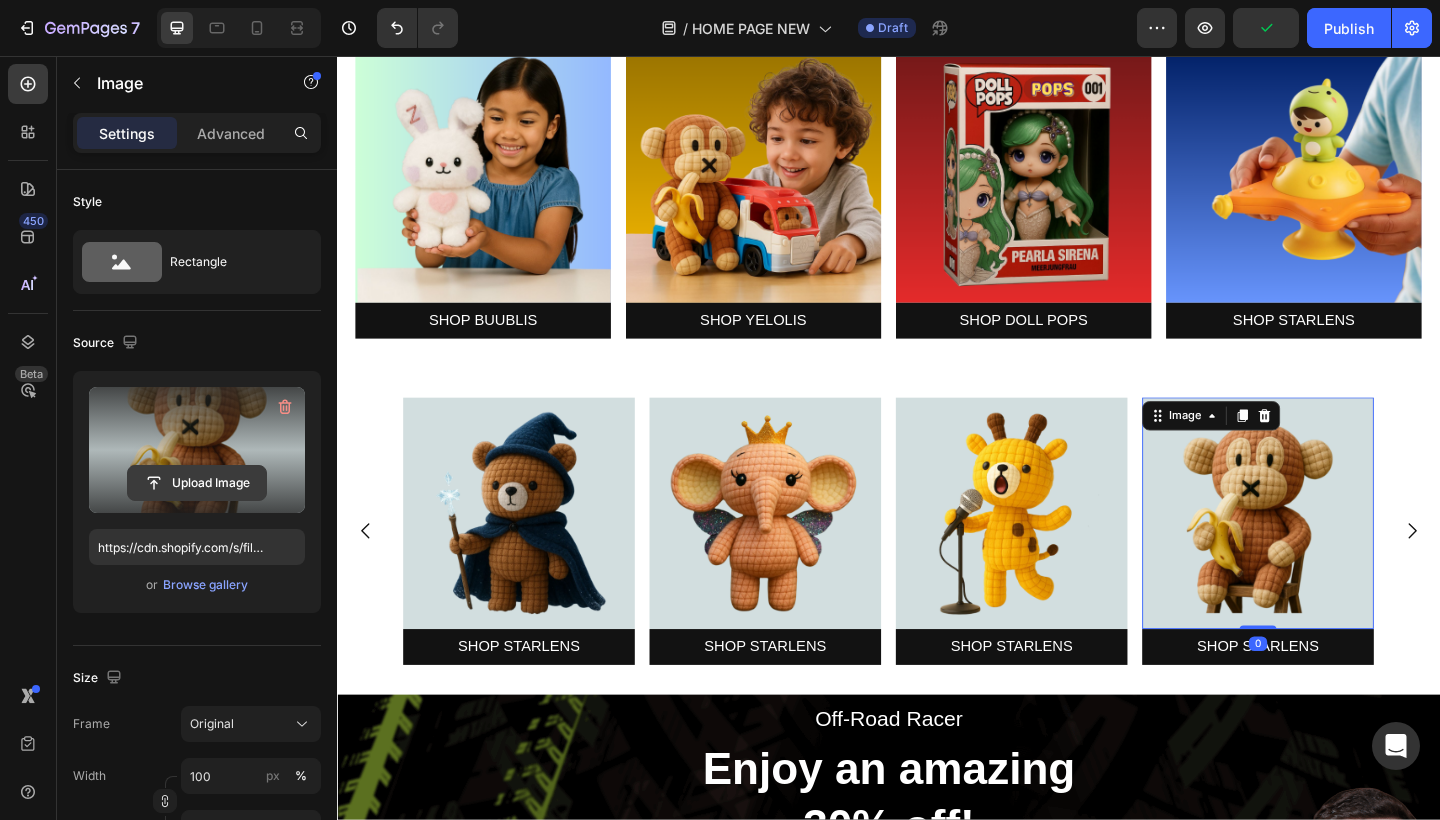 click 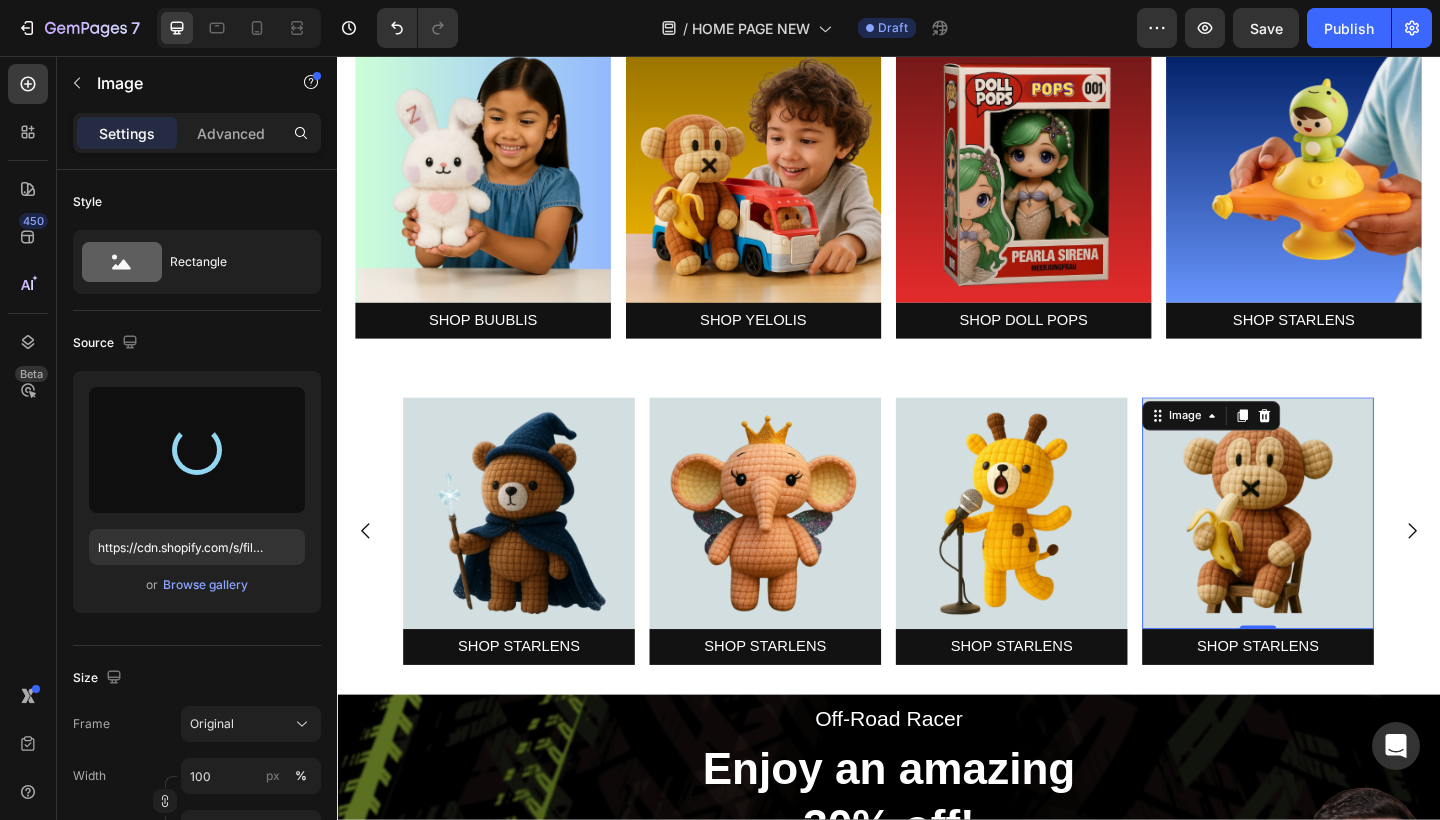 type on "https://cdn.shopify.com/s/files/1/0883/4033/2880/files/gempages_[ID].png" 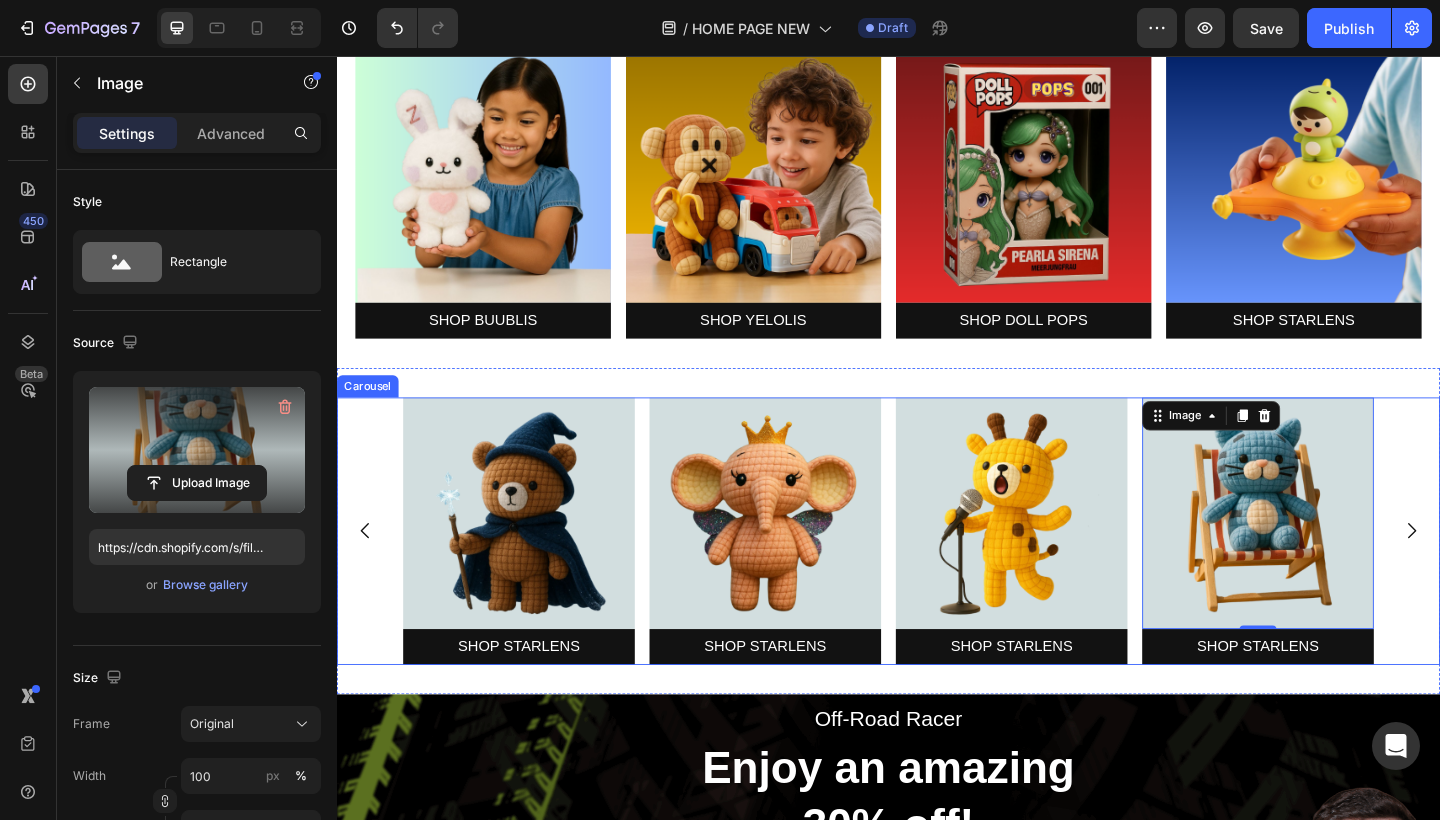 click 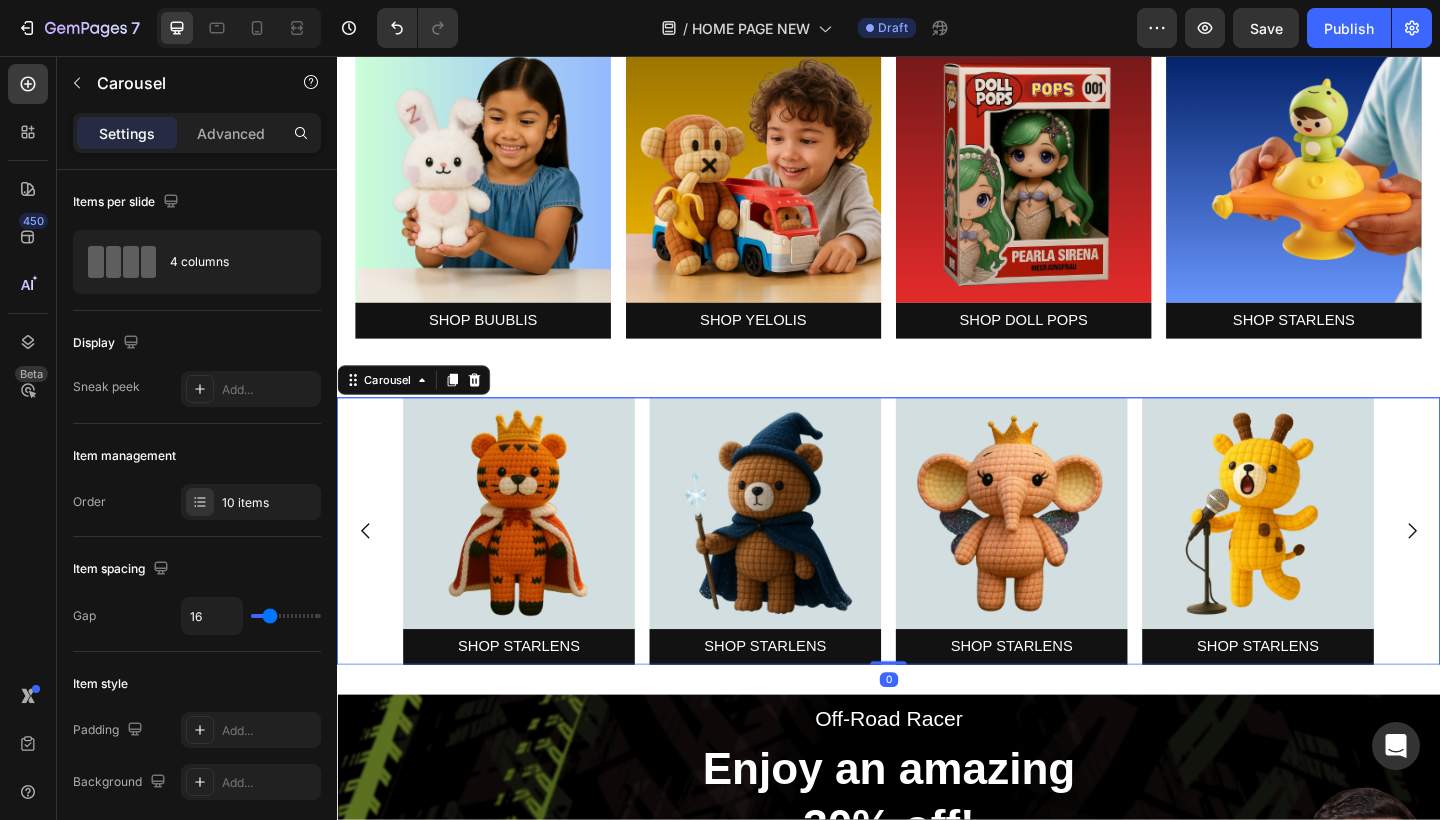 click 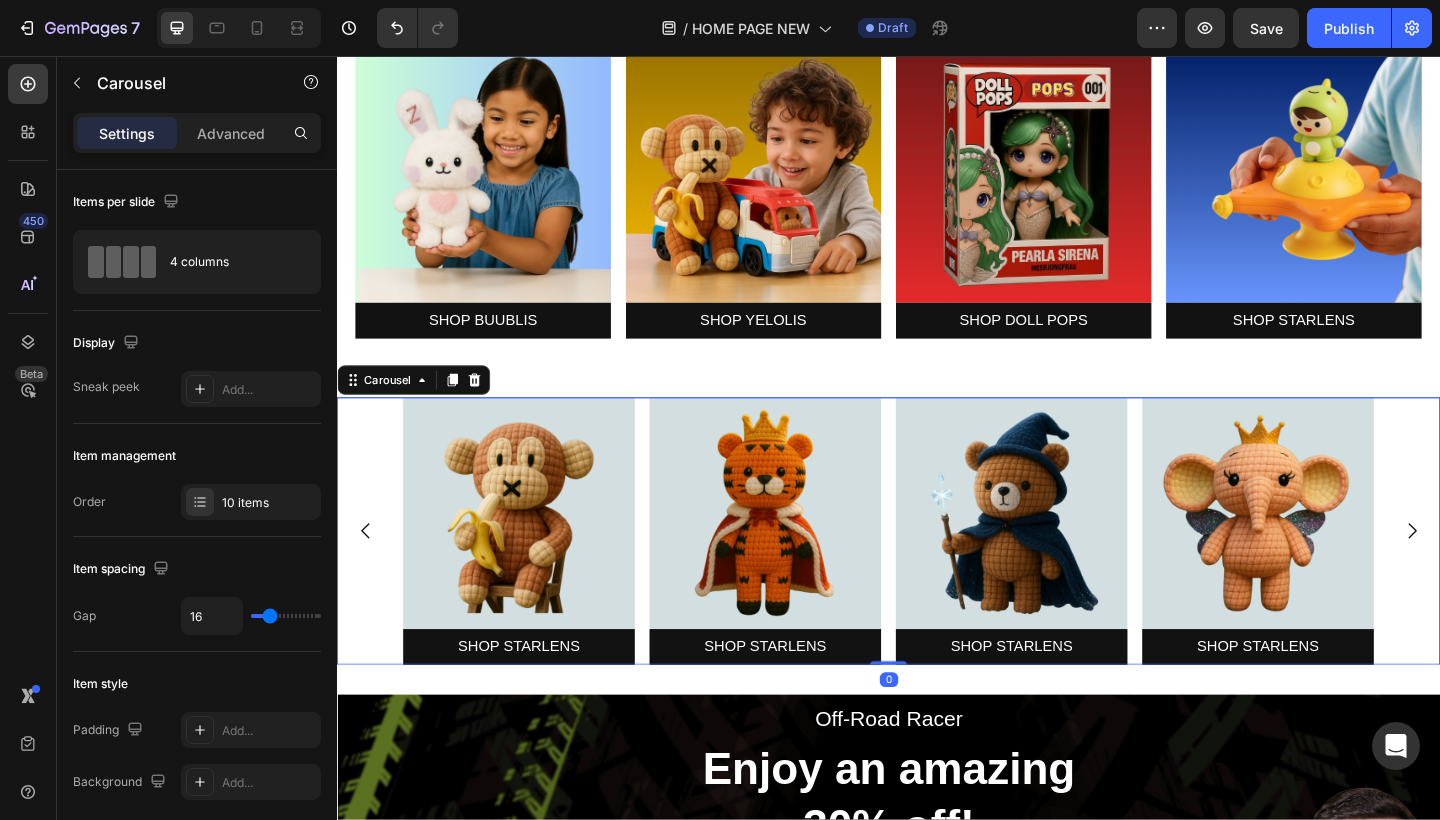 click 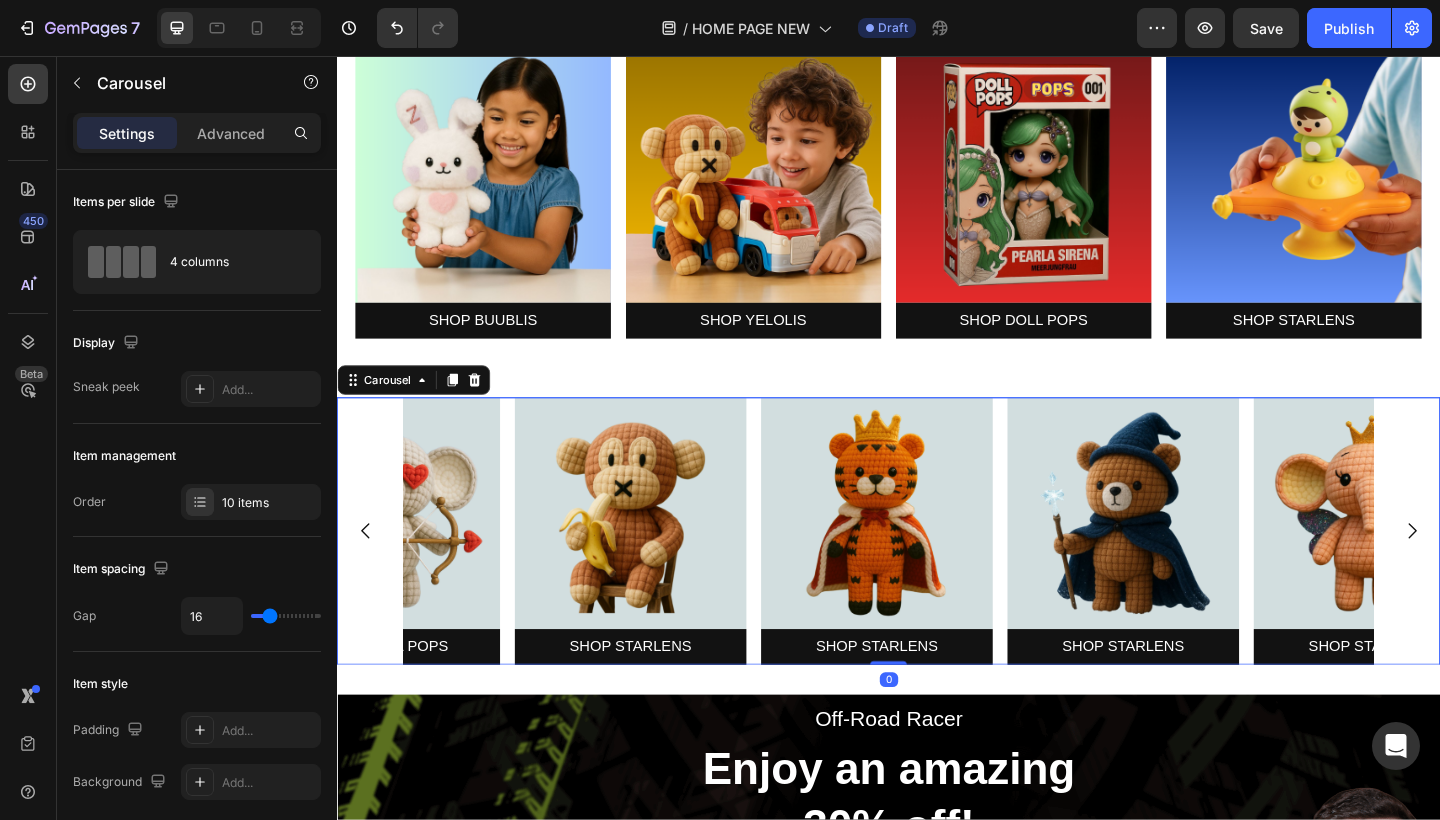 click 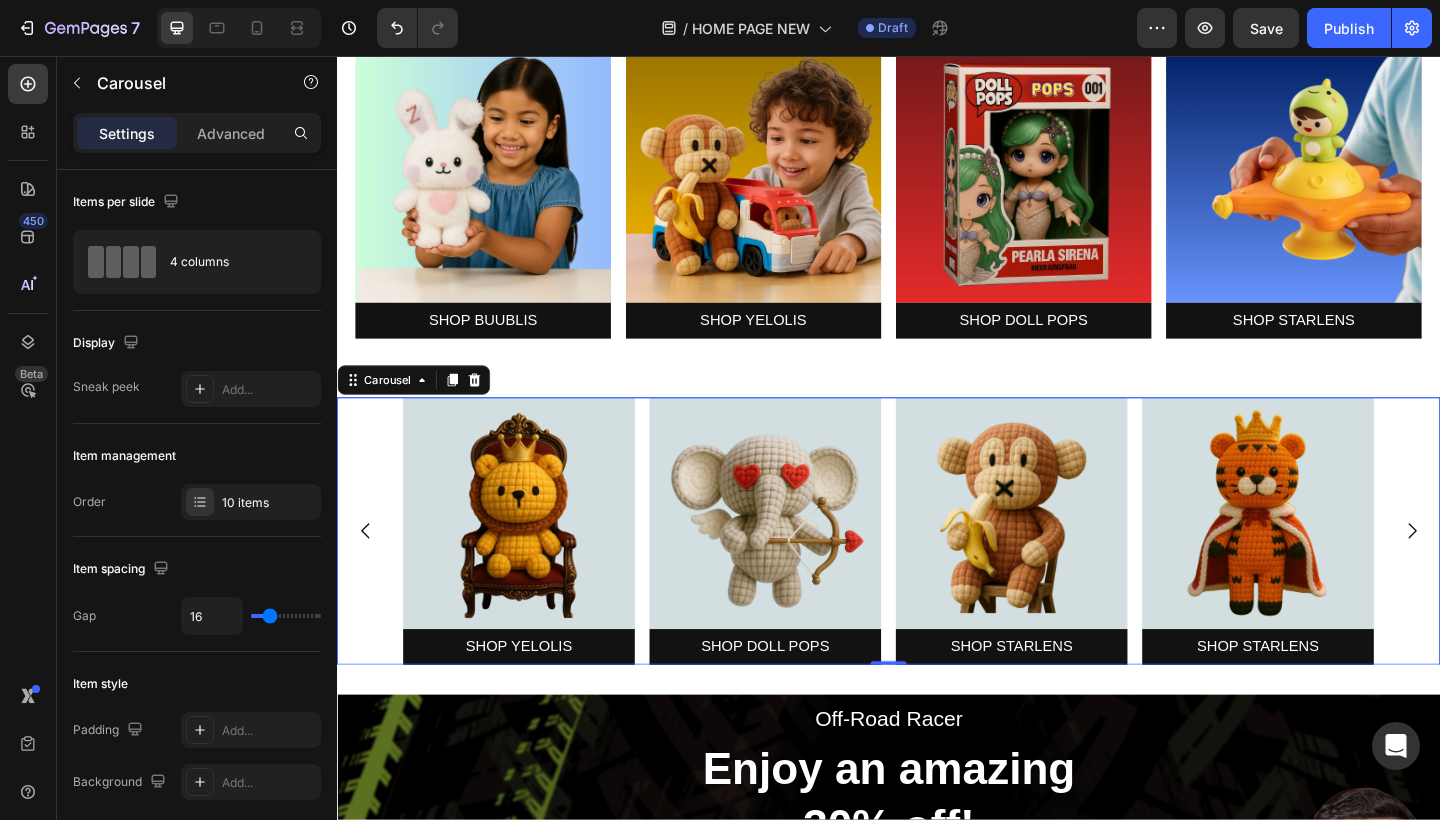 click 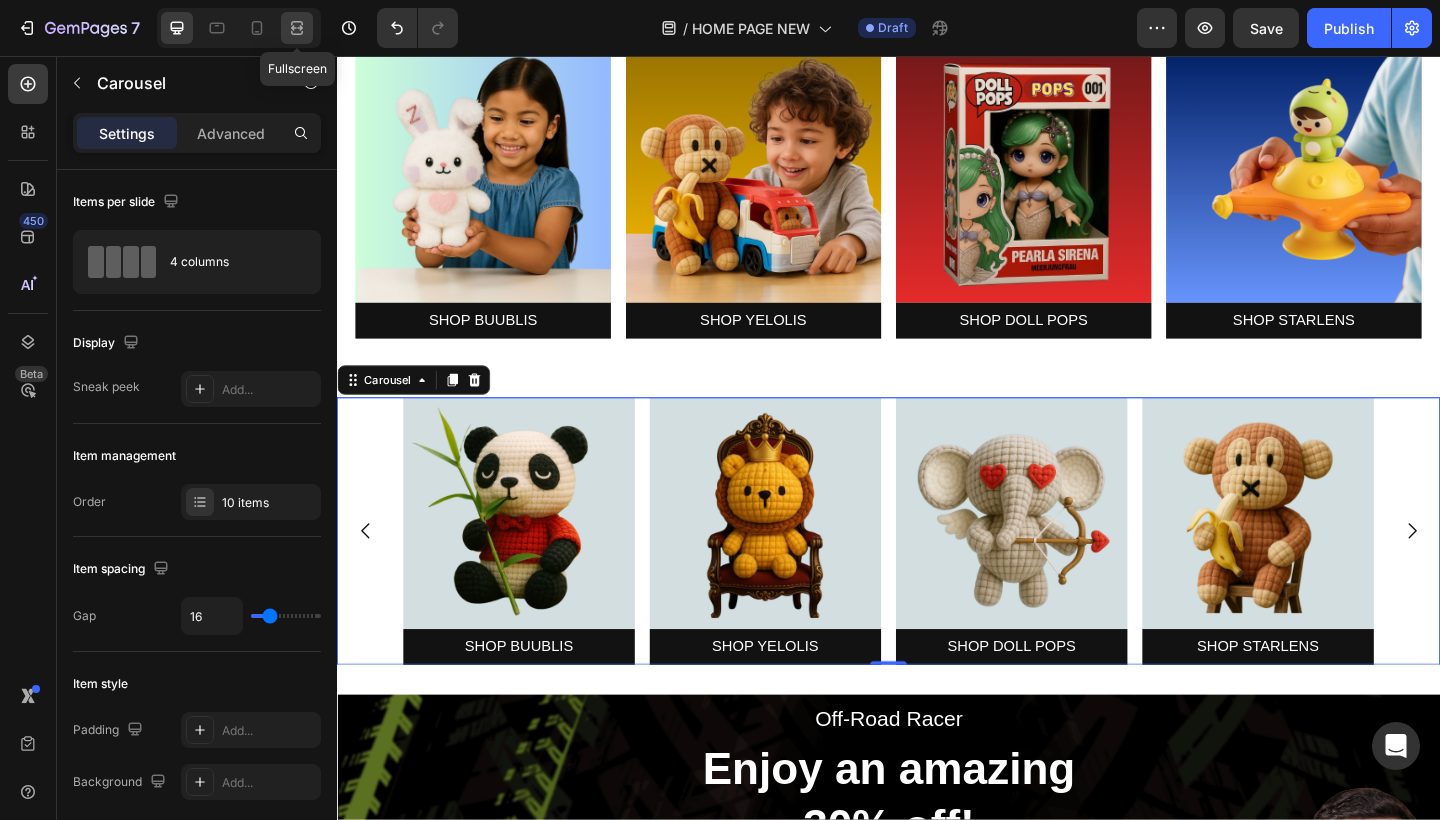 click 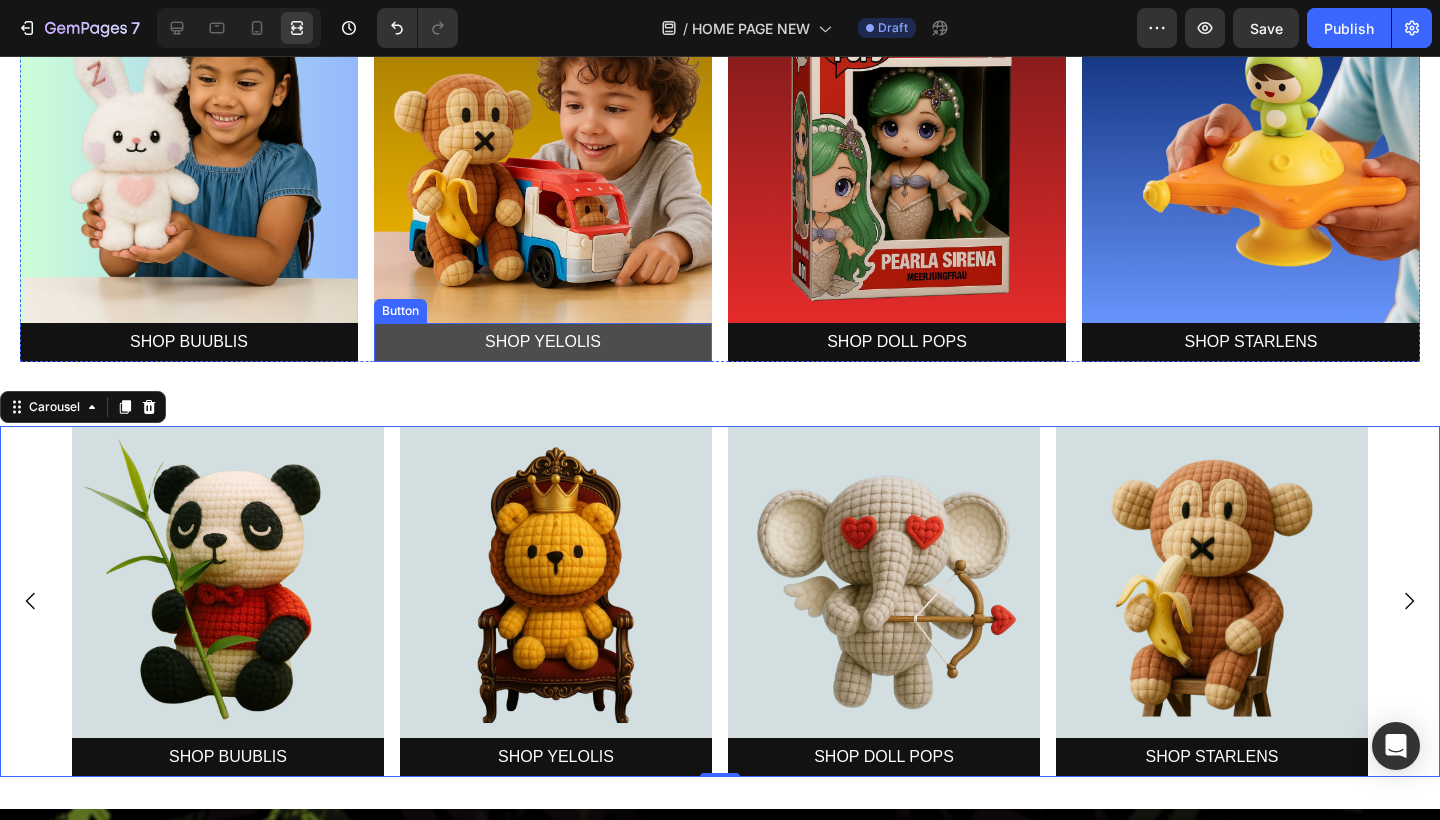 scroll, scrollTop: 663, scrollLeft: 0, axis: vertical 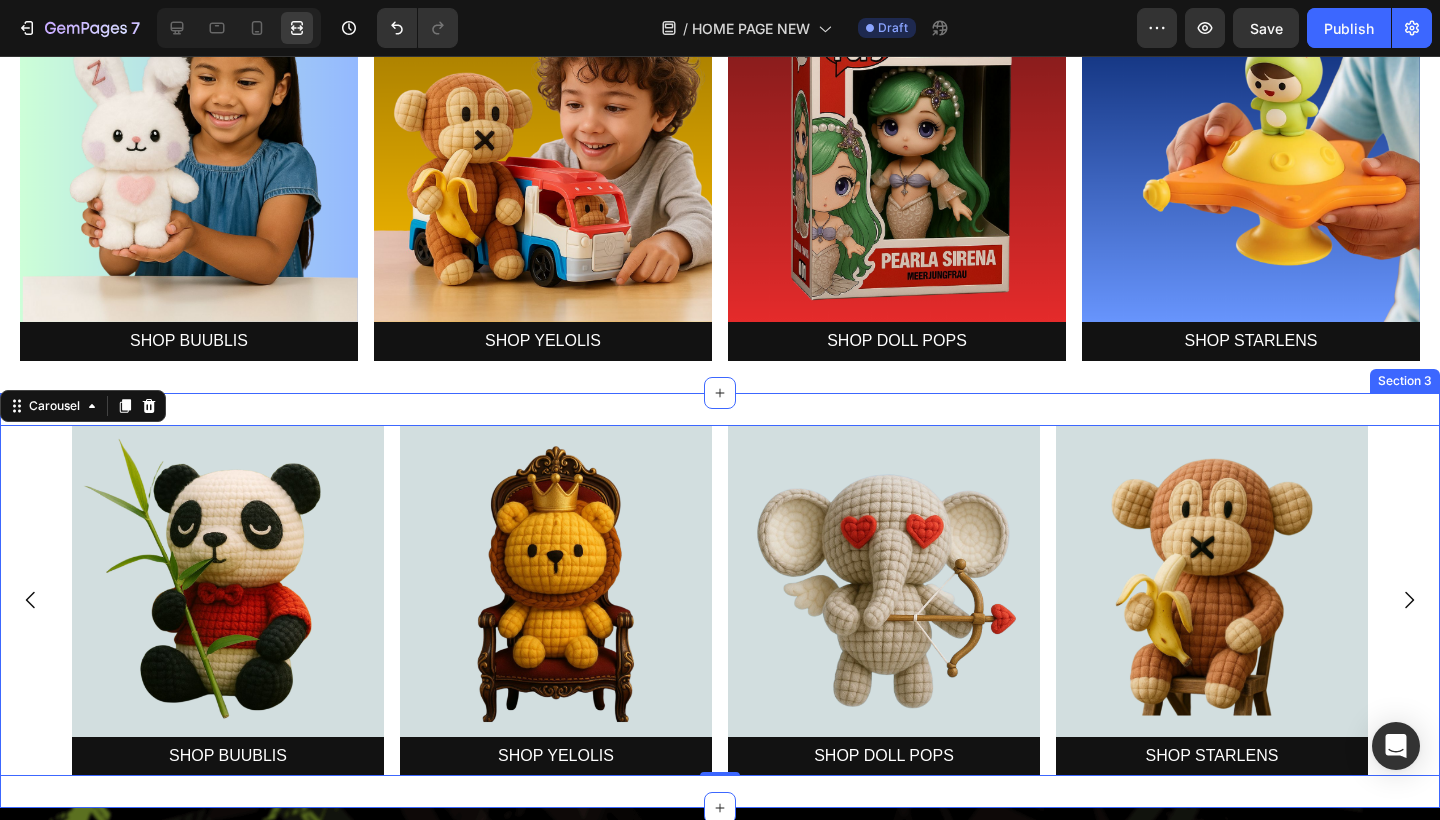 click on "Image SHOP BUUBLIS Button Image SHOP YELOLIS Button Image SHOP DOLL POPS Button Image SHOP STARLENS Button Image SHOP STARLENS Button Image SHOP STARLENS Button Image SHOP STARLENS Button Image SHOP STARLENS Button Image SHOP STARLENS Button
Drop element here
Carousel   0 Section 3" at bounding box center (720, 600) 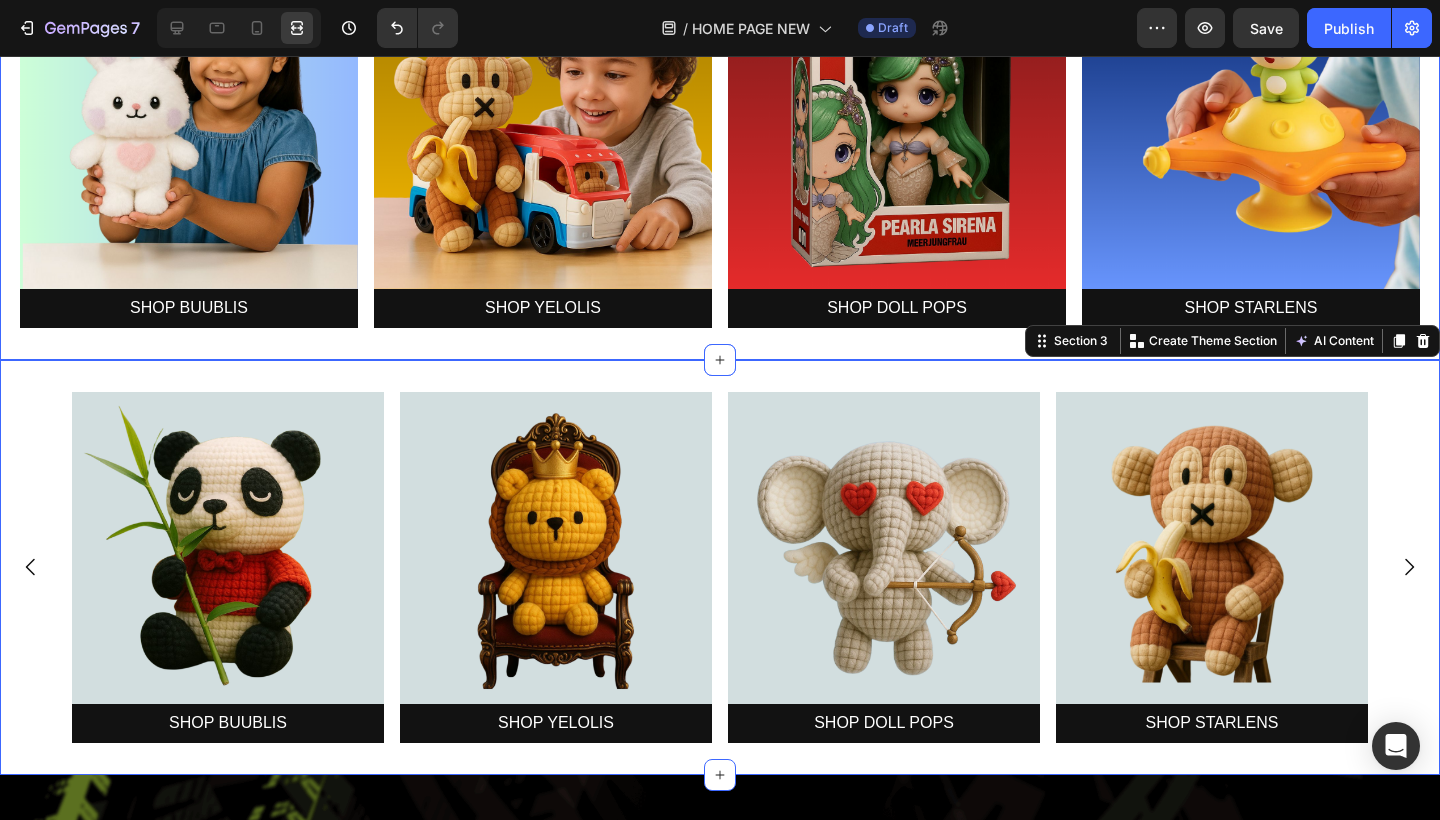 scroll, scrollTop: 681, scrollLeft: 0, axis: vertical 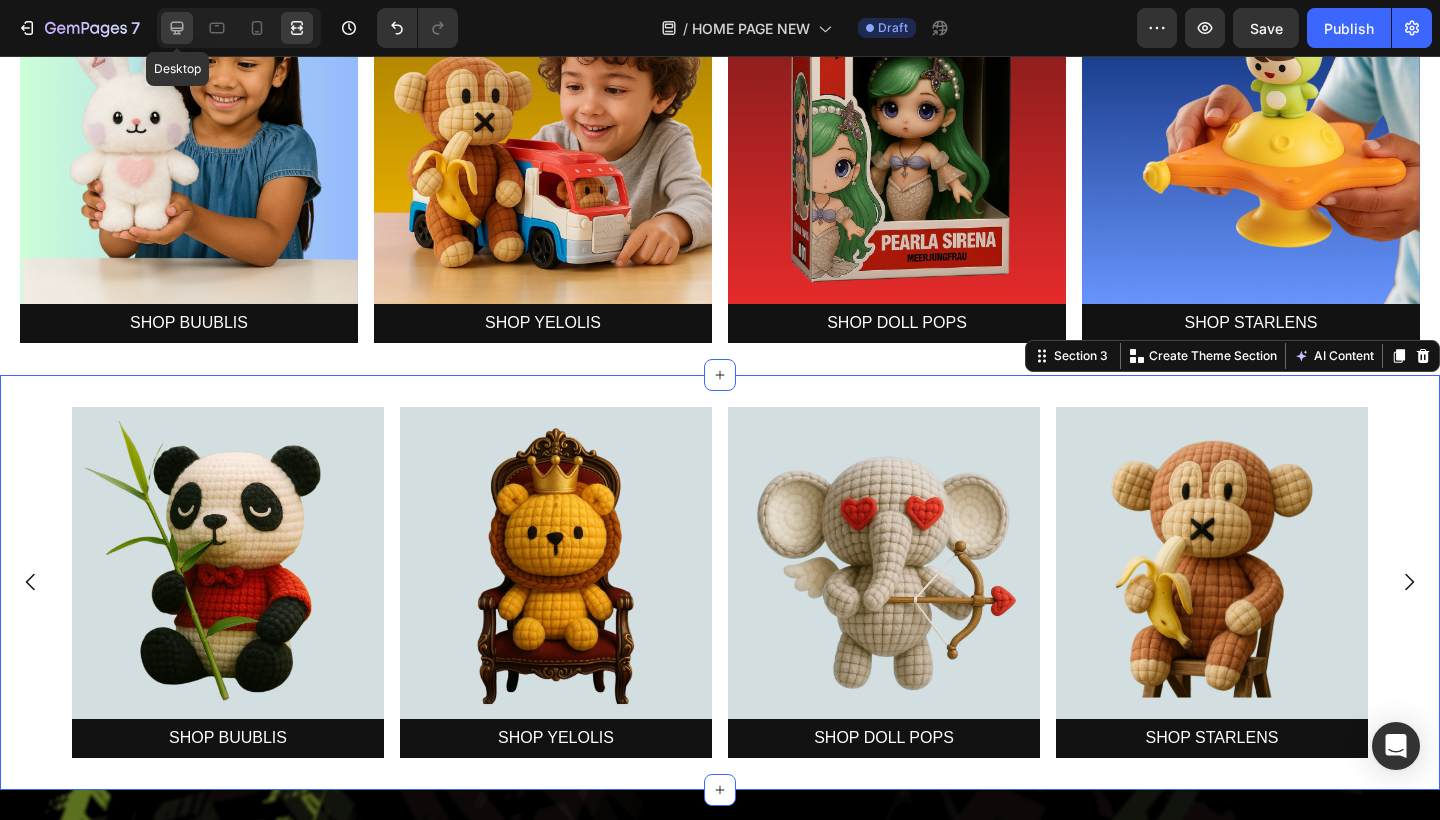 click 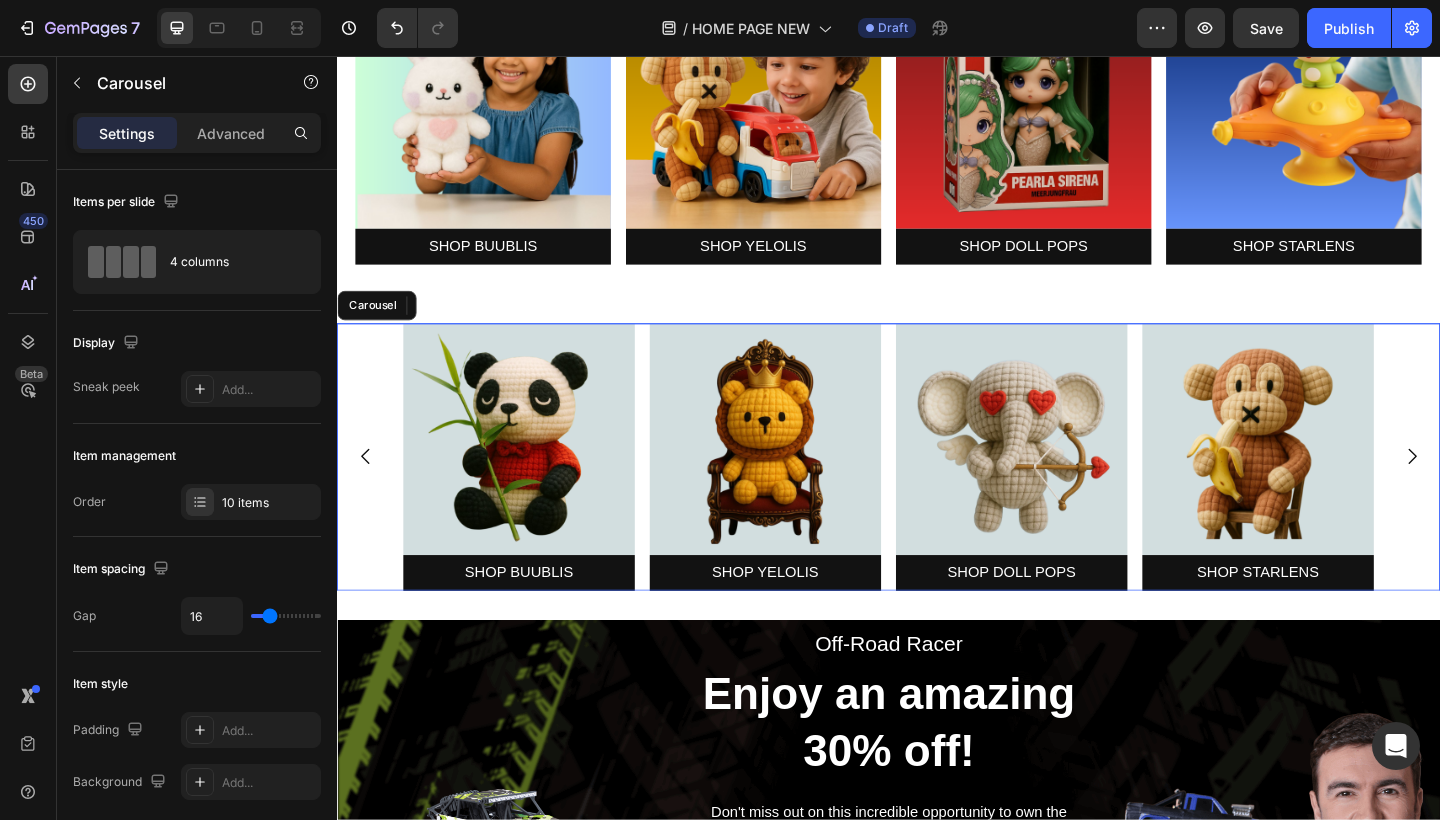 click 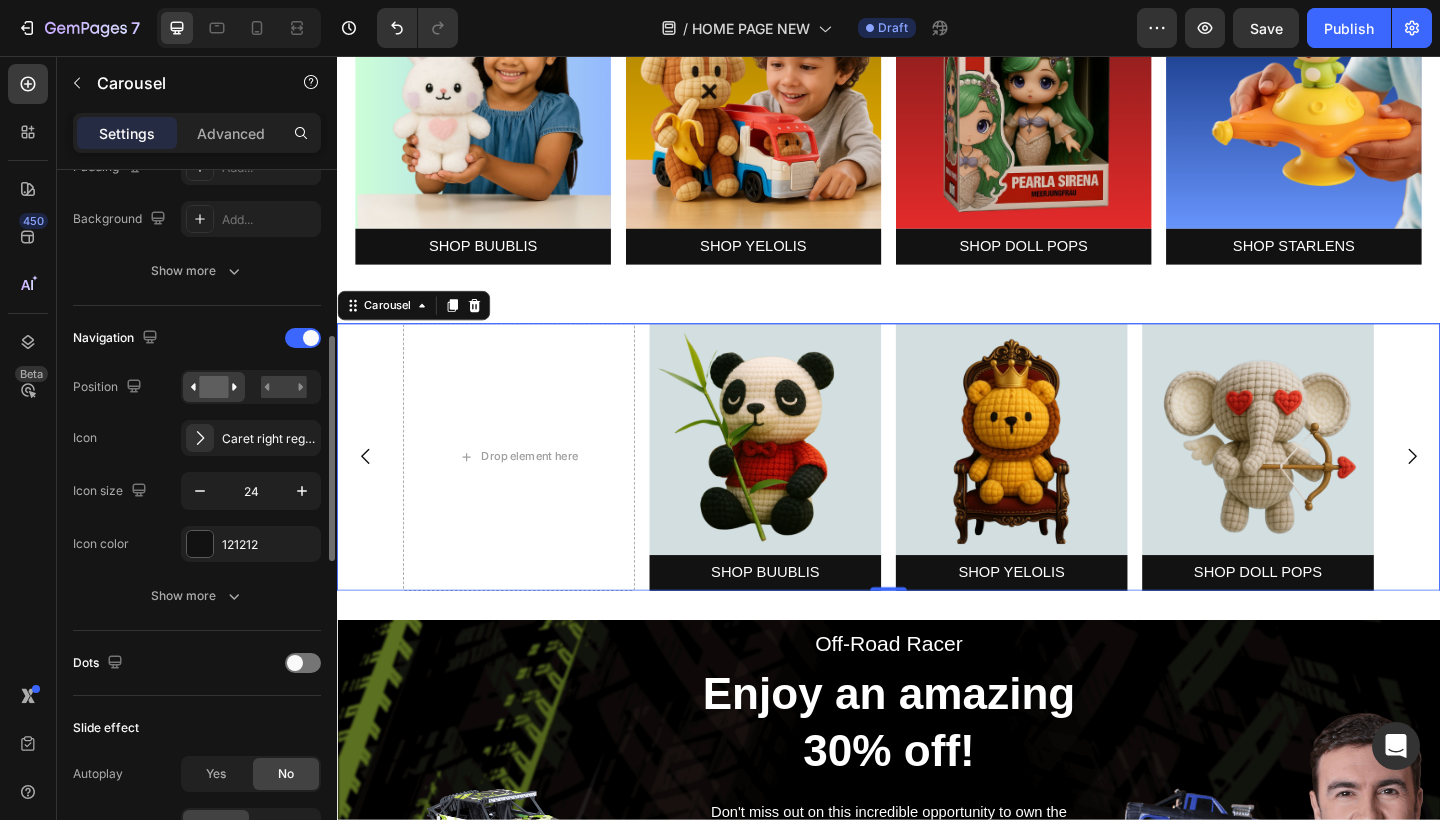 scroll, scrollTop: 564, scrollLeft: 0, axis: vertical 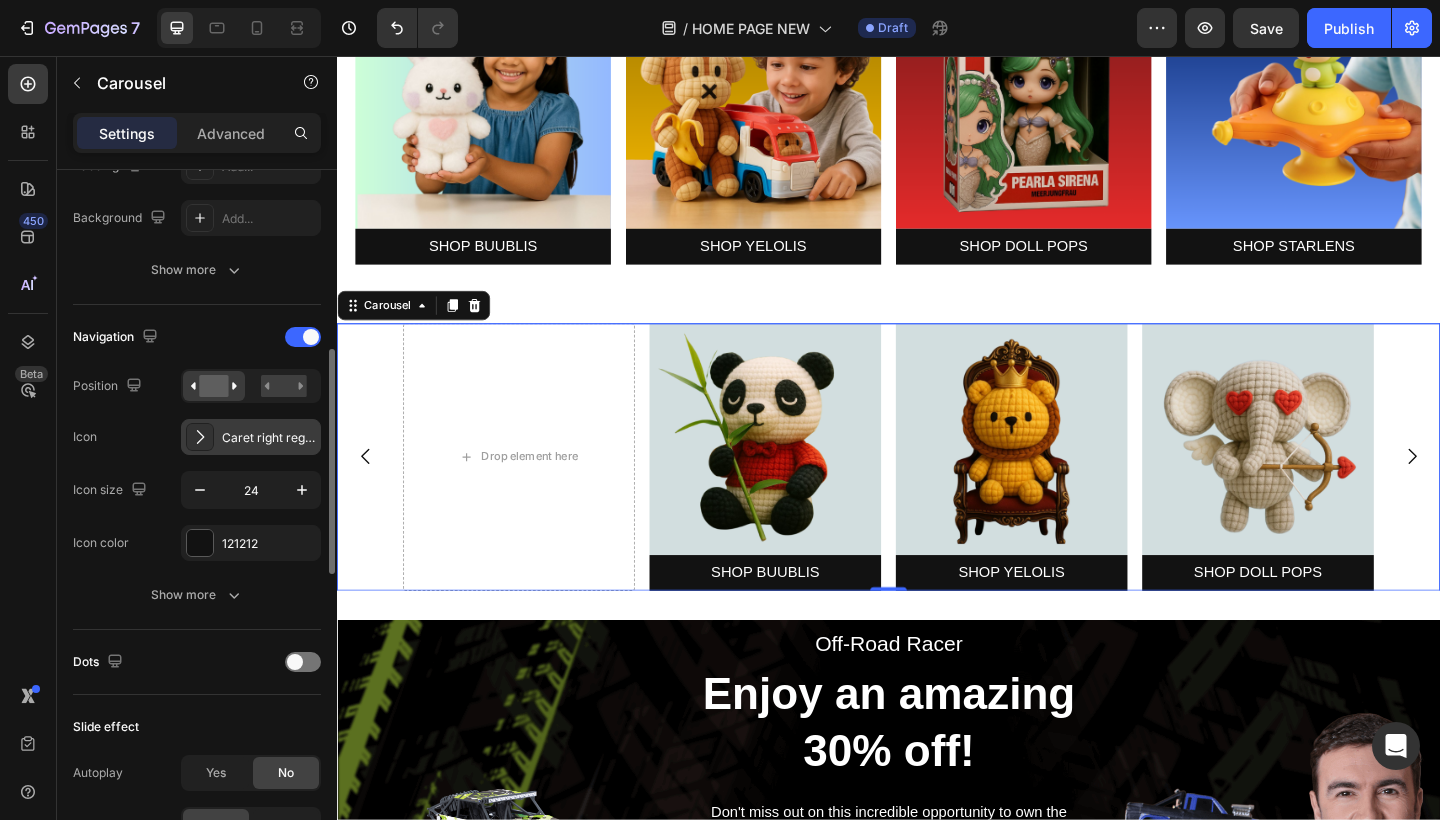 click on "Caret right regular" at bounding box center (269, 438) 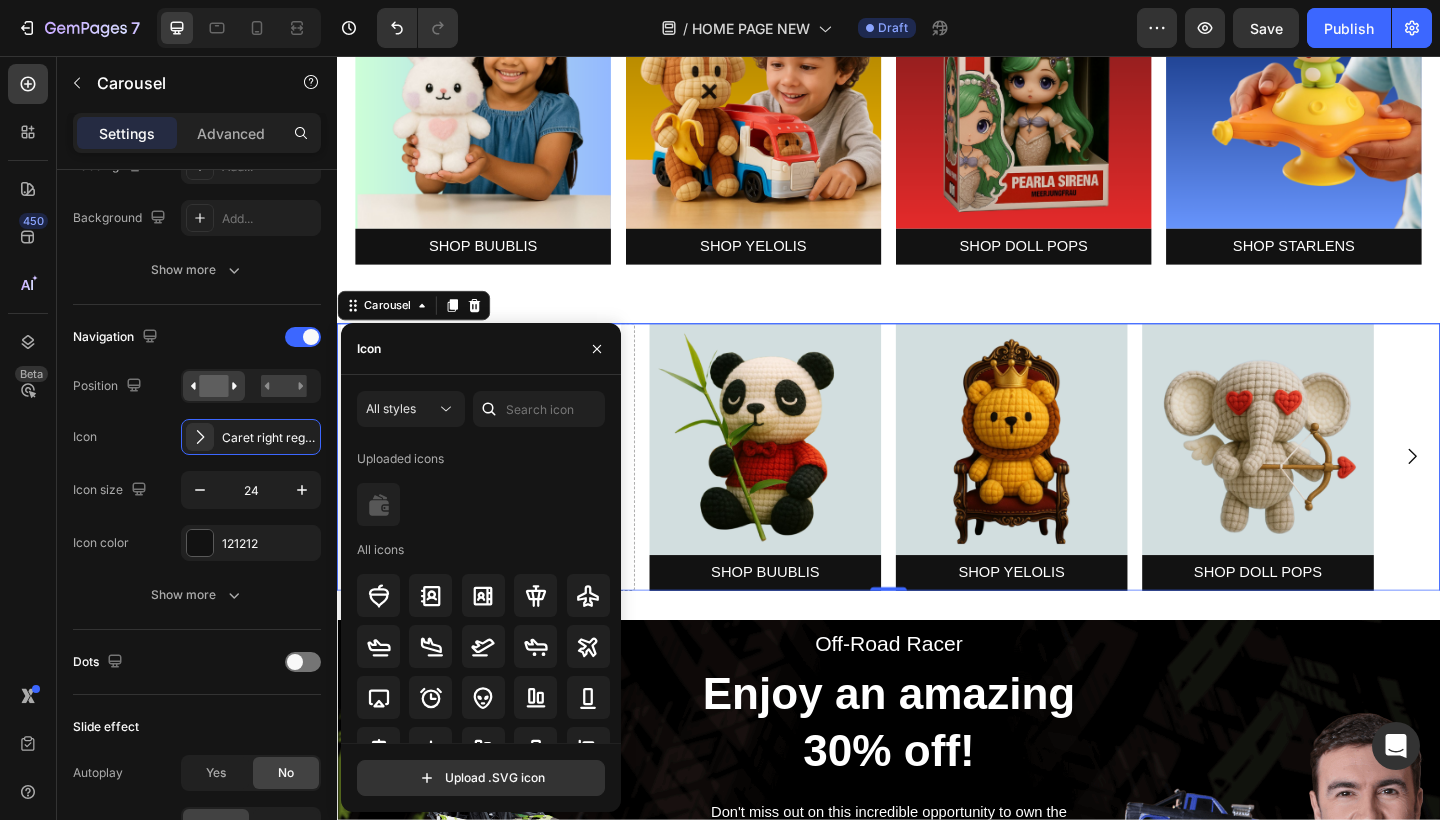 scroll, scrollTop: 0, scrollLeft: 0, axis: both 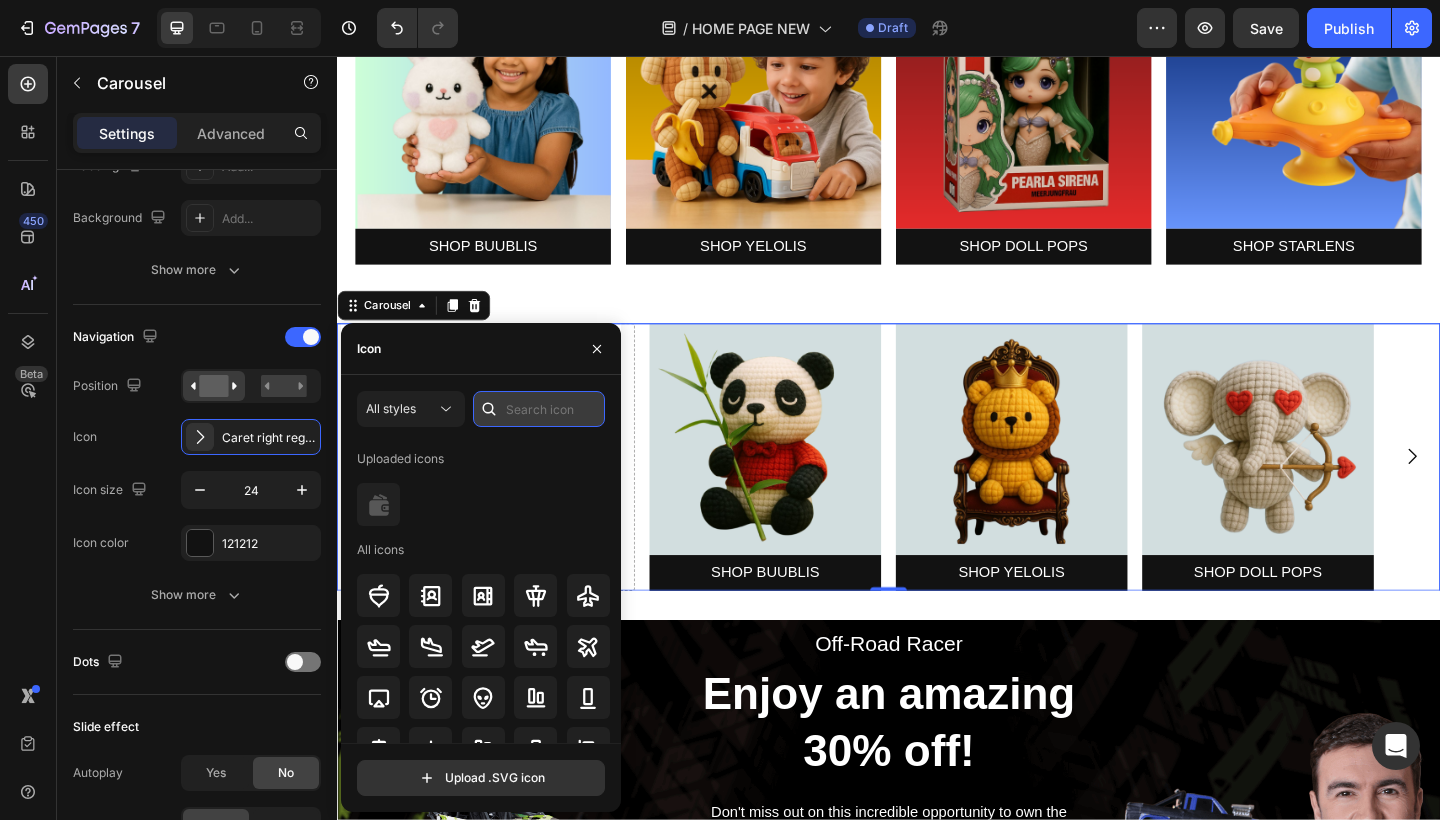 click at bounding box center (539, 409) 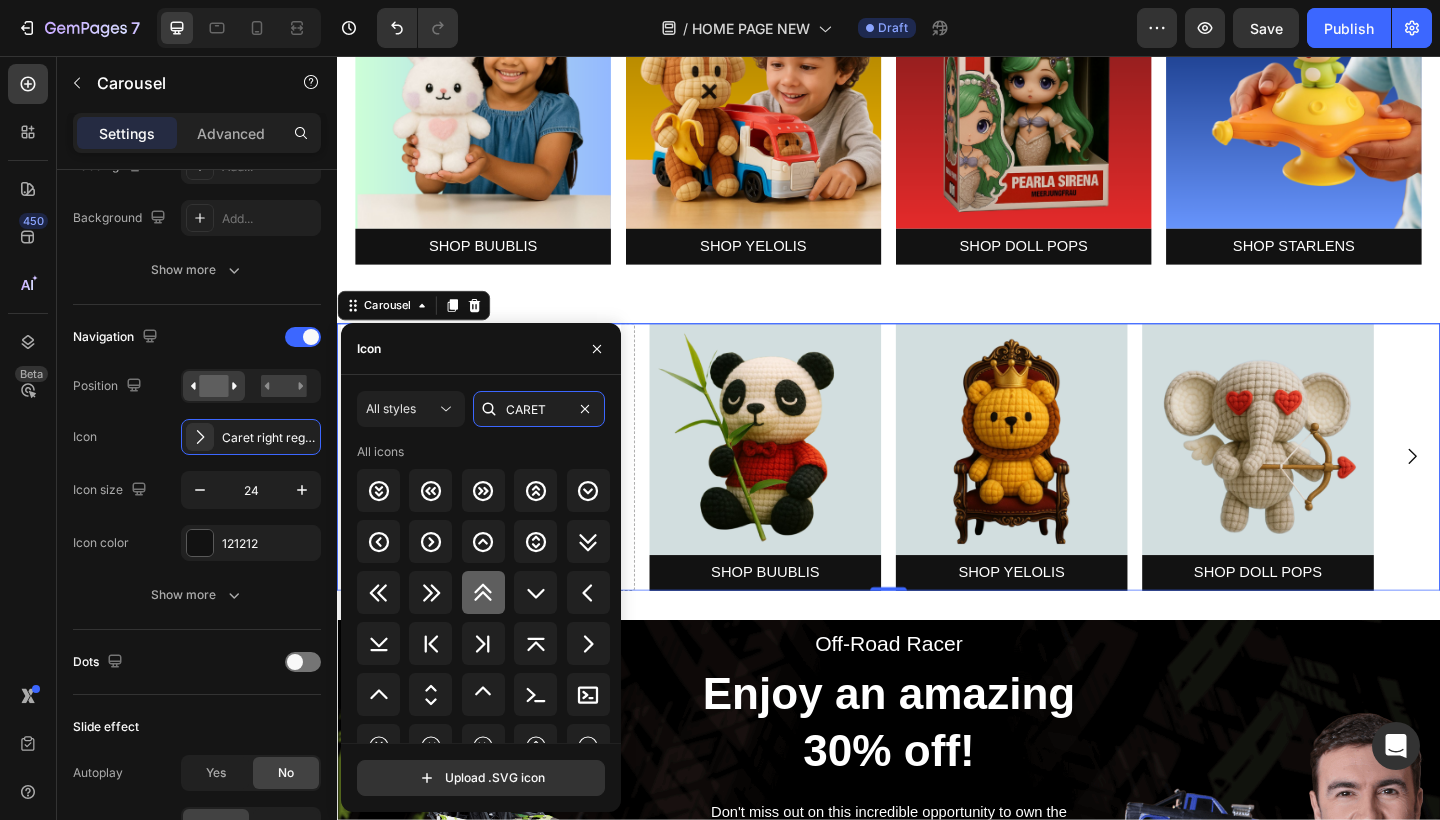 scroll, scrollTop: 10, scrollLeft: 0, axis: vertical 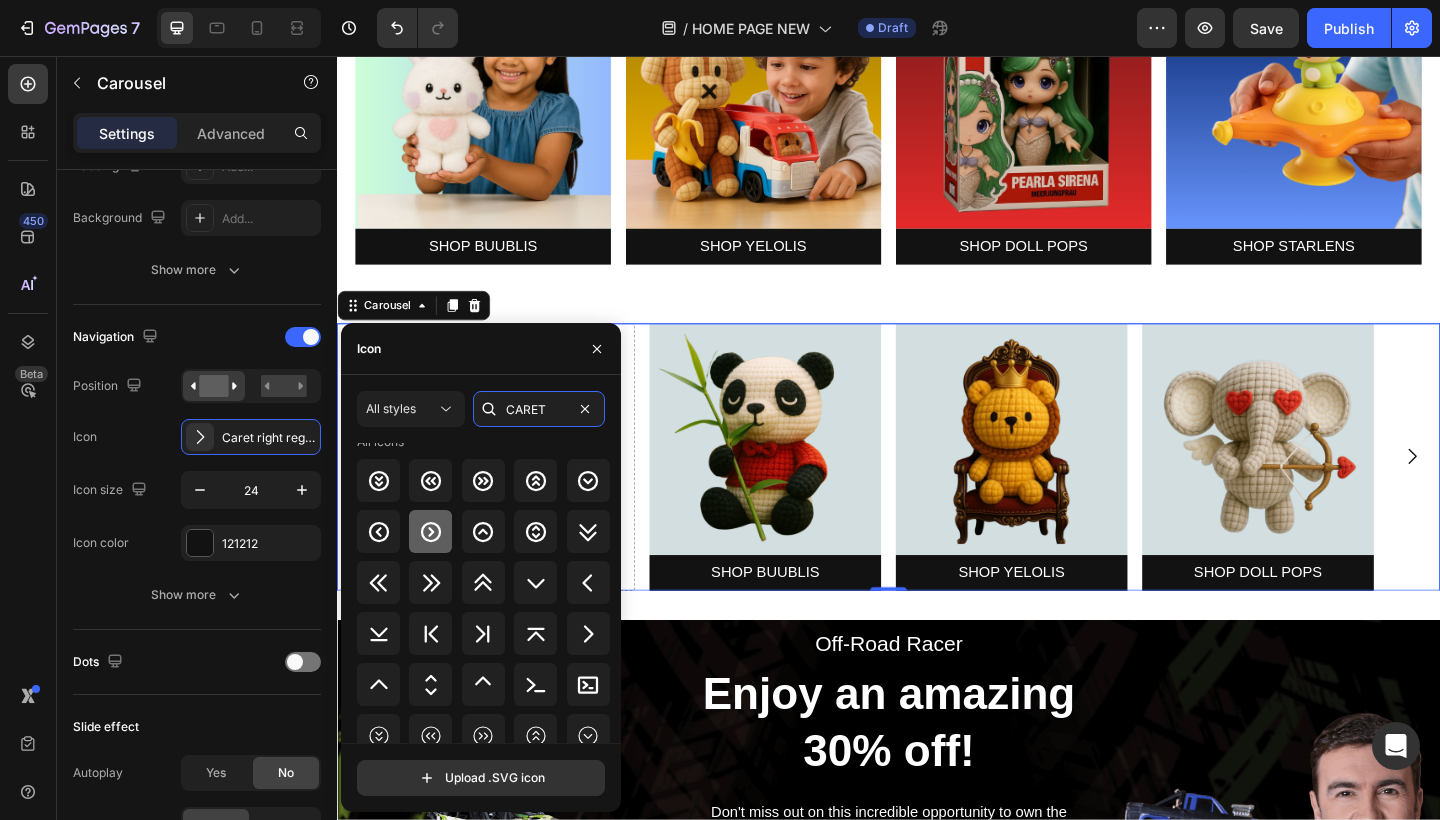 type on "CARET" 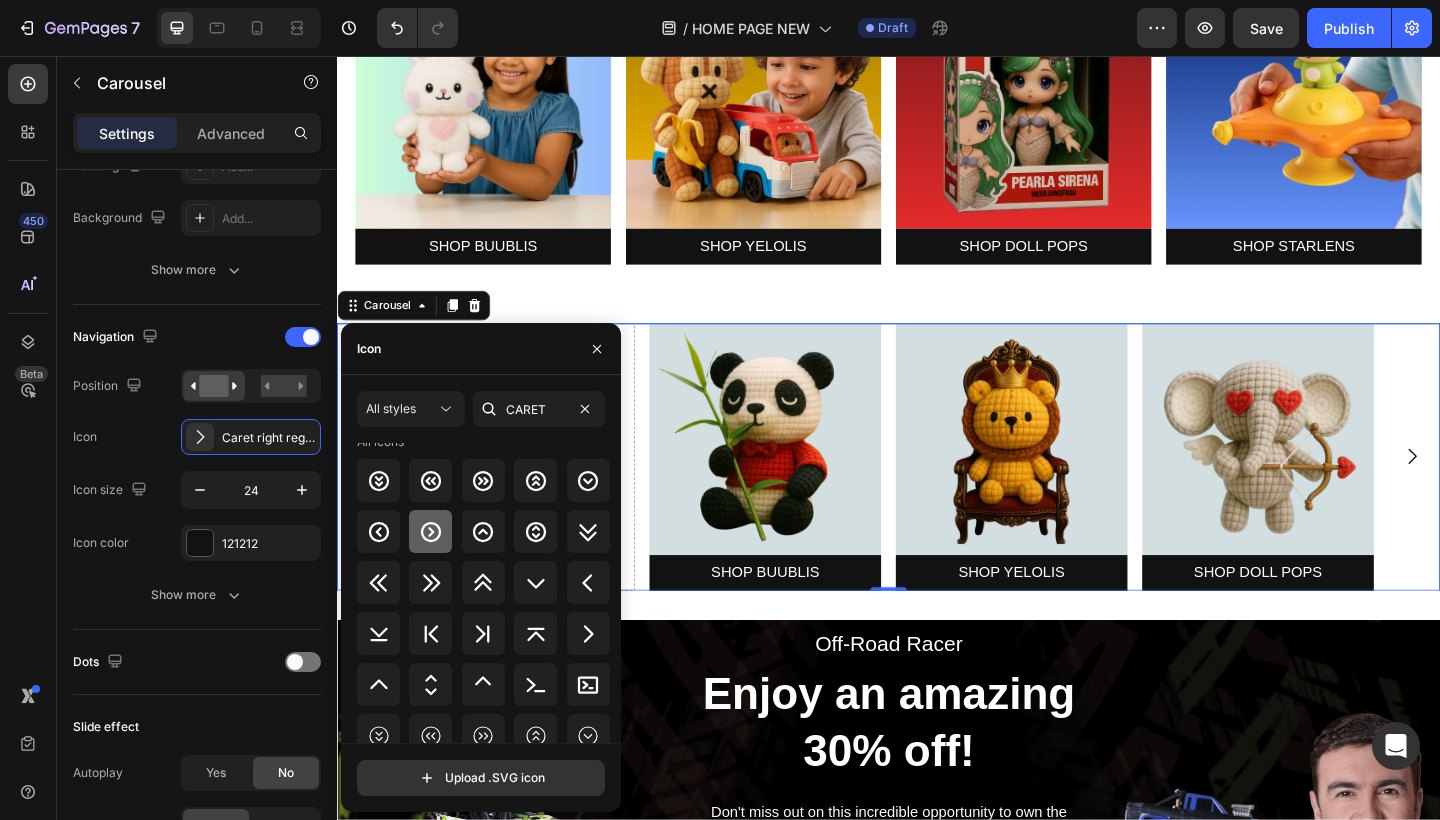 click 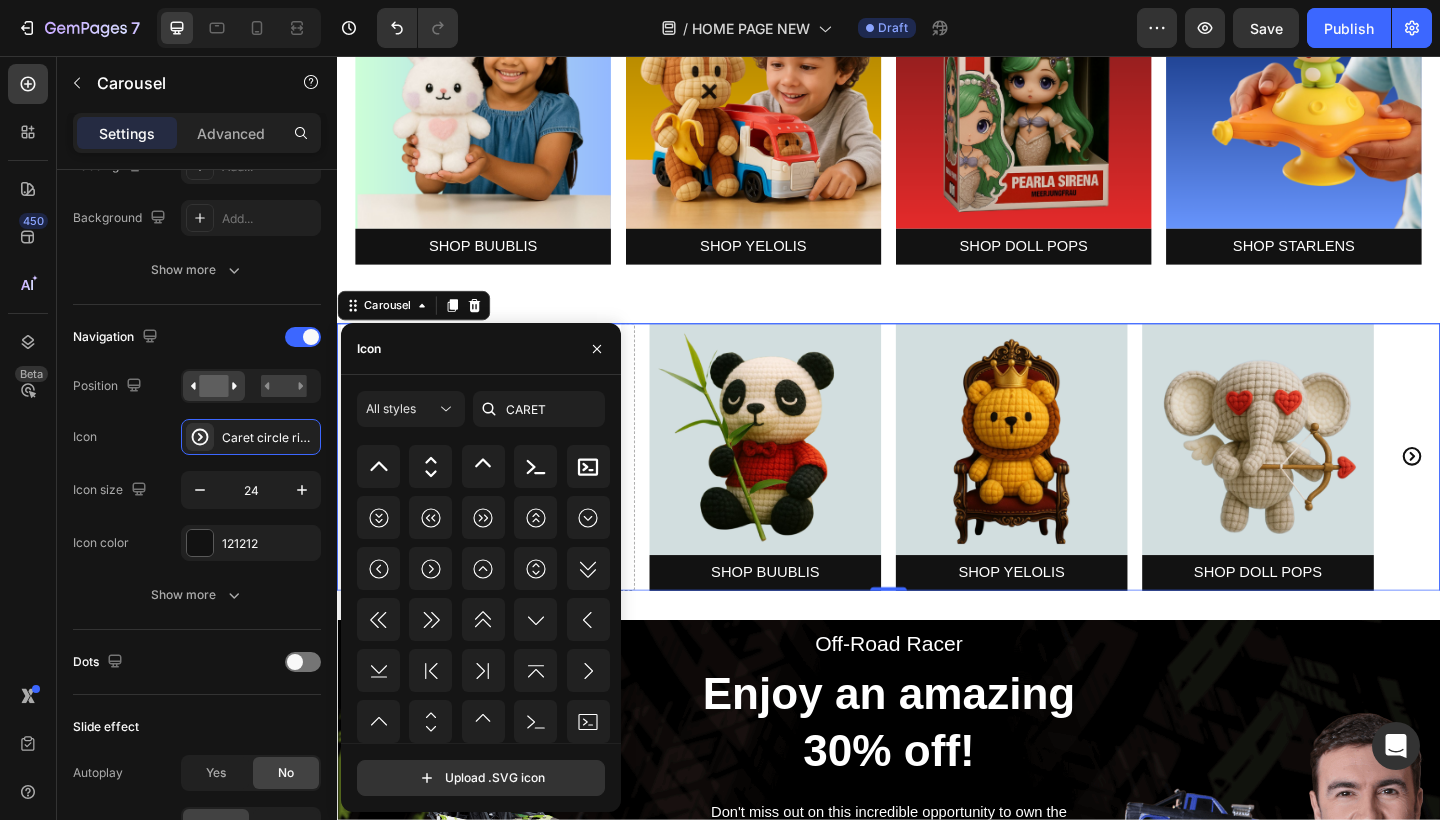 scroll, scrollTop: 220, scrollLeft: 0, axis: vertical 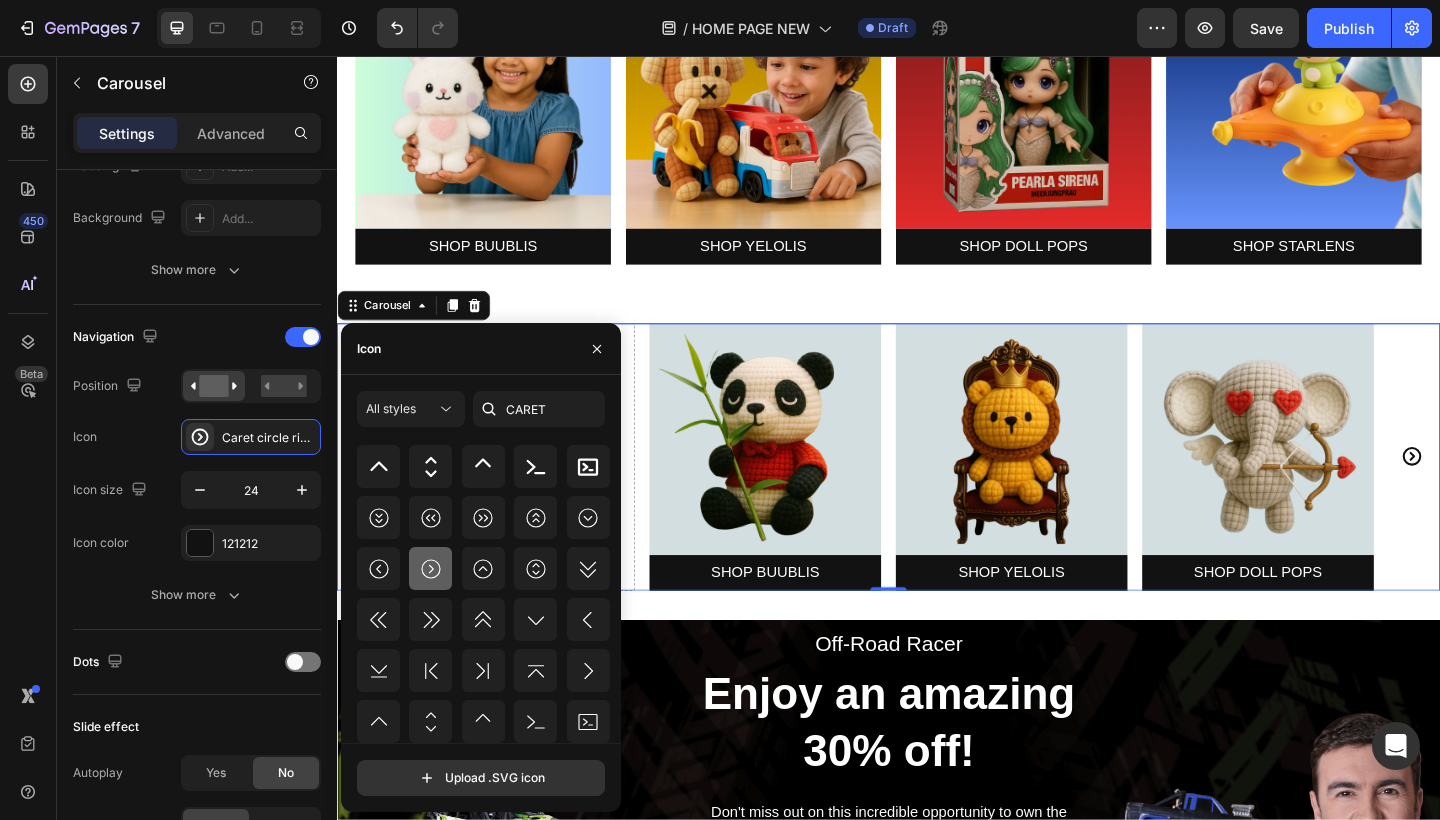 click 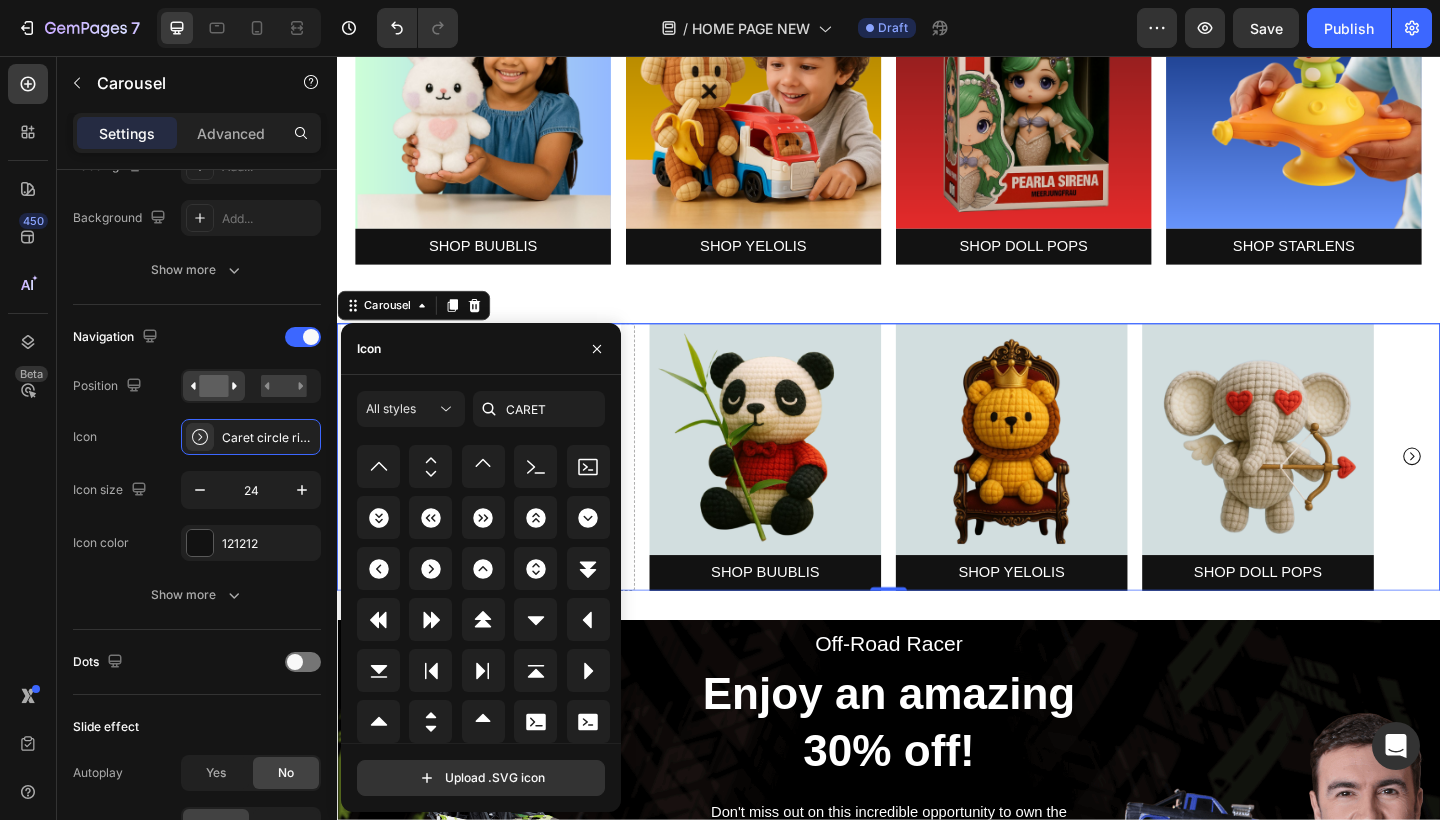 scroll, scrollTop: 650, scrollLeft: 0, axis: vertical 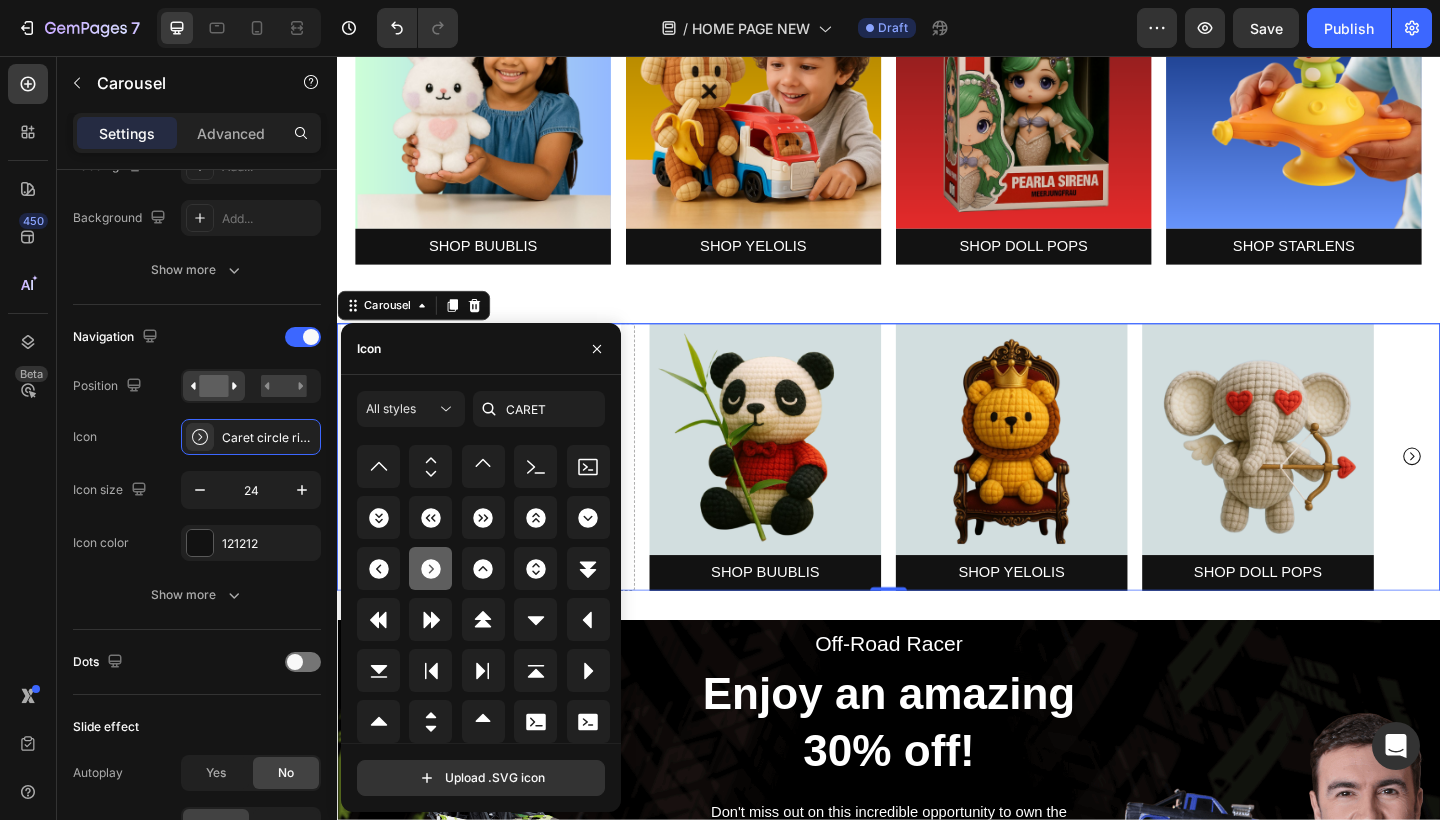 click 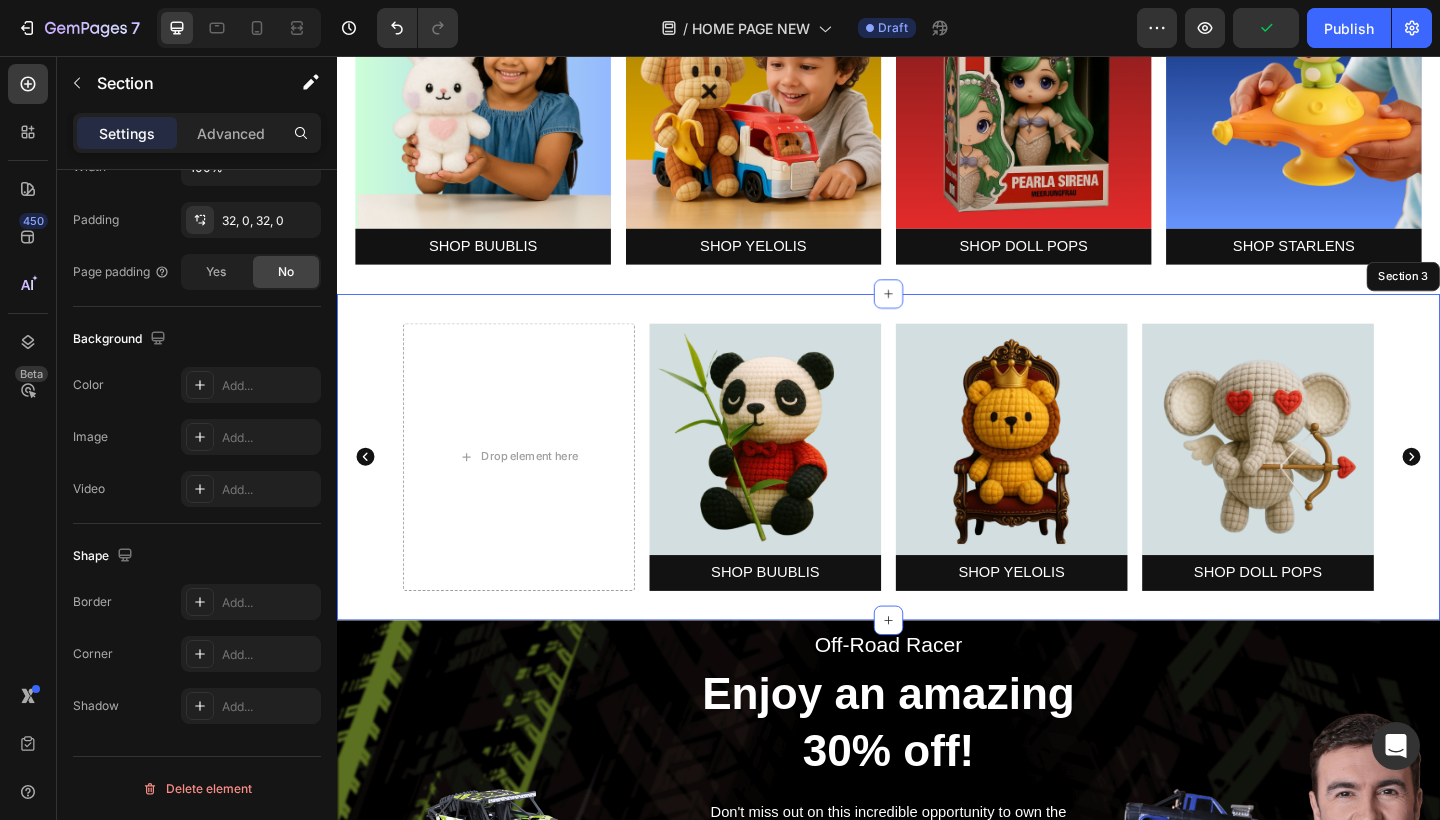 click on "Image SHOP BUUBLIS Button Image SHOP YELOLIS Button Image SHOP DOLL POPS Button Image SHOP STARLENS Button Image SHOP STARLENS Button Image SHOP STARLENS Button Image SHOP STARLENS Button Image SHOP STARLENS Button Image SHOP STARLENS Button
Drop element here
Carousel 0 Section 3" at bounding box center (937, 492) 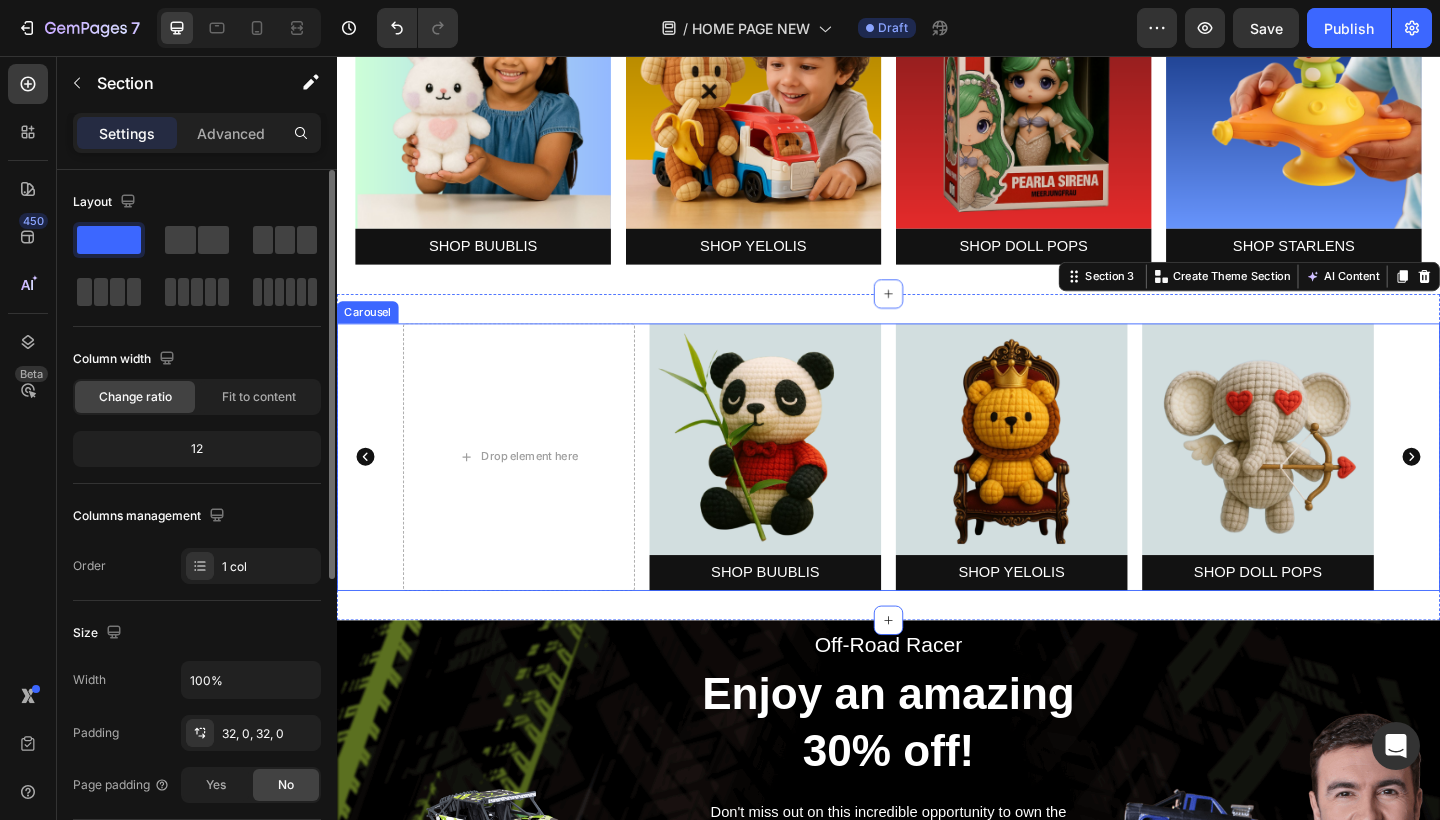 click 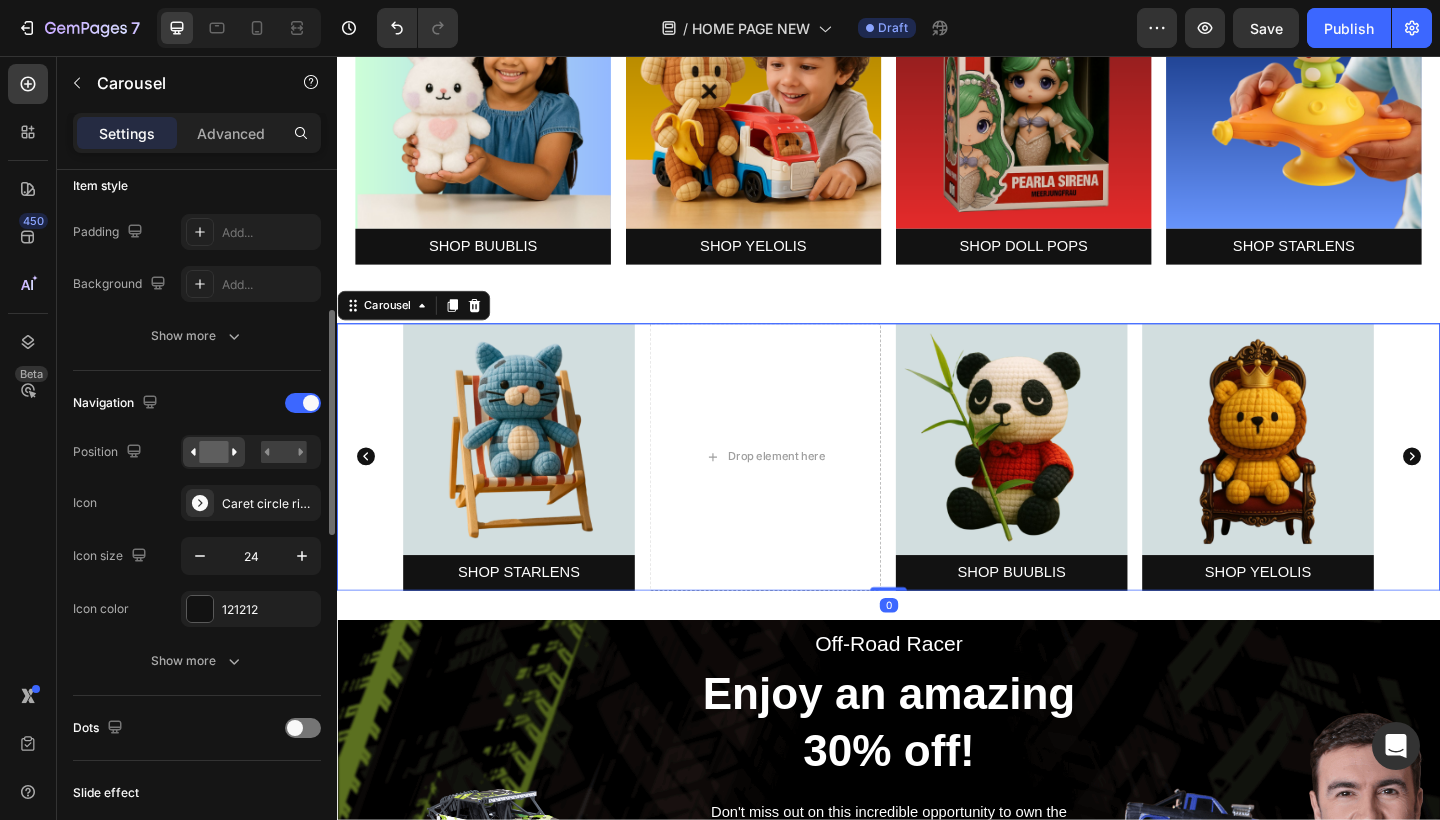 scroll, scrollTop: 516, scrollLeft: 0, axis: vertical 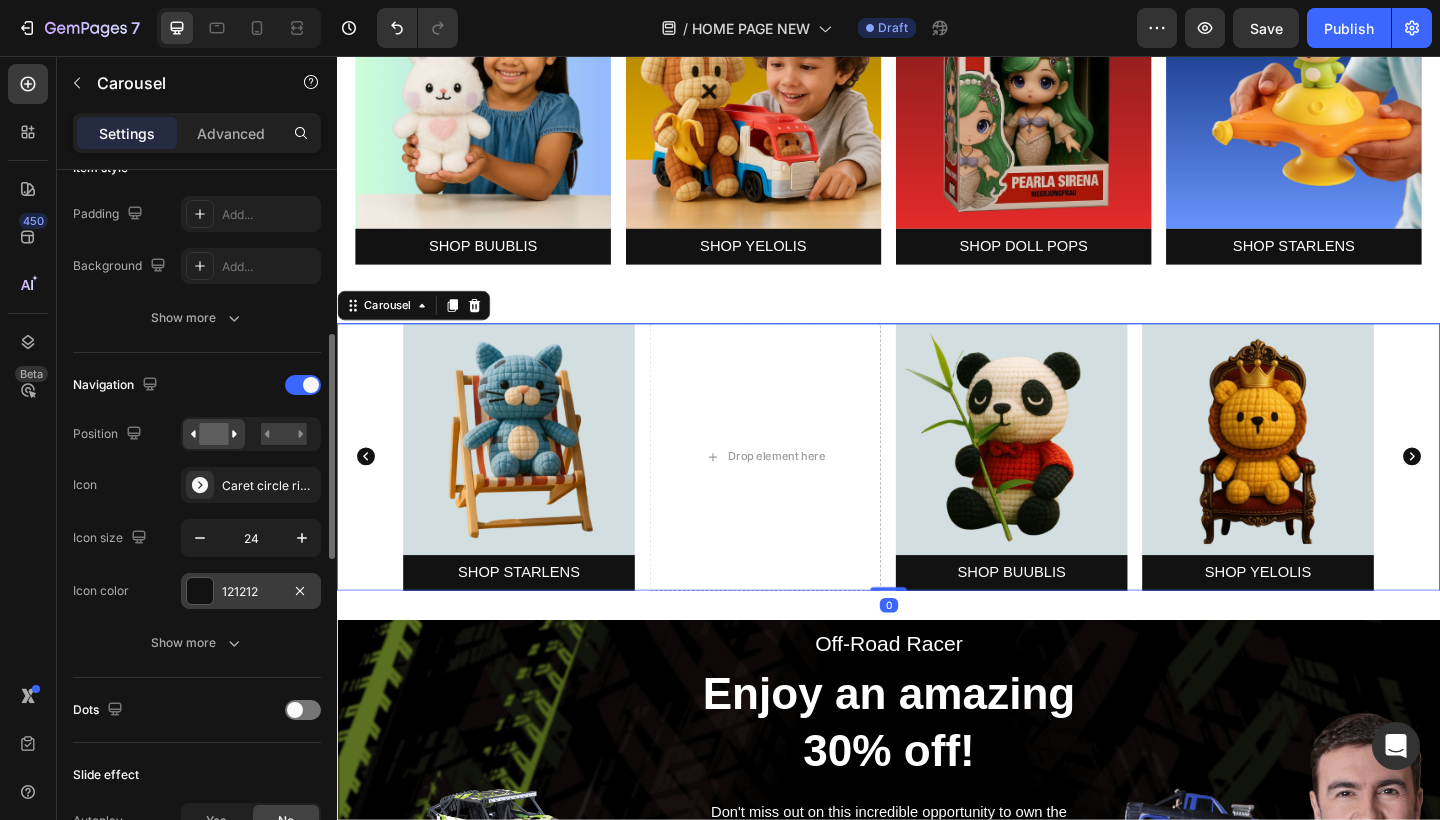 click on "121212" at bounding box center [251, 591] 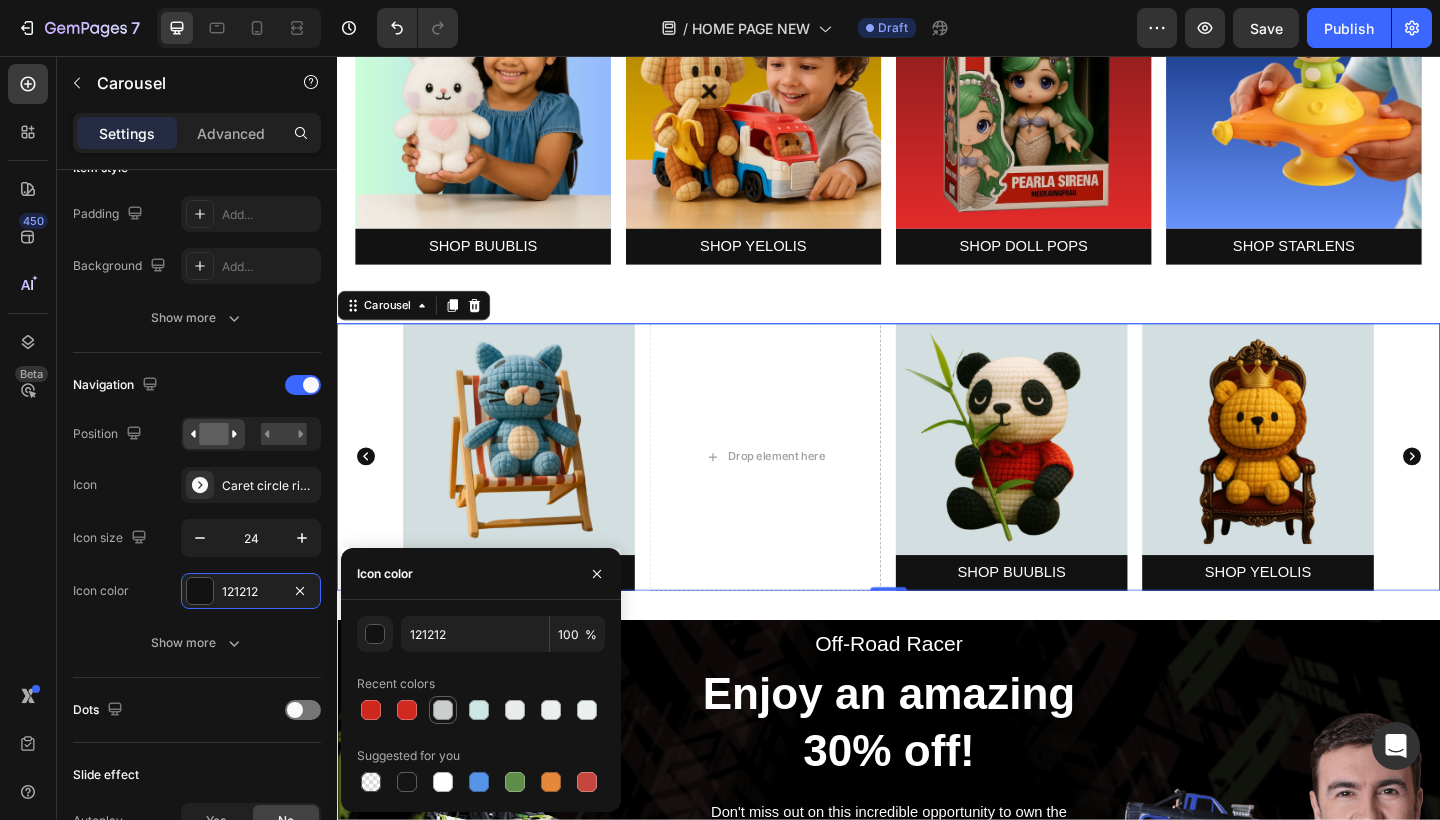 click at bounding box center [443, 710] 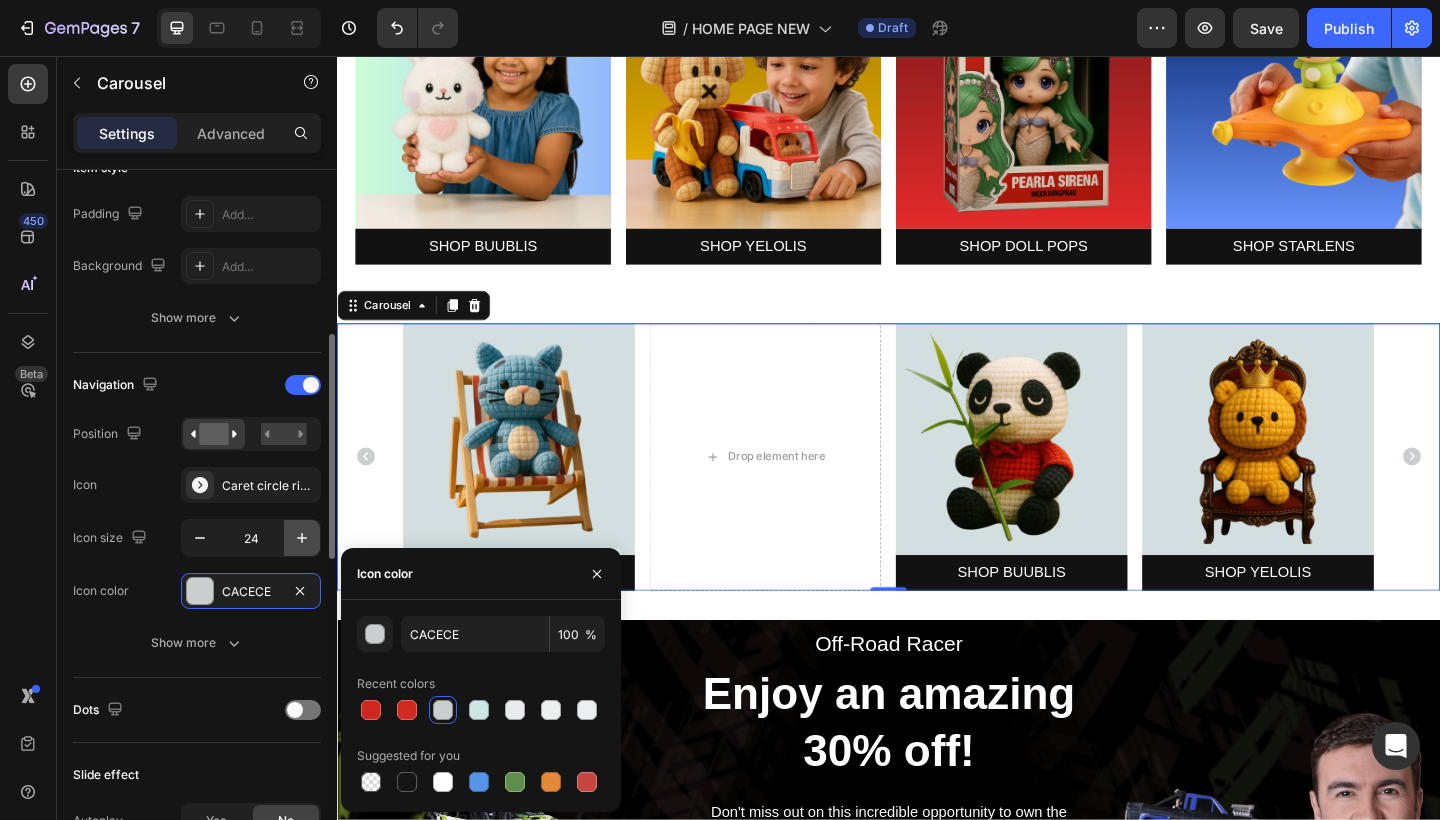 click 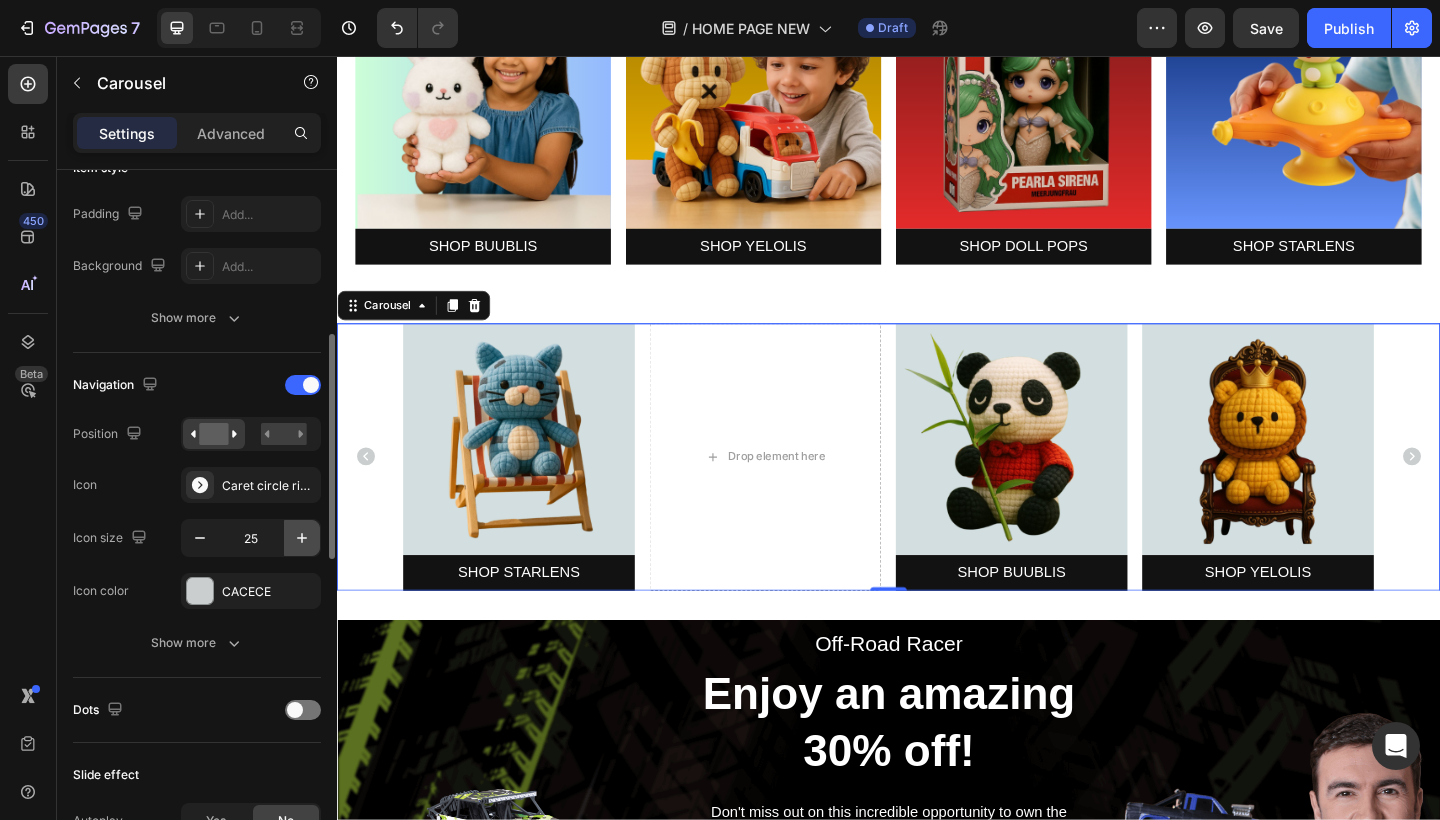 click 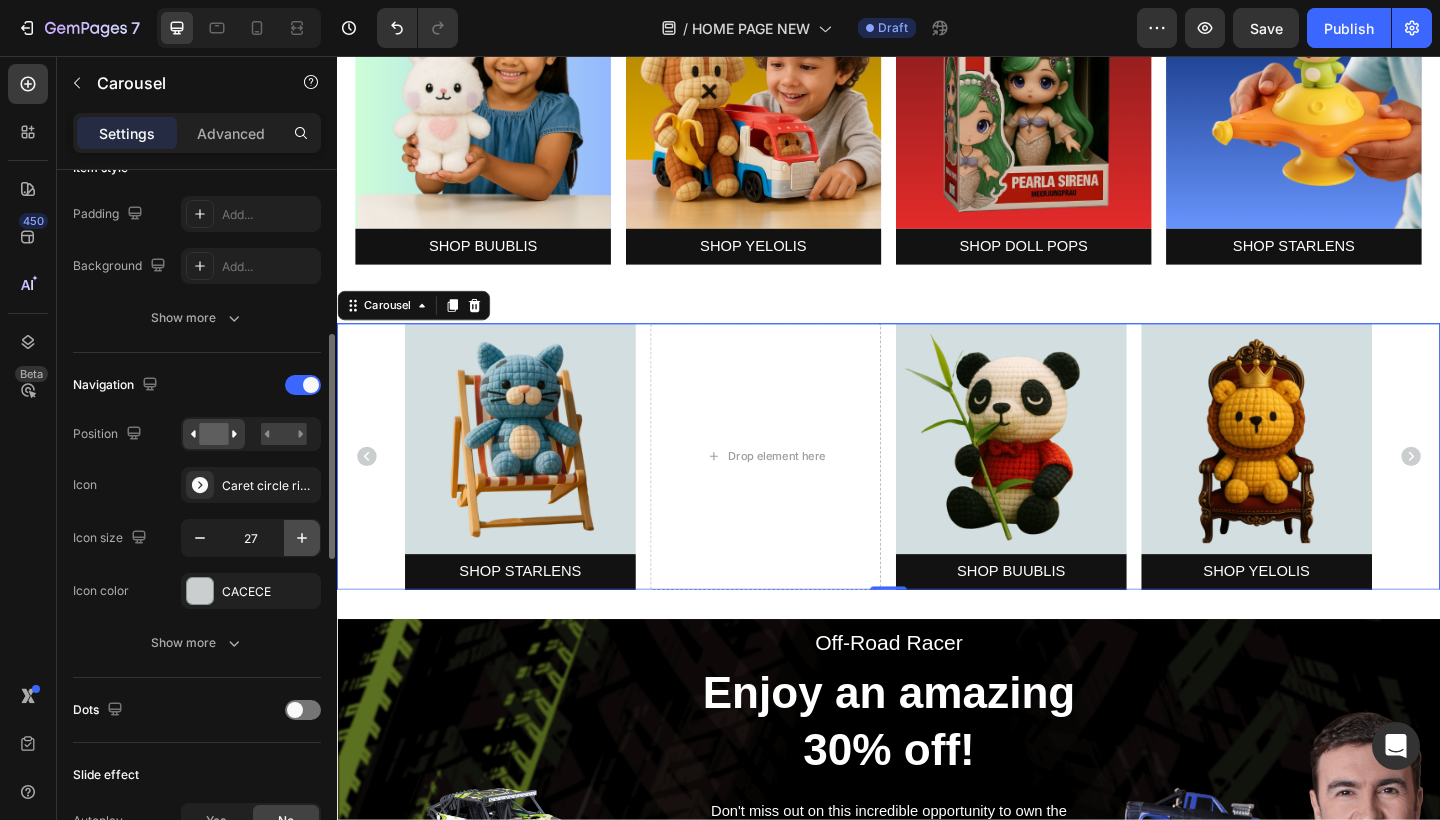 click 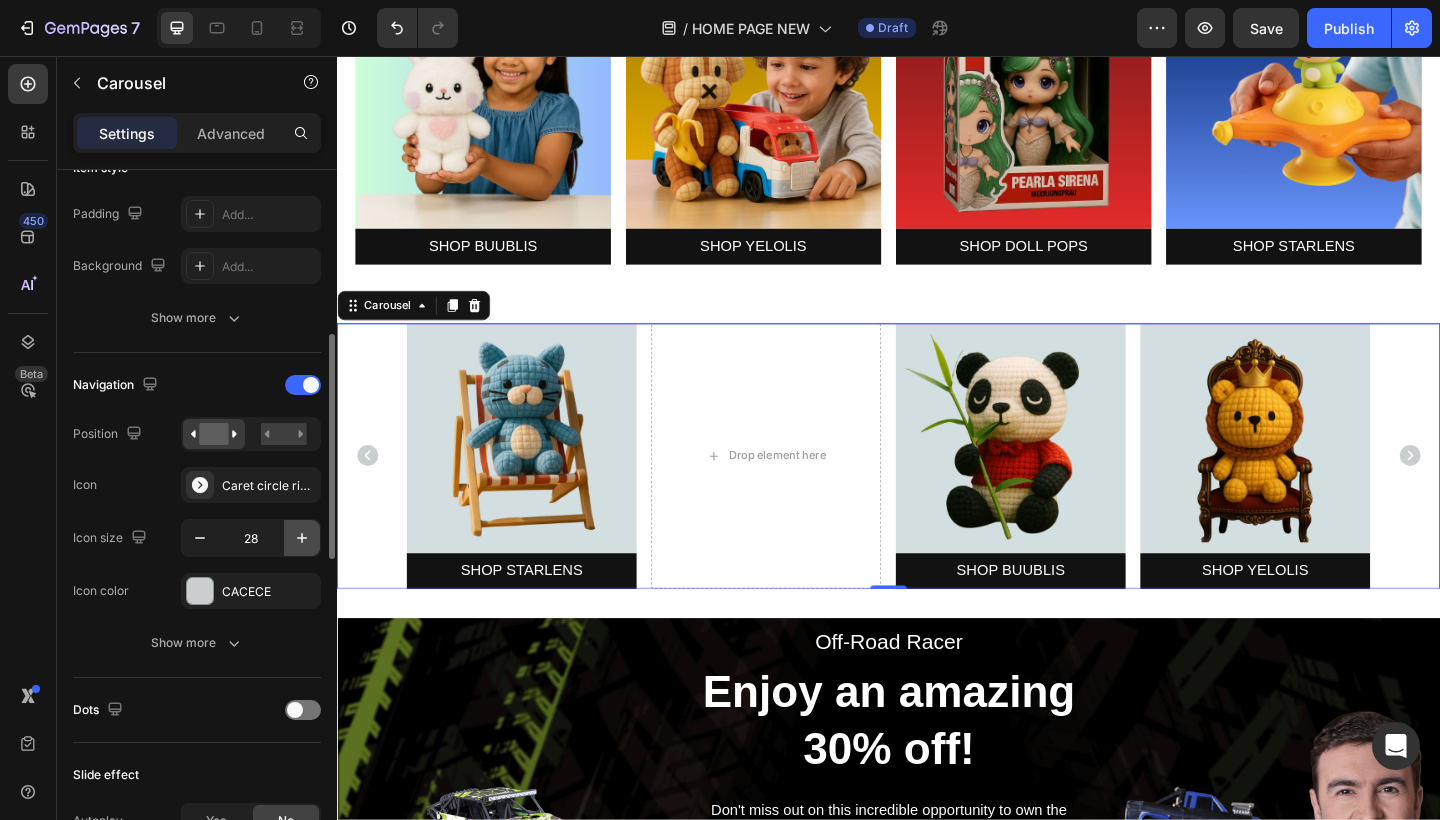 click 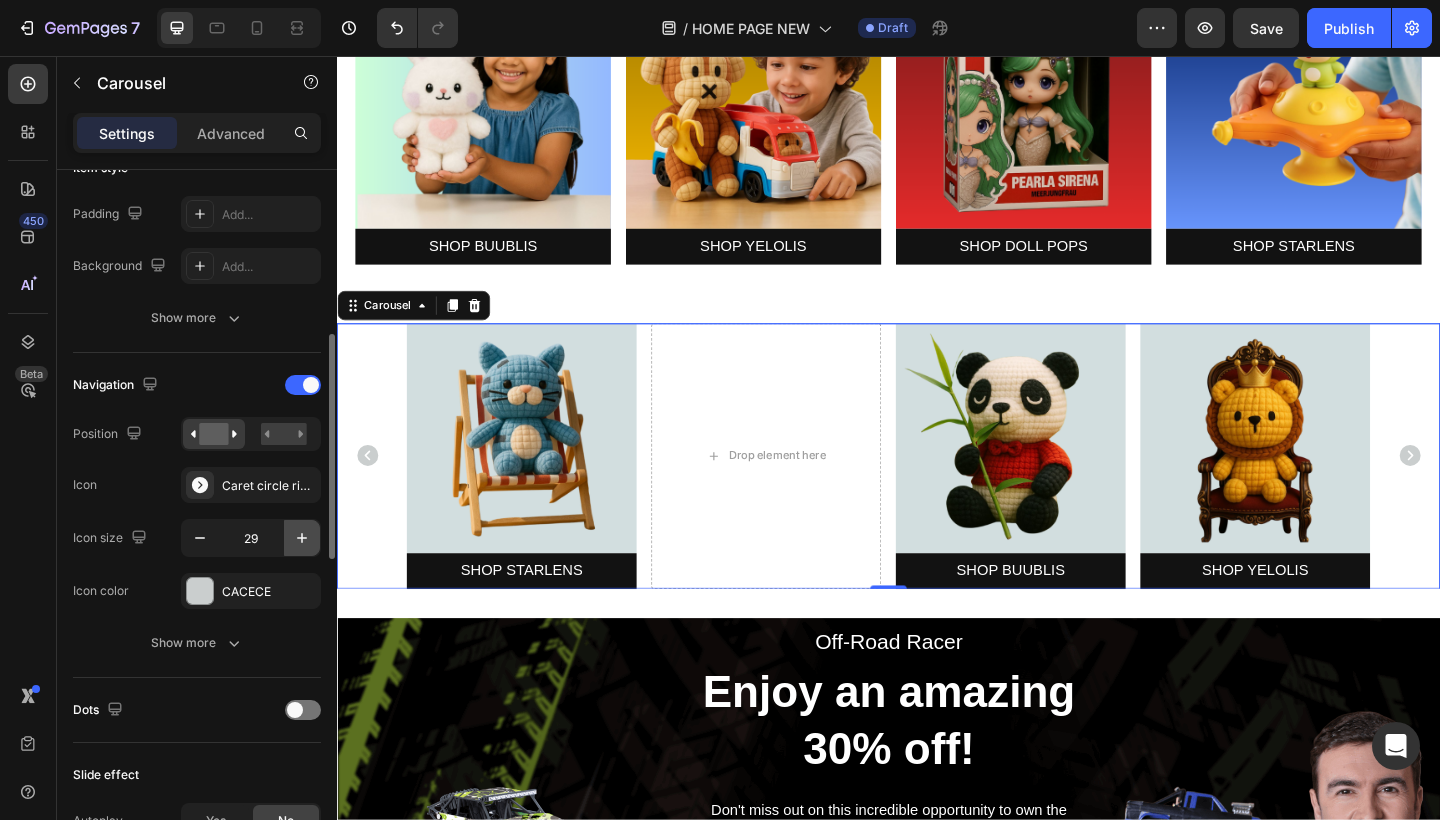 click 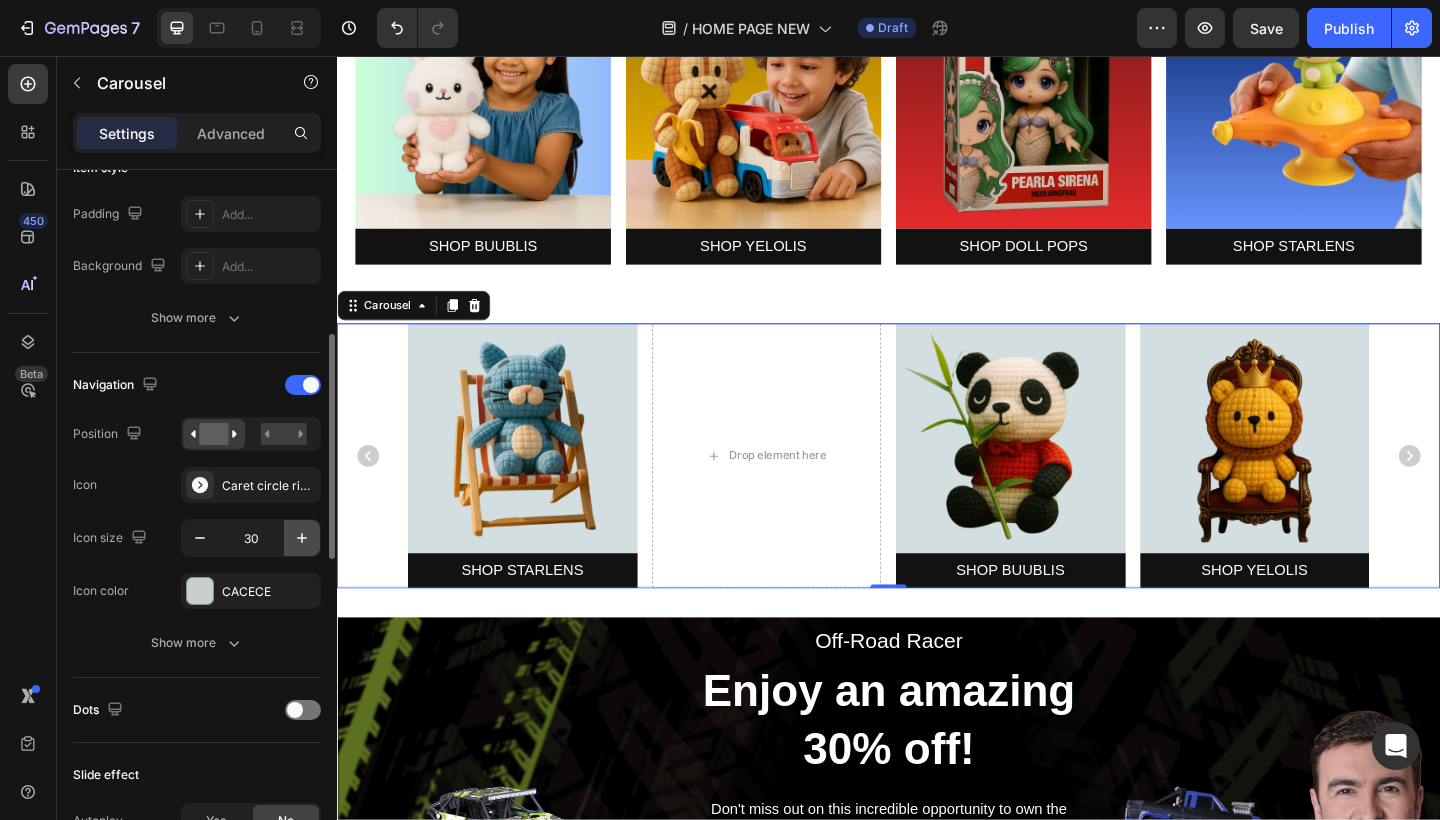 click 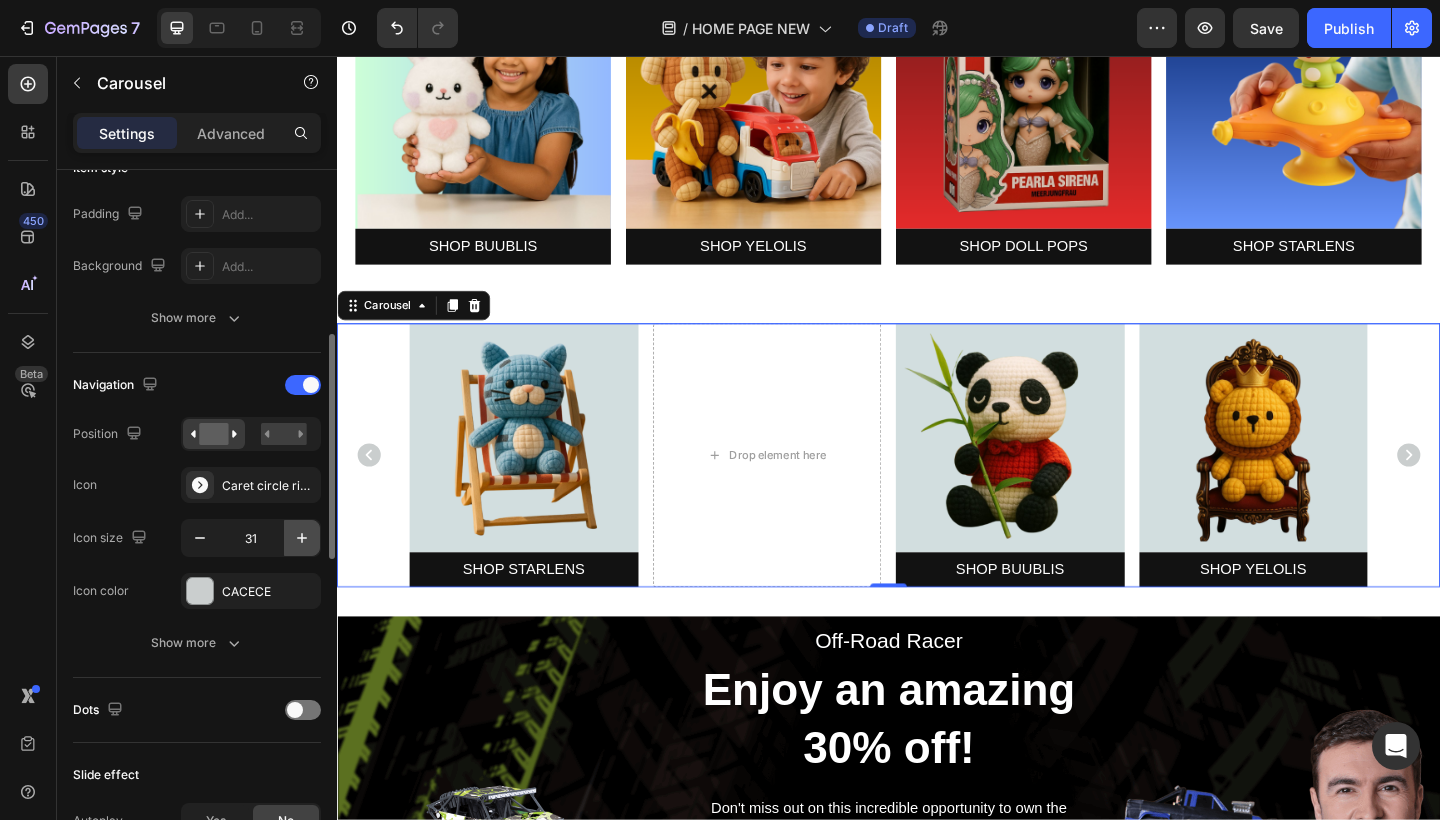 click 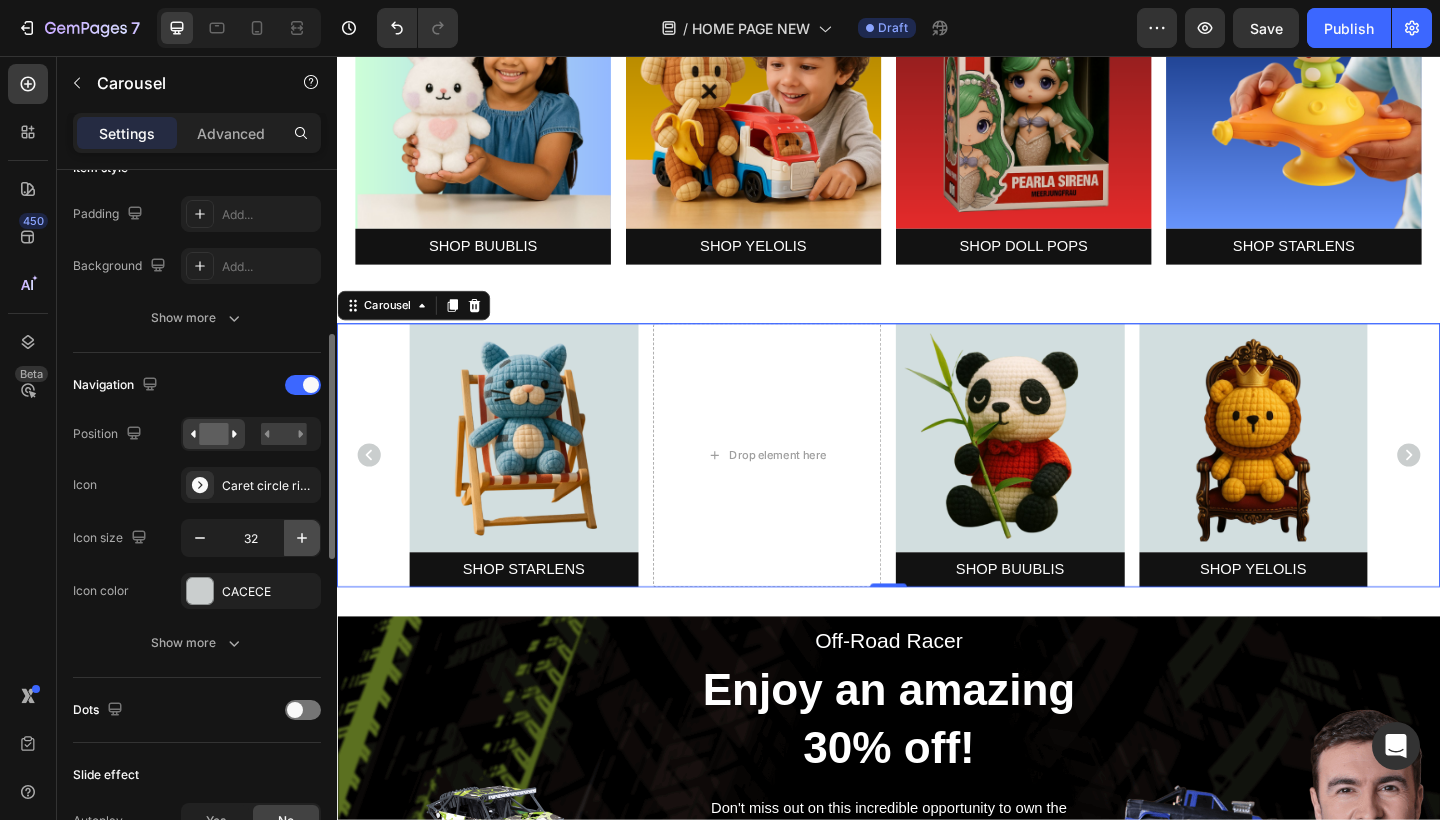 click 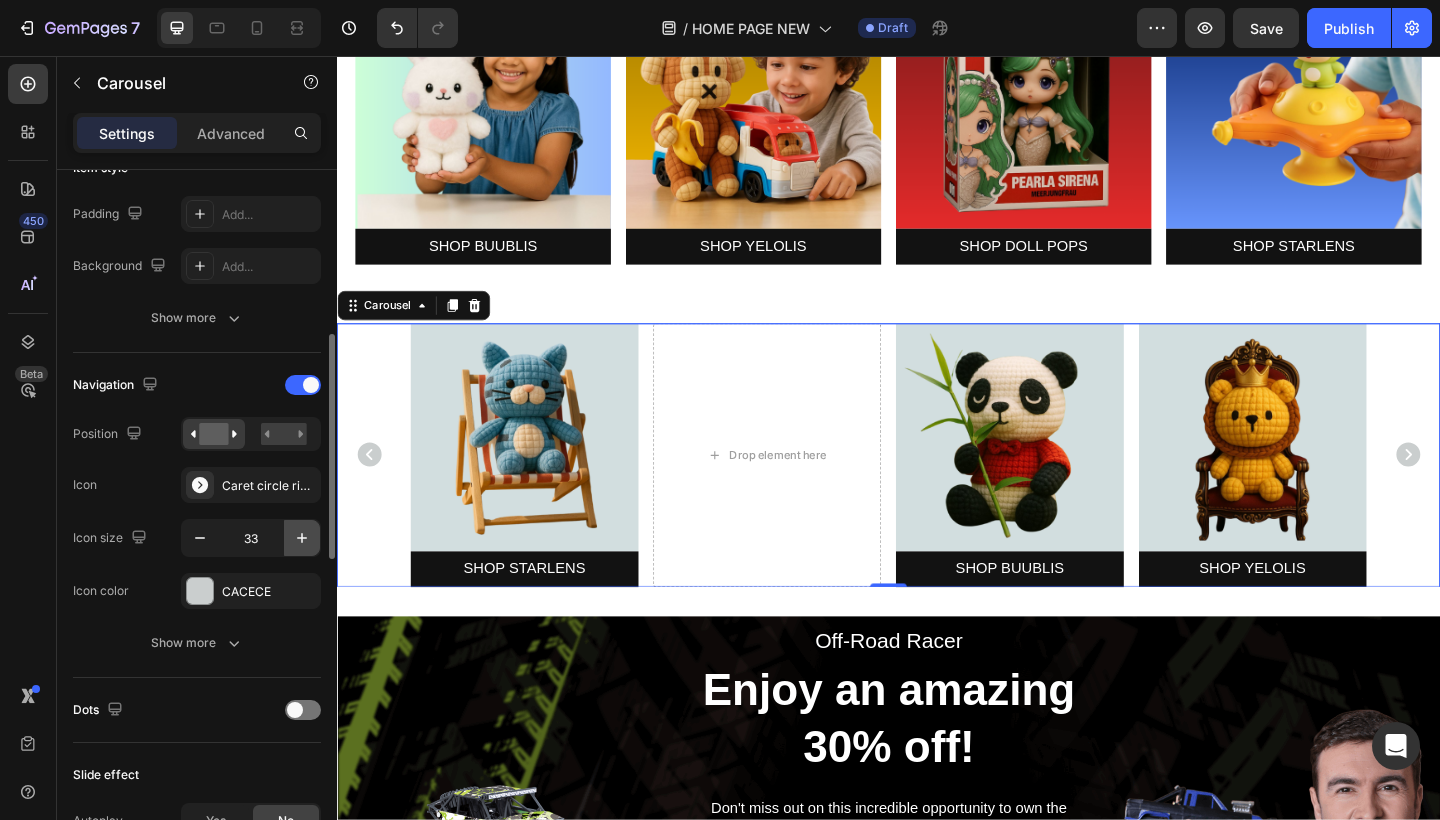 click 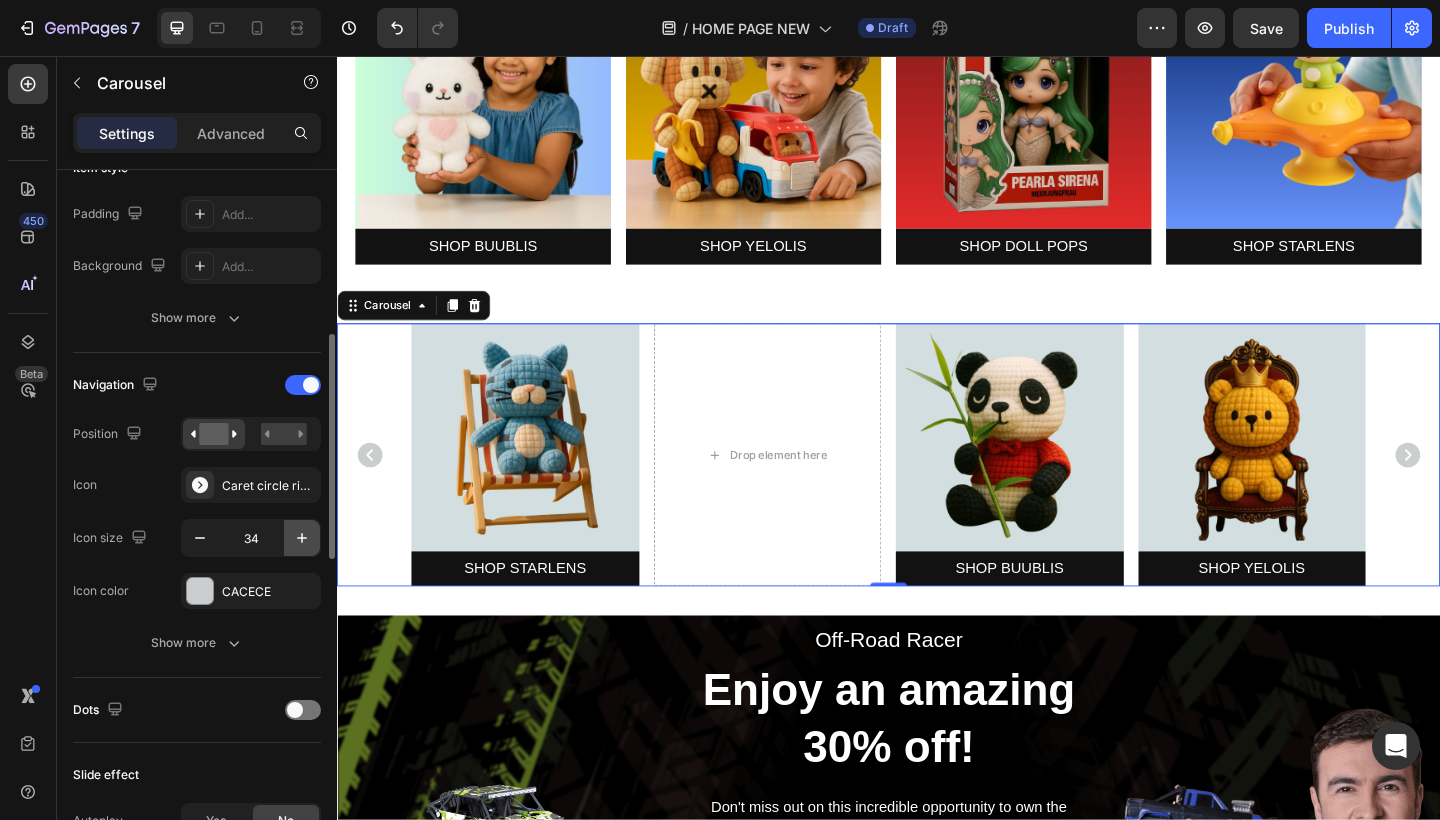 click 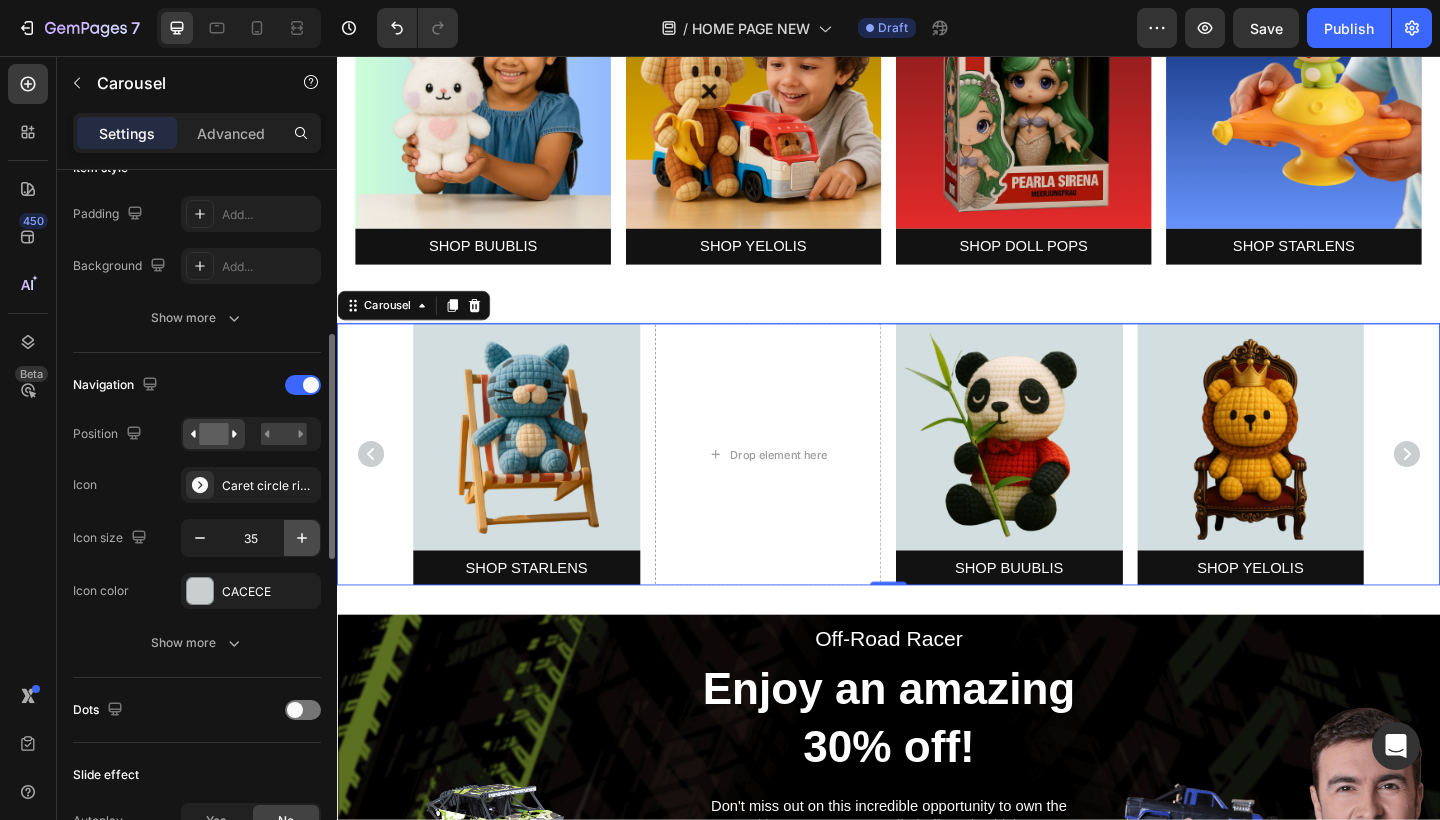 click 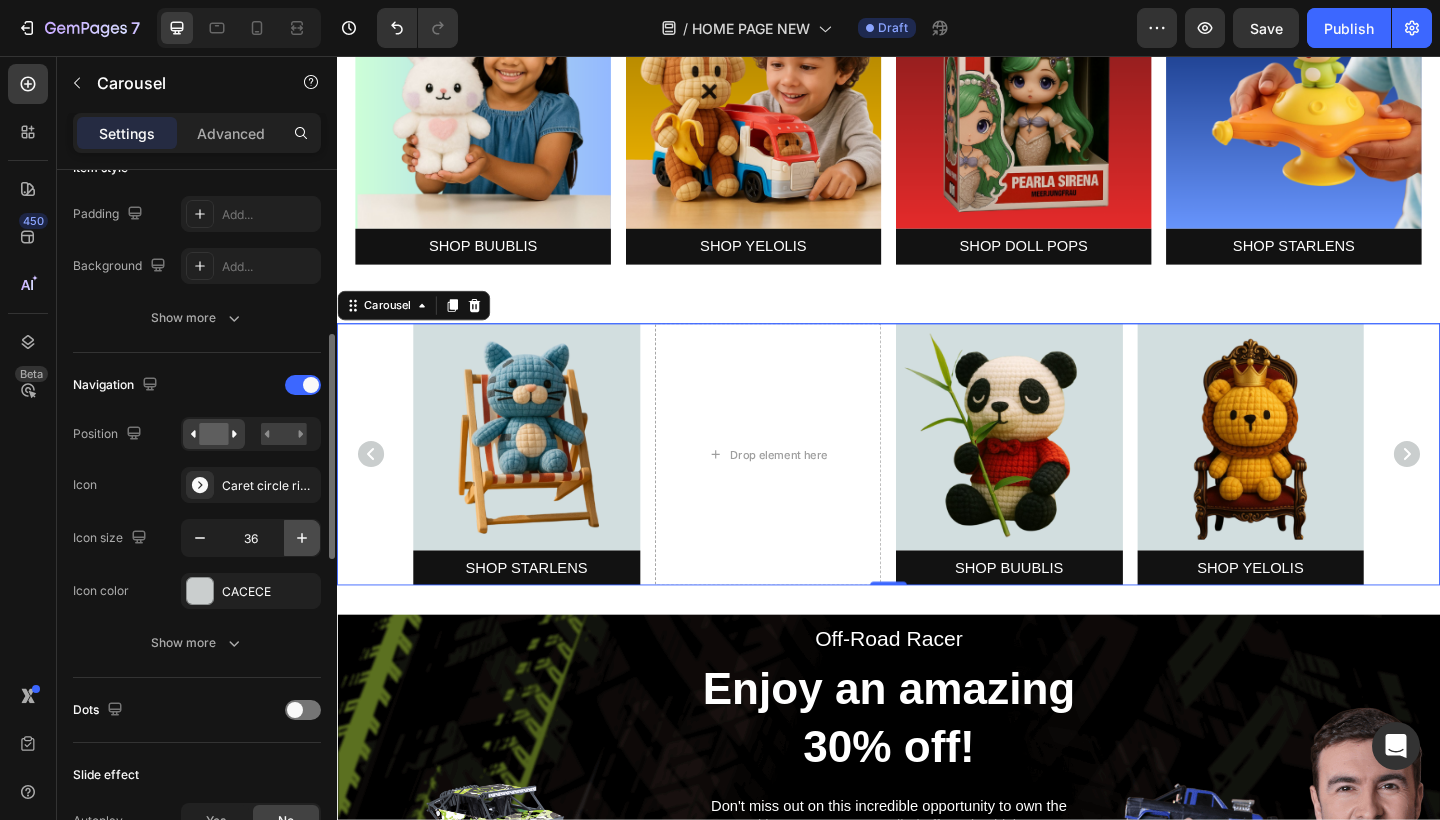 click 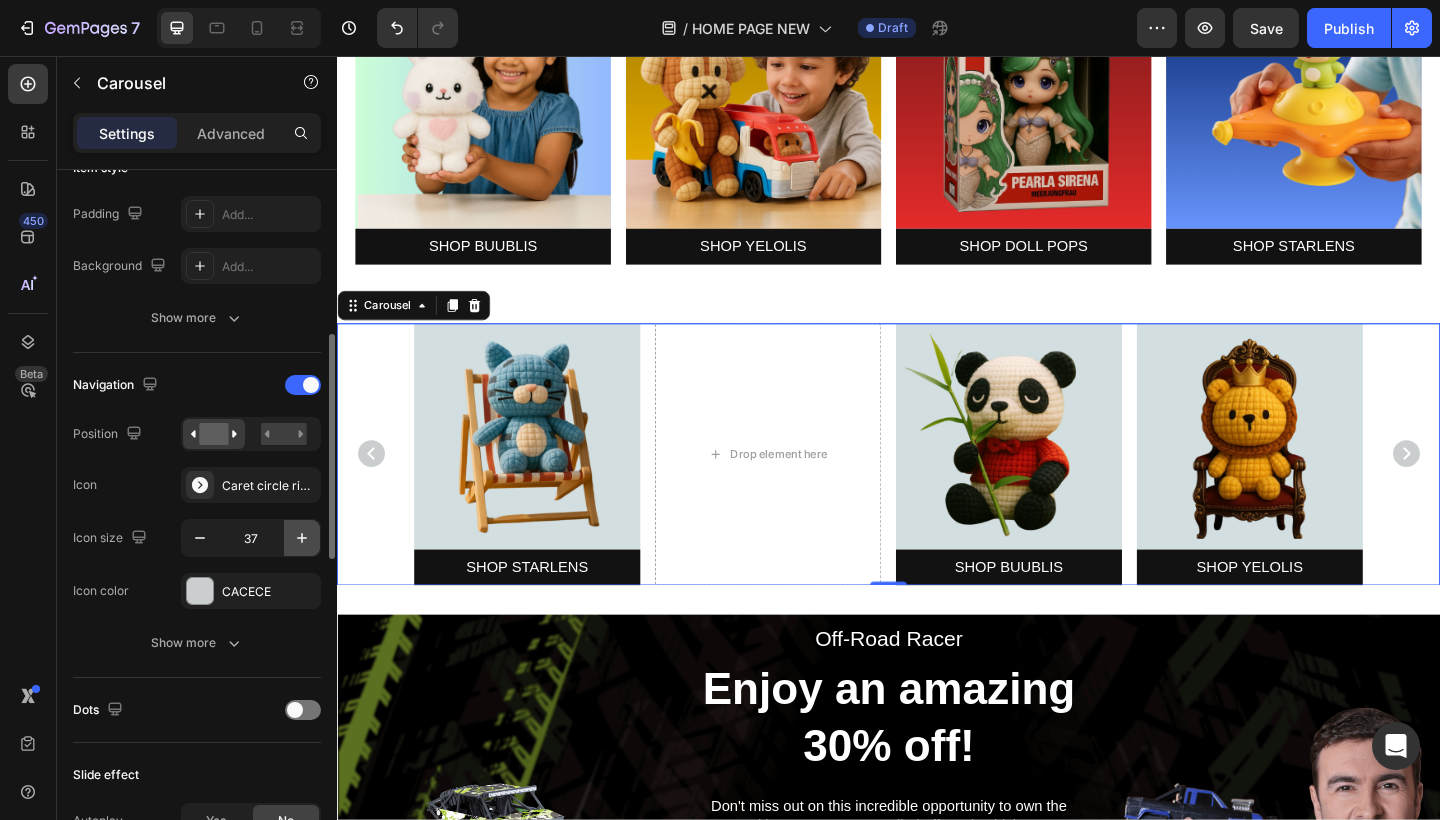 click 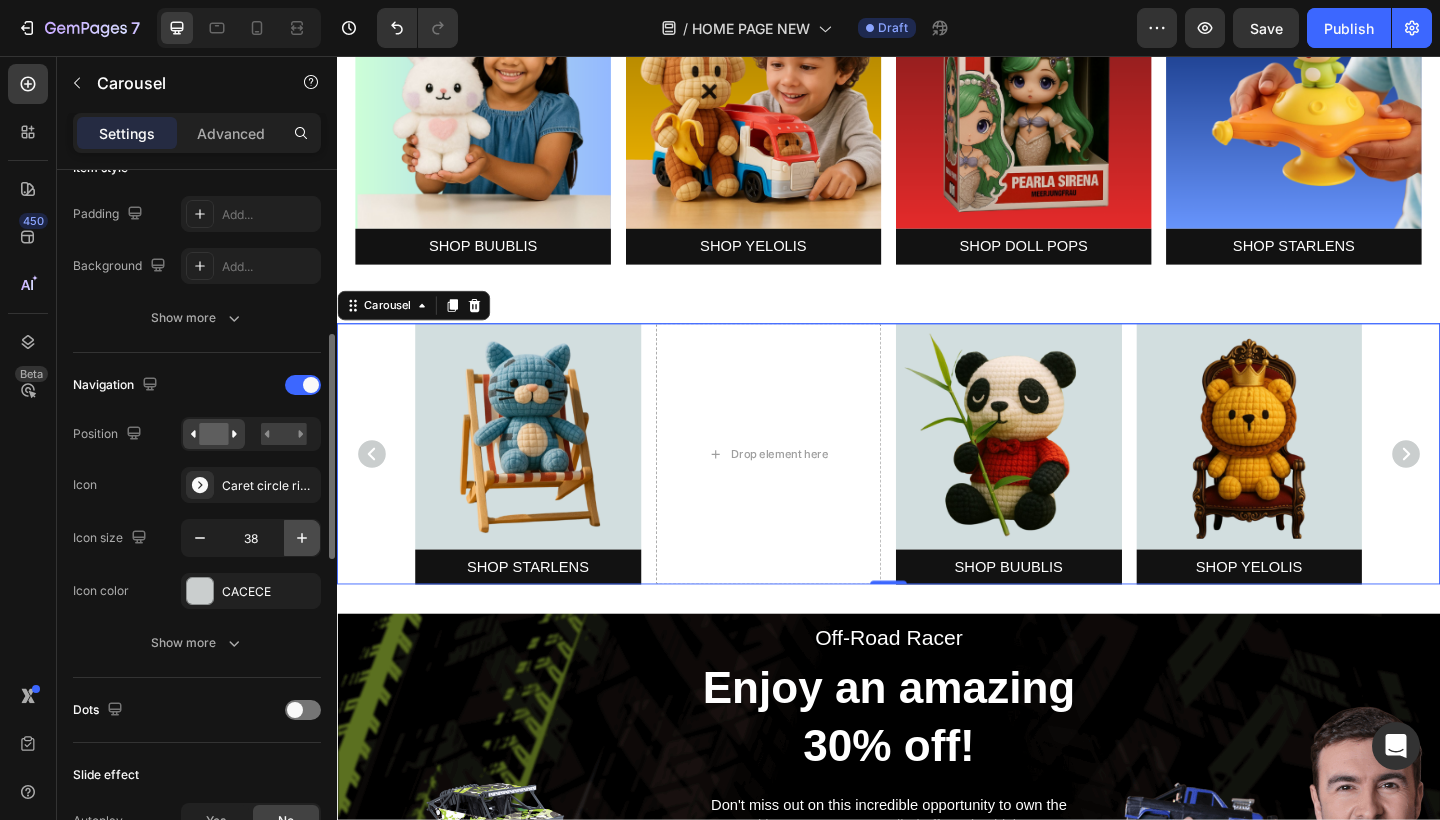 click 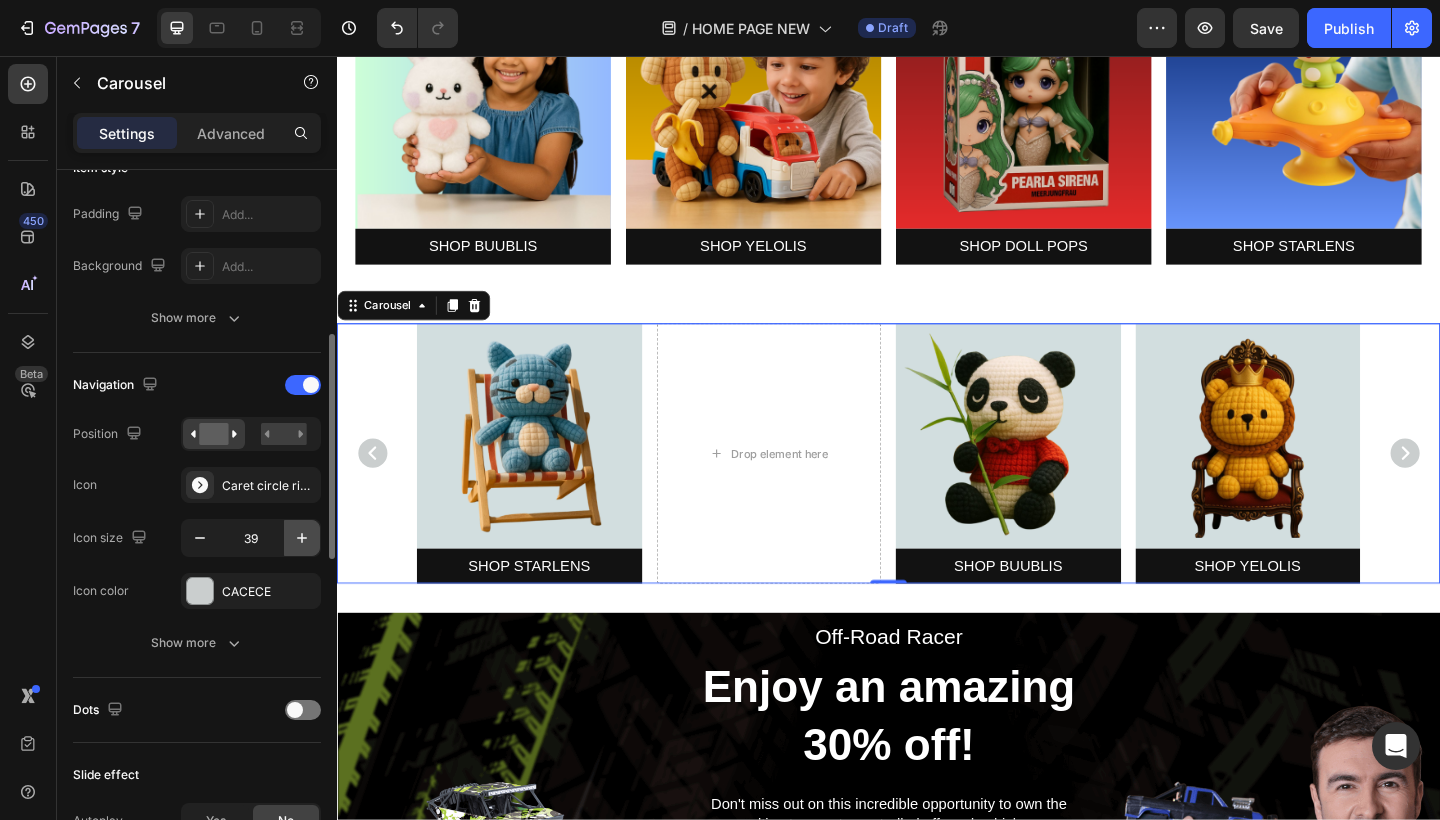 click 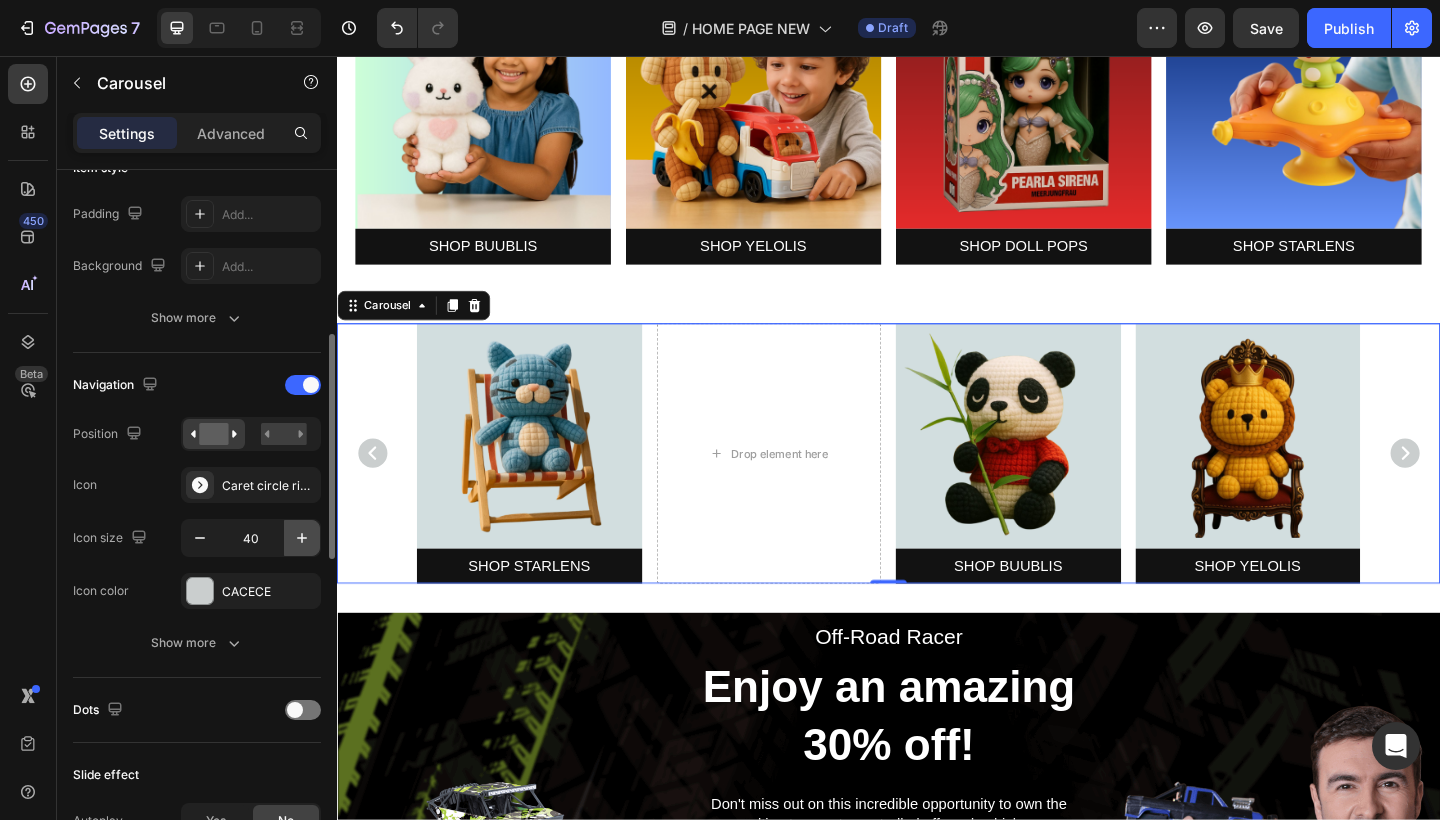 click 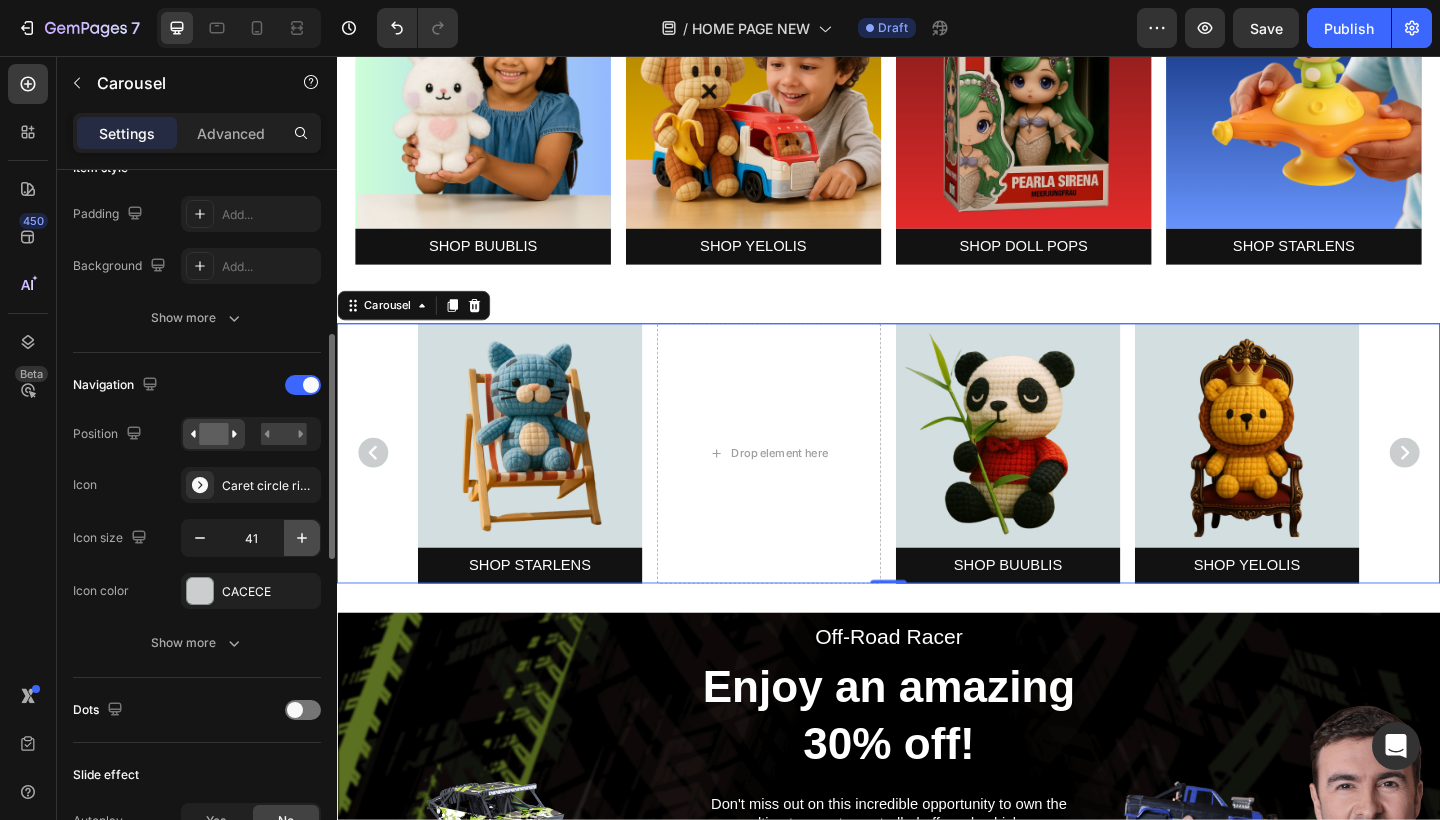 click 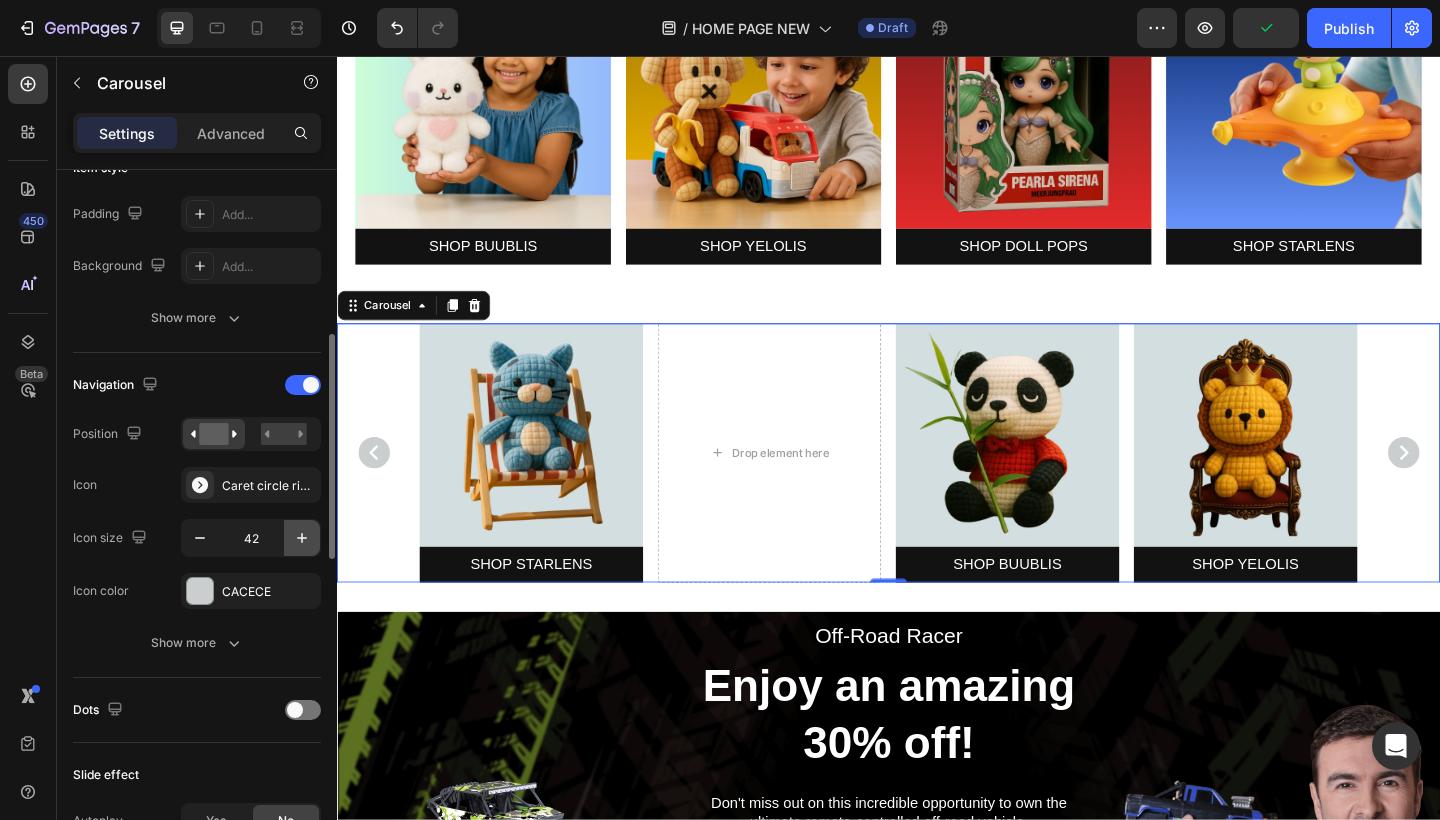 click 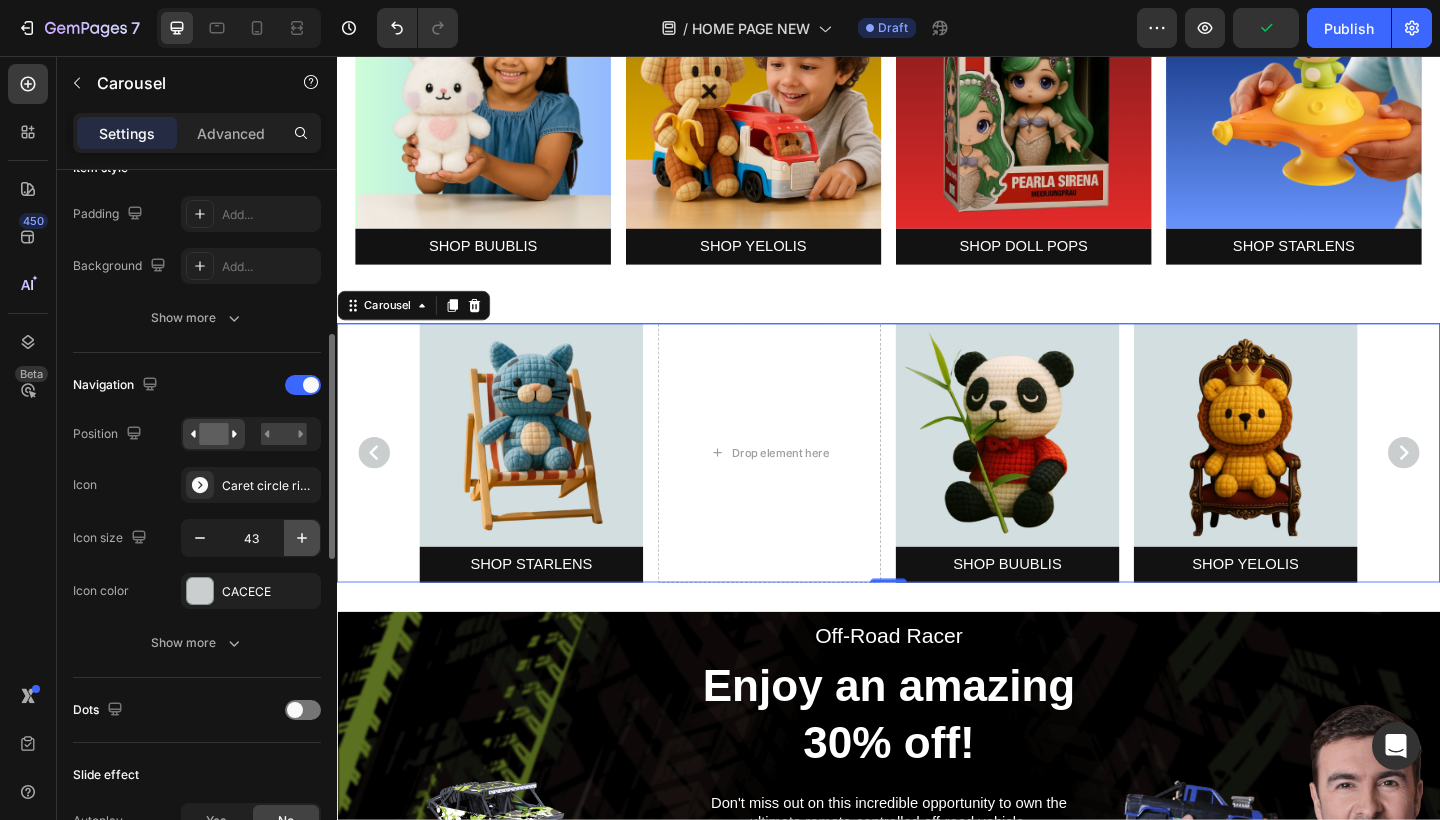 click 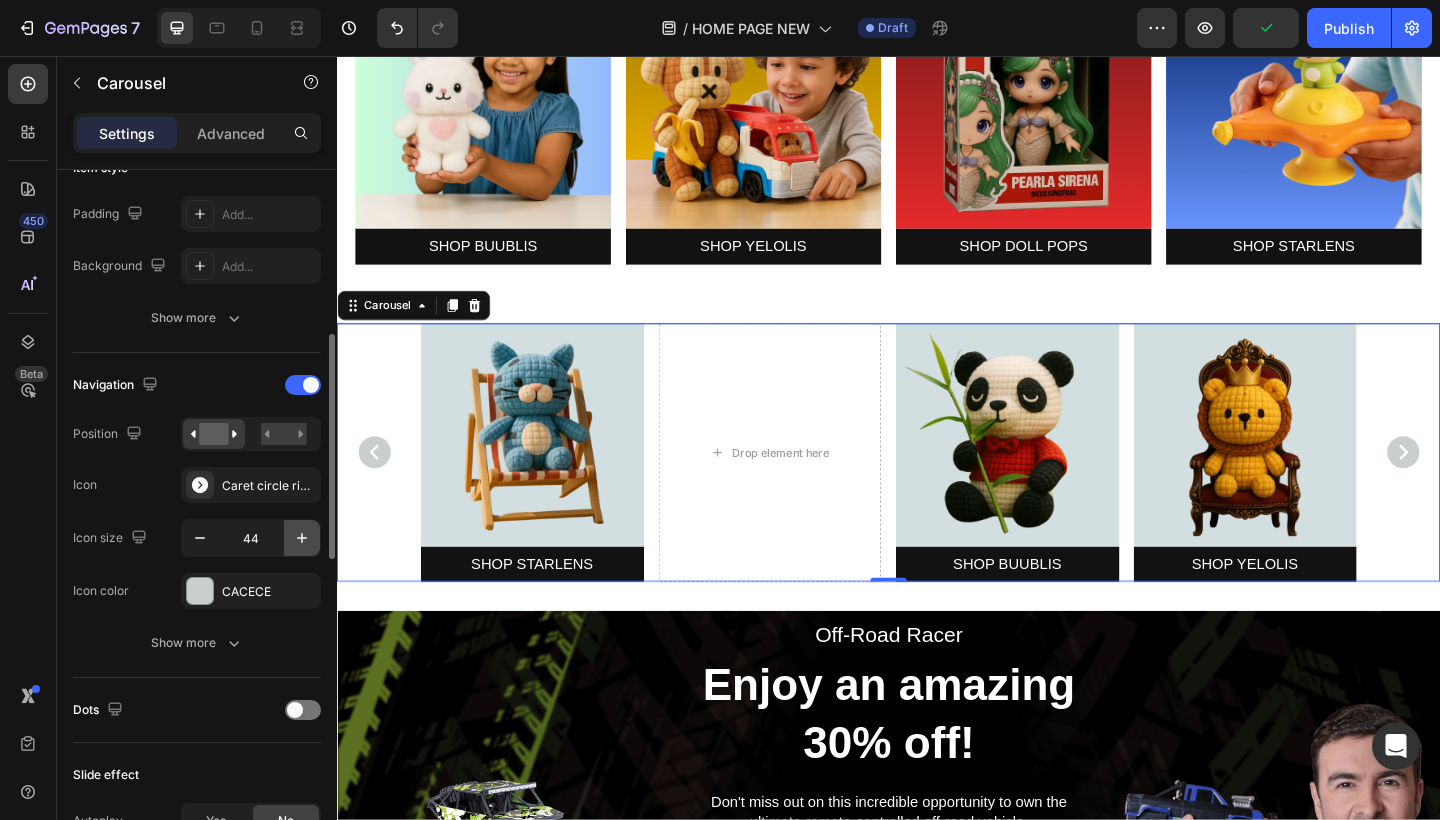 click 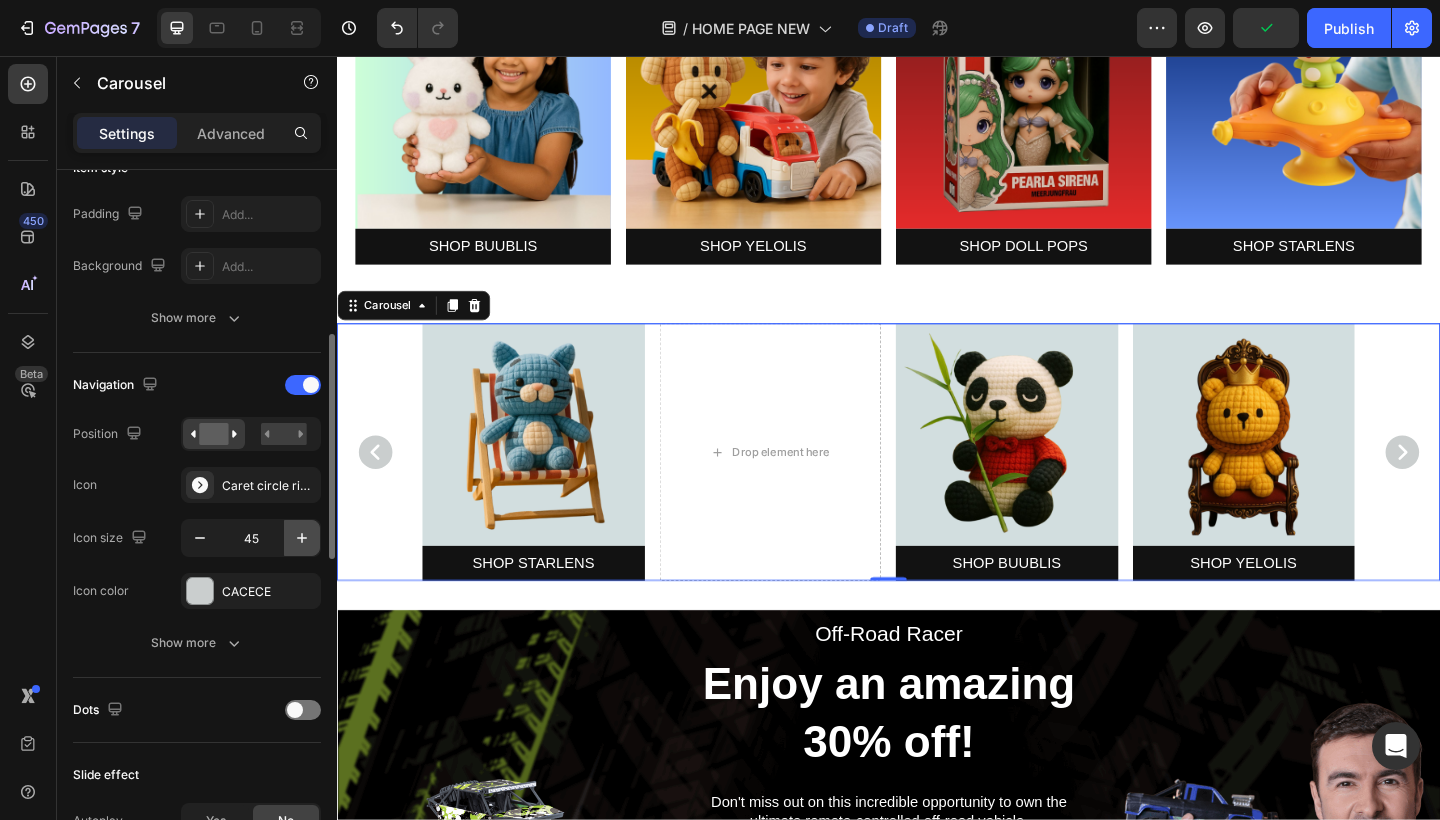 click 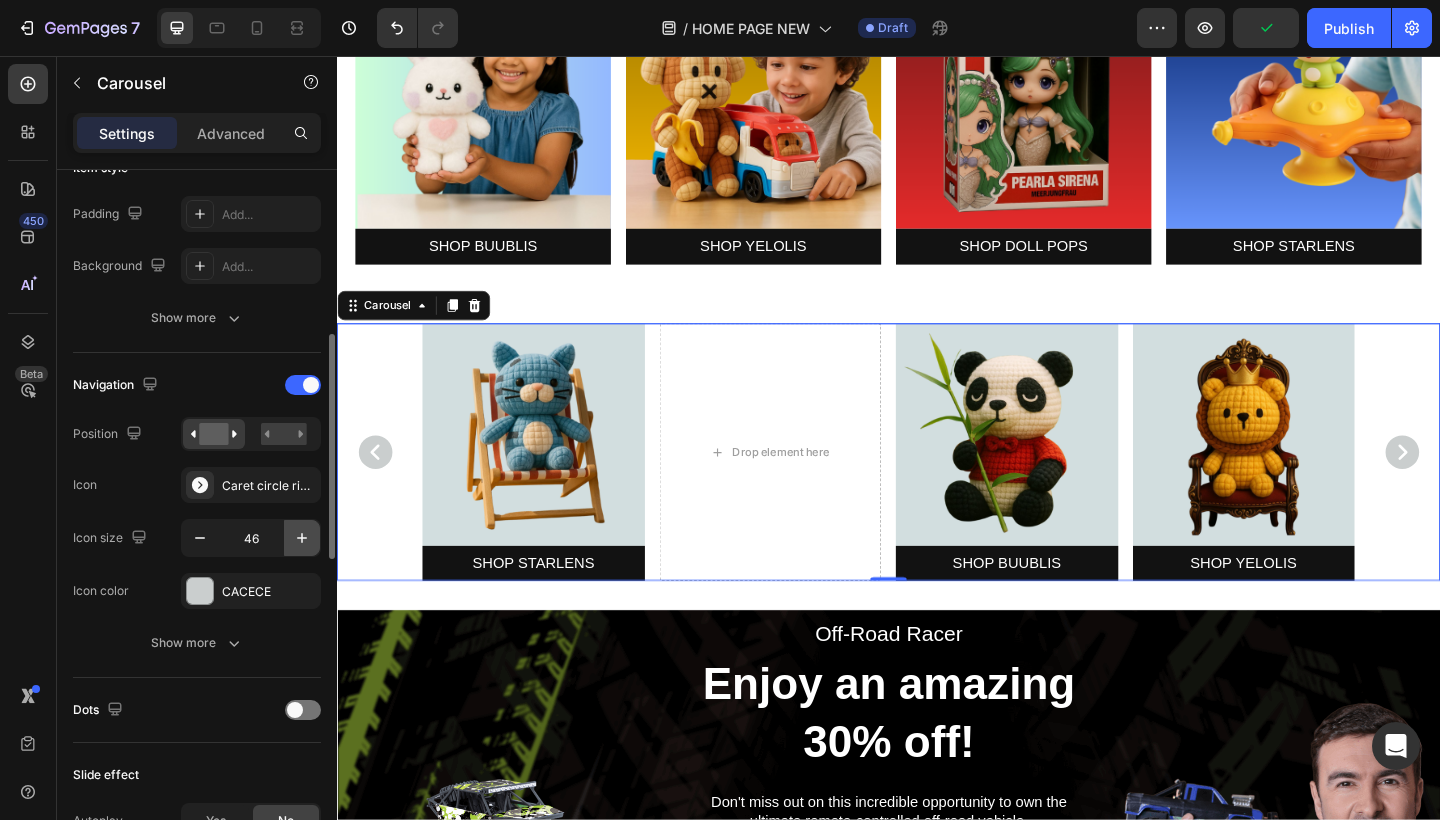 click 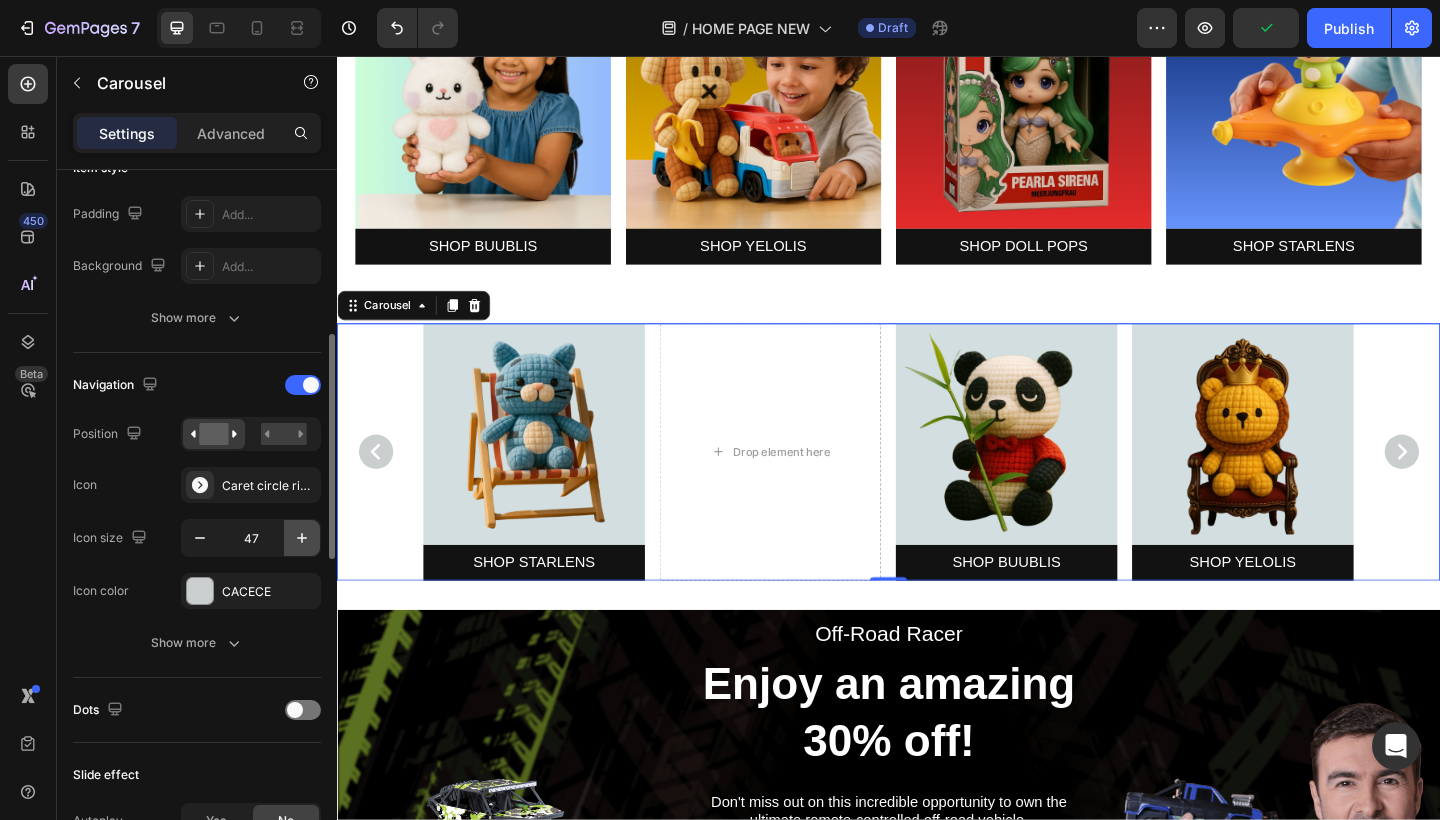 click 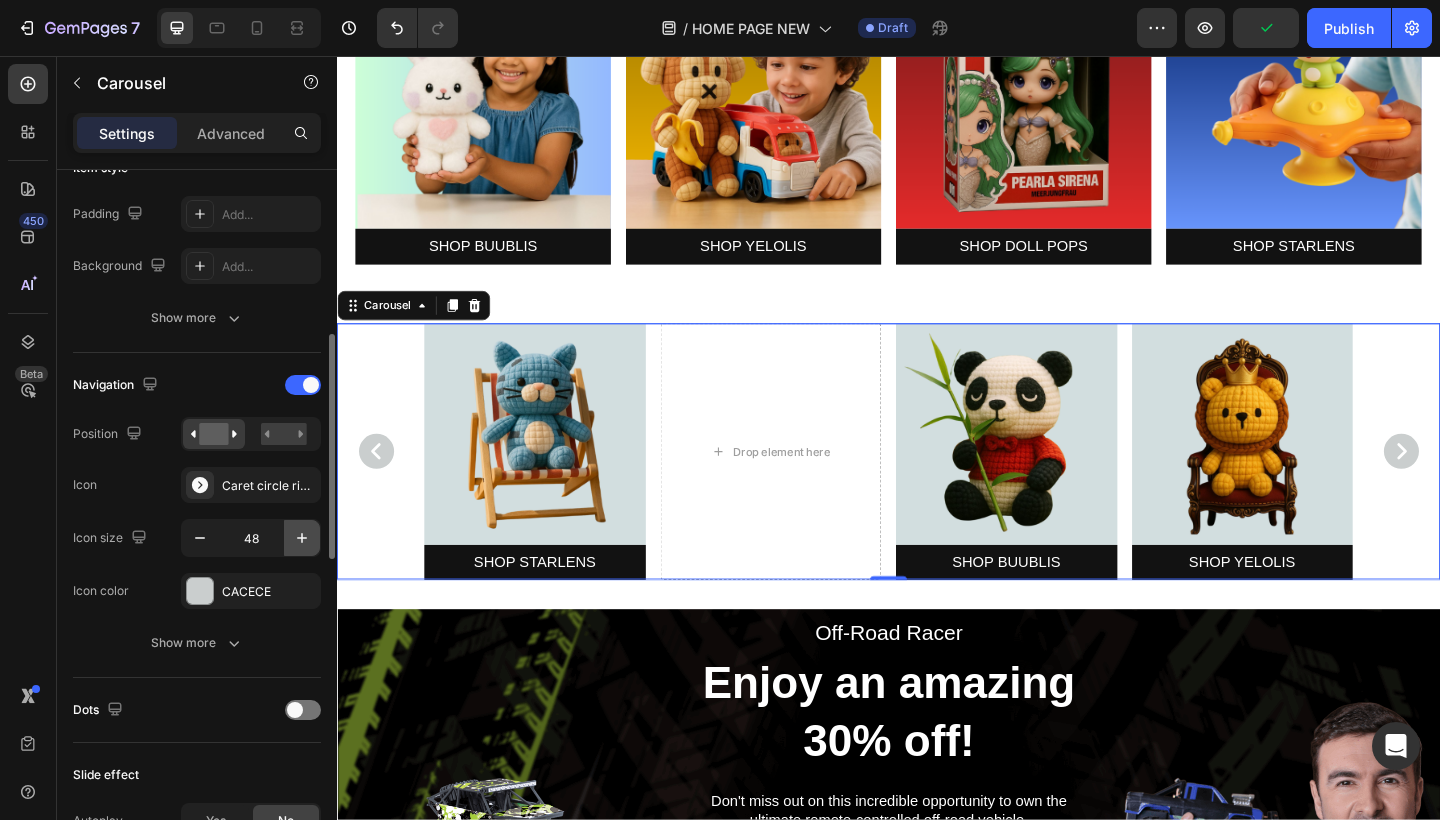 click 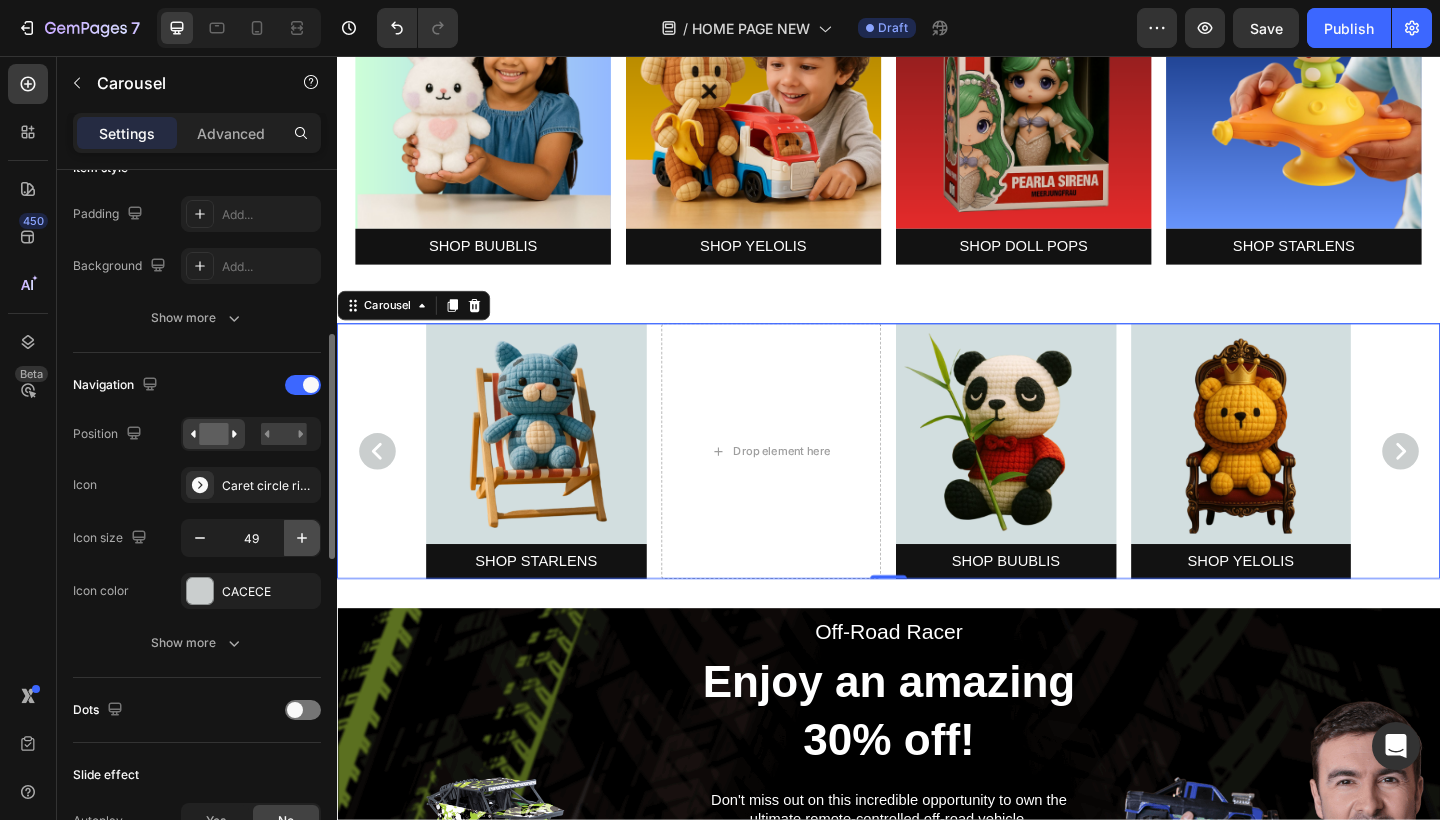 click 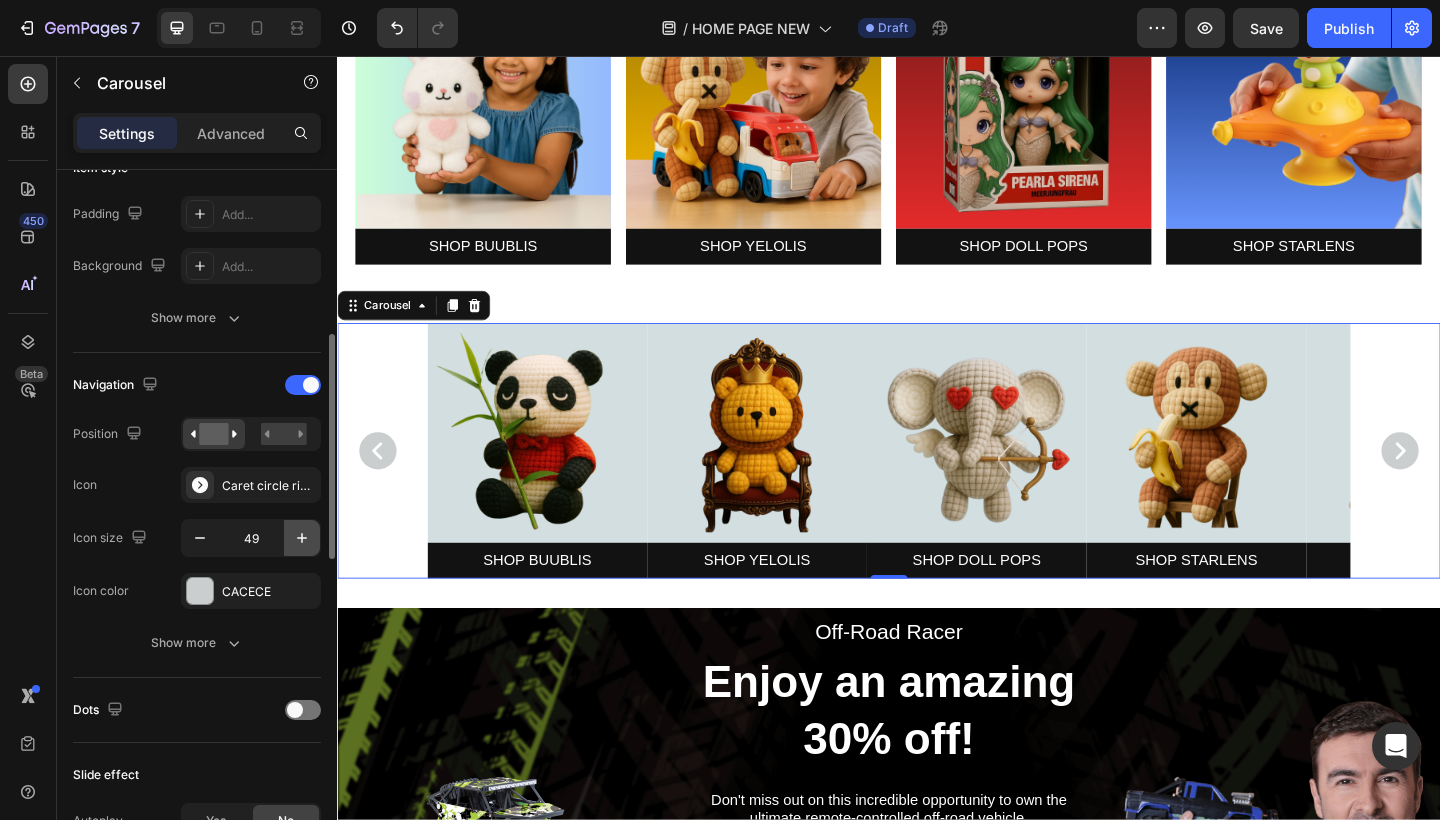 type on "50" 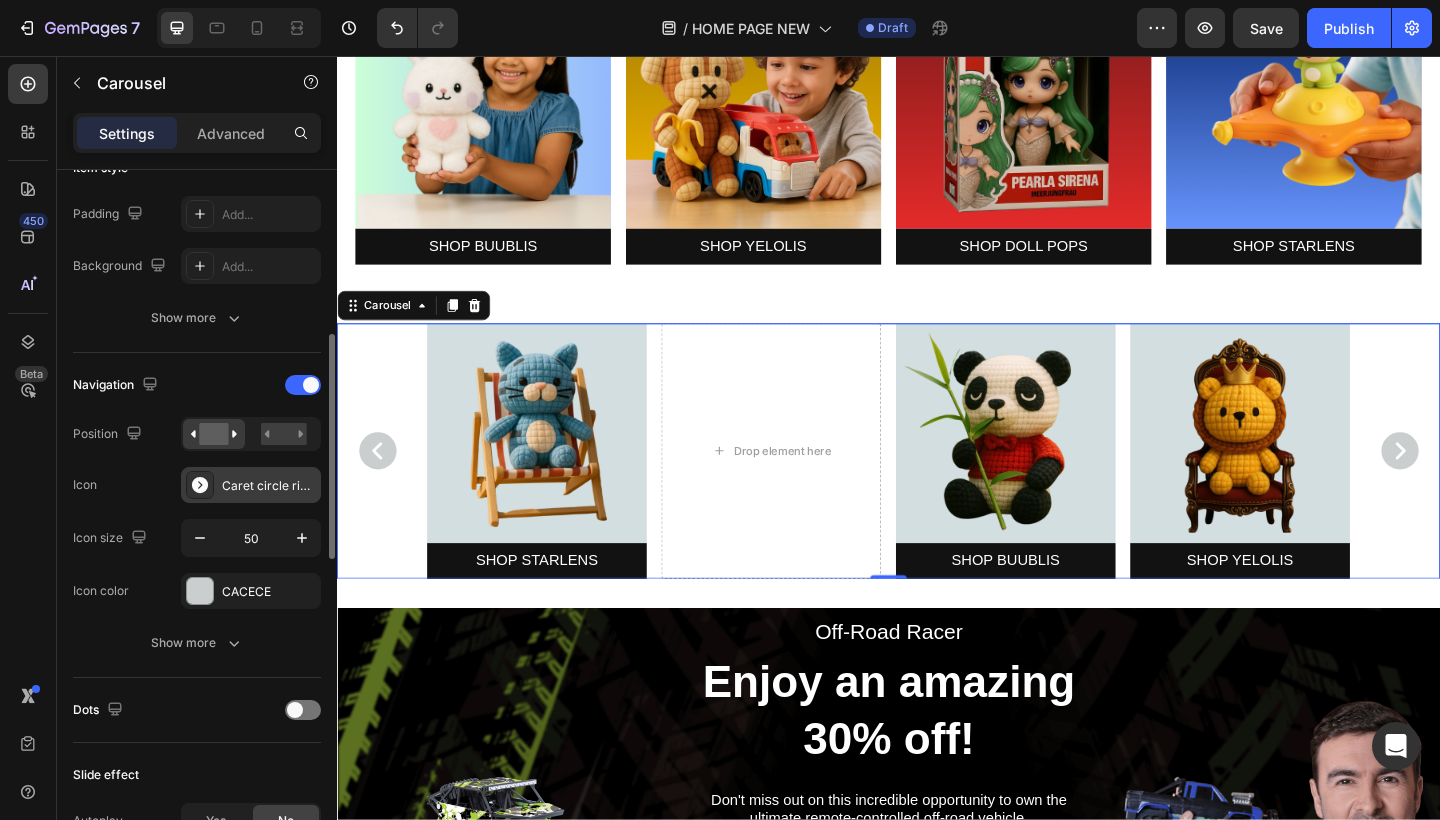 click at bounding box center [200, 485] 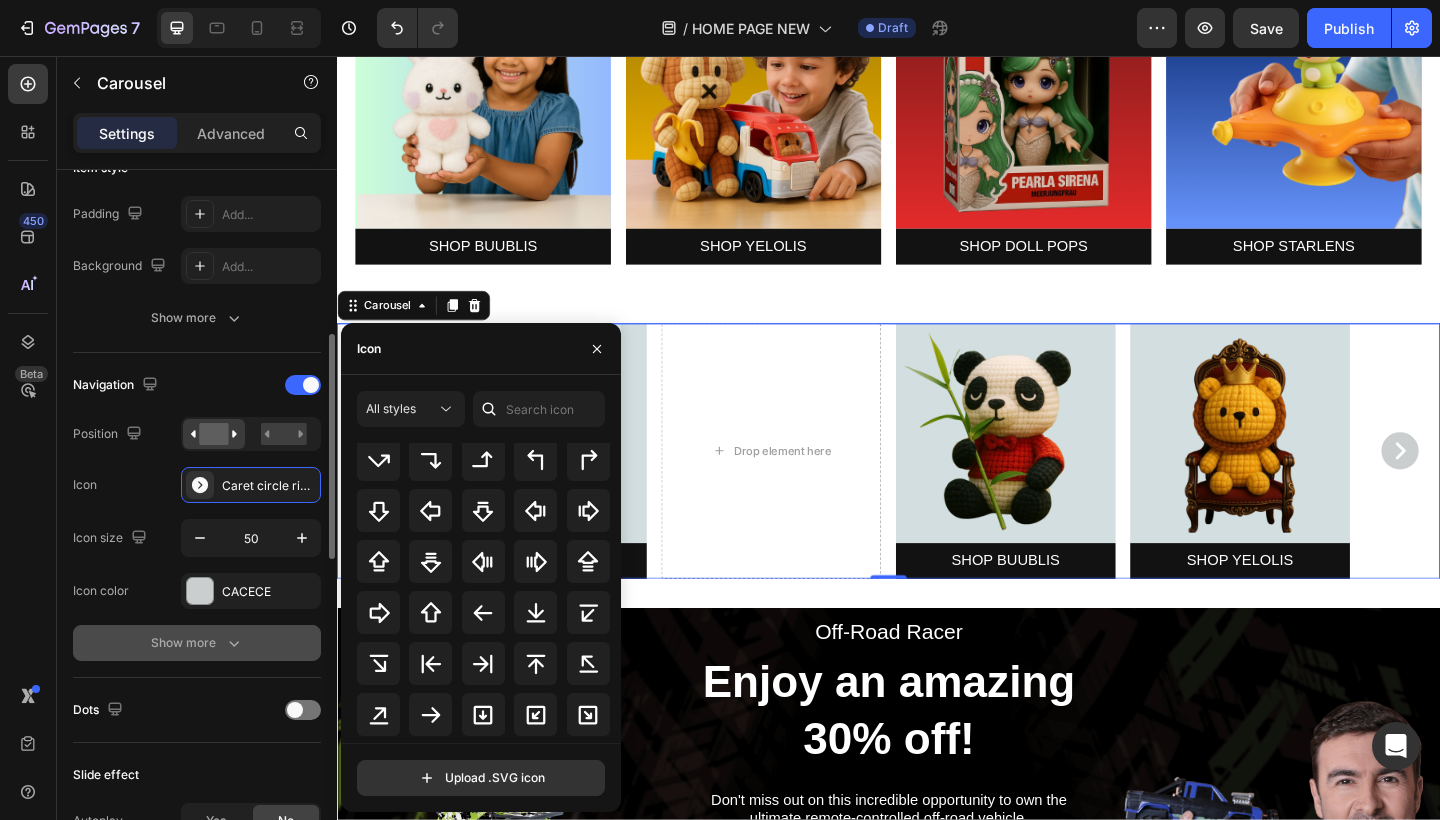 scroll, scrollTop: 734, scrollLeft: 0, axis: vertical 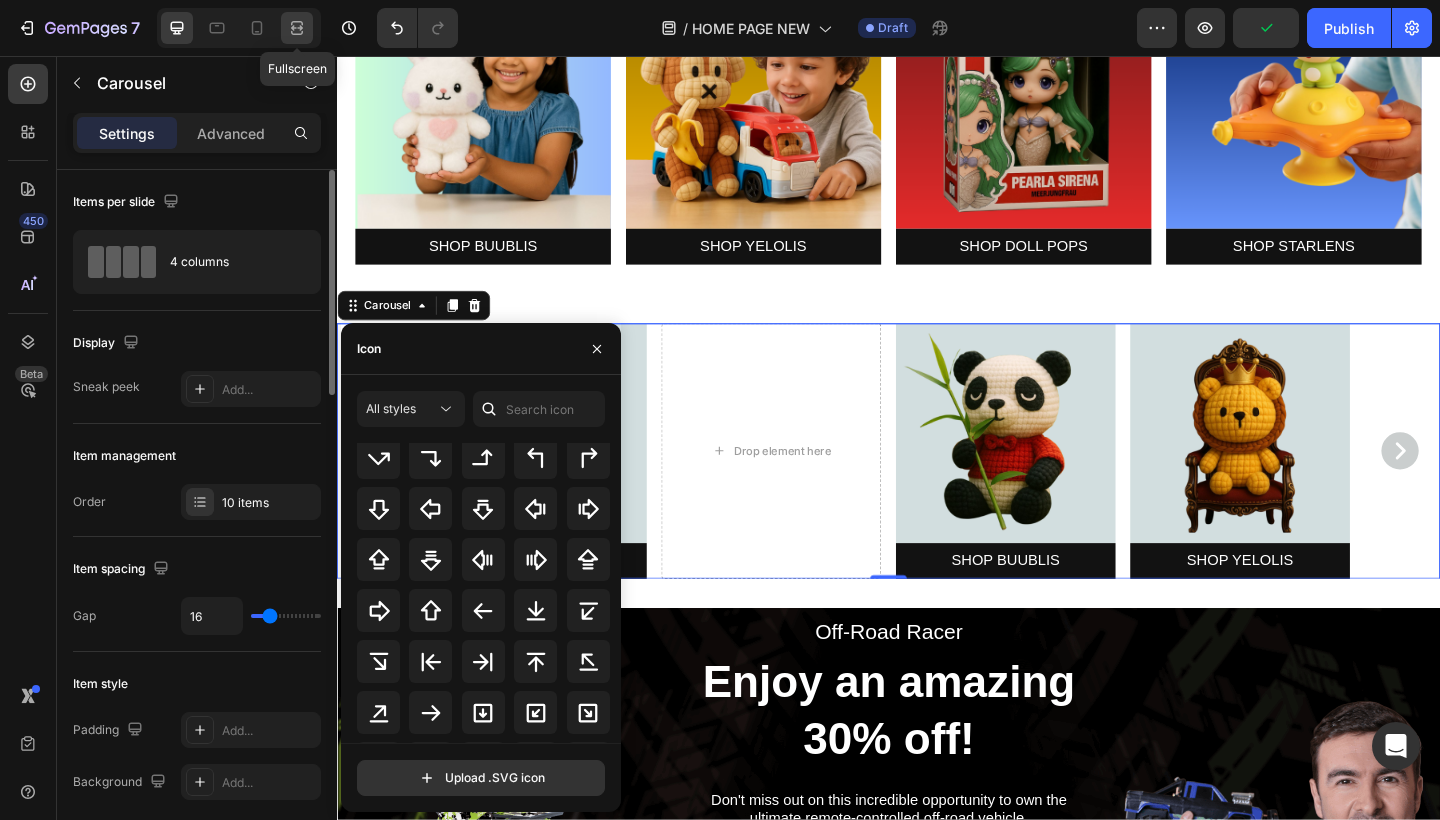 click 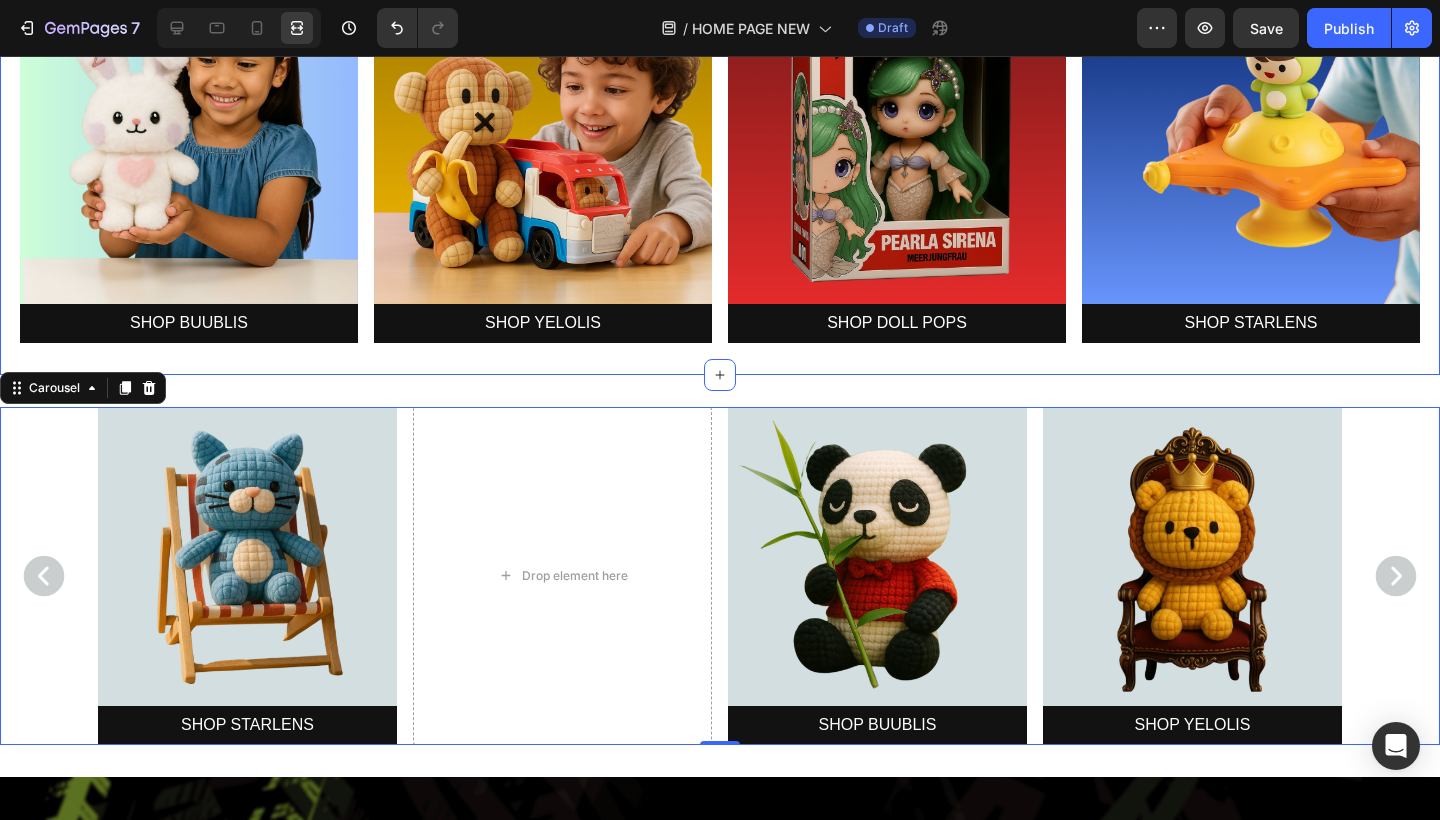 click on "Image SHOP BUUBLIS Button Image SHOP YELOLIS Button Image SHOP DOLL POPS Button Image SHOP STARLENS Button Carousel Section 2" at bounding box center [720, 154] 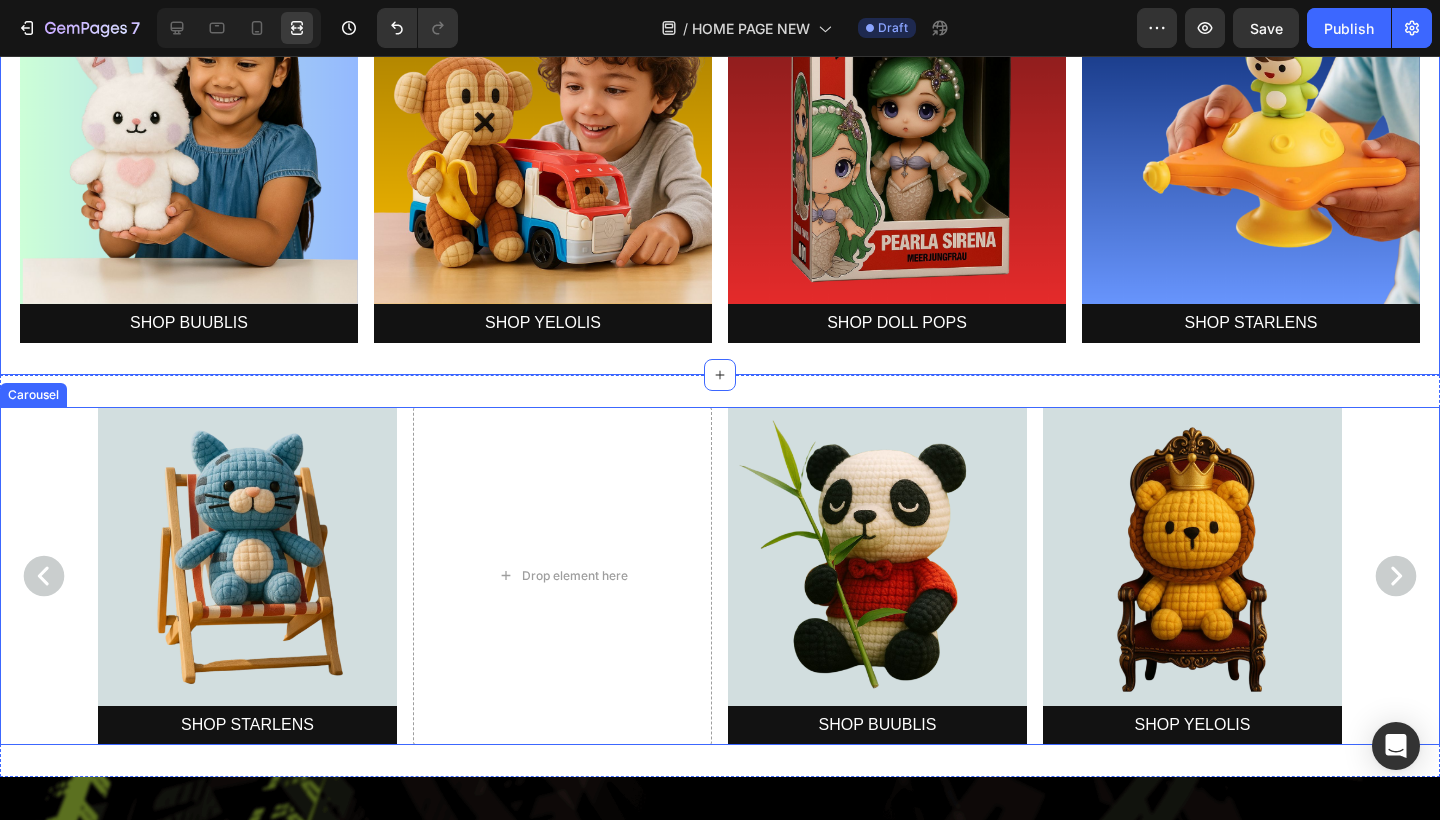 click 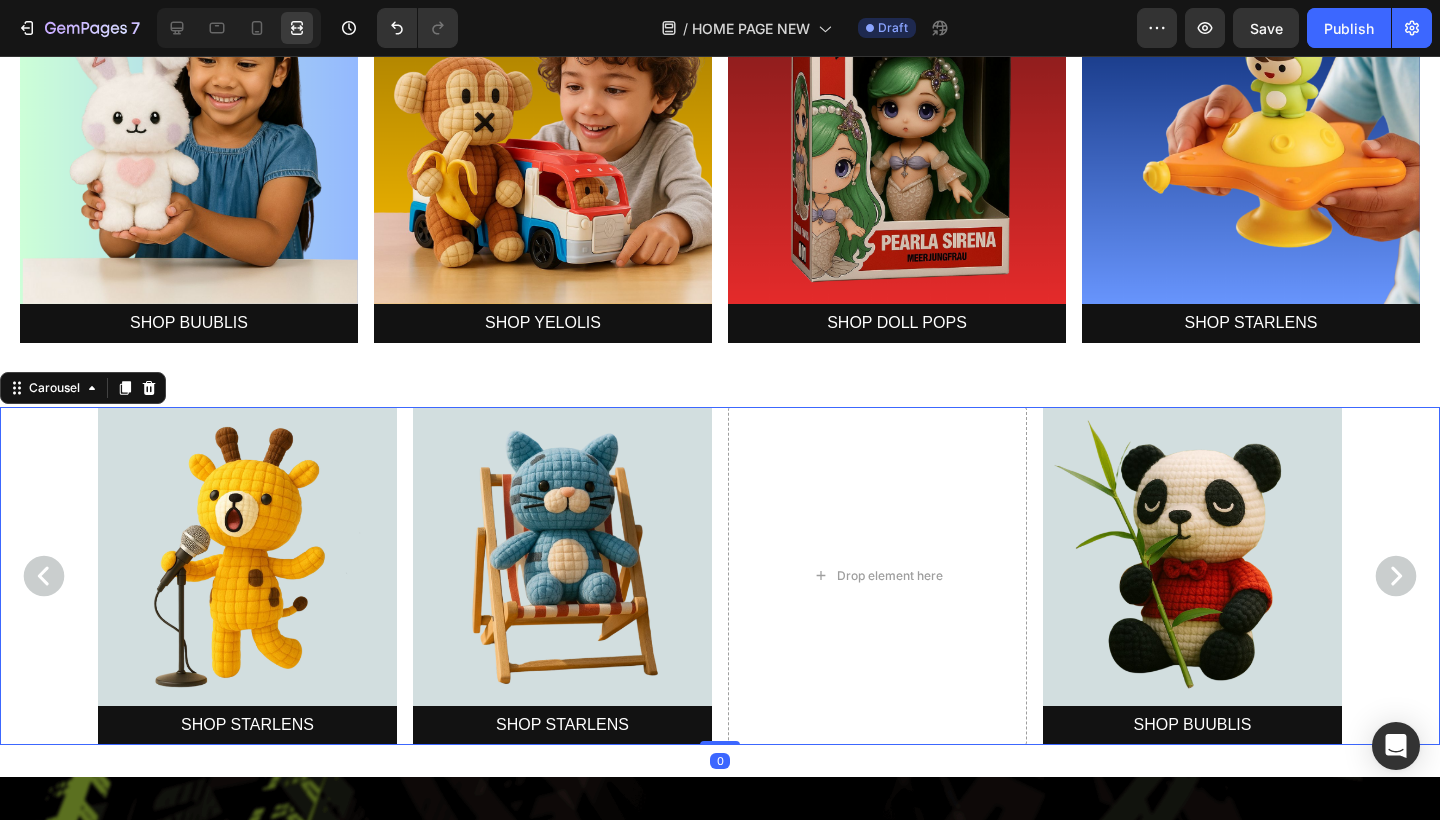 click 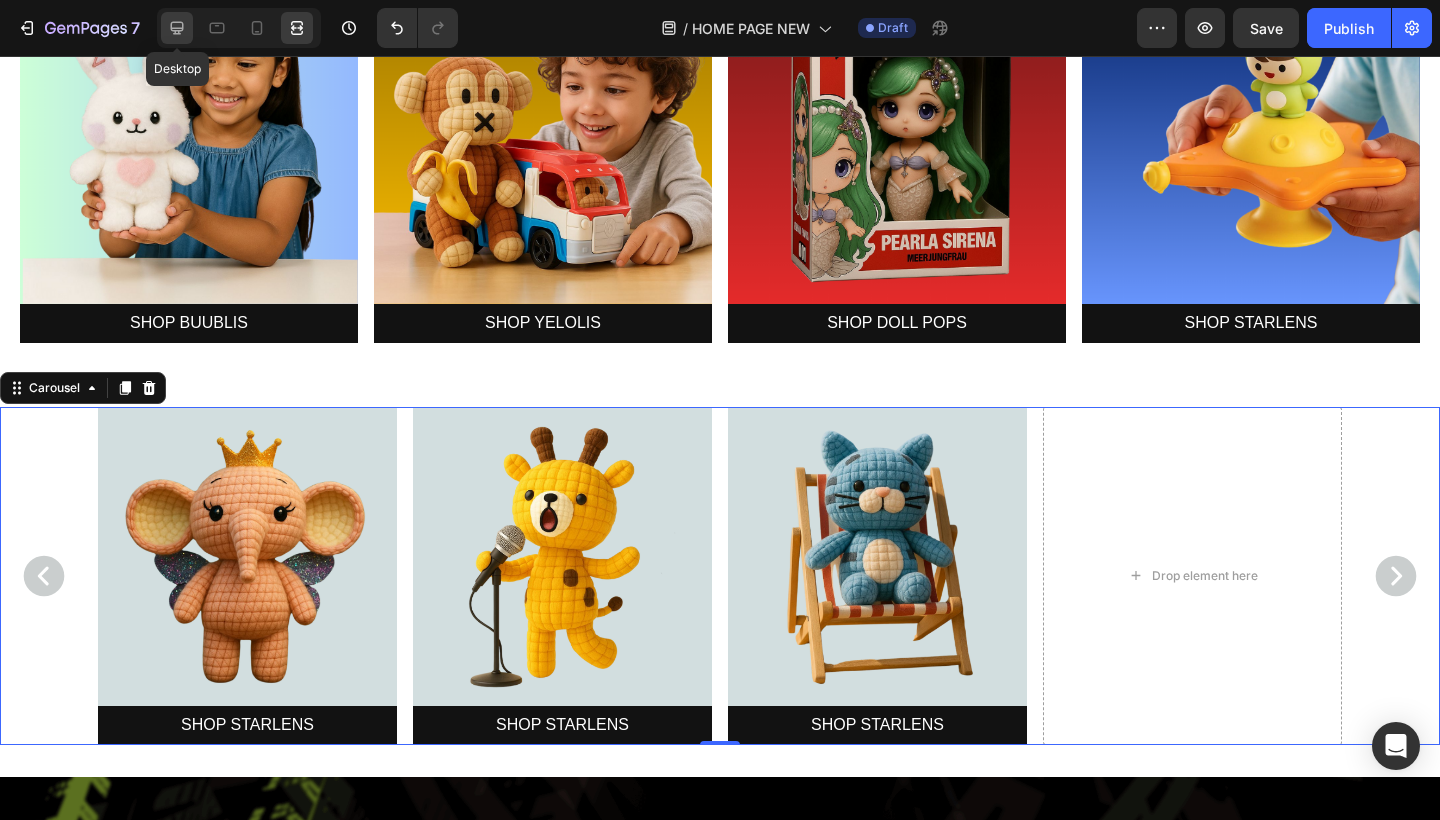 click 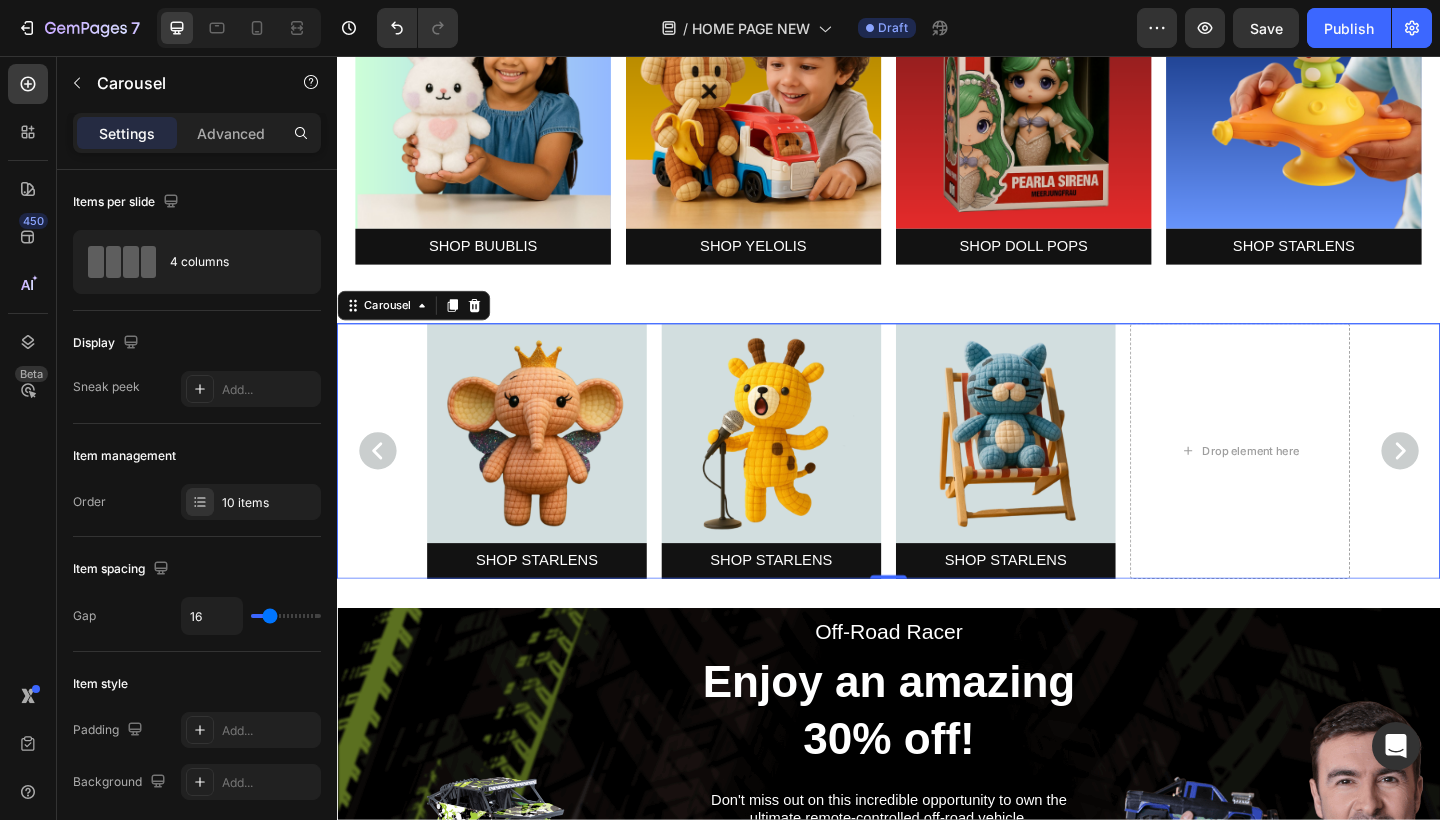 click on "Image SHOP BUUBLIS Button Image SHOP YELOLIS Button Image SHOP DOLL POPS Button Image SHOP STARLENS Button Image SHOP STARLENS Button Image SHOP STARLENS Button Image SHOP STARLENS Button Image SHOP STARLENS Button Image SHOP STARLENS Button
Drop element here" at bounding box center (937, 486) 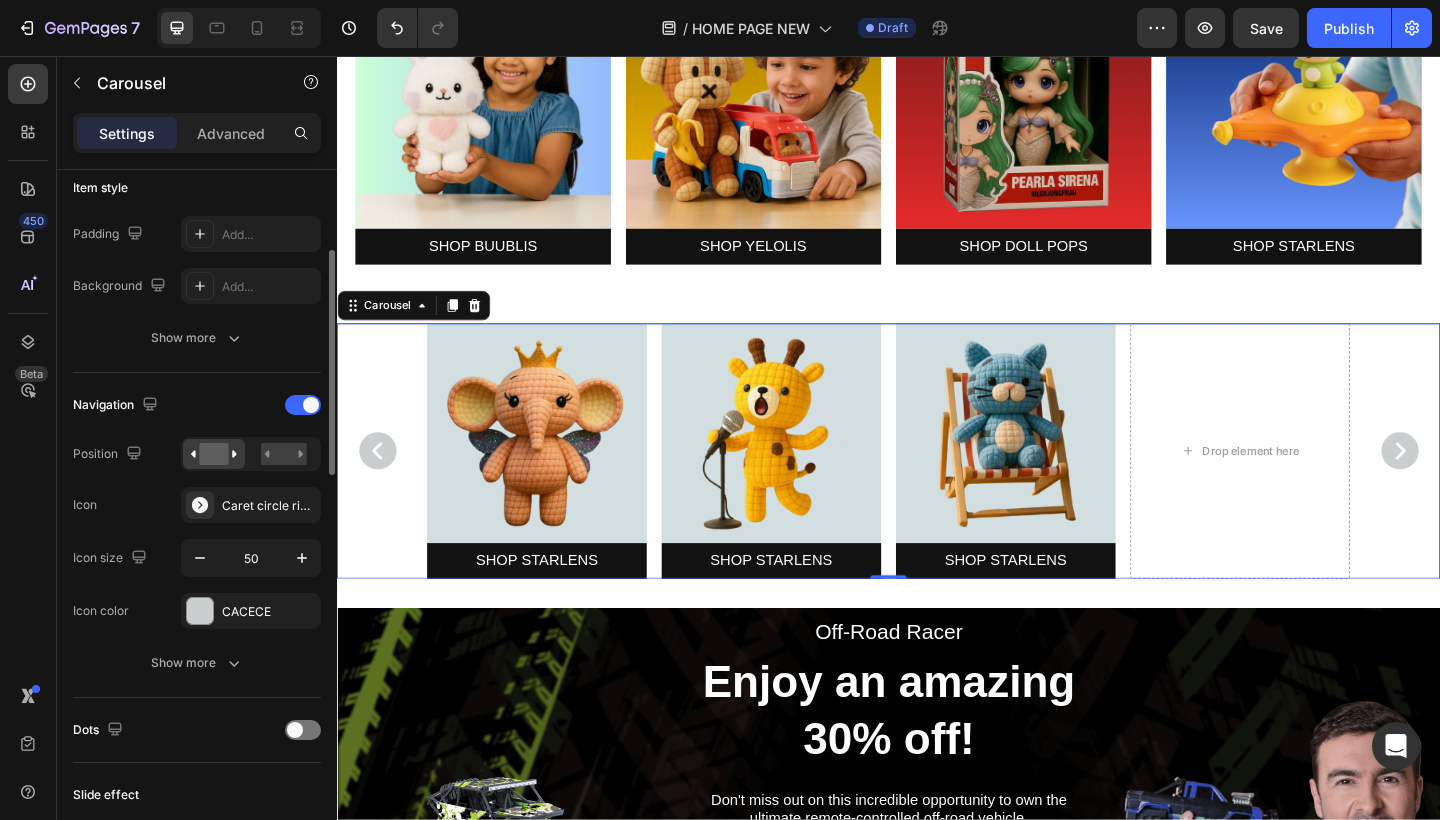scroll, scrollTop: 0, scrollLeft: 0, axis: both 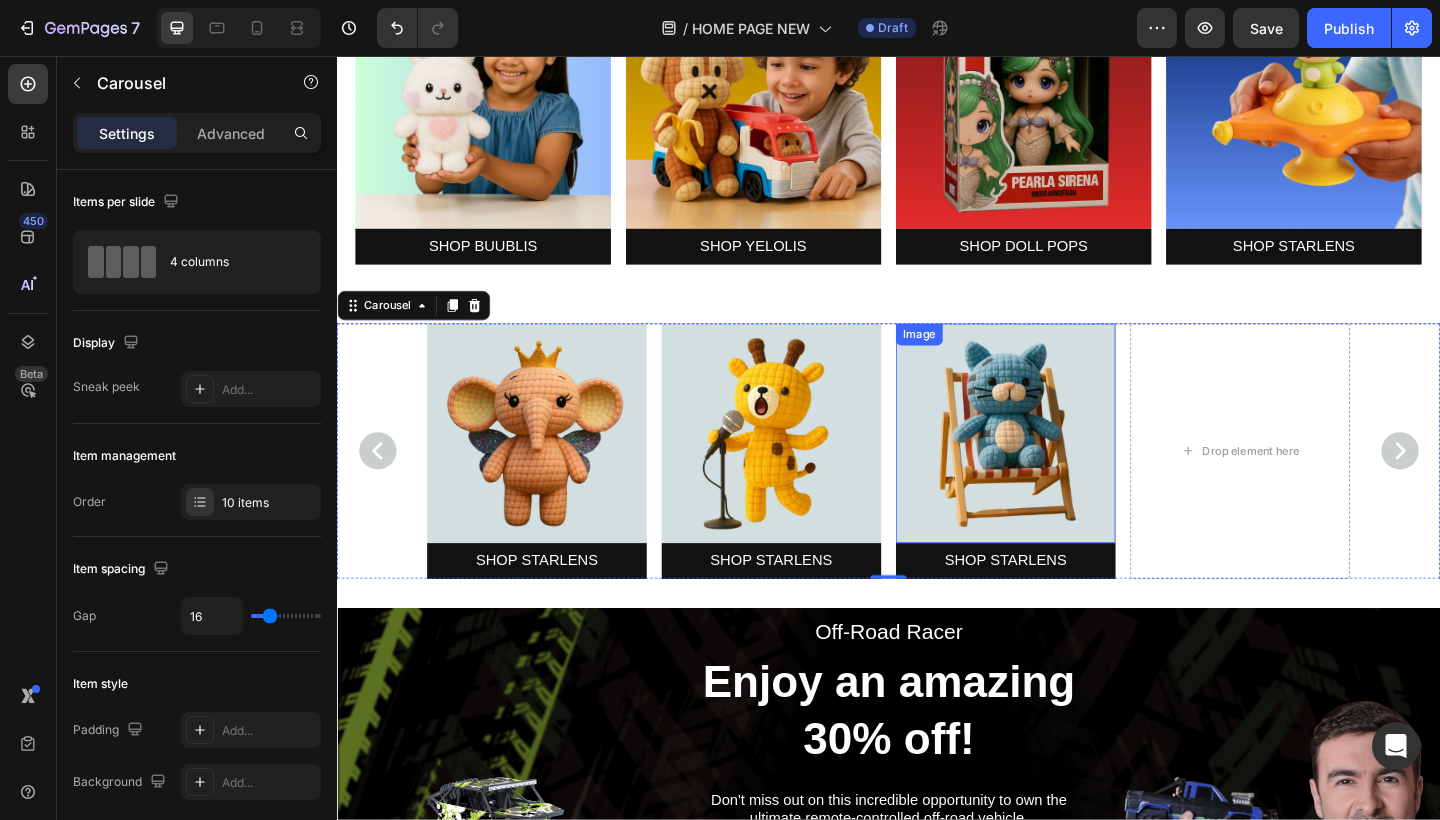 click at bounding box center (1064, 466) 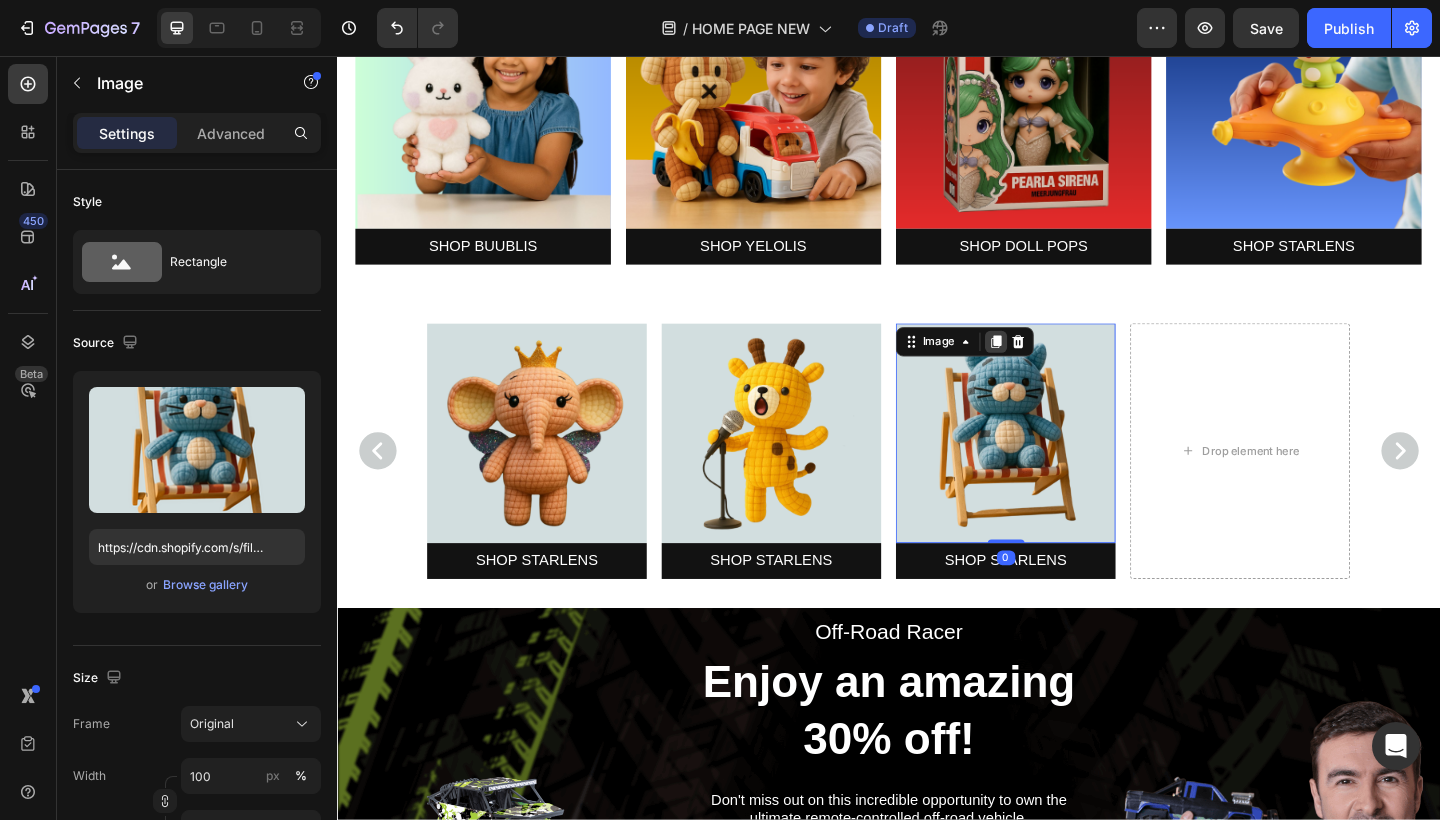 click 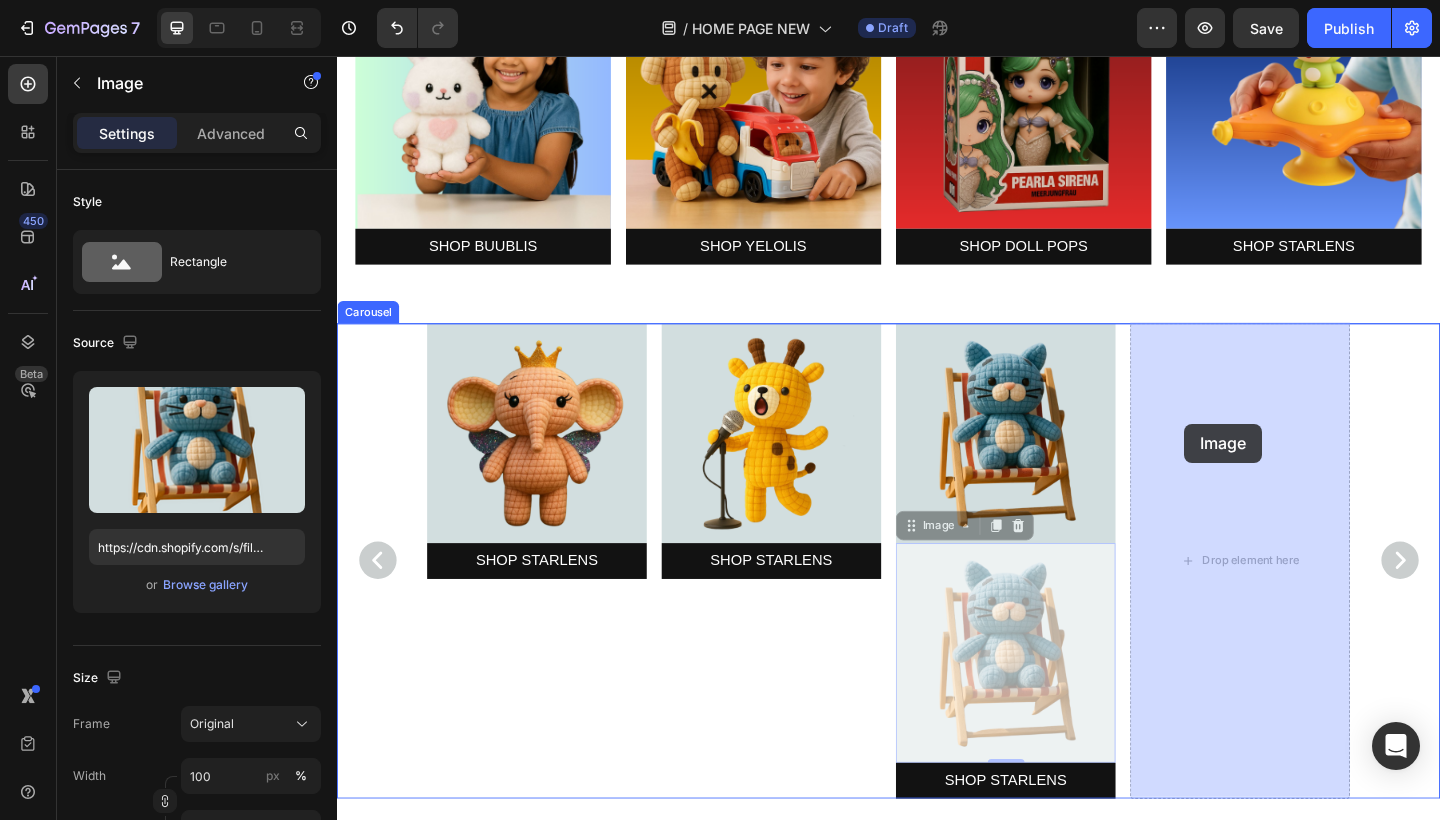 drag, startPoint x: 1043, startPoint y: 637, endPoint x: 1260, endPoint y: 455, distance: 283.219 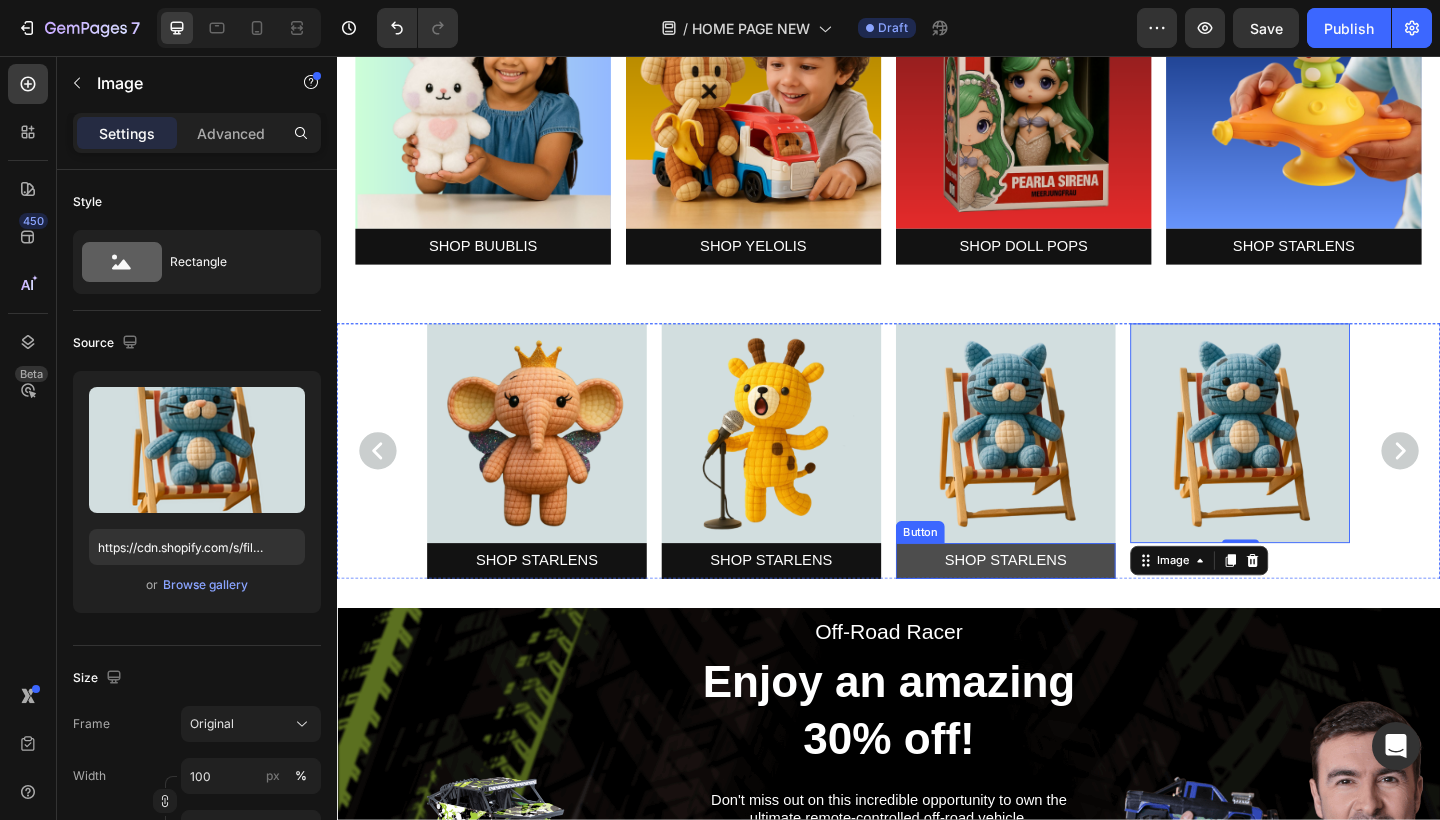 click on "SHOP STARLENS" at bounding box center (1064, 605) 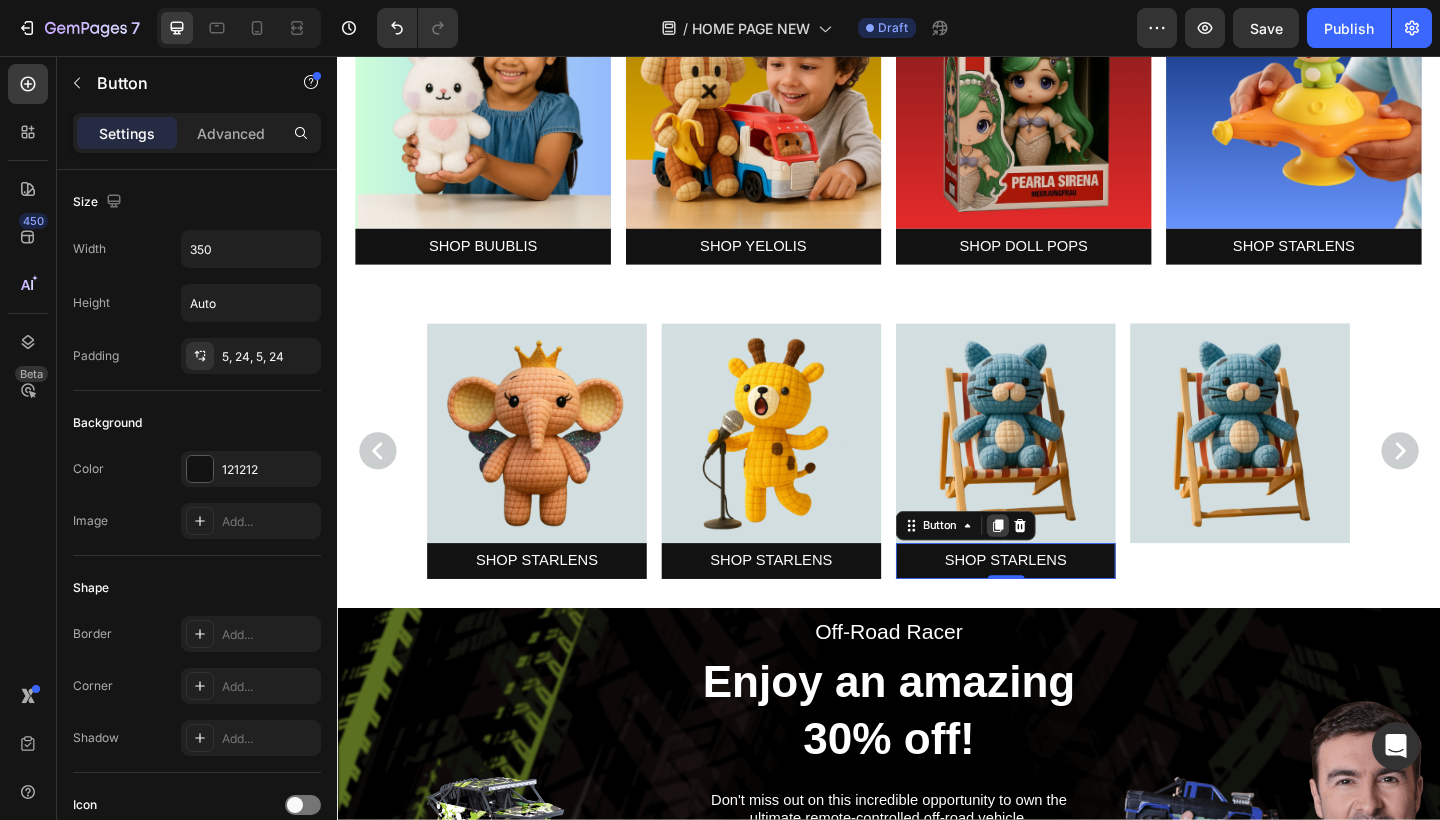 click 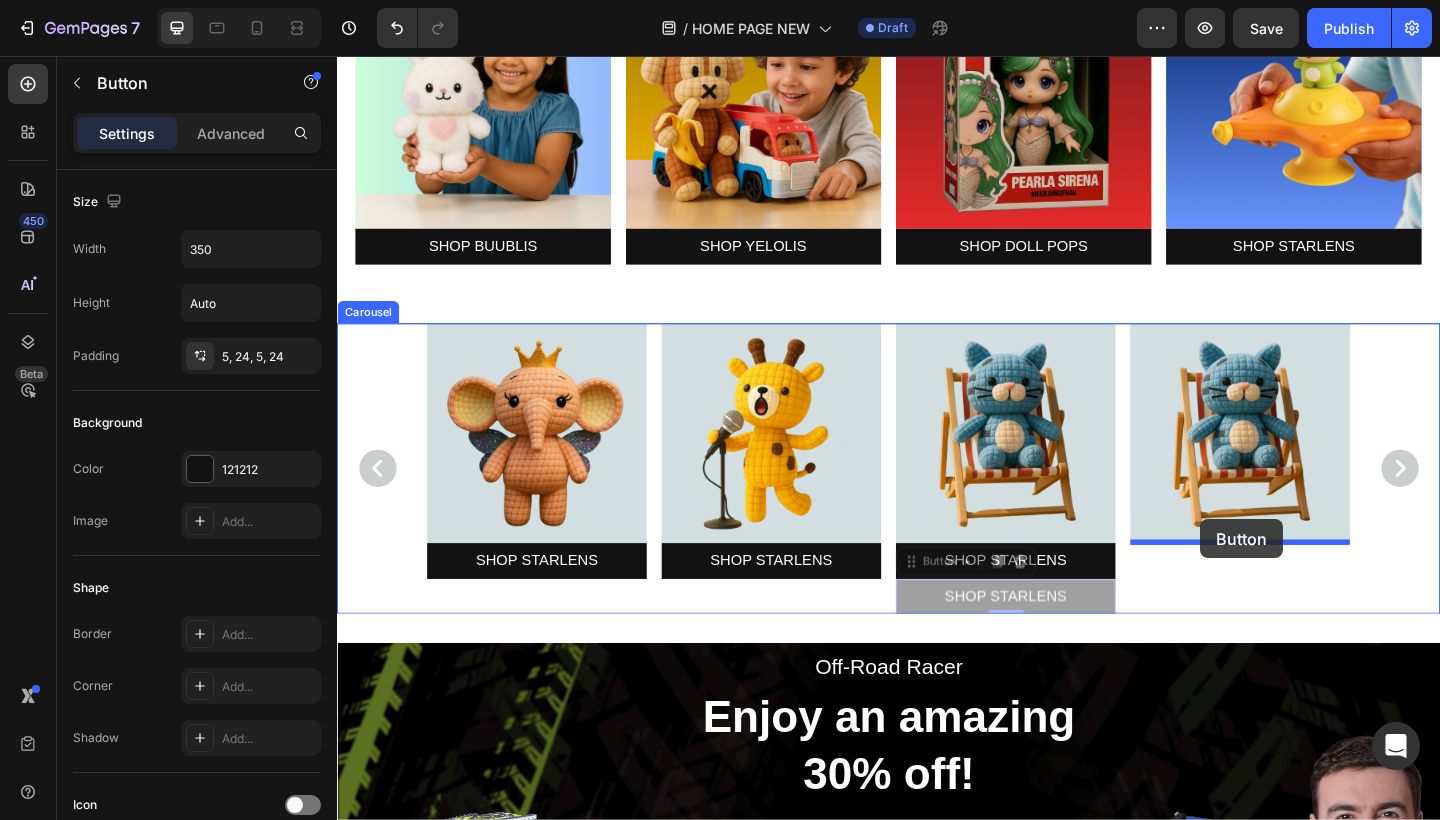 drag, startPoint x: 967, startPoint y: 610, endPoint x: 1276, endPoint y: 560, distance: 313.01917 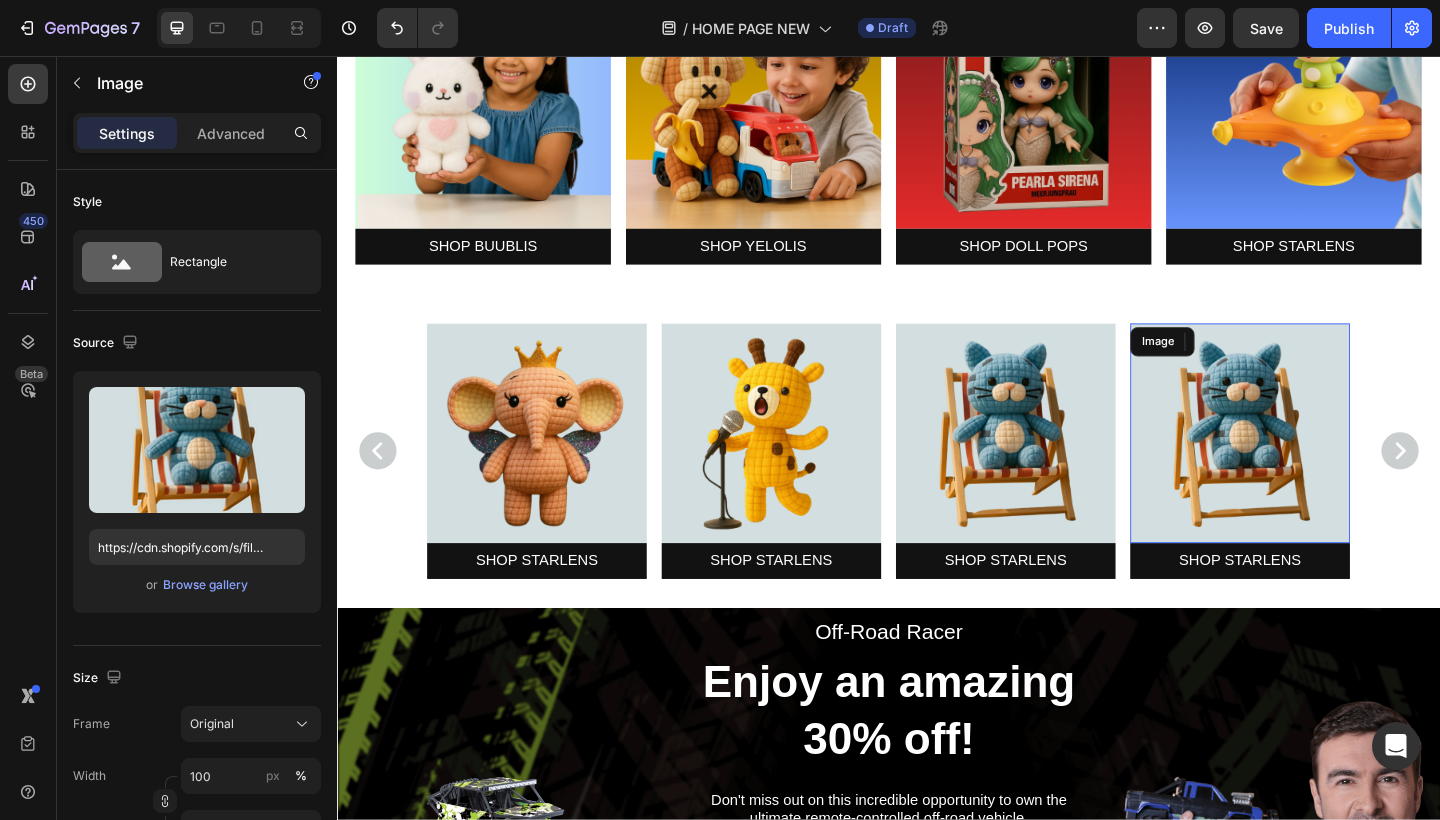 click at bounding box center (1319, 466) 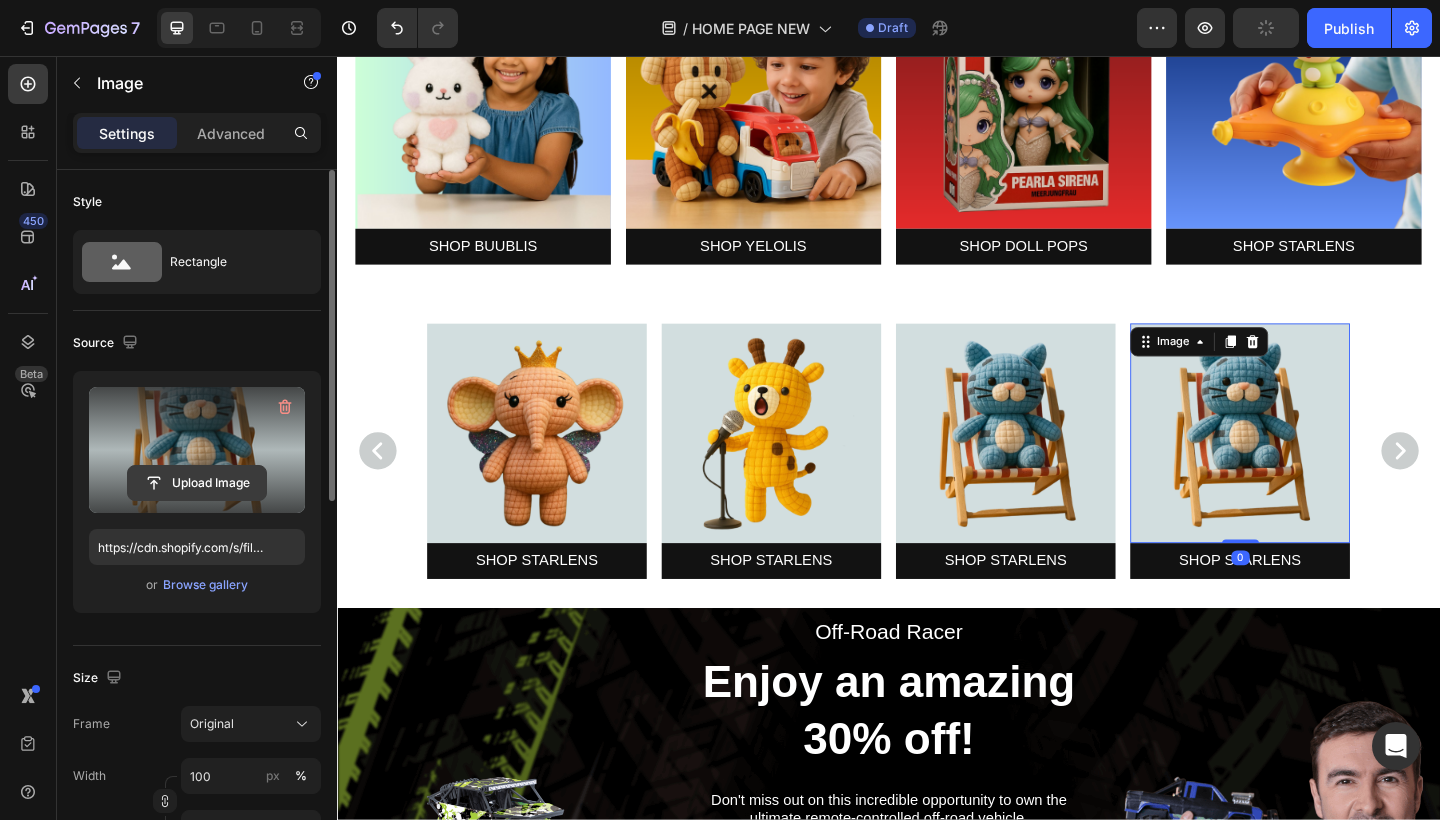 click 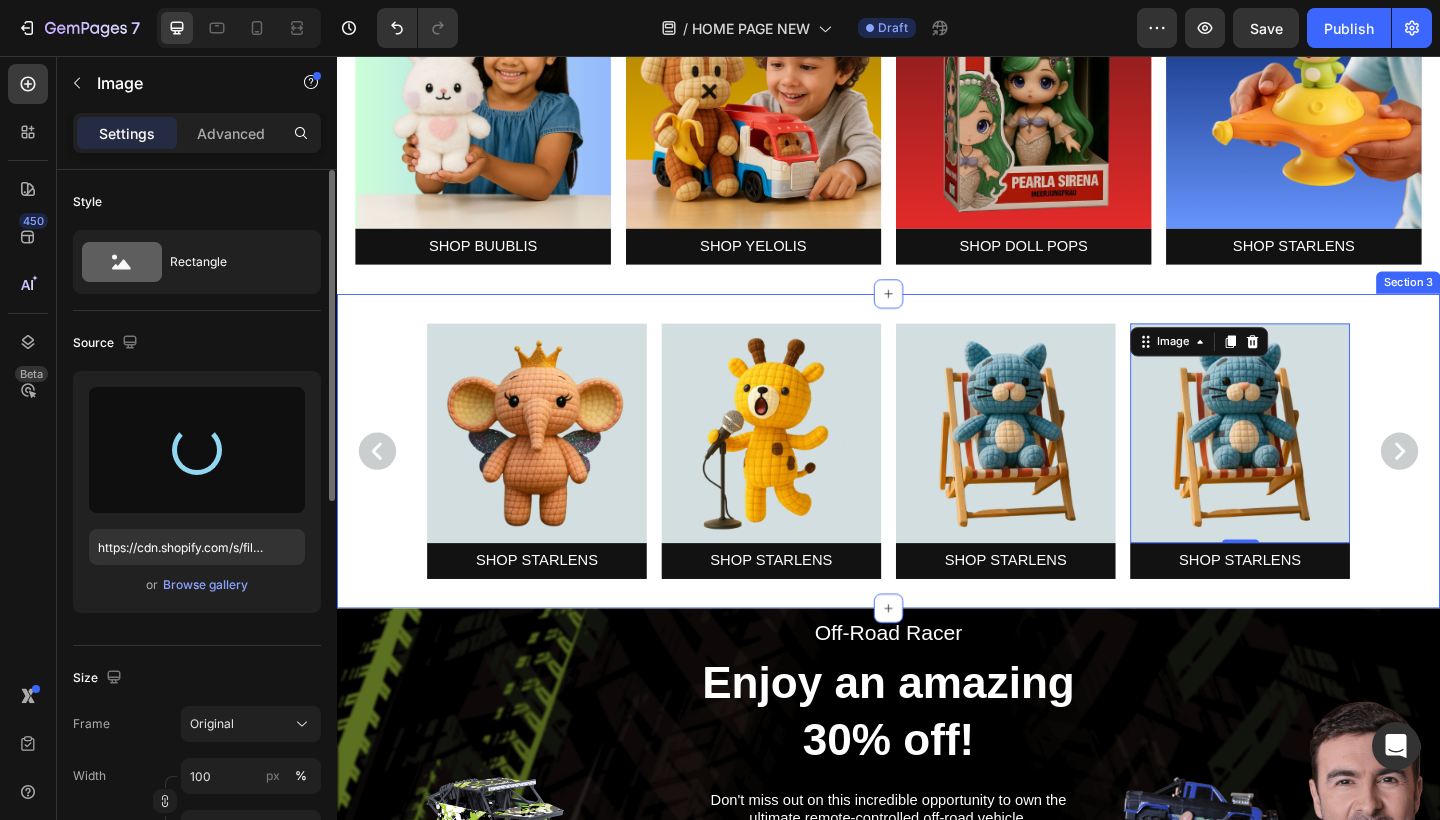 type on "https://cdn.shopify.com/s/files/1/0883/4033/2880/files/gempages_[ID].png" 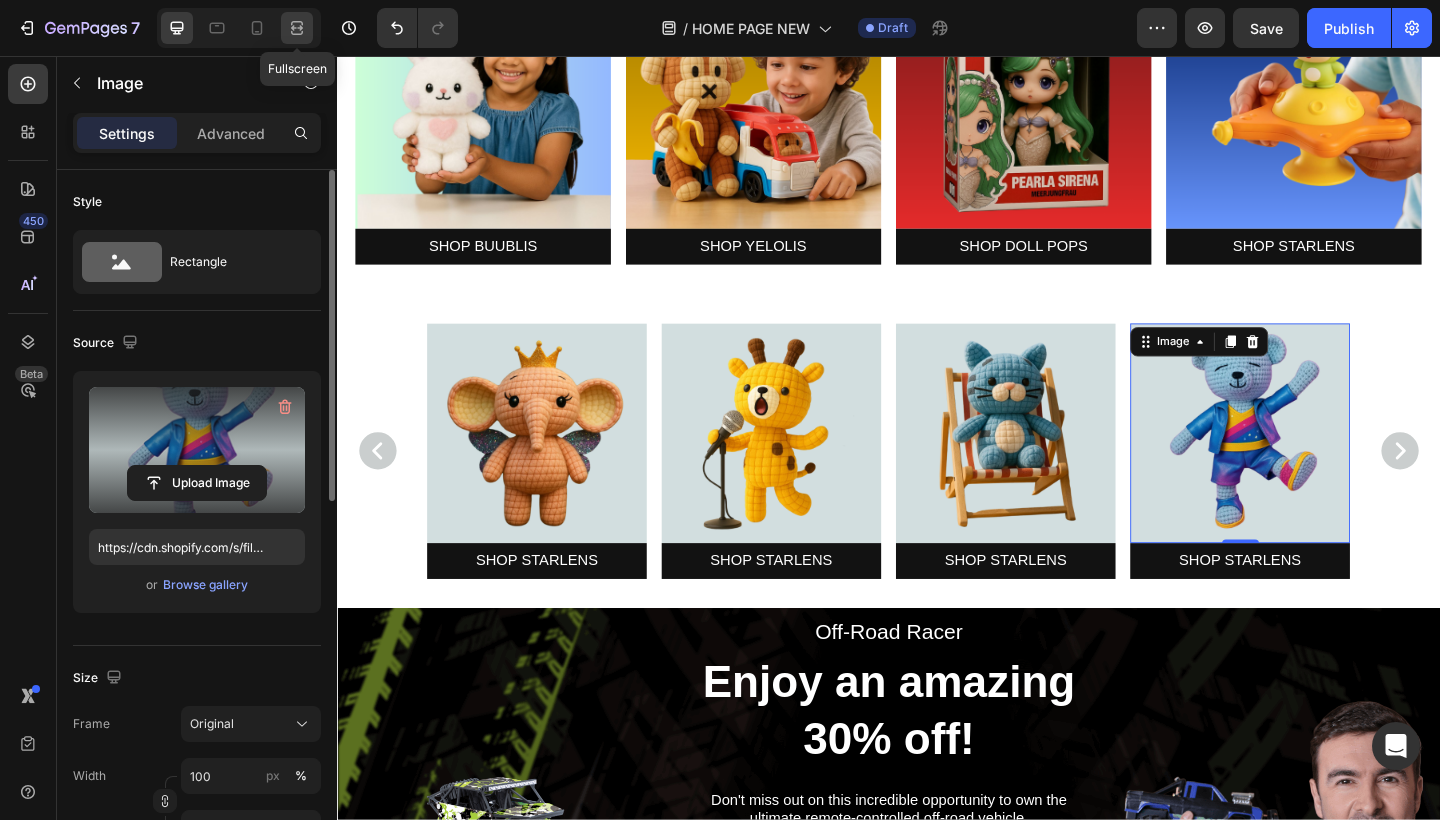 click 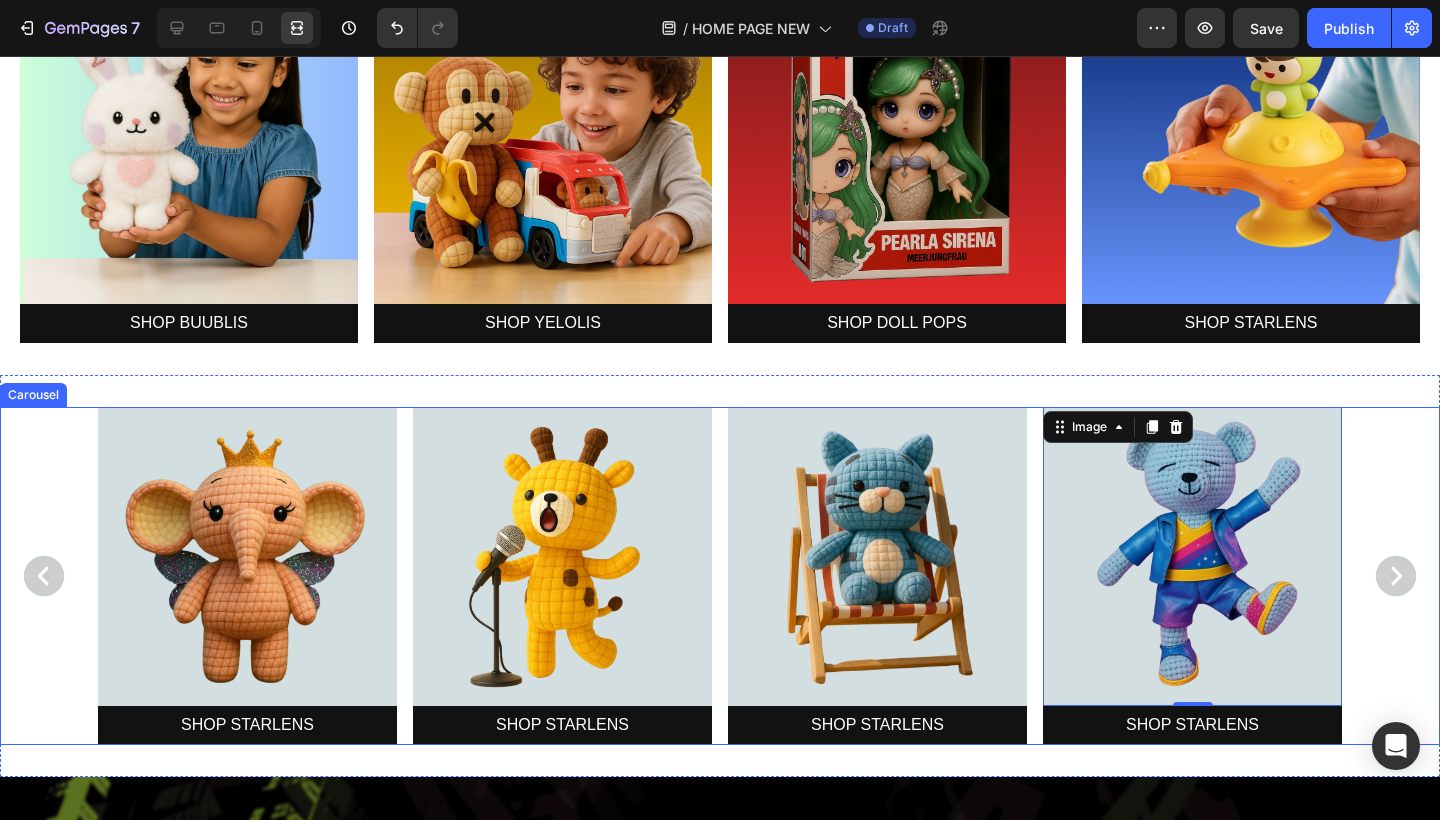 click 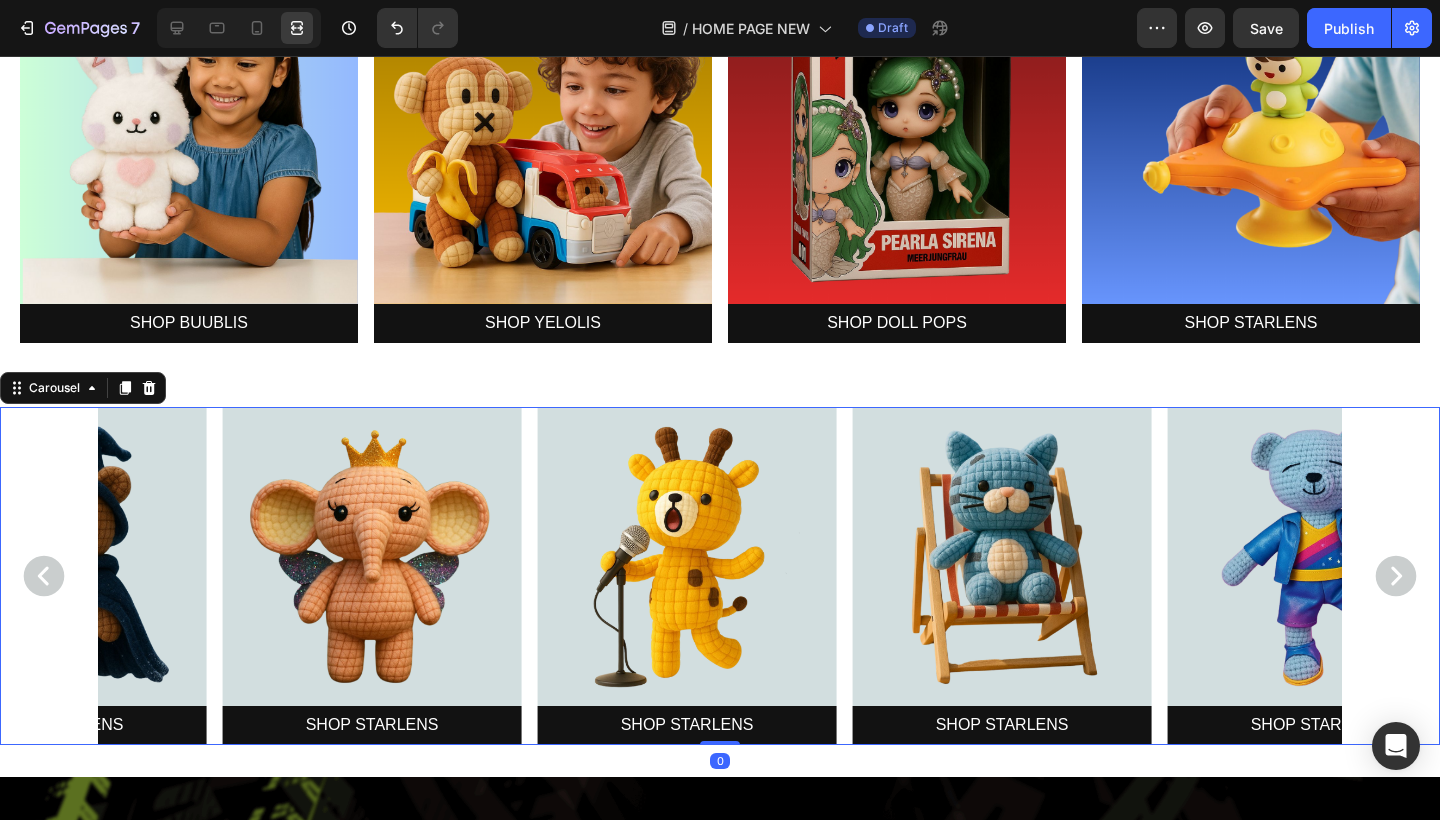 click 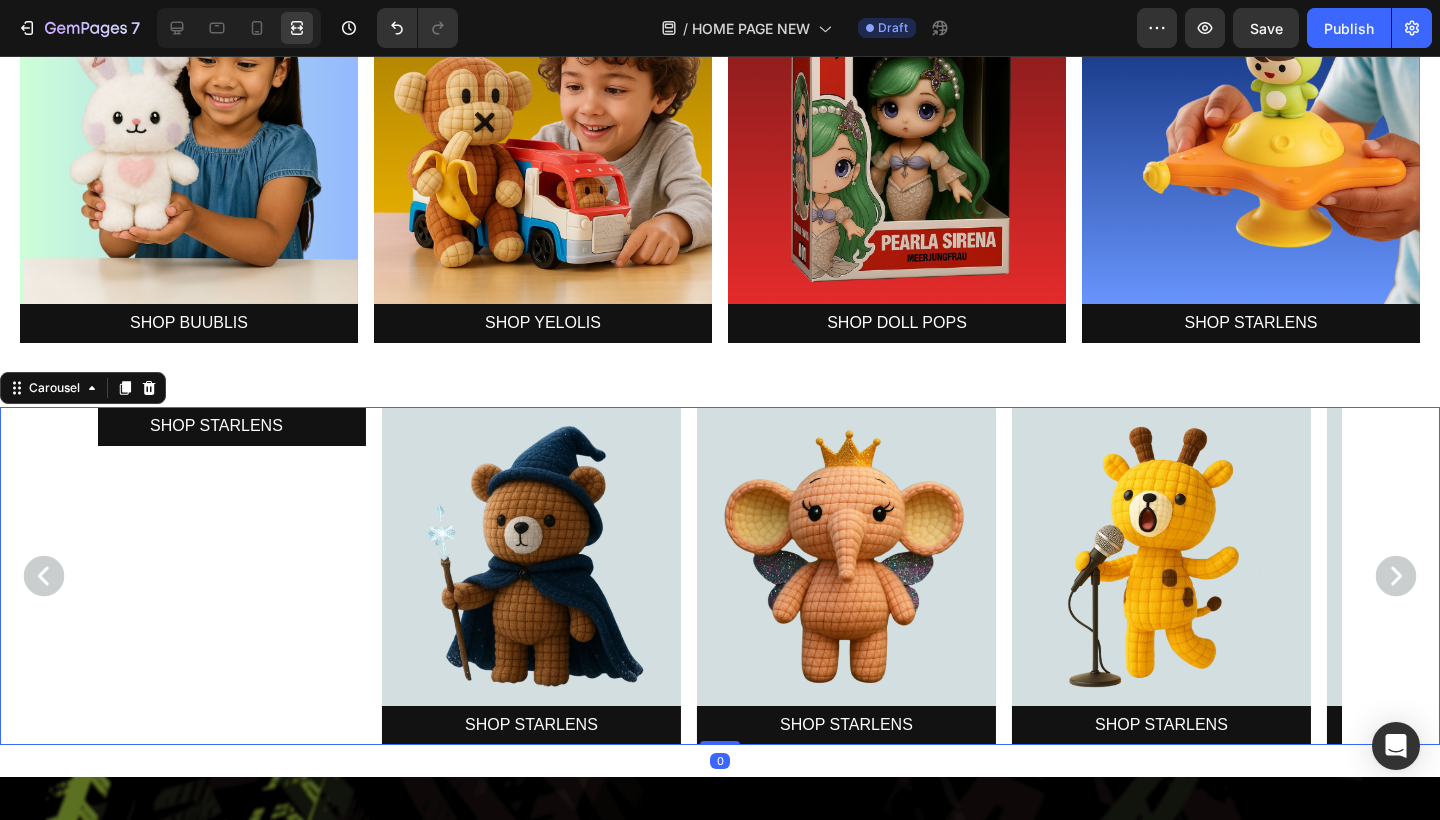 click 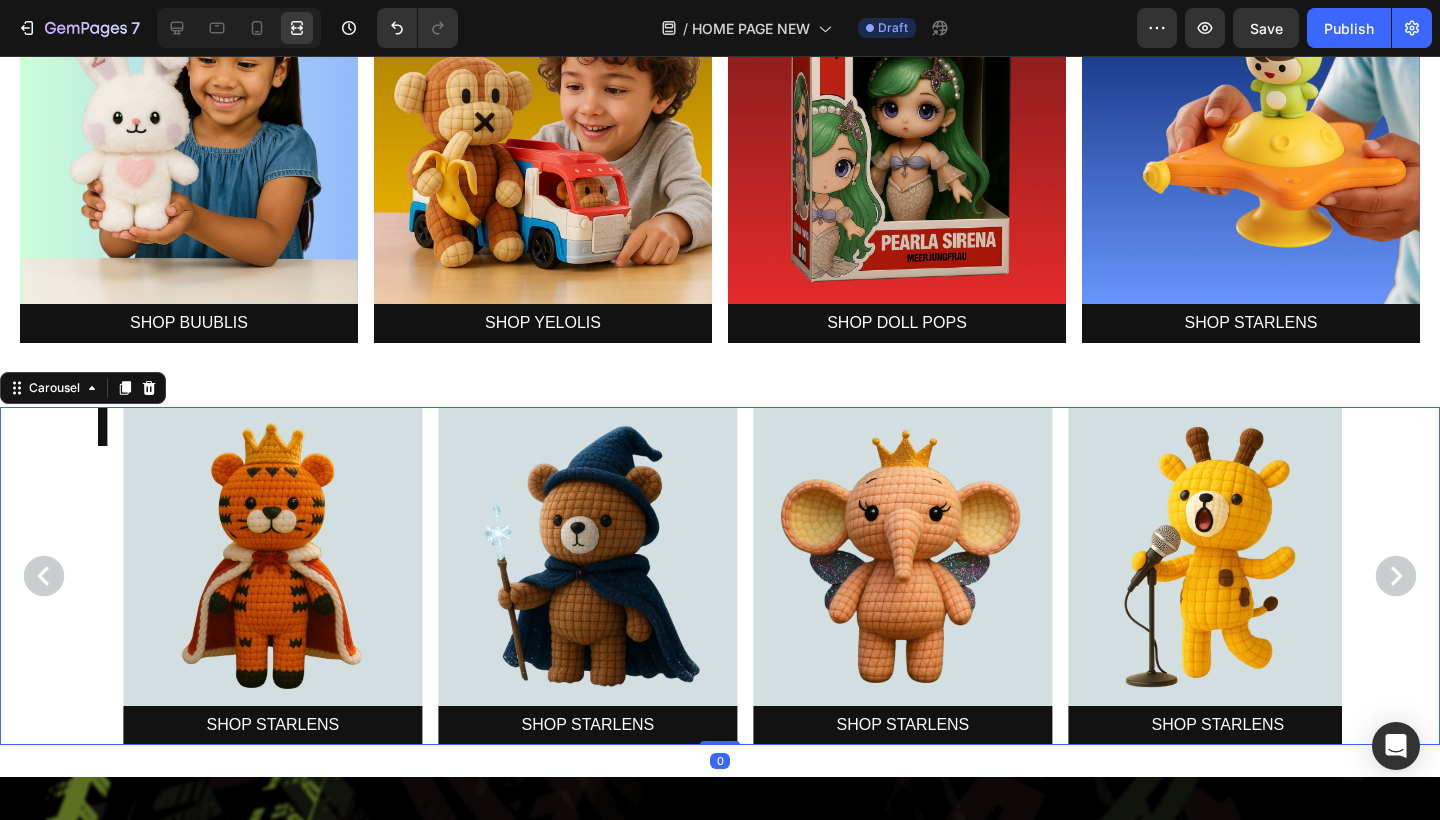 click 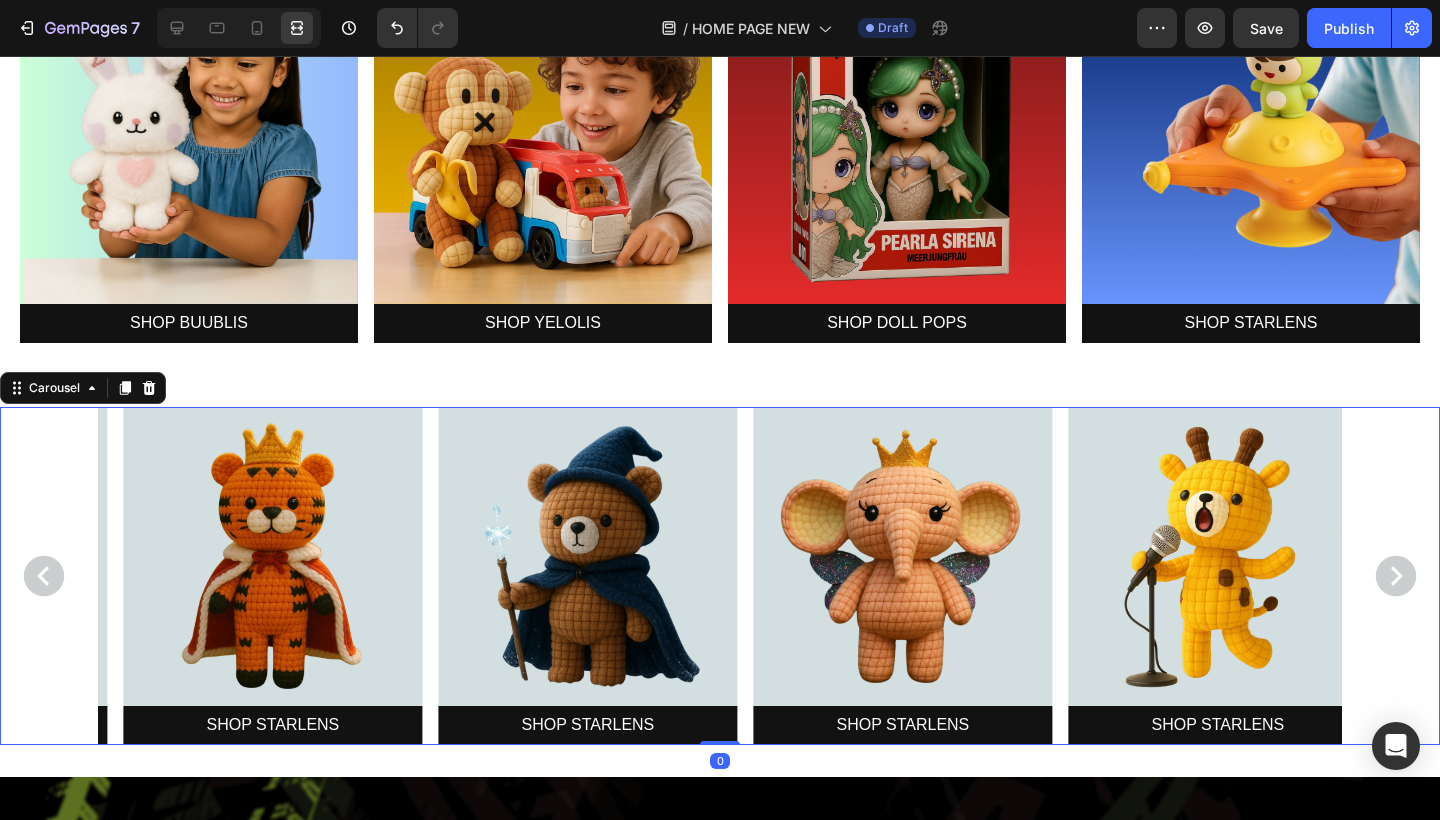 click 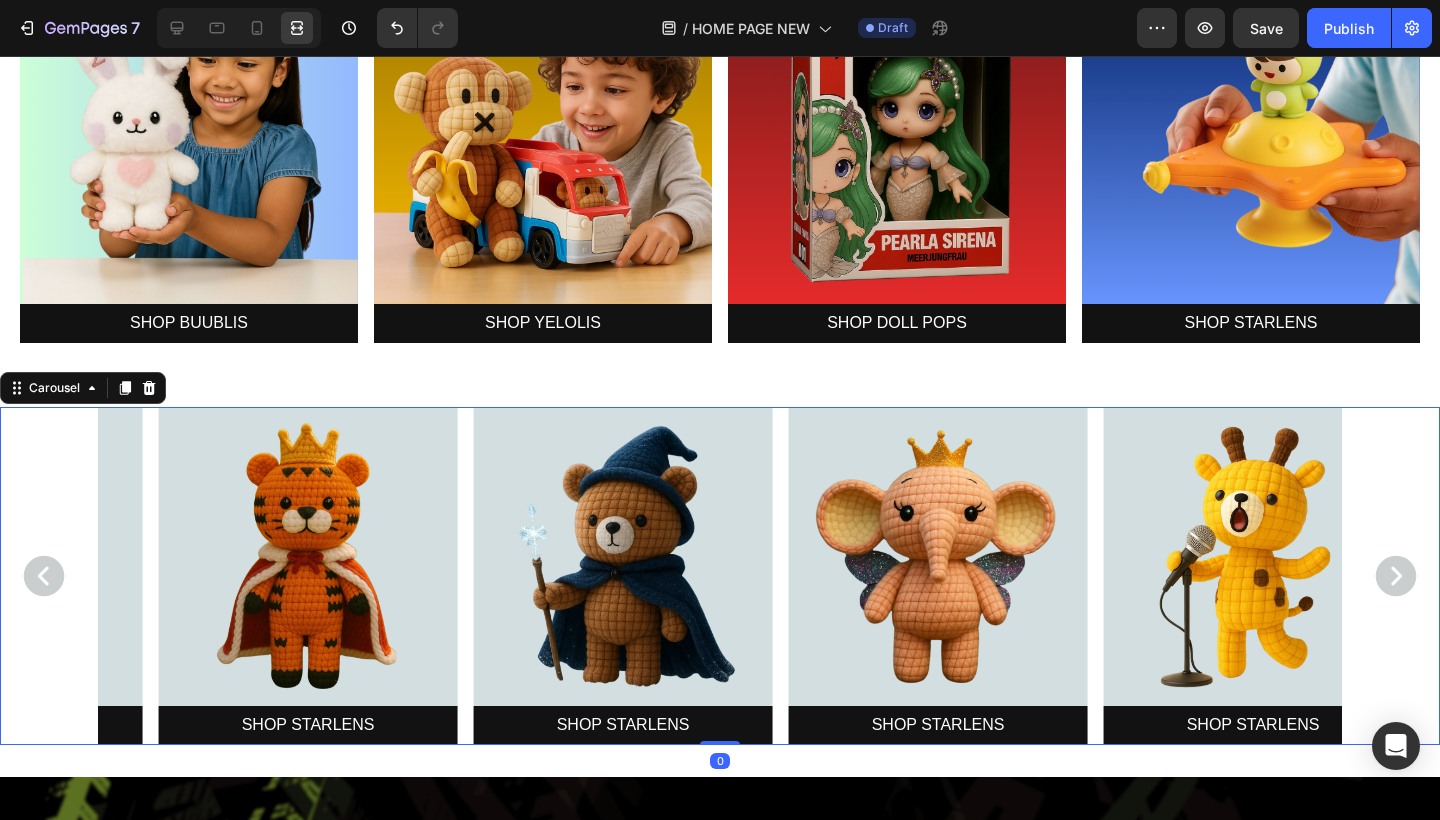 click 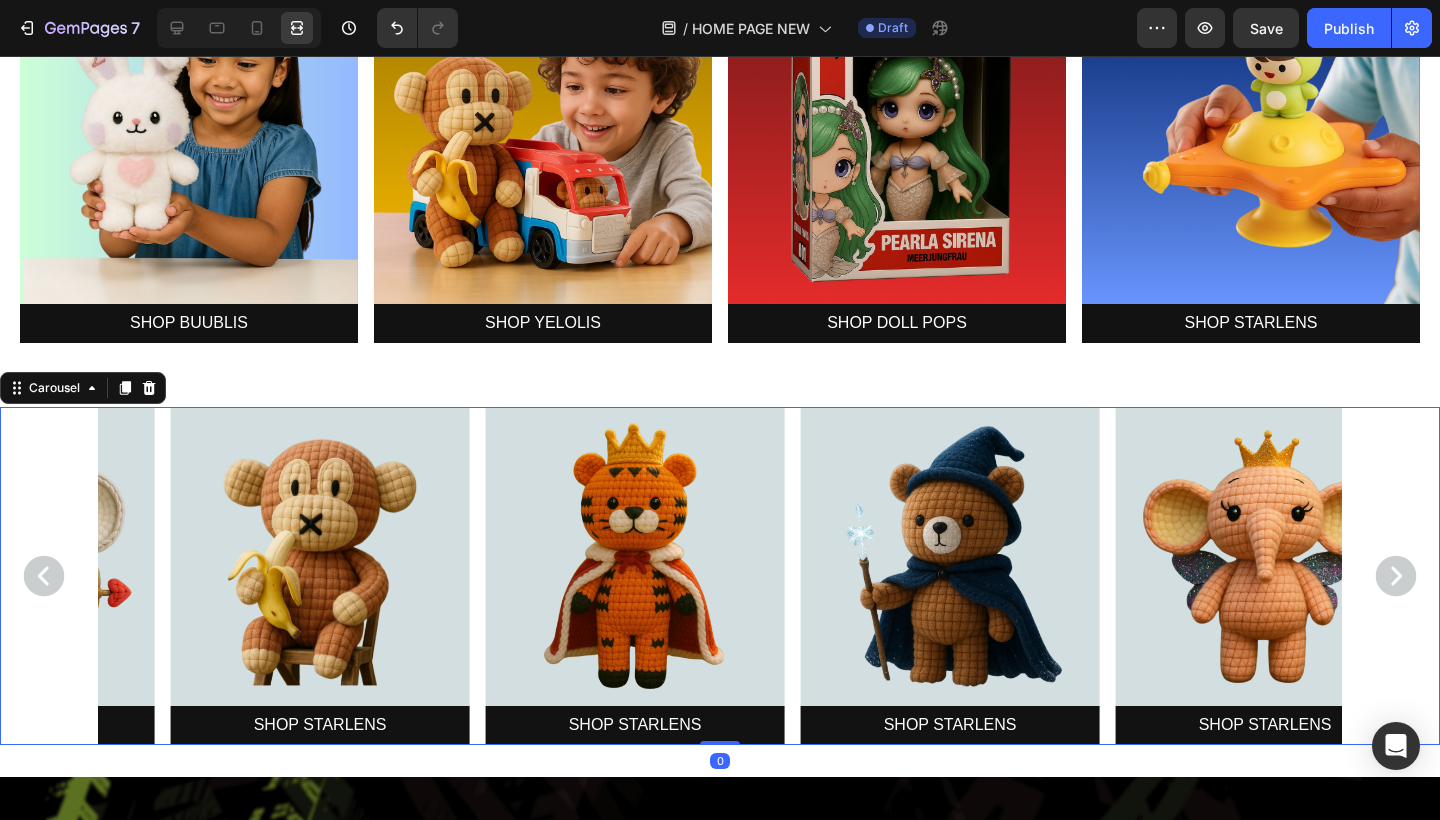click 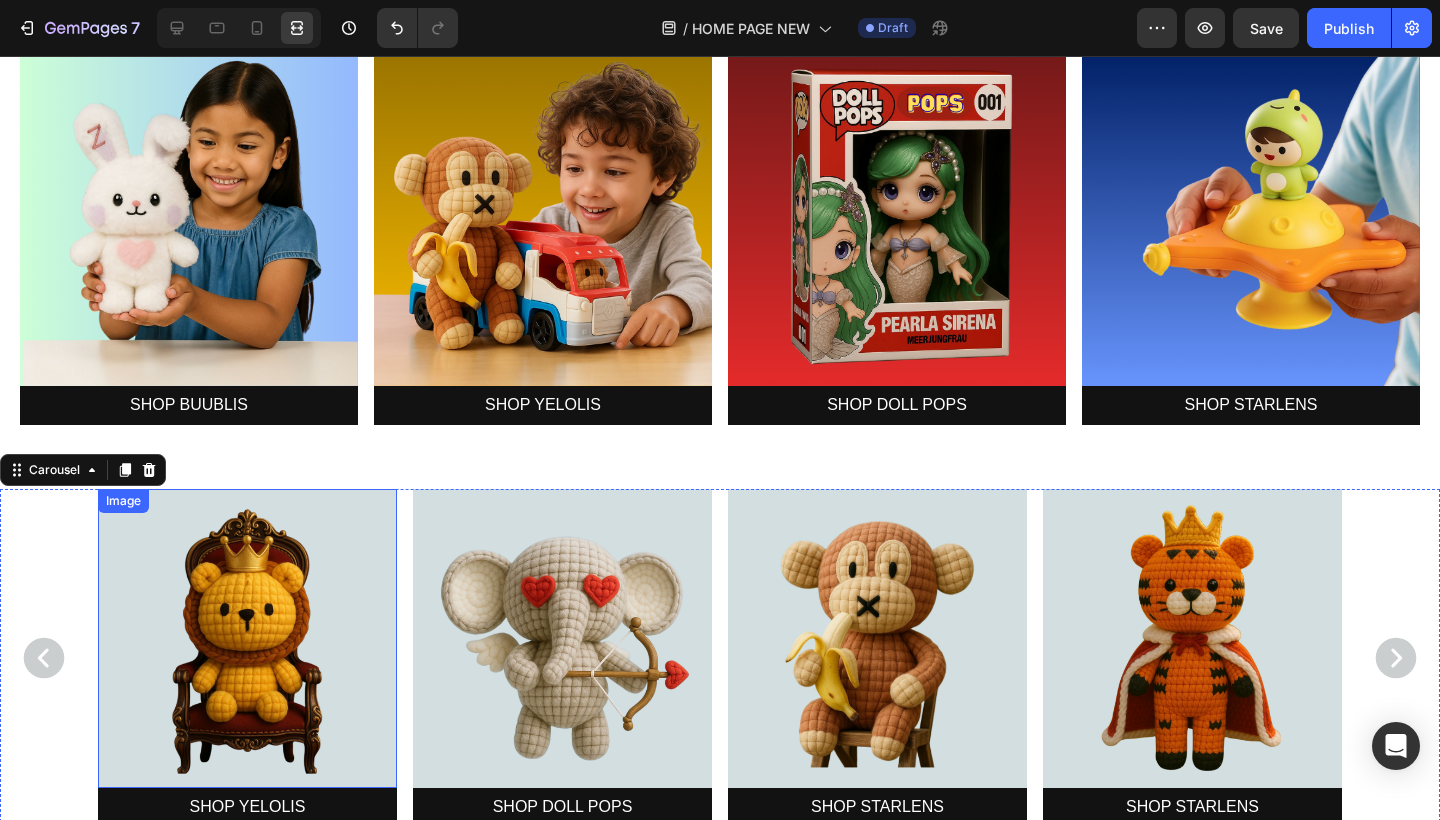 scroll, scrollTop: 600, scrollLeft: 0, axis: vertical 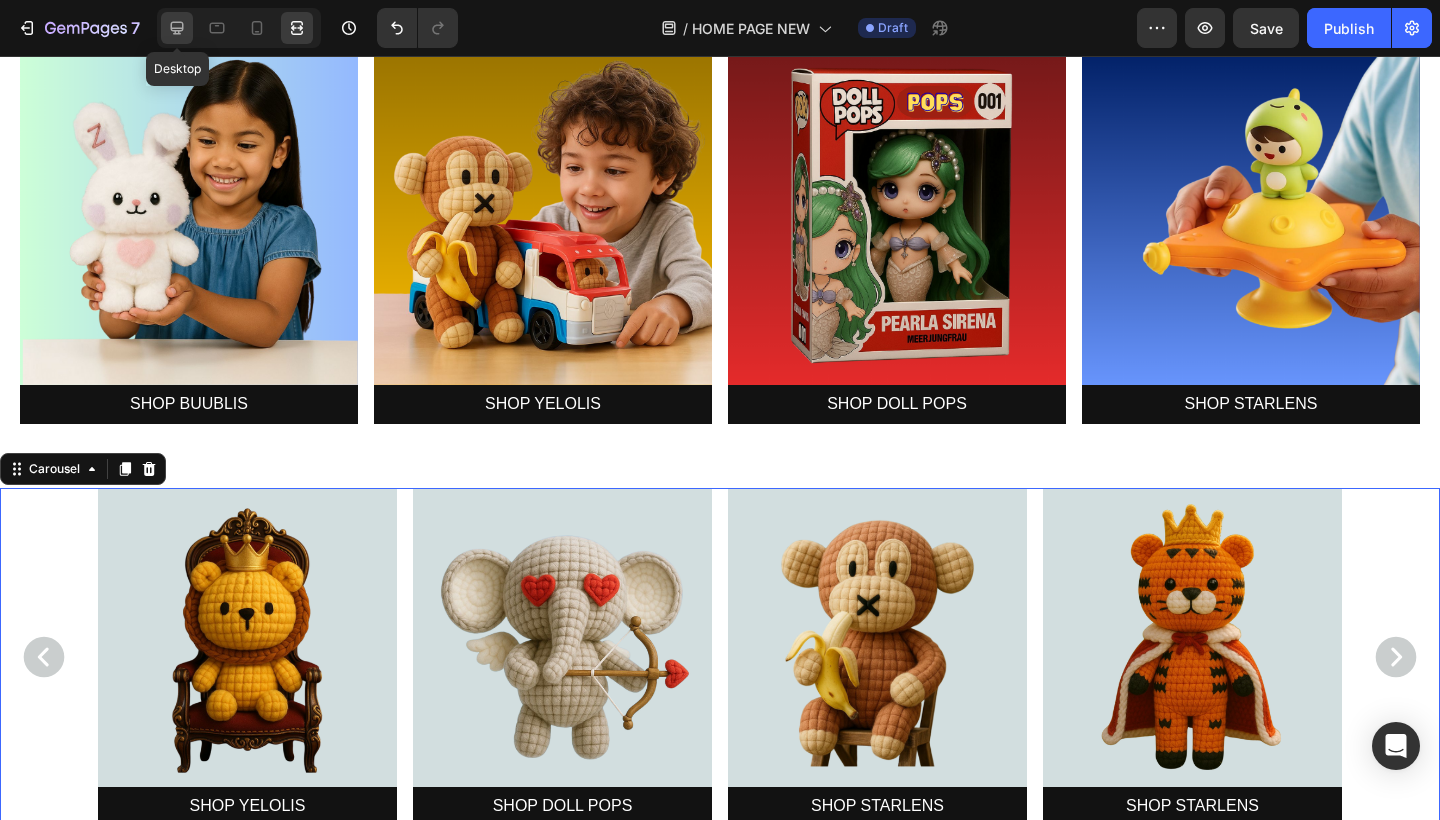 click 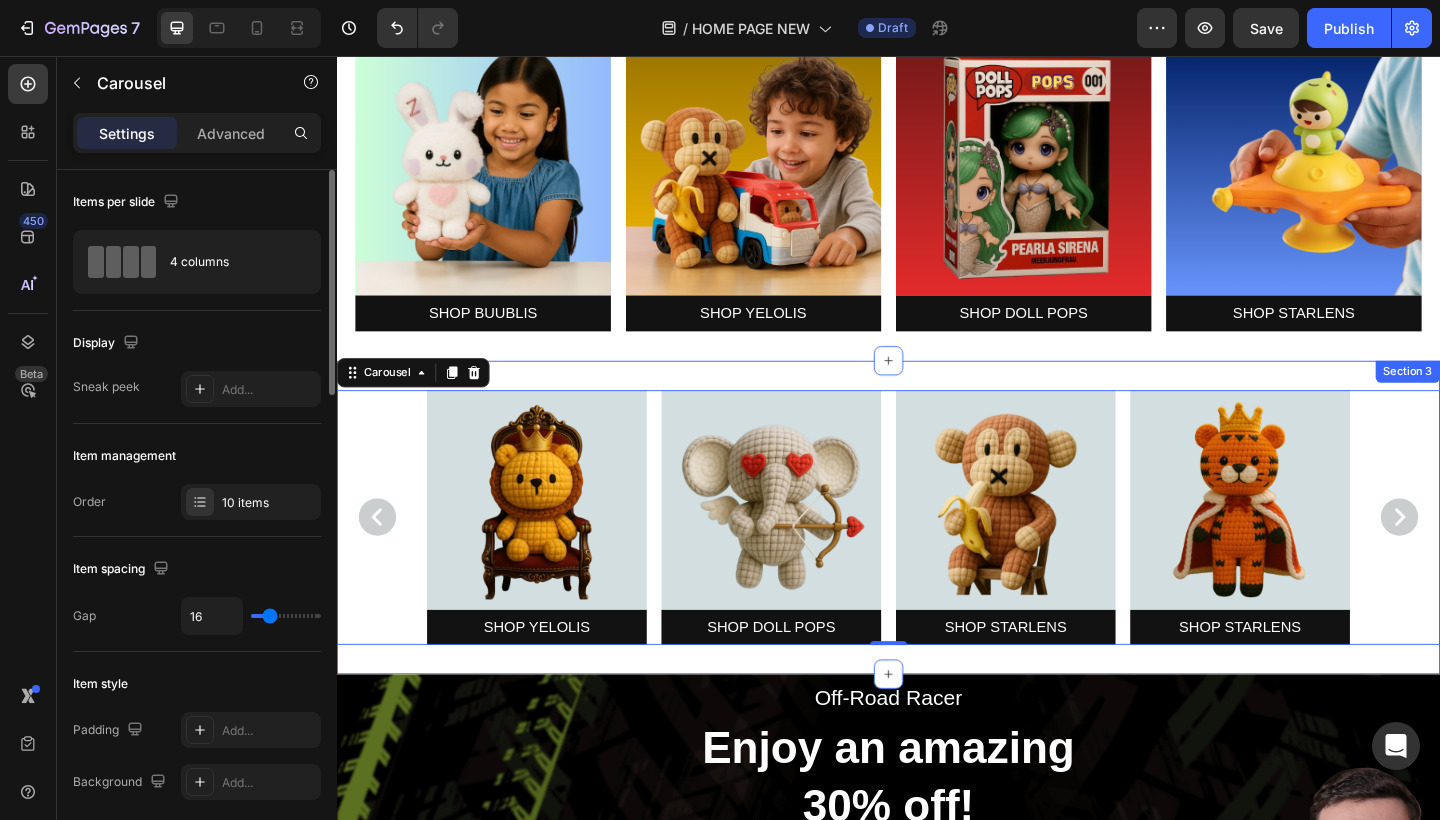 scroll, scrollTop: 634, scrollLeft: 0, axis: vertical 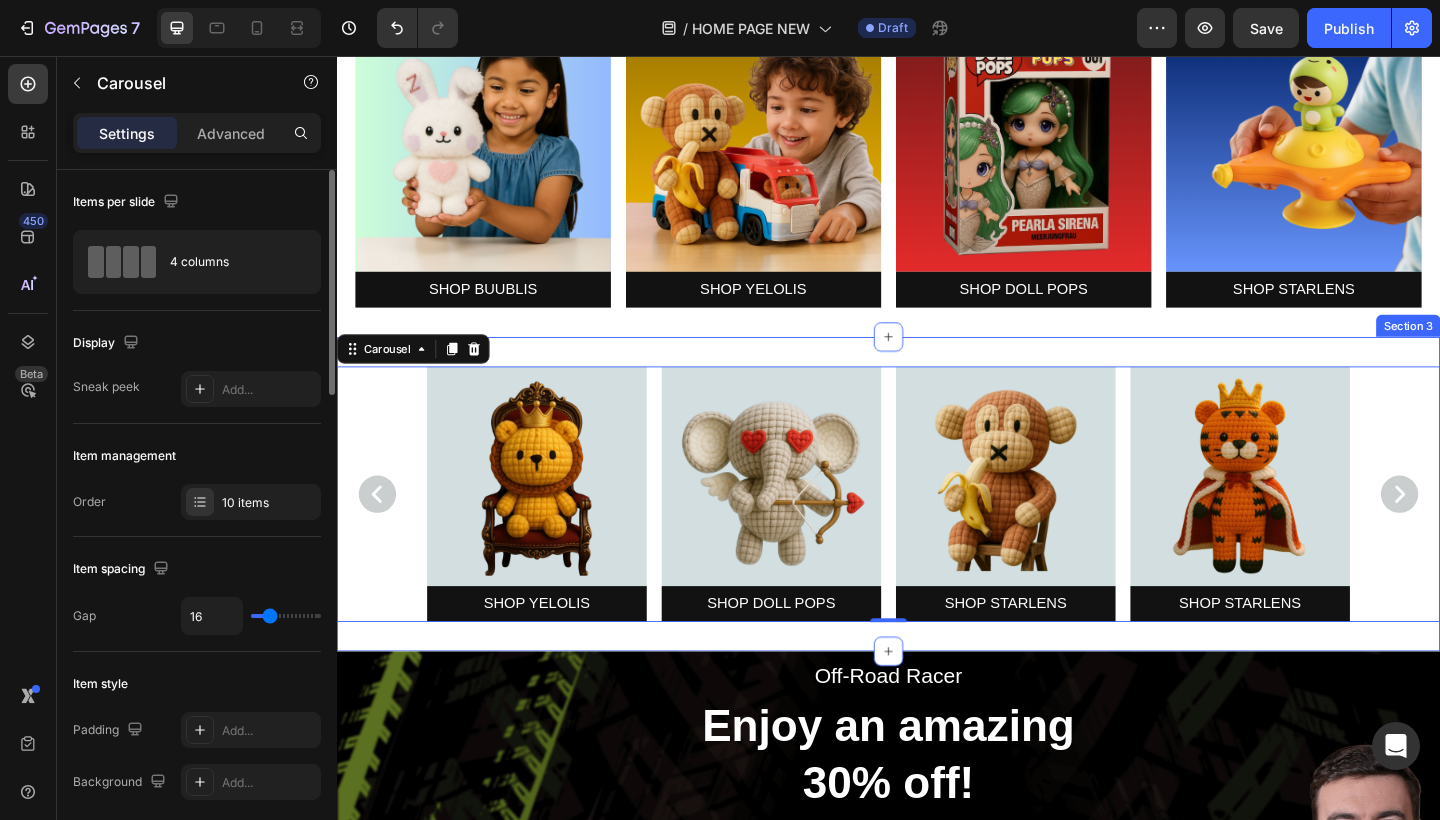 click on "Image SHOP BUUBLIS Button Image SHOP YELOLIS Button Image SHOP DOLL POPS Button Image SHOP STARLENS Button Image SHOP STARLENS Button Image SHOP STARLENS Button Image SHOP STARLENS Button Image SHOP STARLENS Button Image SHOP STARLENS Button Image SHOP STARLENS Button
Carousel   0 Section 3" at bounding box center (937, 533) 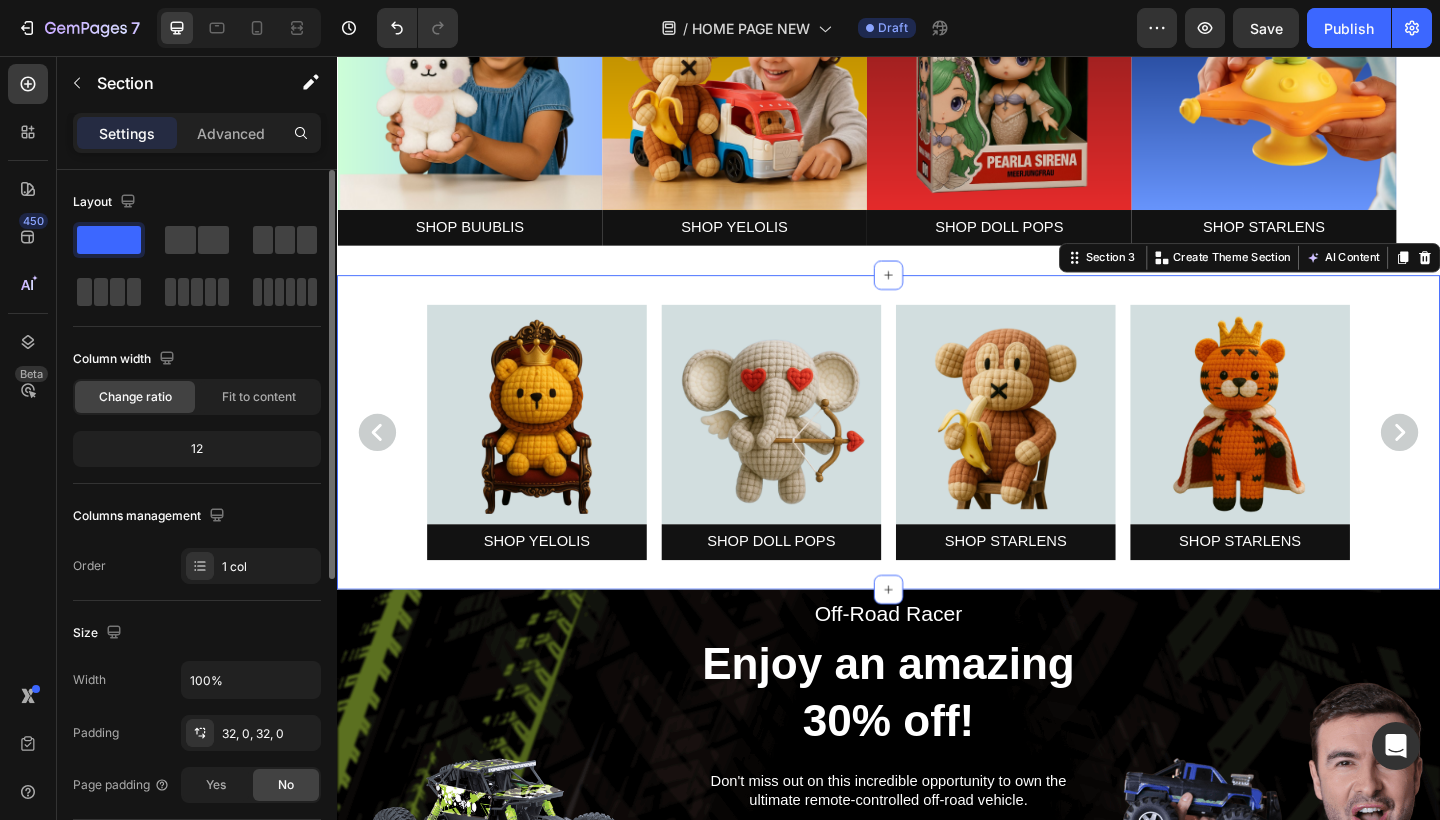 scroll, scrollTop: 562, scrollLeft: 0, axis: vertical 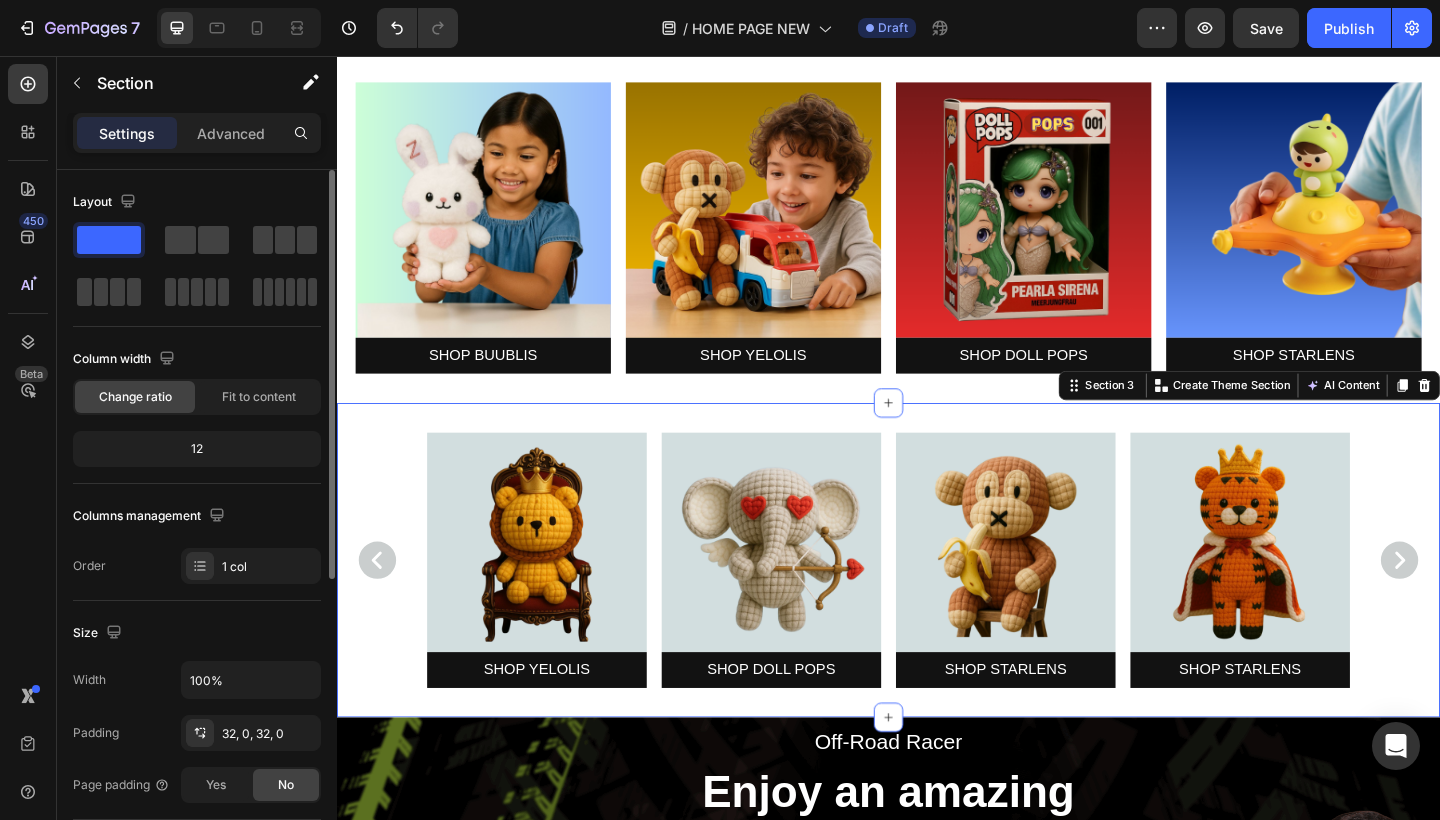 click on "Image SHOP BUUBLIS Button Image SHOP YELOLIS Button Image SHOP DOLL POPS Button Image SHOP STARLENS Button Image SHOP STARLENS Button Image SHOP STARLENS Button Image SHOP STARLENS Button Image SHOP STARLENS Button Image SHOP STARLENS Button Image SHOP STARLENS Button
Carousel Section 3   You can create reusable sections Create Theme Section AI Content Write with GemAI What would you like to describe here? Tone and Voice Persuasive Product Twinka Spellie Show more Generate" at bounding box center [937, 605] 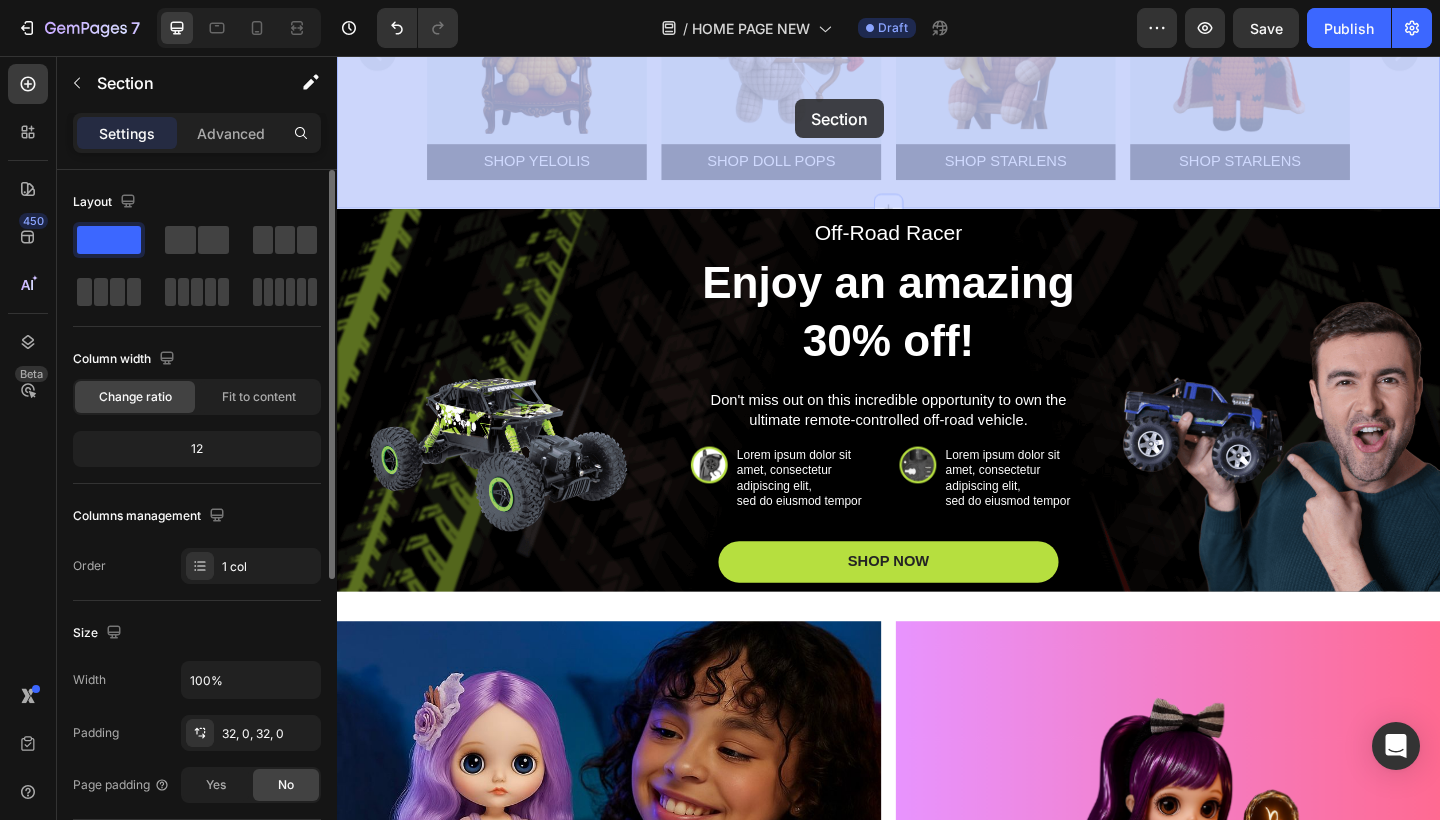 scroll, scrollTop: 1082, scrollLeft: 0, axis: vertical 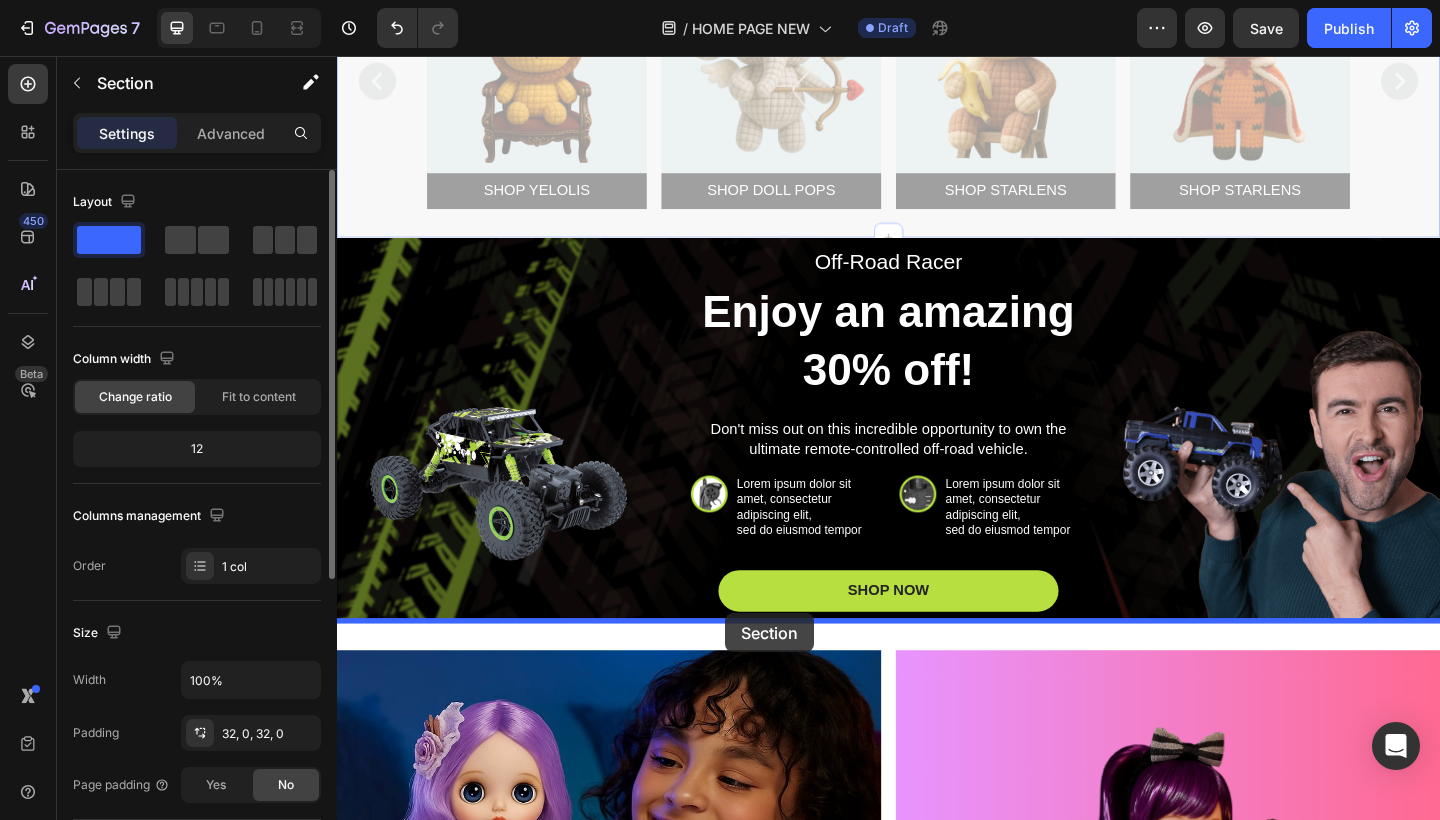 drag, startPoint x: 1134, startPoint y: 414, endPoint x: 759, endPoint y: 662, distance: 449.5876 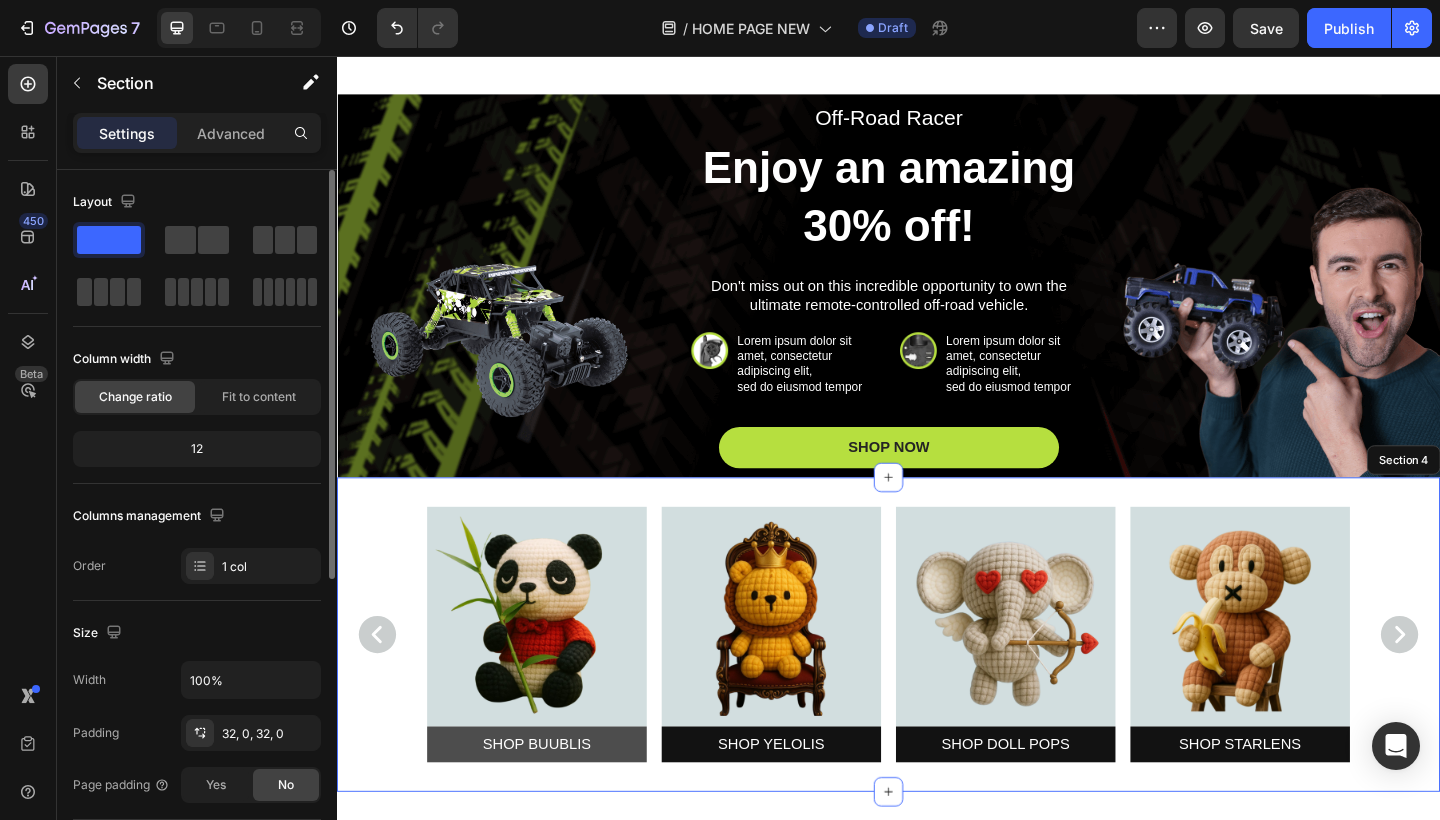 scroll, scrollTop: 879, scrollLeft: 0, axis: vertical 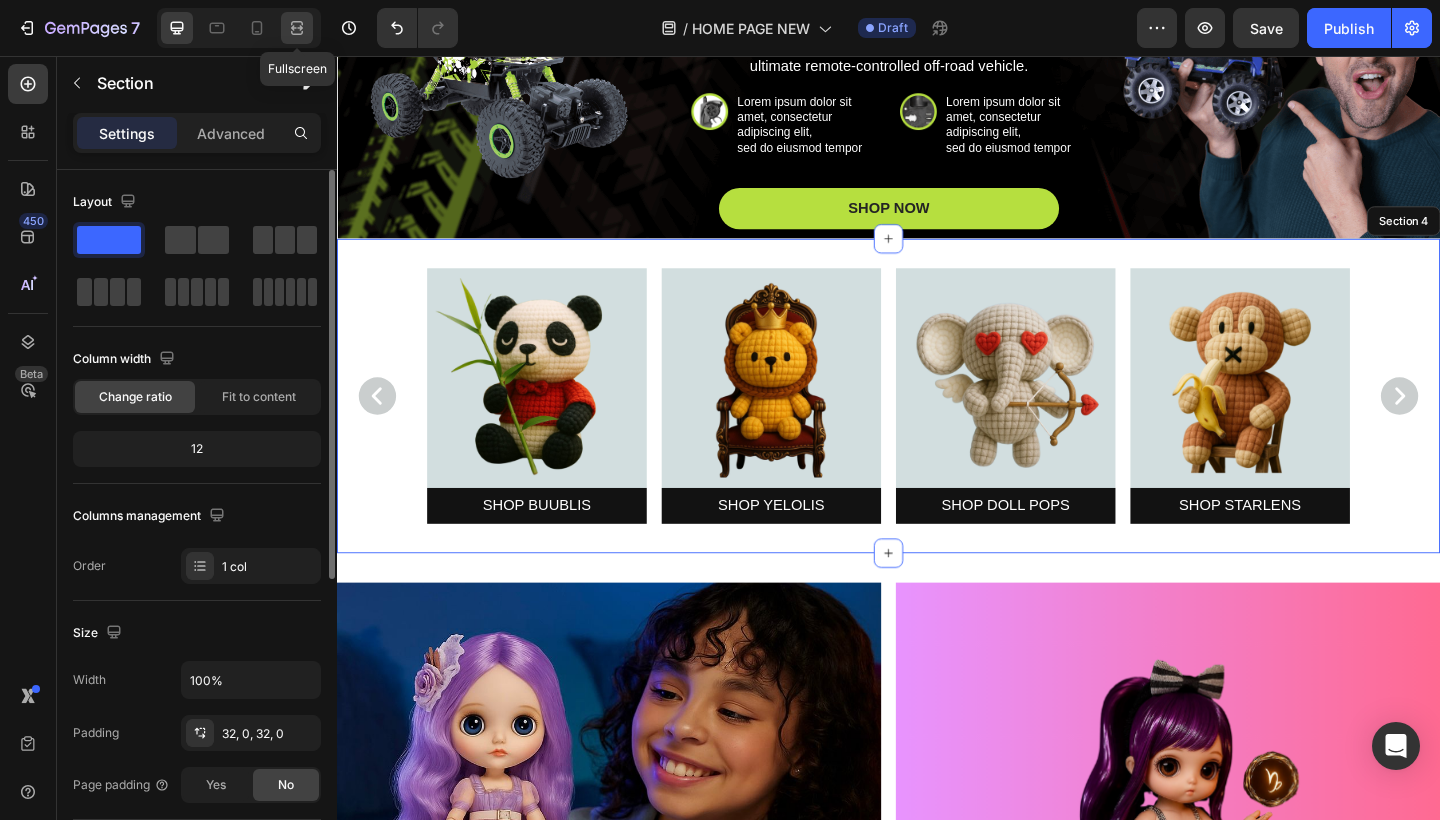 click 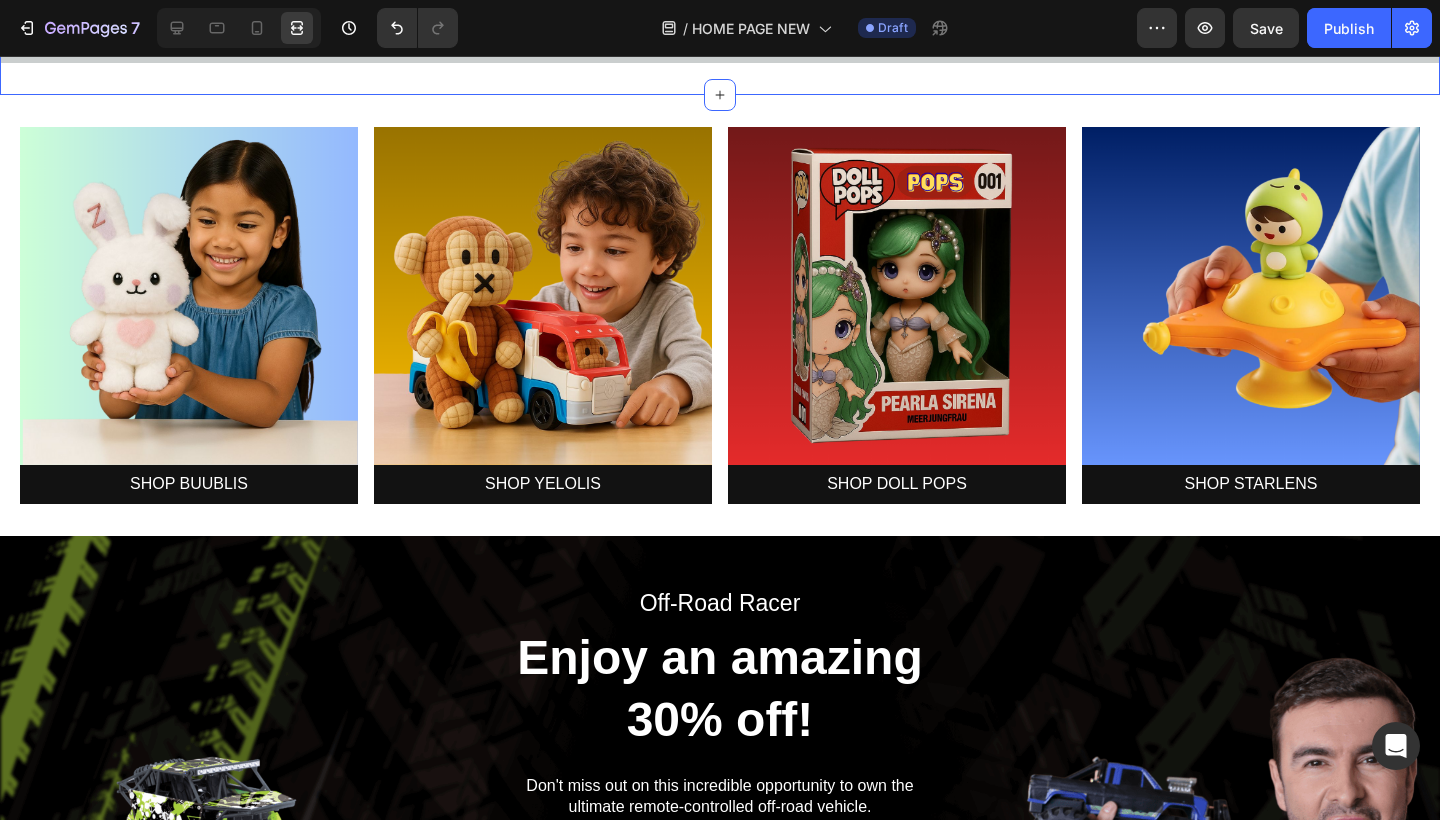 scroll, scrollTop: 361, scrollLeft: 0, axis: vertical 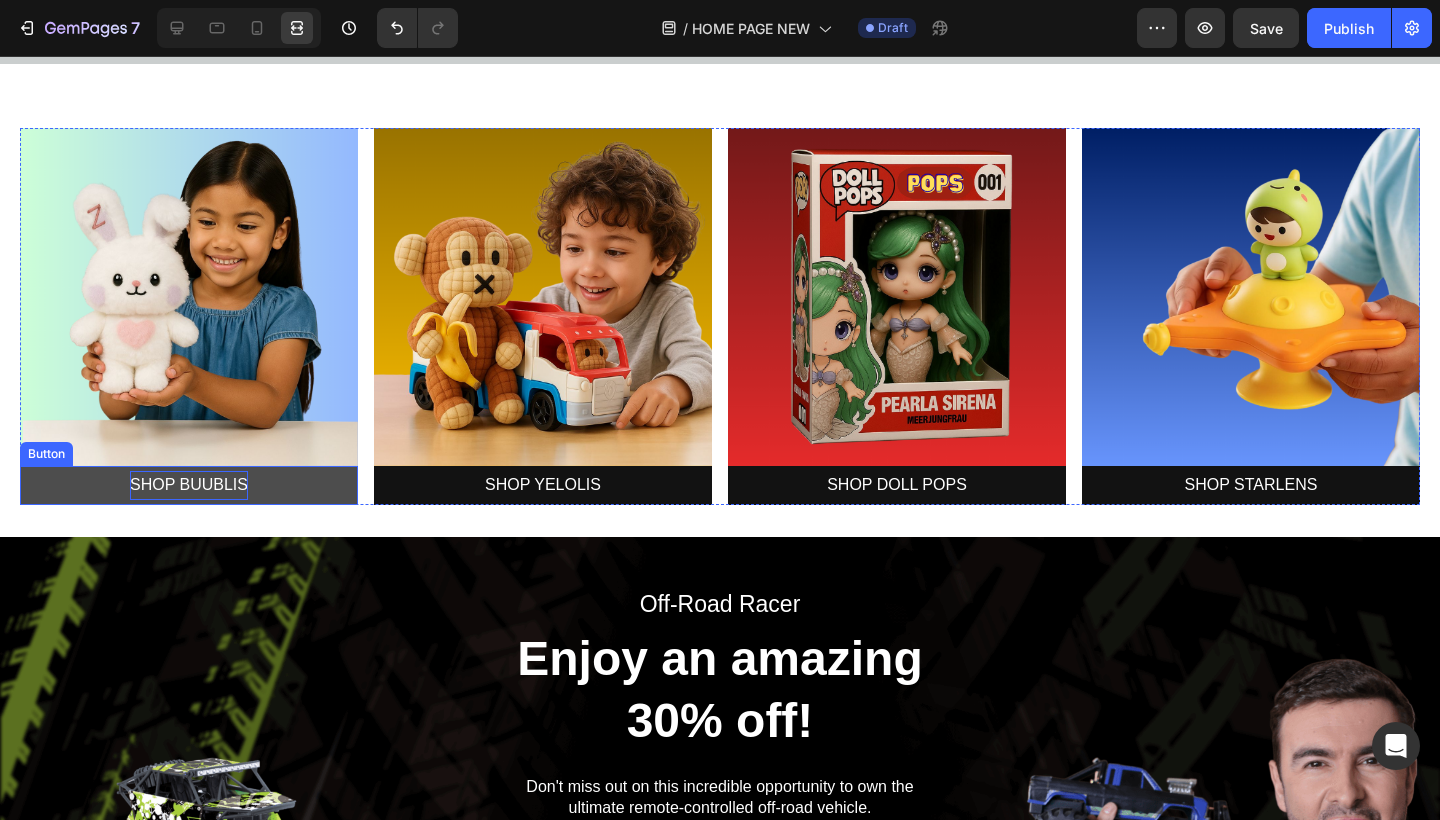 click on "SHOP BUUBLIS" at bounding box center [189, 485] 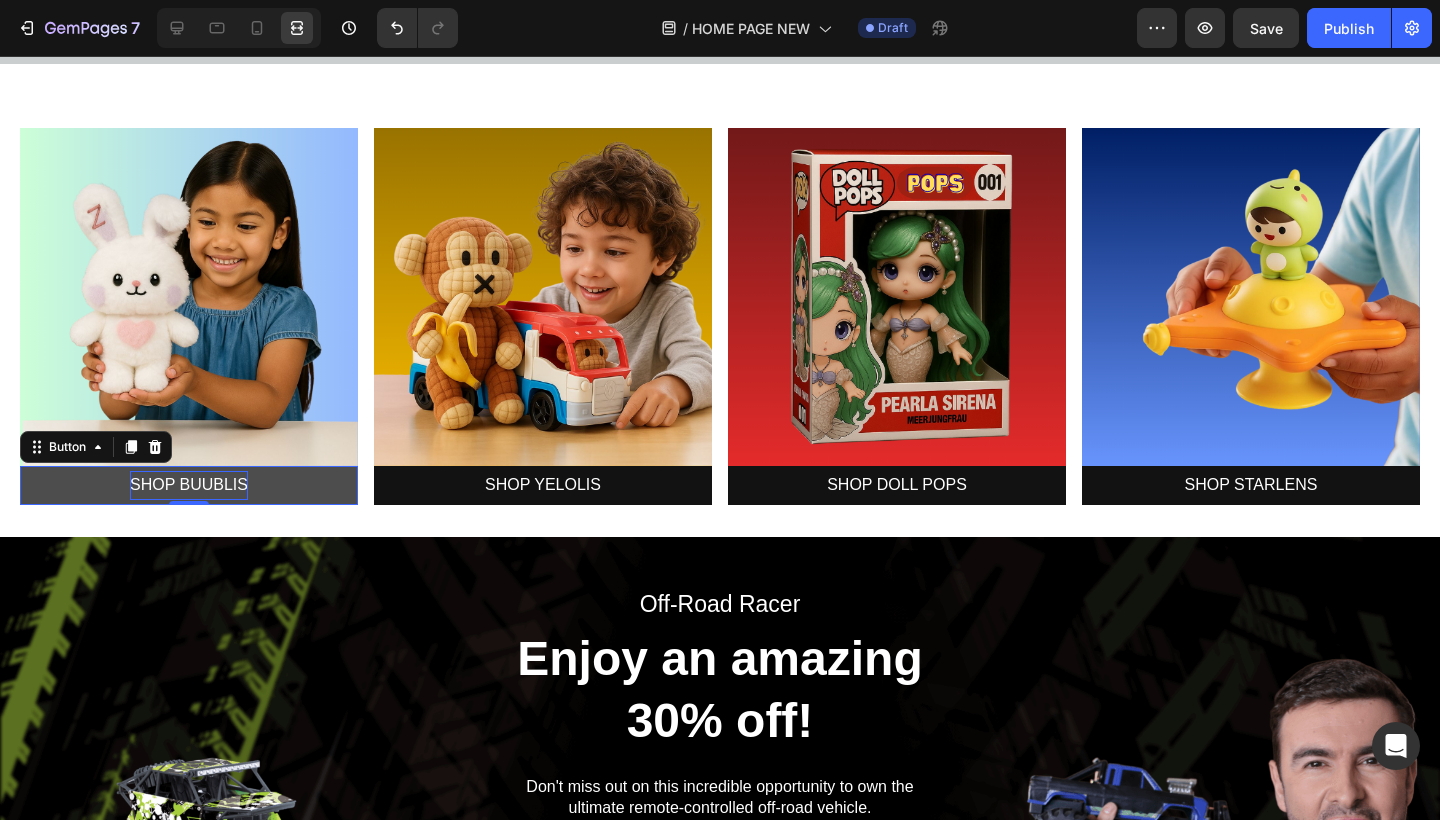 click on "SHOP BUUBLIS" at bounding box center (189, 485) 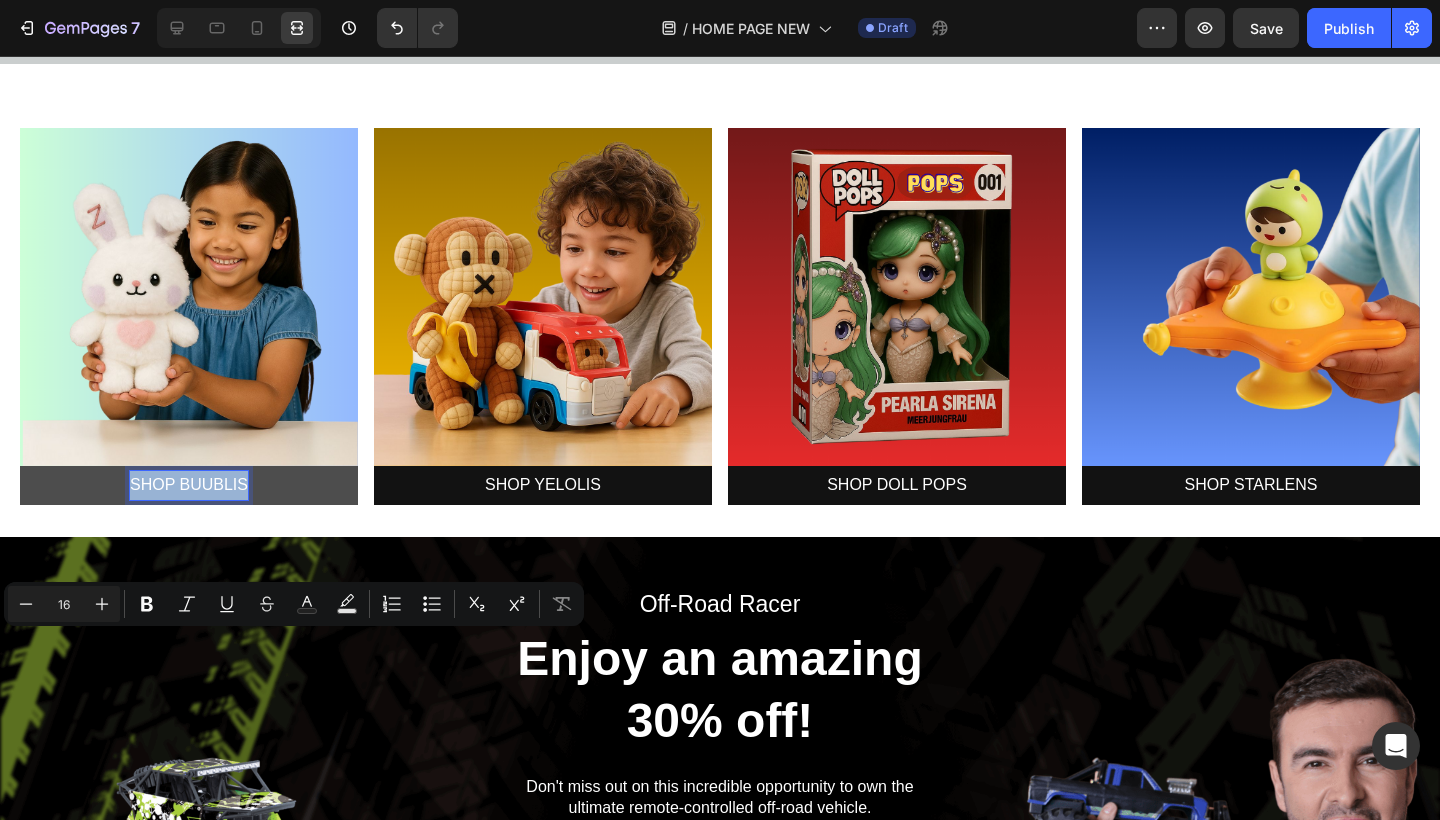 click on "SHOP BUUBLIS" at bounding box center [189, 485] 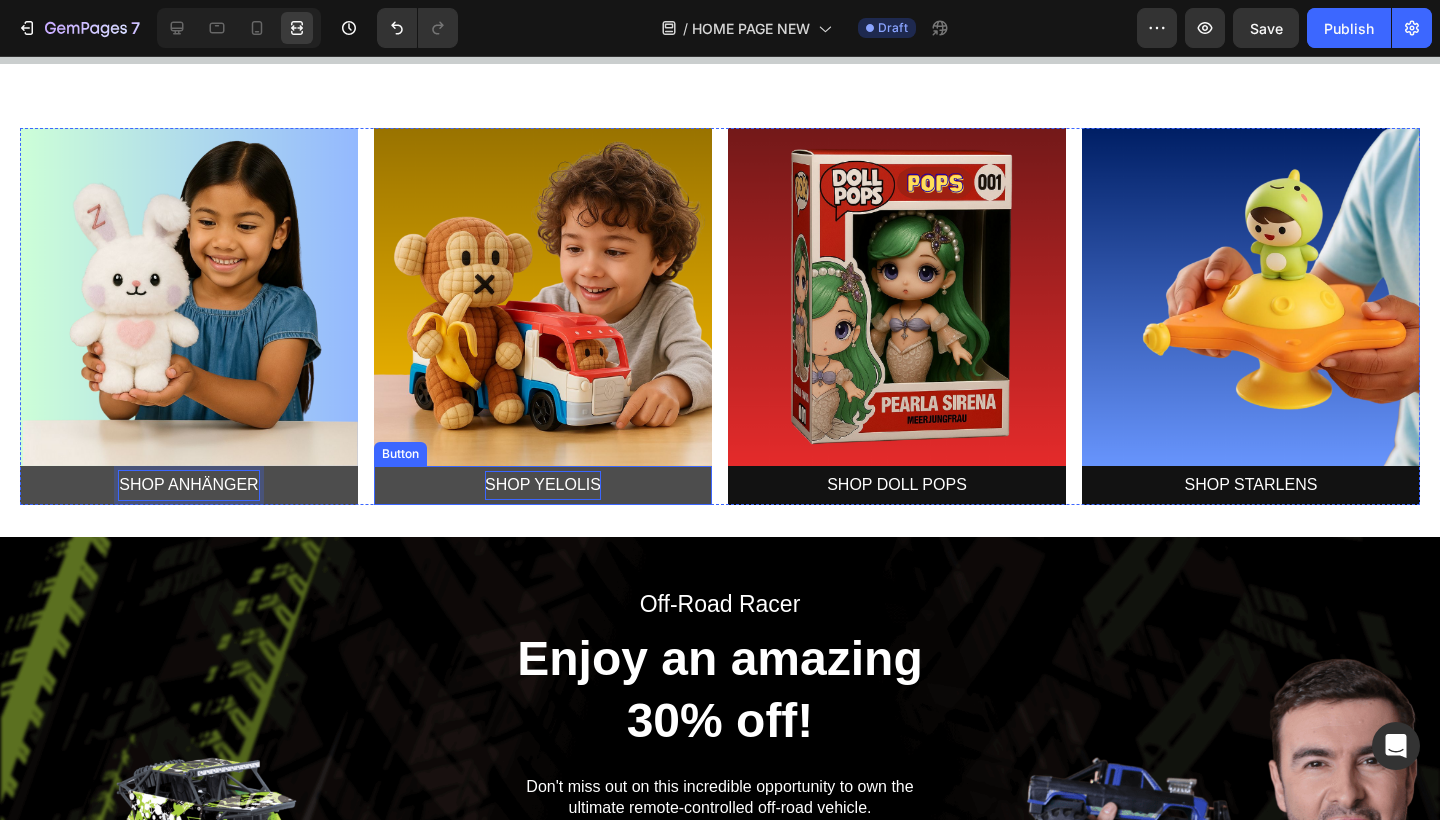 click on "SHOP YELOLIS" at bounding box center [543, 485] 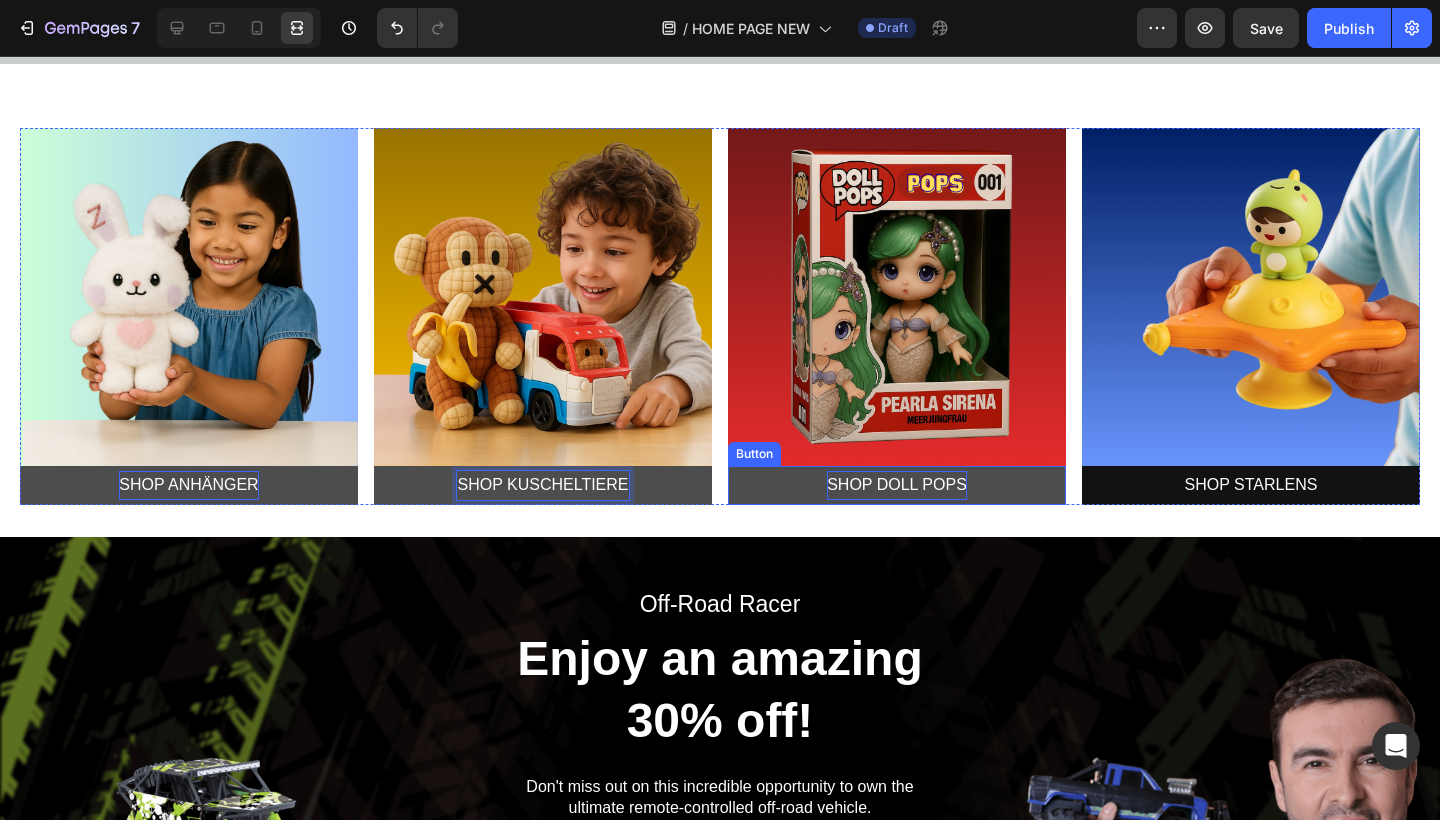 click on "SHOP DOLL POPS" at bounding box center [897, 485] 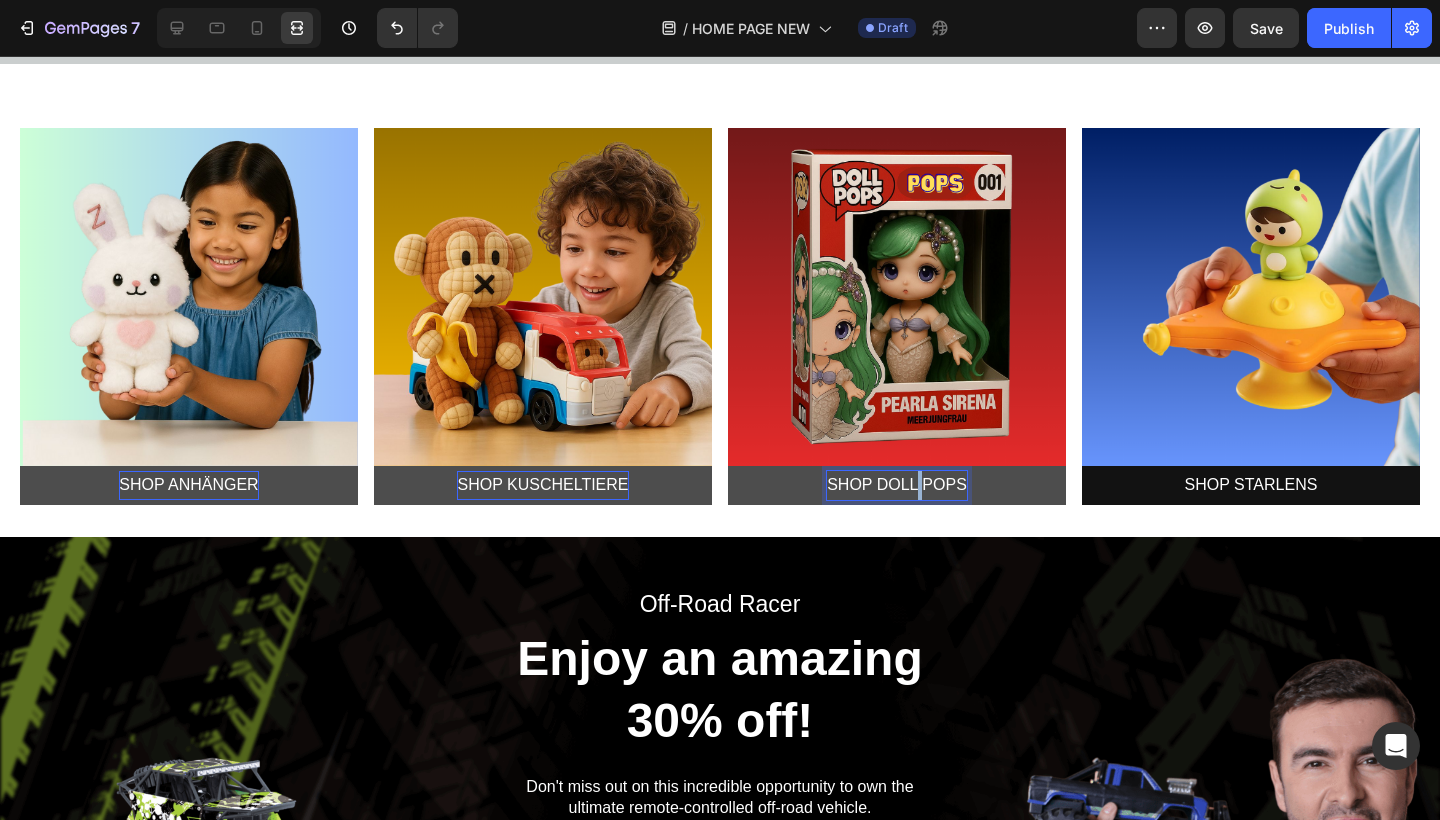 click on "SHOP DOLL POPS" at bounding box center (897, 485) 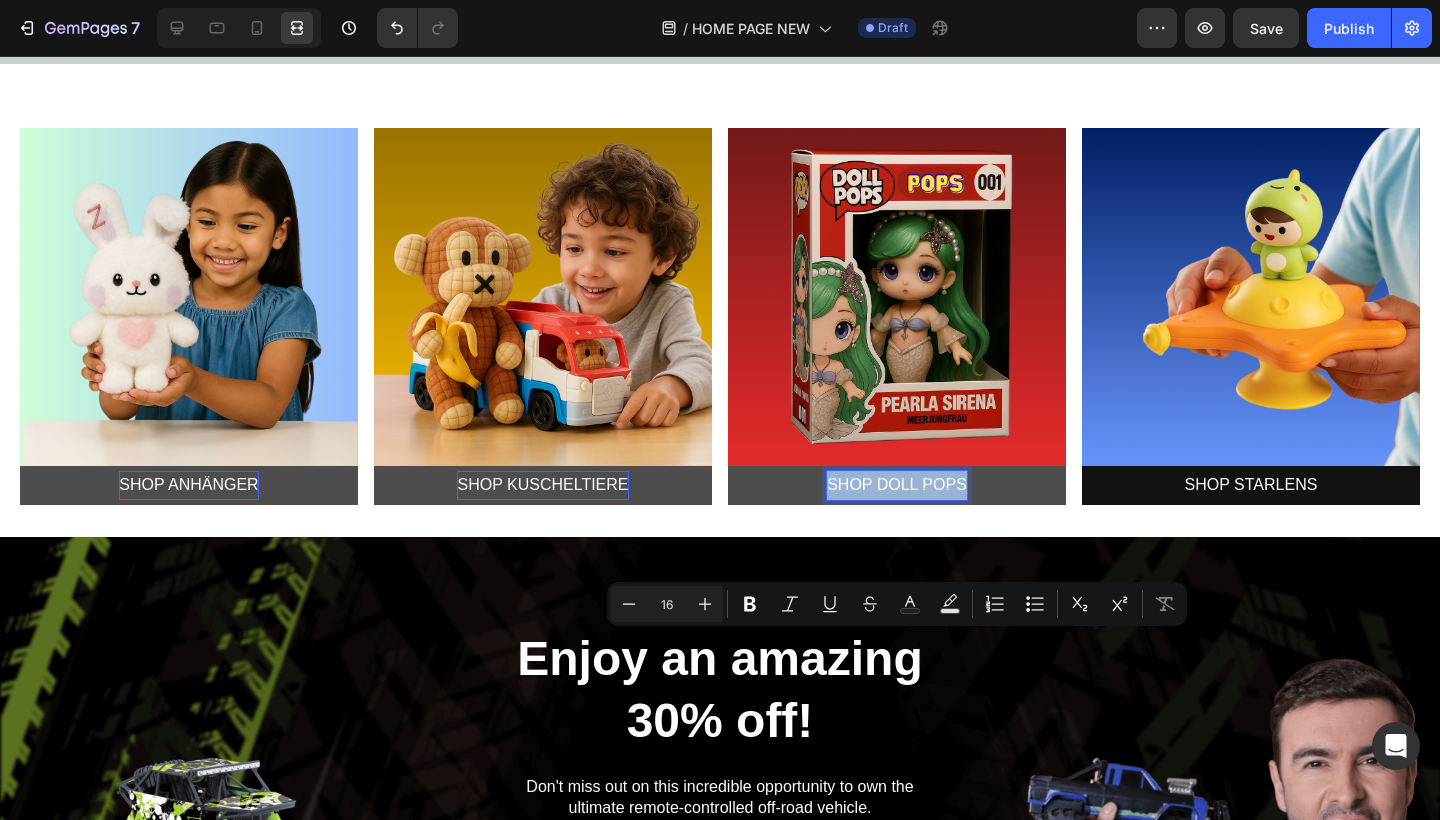click on "SHOP DOLL POPS" at bounding box center (897, 485) 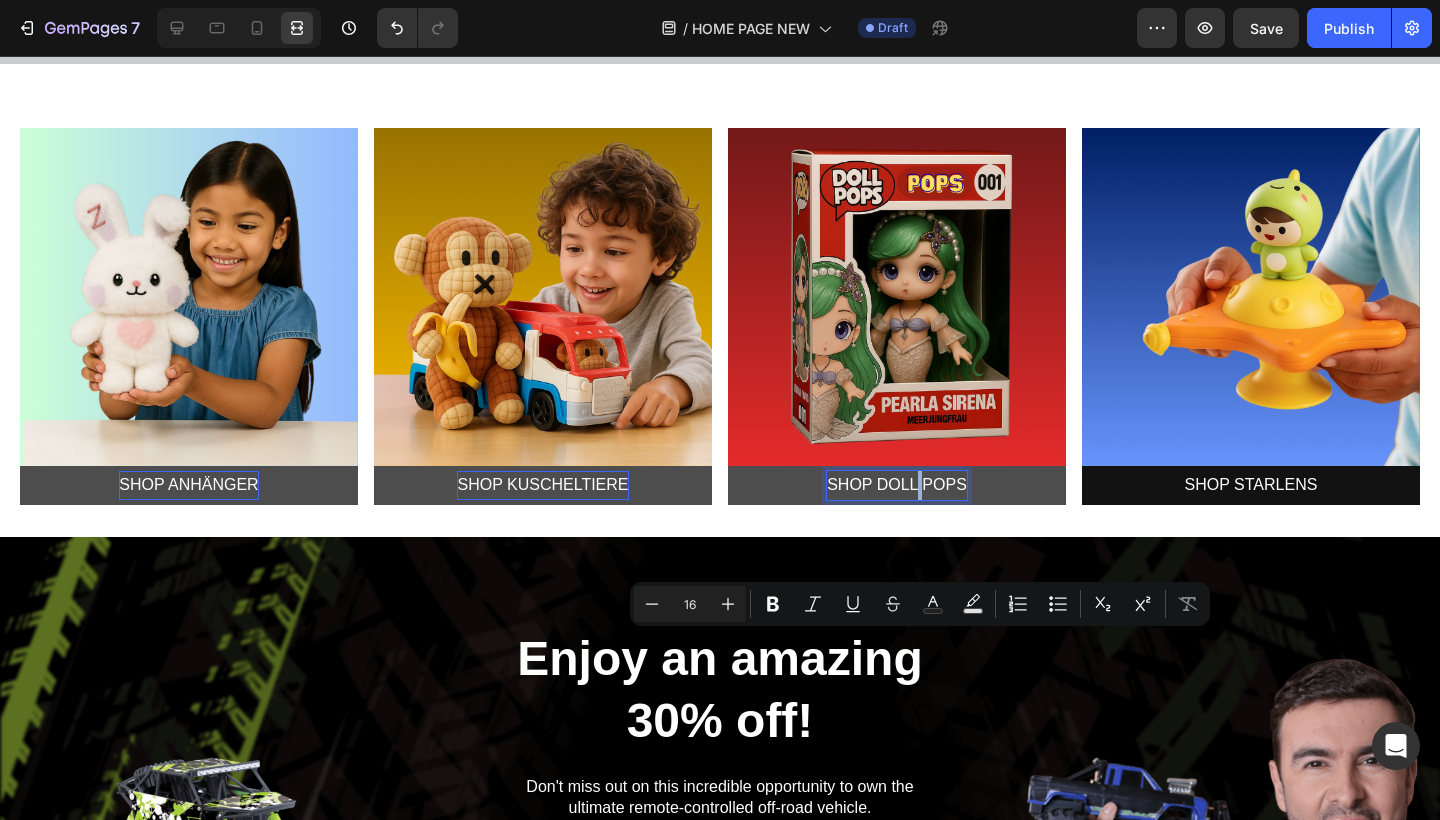 click on "SHOP DOLL POPS" at bounding box center (897, 485) 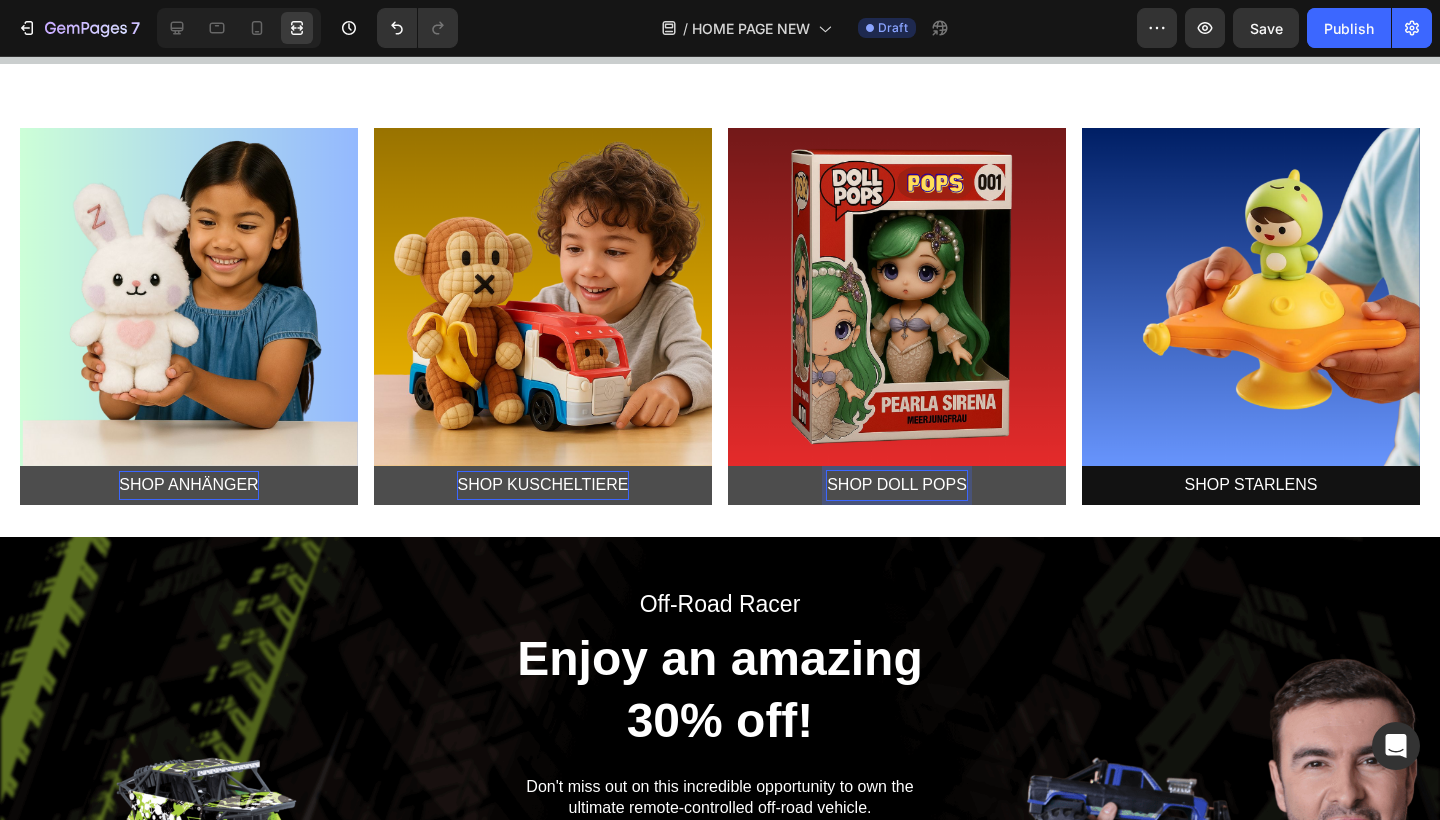 click on "SHOP DOLL POPS" at bounding box center [897, 485] 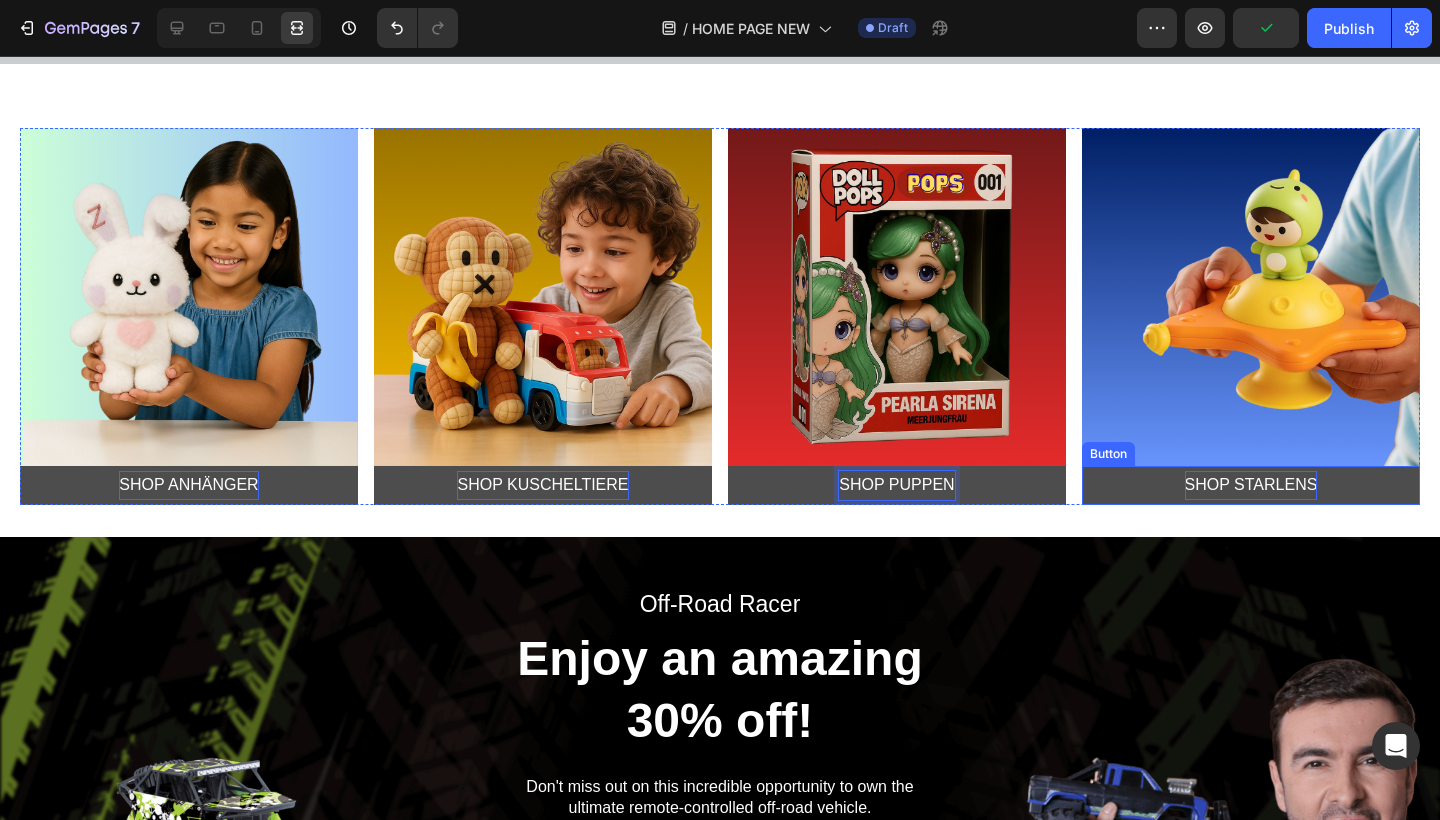 click on "SHOP STARLENS" at bounding box center [1251, 485] 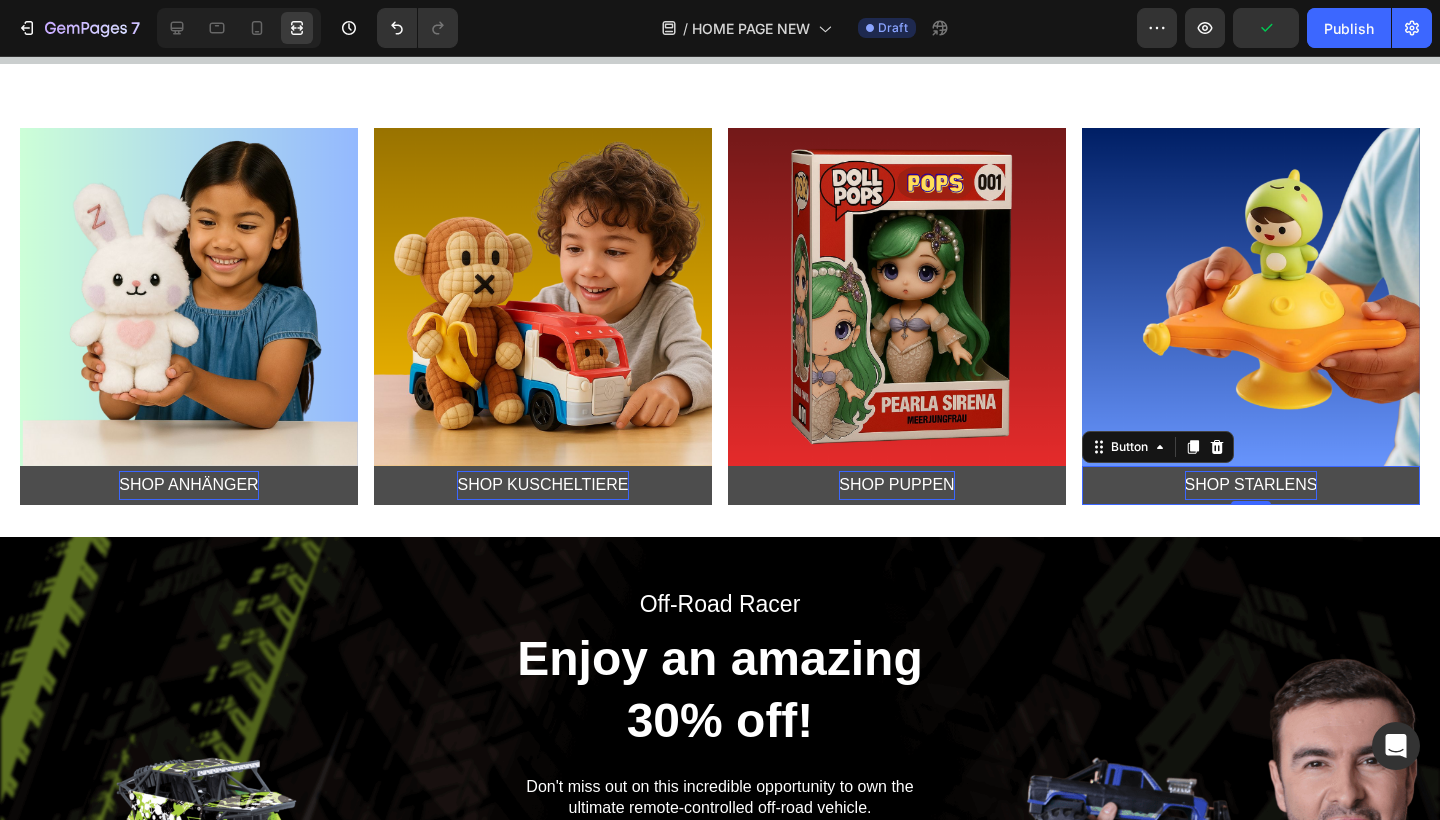 click on "SHOP STARLENS" at bounding box center [1251, 485] 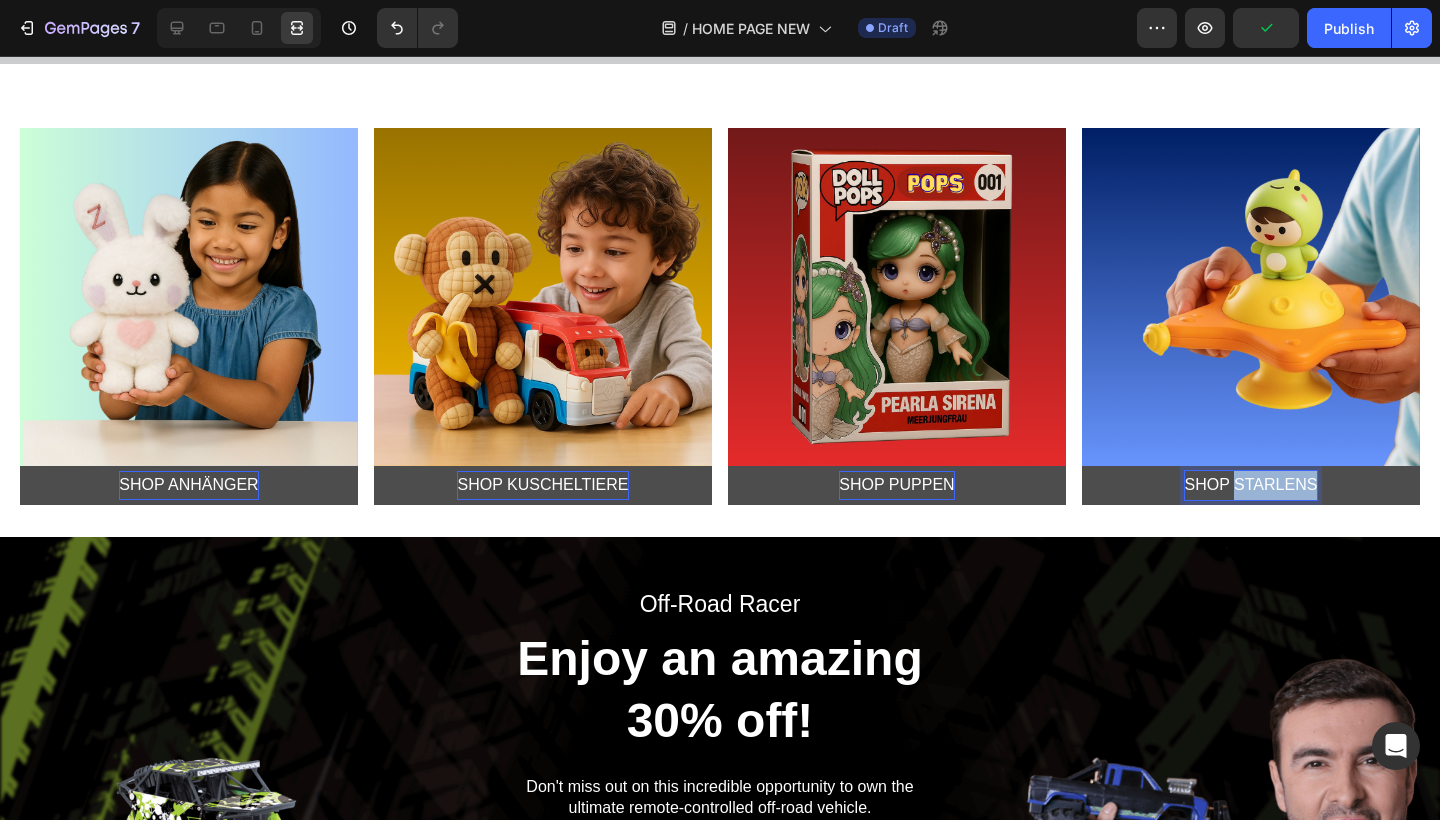 click on "SHOP STARLENS" at bounding box center [1251, 485] 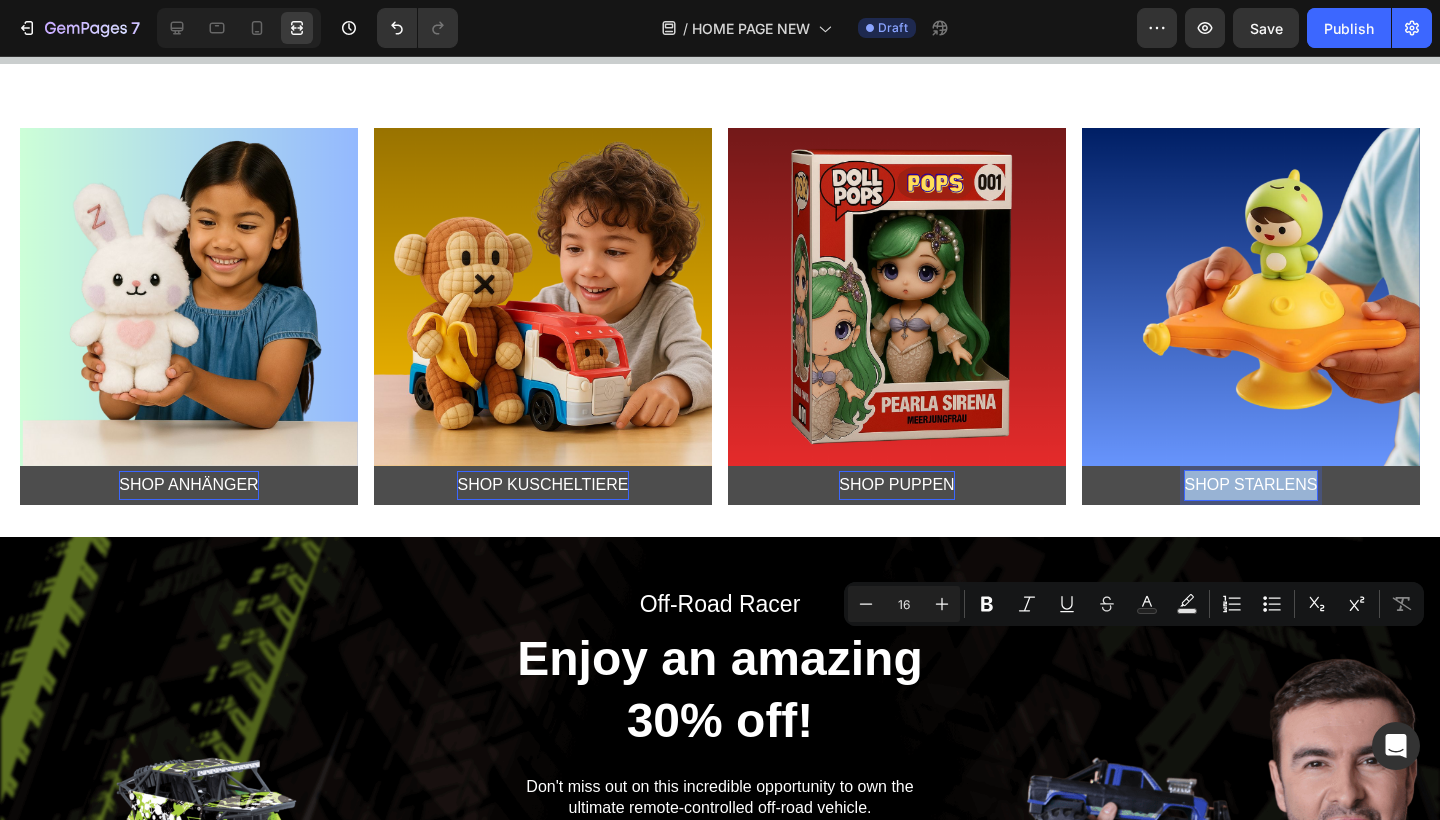 click on "SHOP STARLENS" at bounding box center [1251, 485] 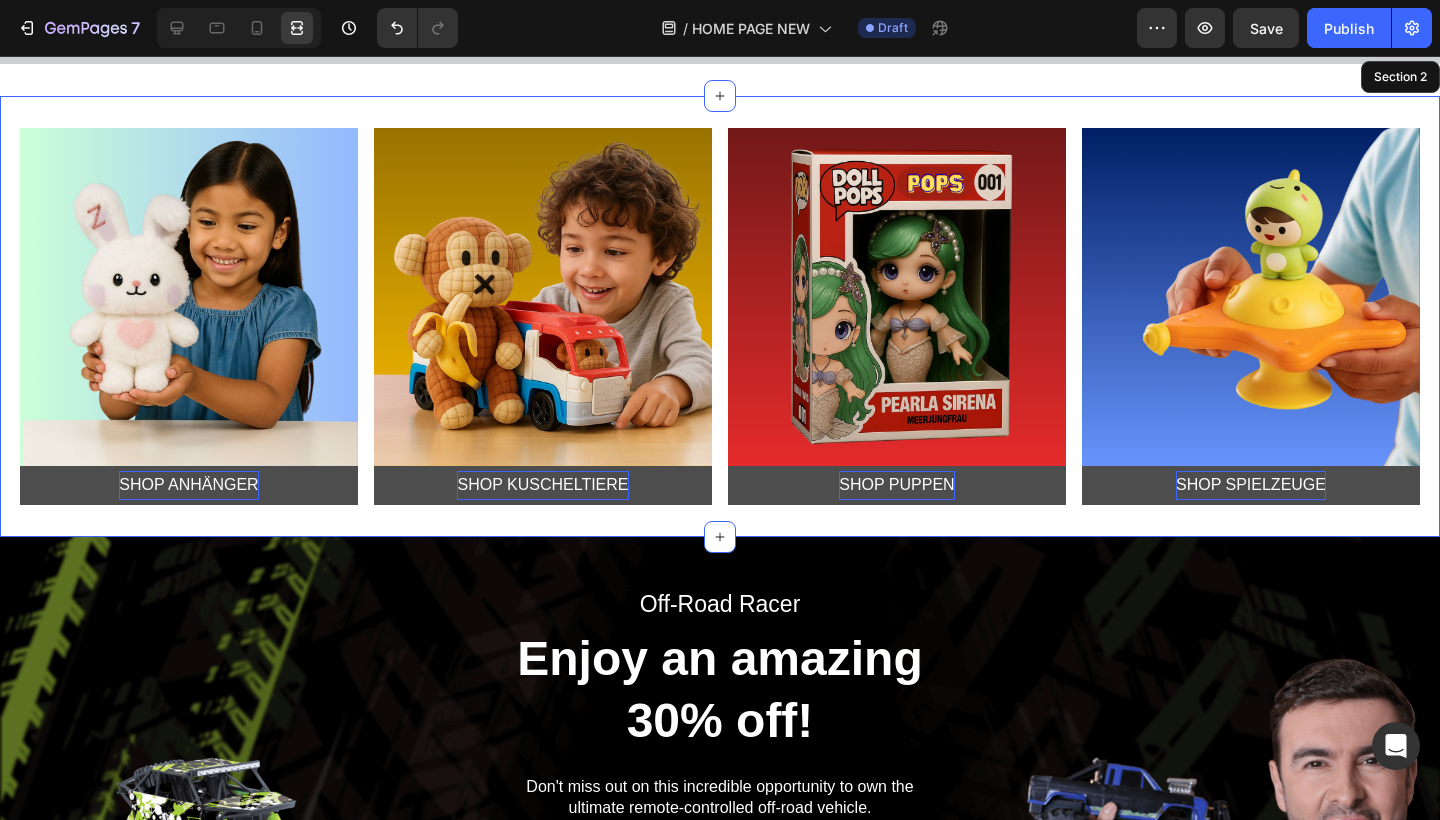 click on "Image SHOP ANHÄNGER Button Image SHOP KUSCHELTIERE Button Image SHOP PUPPEN Button Image SHOP SPIELZEUGE Button   0 Carousel Section 2" at bounding box center [720, 316] 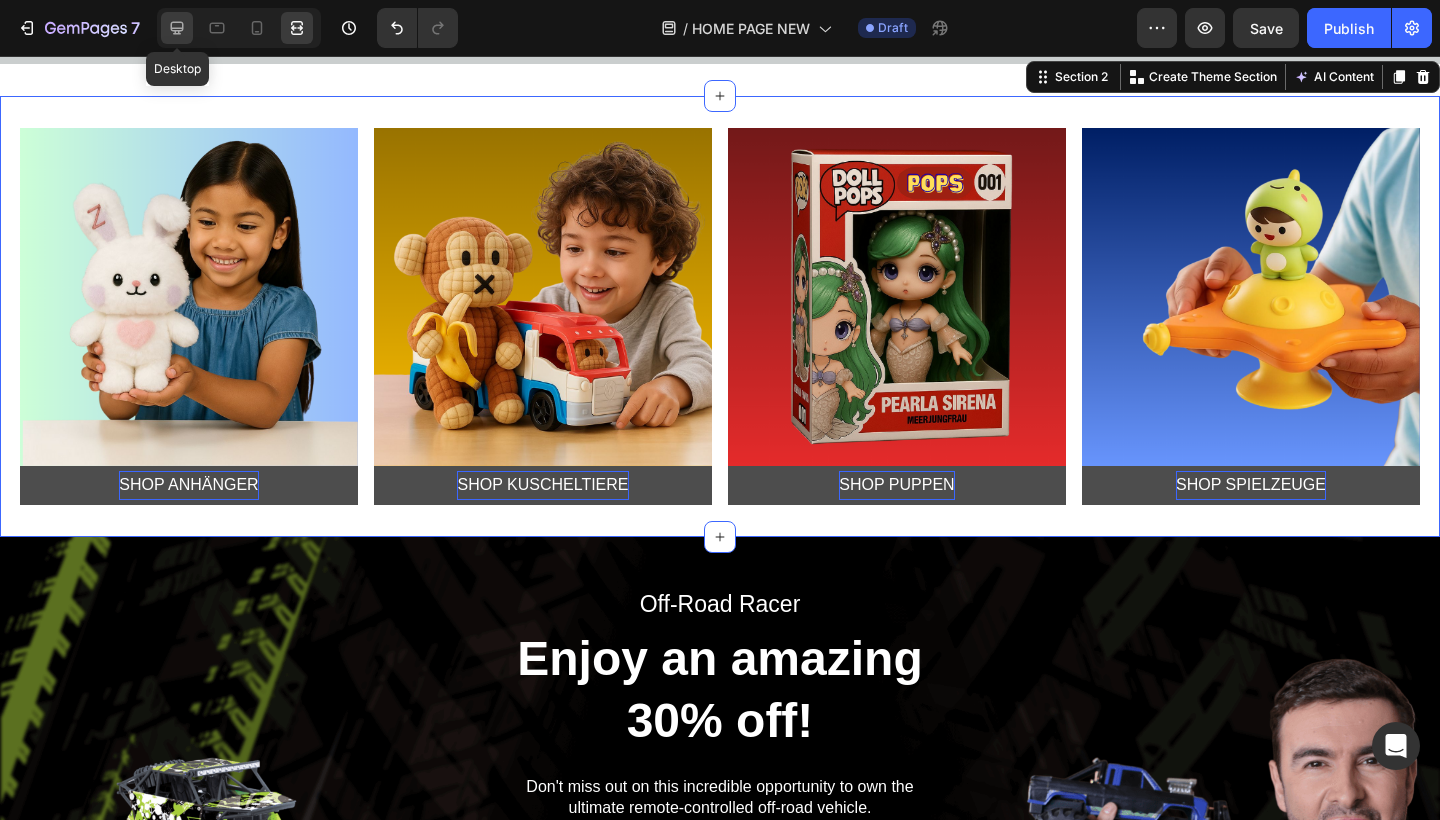 click 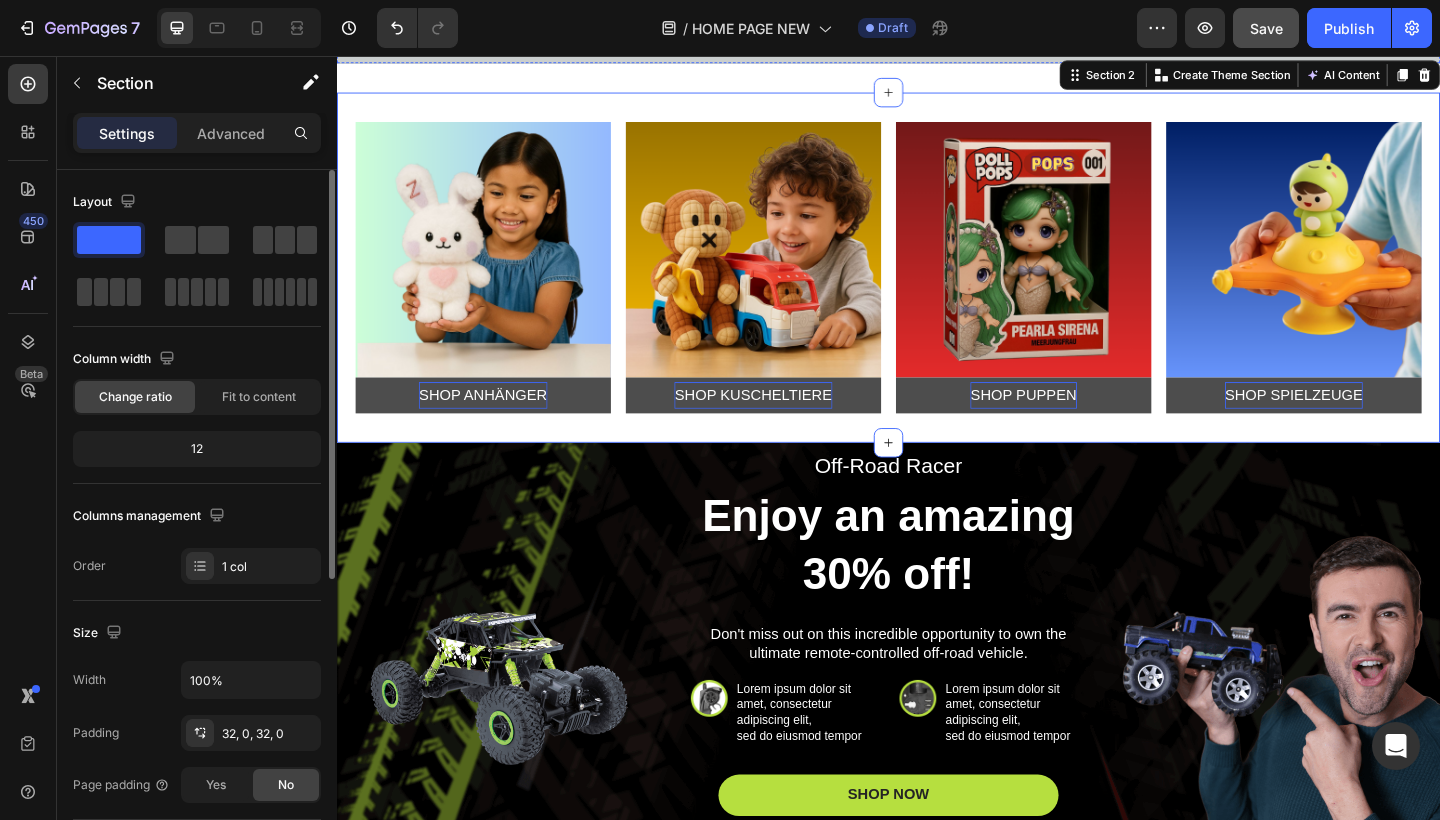click on "Save" 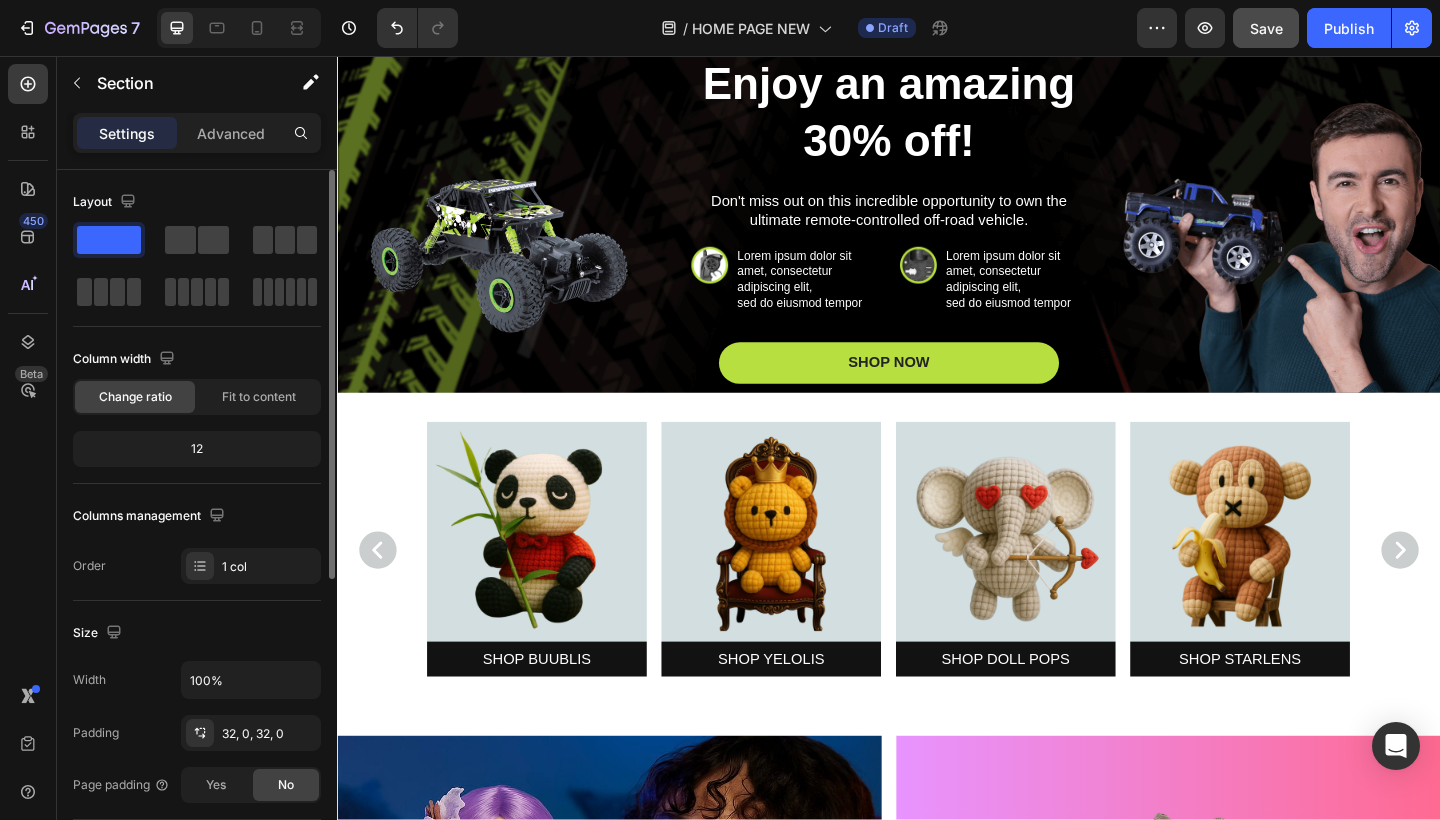 scroll, scrollTop: 829, scrollLeft: 0, axis: vertical 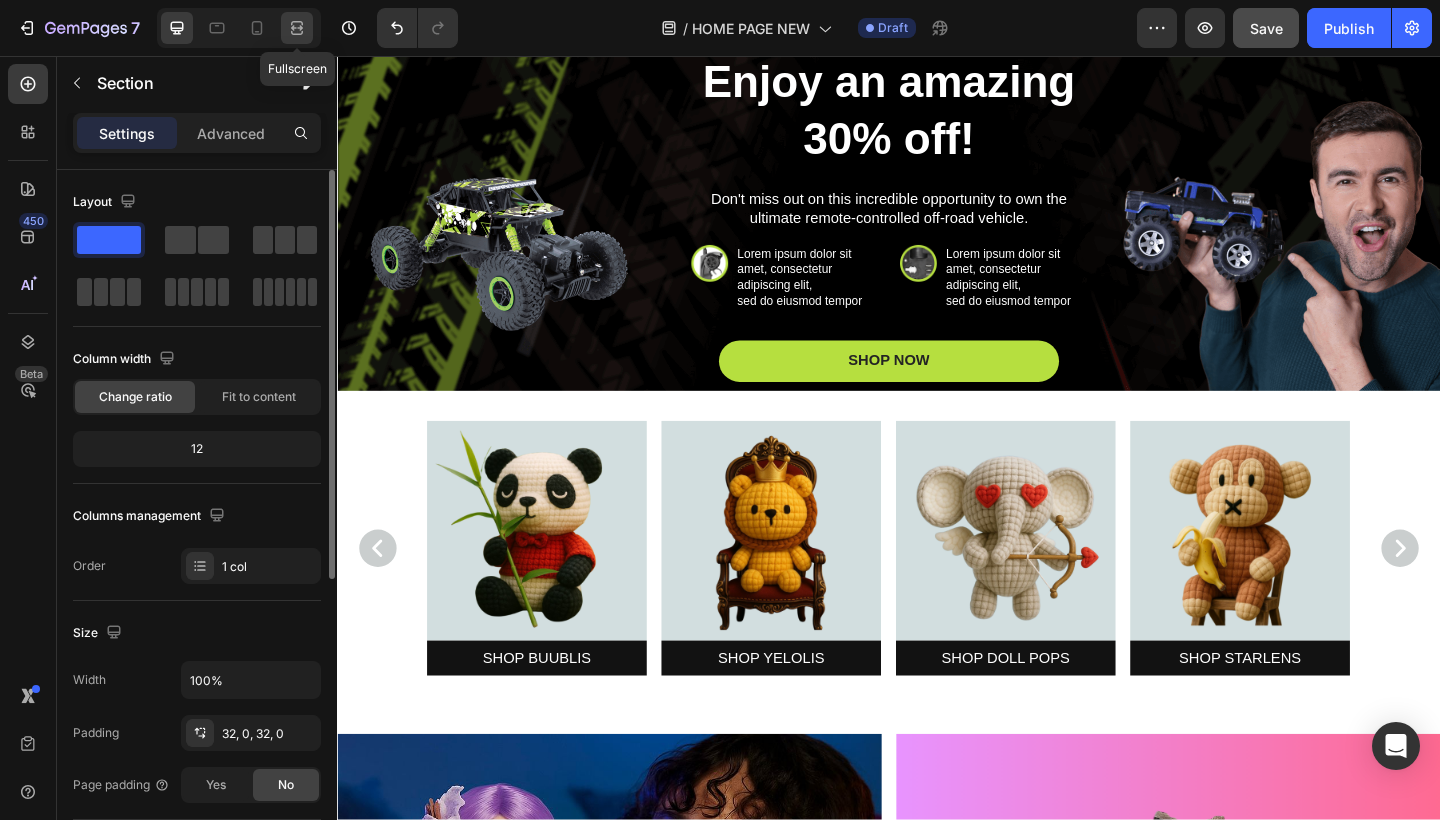 click 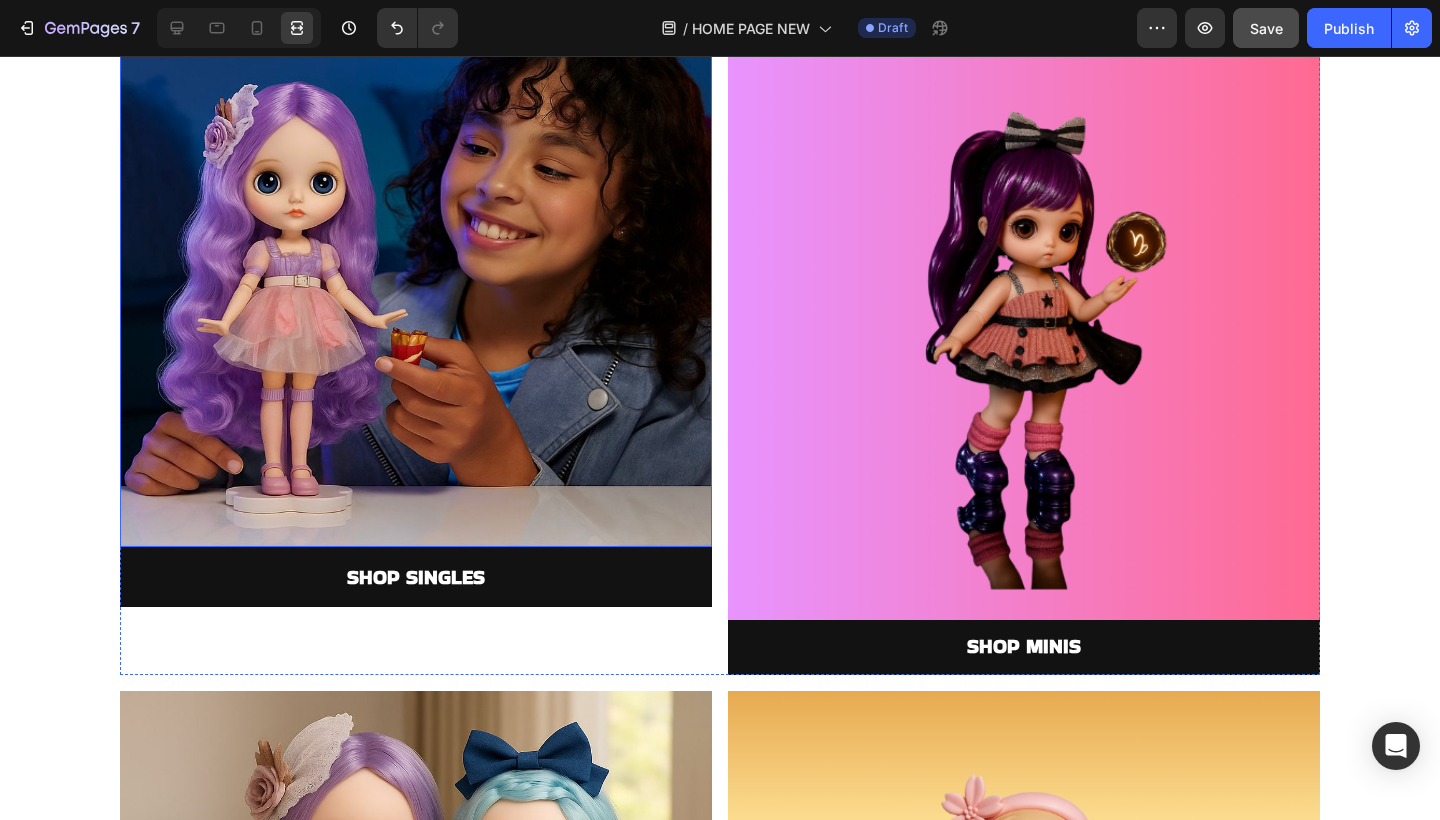 scroll, scrollTop: 1952, scrollLeft: 0, axis: vertical 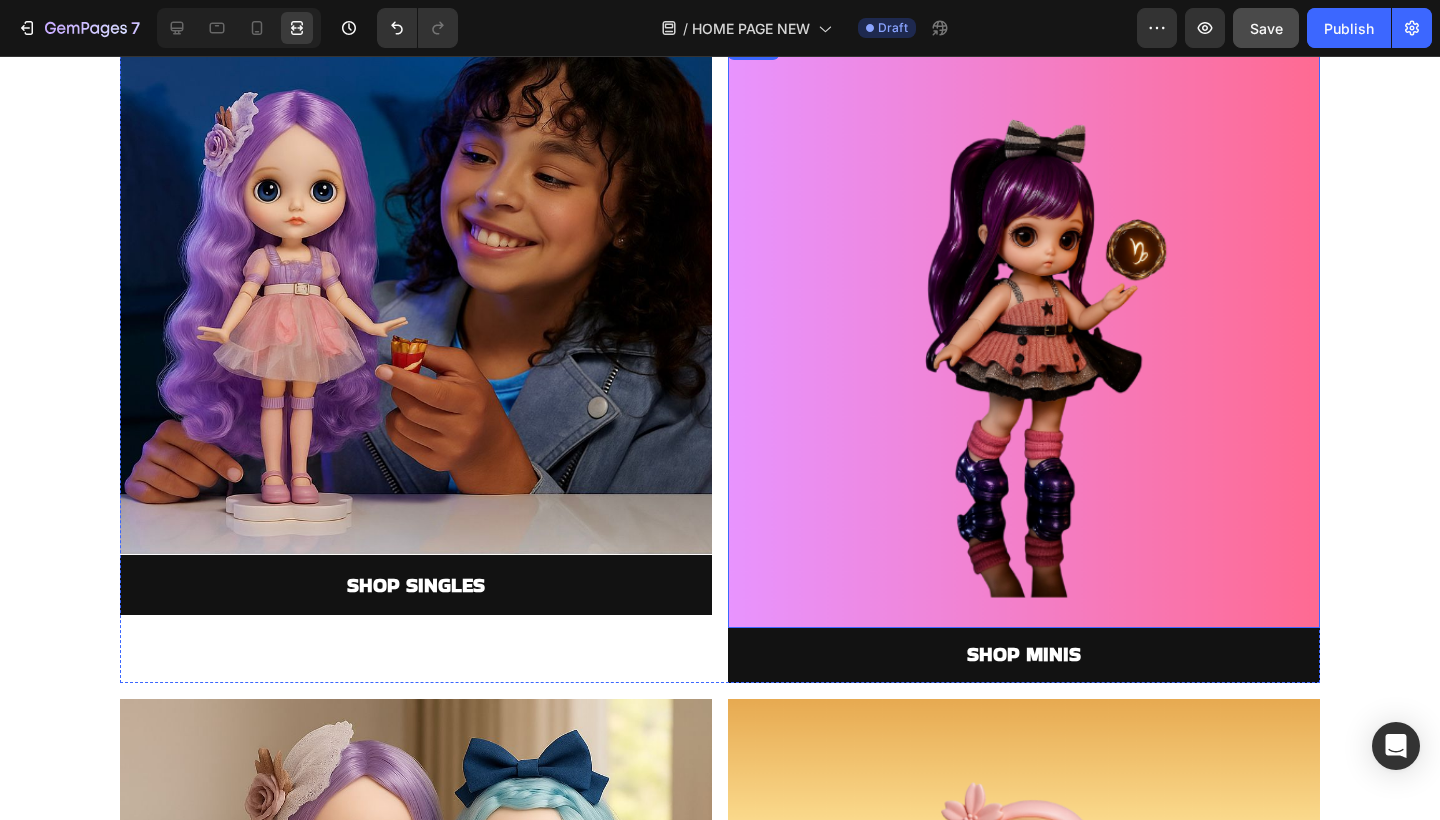 click at bounding box center [1024, 332] 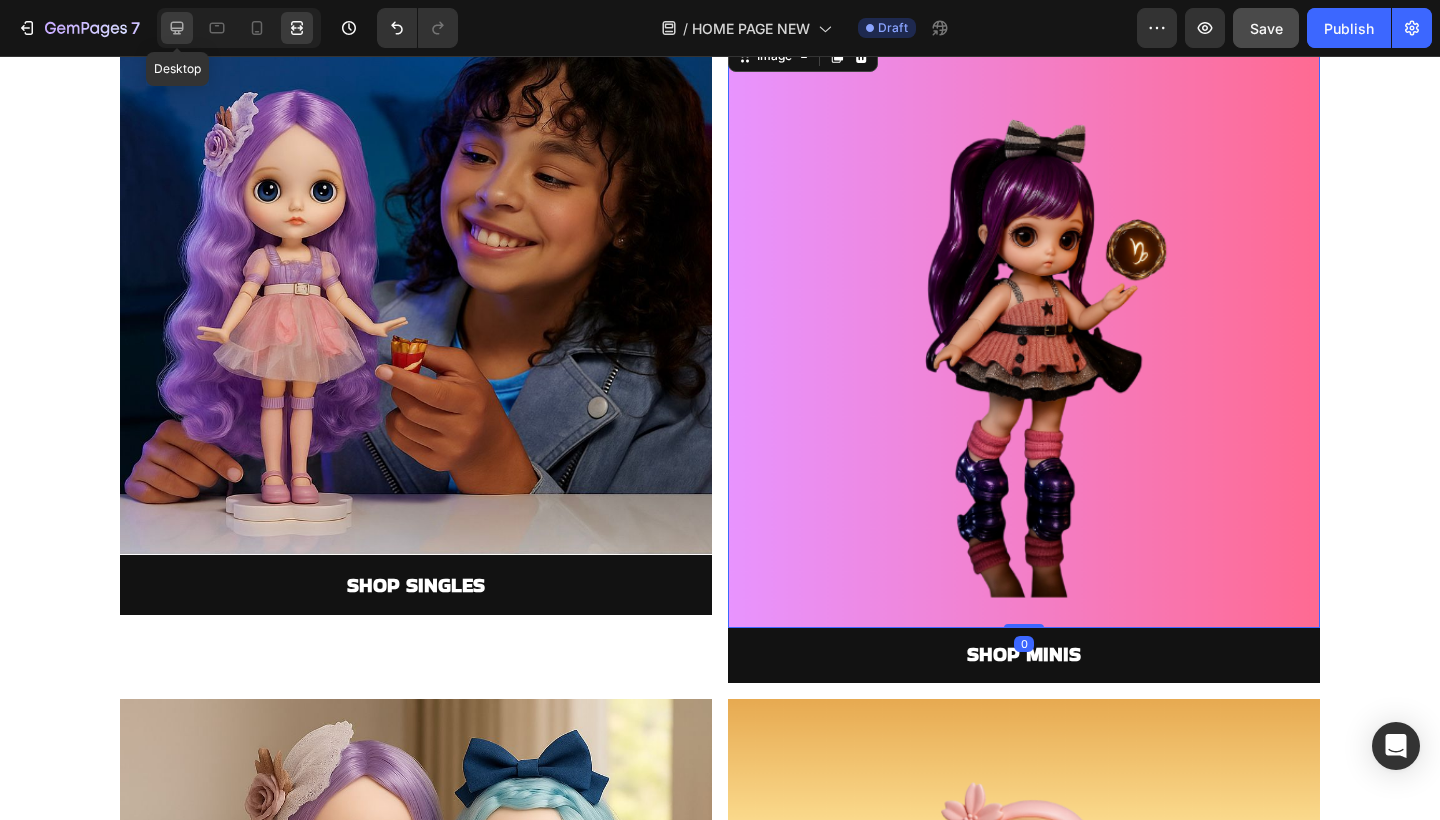 click 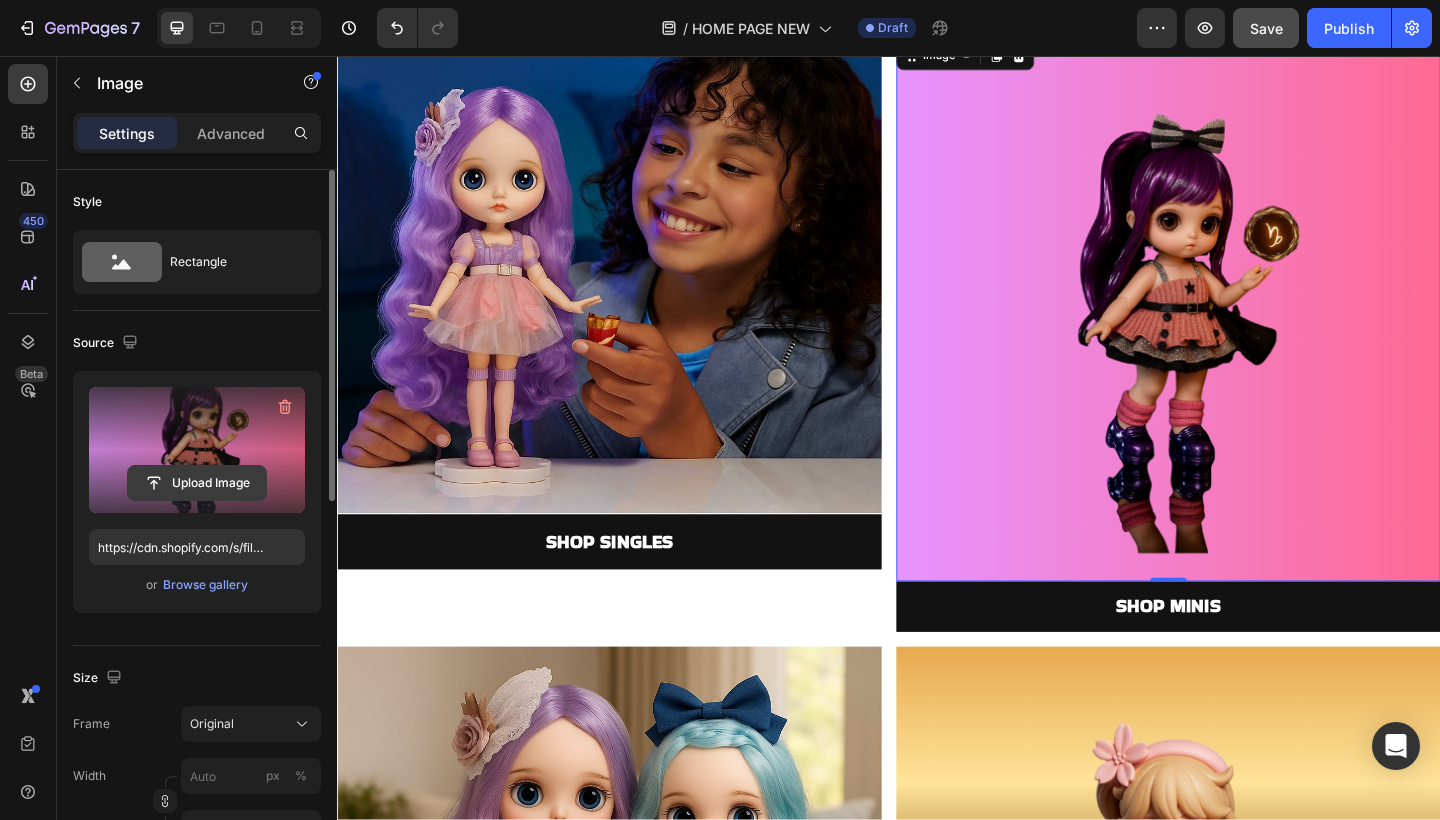 click 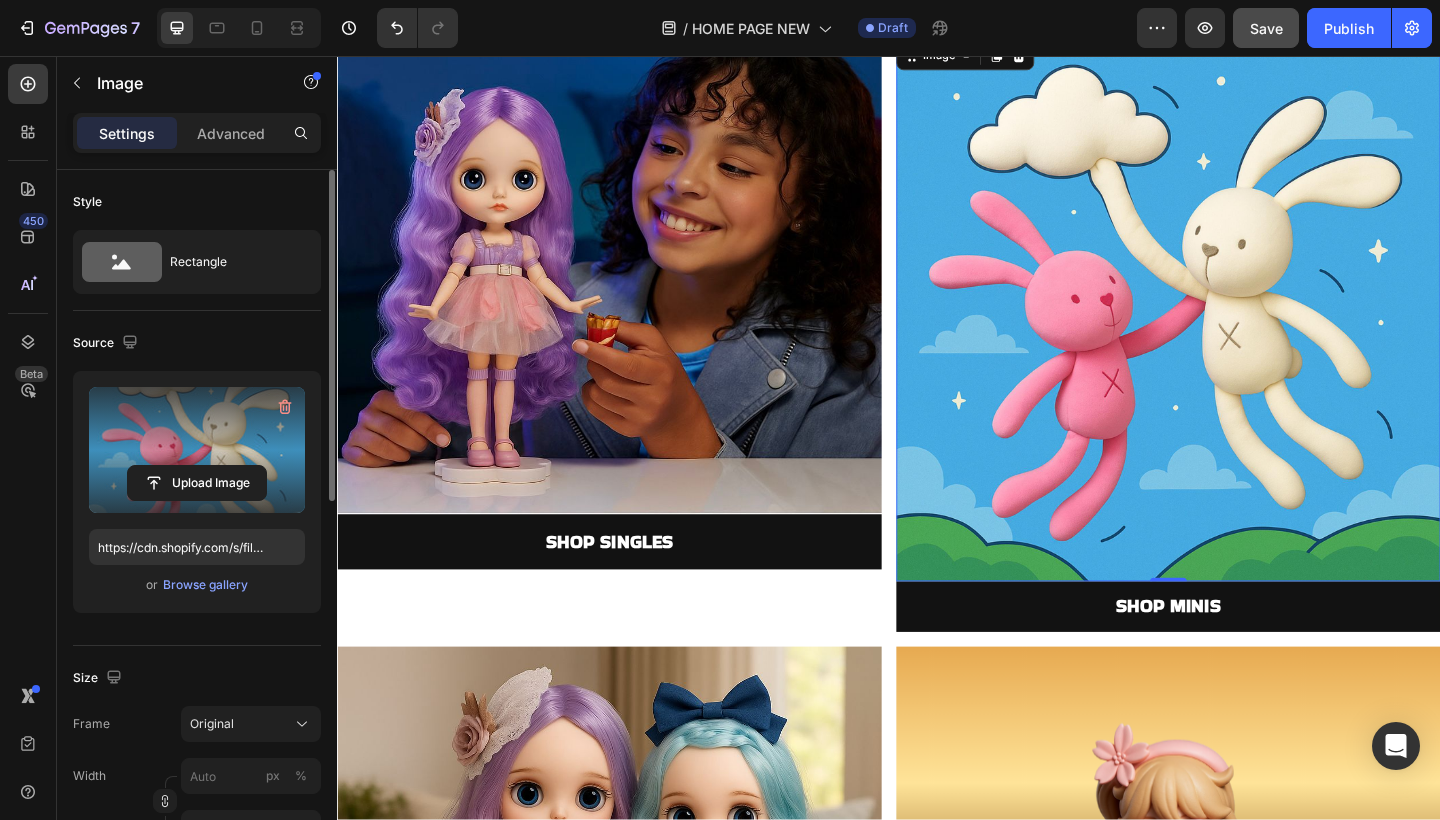 type on "https://cdn.shopify.com/s/files/1/0883/4033/2880/files/gempages_570780491876139904-a88656be-e13f-453a-8347-79e7bb8cadef.jpg" 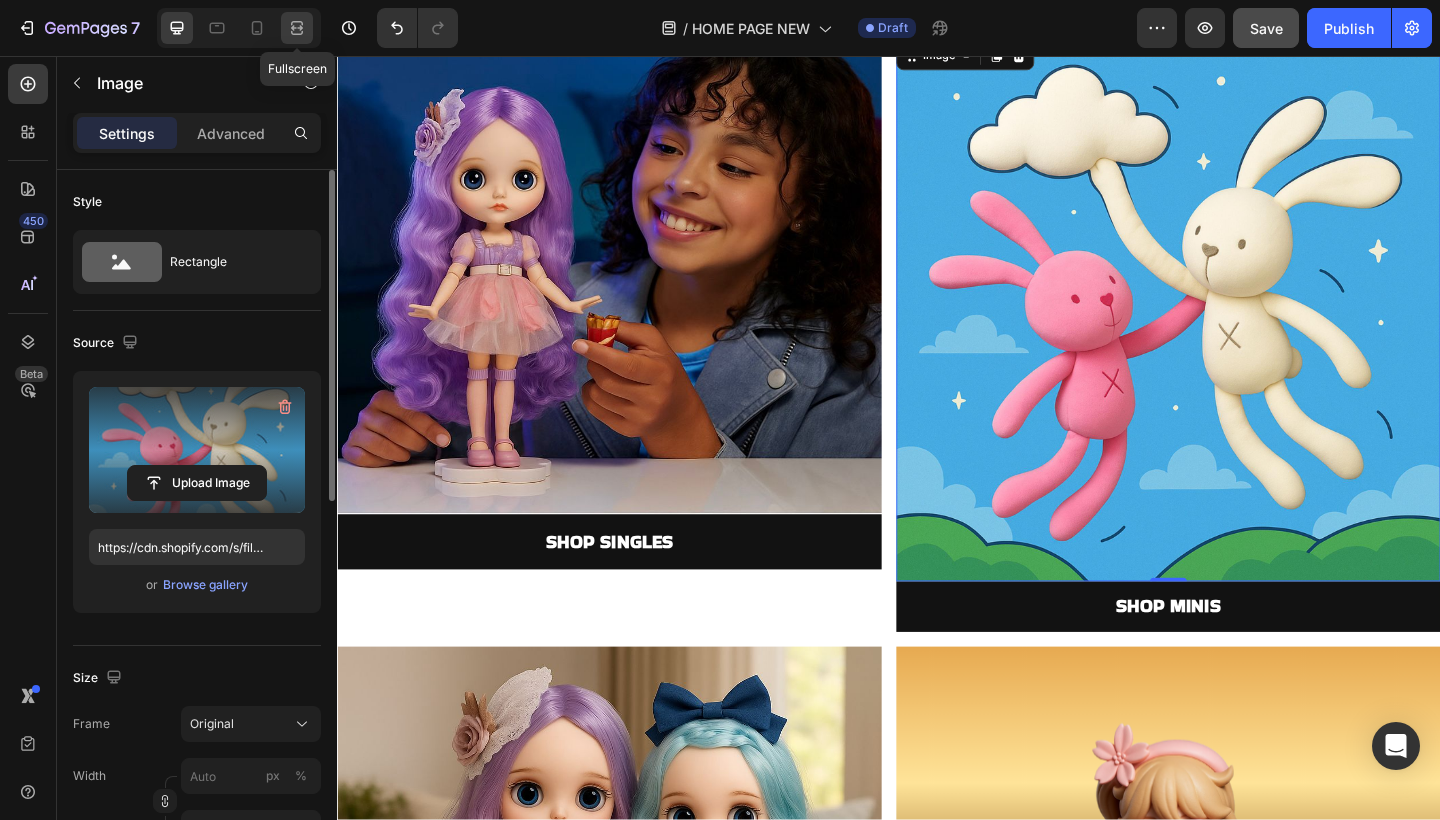 click 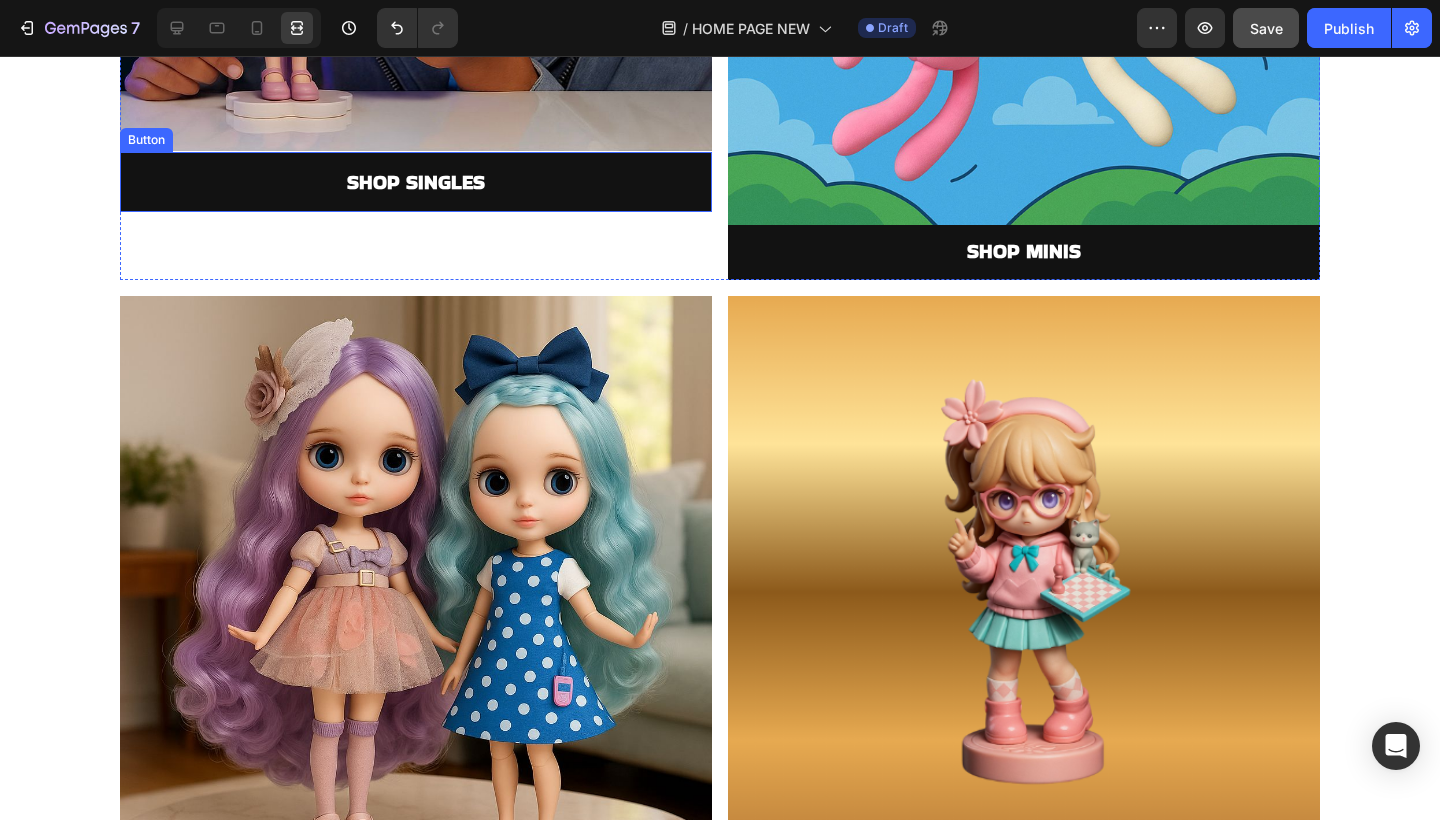 scroll, scrollTop: 1807, scrollLeft: 0, axis: vertical 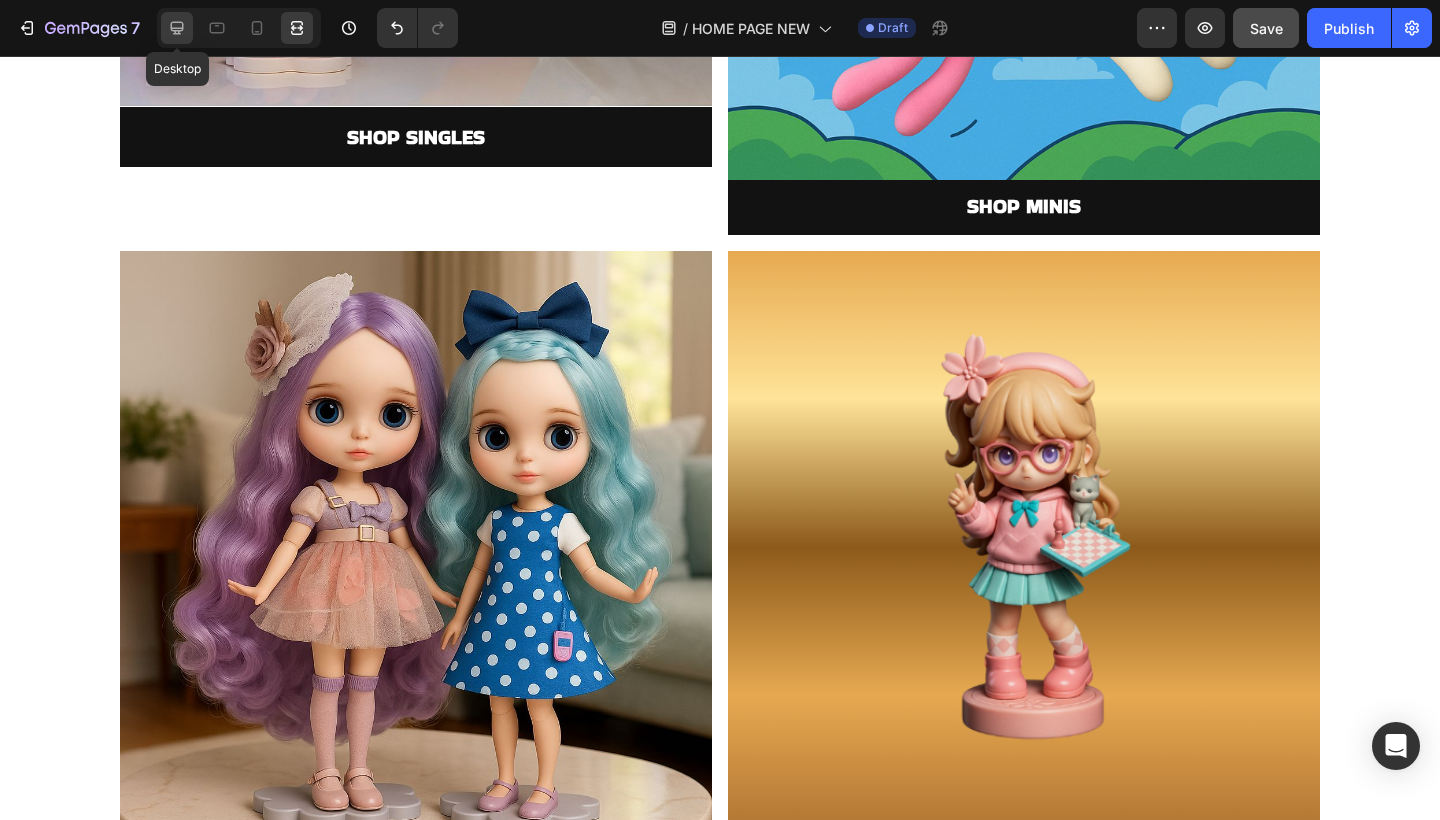 click 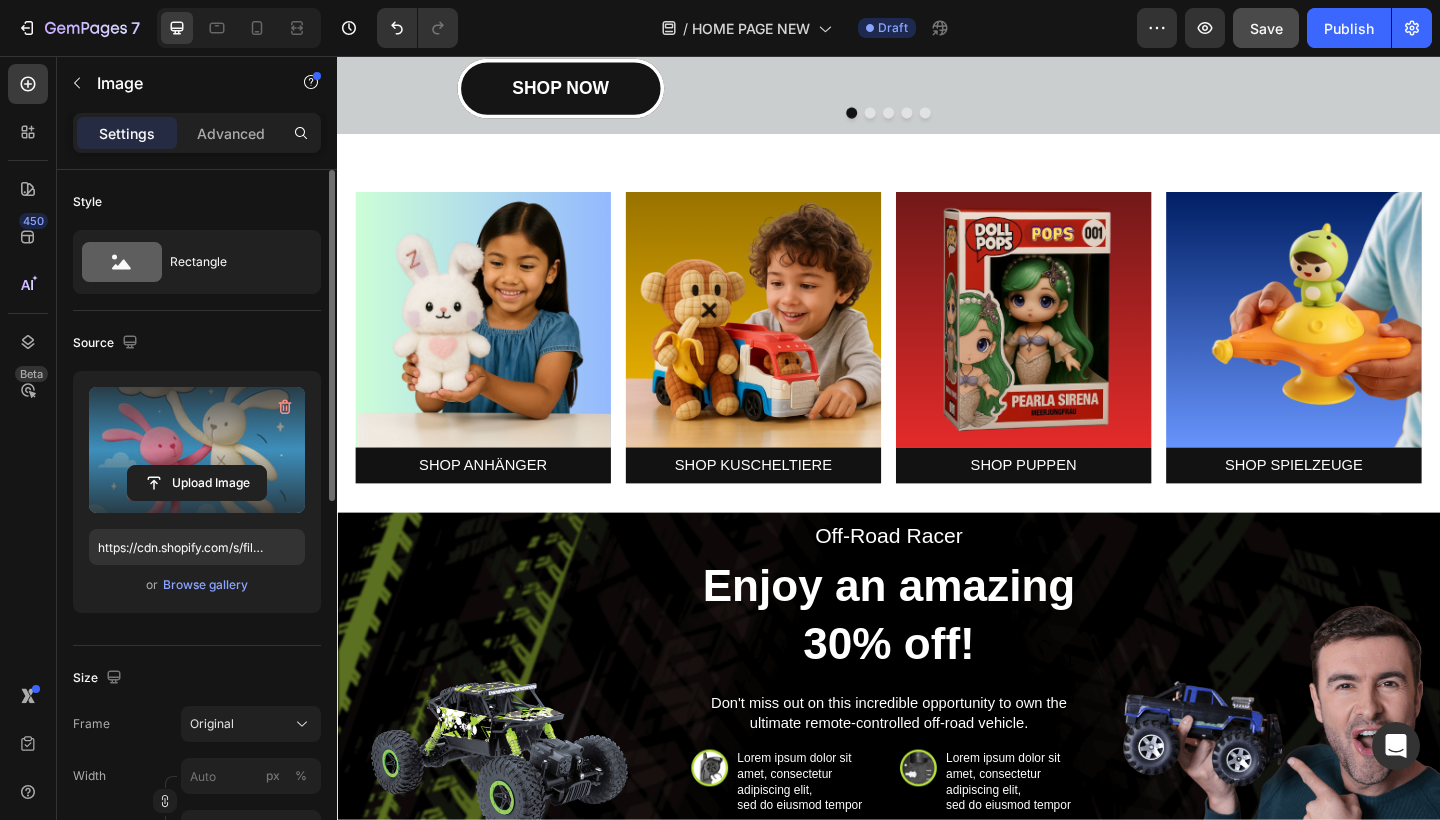scroll, scrollTop: 287, scrollLeft: 0, axis: vertical 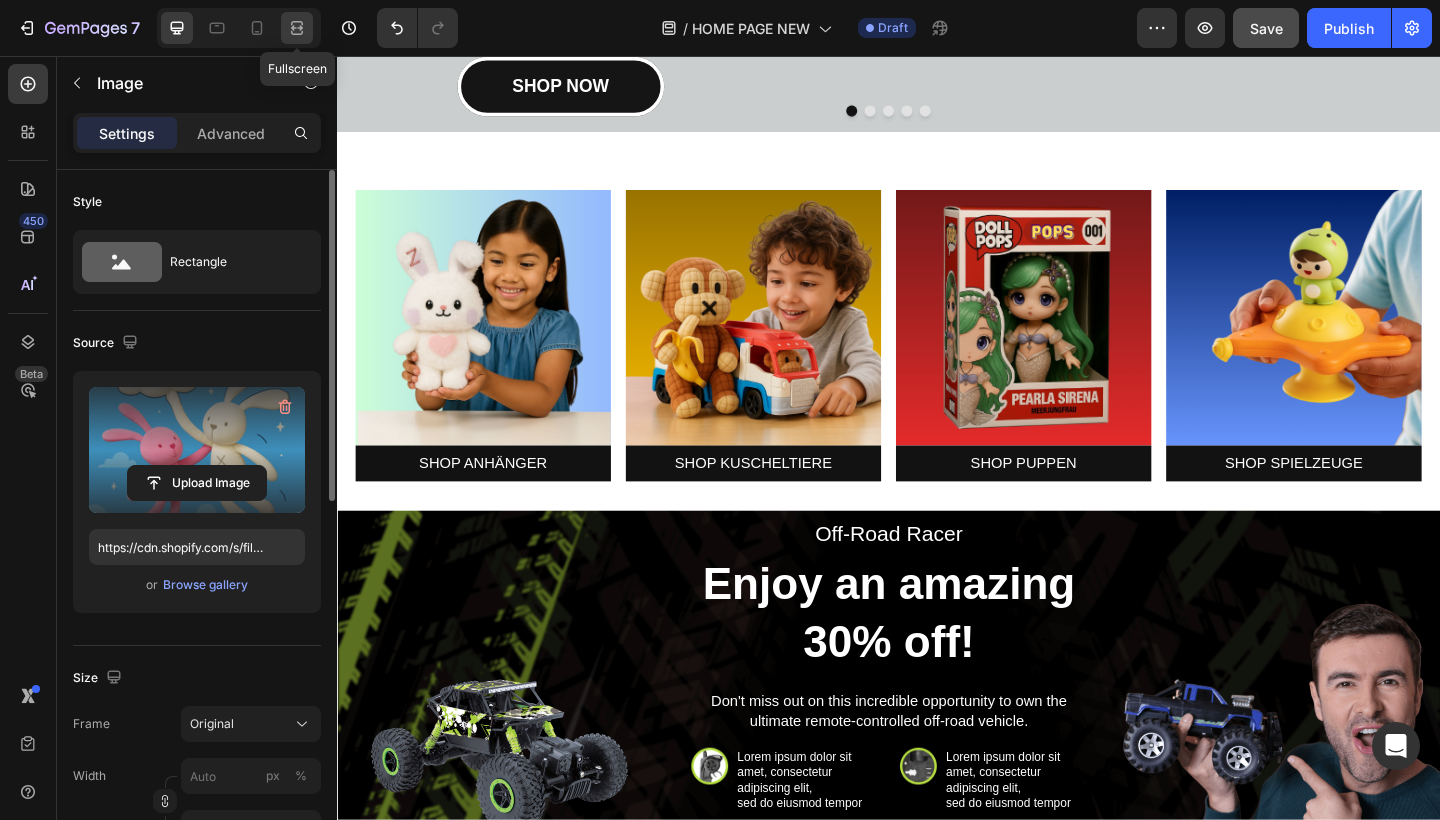 click 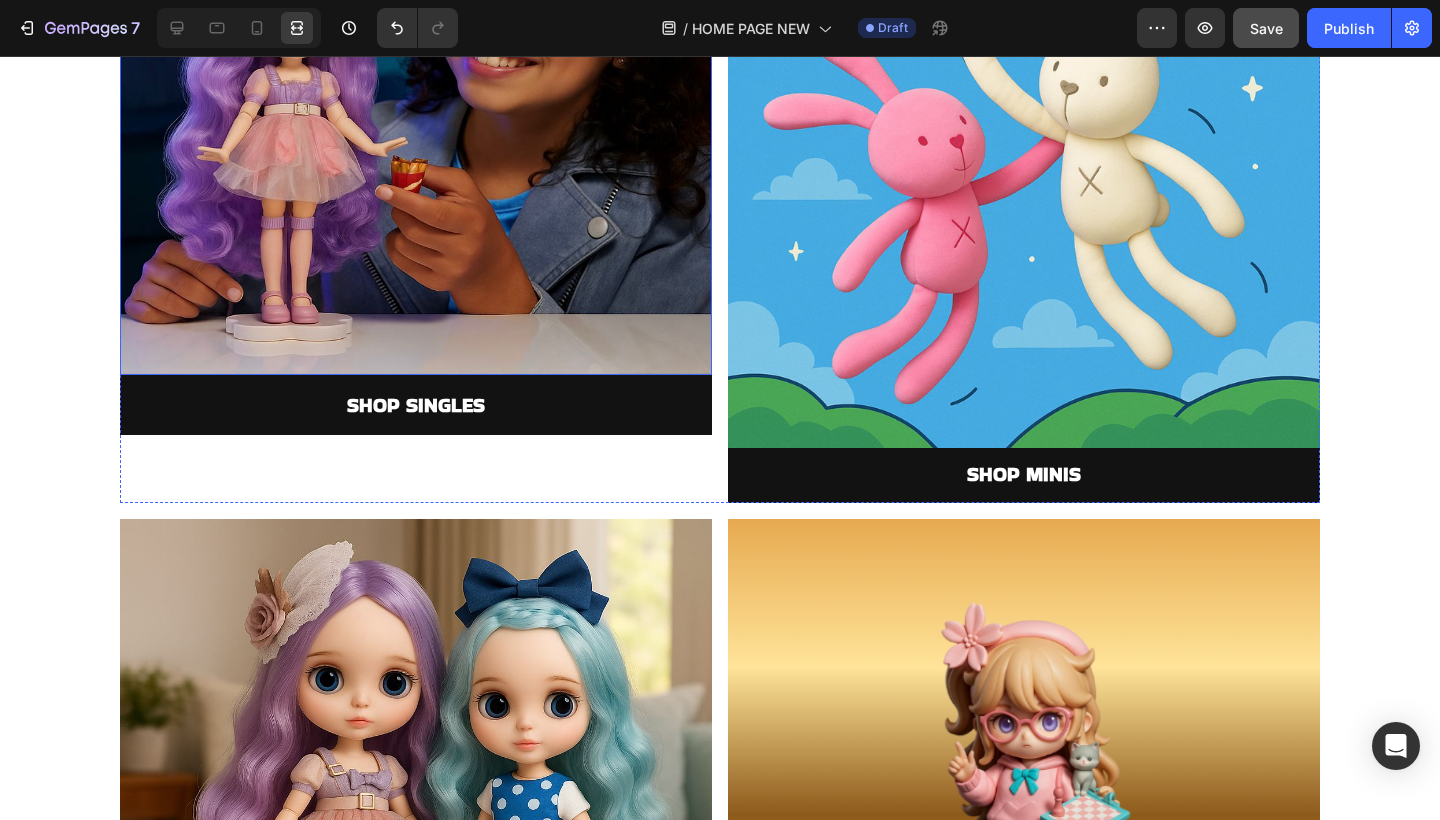scroll, scrollTop: 2133, scrollLeft: 0, axis: vertical 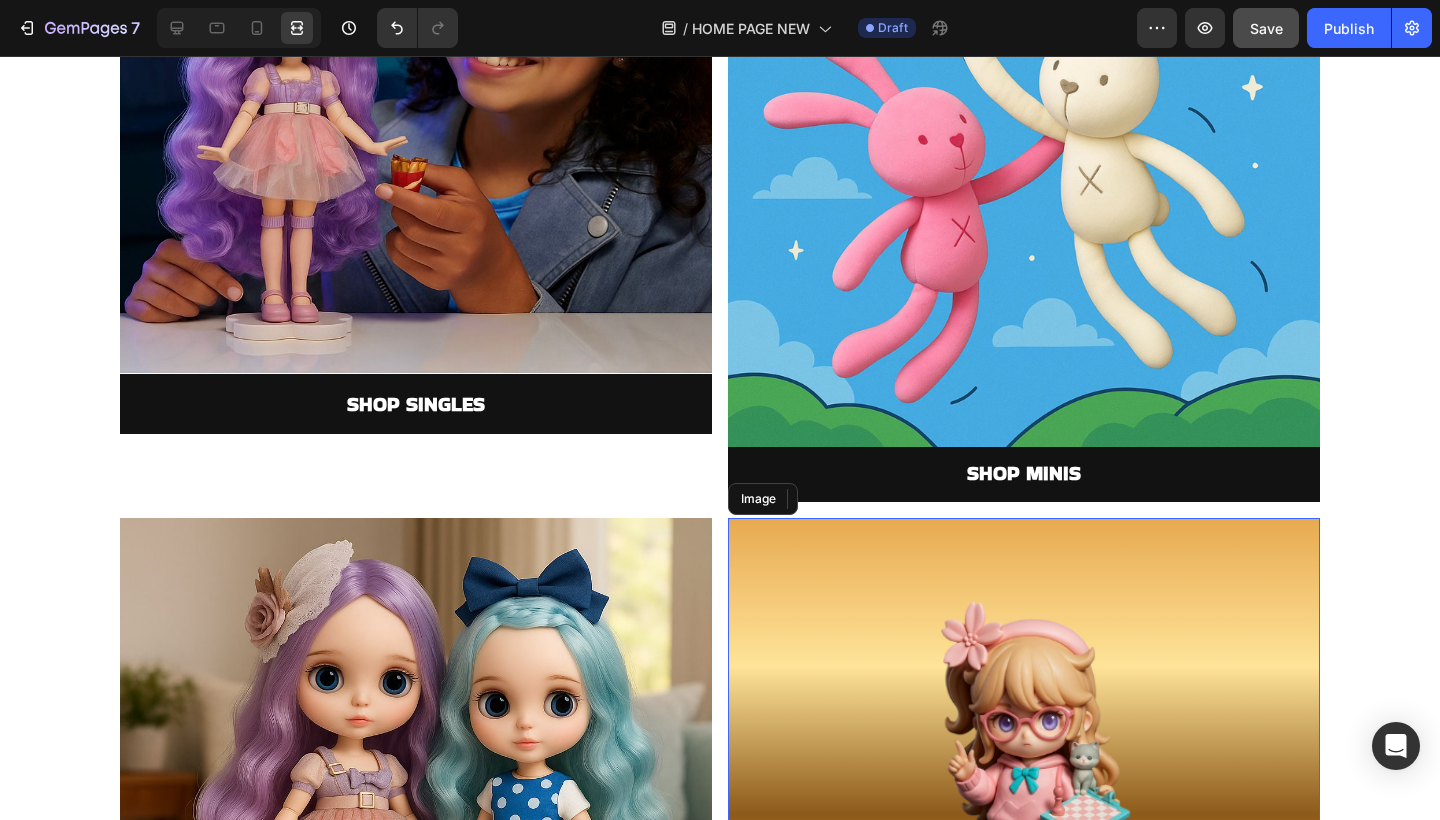 click at bounding box center [1024, 814] 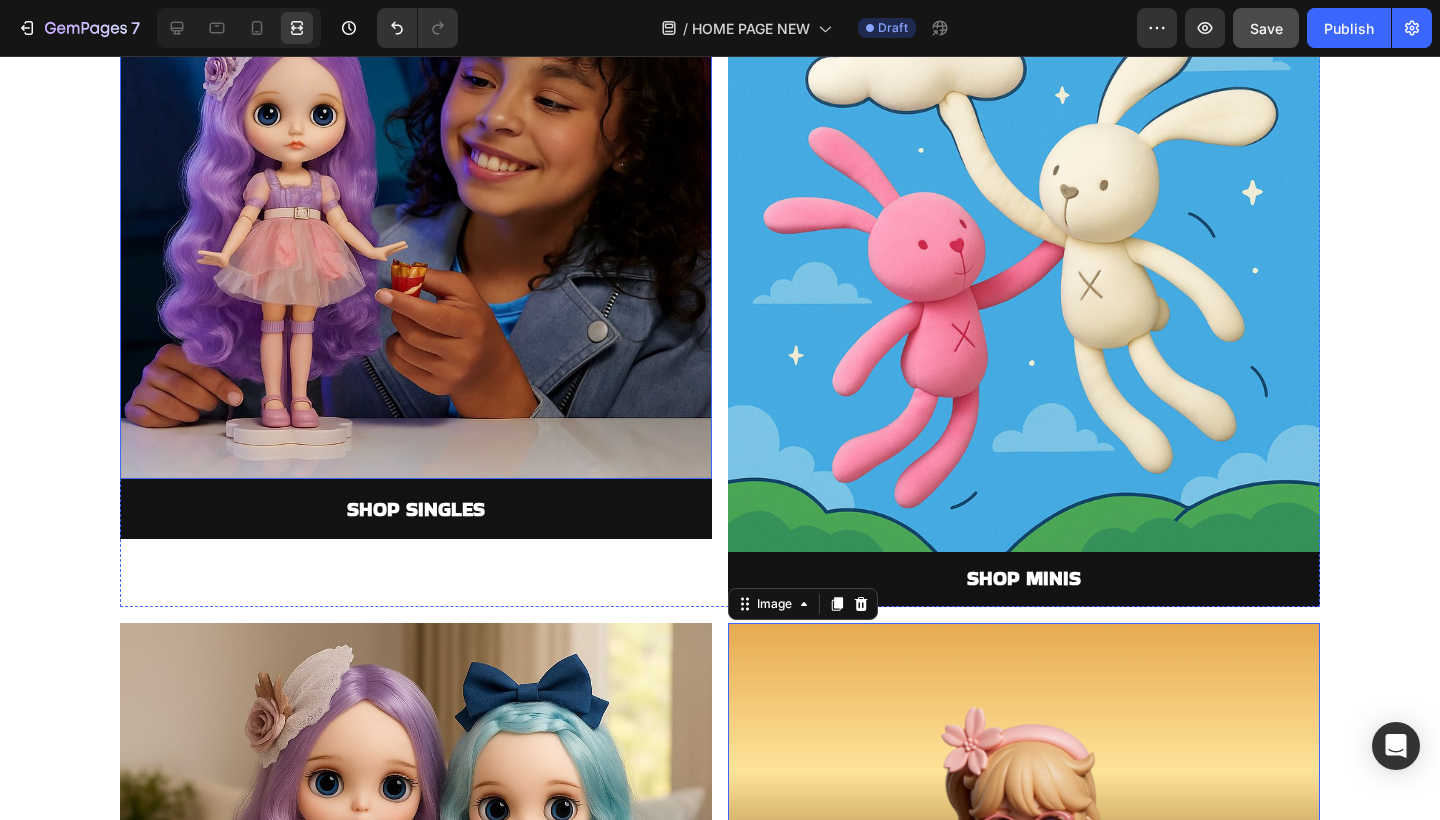 scroll, scrollTop: 2021, scrollLeft: 0, axis: vertical 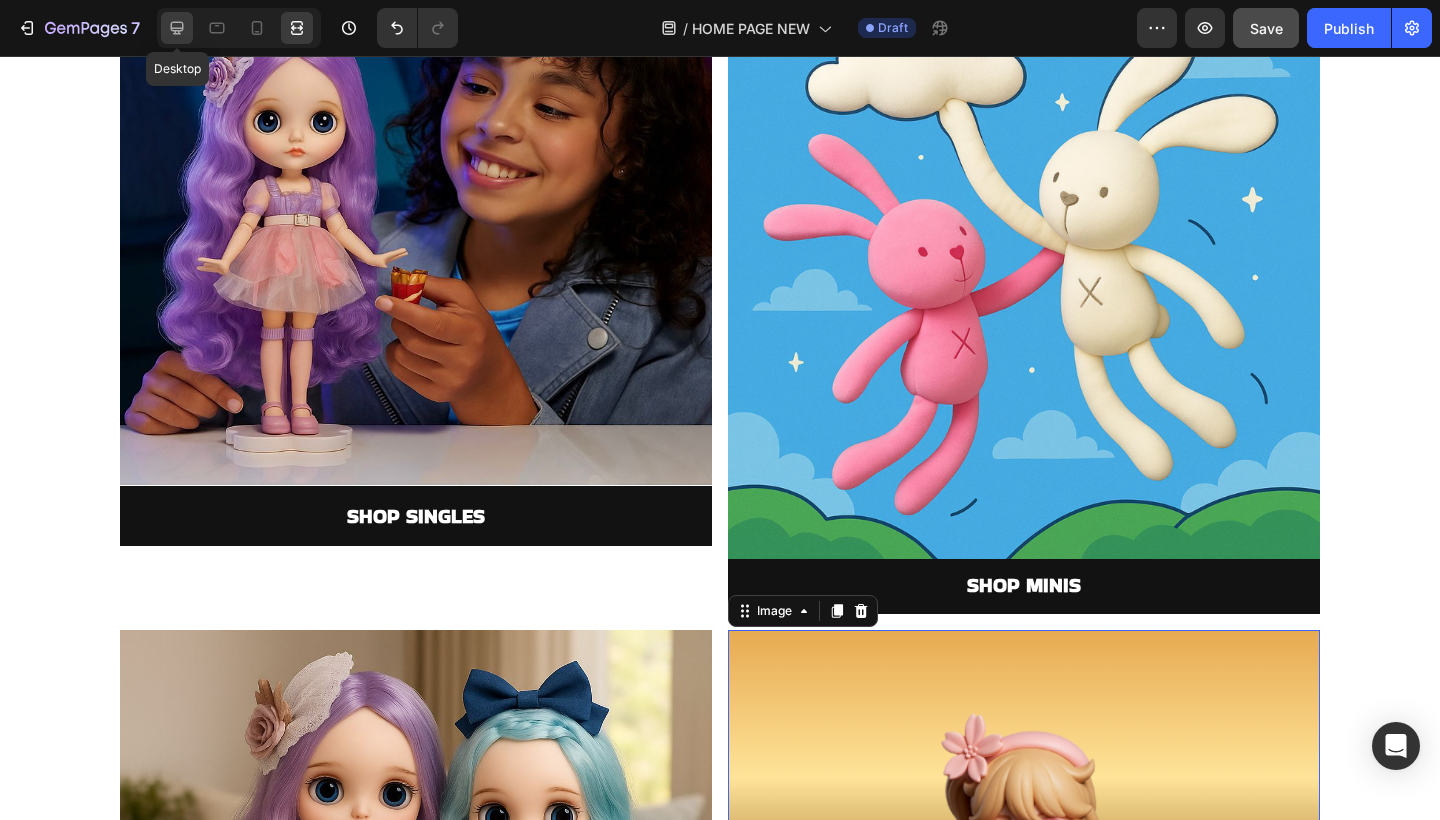 click 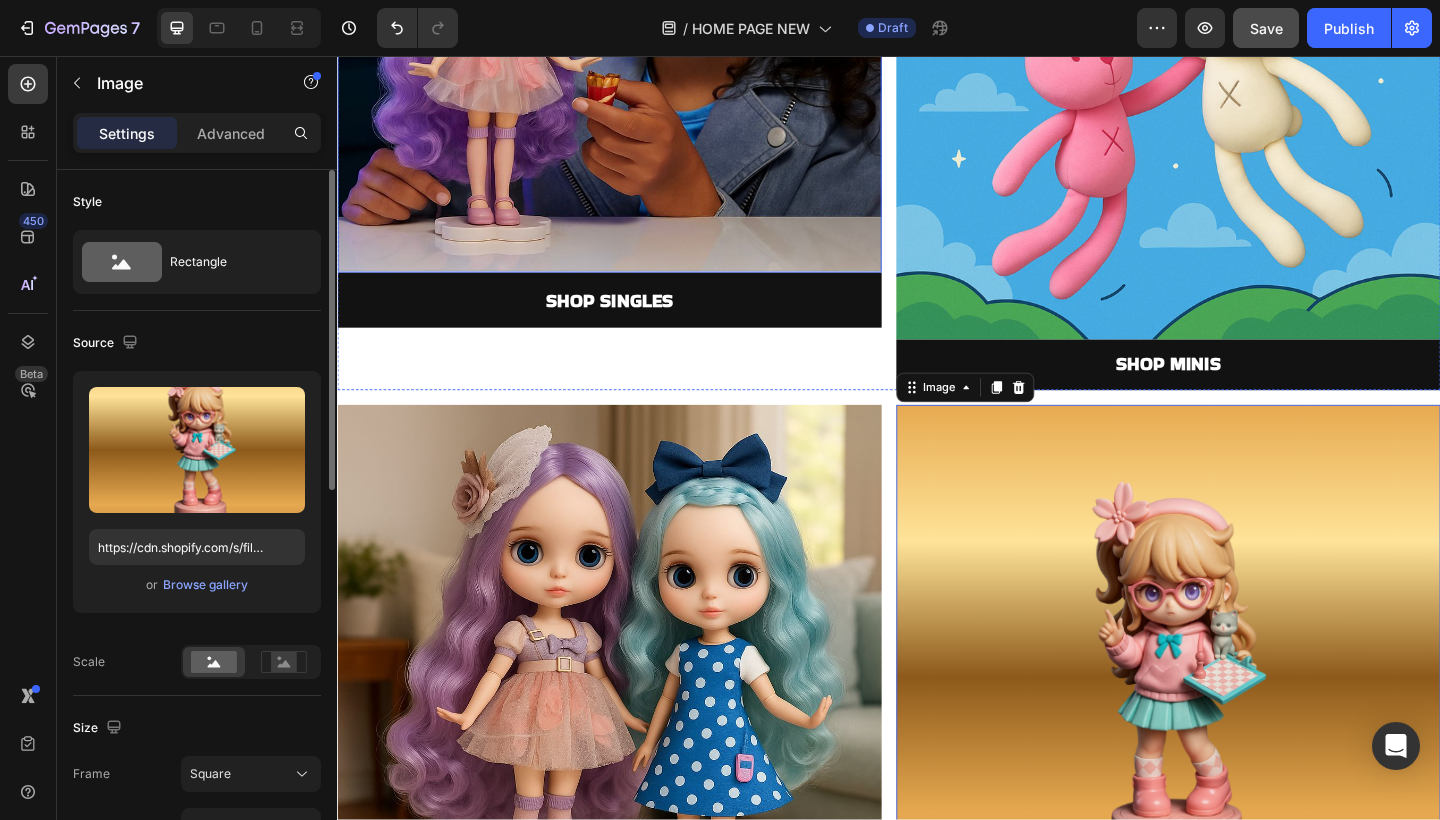 scroll, scrollTop: 2219, scrollLeft: 0, axis: vertical 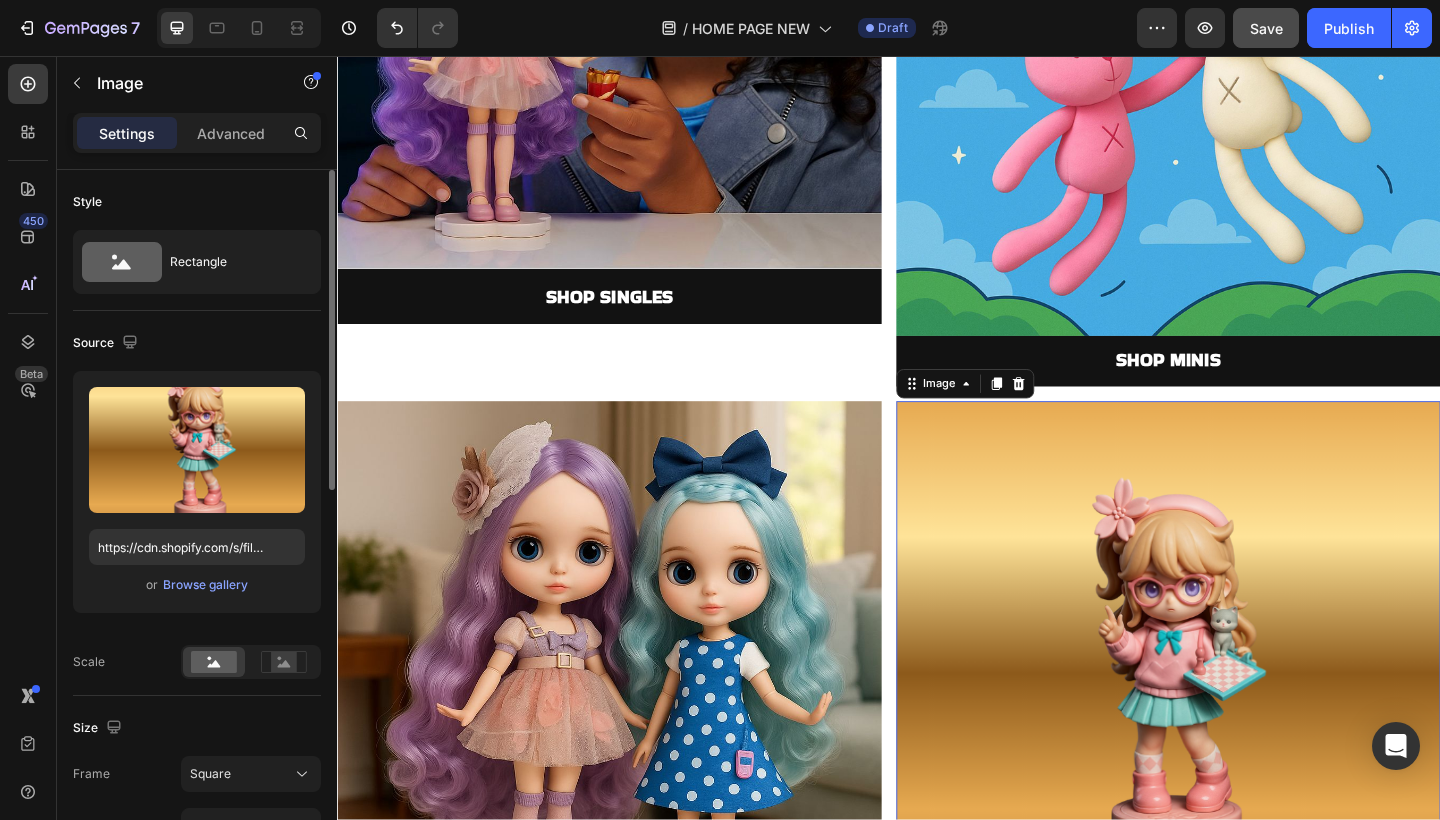 click at bounding box center (1241, 728) 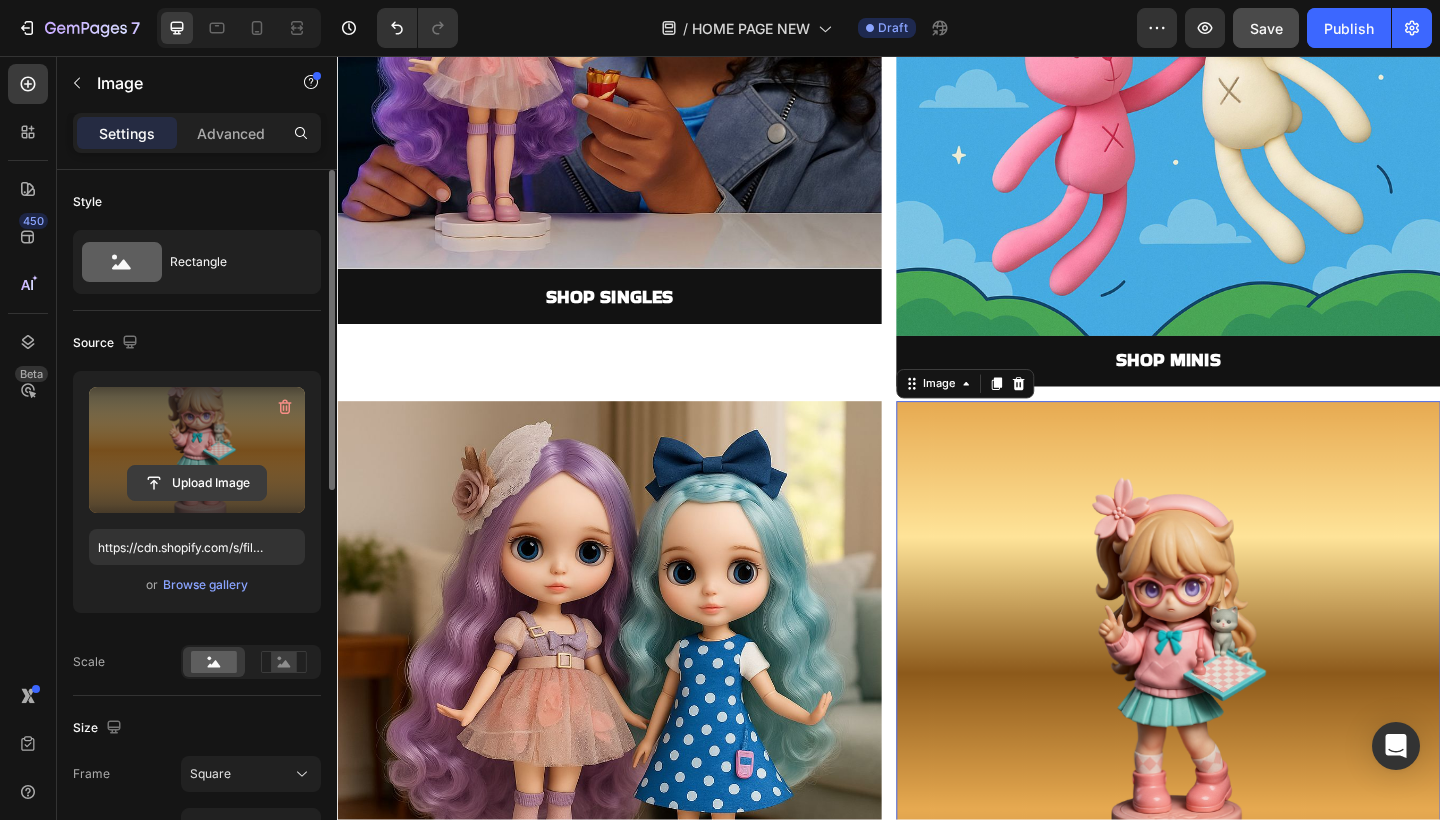 click 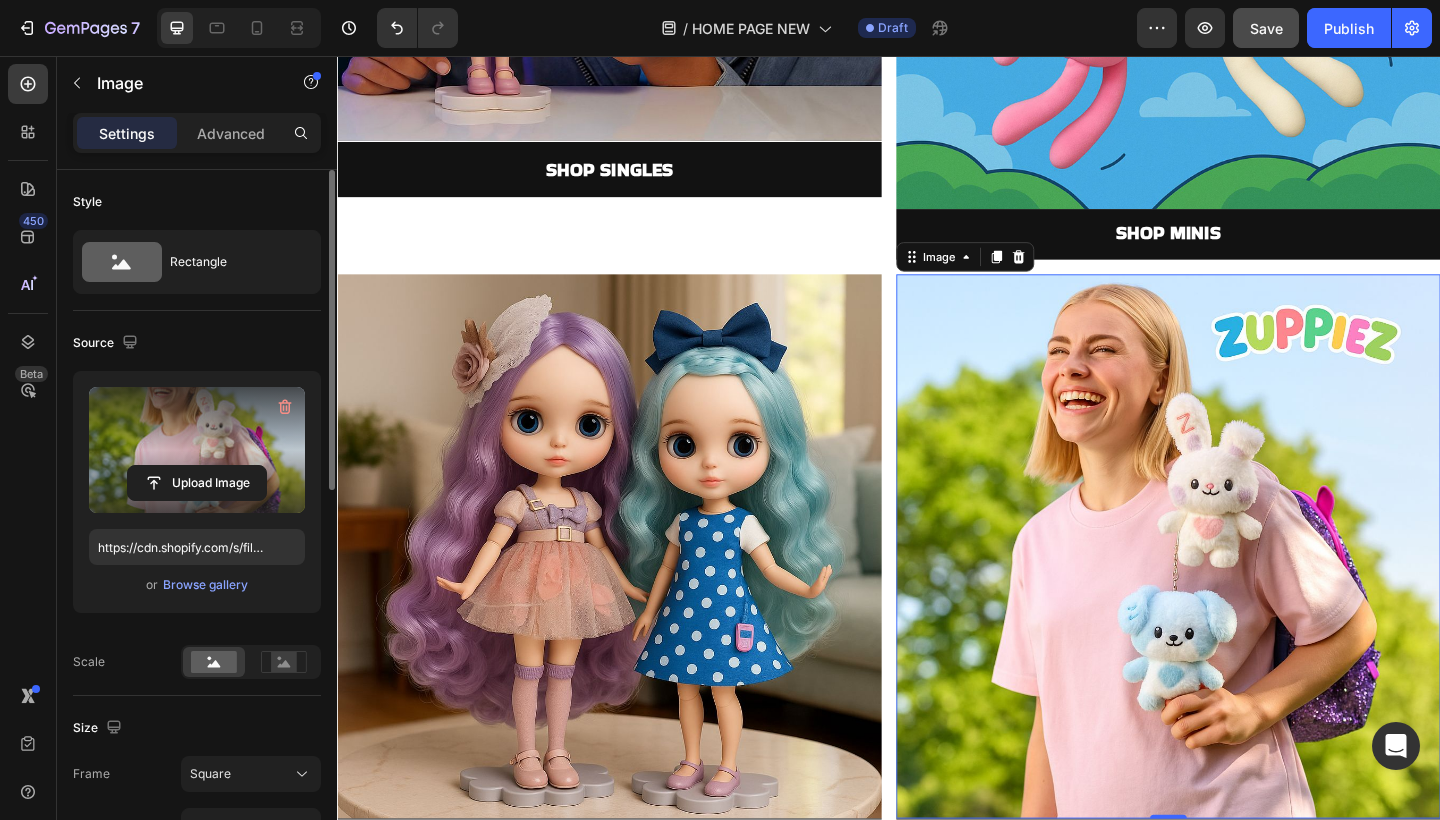 scroll, scrollTop: 2374, scrollLeft: 0, axis: vertical 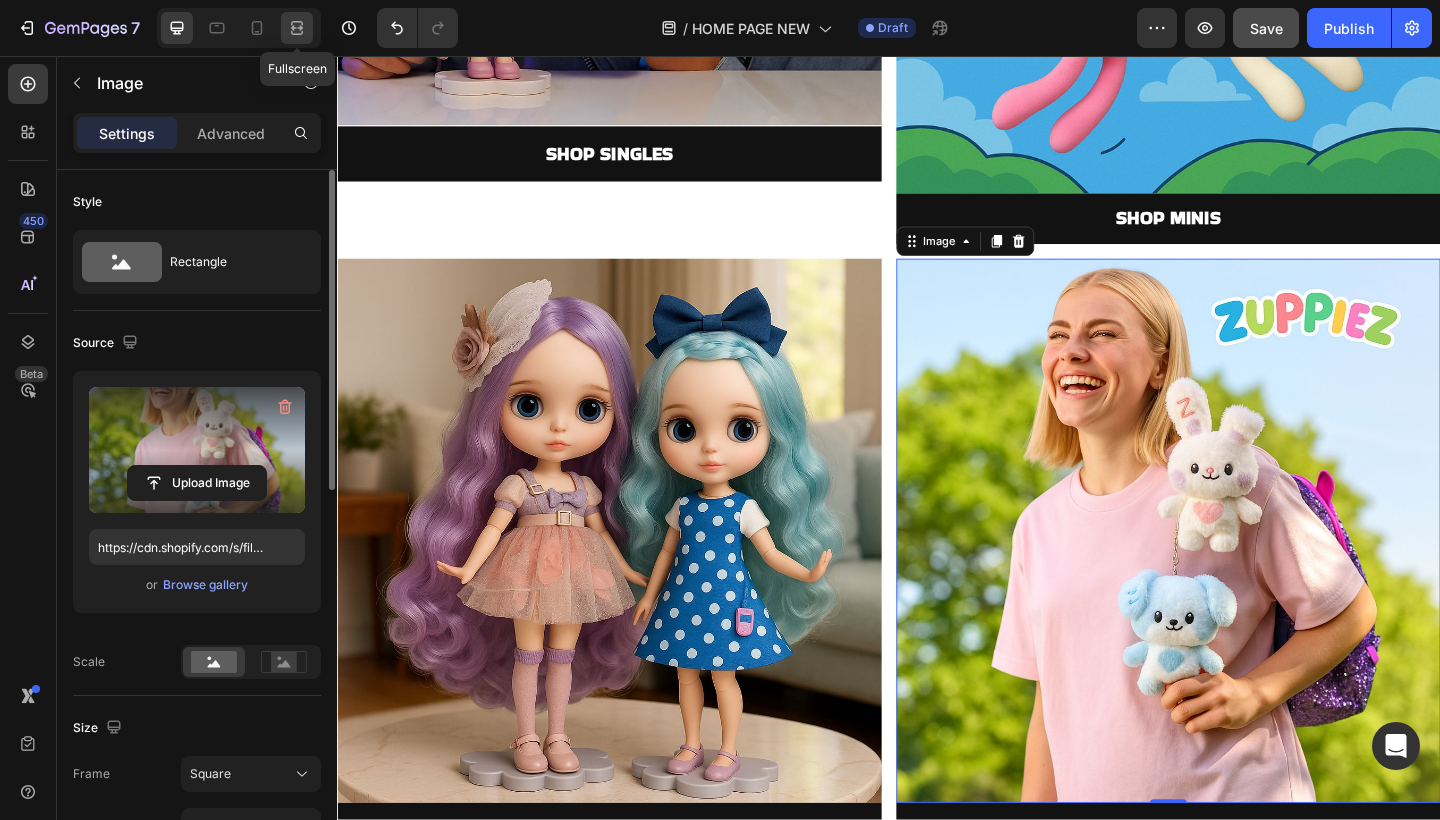 click 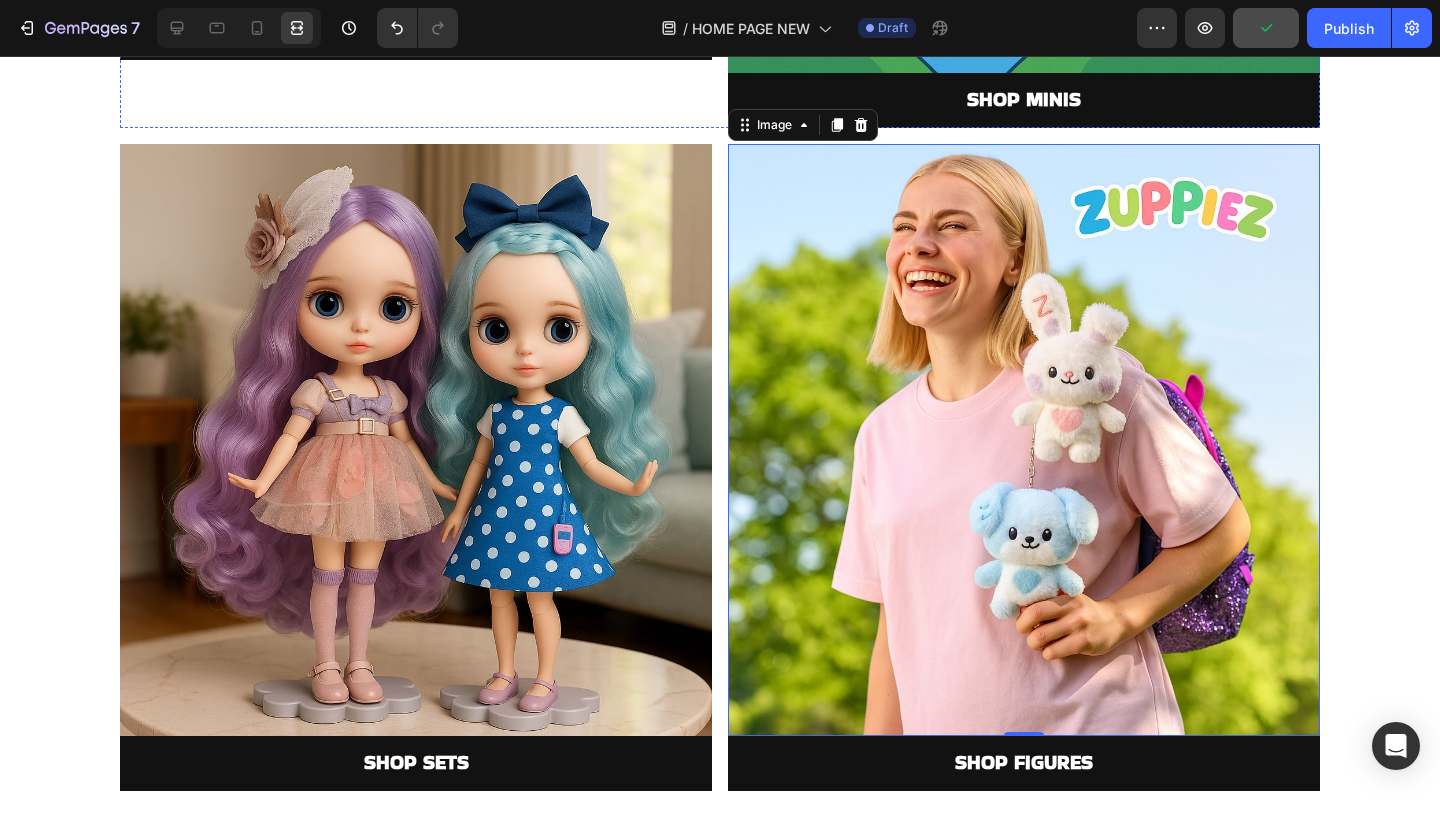 scroll, scrollTop: 2171, scrollLeft: 0, axis: vertical 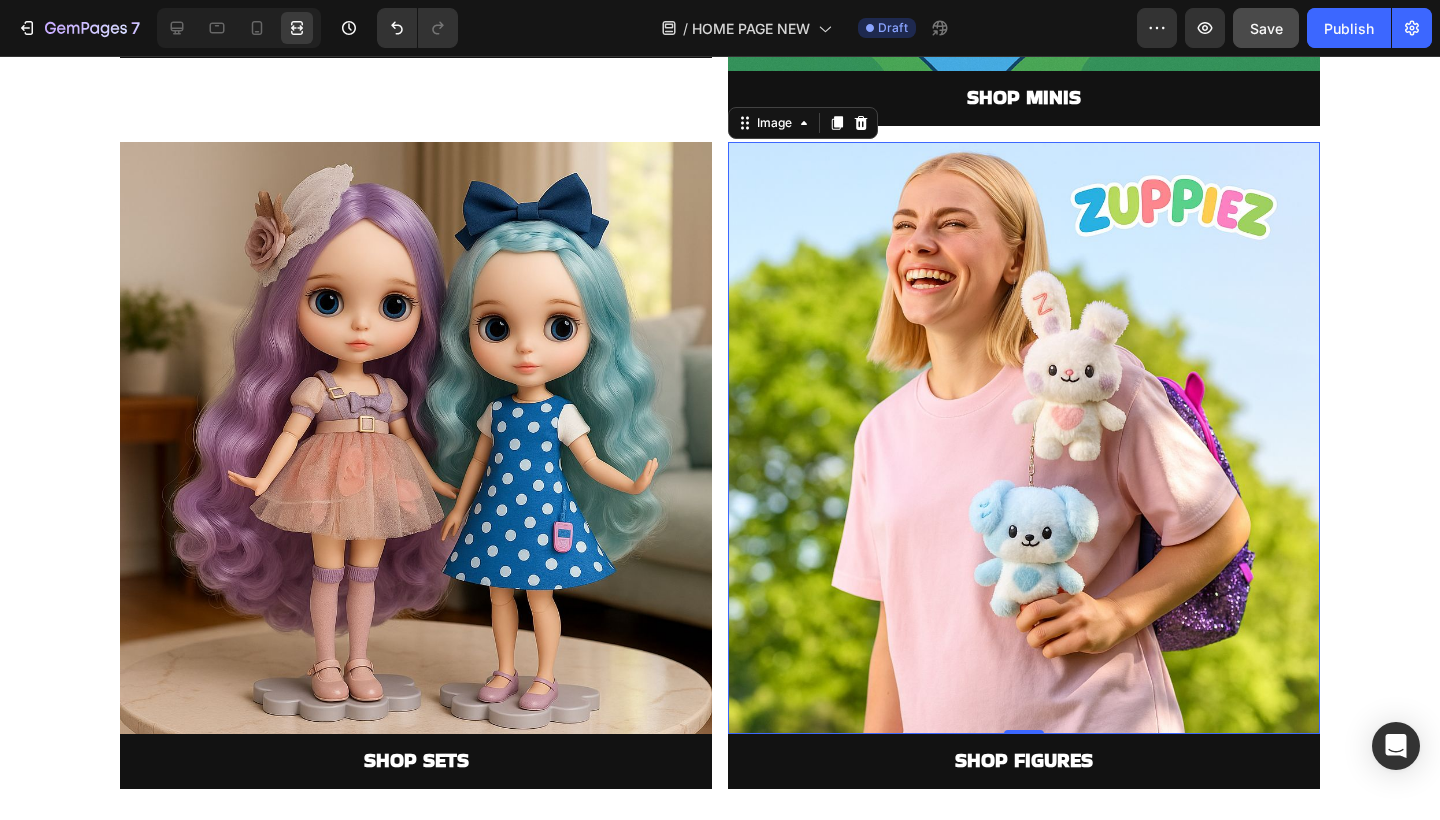 click at bounding box center (1024, 438) 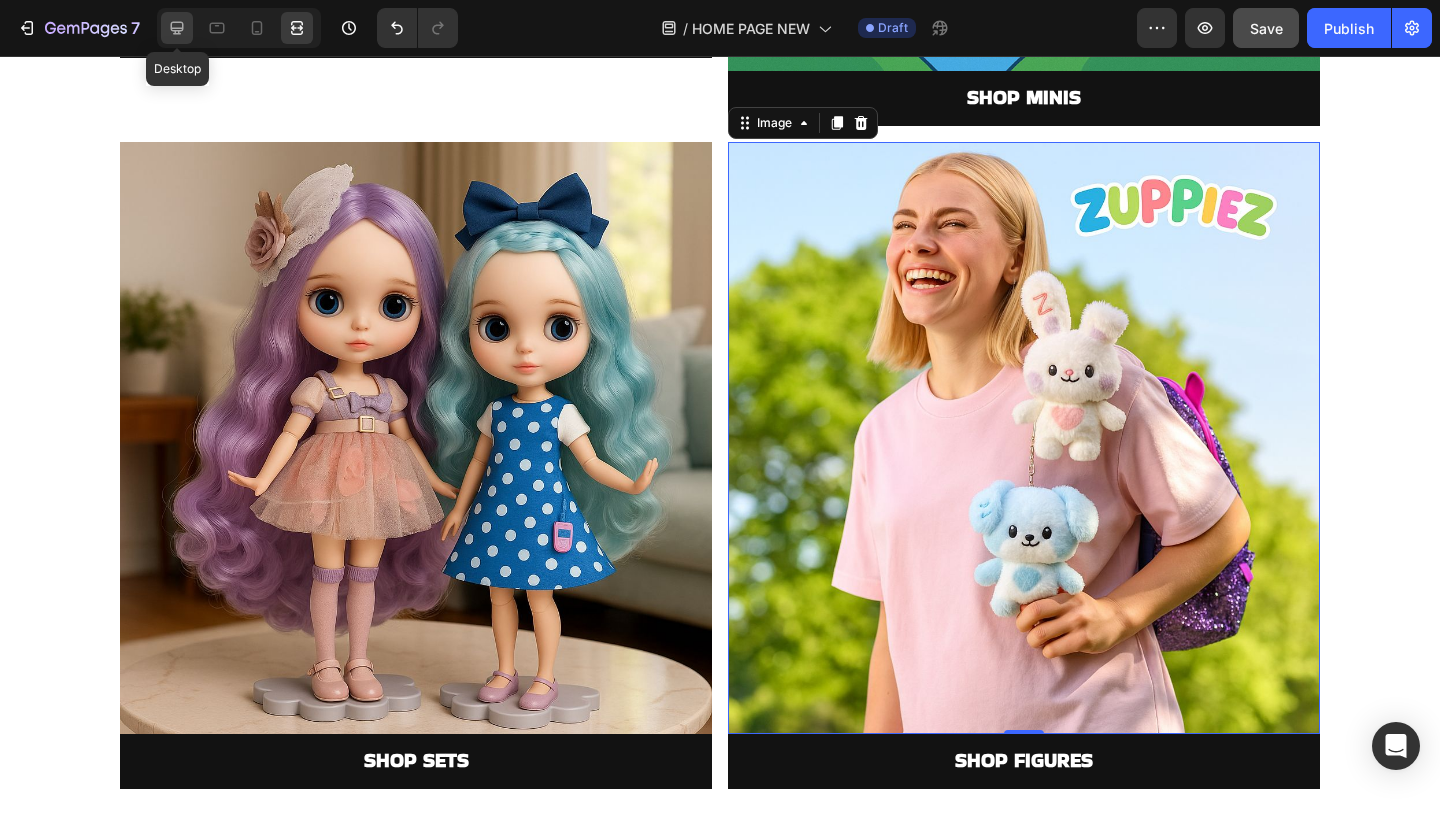 click 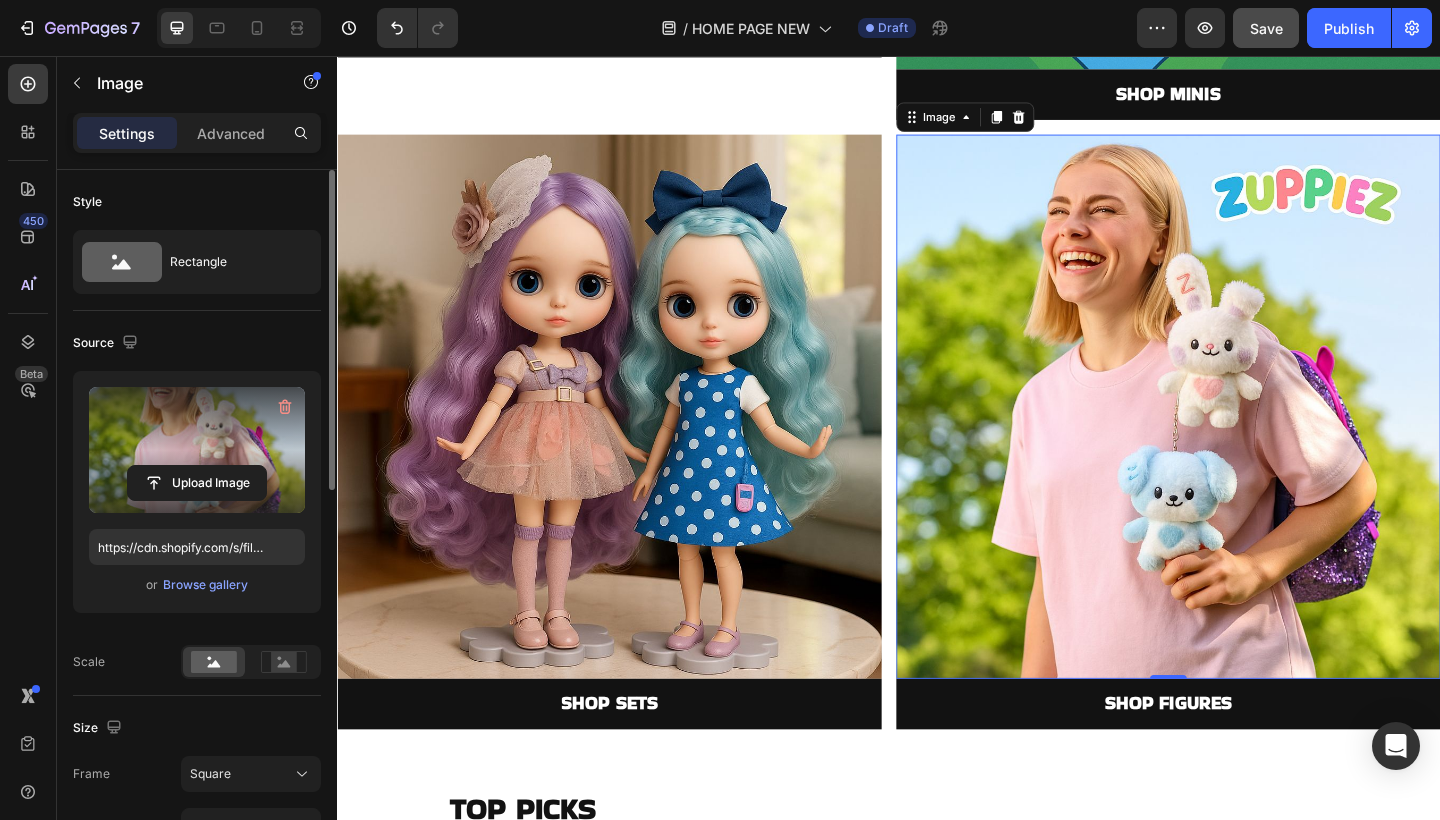 click at bounding box center (197, 450) 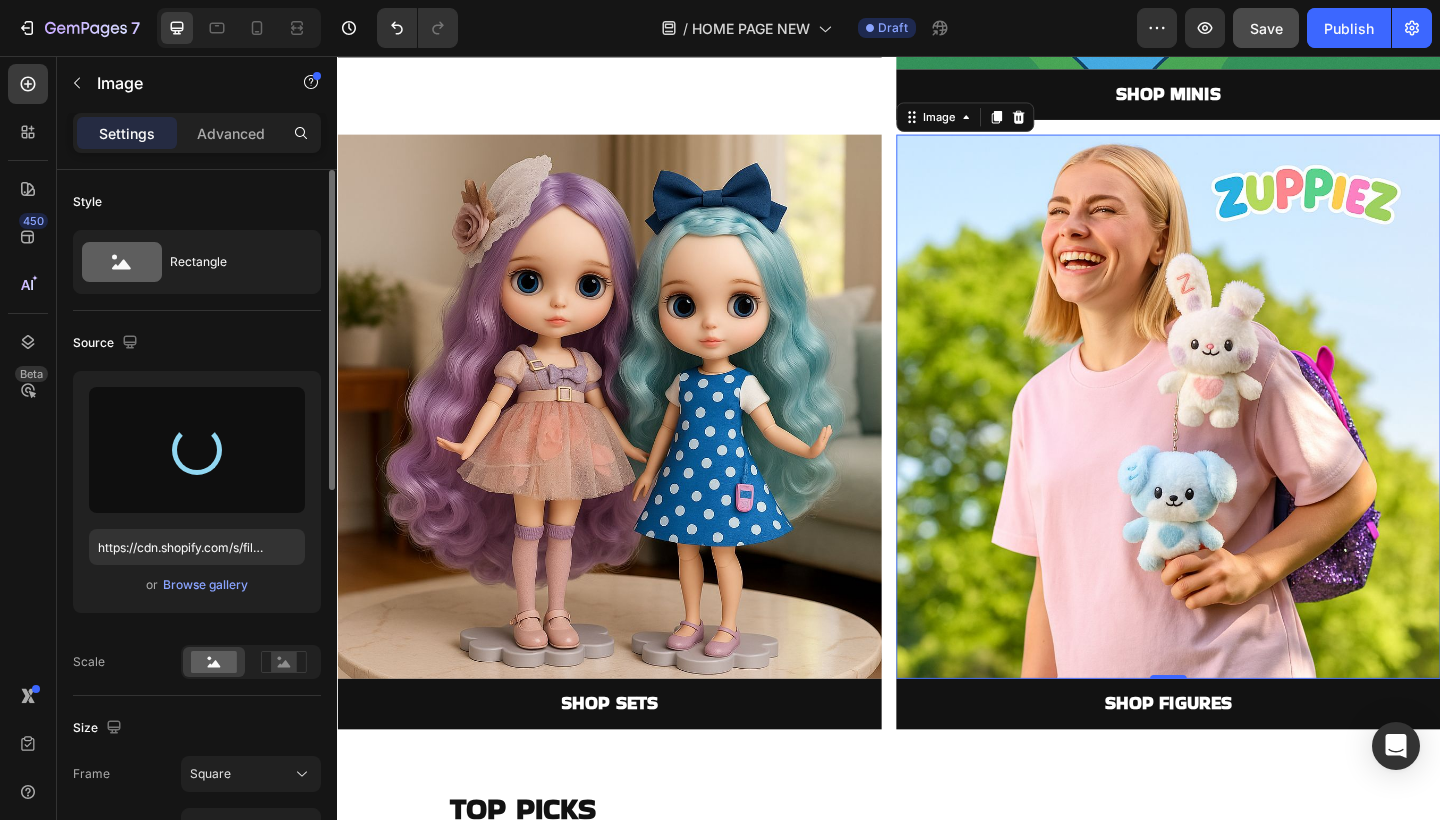 type on "https://cdn.shopify.com/s/files/1/0883/4033/2880/files/gempages_570780491876139904-5731b880-f296-4bbb-a594-59cba45832d6.png" 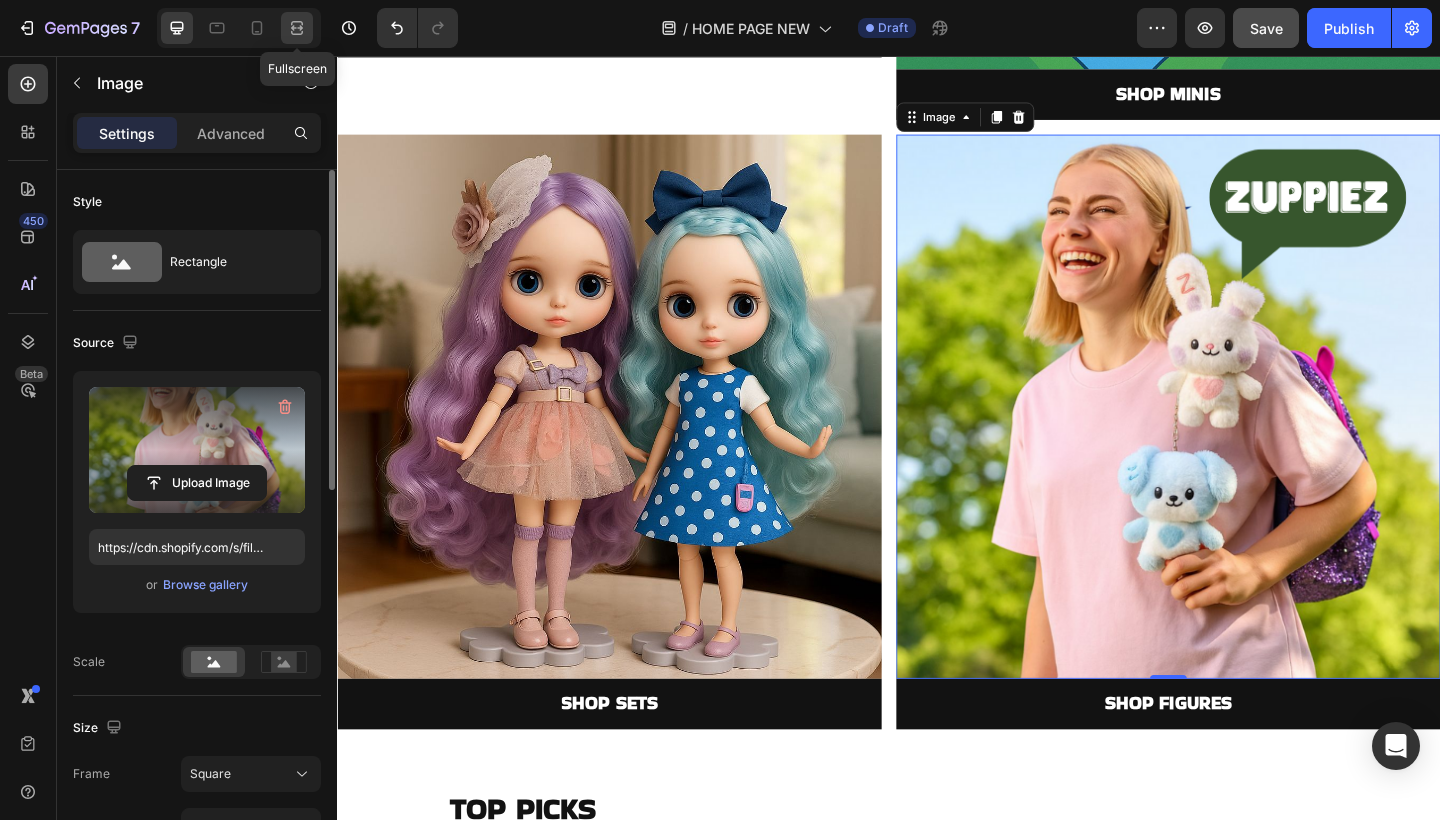click 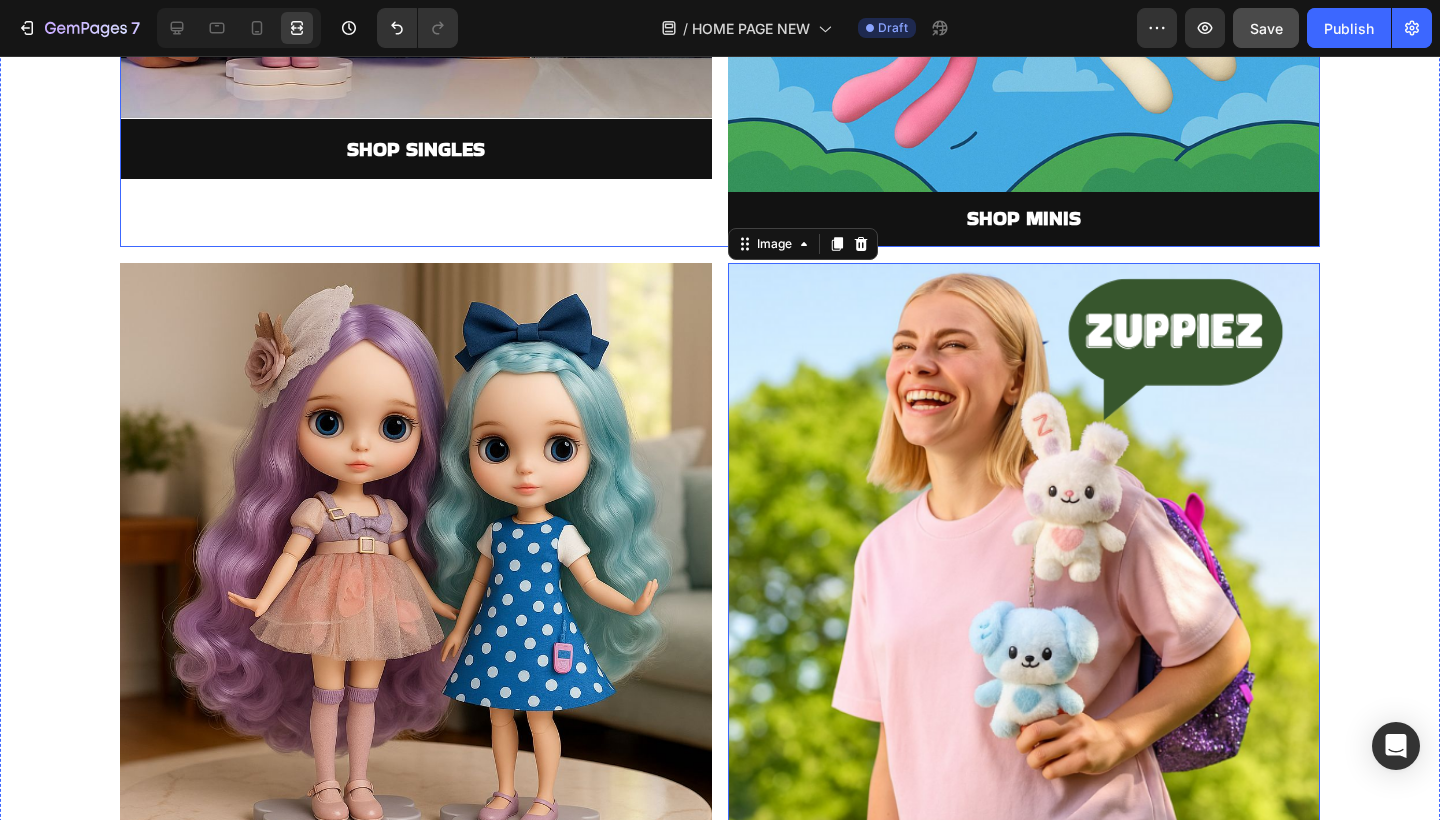 scroll, scrollTop: 2086, scrollLeft: 0, axis: vertical 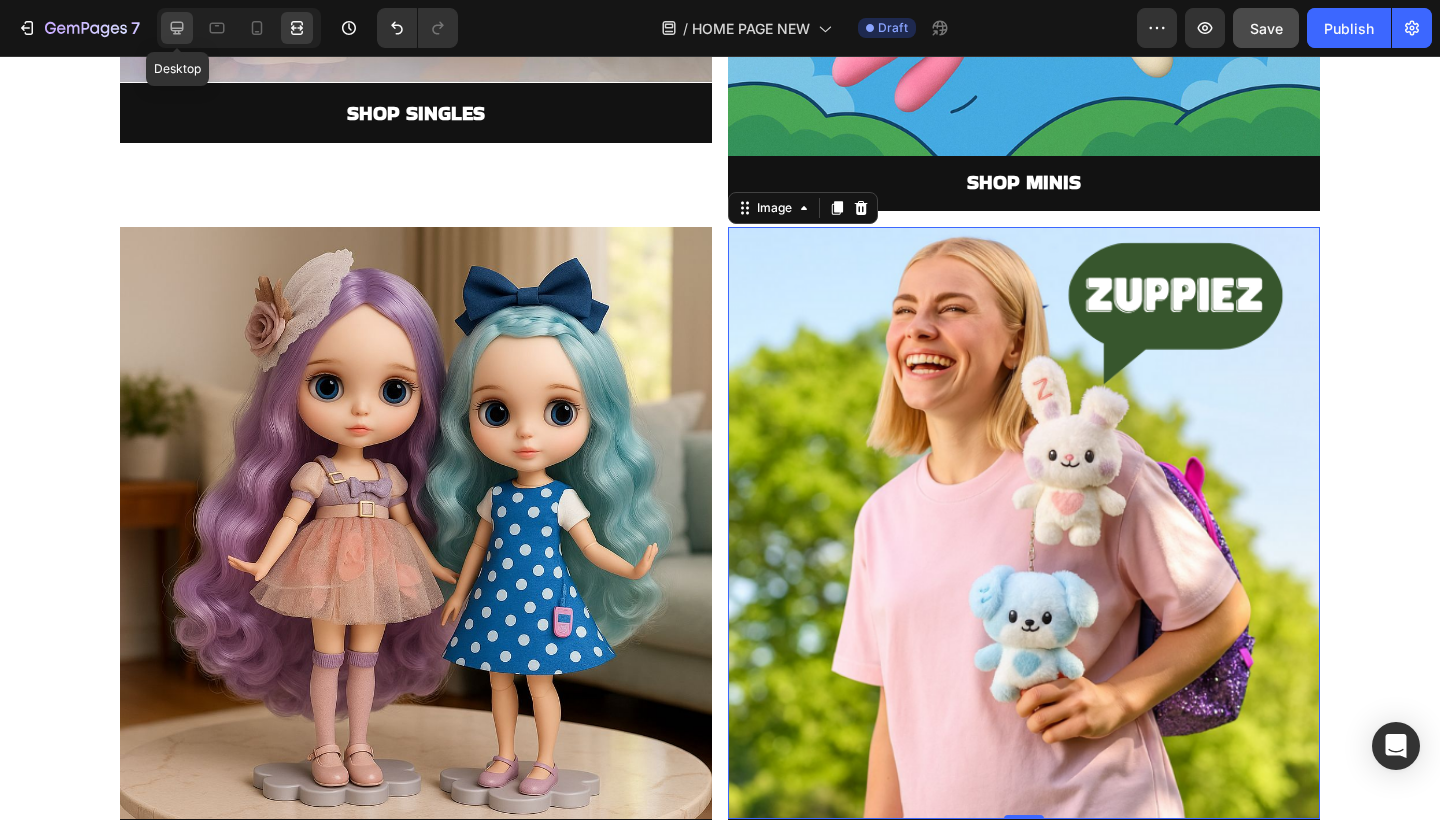 click 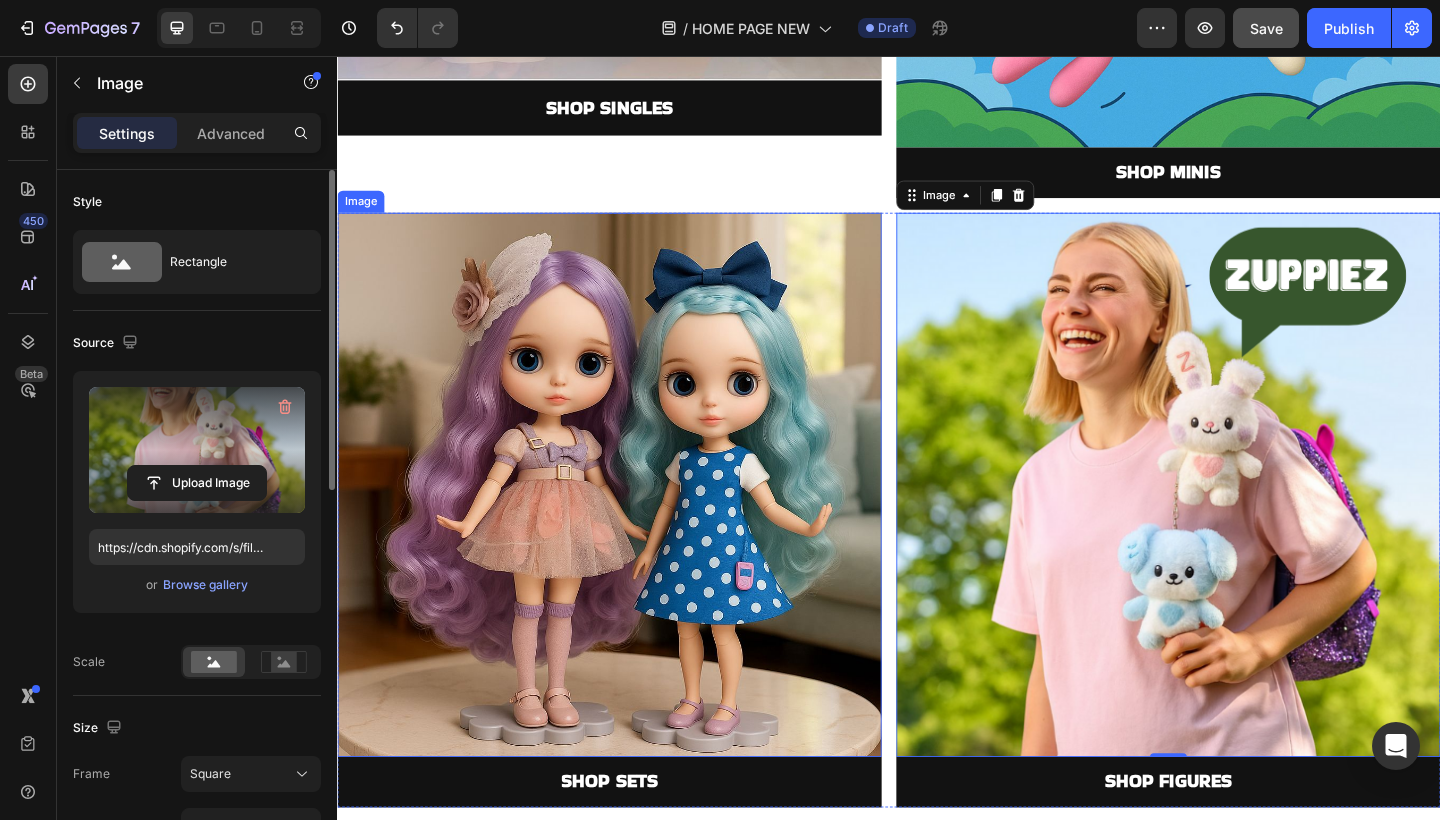 click at bounding box center [633, 523] 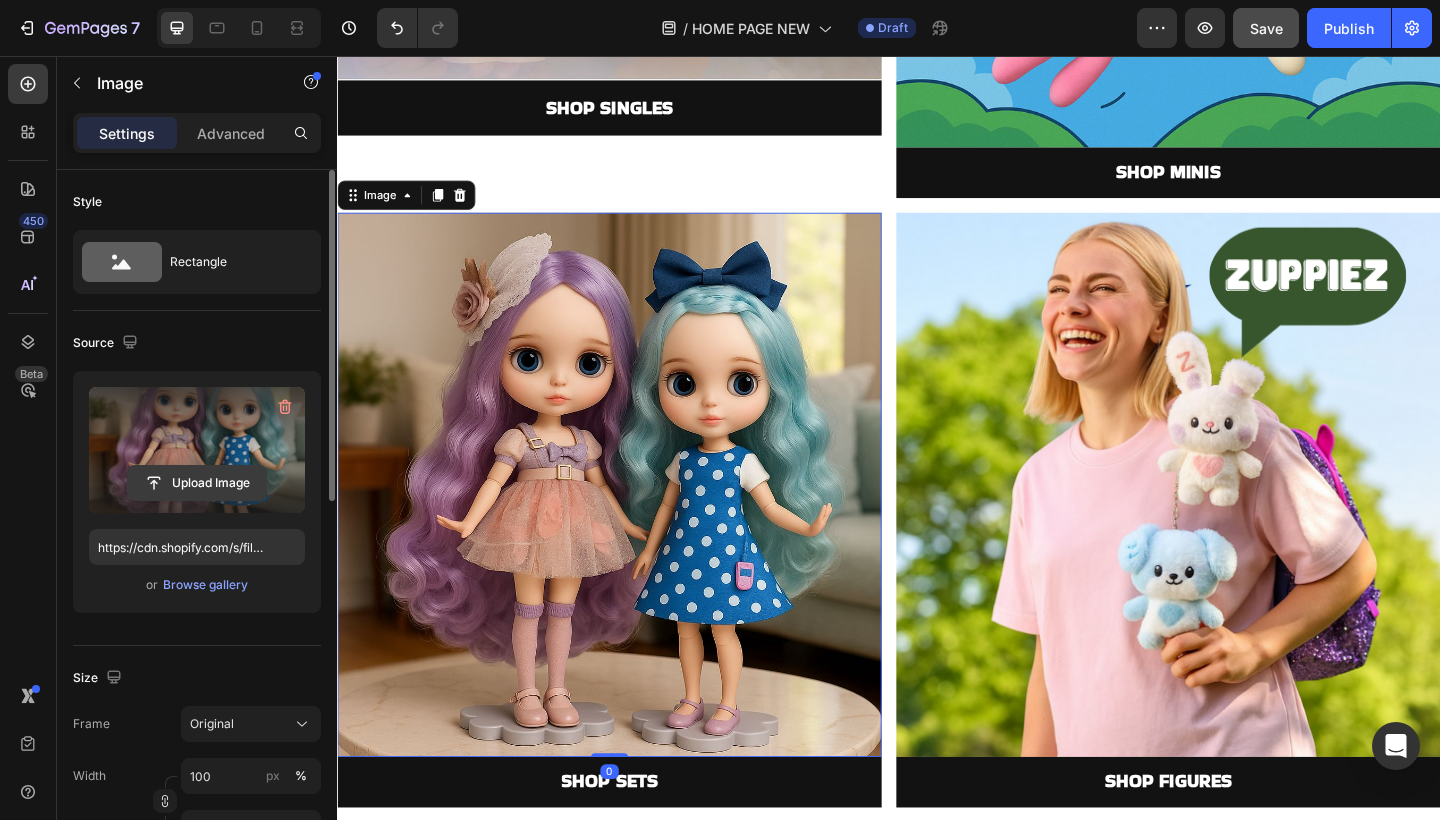 click 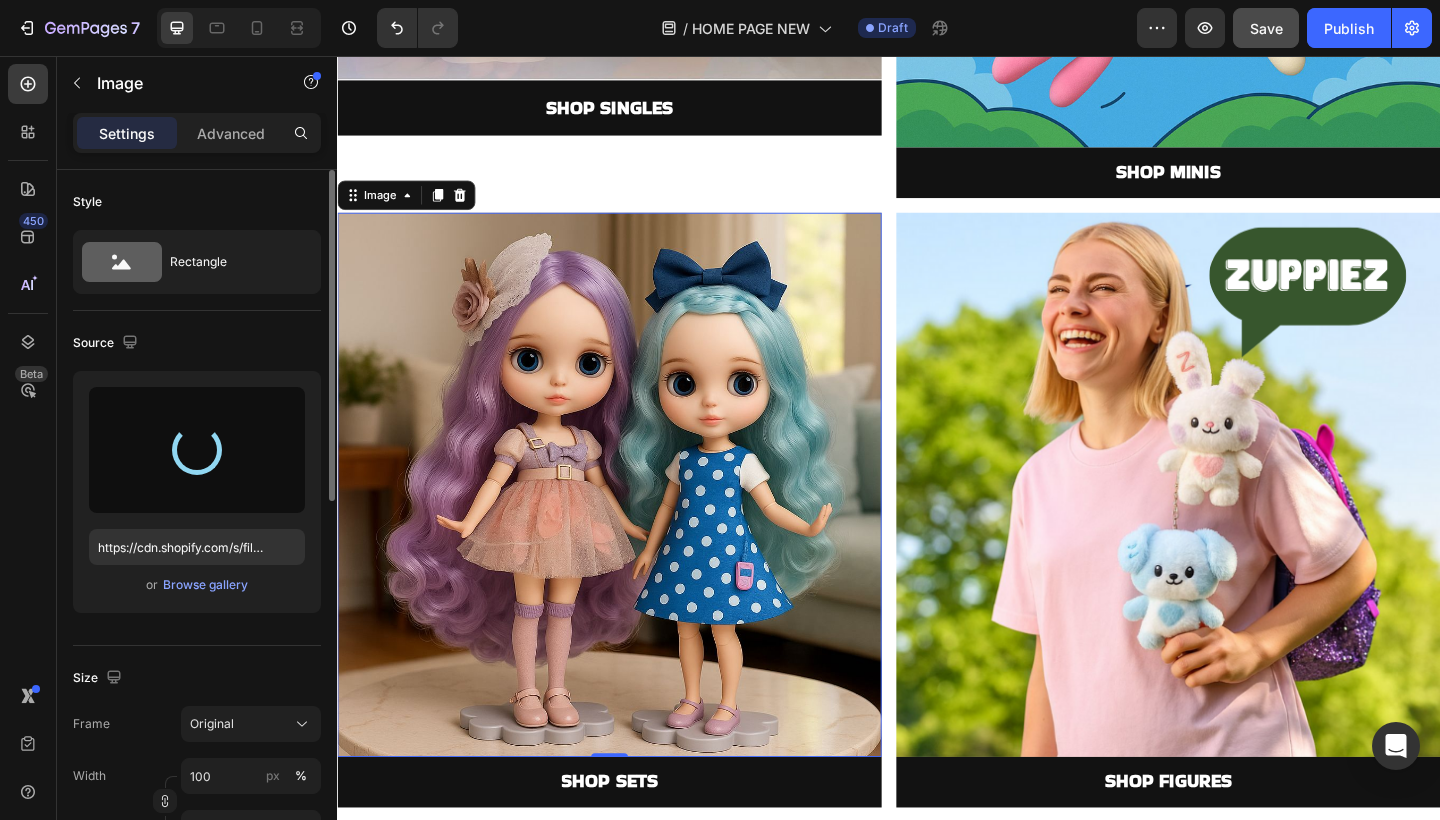 type on "https://cdn.shopify.com/s/files/1/0883/4033/2880/files/gempages_570780491876139904-7179020e-4fc7-4a0b-8f8c-b2366f653bbd.jpg" 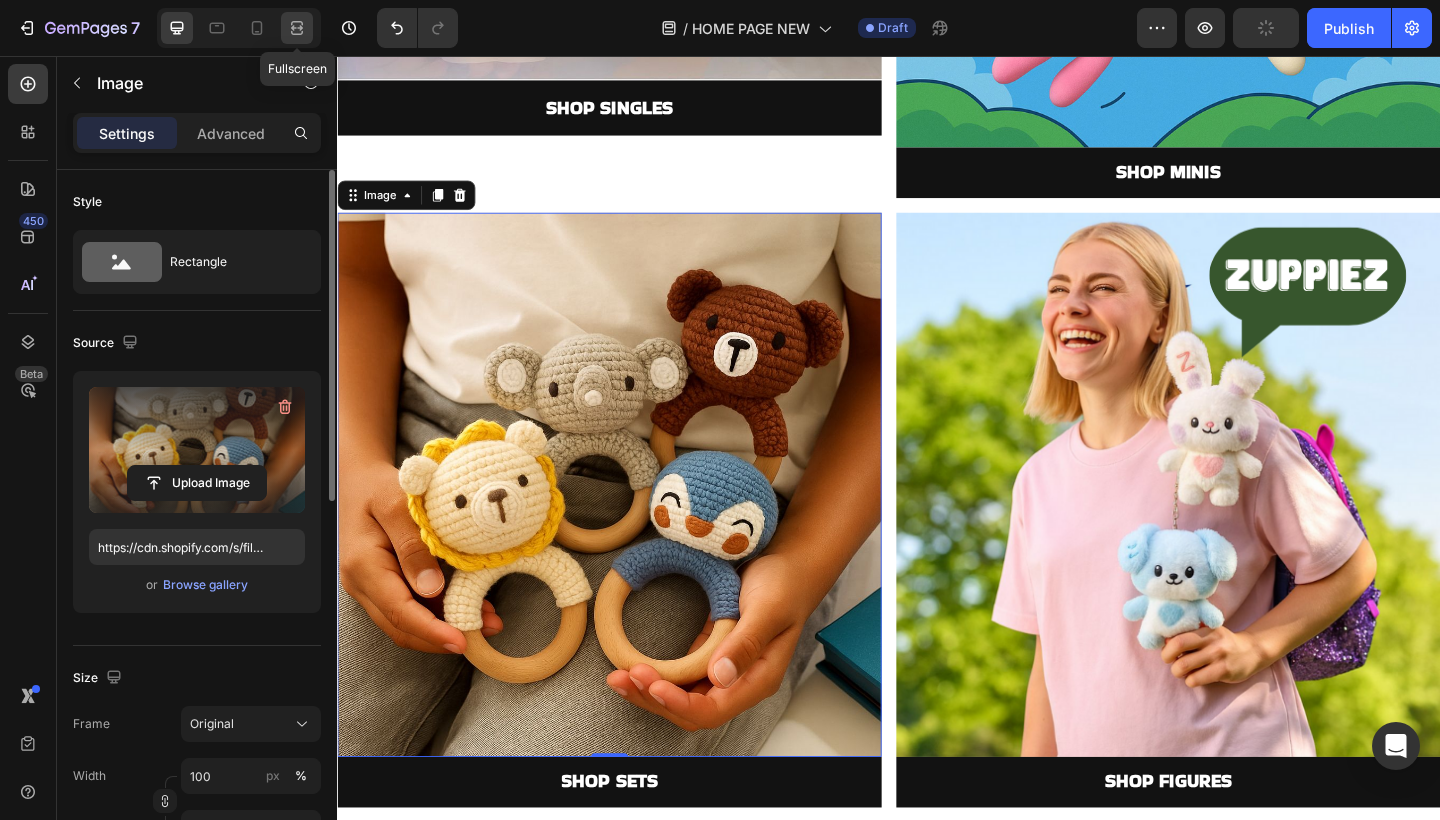 click 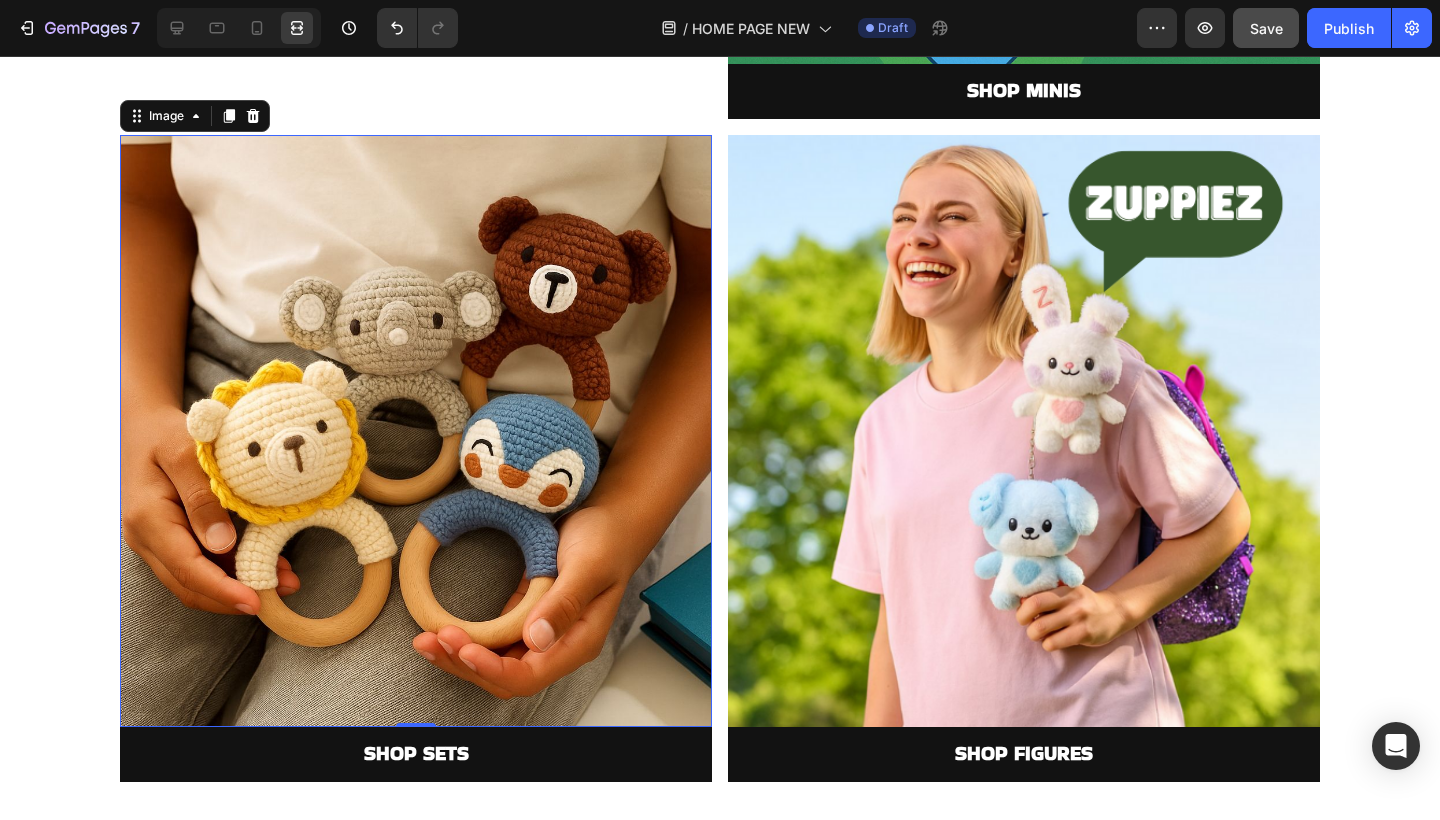 scroll, scrollTop: 2177, scrollLeft: 0, axis: vertical 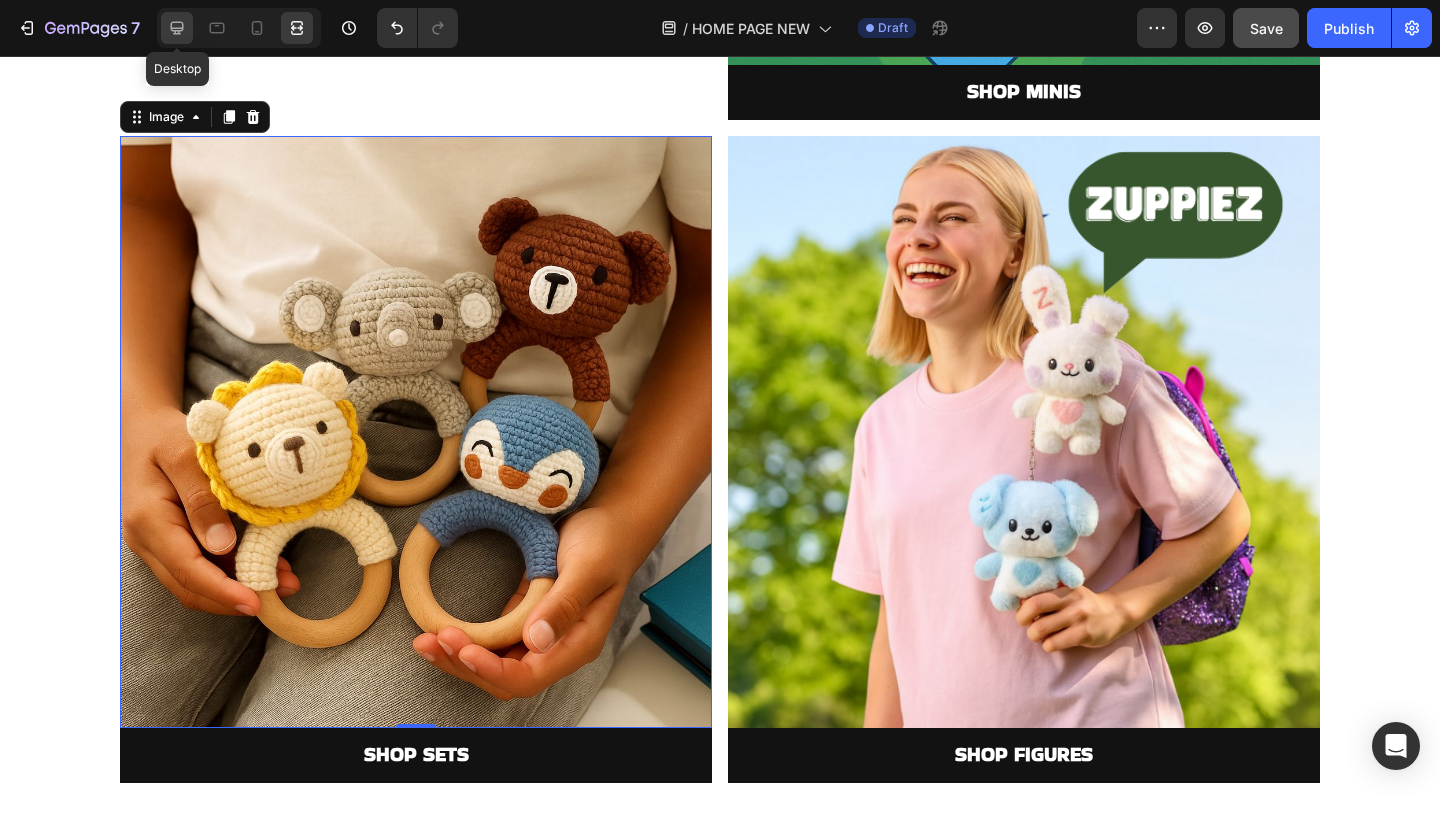click 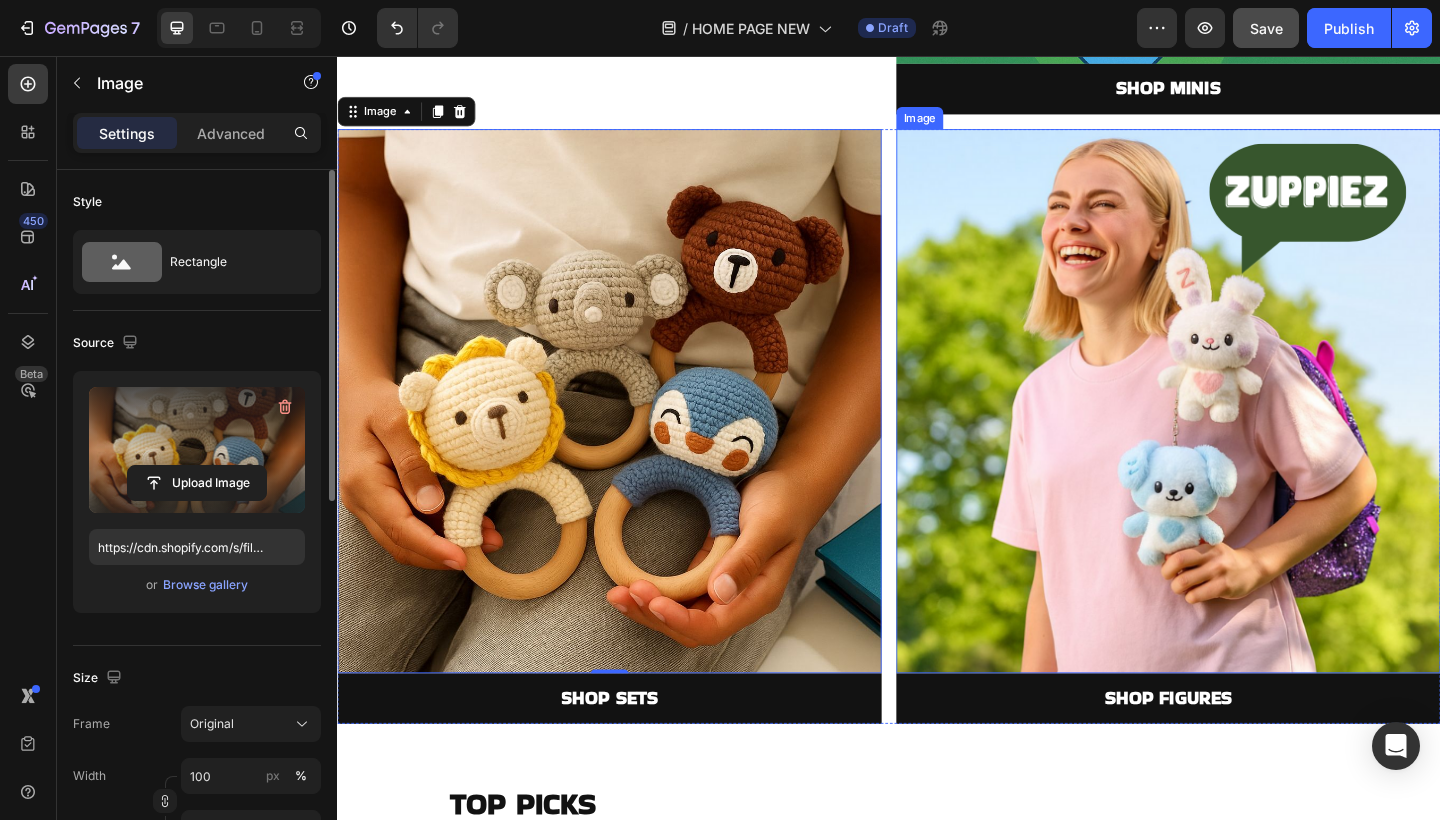 click at bounding box center (1241, 432) 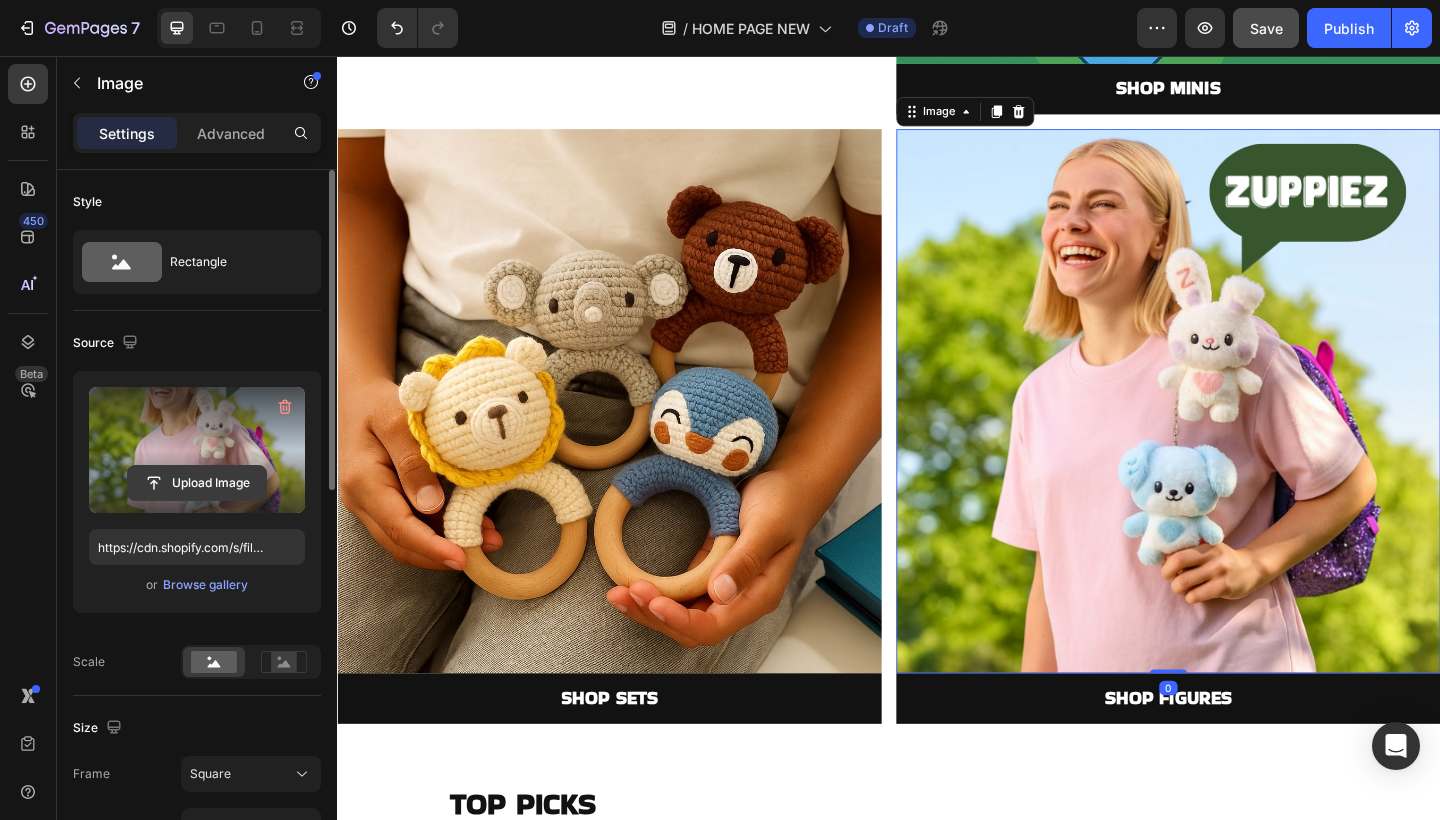 click 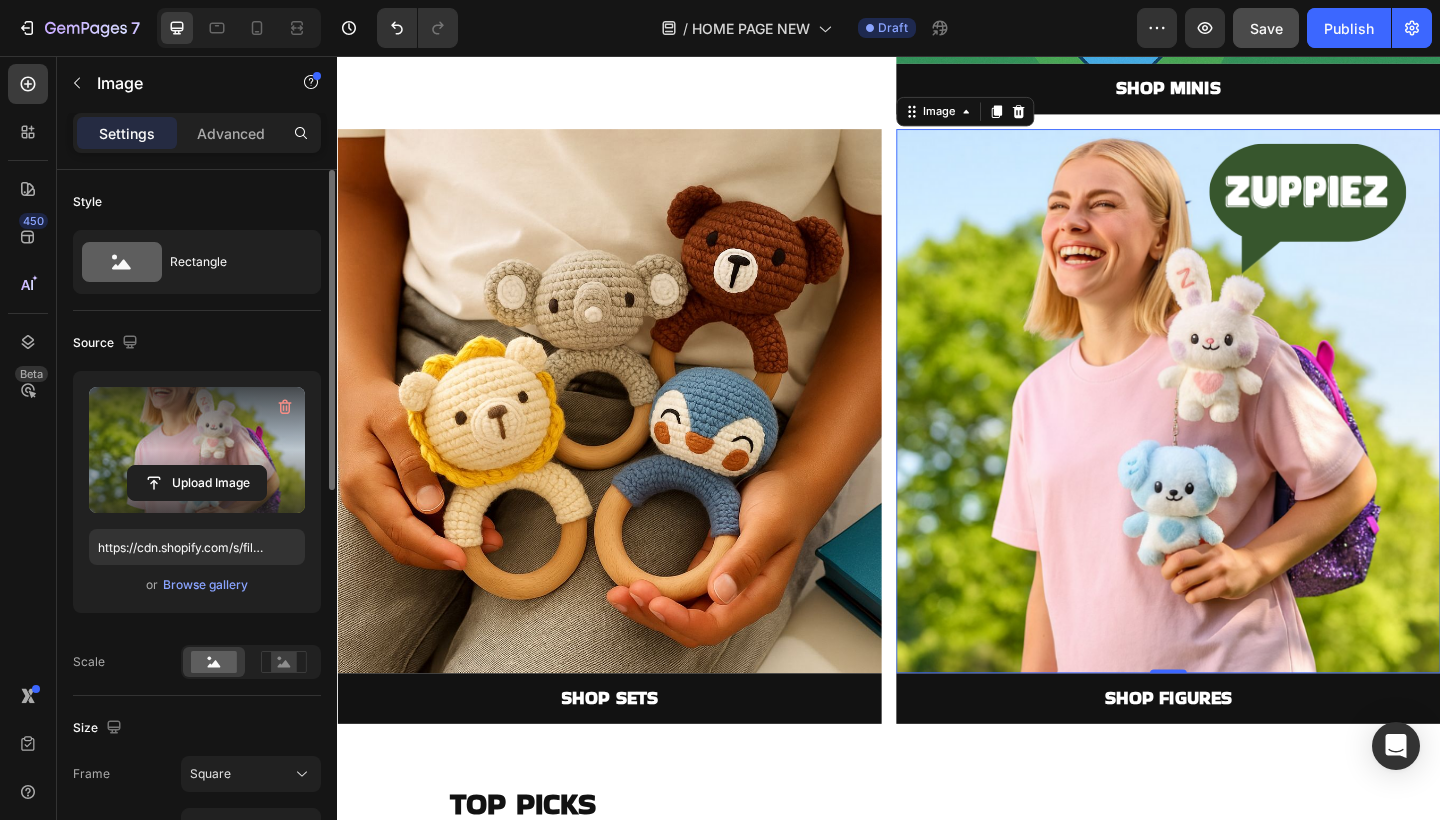 type on "https://cdn.shopify.com/s/files/1/0883/4033/2880/files/gempages_570780491876139904-18c0e879-1970-40a6-a7f7-caee45eb15b5.jpg" 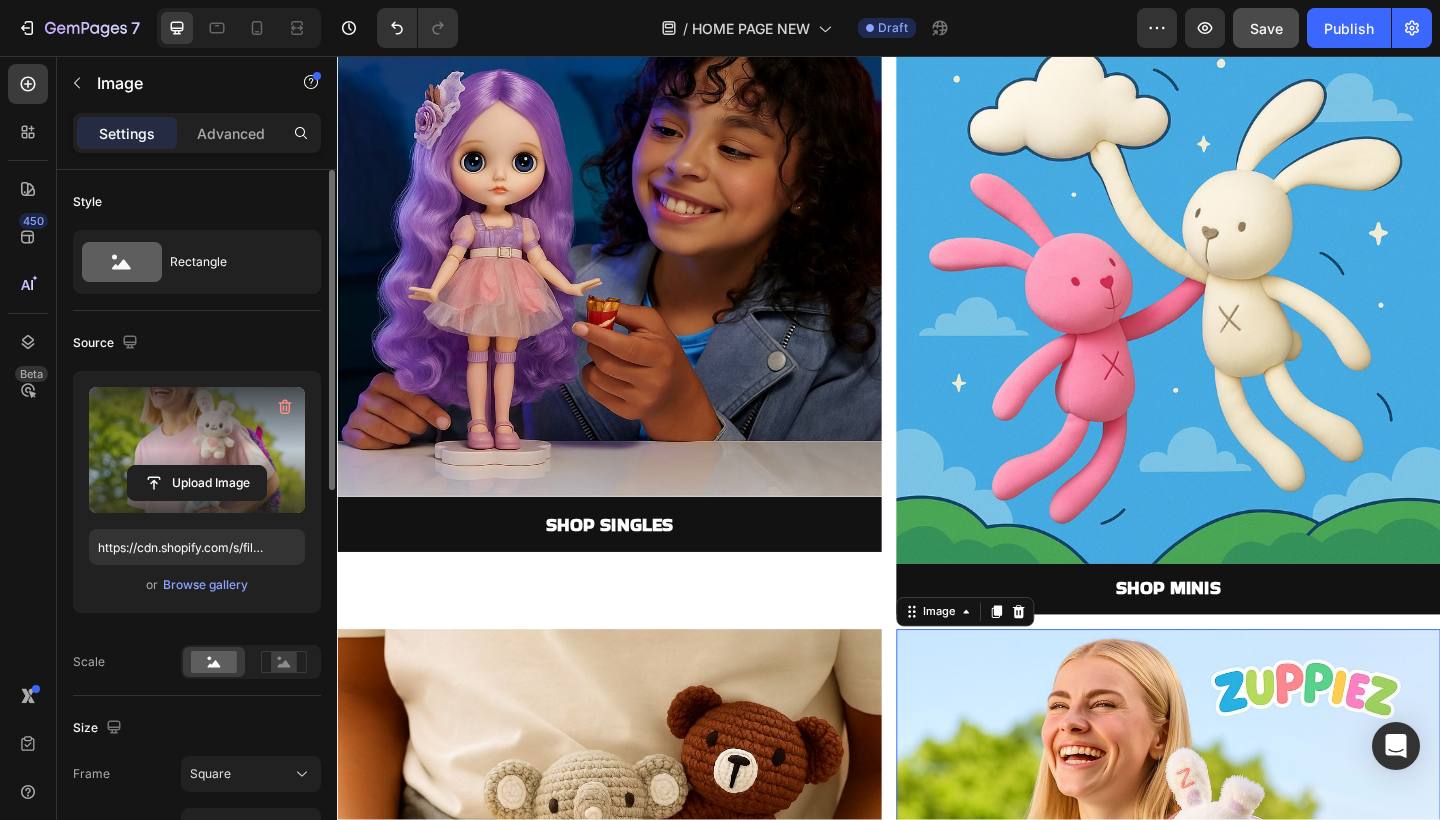 scroll, scrollTop: 1608, scrollLeft: 0, axis: vertical 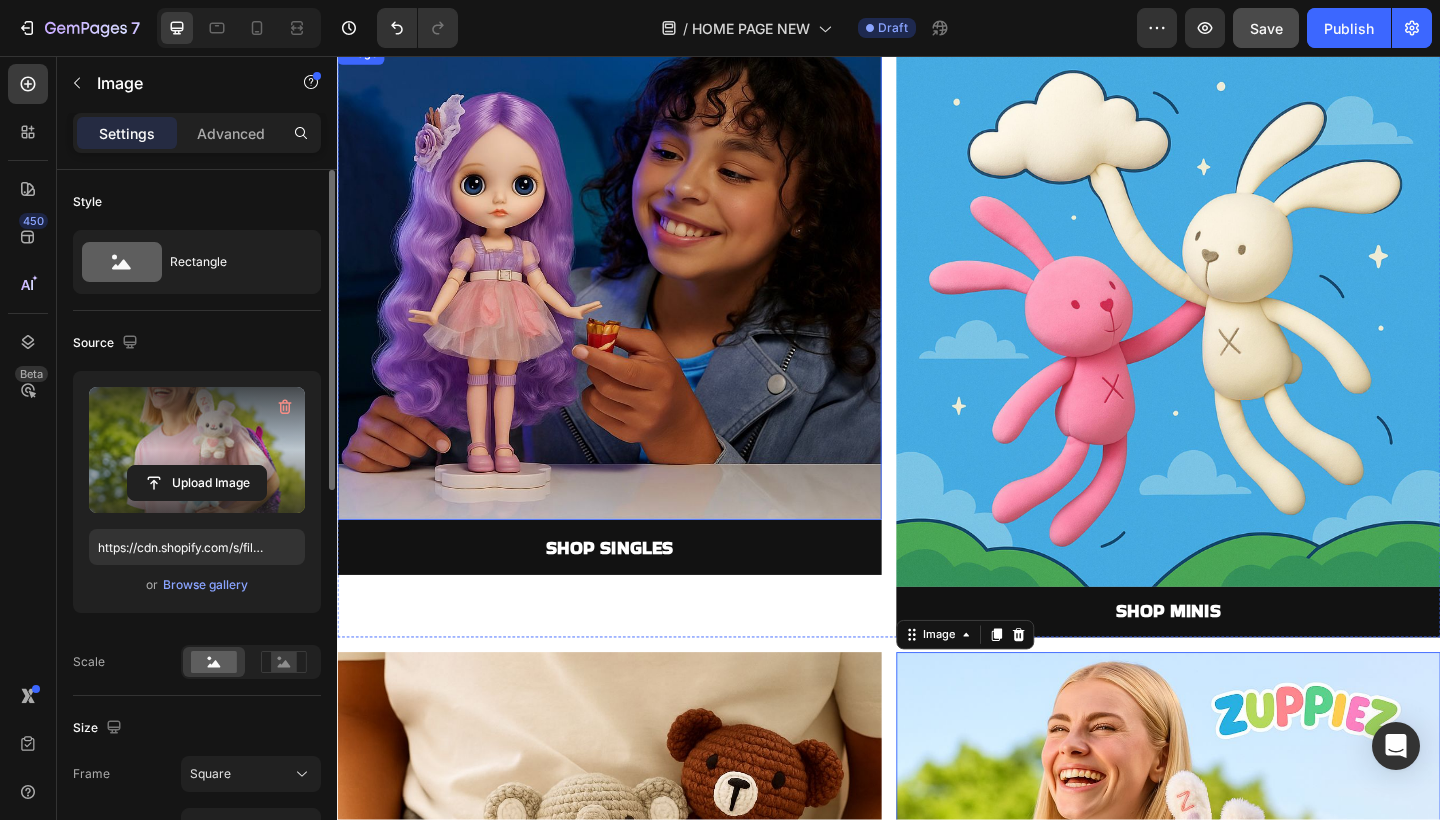 click at bounding box center (633, 301) 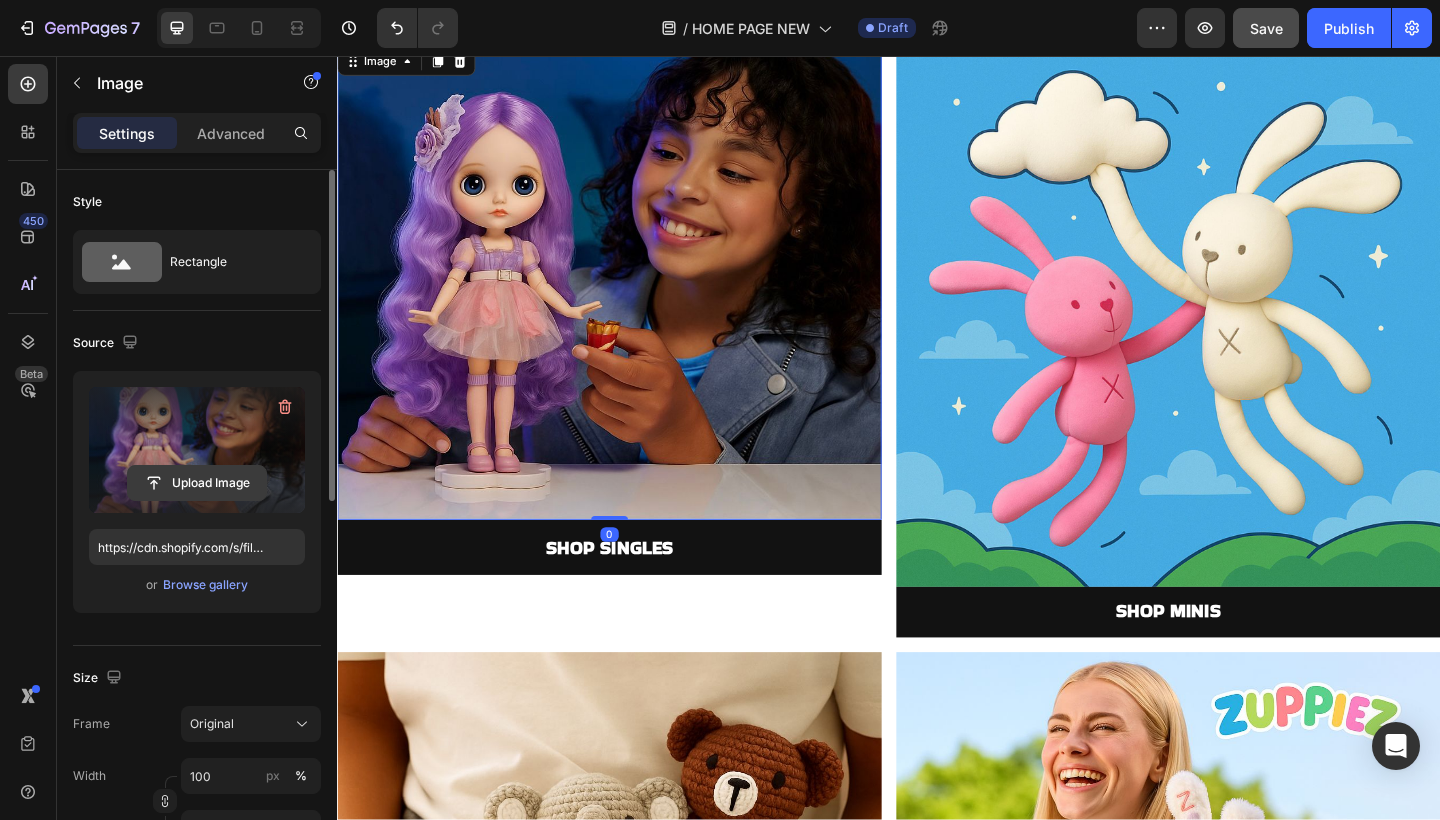 click 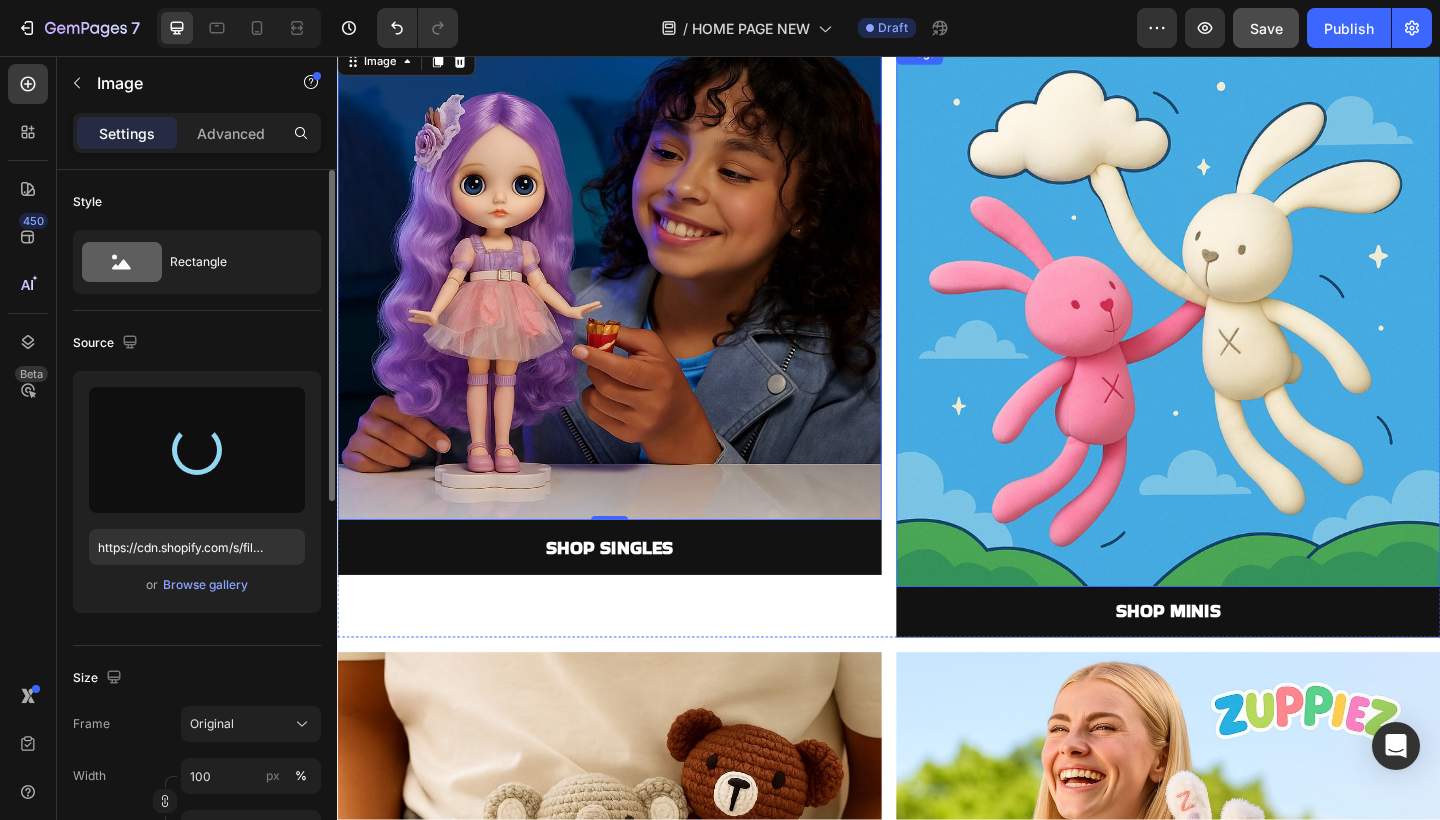 type on "https://cdn.shopify.com/s/files/1/0883/4033/2880/files/gempages_570780491876139904-63d8d818-174f-4843-b5eb-792ea9152b03.jpg" 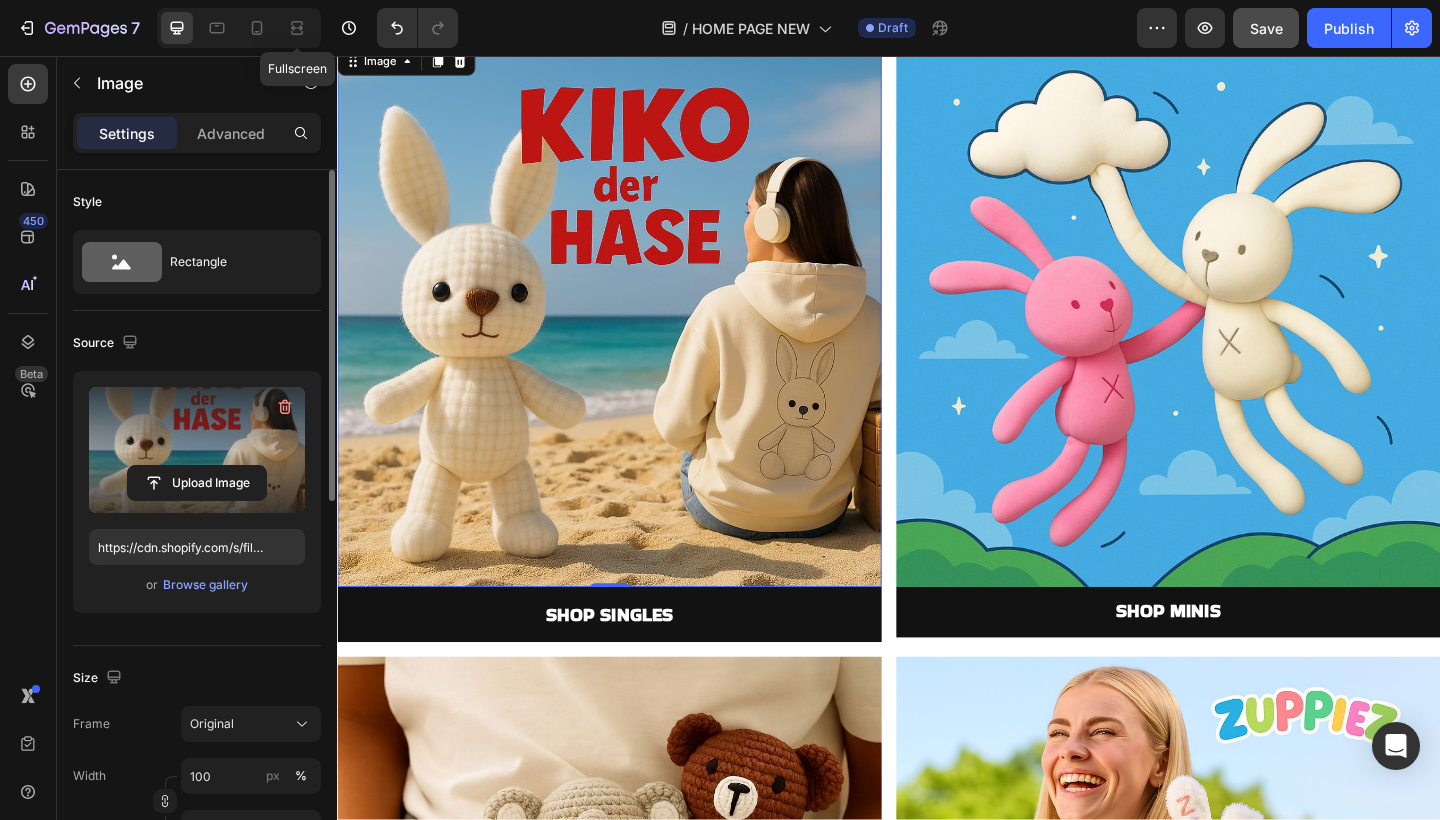 click on "Fullscreen" at bounding box center (239, 28) 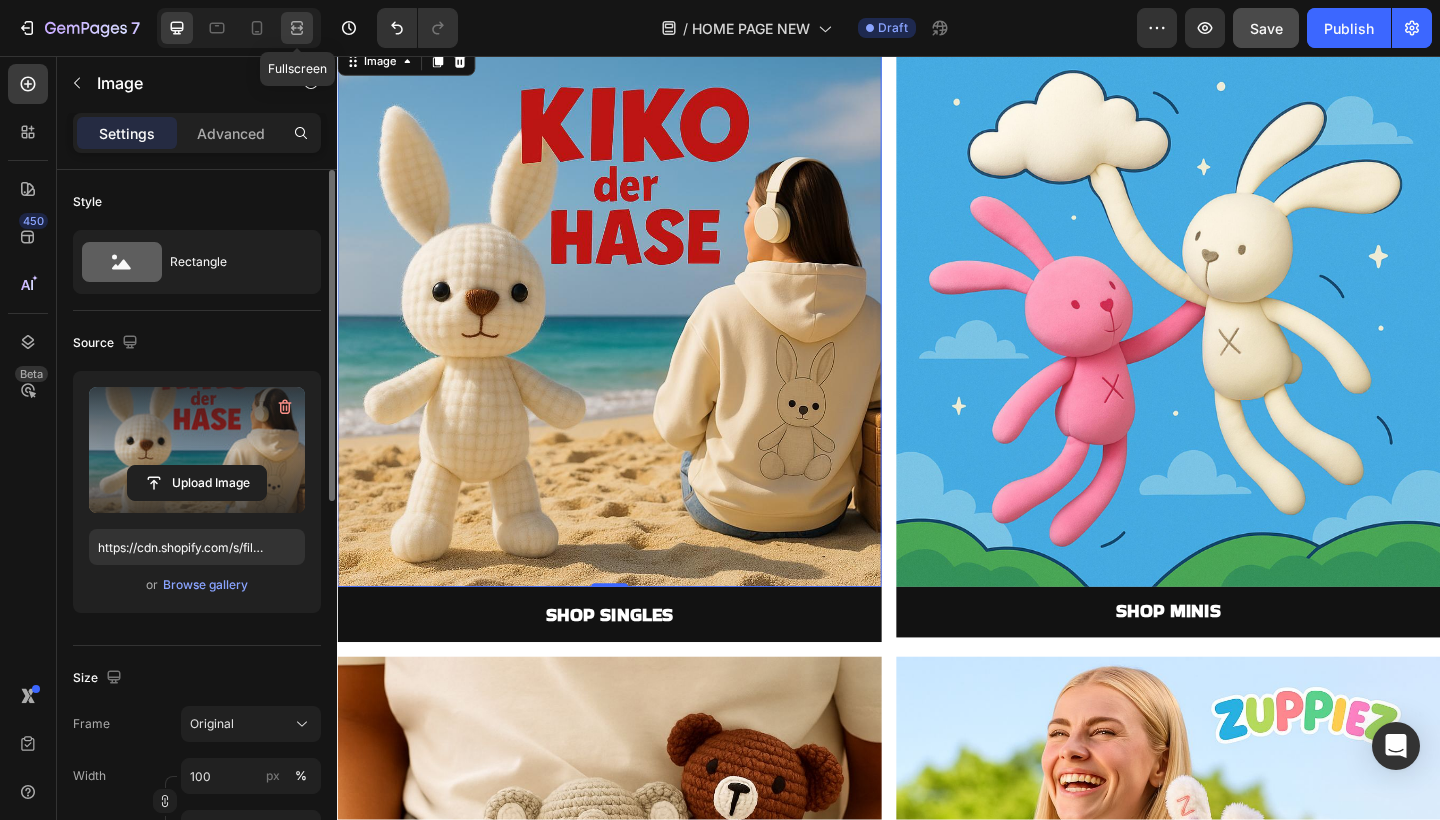 click 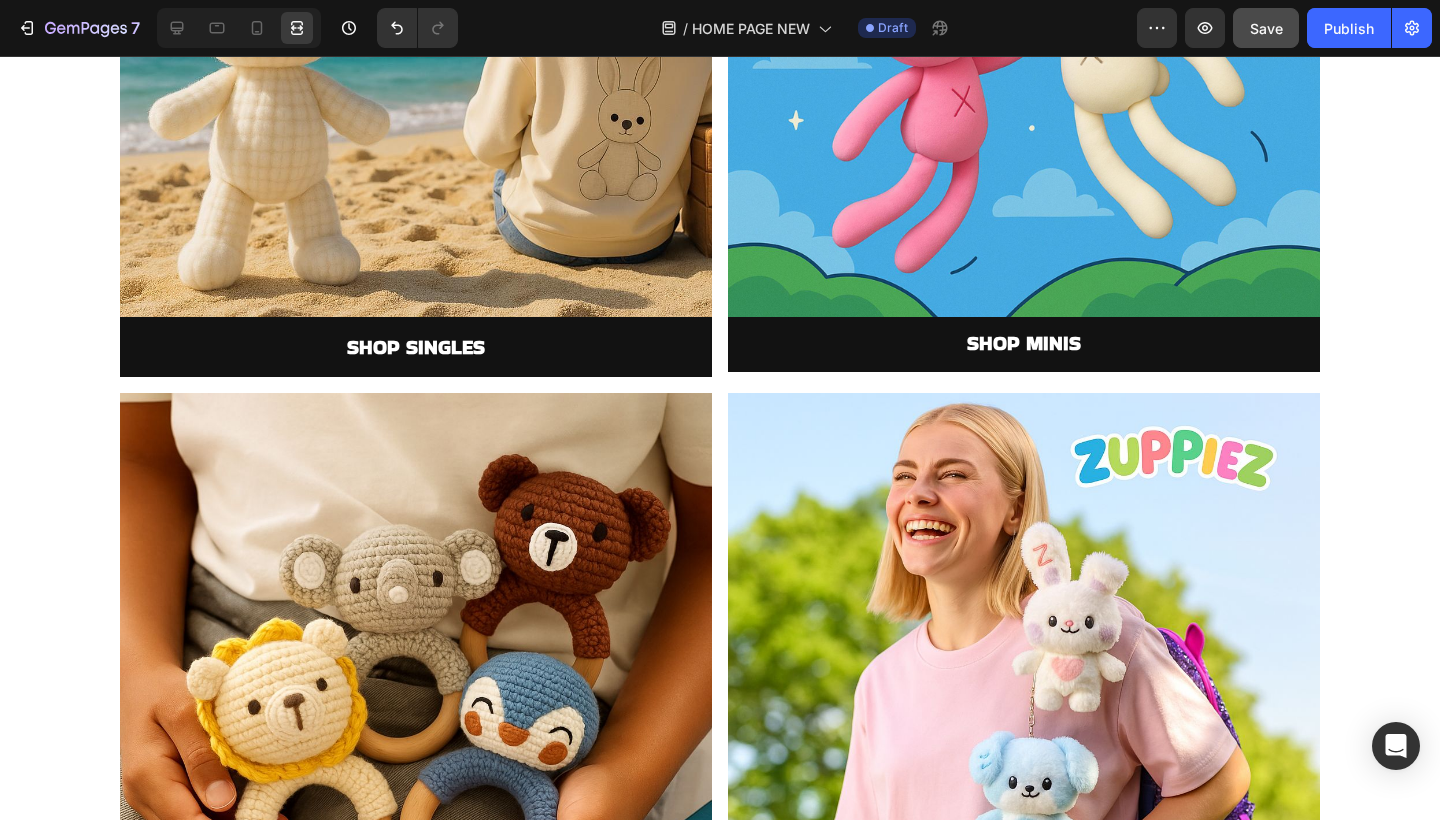 scroll, scrollTop: 2255, scrollLeft: 0, axis: vertical 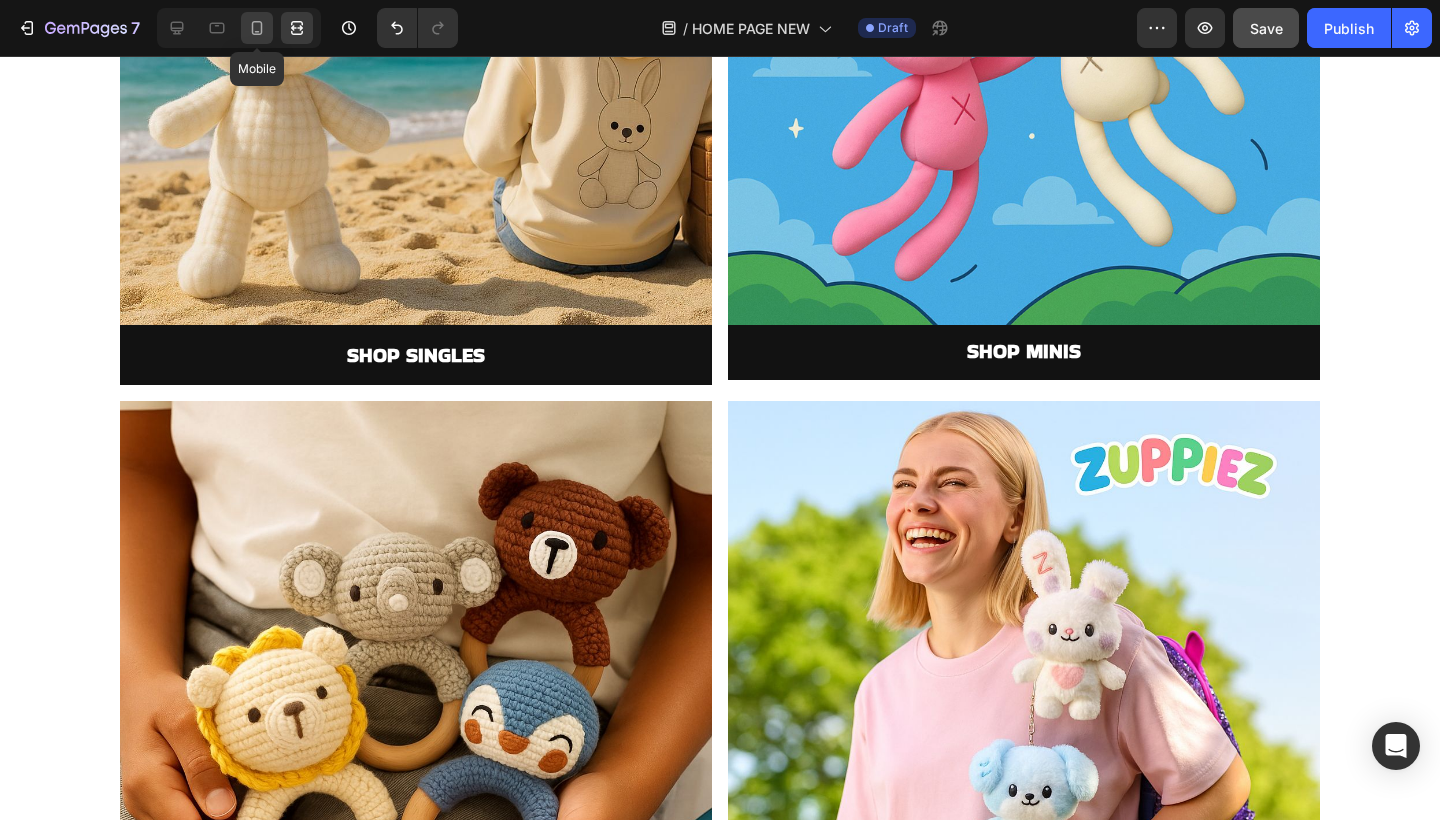 click 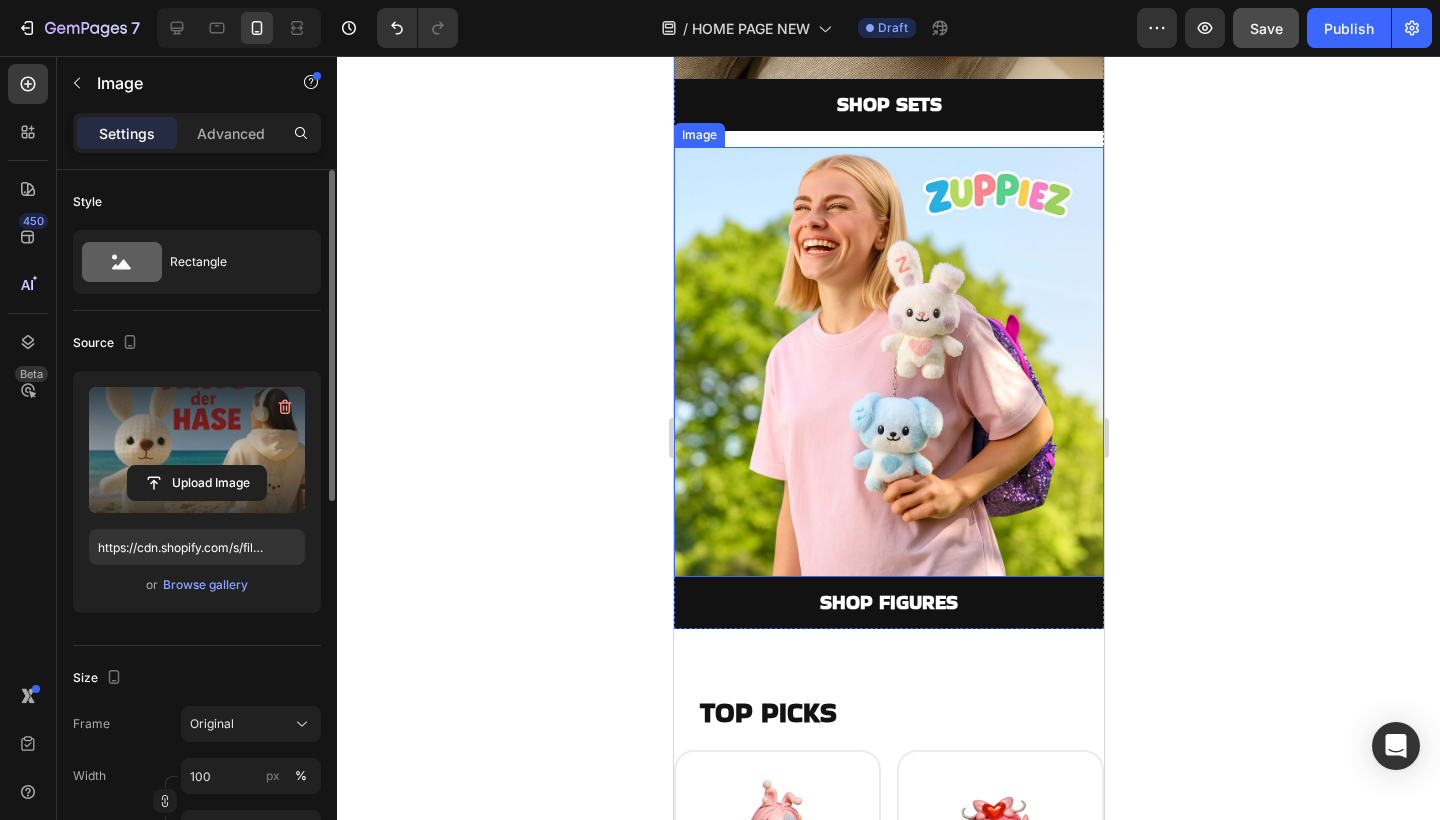 scroll, scrollTop: 2910, scrollLeft: 0, axis: vertical 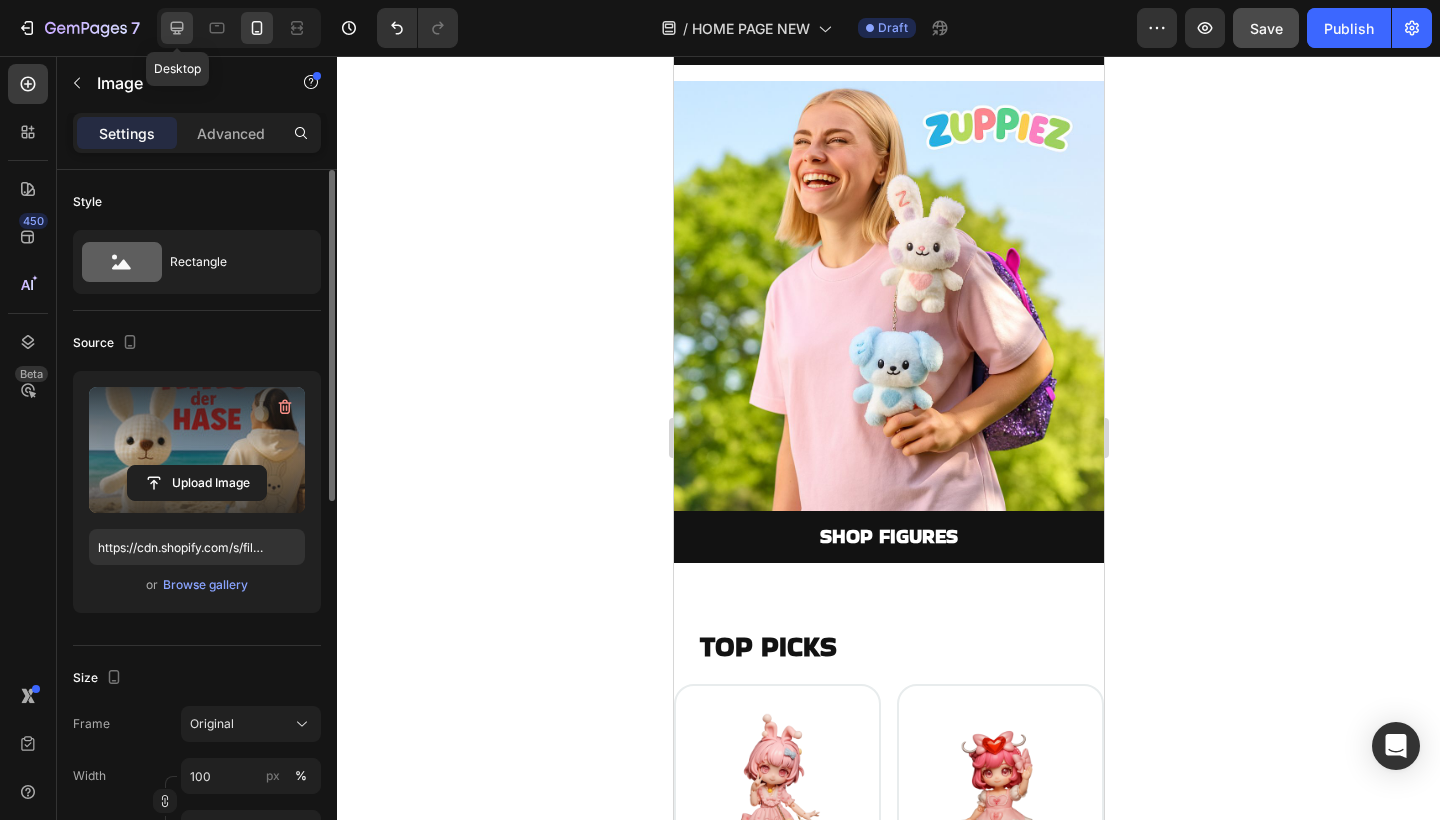 click 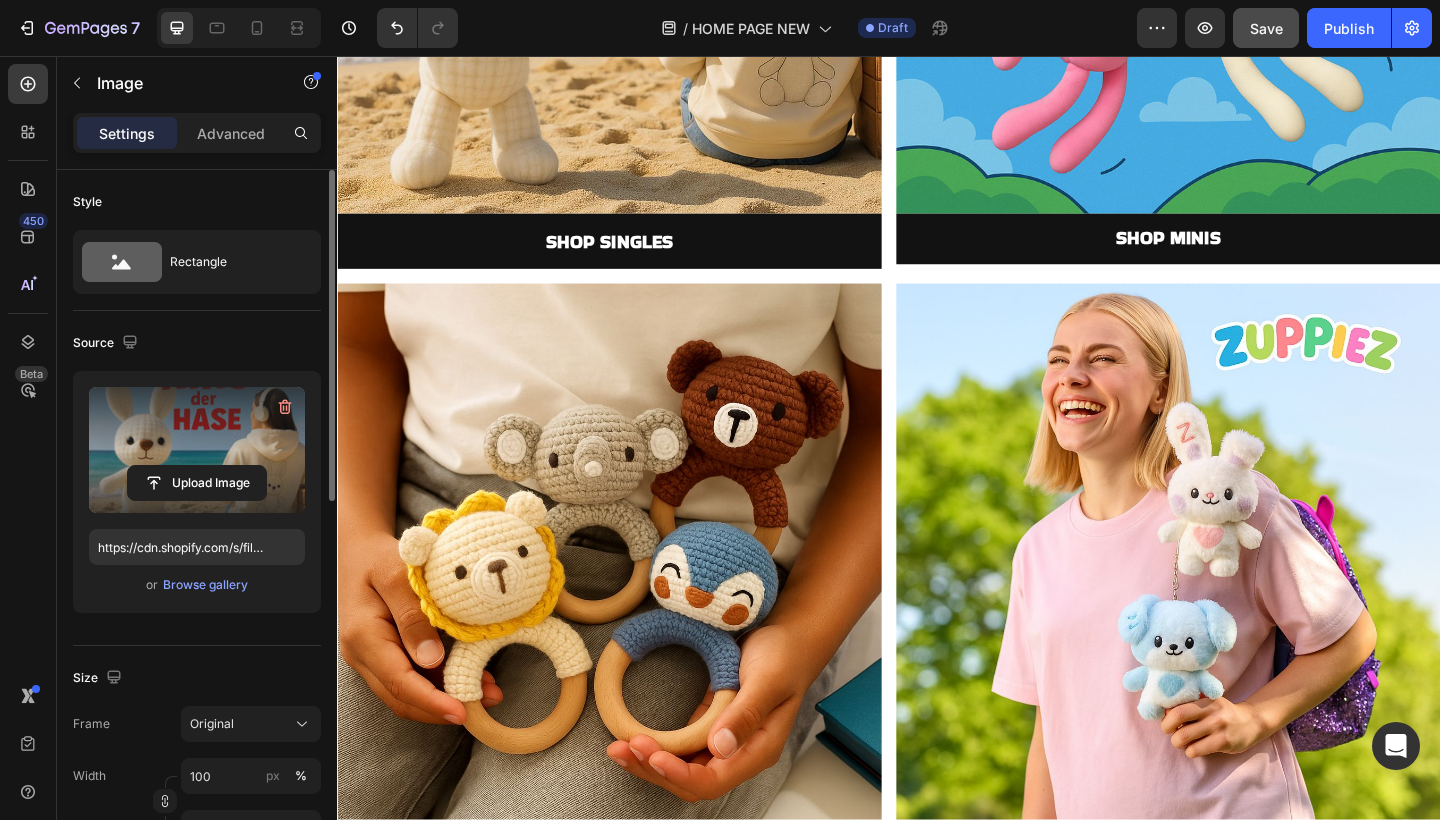 scroll, scrollTop: 1858, scrollLeft: 0, axis: vertical 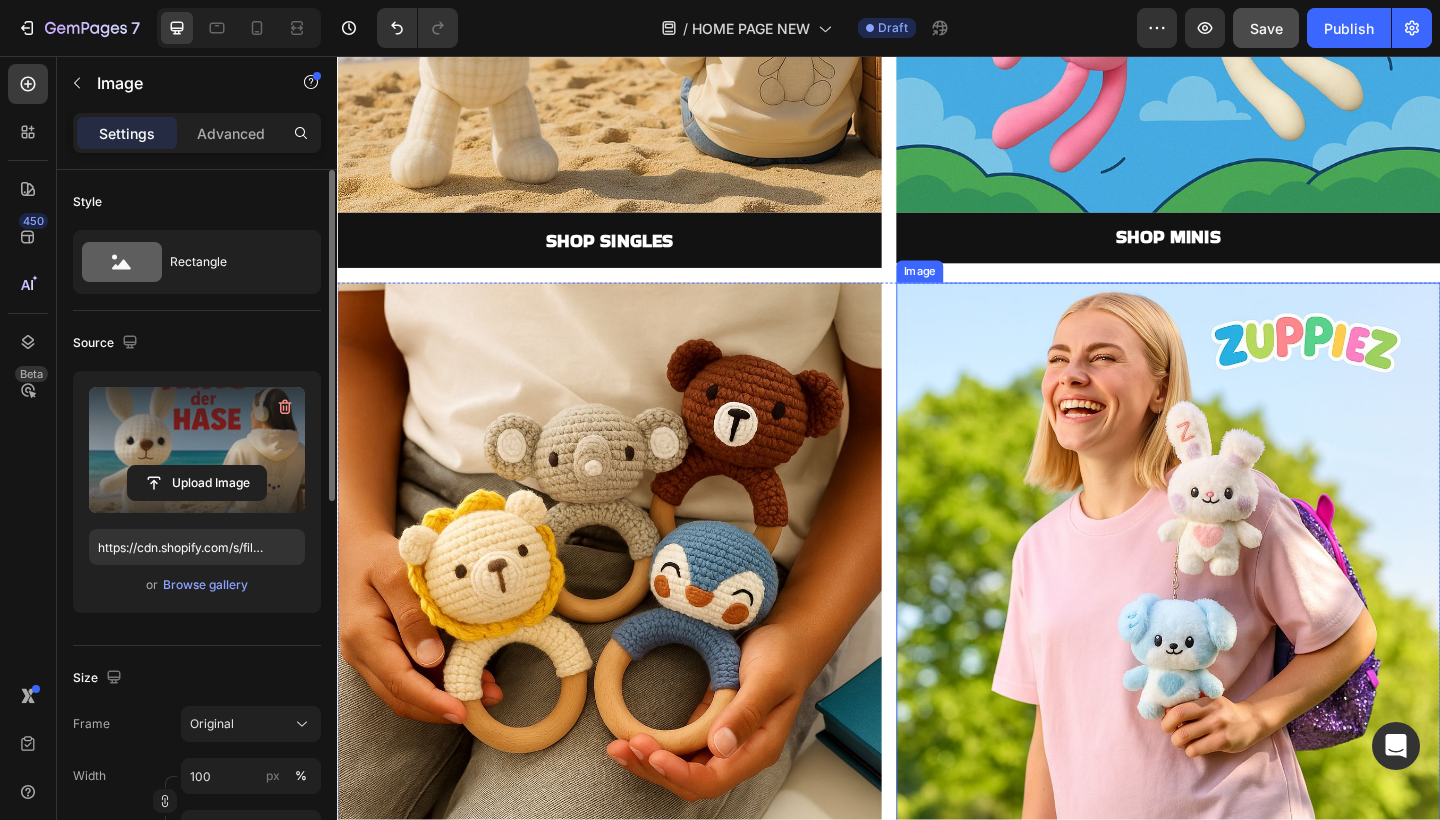 click at bounding box center [1241, 599] 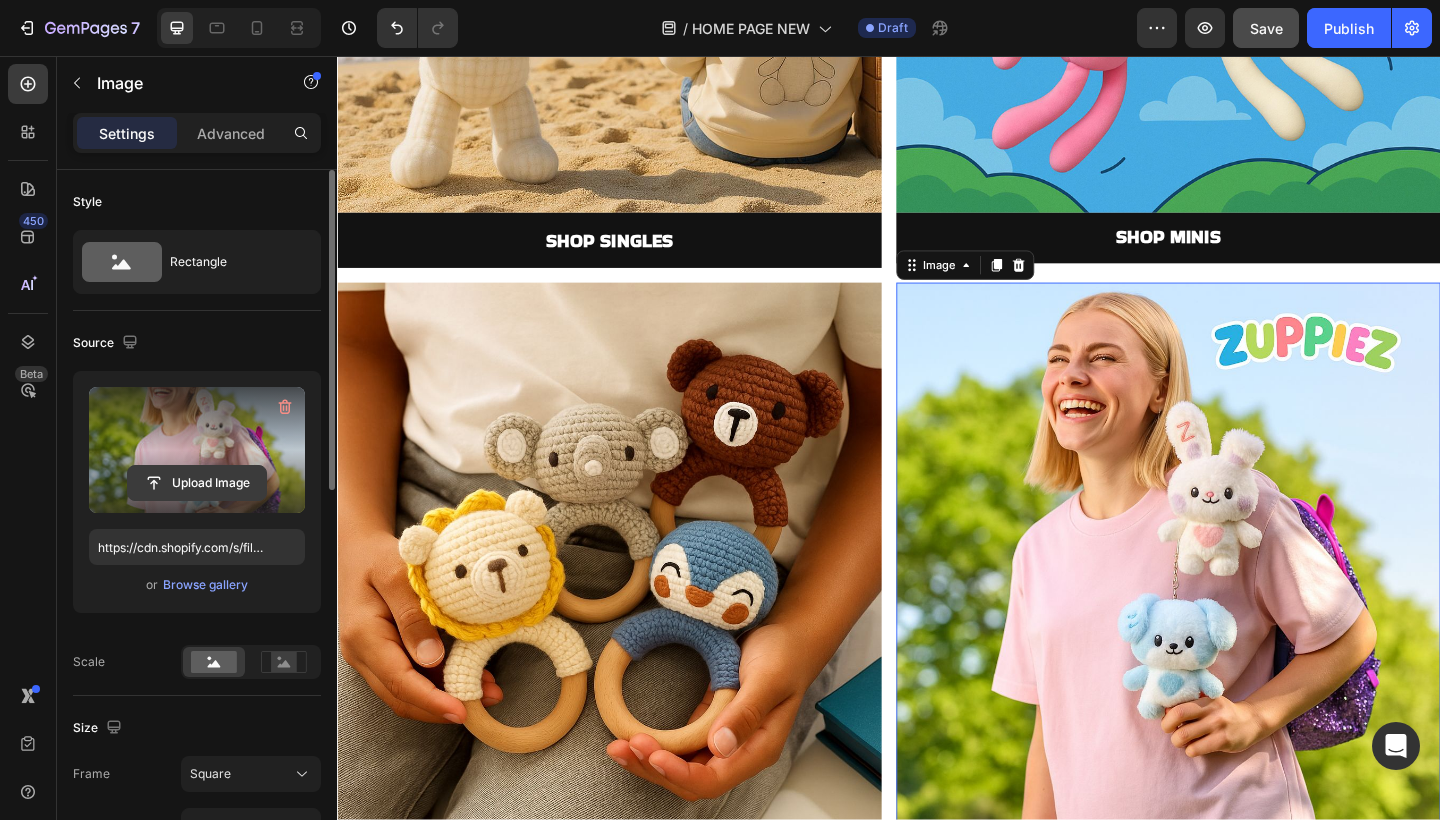 click 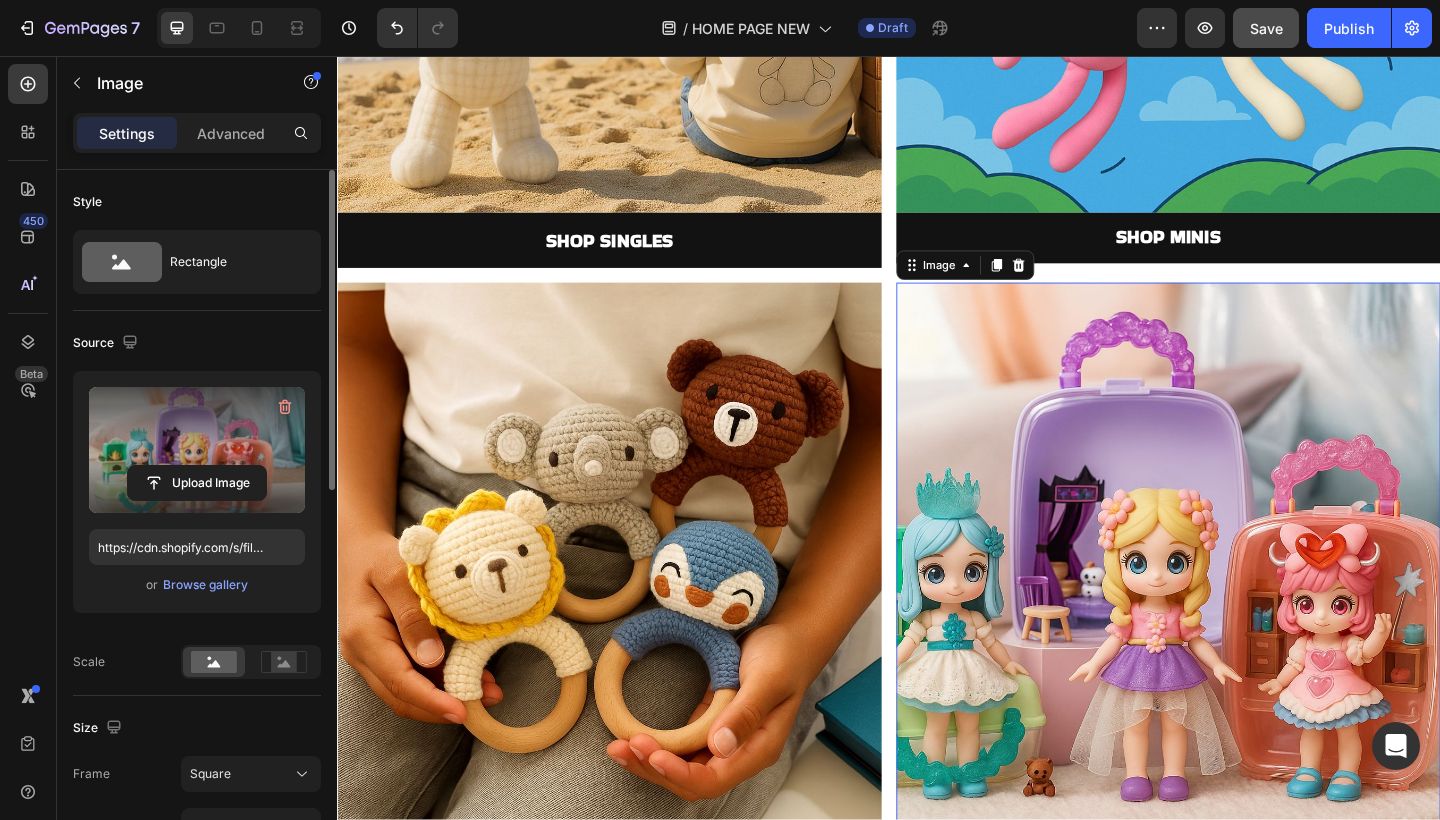 type on "https://cdn.shopify.com/s/files/1/0883/4033/2880/files/gempages_570780491876139904-97407beb-a24a-4b1f-a1f1-396acaa8fd08.jpg" 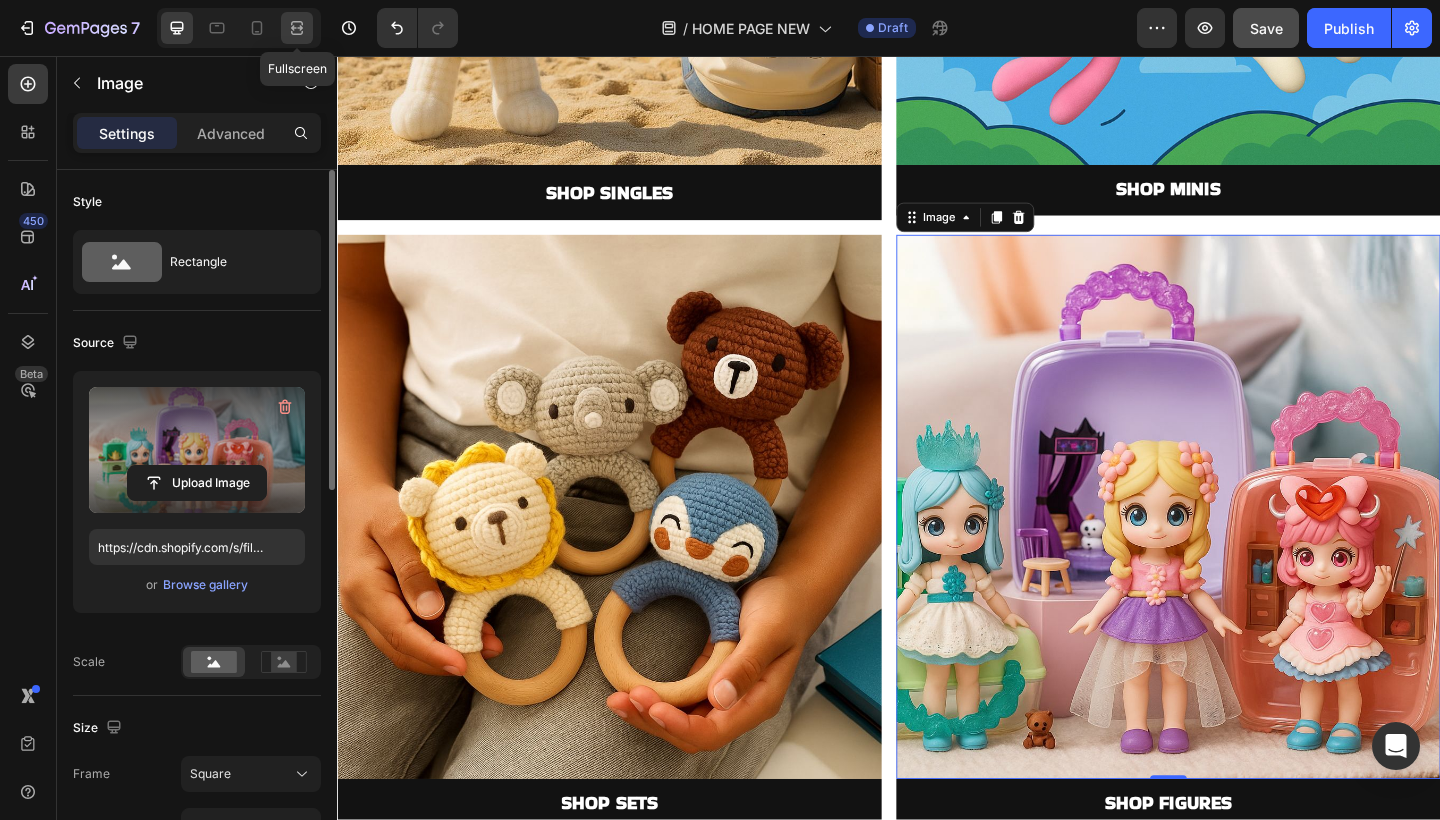 click 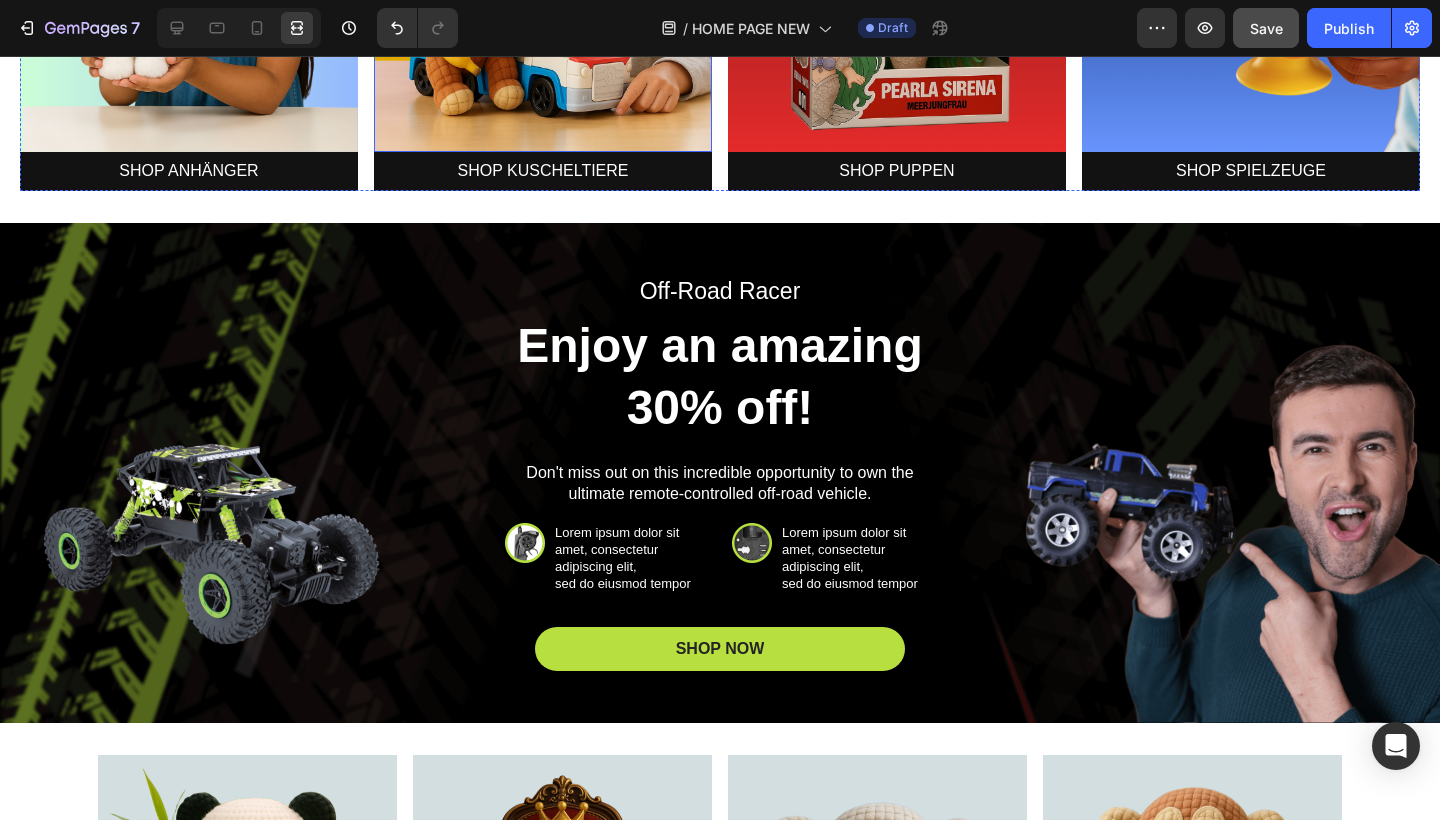 scroll, scrollTop: 857, scrollLeft: 0, axis: vertical 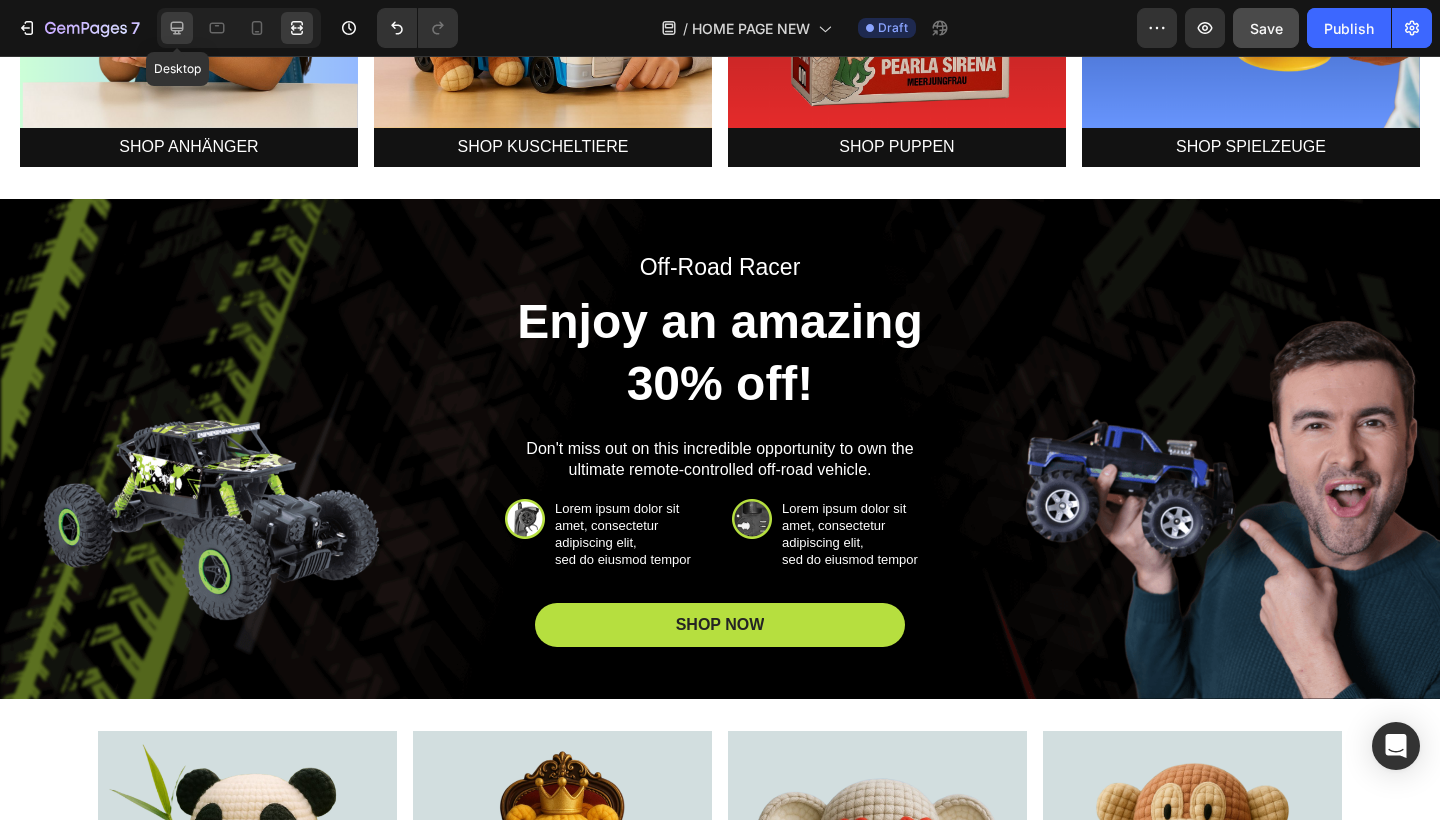 click 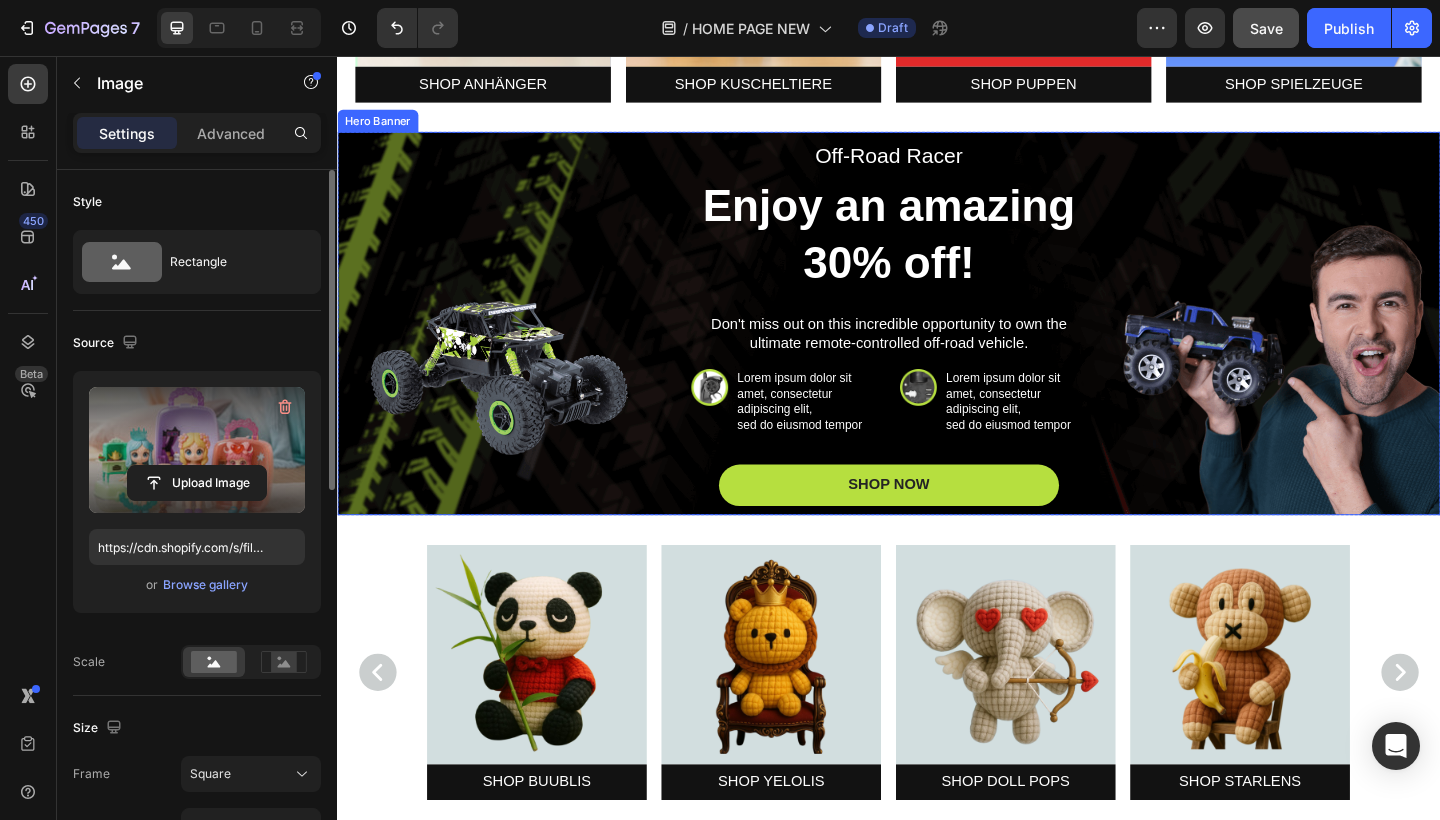 click on "Off-Road Racer Text Block Enjoy an amazing 30% off! Heading Don't miss out on this incredible opportunity to own the ultimate remote-controlled off-road vehicle. Text Block Image Lorem ipsum dolor sit amet, consectetur adipiscing elit,  sed do eiusmod tempor Text Block Row Image Lorem ipsum dolor sit amet, consectetur adipiscing elit,  sed do eiusmod tempor Text Block Row Row Row SHOP NOW Button" at bounding box center [937, 347] 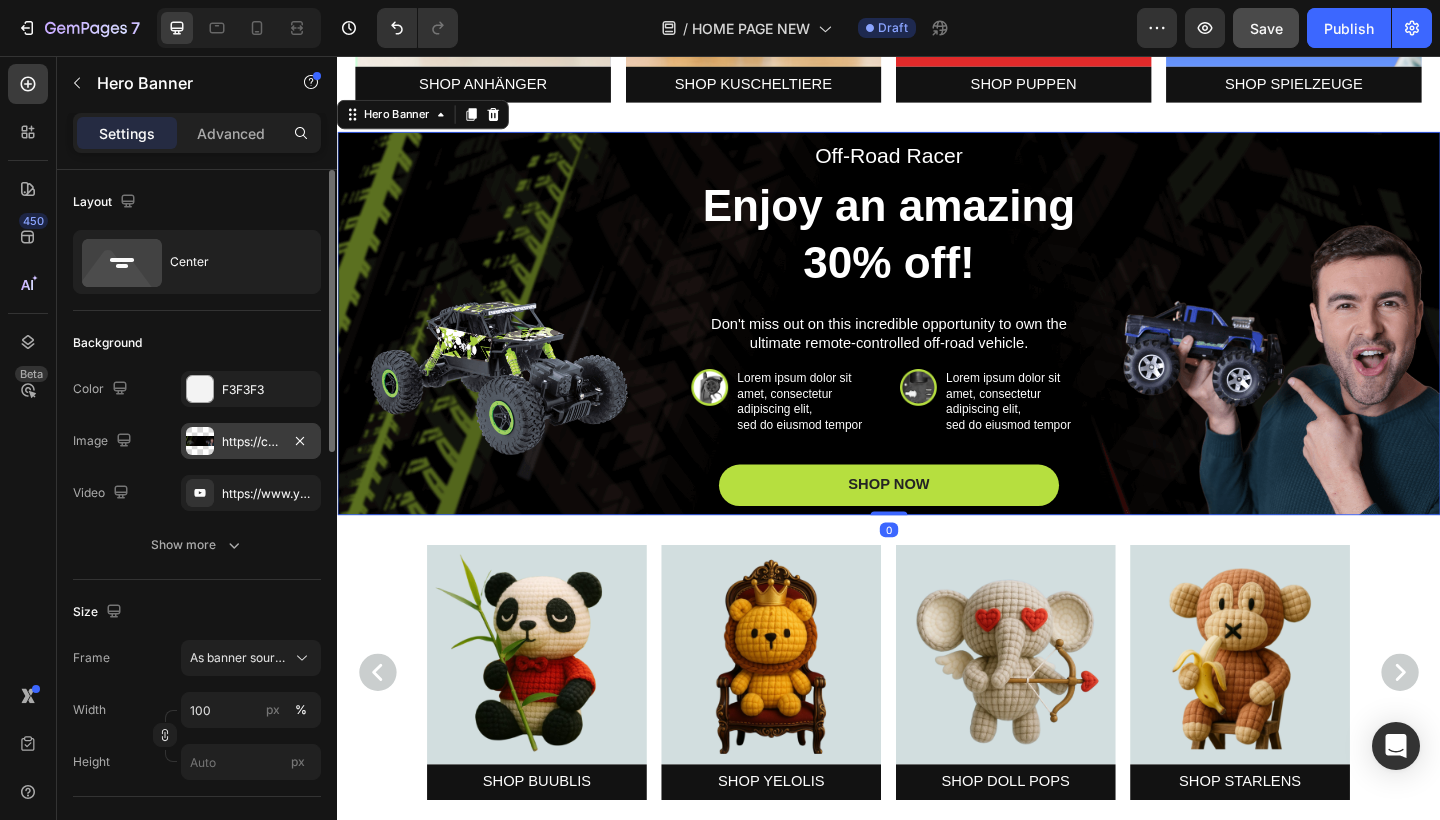 click on "https://cdn.shopify.com/s/files/1/0883/4033/2880/files/gempages_570780491876139904-356ebb57-2208-4879-9457-ef4b4d0e1ec5.png" at bounding box center (251, 442) 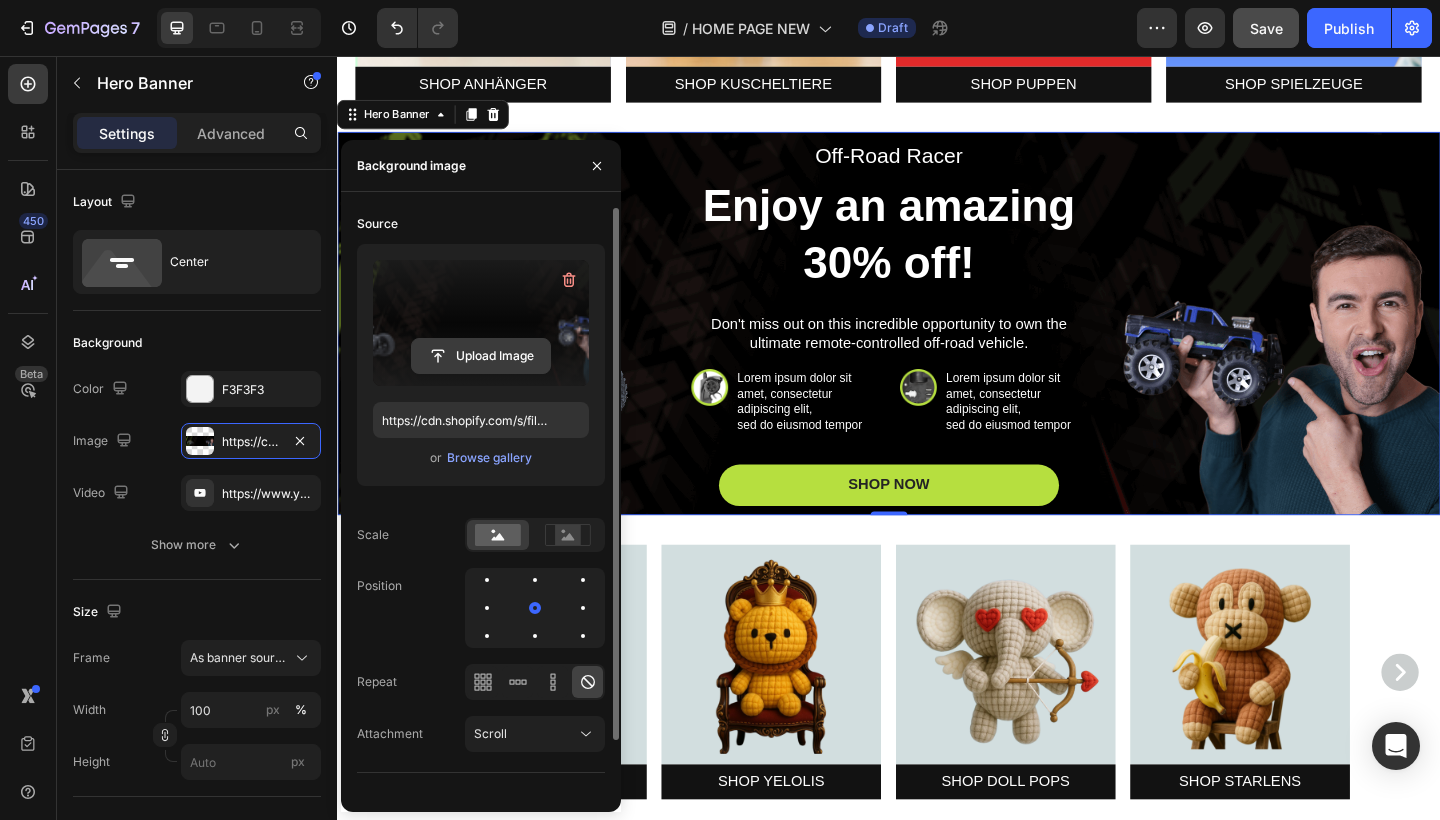 click 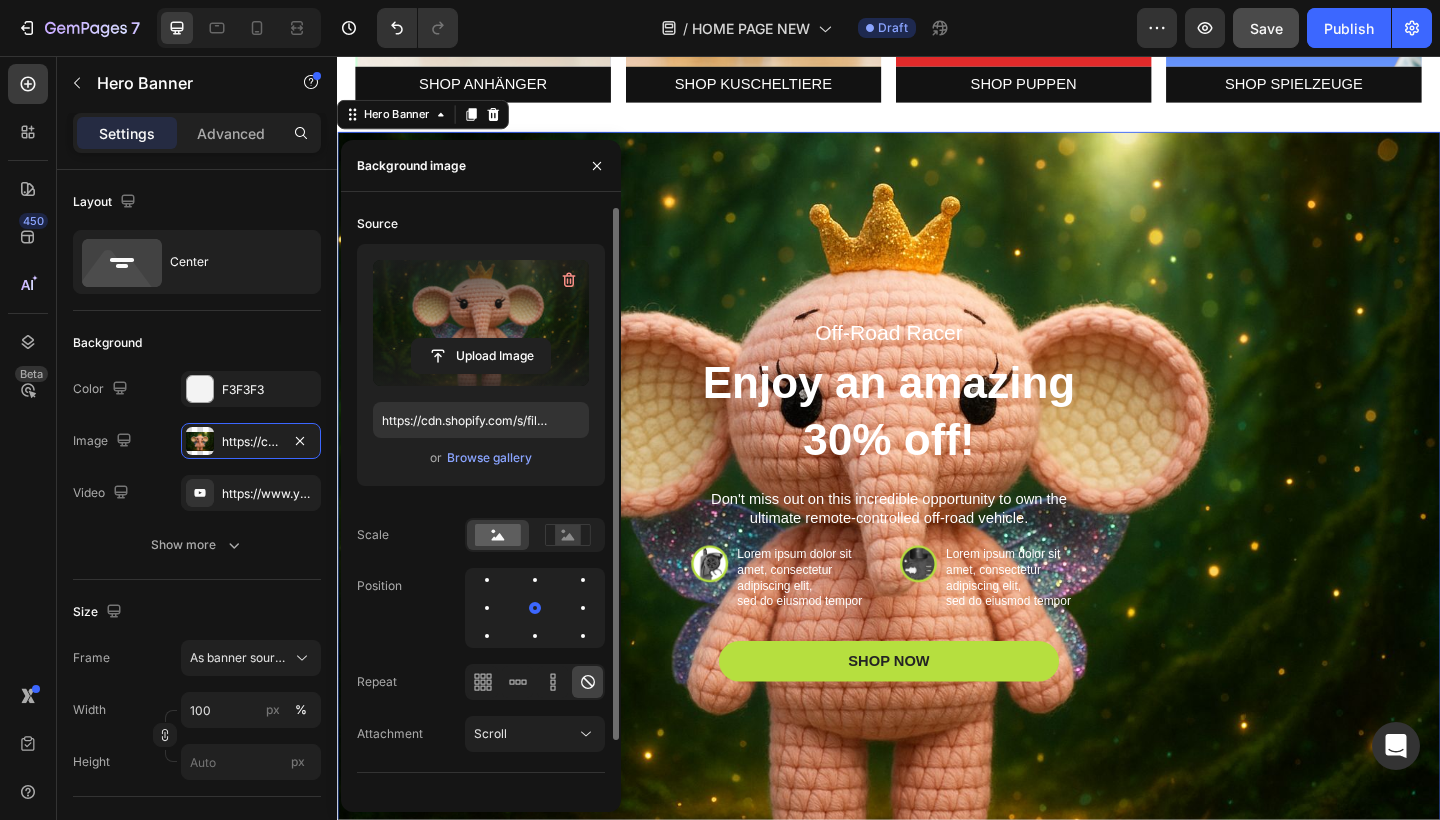 type on "https://cdn.shopify.com/s/files/1/0883/4033/2880/files/gempages_570780491876139904-4869e0b2-055d-4070-b588-4e651ea79090.jpg" 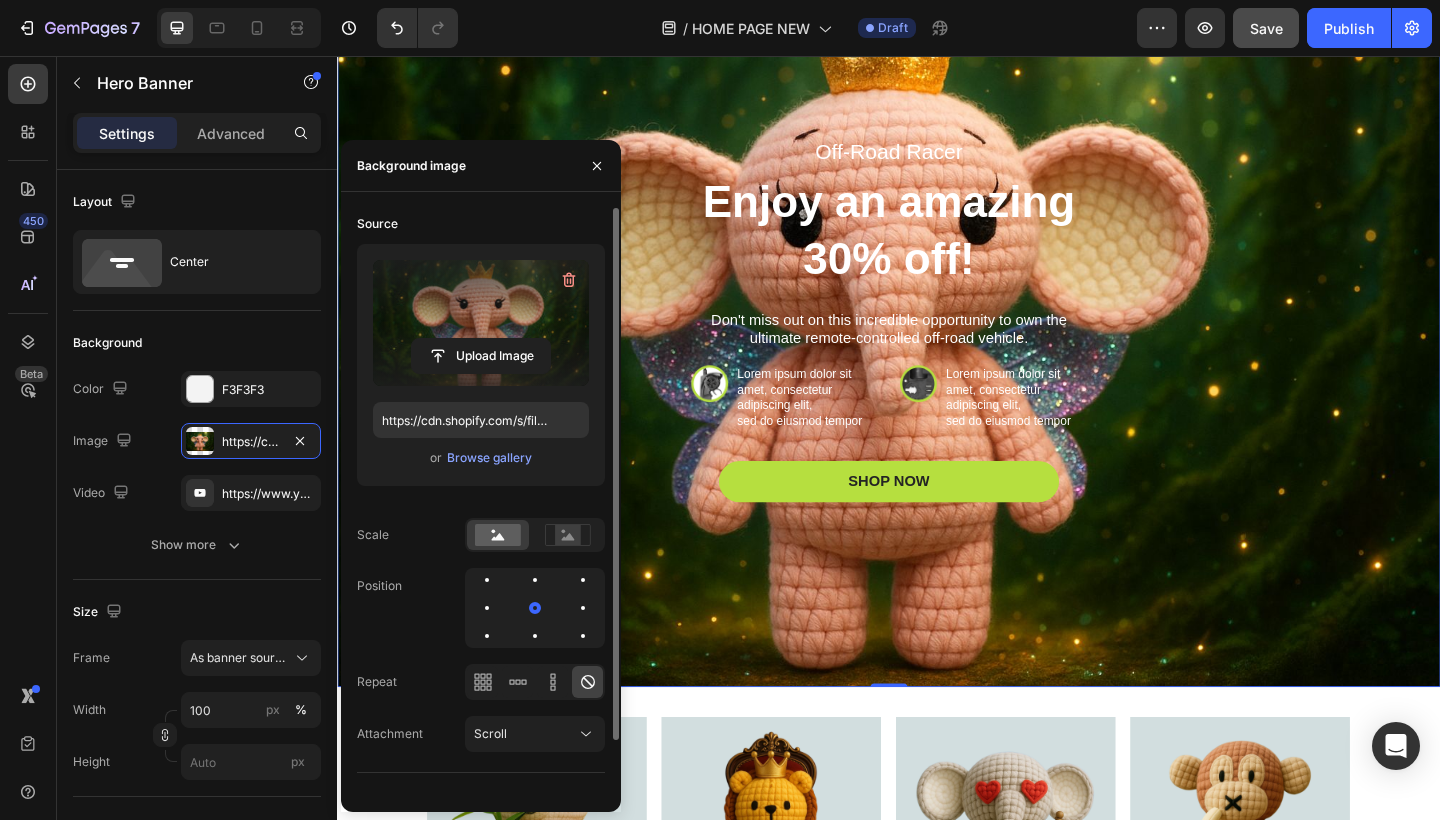 scroll, scrollTop: 1039, scrollLeft: 0, axis: vertical 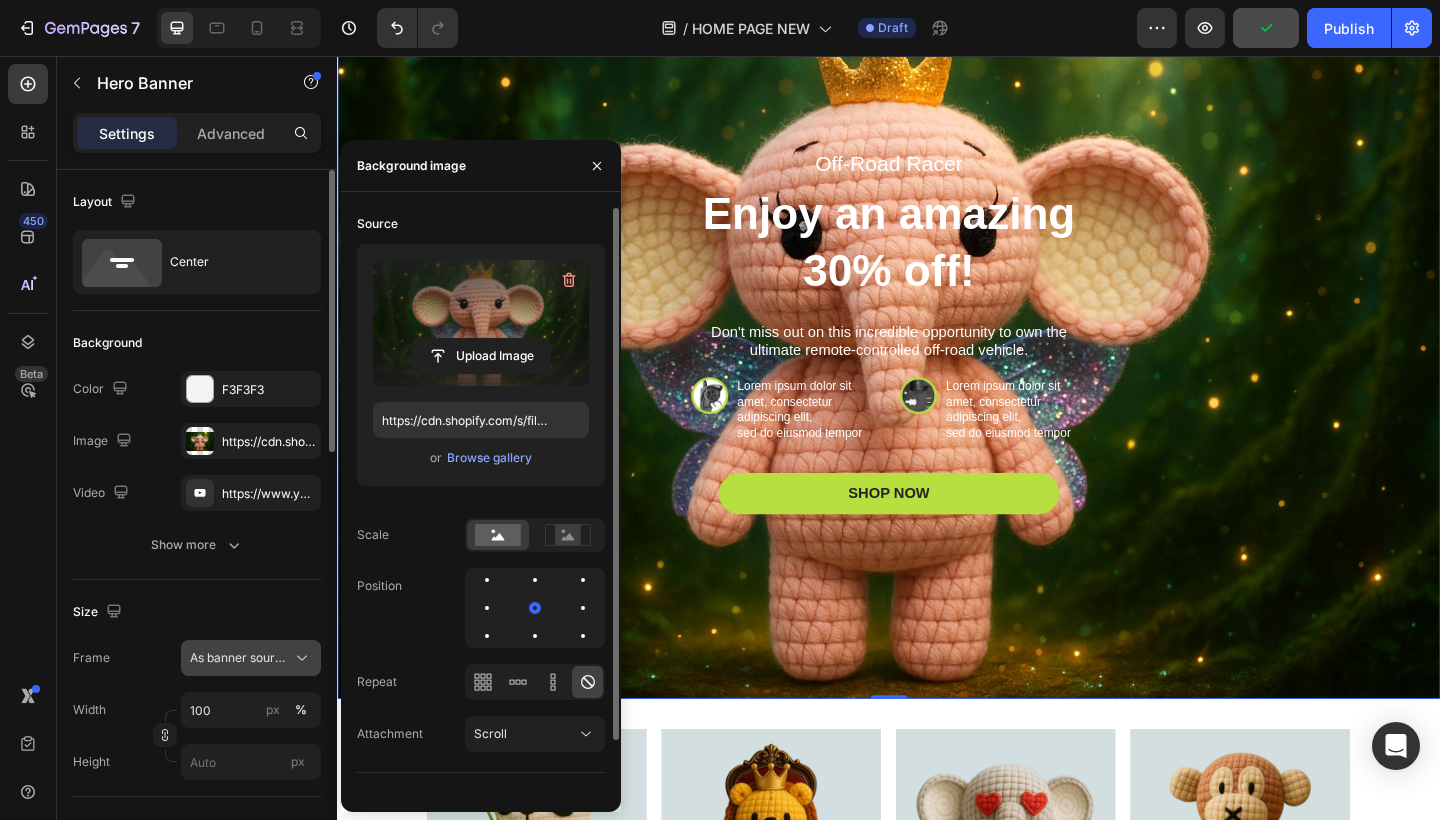 click on "As banner source" at bounding box center [239, 658] 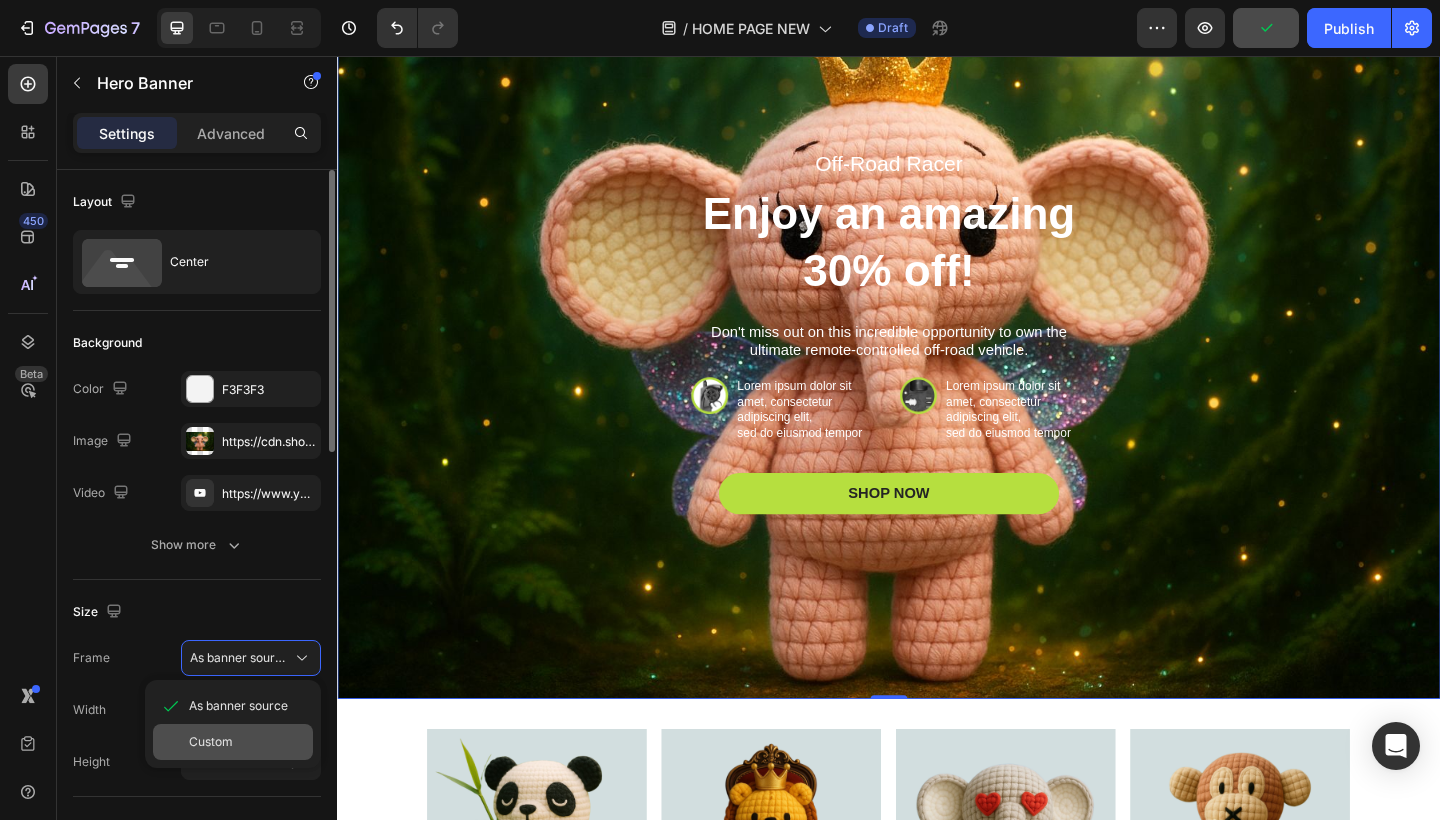 click on "Custom" at bounding box center [247, 742] 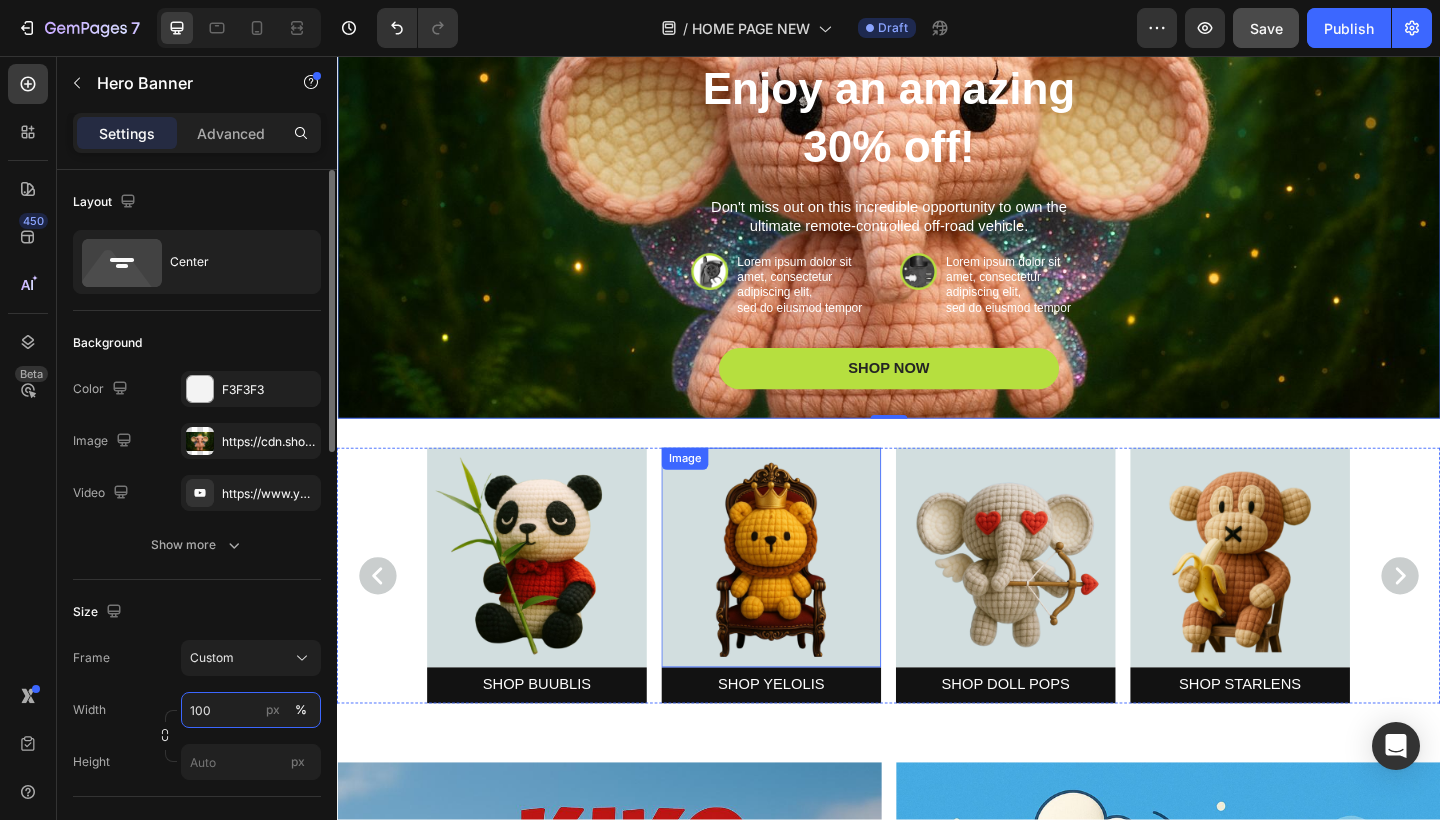 scroll, scrollTop: 671, scrollLeft: 0, axis: vertical 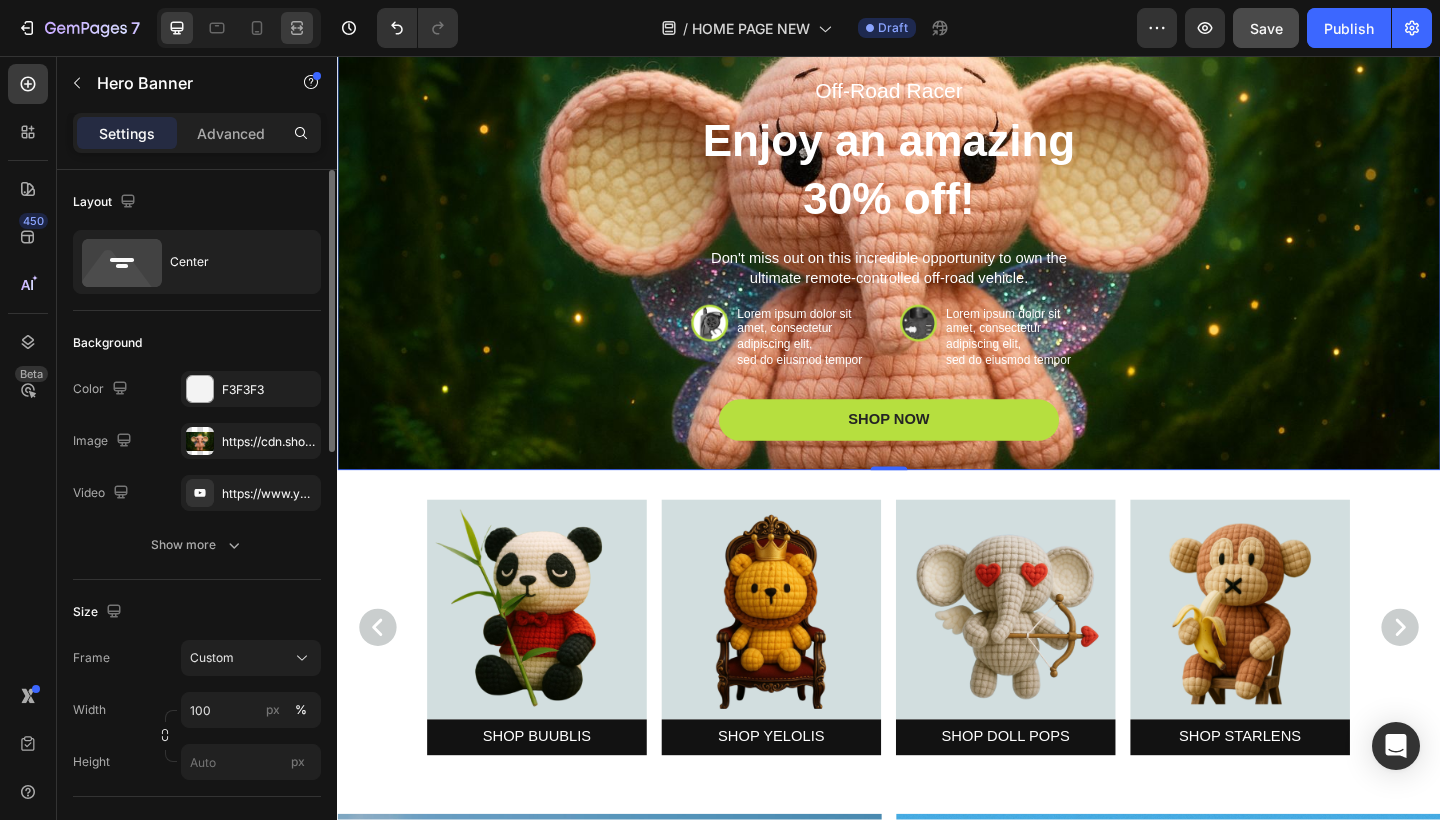 click 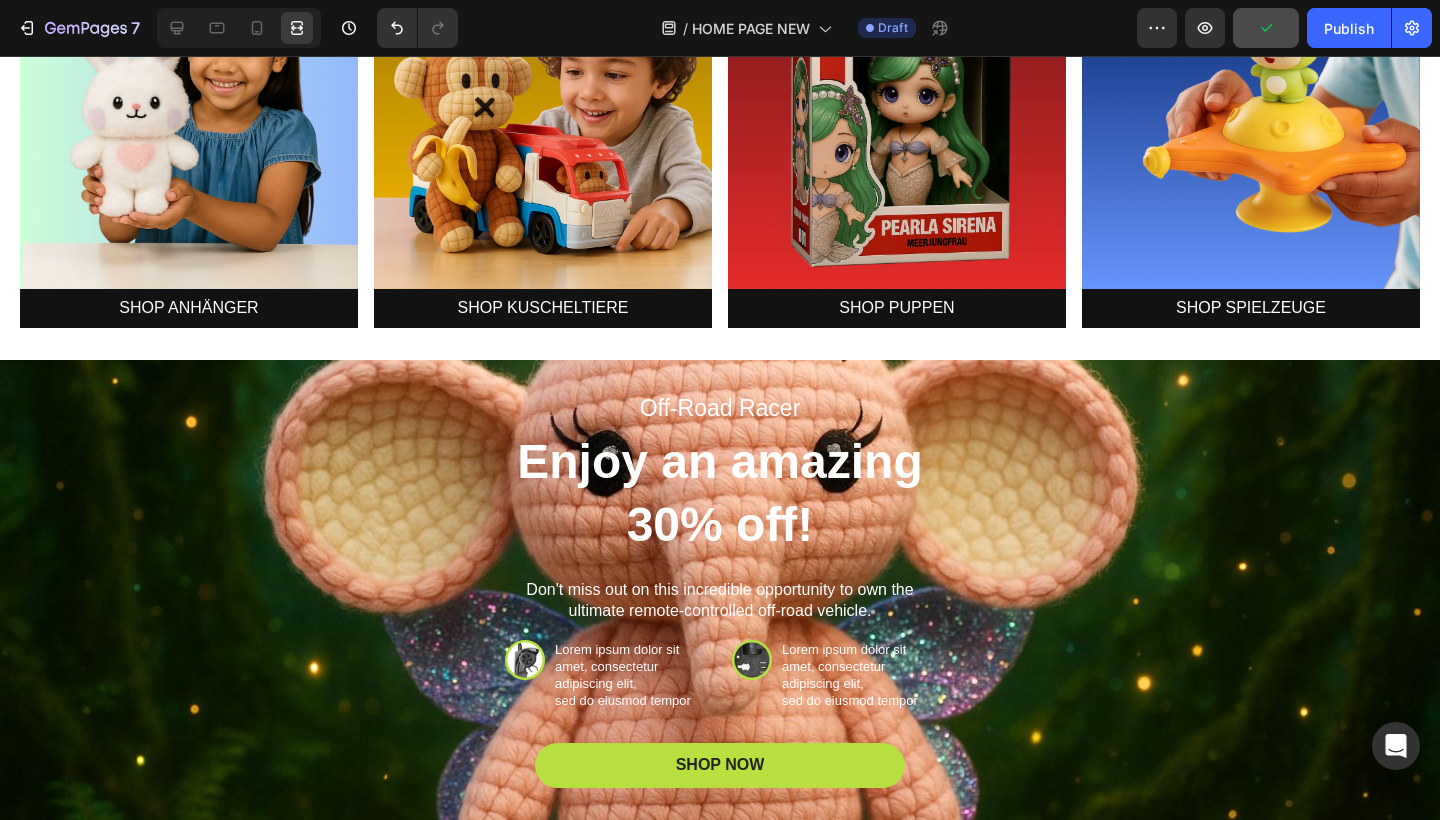 scroll, scrollTop: 591, scrollLeft: 0, axis: vertical 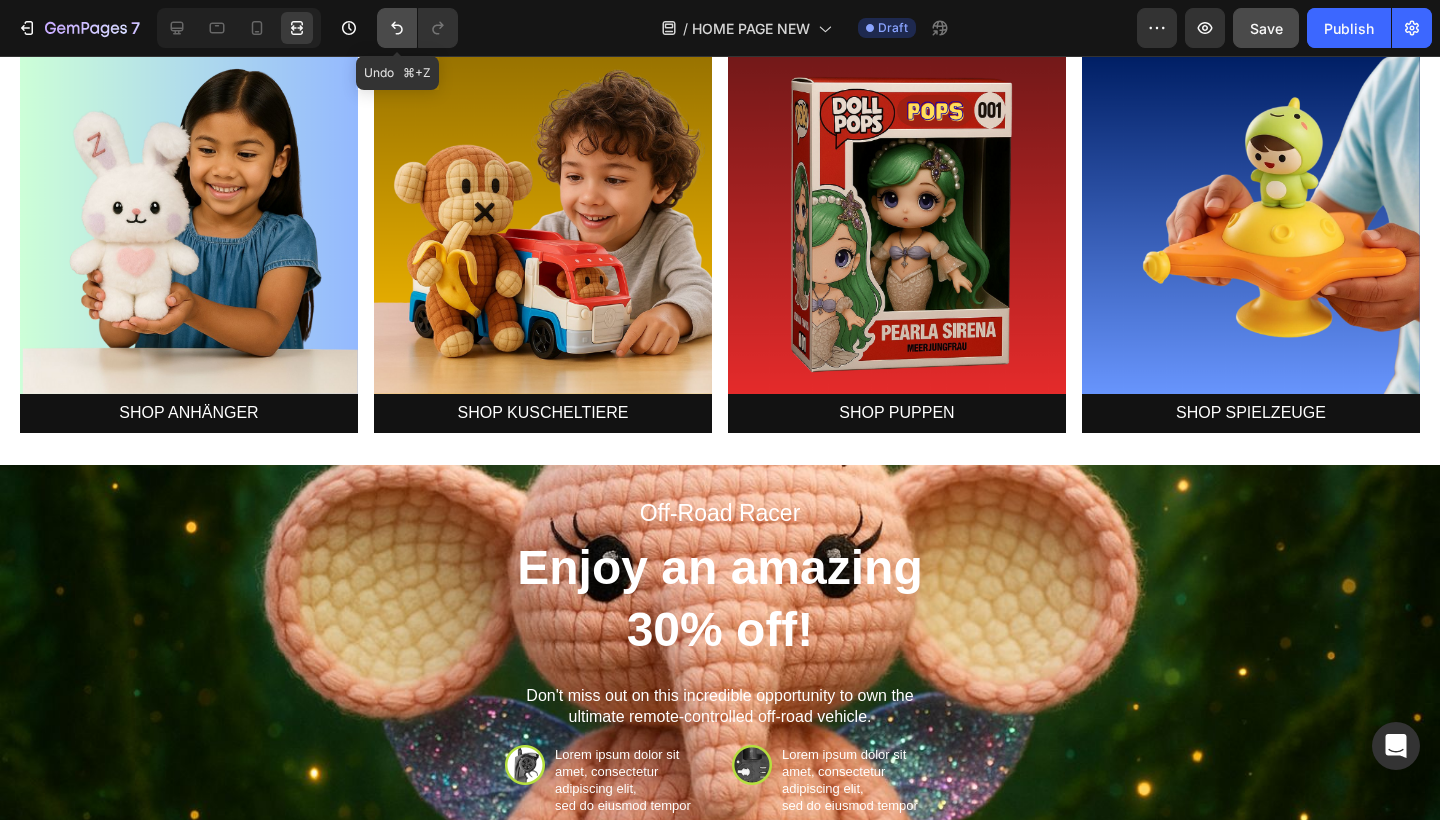 click 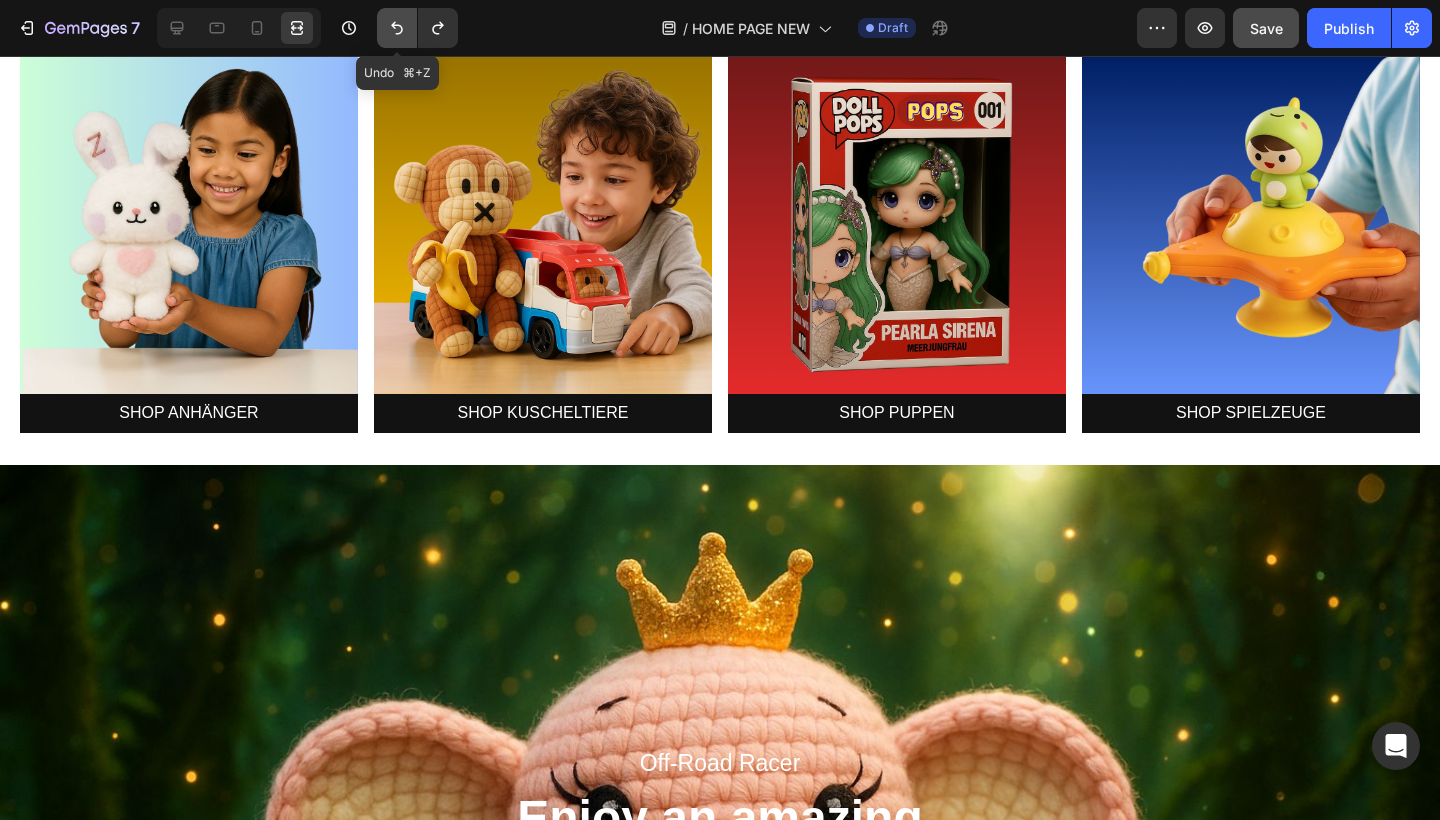 click 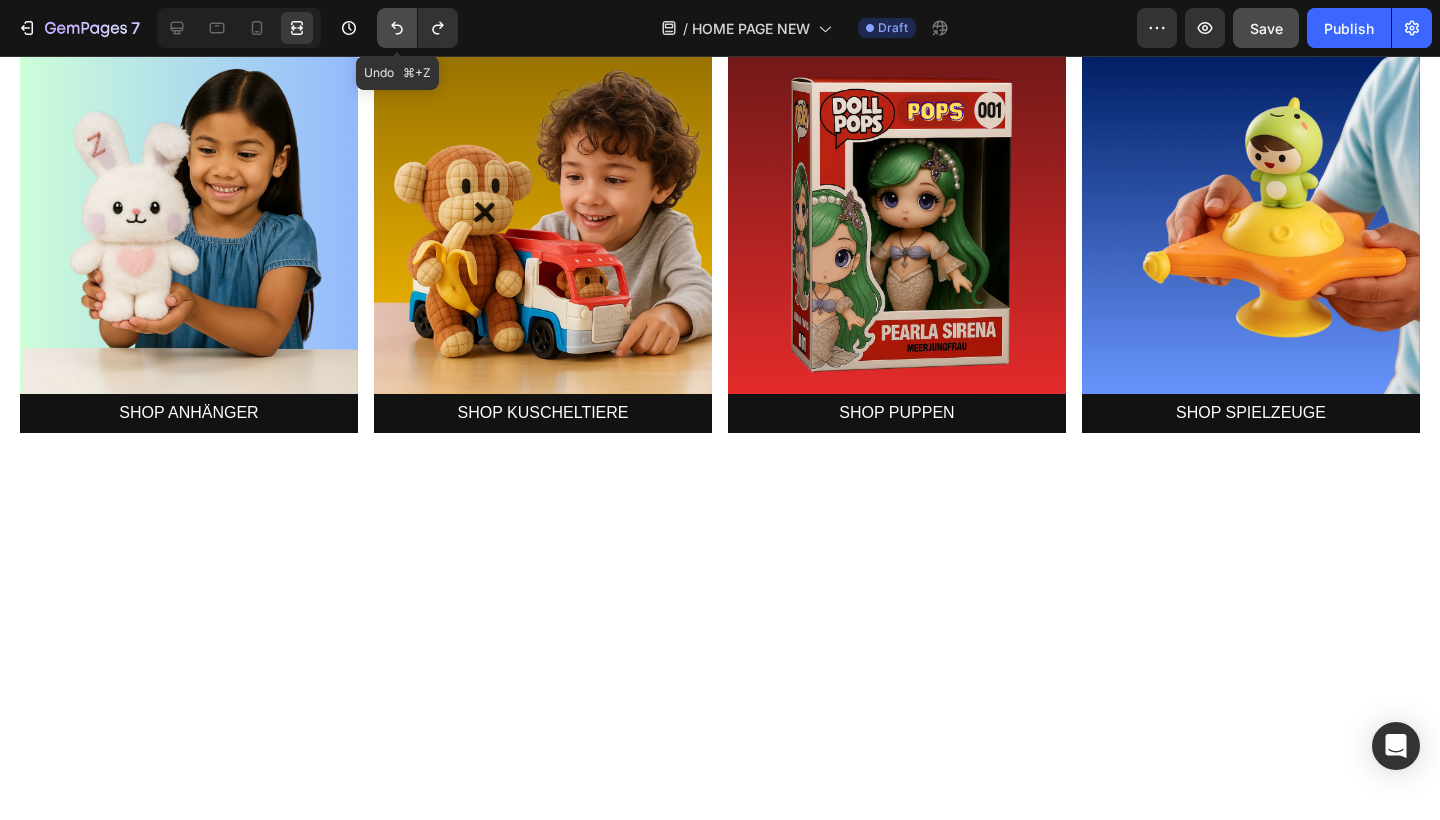 click 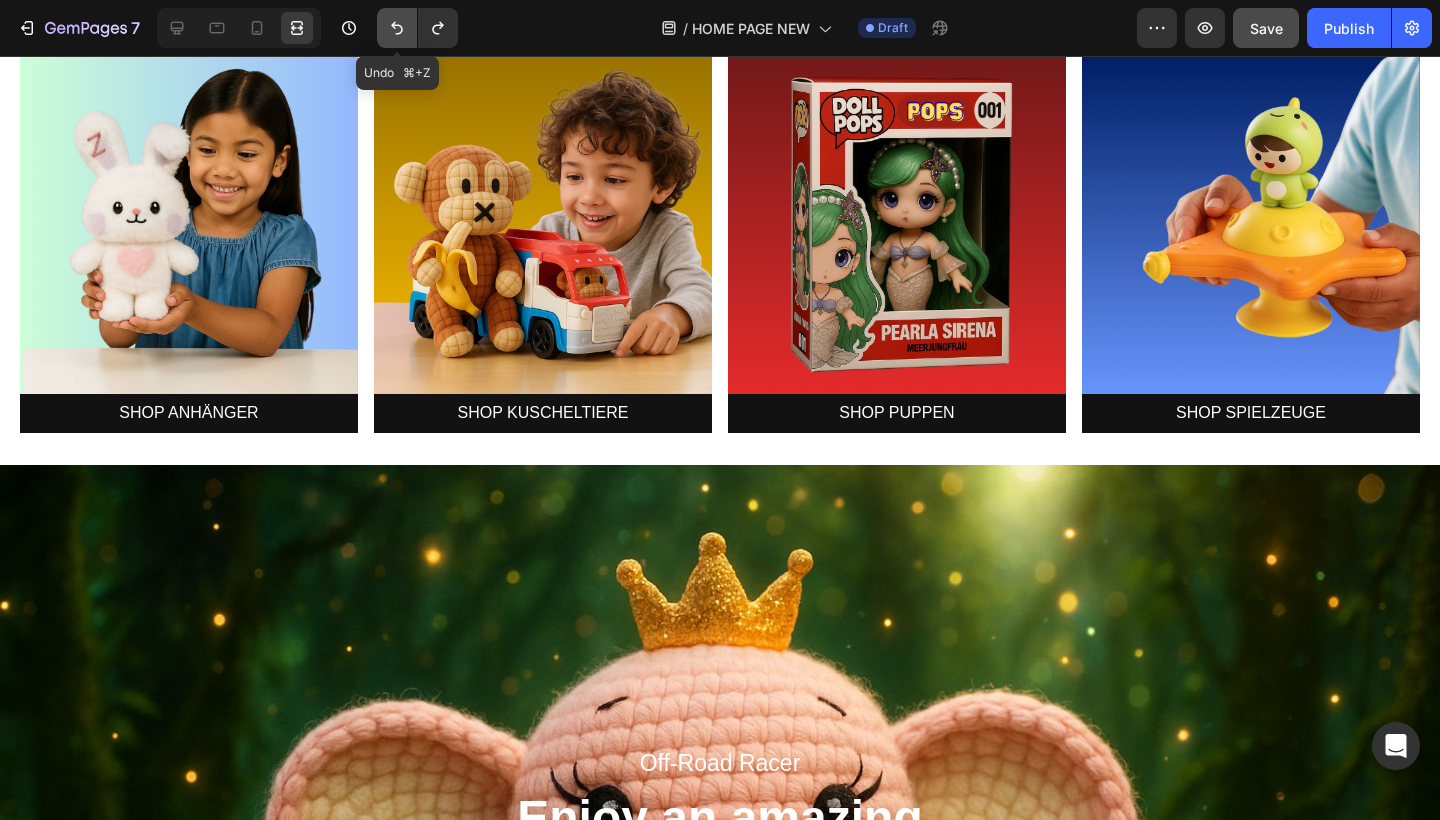click 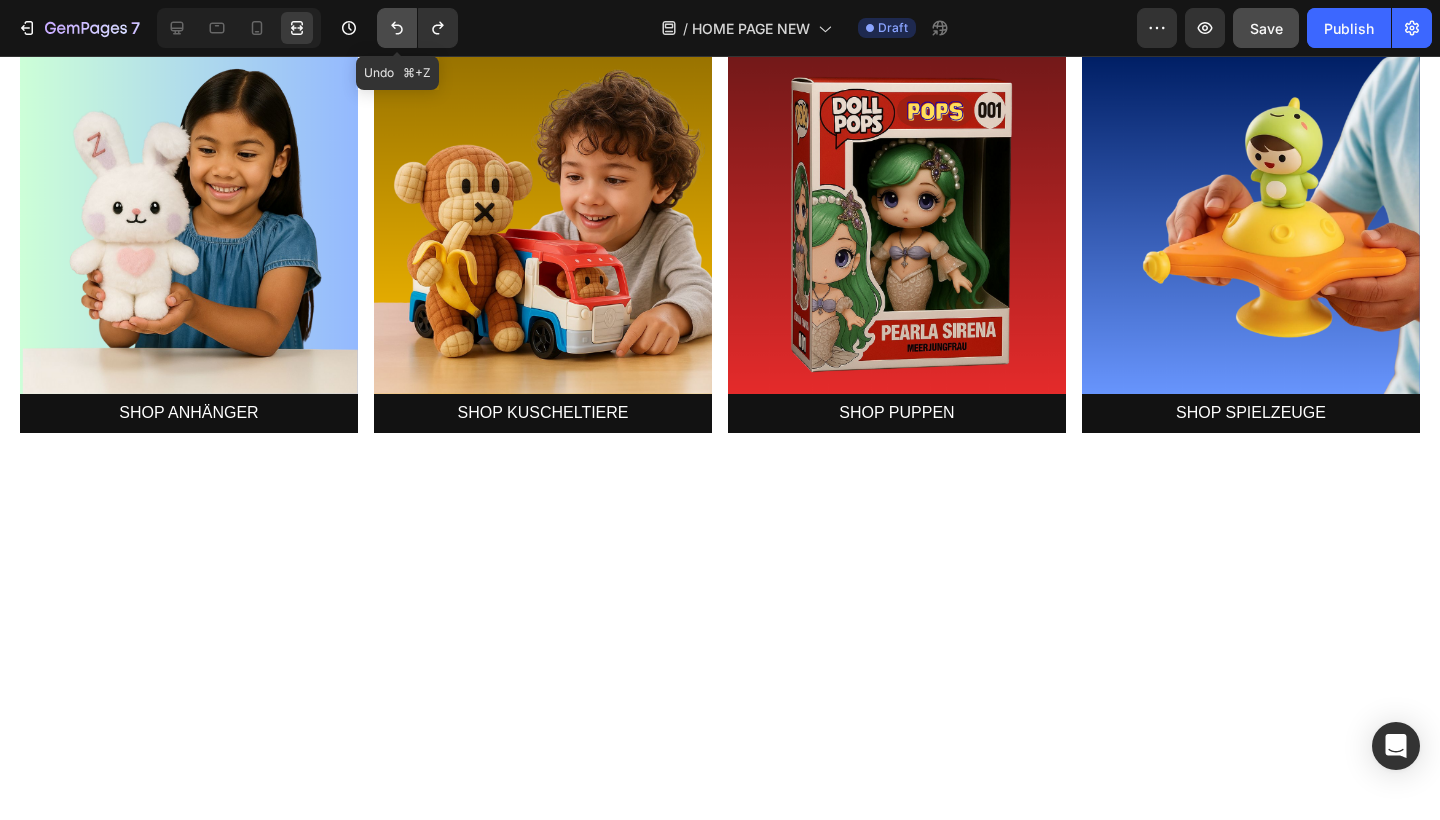 click 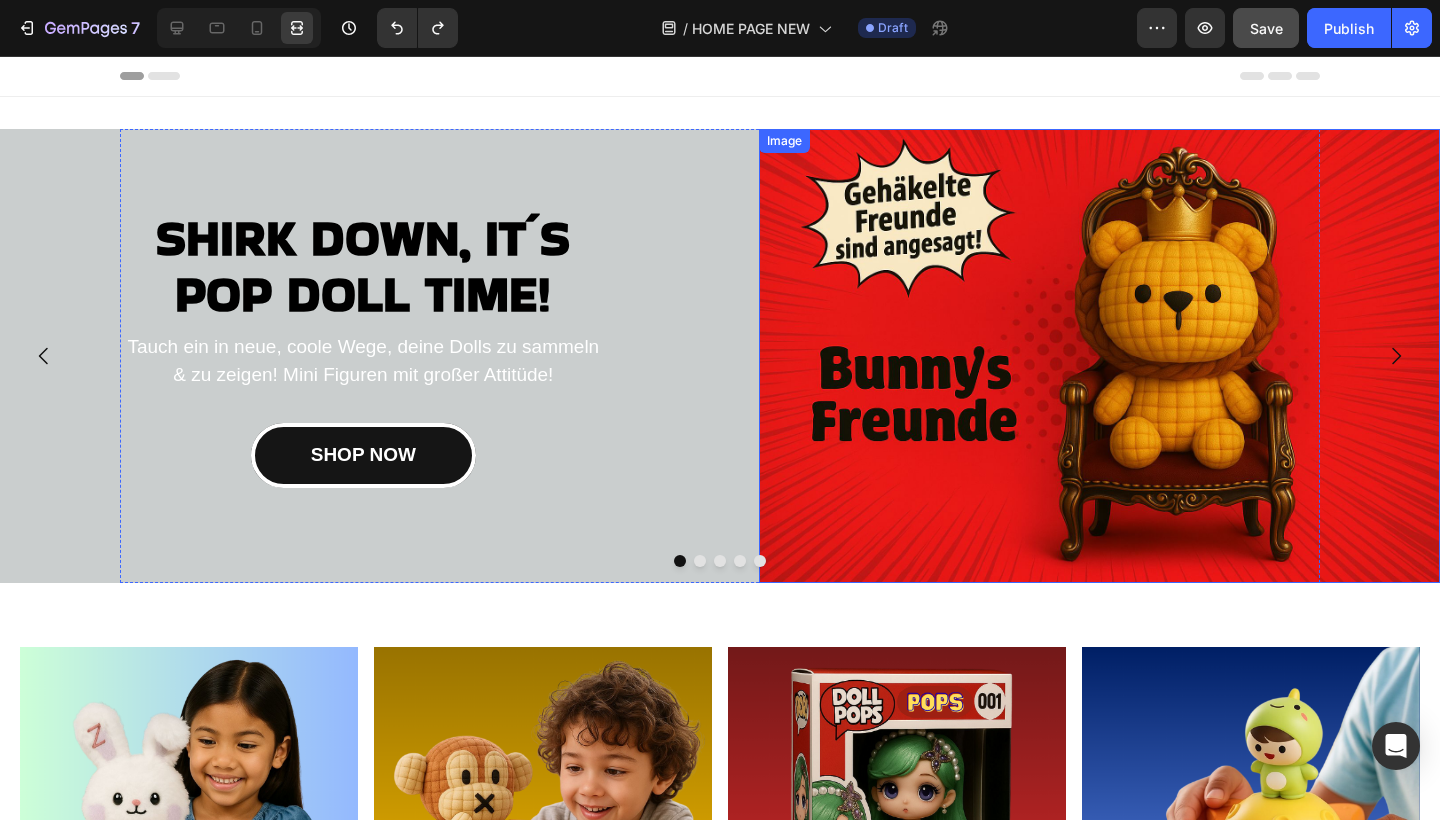 scroll, scrollTop: 0, scrollLeft: 0, axis: both 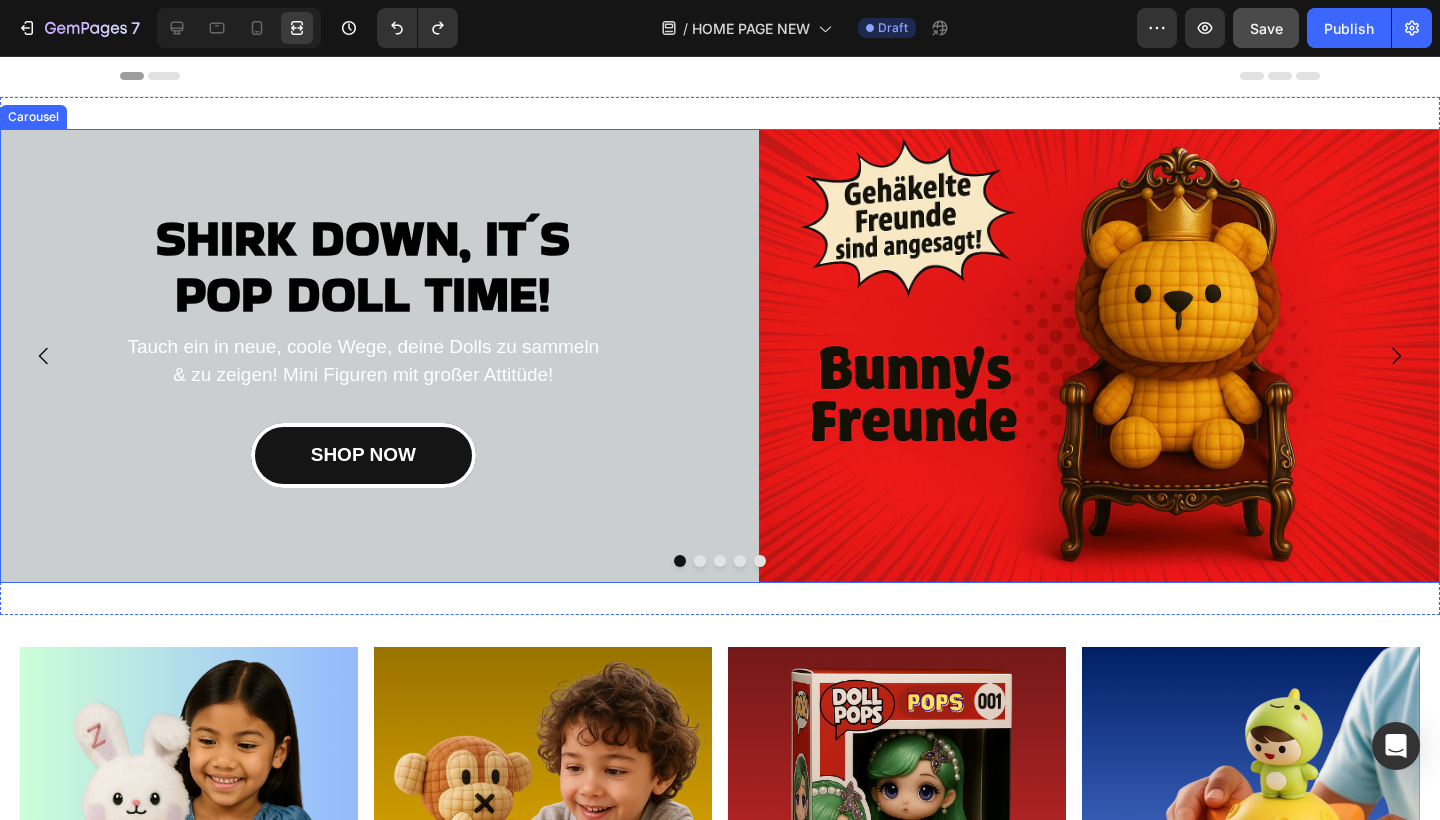 click 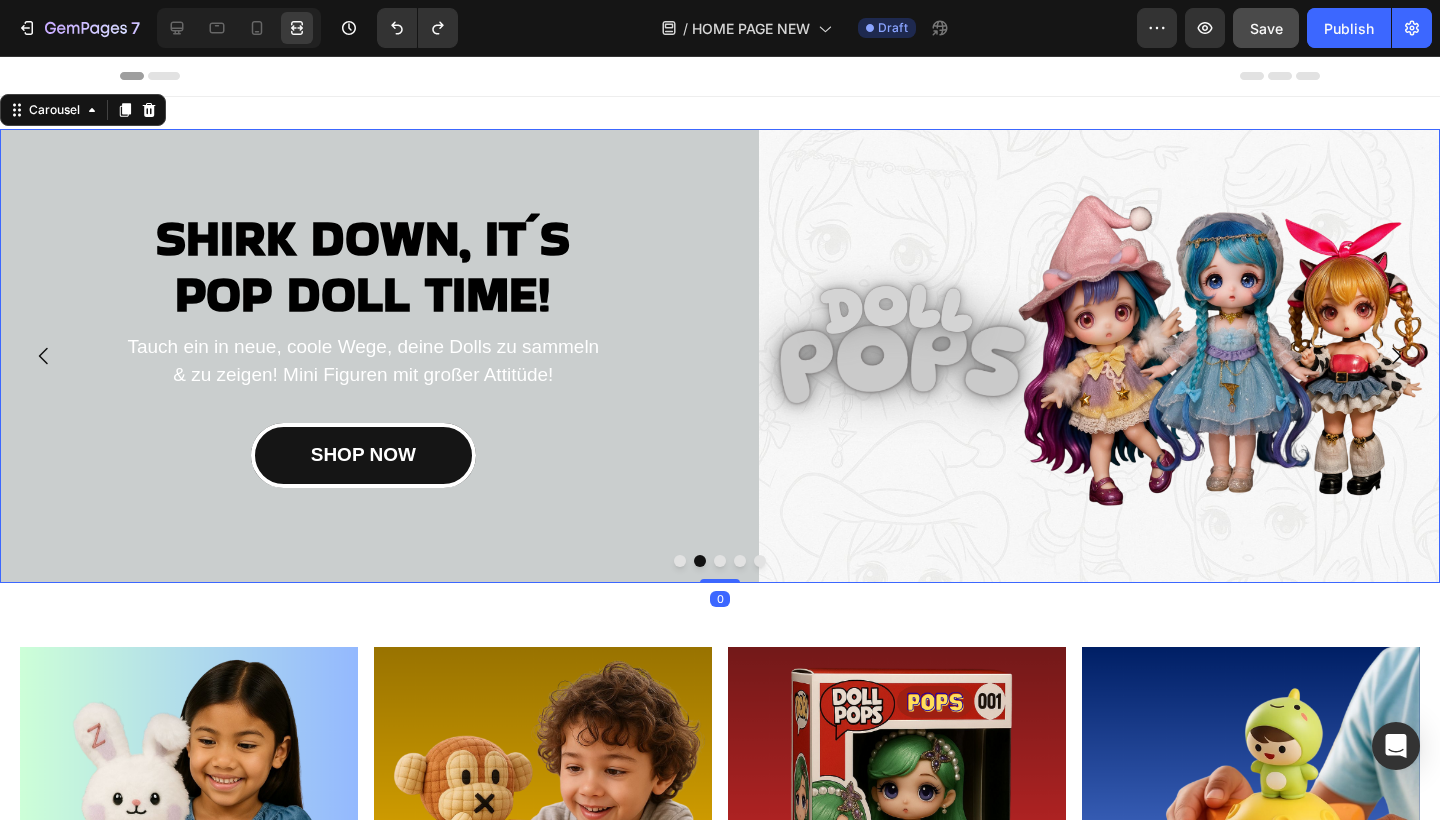 click 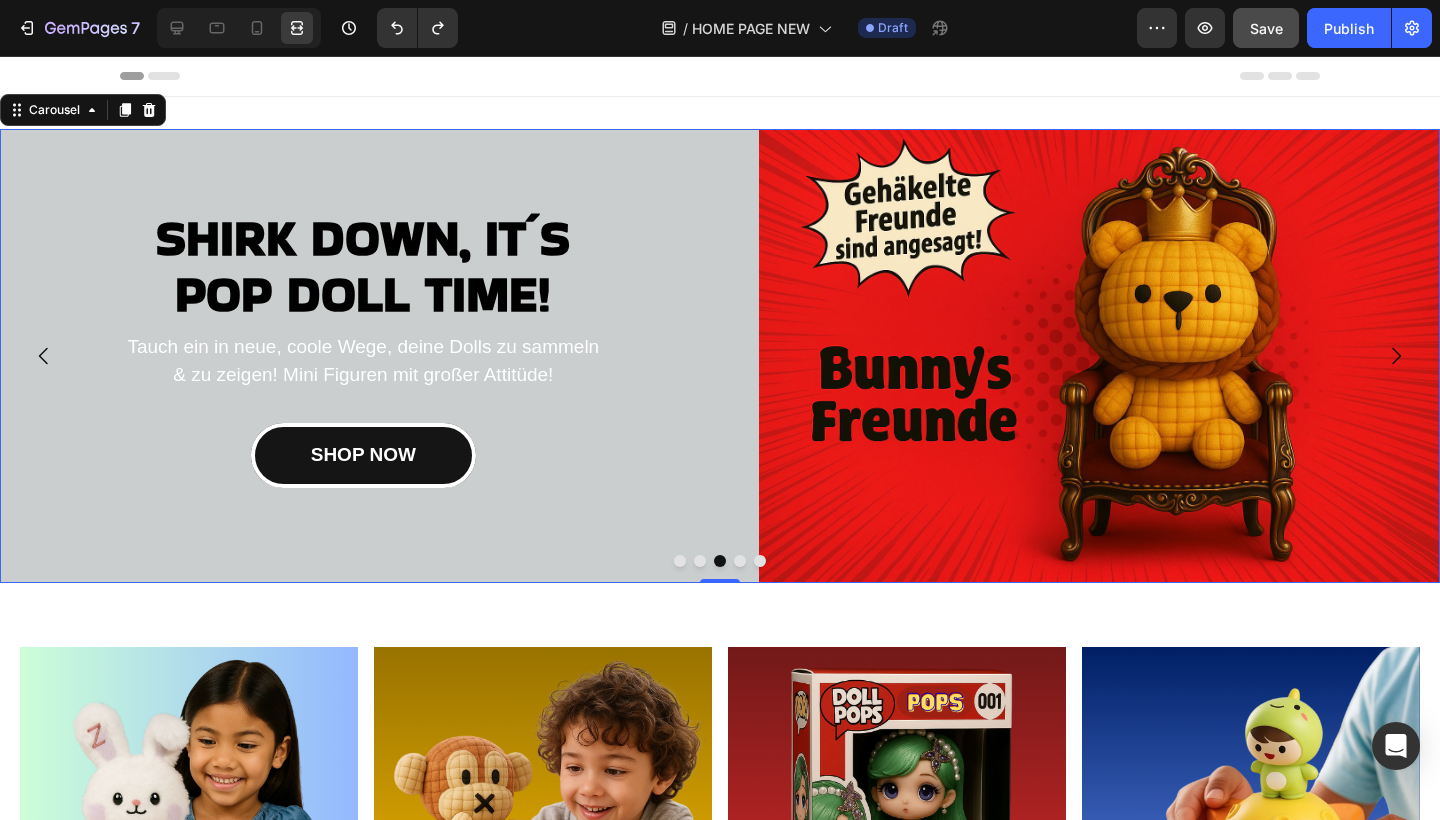 click 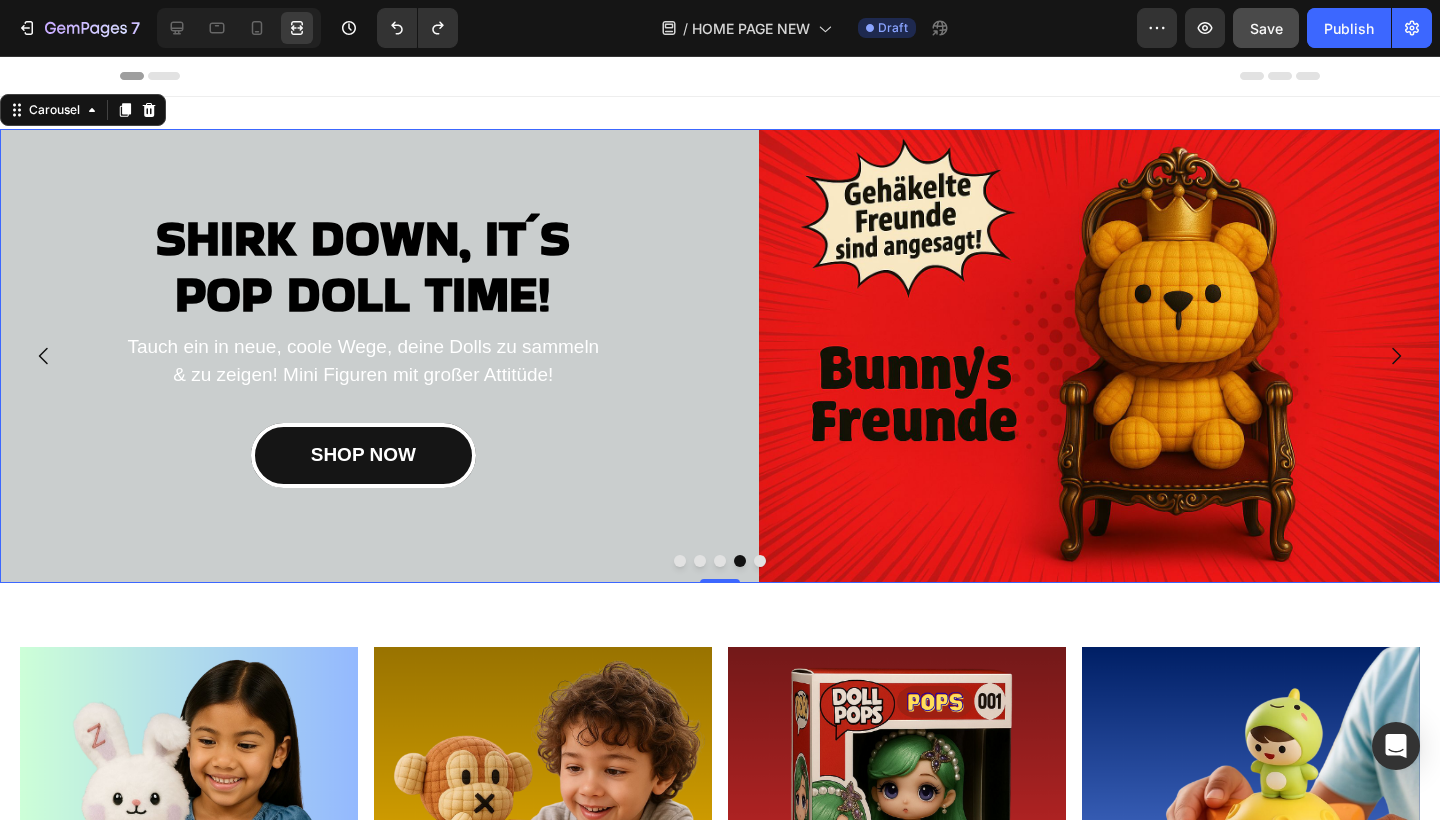 click 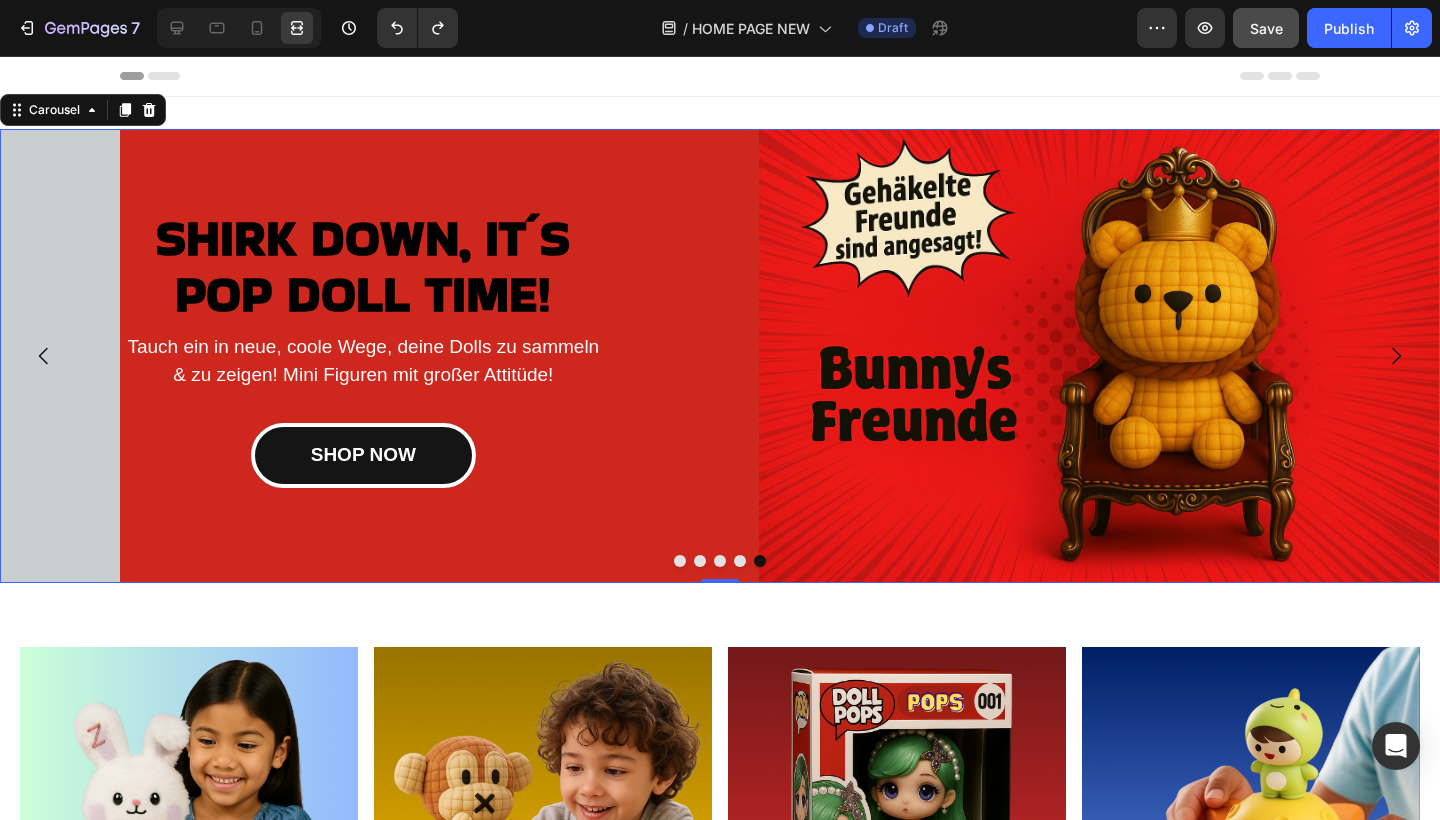 click 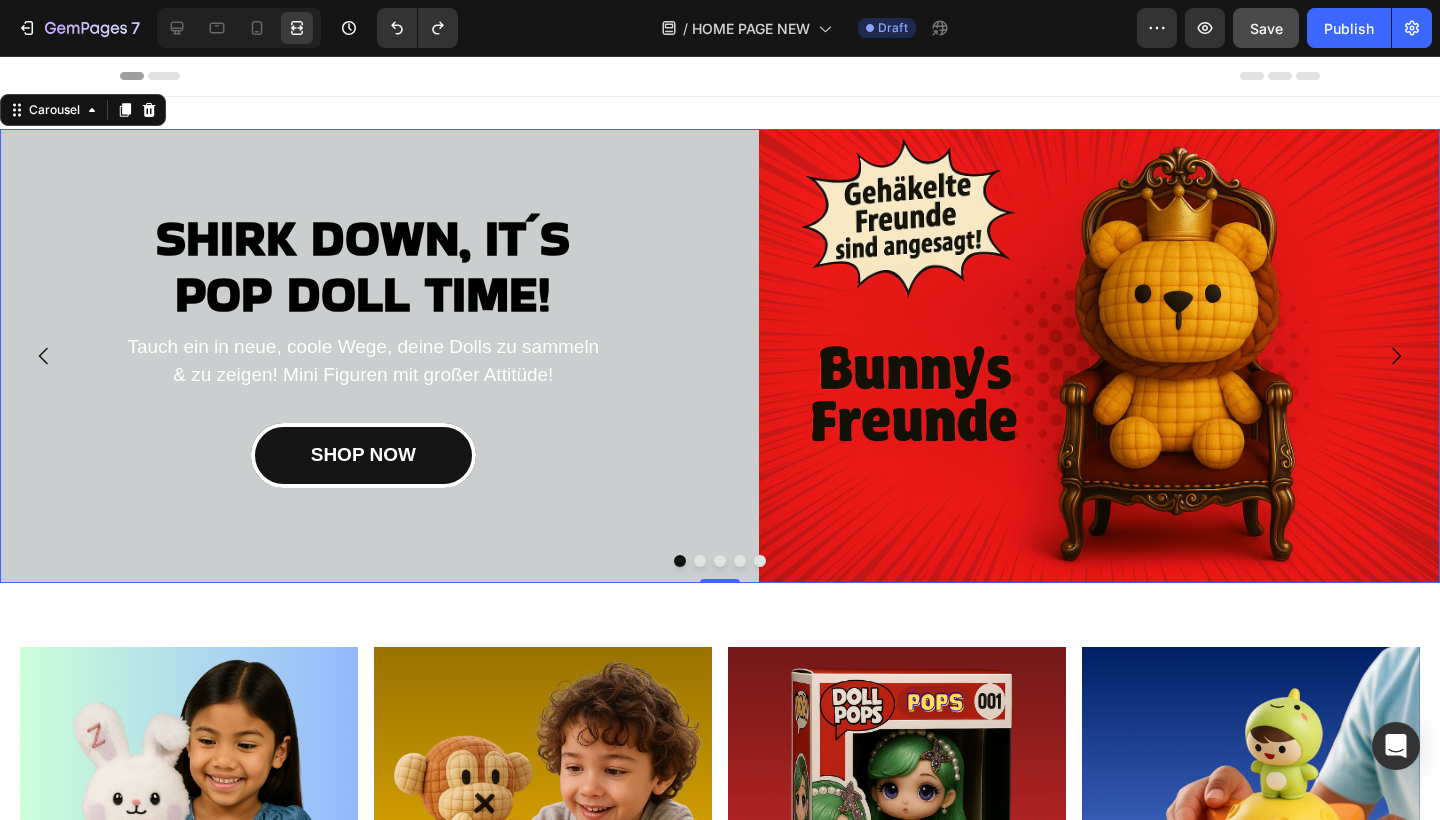 click 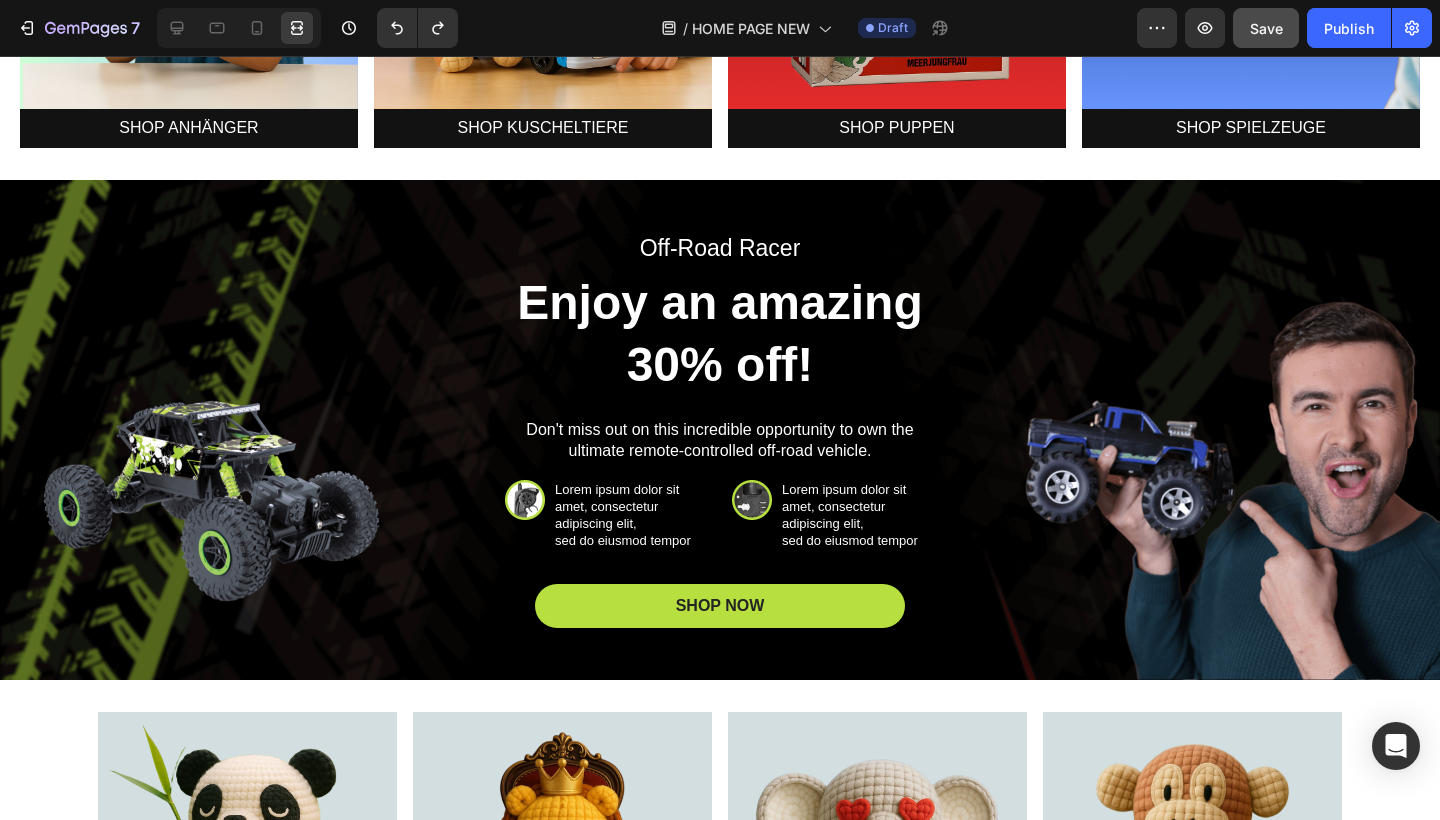 scroll, scrollTop: 878, scrollLeft: 0, axis: vertical 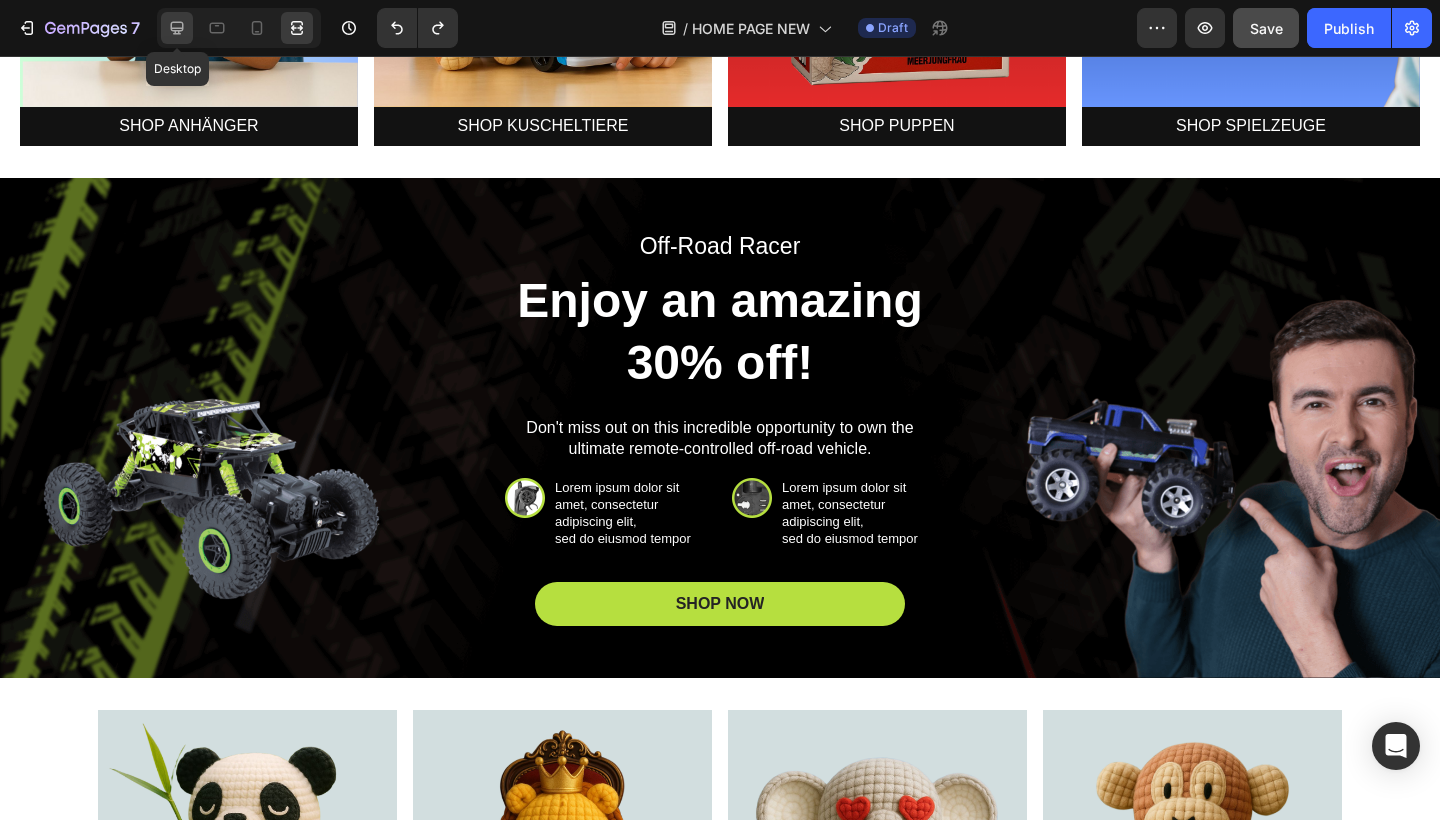 click 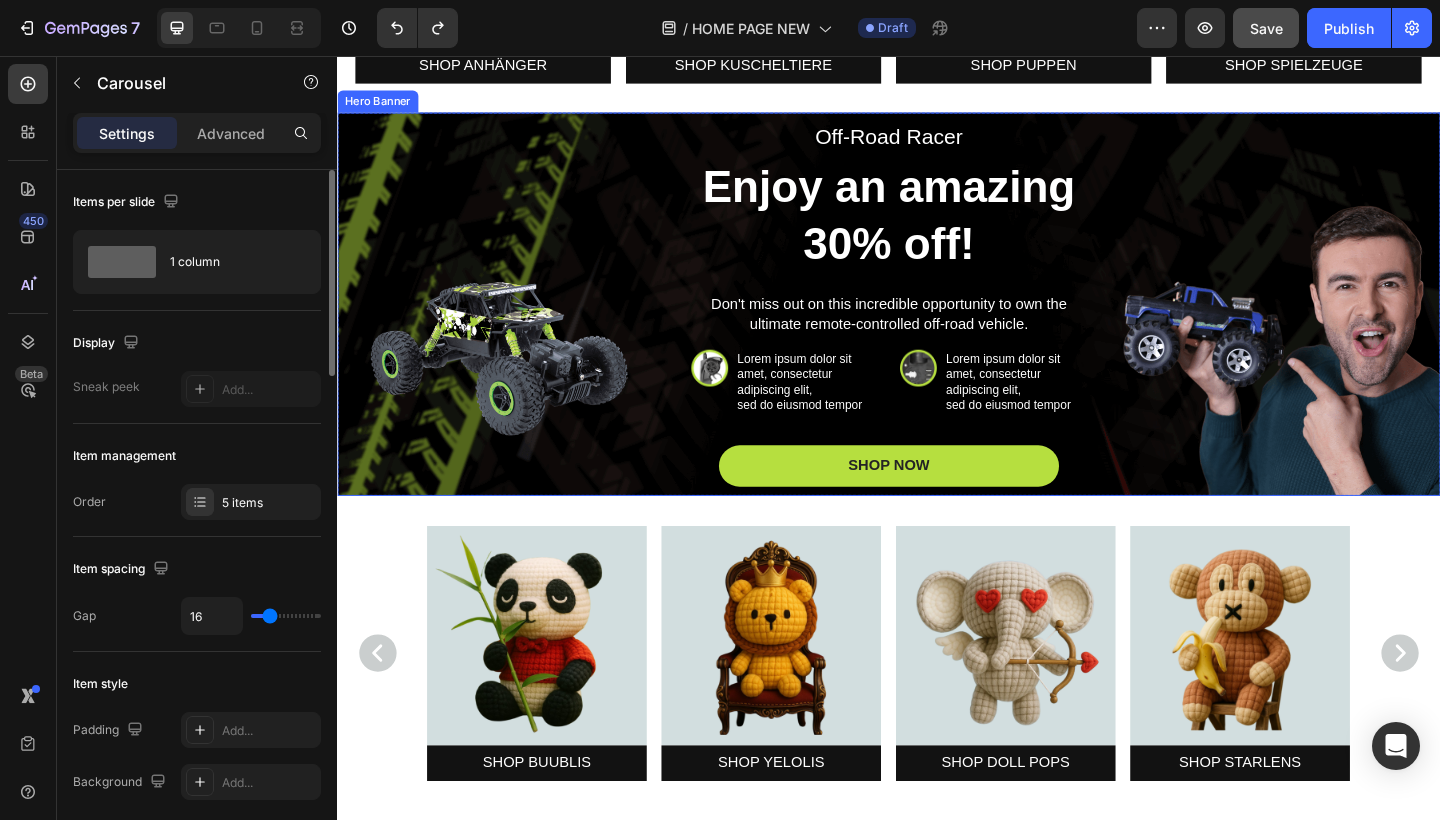 click on "Off-Road Racer Text Block Enjoy an amazing 30% off! Heading Don't miss out on this incredible opportunity to own the ultimate remote-controlled off-road vehicle. Text Block Image Lorem ipsum dolor sit amet, consectetur adipiscing elit,  sed do eiusmod tempor Text Block Row Image Lorem ipsum dolor sit amet, consectetur adipiscing elit,  sed do eiusmod tempor Text Block Row Row Row SHOP NOW Button" at bounding box center (937, 326) 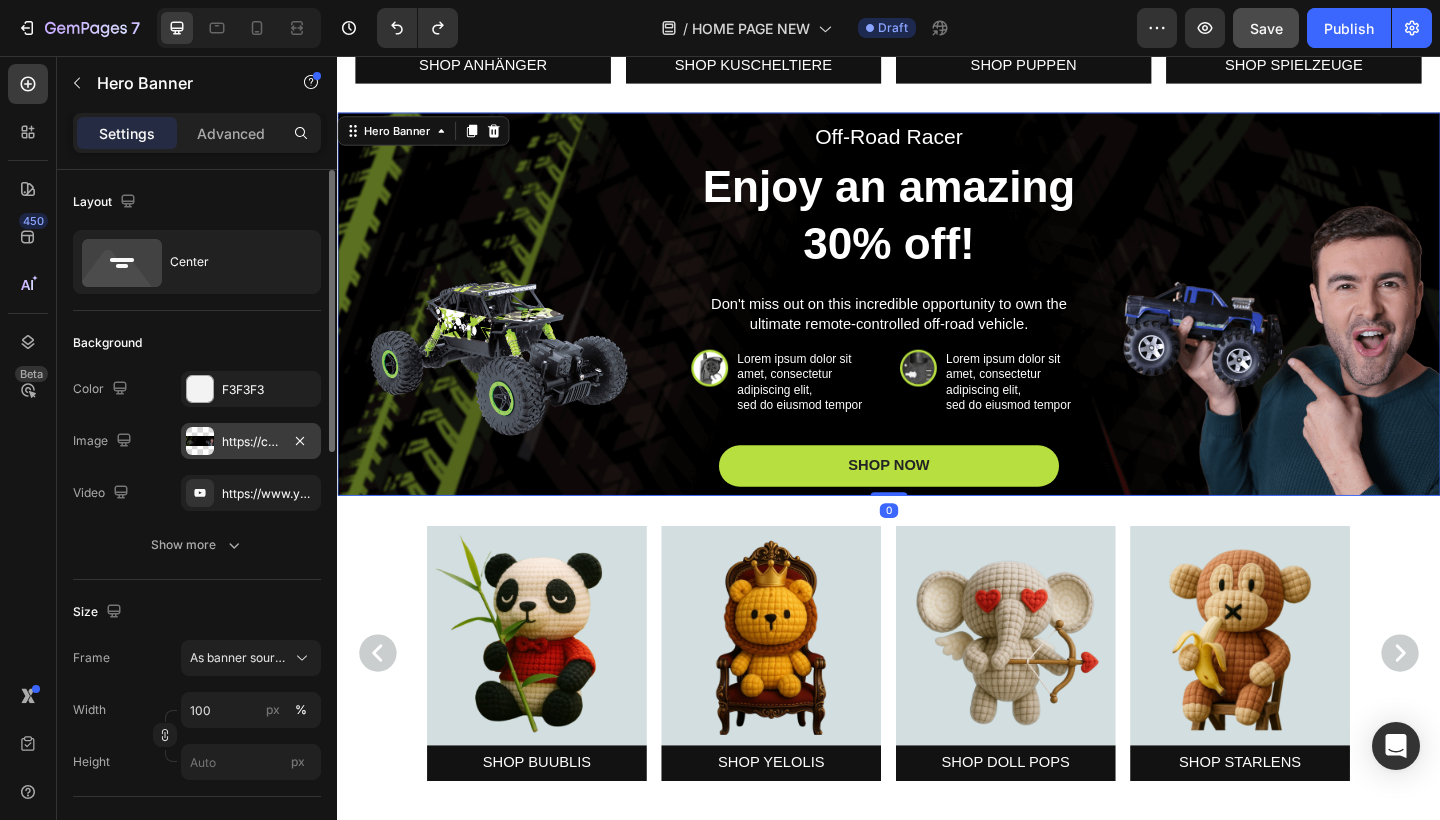click on "https://cdn.shopify.com/s/files/1/0883/4033/2880/files/gempages_570780491876139904-356ebb57-2208-4879-9457-ef4b4d0e1ec5.png" at bounding box center (251, 442) 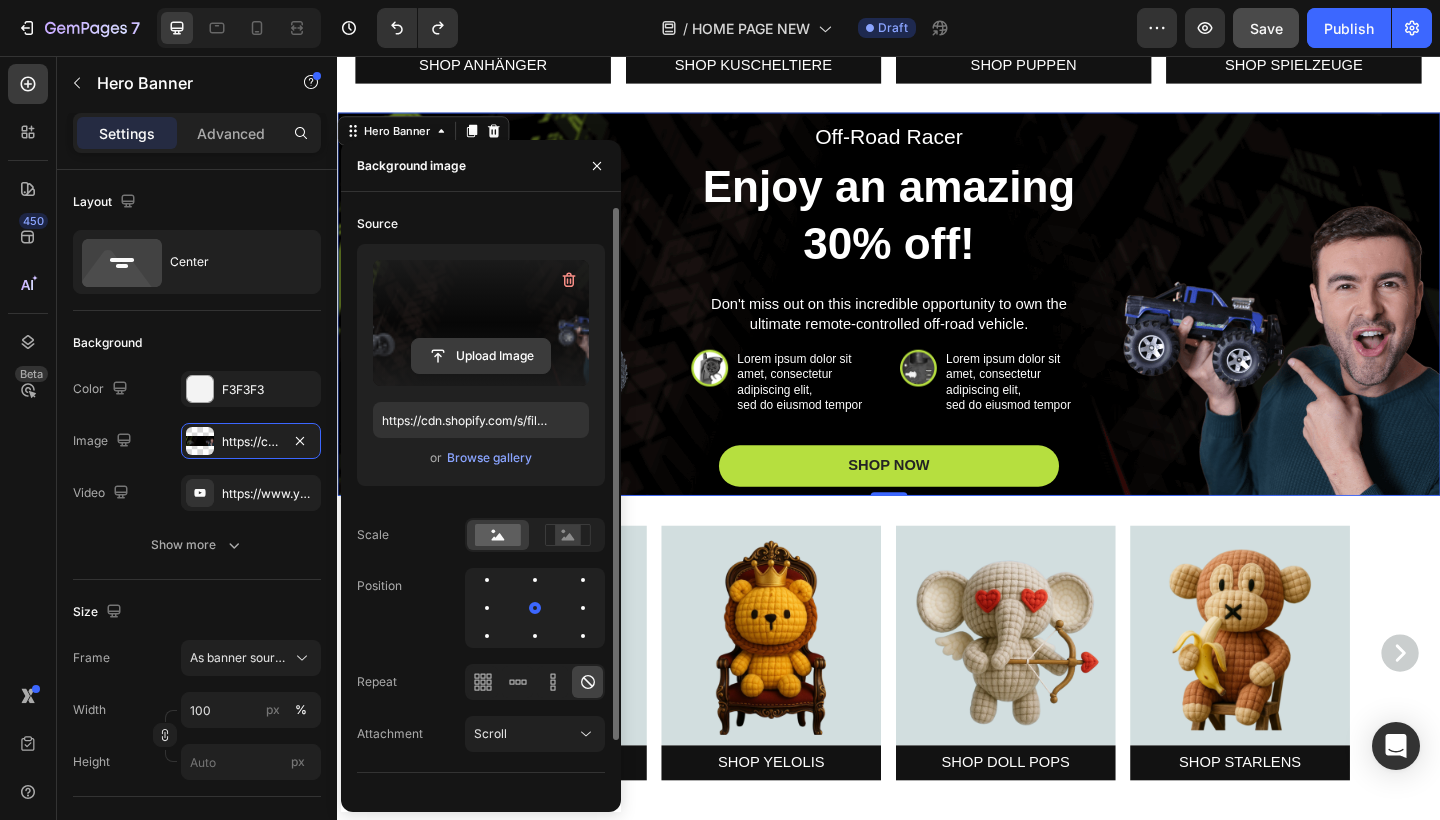 click 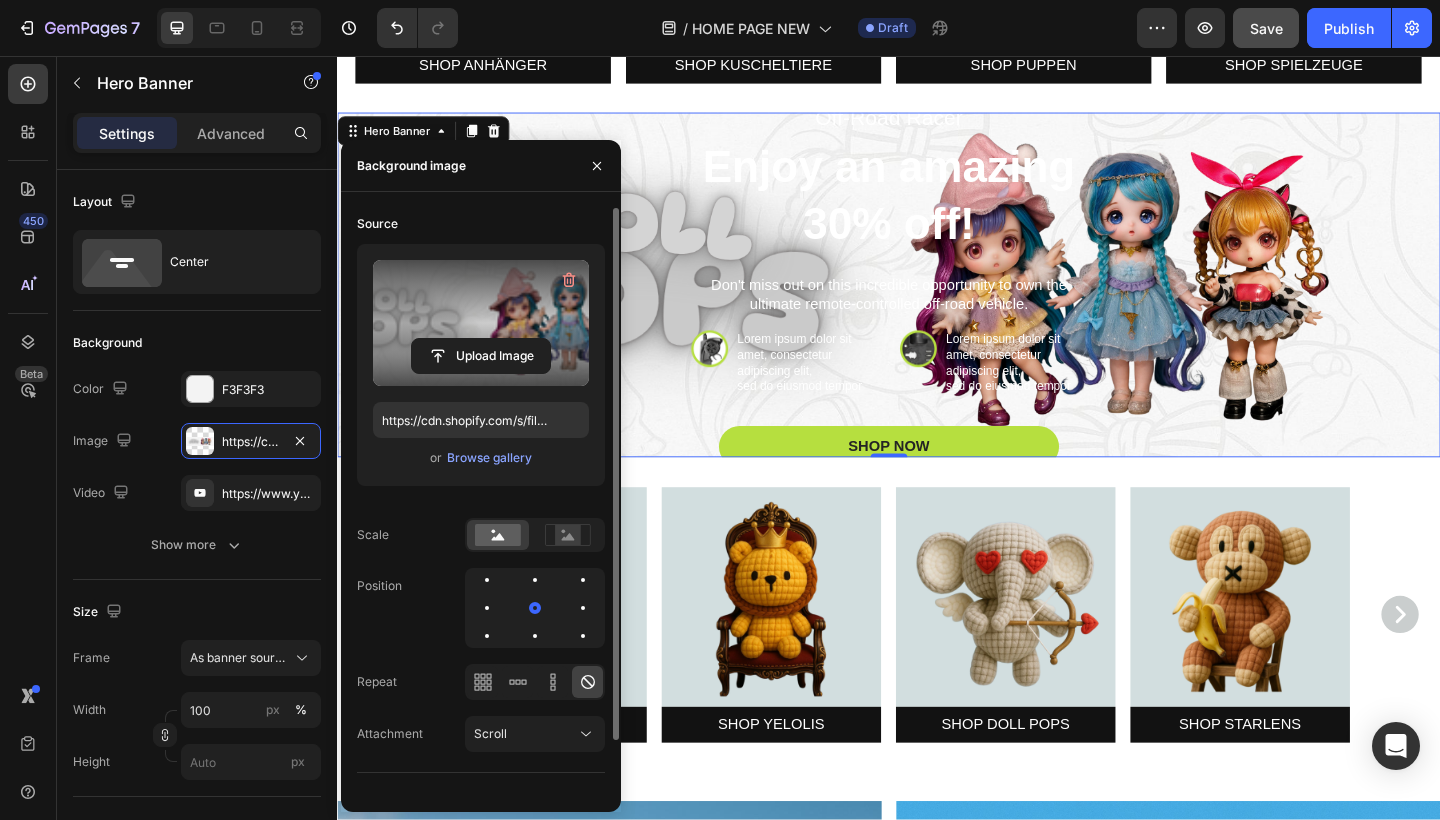type on "https://cdn.shopify.com/s/files/1/0883/4033/2880/files/gempages_570780491876139904-cd800866-b2ac-4cbe-8077-8628aafe93e0.png" 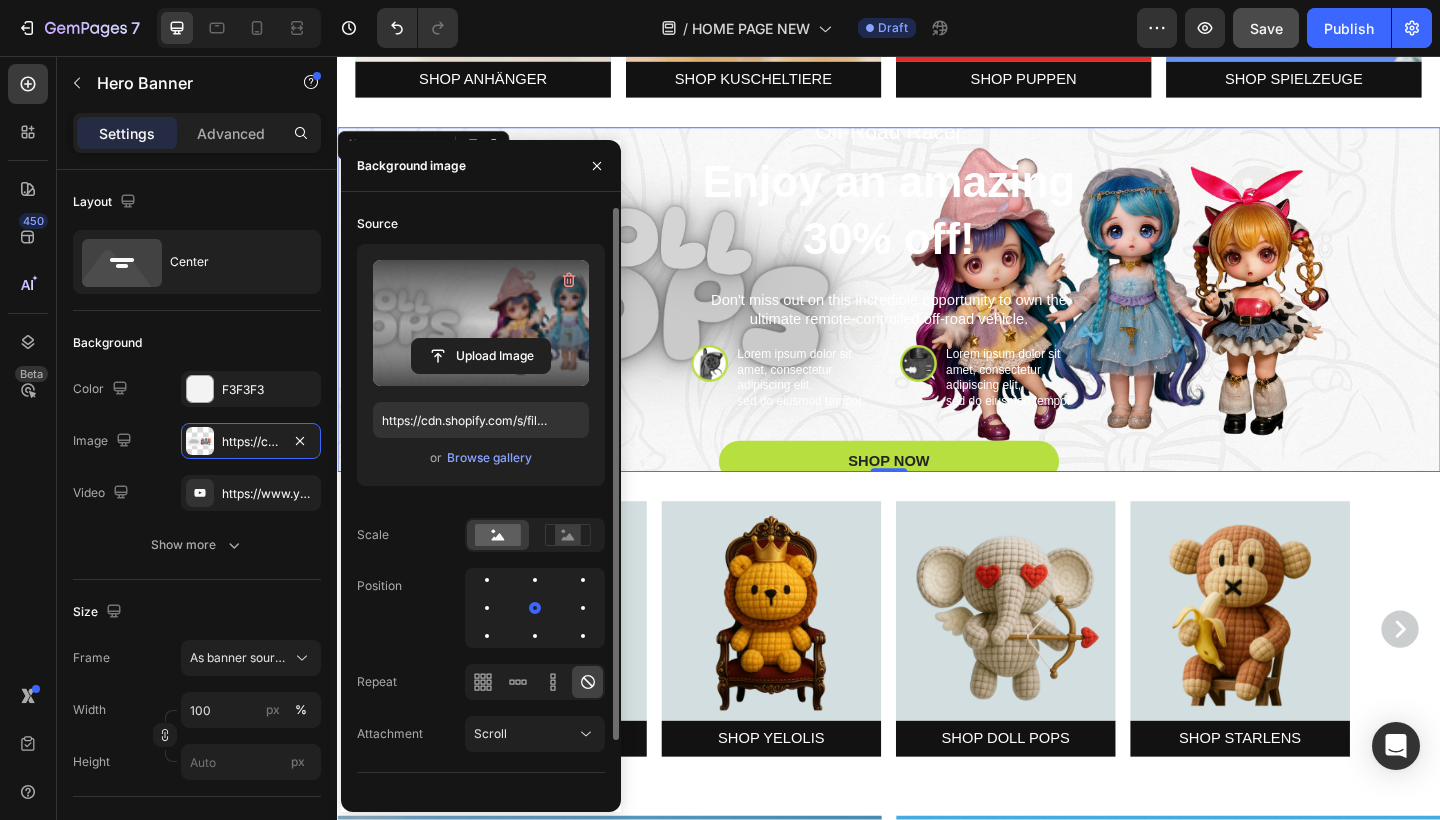 scroll, scrollTop: 847, scrollLeft: 0, axis: vertical 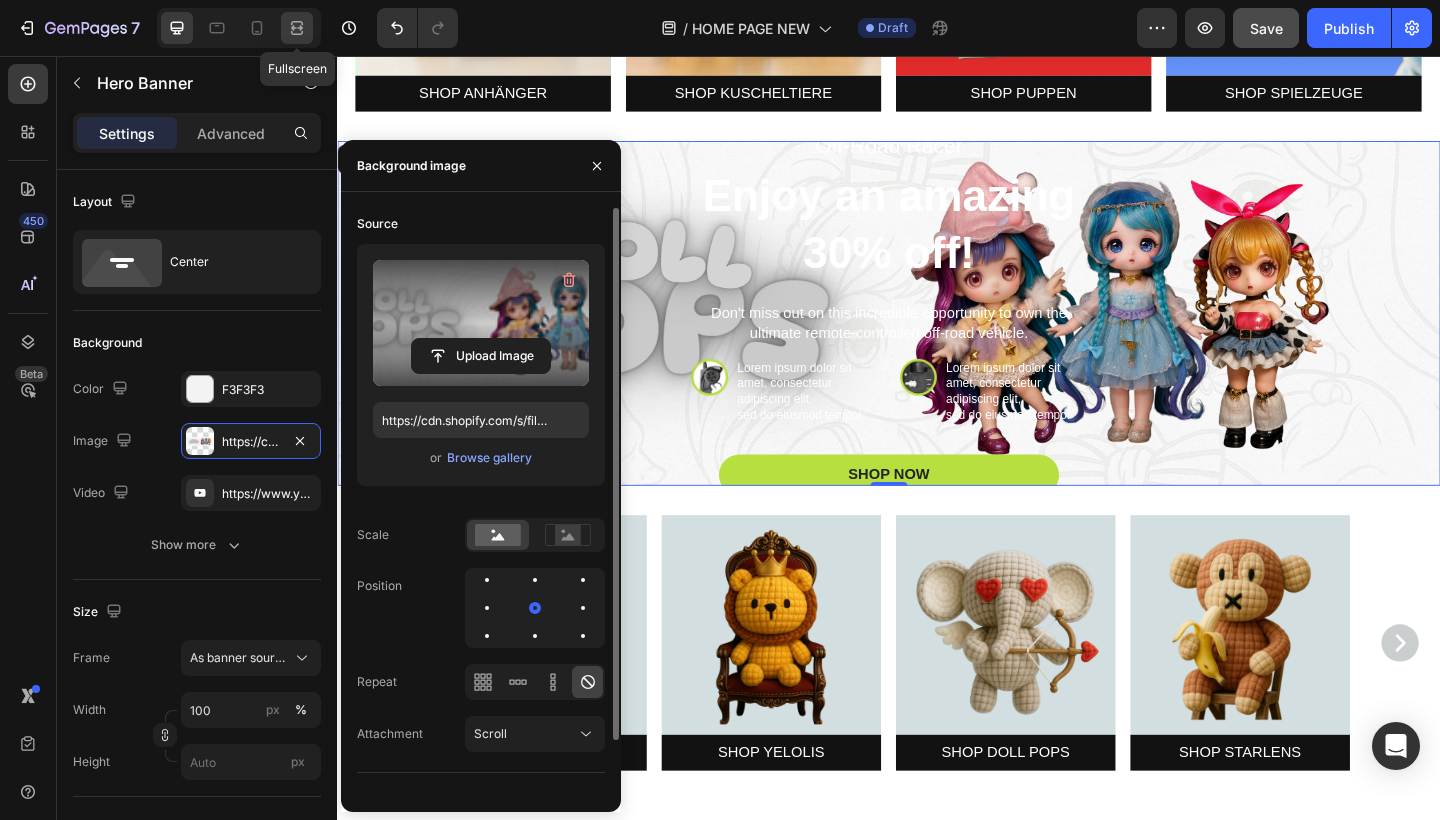 click 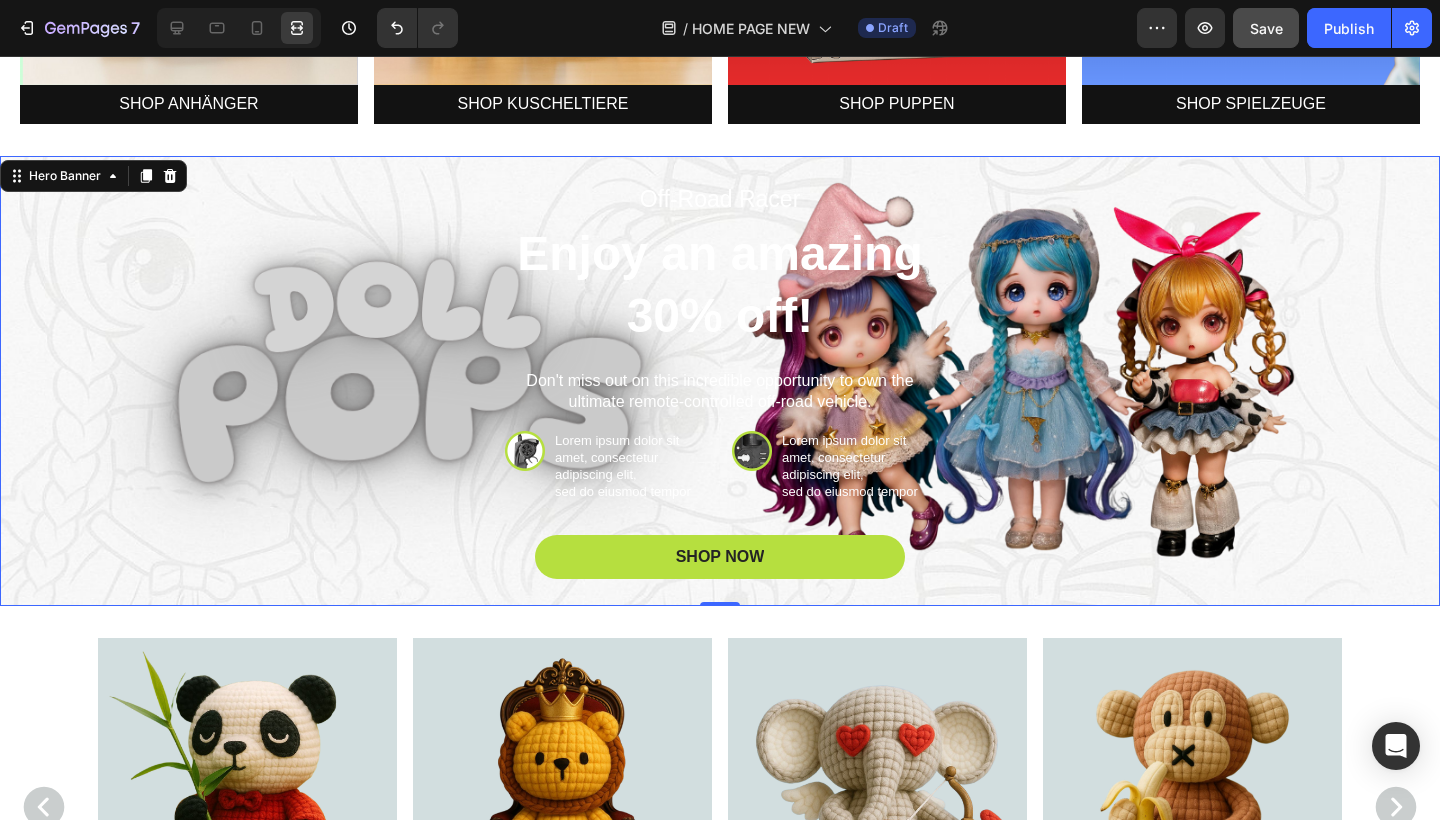 scroll, scrollTop: 901, scrollLeft: 0, axis: vertical 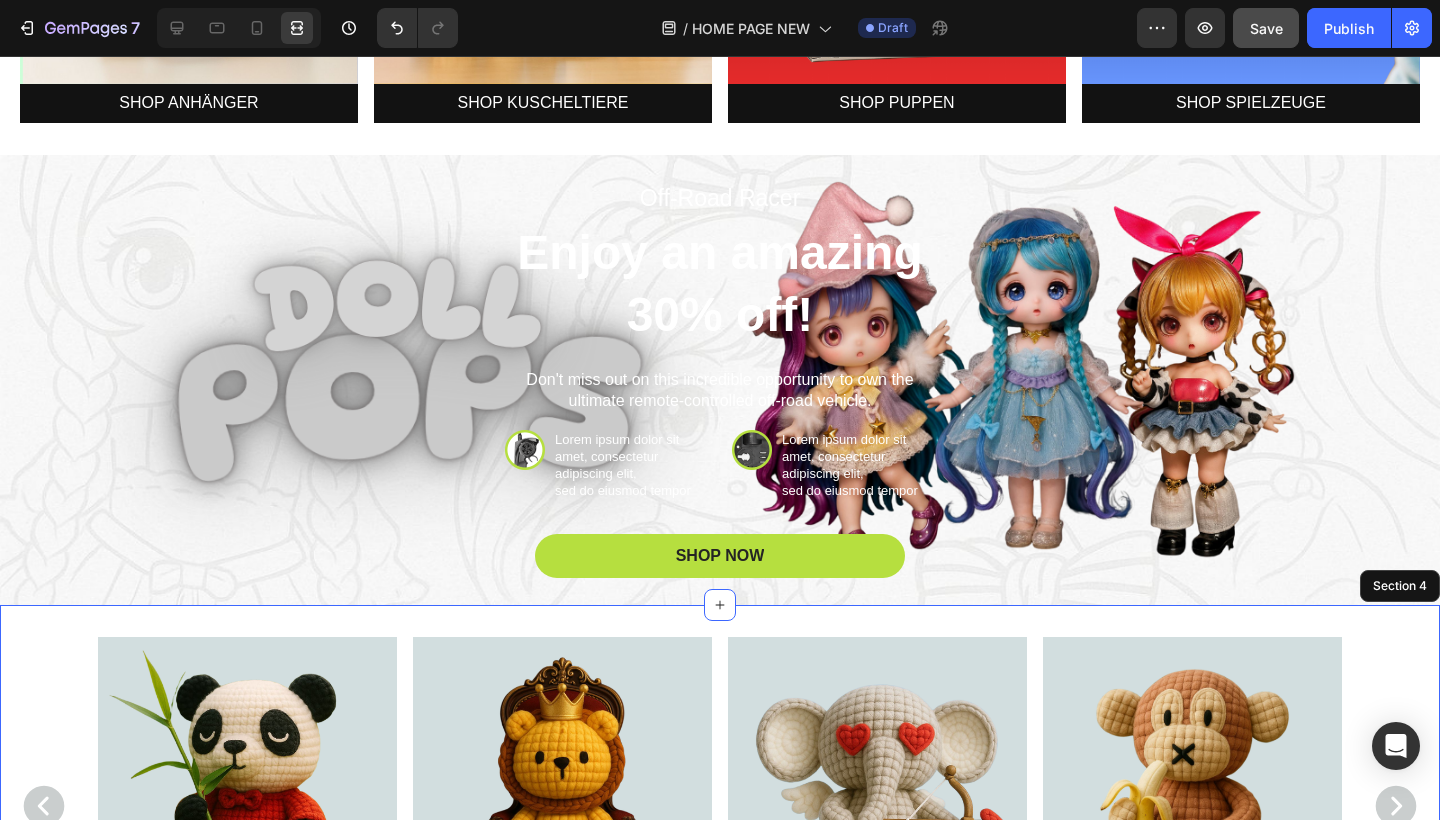 click on "Image SHOP BUUBLIS Button Image SHOP YELOLIS Button Image SHOP DOLL POPS Button Image SHOP STARLENS Button Image SHOP STARLENS Button Image SHOP STARLENS Button Image SHOP STARLENS Button Image SHOP STARLENS Button Image SHOP STARLENS Button Image SHOP STARLENS Button
Carousel Section 4" at bounding box center (720, 806) 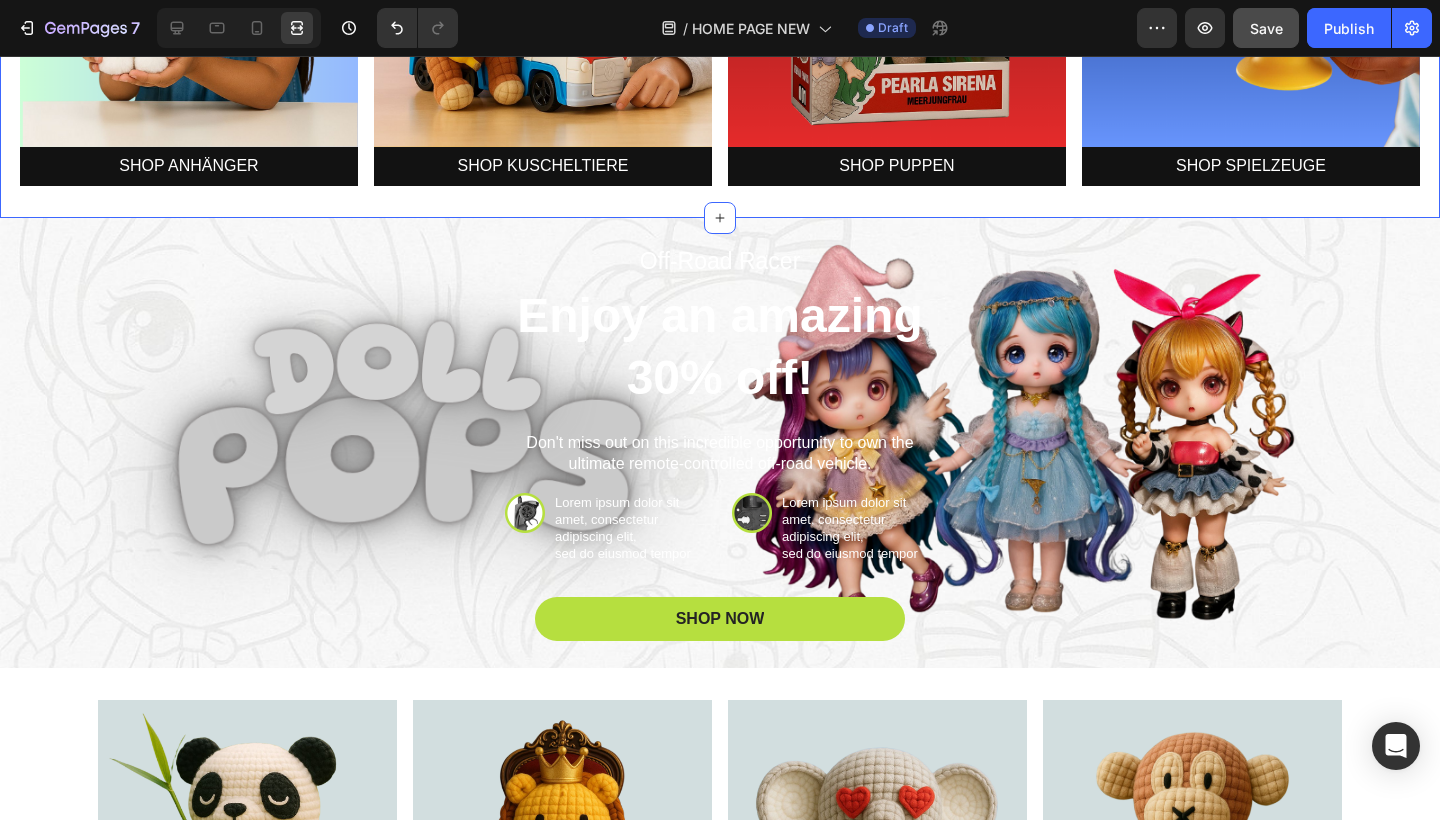 scroll, scrollTop: 841, scrollLeft: 0, axis: vertical 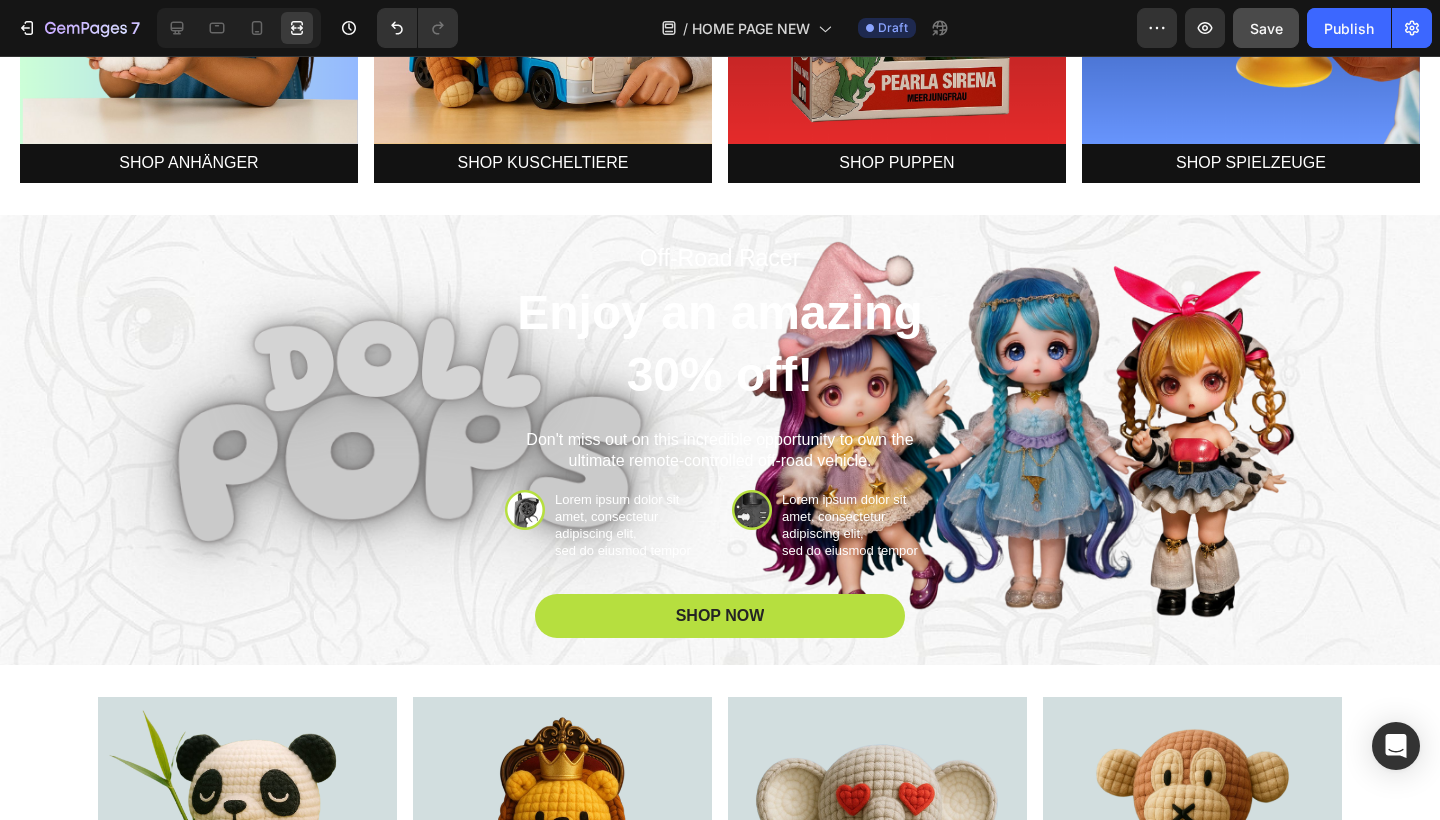 click on "7  Version history  /  HOME PAGE NEW Draft Preview  Save   Publish" 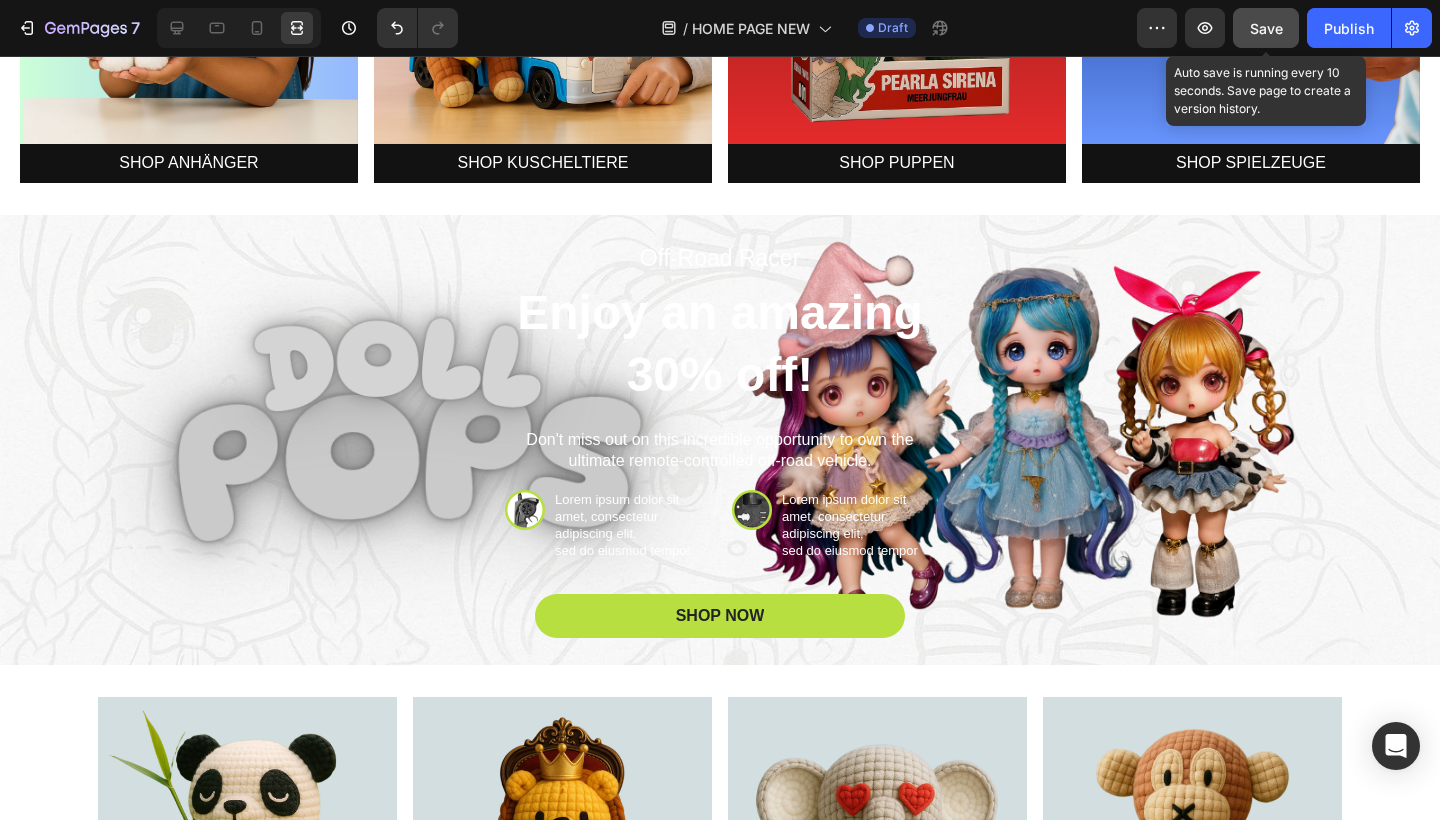 click on "Save" at bounding box center [1266, 28] 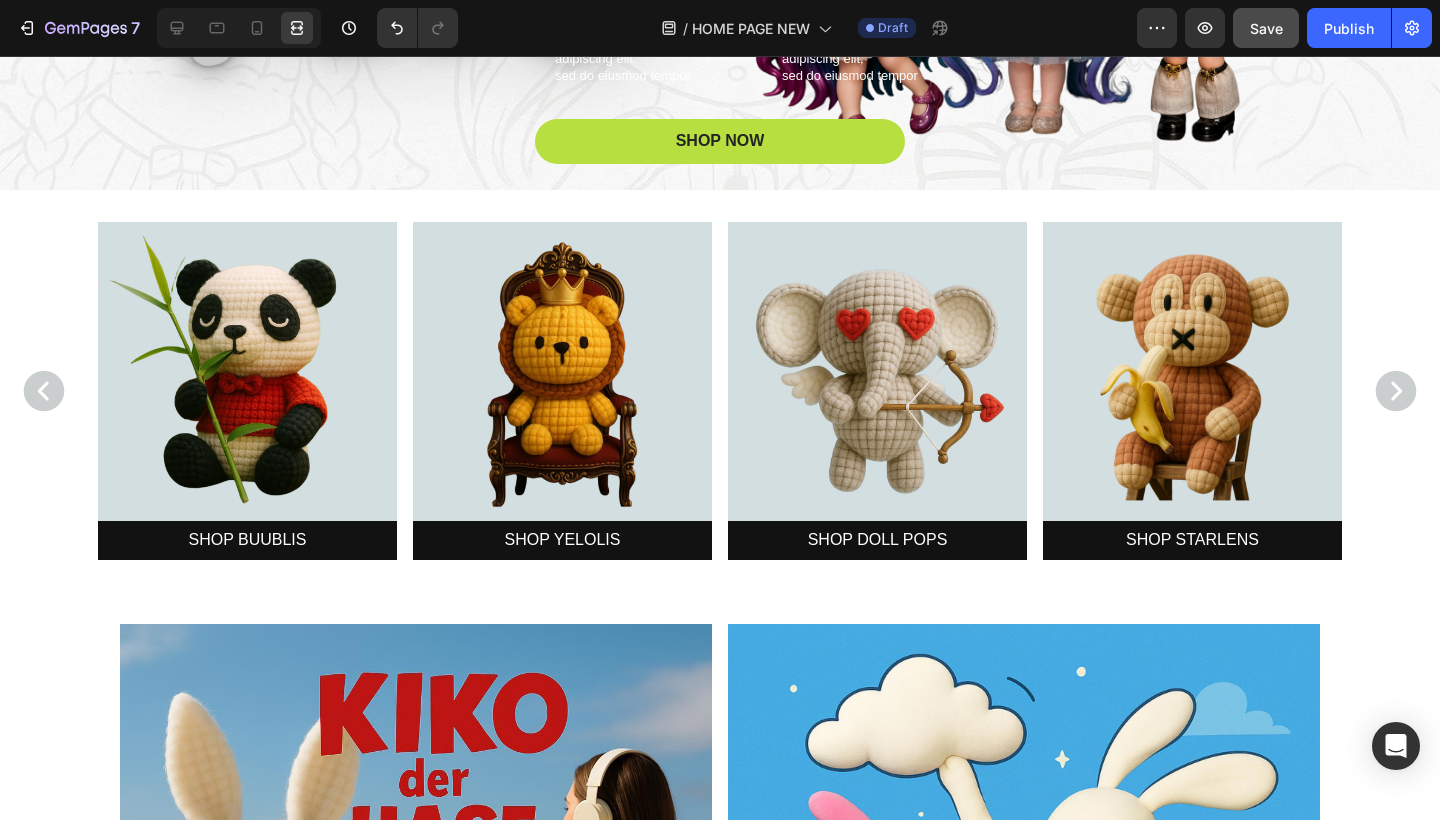 scroll, scrollTop: 1314, scrollLeft: 0, axis: vertical 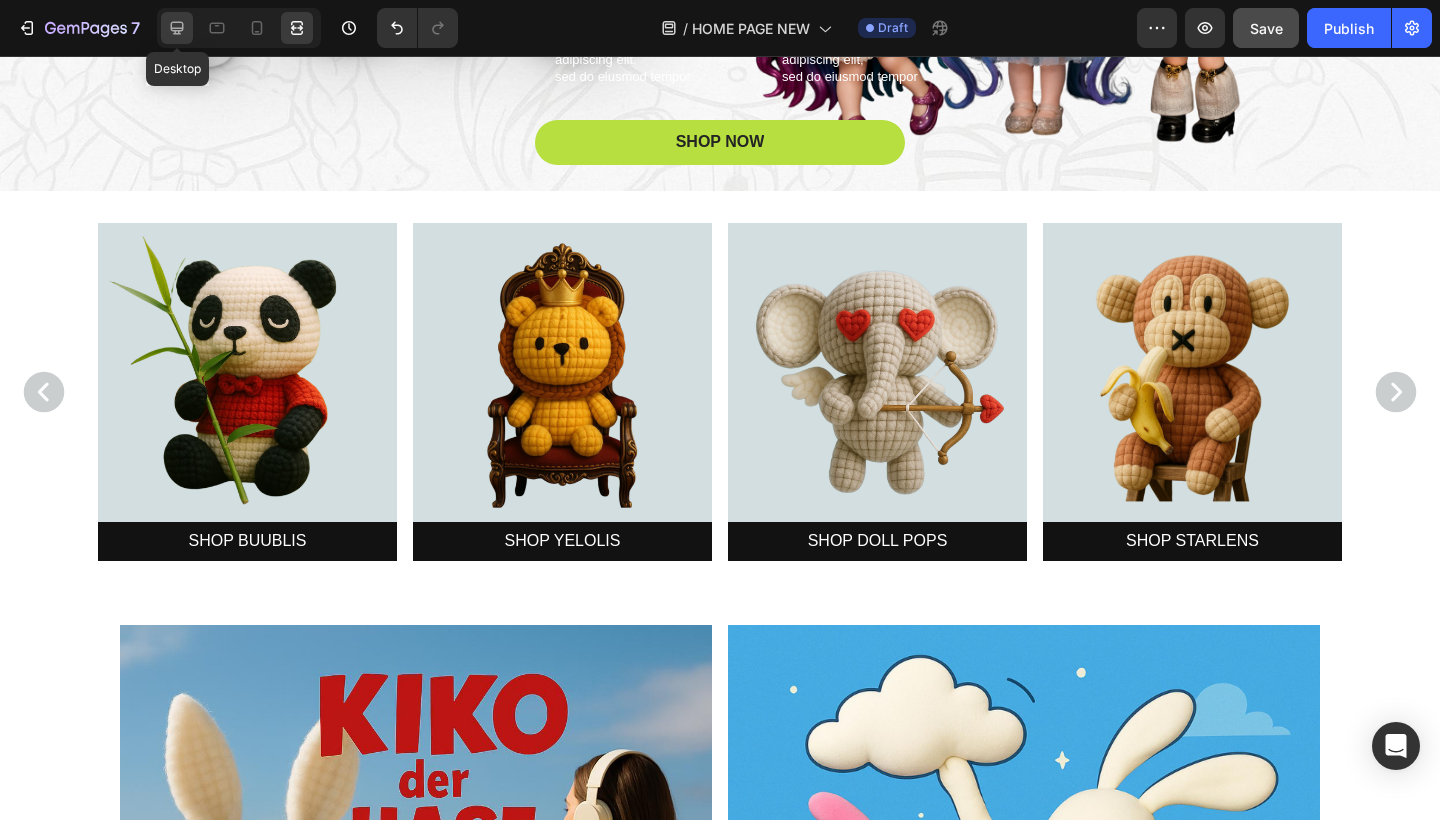 click 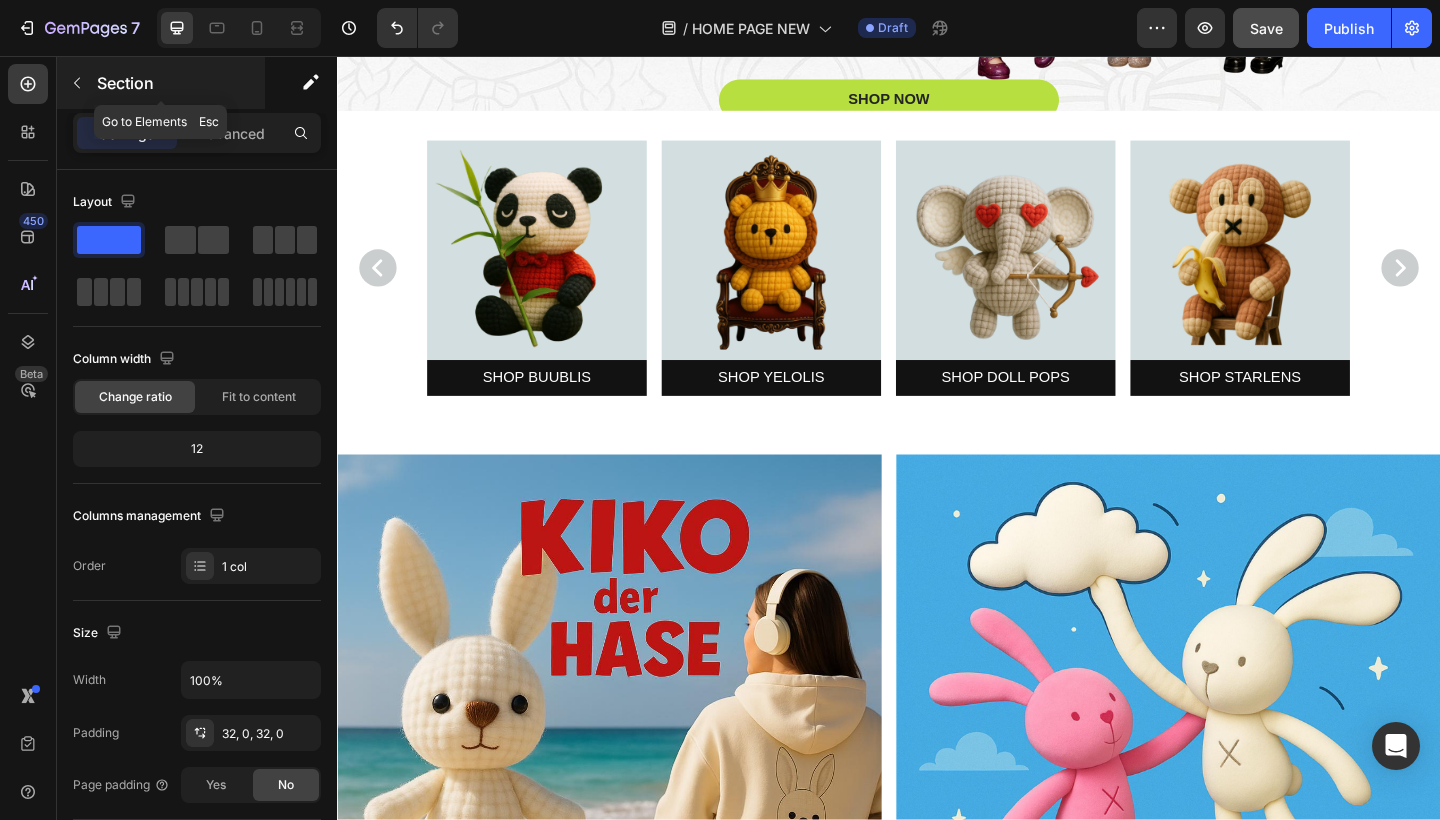 click at bounding box center [77, 83] 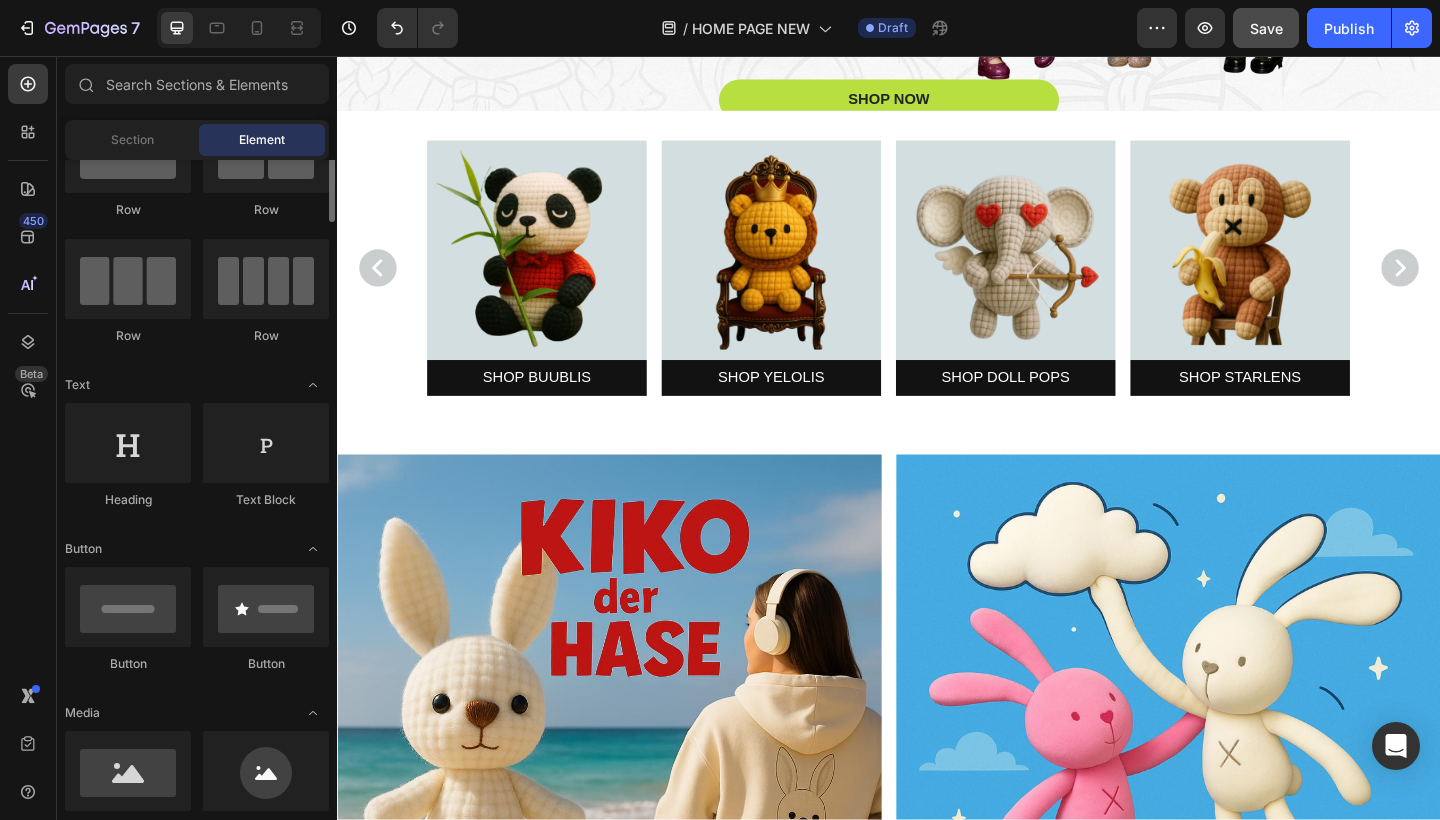 scroll, scrollTop: 0, scrollLeft: 0, axis: both 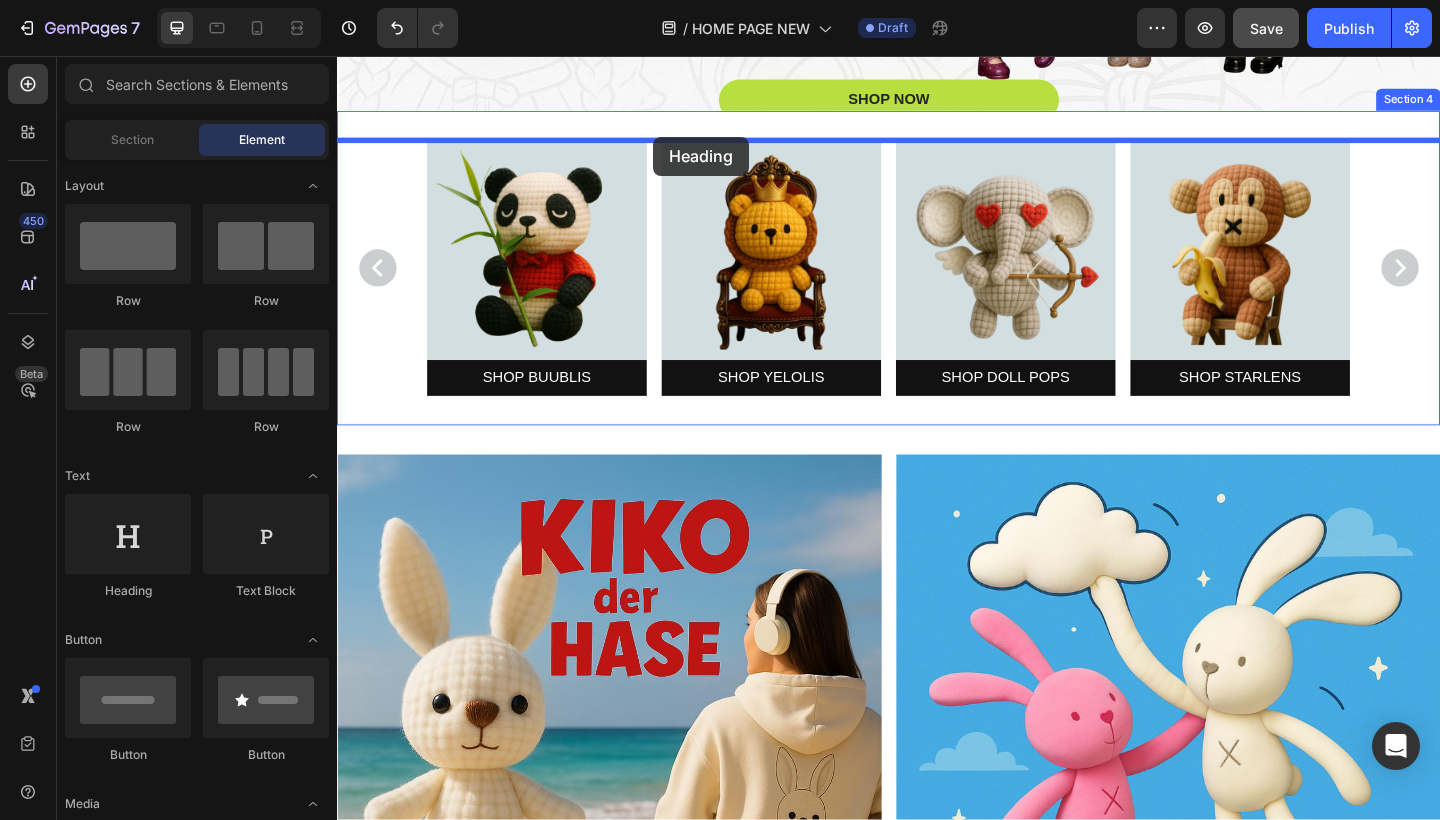 drag, startPoint x: 485, startPoint y: 579, endPoint x: 681, endPoint y: 144, distance: 477.1174 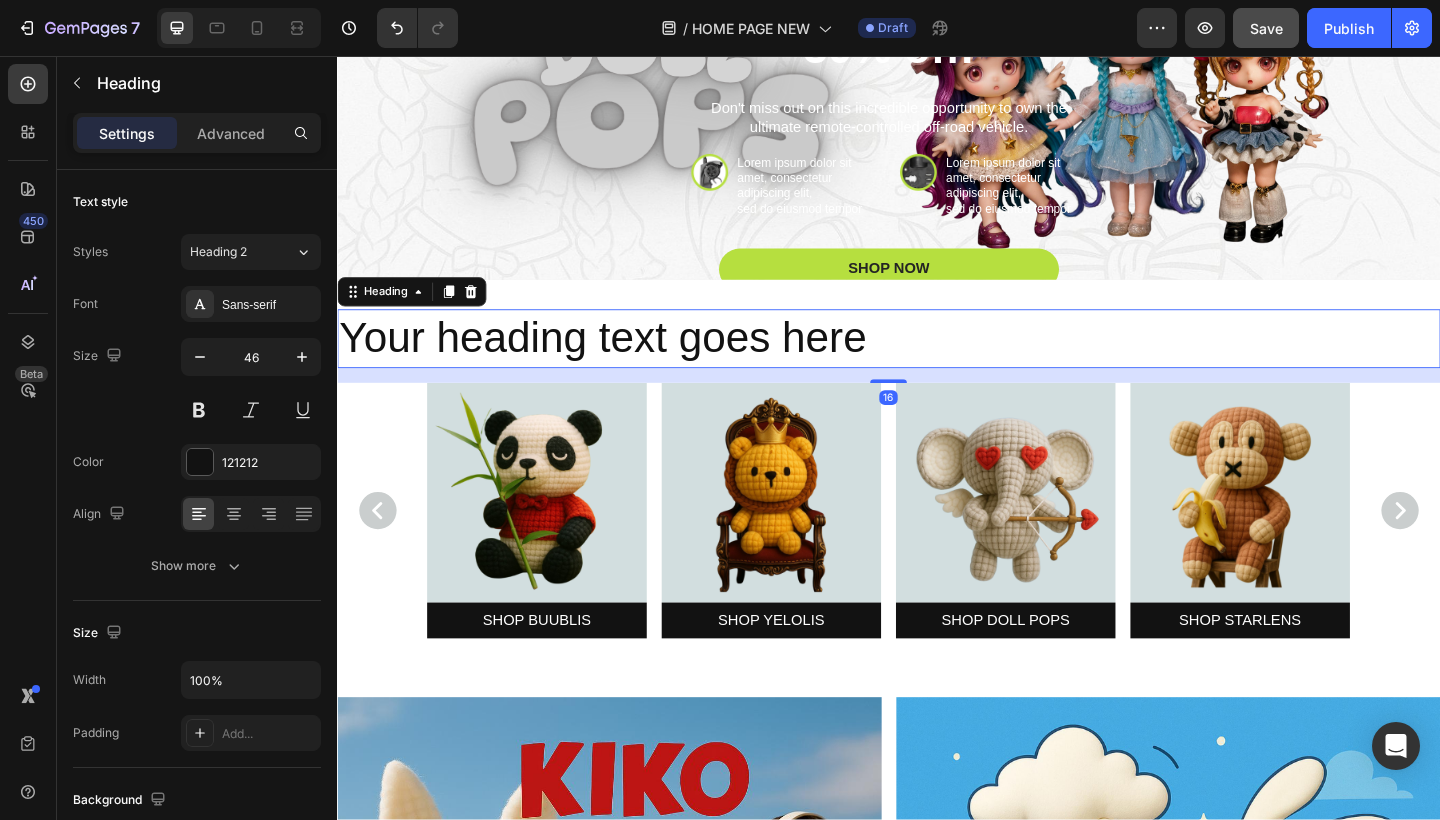 scroll, scrollTop: 1097, scrollLeft: 0, axis: vertical 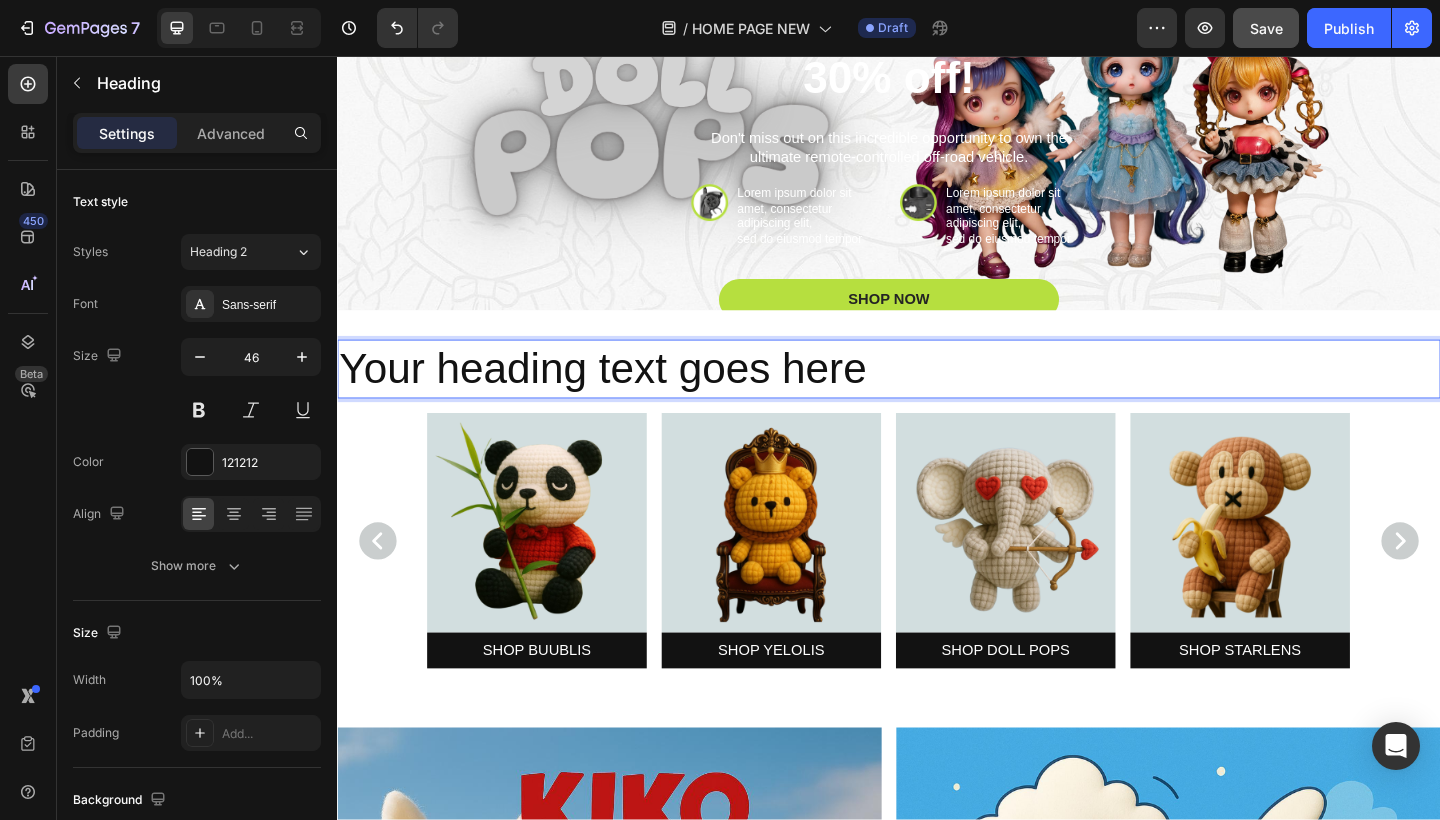 click on "Your heading text goes here" at bounding box center [937, 397] 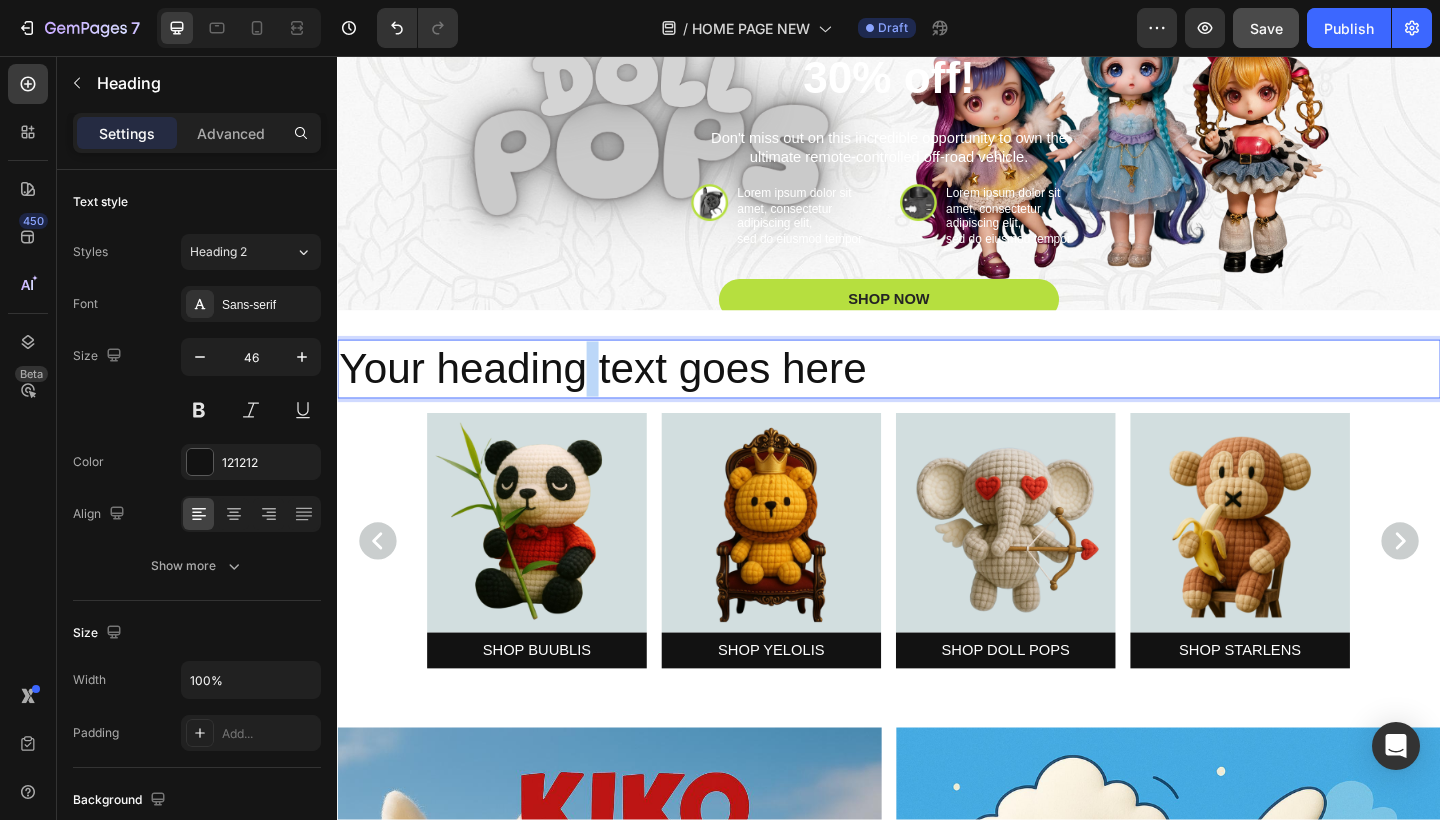 click on "Your heading text goes here" at bounding box center (937, 397) 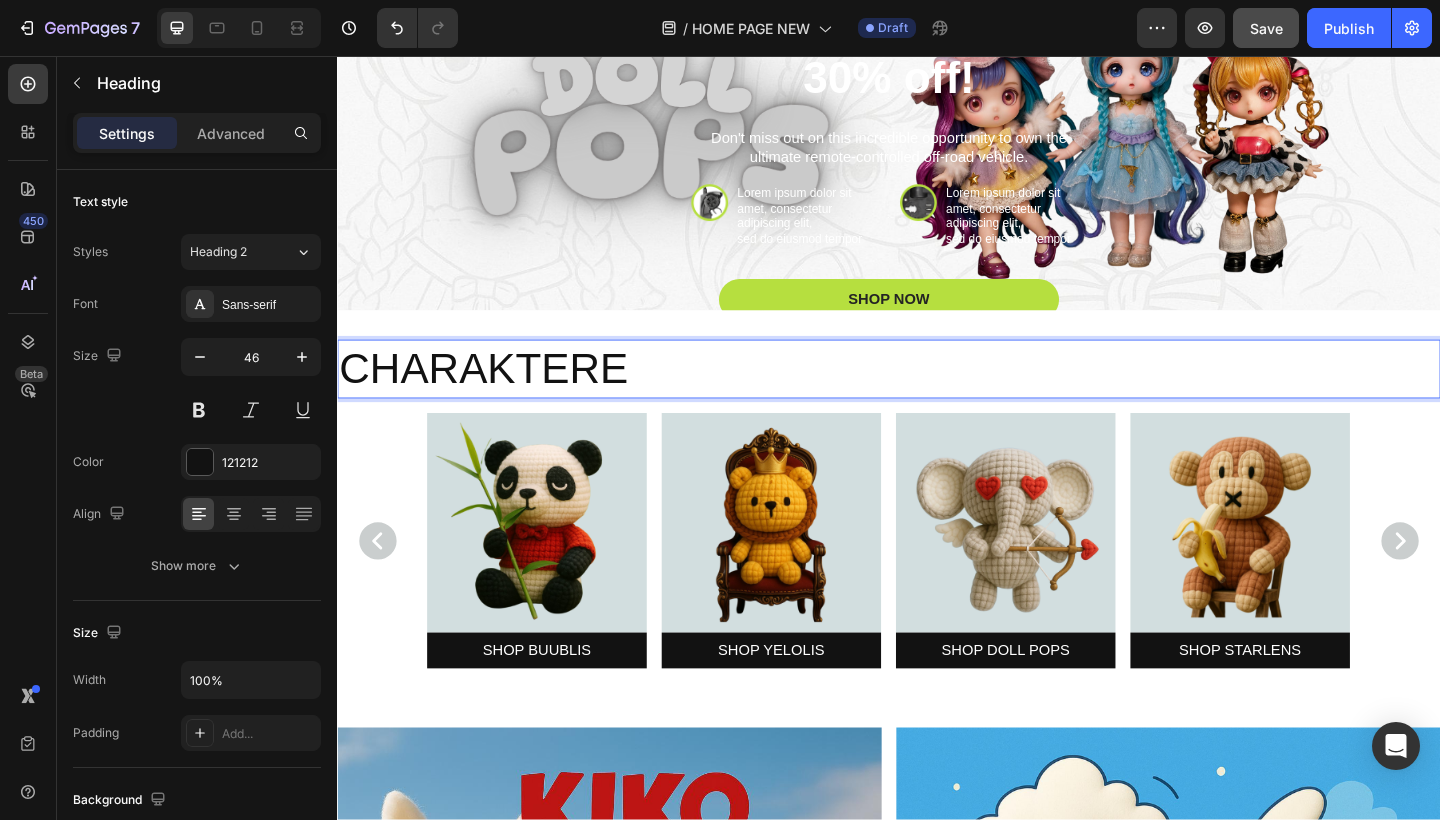 click on "CHARAKTERE" at bounding box center (937, 397) 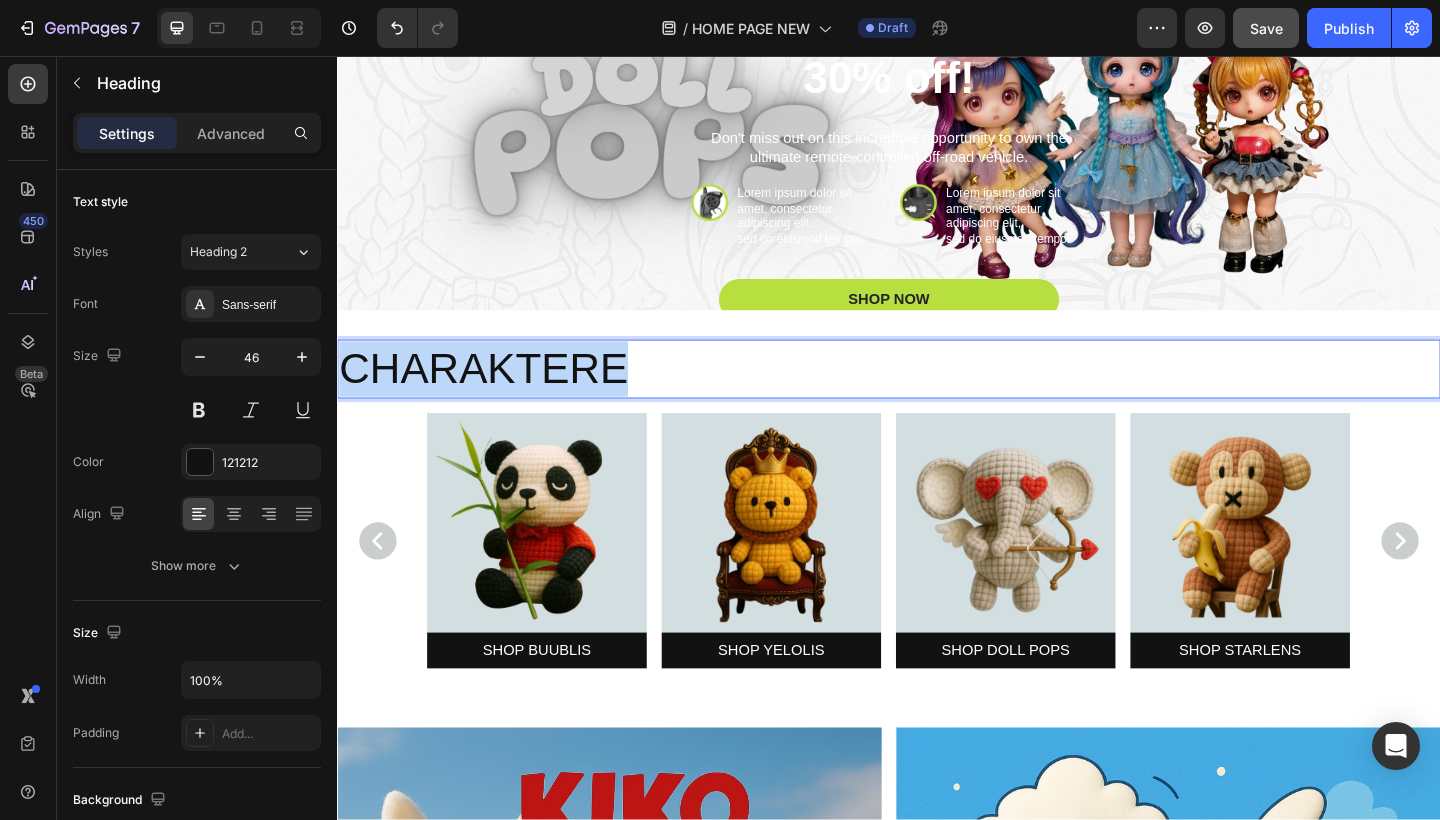click on "CHARAKTERE" at bounding box center (937, 397) 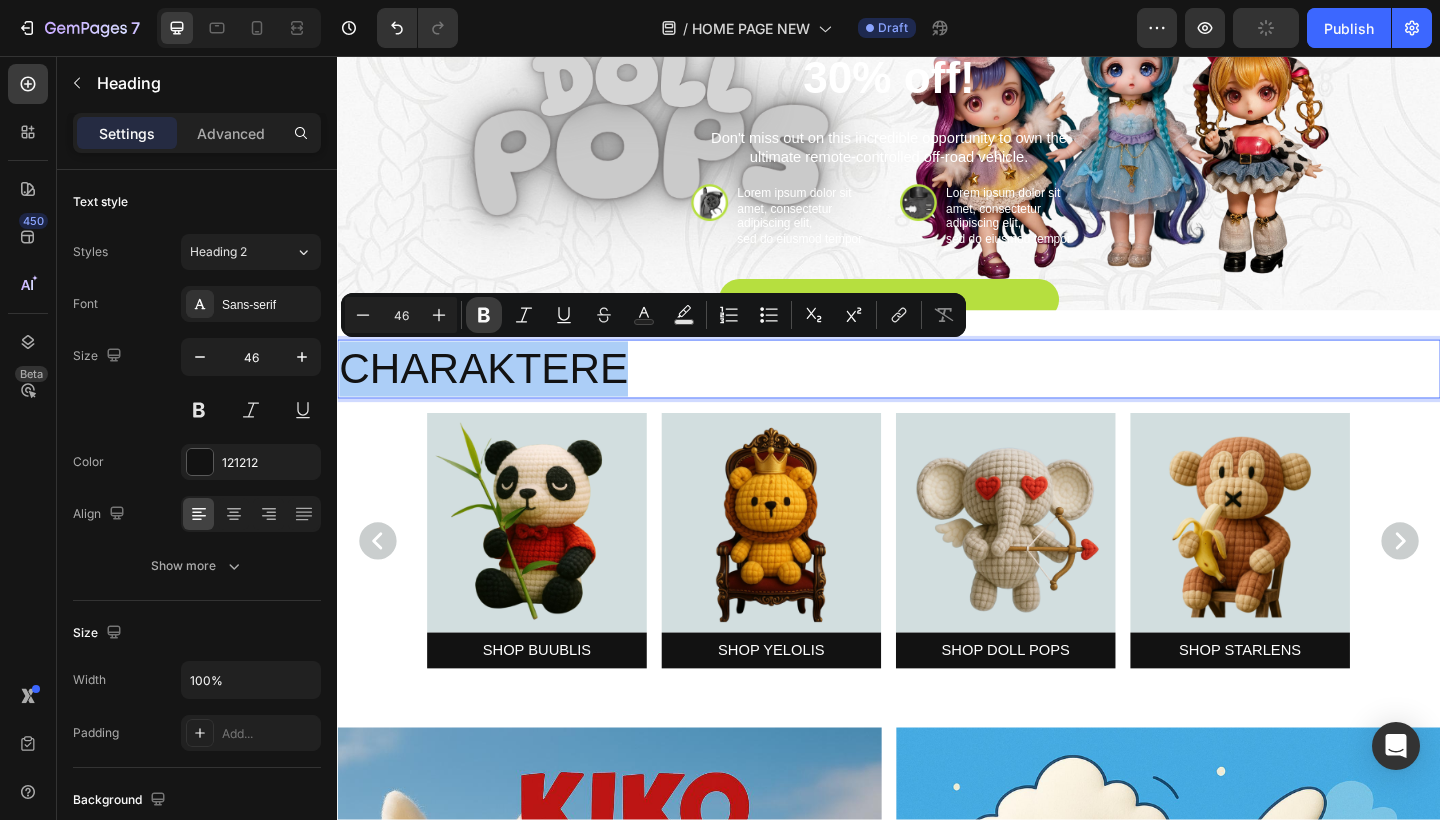 click 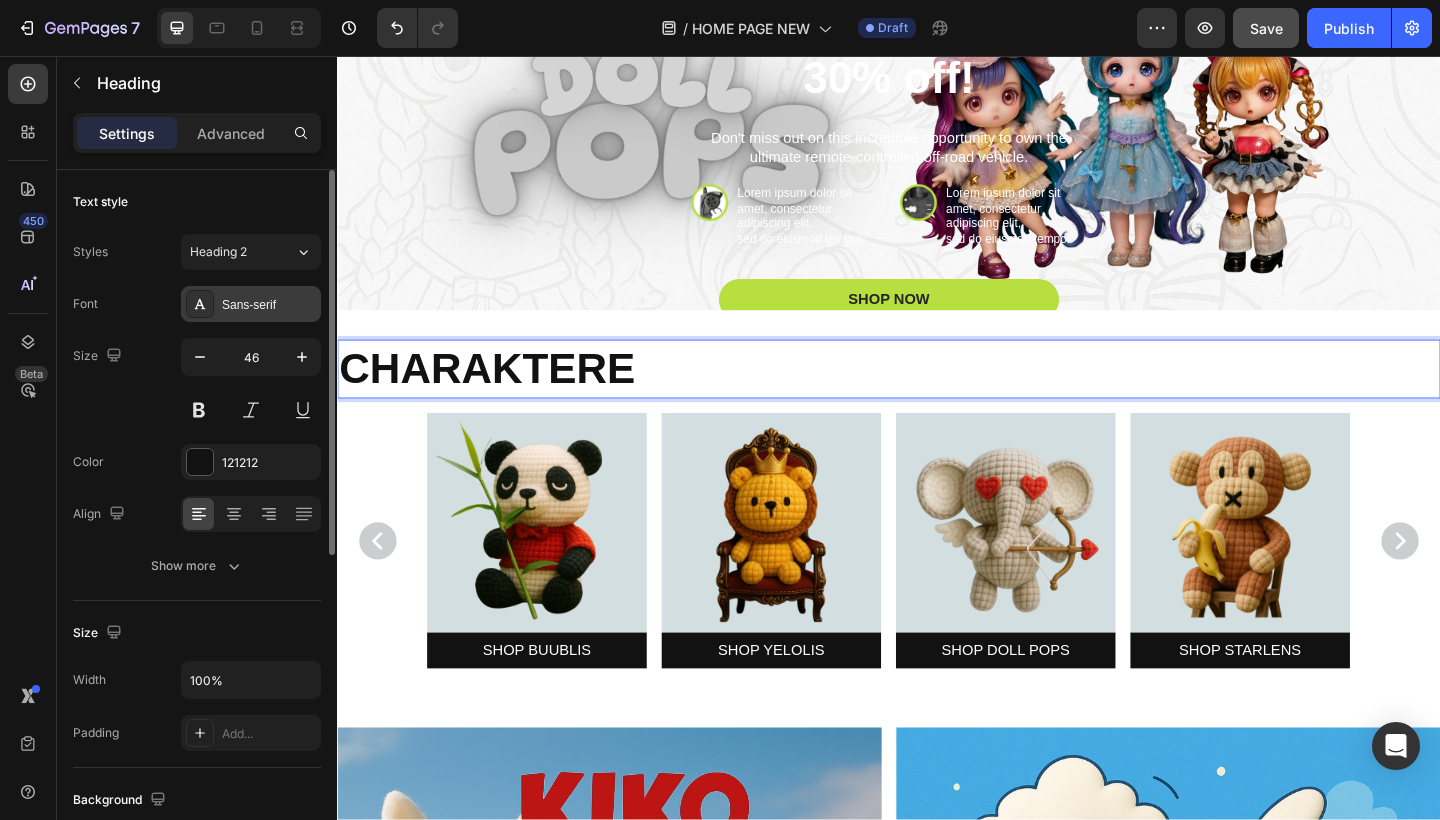 click on "Sans-serif" at bounding box center (269, 305) 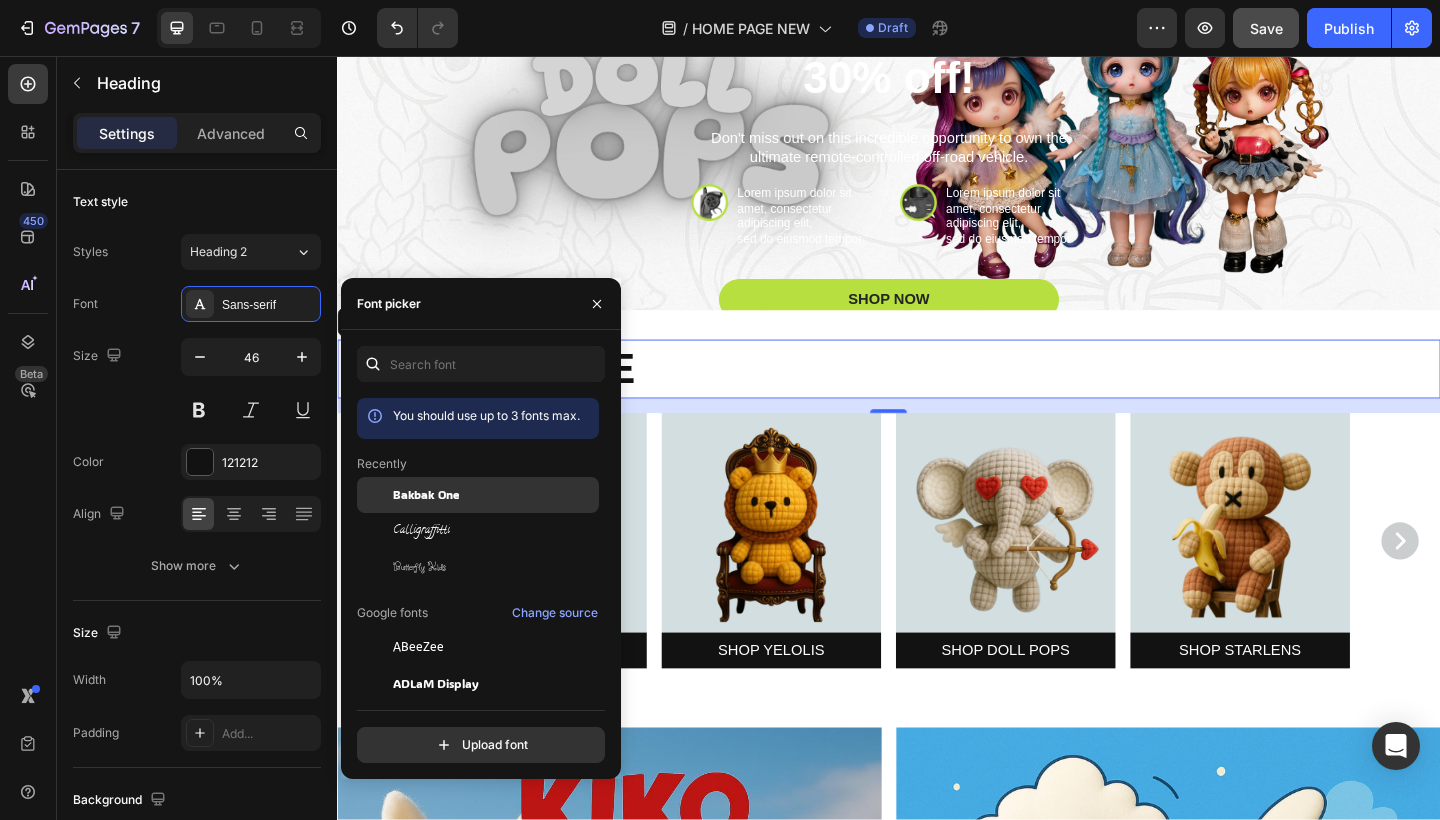 click on "Bakbak One" at bounding box center (426, 495) 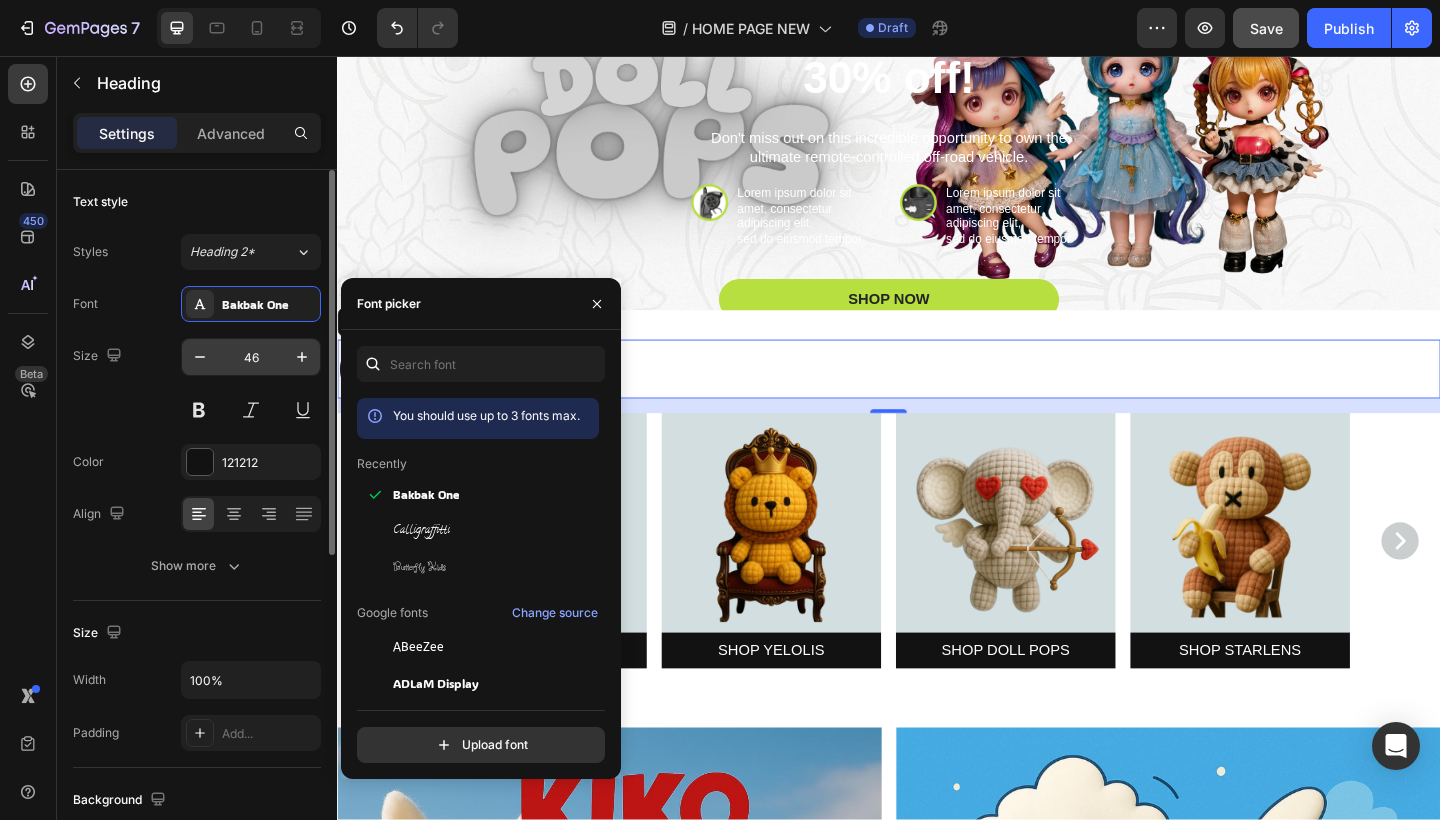 click on "46" at bounding box center (251, 357) 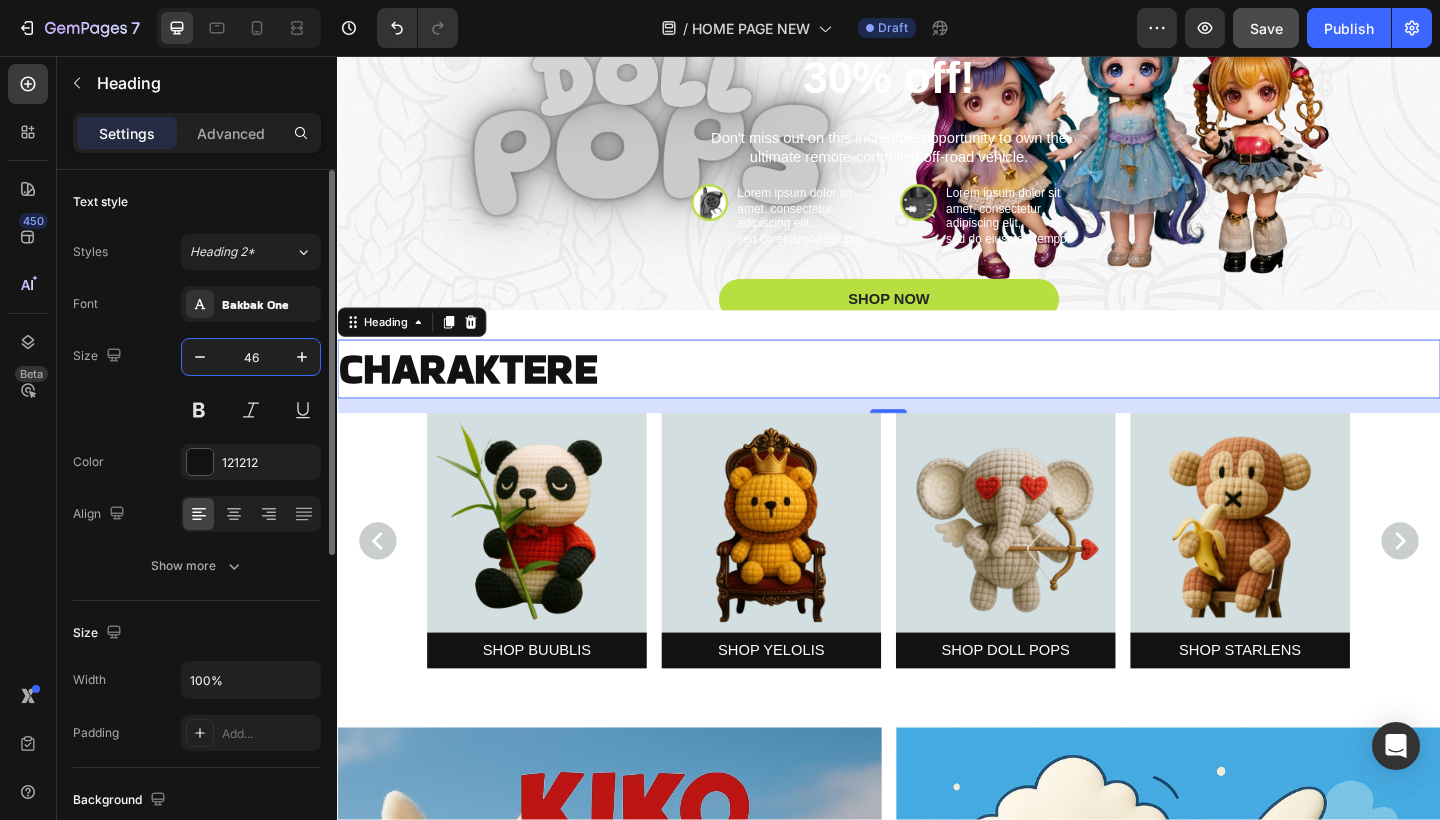 click on "46" at bounding box center (251, 357) 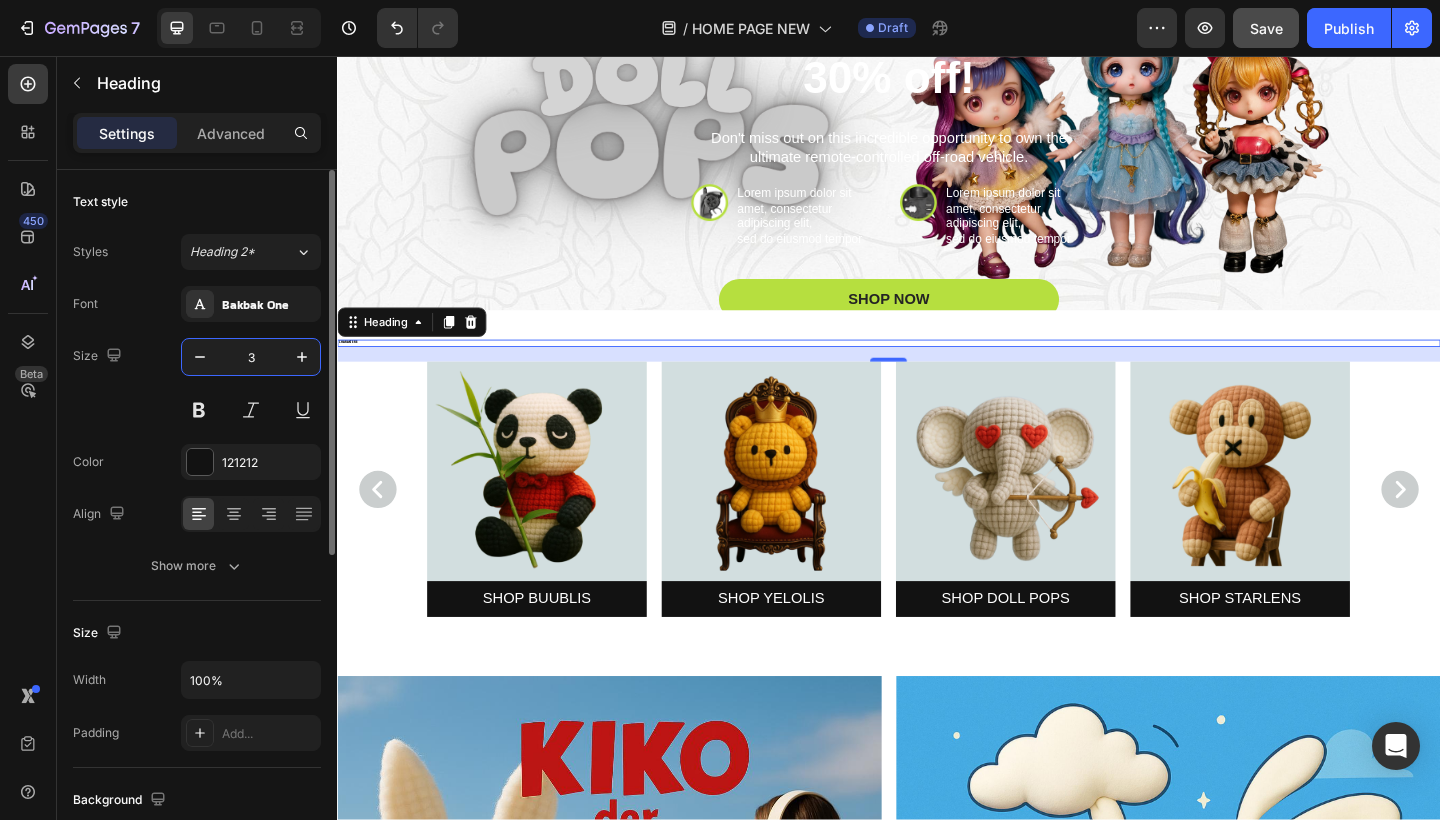 type on "33" 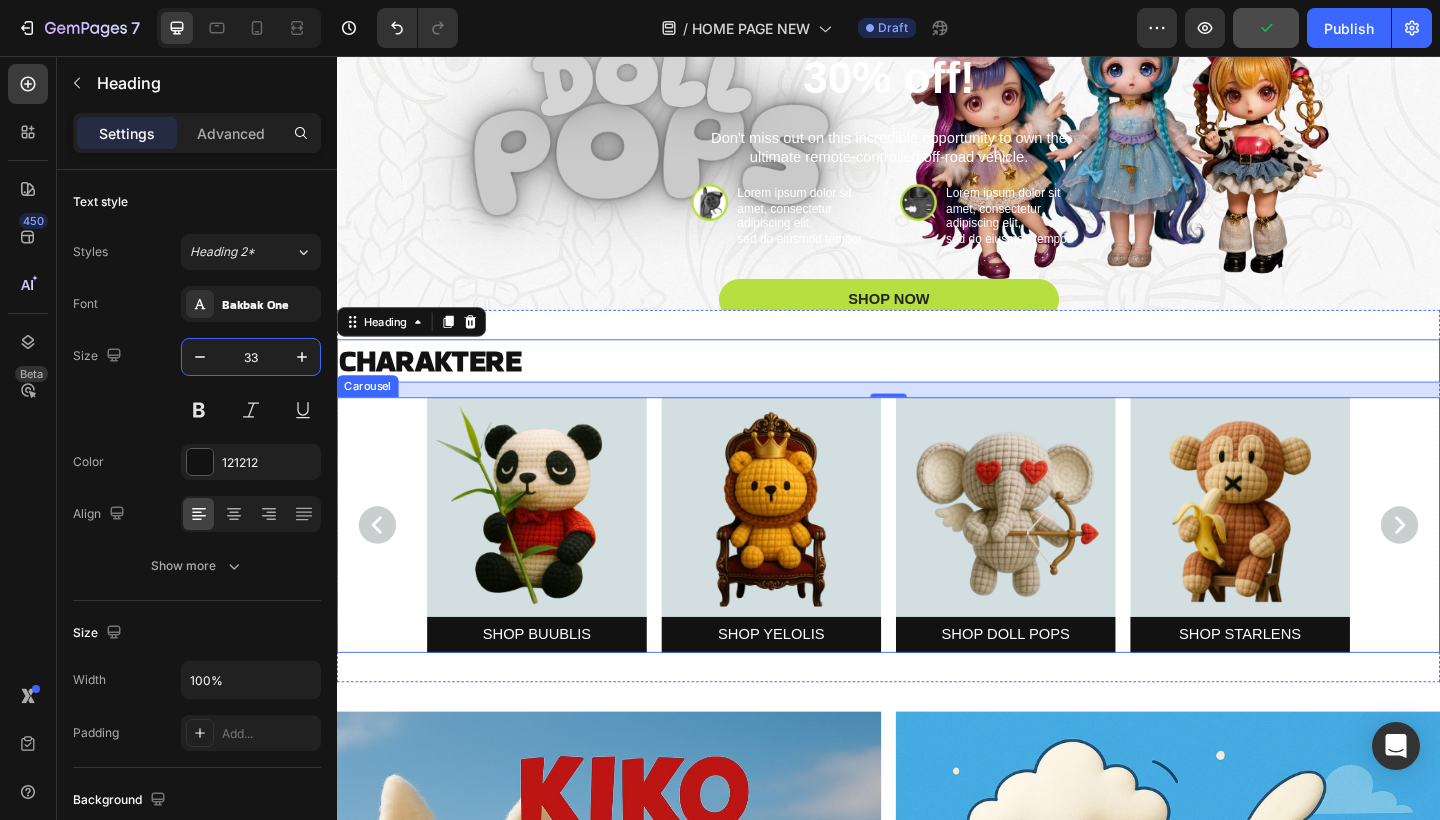 click on "Image SHOP BUUBLIS Button Image SHOP YELOLIS Button Image SHOP DOLL POPS Button Image SHOP STARLENS Button Image SHOP STARLENS Button Image SHOP STARLENS Button Image SHOP STARLENS Button Image SHOP STARLENS Button Image SHOP STARLENS Button Image SHOP STARLENS Button" at bounding box center (937, 567) 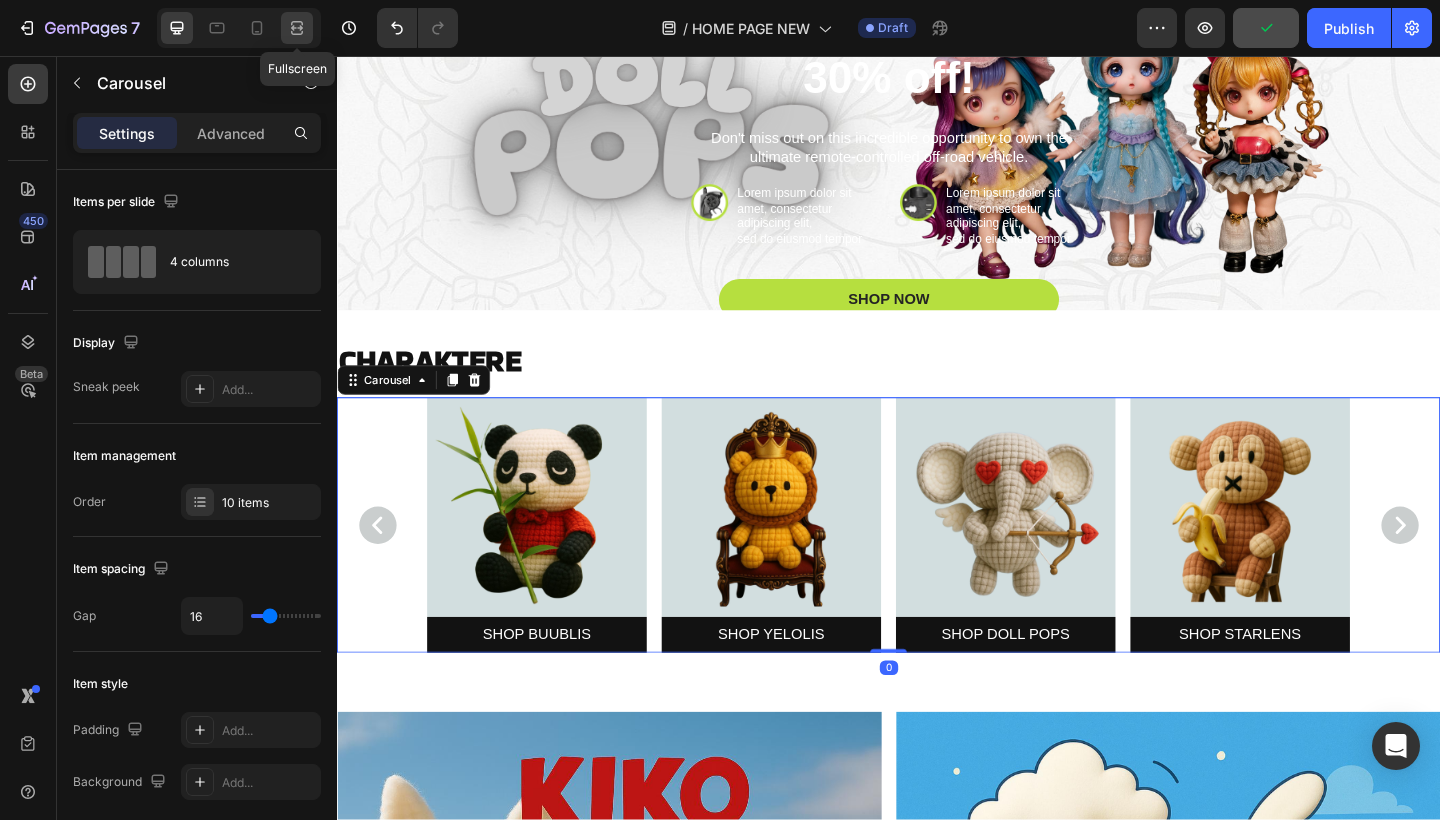 click 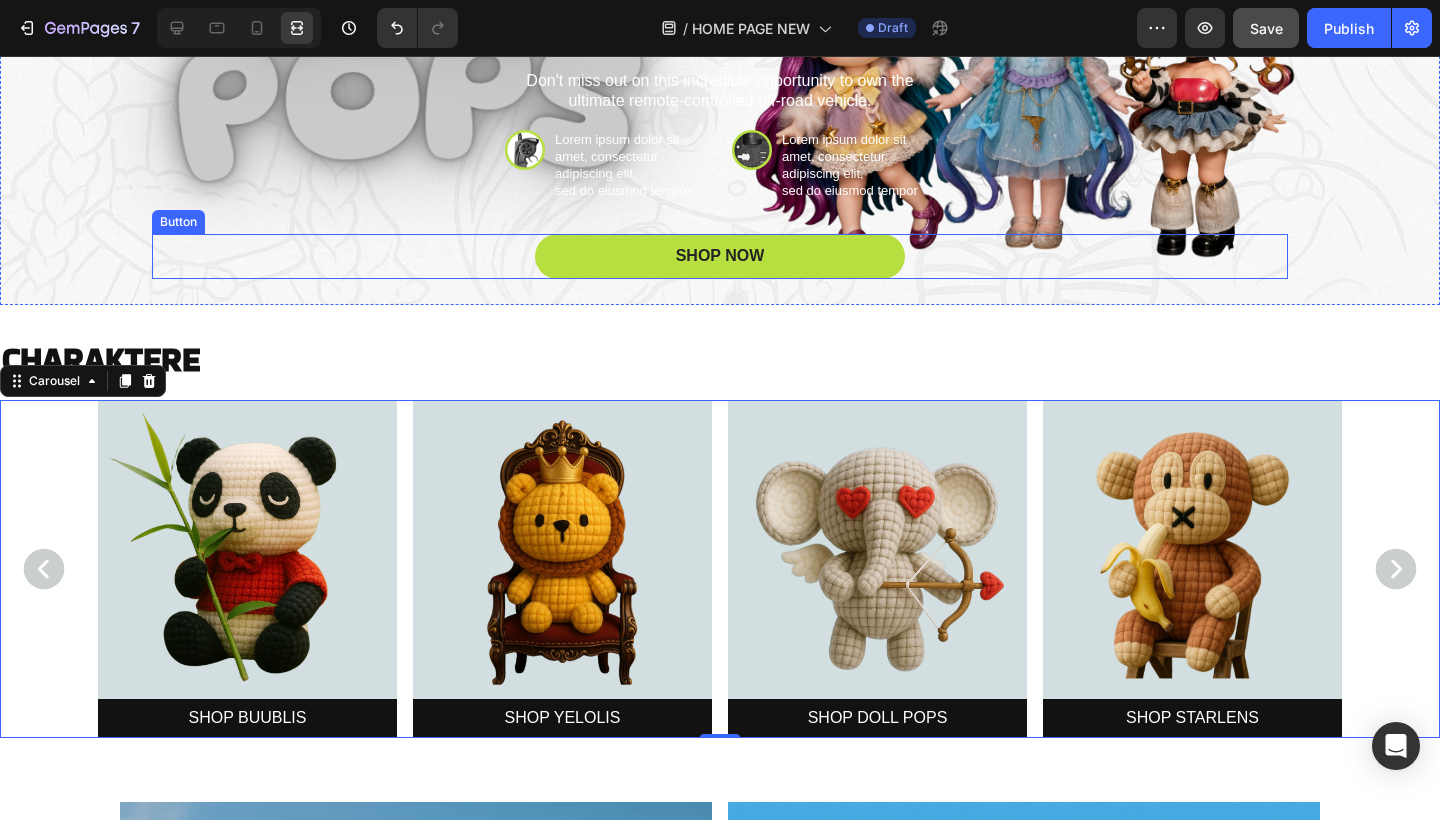 scroll, scrollTop: 1253, scrollLeft: 0, axis: vertical 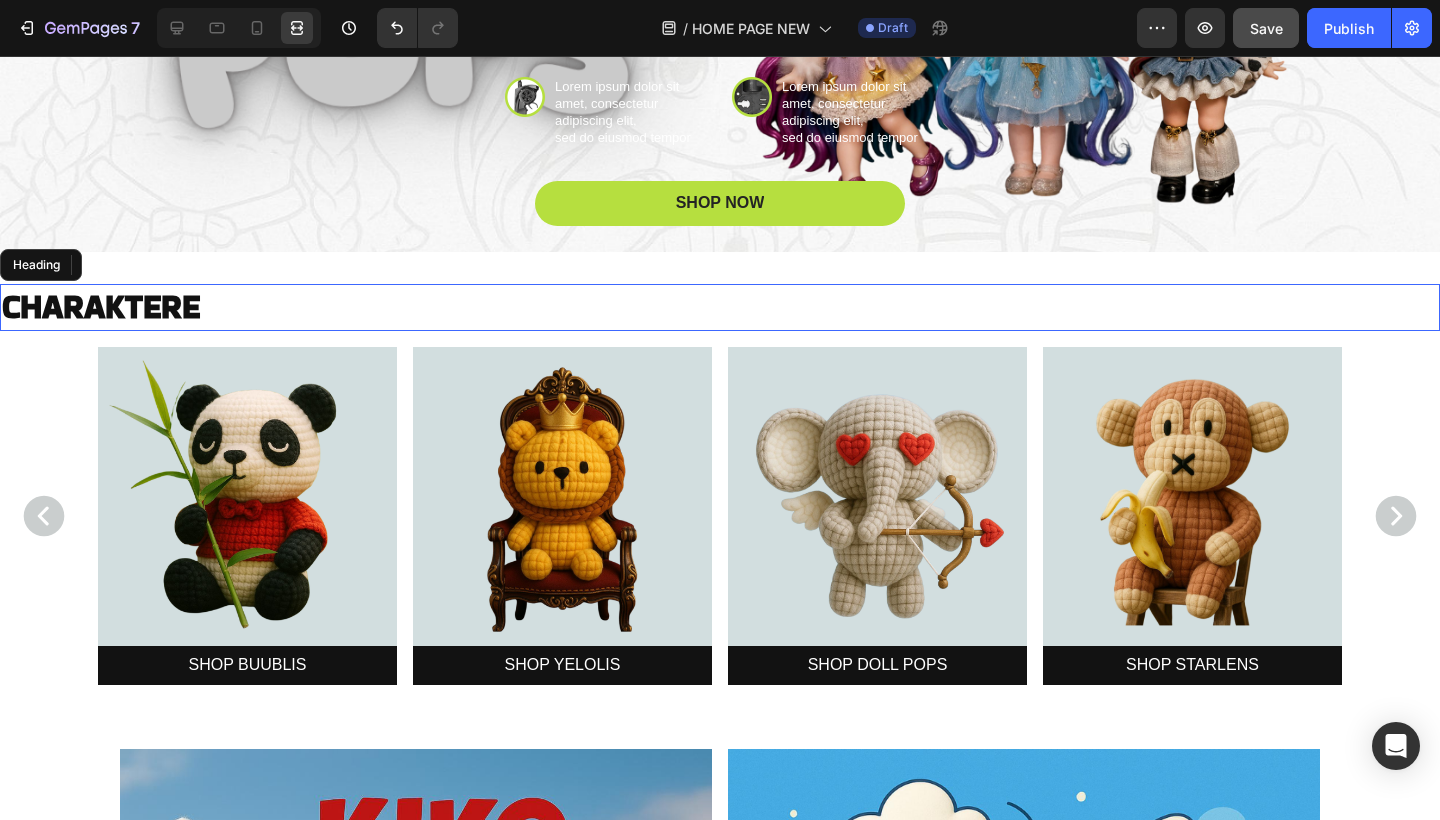 click on "⁠⁠⁠⁠⁠⁠⁠ CHARAKTERE" at bounding box center (720, 307) 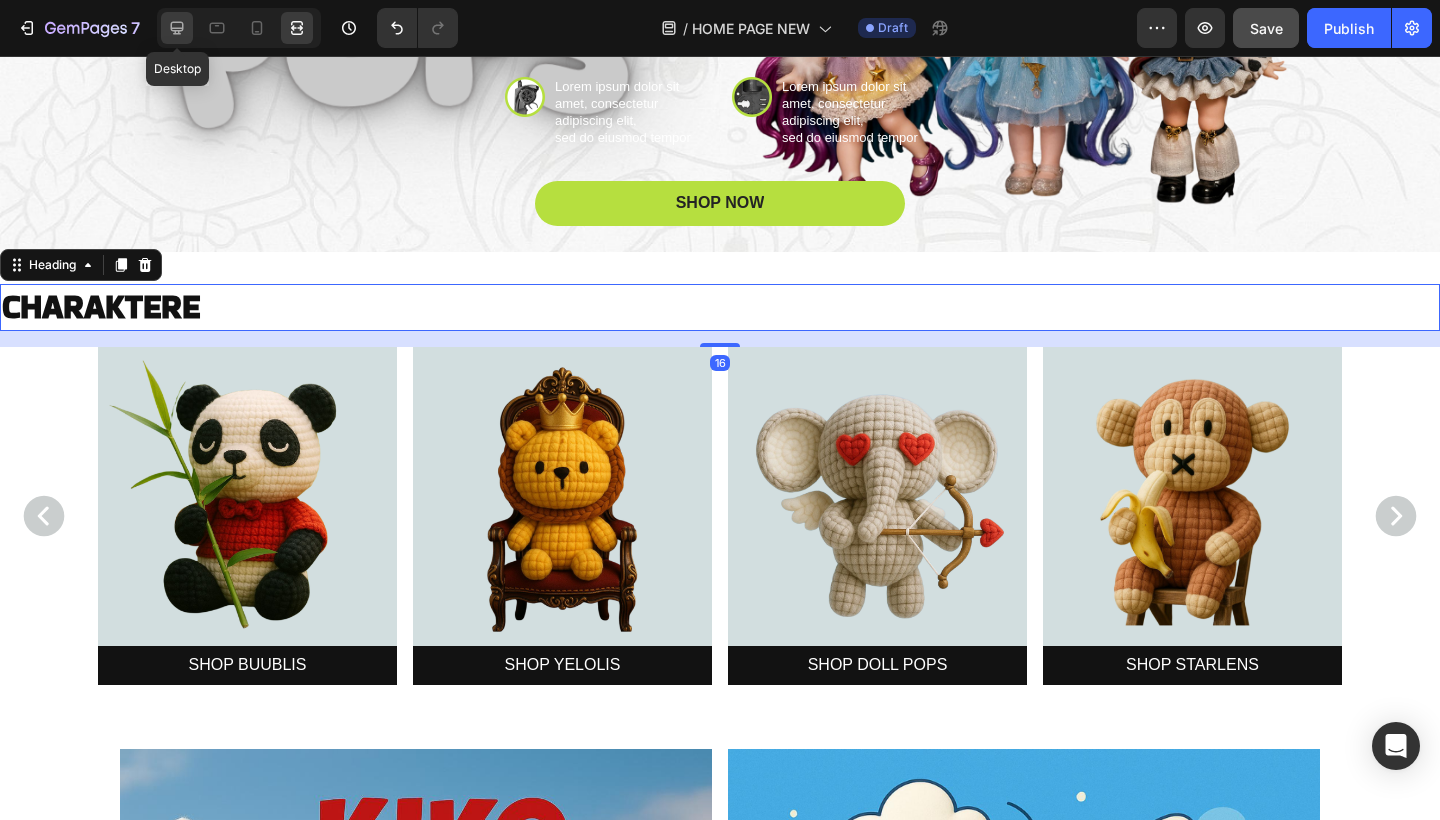 click 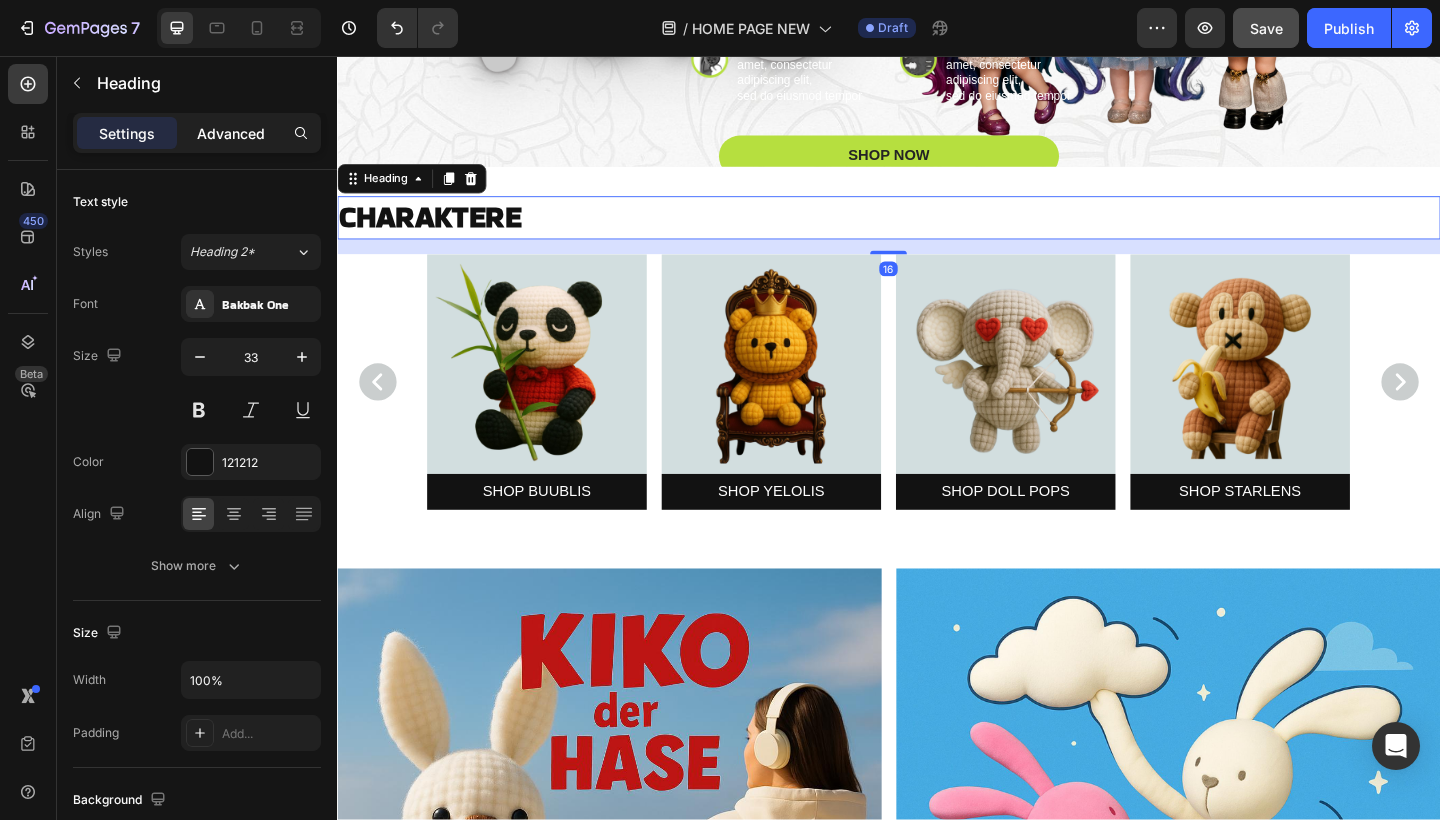 click on "Advanced" at bounding box center (231, 133) 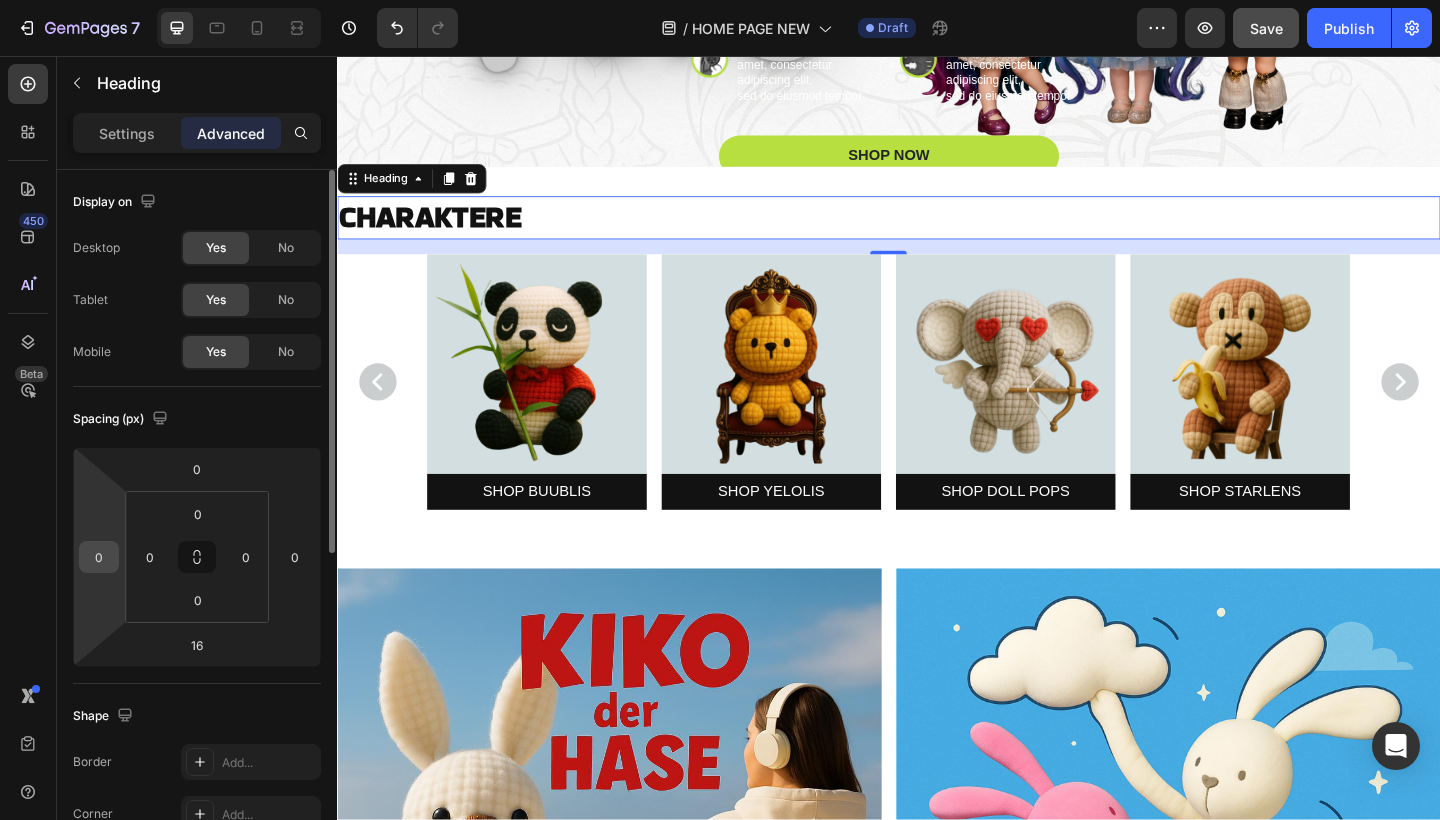 click on "0" at bounding box center [99, 557] 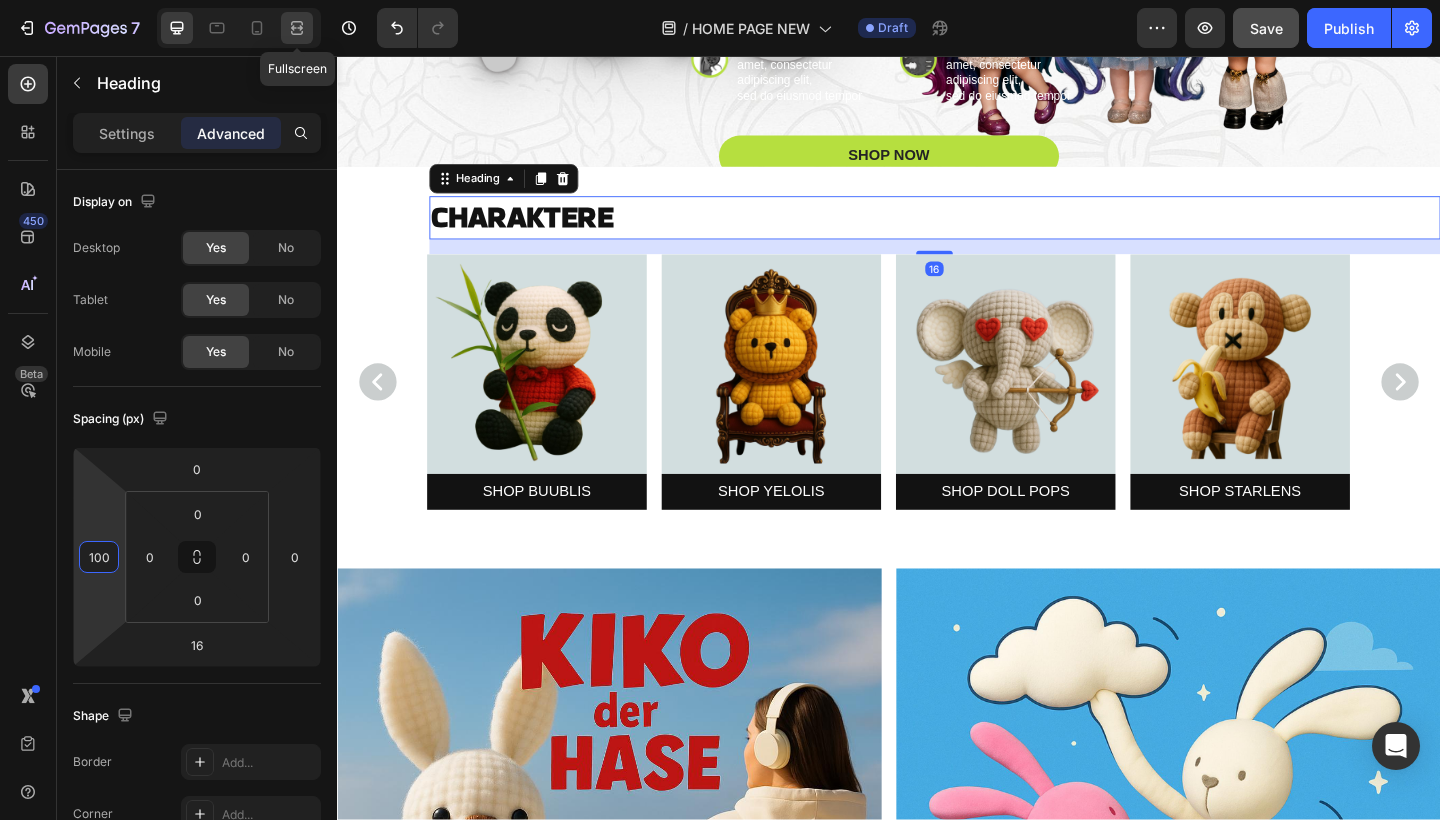type on "100" 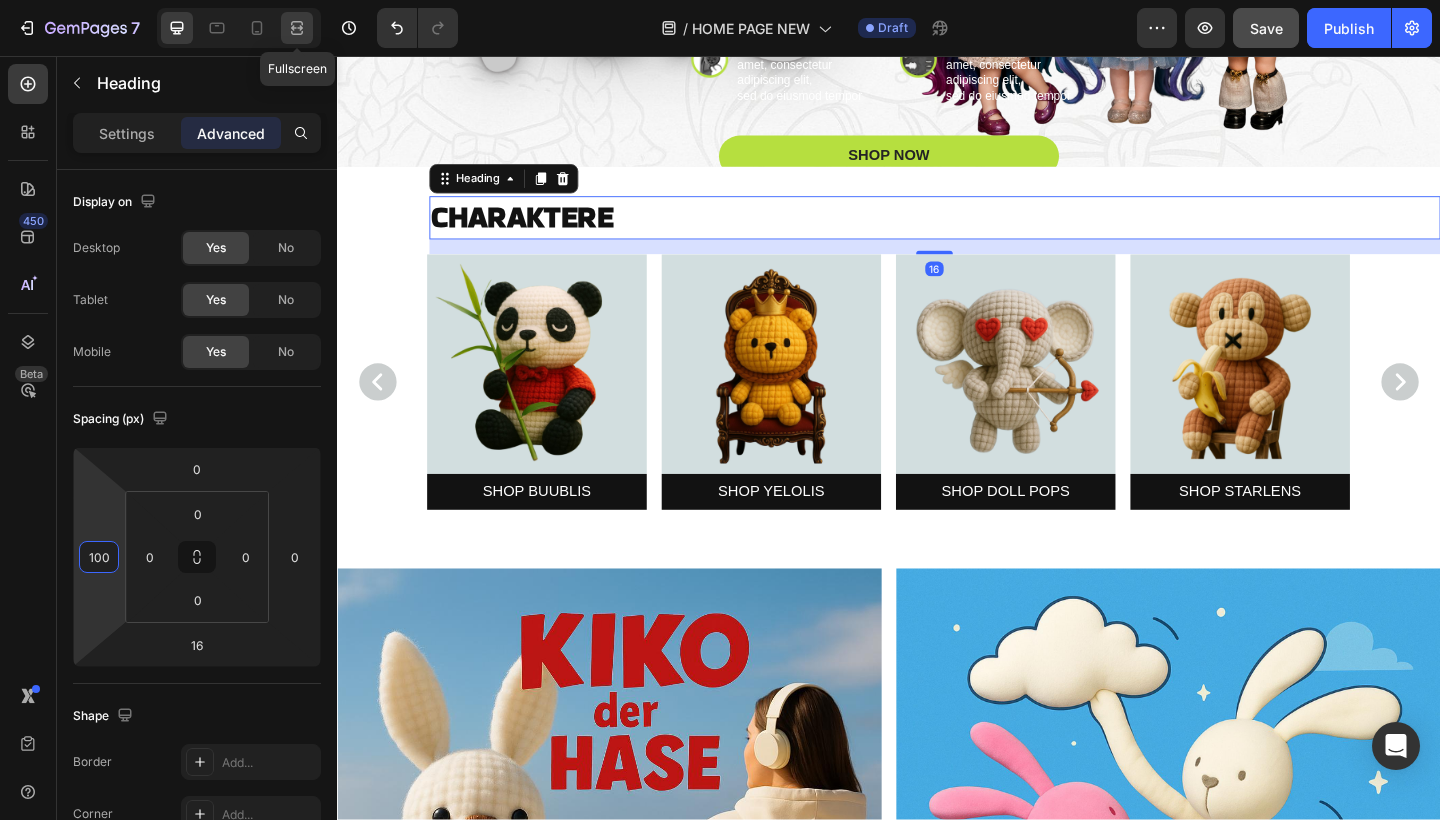 click 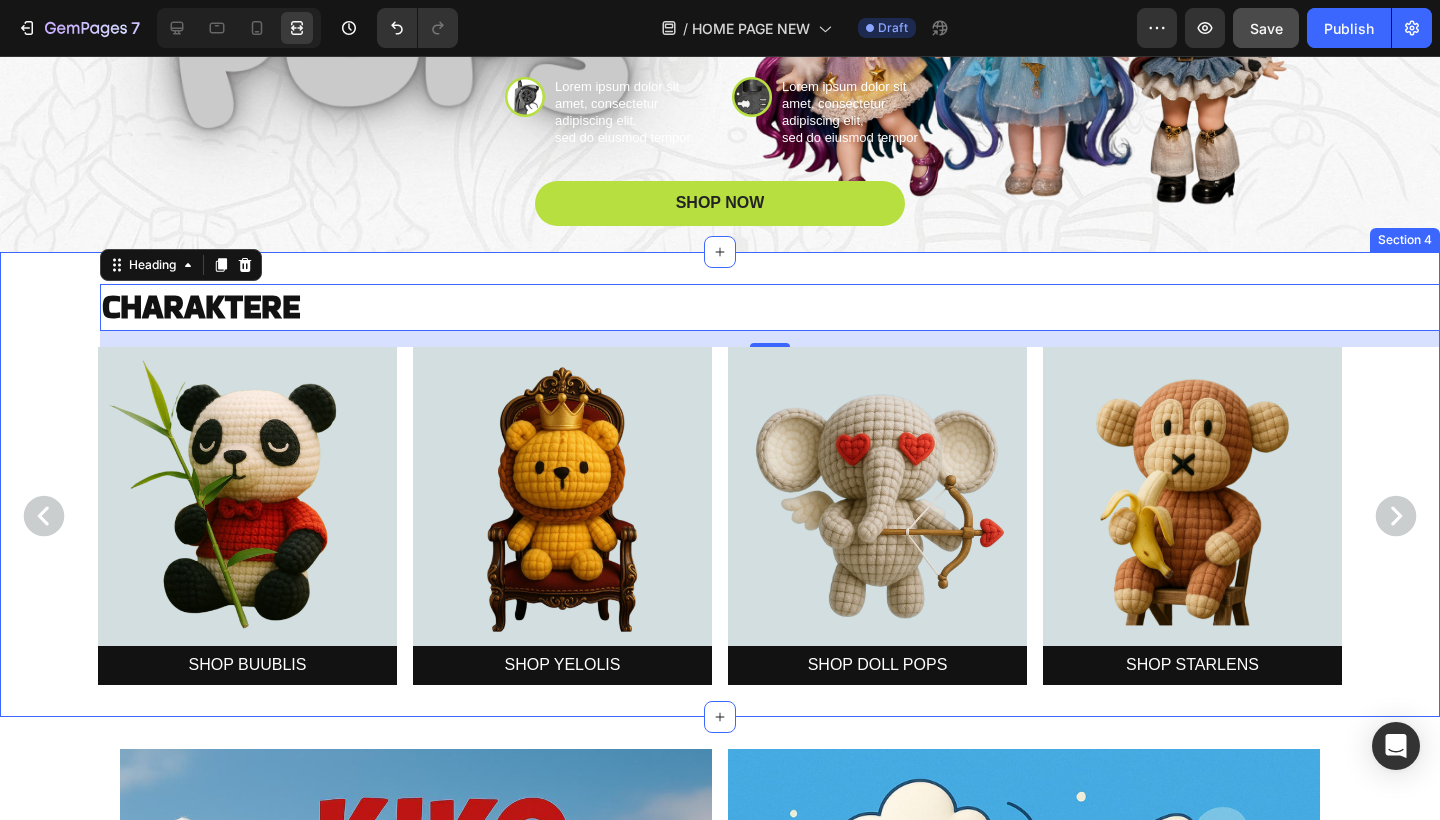 click on "⁠⁠⁠⁠⁠⁠⁠ CHARAKTERE Heading   16
Image SHOP BUUBLIS Button Image SHOP YELOLIS Button Image SHOP DOLL POPS Button Image SHOP STARLENS Button Image SHOP STARLENS Button Image SHOP STARLENS Button Image SHOP STARLENS Button Image SHOP STARLENS Button Image SHOP STARLENS Button Image SHOP STARLENS Button
Carousel" at bounding box center [720, 484] 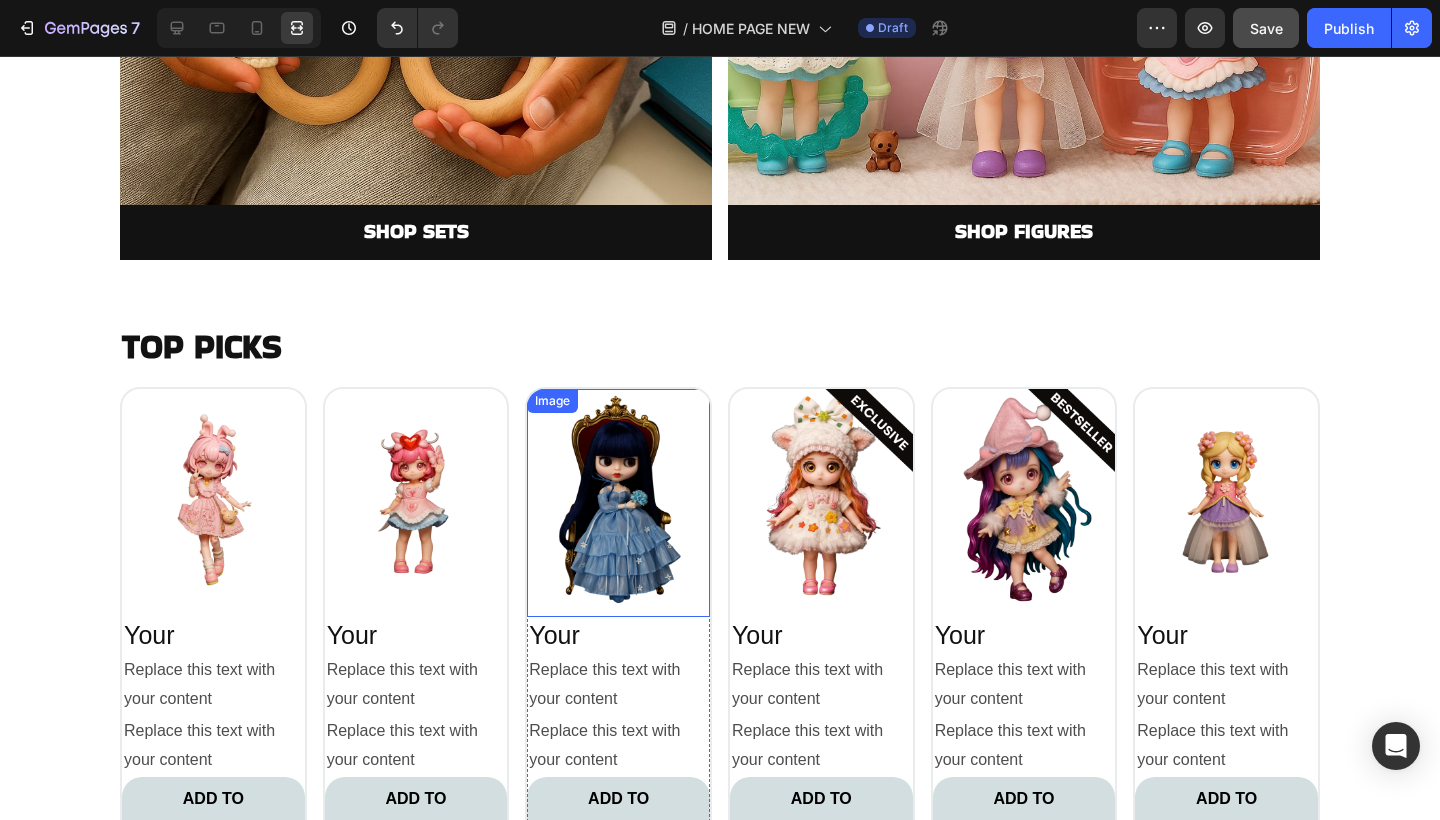 scroll, scrollTop: 2759, scrollLeft: 0, axis: vertical 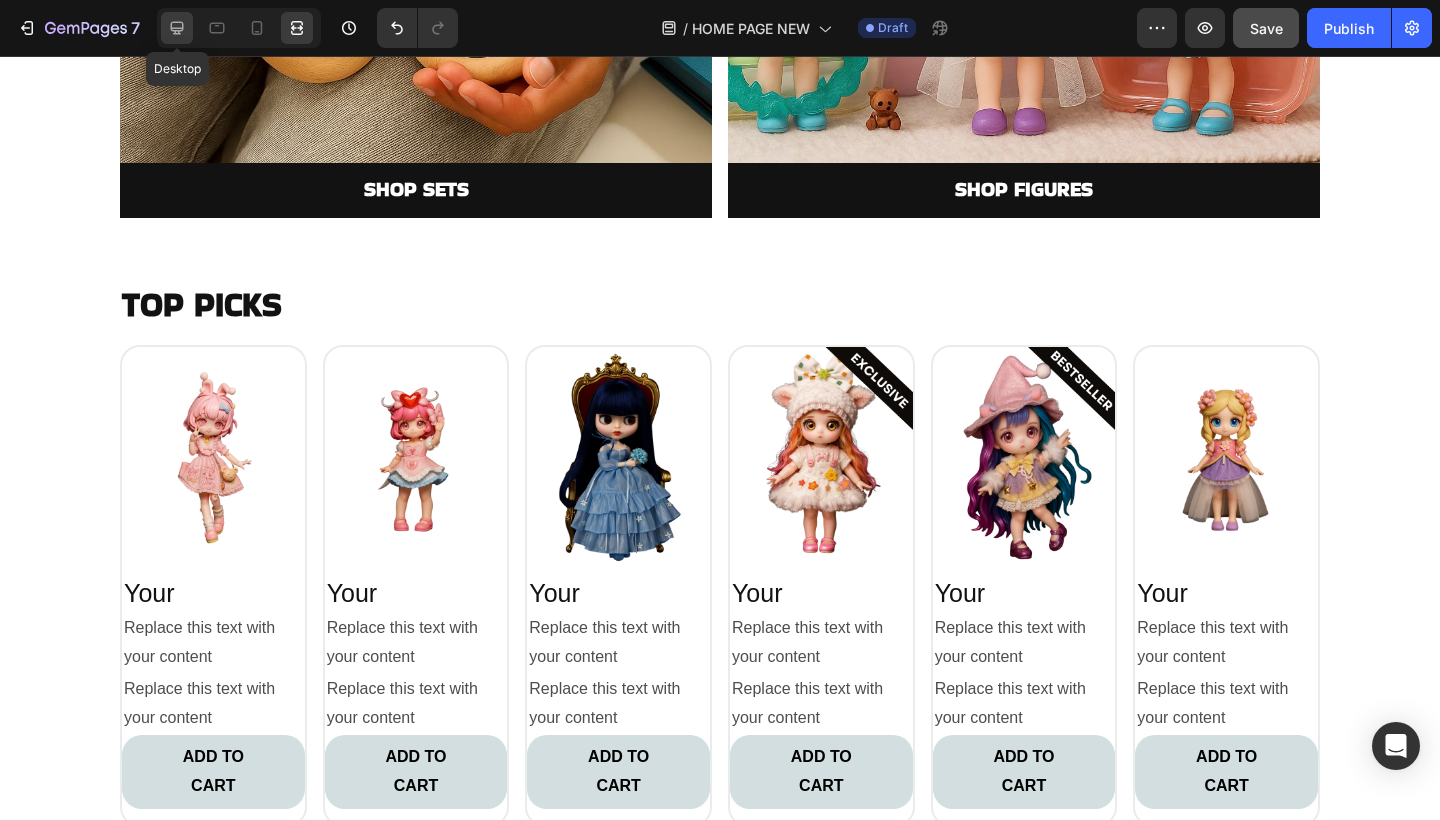 click 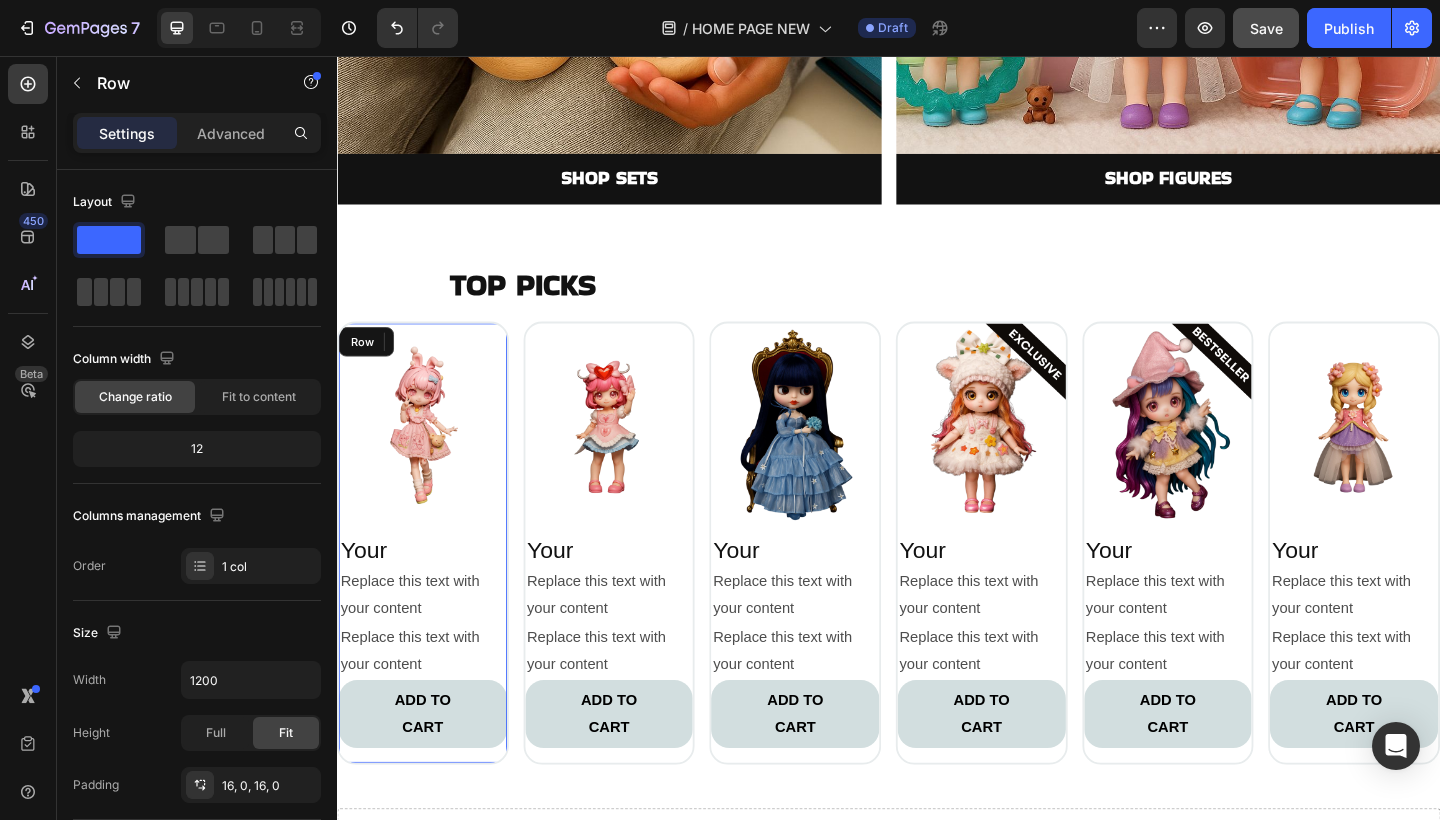 click on "Image Your  Heading Replace this text with your content Text Block Replace this text with your content Text Block ADD TO CART Button Row" at bounding box center [430, 586] 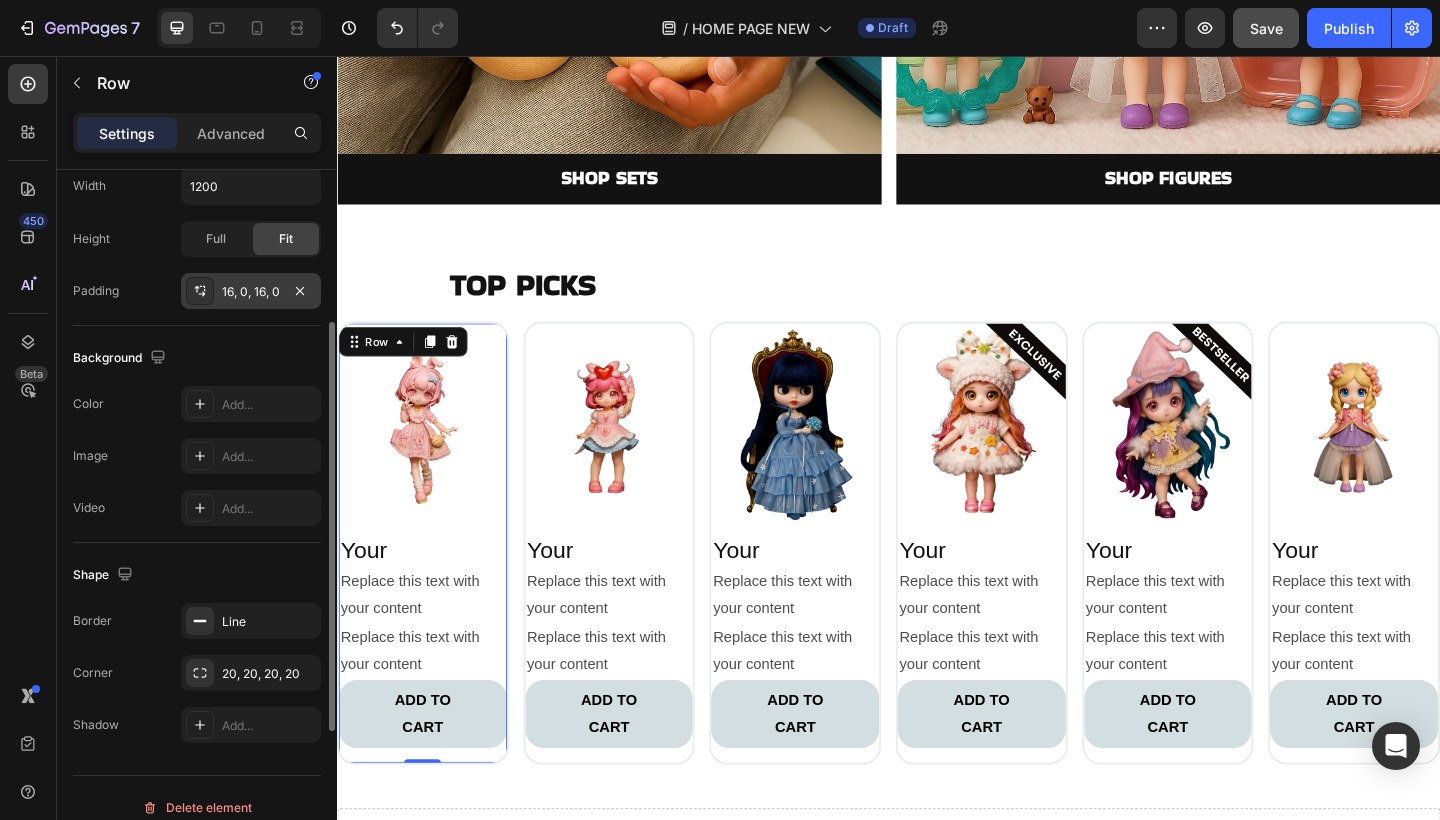 scroll, scrollTop: 513, scrollLeft: 0, axis: vertical 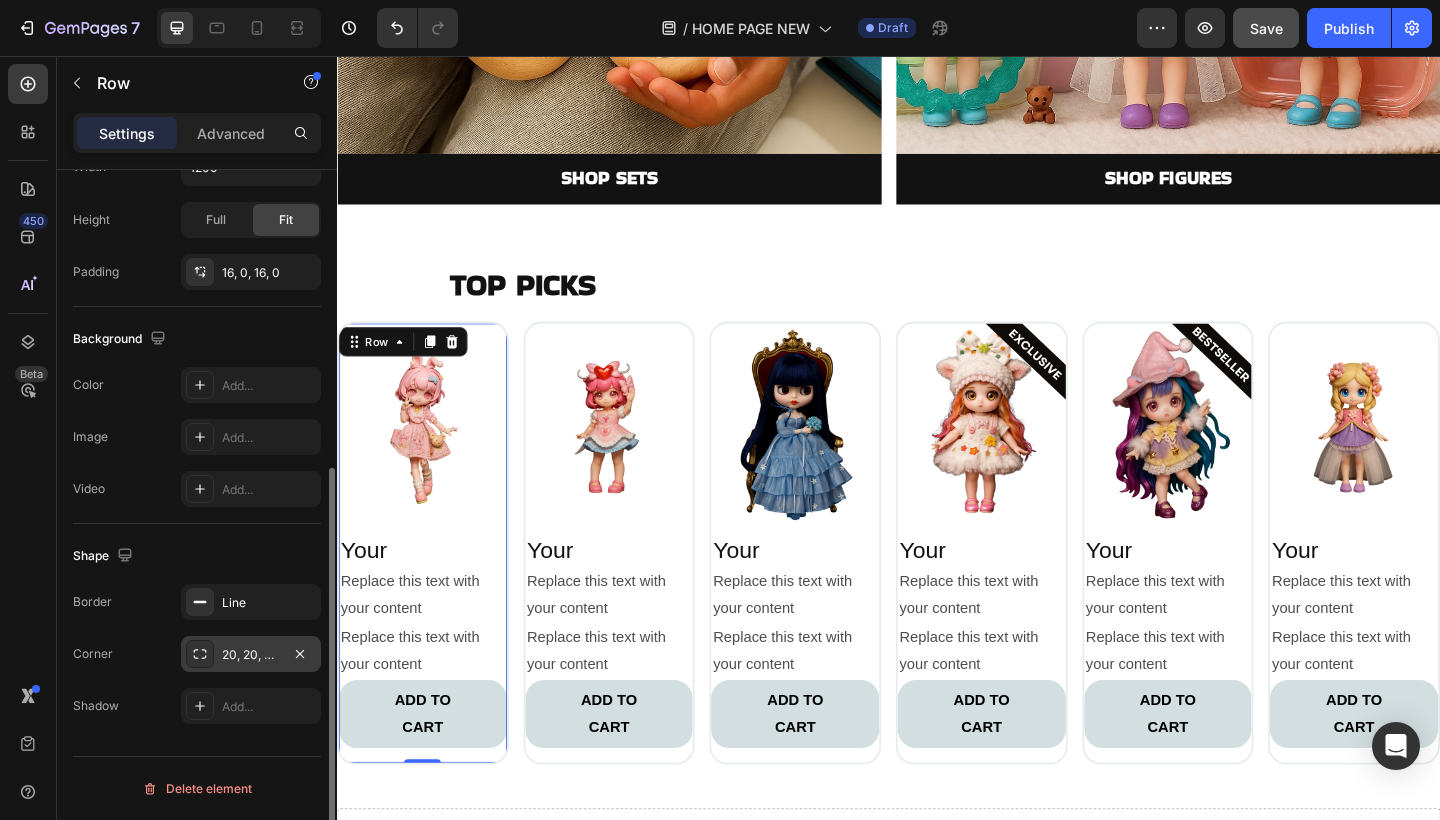 click on "20, 20, 20, 20" at bounding box center [251, 655] 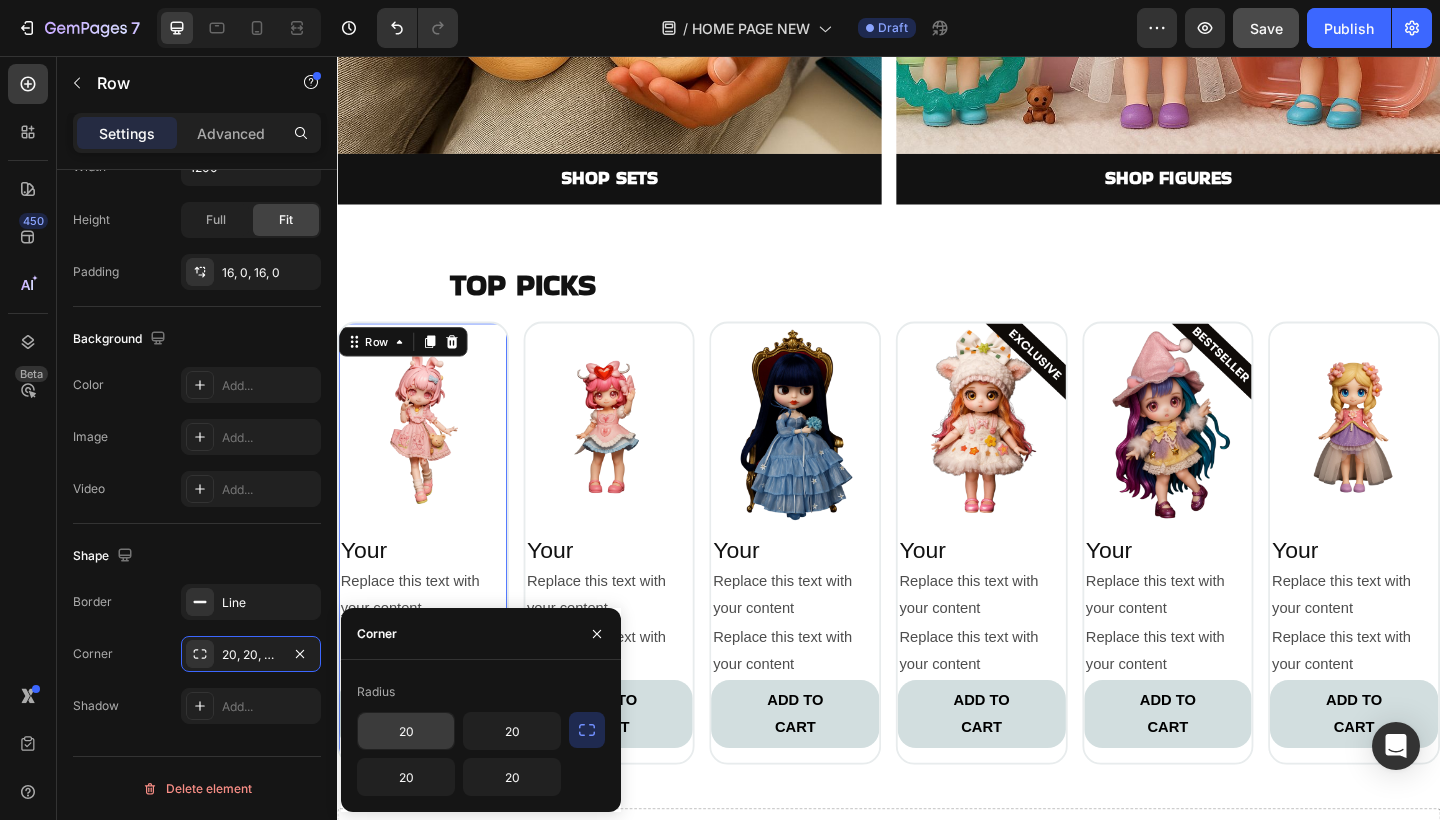 click on "20" at bounding box center [406, 731] 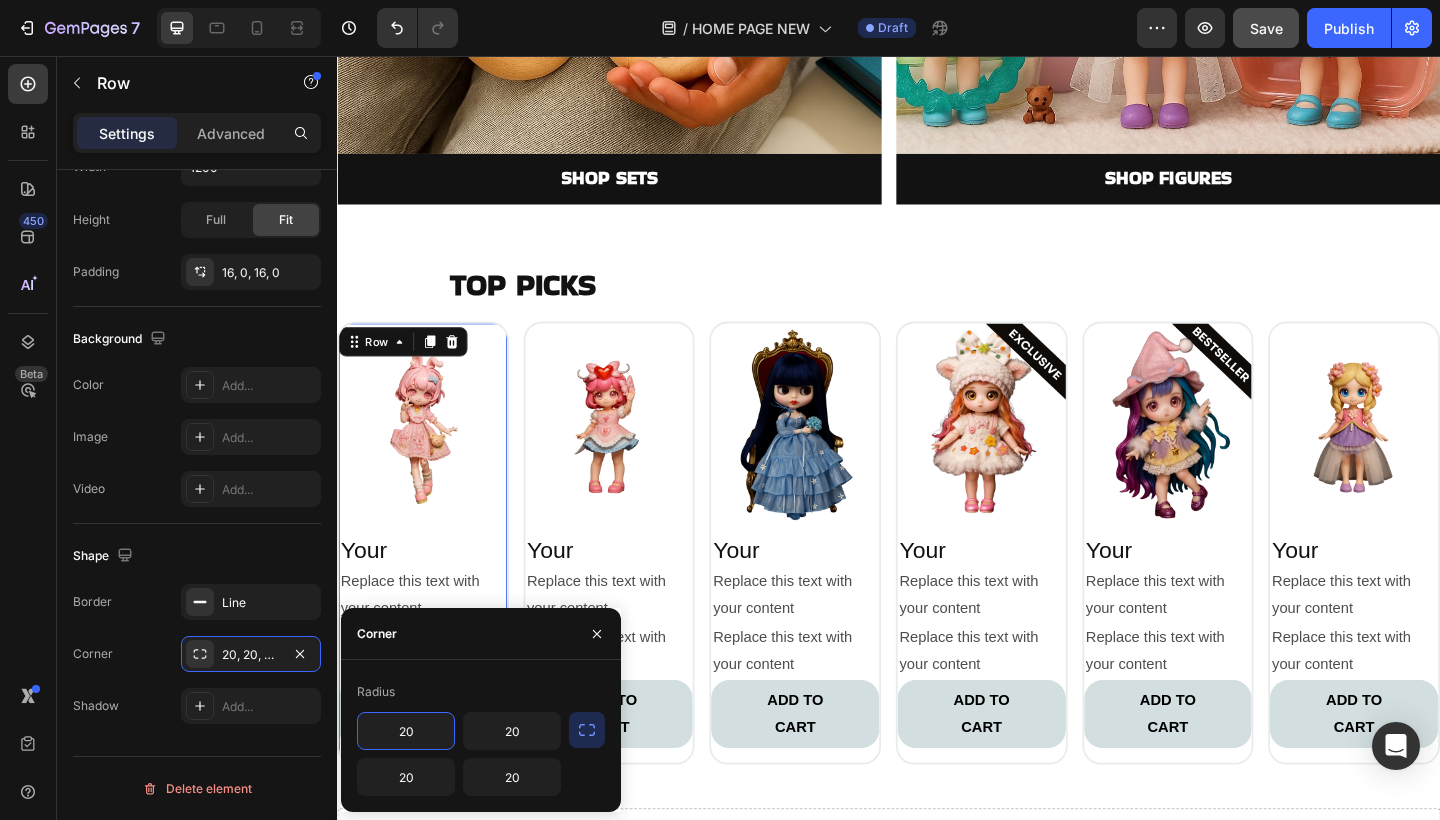 click on "20" at bounding box center (406, 731) 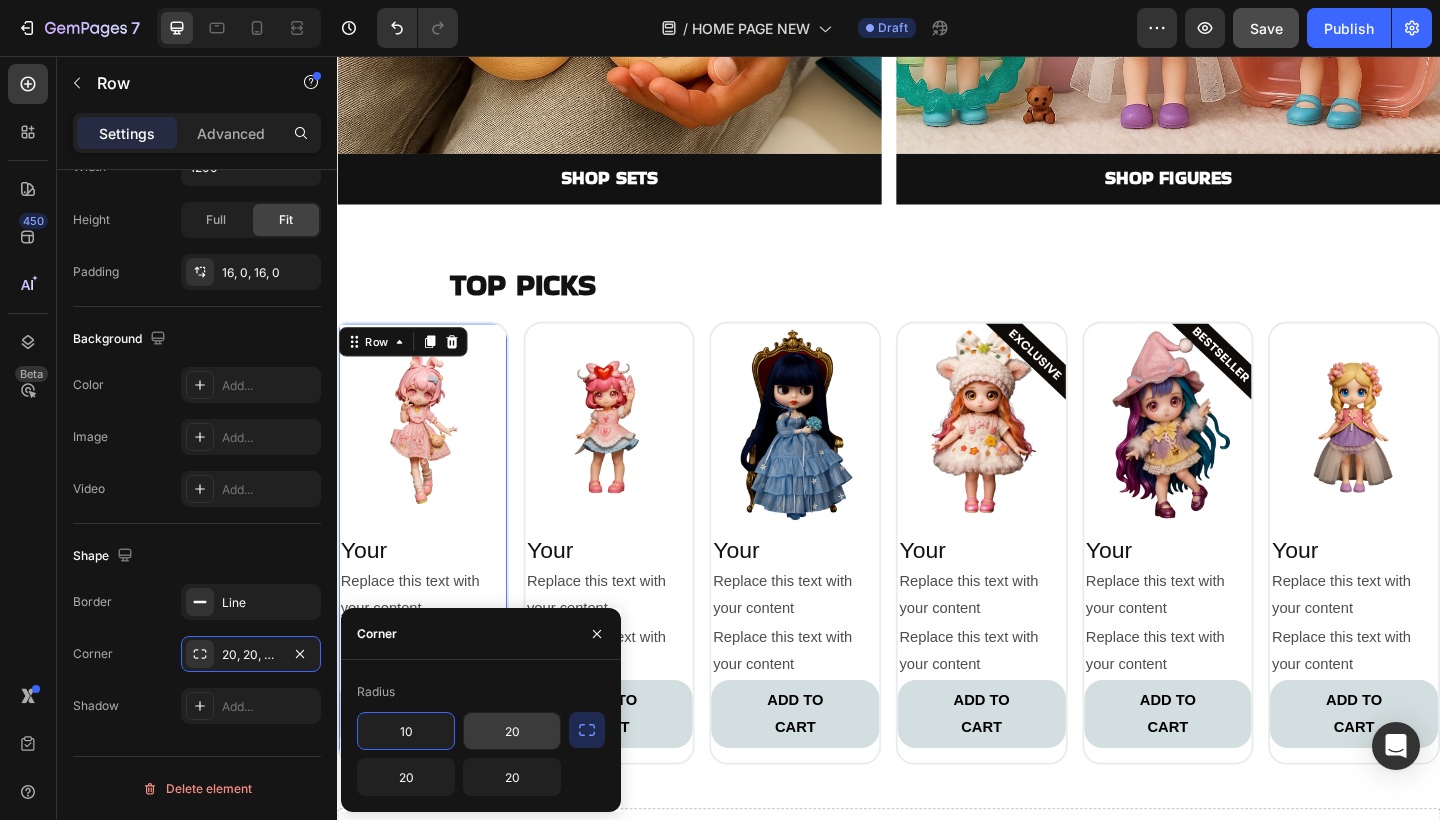 type on "10" 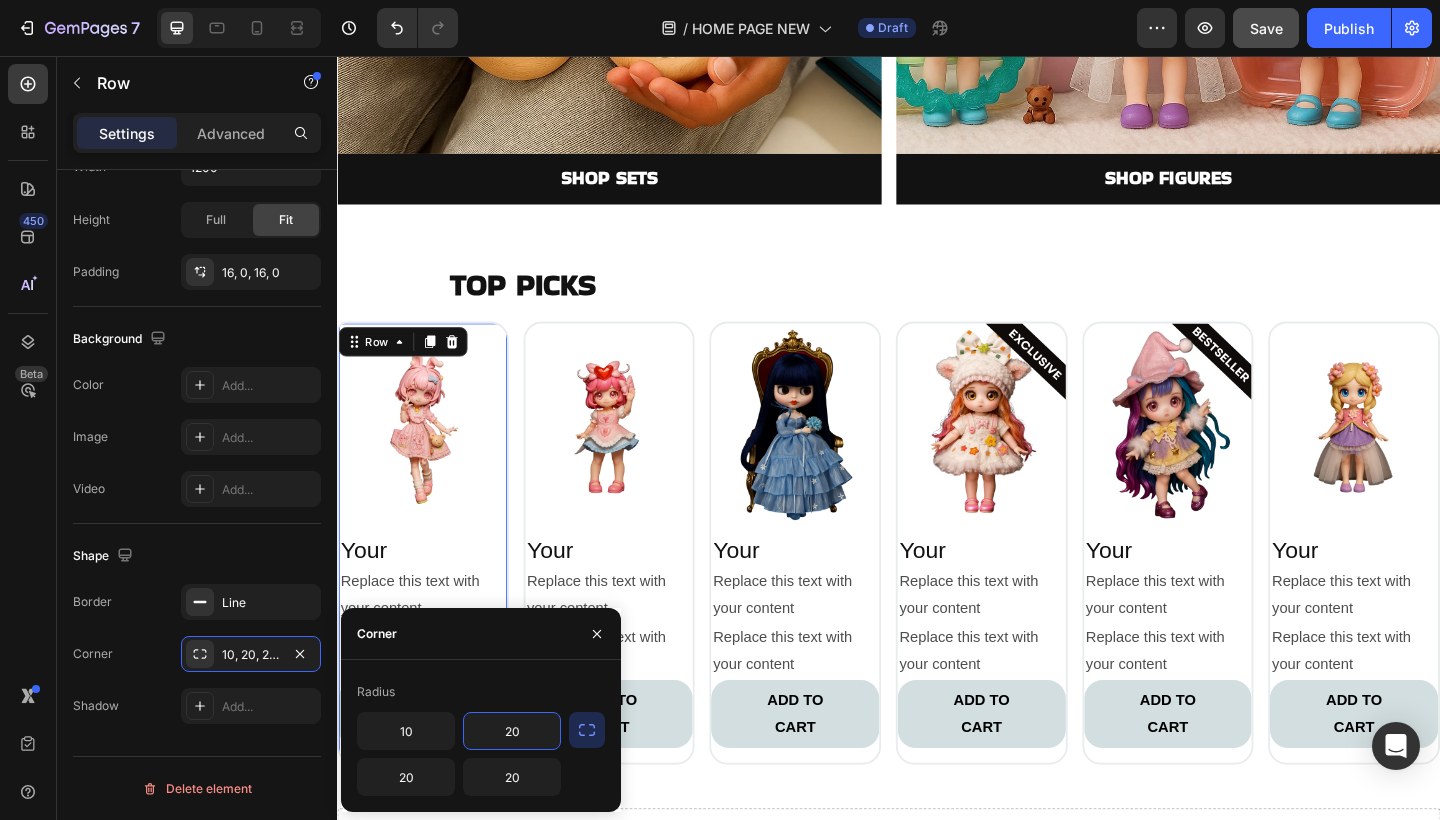 click on "20" at bounding box center (512, 731) 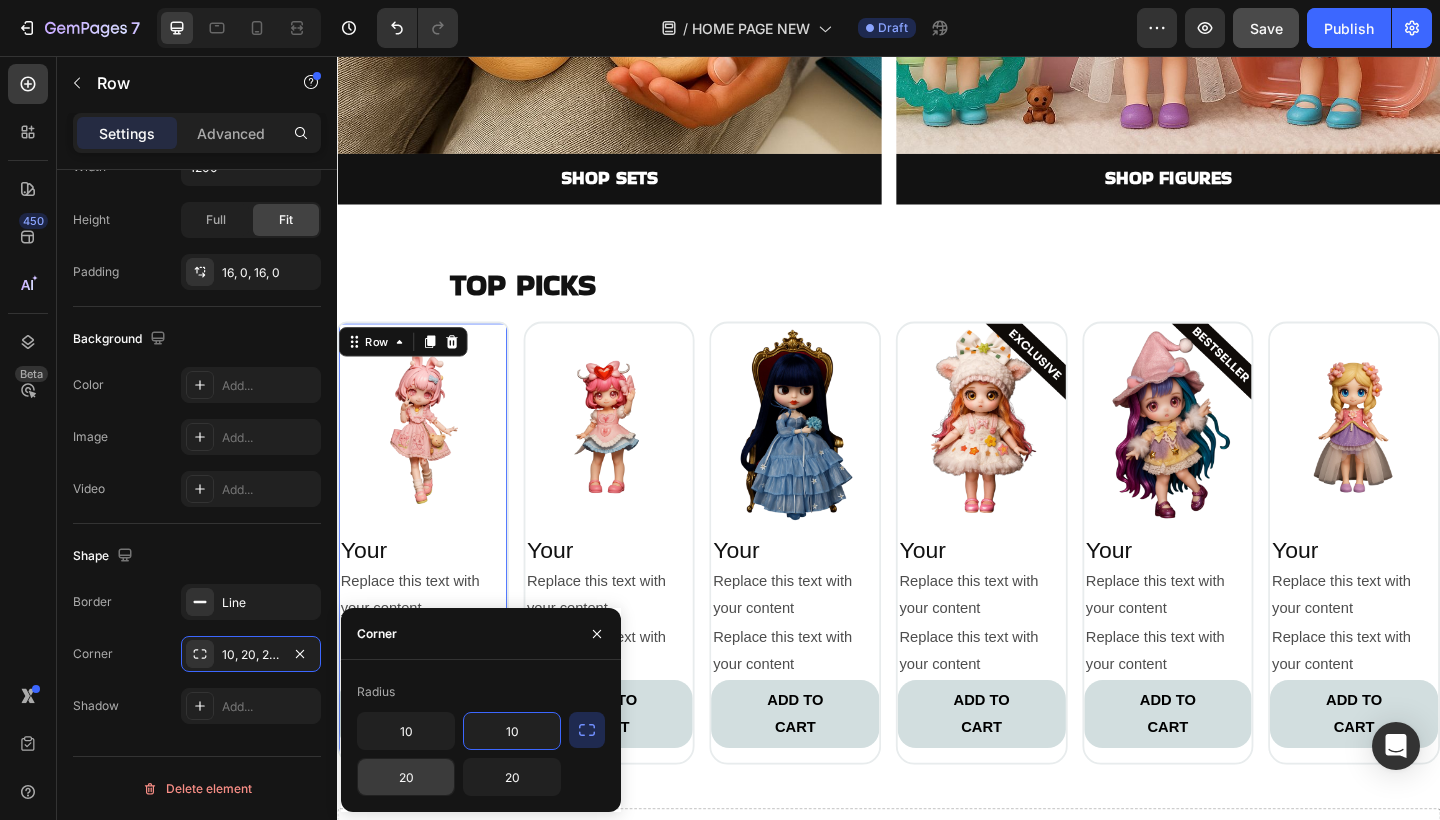 type on "10" 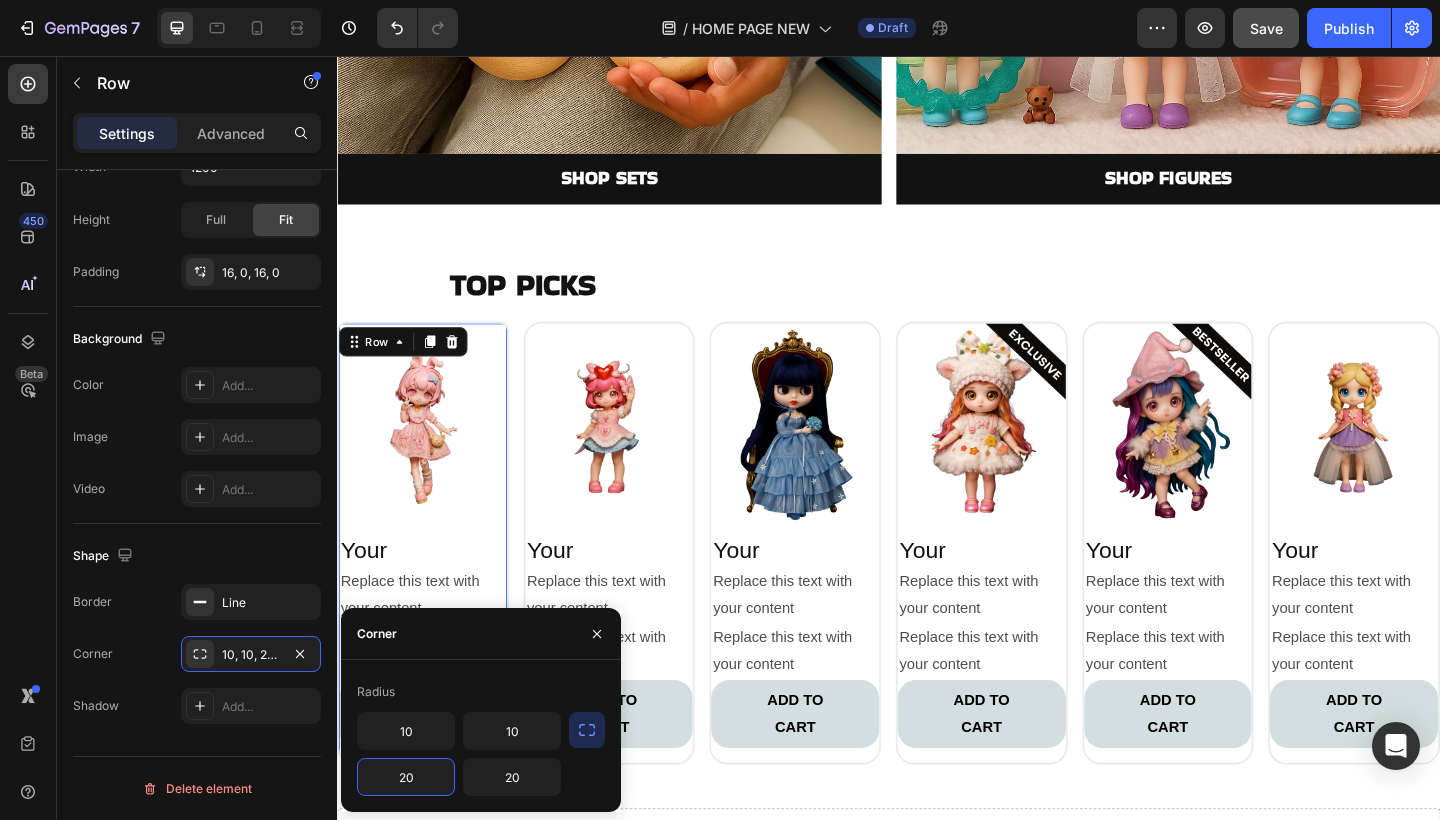 click on "20" at bounding box center [406, 777] 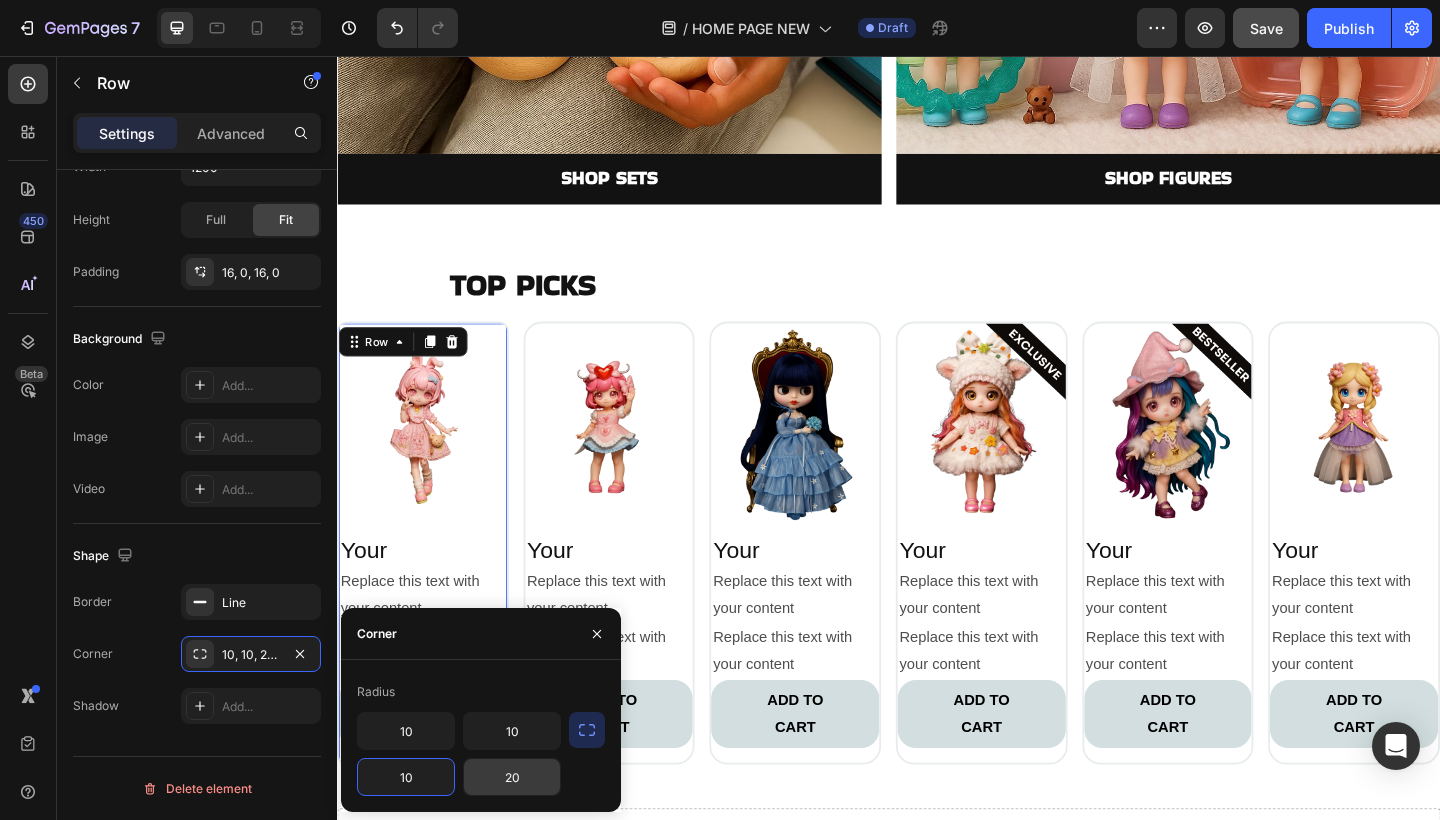 type on "10" 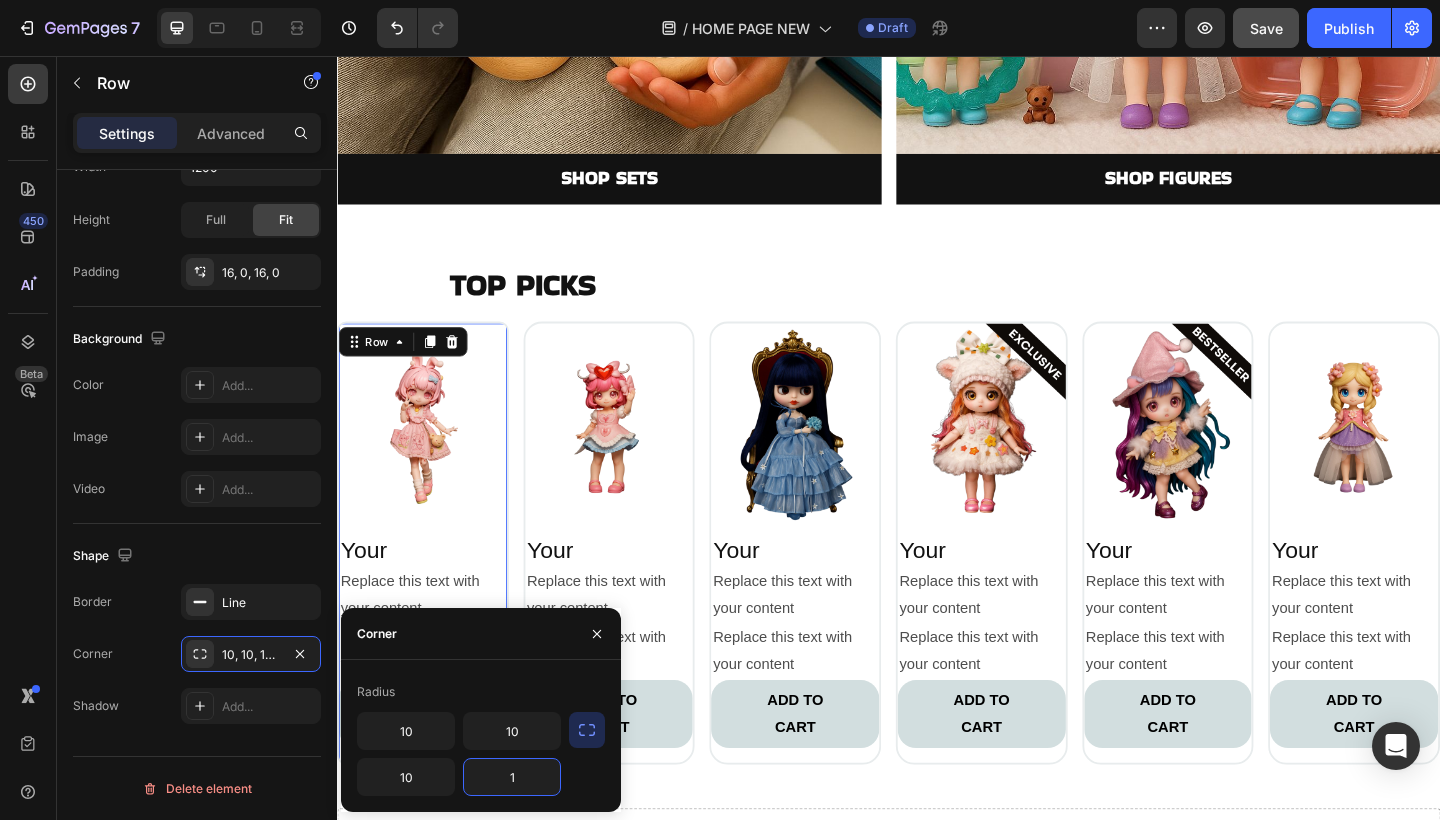 type on "10" 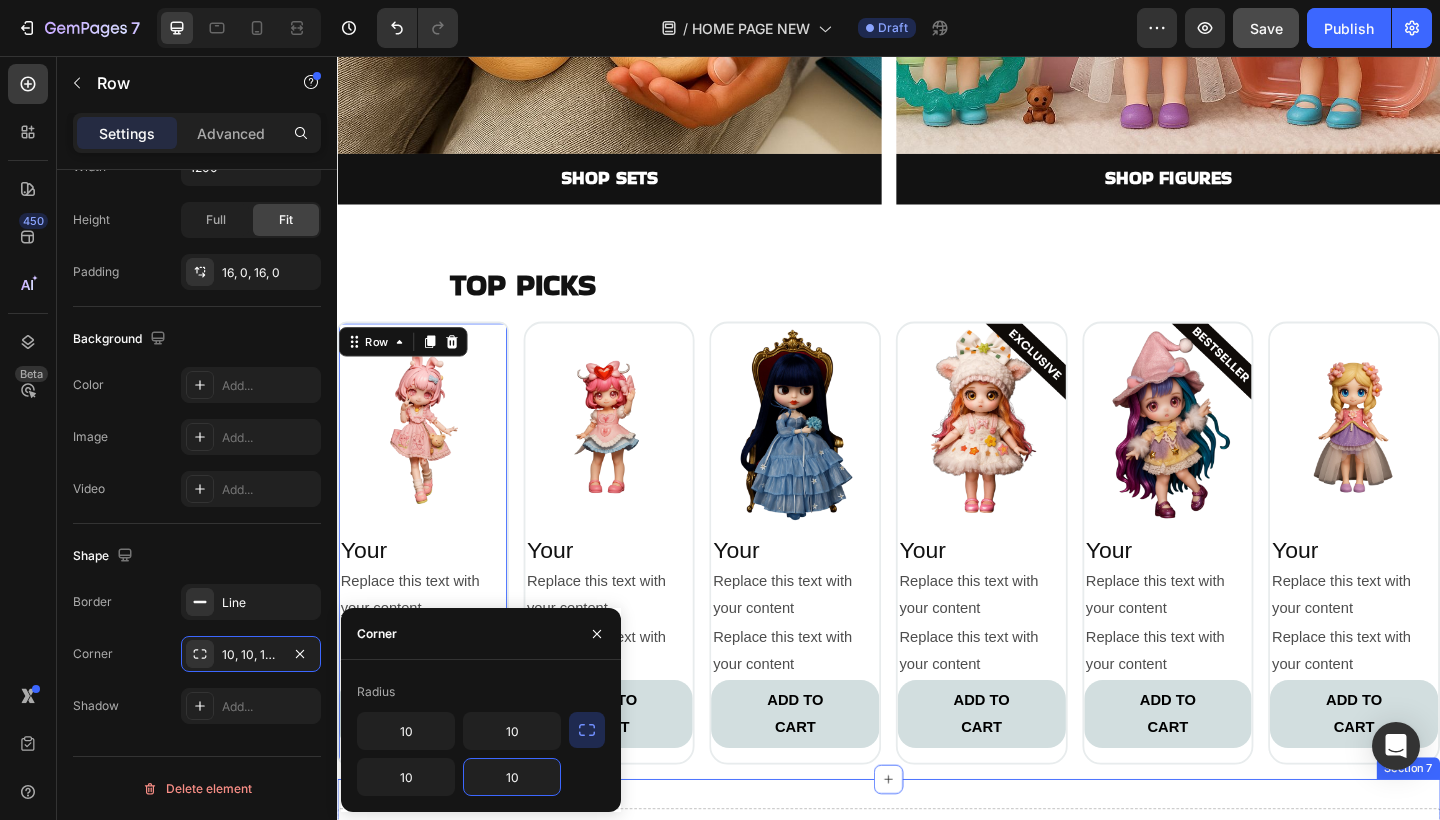 click on "Drop element here Section 7" at bounding box center [937, 905] 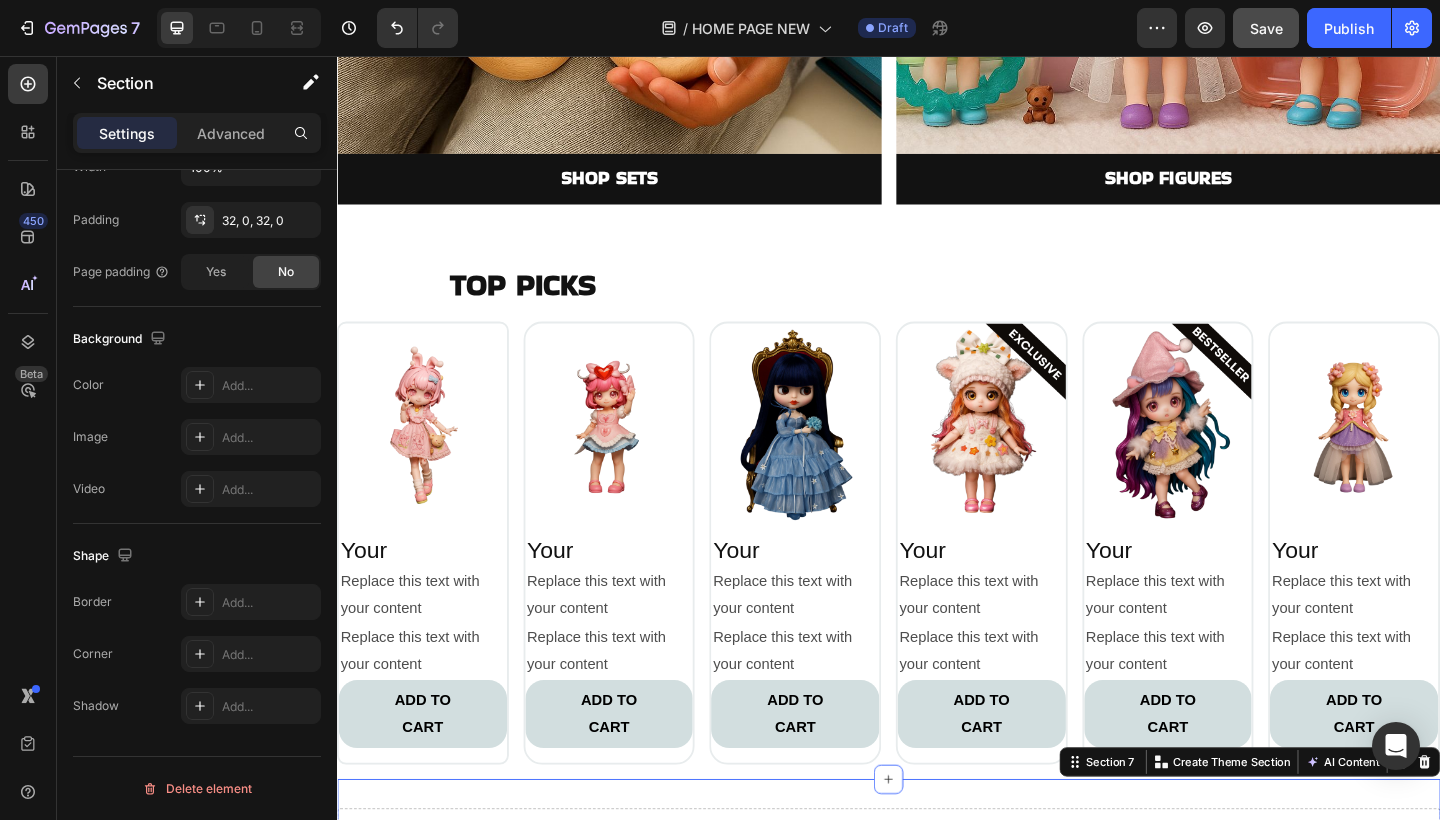 scroll, scrollTop: 0, scrollLeft: 0, axis: both 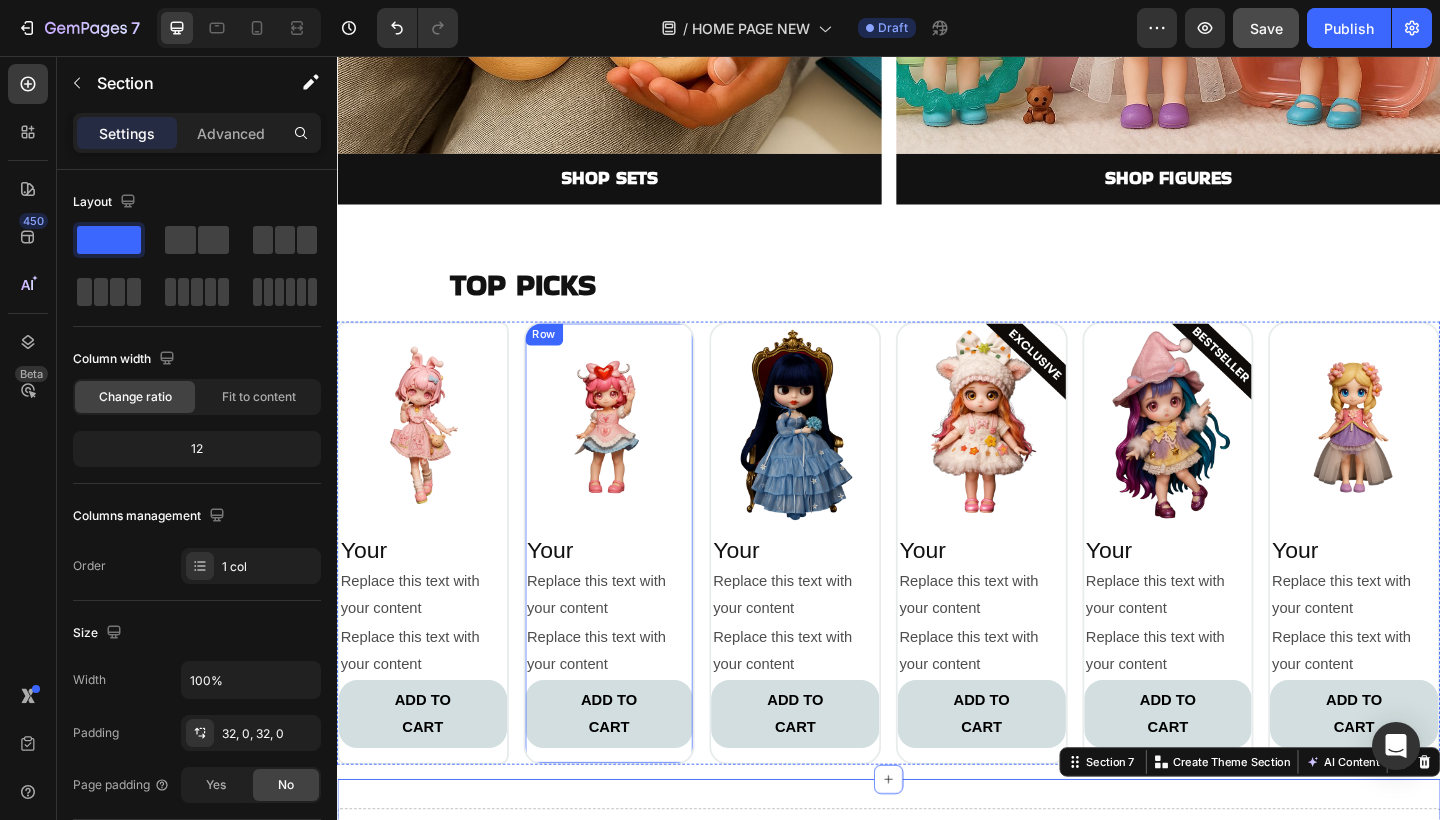 click on "Image Your  Heading Replace this text with your content Text Block Replace this text with your content Text Block ADD TO CART Button Row" at bounding box center (633, 586) 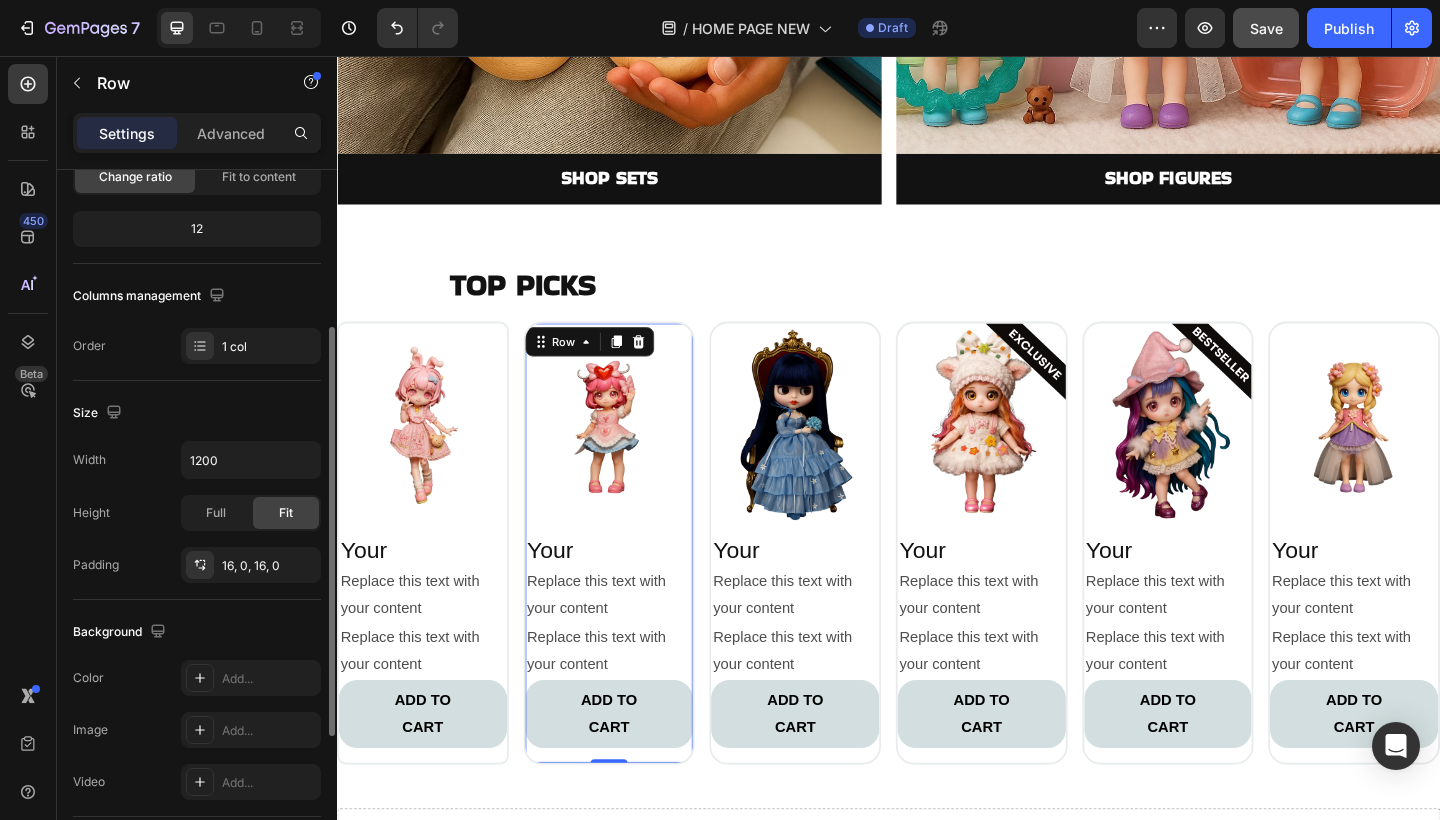 scroll, scrollTop: 239, scrollLeft: 0, axis: vertical 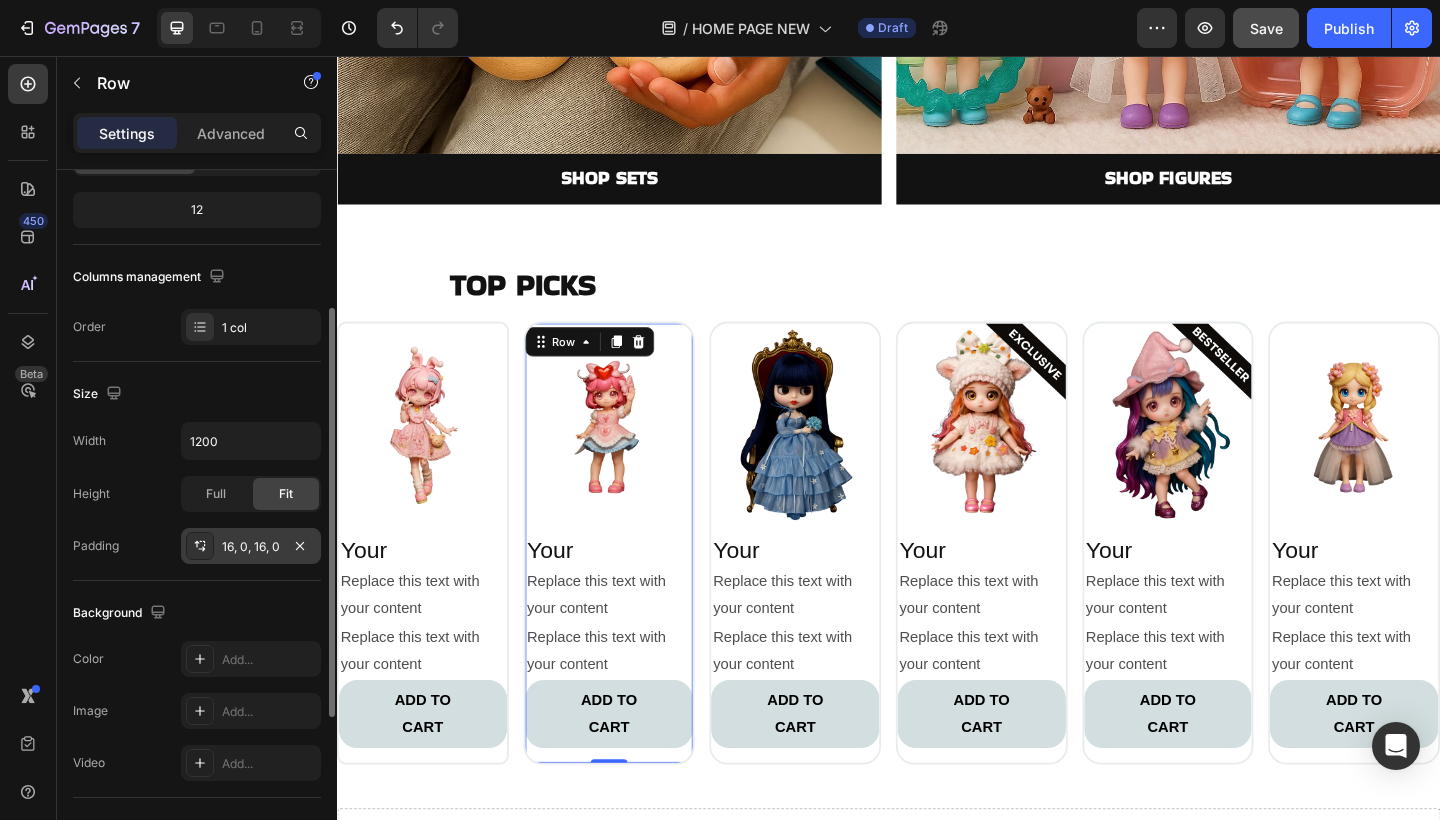 click on "16, 0, 16, 0" at bounding box center [251, 547] 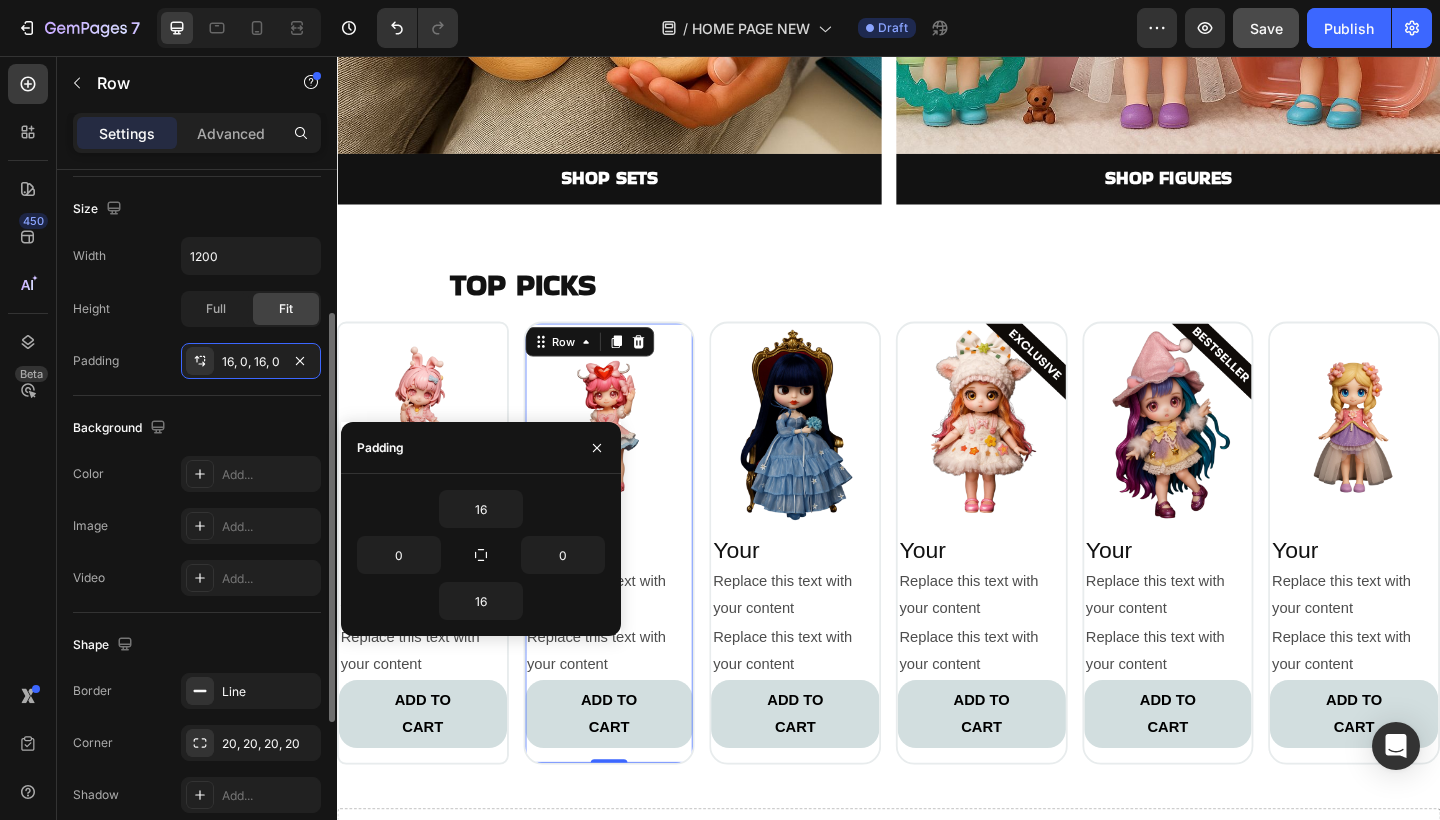 scroll, scrollTop: 513, scrollLeft: 0, axis: vertical 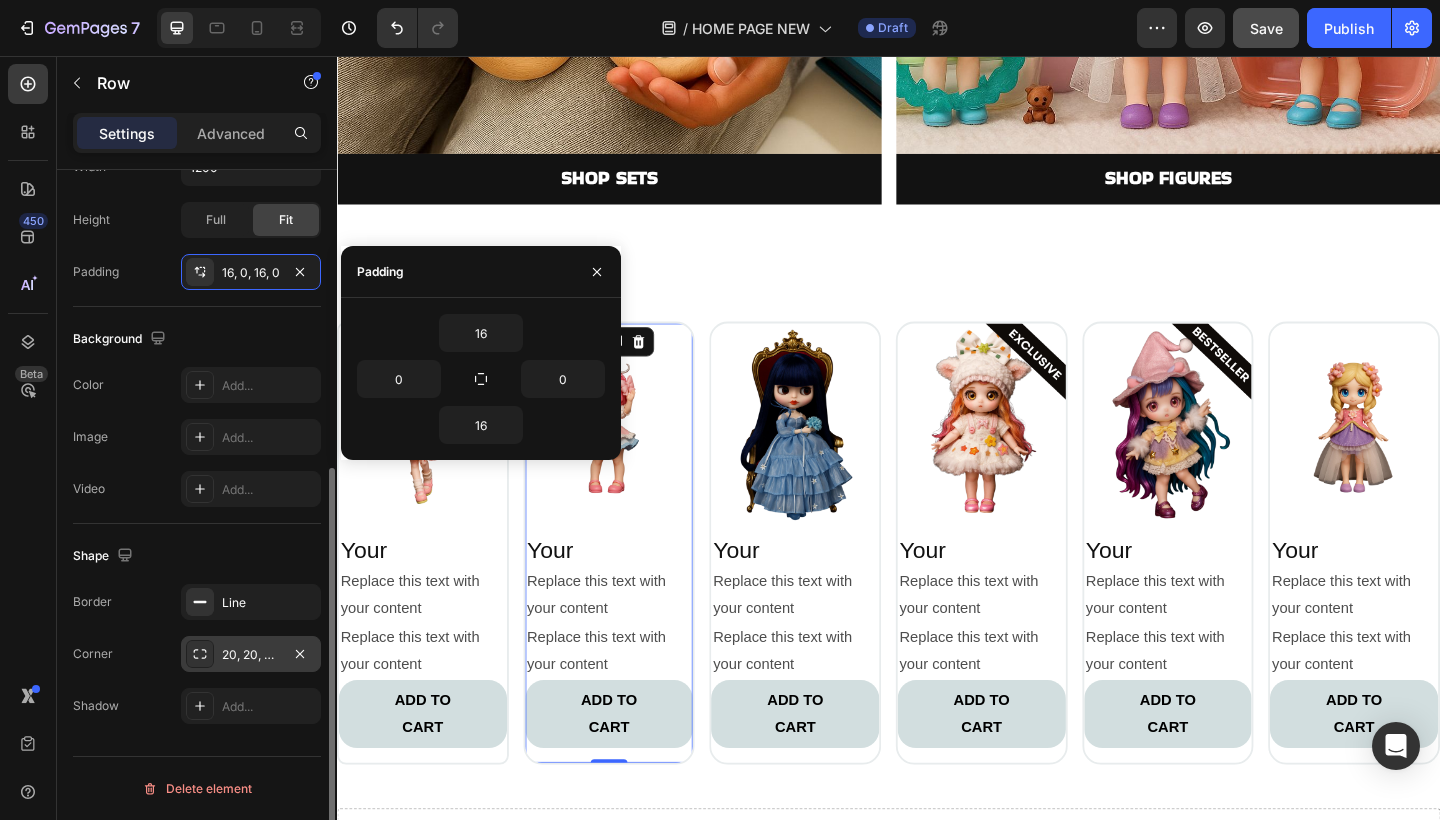 click on "20, 20, 20, 20" at bounding box center (251, 654) 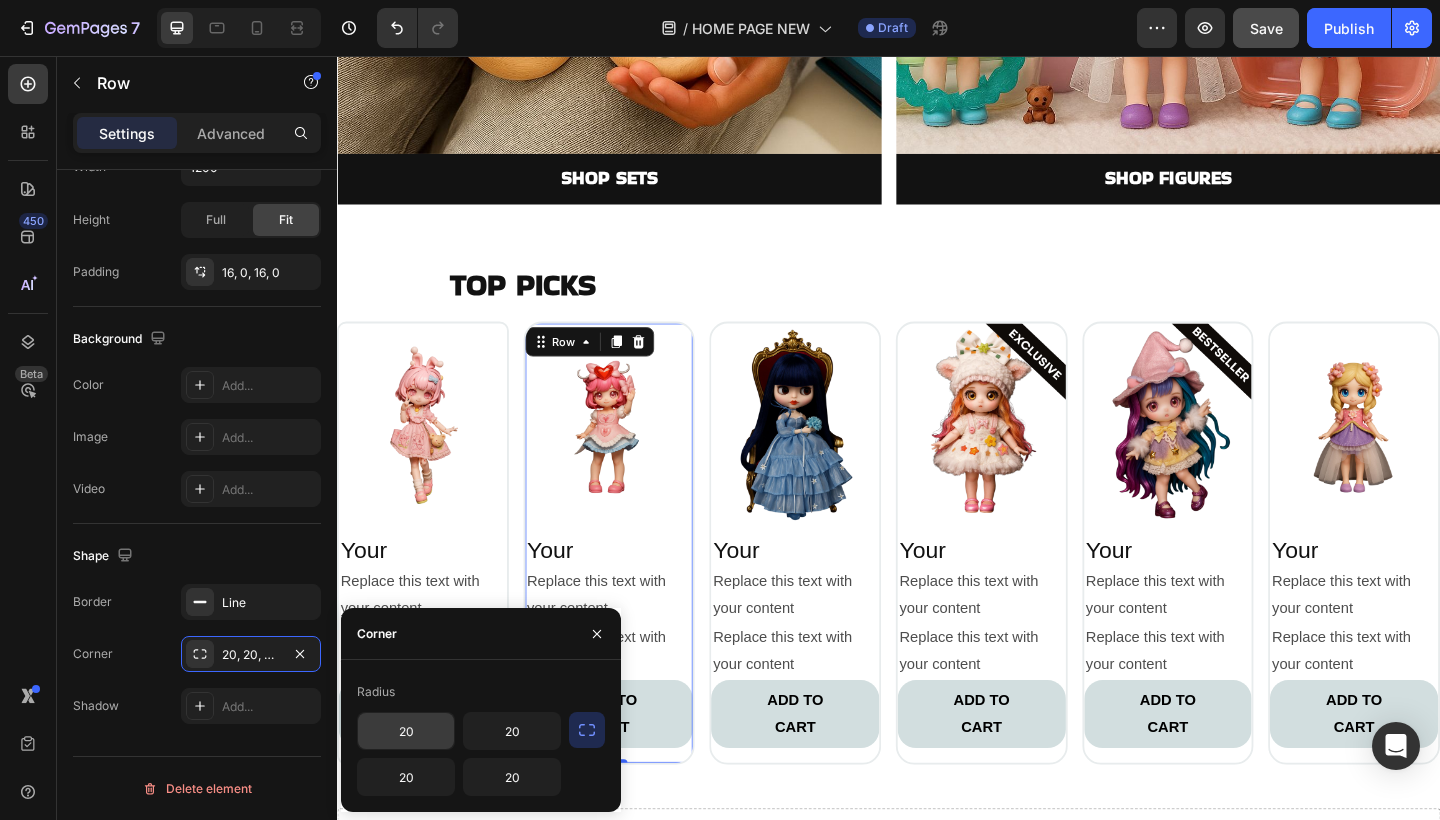 click on "20" at bounding box center [406, 731] 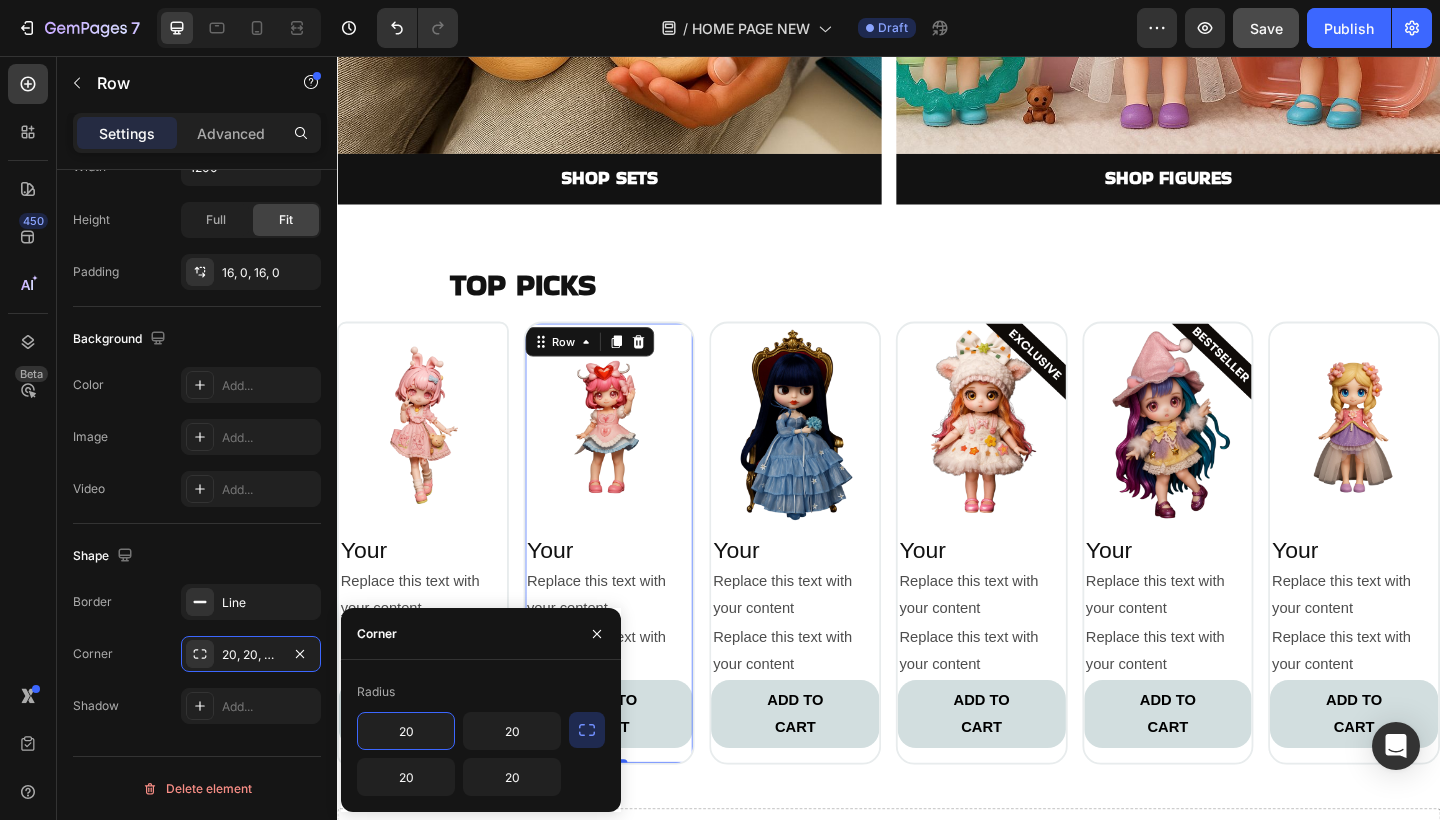 click on "20" at bounding box center [406, 731] 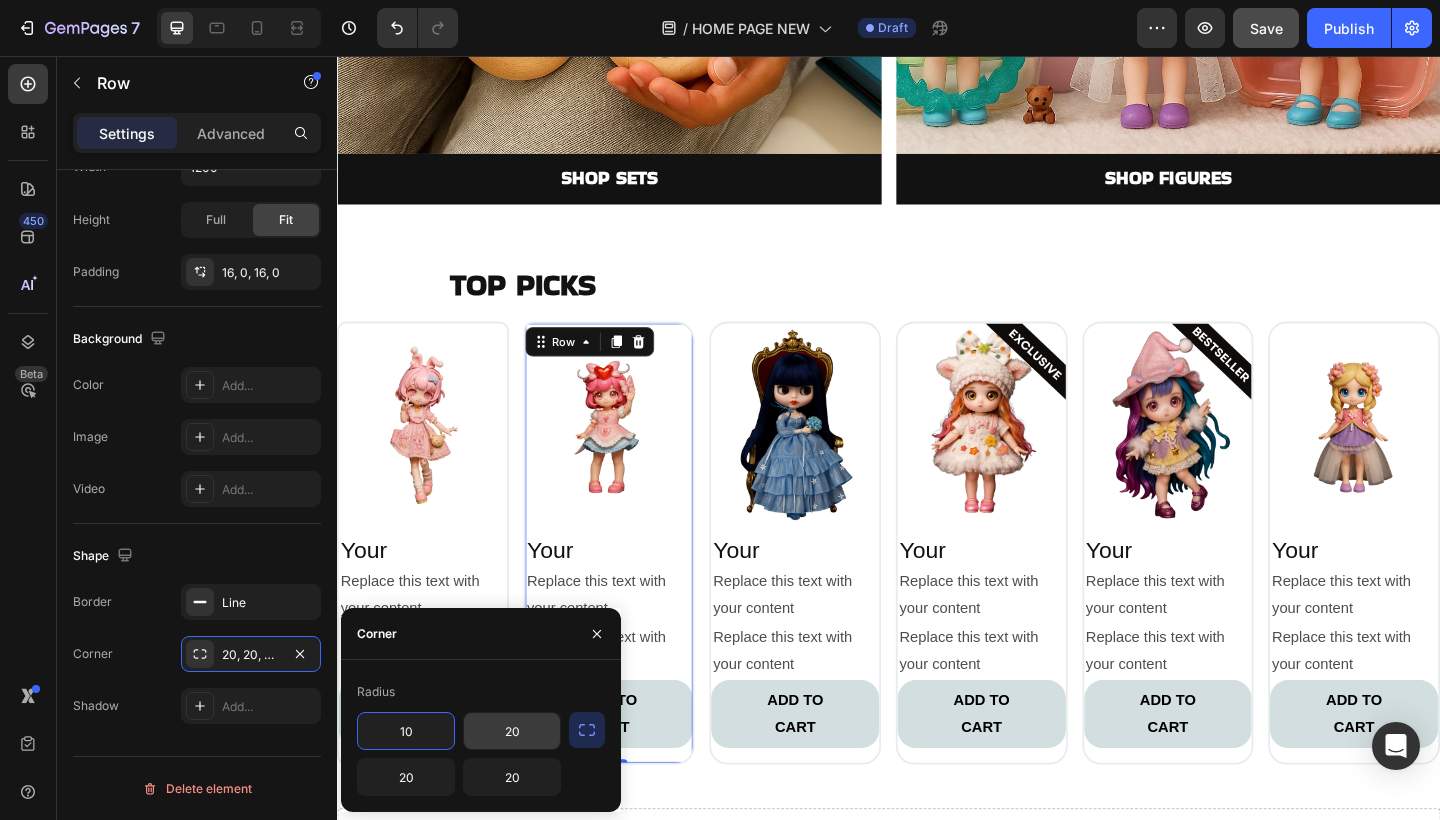 type on "10" 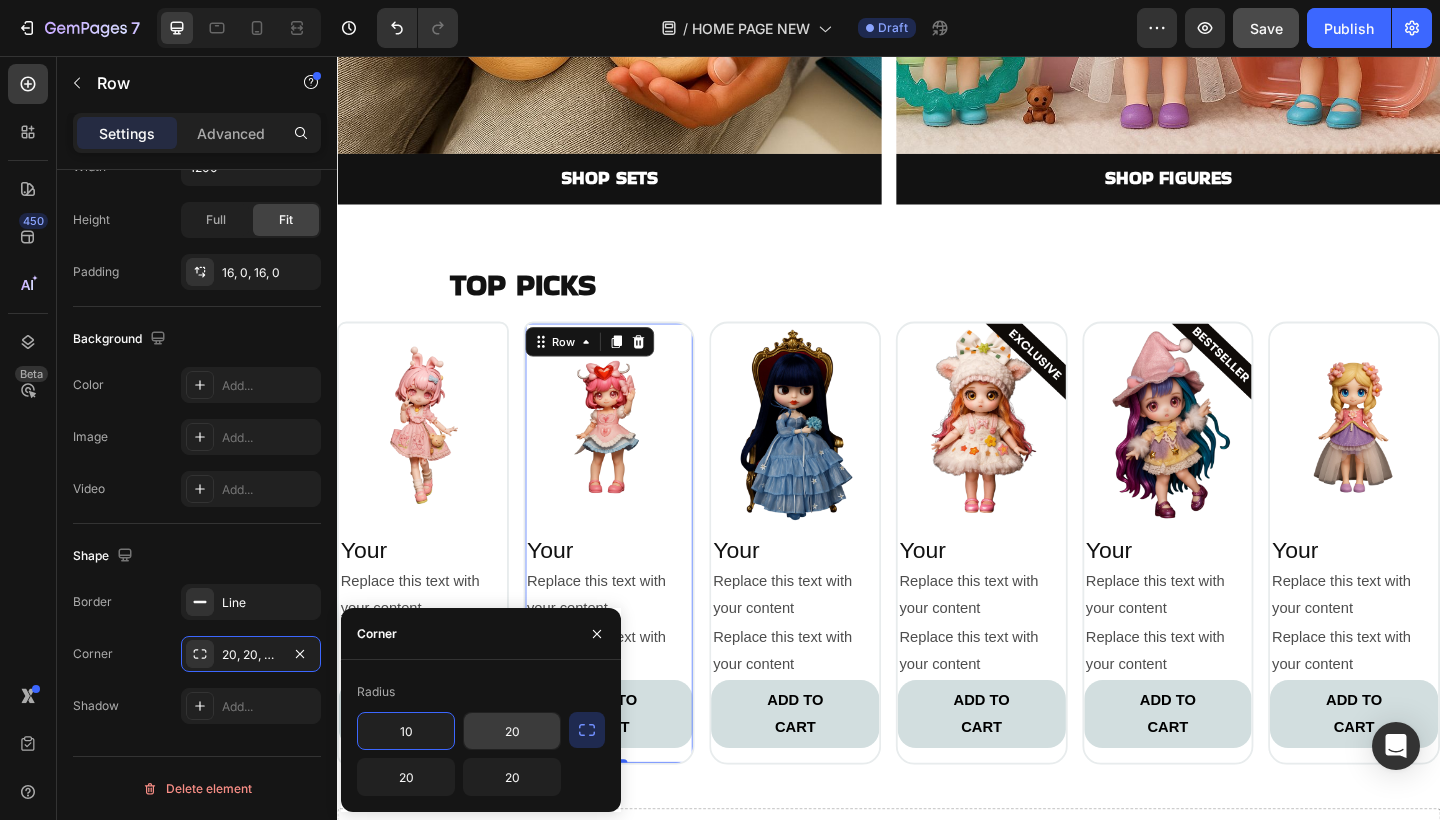 click on "20" at bounding box center [512, 731] 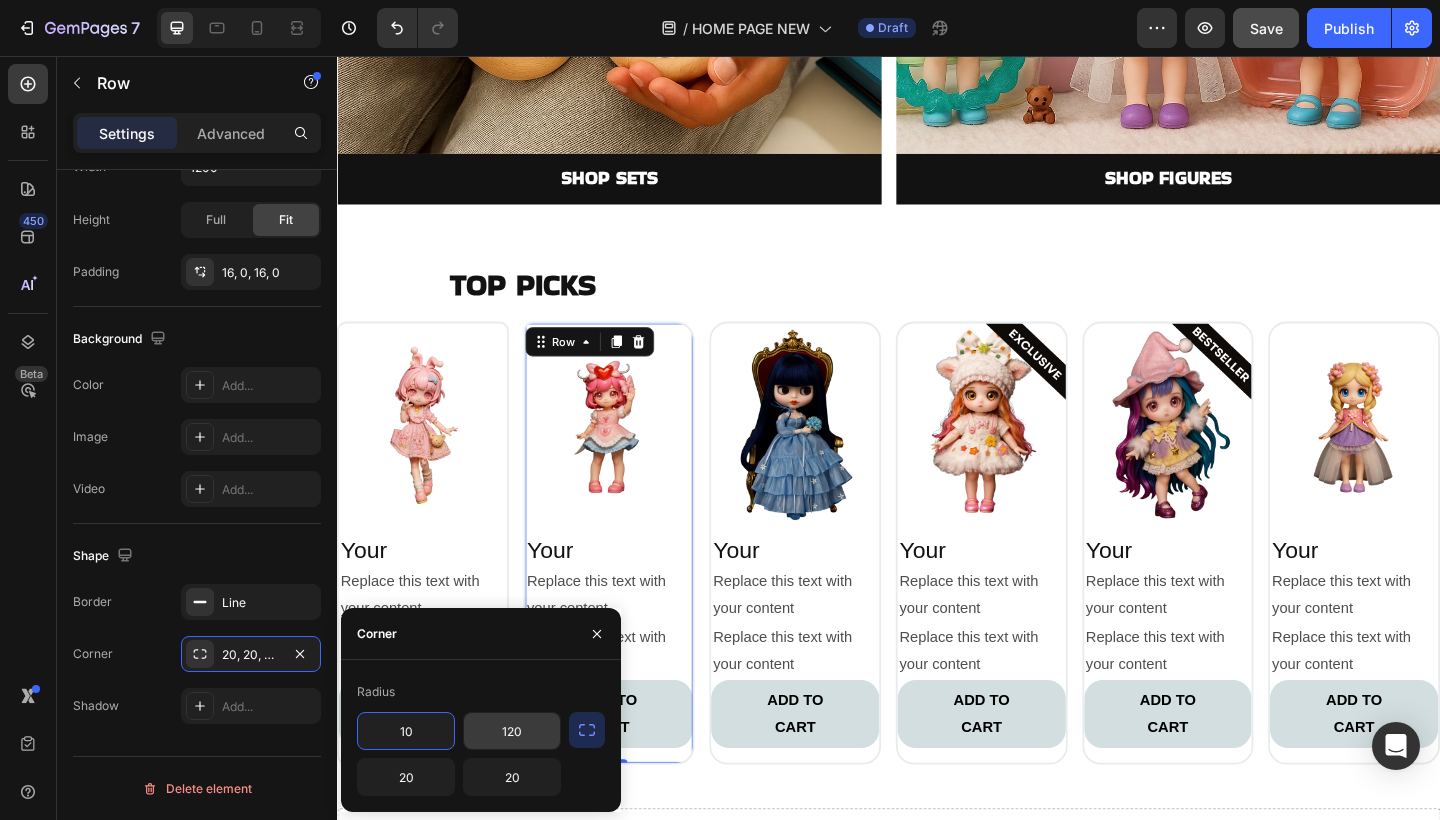 click on "120" at bounding box center [512, 731] 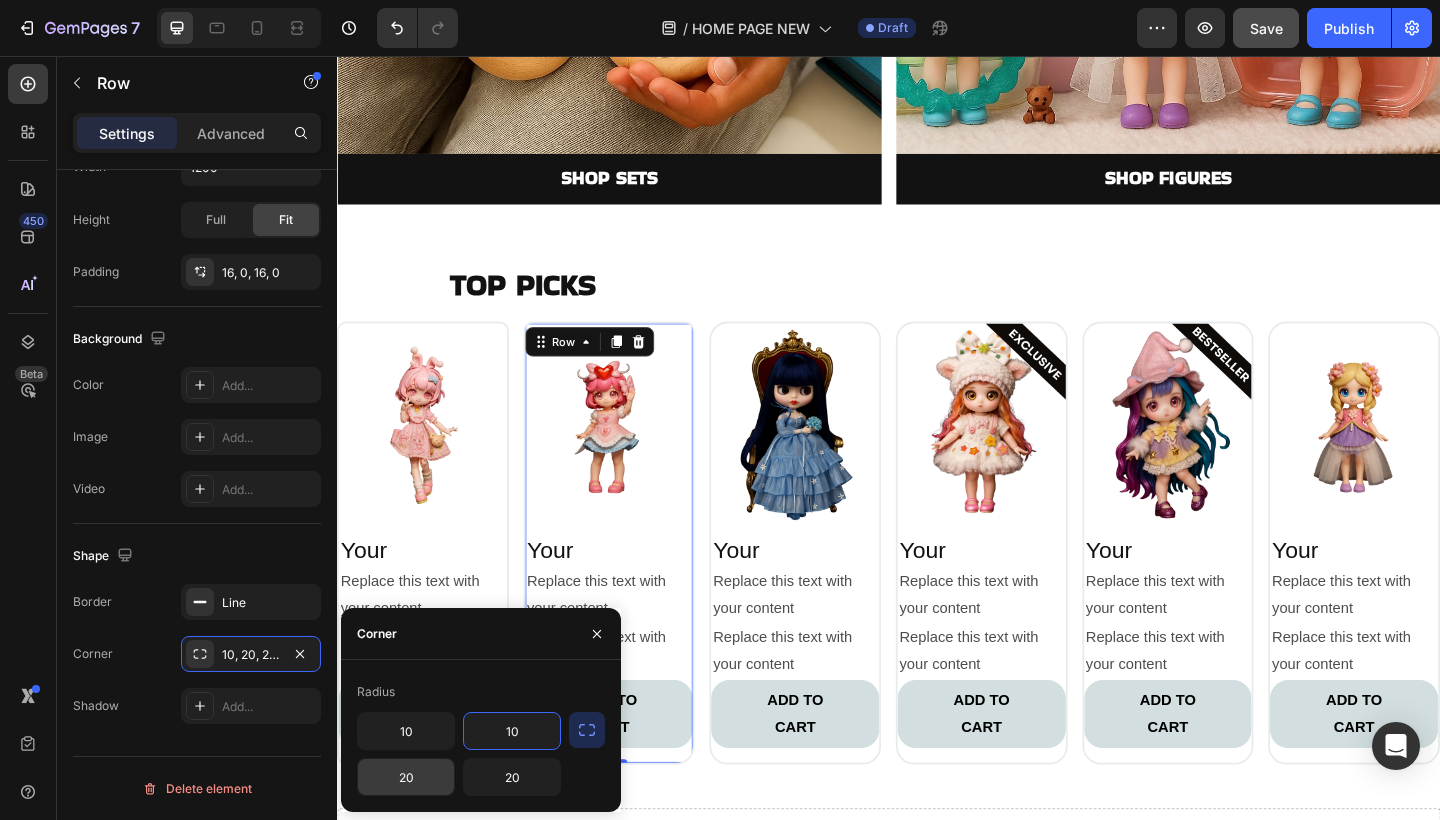 type on "10" 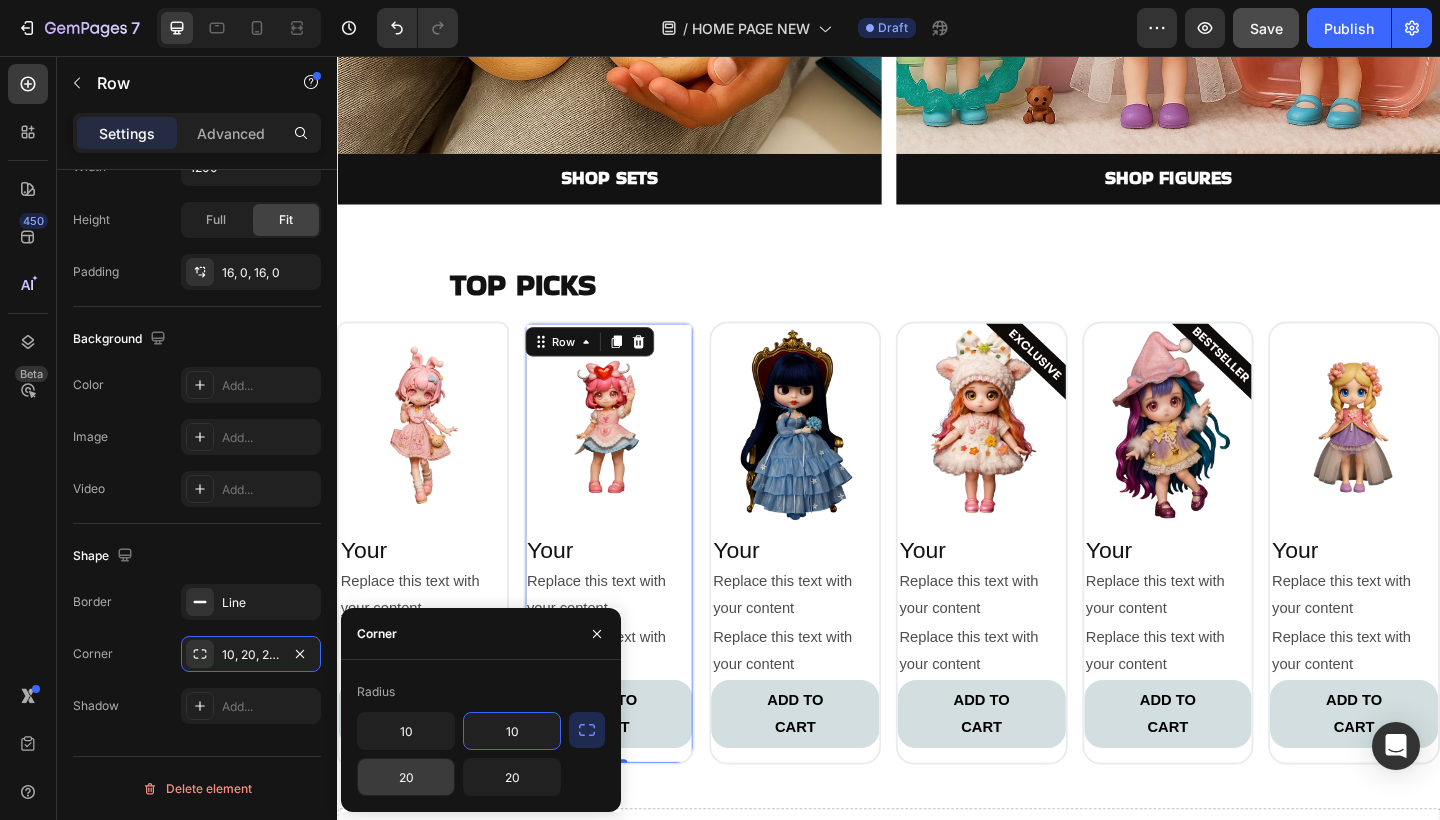 click on "20" at bounding box center [406, 777] 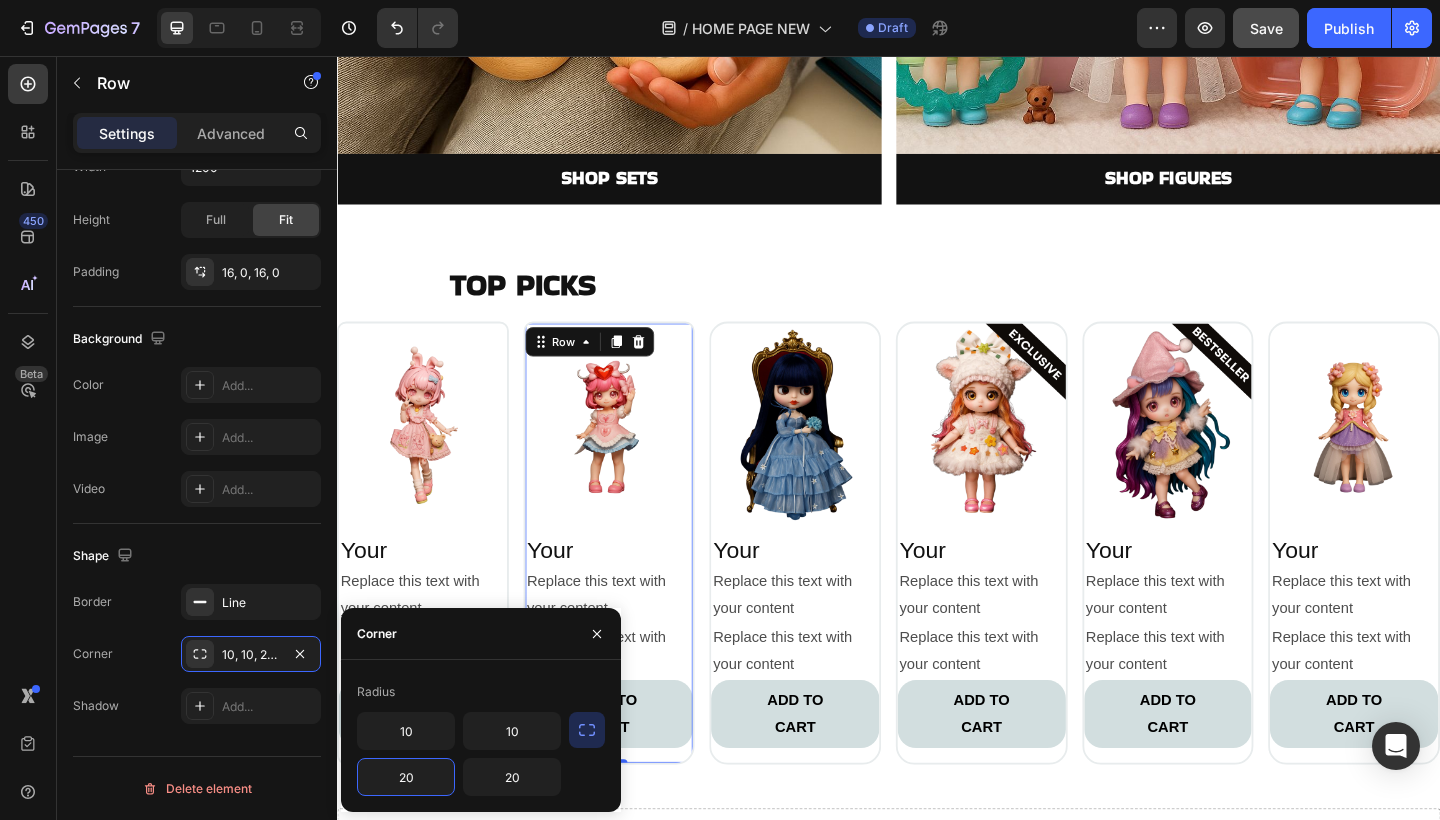 click on "20" at bounding box center [406, 777] 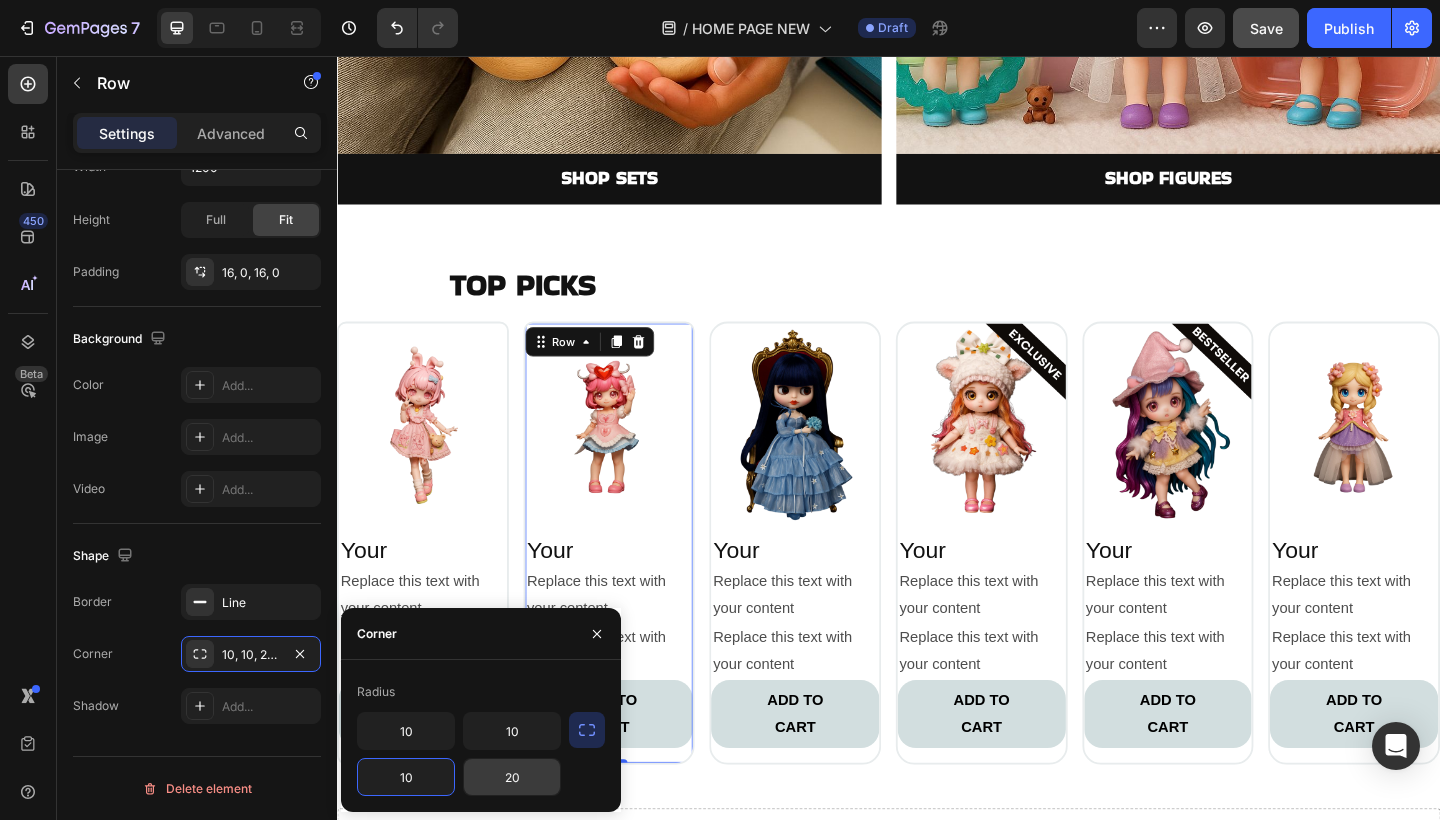 type on "10" 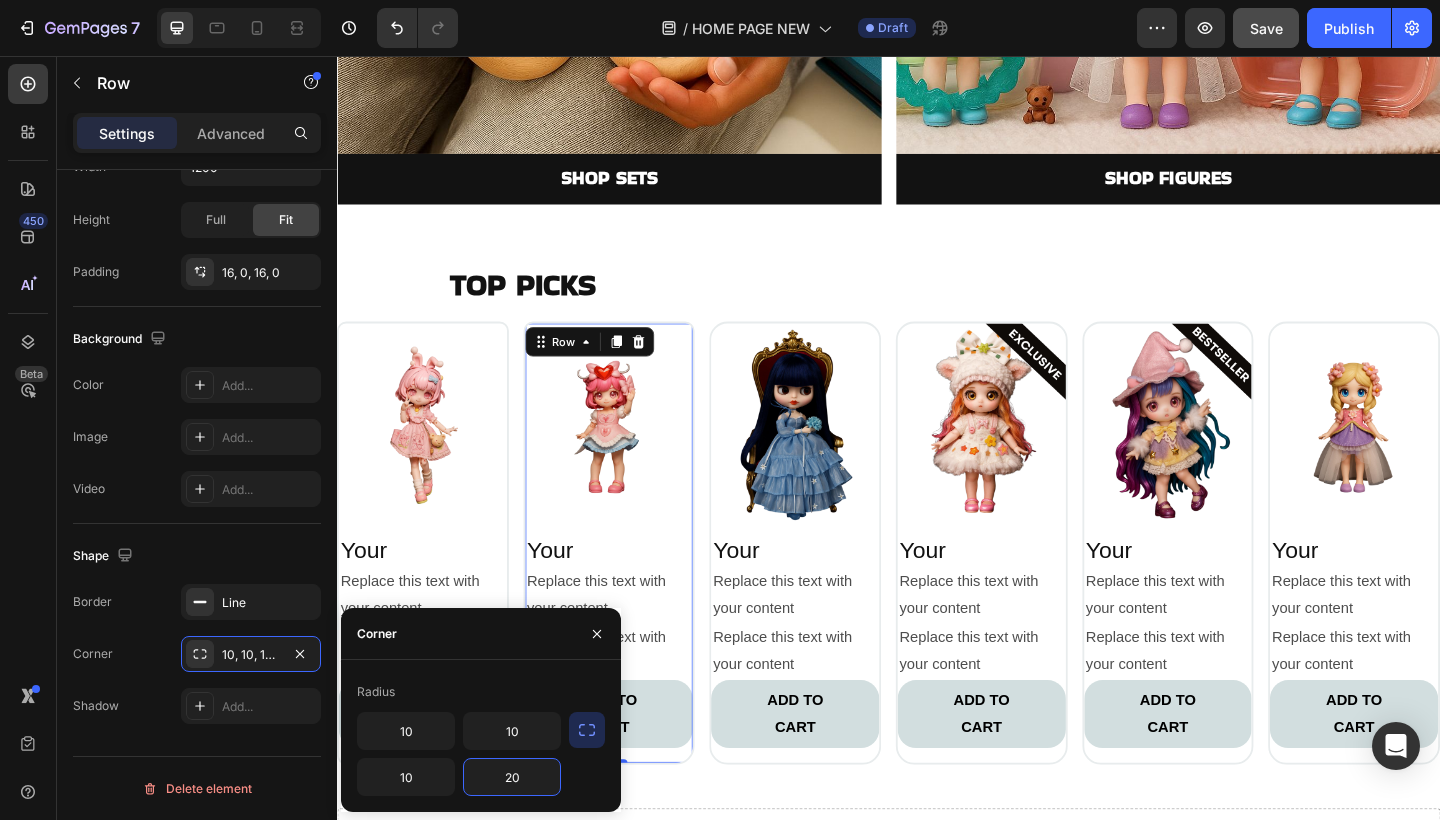 click on "20" at bounding box center (512, 777) 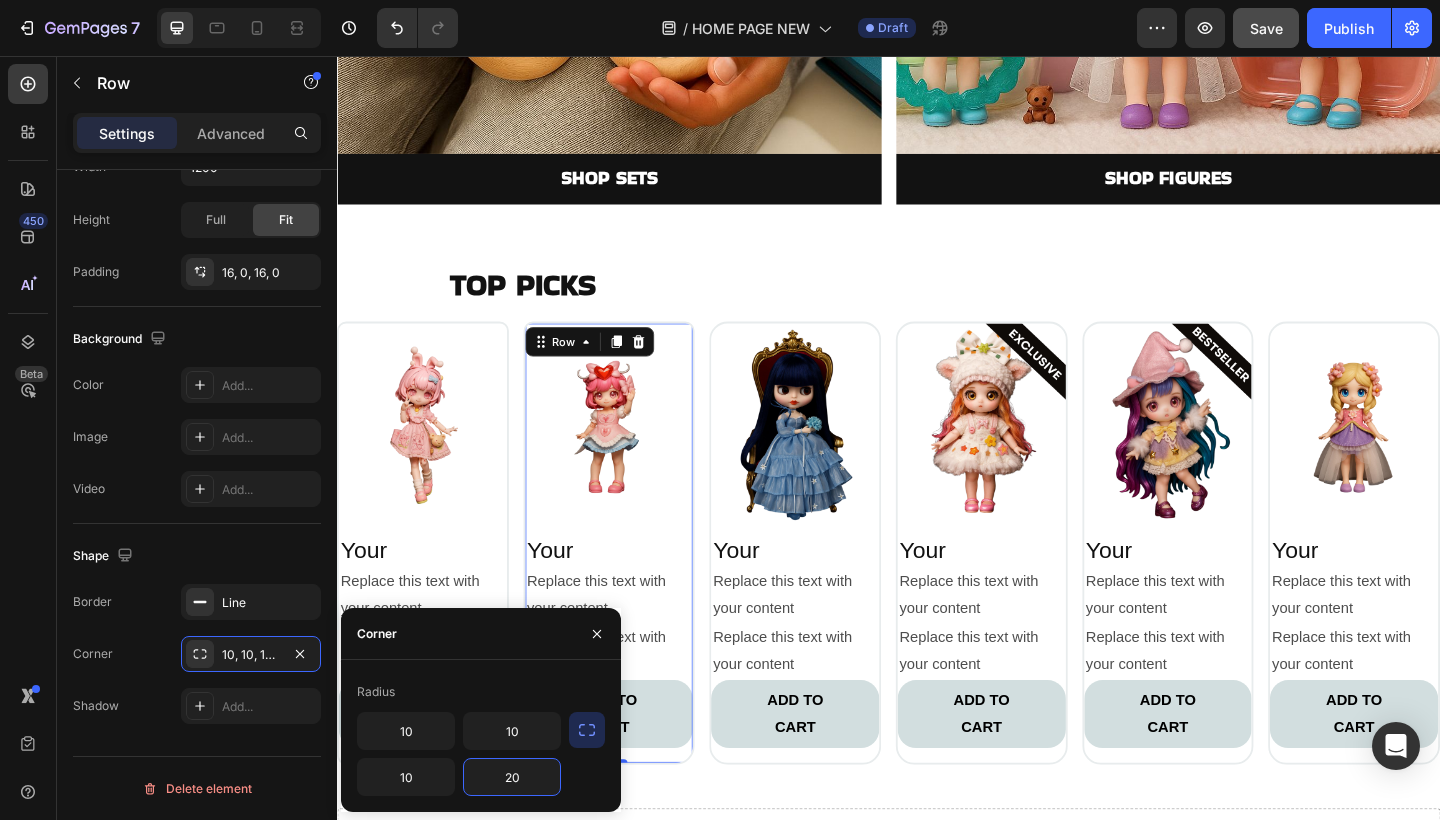 click on "20" at bounding box center [512, 777] 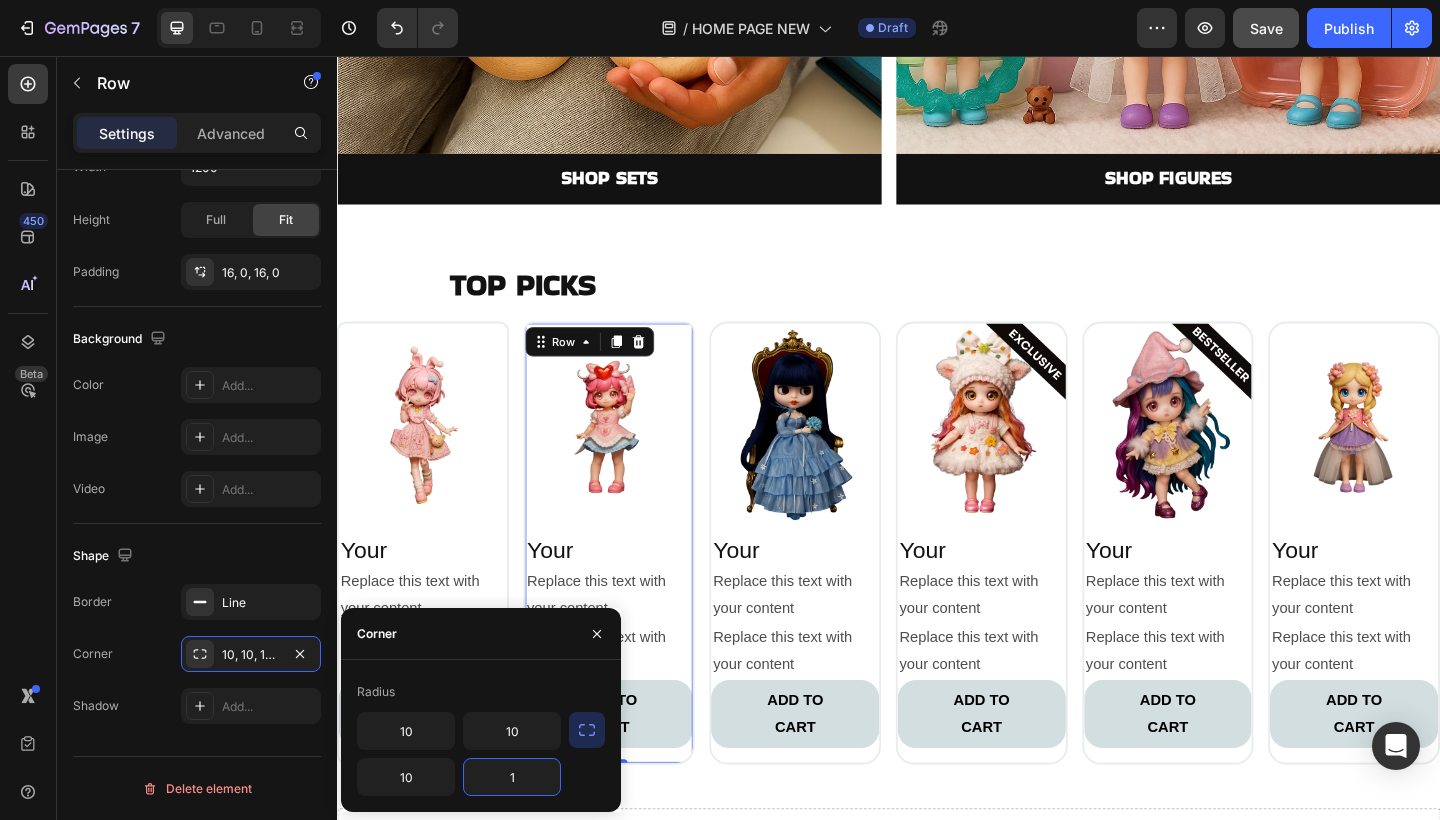 type on "10" 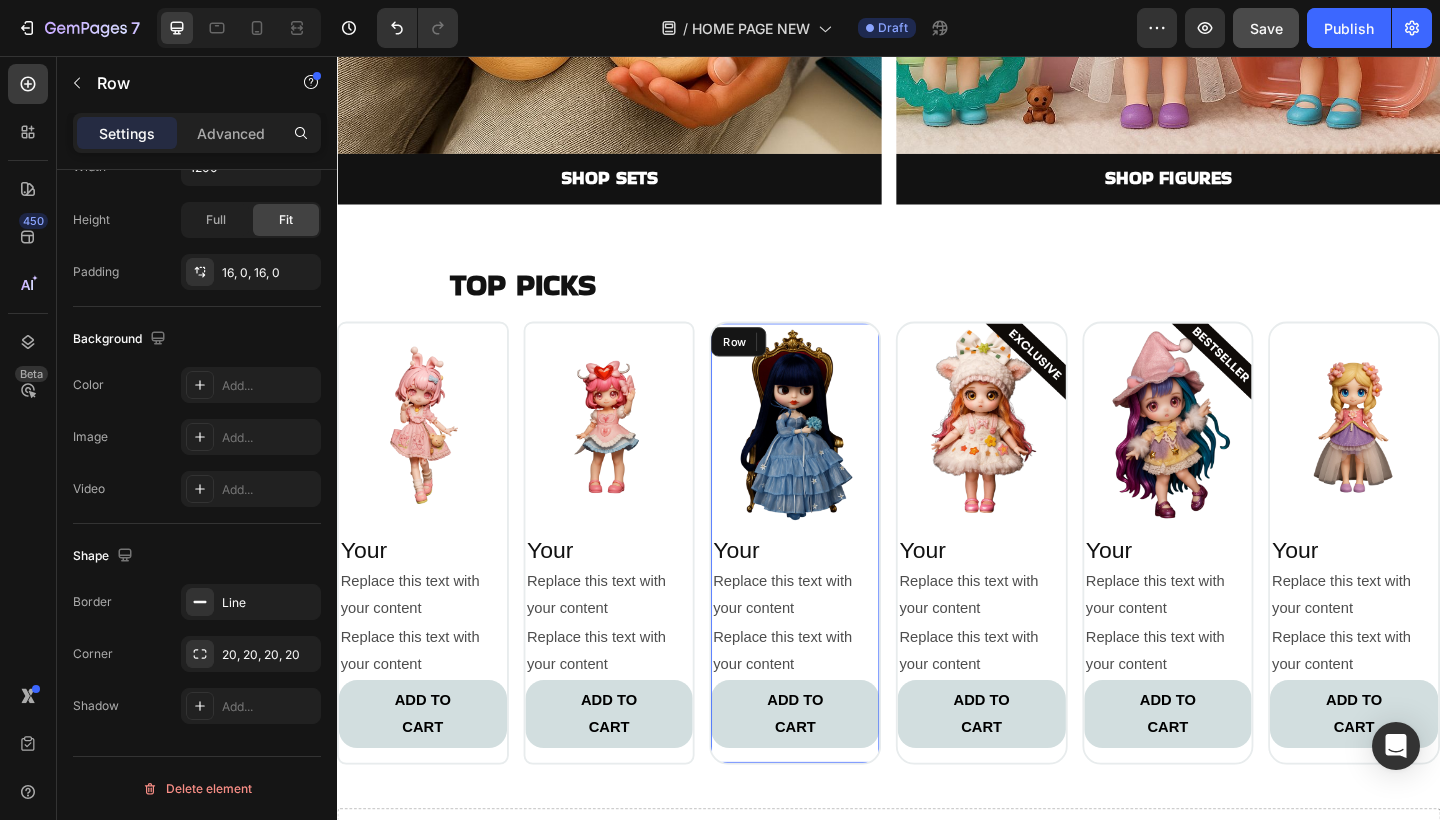 click on "Image Your  Heading Replace this text with your content Text Block Replace this text with your content Text Block ADD TO CART Button Row" at bounding box center [835, 586] 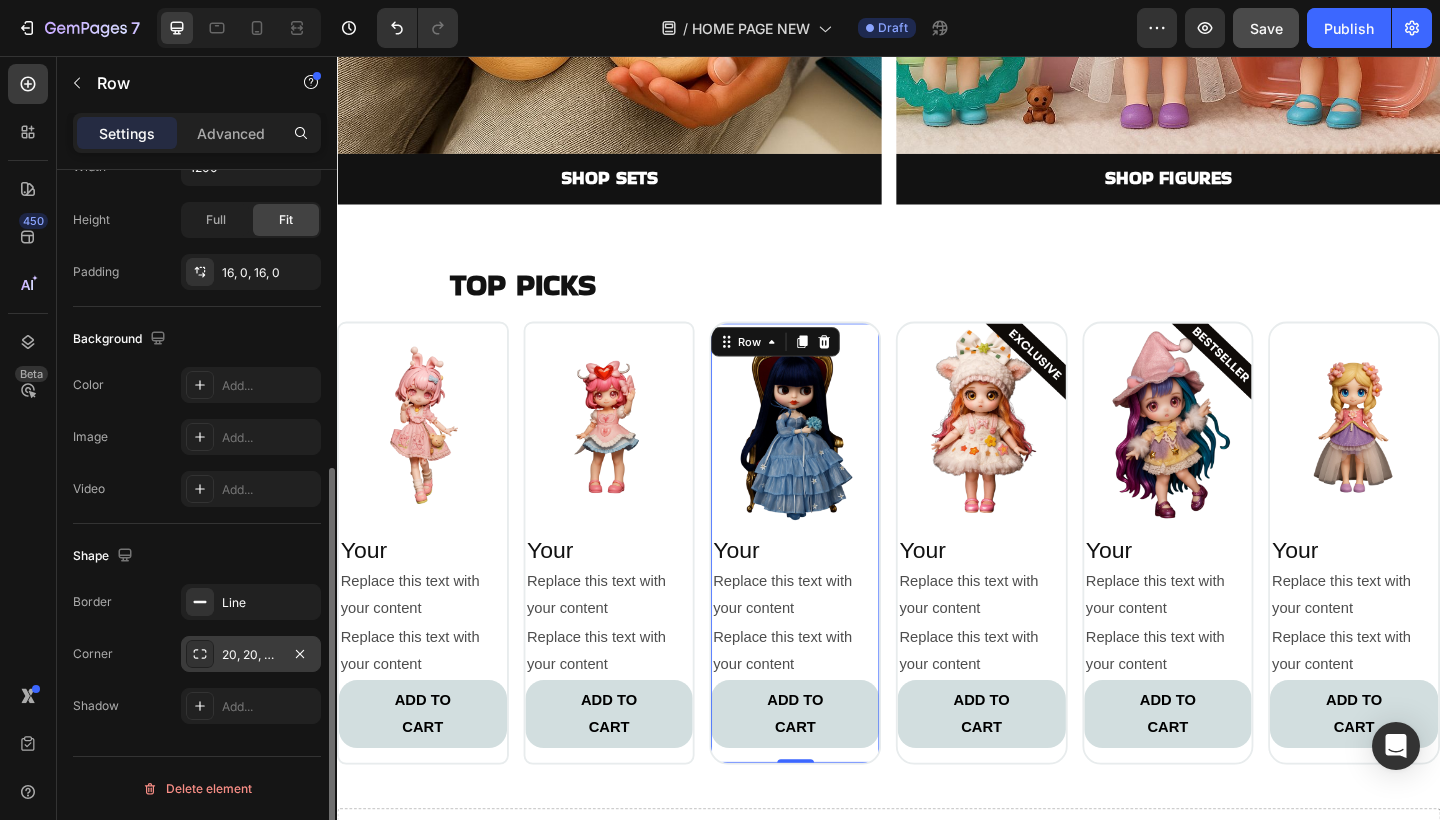 click on "20, 20, 20, 20" at bounding box center (251, 655) 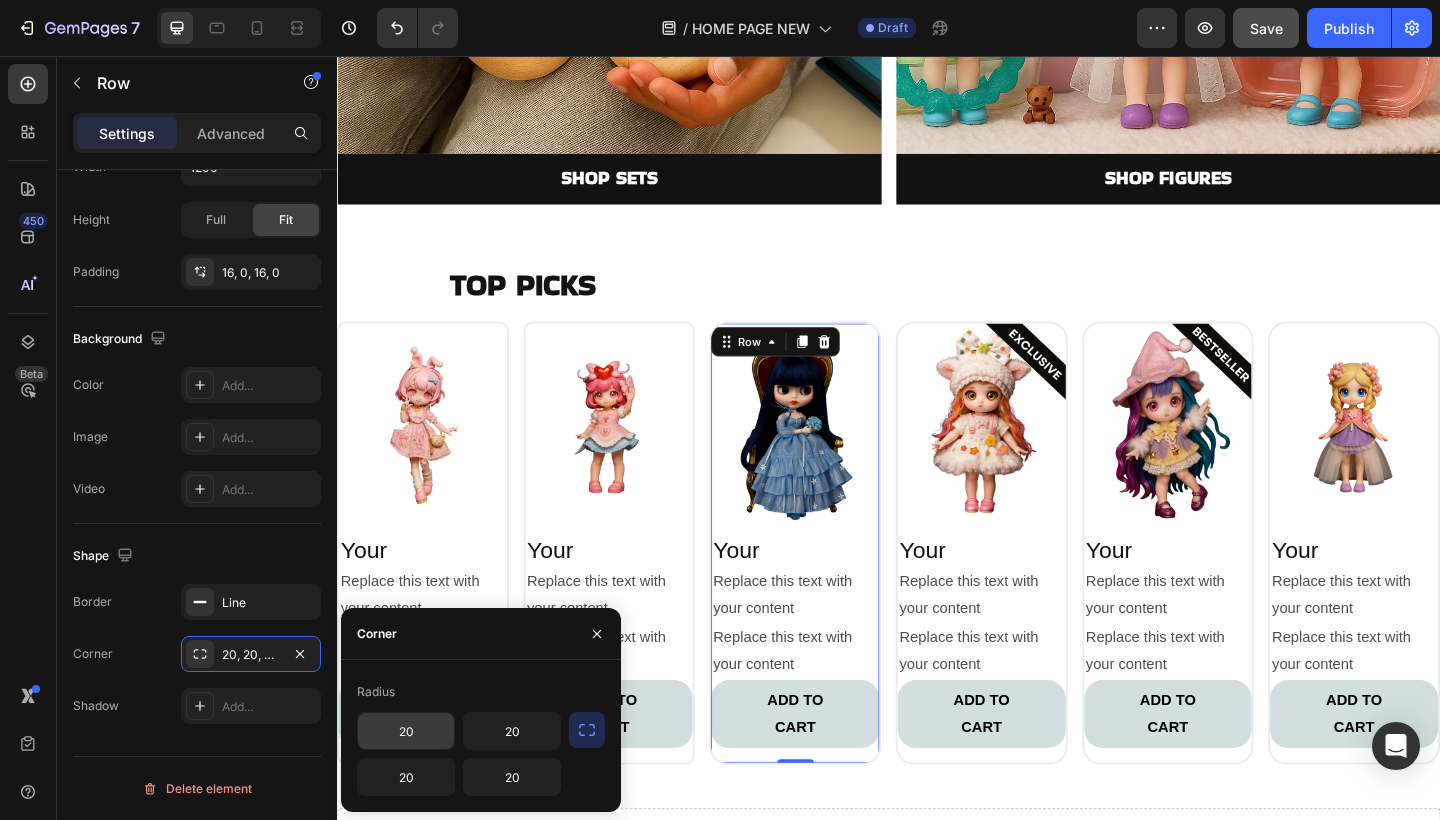 click on "20" at bounding box center [406, 731] 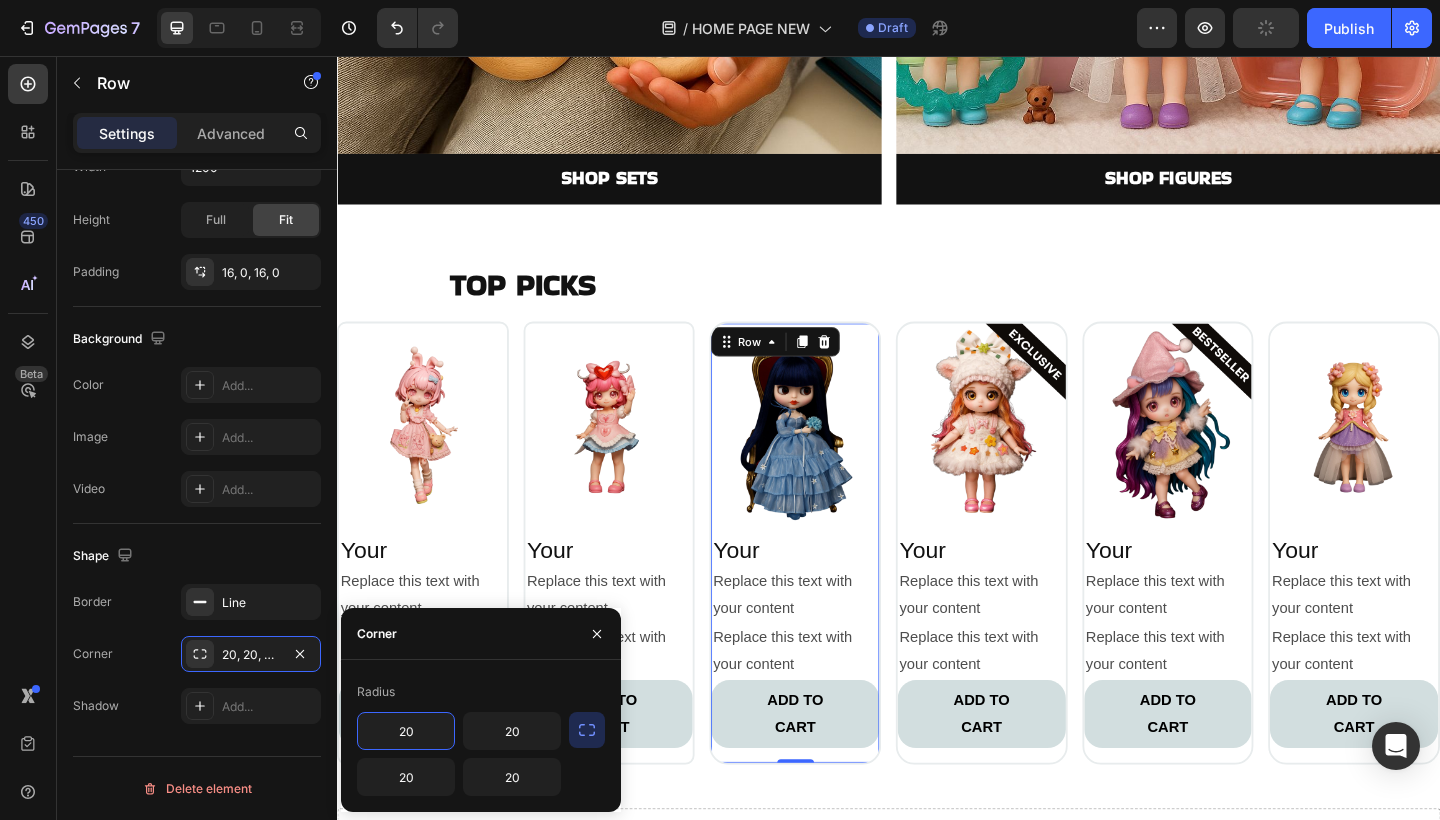 click on "20" at bounding box center [406, 731] 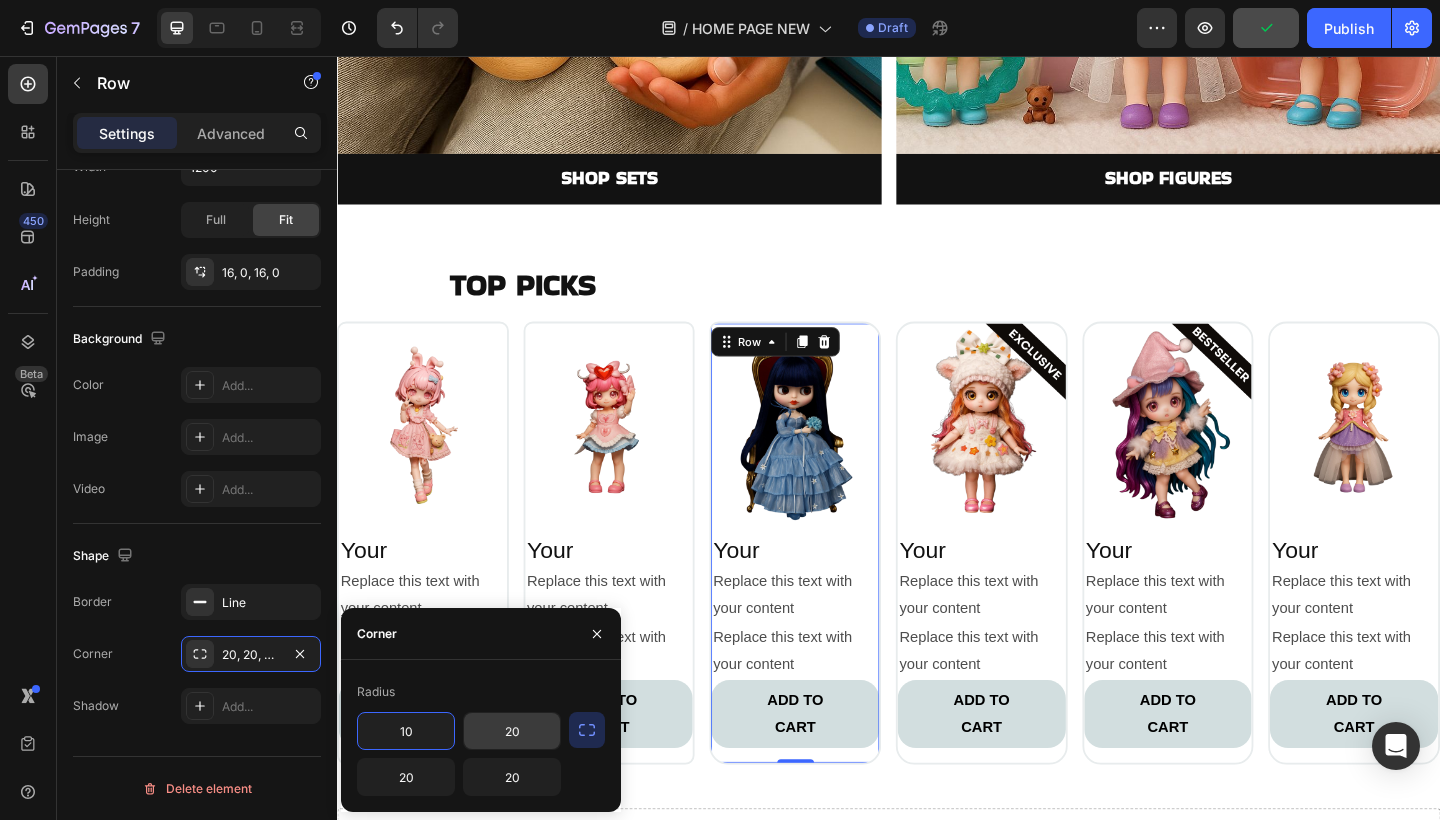 type on "10" 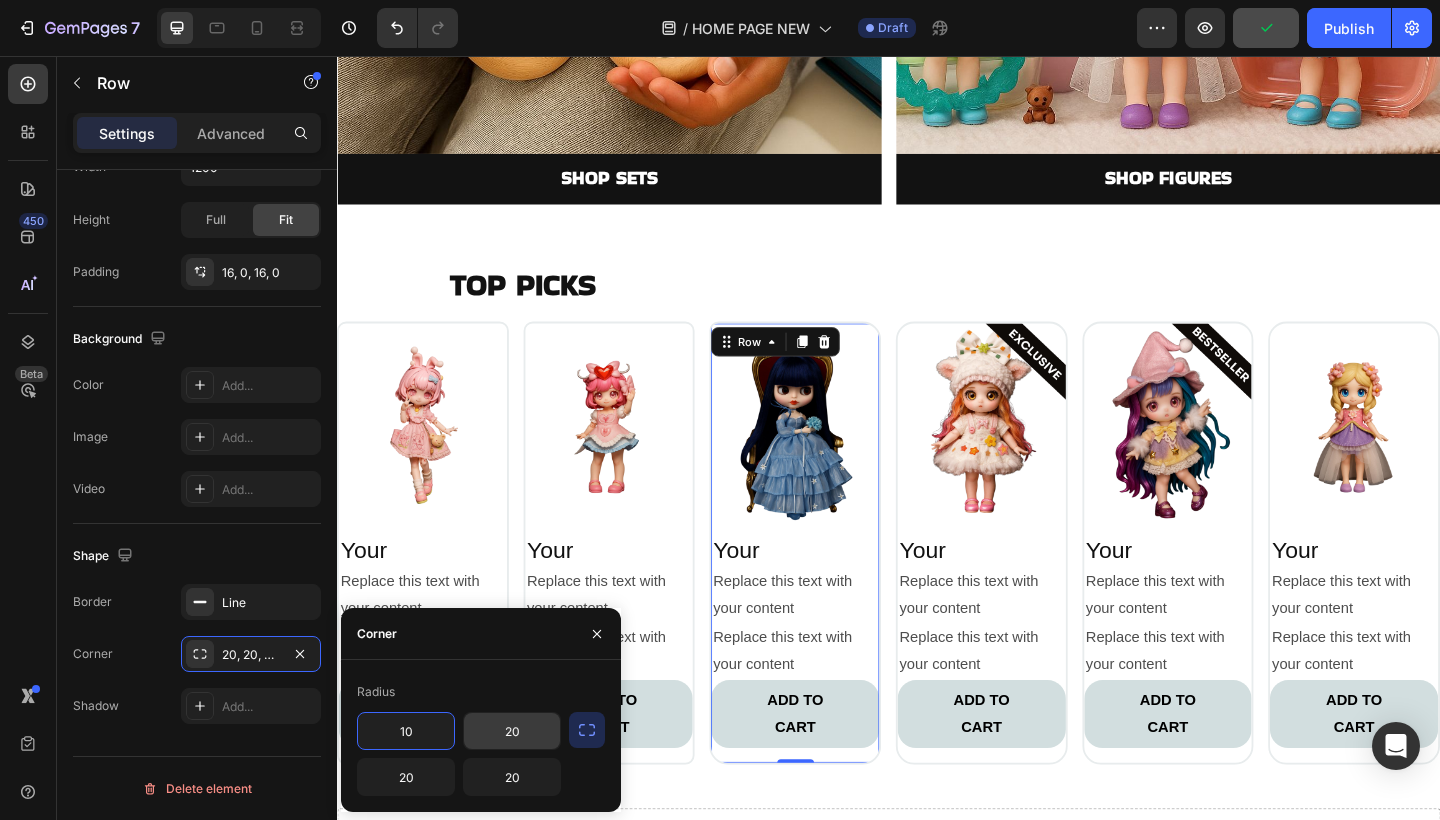 click on "20" at bounding box center (512, 731) 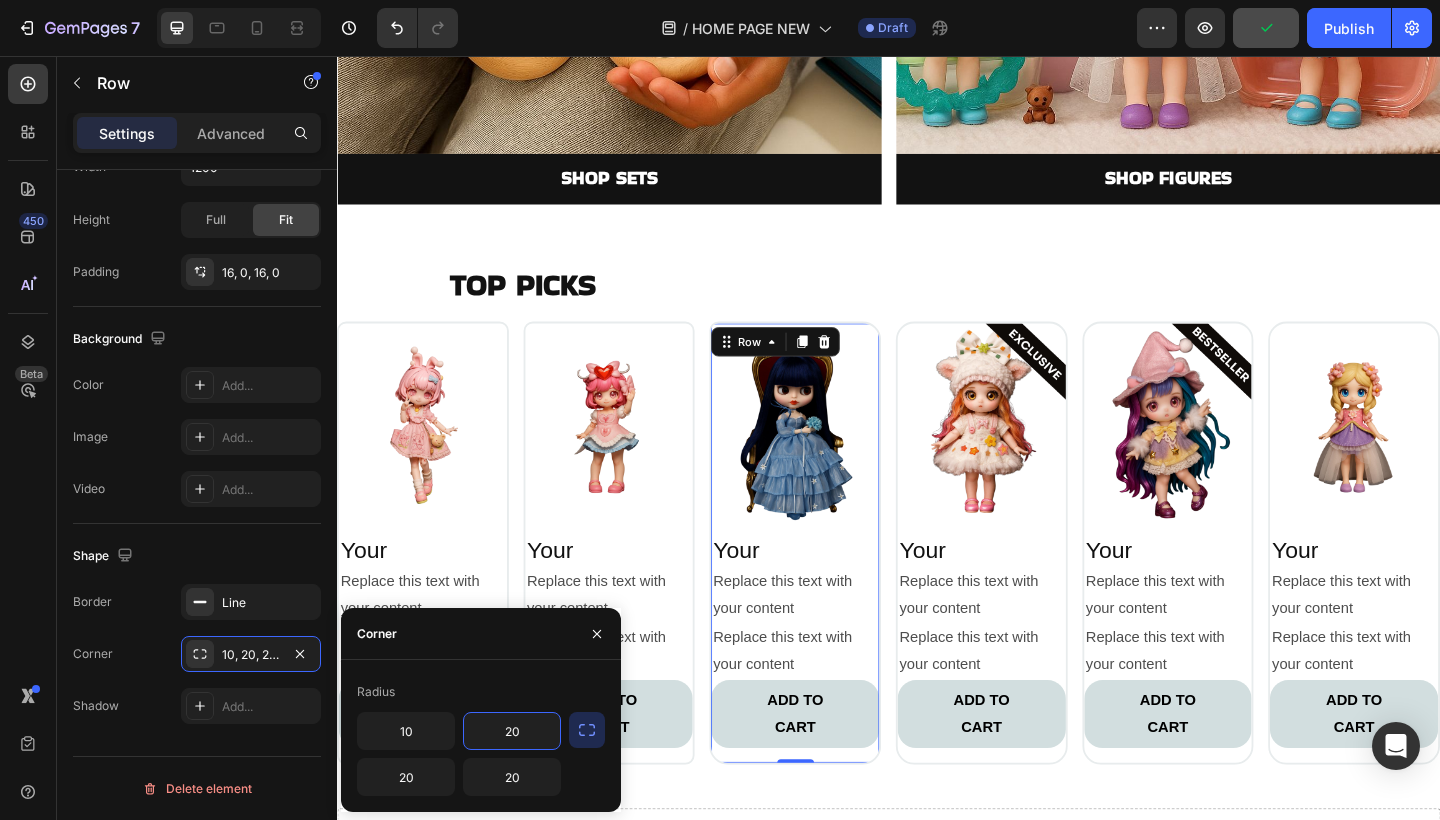 click on "1" at bounding box center (512, 731) 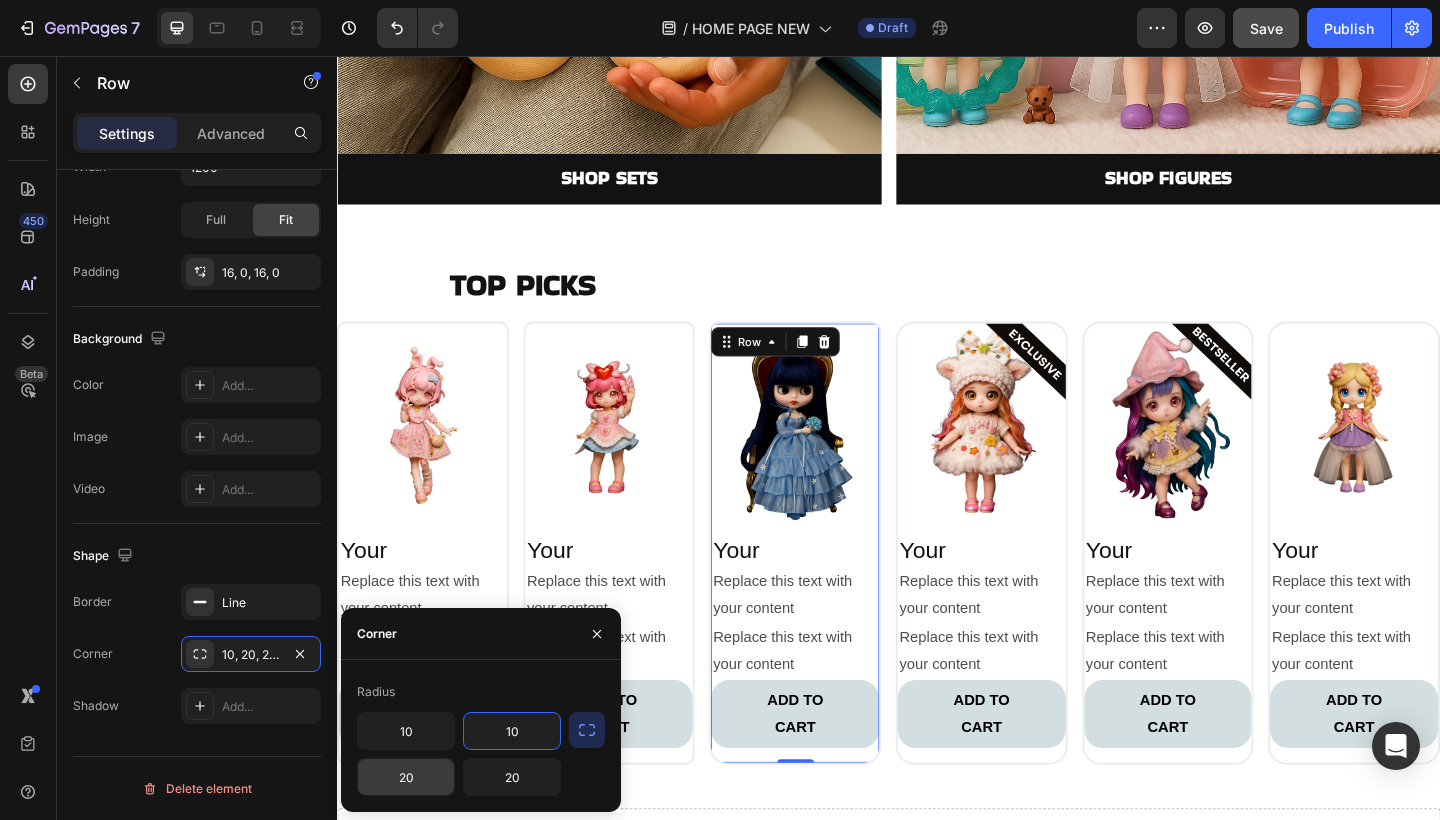 type on "10" 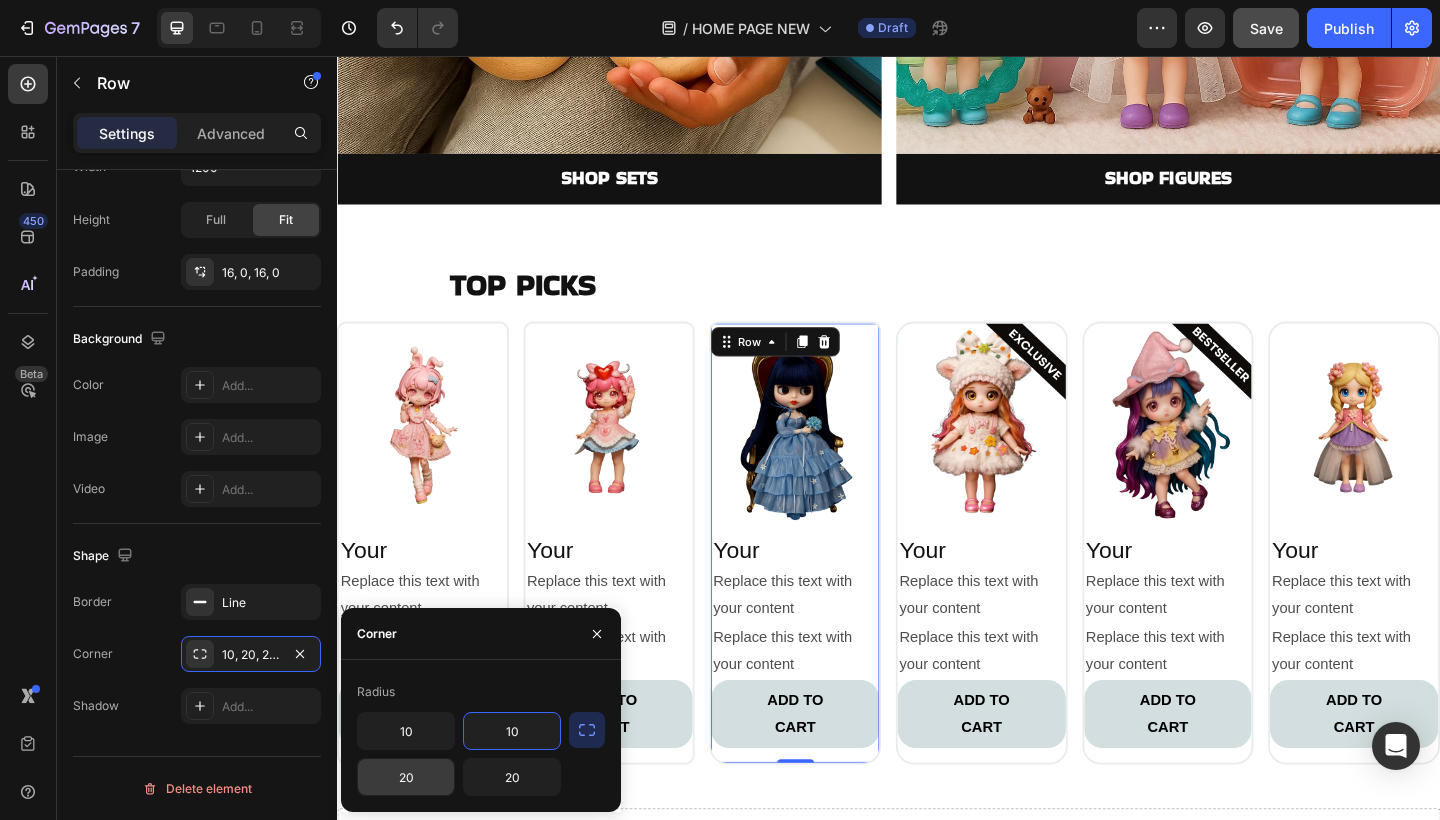 click on "20" at bounding box center [406, 777] 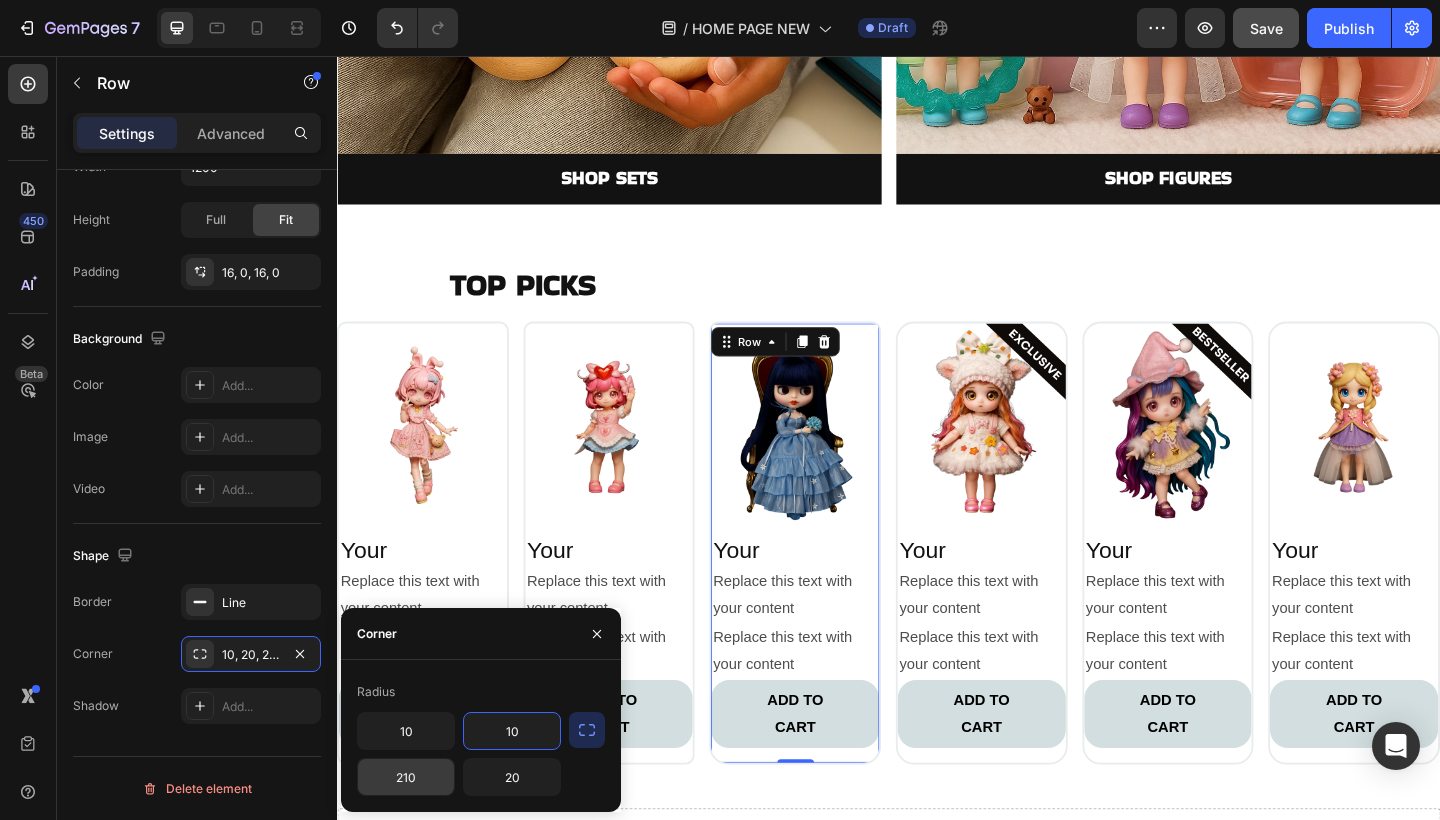 click on "210" at bounding box center (406, 777) 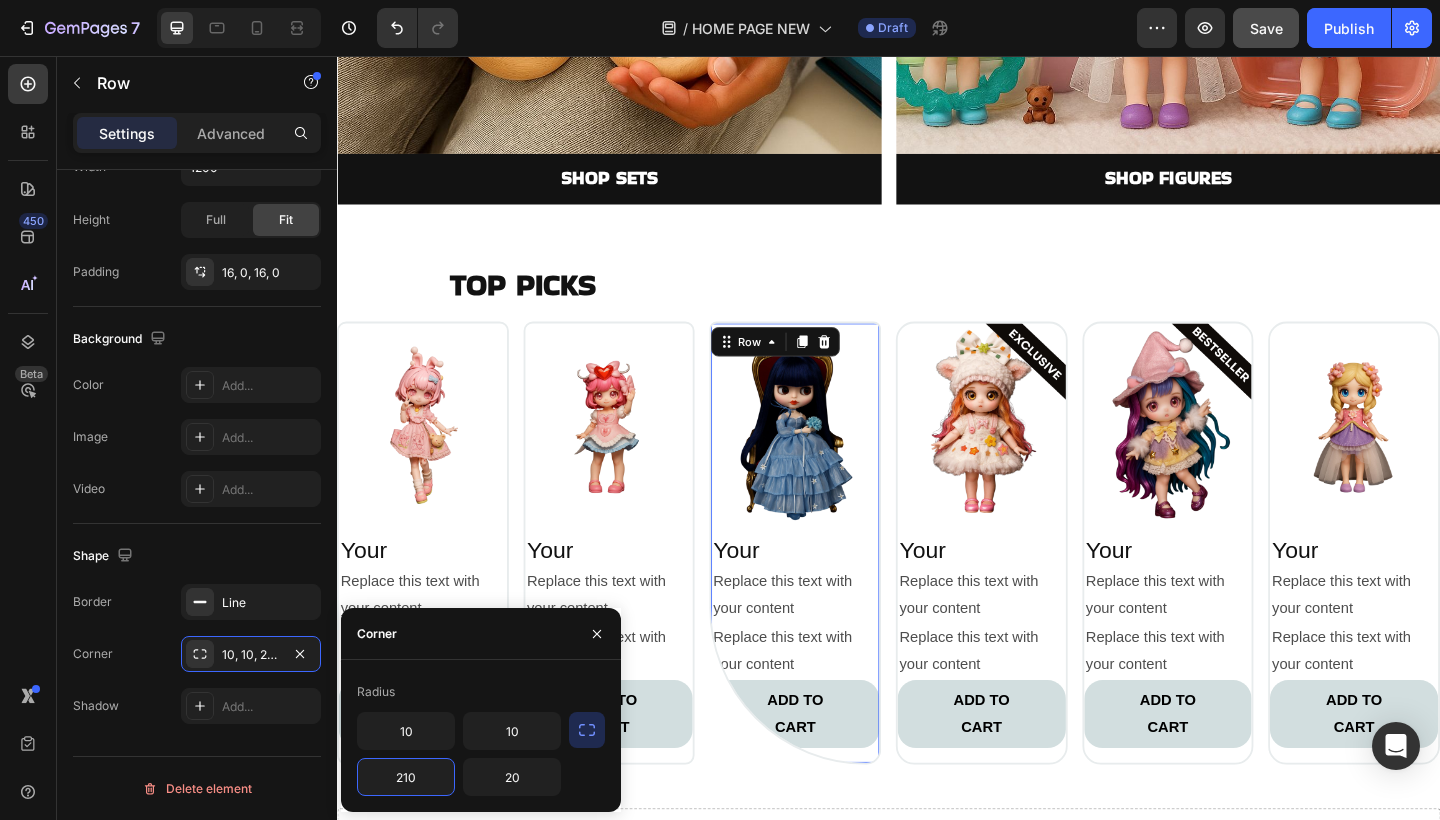 type on "0" 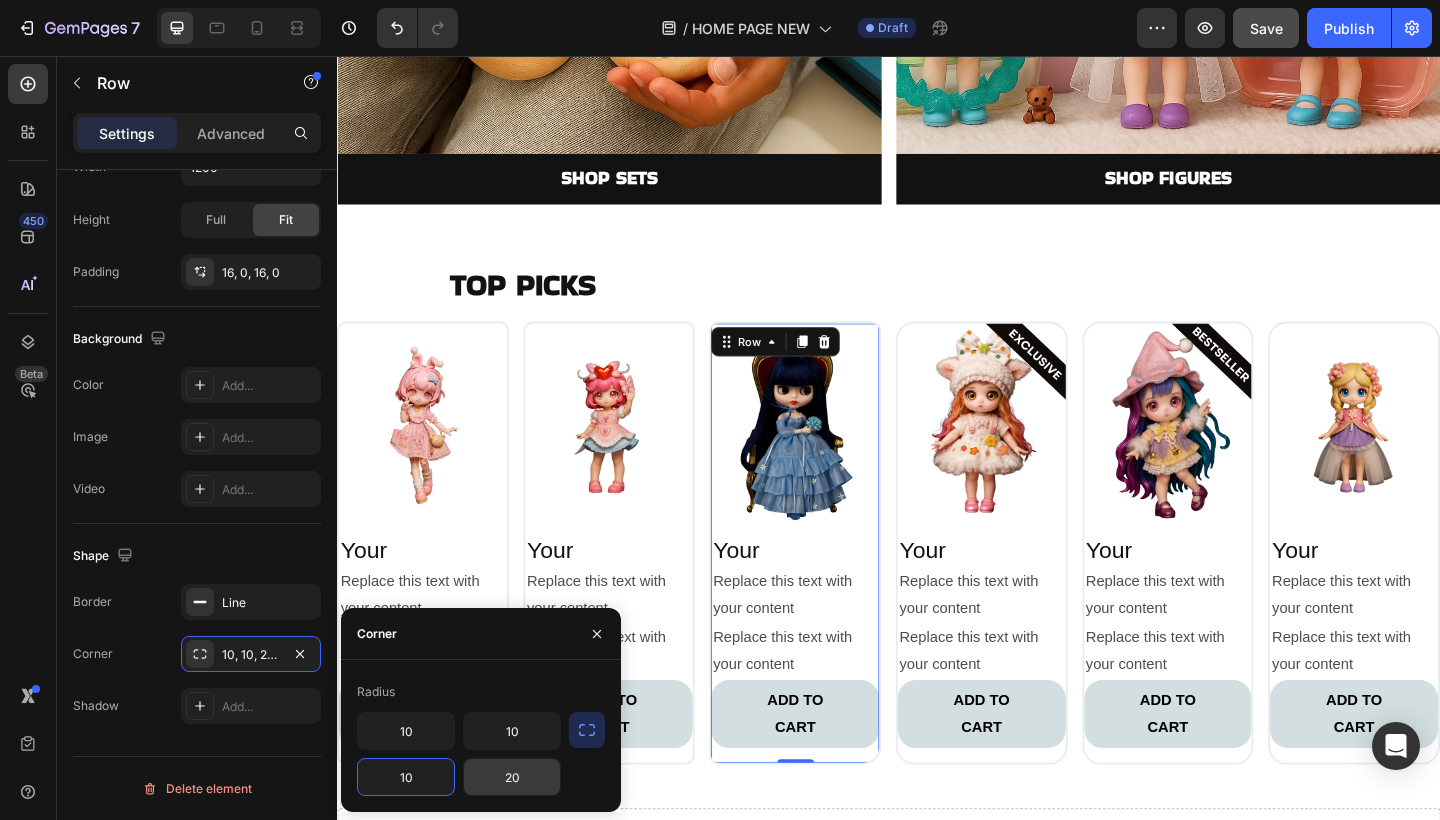 type on "10" 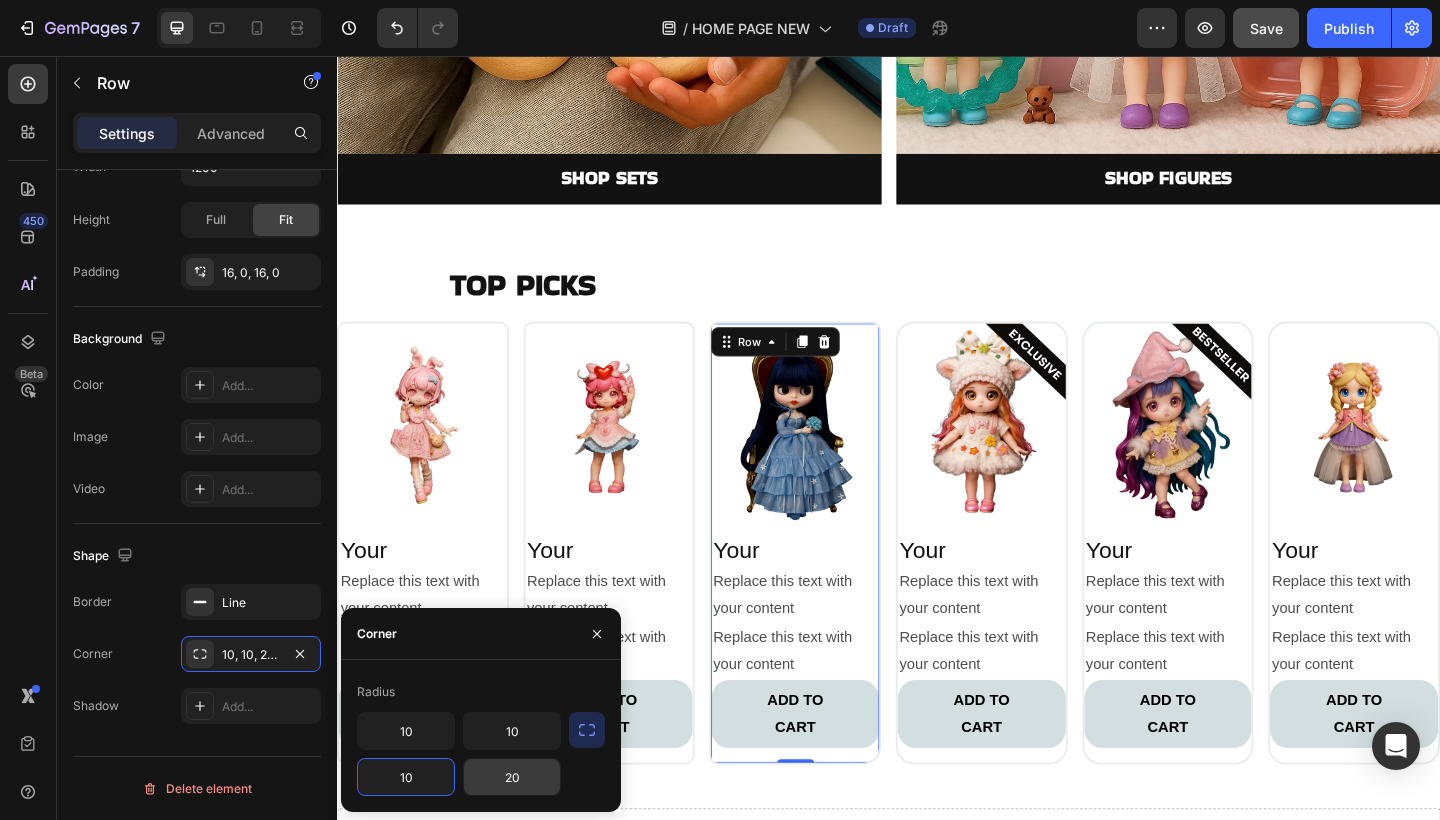 click on "20" at bounding box center [512, 777] 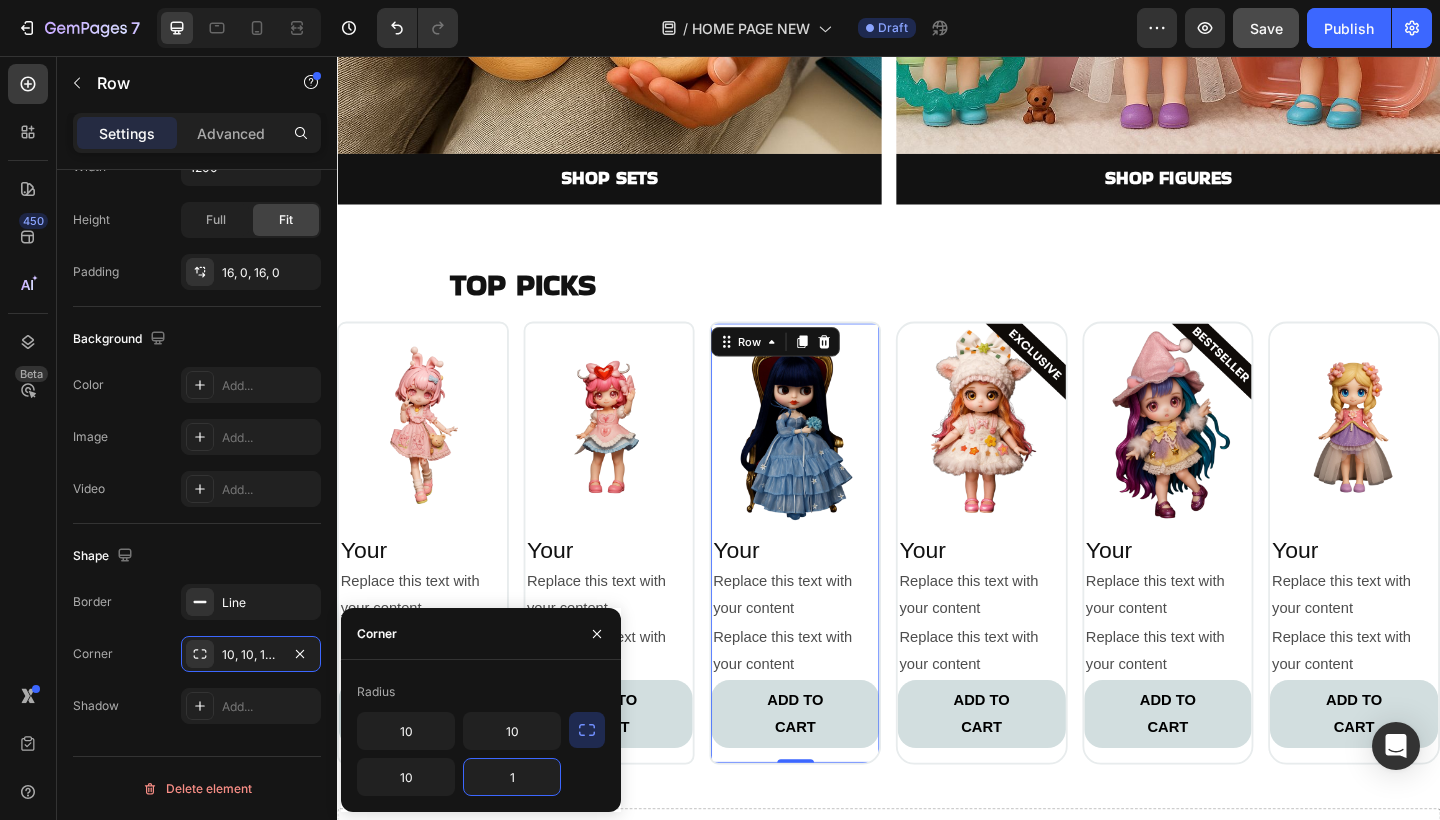 type on "10" 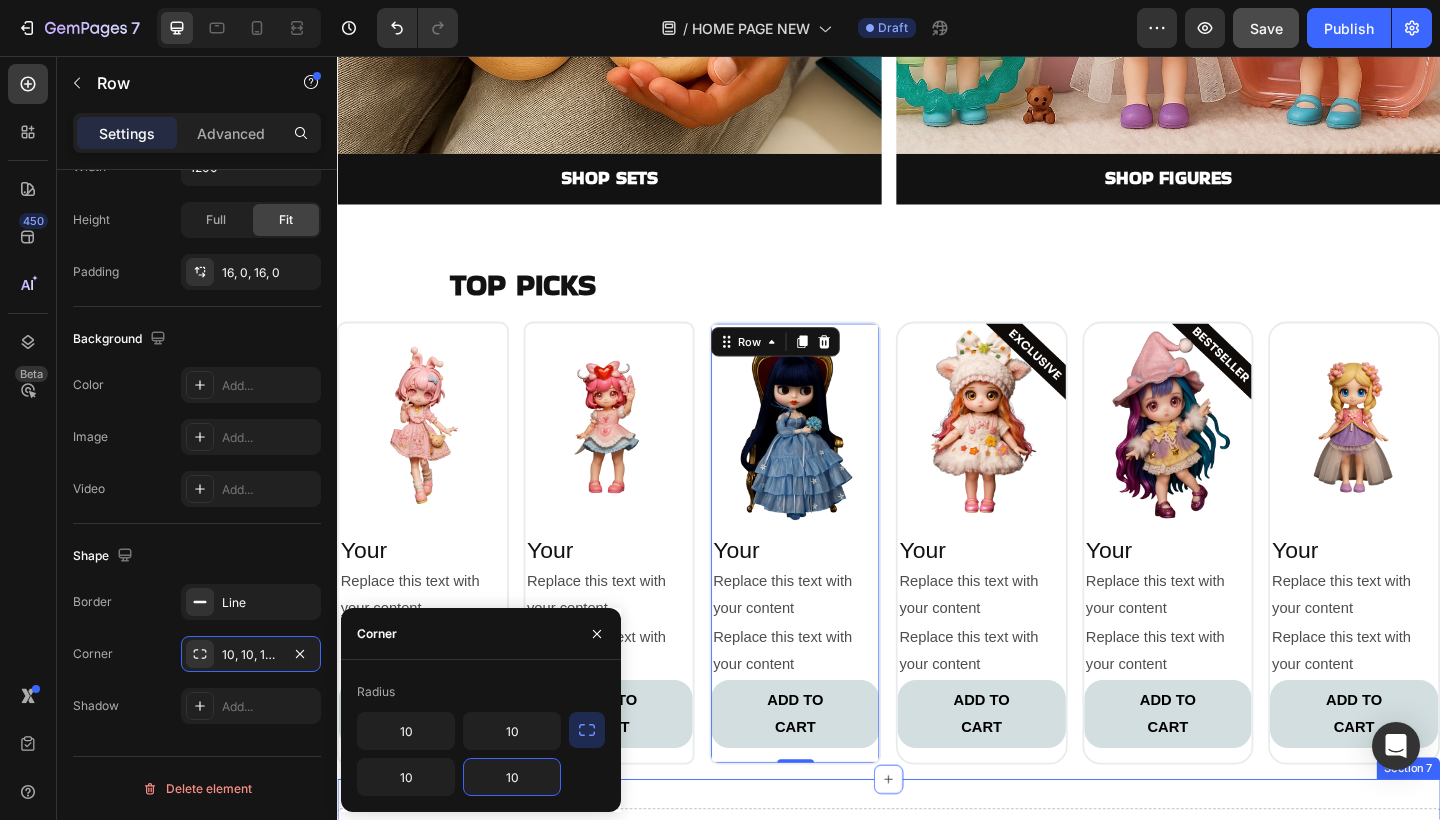 click on "Drop element here Section 7" at bounding box center [937, 905] 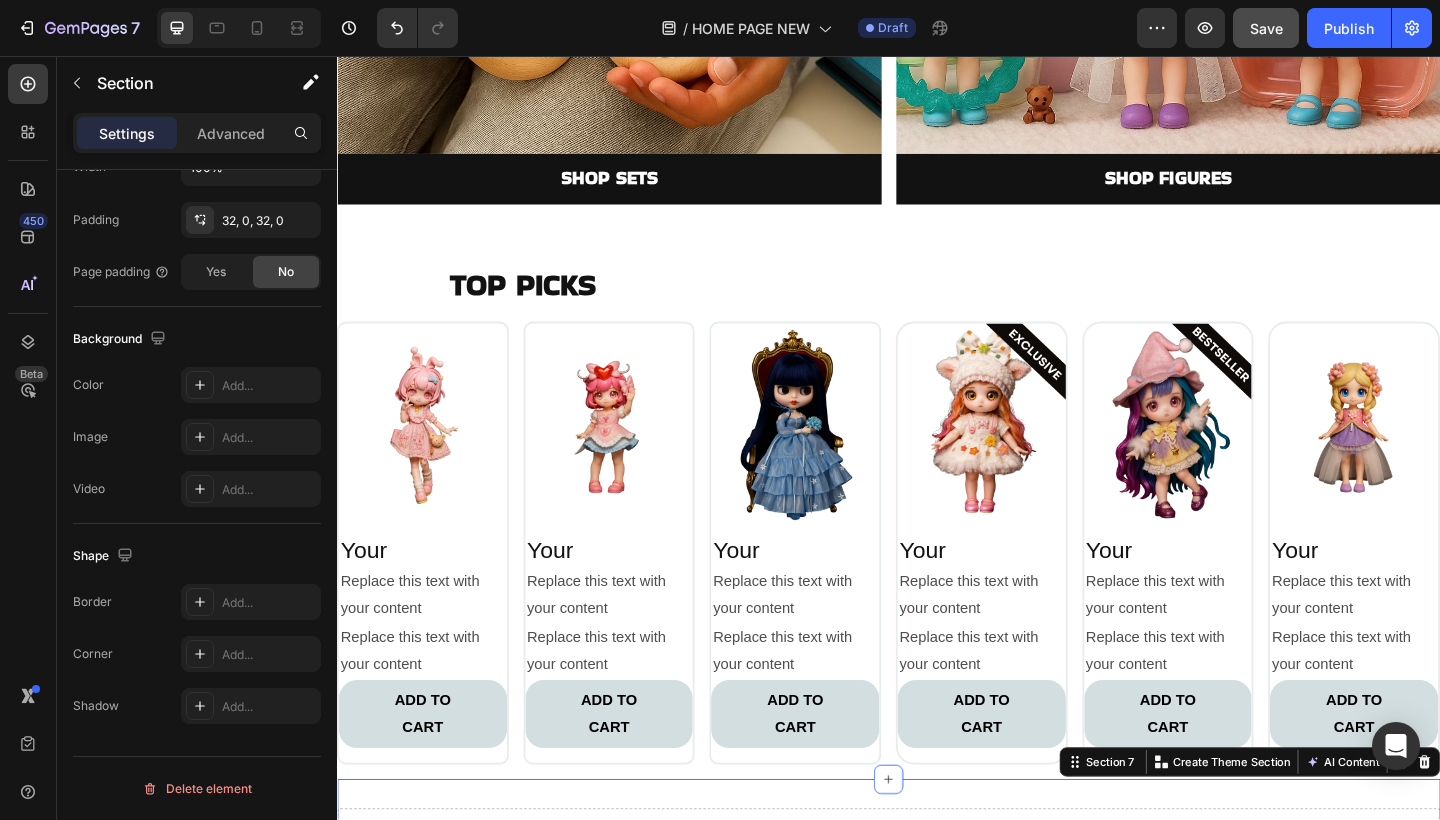 scroll, scrollTop: 0, scrollLeft: 0, axis: both 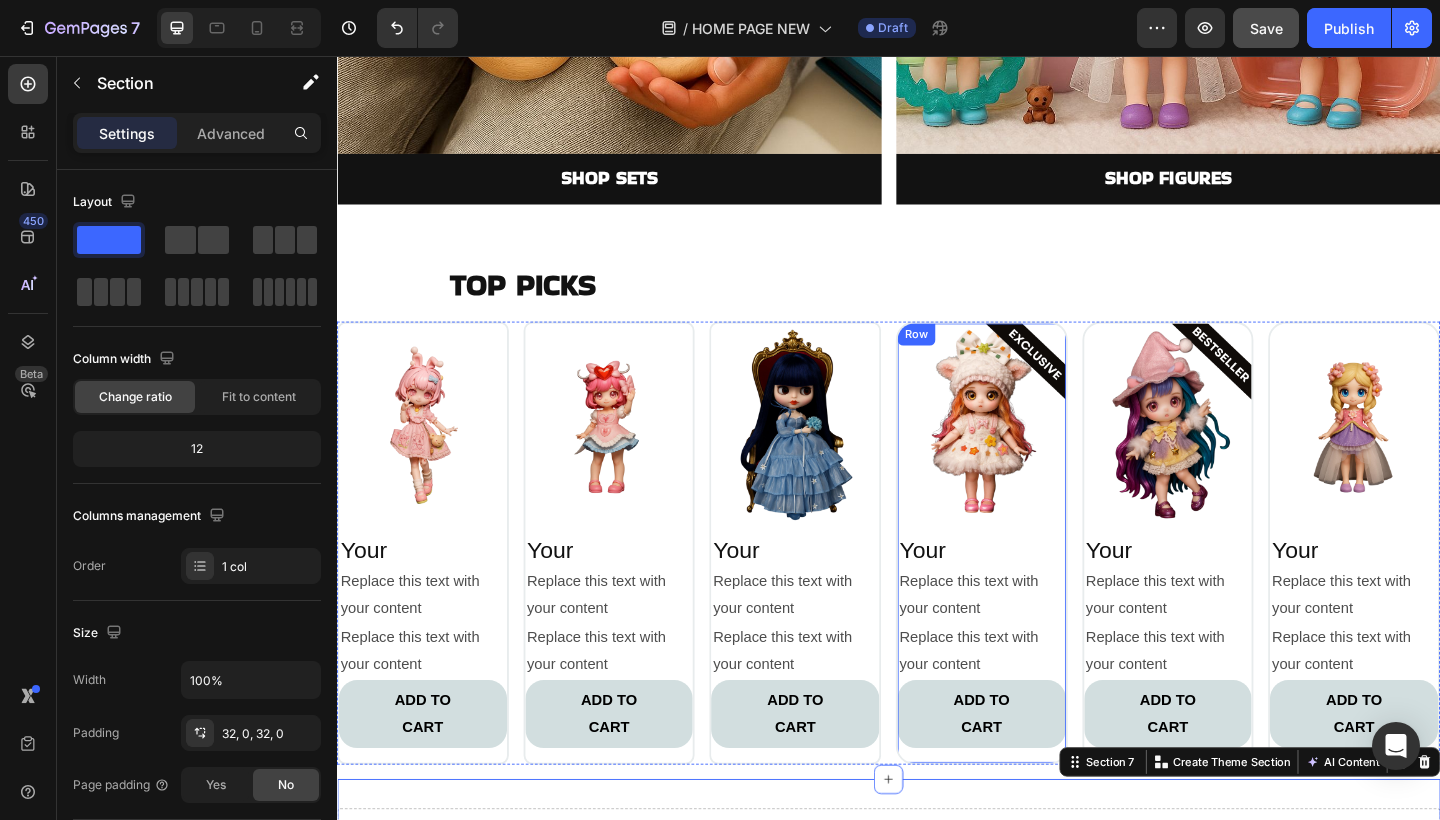 click on "Image Your  Heading Replace this text with your content Text Block Replace this text with your content Text Block ADD TO CART Button Row" at bounding box center [1038, 586] 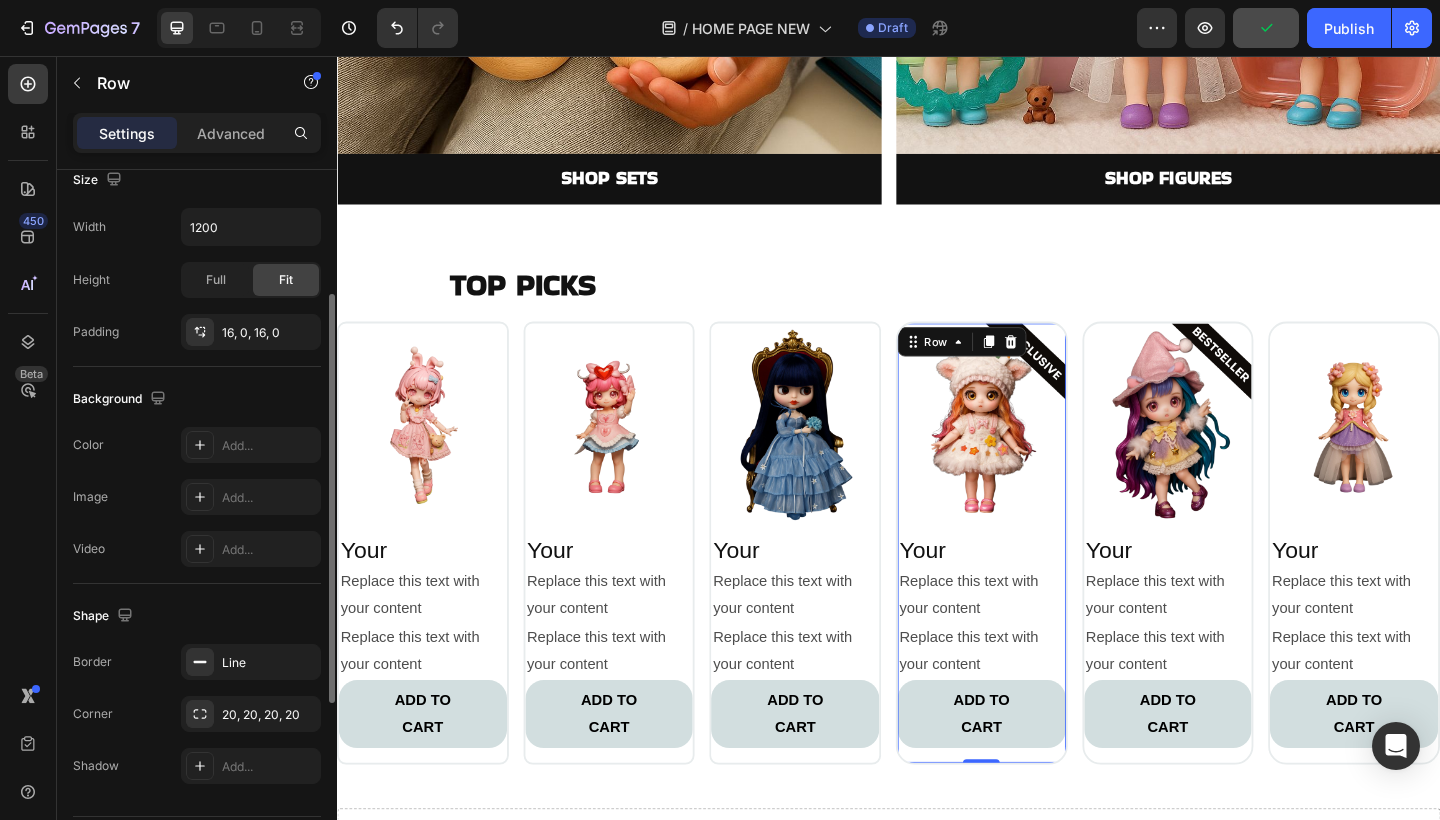 scroll, scrollTop: 513, scrollLeft: 0, axis: vertical 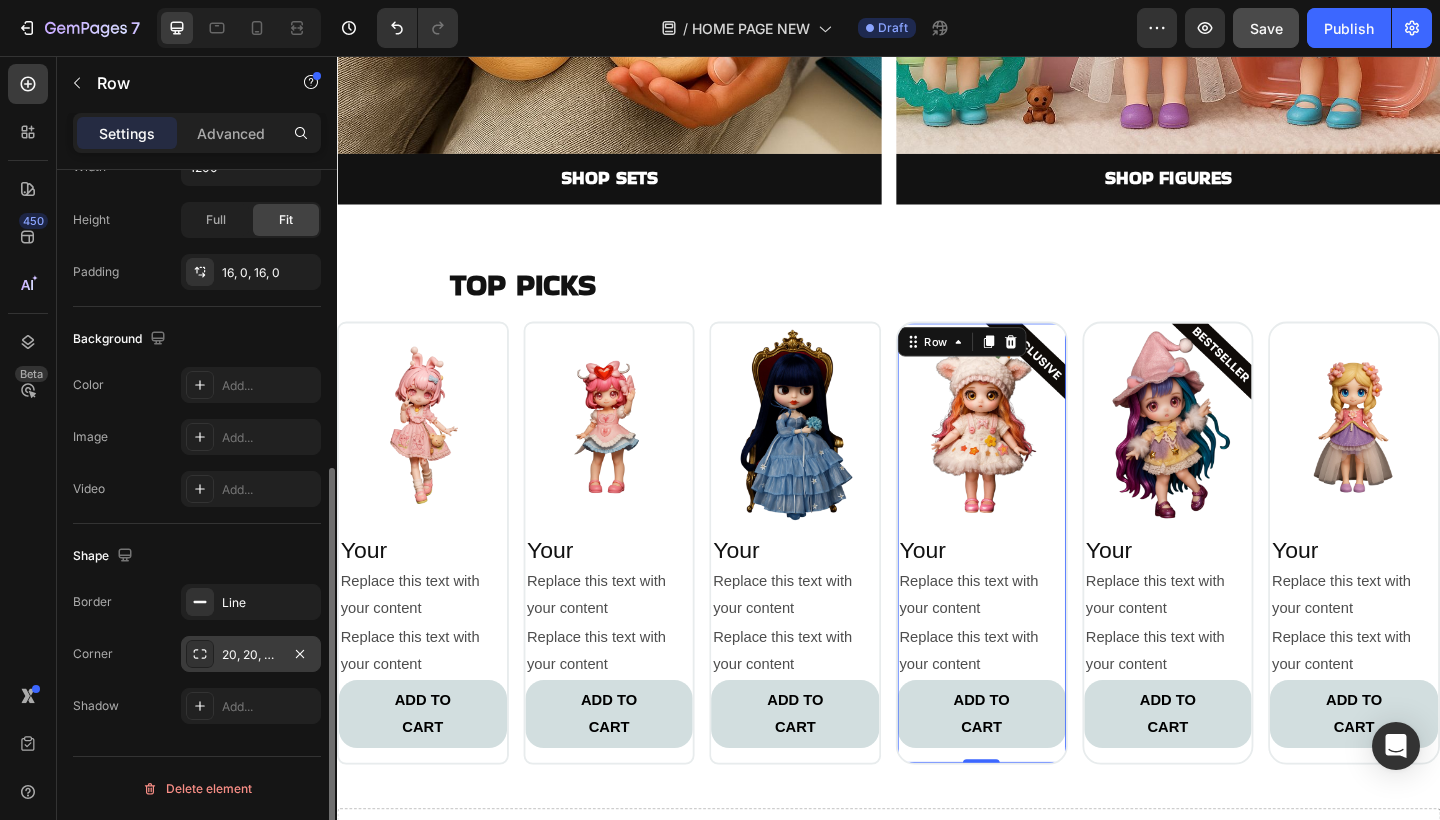 click on "20, 20, 20, 20" at bounding box center (251, 655) 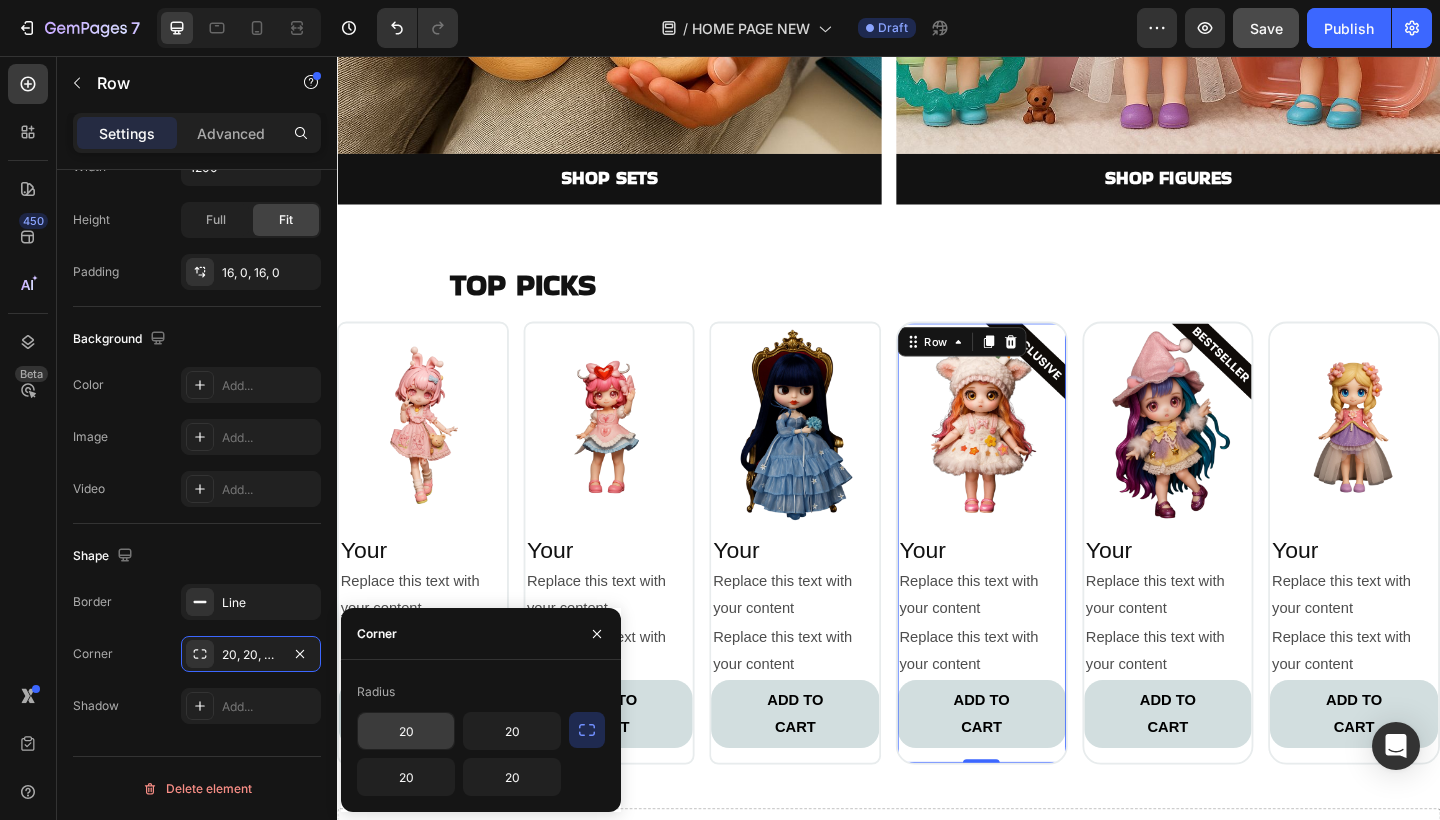 click on "20" at bounding box center [406, 731] 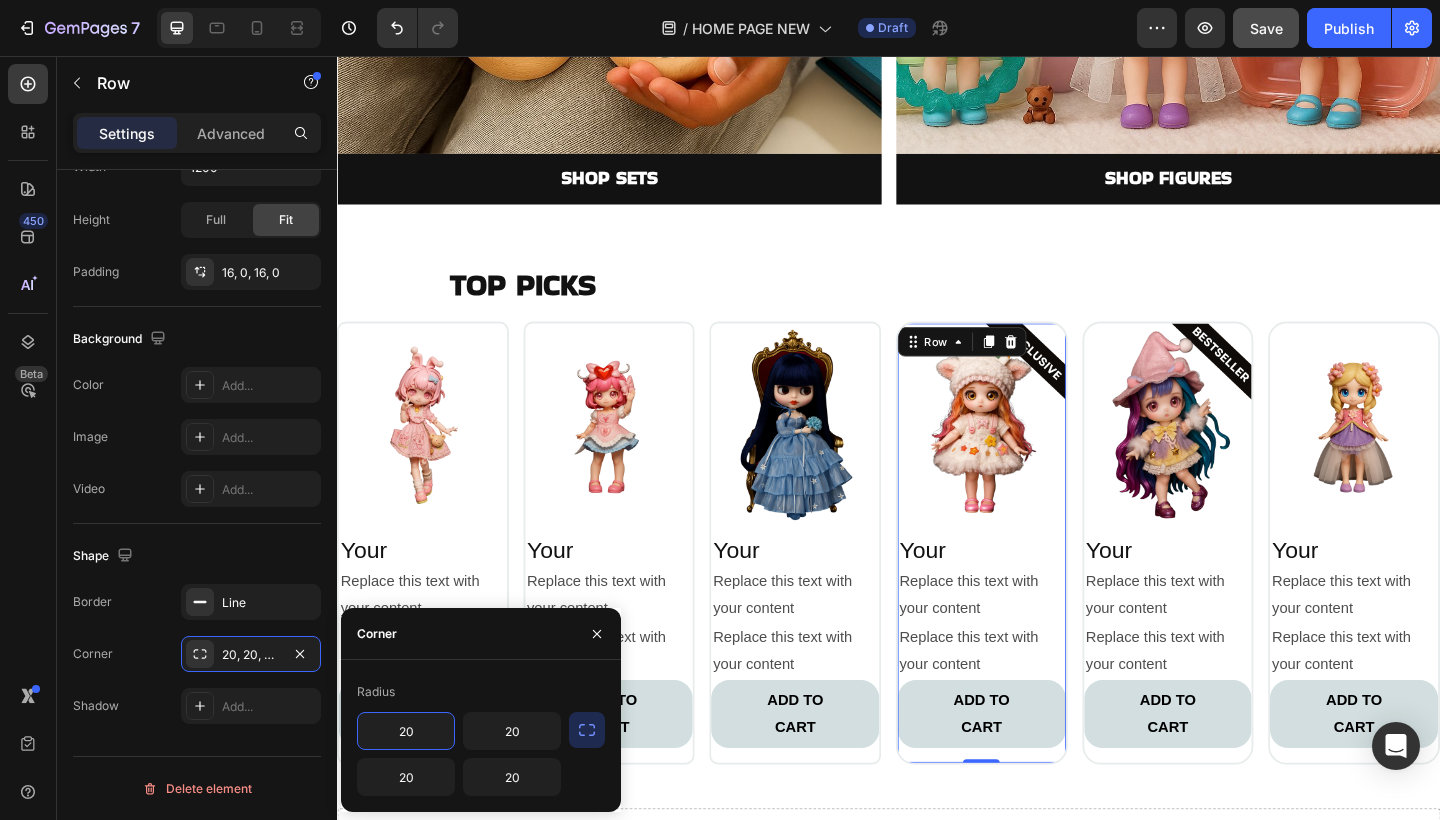 click on "20" at bounding box center [406, 731] 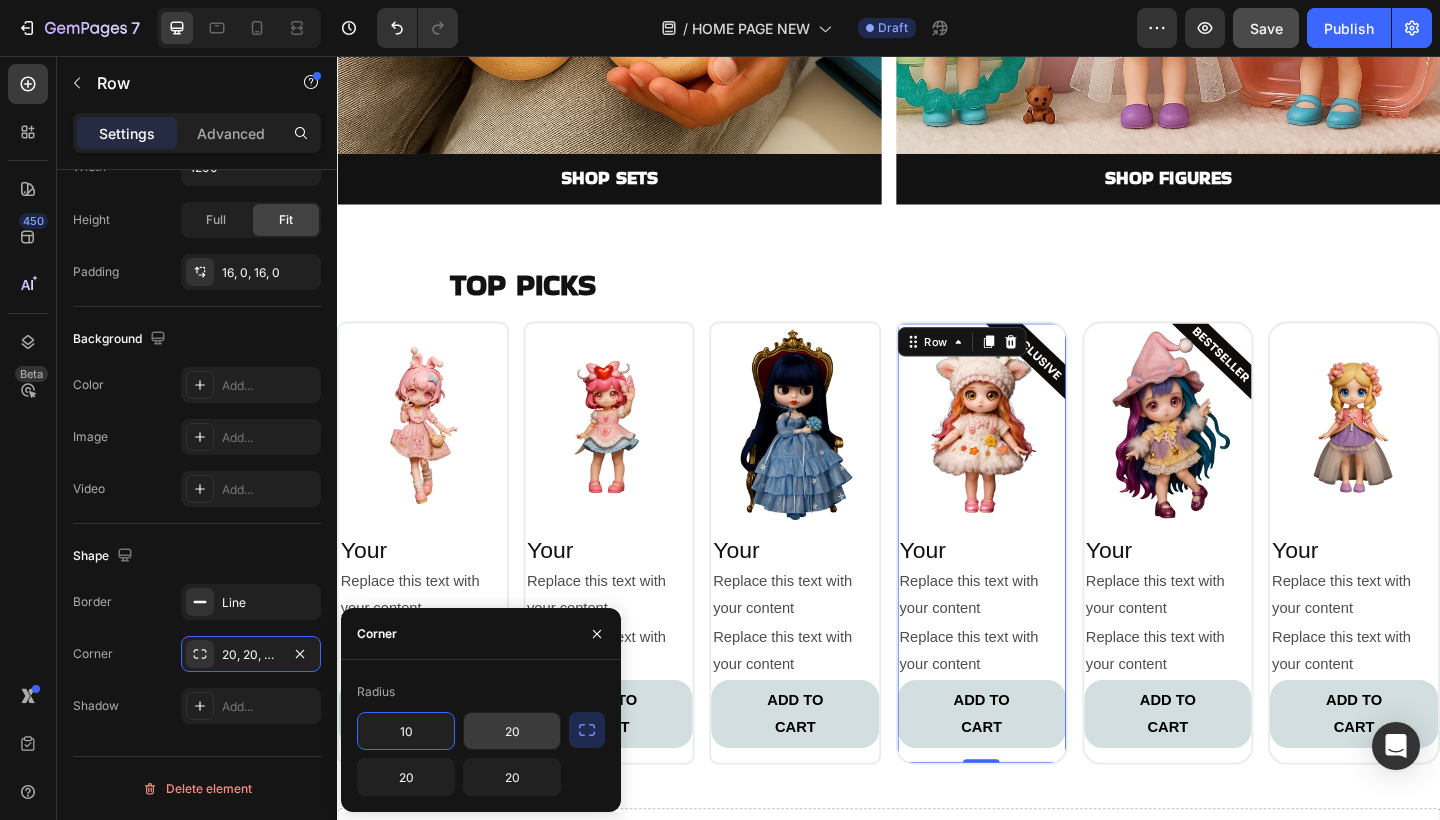 type on "10" 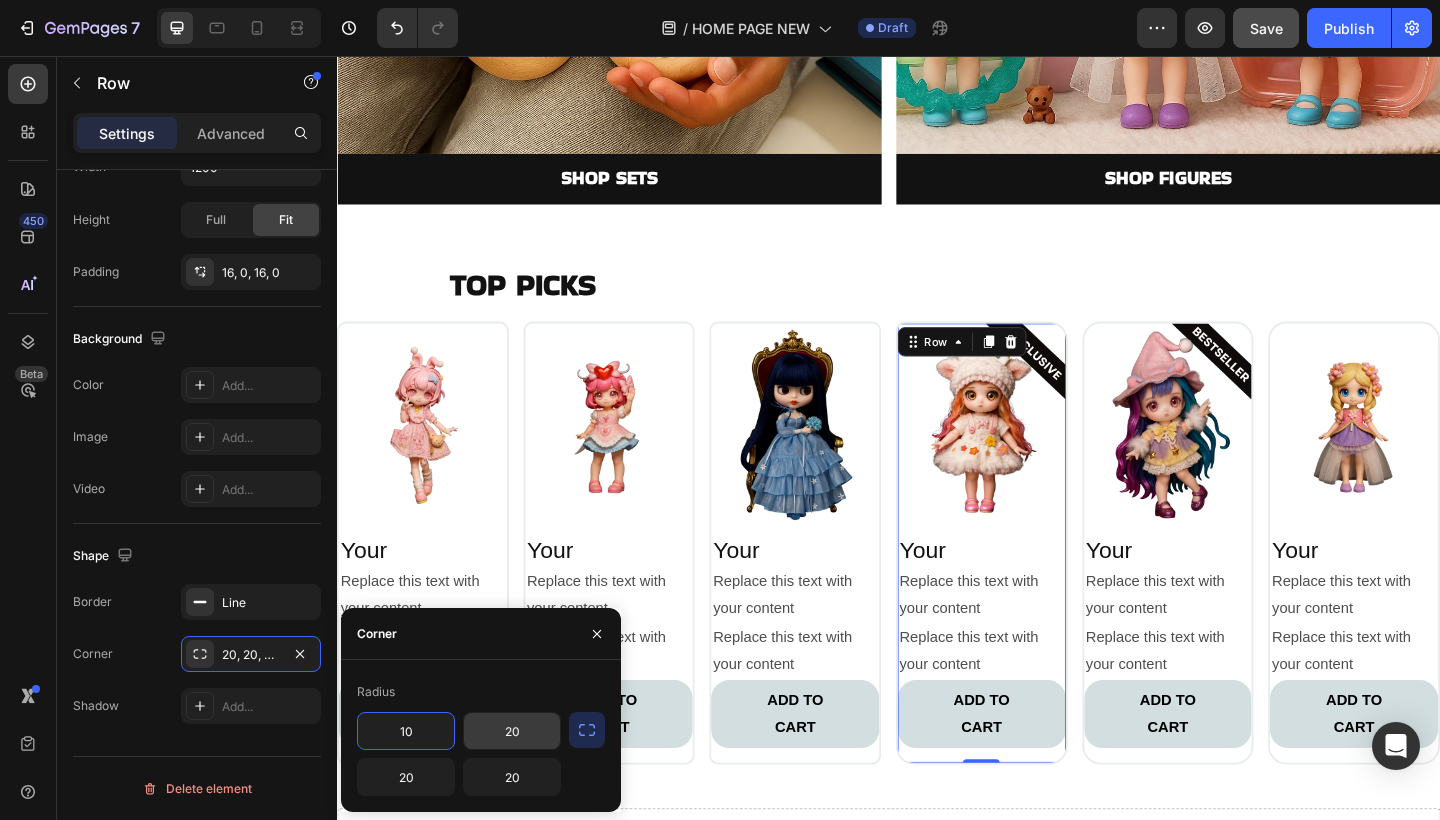 click on "20" at bounding box center [512, 731] 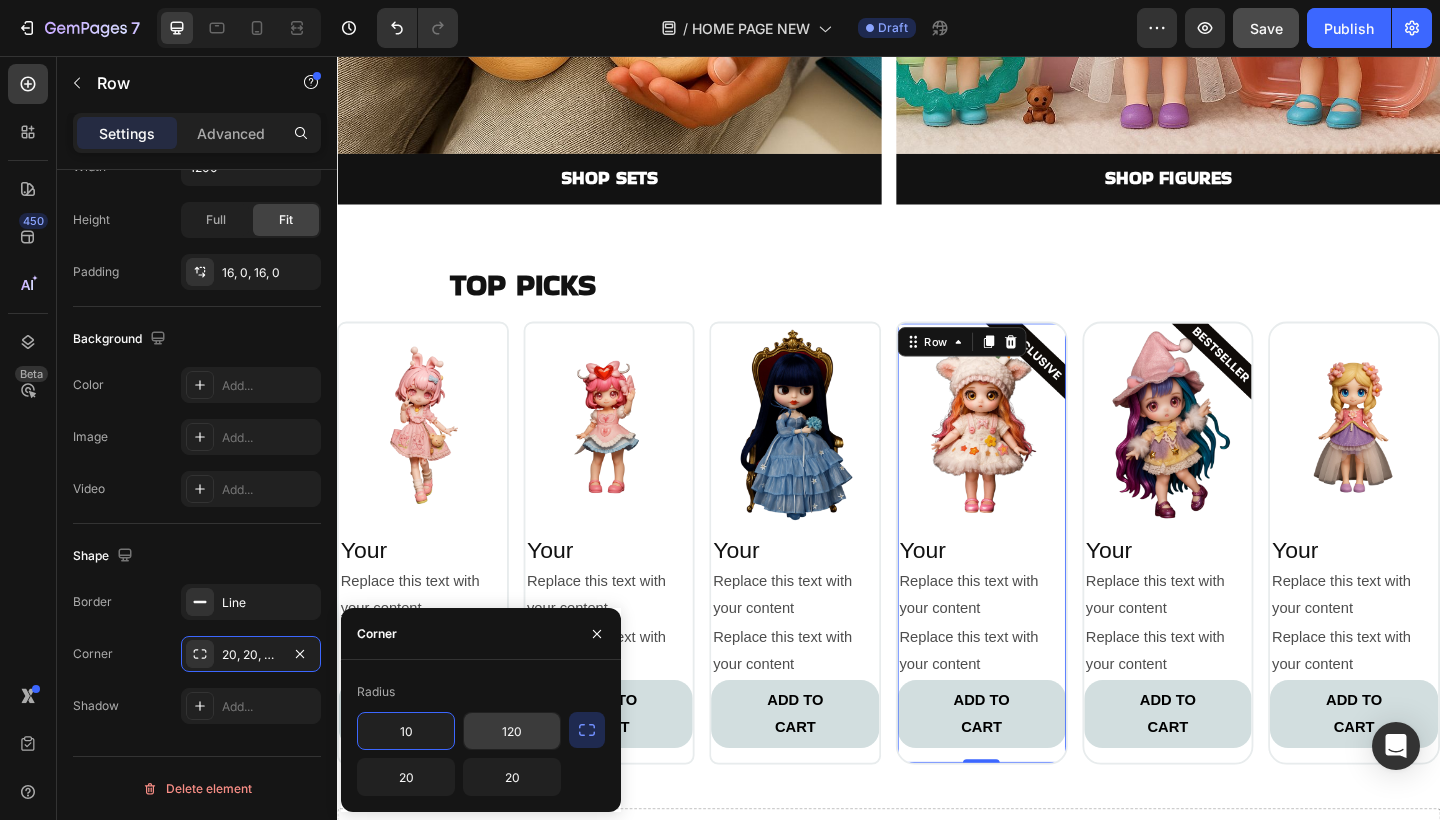 type on "0" 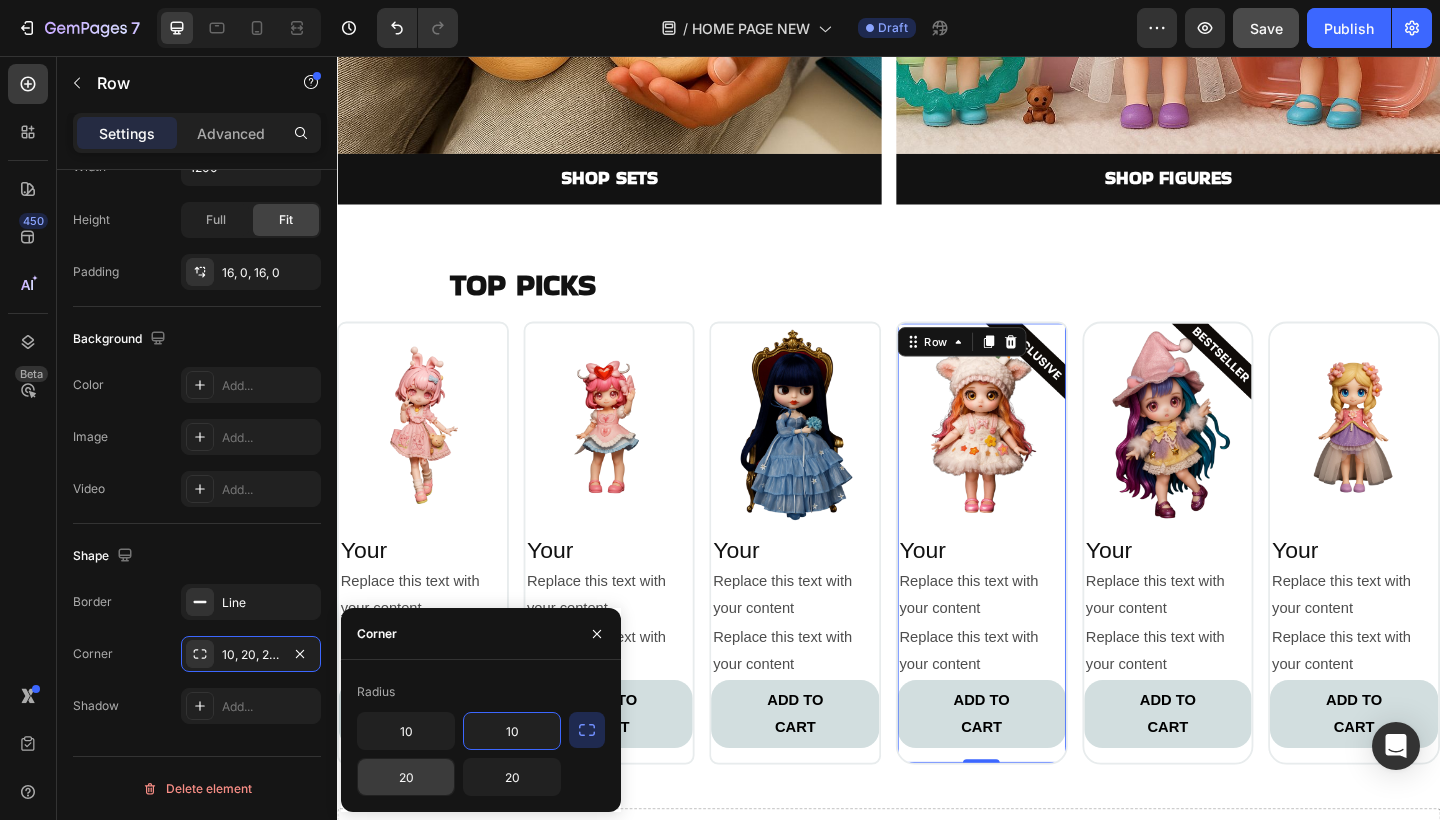 type on "10" 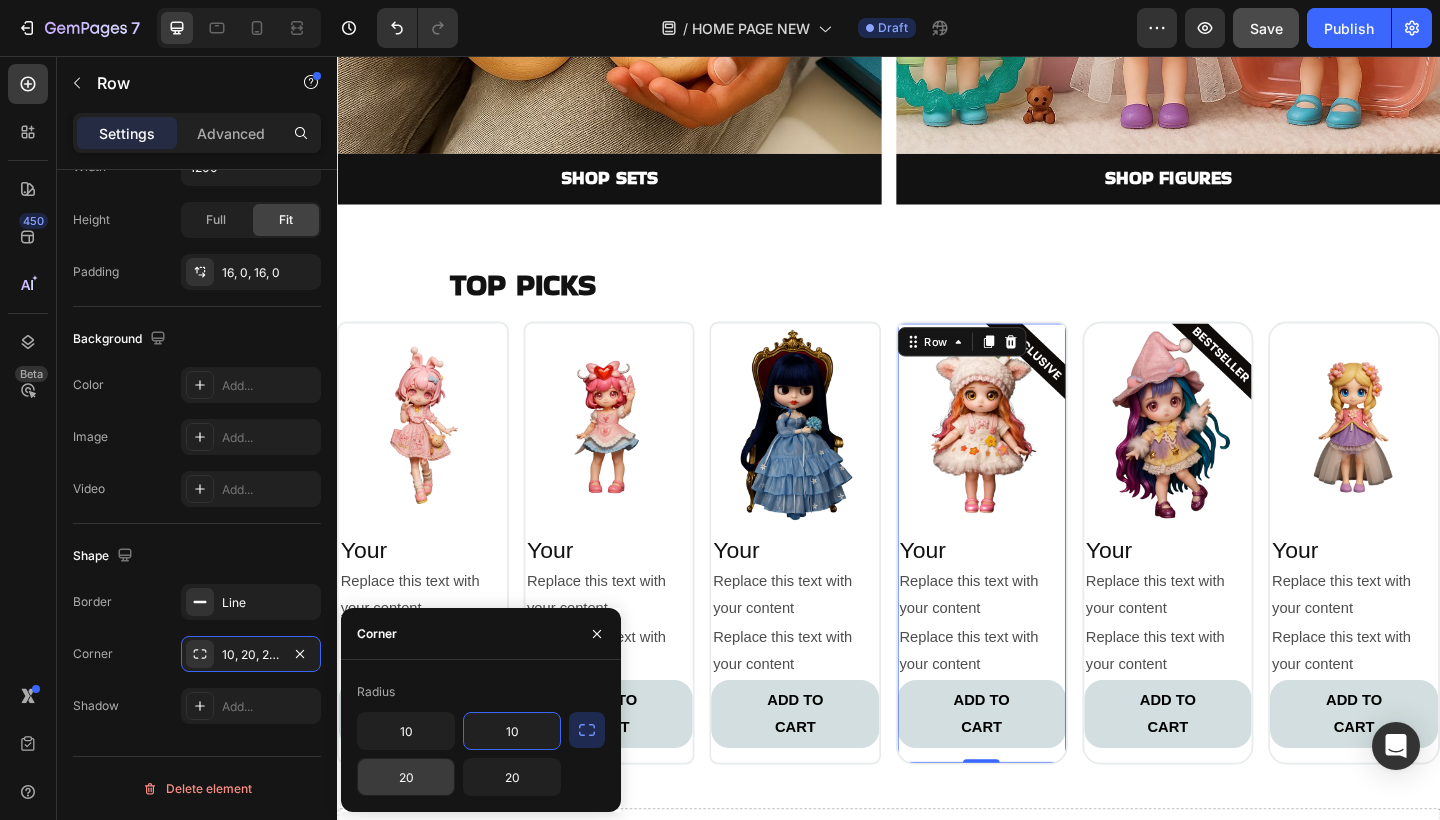 click on "20" at bounding box center (406, 777) 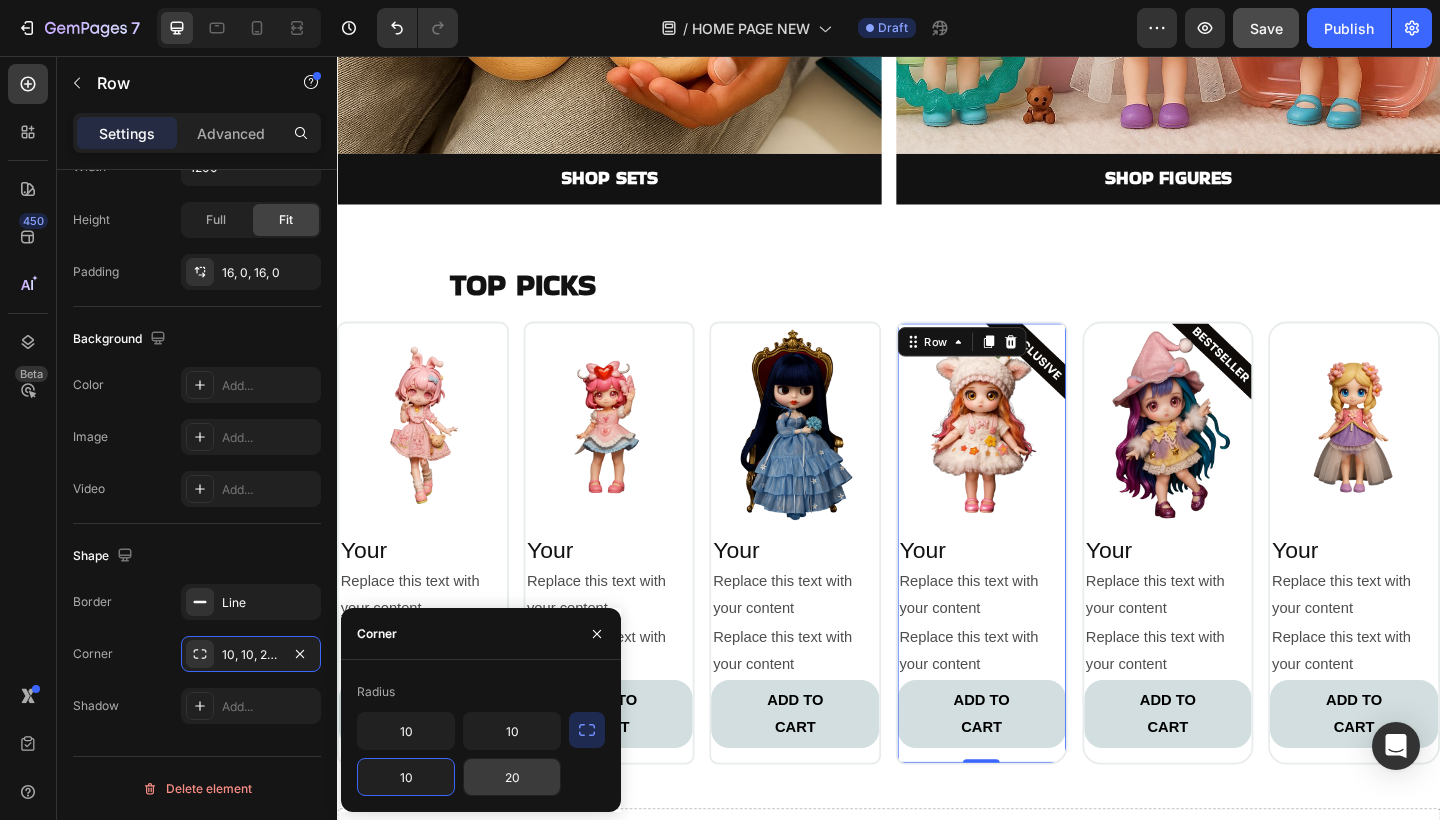 type on "10" 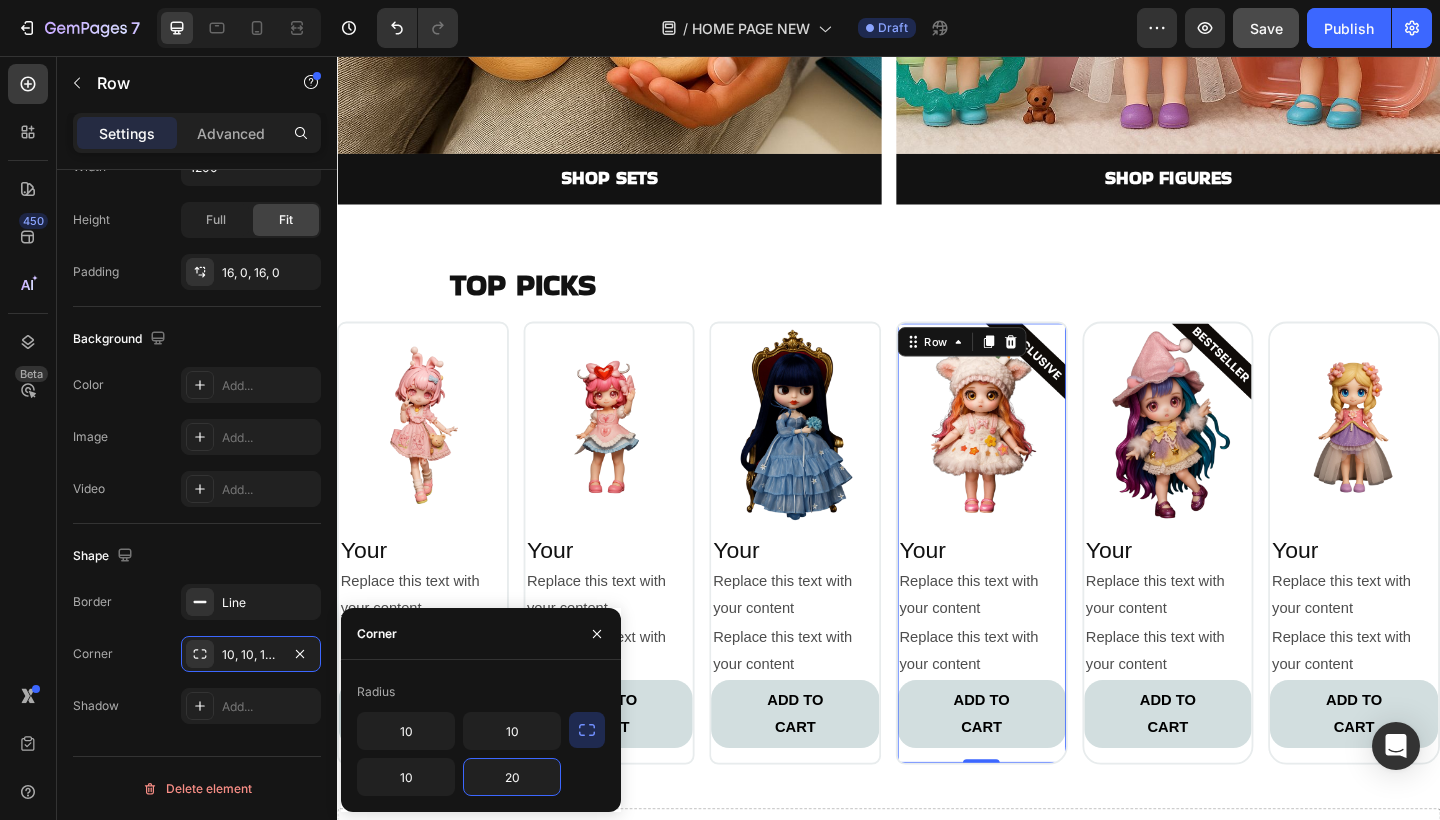 click on "20" at bounding box center [512, 777] 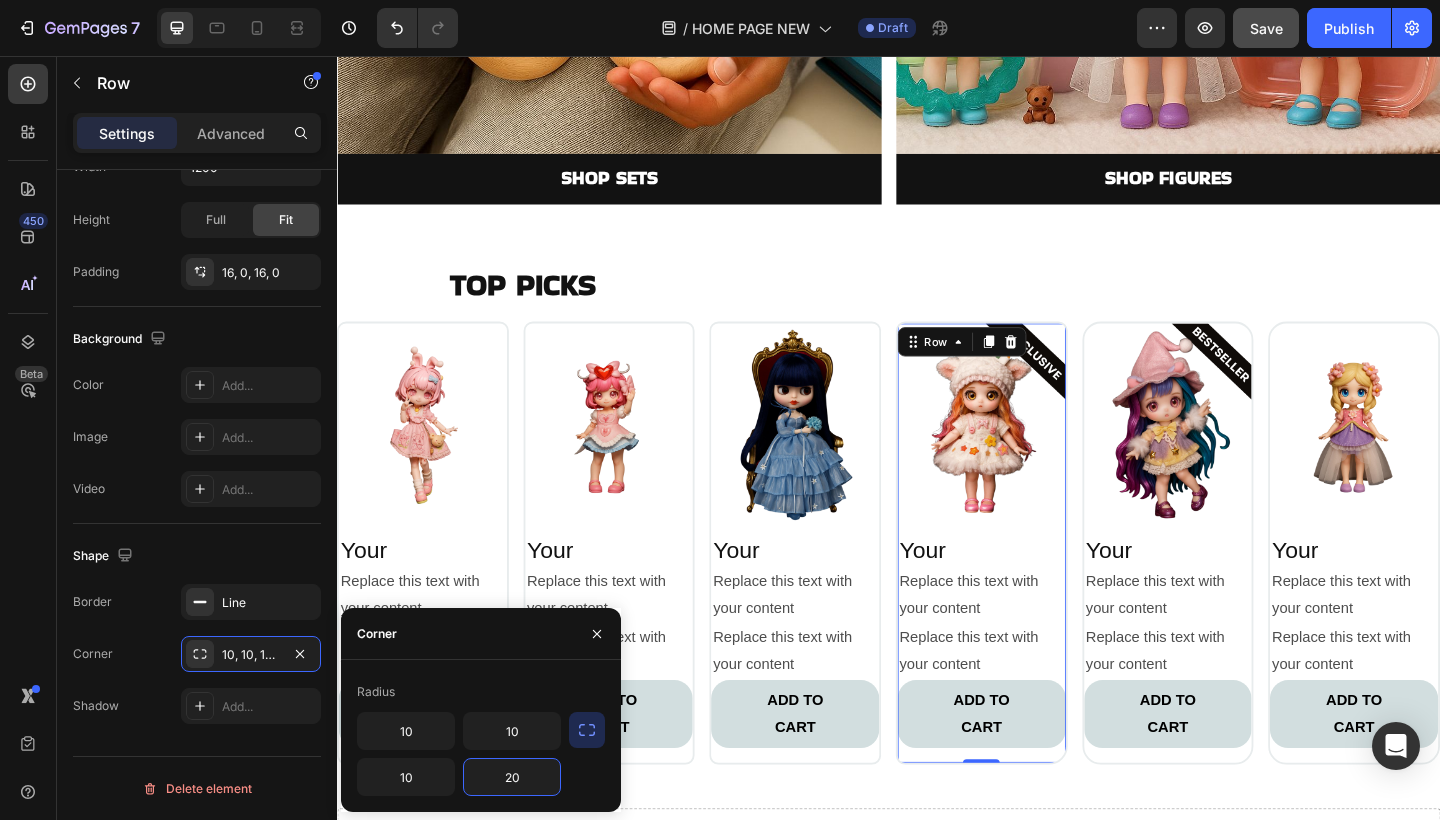 click on "20" at bounding box center [512, 777] 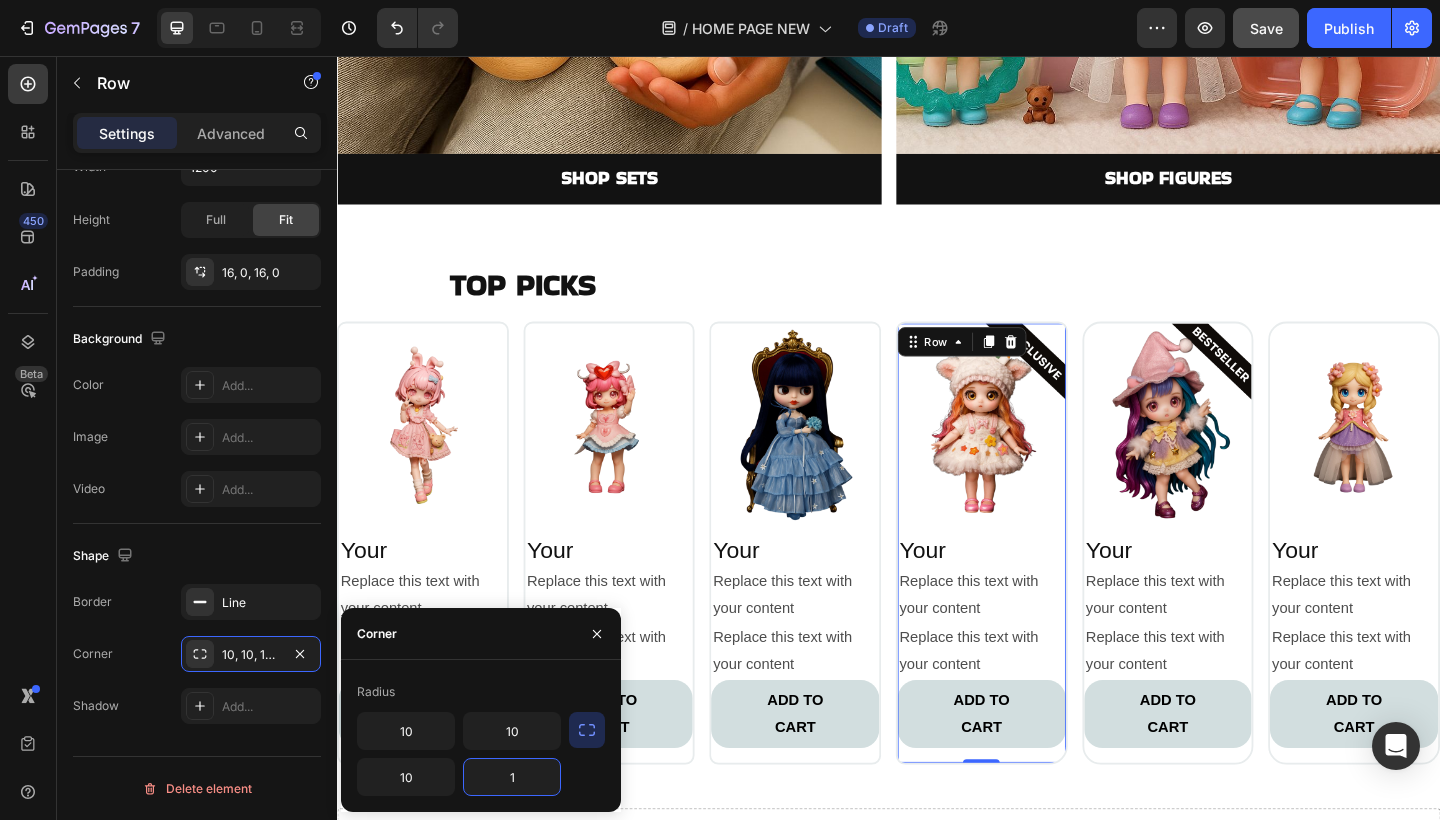 type on "10" 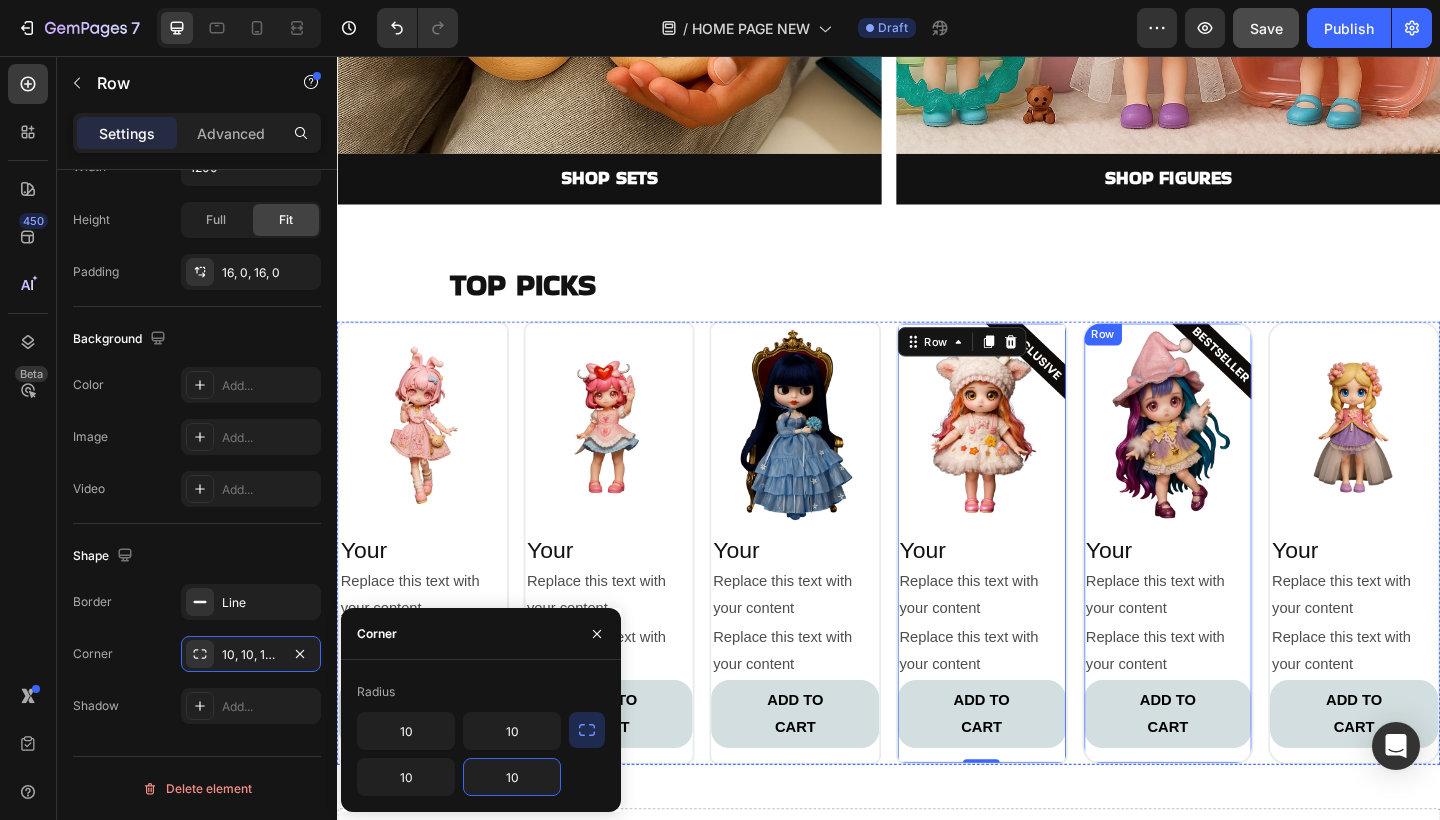 click on "Image Your  Heading Replace this text with your content Text Block Replace this text with your content Text Block ADD TO CART Button Row" at bounding box center [1241, 586] 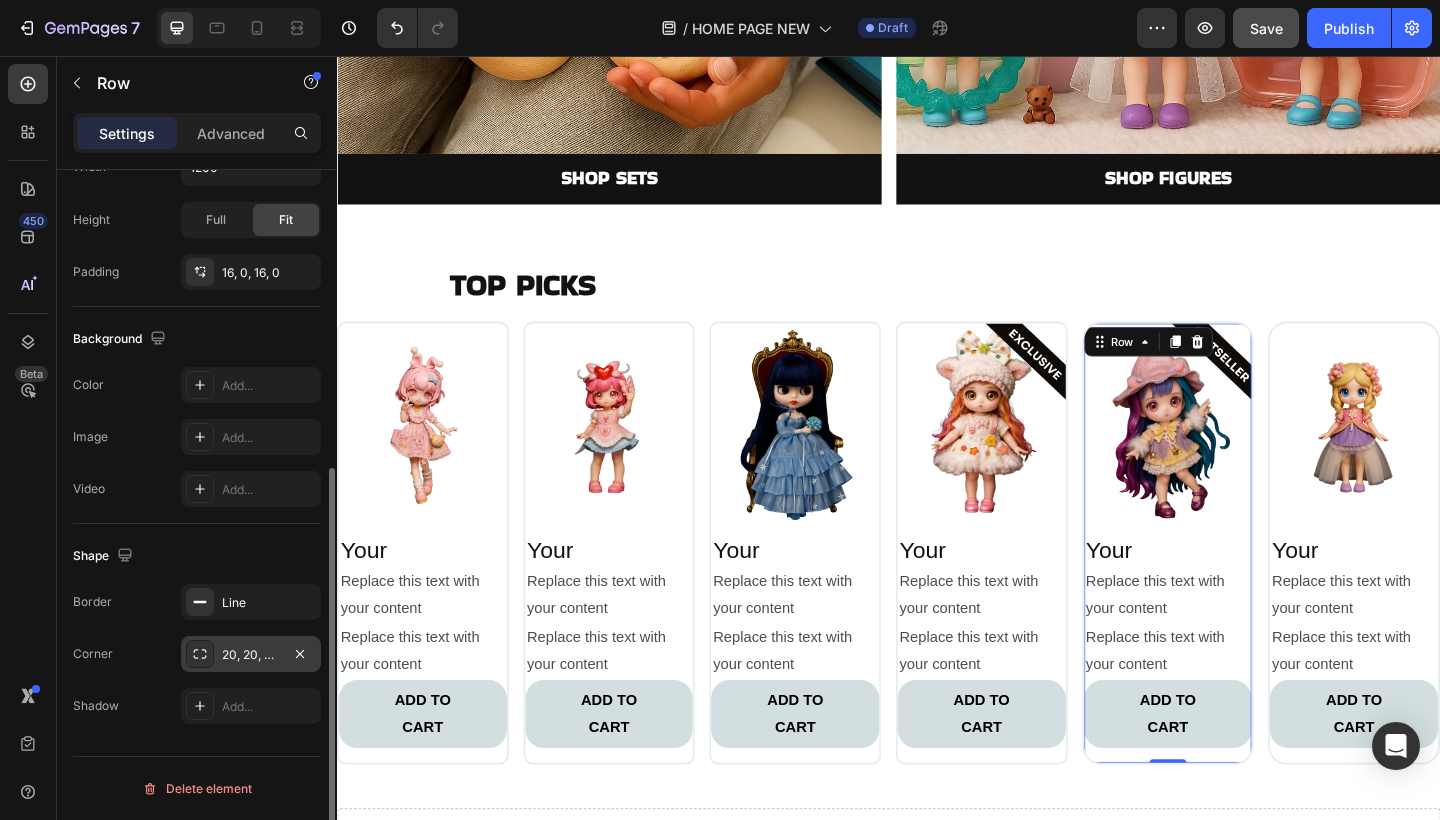 click on "20, 20, 20, 20" at bounding box center (251, 654) 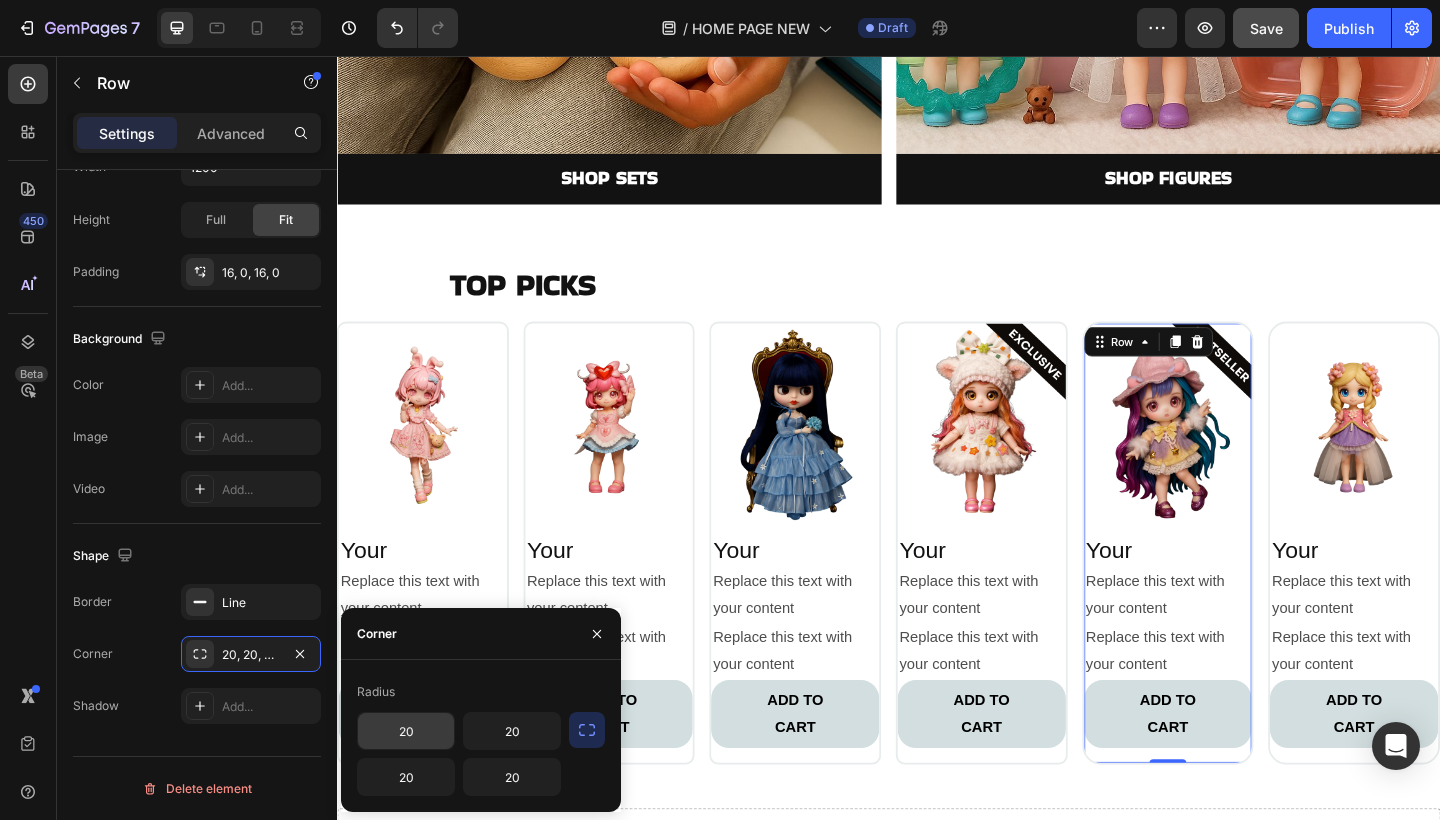 click on "20" at bounding box center (406, 731) 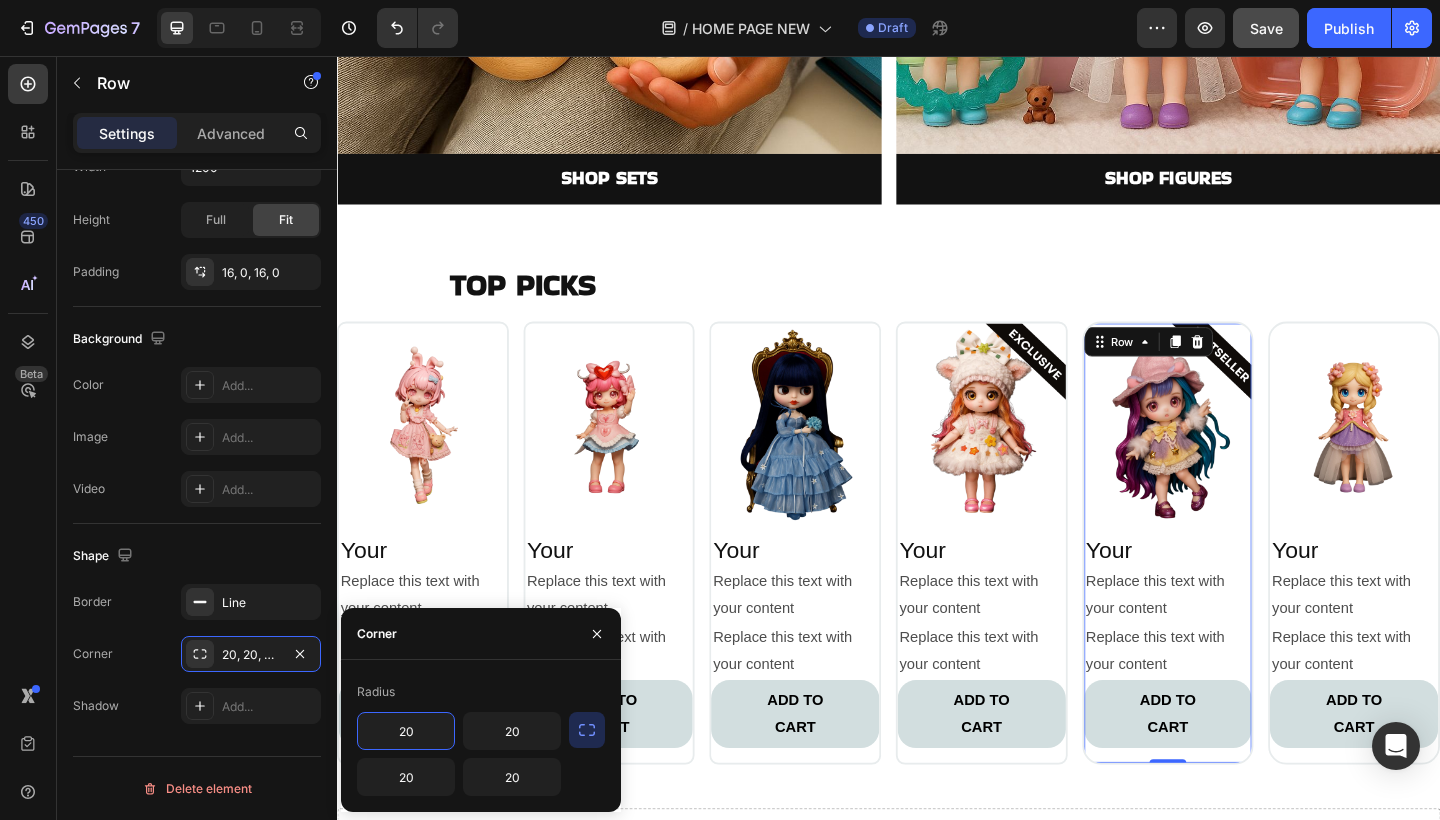 click on "20" at bounding box center (406, 731) 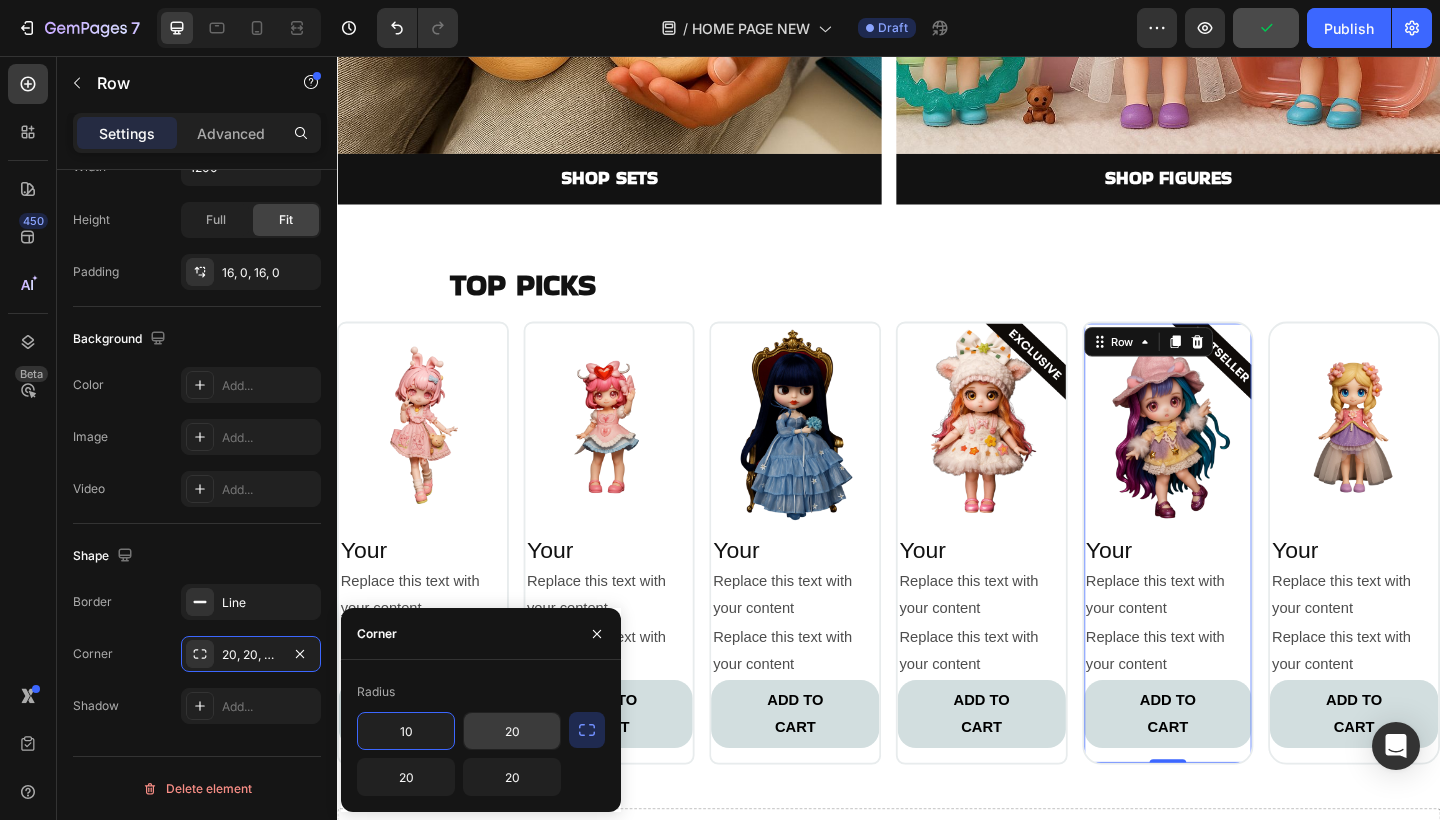 type on "10" 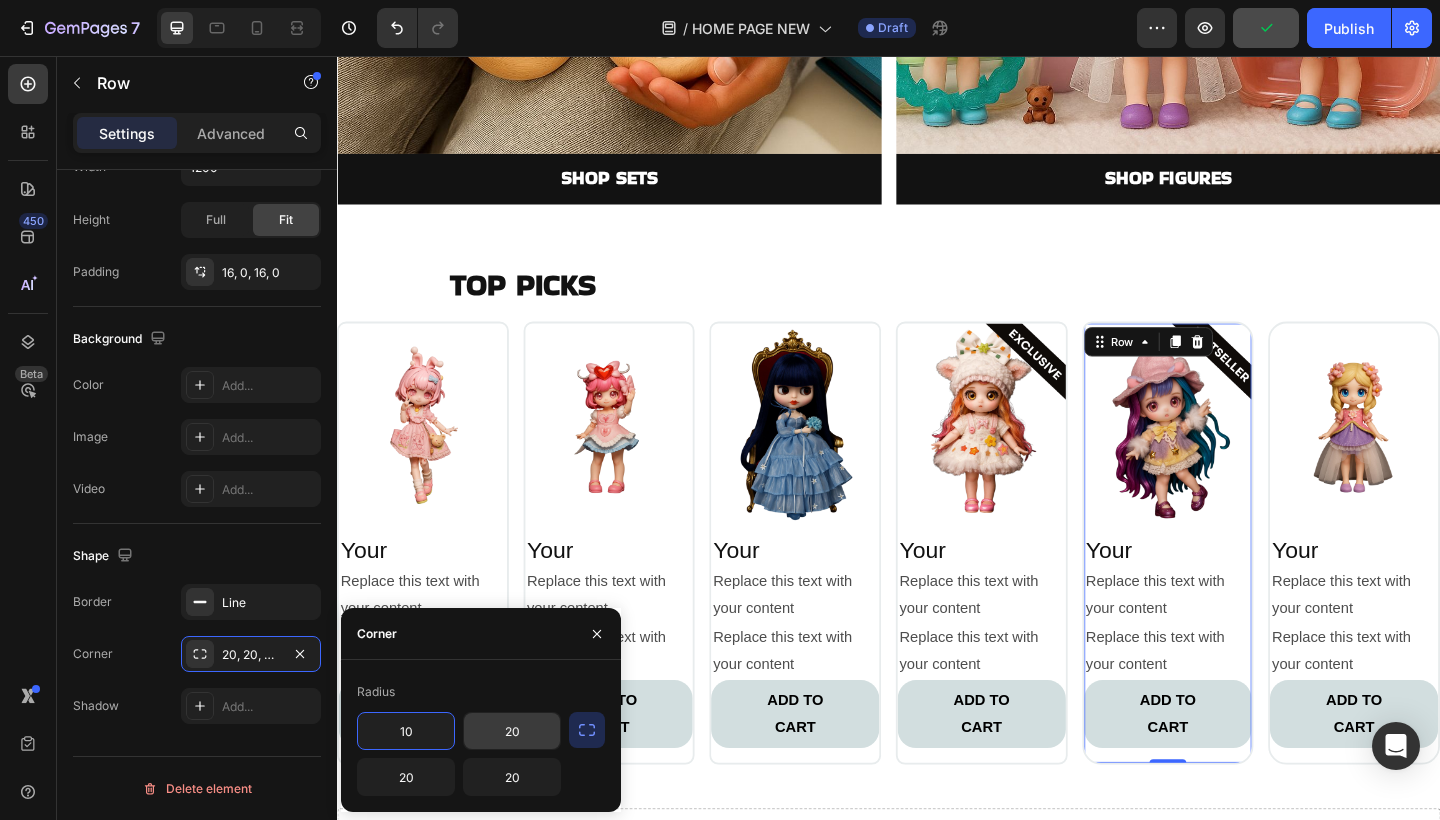 click on "20" at bounding box center [512, 731] 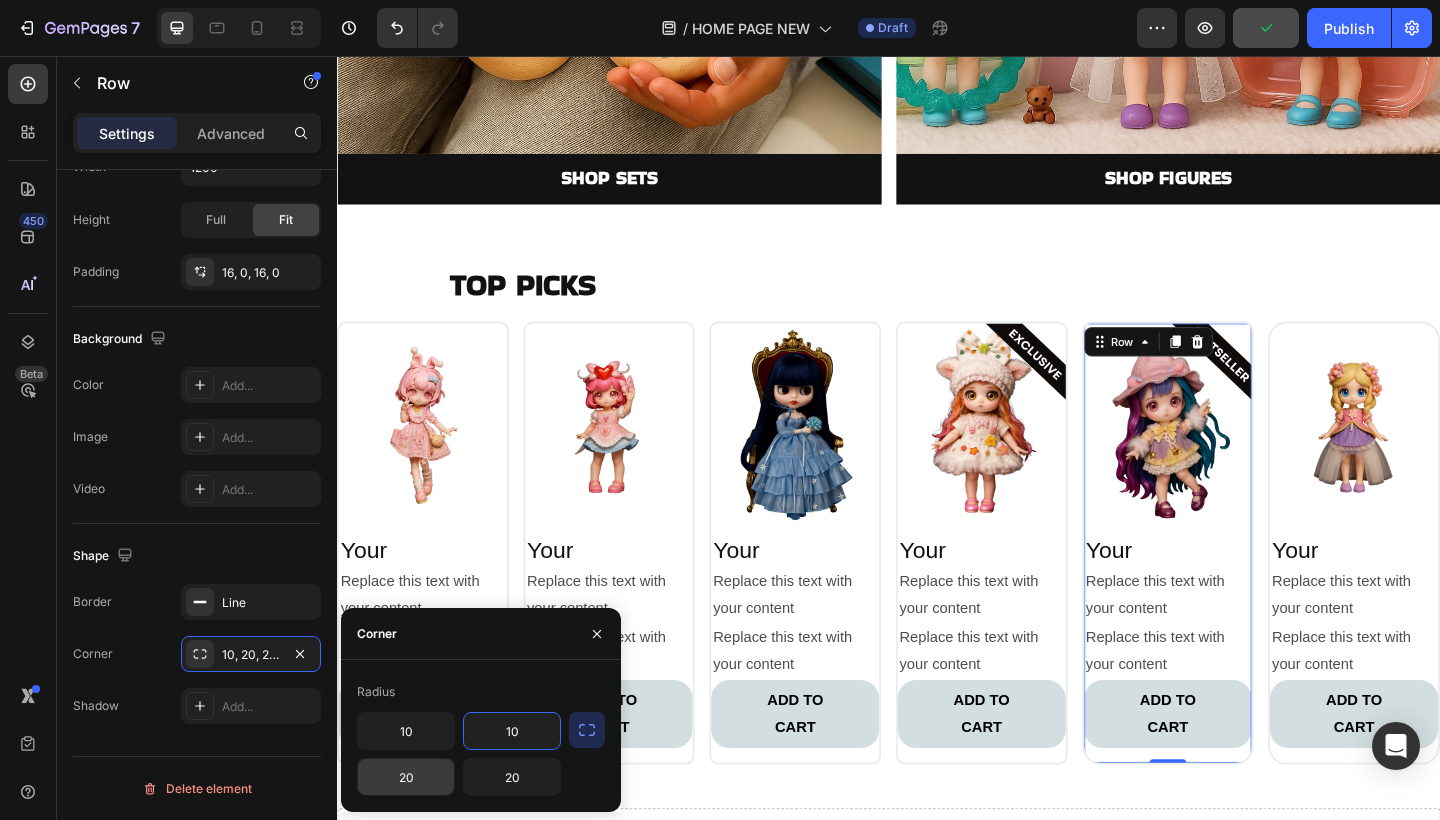 type on "10" 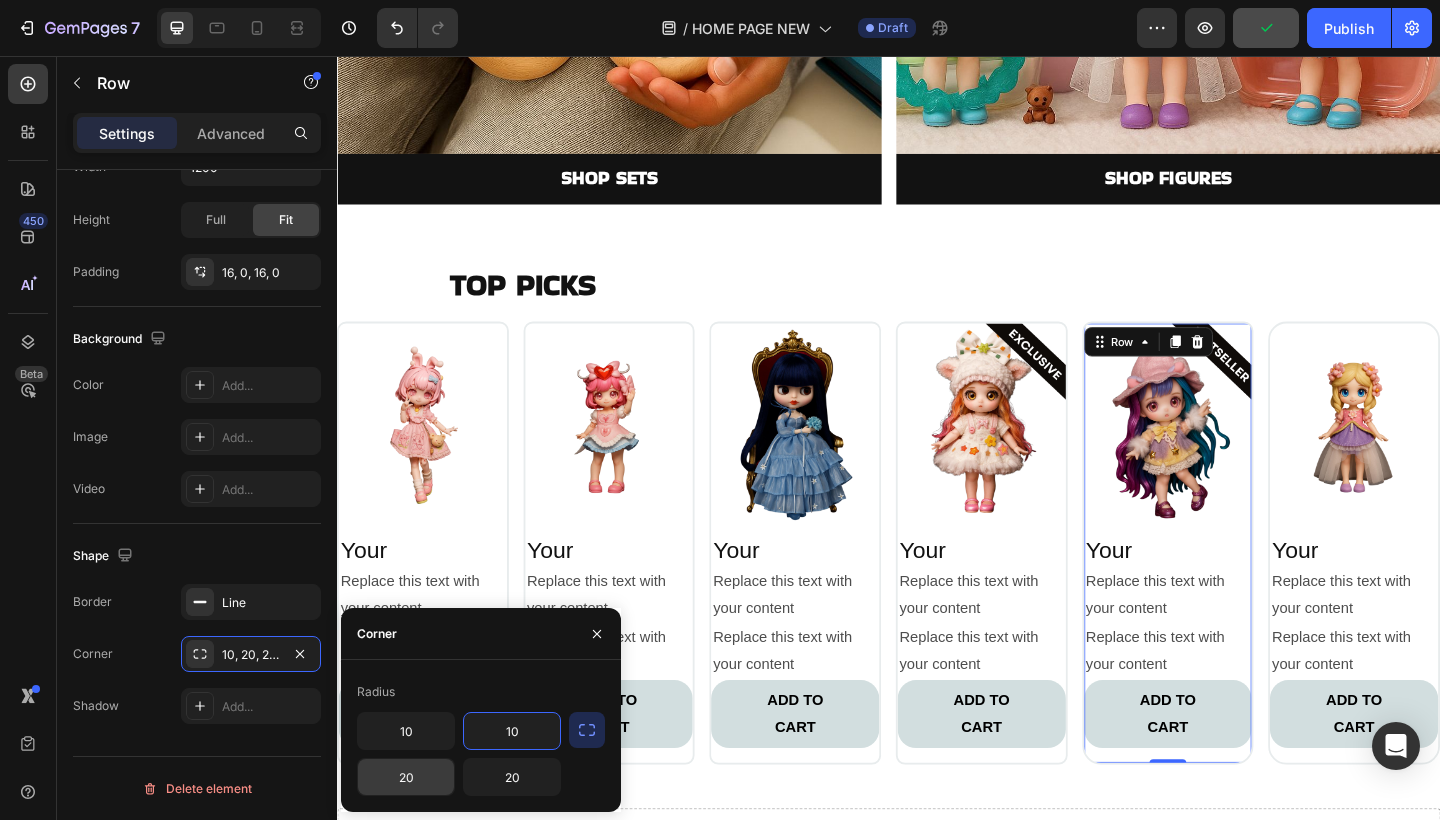 click on "20" at bounding box center (406, 777) 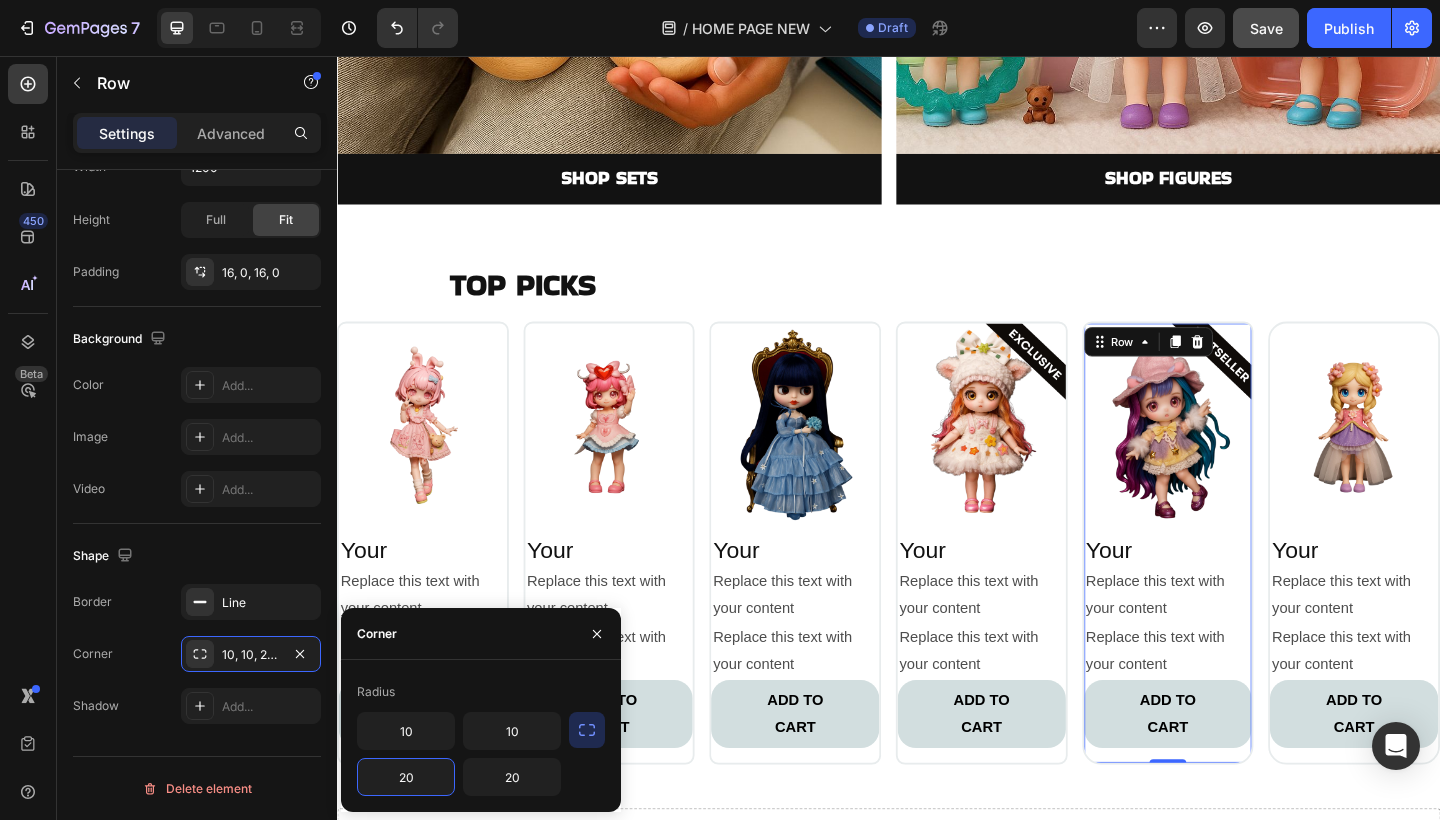 click on "20" at bounding box center [406, 777] 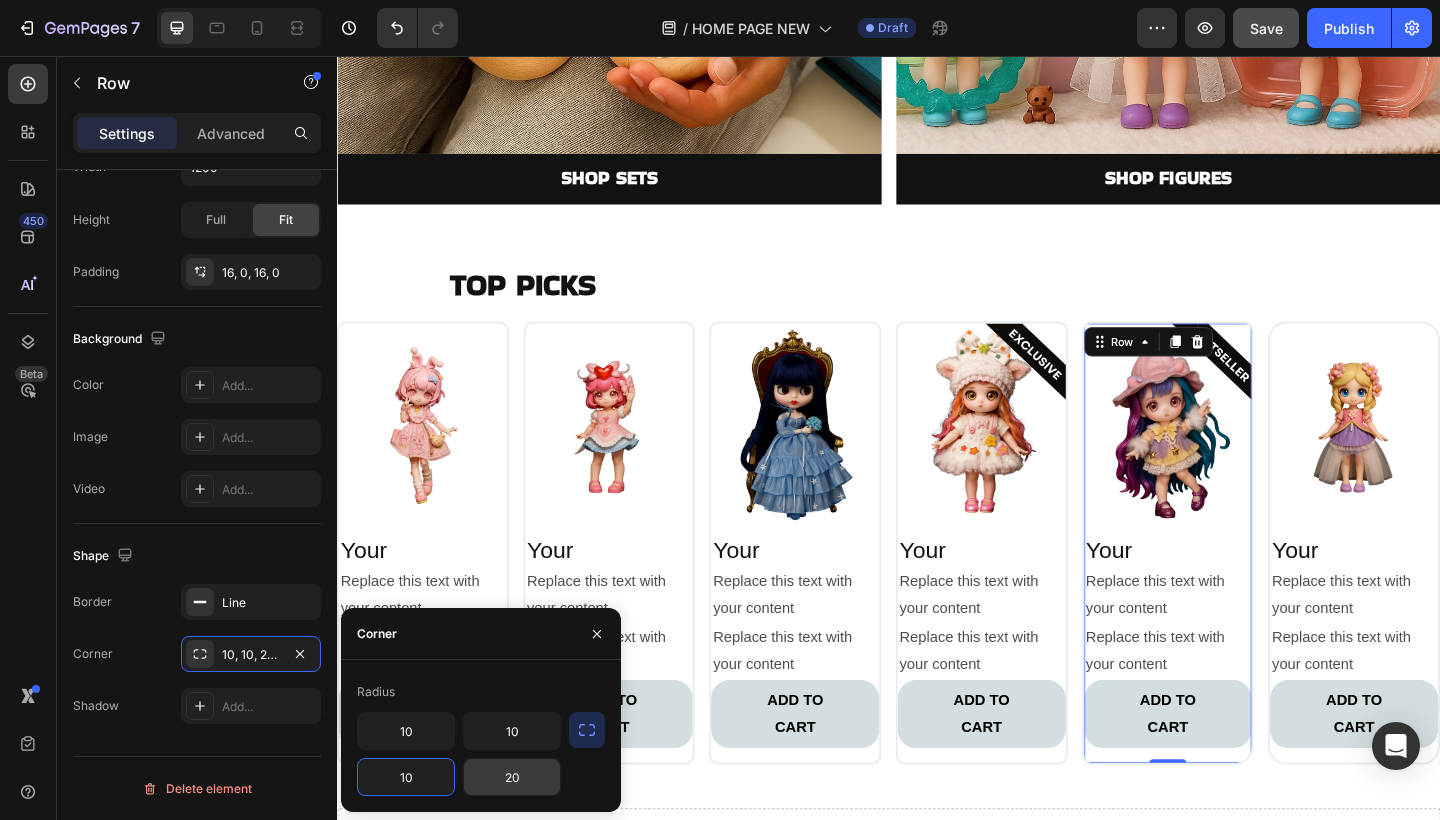 type on "10" 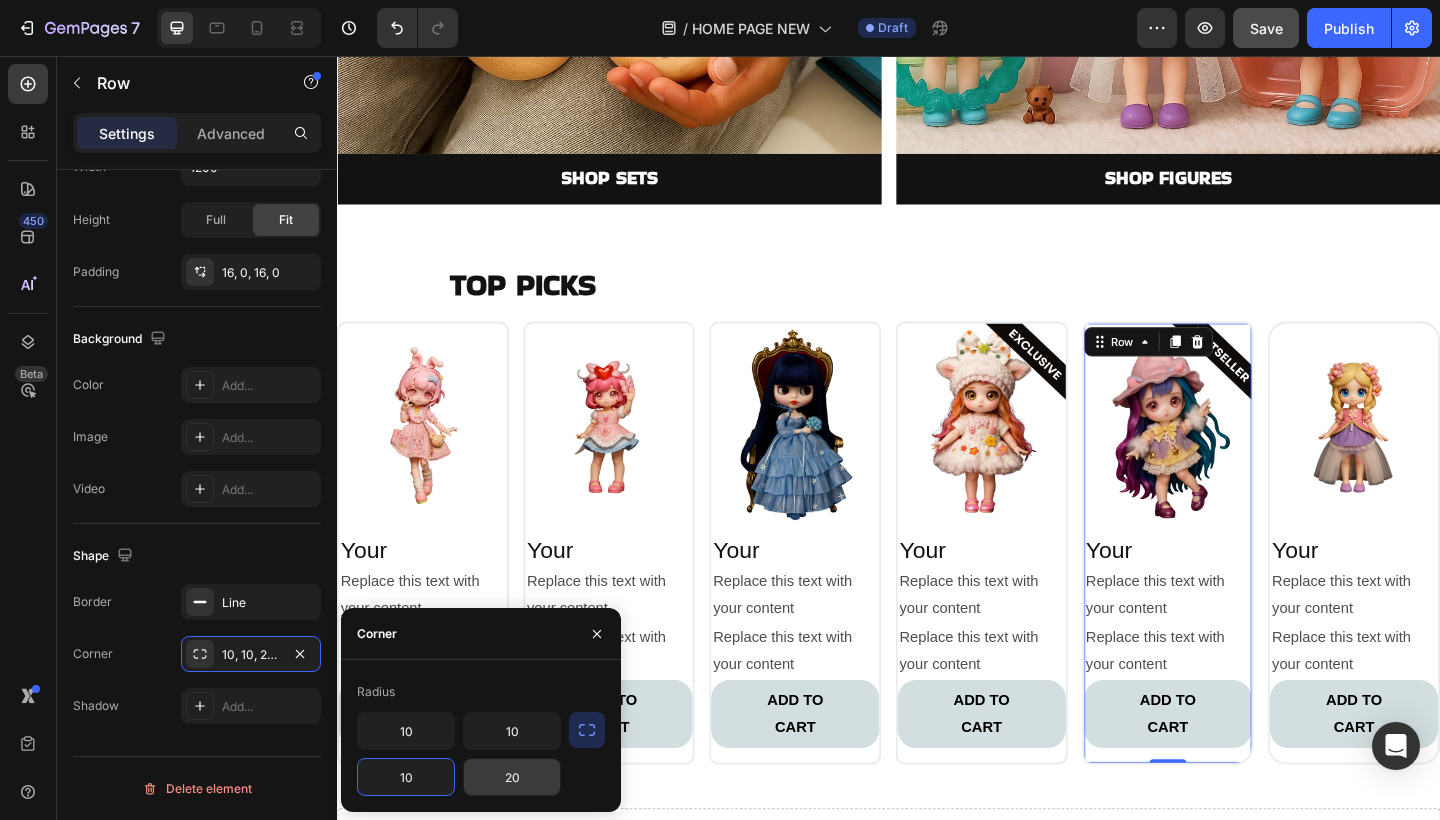 click on "20" at bounding box center (512, 777) 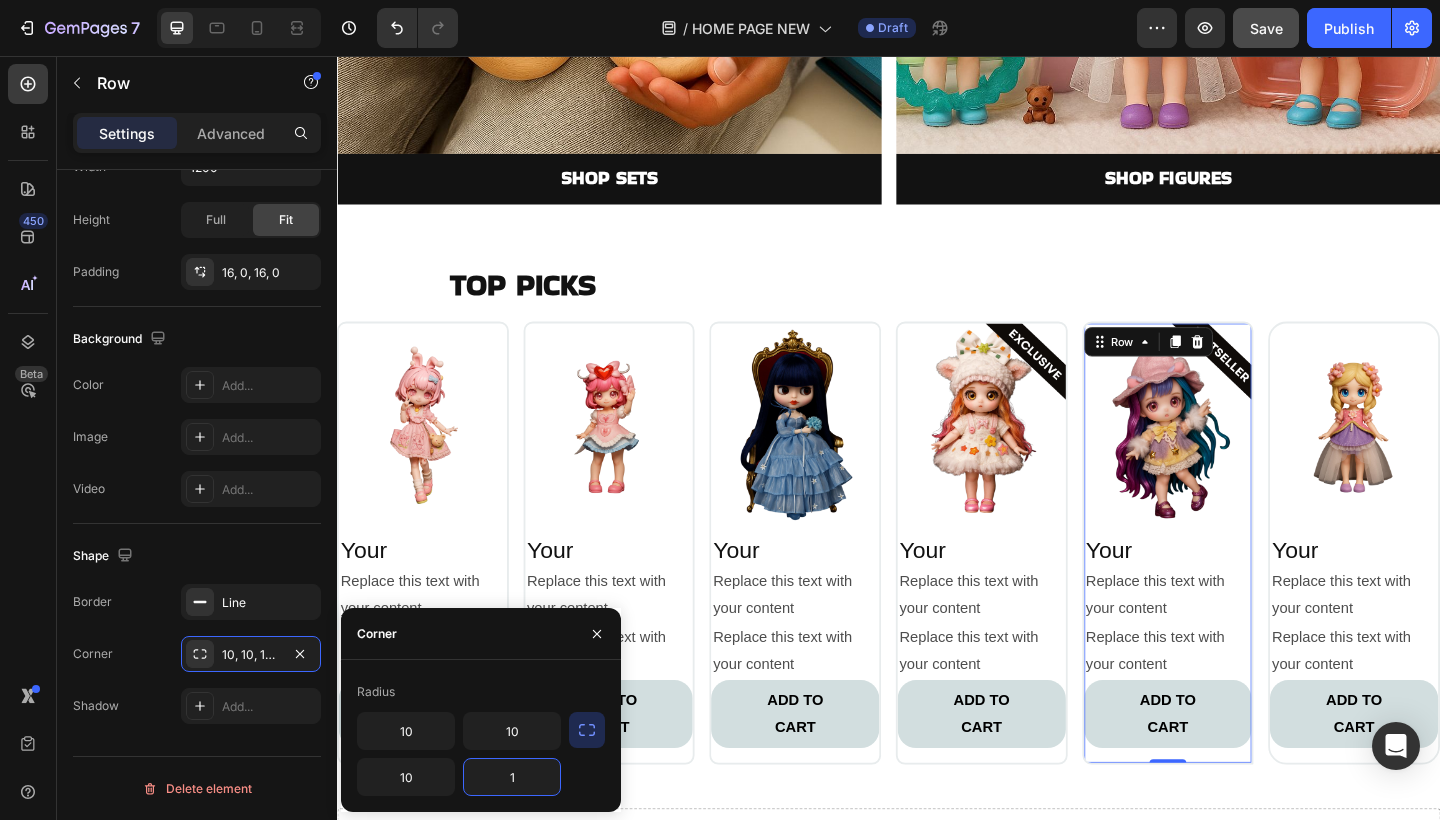 type on "10" 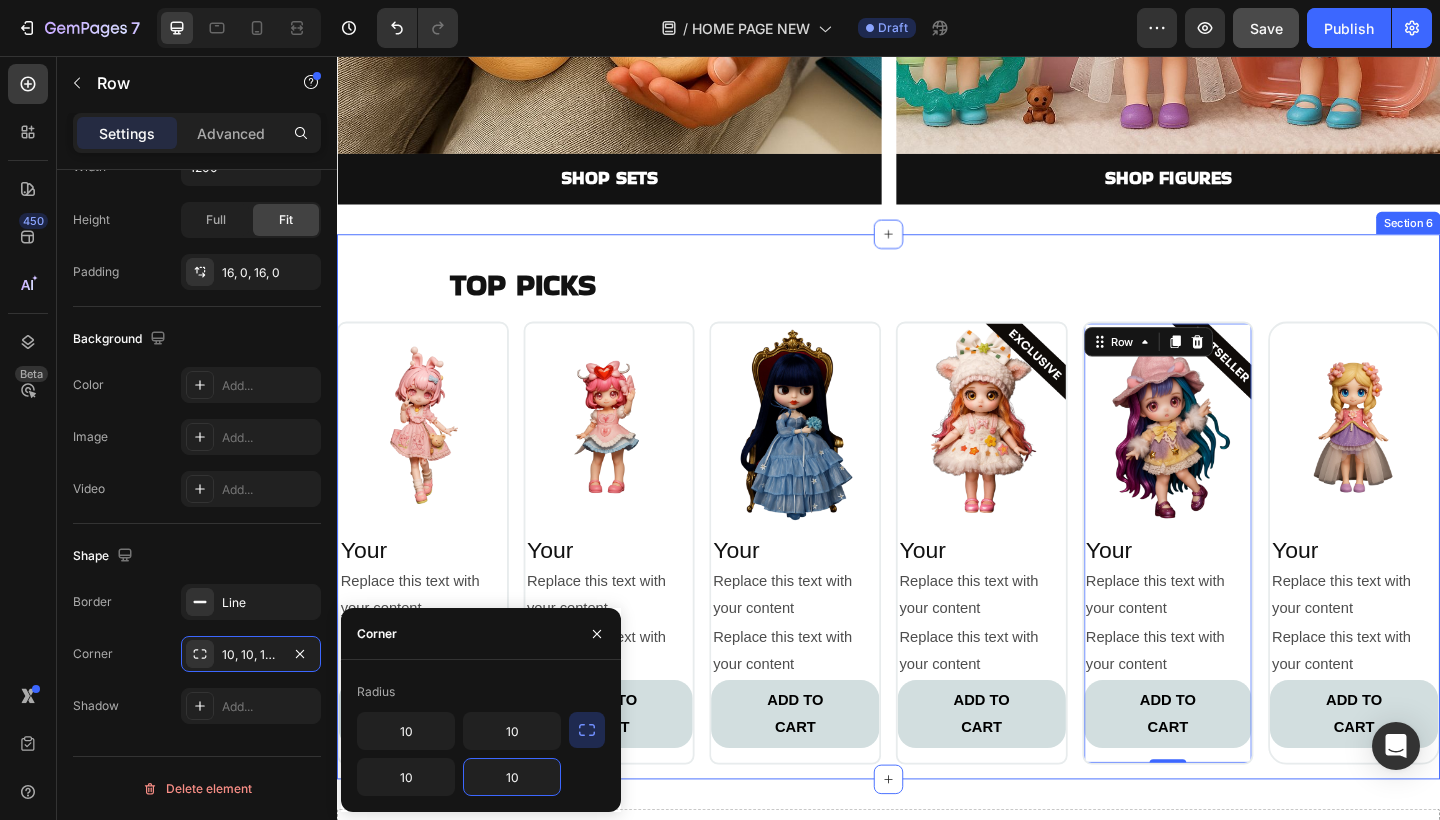 click on "Image Your  Heading Replace this text with your content Text Block Replace this text with your content Text Block ADD TO CART Button Row Image Your  Heading Replace this text with your content Text Block Replace this text with your content Text Block ADD TO CART Button Row Image Your  Heading Replace this text with your content Text Block Replace this text with your content Text Block ADD TO CART Button Row Image Your  Heading Replace this text with your content Text Block Replace this text with your content Text Block ADD TO CART Button Row Image Your  Heading Replace this text with your content Text Block Replace this text with your content Text Block ADD TO CART Button Row   0 Image Your  Heading Replace this text with your content Text Block Replace this text with your content Text Block ADD TO CART Button Row Carousel" at bounding box center [937, 594] 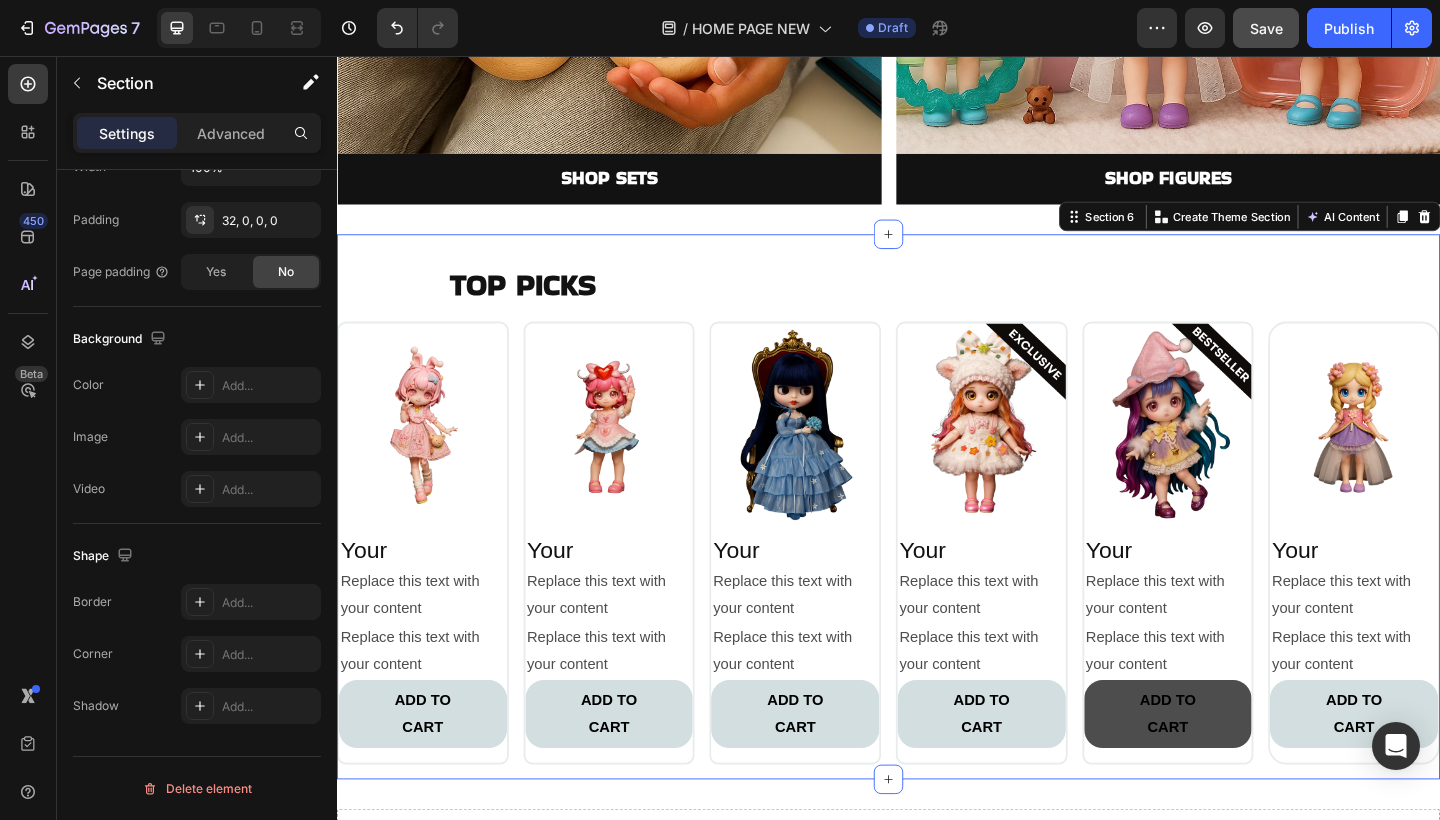 scroll, scrollTop: 0, scrollLeft: 0, axis: both 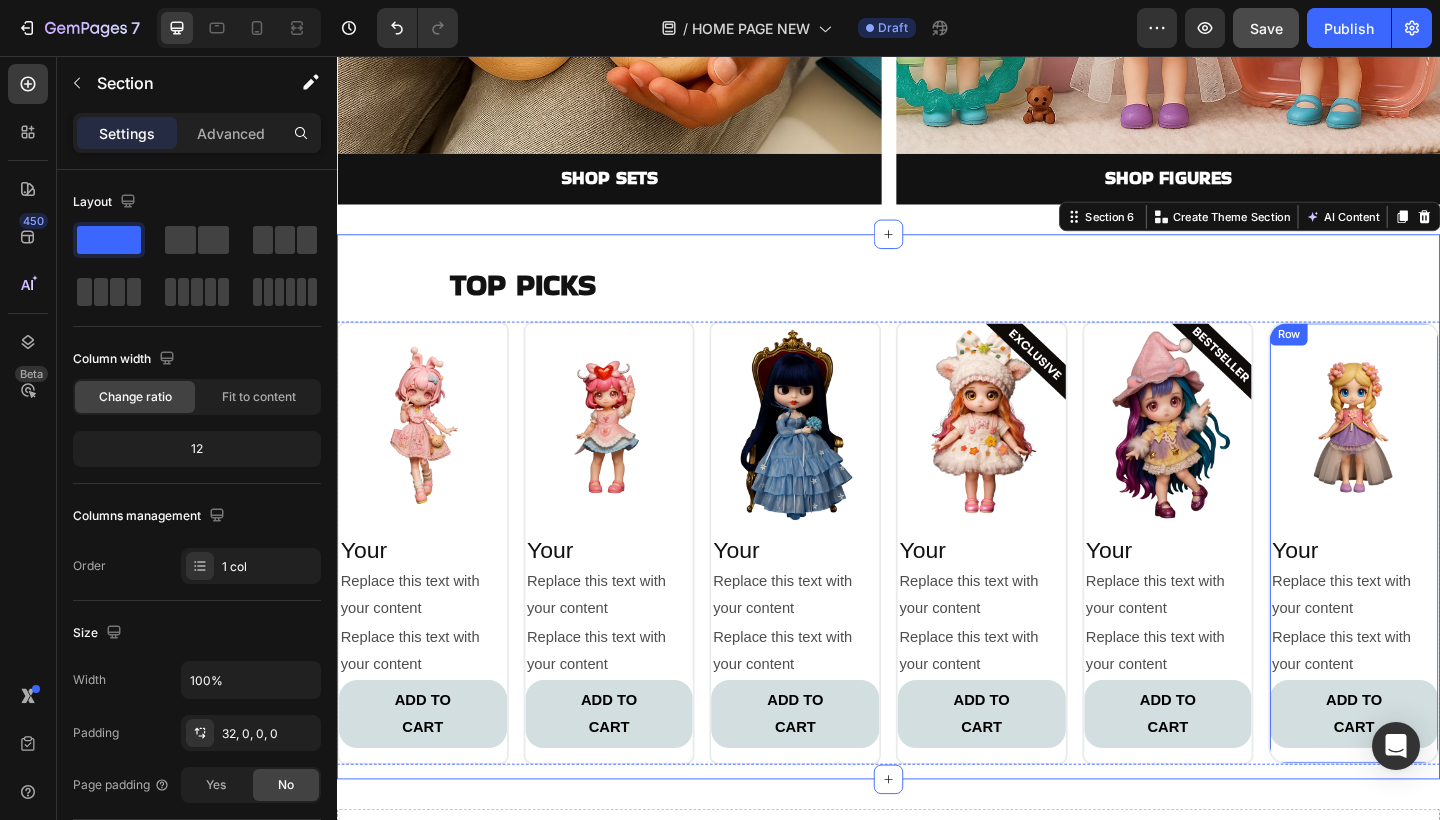 click on "Image Your  Heading Replace this text with your content Text Block Replace this text with your content Text Block ADD TO CART Button Row" at bounding box center (1443, 586) 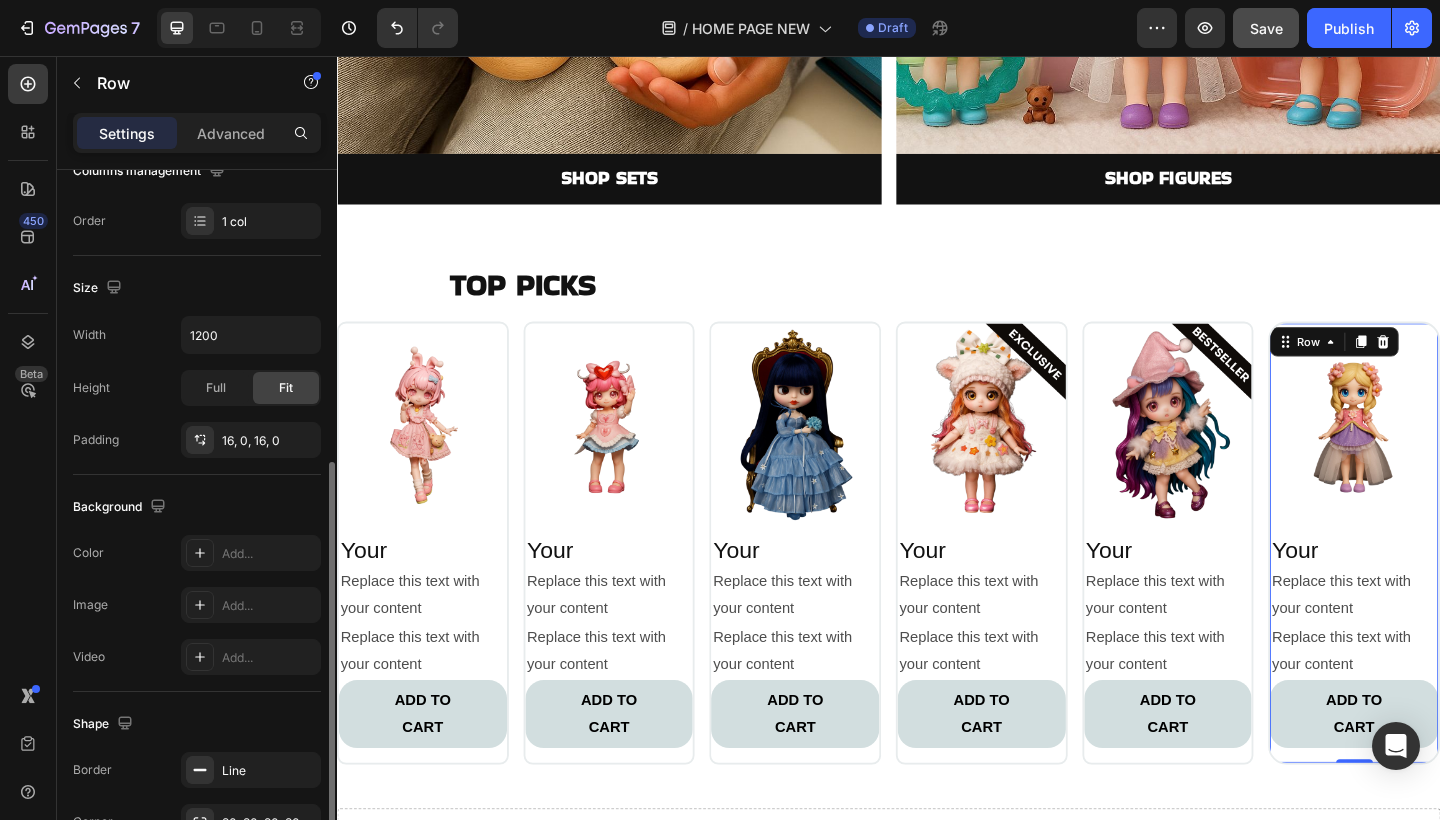 scroll, scrollTop: 513, scrollLeft: 0, axis: vertical 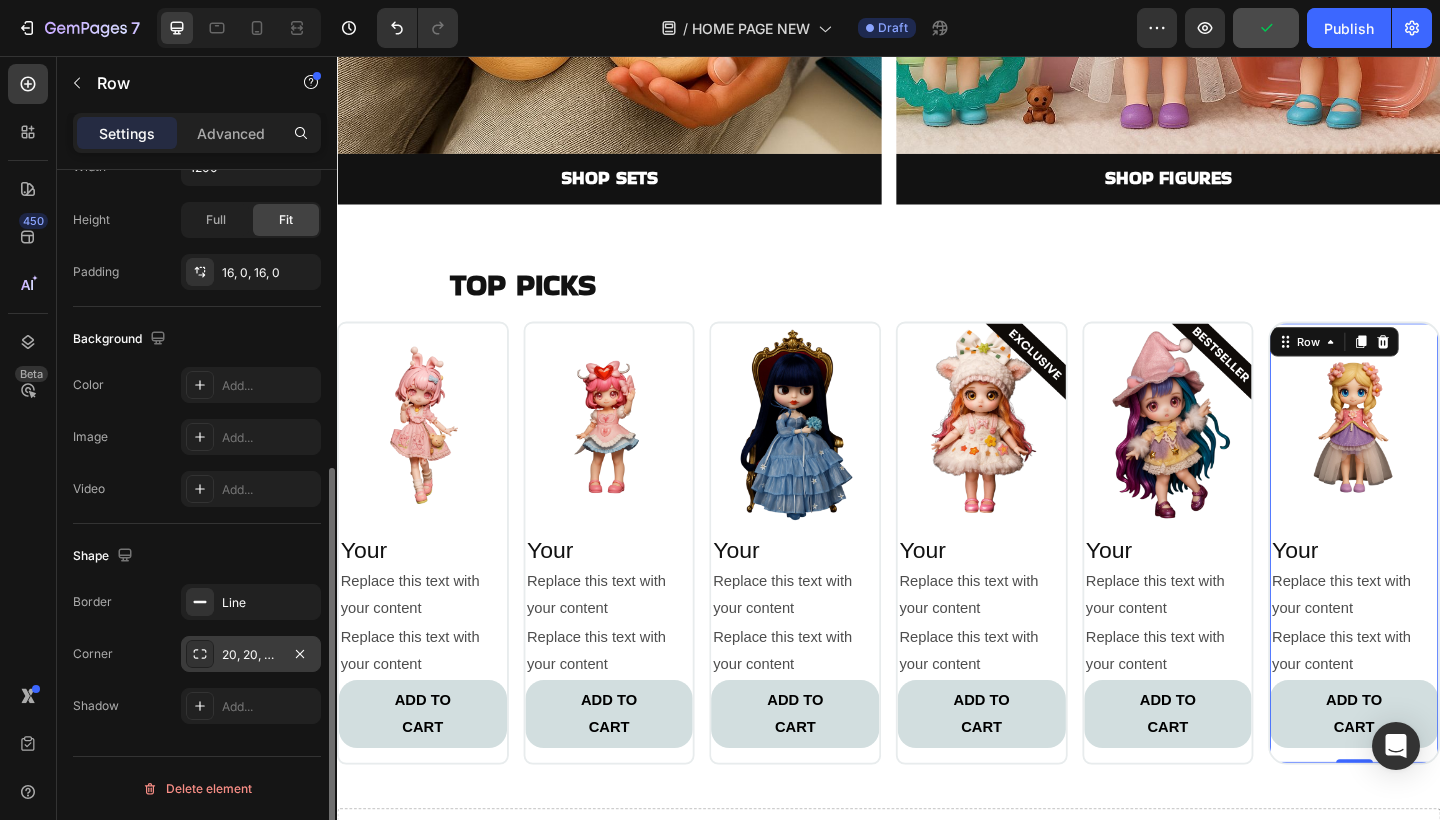 click on "20, 20, 20, 20" at bounding box center (251, 655) 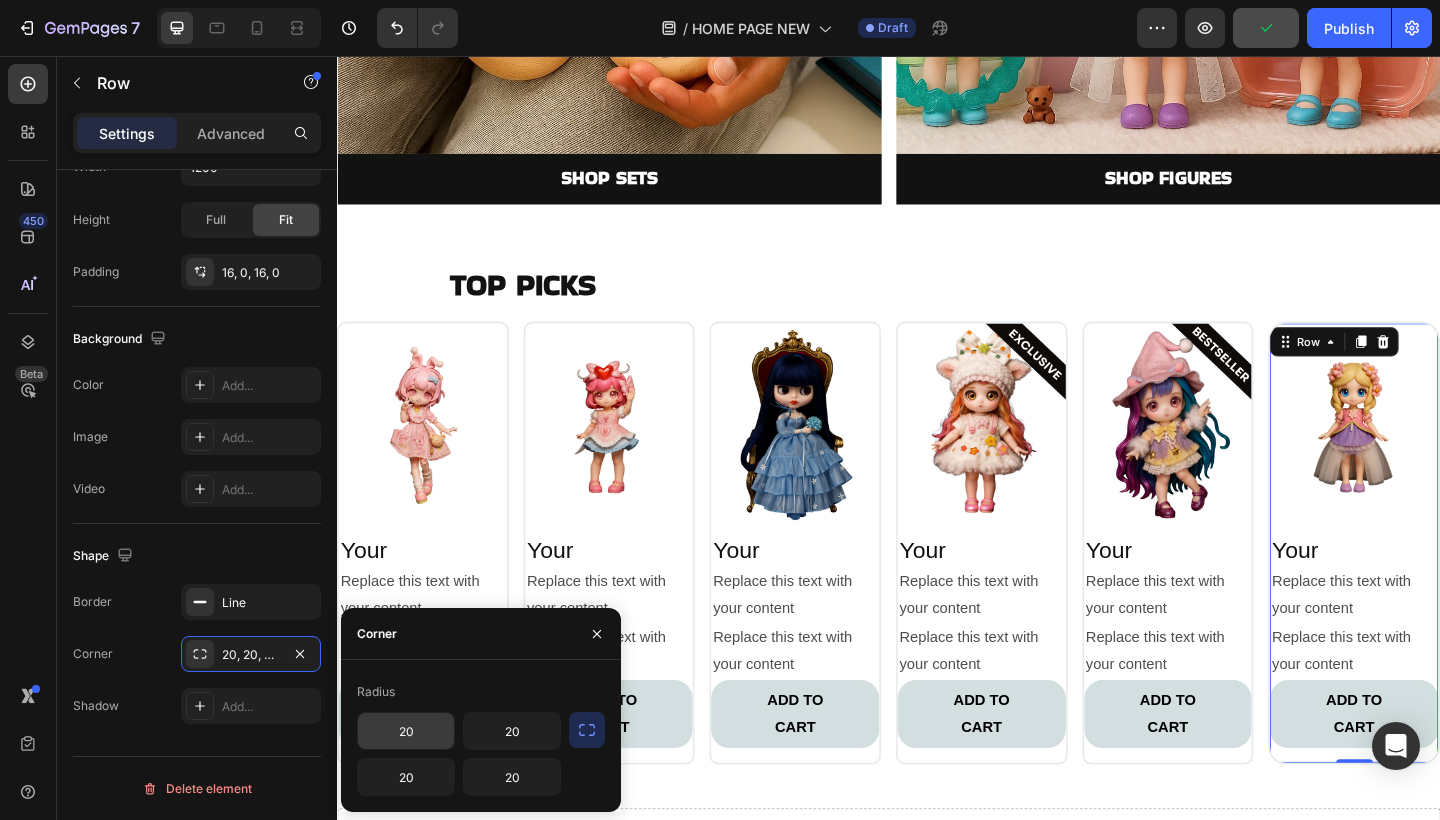 click on "20" at bounding box center (406, 731) 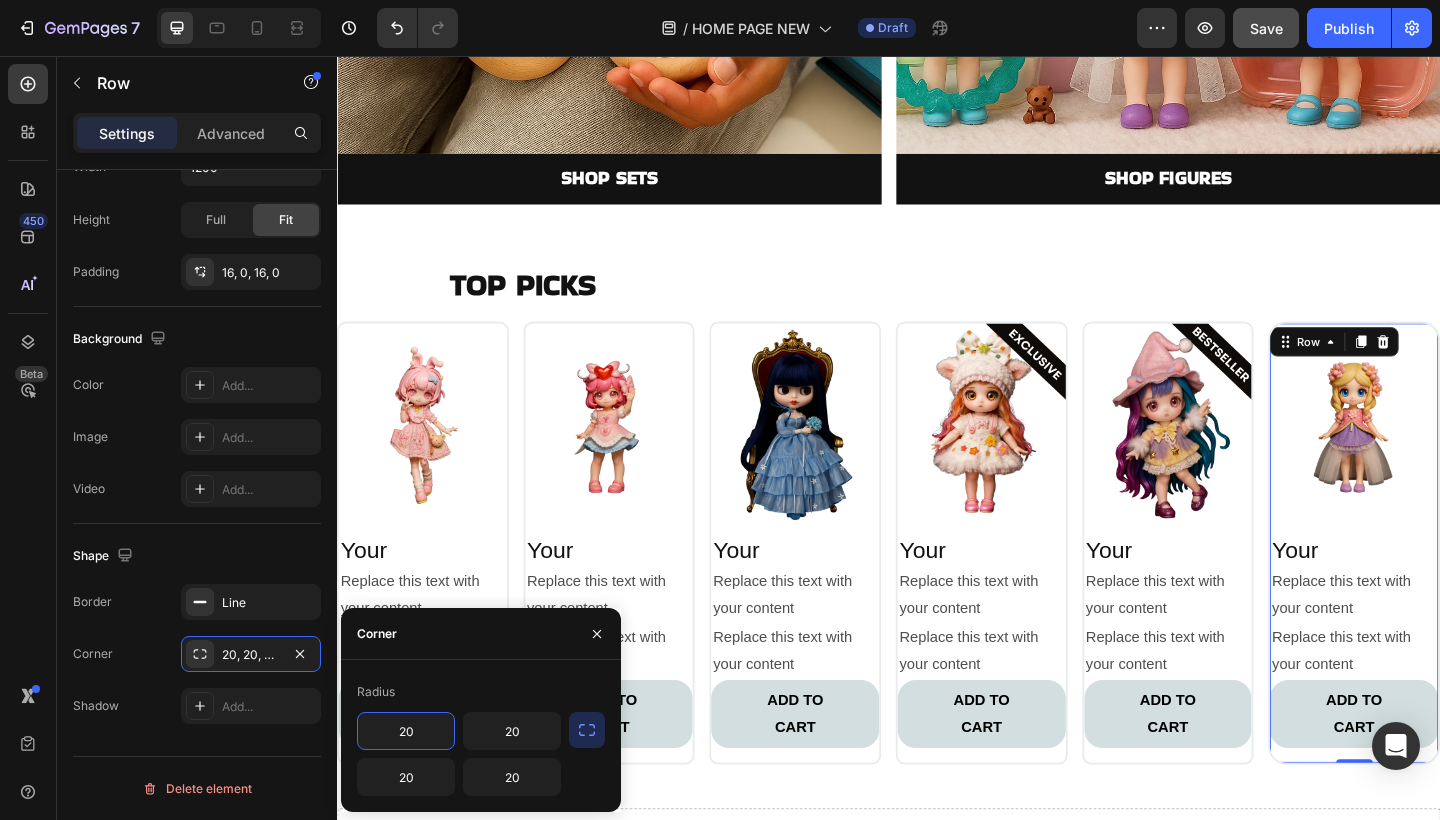 click on "20" at bounding box center (406, 731) 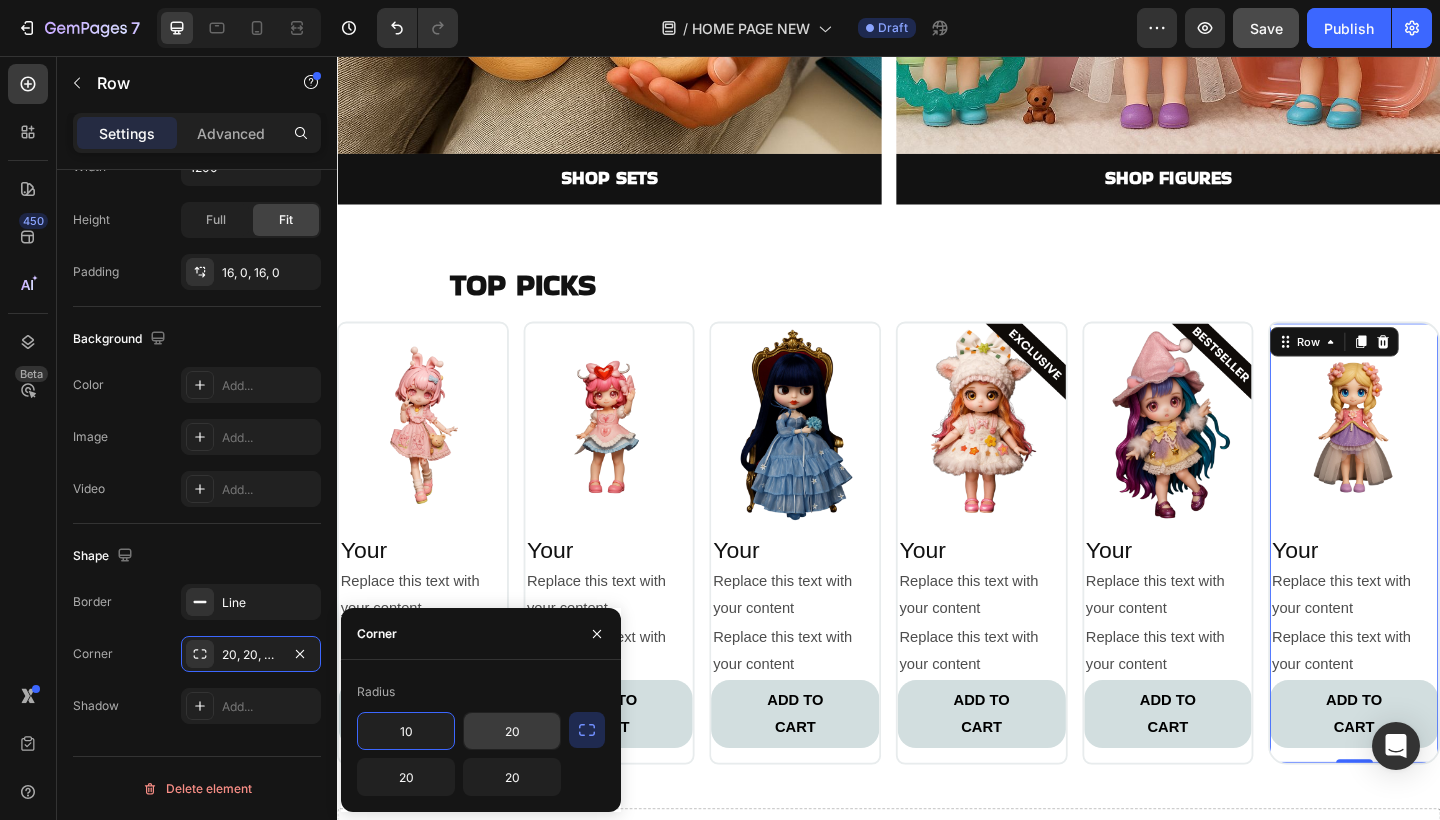 type on "10" 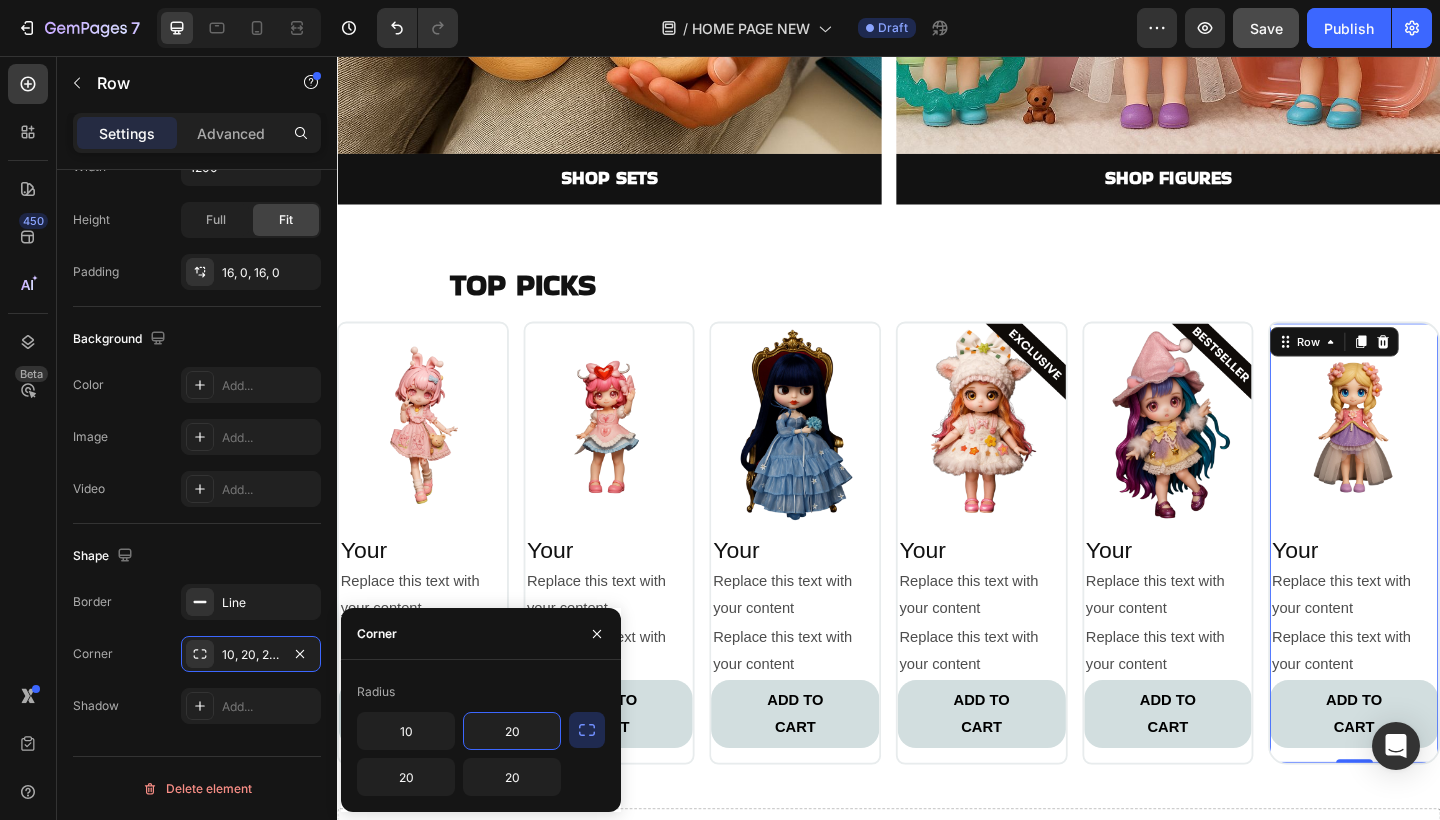 click on "20" at bounding box center [512, 731] 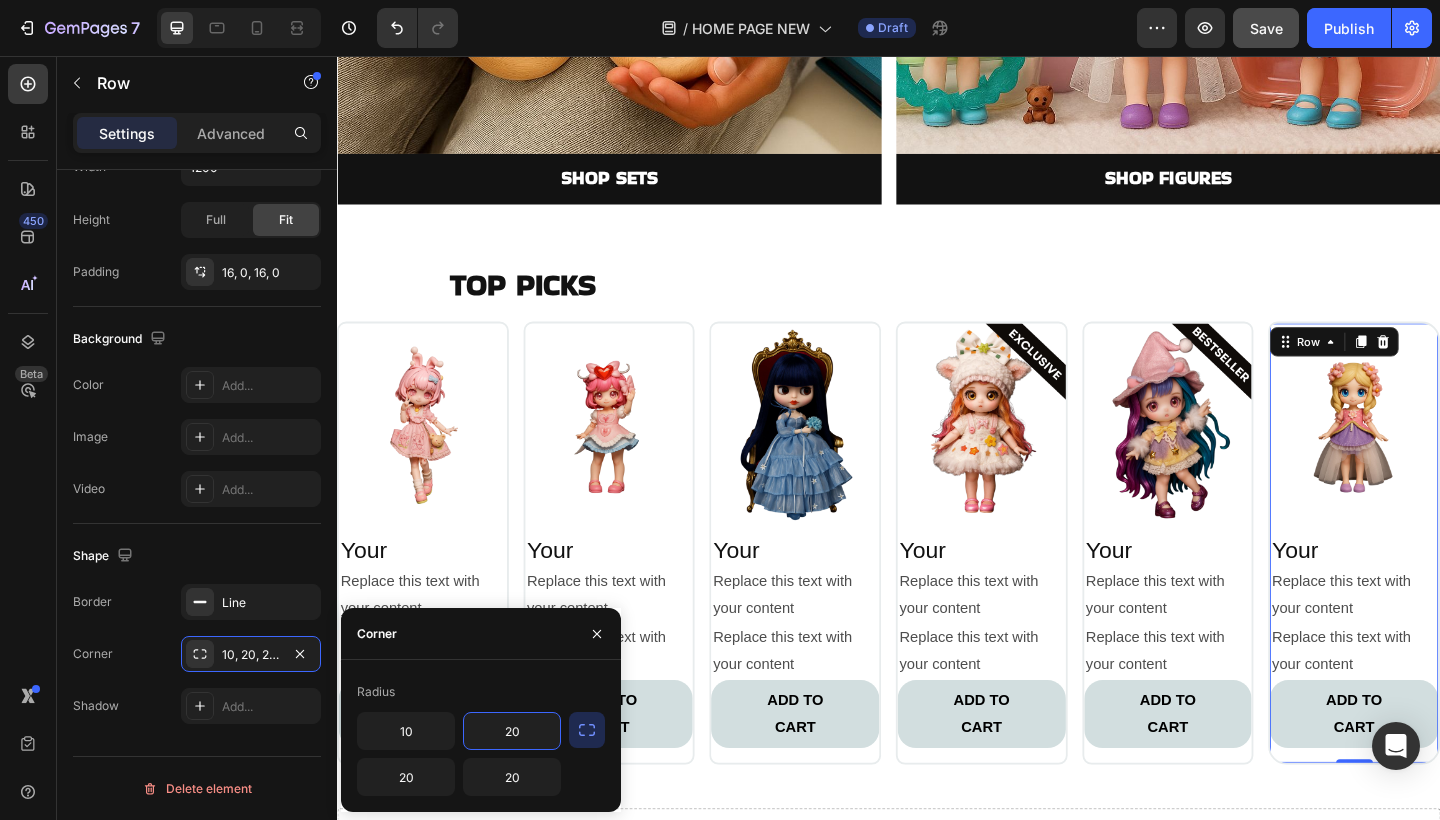 click on "20" at bounding box center (512, 731) 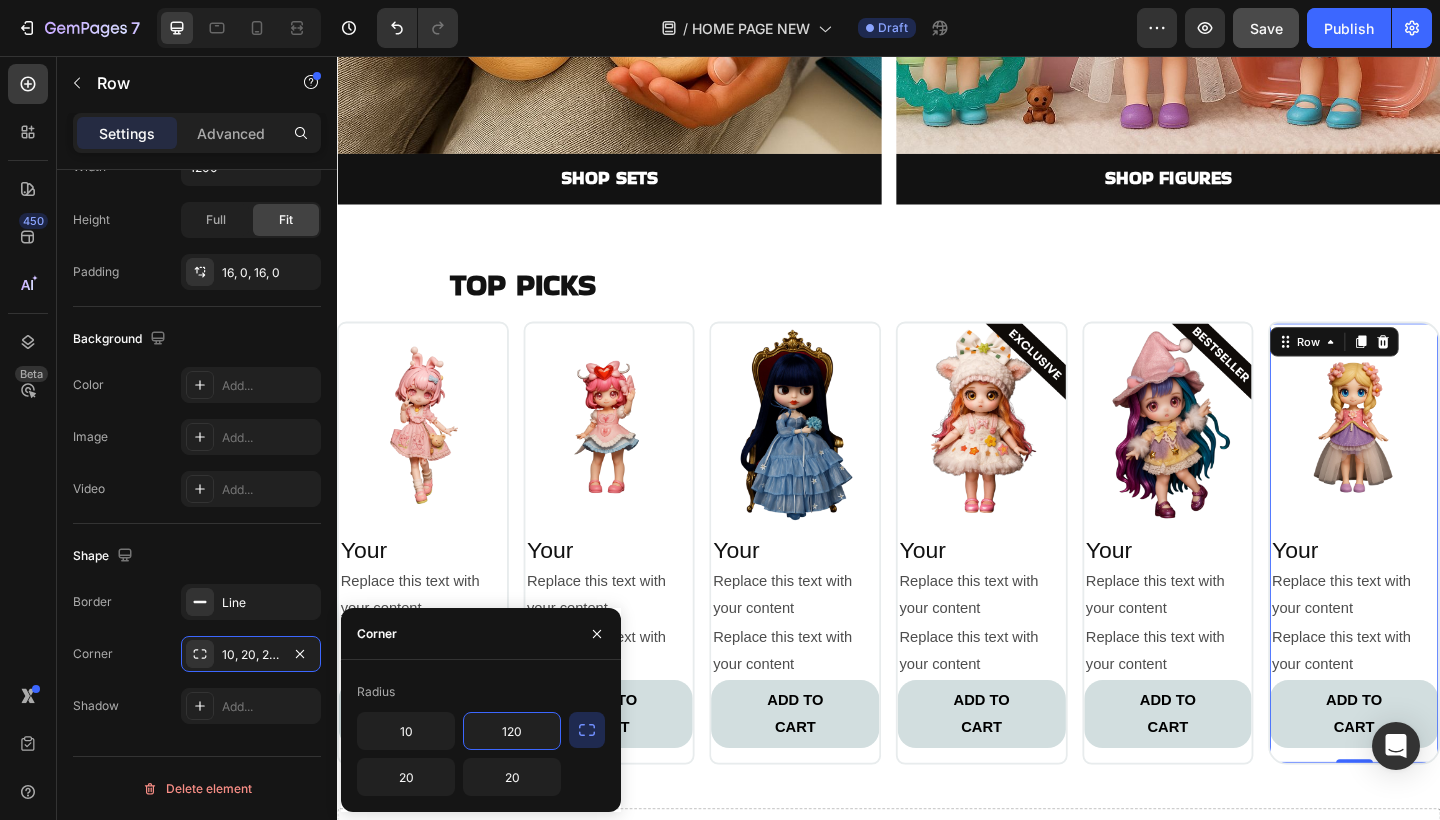 type on "0" 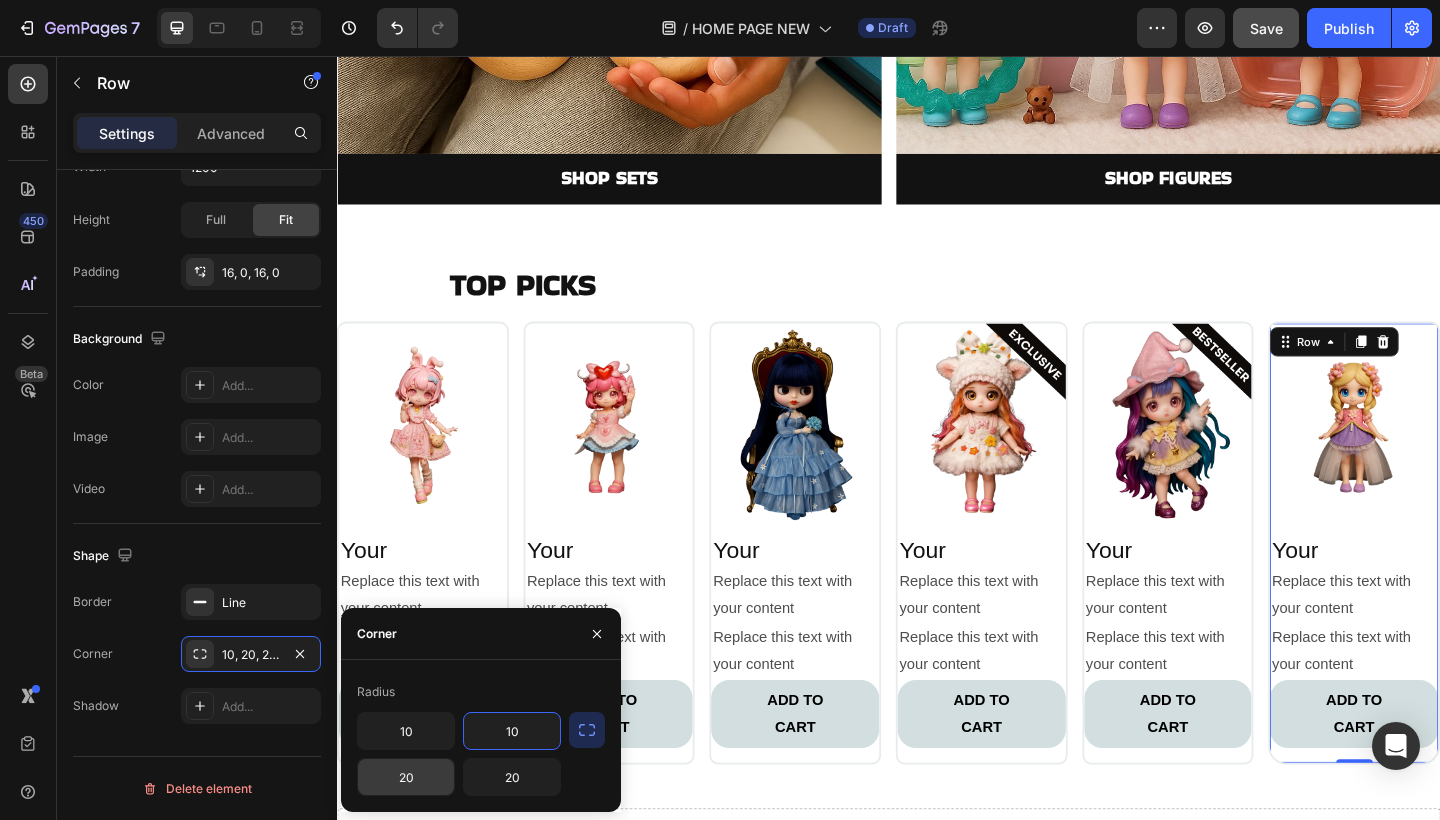 type on "10" 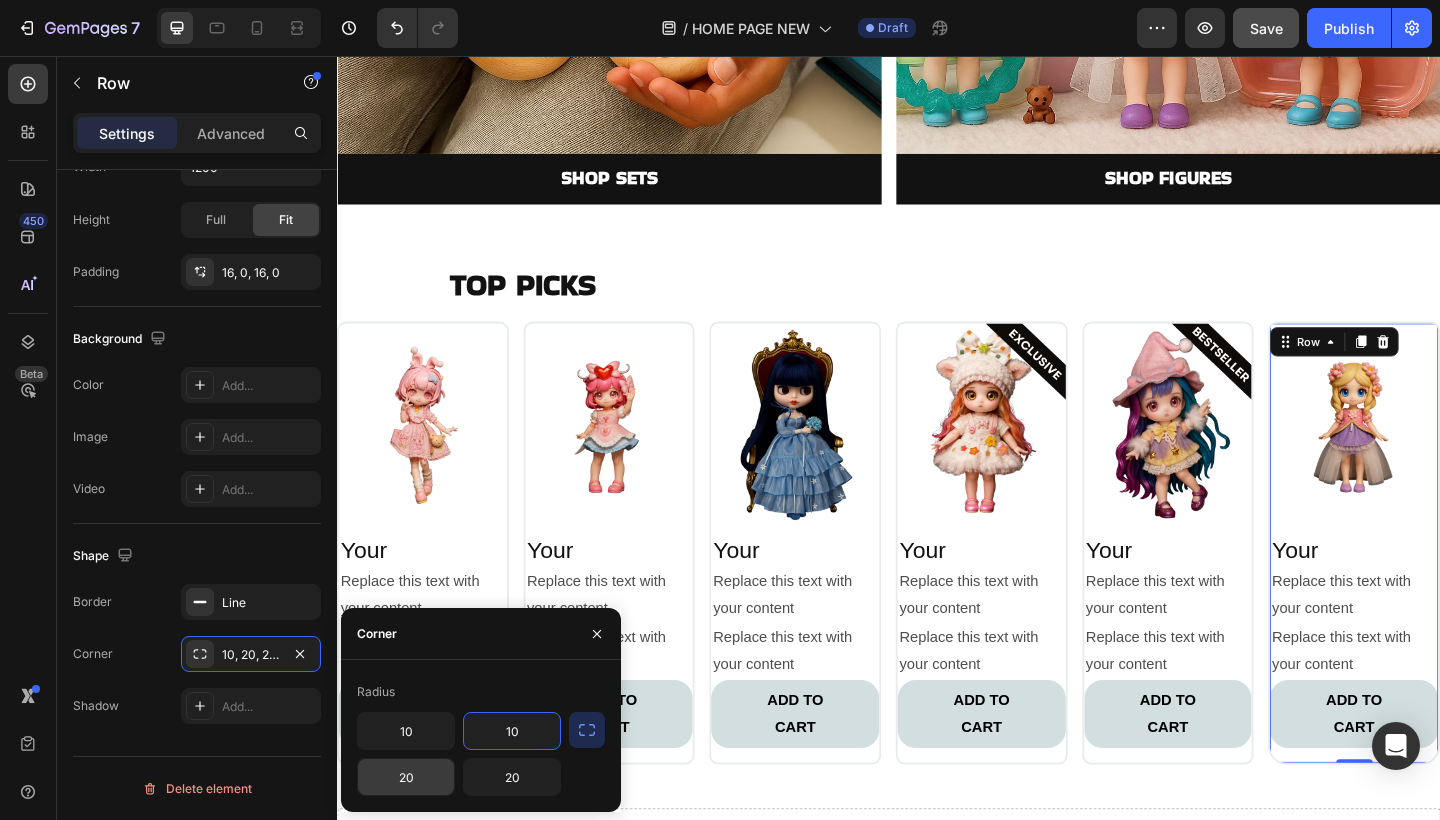 click on "20" at bounding box center (406, 777) 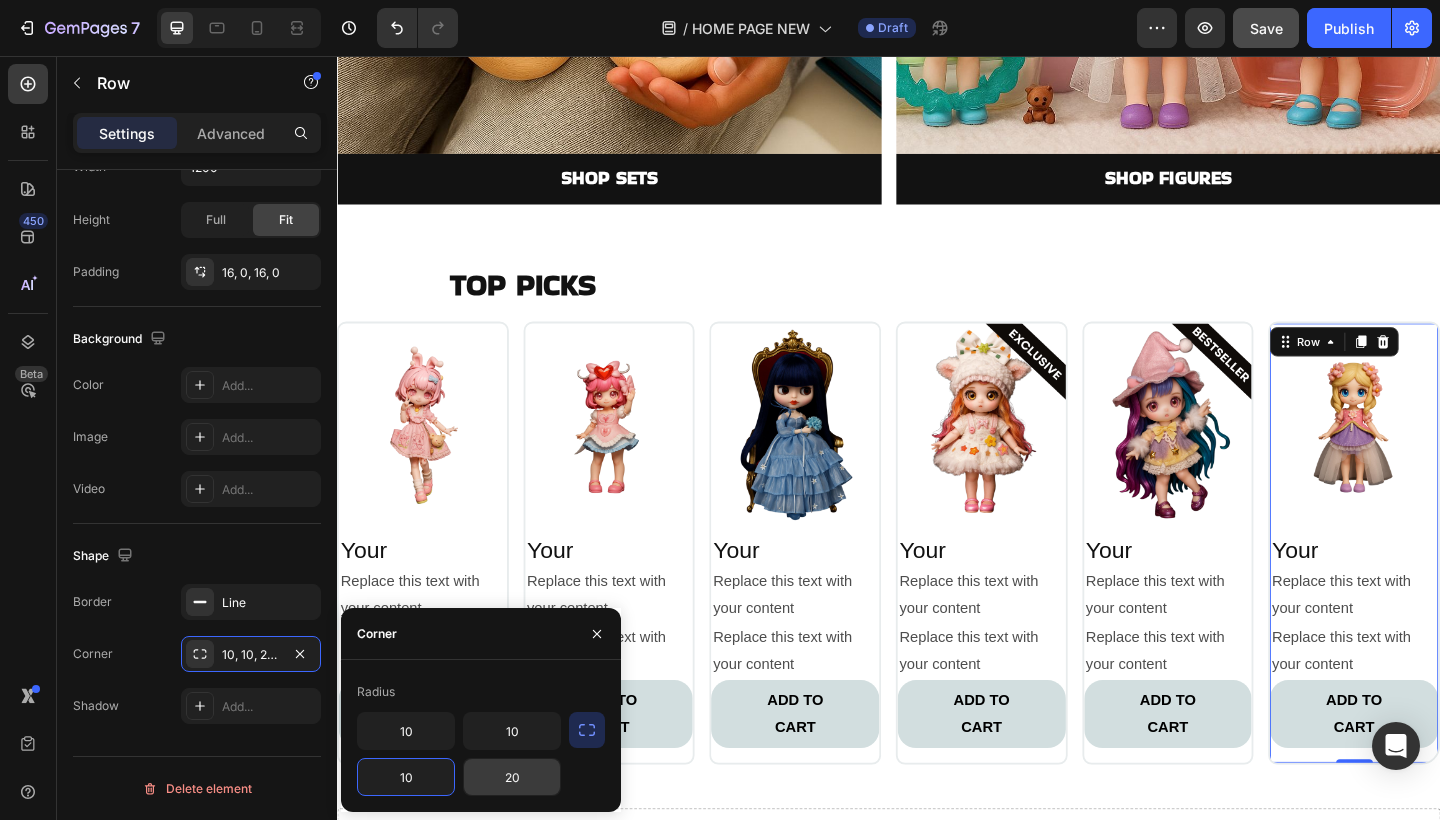 type on "10" 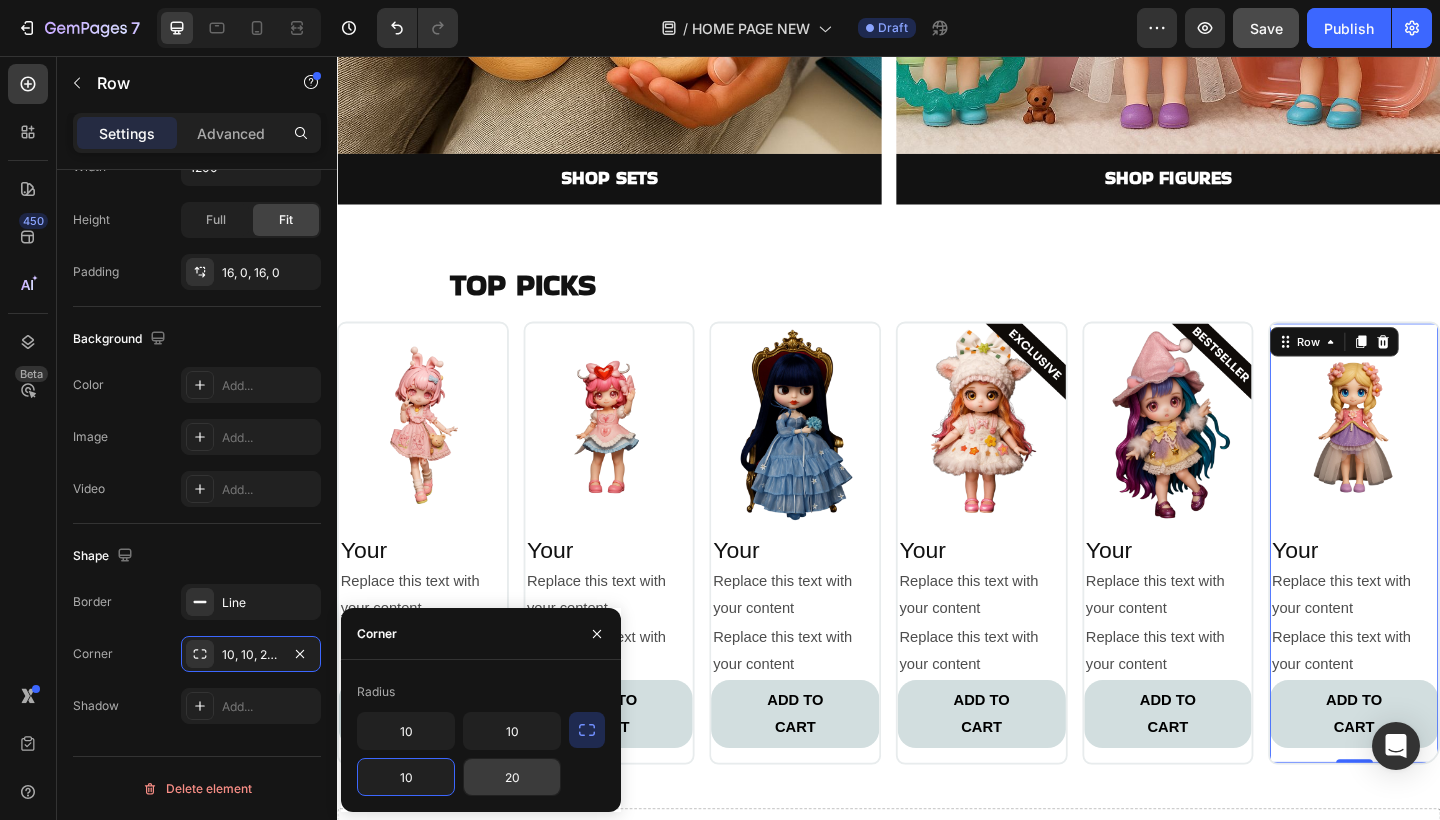 click on "20" at bounding box center [512, 777] 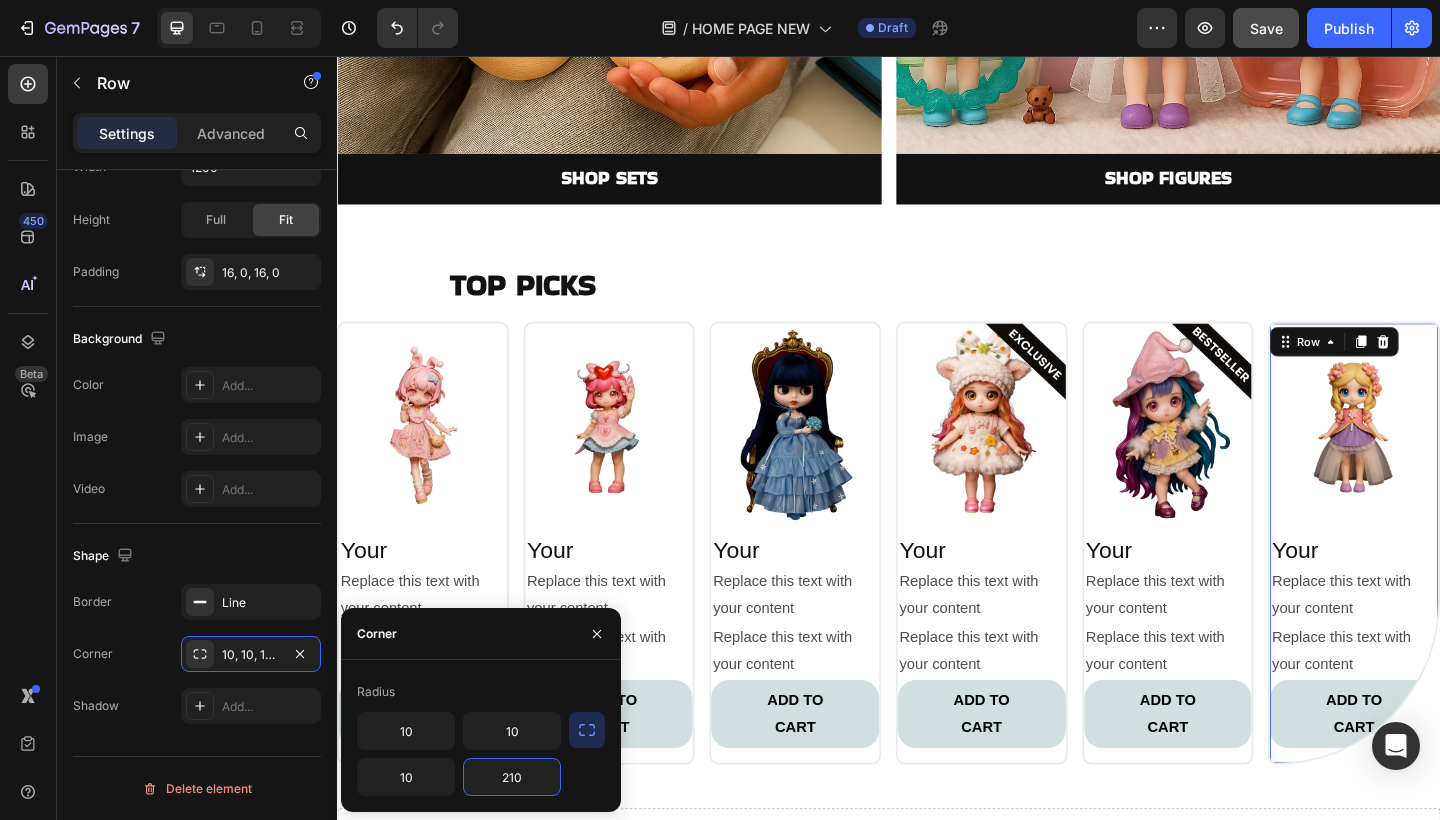 click on "210" at bounding box center [512, 777] 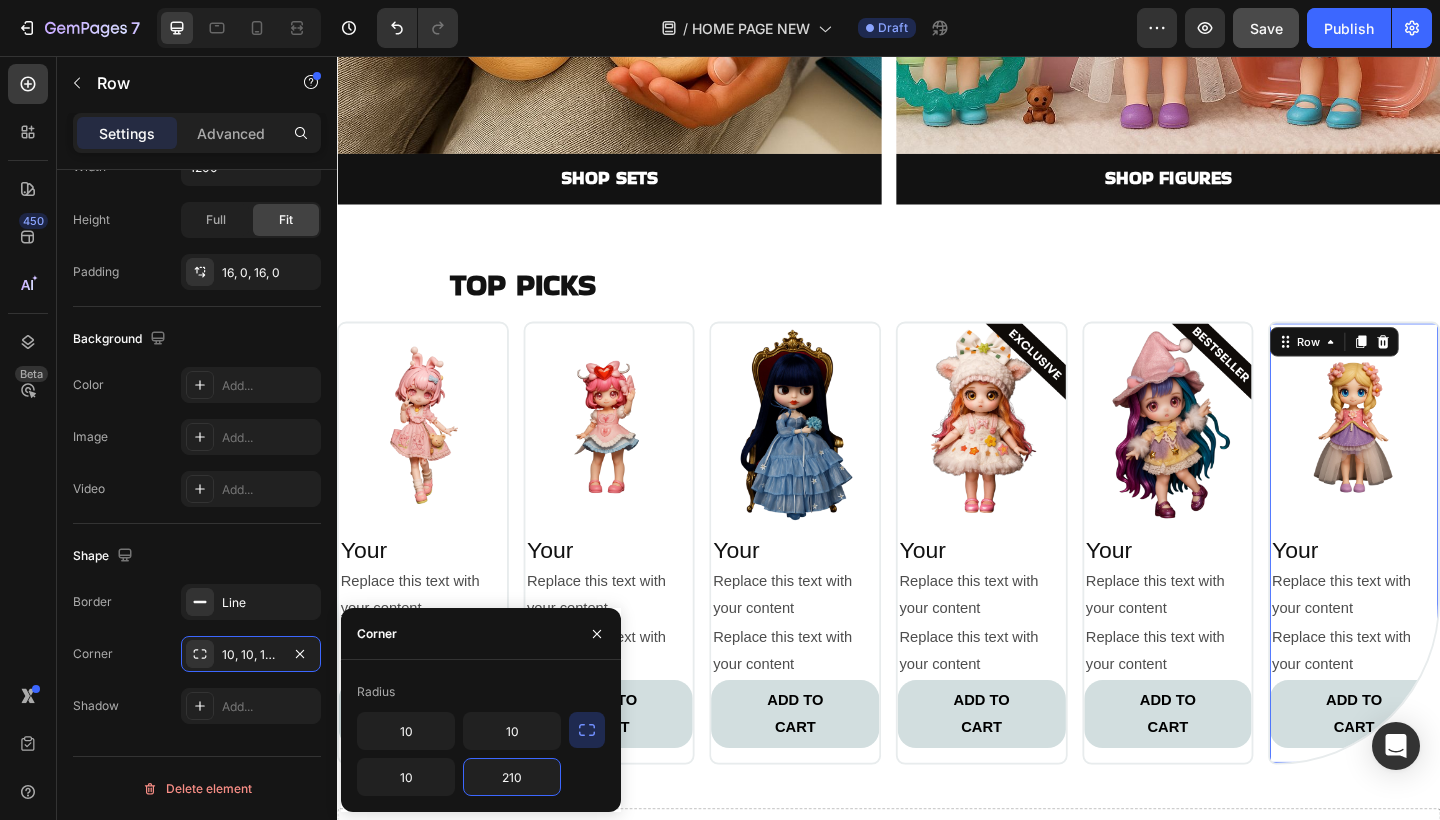 type on "0" 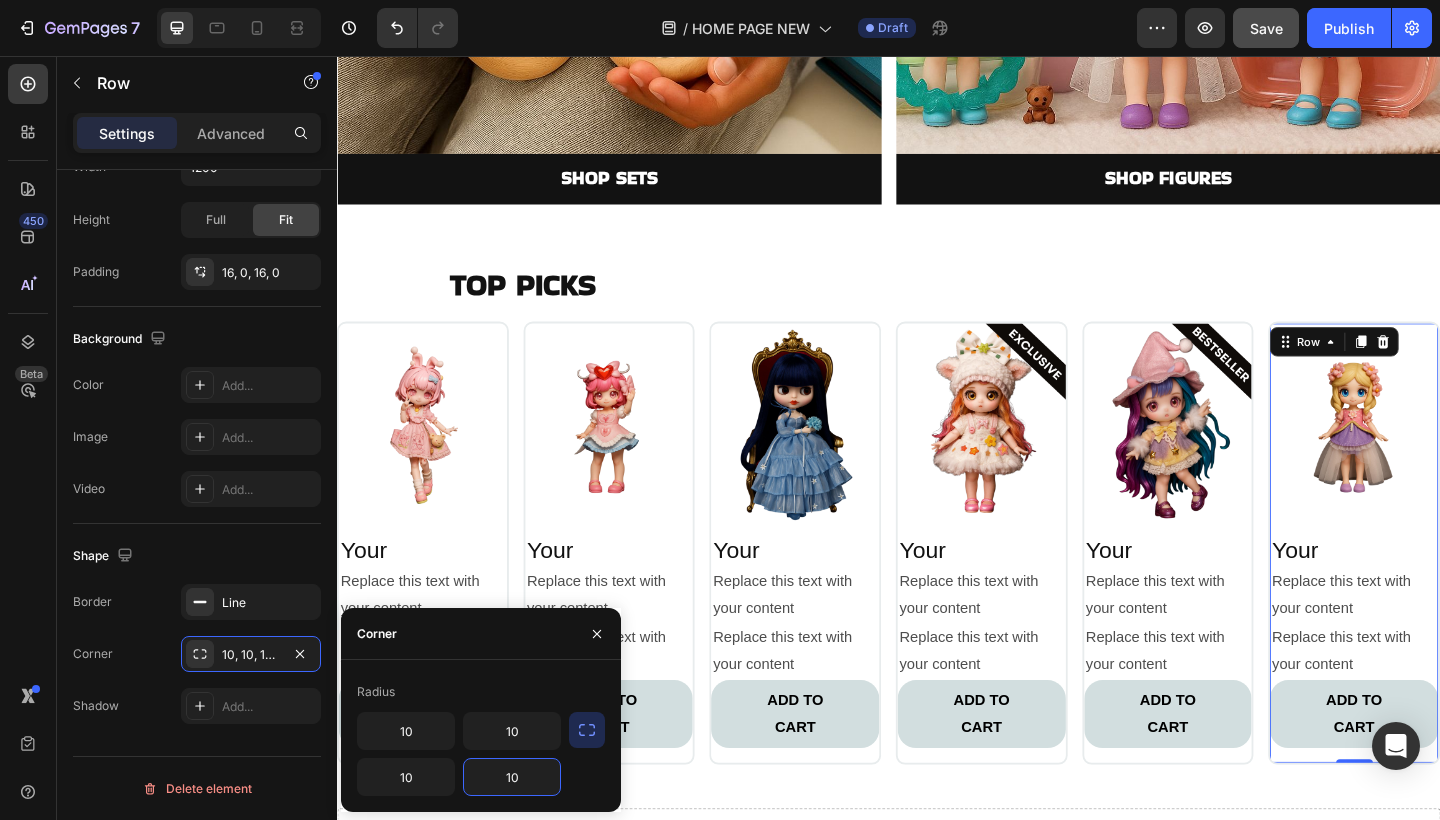 type on "10" 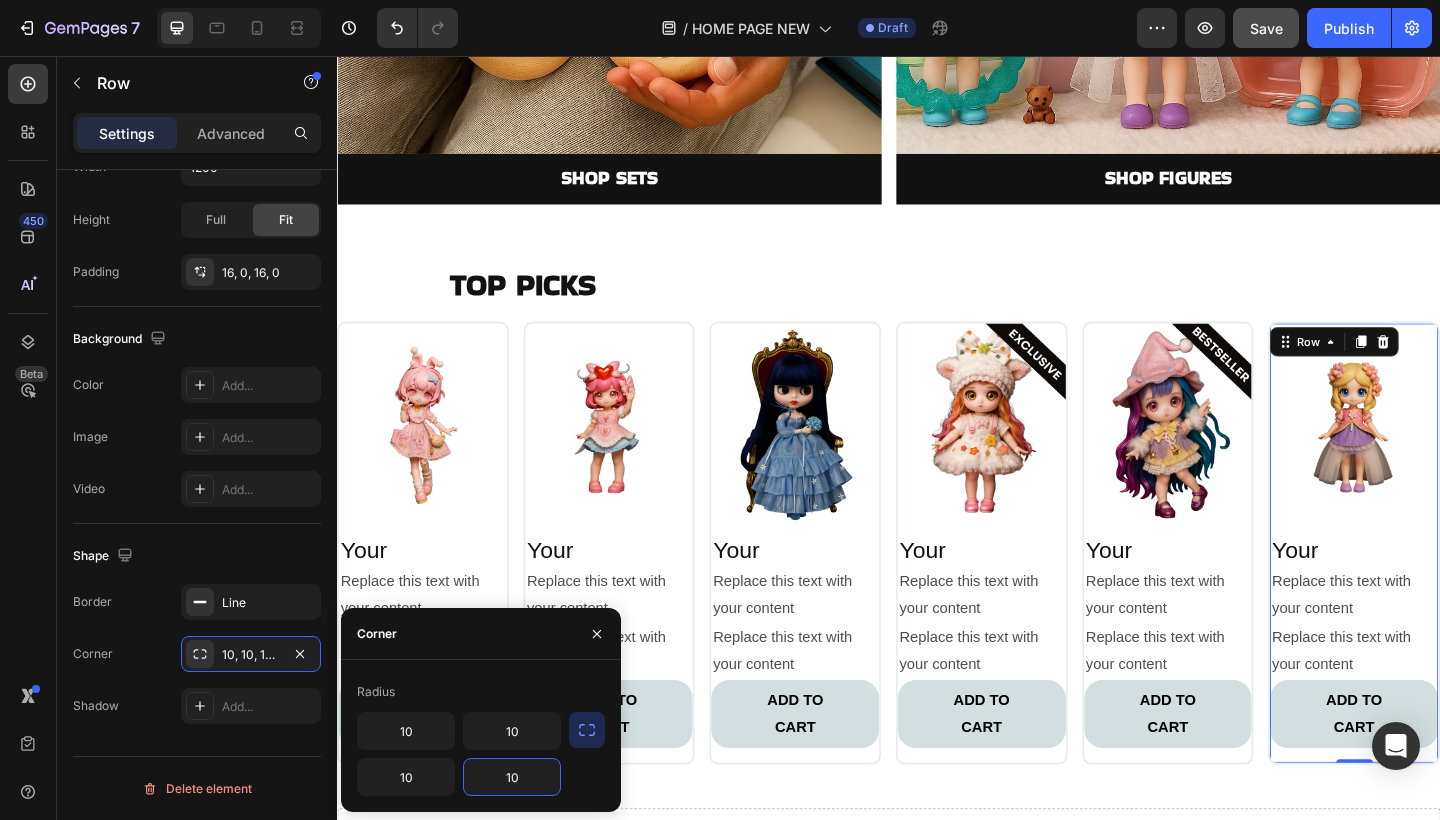 click 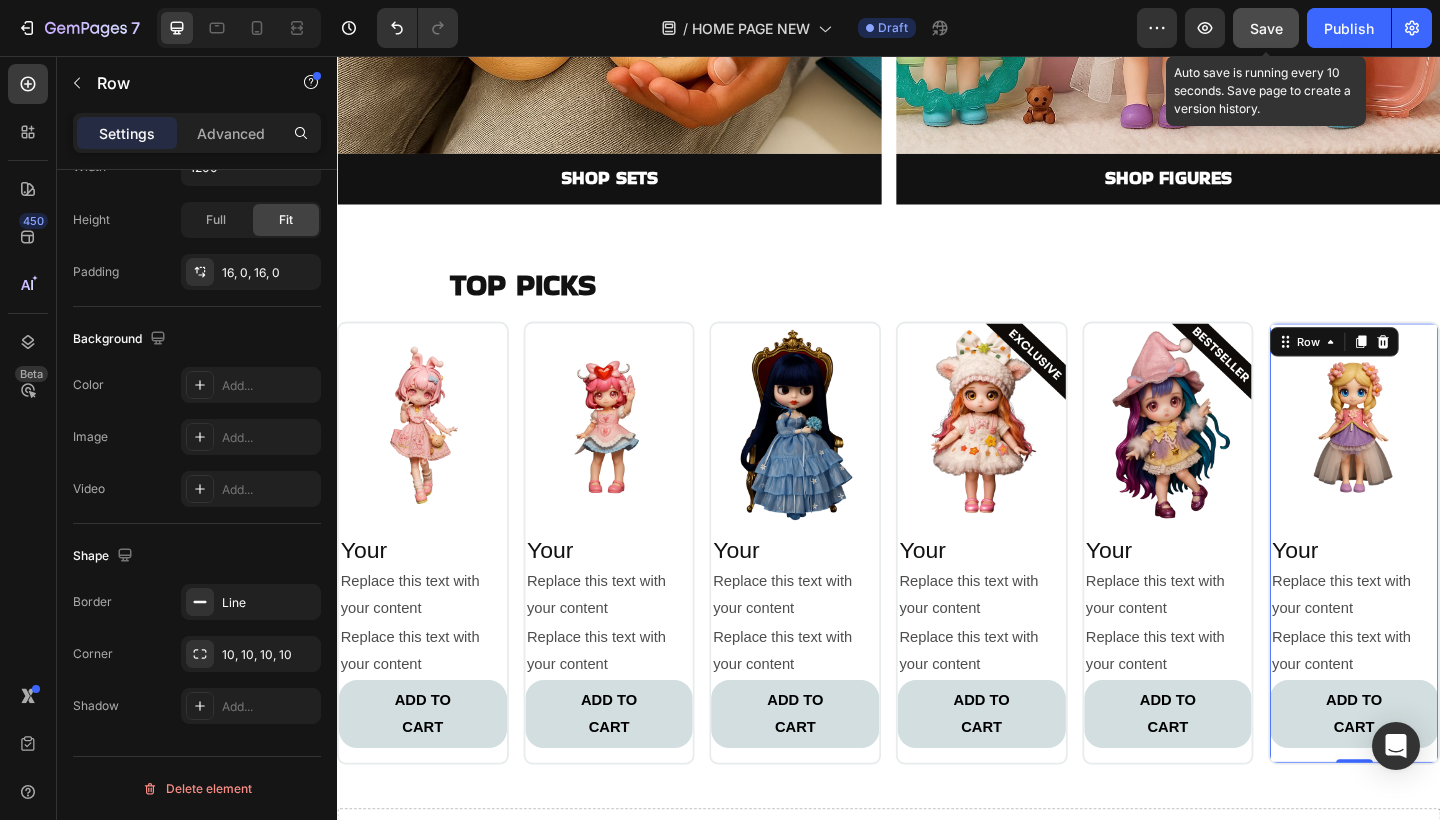 click on "Save" 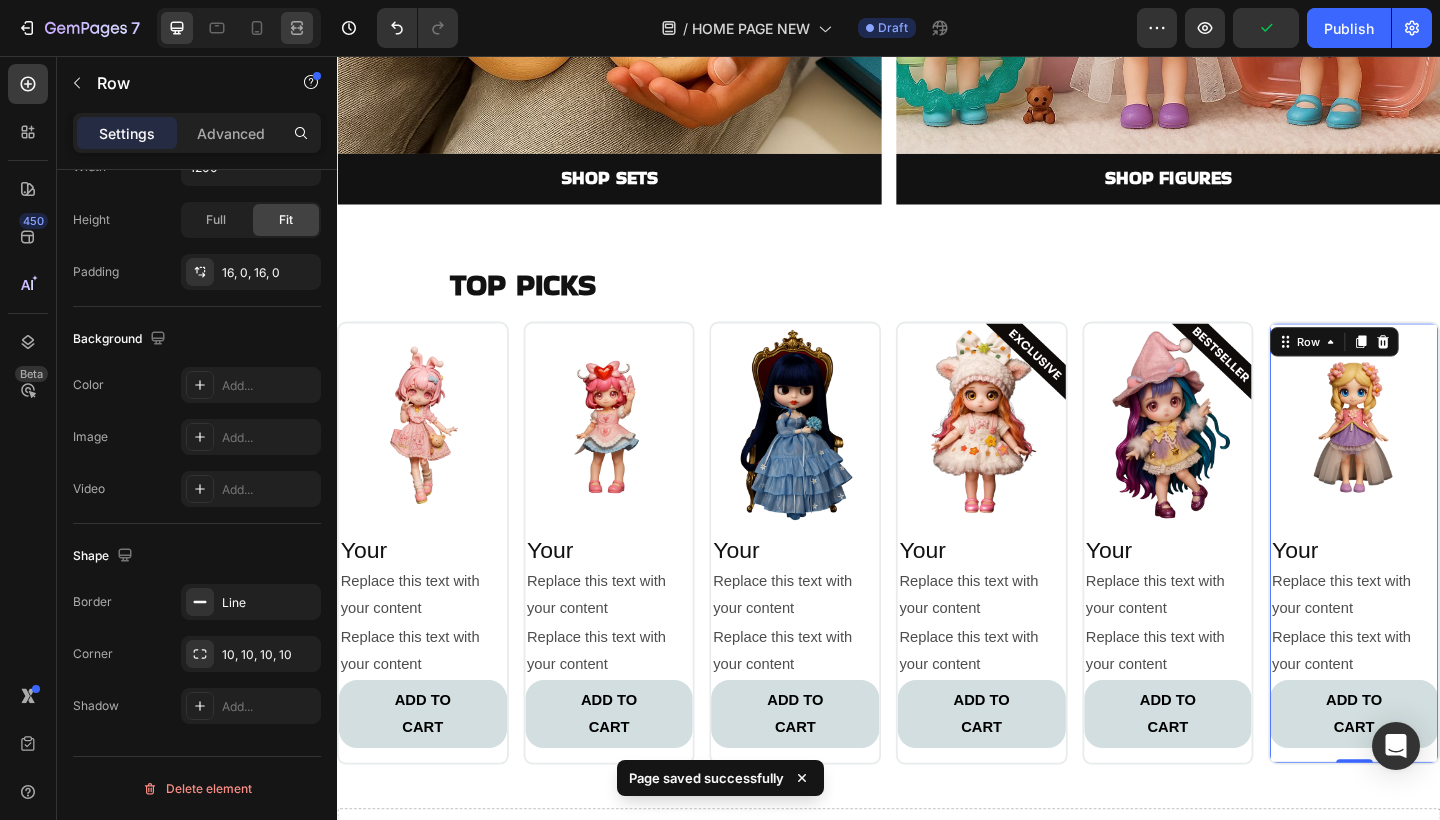 click 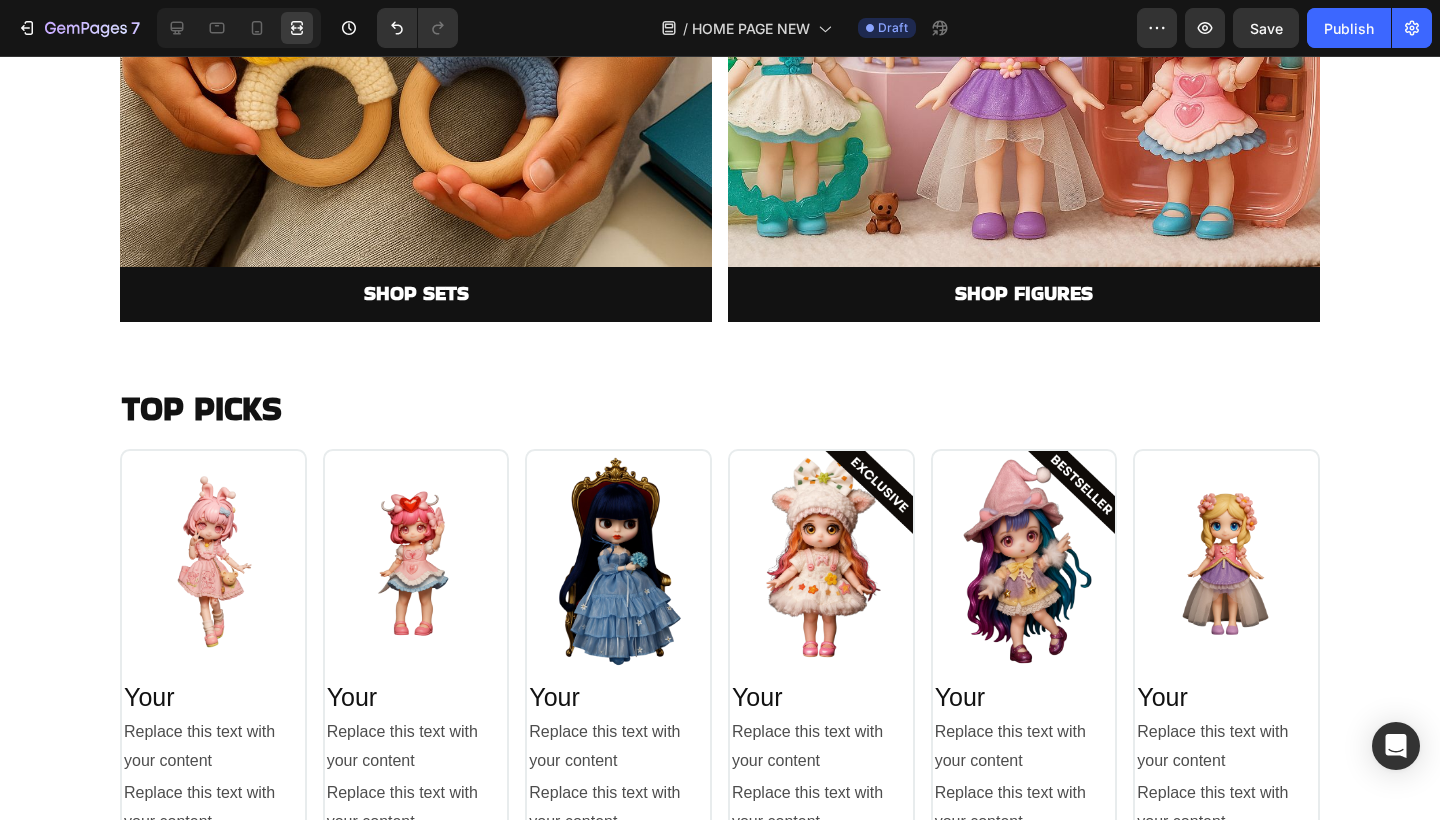 scroll, scrollTop: 3012, scrollLeft: 0, axis: vertical 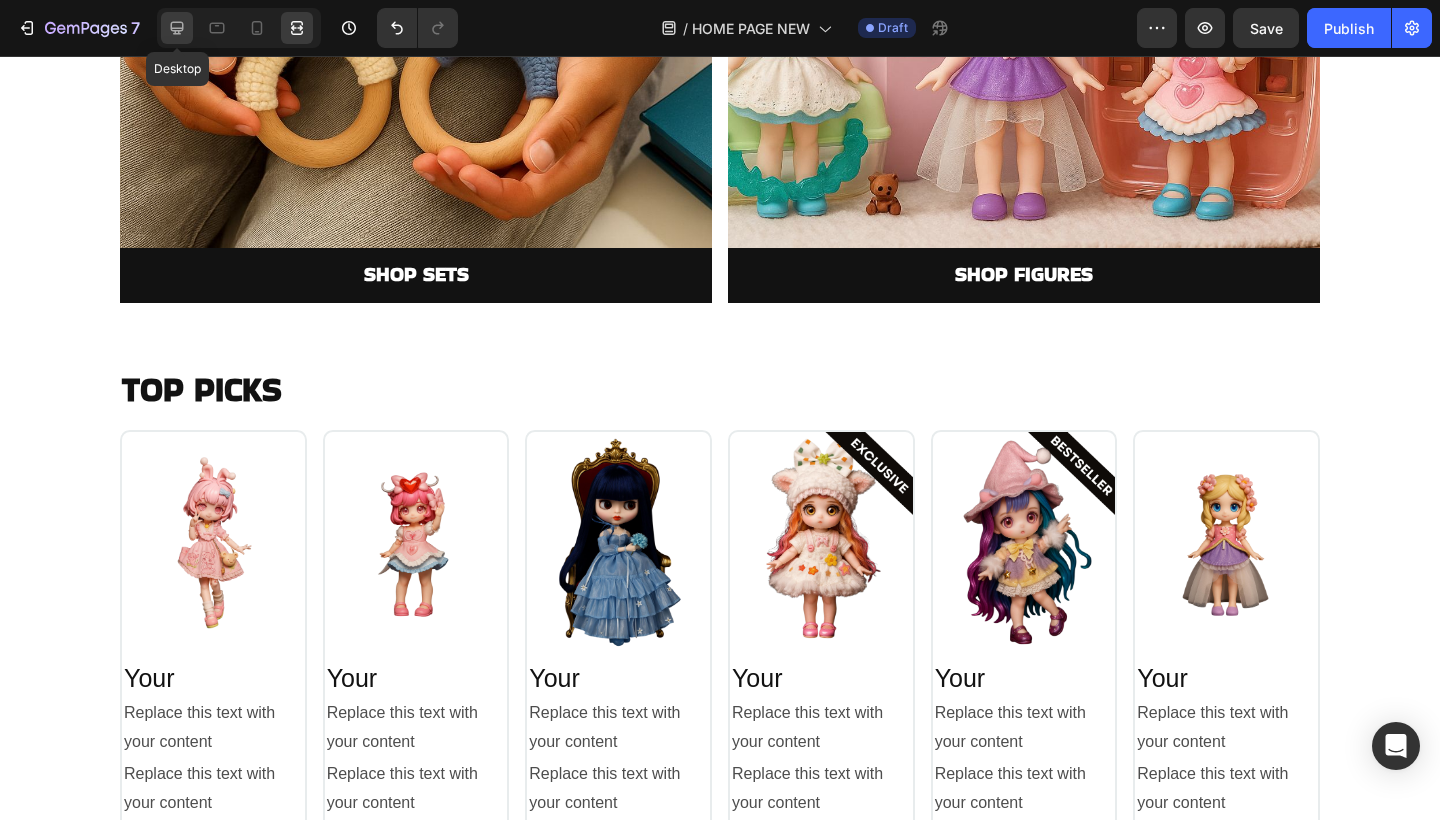 click 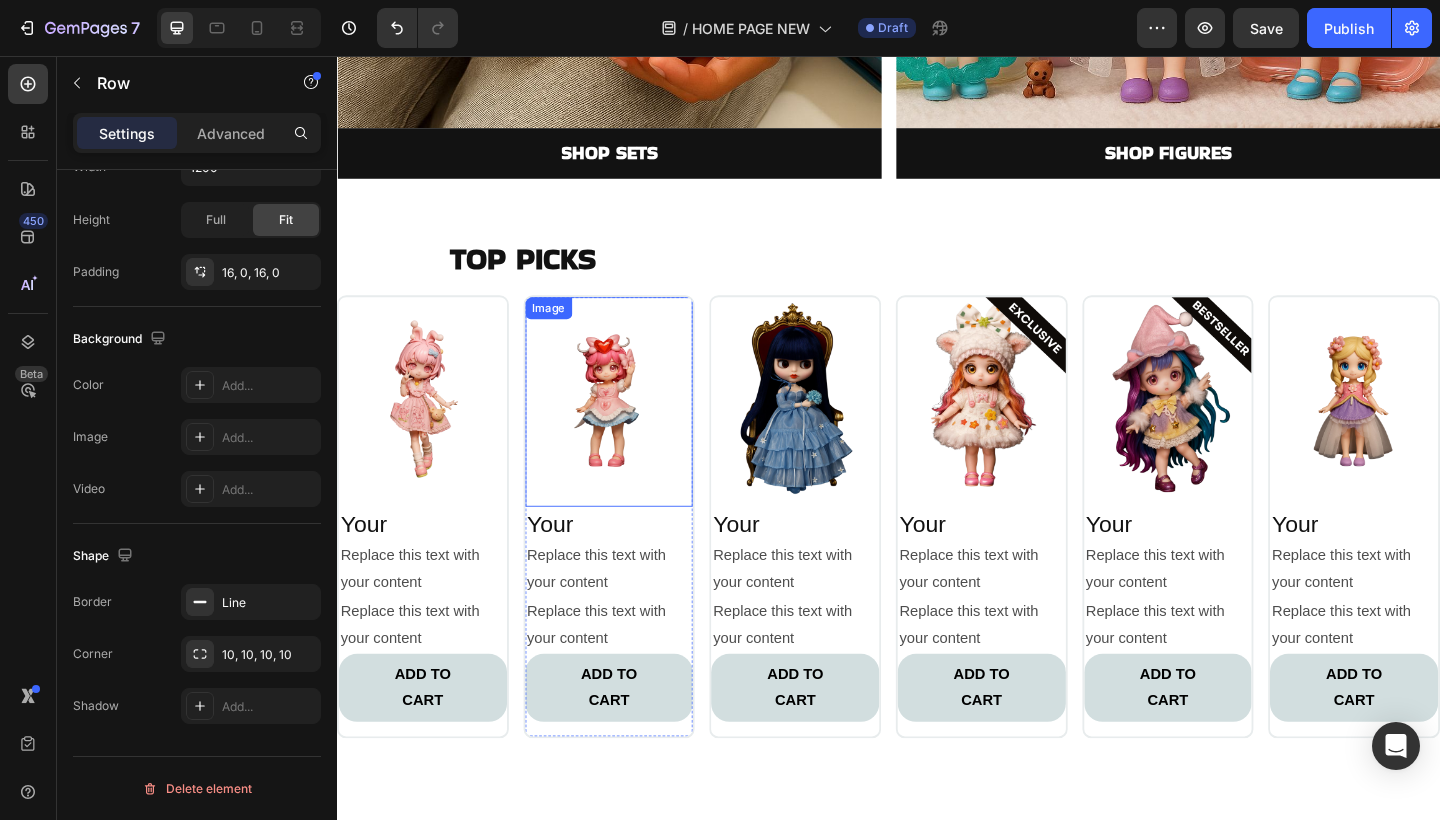 scroll, scrollTop: 3172, scrollLeft: 0, axis: vertical 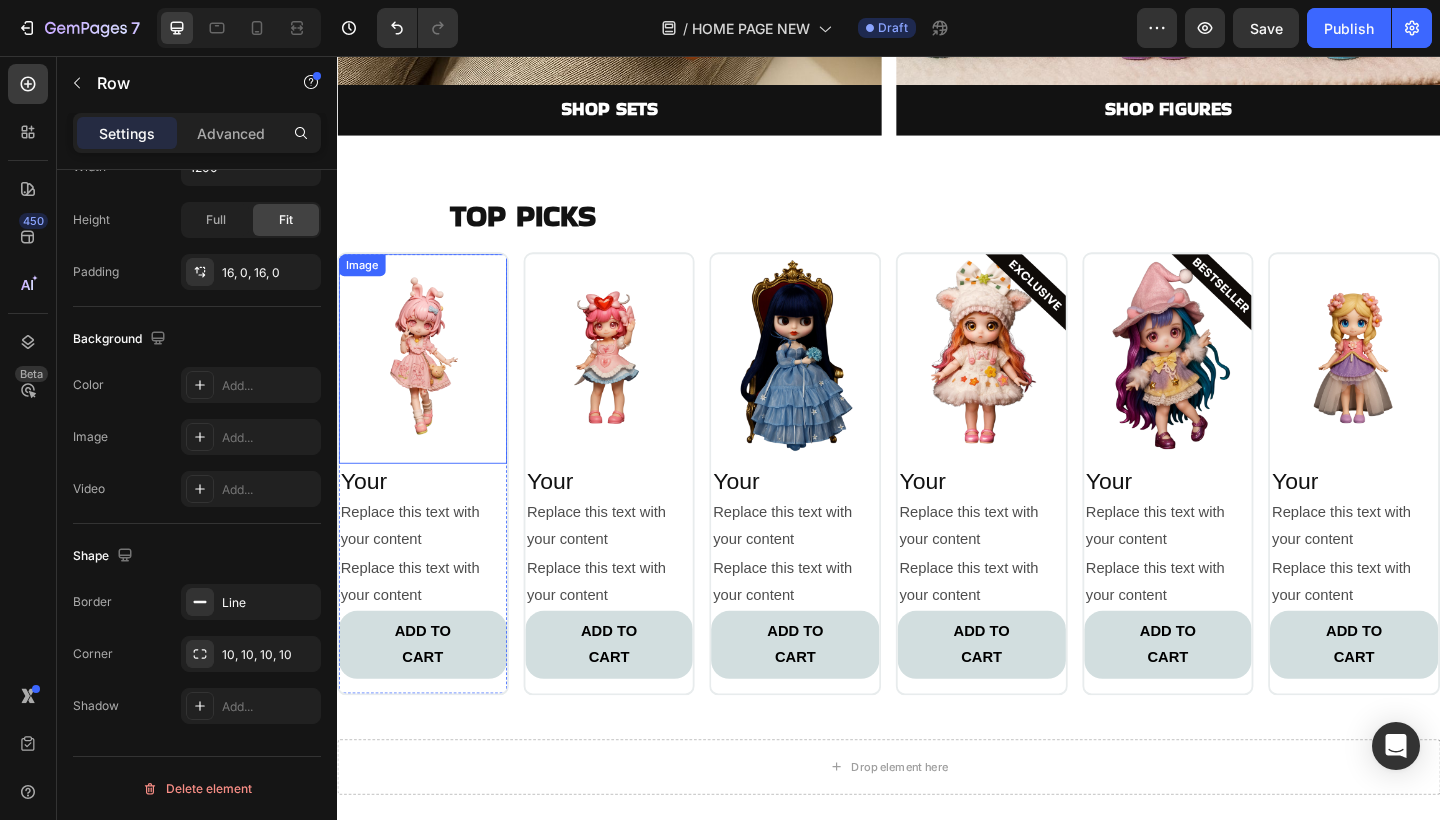 click at bounding box center [430, 386] 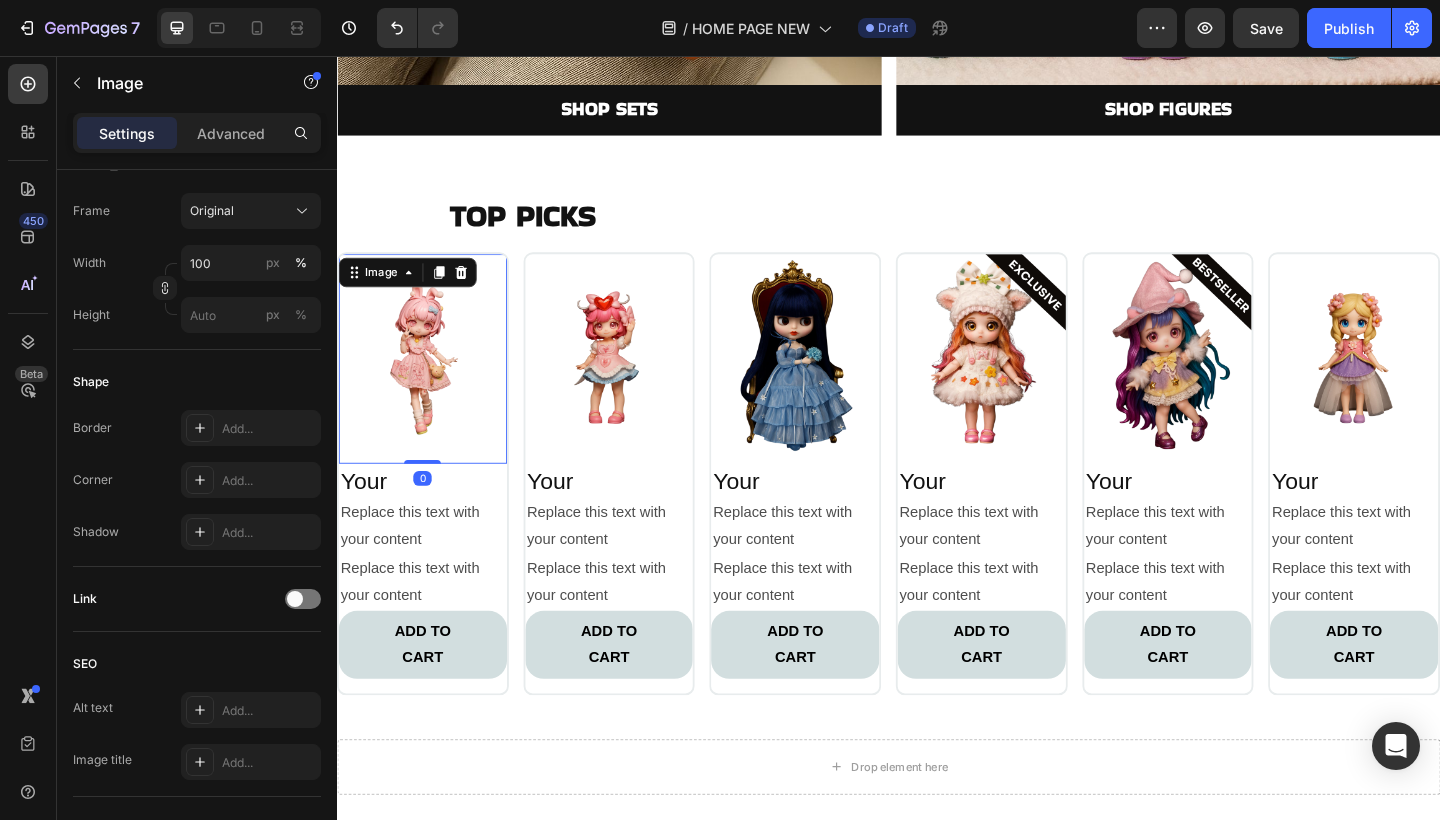 scroll, scrollTop: 0, scrollLeft: 0, axis: both 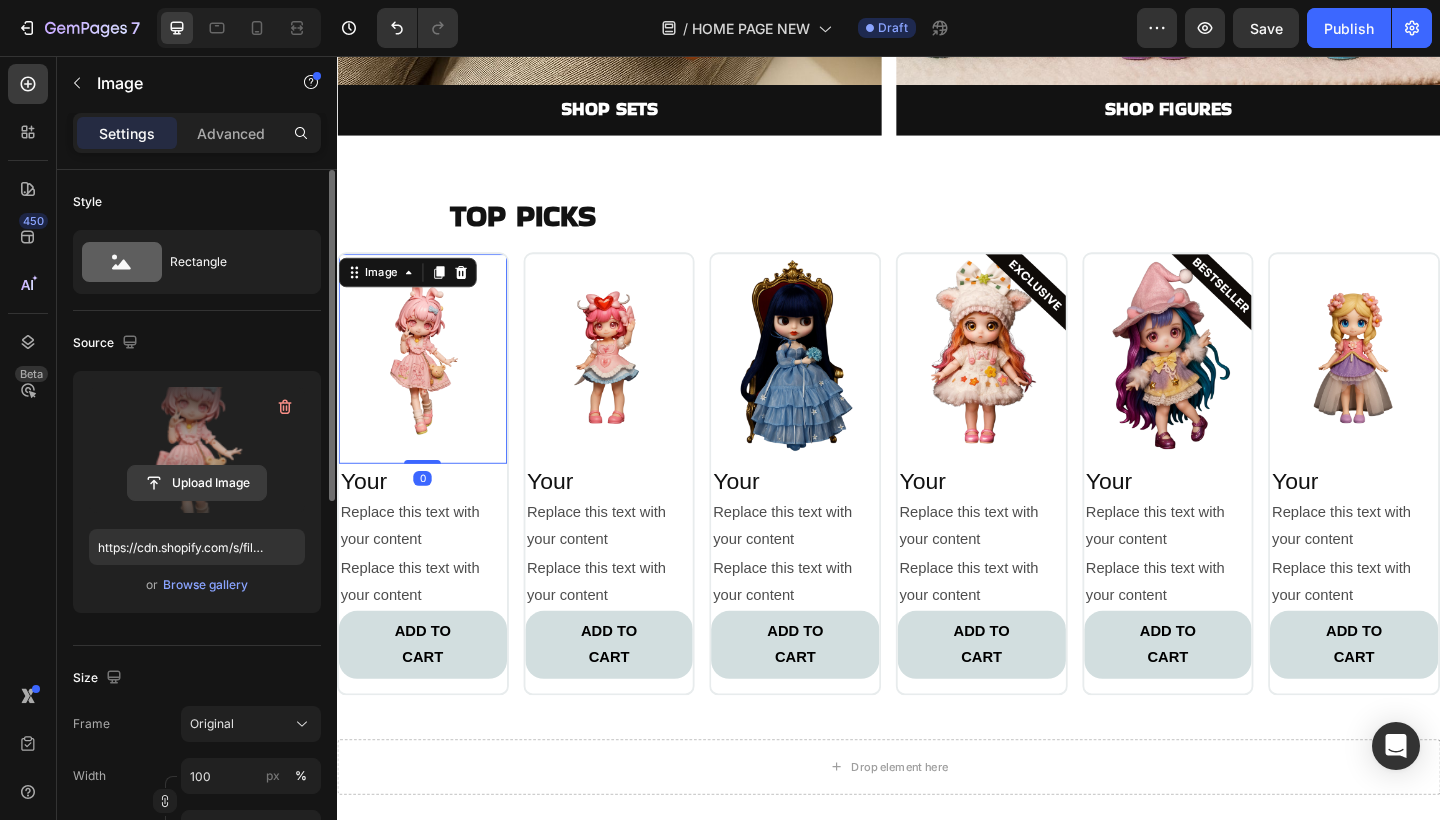 click 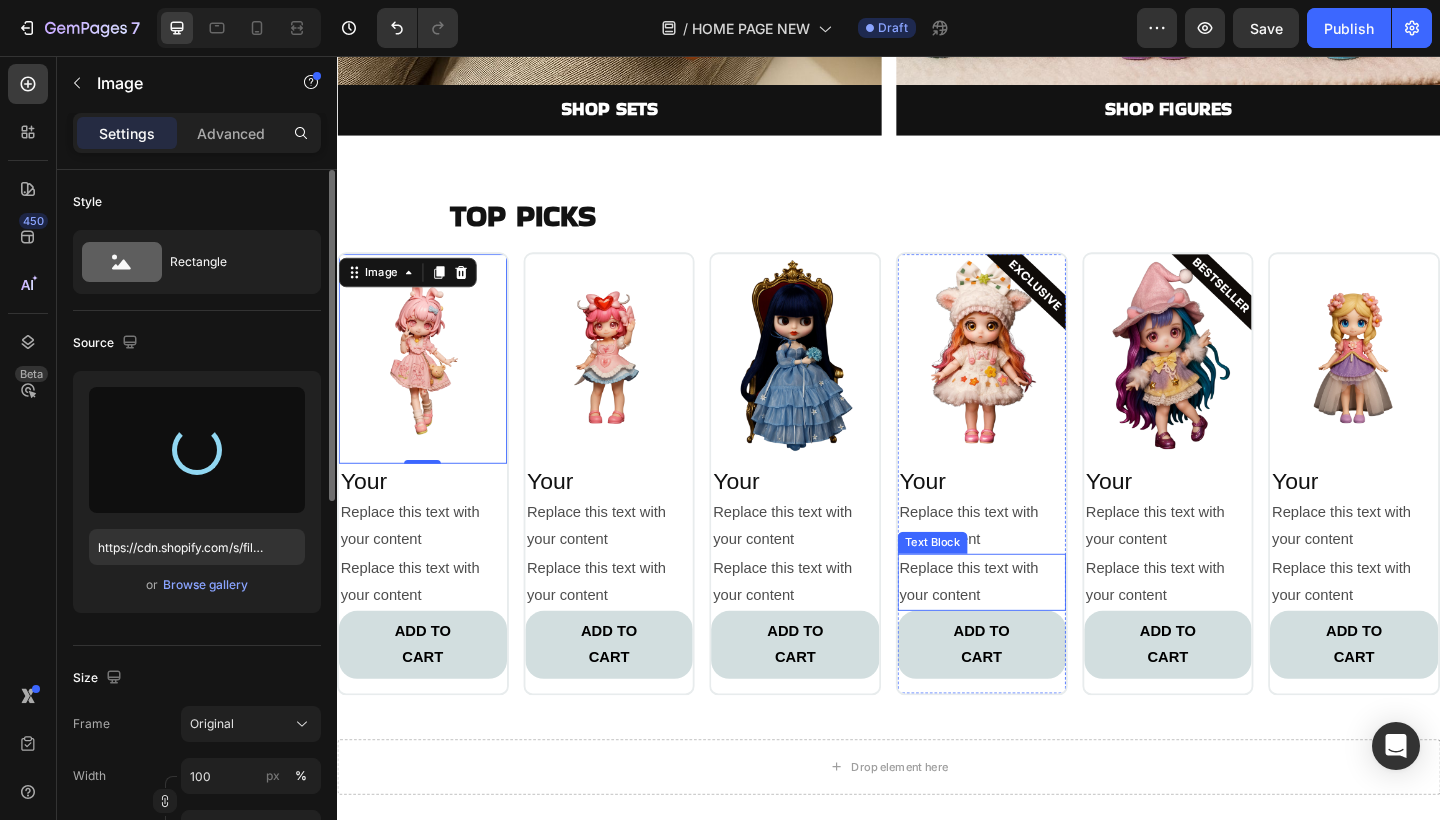 type on "https://cdn.shopify.com/s/files/1/0883/4033/2880/files/gempages_570780491876139904-67cece05-43e9-489a-9244-056e284d7441.png" 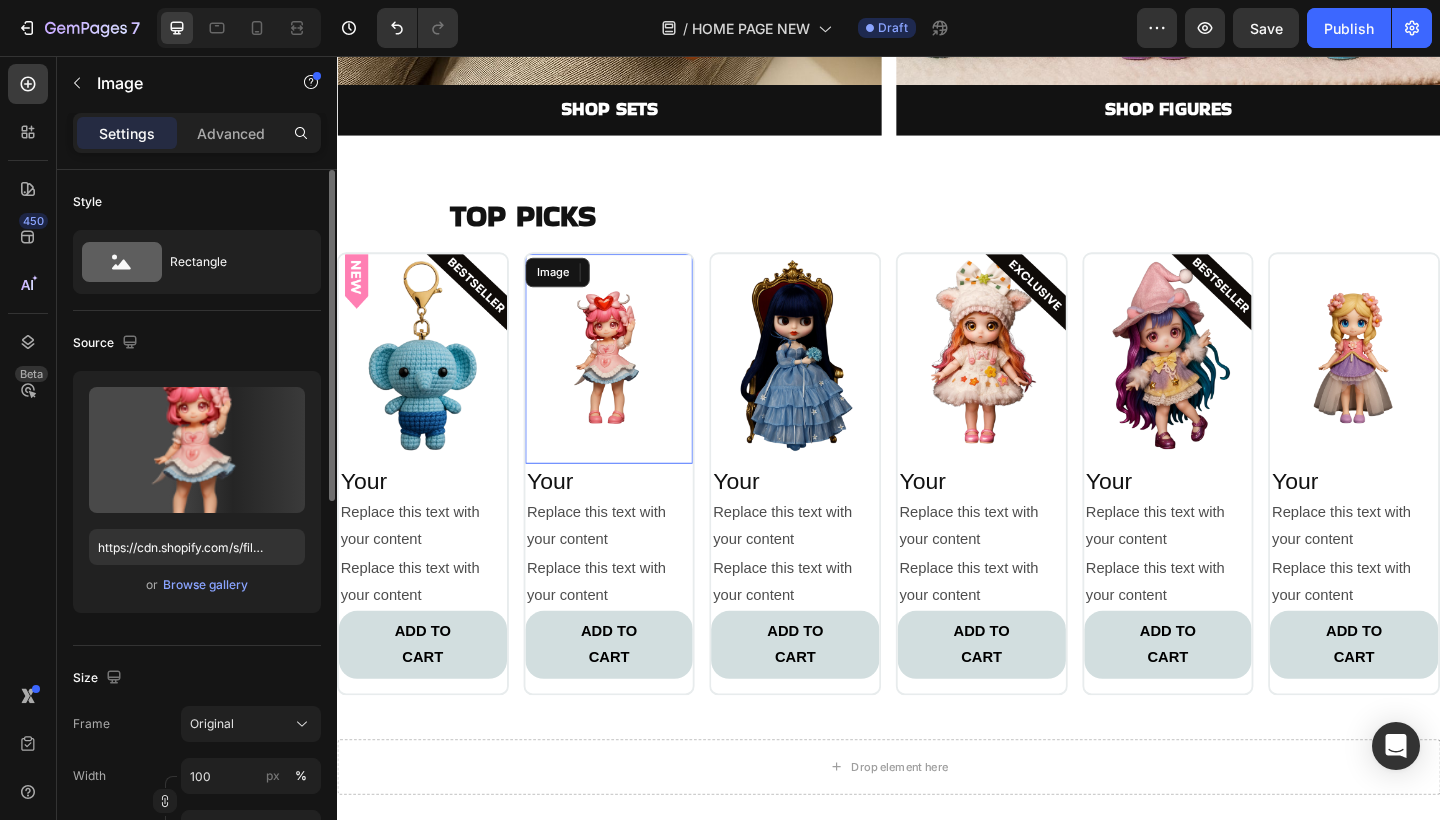 click at bounding box center (633, 386) 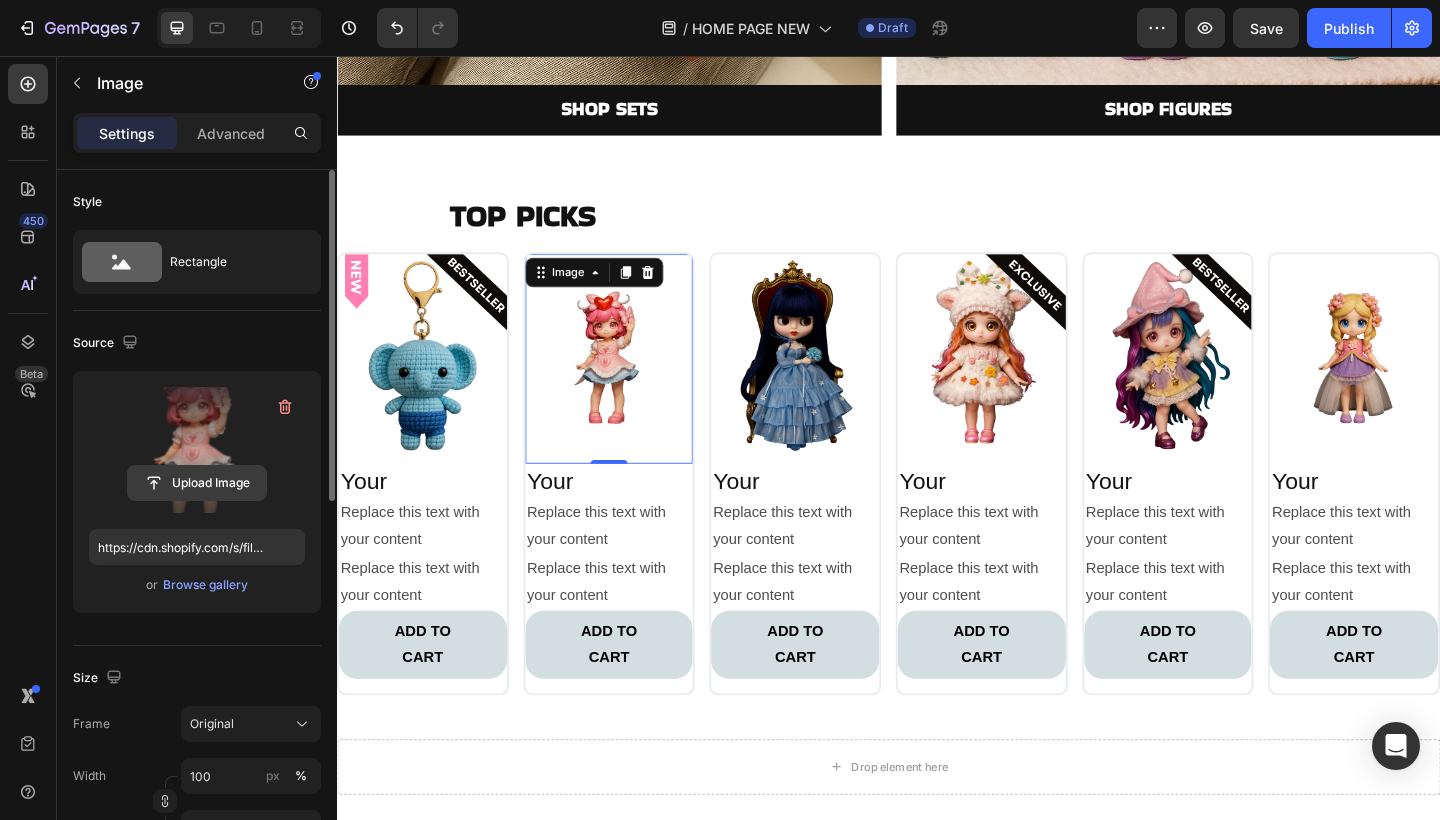click 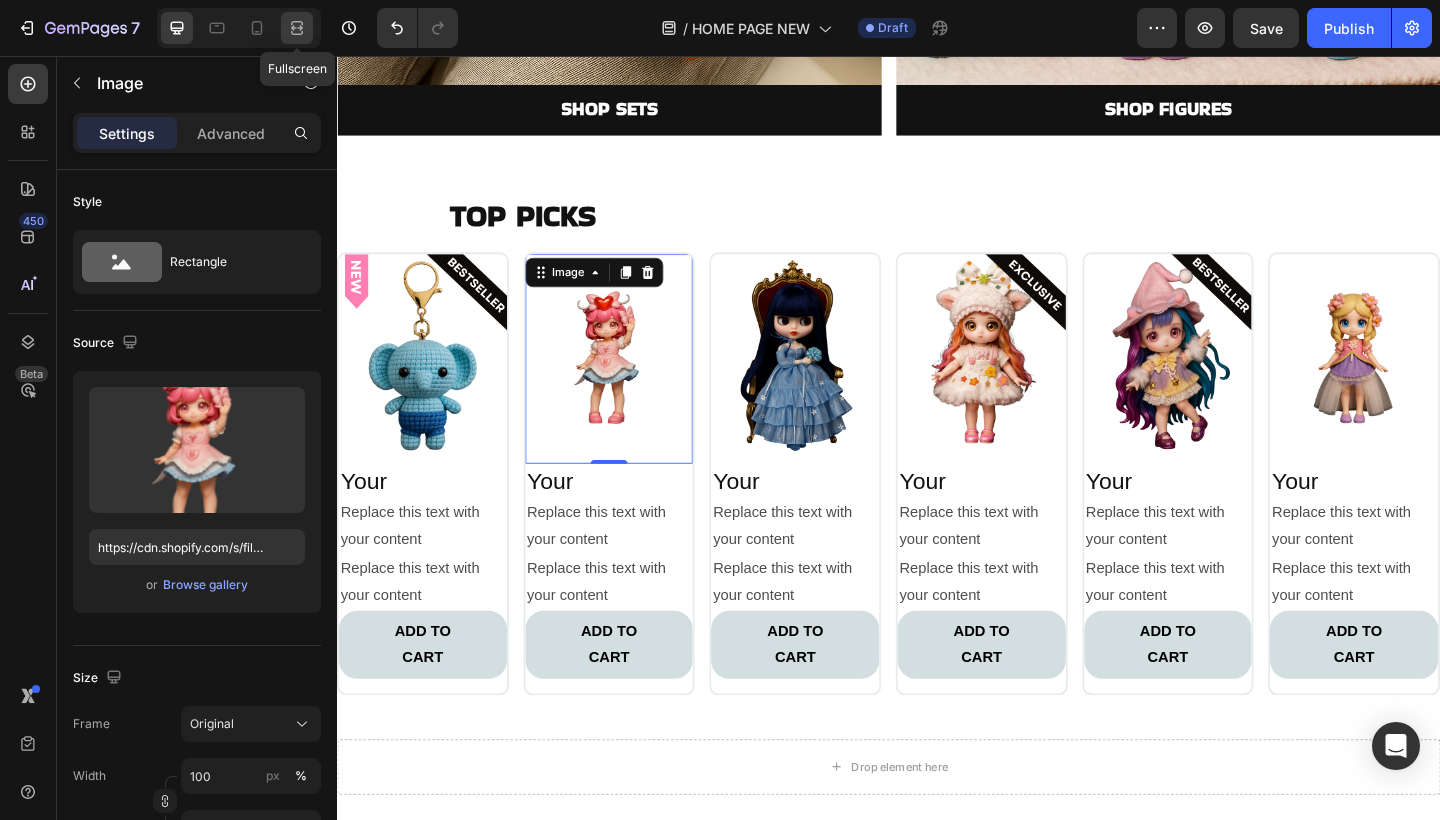 click 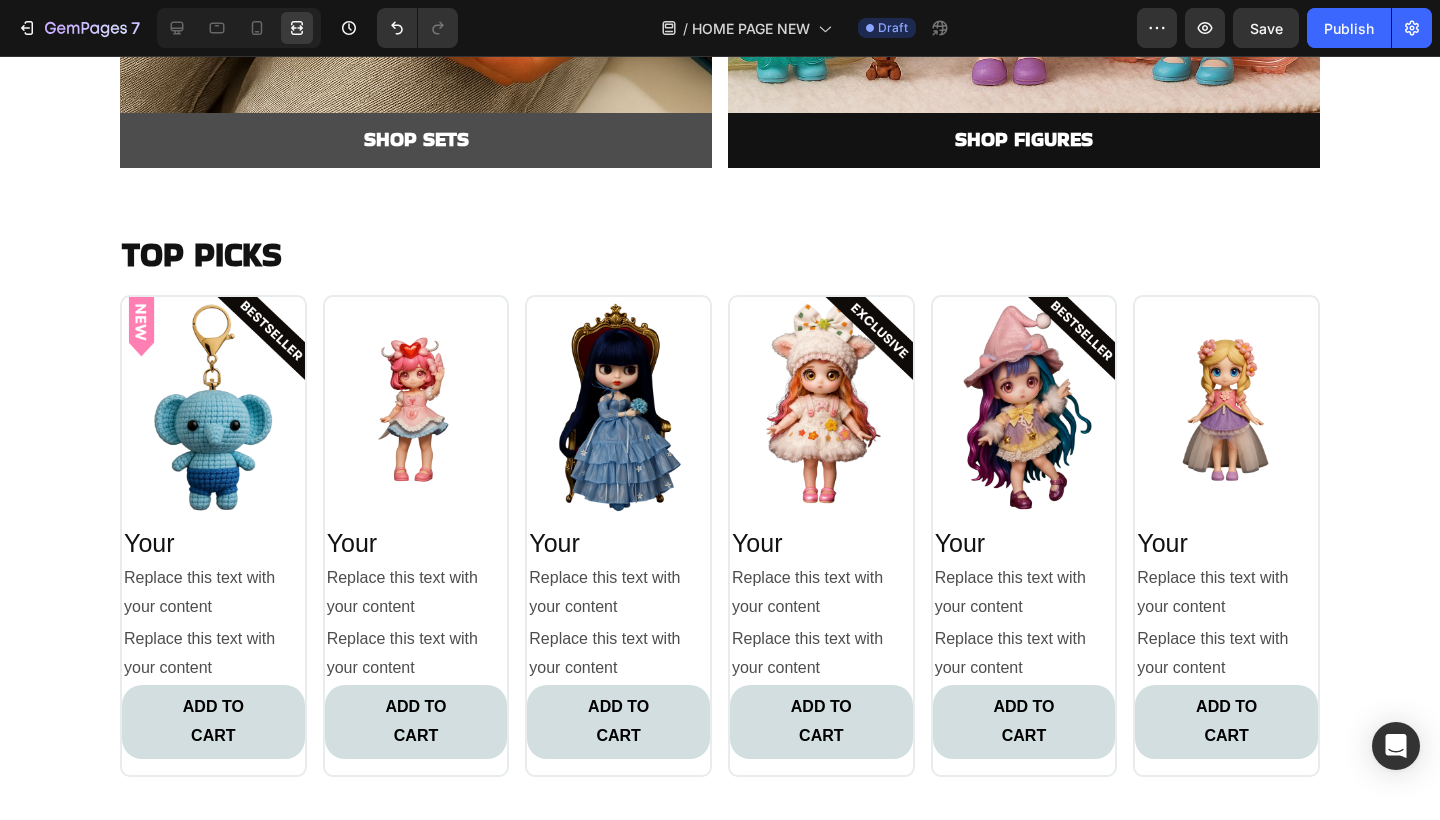 scroll, scrollTop: 3171, scrollLeft: 0, axis: vertical 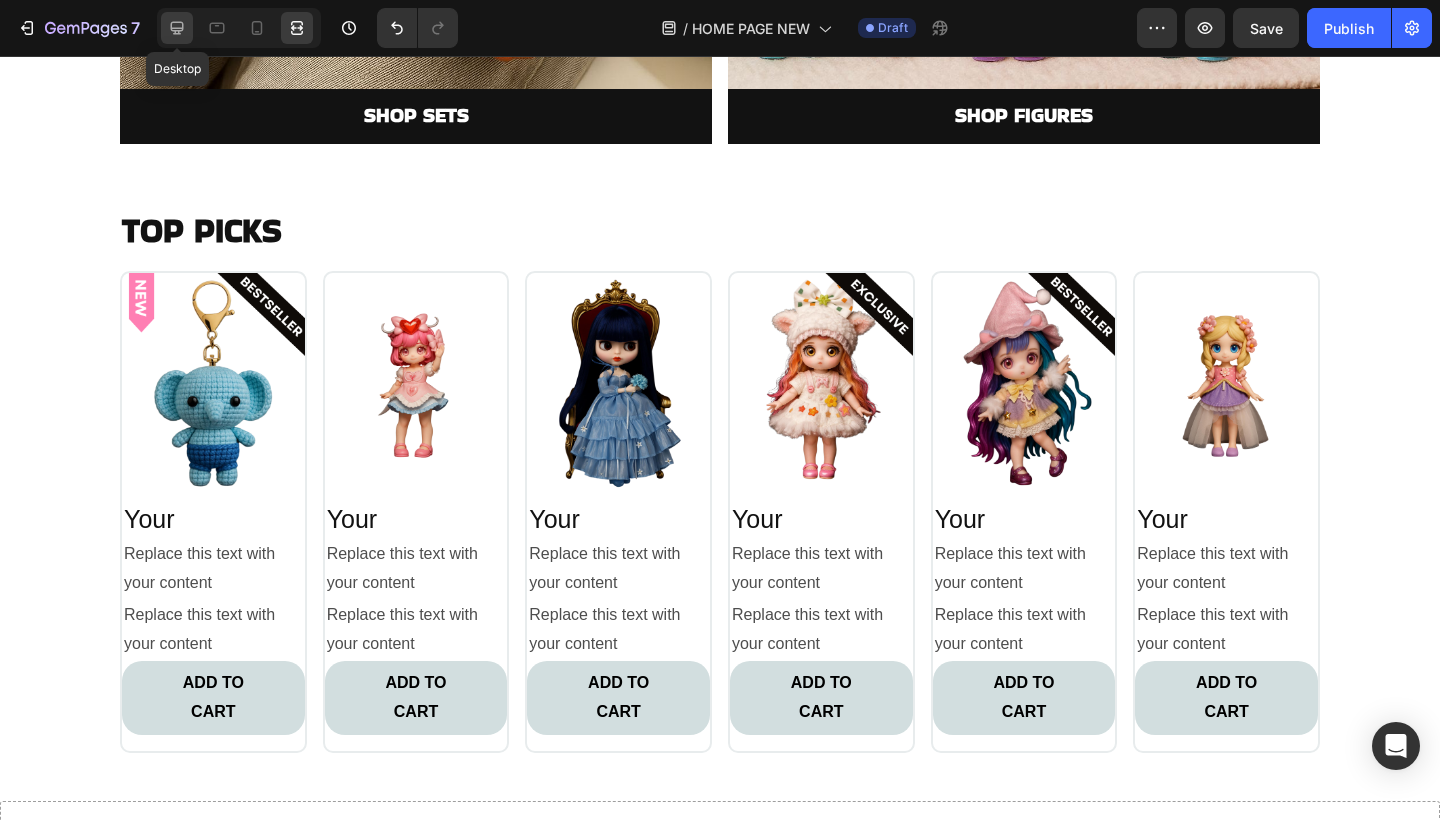 click 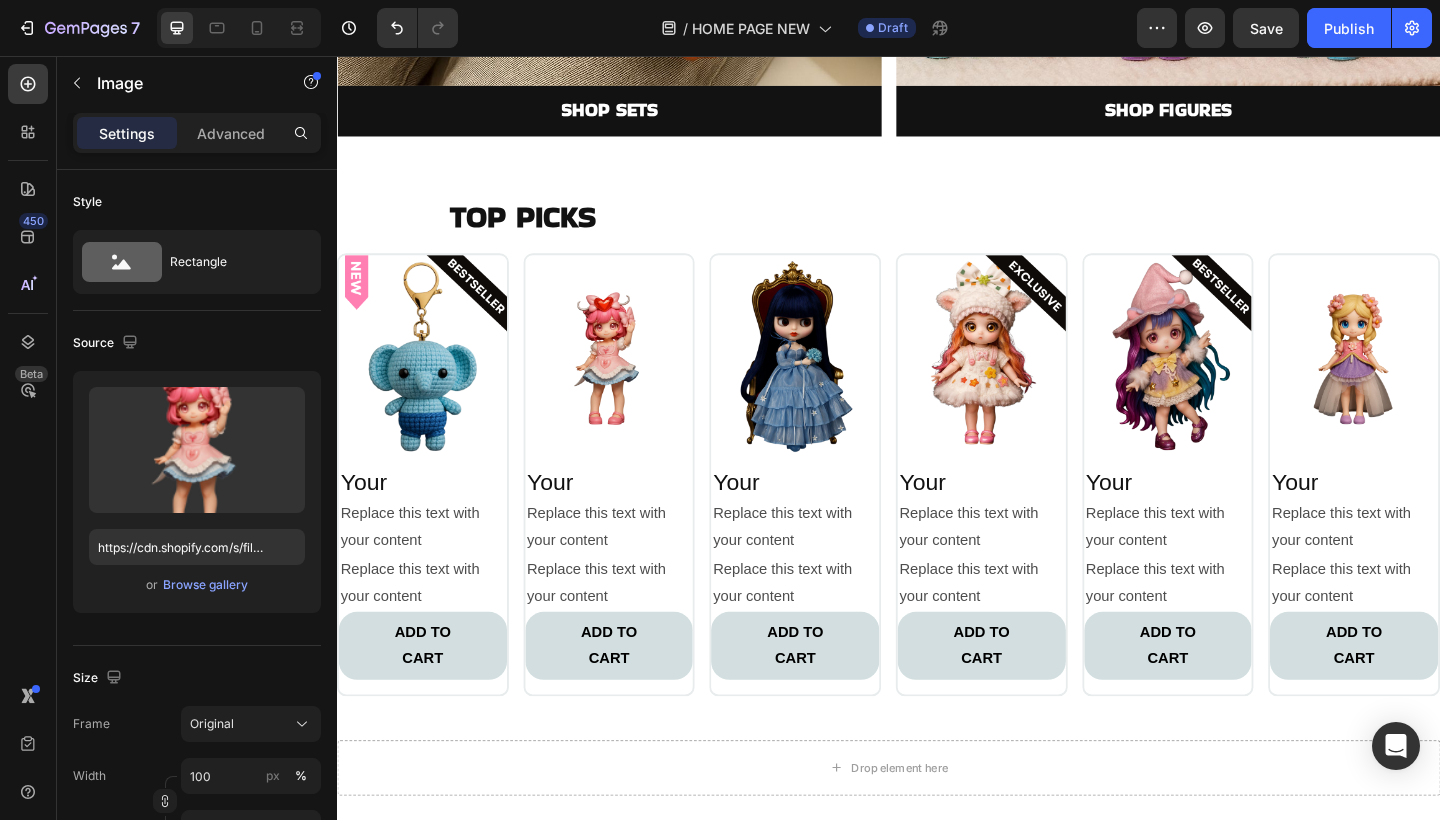 click at bounding box center (633, 387) 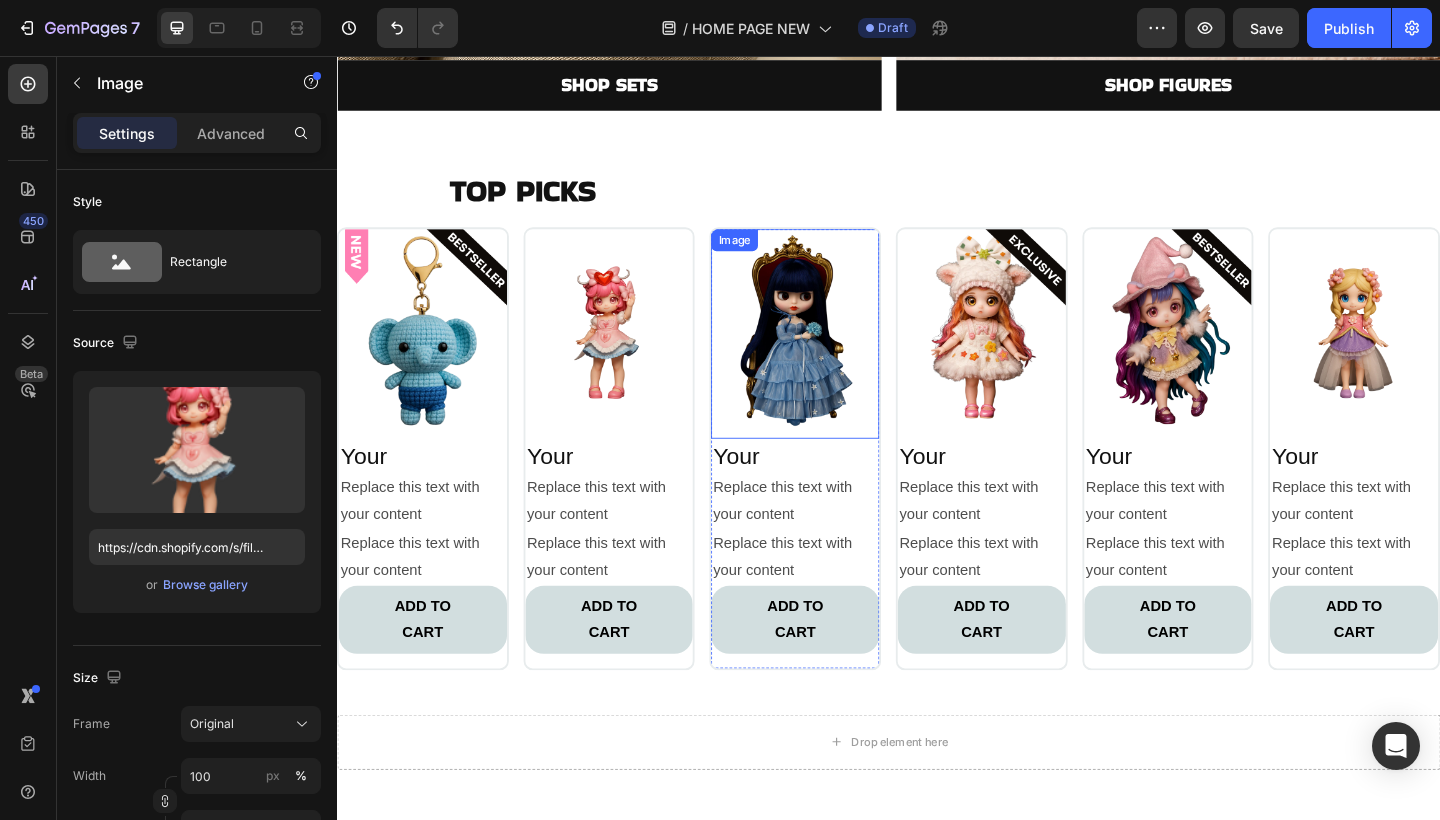 scroll, scrollTop: 3205, scrollLeft: 0, axis: vertical 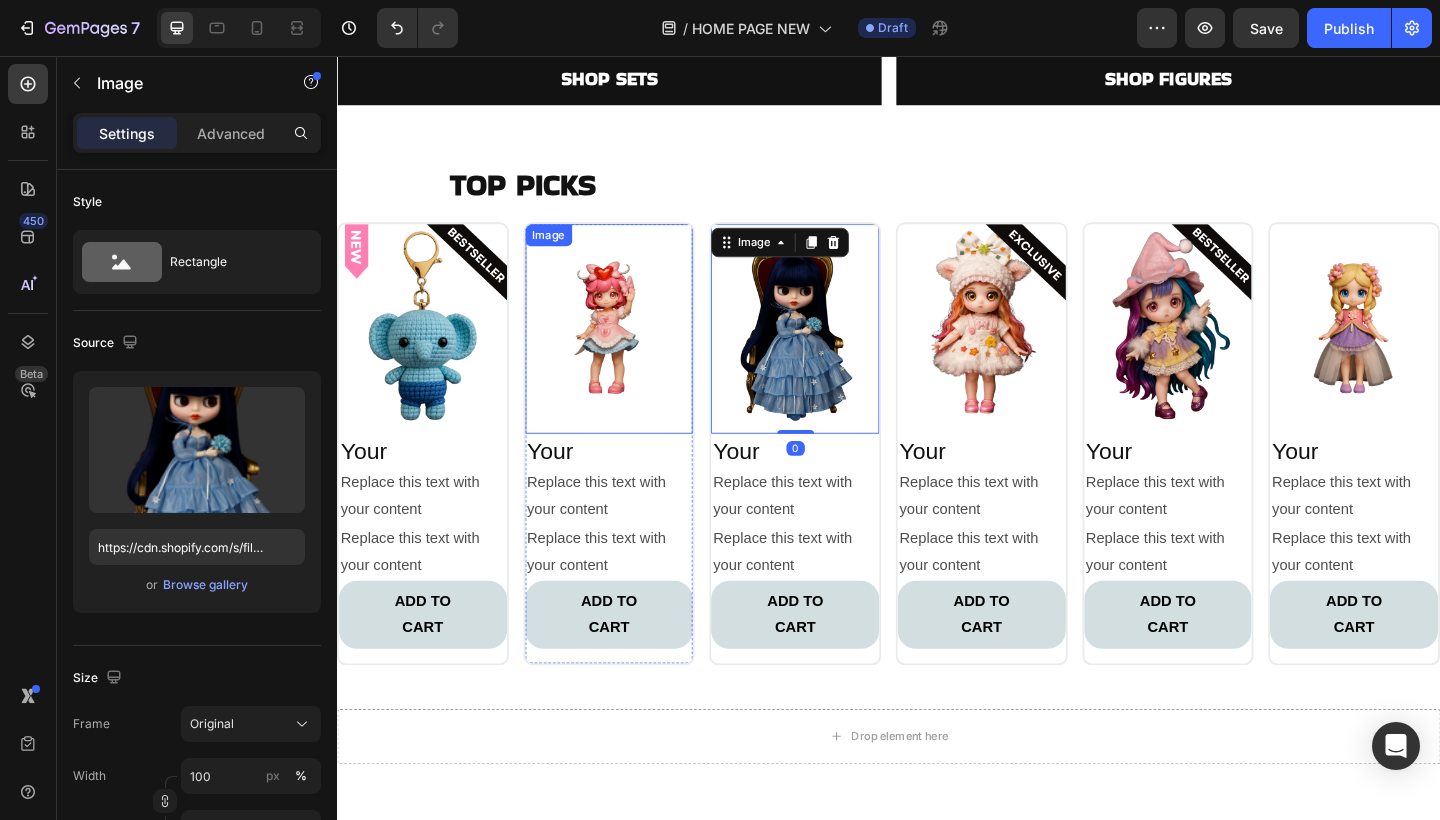 click at bounding box center (633, 353) 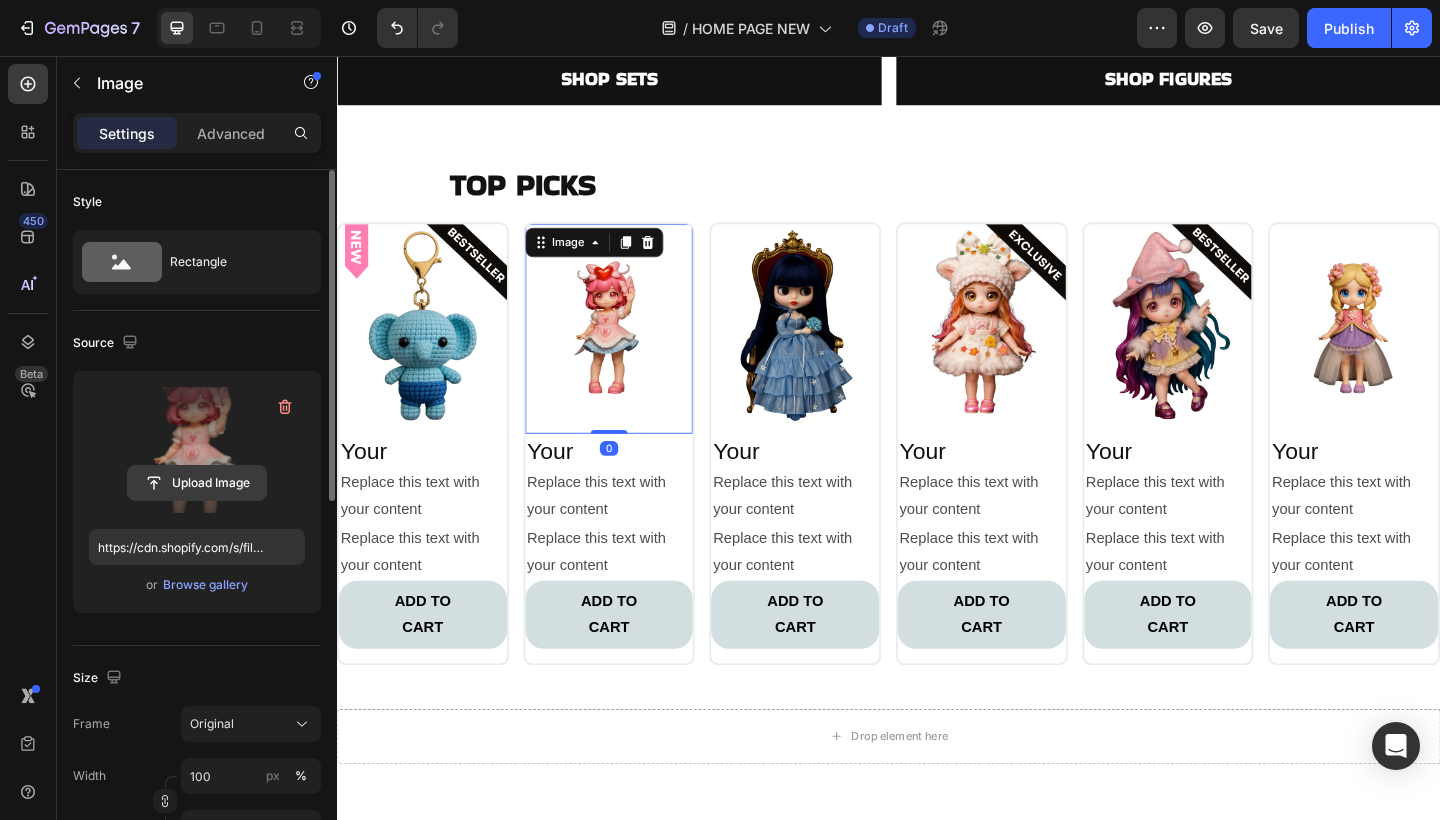 click 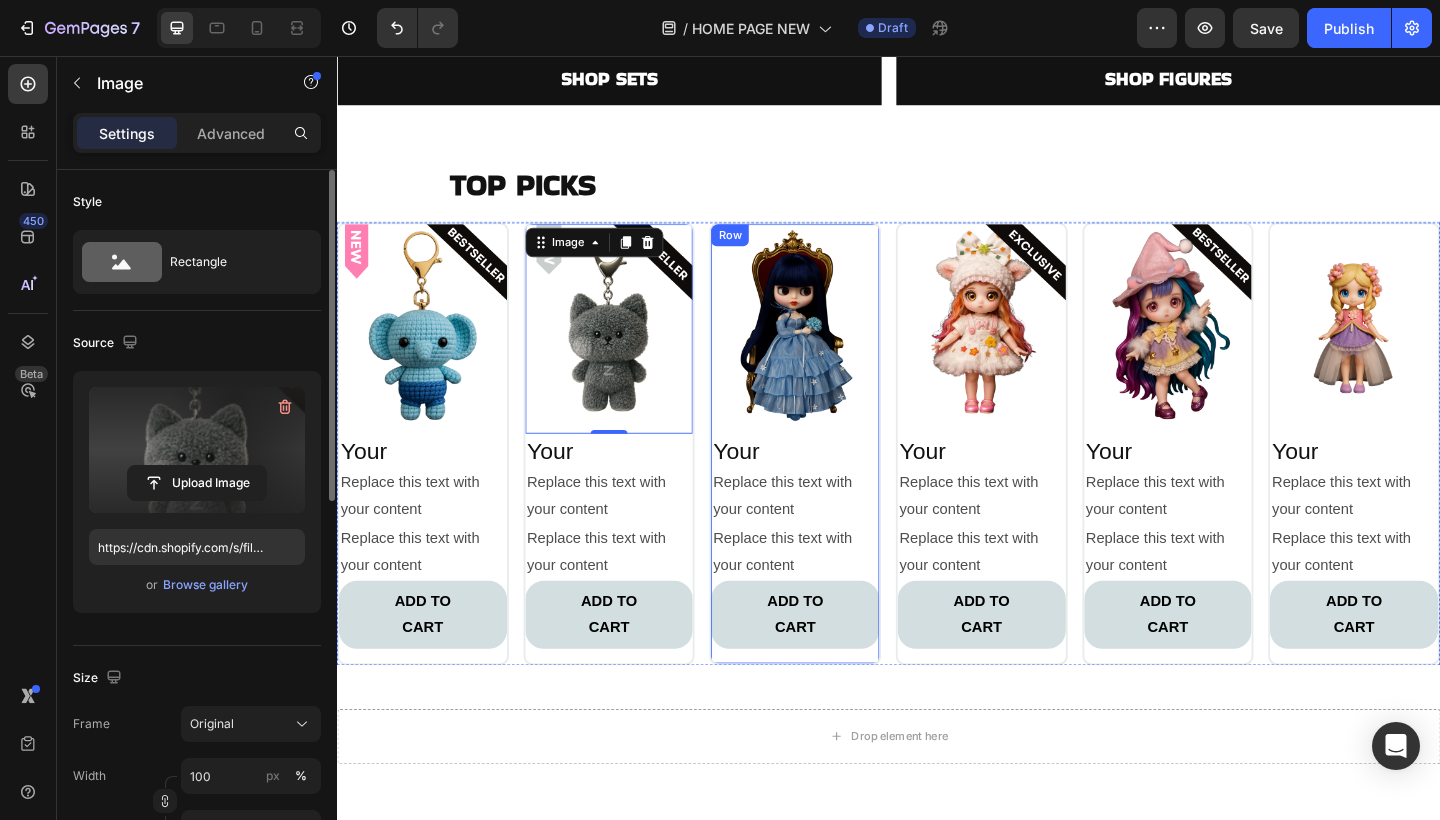type on "https://cdn.shopify.com/s/files/1/0883/4033/2880/files/gempages_570780491876139904-c23e339c-4371-4e57-b5b2-18e50de72e5c.png" 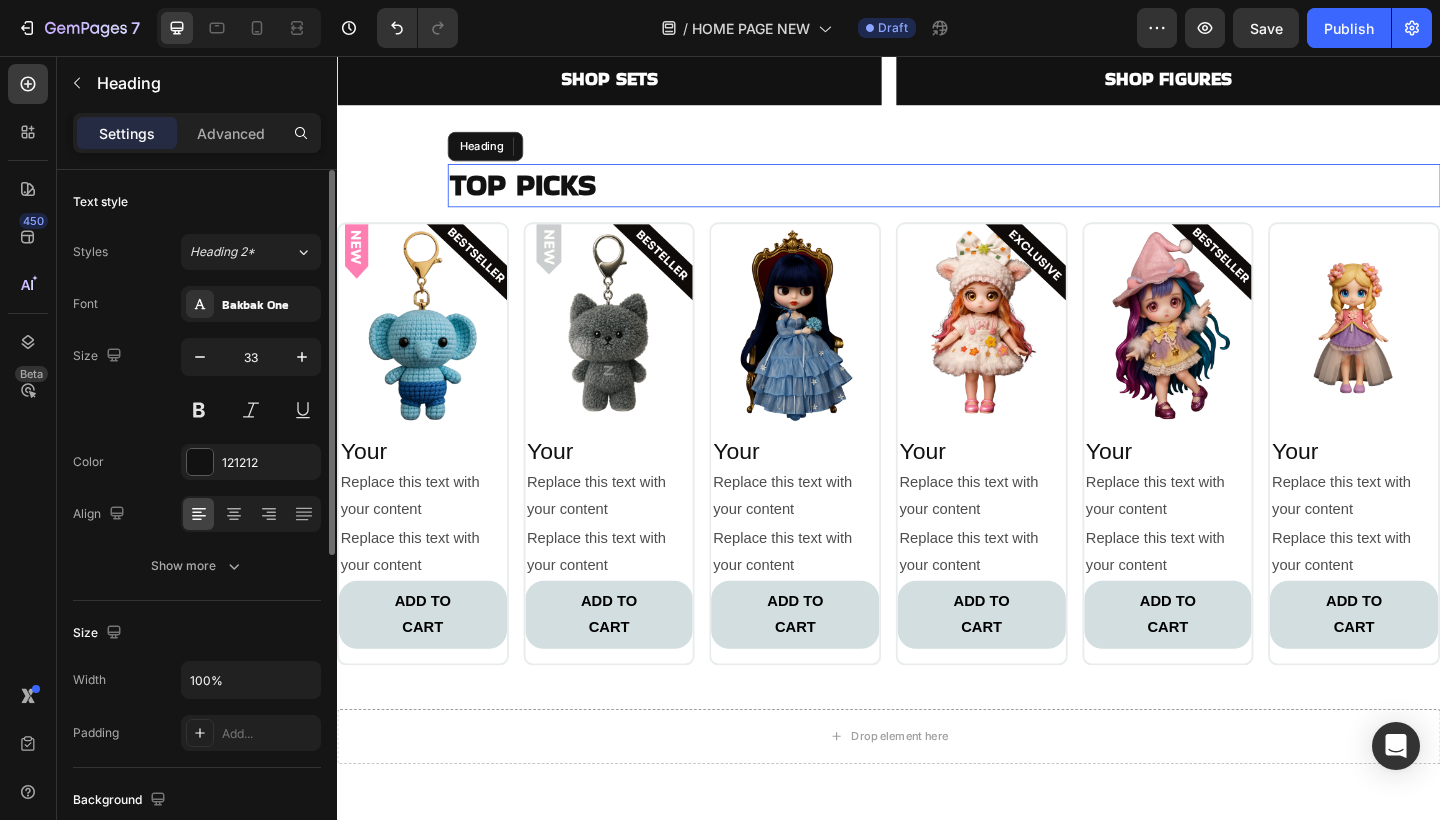 click on "TOP PICKS" at bounding box center (997, 197) 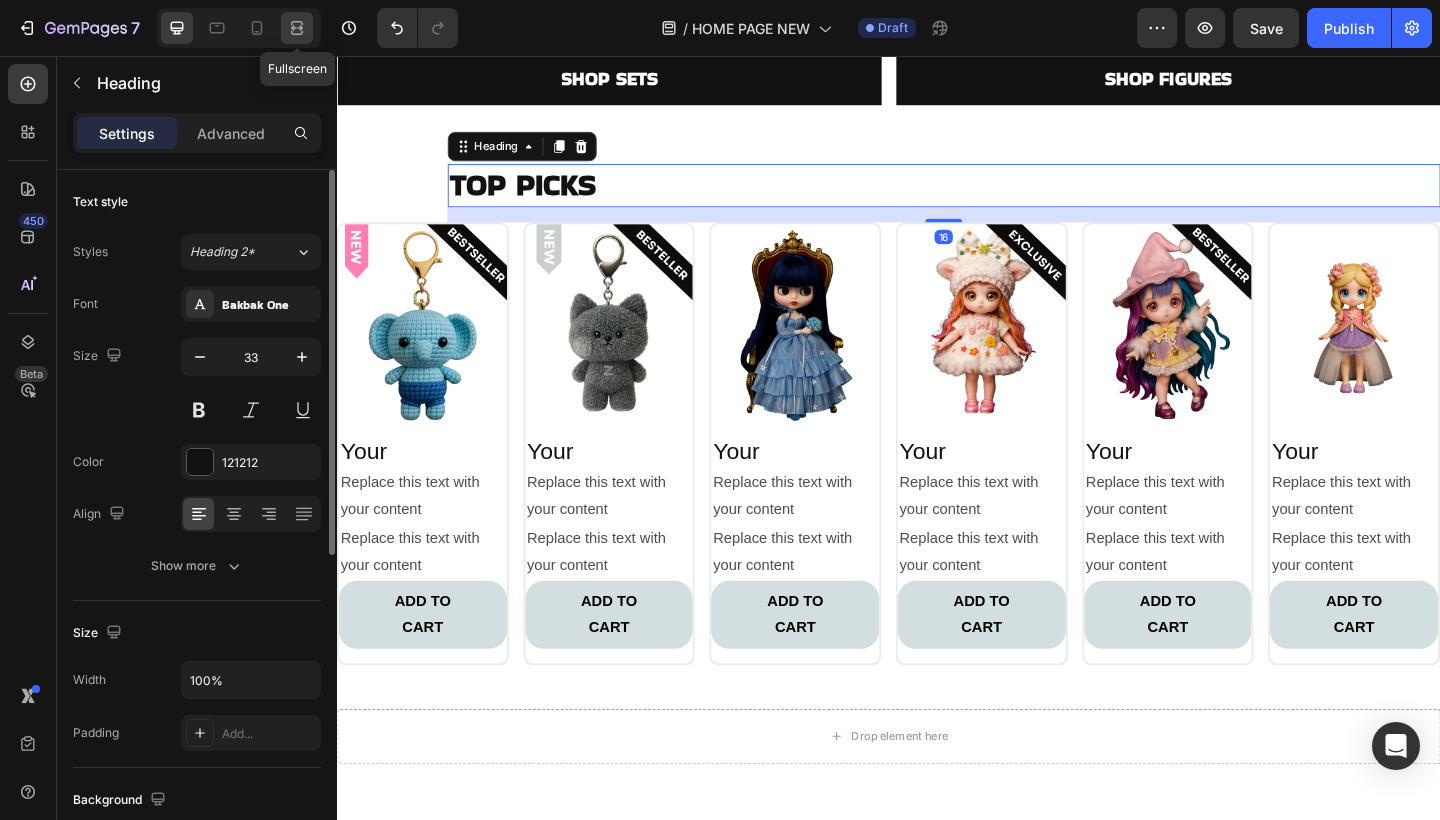 click 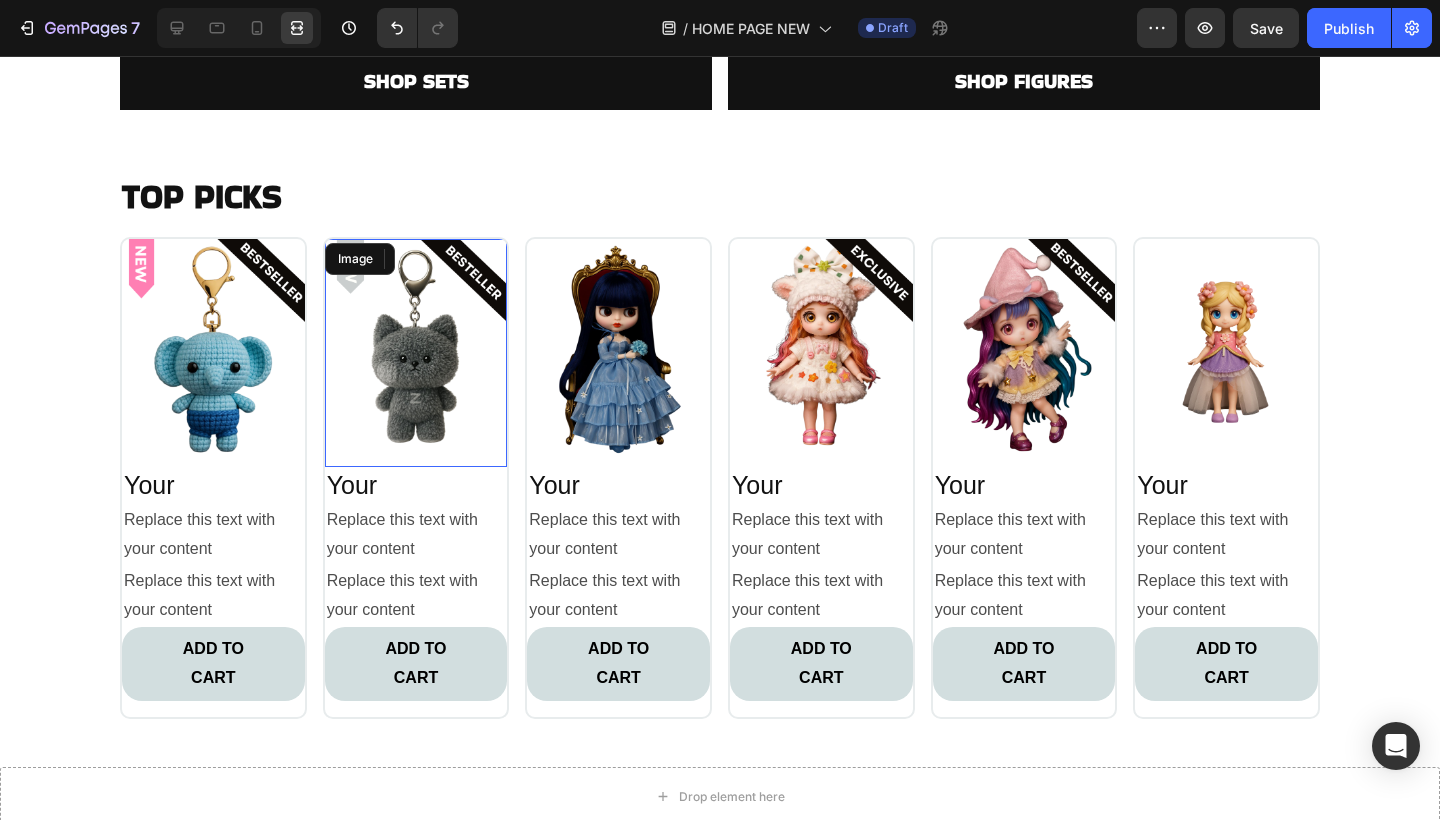 click at bounding box center (416, 353) 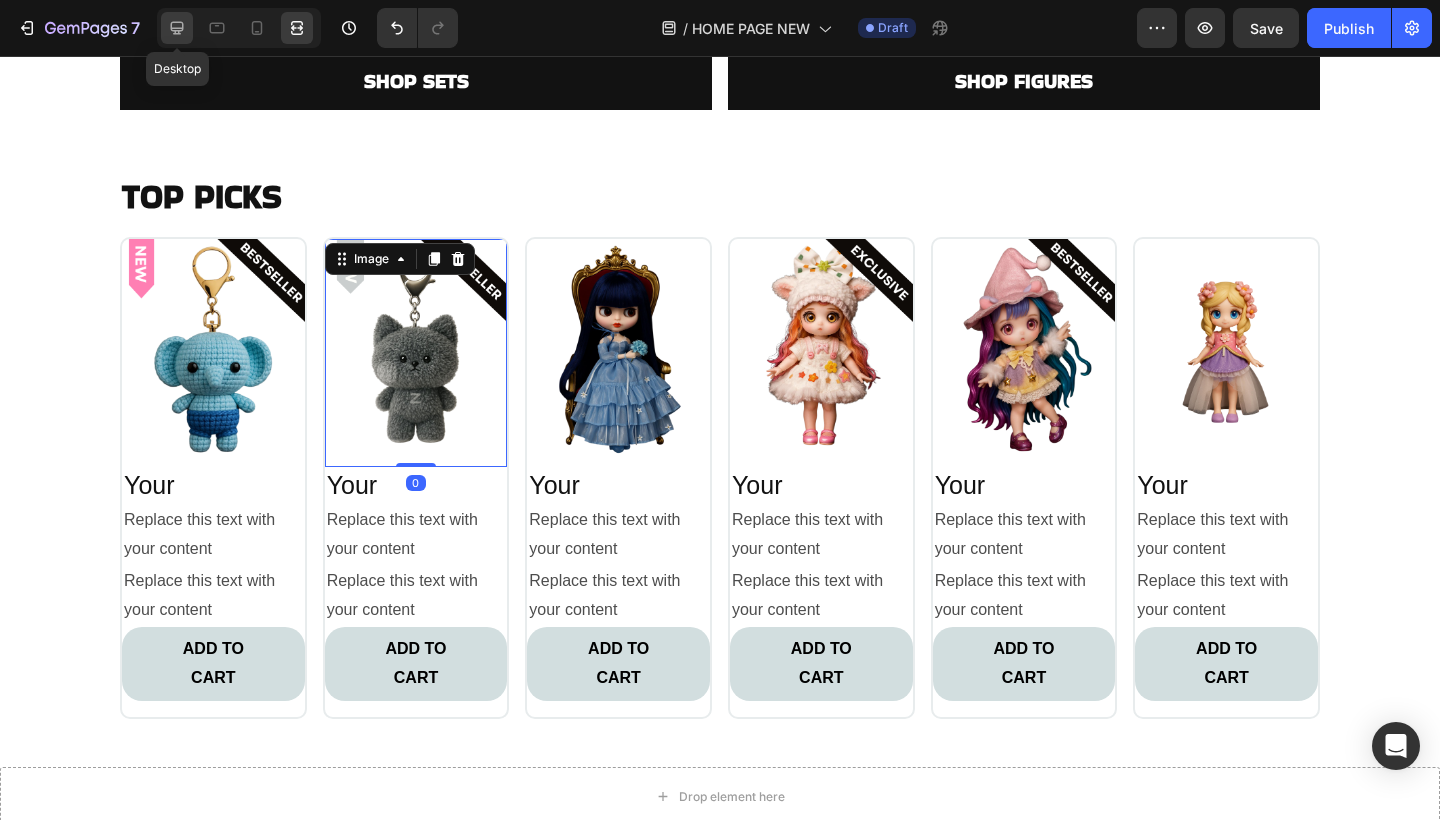 click 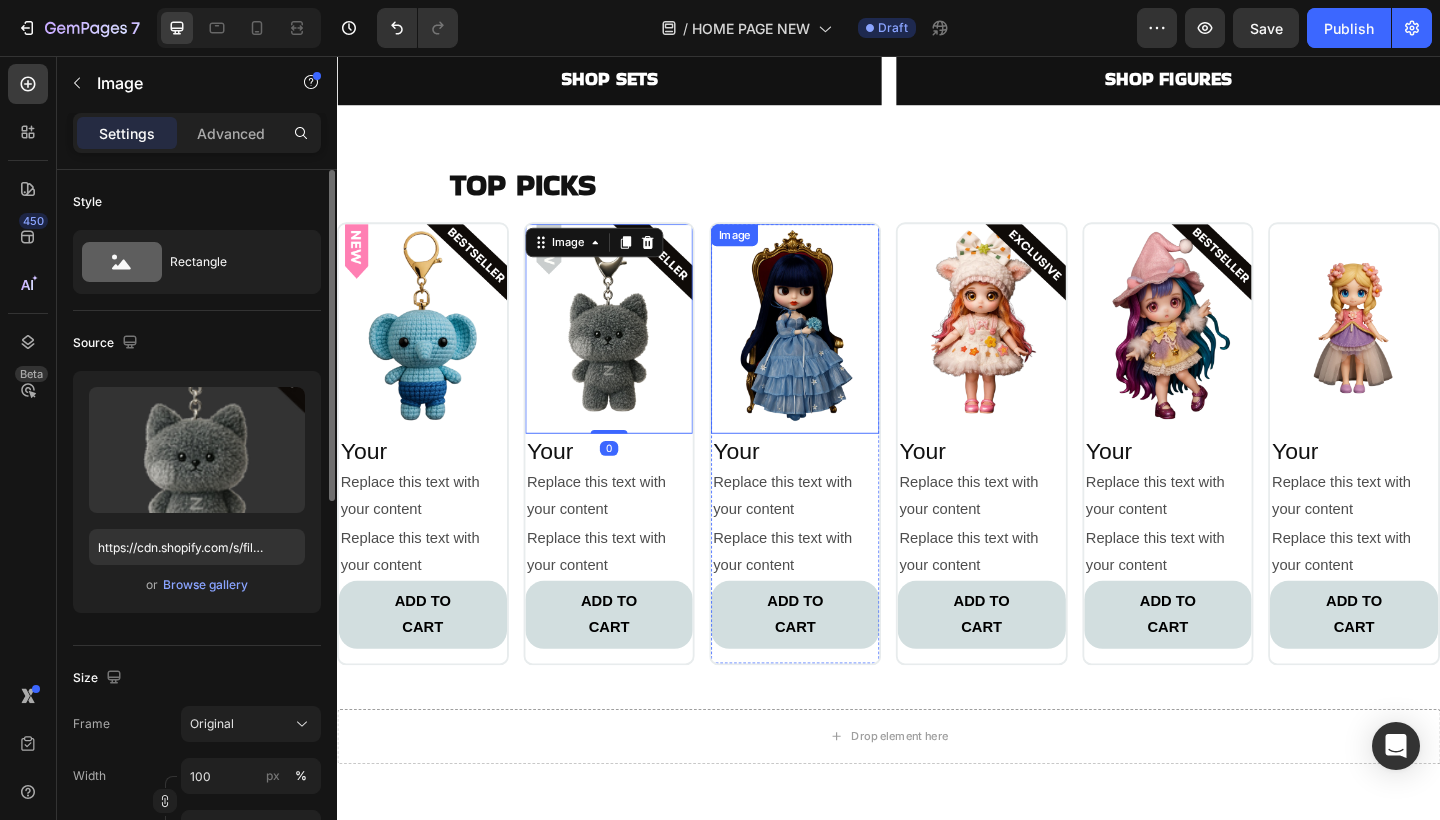 click at bounding box center (835, 353) 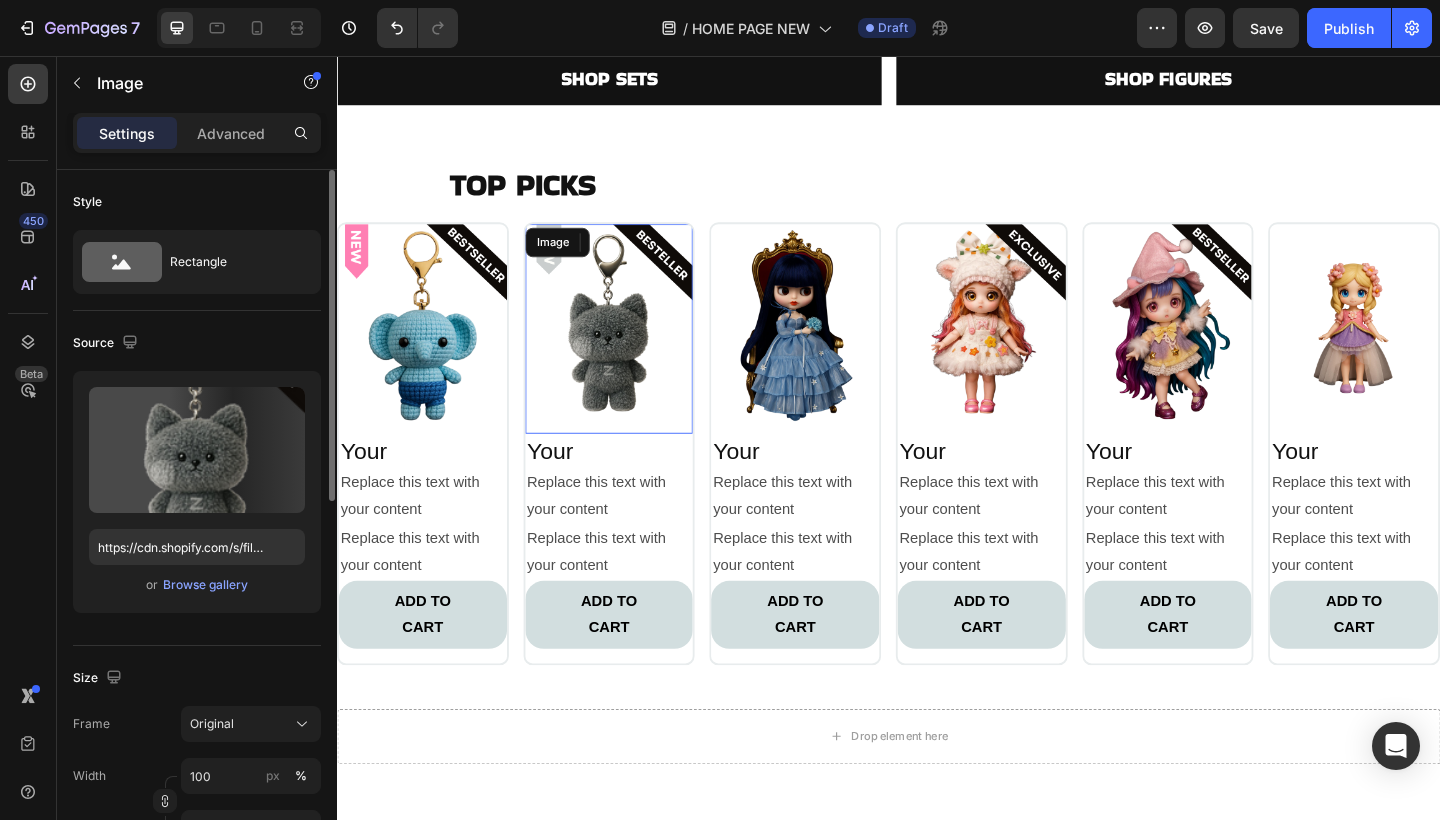 click at bounding box center (633, 353) 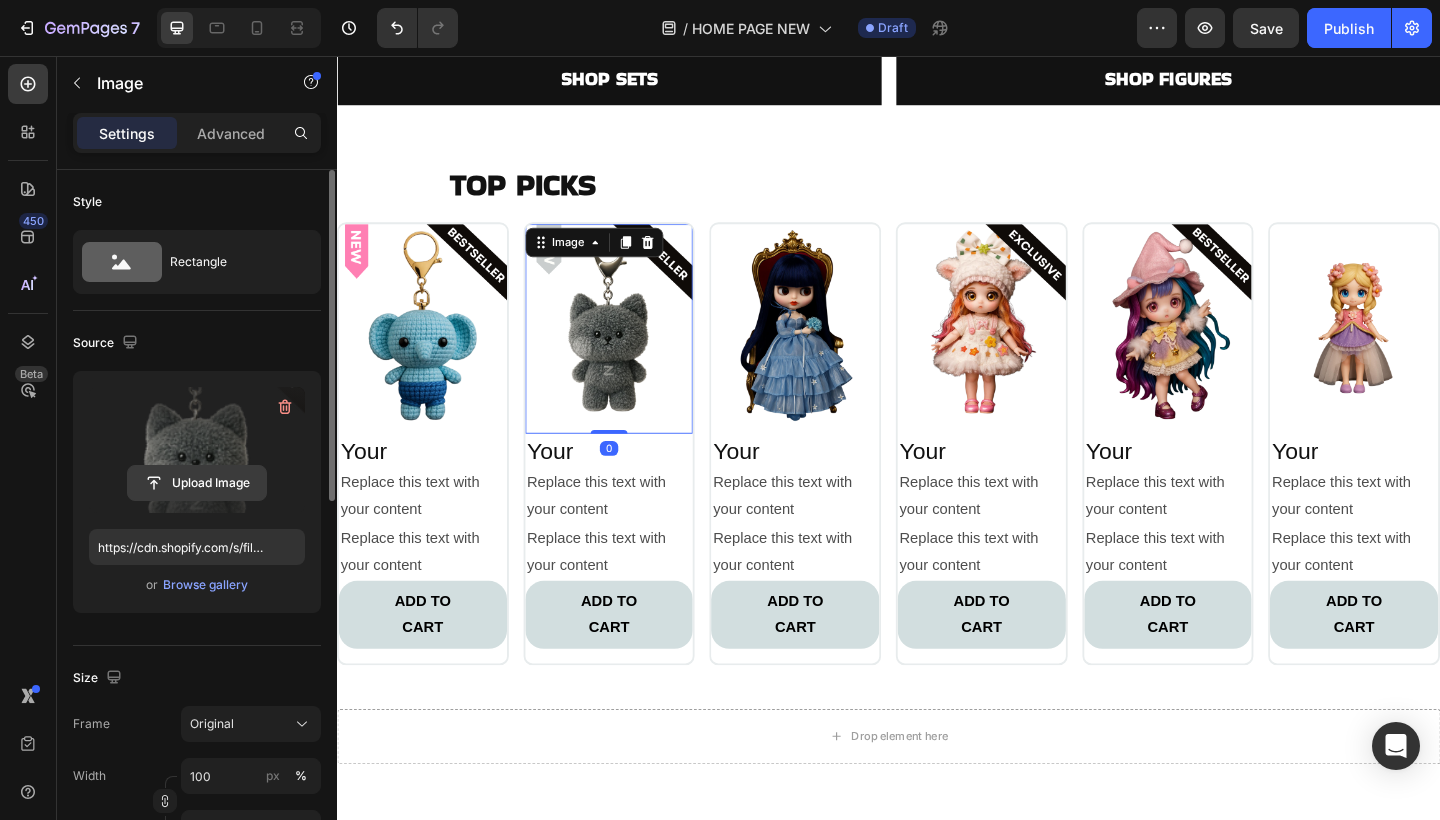 click 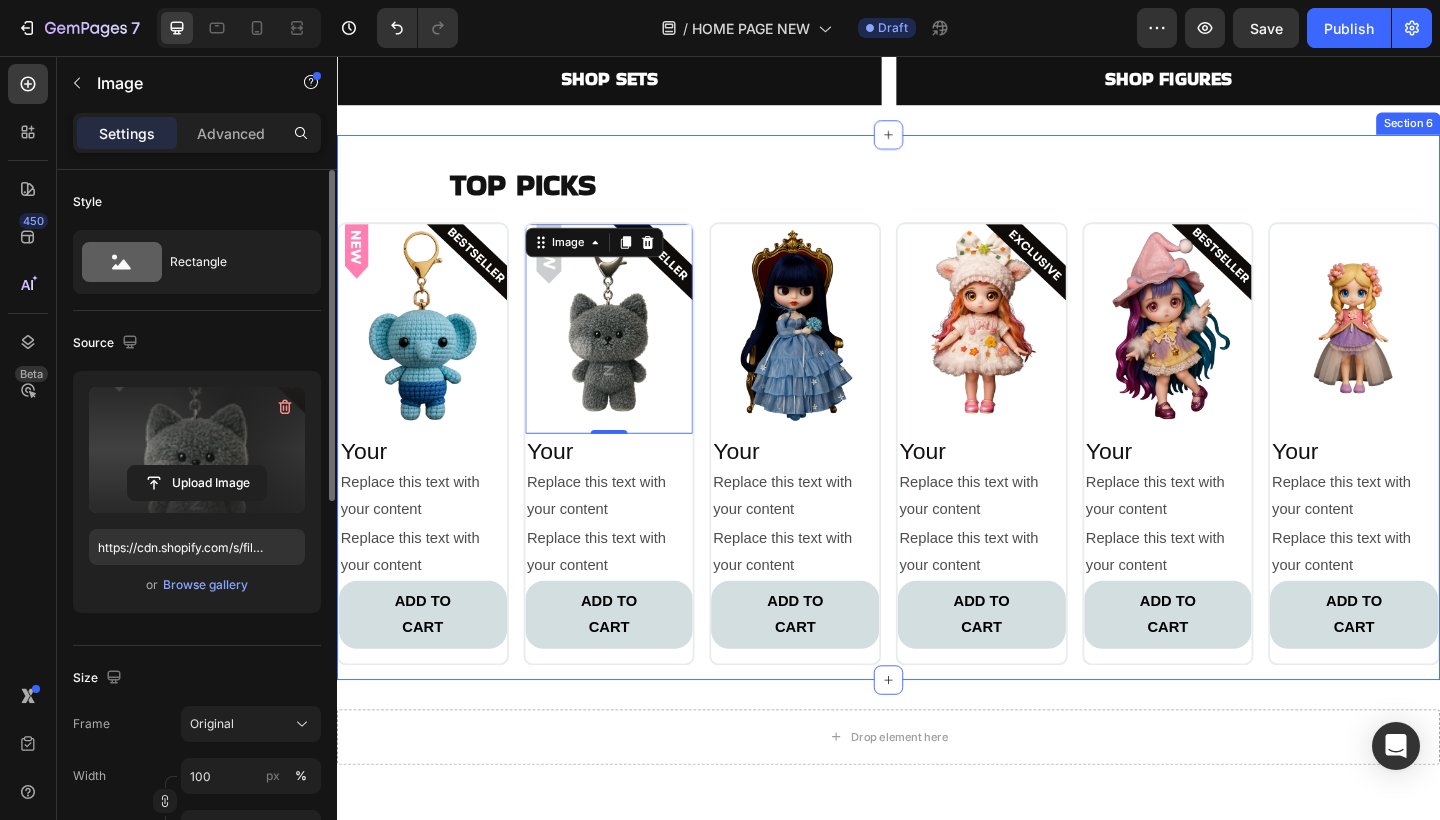 type on "https://cdn.shopify.com/s/files/1/0883/4033/2880/files/gempages_570780491876139904-fc027d4f-f08d-47c5-89b6-96f4e24604d1.png" 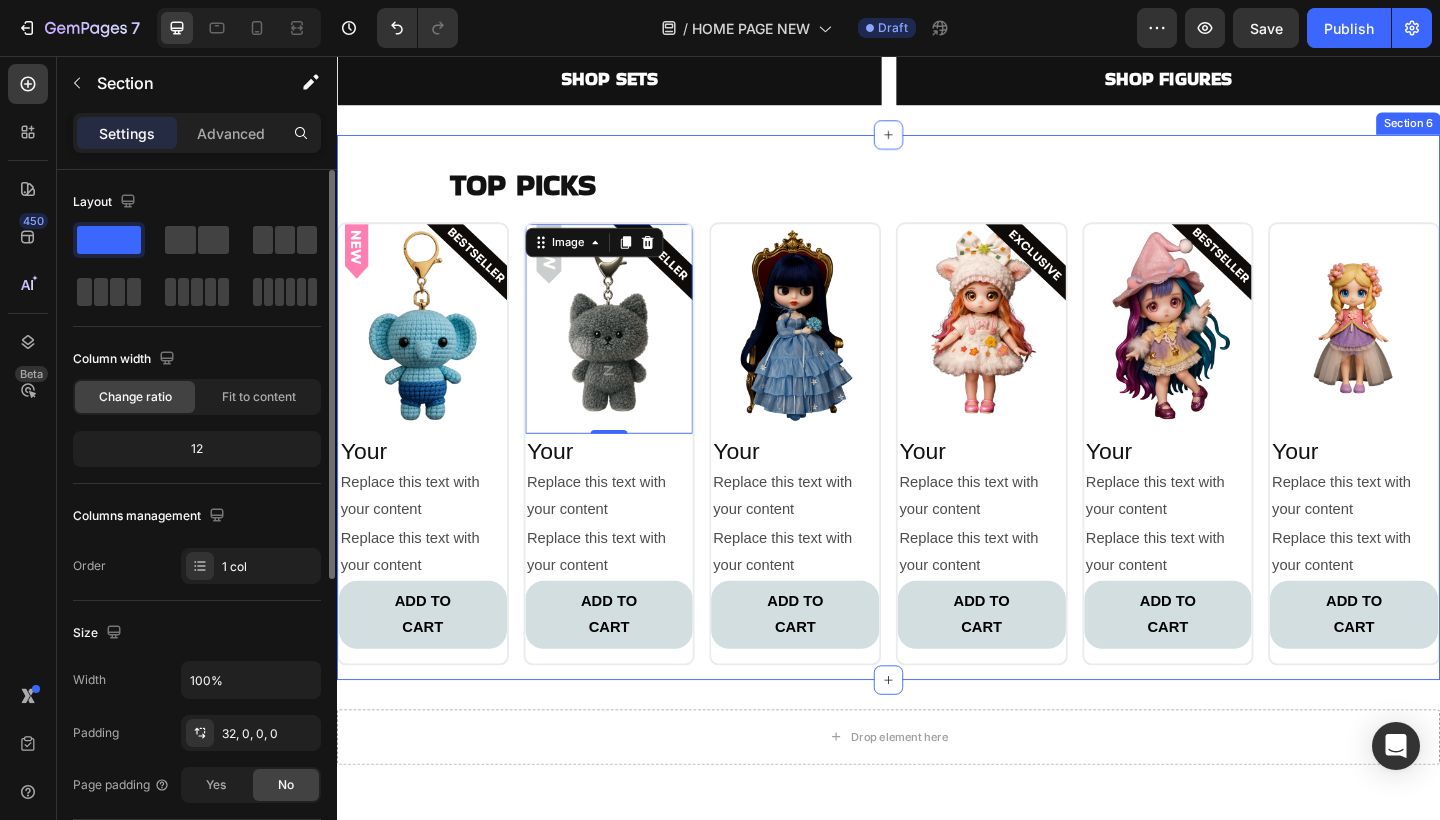 click on "TOP PICKS Heading Image Your  Heading Replace this text with your content Text Block Replace this text with your content Text Block ADD TO CART Button Row Image   0 Your  Heading Replace this text with your content Text Block Replace this text with your content Text Block ADD TO CART Button Row Image Your  Heading Replace this text with your content Text Block Replace this text with your content Text Block ADD TO CART Button Row Image Your  Heading Replace this text with your content Text Block Replace this text with your content Text Block ADD TO CART Button Row Image Your  Heading Replace this text with your content Text Block Replace this text with your content Text Block ADD TO CART Button Row Image Your  Heading Replace this text with your content Text Block Replace this text with your content Text Block ADD TO CART Button Row Carousel" at bounding box center [937, 454] 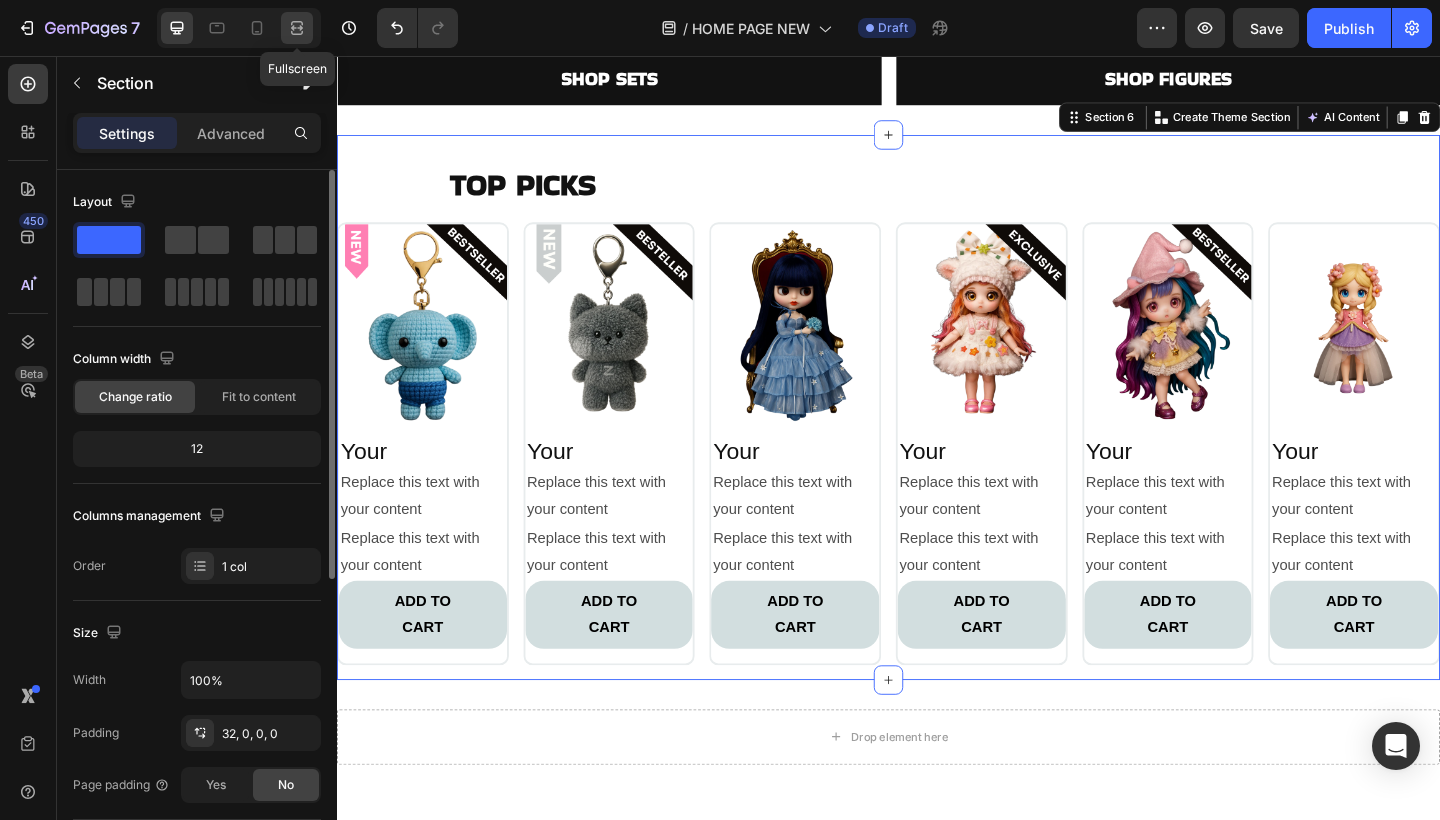 click 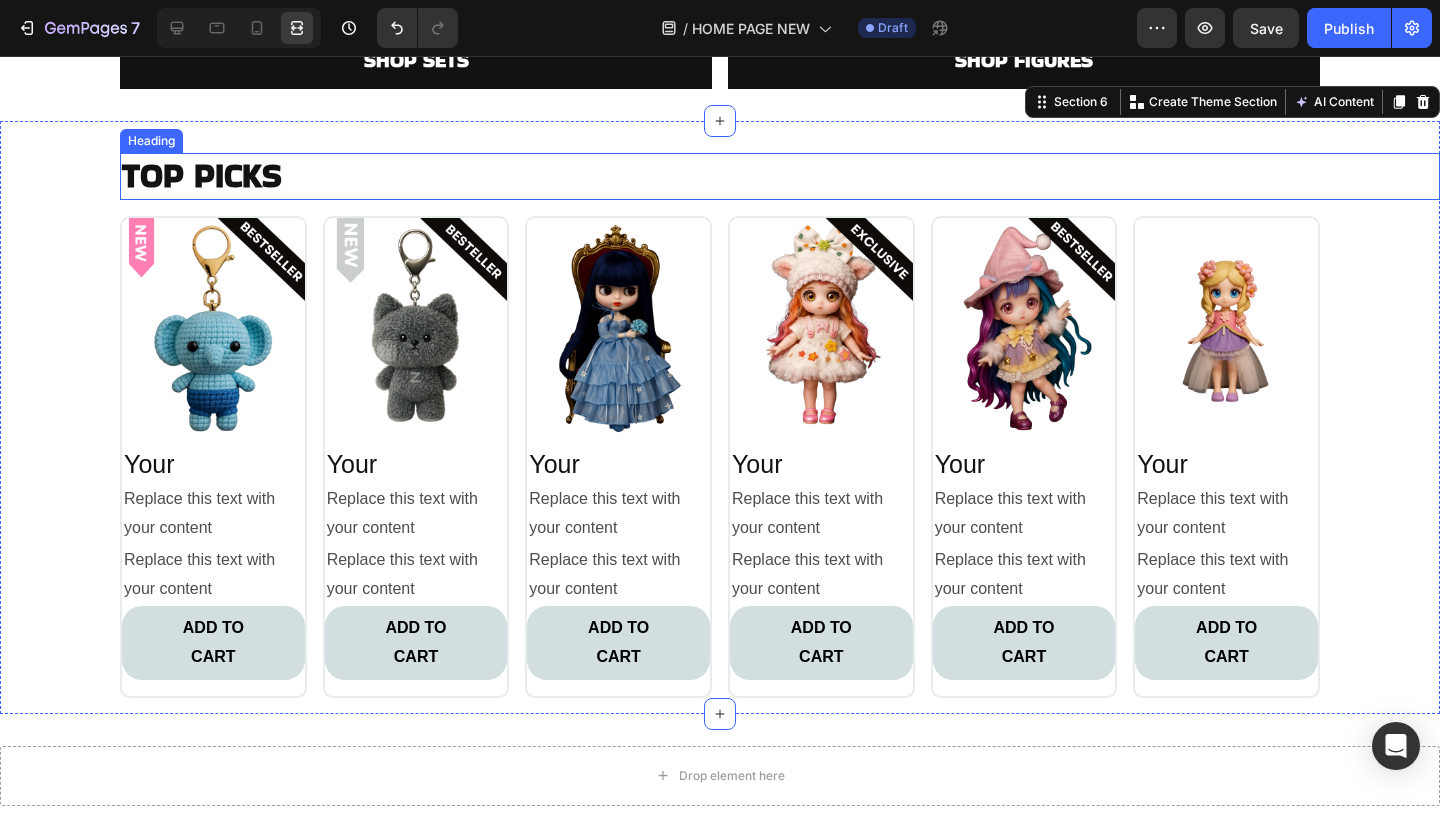 scroll, scrollTop: 3227, scrollLeft: 0, axis: vertical 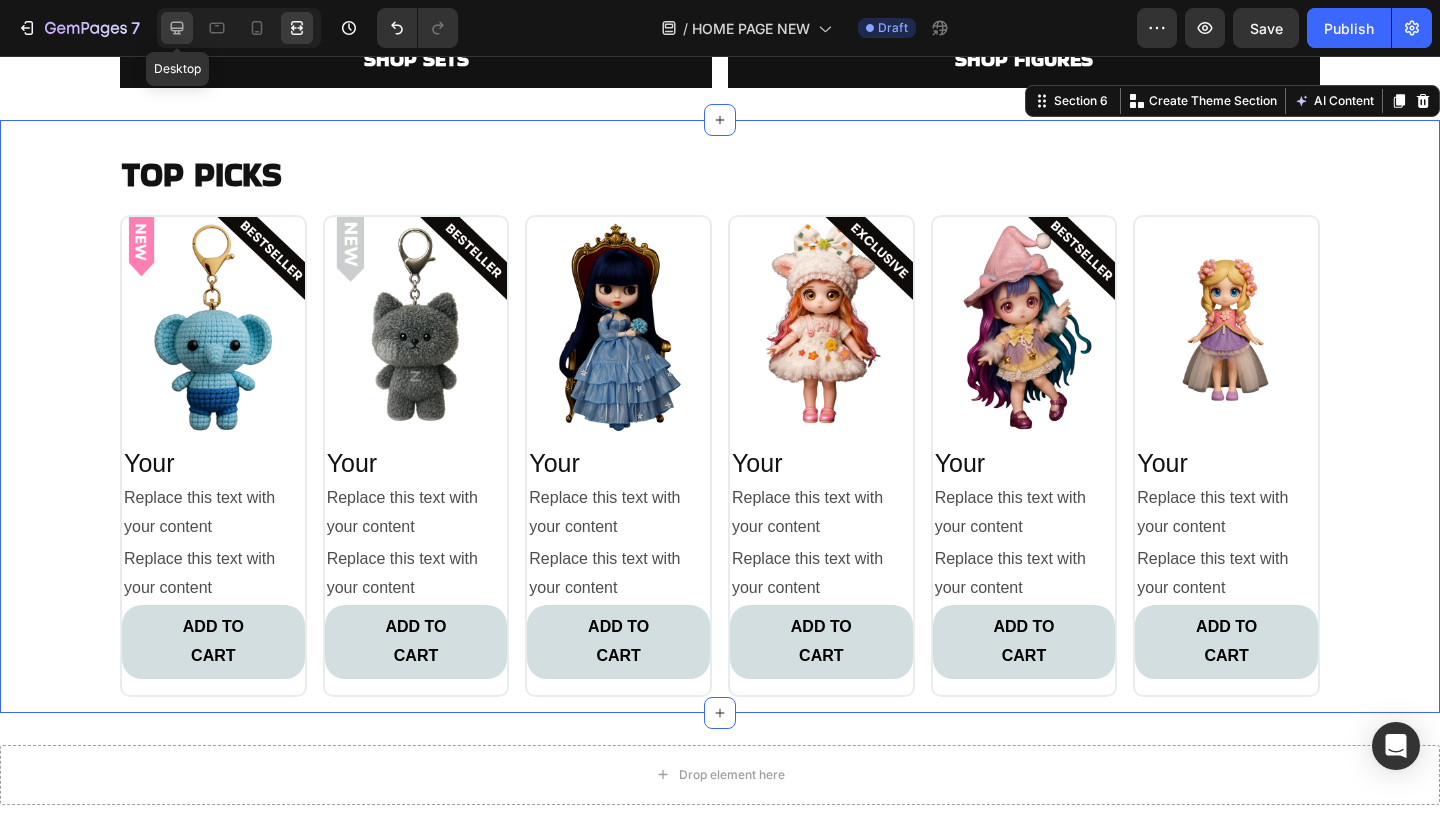 click 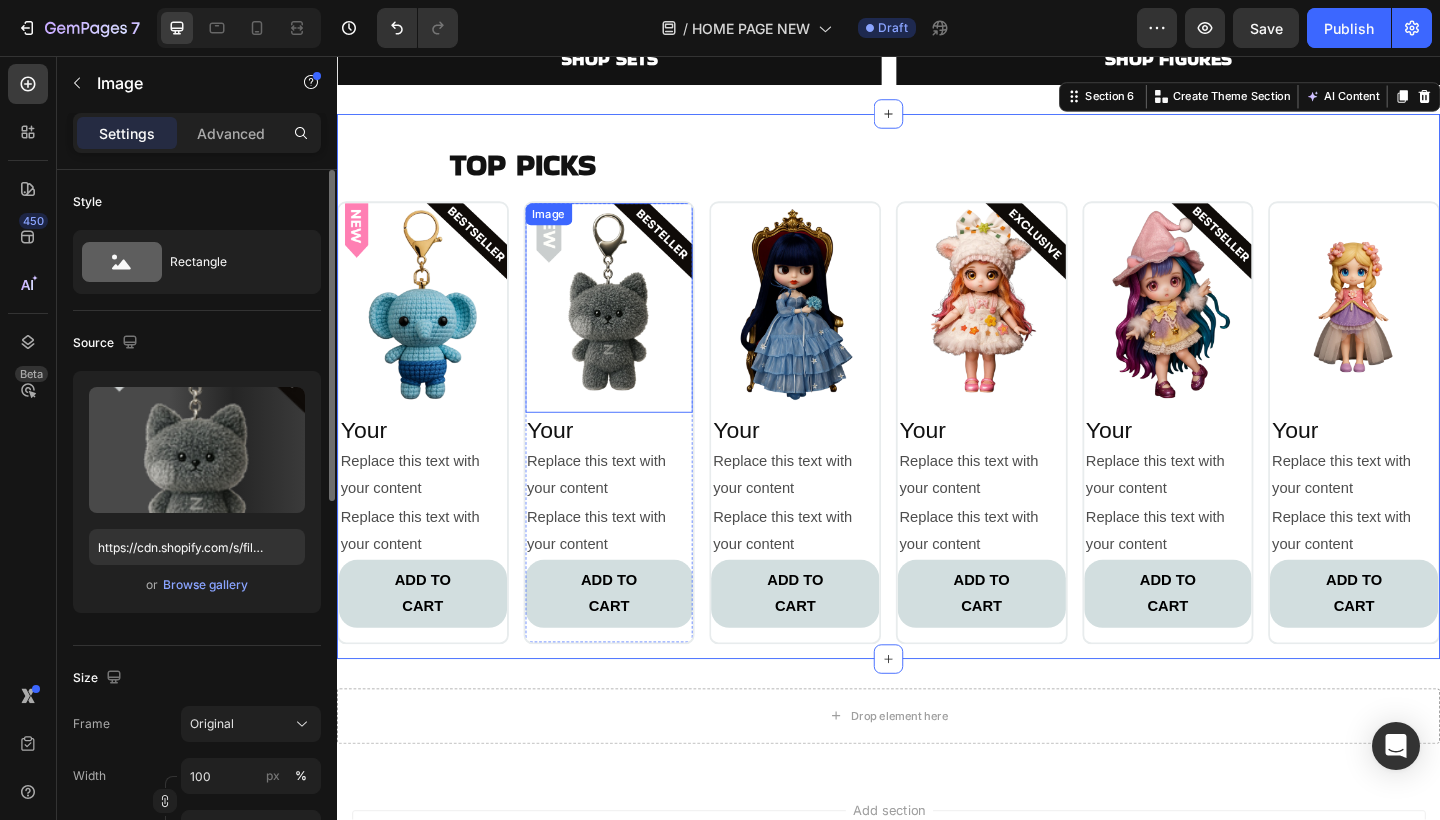 click at bounding box center [633, 331] 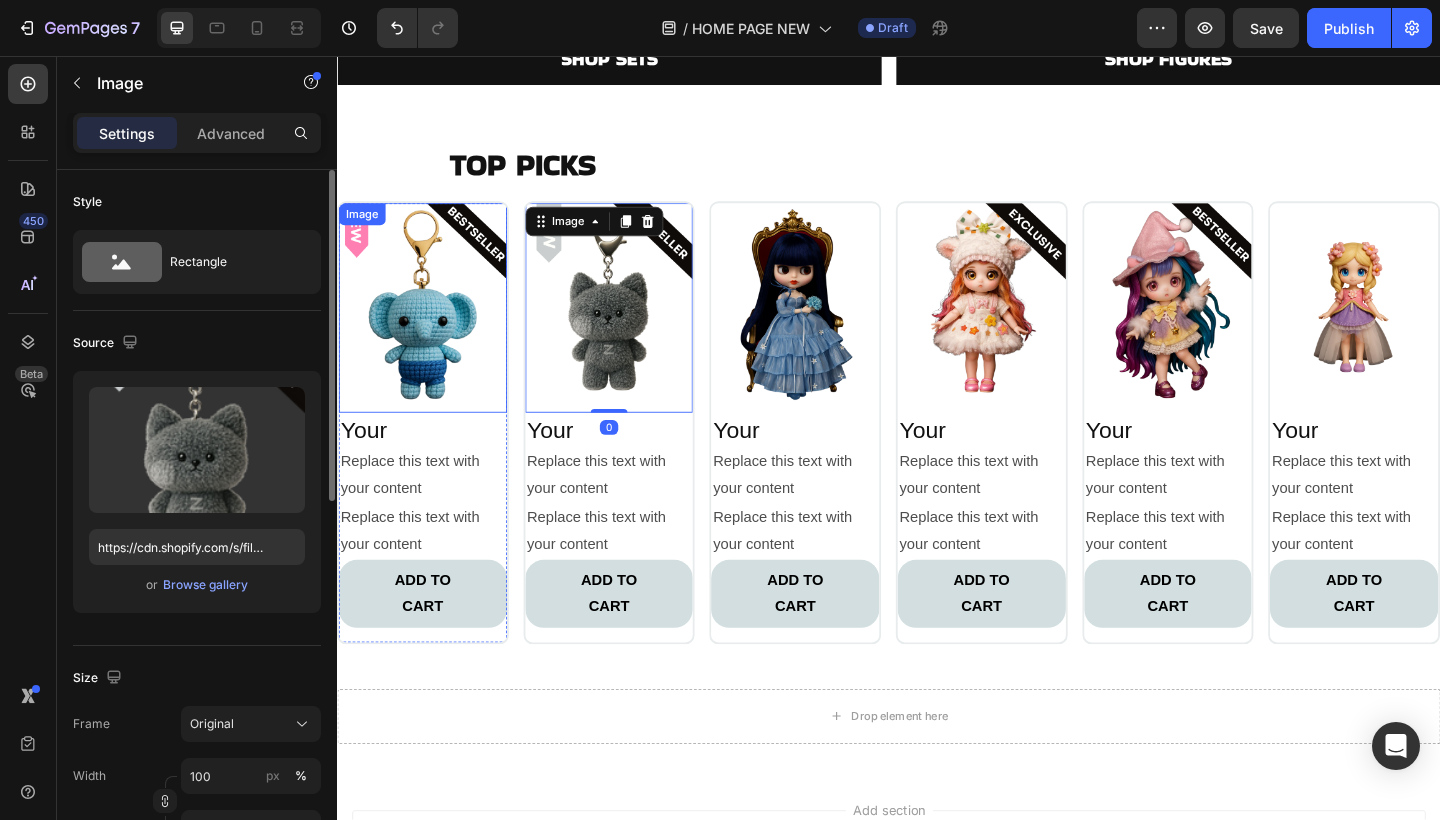 click at bounding box center (430, 331) 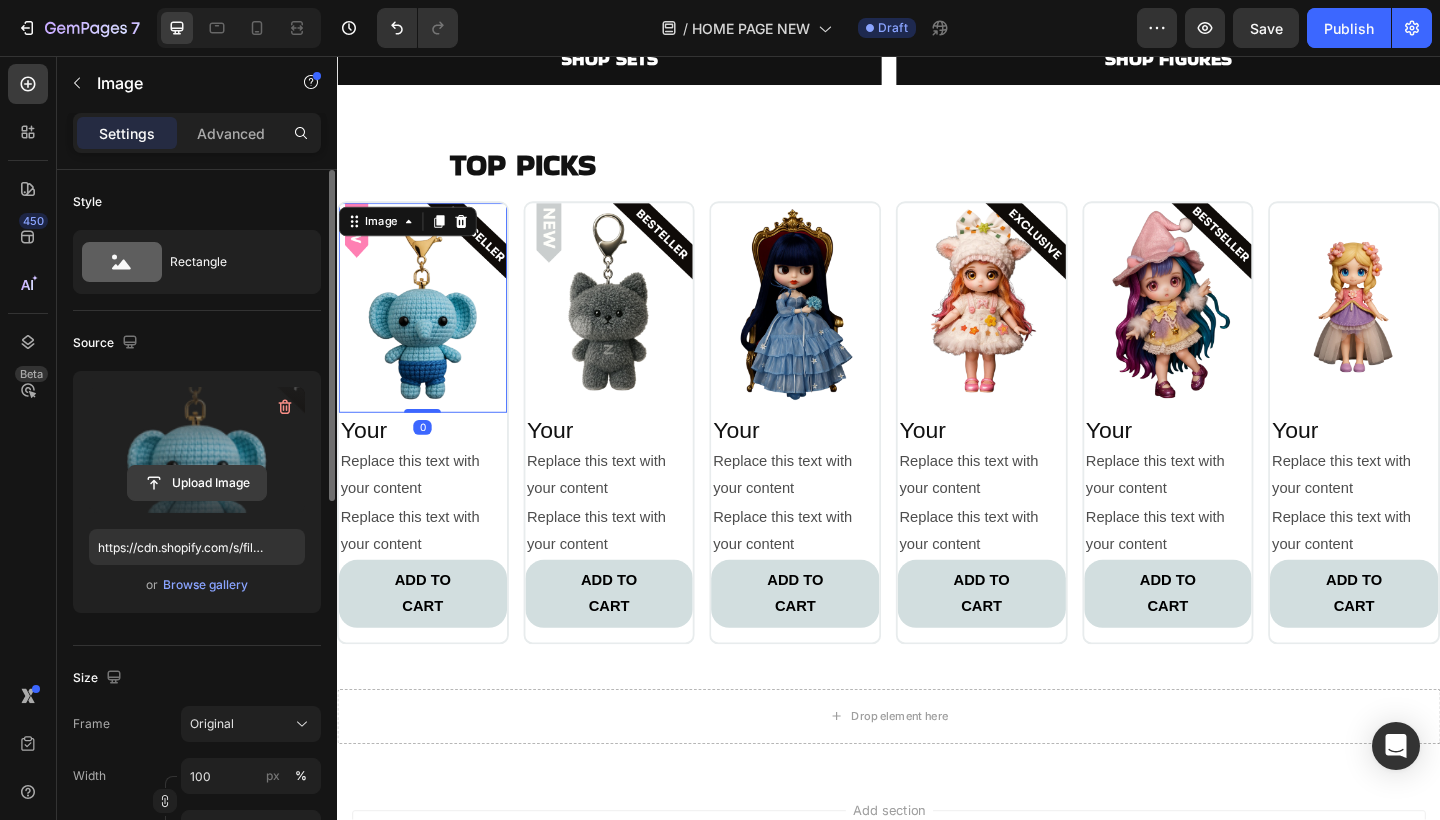 click 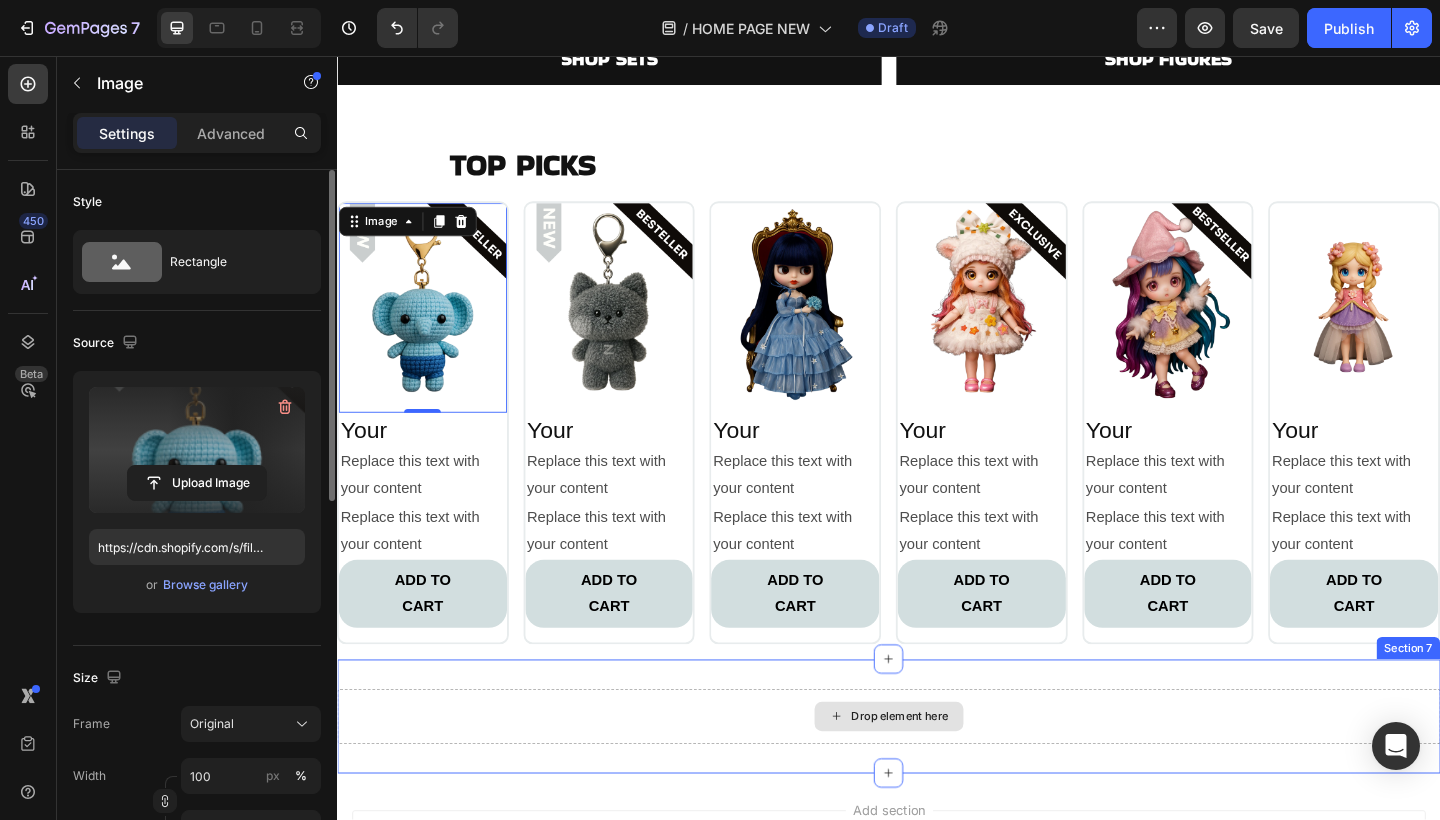 type on "https://cdn.shopify.com/s/files/1/0883/4033/2880/files/gempages_570780491876139904-0f5fdd30-2649-47fc-b86d-8bdce38e4dc2.png" 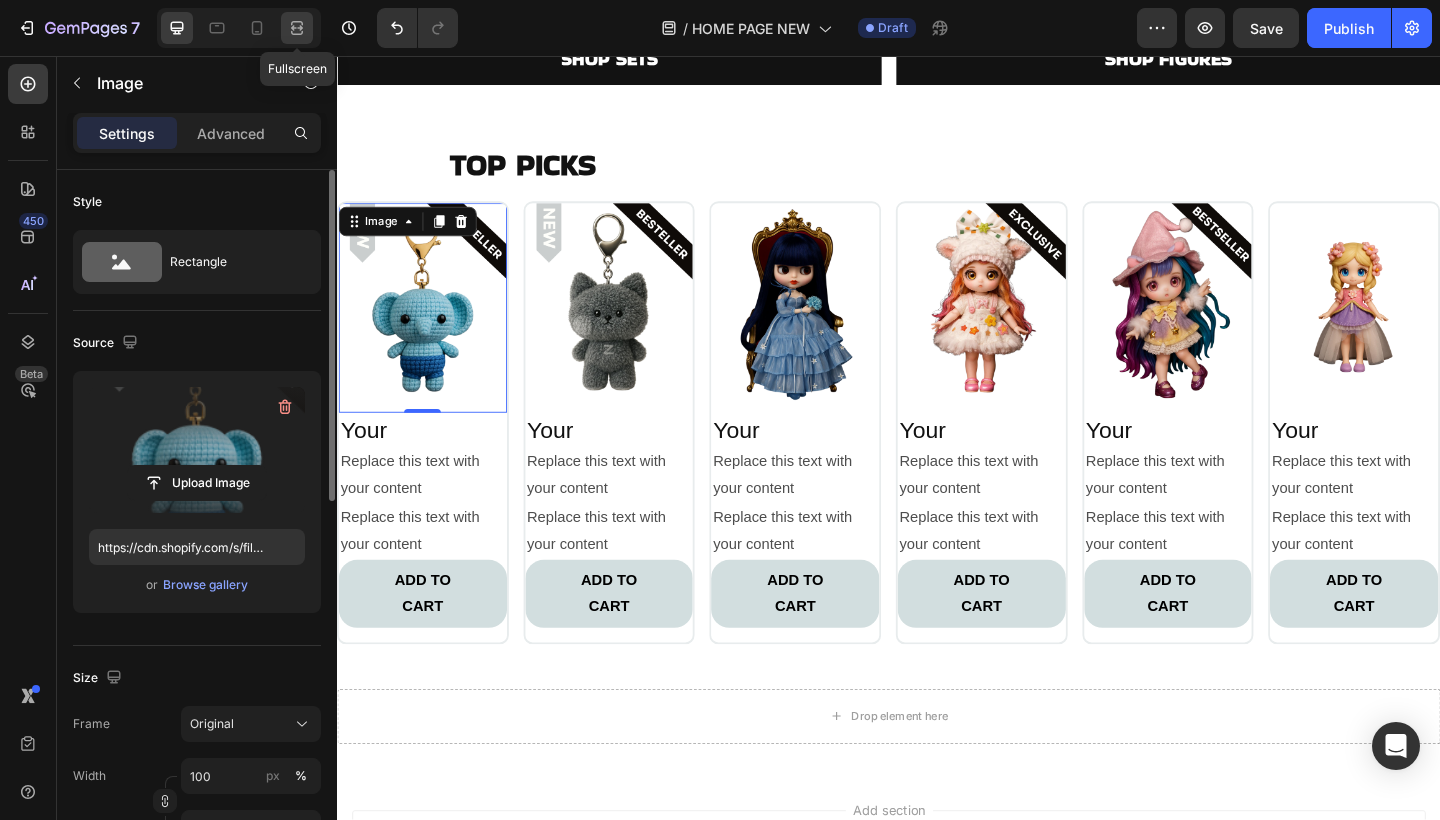 click 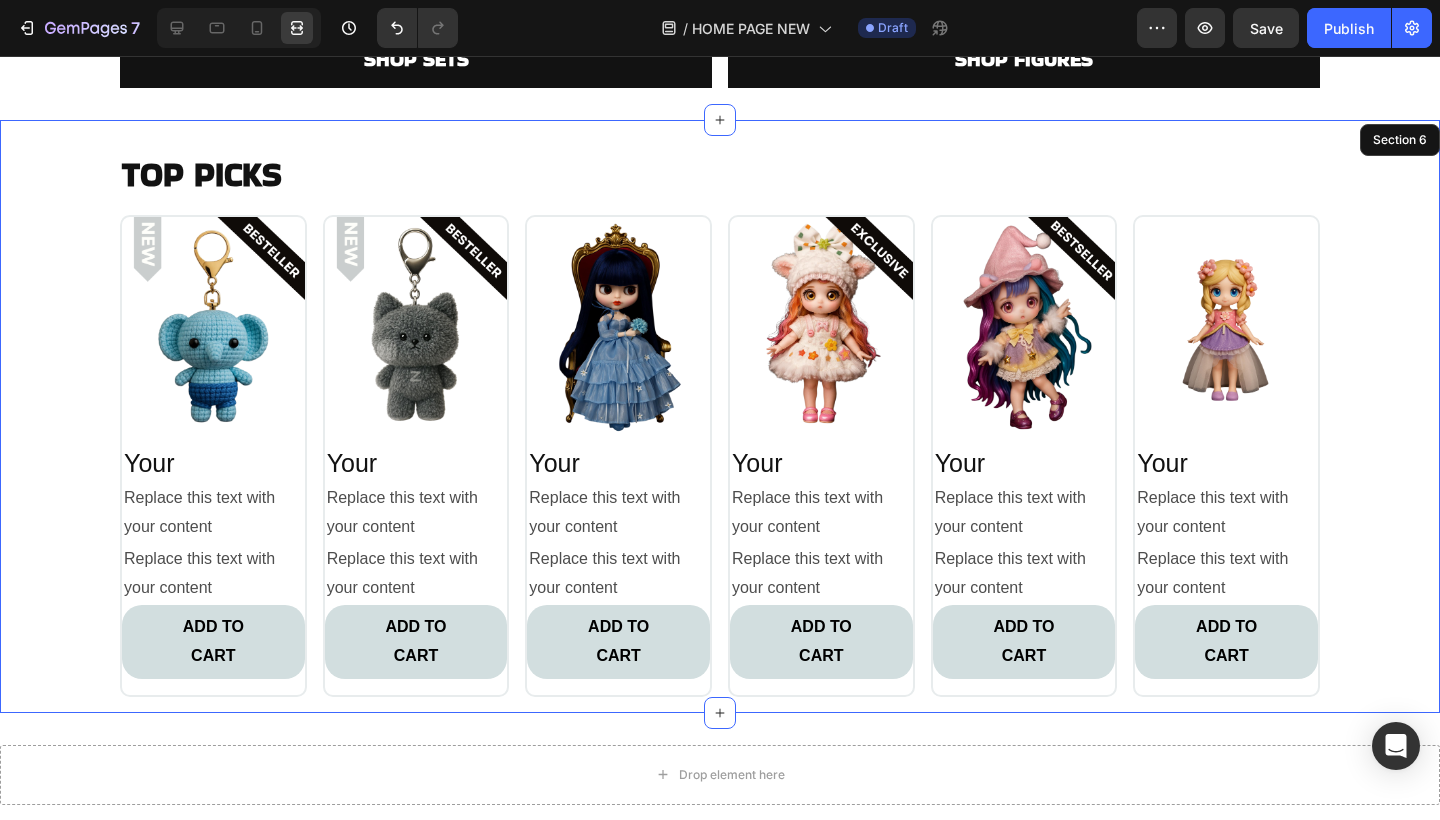 click on "Image   0 Your  Heading Replace this text with your content Text Block Replace this text with your content Text Block ADD TO CART Button Row Image Your  Heading Replace this text with your content Text Block Replace this text with your content Text Block ADD TO CART Button Row Image Your  Heading Replace this text with your content Text Block Replace this text with your content Text Block ADD TO CART Button Row Image Your  Heading Replace this text with your content Text Block Replace this text with your content Text Block ADD TO CART Button Row Image Your  Heading Replace this text with your content Text Block Replace this text with your content Text Block ADD TO CART Button Row Image Your  Heading Replace this text with your content Text Block Replace this text with your content Text Block ADD TO CART Button Row Carousel" at bounding box center (720, 464) 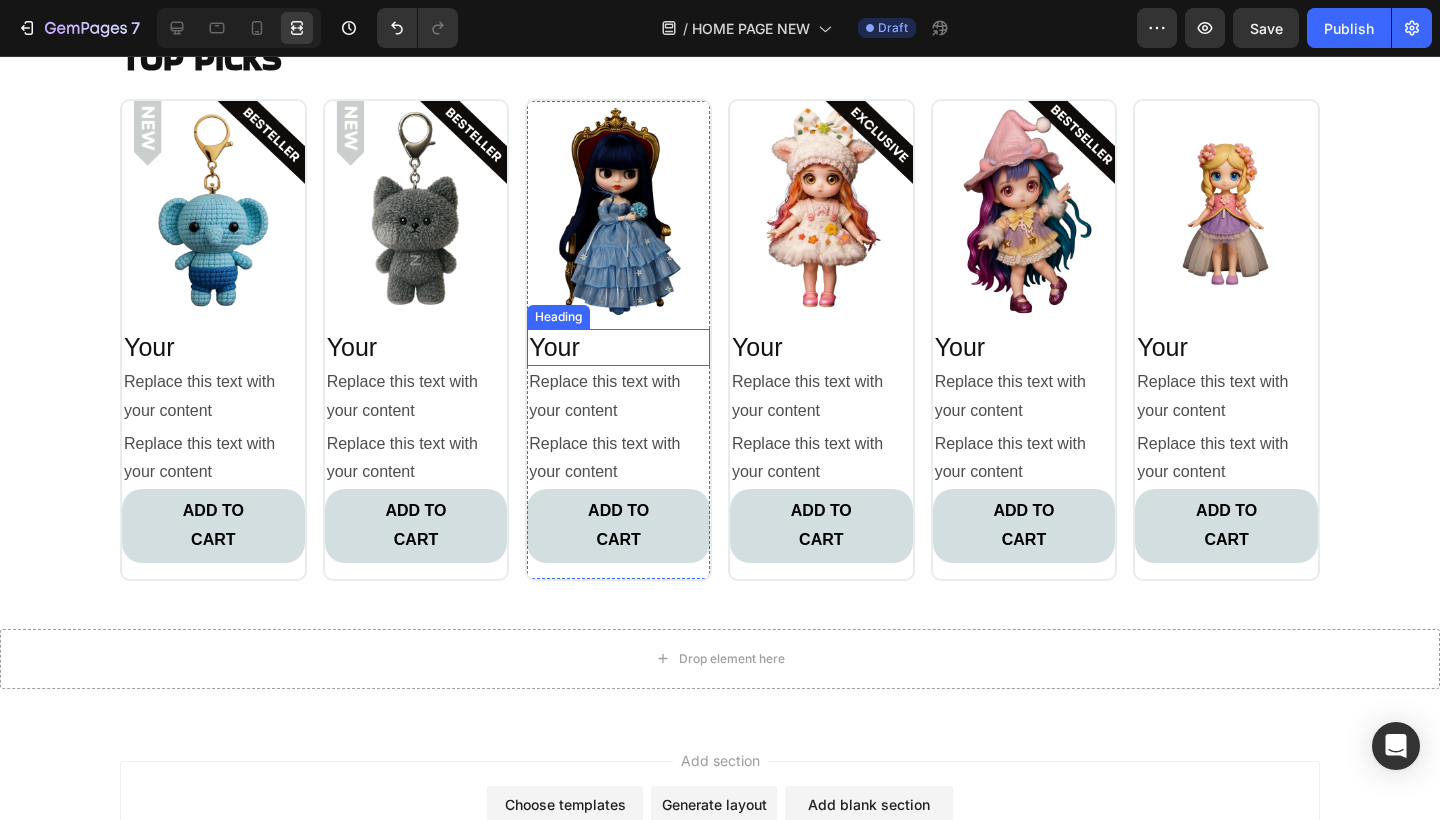 scroll, scrollTop: 3369, scrollLeft: 0, axis: vertical 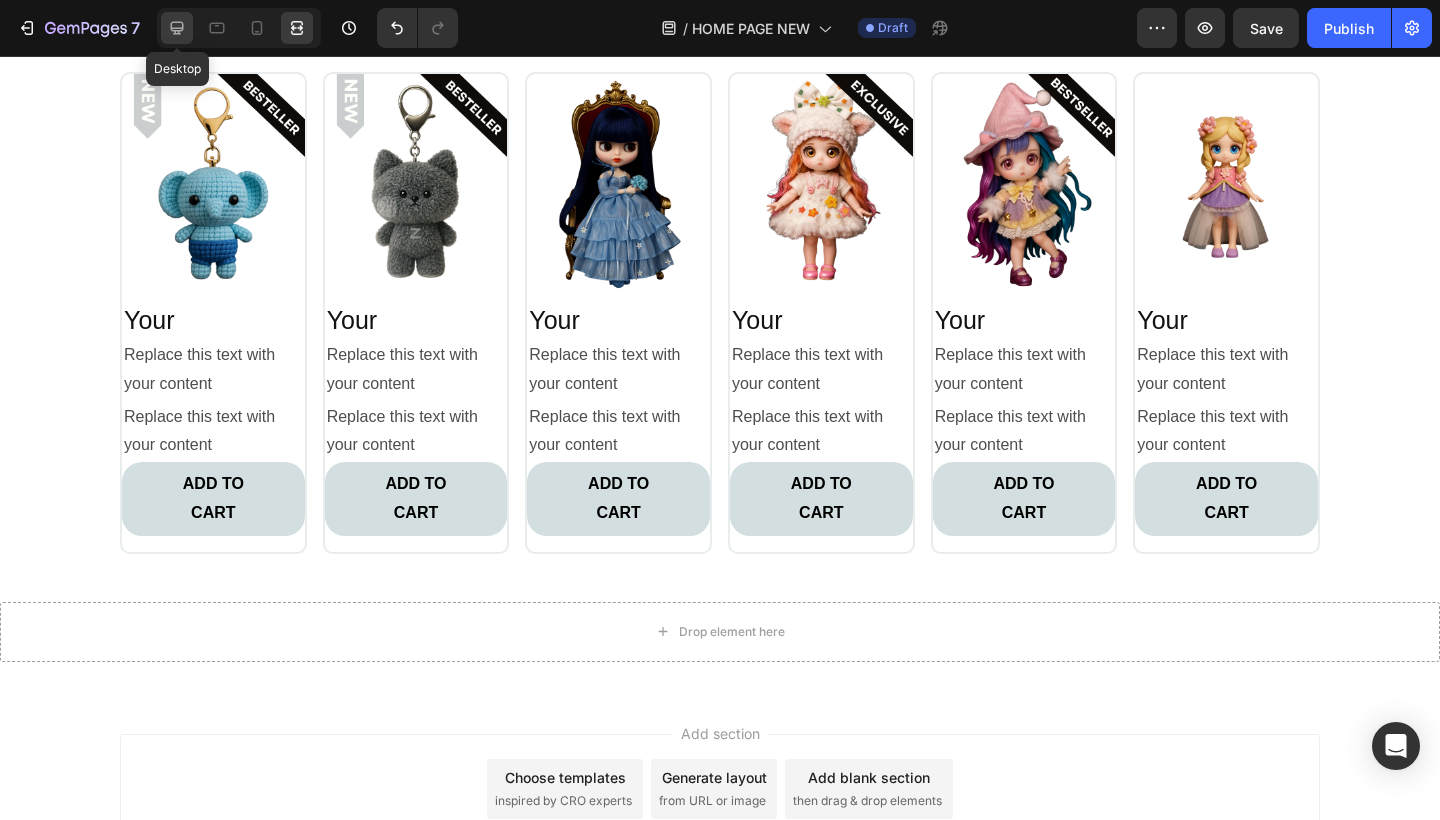 click 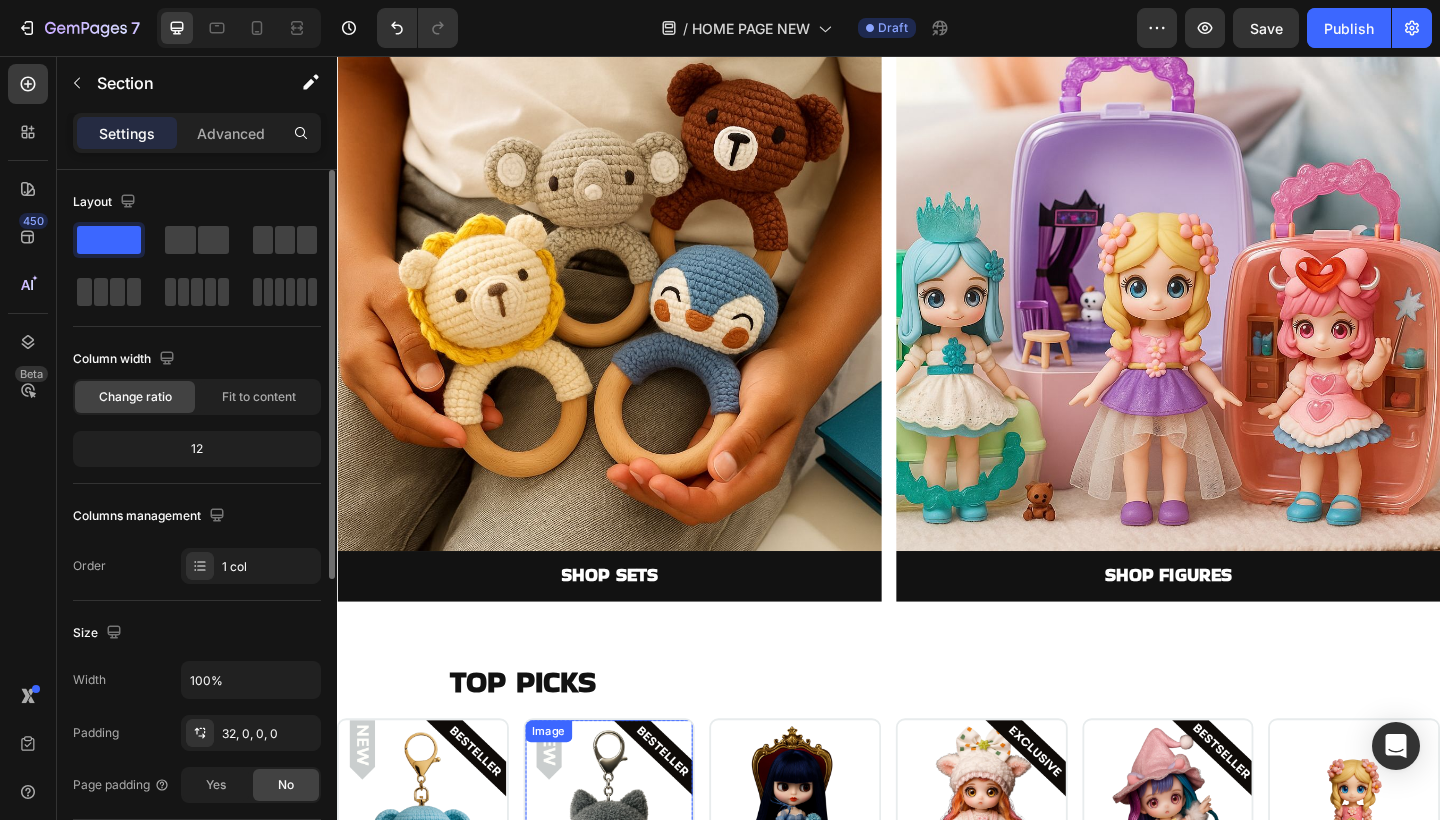 scroll, scrollTop: 2650, scrollLeft: 0, axis: vertical 